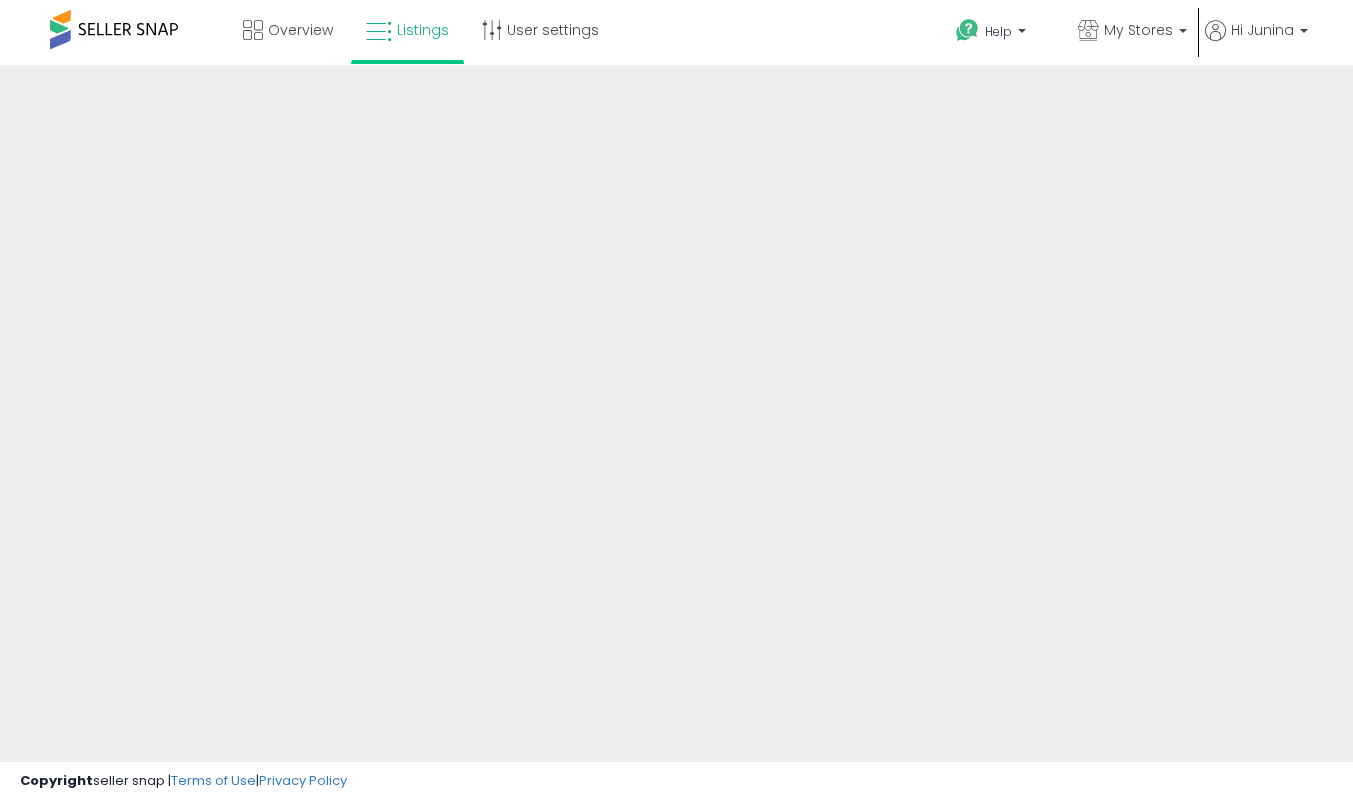 scroll, scrollTop: 0, scrollLeft: 0, axis: both 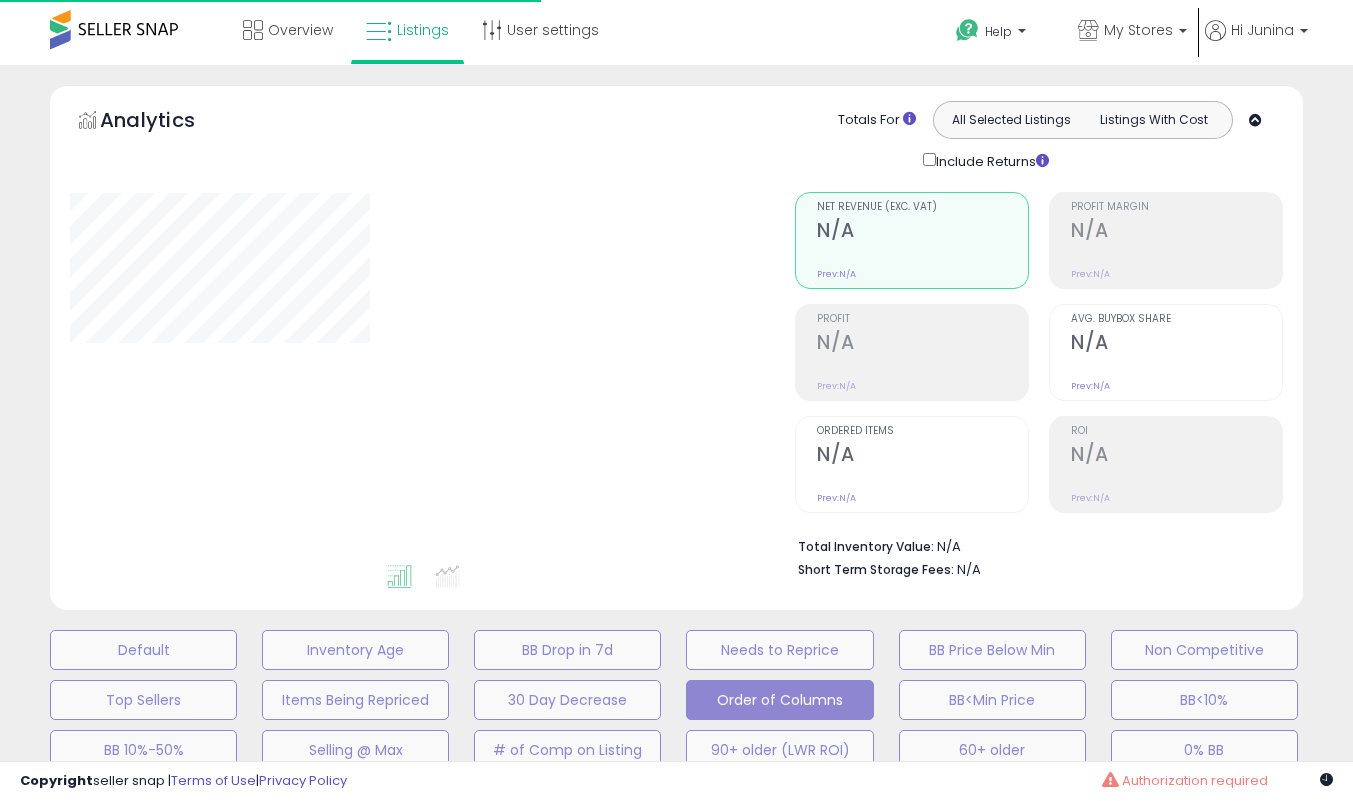 select on "**" 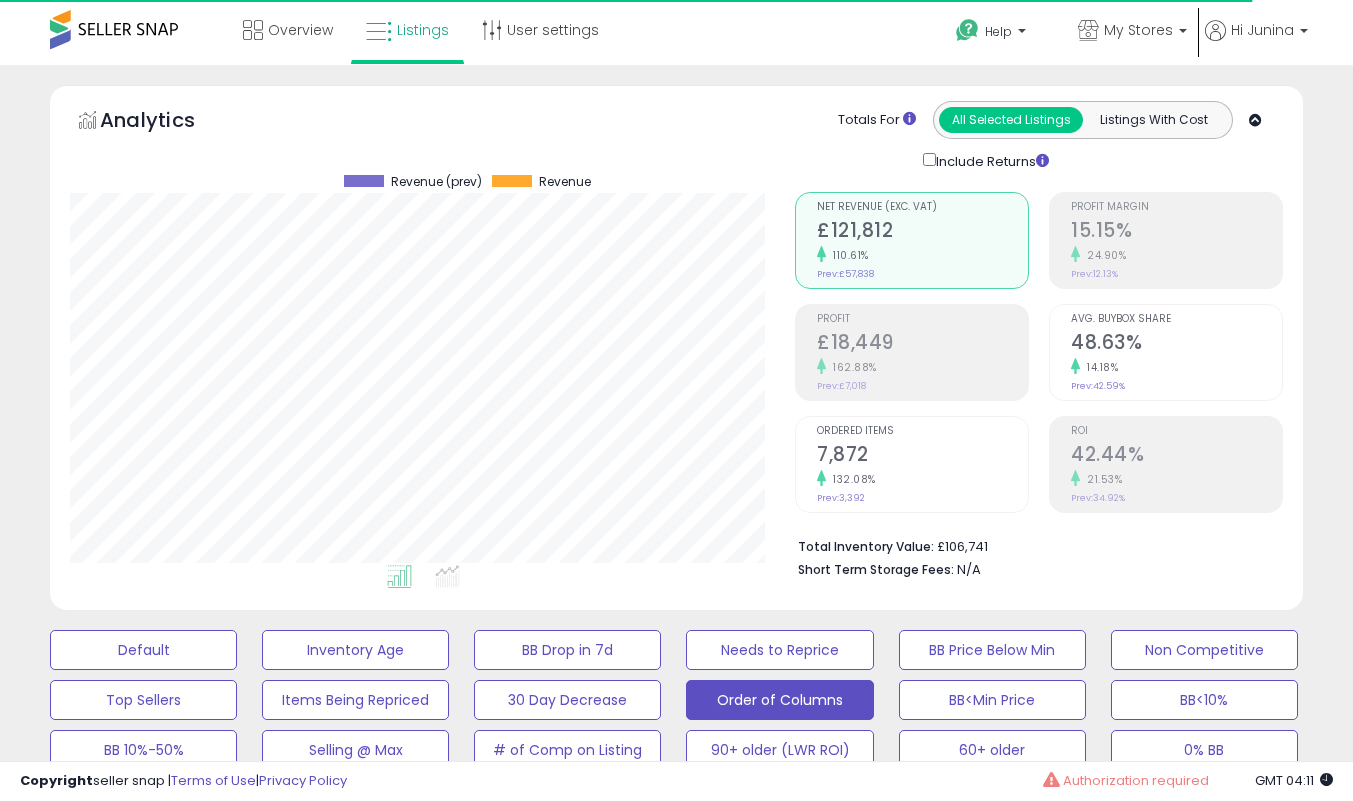 scroll, scrollTop: 999590, scrollLeft: 999275, axis: both 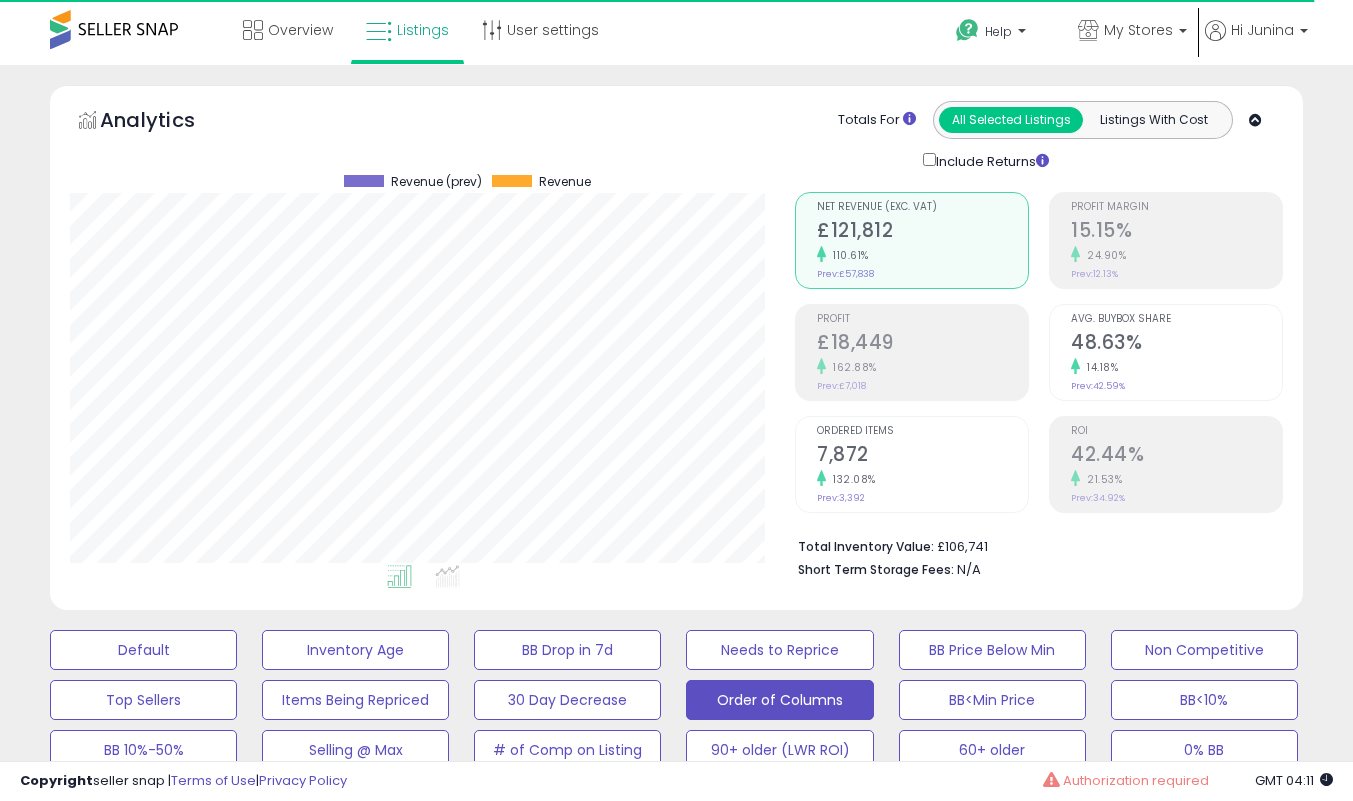 click on "15.15%" at bounding box center [1176, 232] 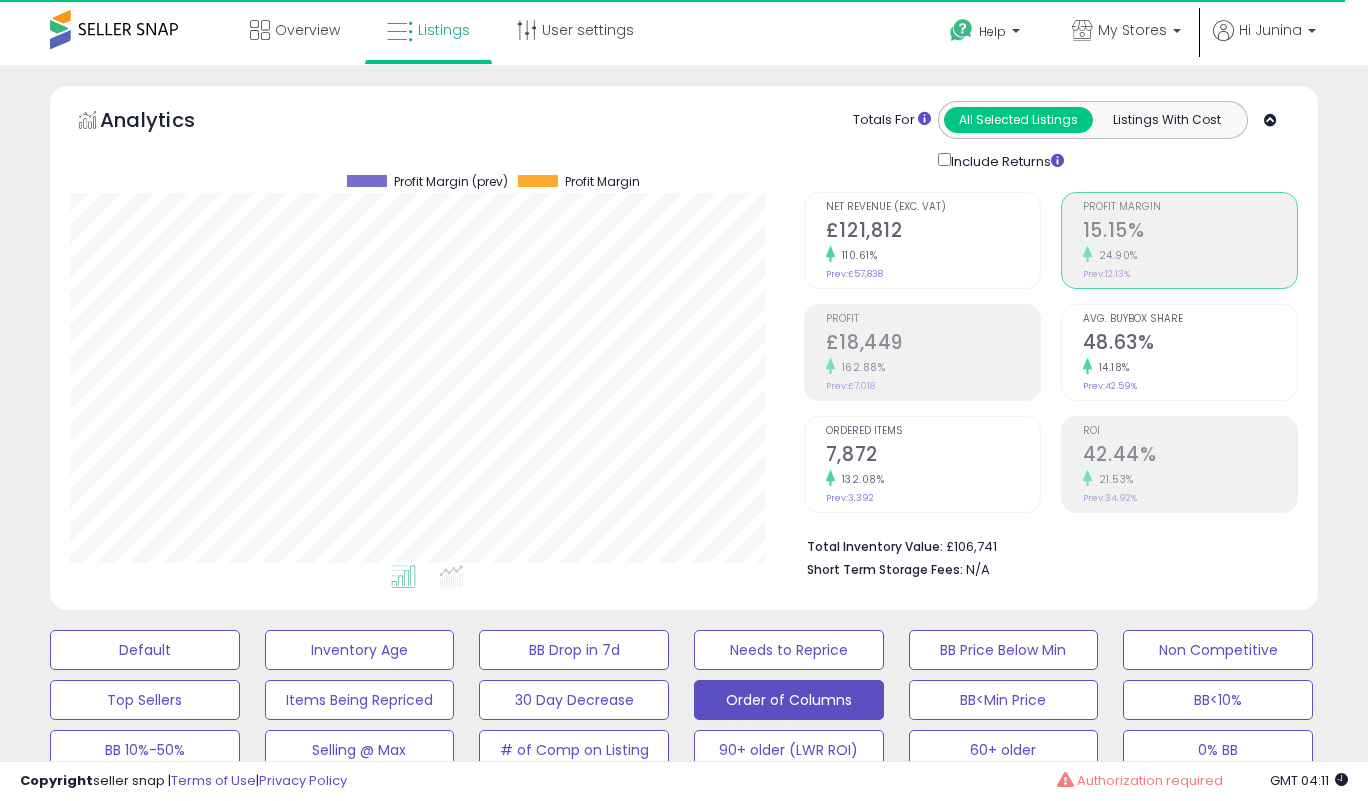 scroll, scrollTop: 999590, scrollLeft: 999275, axis: both 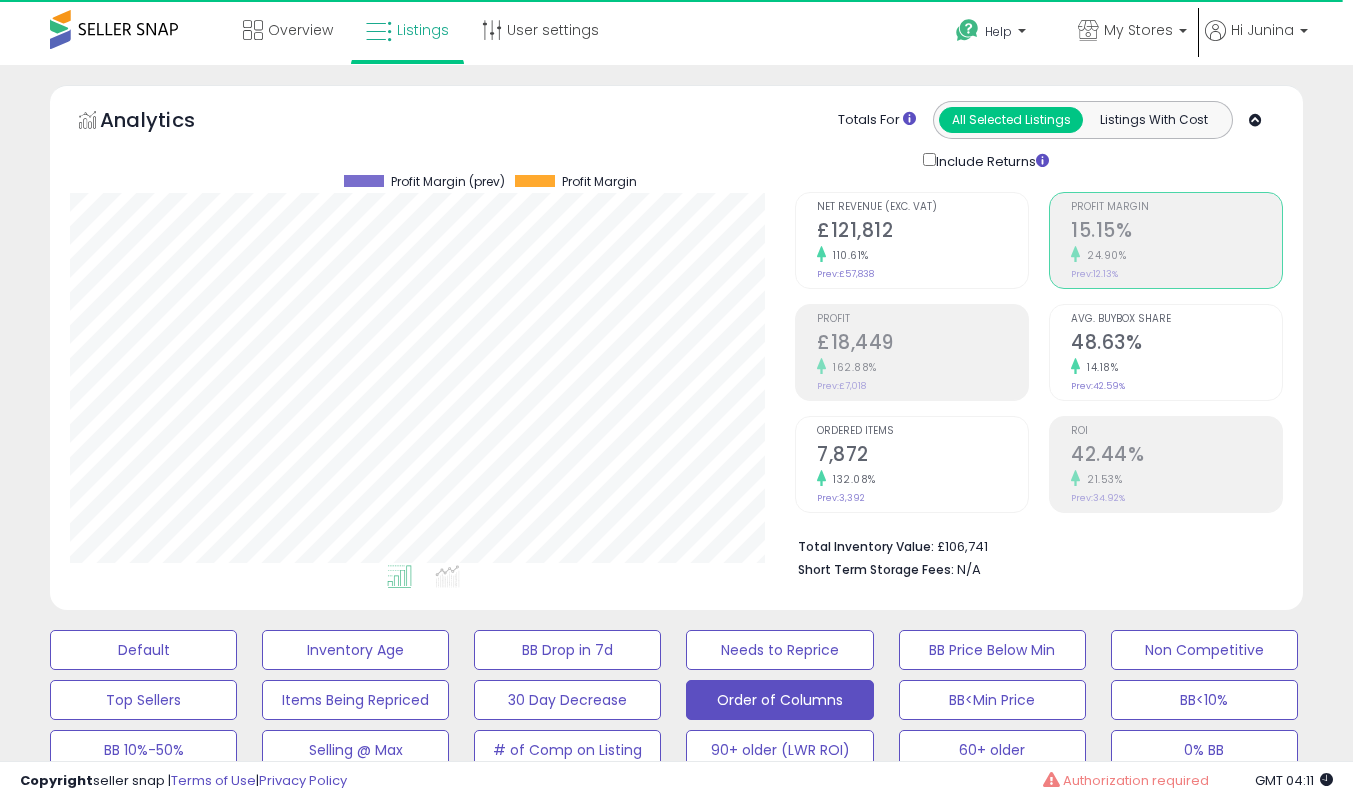 click on "110.61%" 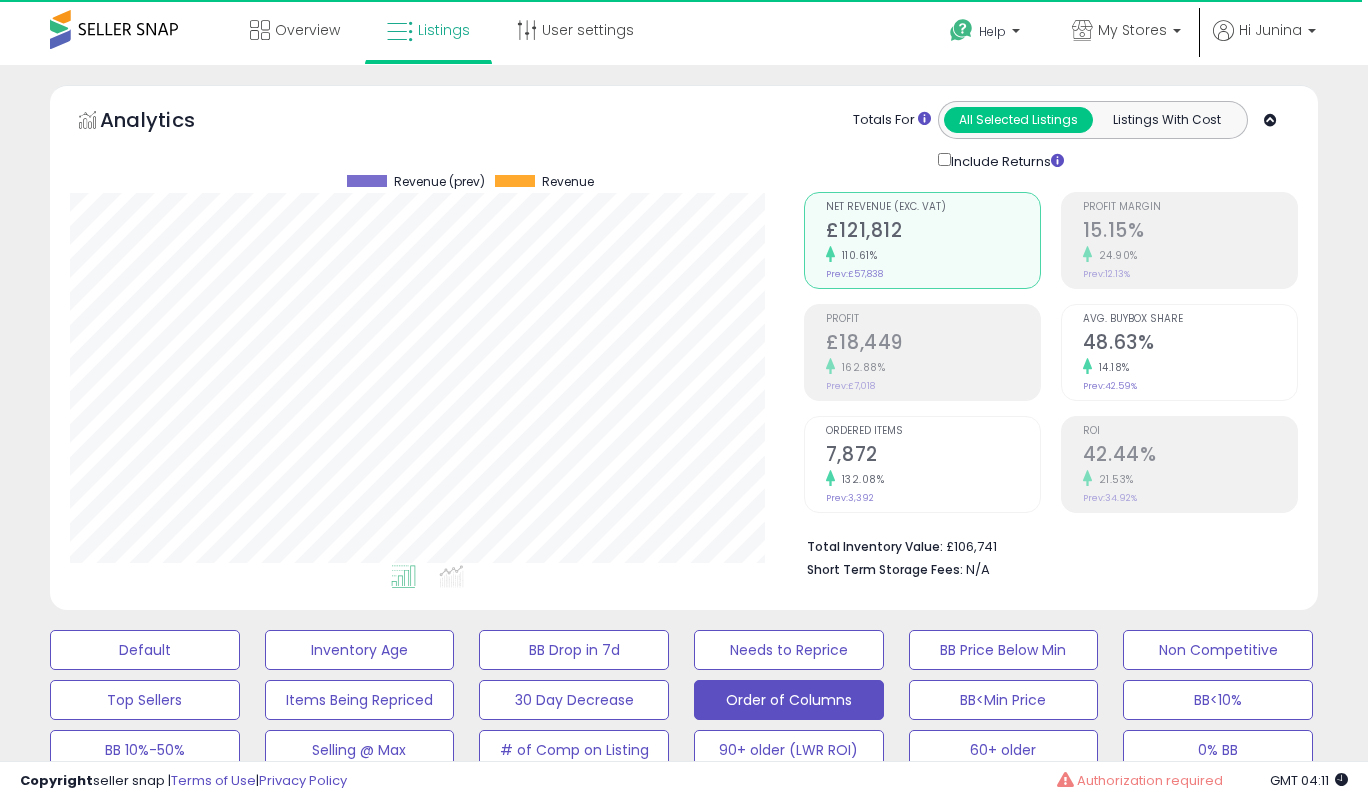 scroll, scrollTop: 999590, scrollLeft: 999275, axis: both 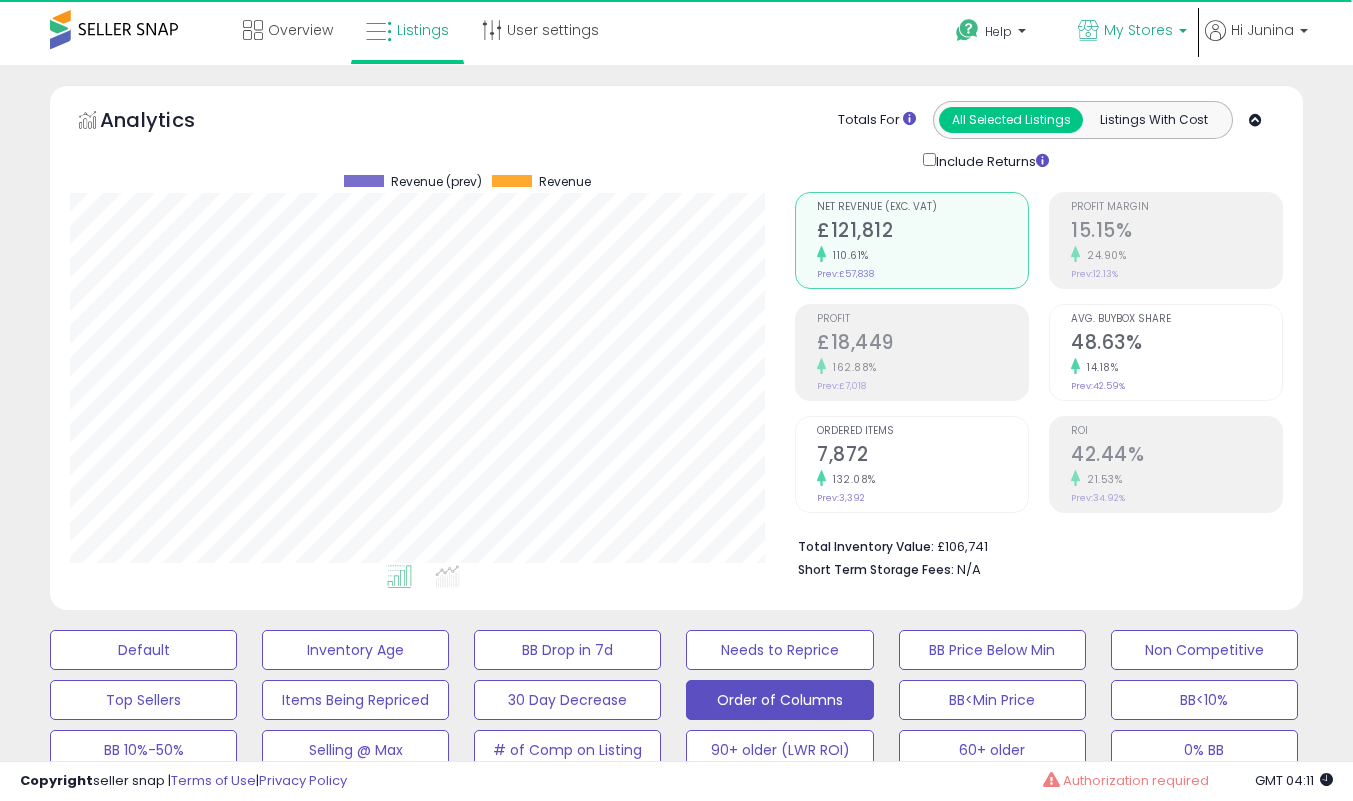click on "My Stores" at bounding box center (1138, 30) 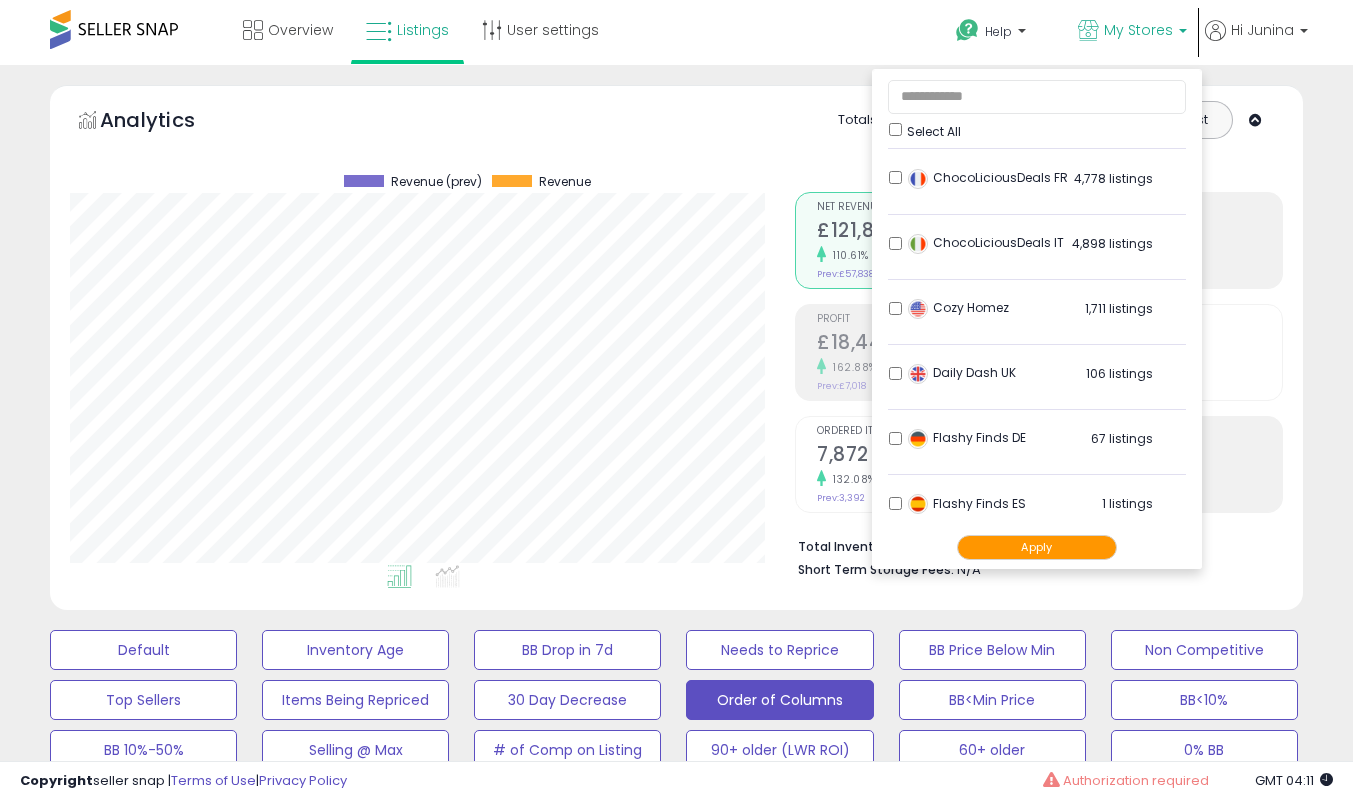 scroll, scrollTop: 188, scrollLeft: 0, axis: vertical 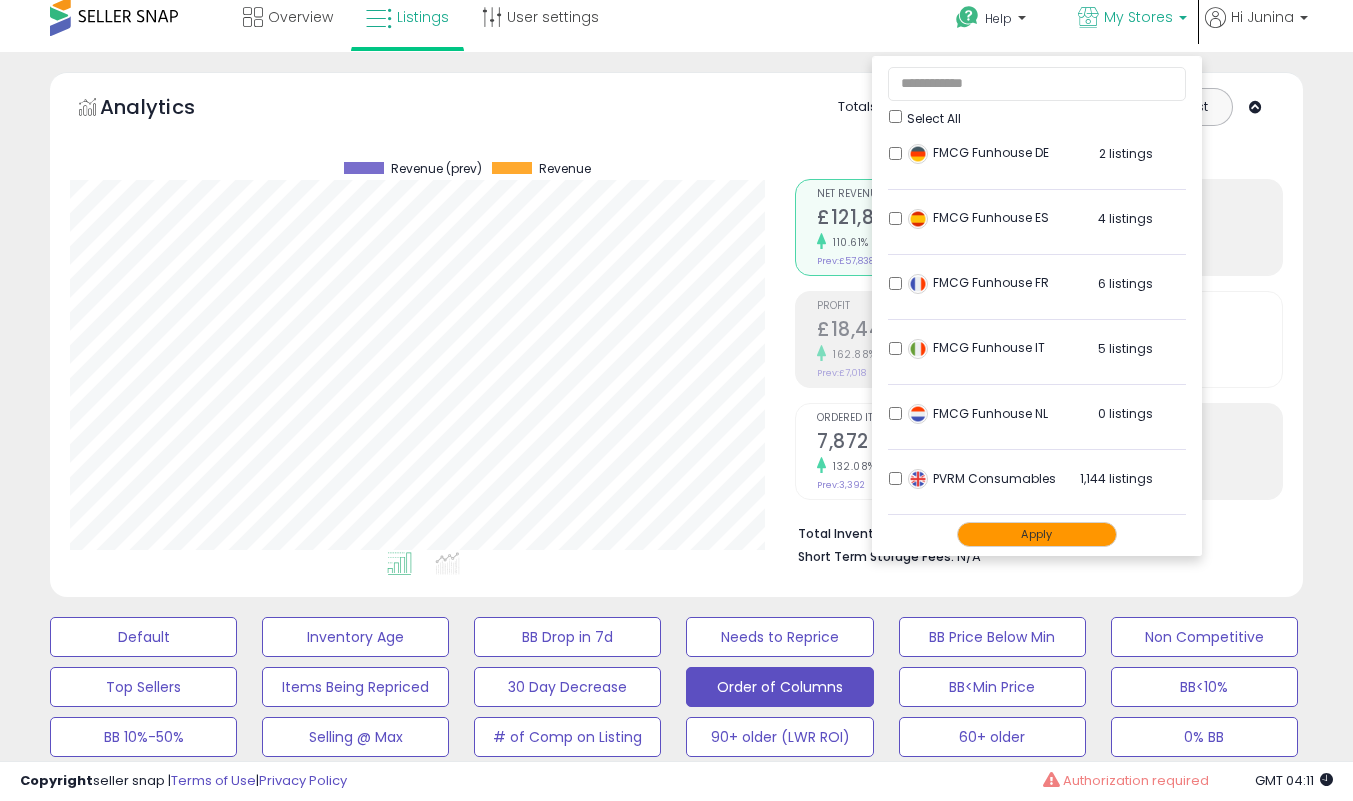click on "Apply" at bounding box center [1037, 534] 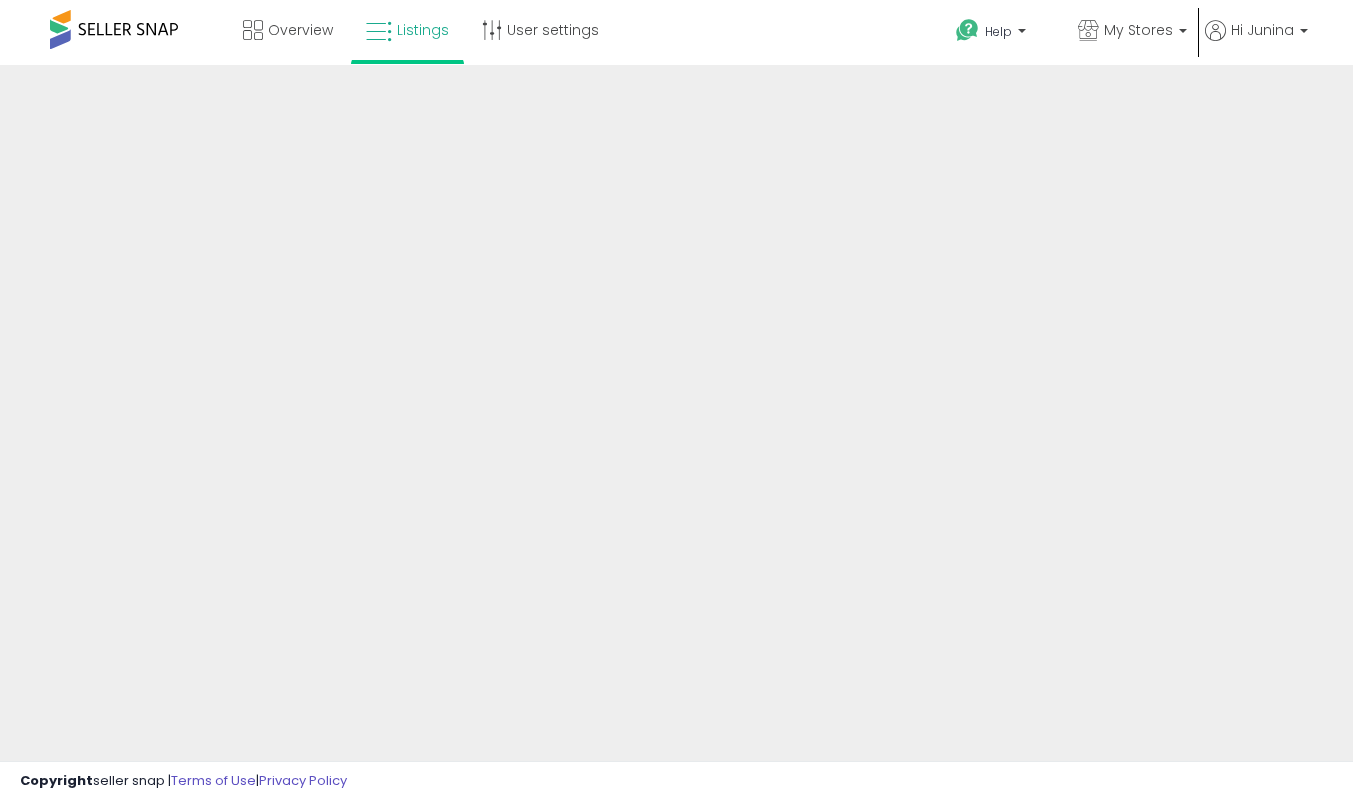 scroll, scrollTop: 0, scrollLeft: 0, axis: both 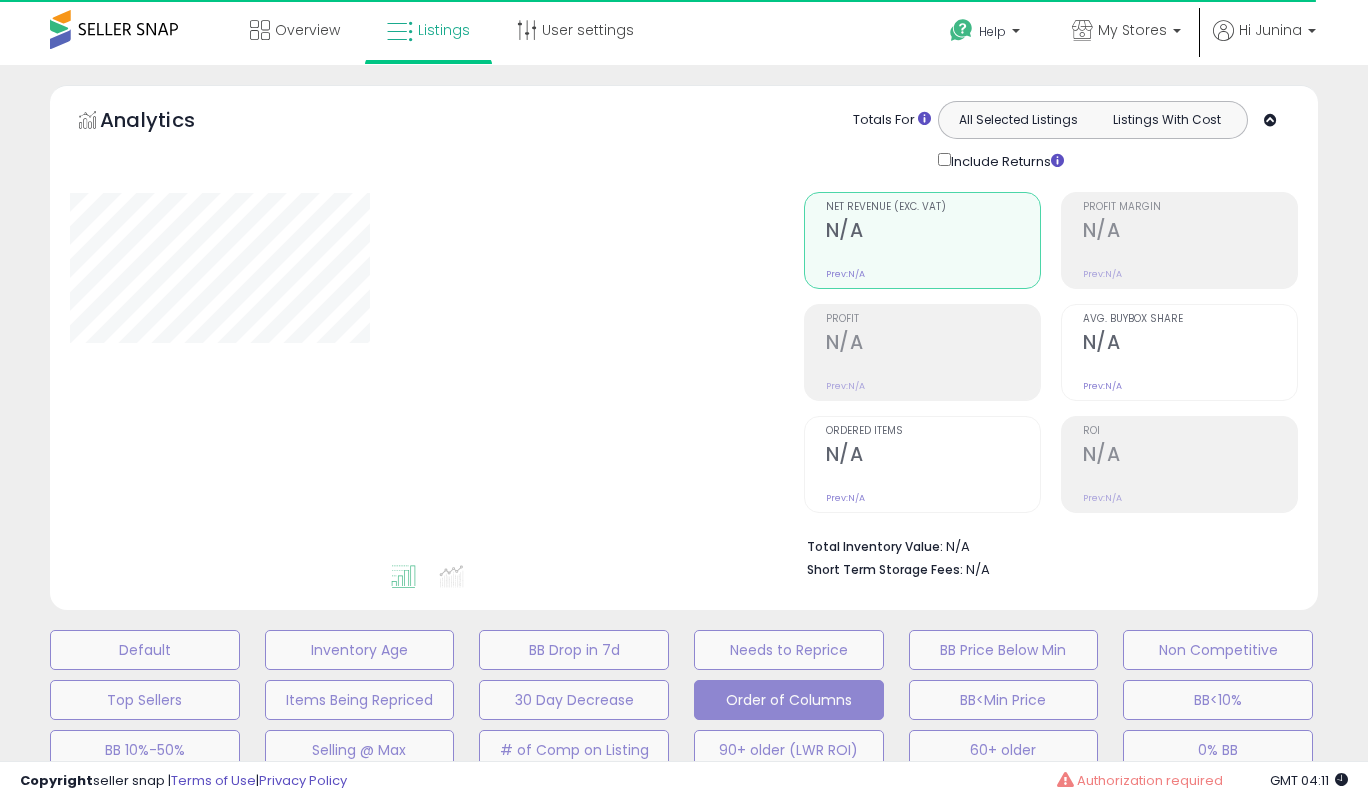 select on "**" 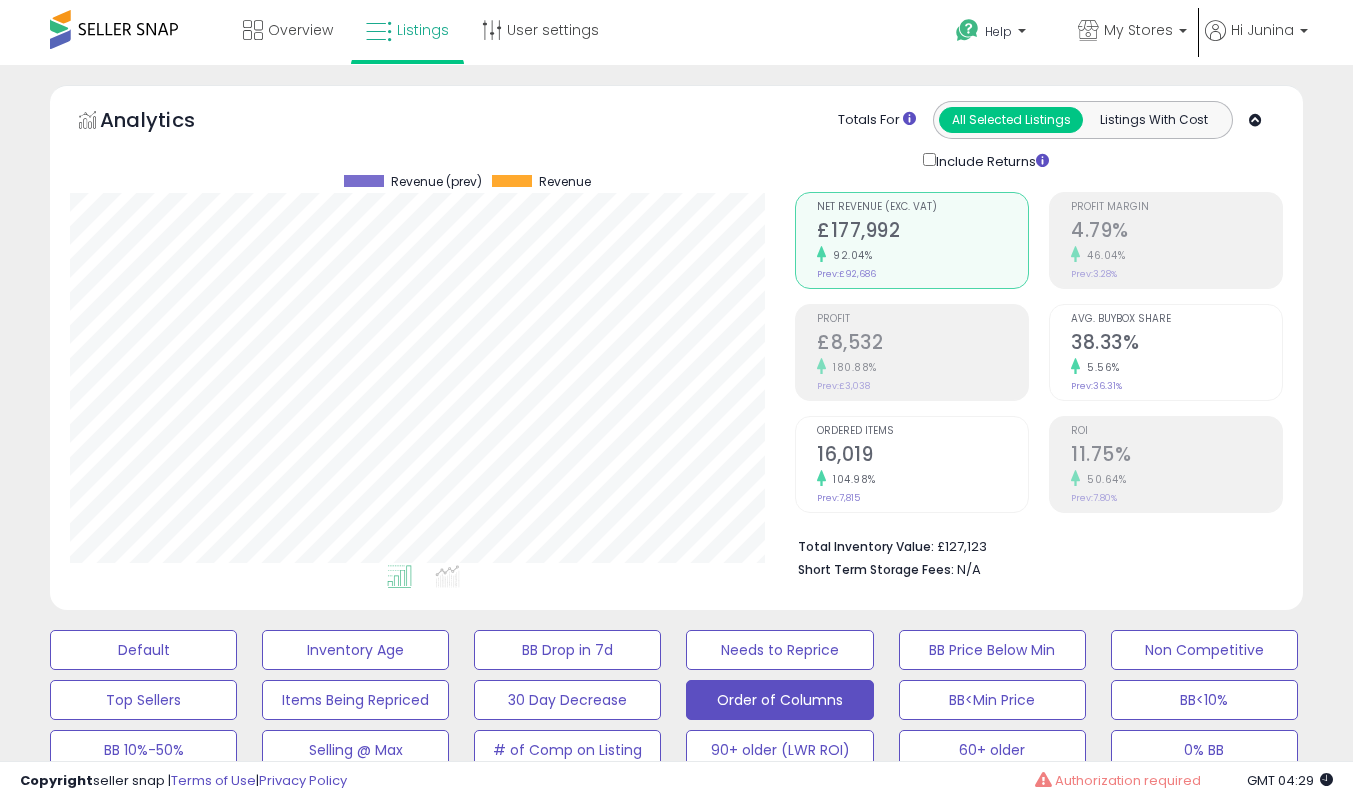 scroll, scrollTop: 999590, scrollLeft: 999275, axis: both 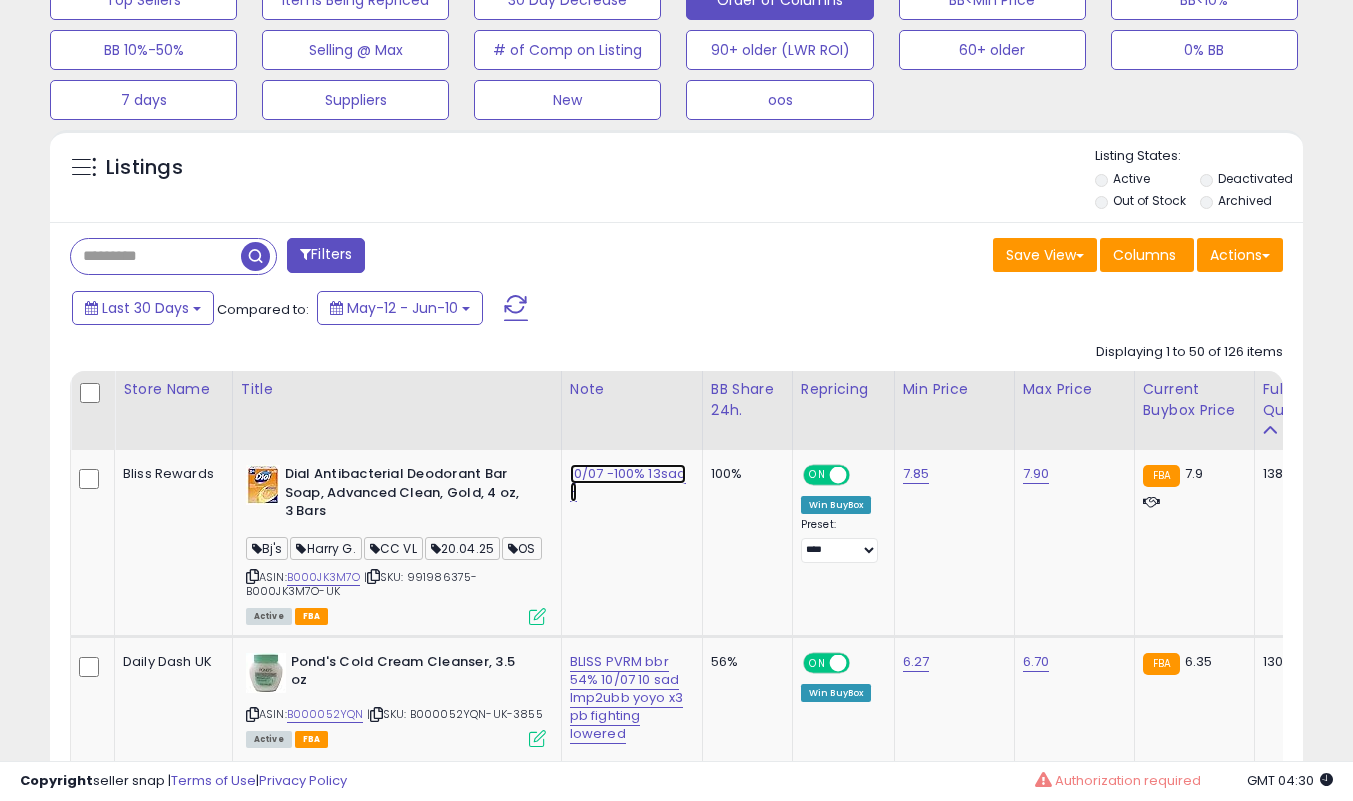 click on "10/07 -100% 13sad -" at bounding box center (628, 483) 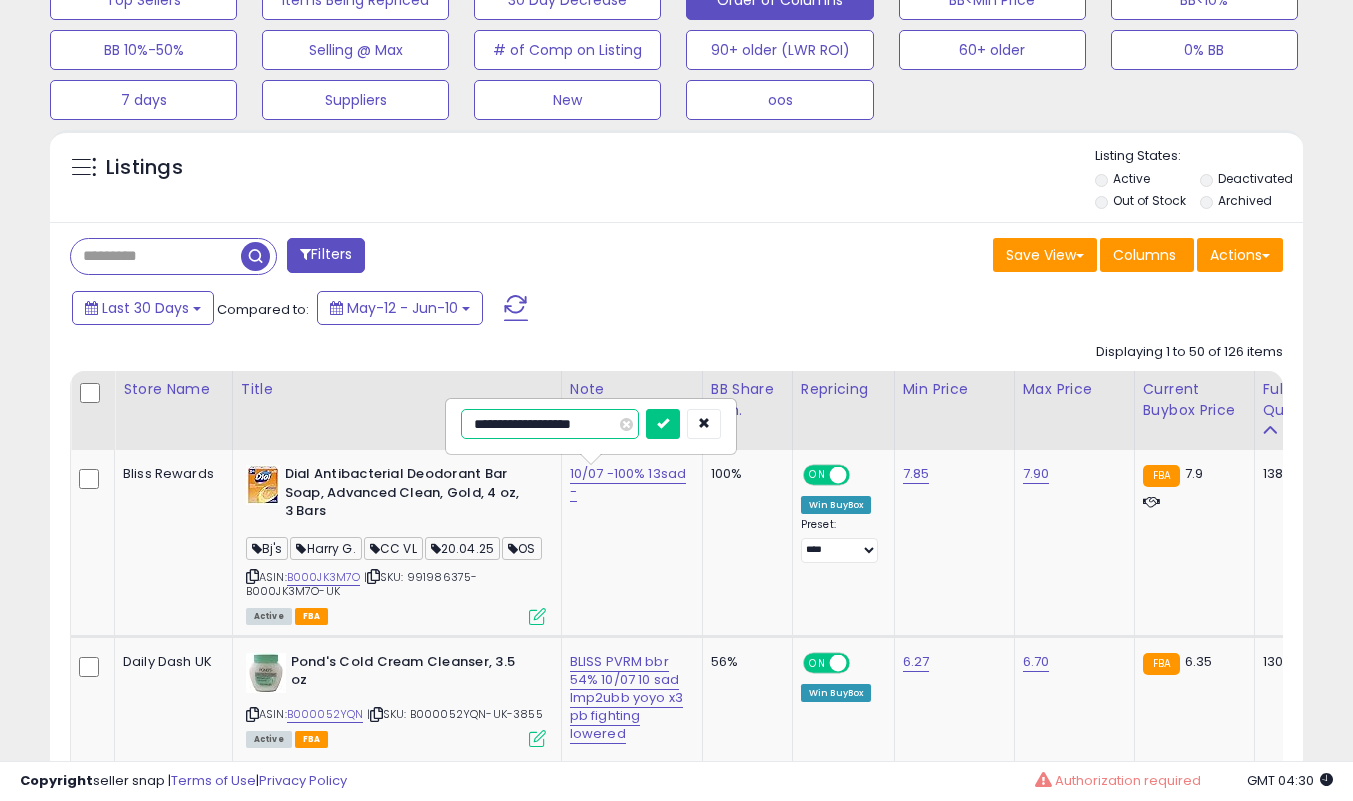 drag, startPoint x: 486, startPoint y: 418, endPoint x: 481, endPoint y: 480, distance: 62.201286 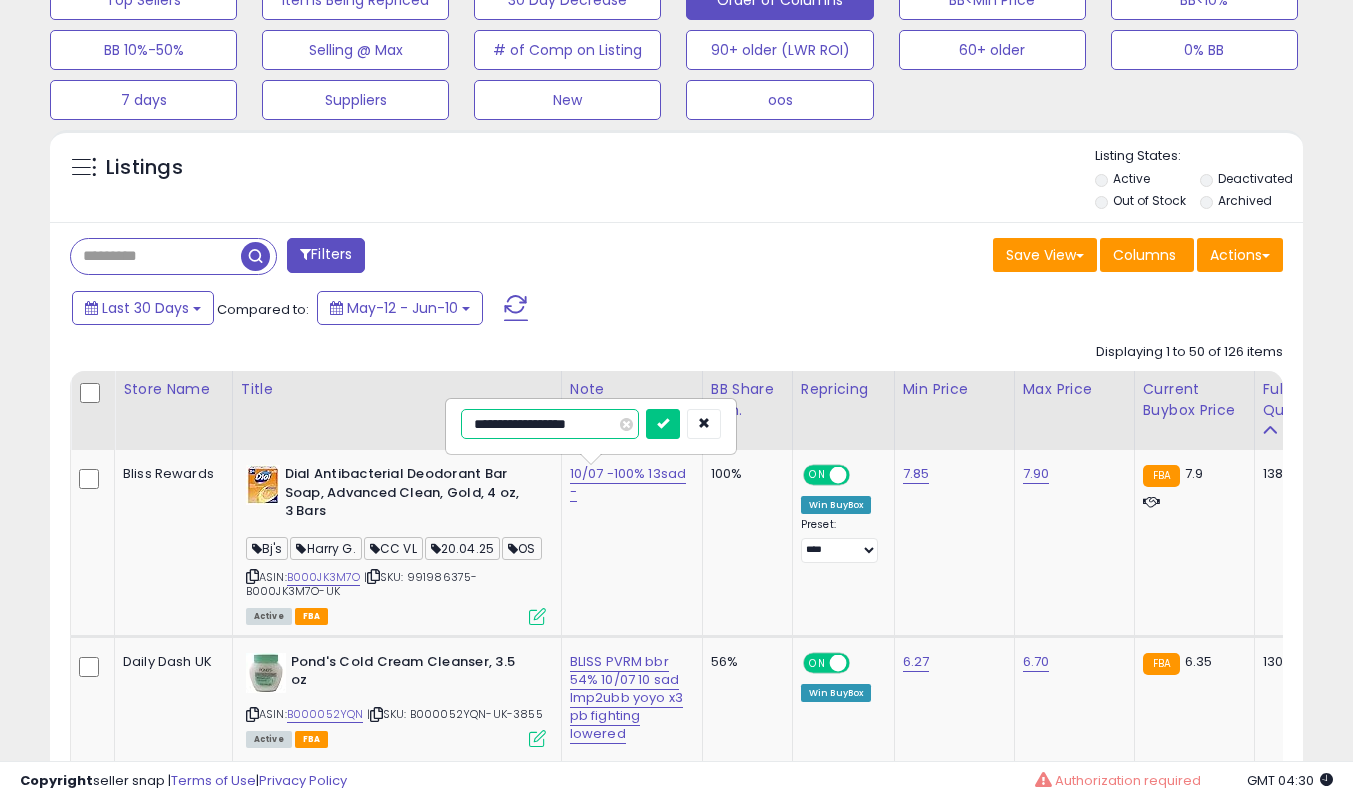 type on "**********" 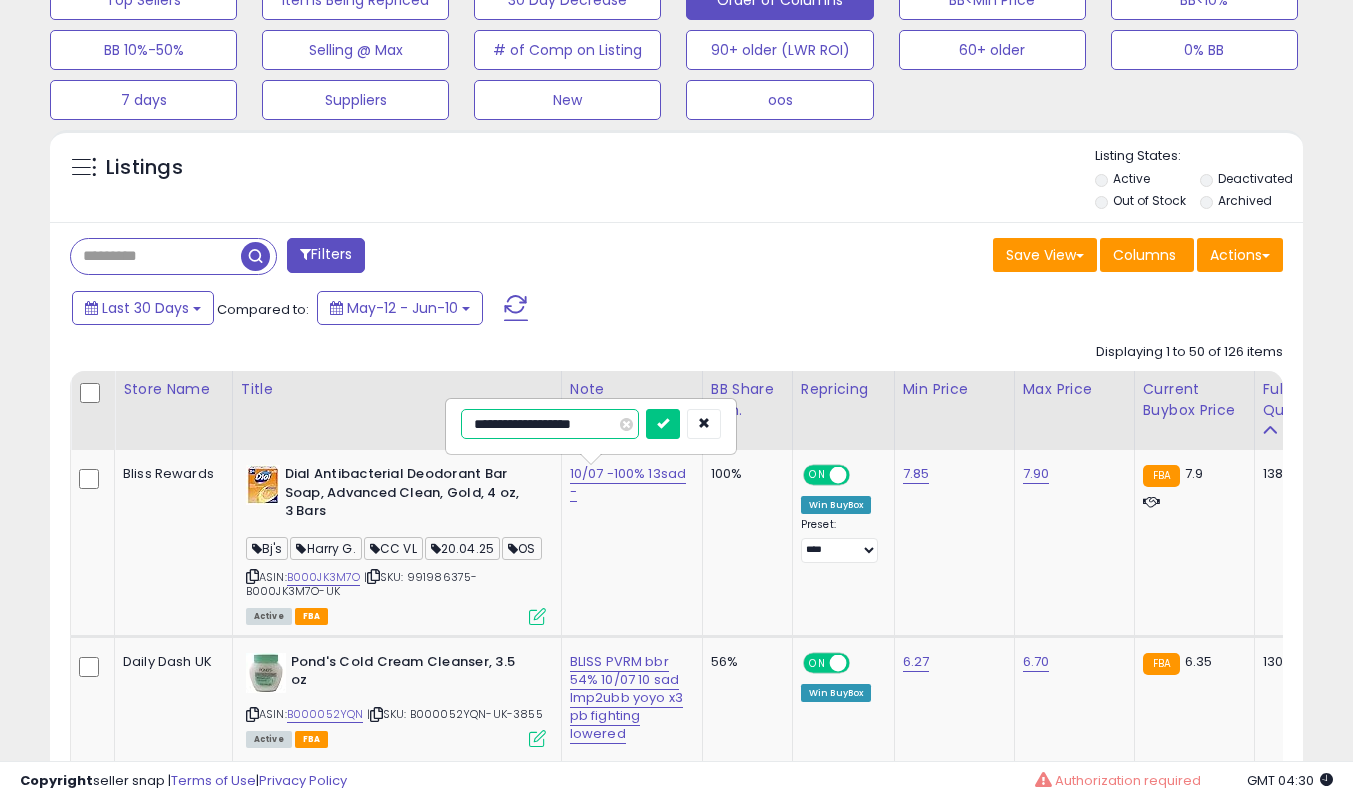 click at bounding box center (663, 424) 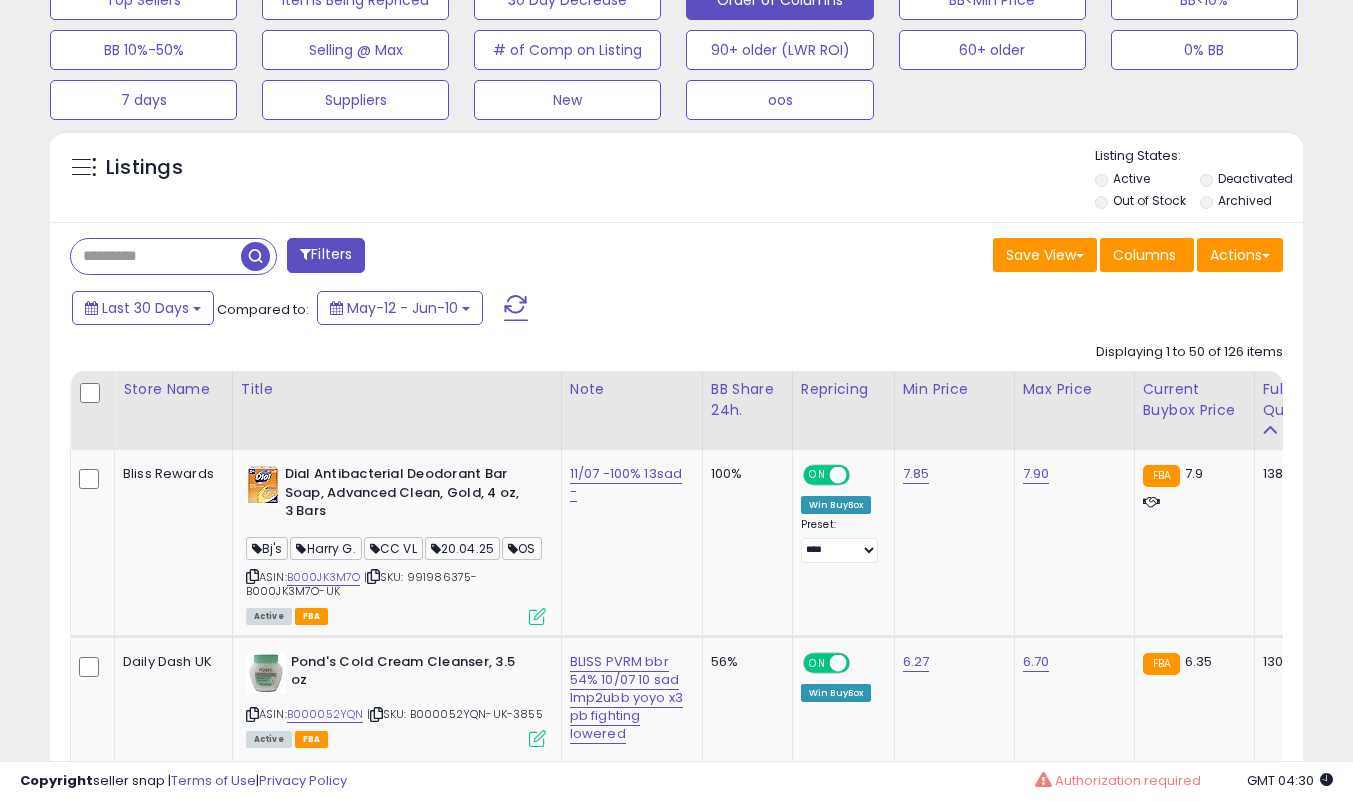 scroll, scrollTop: 900, scrollLeft: 0, axis: vertical 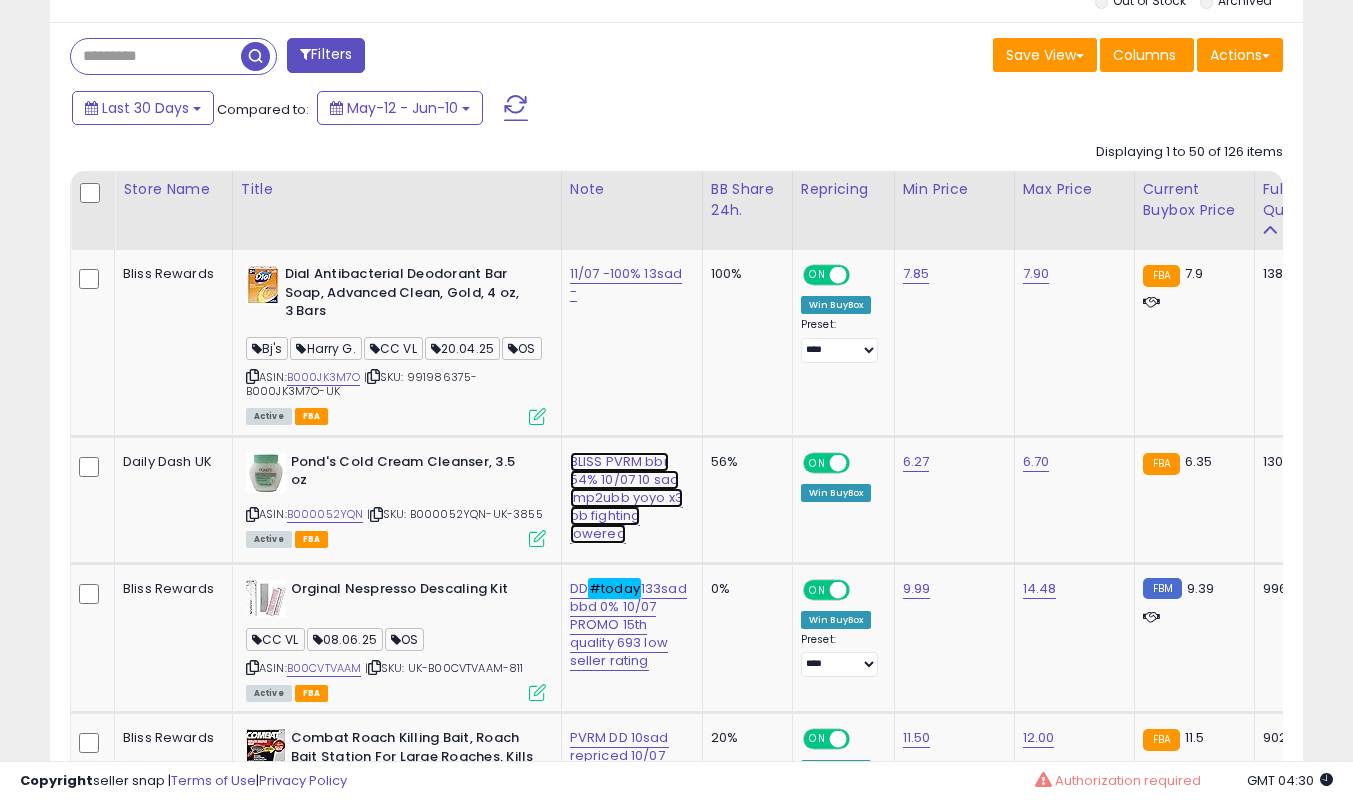 click on "BLISS PVRM bbr 54% 10/07 10 sad lmp2ubb yoyo x3 pb fighting lowered" at bounding box center [626, 283] 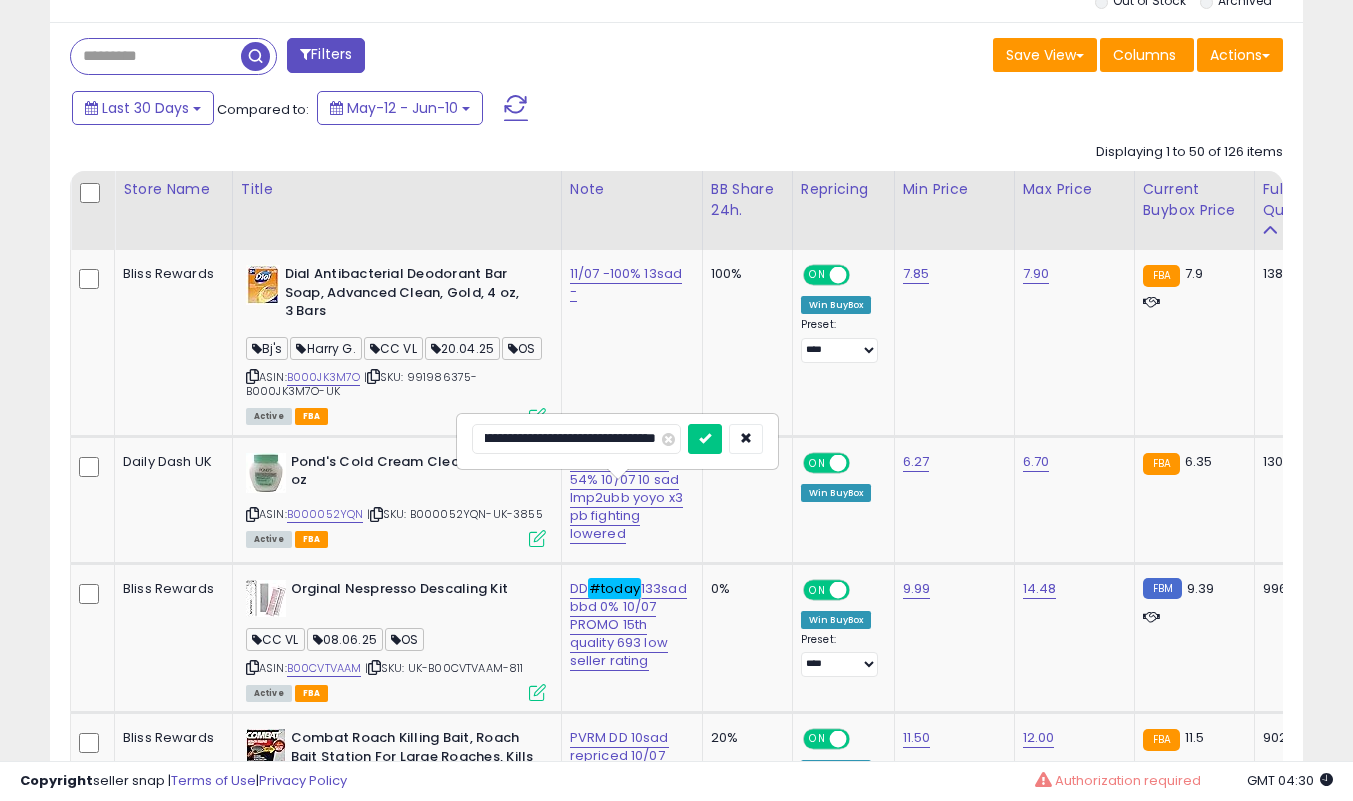 scroll, scrollTop: 0, scrollLeft: 0, axis: both 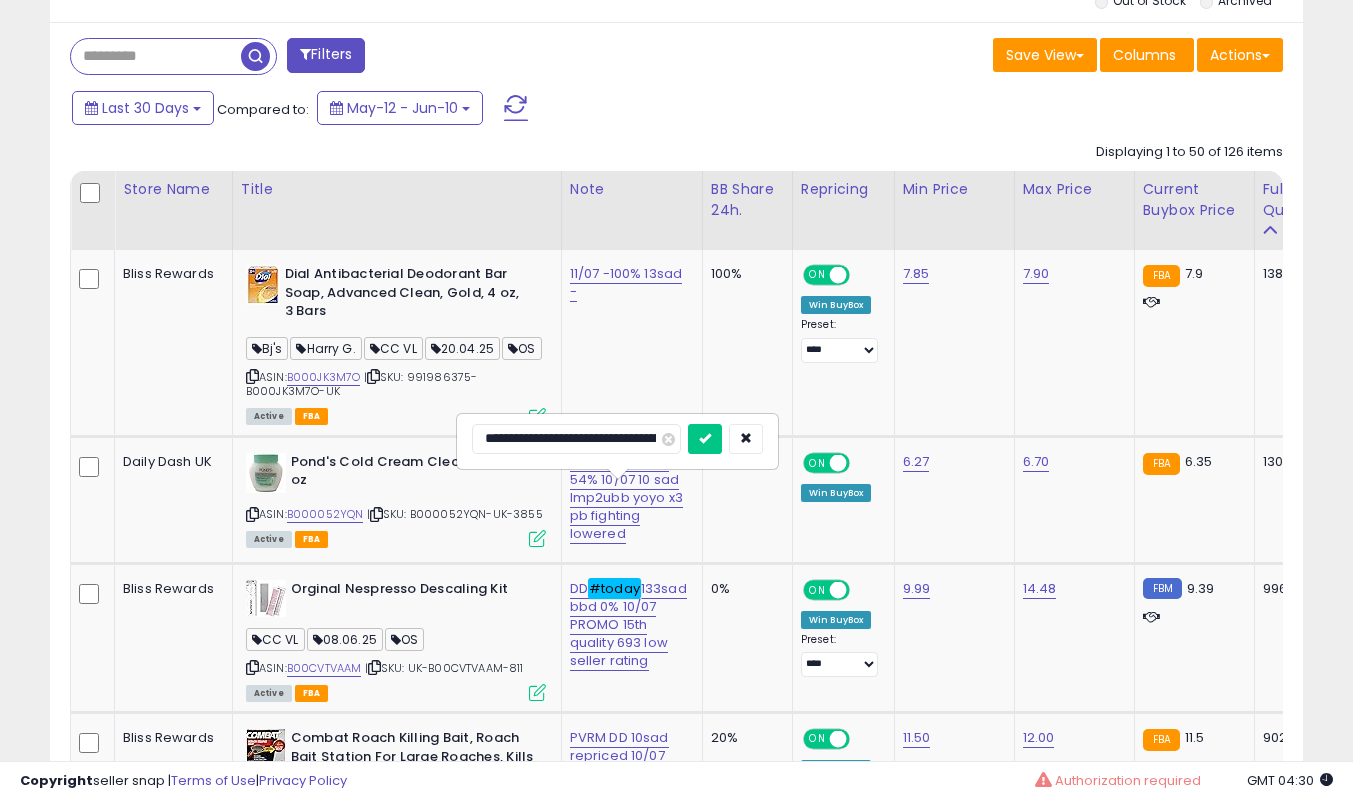type on "**********" 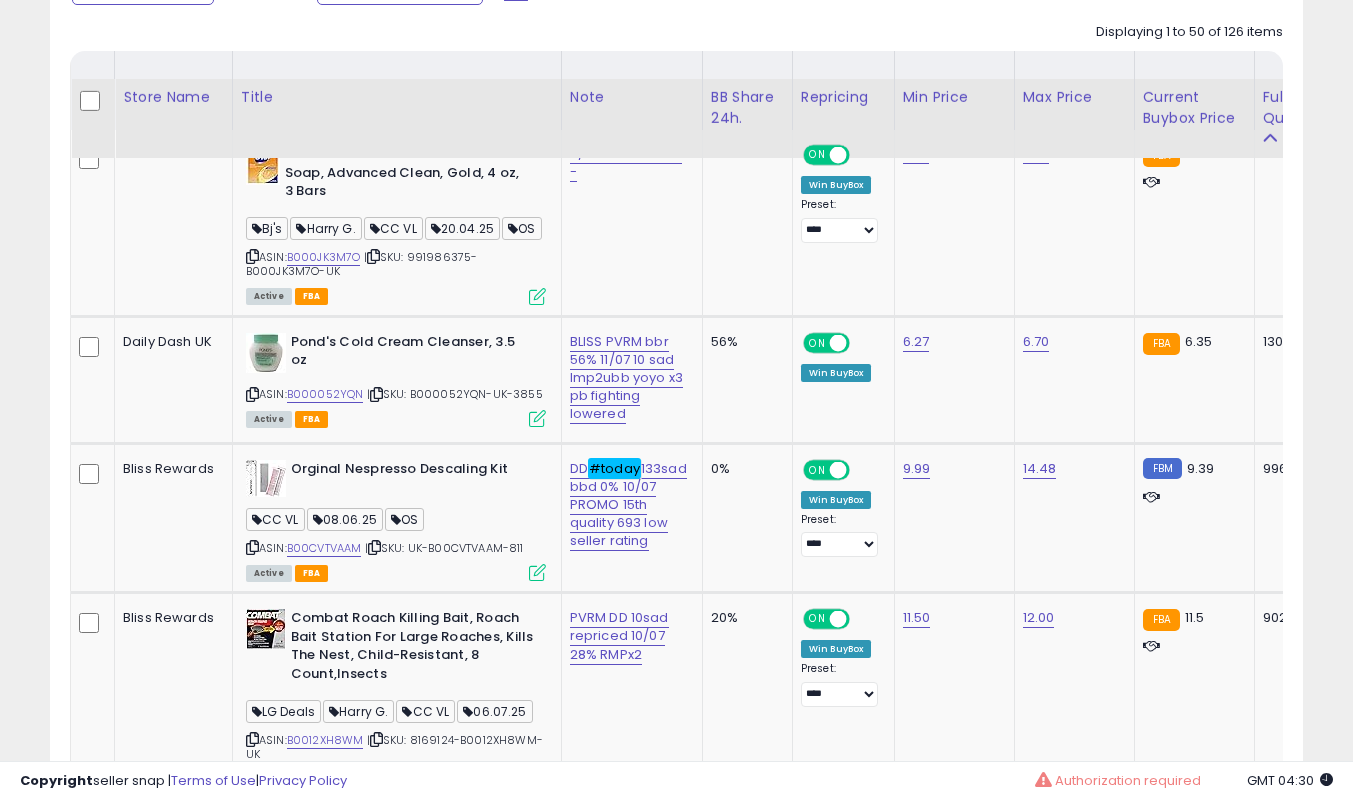 scroll, scrollTop: 1100, scrollLeft: 0, axis: vertical 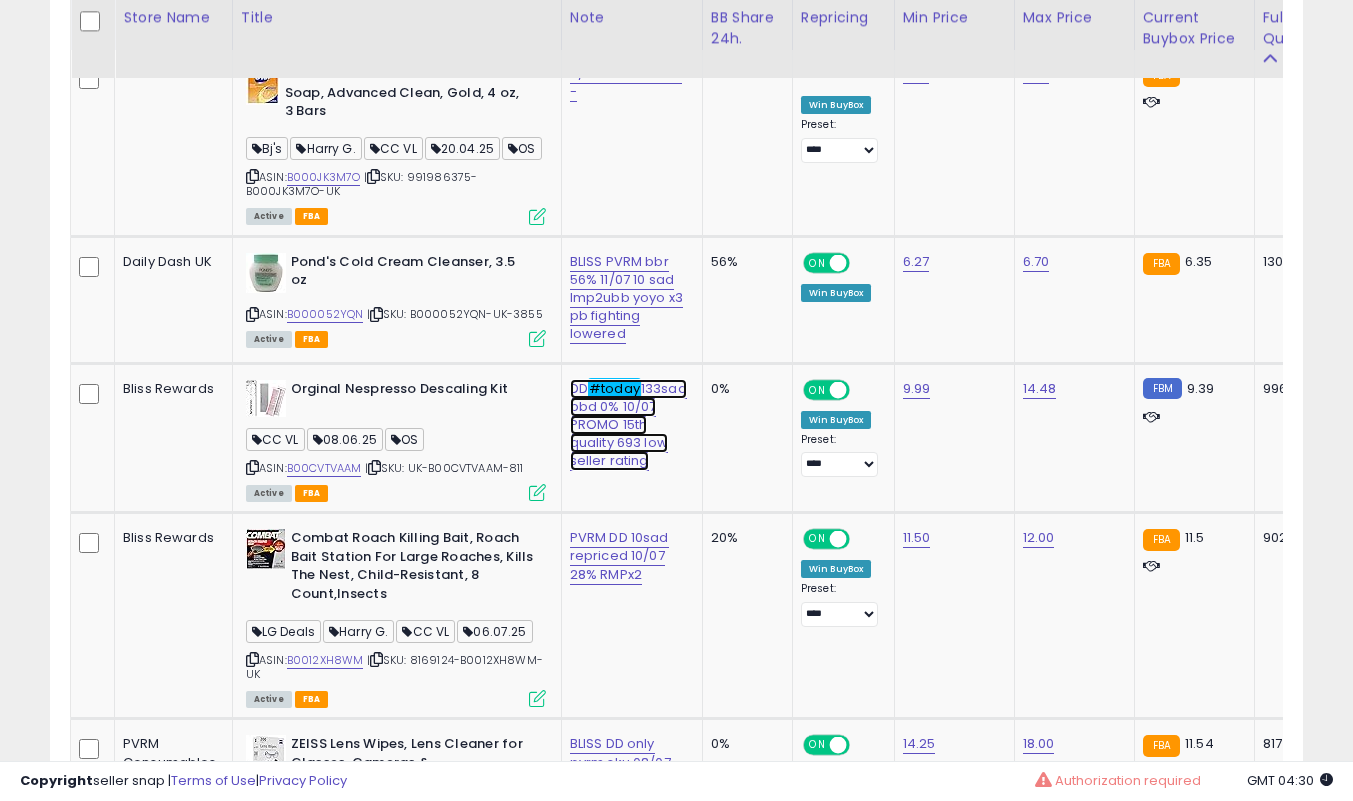click on "DD  #today  133sad bbd 0% 10/07 PROMO 15th  quality 693 low seller rating" at bounding box center (626, 83) 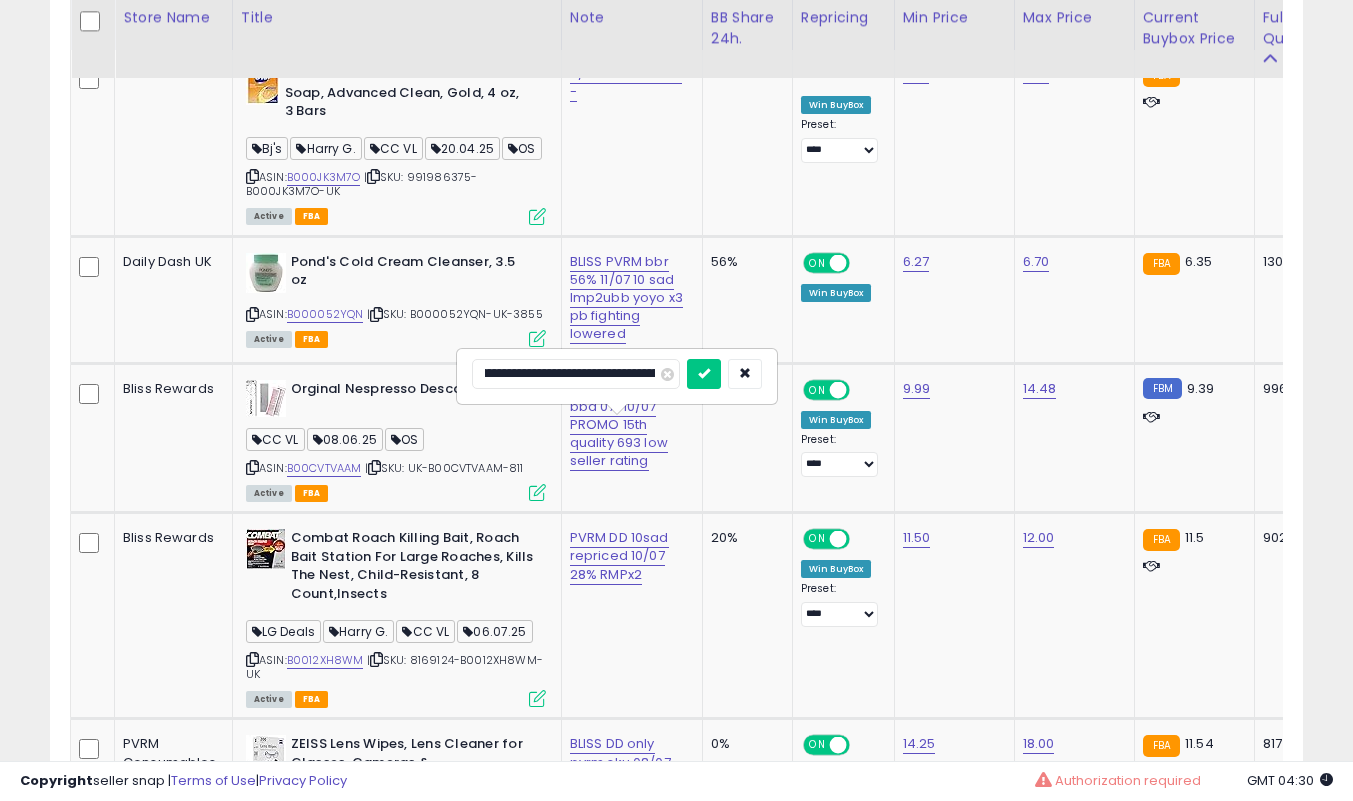 scroll, scrollTop: 0, scrollLeft: 114, axis: horizontal 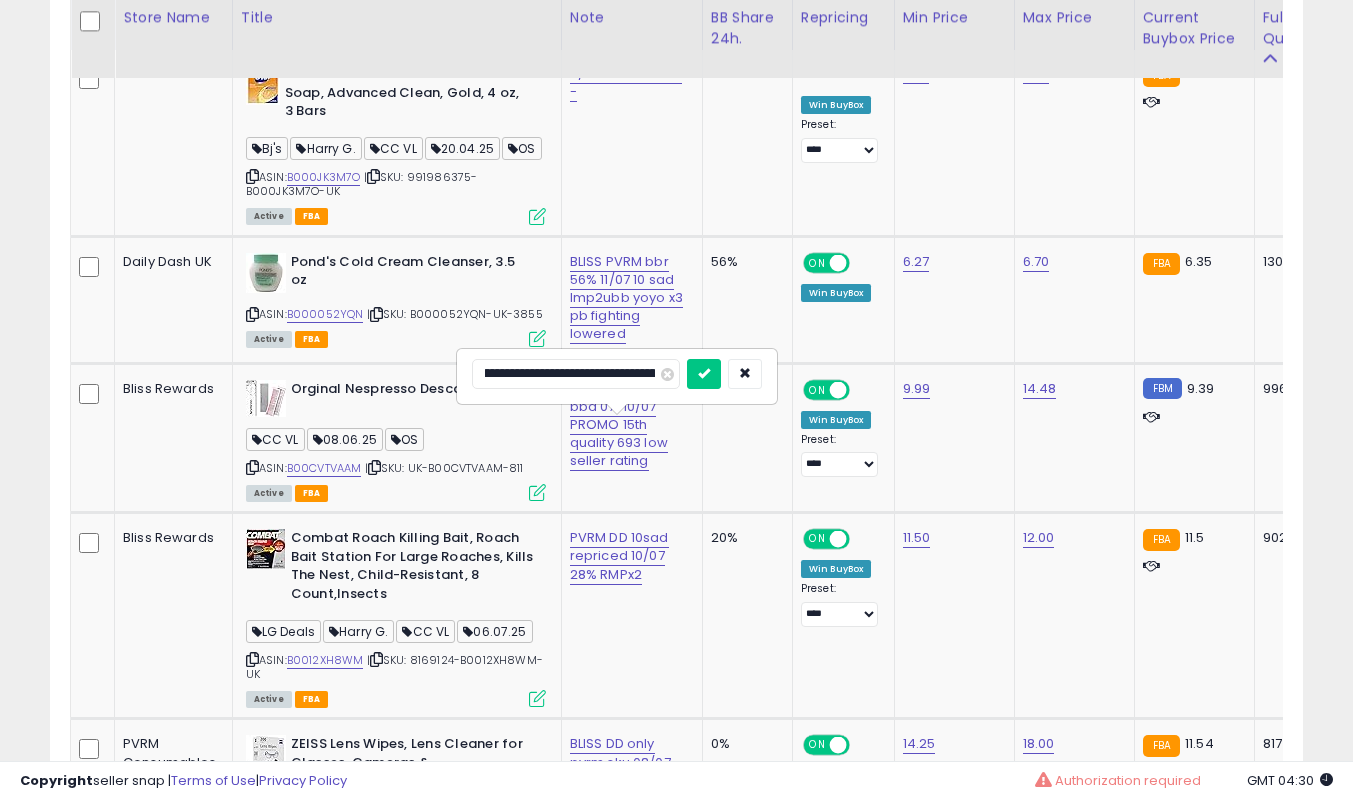type on "**********" 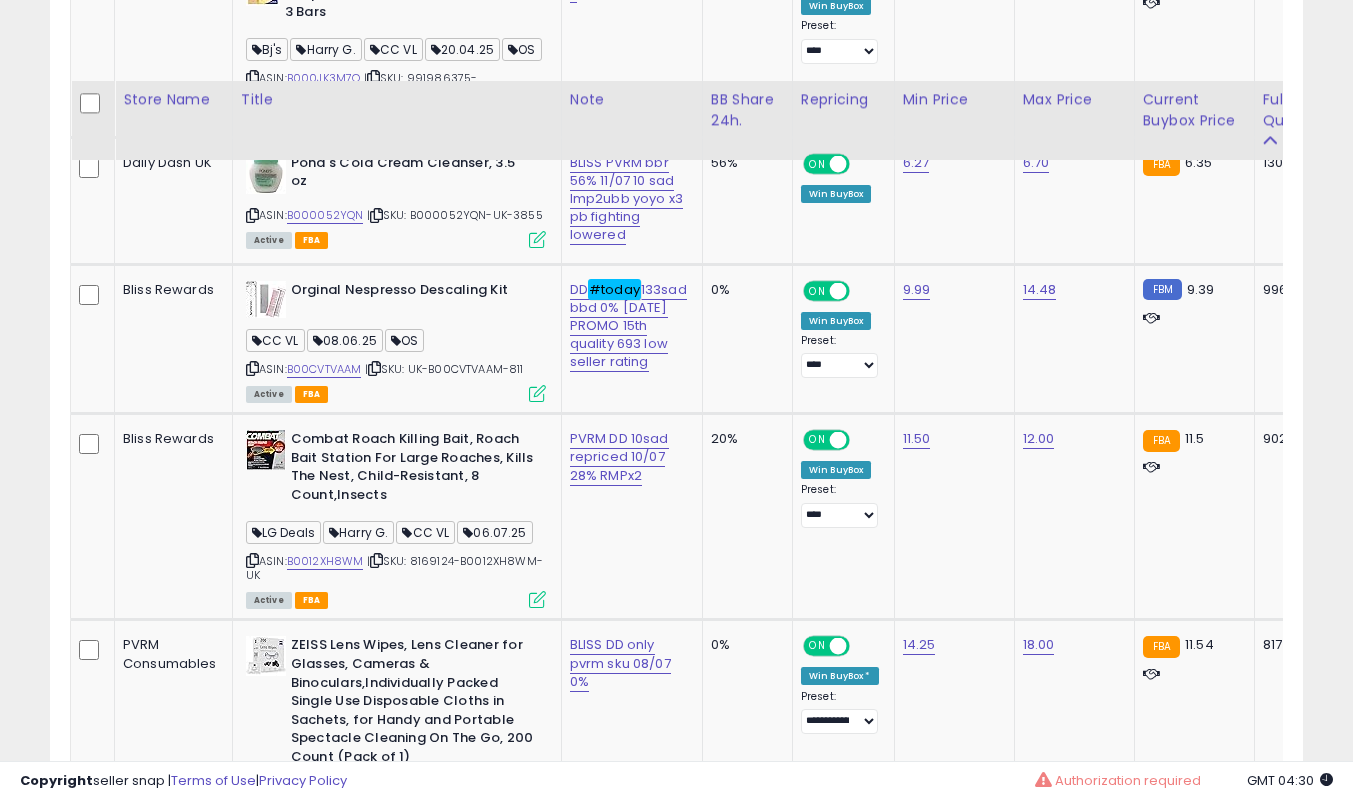 scroll, scrollTop: 1300, scrollLeft: 0, axis: vertical 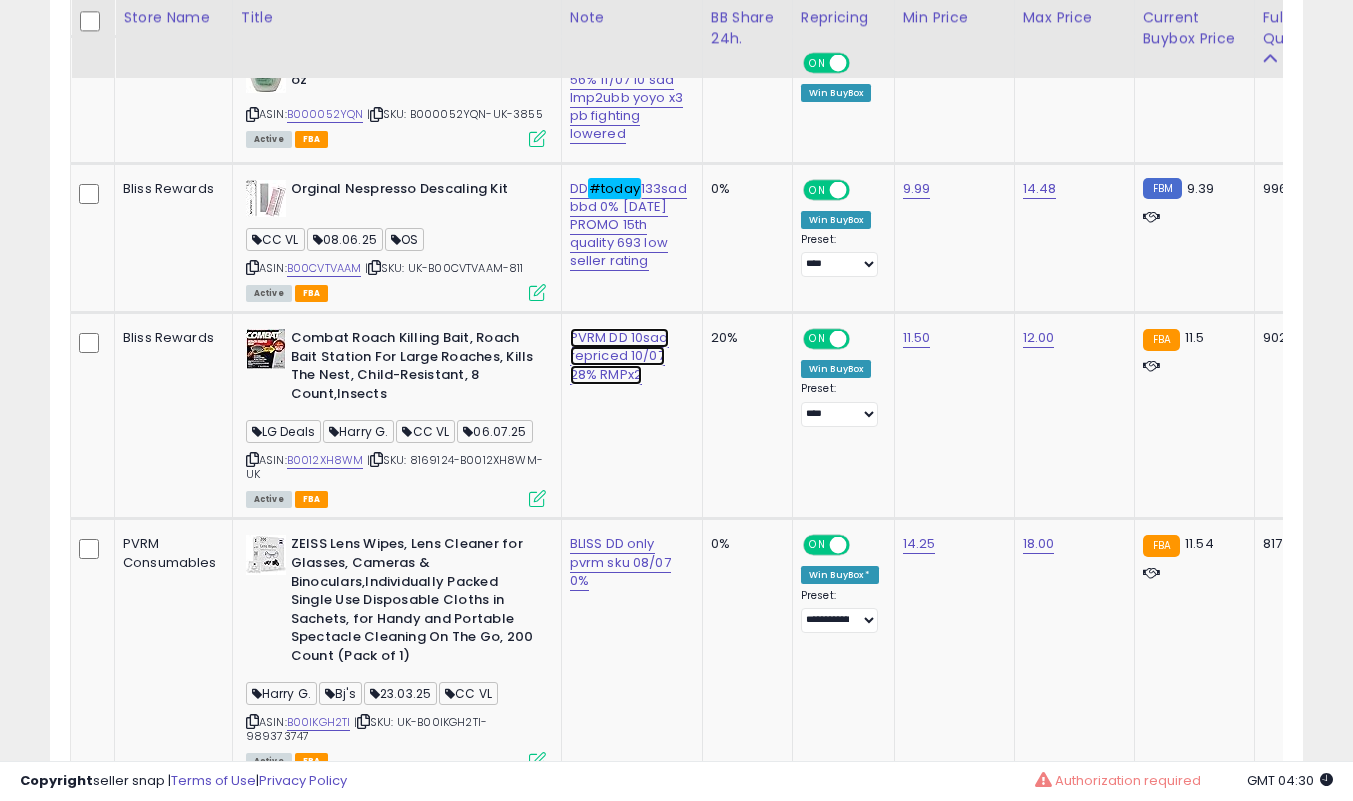 click on "PVRM DD 10sad repriced 10/07 28% RMPx2" at bounding box center (626, -117) 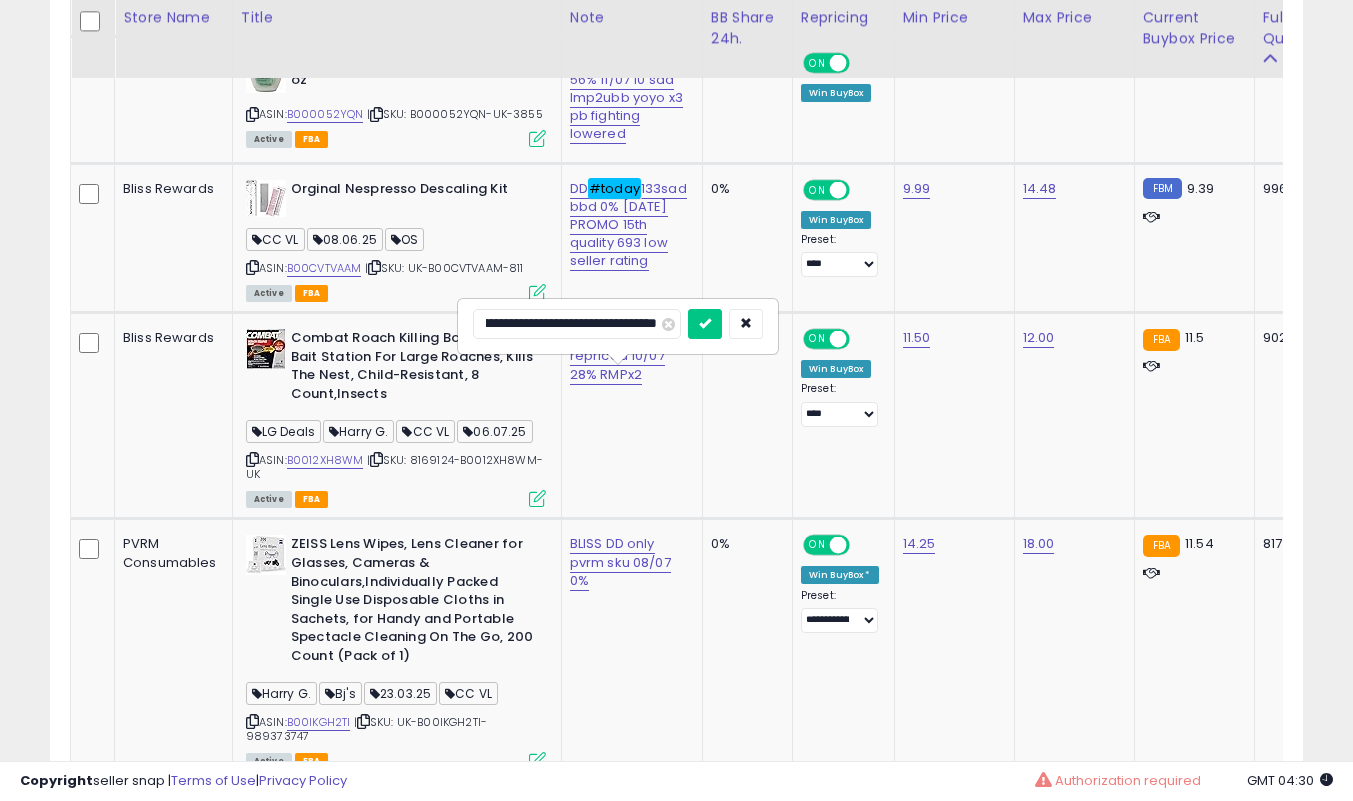 scroll, scrollTop: 0, scrollLeft: 111, axis: horizontal 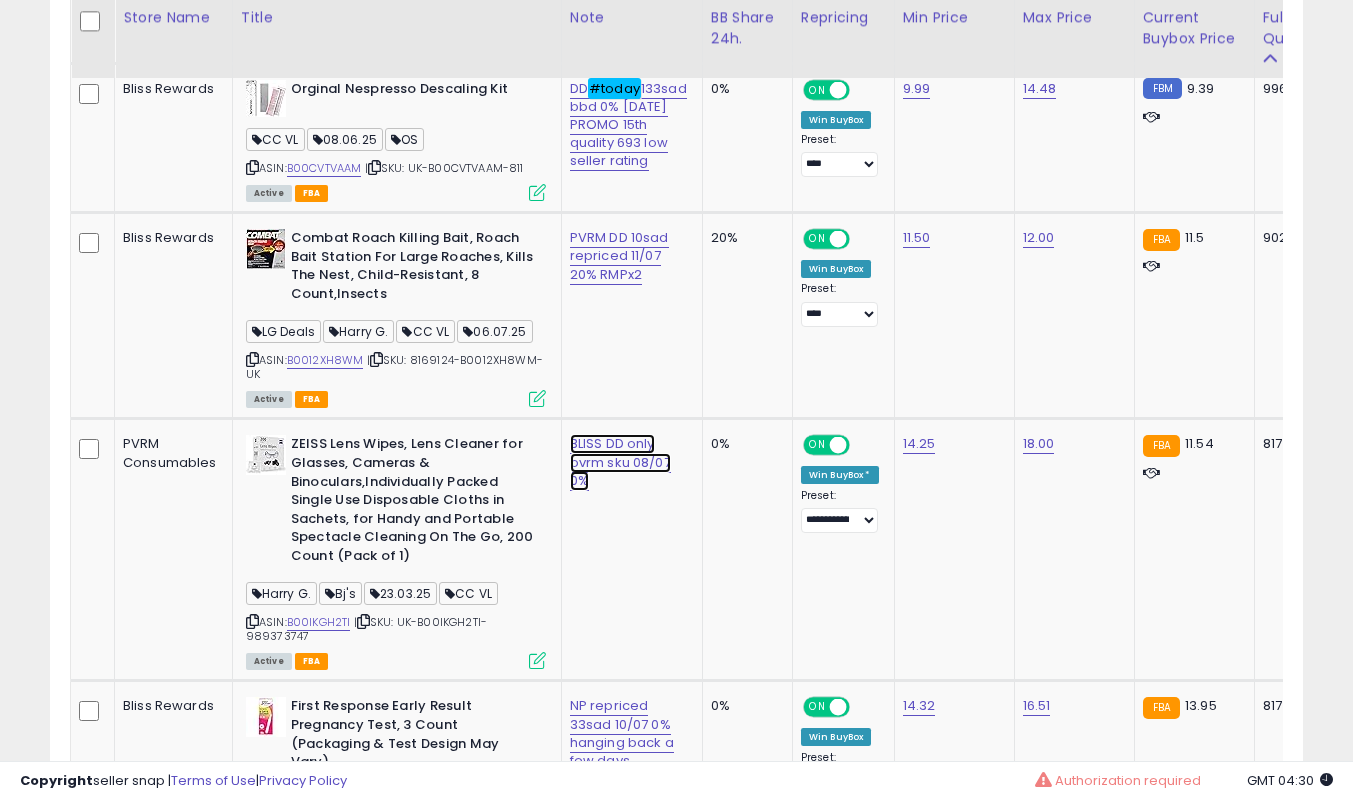 click on "BLISS DD only pvrm sku 08/07 0%" at bounding box center [626, -217] 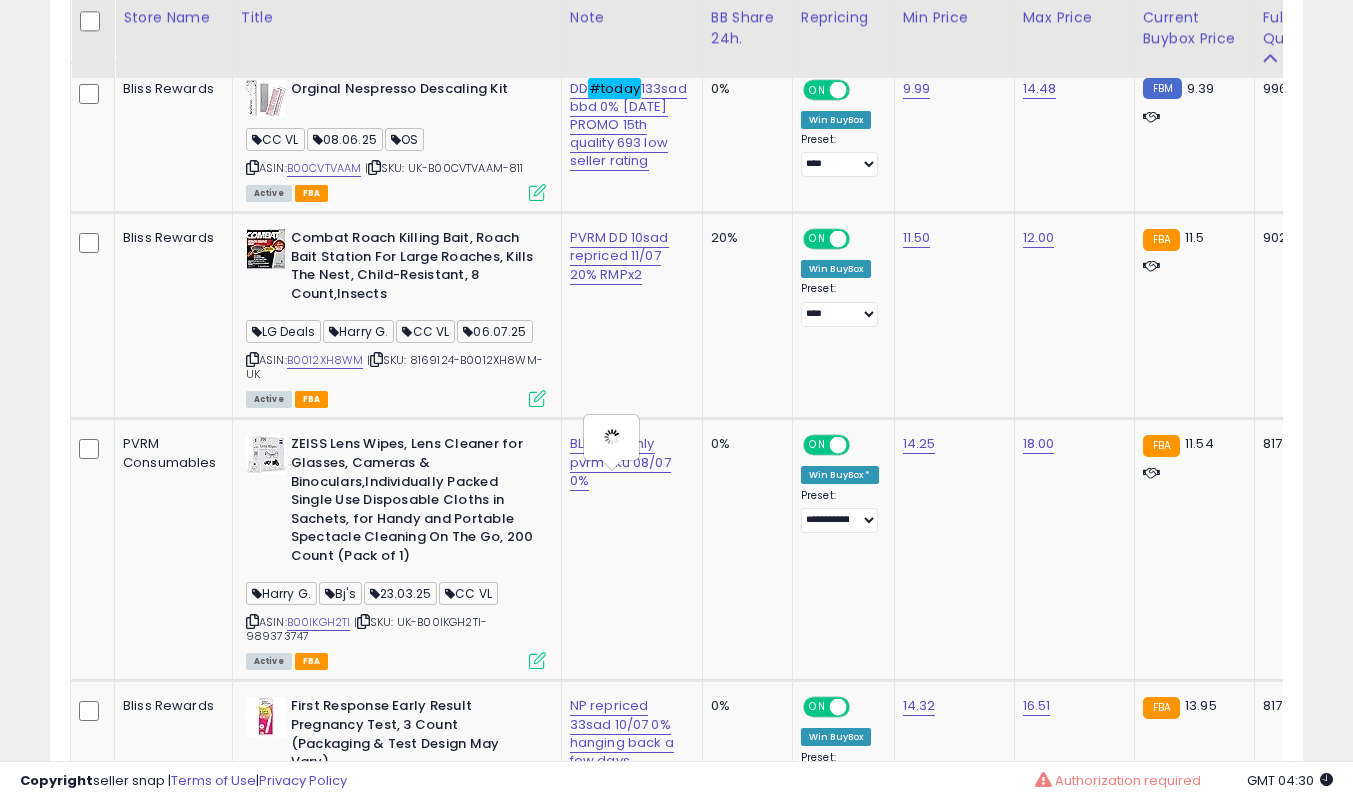 type on "**********" 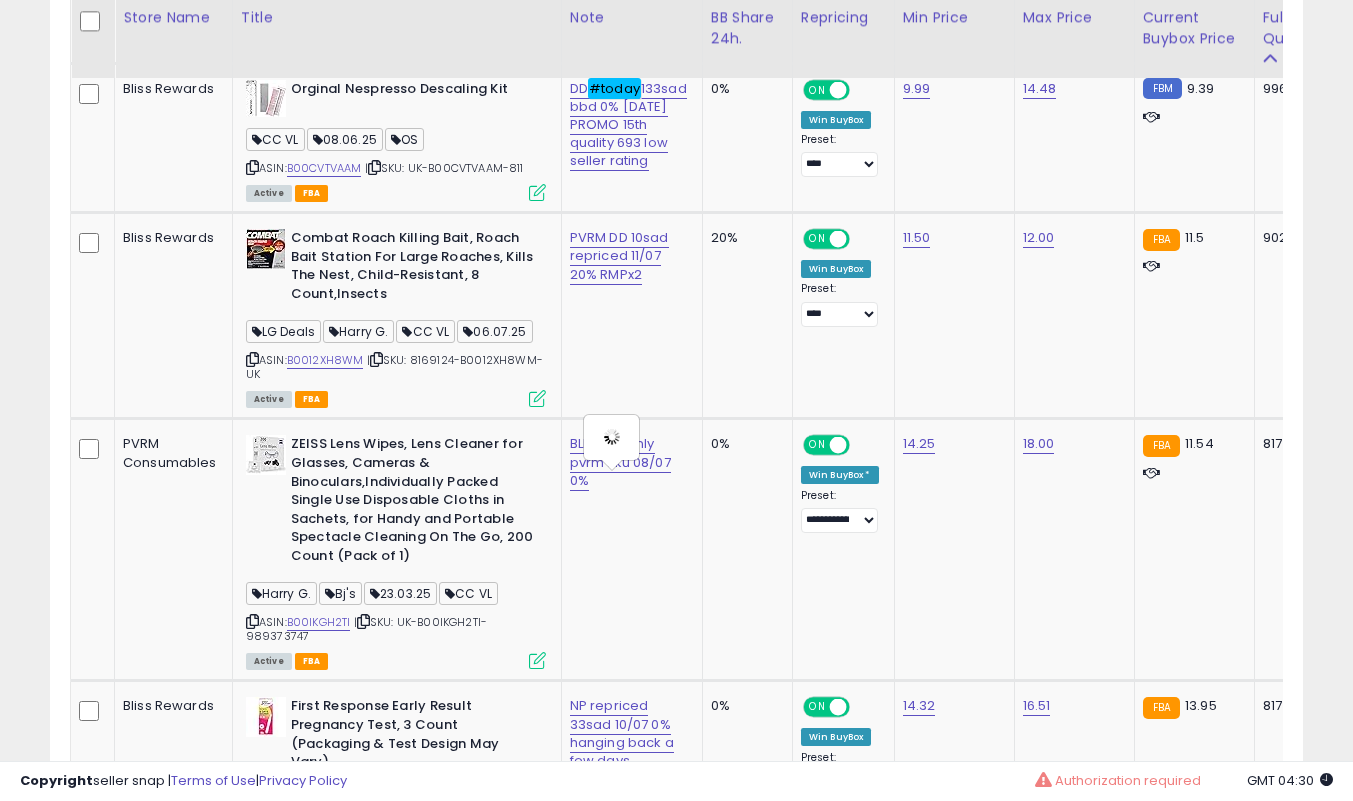 scroll, scrollTop: 0, scrollLeft: 54, axis: horizontal 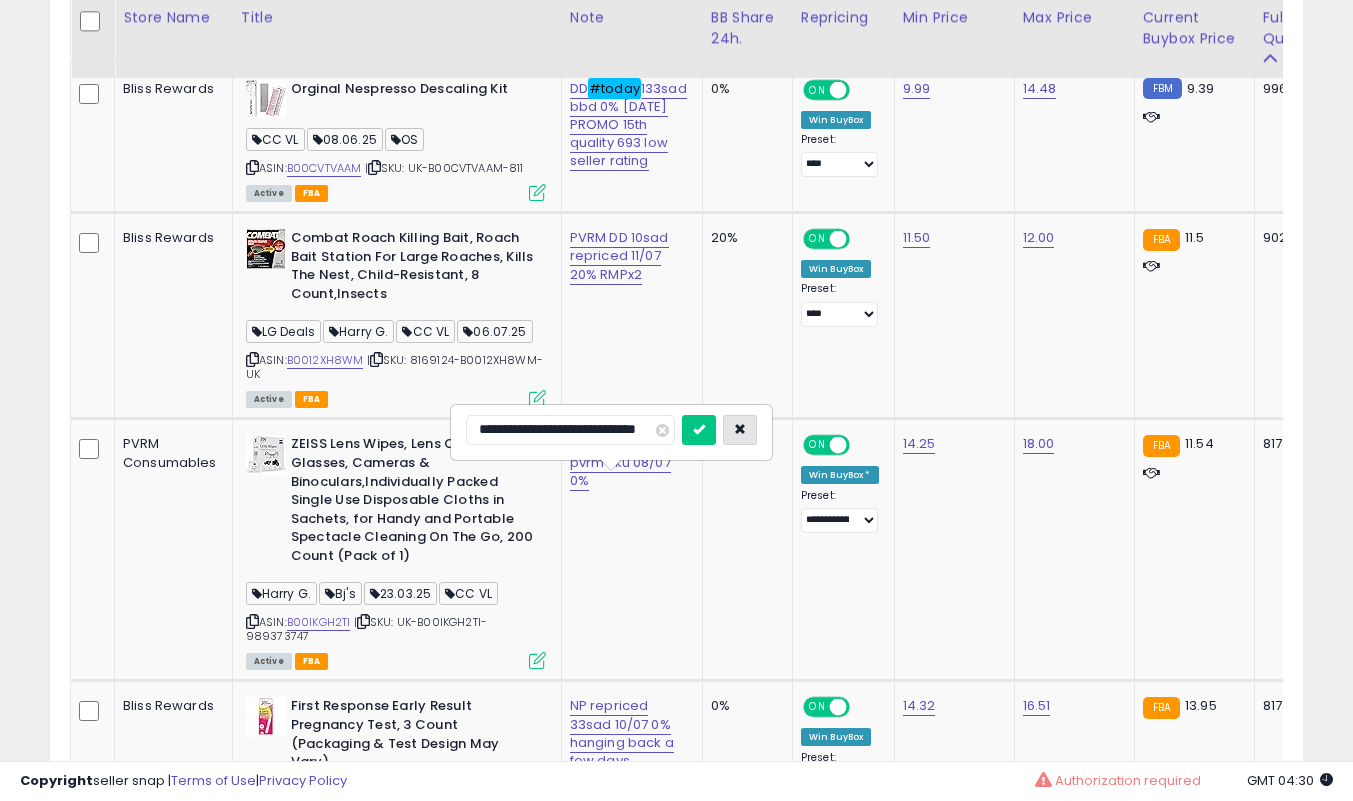 click at bounding box center [740, 429] 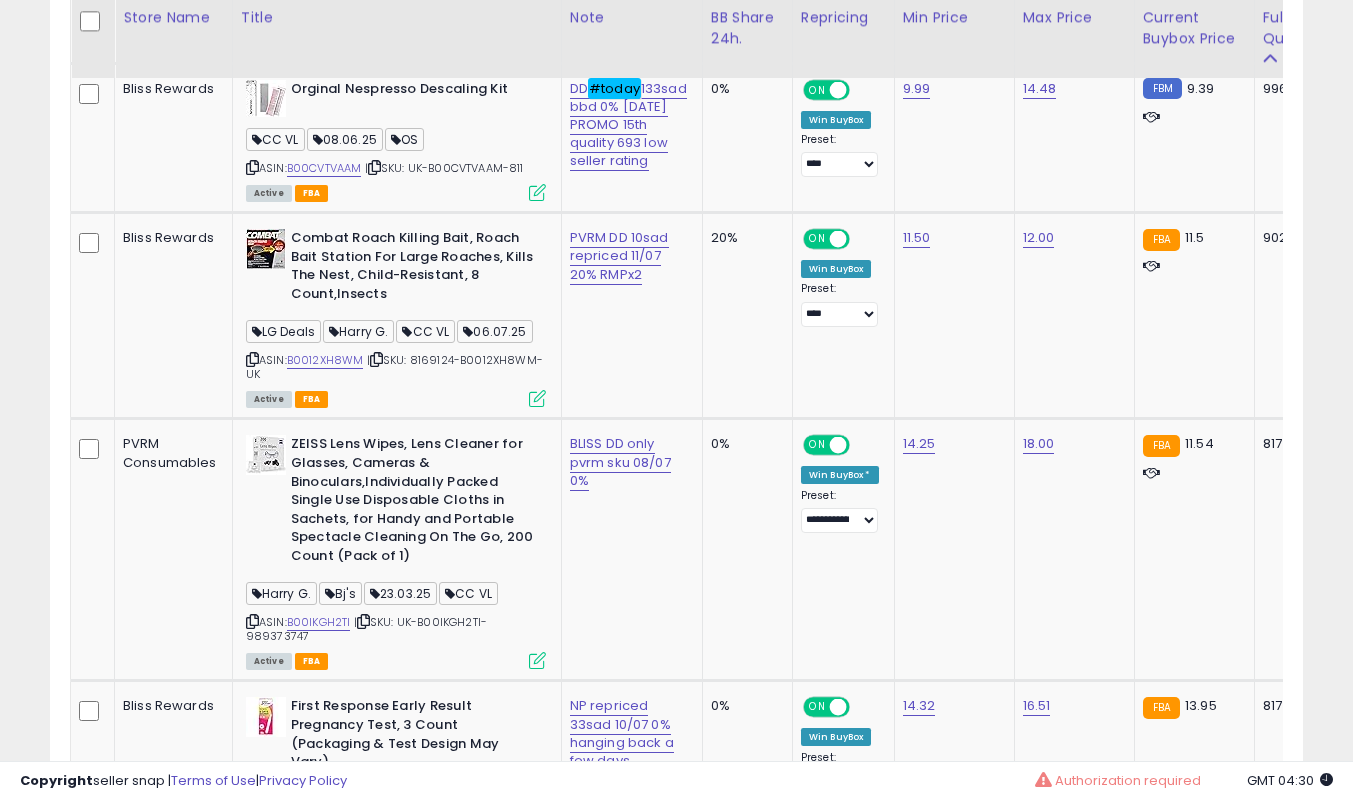 scroll, scrollTop: 0, scrollLeft: 0, axis: both 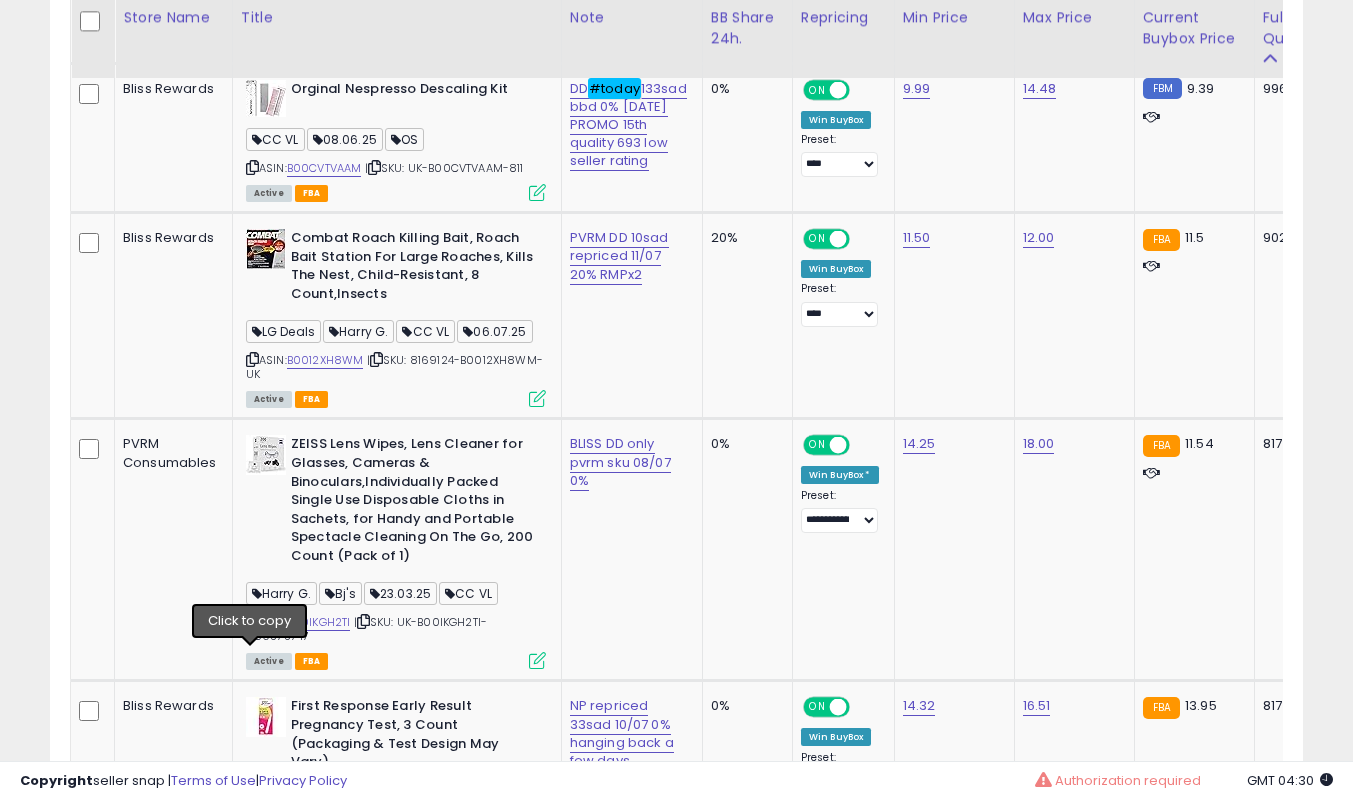click at bounding box center (252, 621) 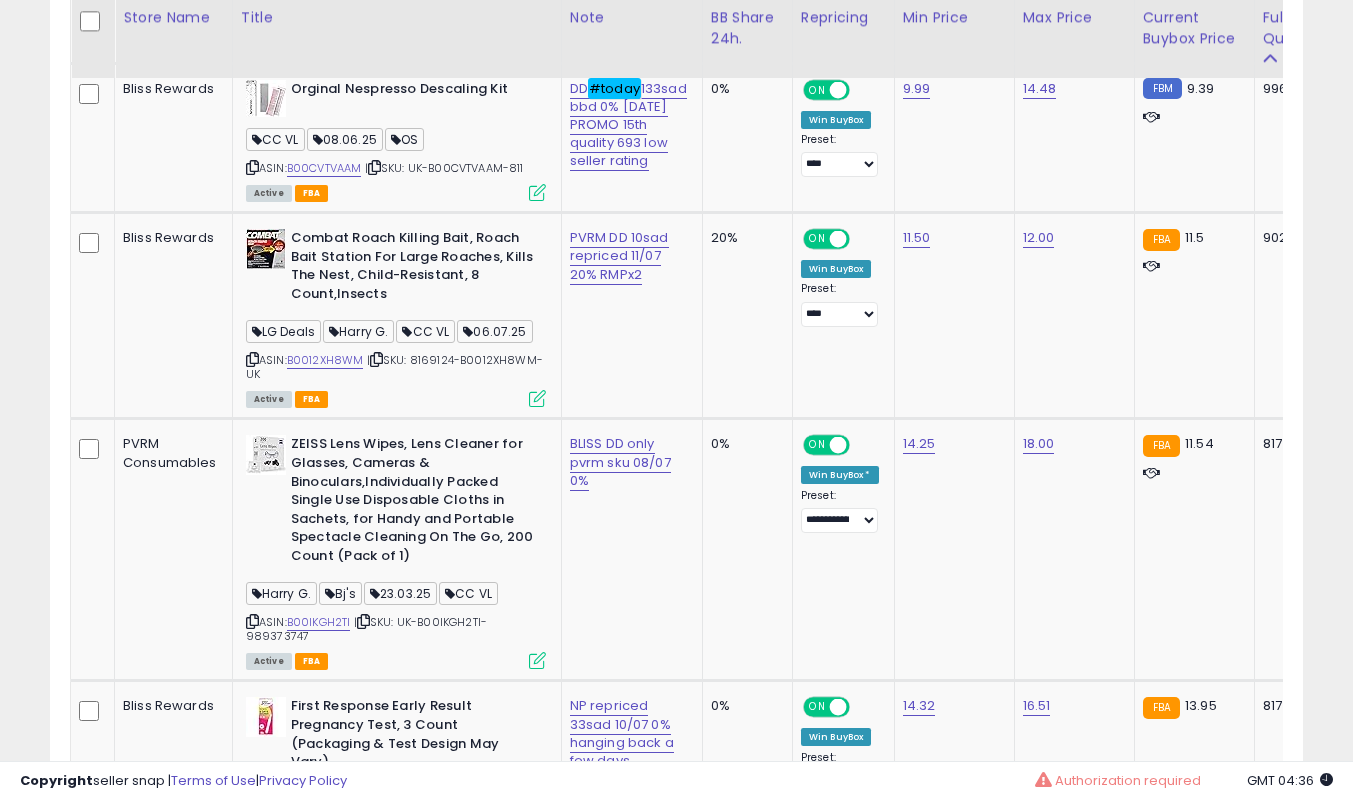 click on "Listings
Active" at bounding box center [676, 4273] 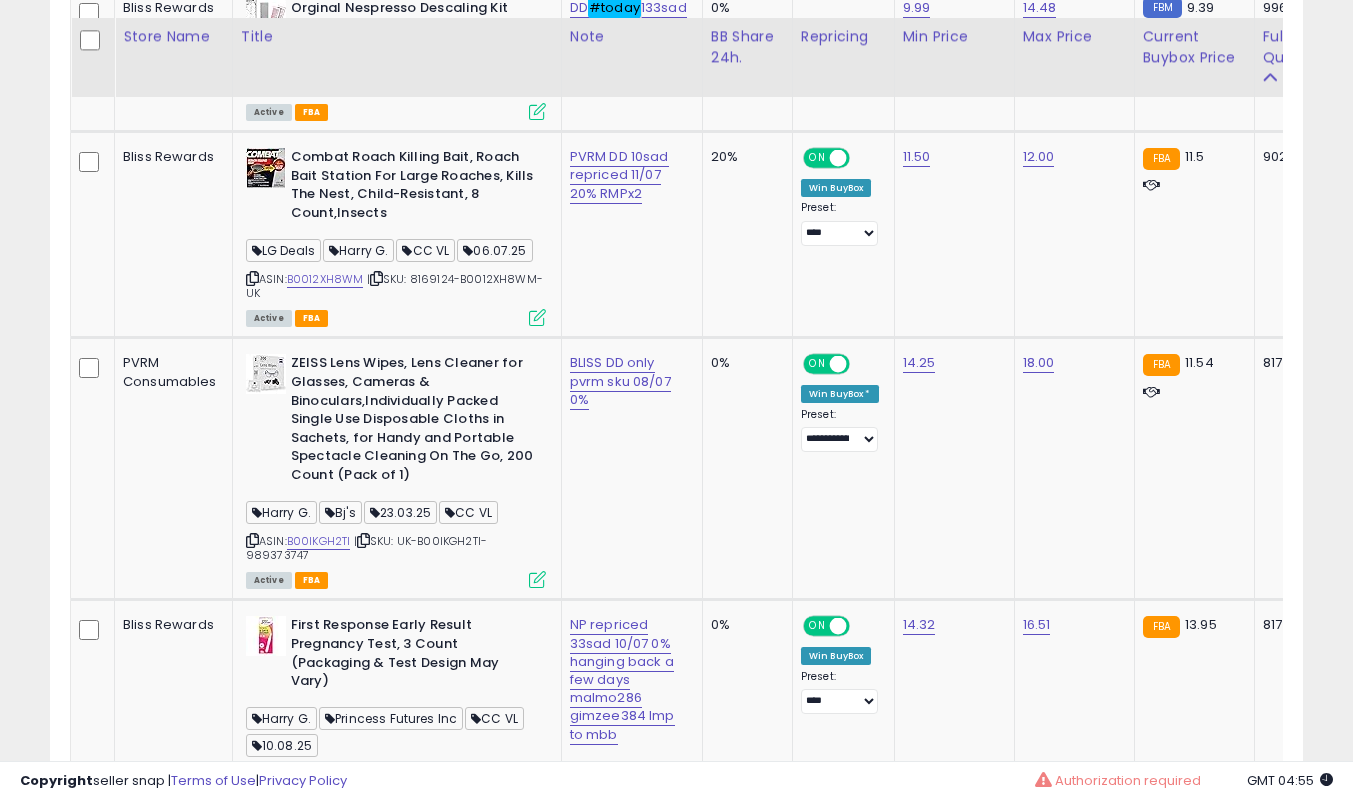 scroll, scrollTop: 1500, scrollLeft: 0, axis: vertical 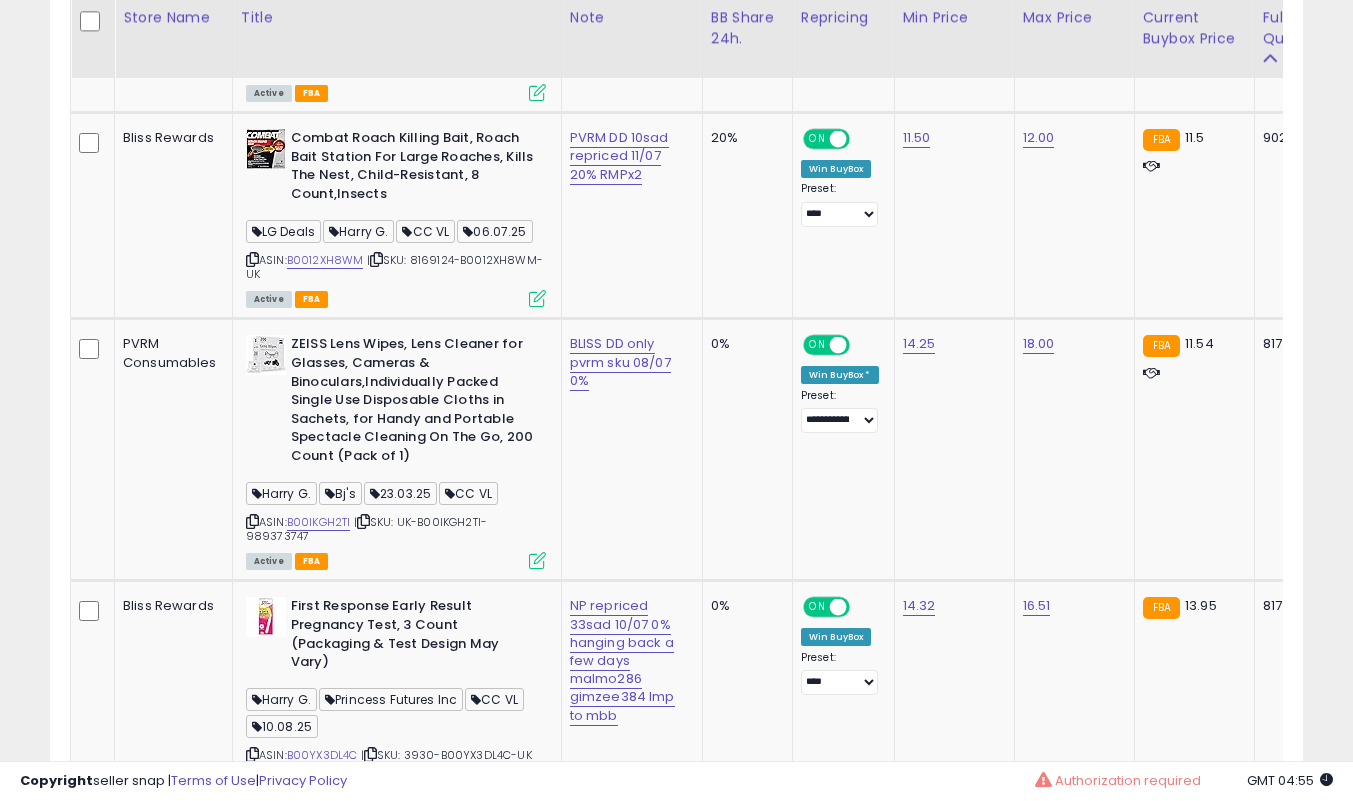 drag, startPoint x: 251, startPoint y: 557, endPoint x: 289, endPoint y: 554, distance: 38.118237 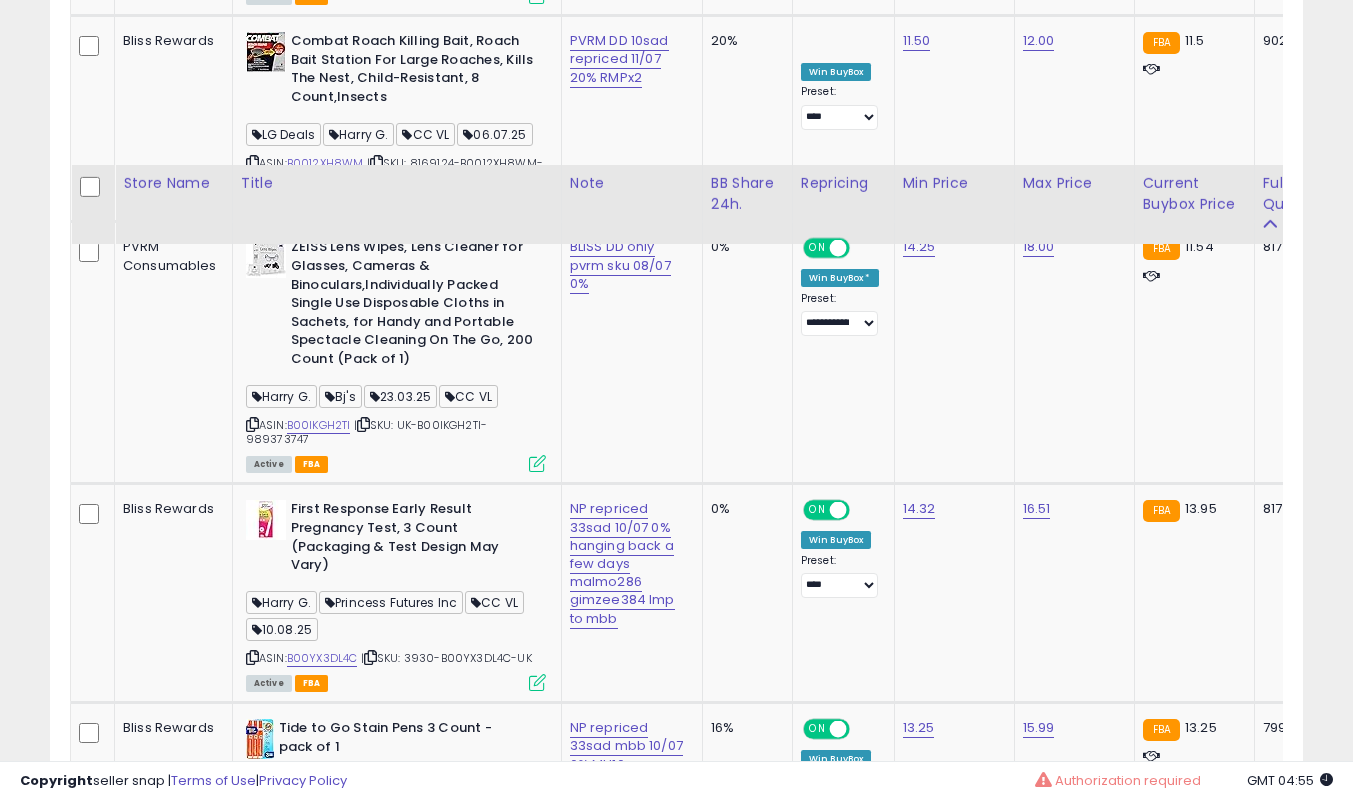 scroll, scrollTop: 1800, scrollLeft: 0, axis: vertical 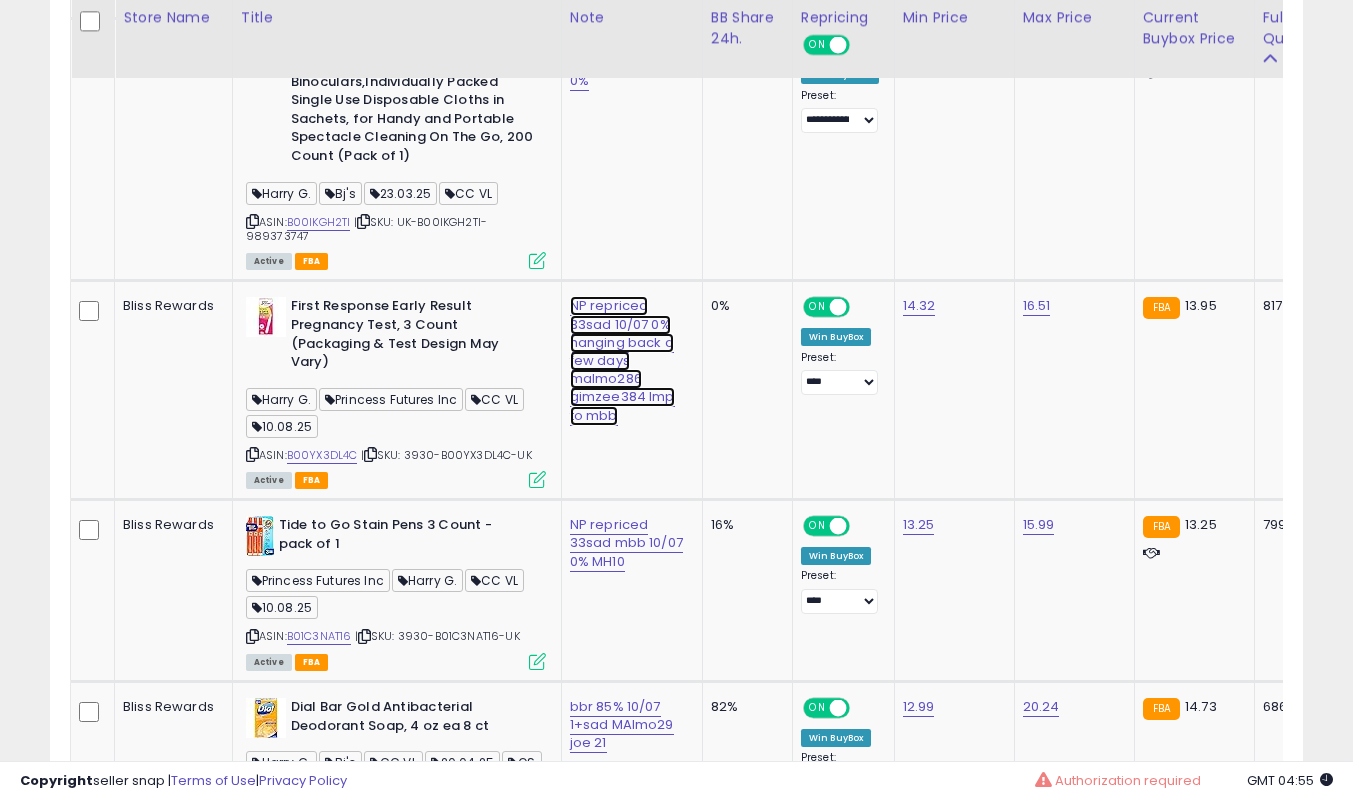click on "NP repriced 33sad 10/07 0% hanging back a few days malmo286 gimzee384 lmp to mbb" at bounding box center [626, -617] 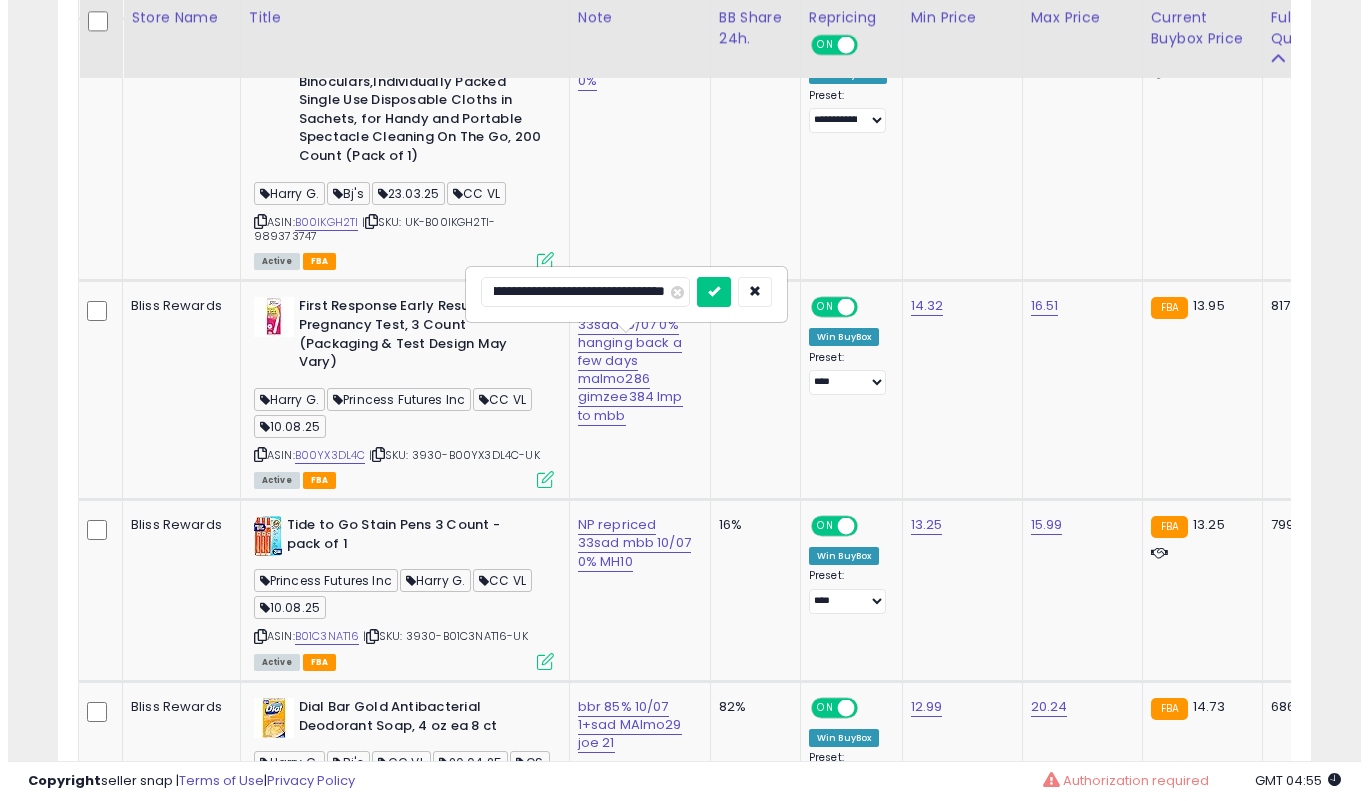 scroll, scrollTop: 0, scrollLeft: 0, axis: both 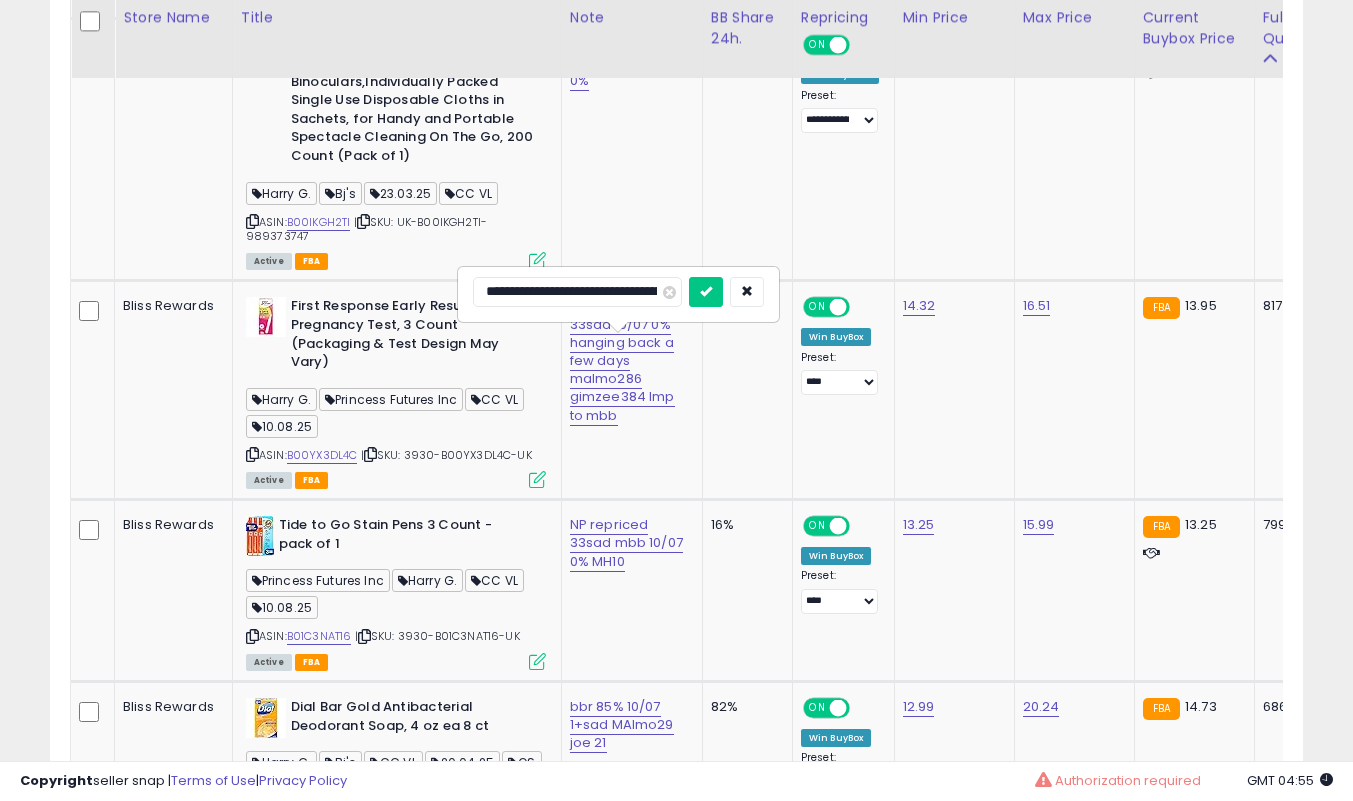type on "**********" 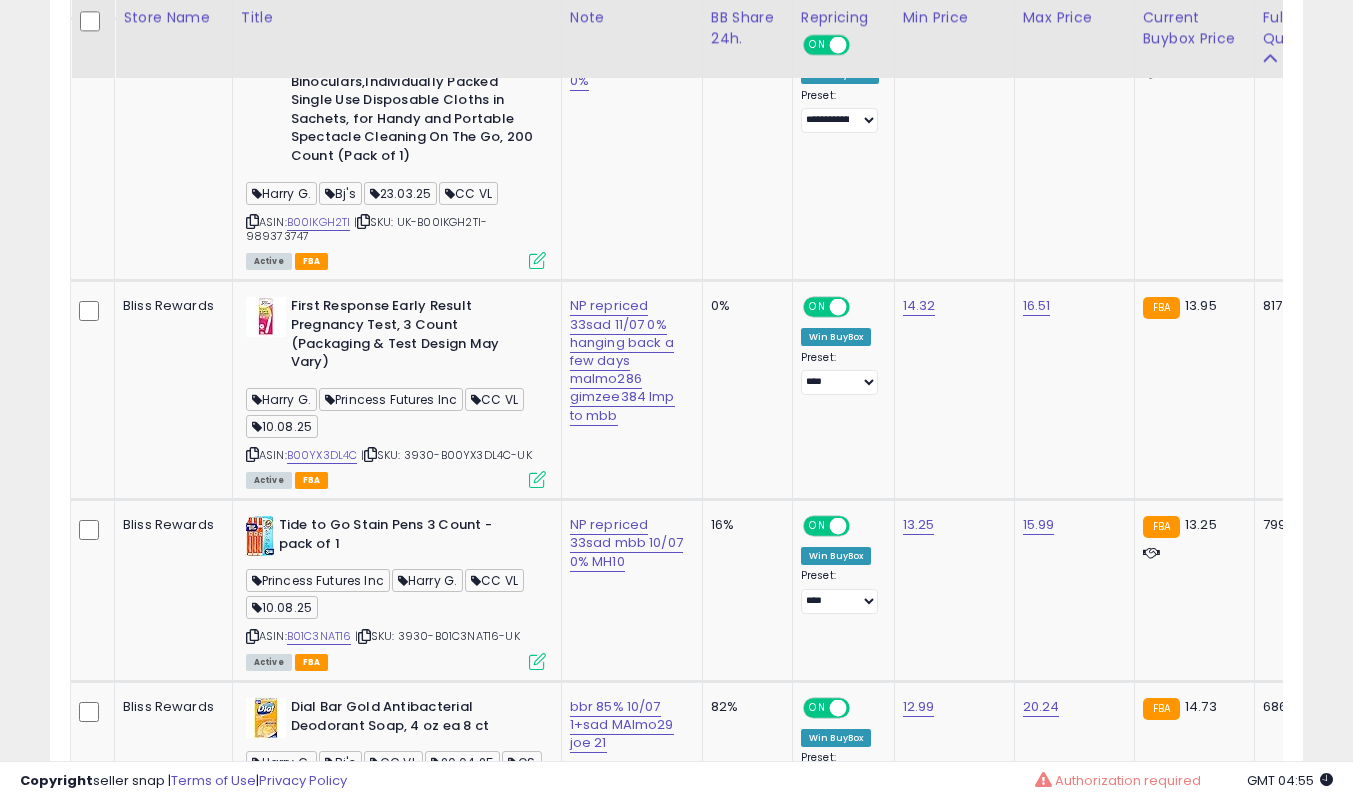 click at bounding box center [537, 479] 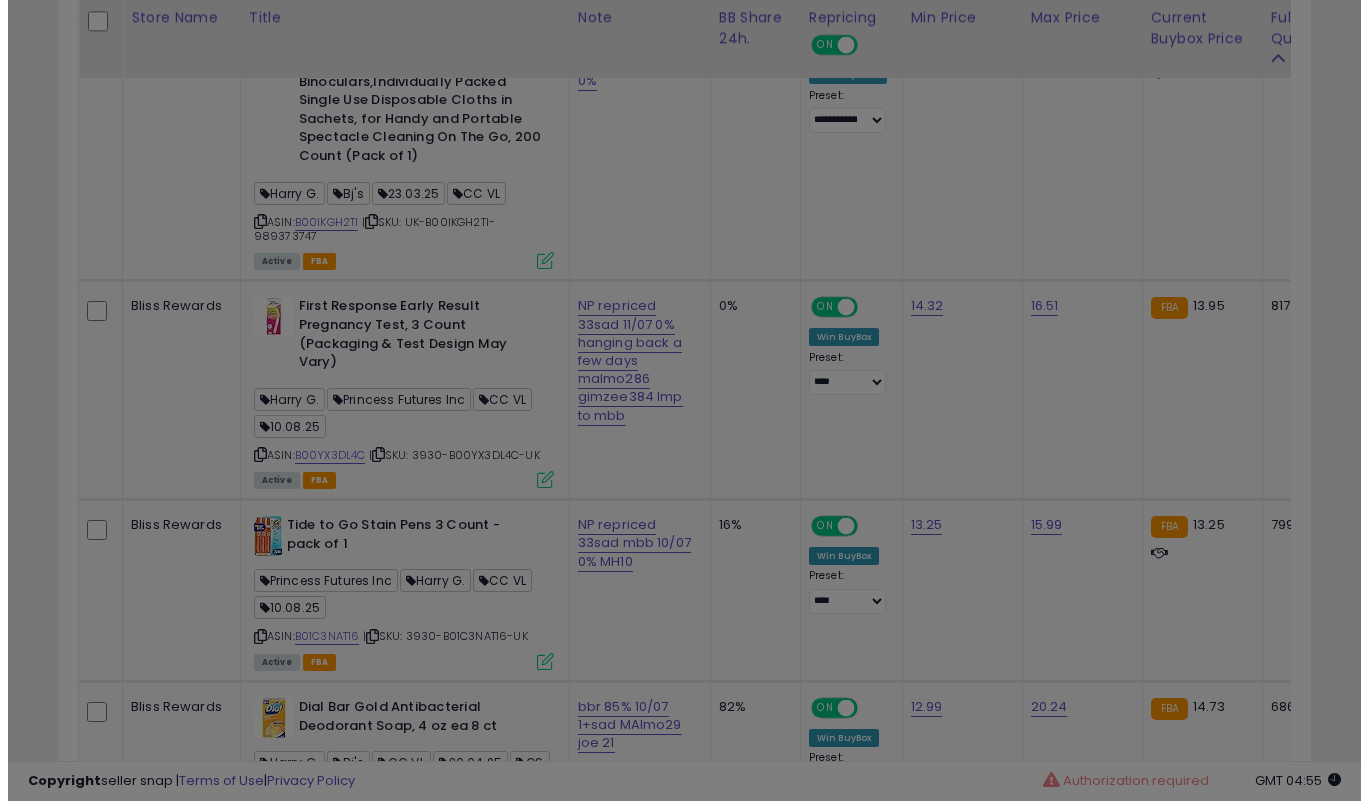 scroll, scrollTop: 999590, scrollLeft: 999266, axis: both 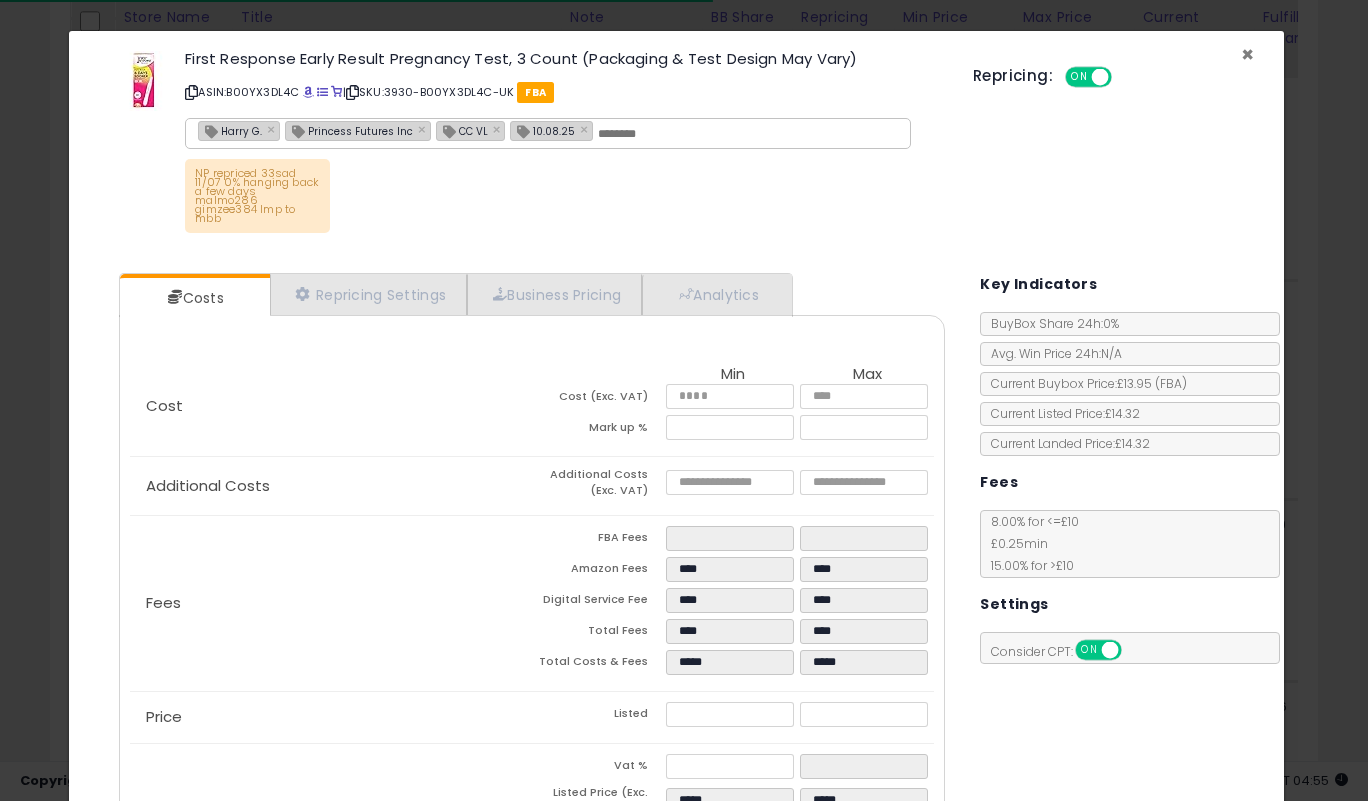 click on "×" at bounding box center [1247, 54] 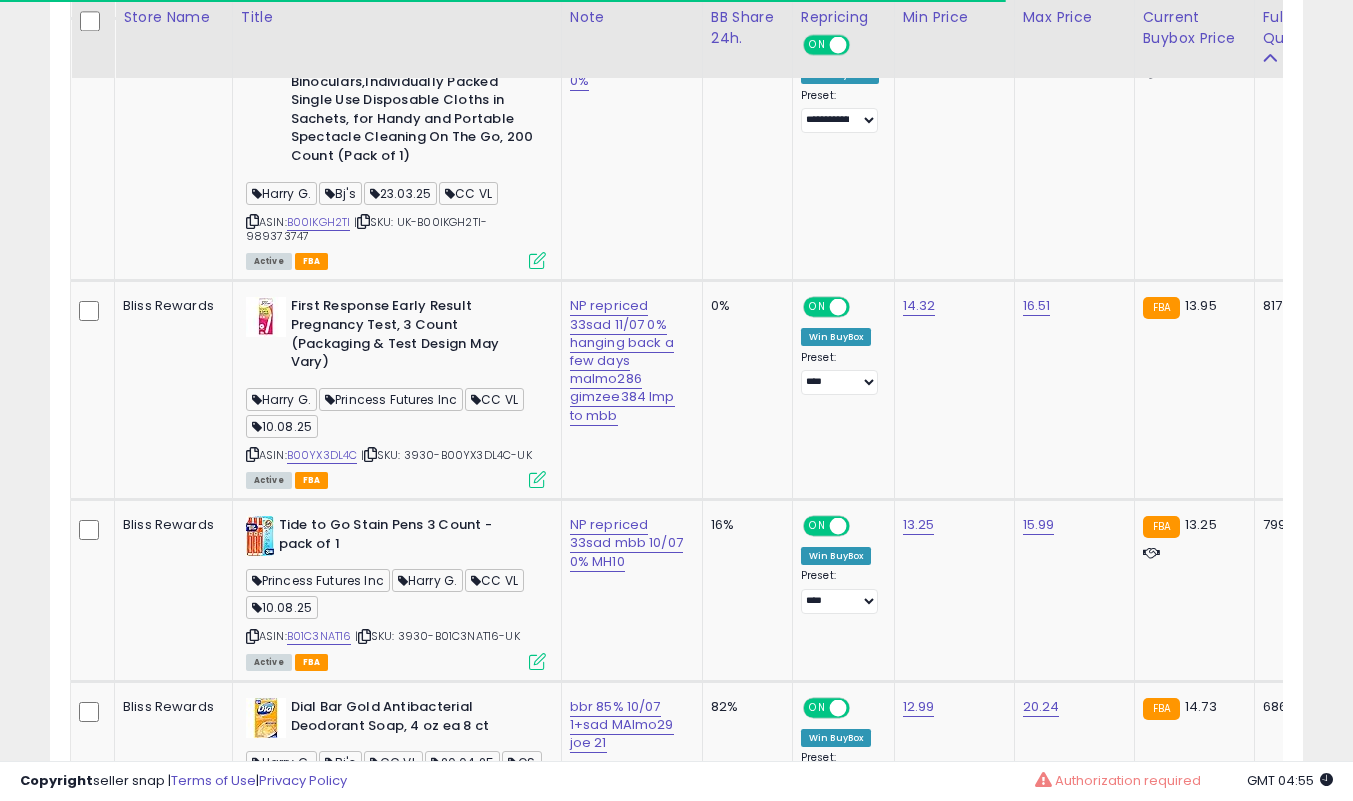 scroll, scrollTop: 2000, scrollLeft: 0, axis: vertical 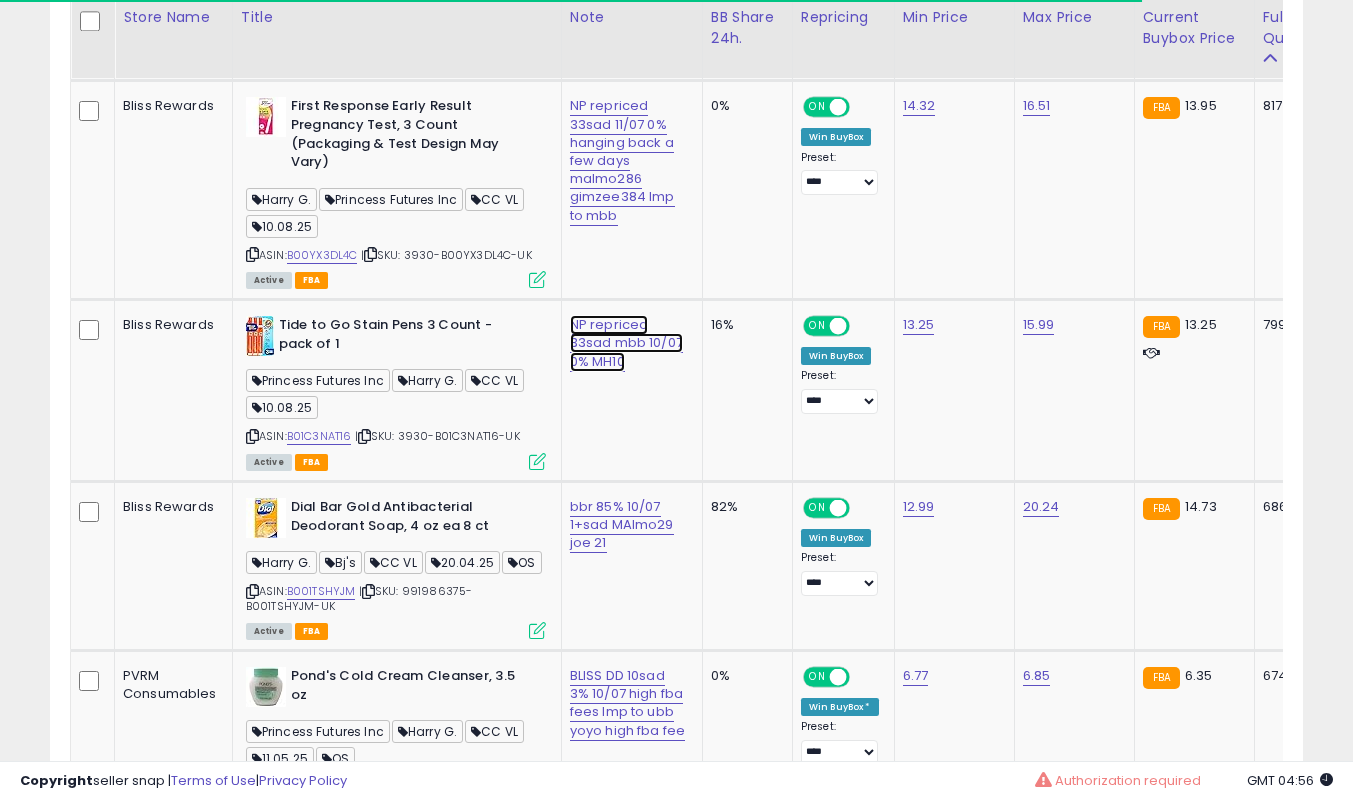 click on "NP repriced  33sad mbb 10/07 0% MH10" at bounding box center [626, -817] 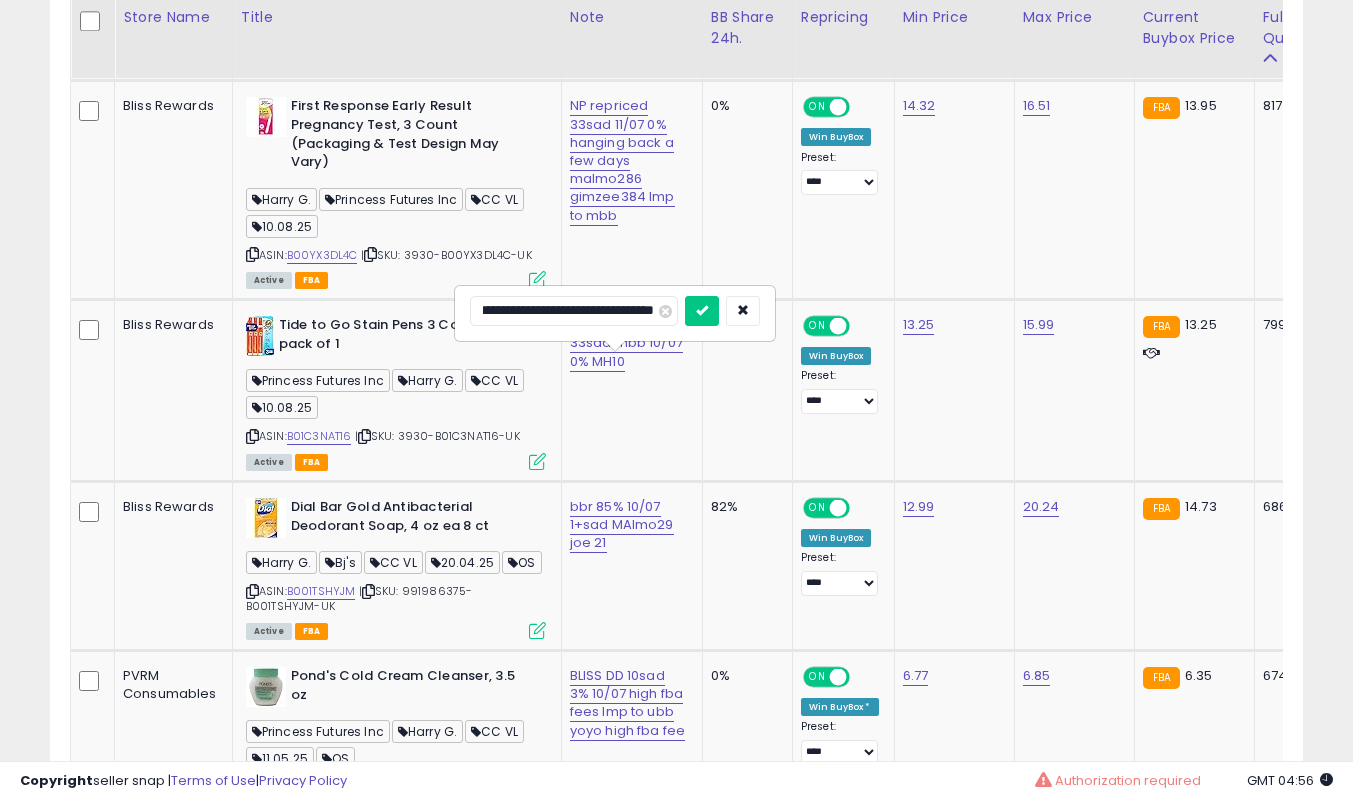 scroll, scrollTop: 0, scrollLeft: 84, axis: horizontal 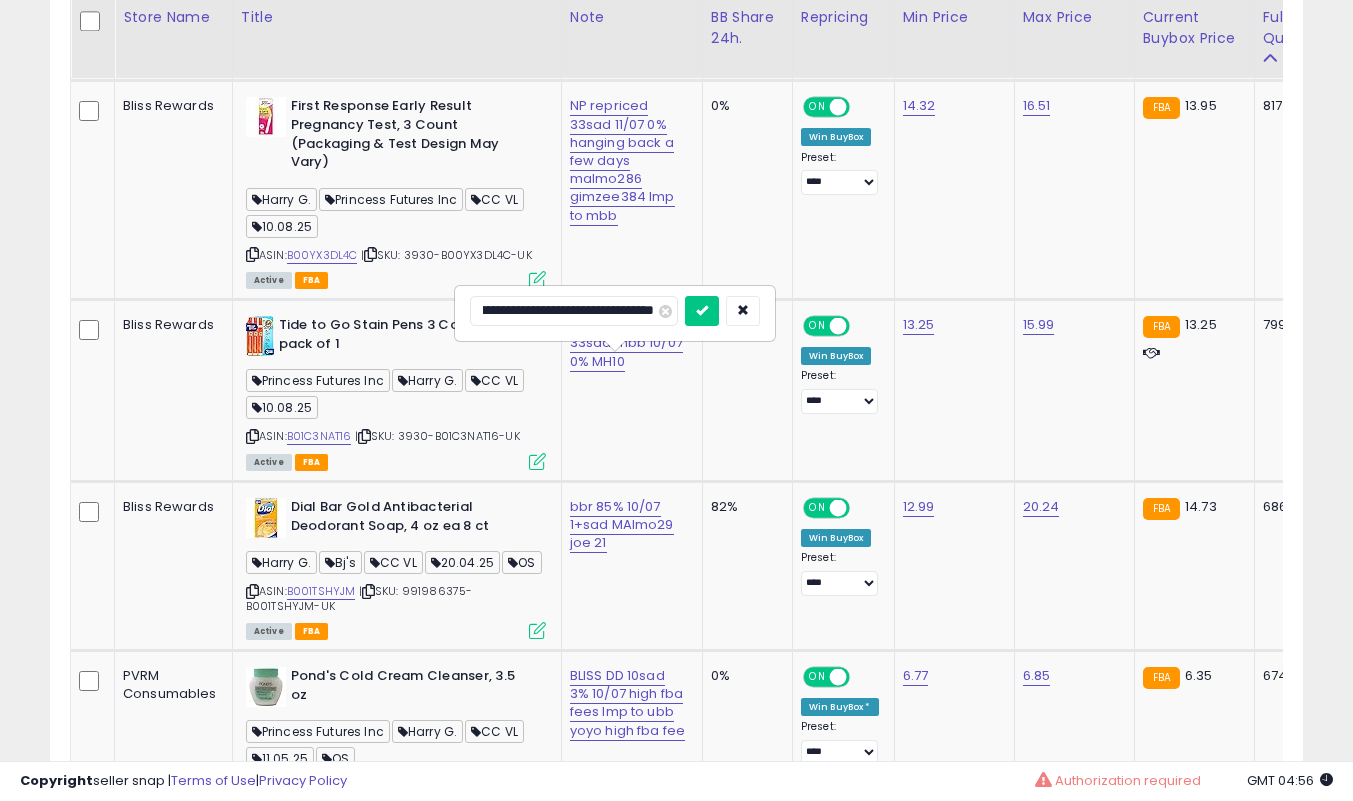 type on "**********" 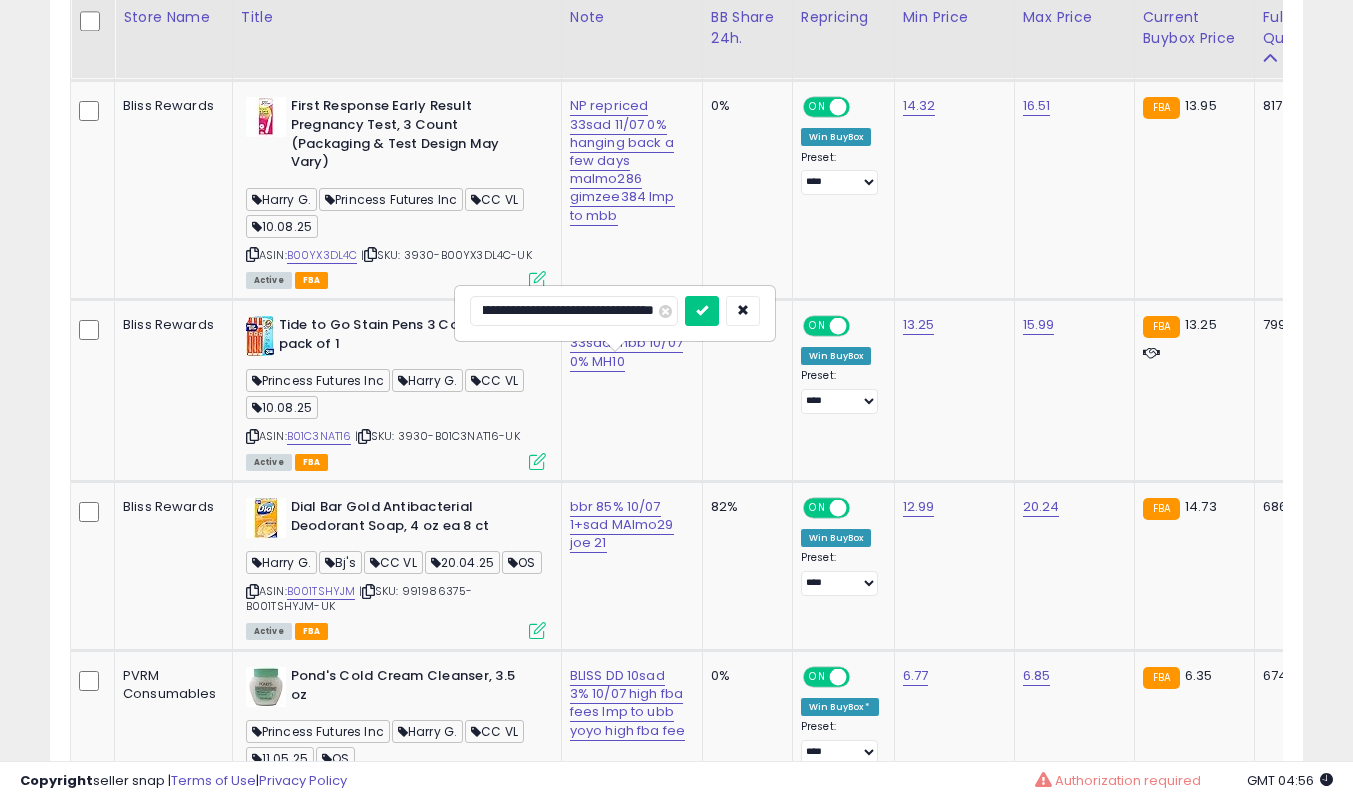 click at bounding box center [702, 311] 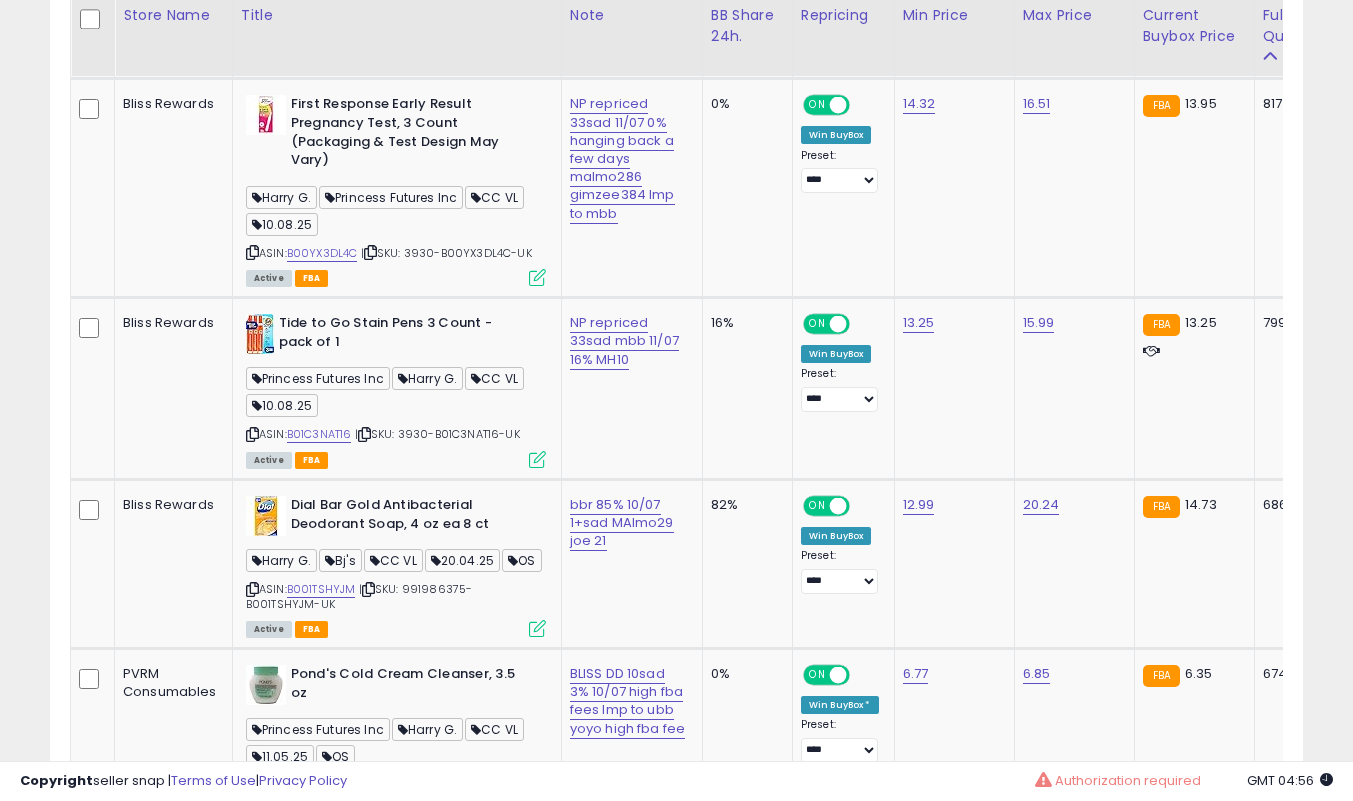 scroll, scrollTop: 2200, scrollLeft: 0, axis: vertical 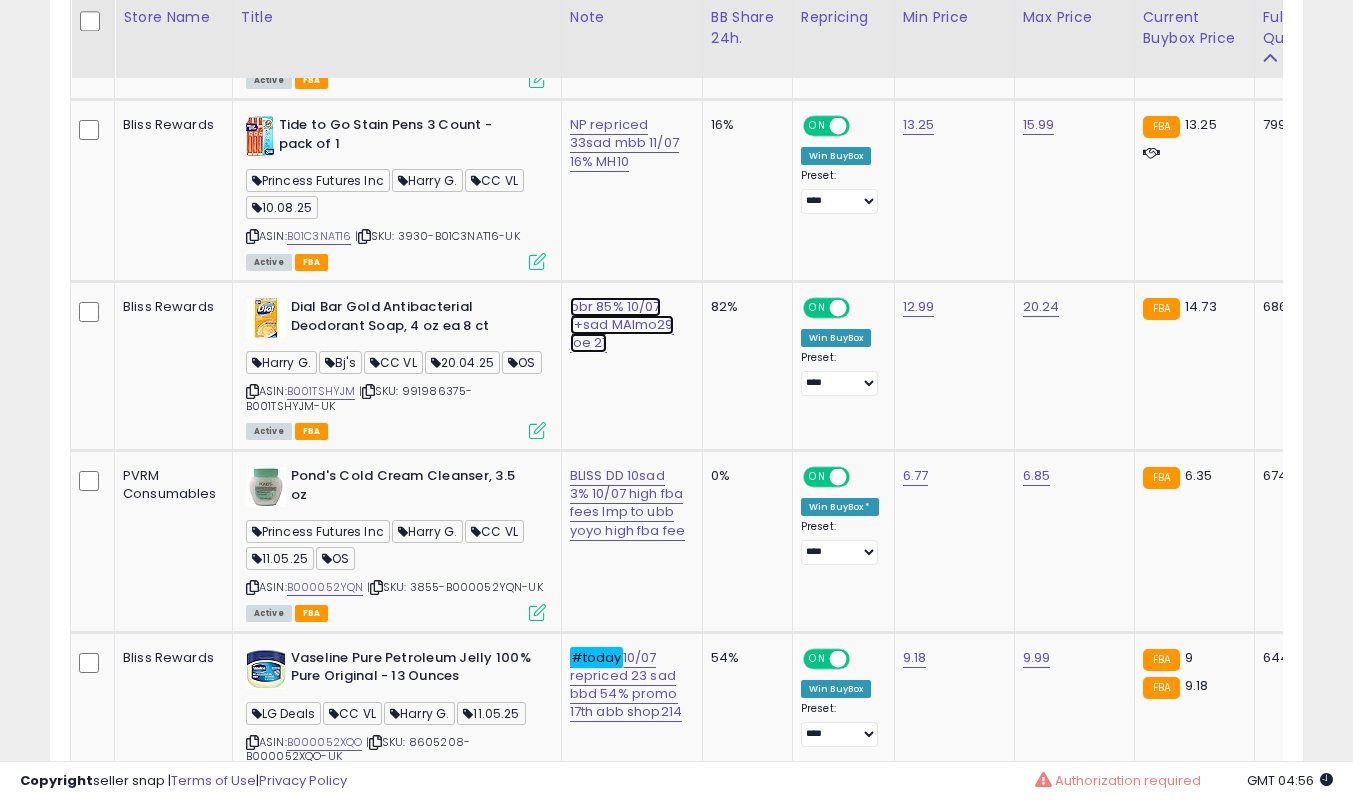 click on "bbr 85% 10/07 1+sad MAlmo29 joe 21" at bounding box center (626, -1017) 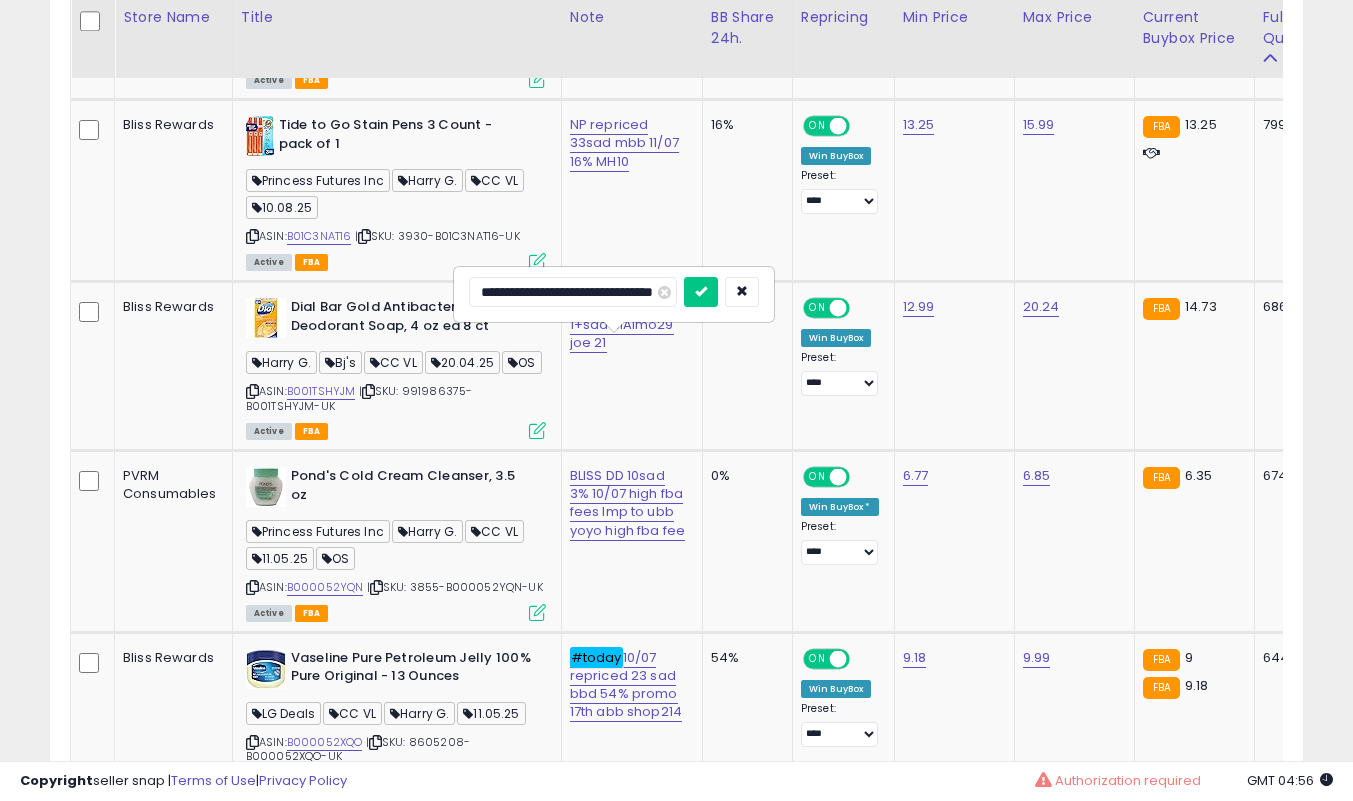 scroll, scrollTop: 0, scrollLeft: 0, axis: both 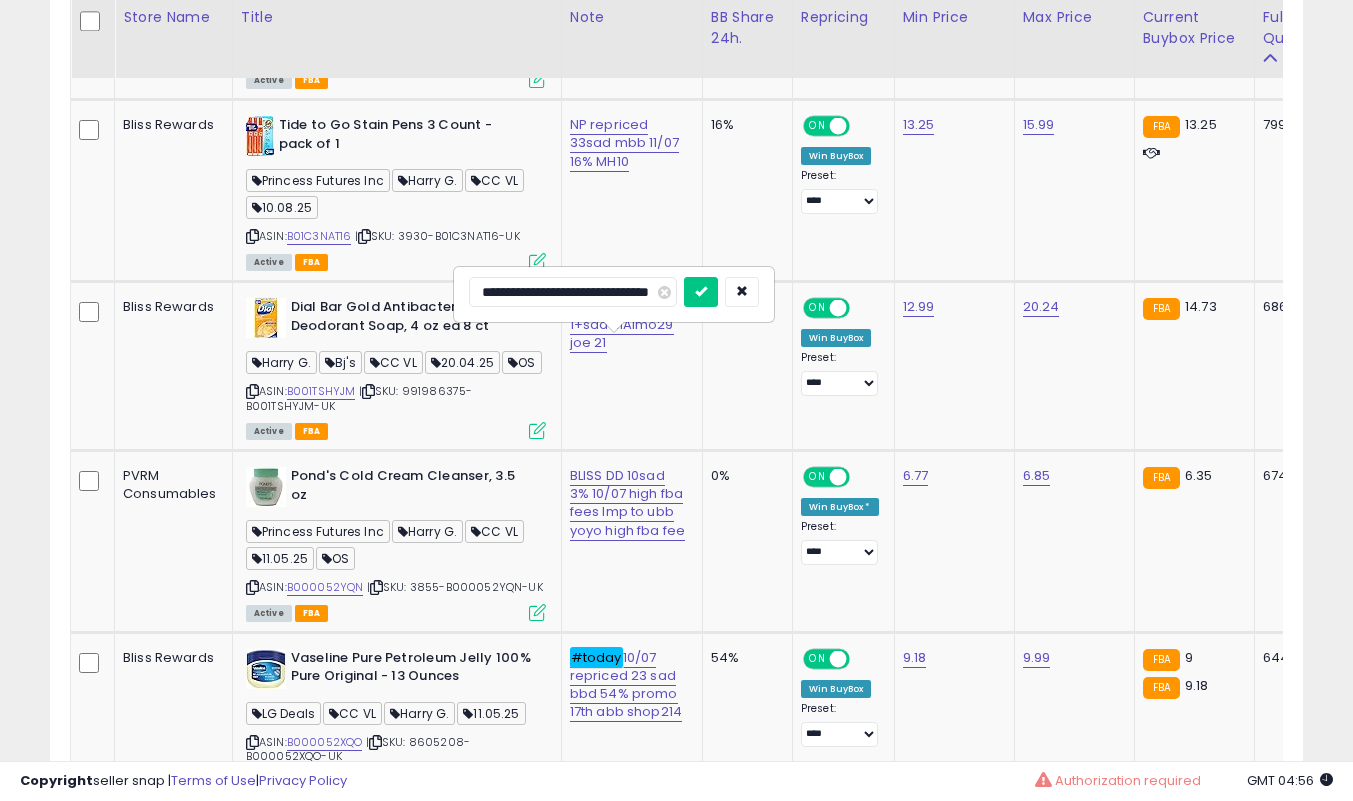 type on "**********" 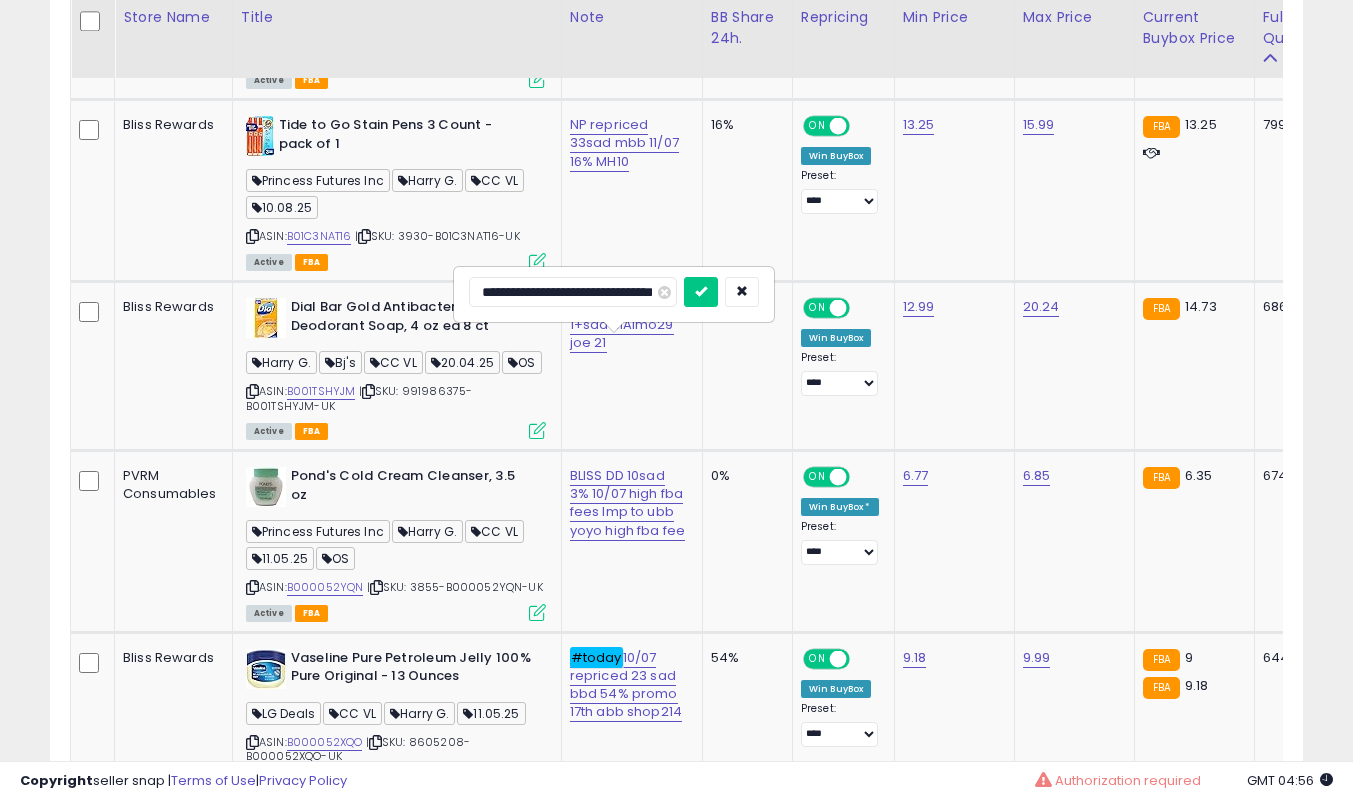 click at bounding box center (701, 292) 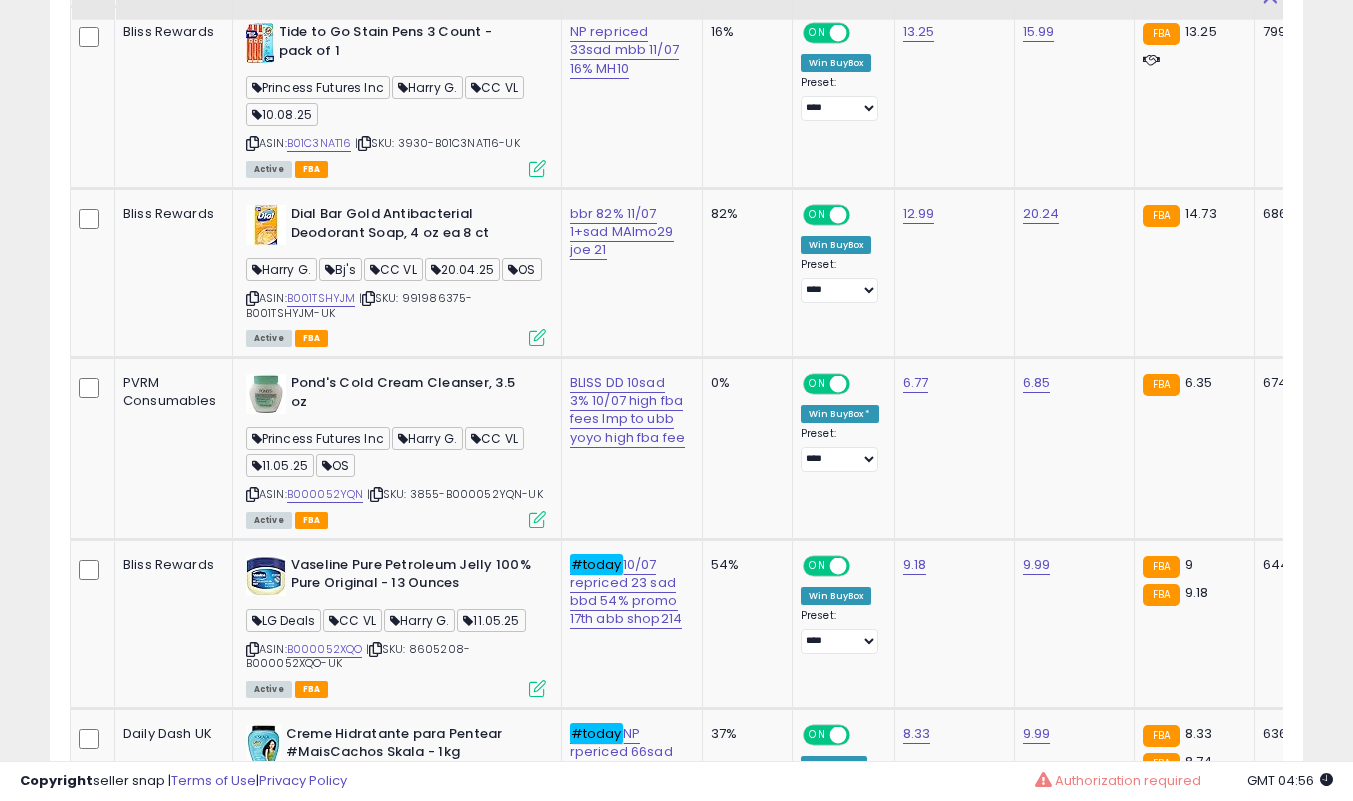 scroll, scrollTop: 2300, scrollLeft: 0, axis: vertical 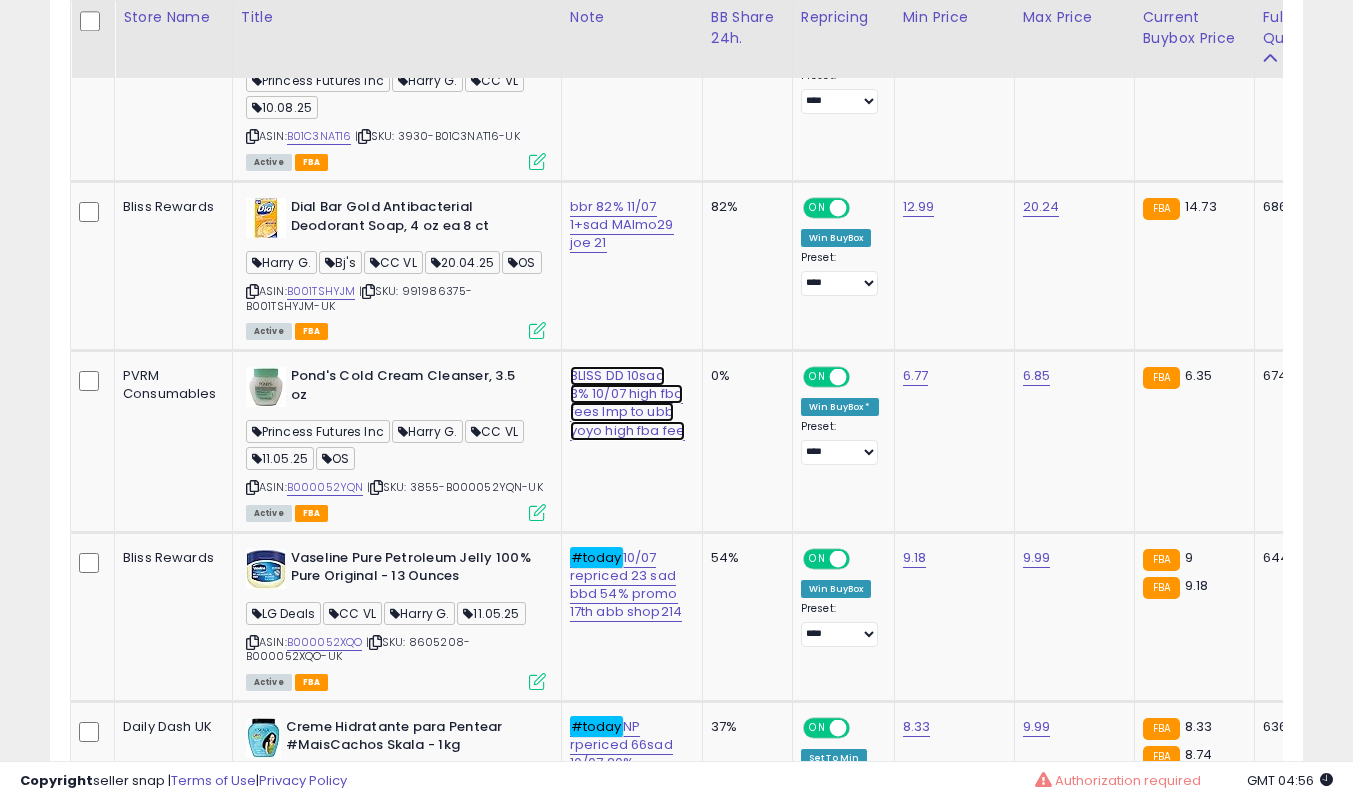 click on "BLISS DD 10sad 3% 10/07 high fba fees lmp to ubb yoyo high fba fee" at bounding box center [626, -1117] 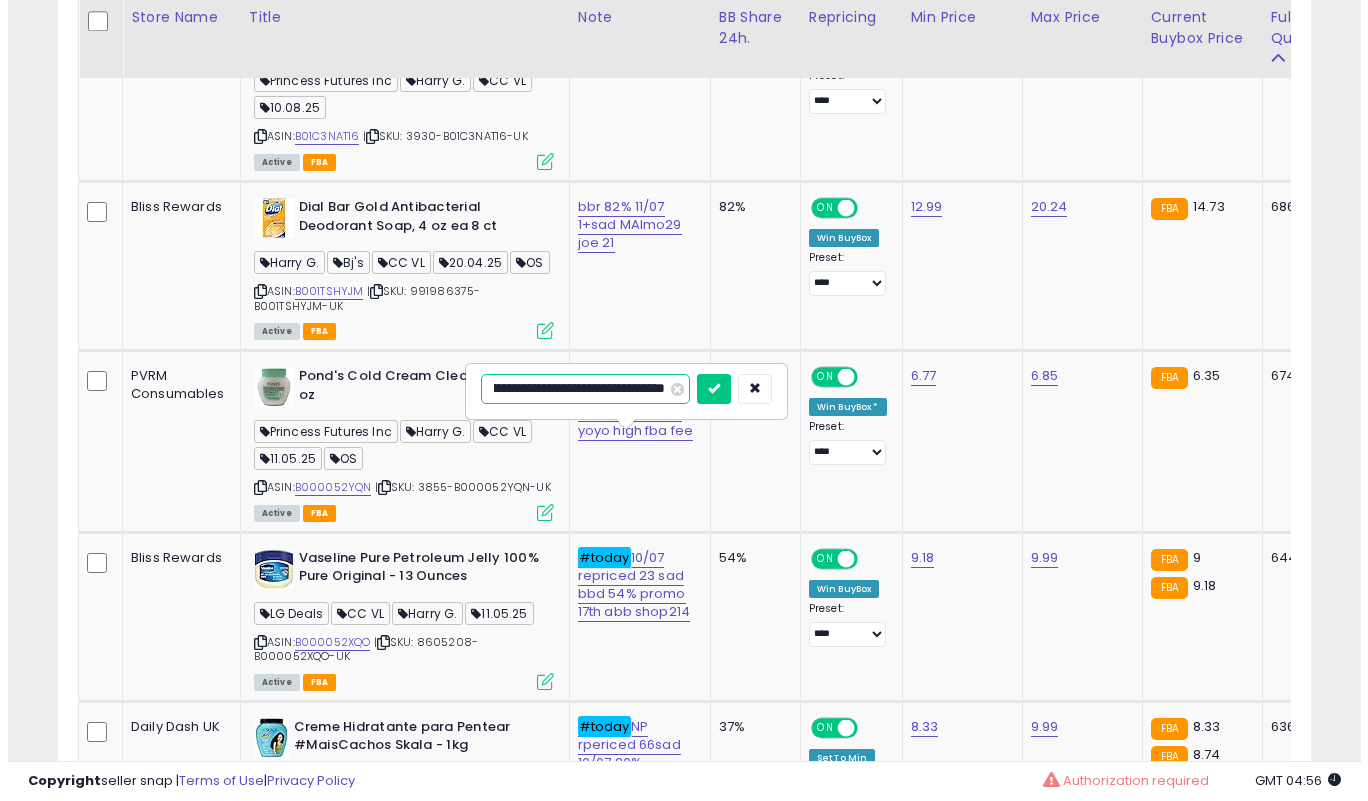 scroll, scrollTop: 0, scrollLeft: 0, axis: both 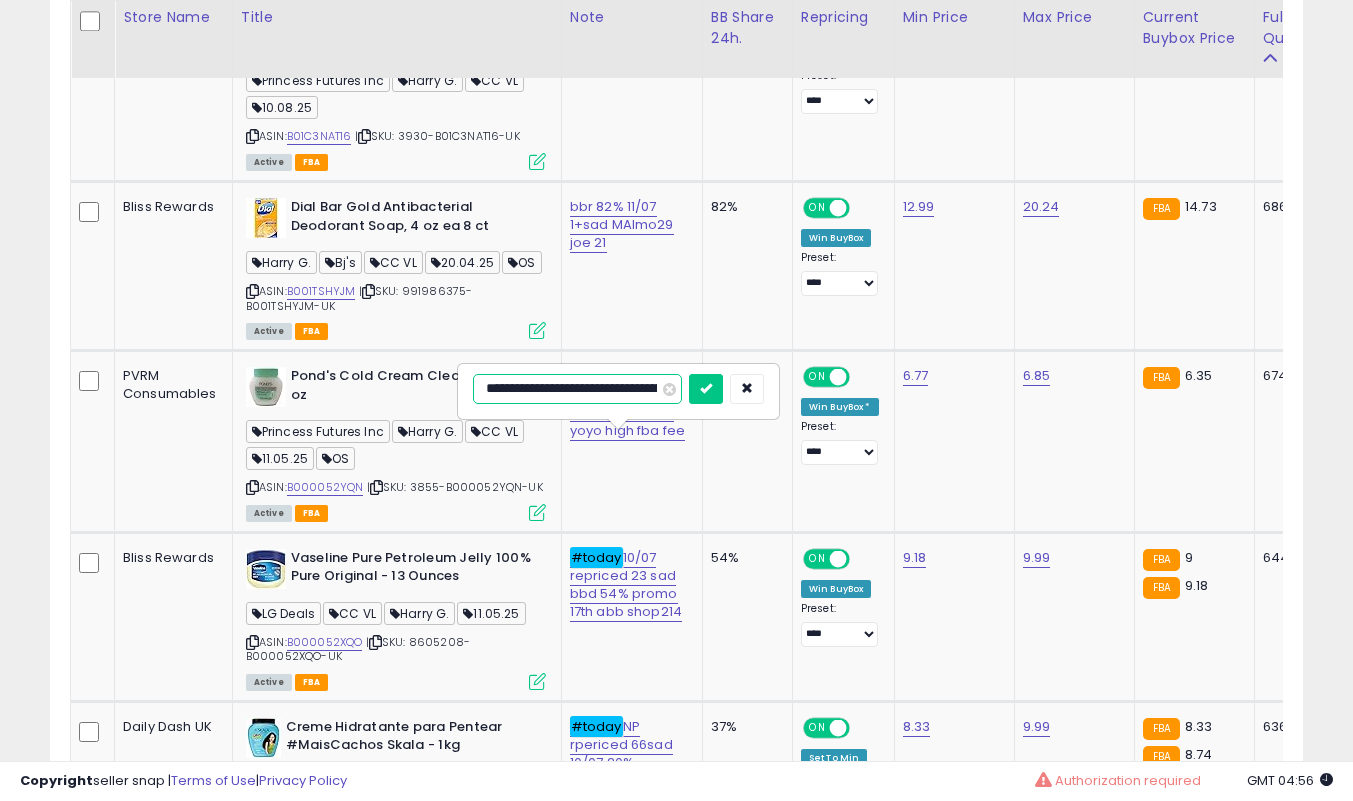 type on "**********" 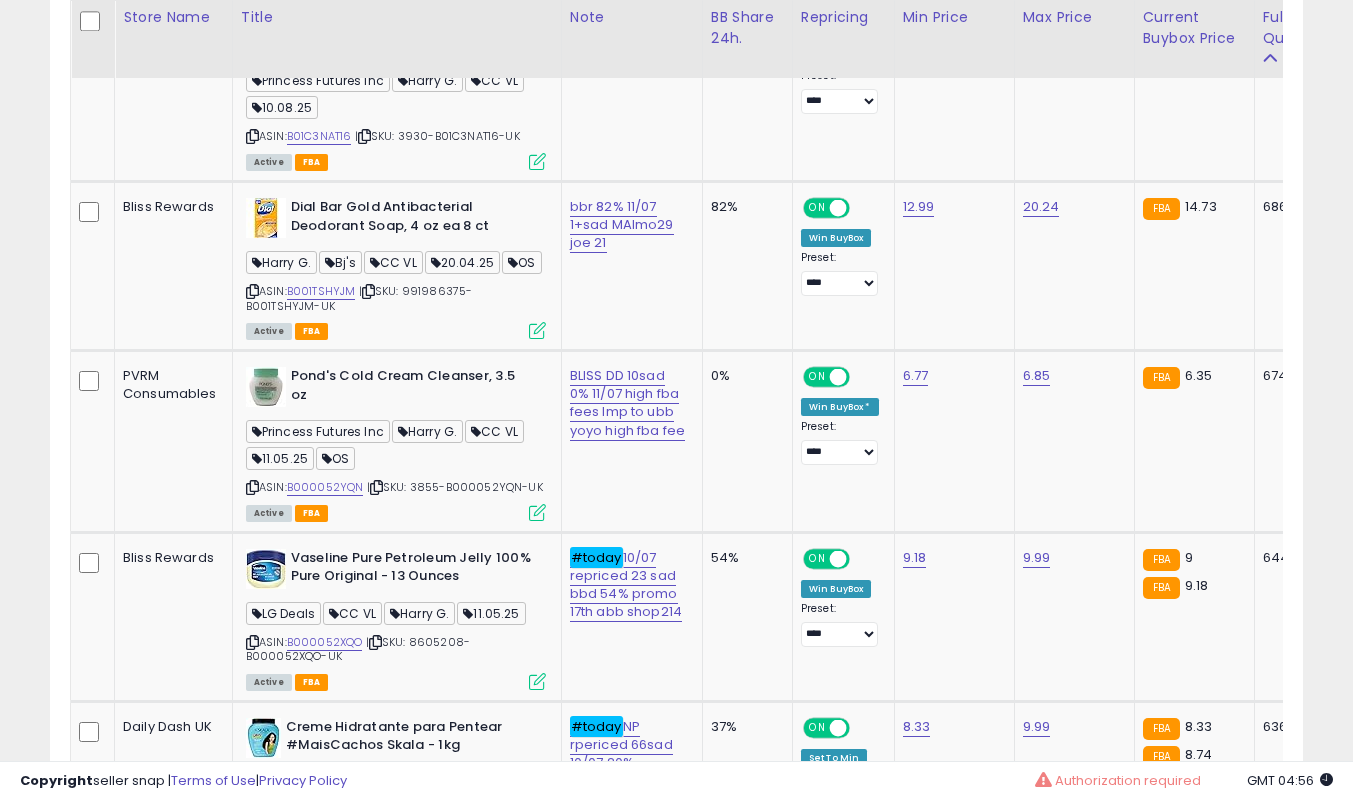 click at bounding box center (537, 512) 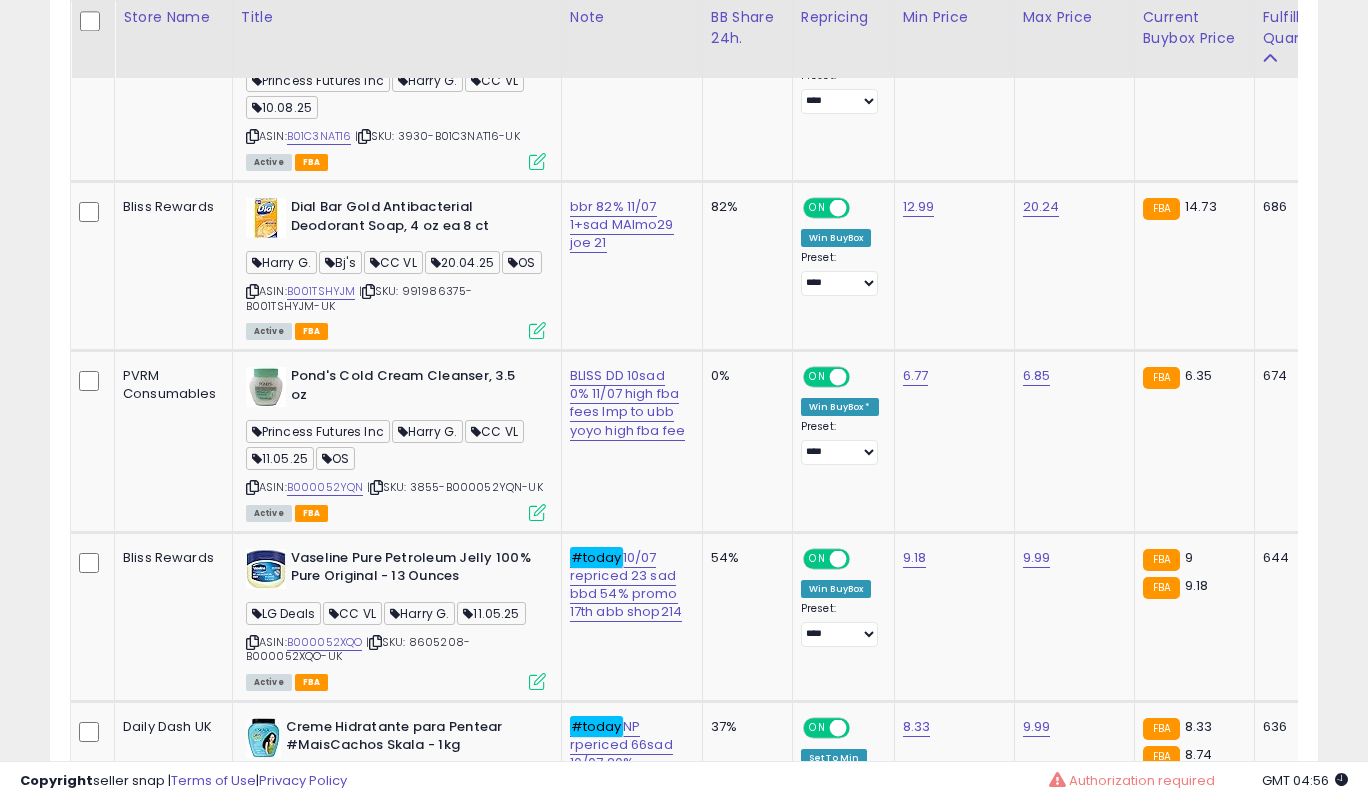 scroll, scrollTop: 999590, scrollLeft: 999266, axis: both 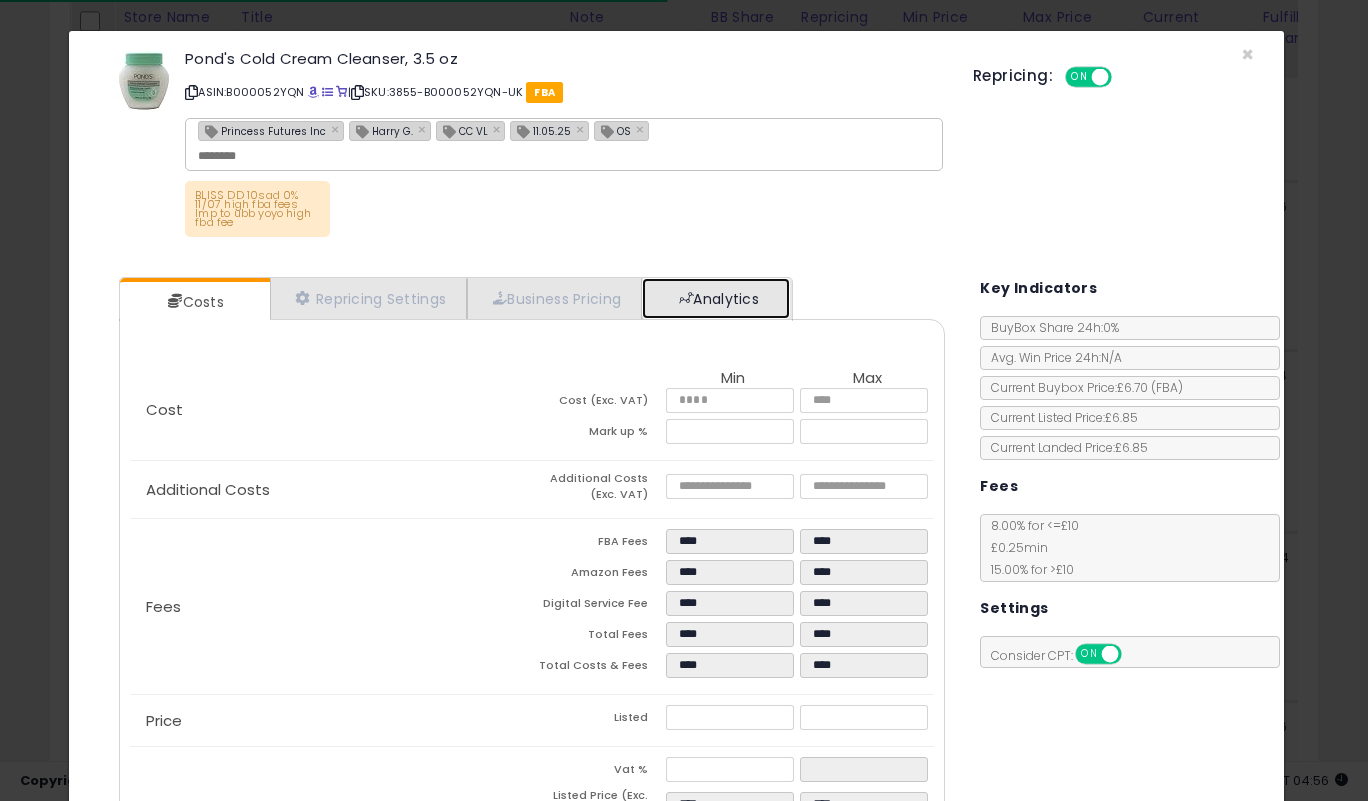 click on "Analytics" at bounding box center (716, 298) 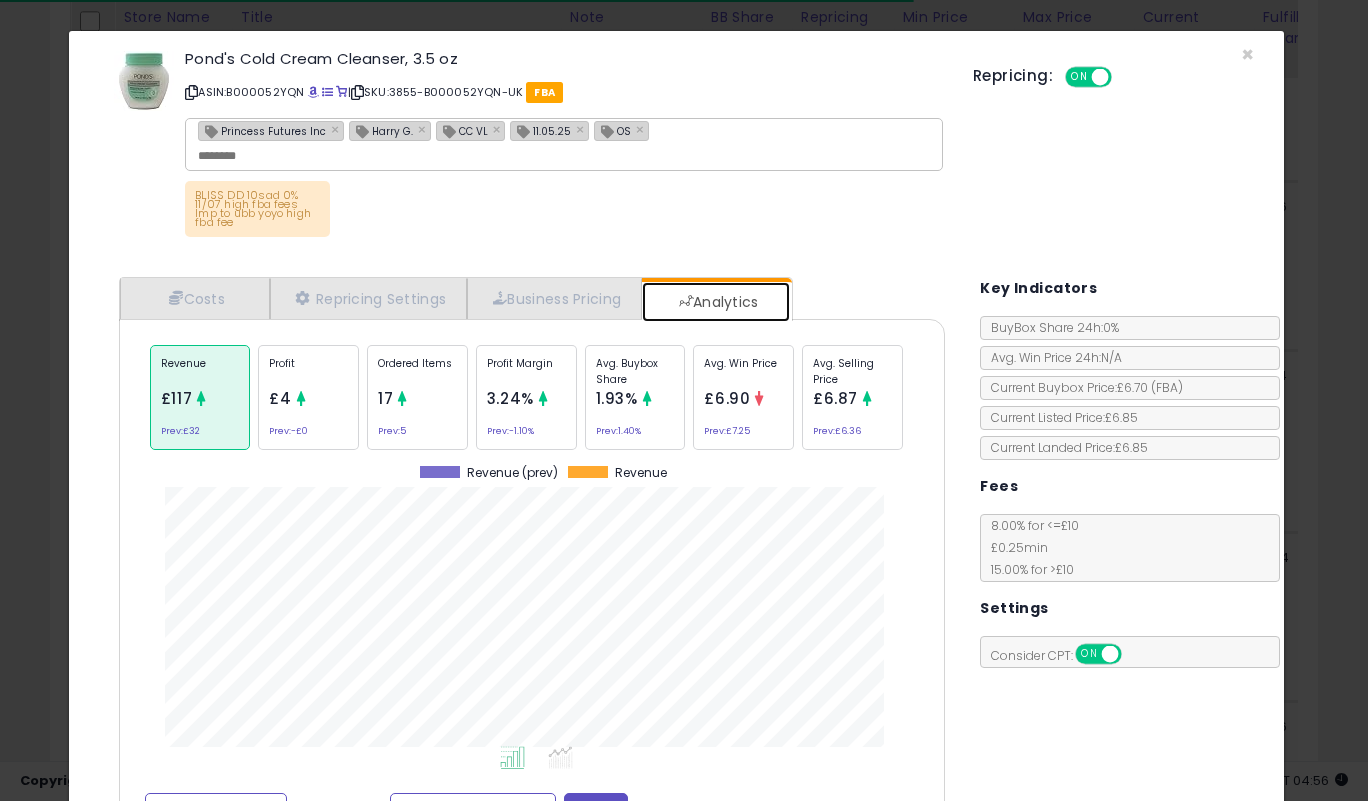 scroll, scrollTop: 999385, scrollLeft: 999143, axis: both 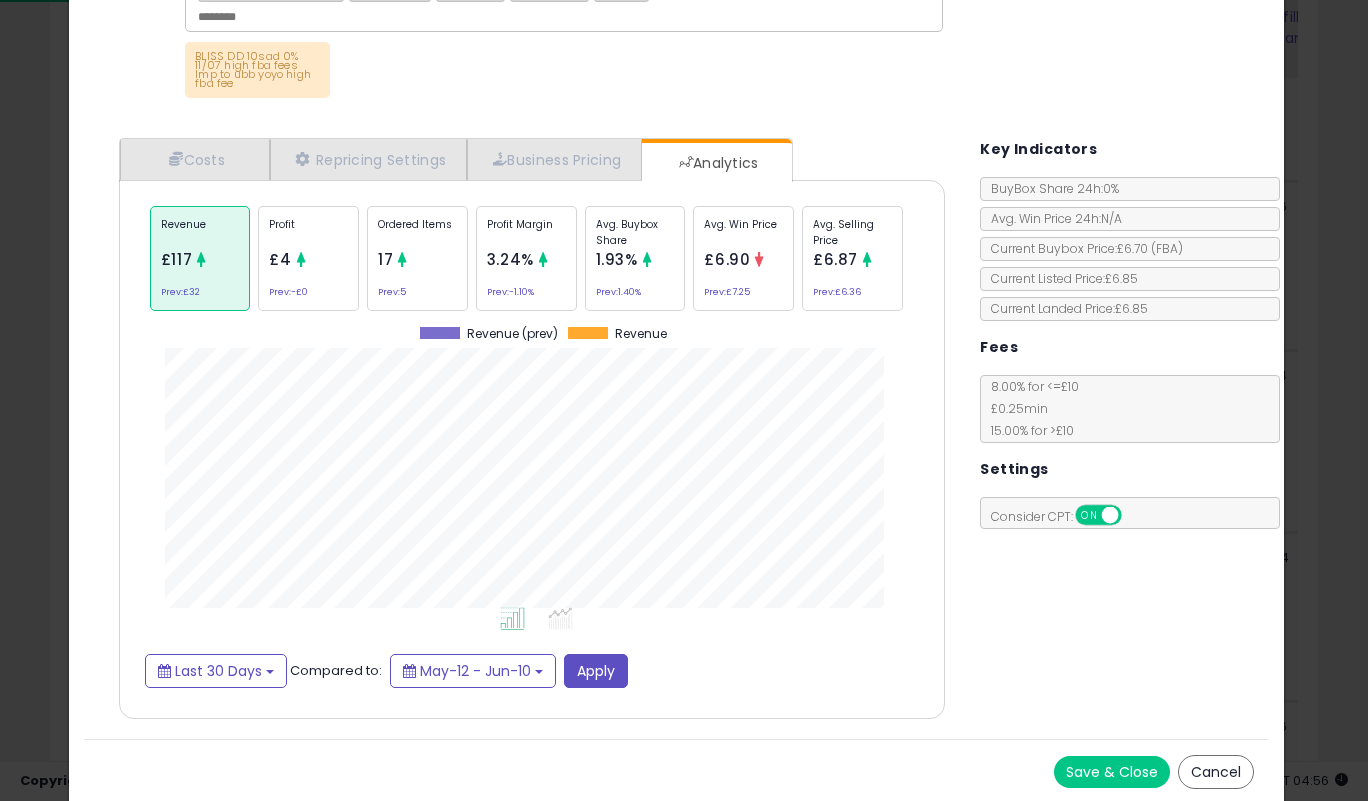 click on "Save & Close" at bounding box center [1112, 772] 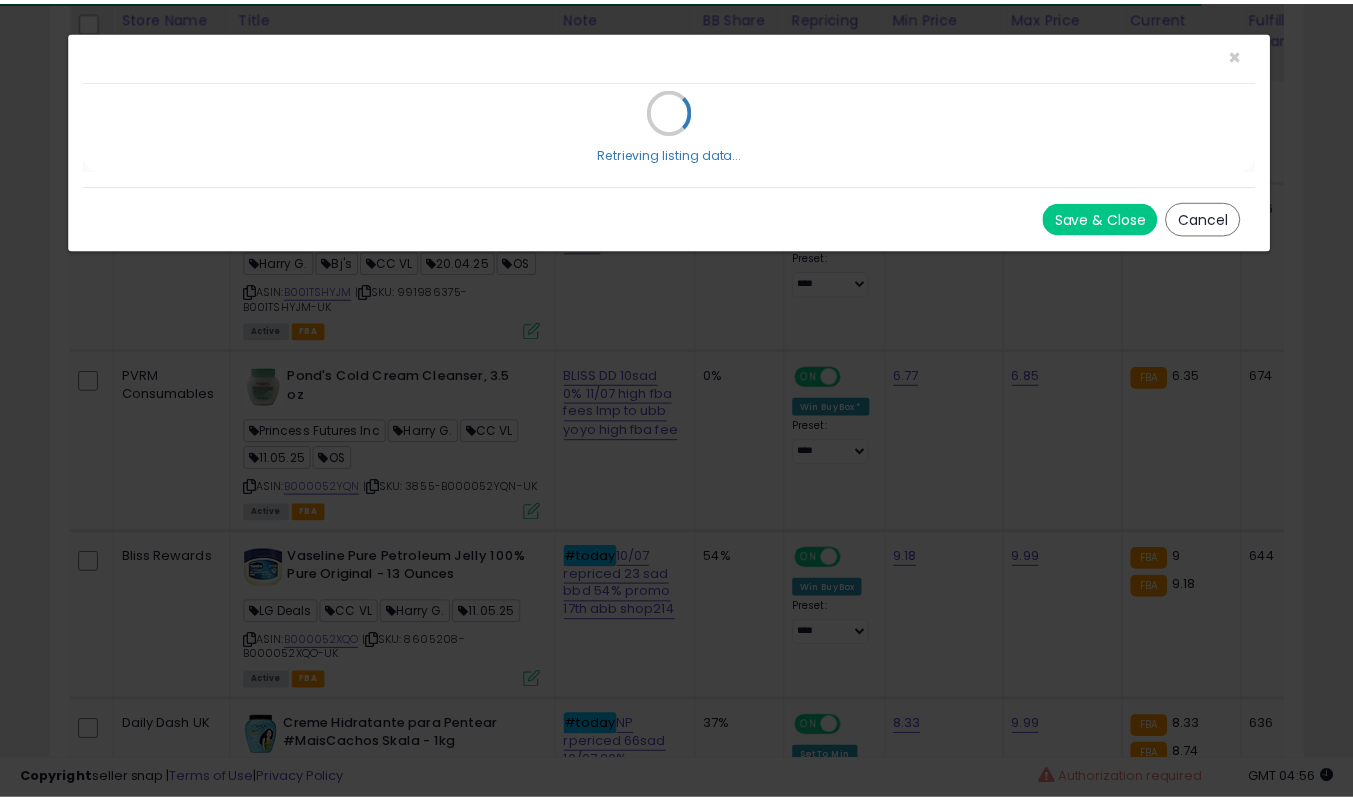 scroll, scrollTop: 0, scrollLeft: 0, axis: both 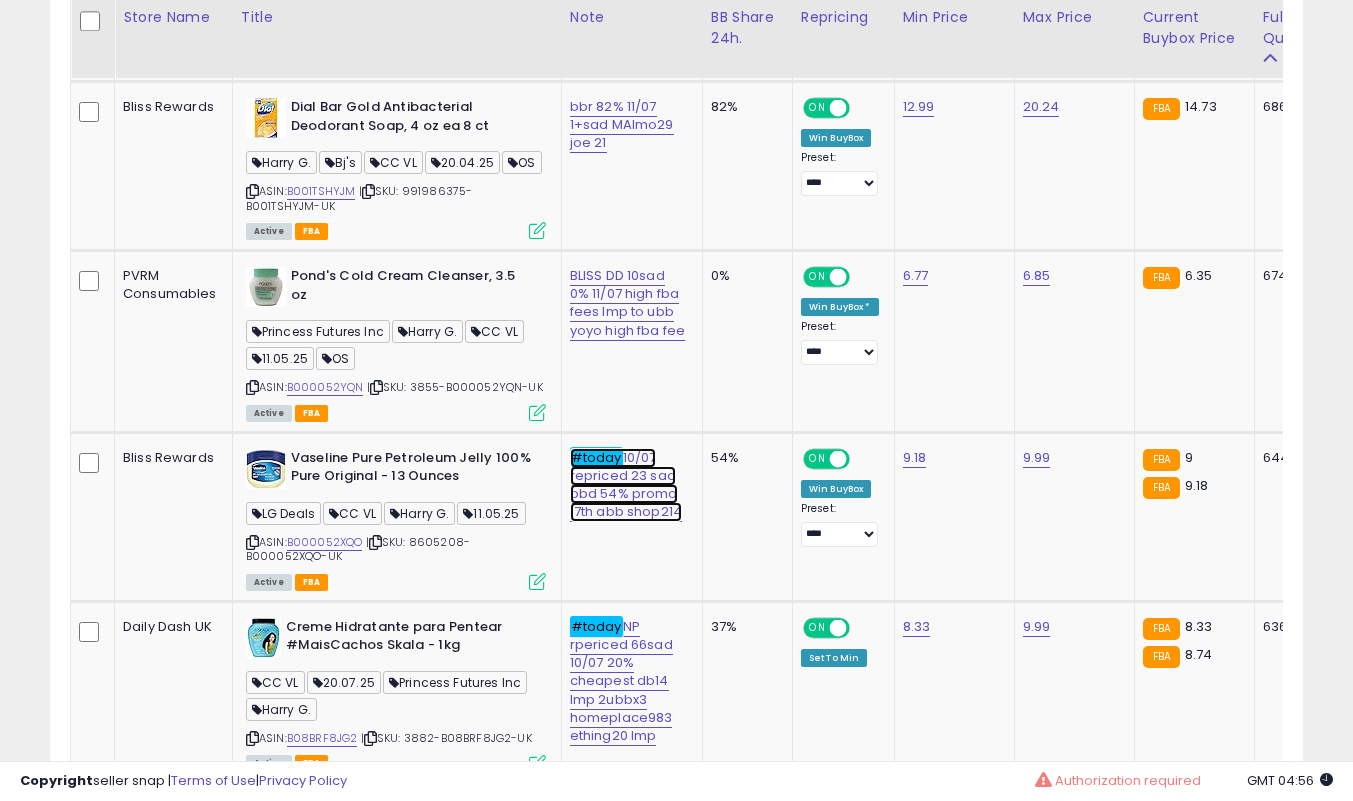 click on "#today  10/07 repriced 23 sad bbd 54% promo 17th abb shop214" at bounding box center (626, -1217) 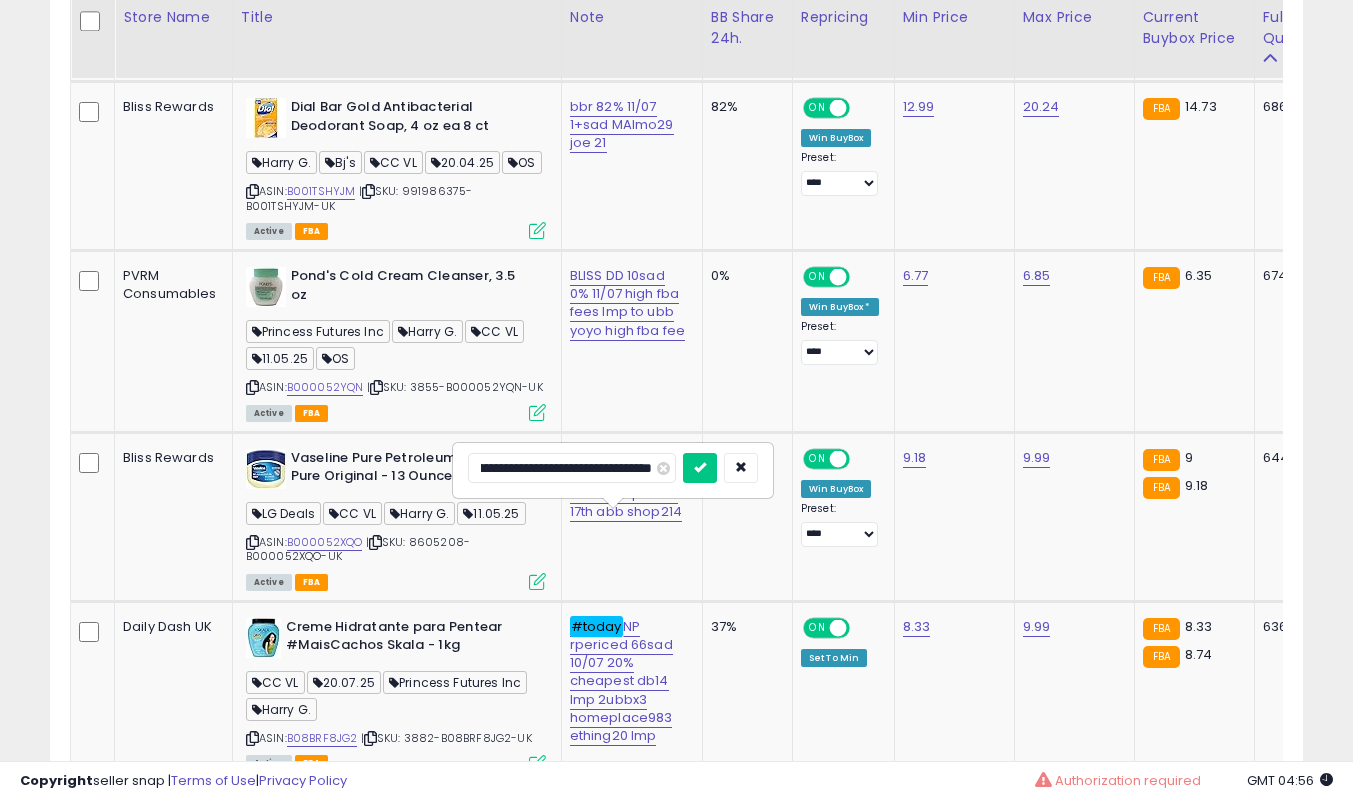 scroll, scrollTop: 0, scrollLeft: 0, axis: both 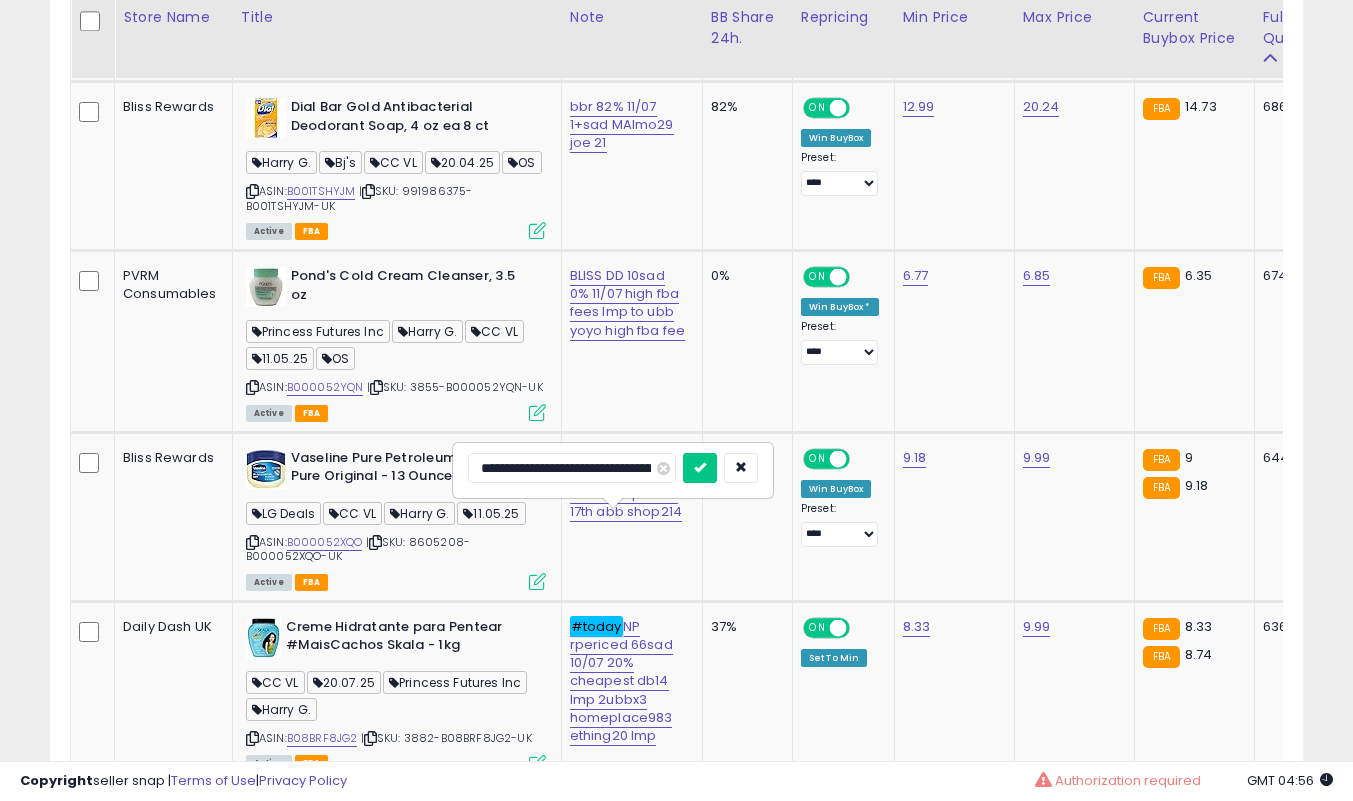 type on "**********" 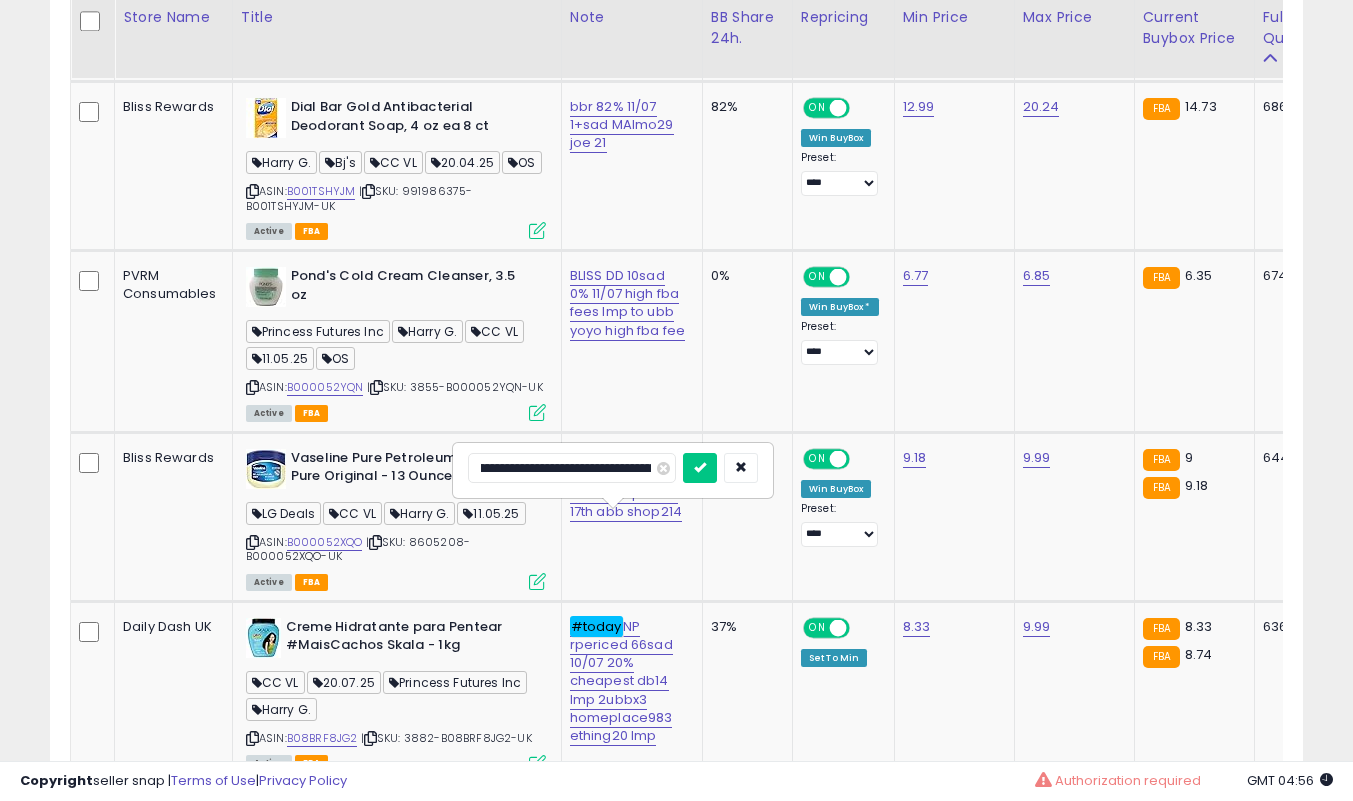 scroll, scrollTop: 0, scrollLeft: 135, axis: horizontal 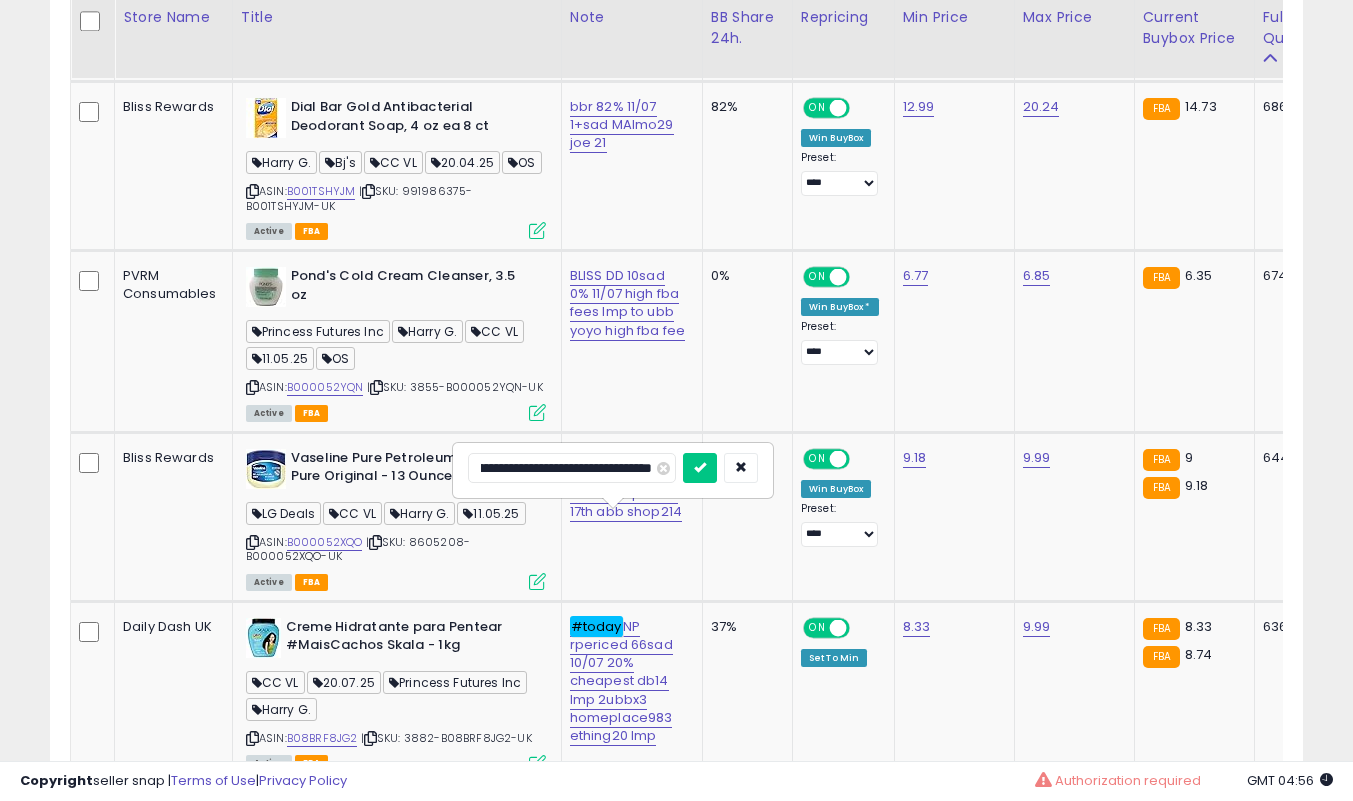 click at bounding box center [700, 468] 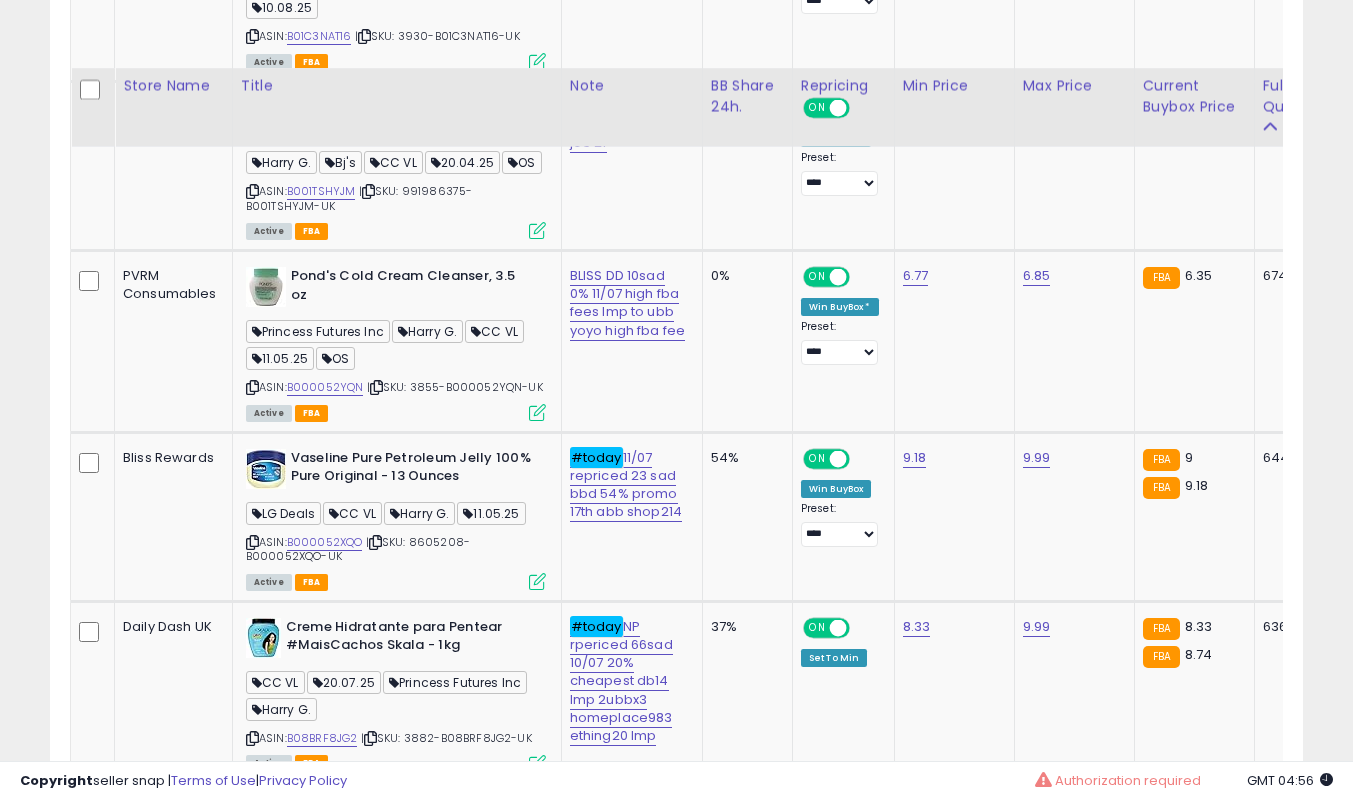 scroll, scrollTop: 2600, scrollLeft: 0, axis: vertical 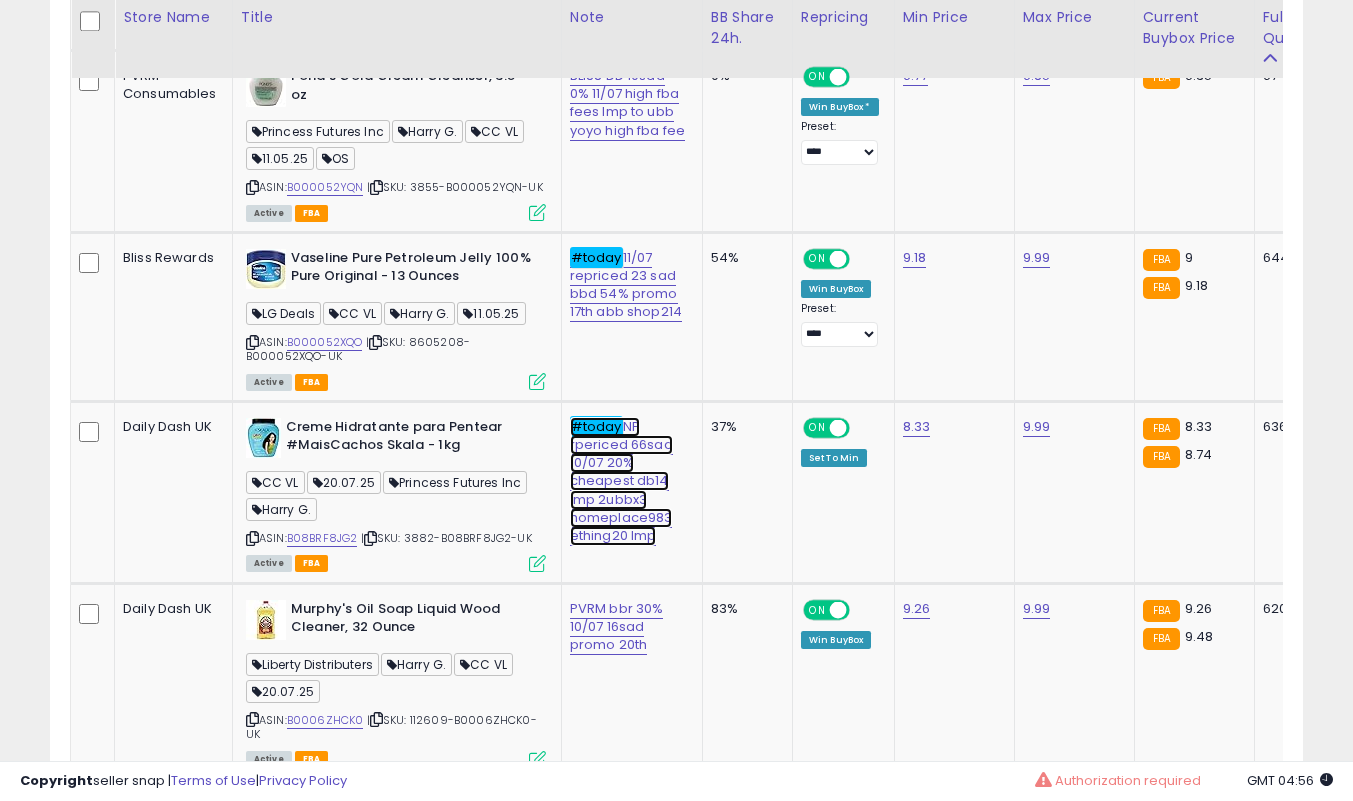 click on "#today  NP rpericed 66sad 10/07 20% cheapest db14 lmp 2ubbx3 homeplace983 ething20 lmp" at bounding box center [626, -1417] 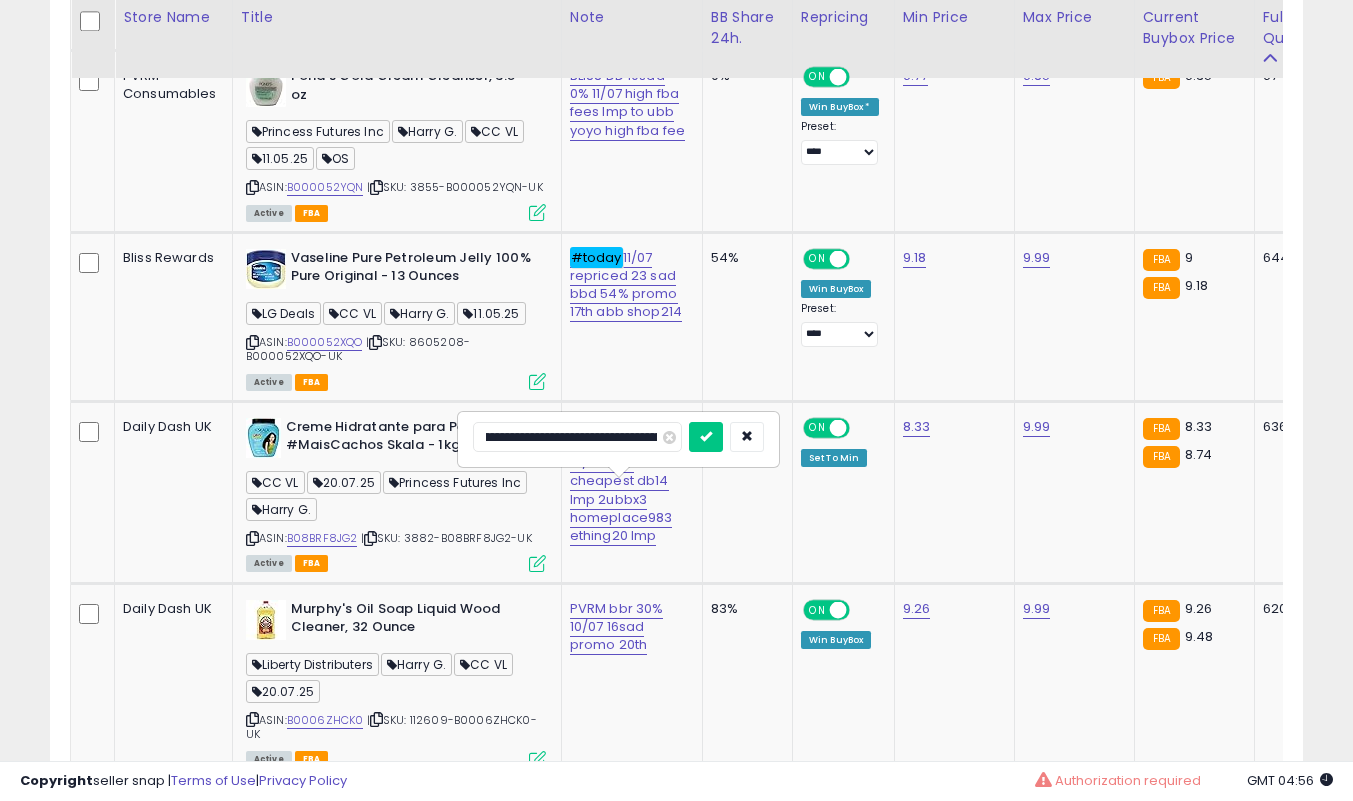 scroll, scrollTop: 0, scrollLeft: 97, axis: horizontal 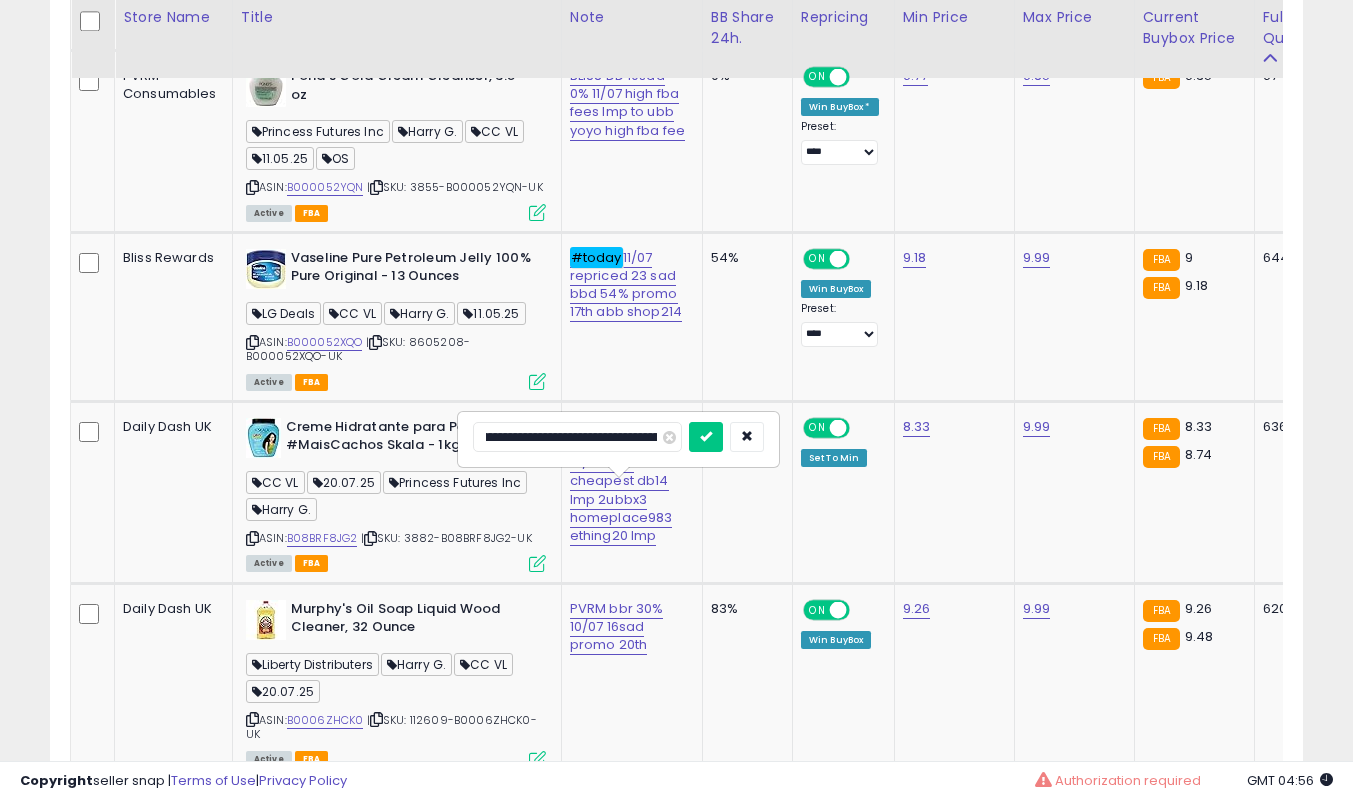 type on "**********" 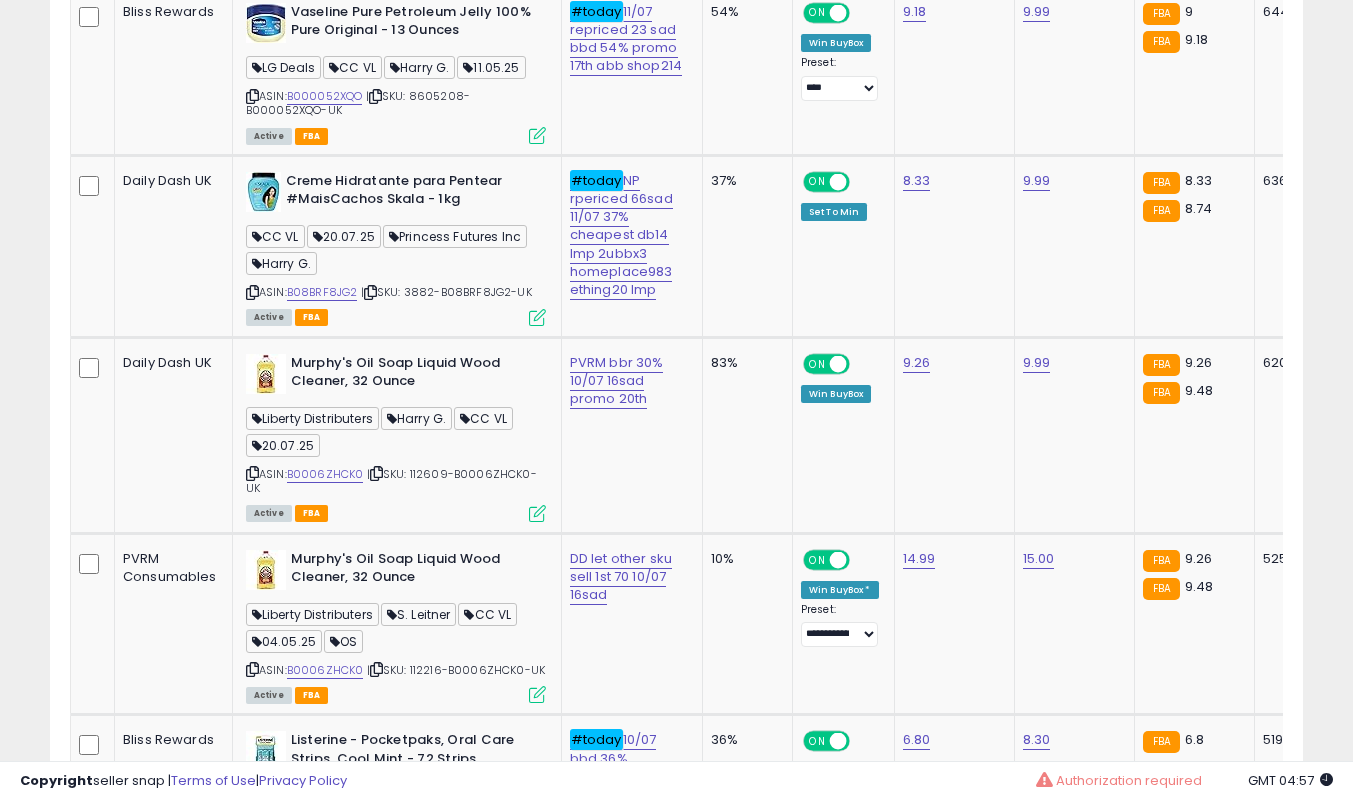 scroll, scrollTop: 2900, scrollLeft: 0, axis: vertical 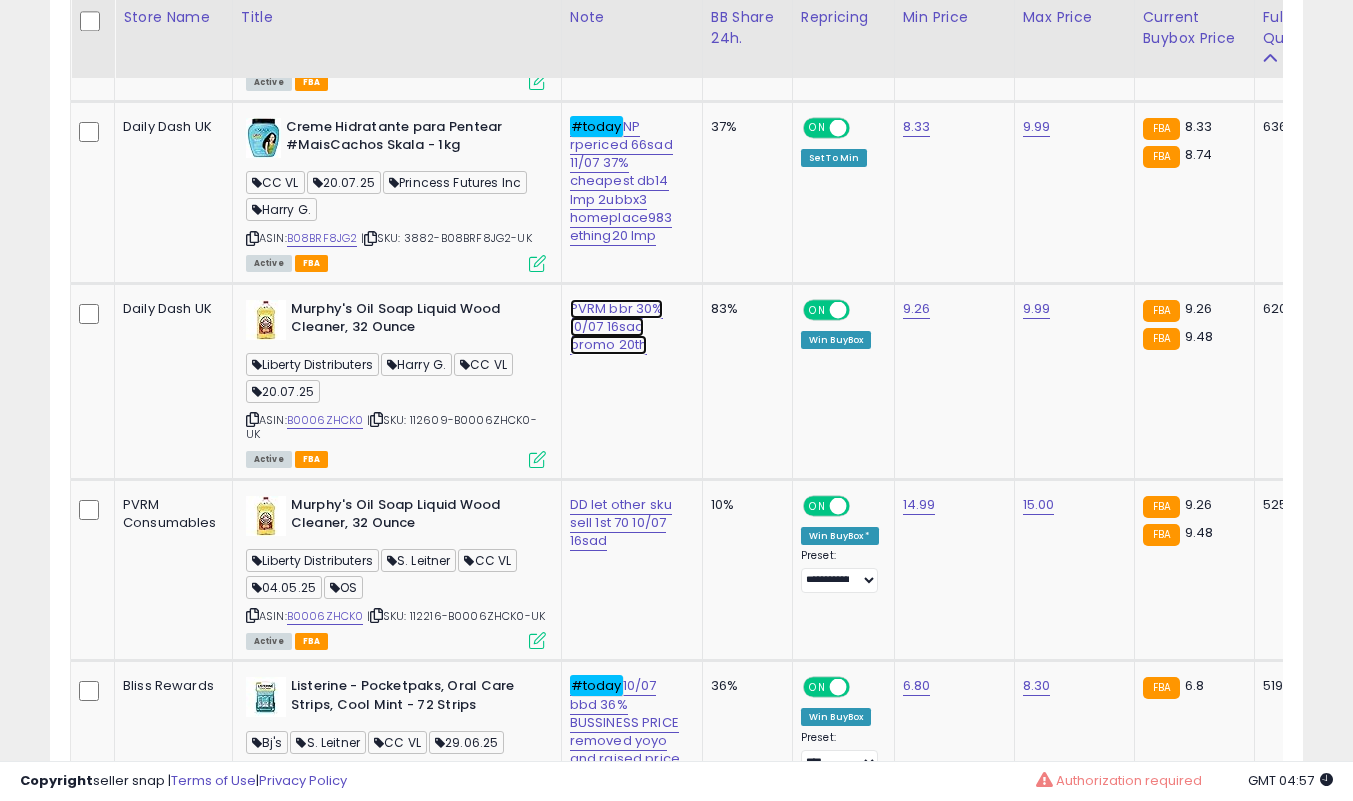 click on "PVRM  bbr 30% 10/07 16sad promo 20th" at bounding box center (626, -1717) 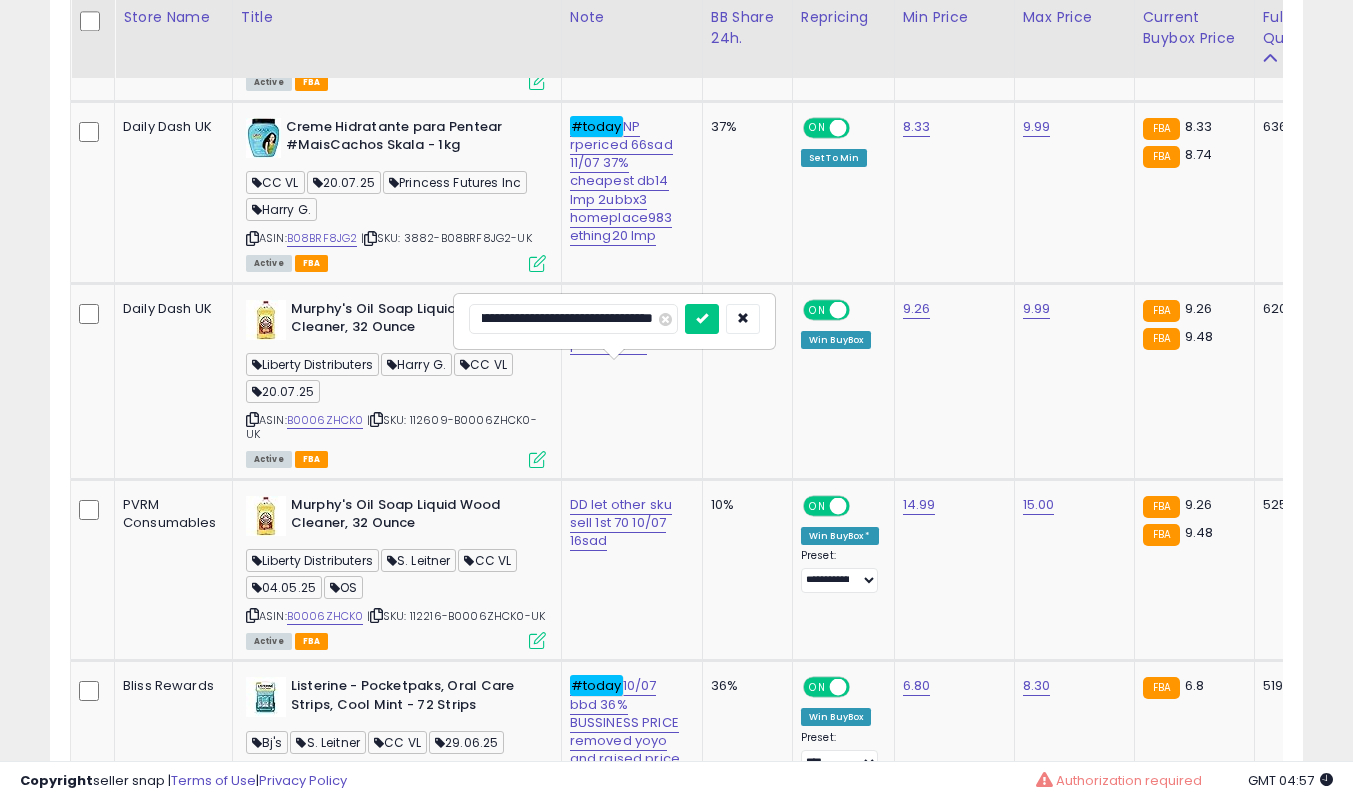 scroll, scrollTop: 0, scrollLeft: 0, axis: both 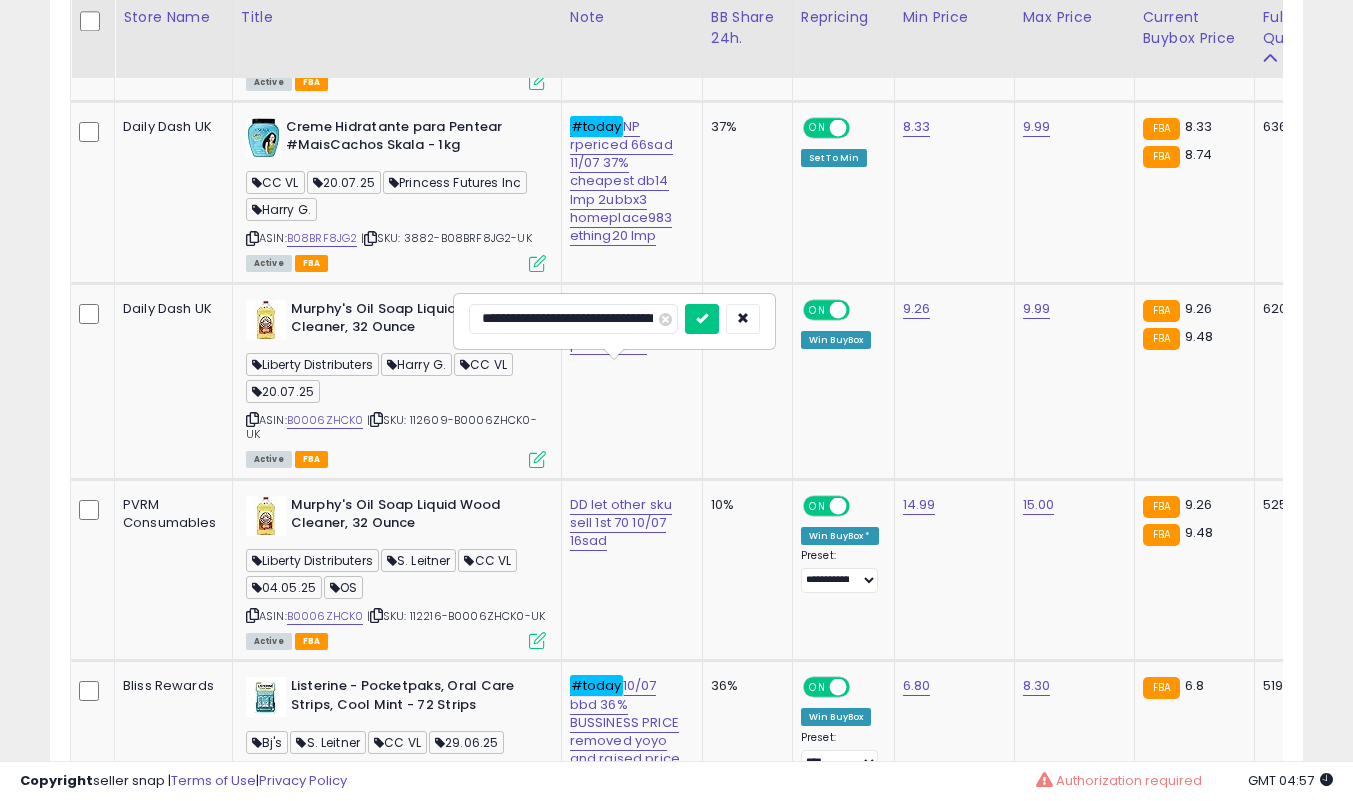 type on "**********" 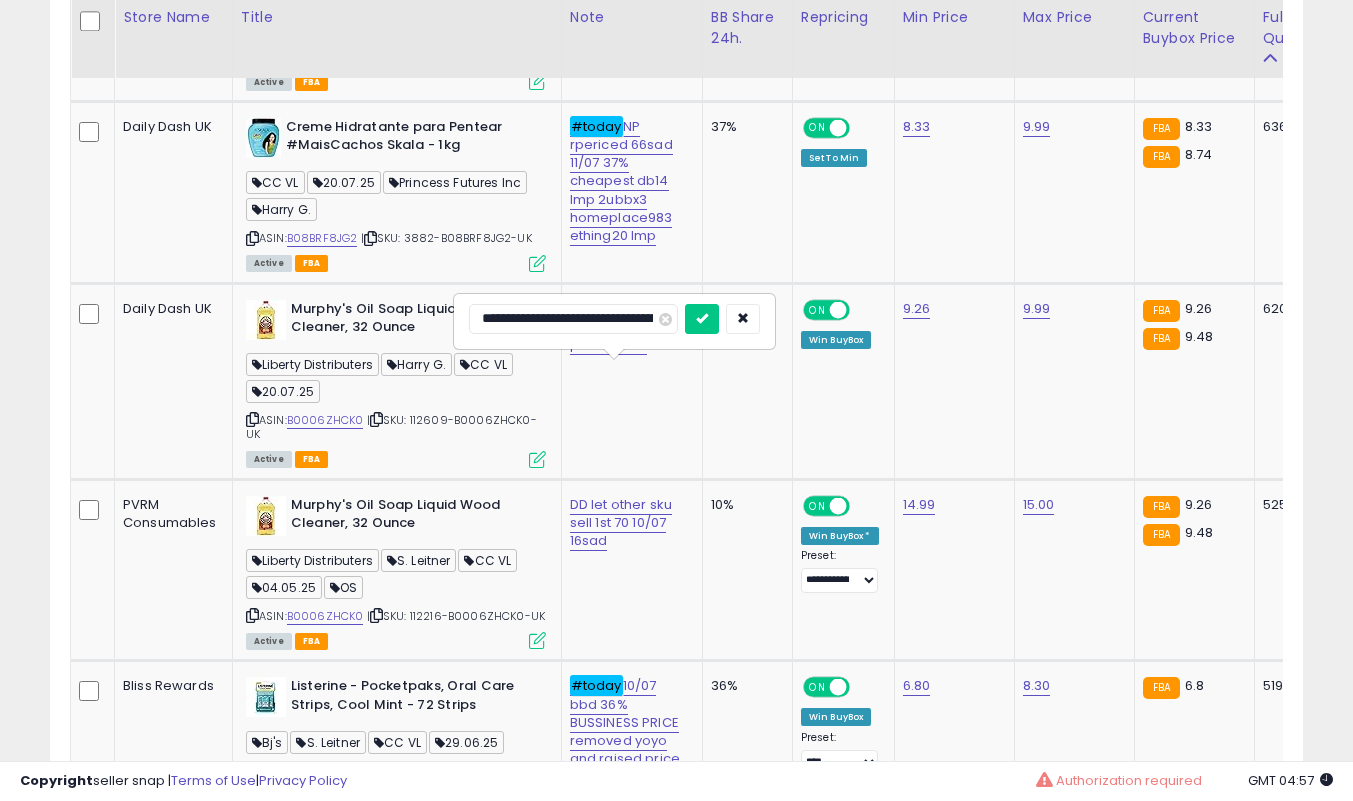 scroll, scrollTop: 0, scrollLeft: 1, axis: horizontal 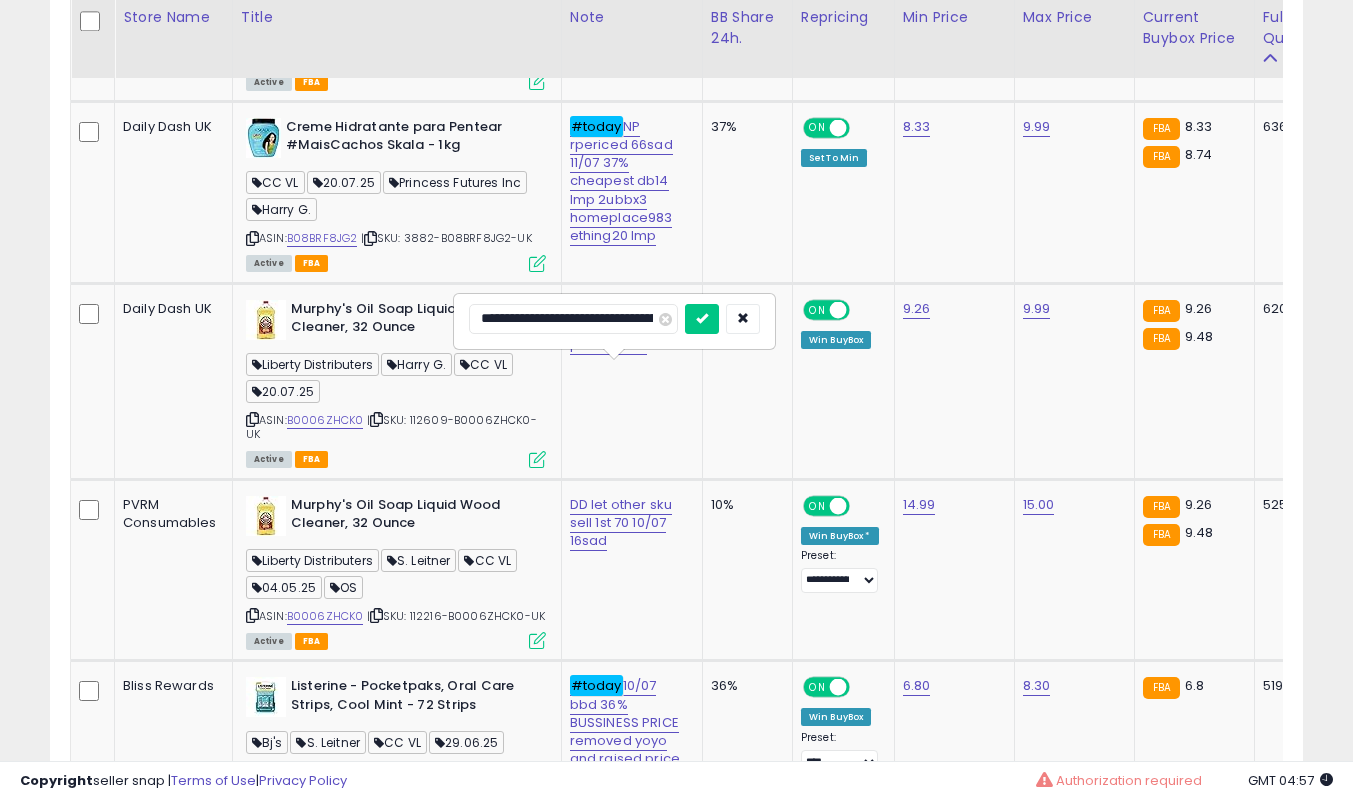 click at bounding box center [702, 319] 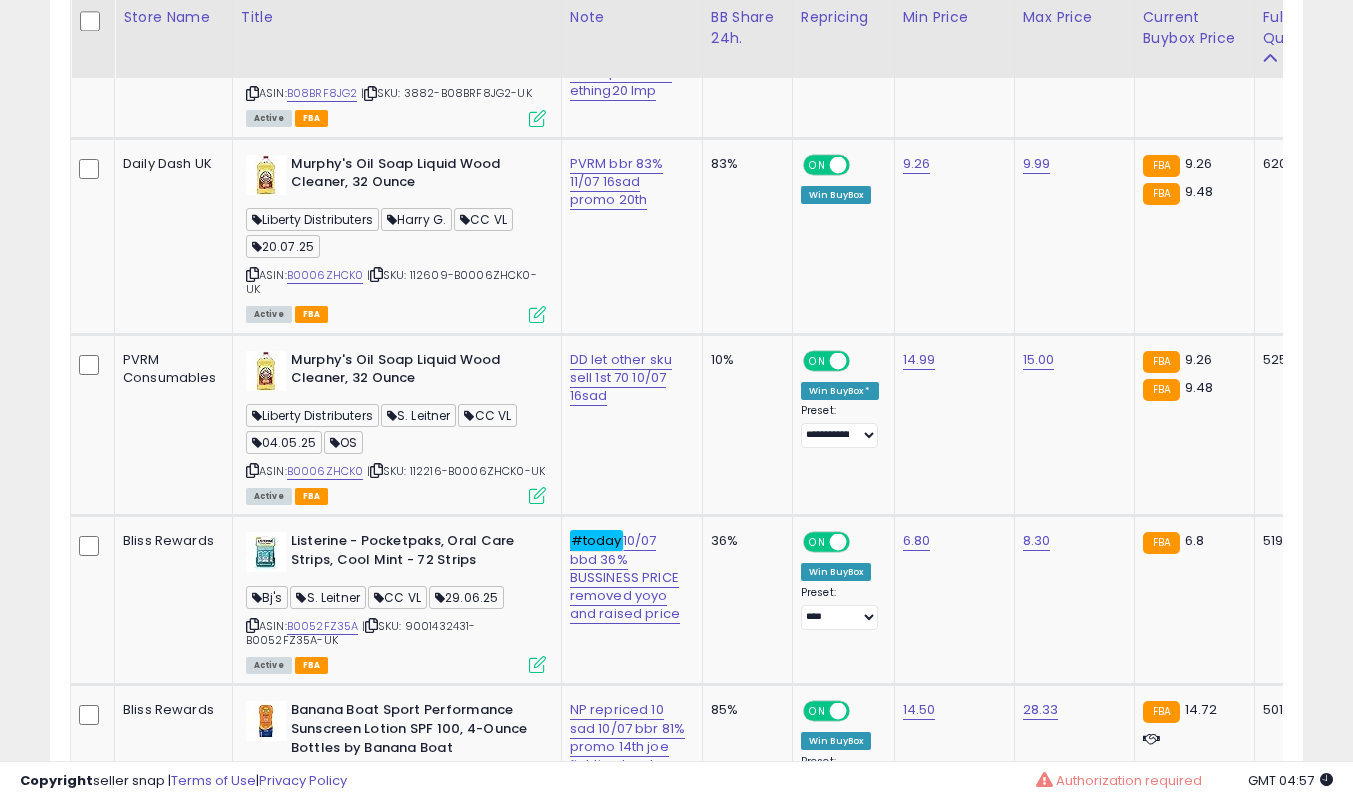 scroll, scrollTop: 3100, scrollLeft: 0, axis: vertical 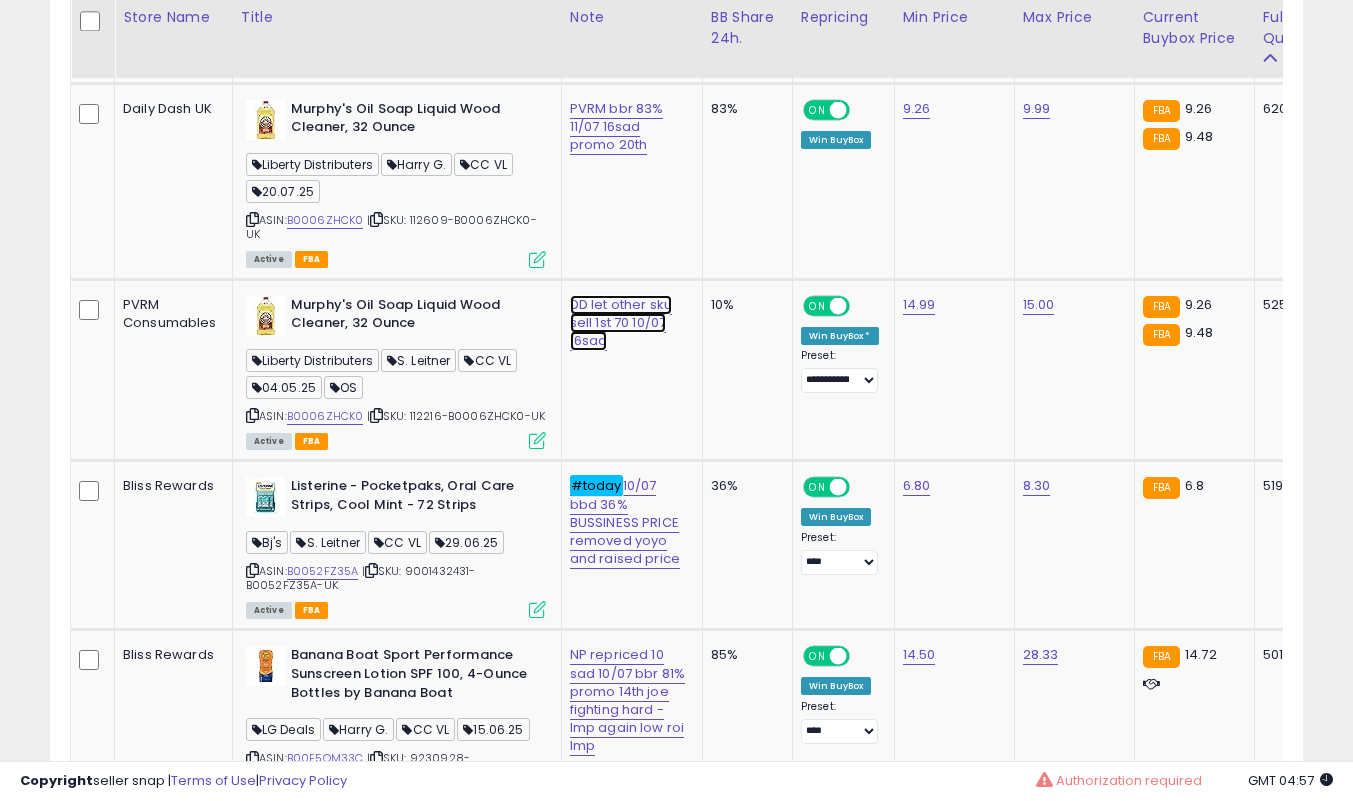 click on "DD let other sku sell 1st 70 10/07 16sad" at bounding box center [626, -1917] 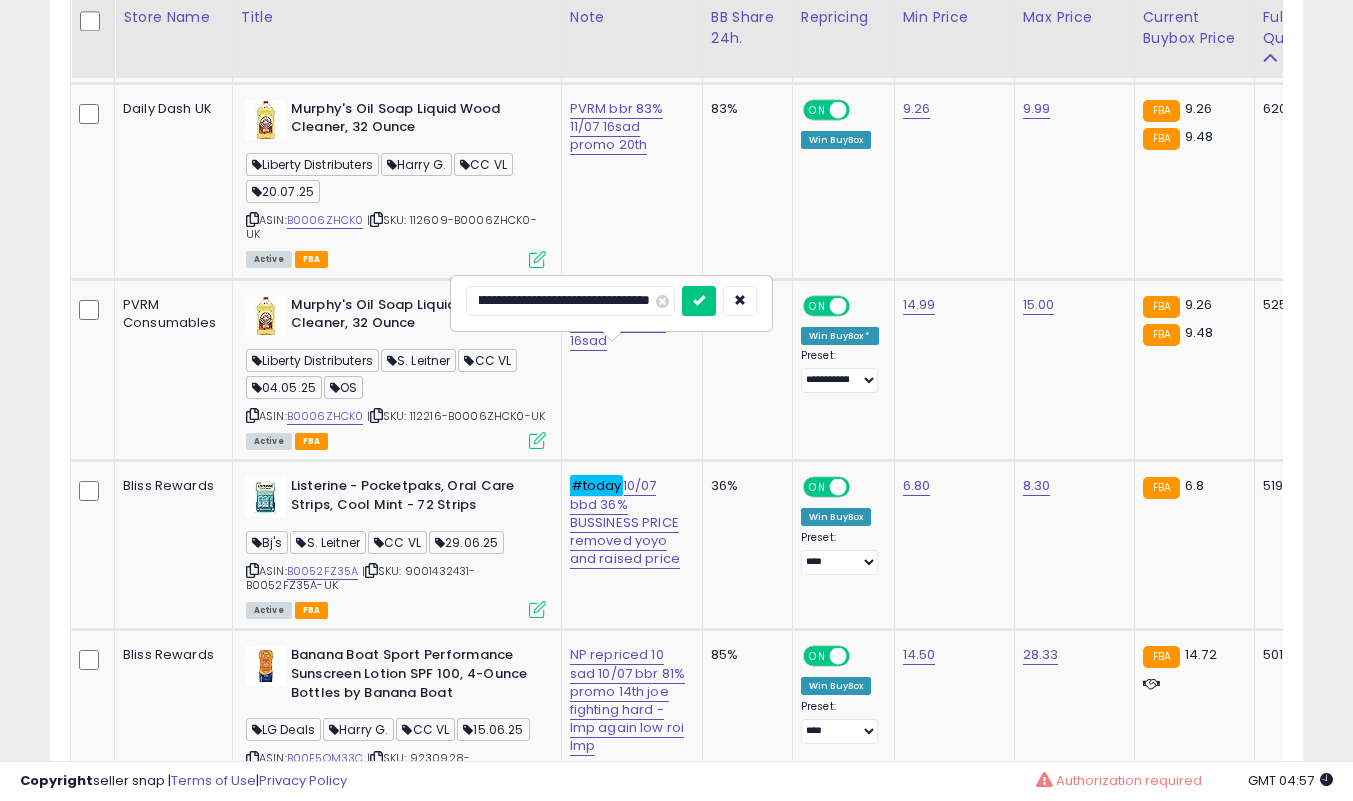 scroll, scrollTop: 0, scrollLeft: 79, axis: horizontal 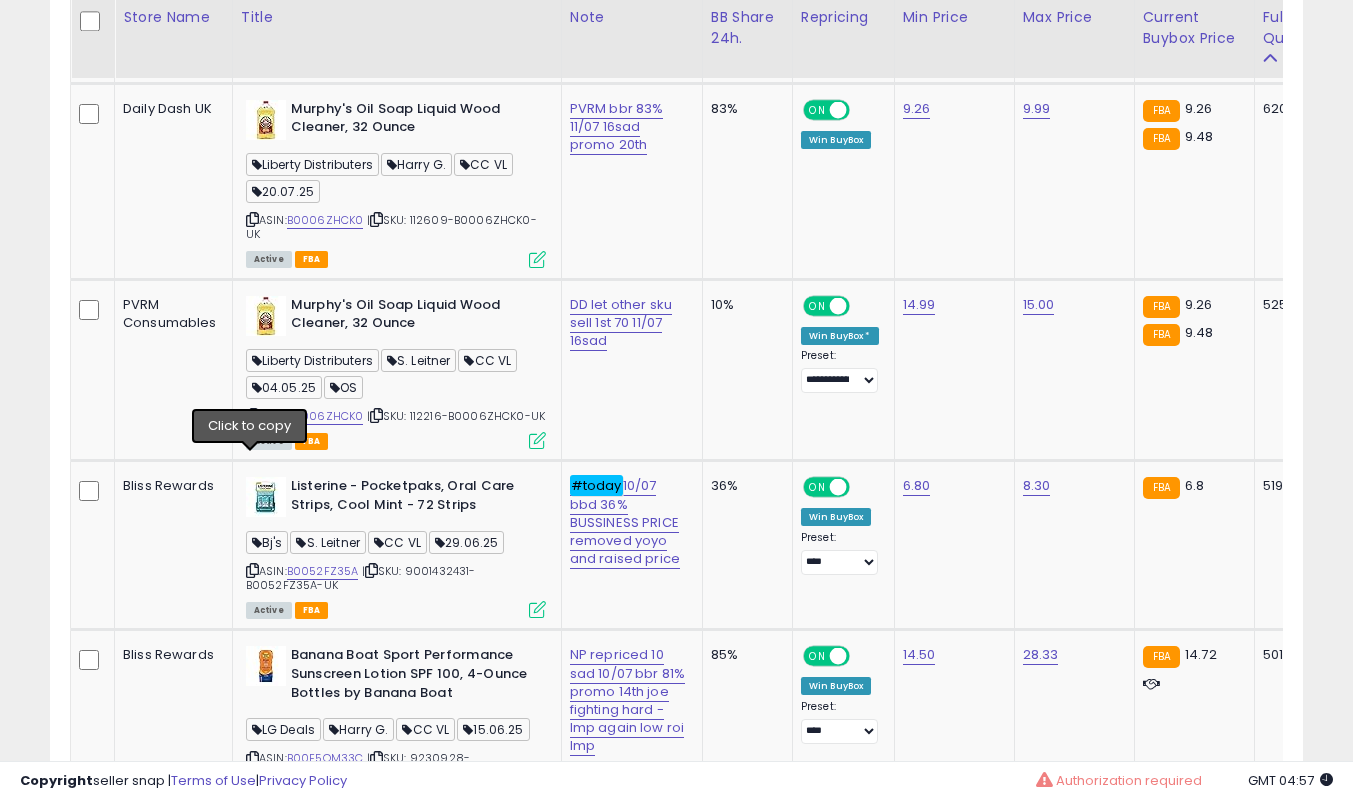 click at bounding box center (252, 415) 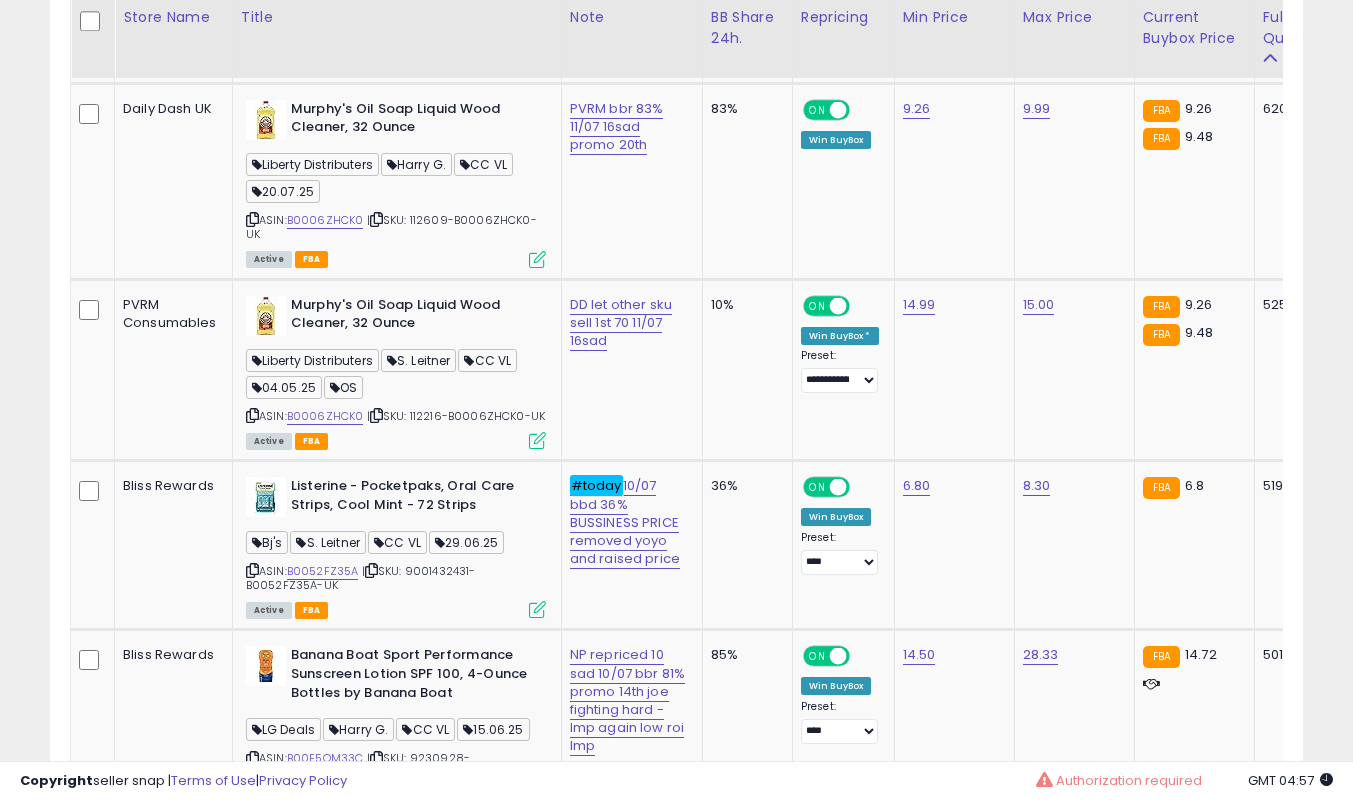 click on "**********" at bounding box center (676, 2205) 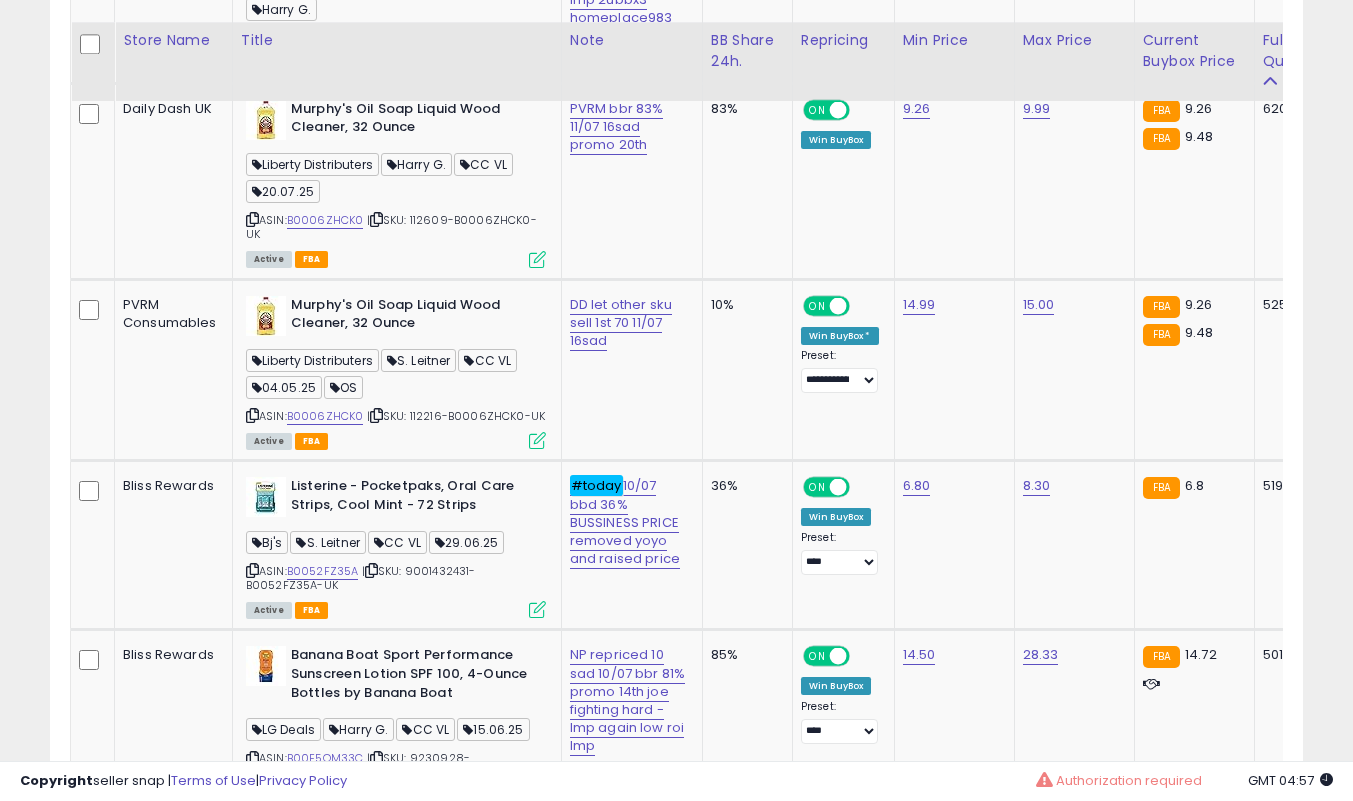 scroll, scrollTop: 3300, scrollLeft: 0, axis: vertical 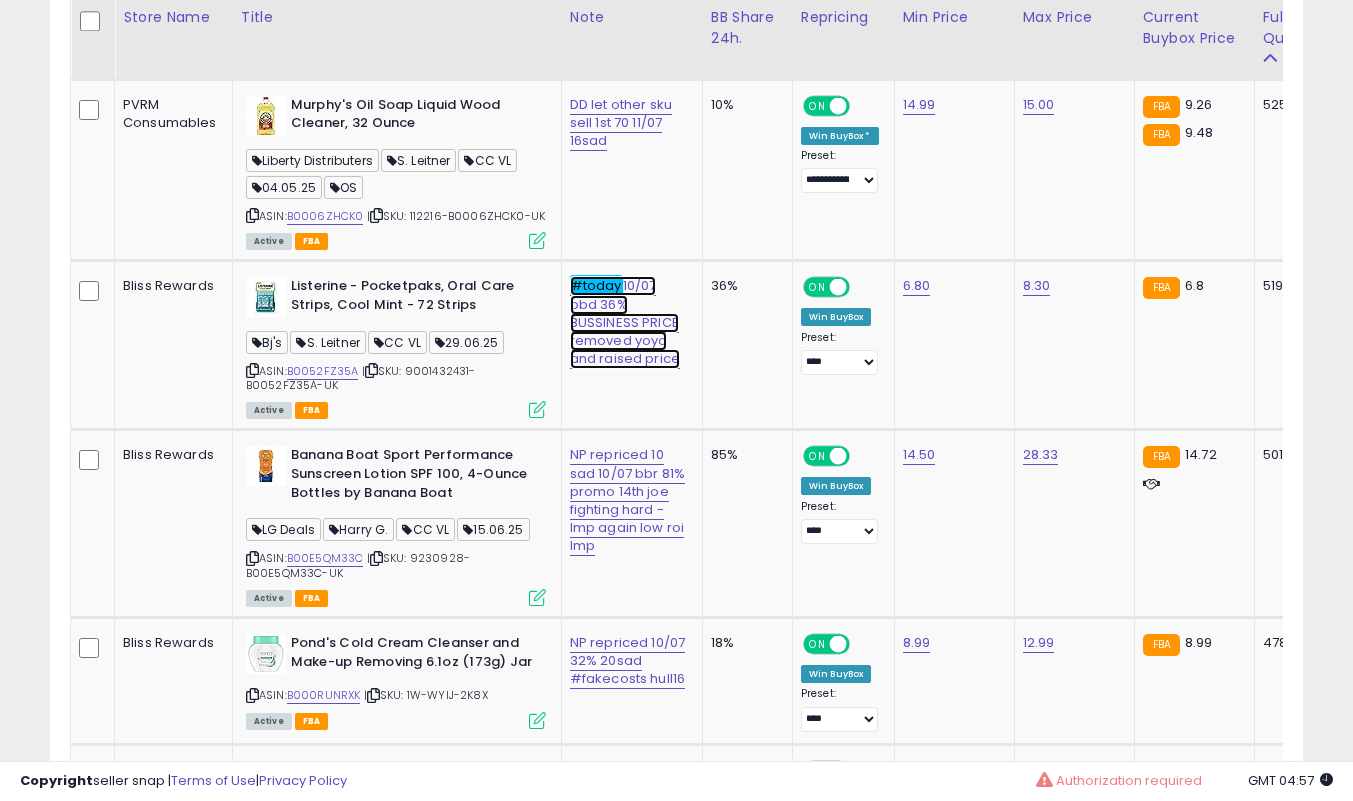 click on "#today  10/07 bbd 36% BUSSINESS PRICE removed yoyo and raised price" at bounding box center [626, -2117] 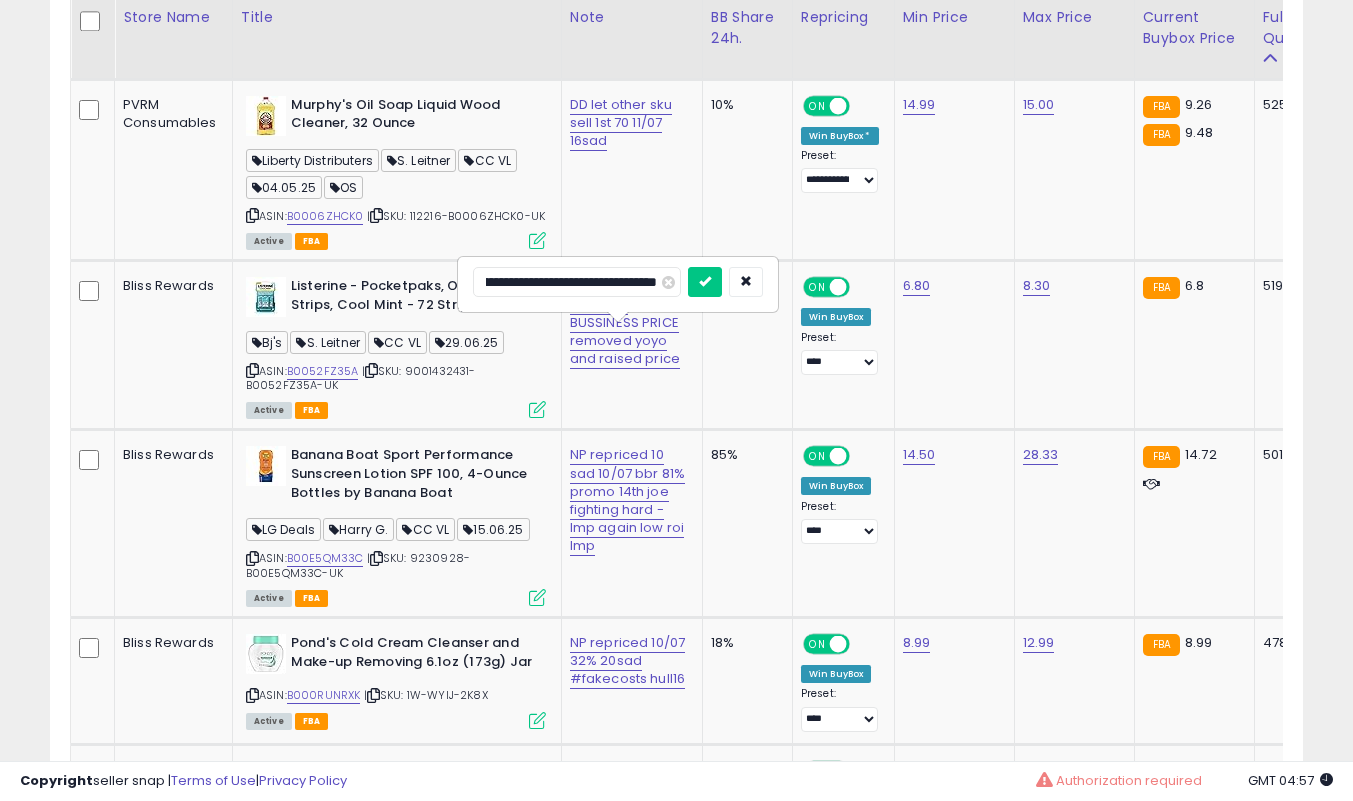 scroll, scrollTop: 0, scrollLeft: 0, axis: both 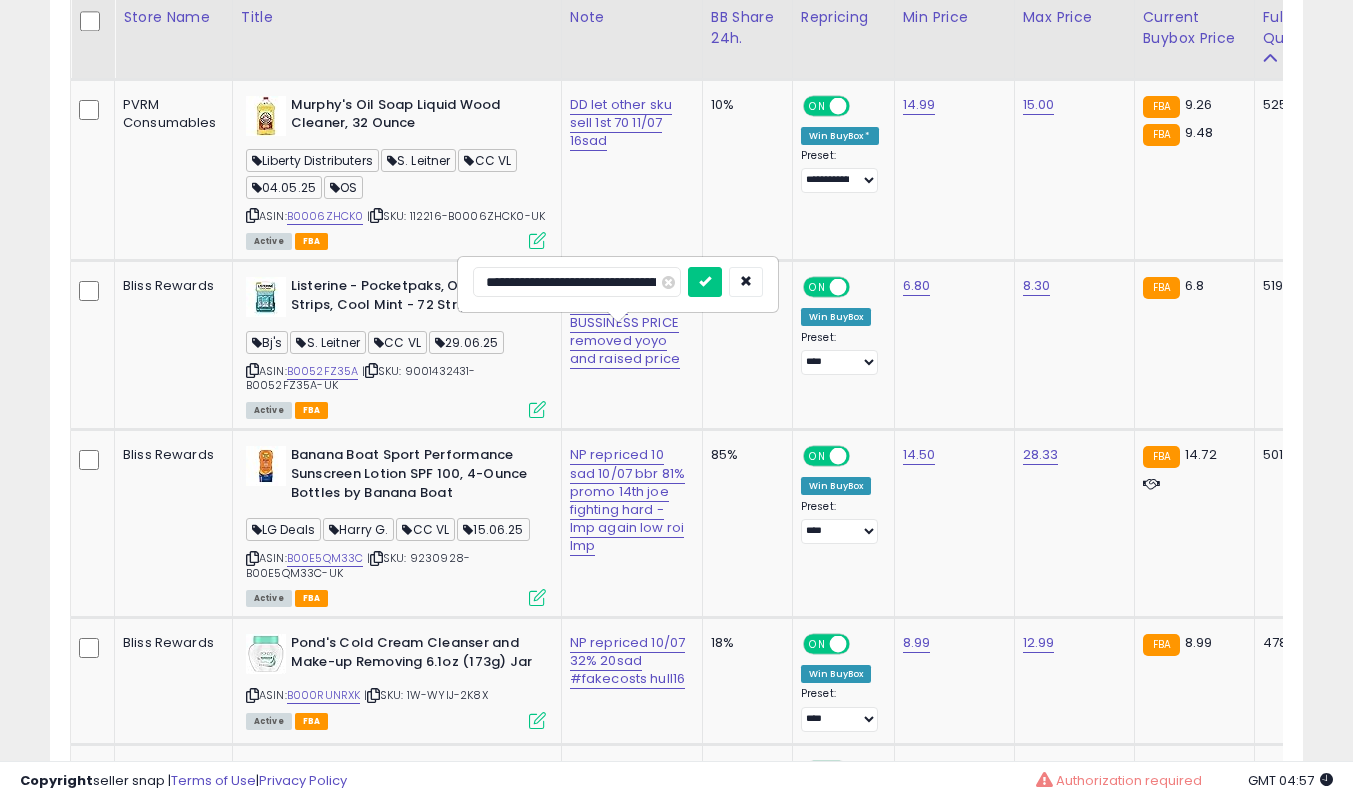 type on "**********" 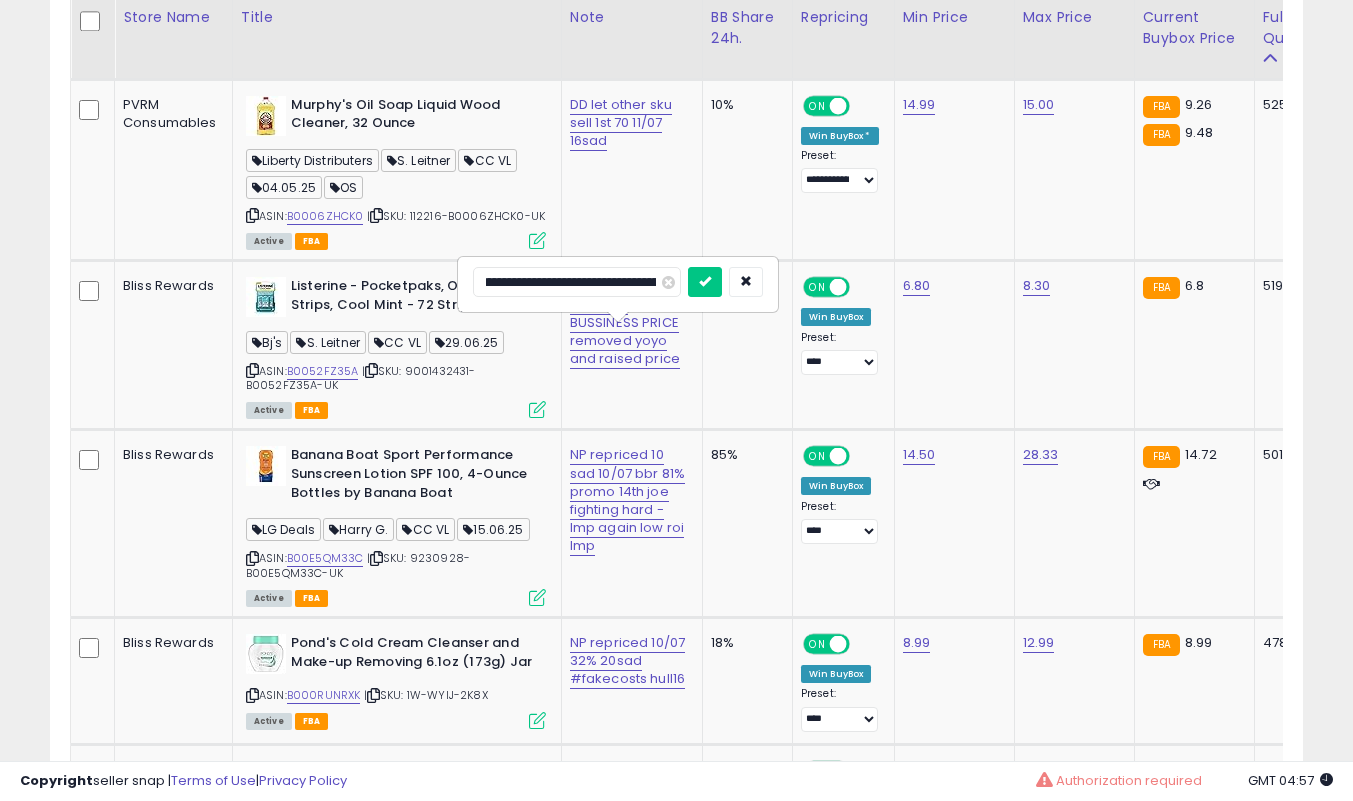 scroll, scrollTop: 0, scrollLeft: 161, axis: horizontal 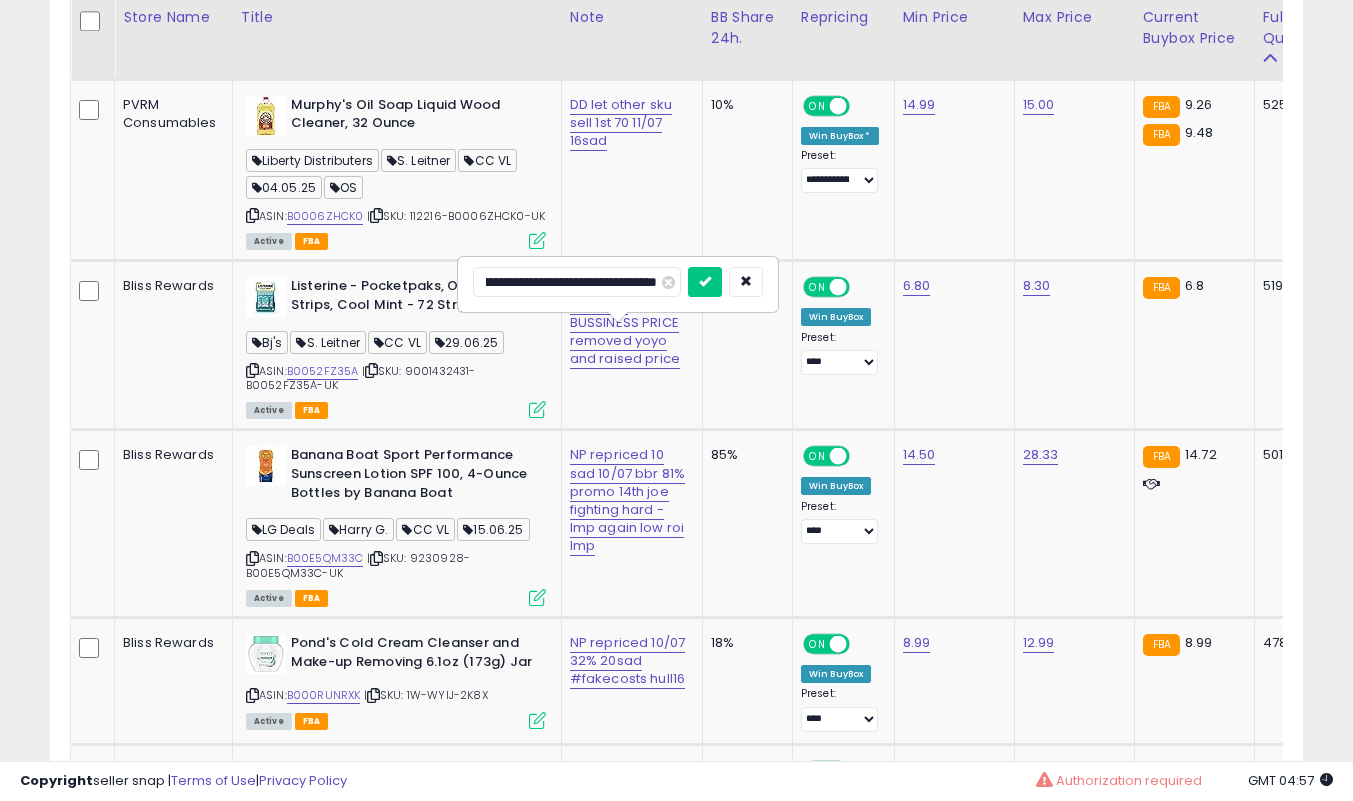 click at bounding box center [705, 282] 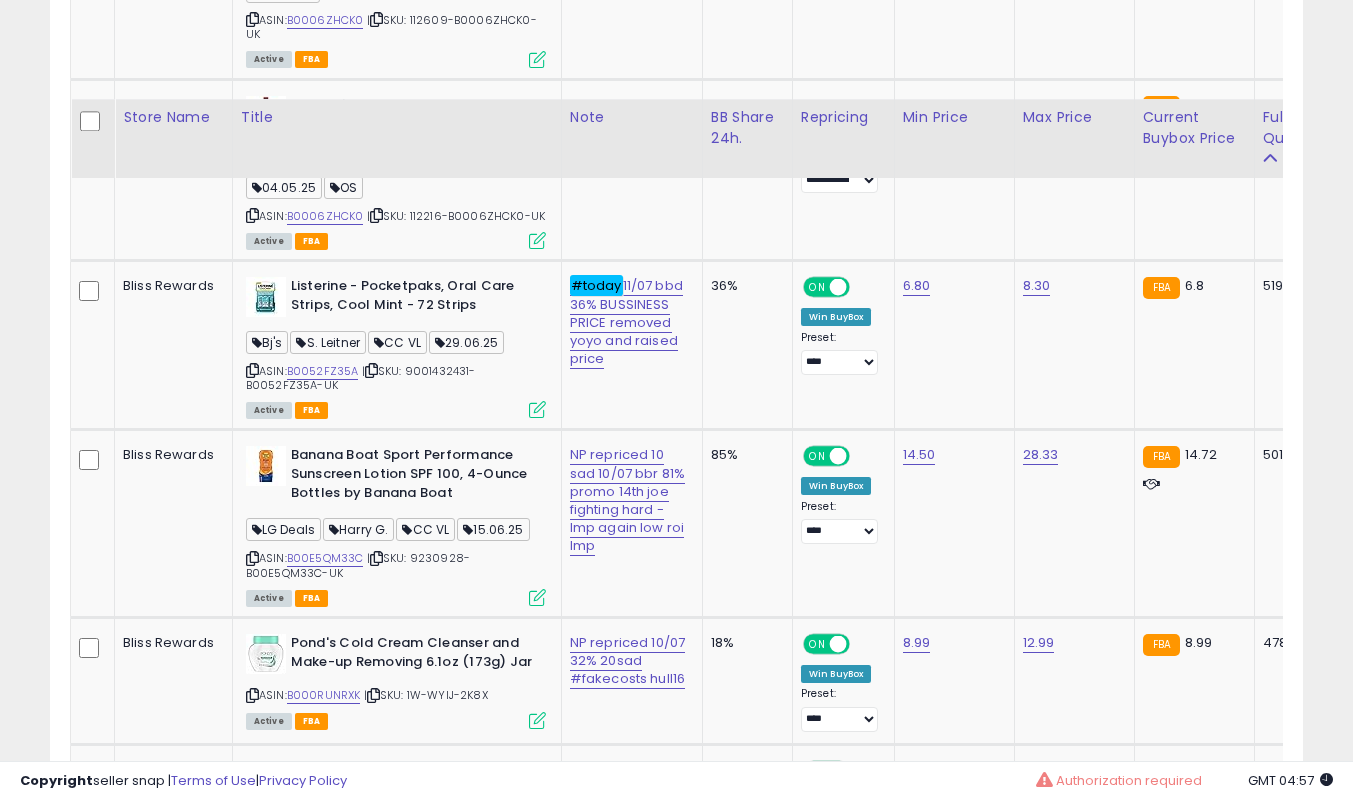 scroll, scrollTop: 3400, scrollLeft: 0, axis: vertical 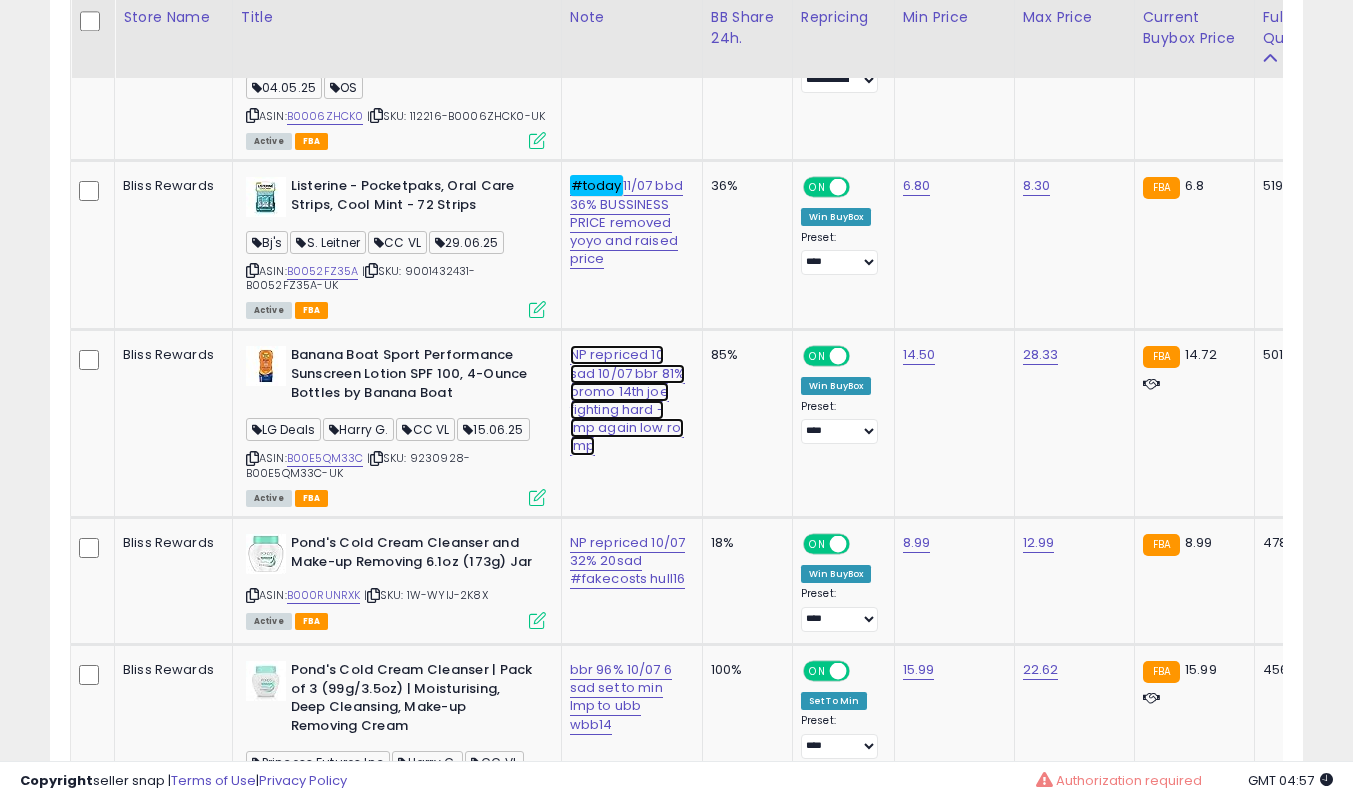 click on "NP repriced 10 sad 10/07 bbr 81% promo 14th  joe fighting hard -lmp again low roi lmp" at bounding box center (626, -2217) 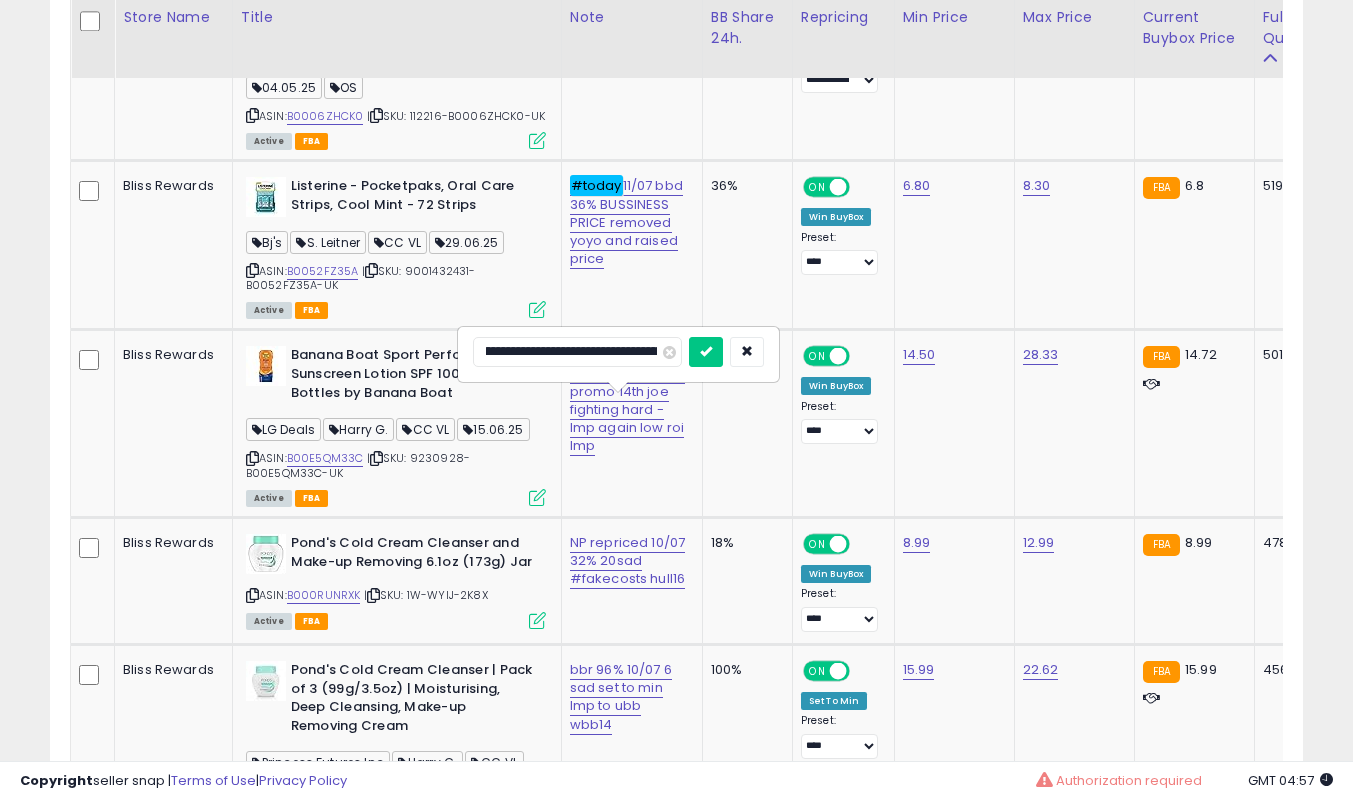 scroll, scrollTop: 0, scrollLeft: 52, axis: horizontal 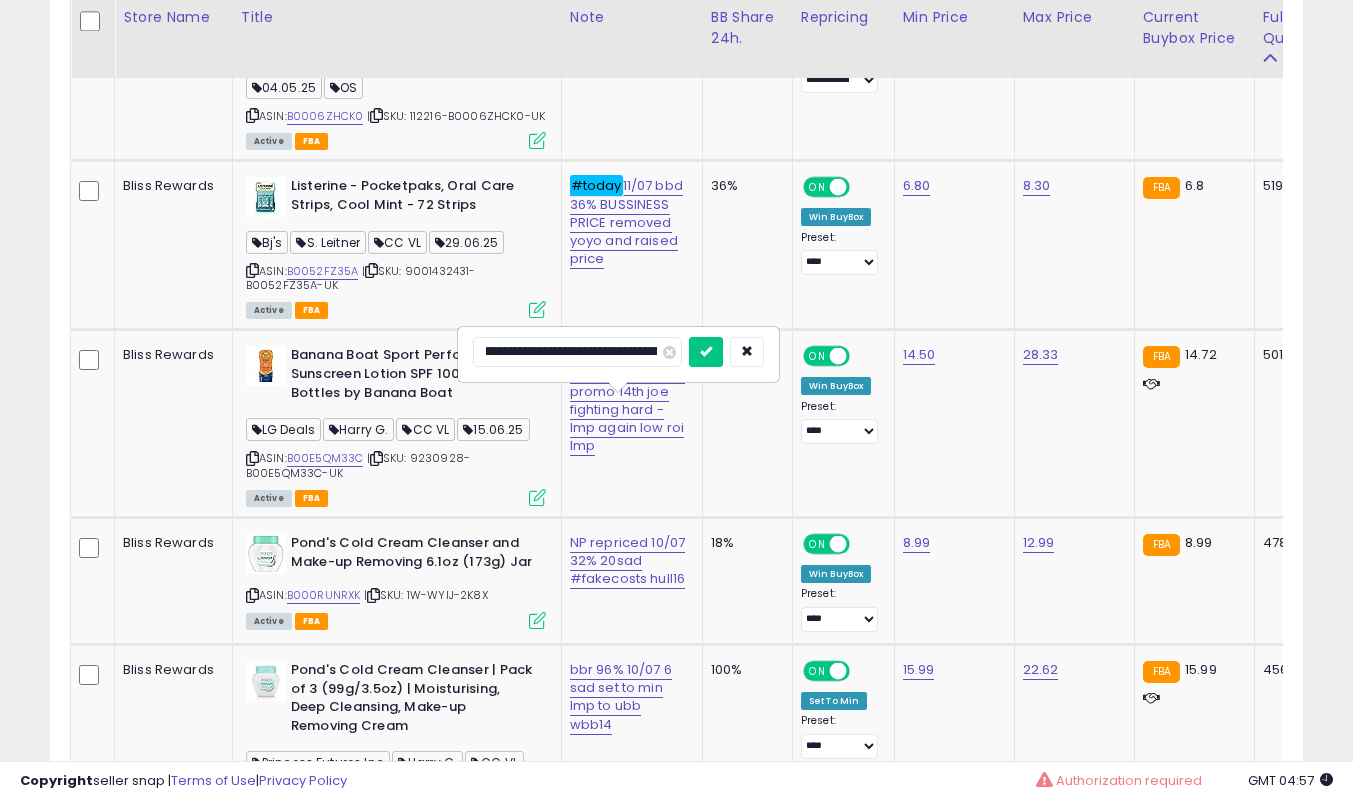 type on "**********" 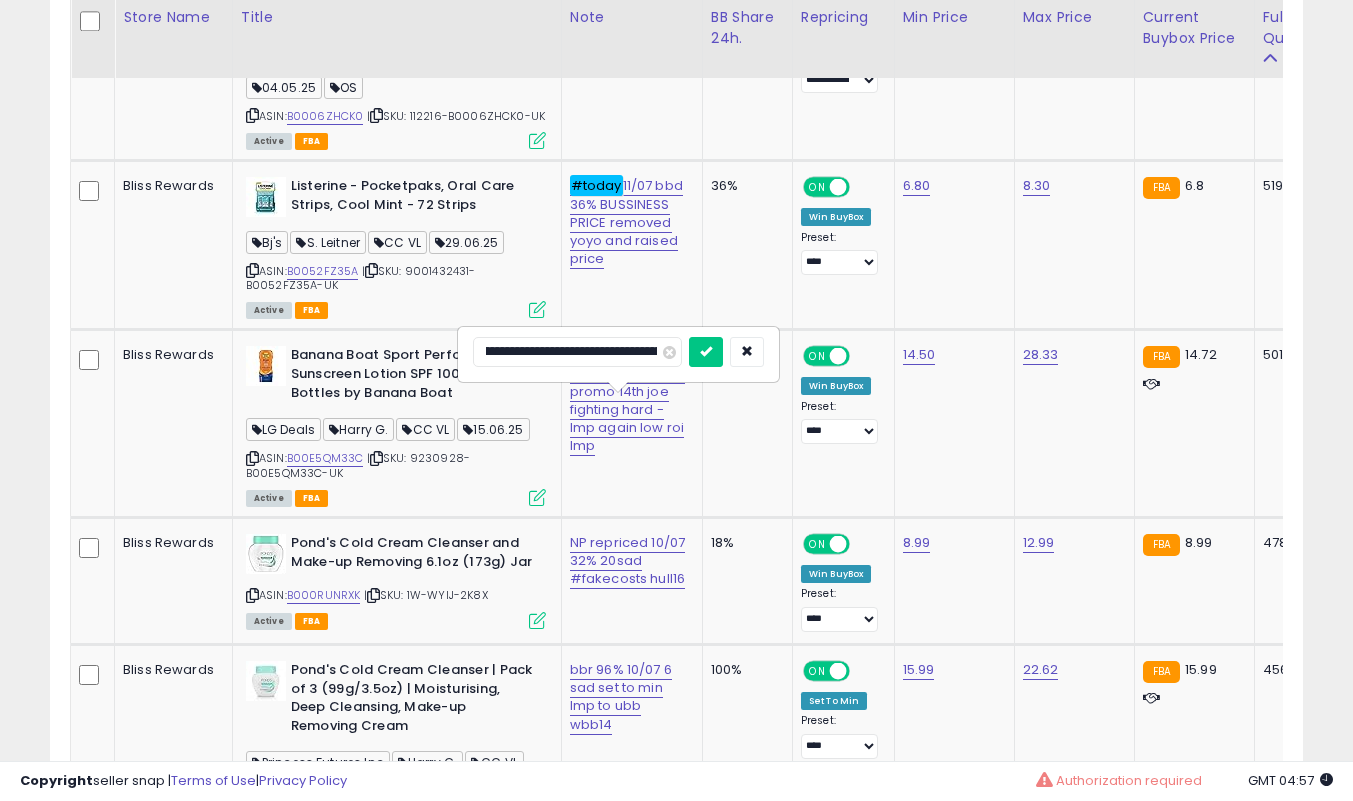scroll, scrollTop: 0, scrollLeft: 212, axis: horizontal 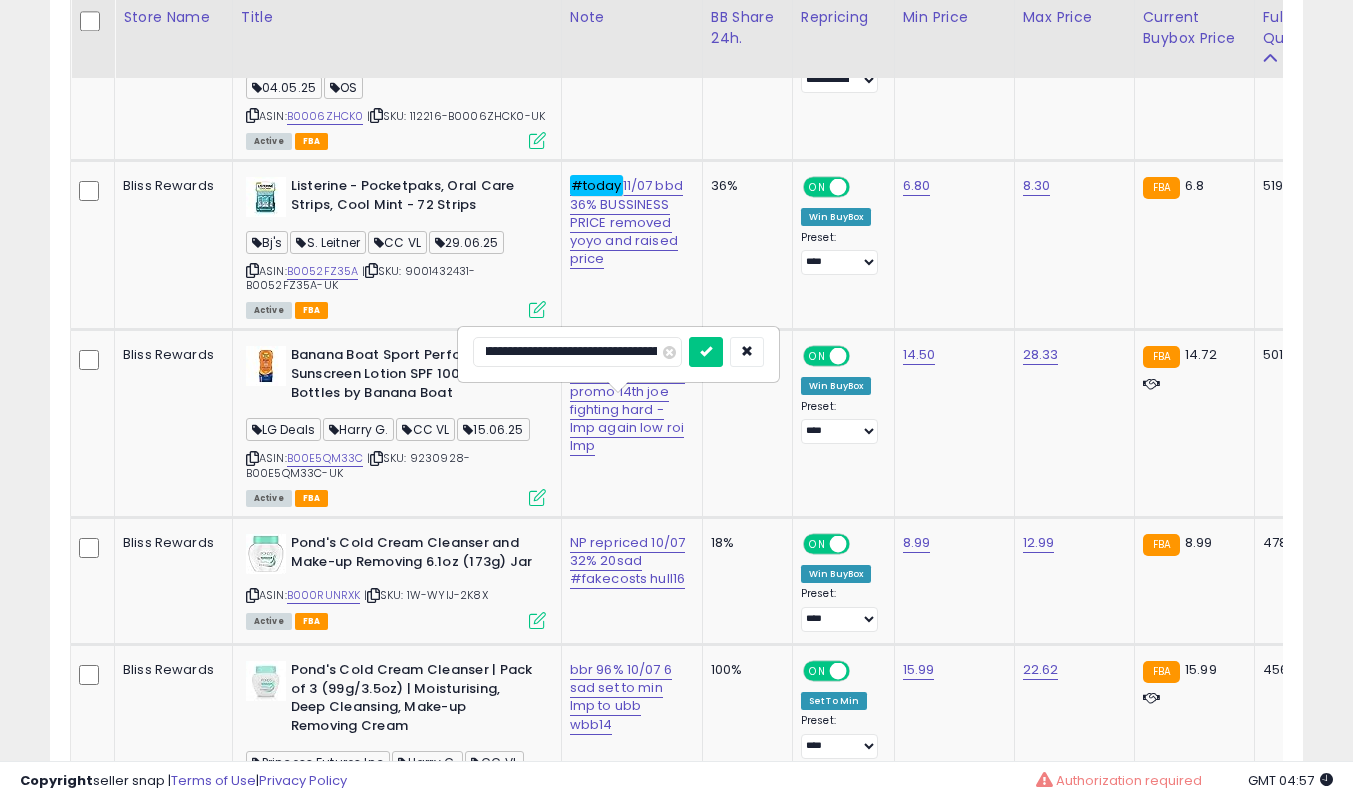 click at bounding box center [706, 352] 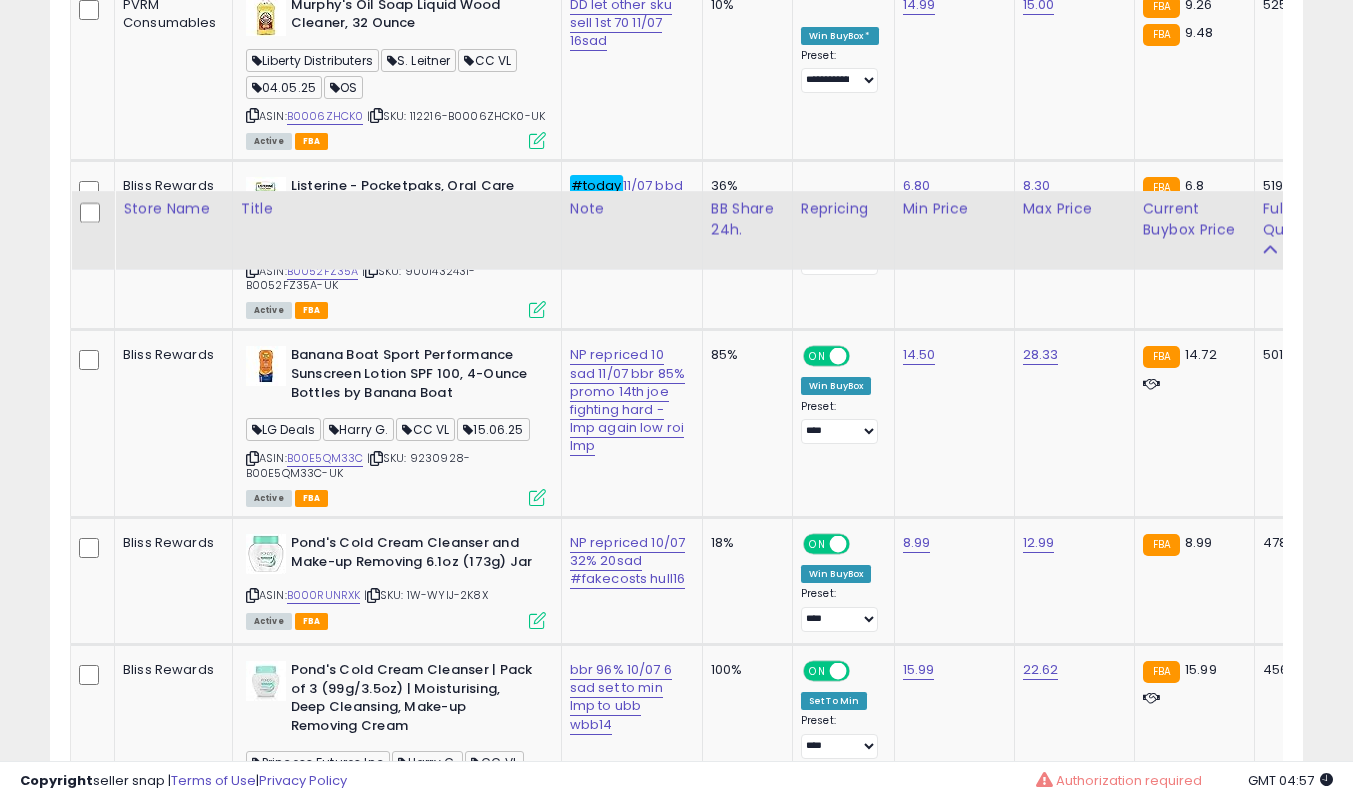 scroll, scrollTop: 3600, scrollLeft: 0, axis: vertical 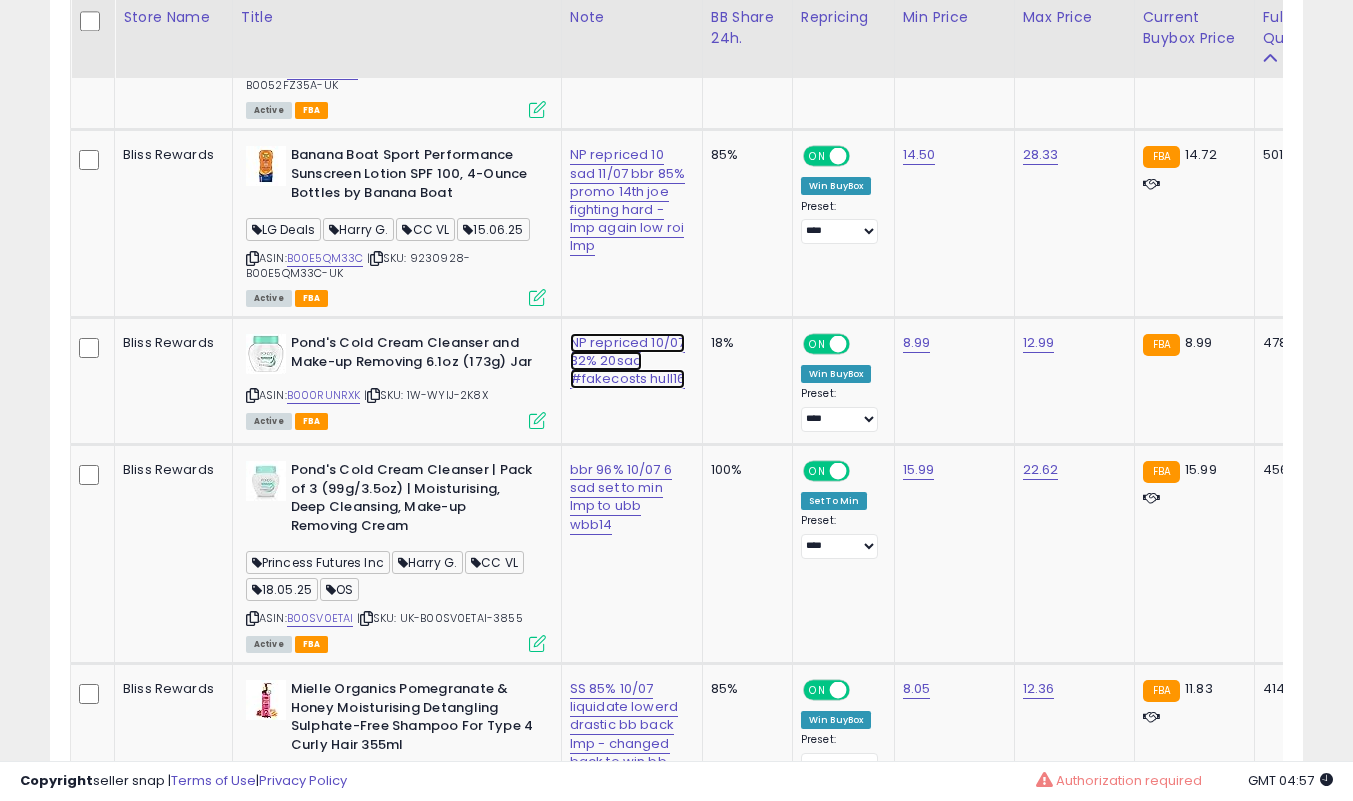 click on "NP repriced 10/07 32% 20sad #fakecosts hull16" at bounding box center [626, -2417] 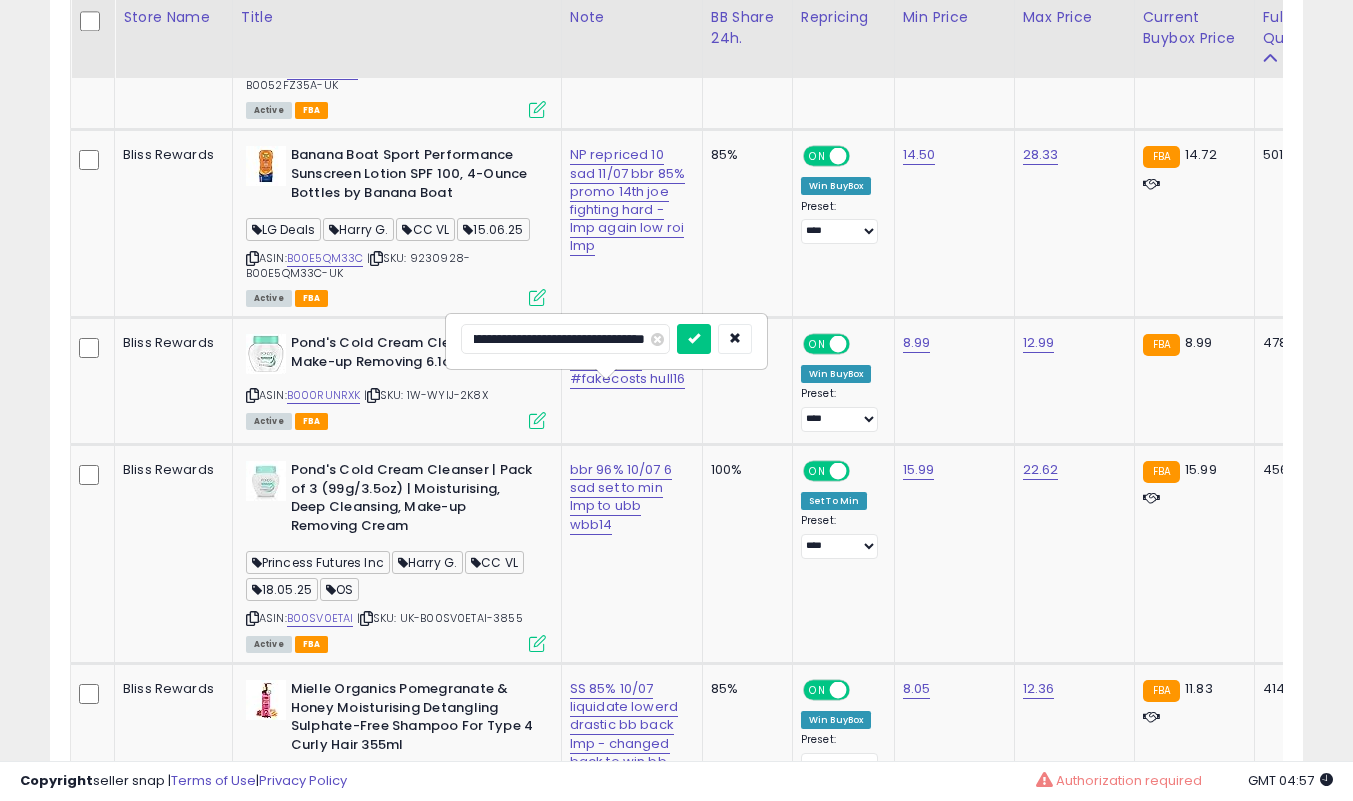 scroll, scrollTop: 0, scrollLeft: 0, axis: both 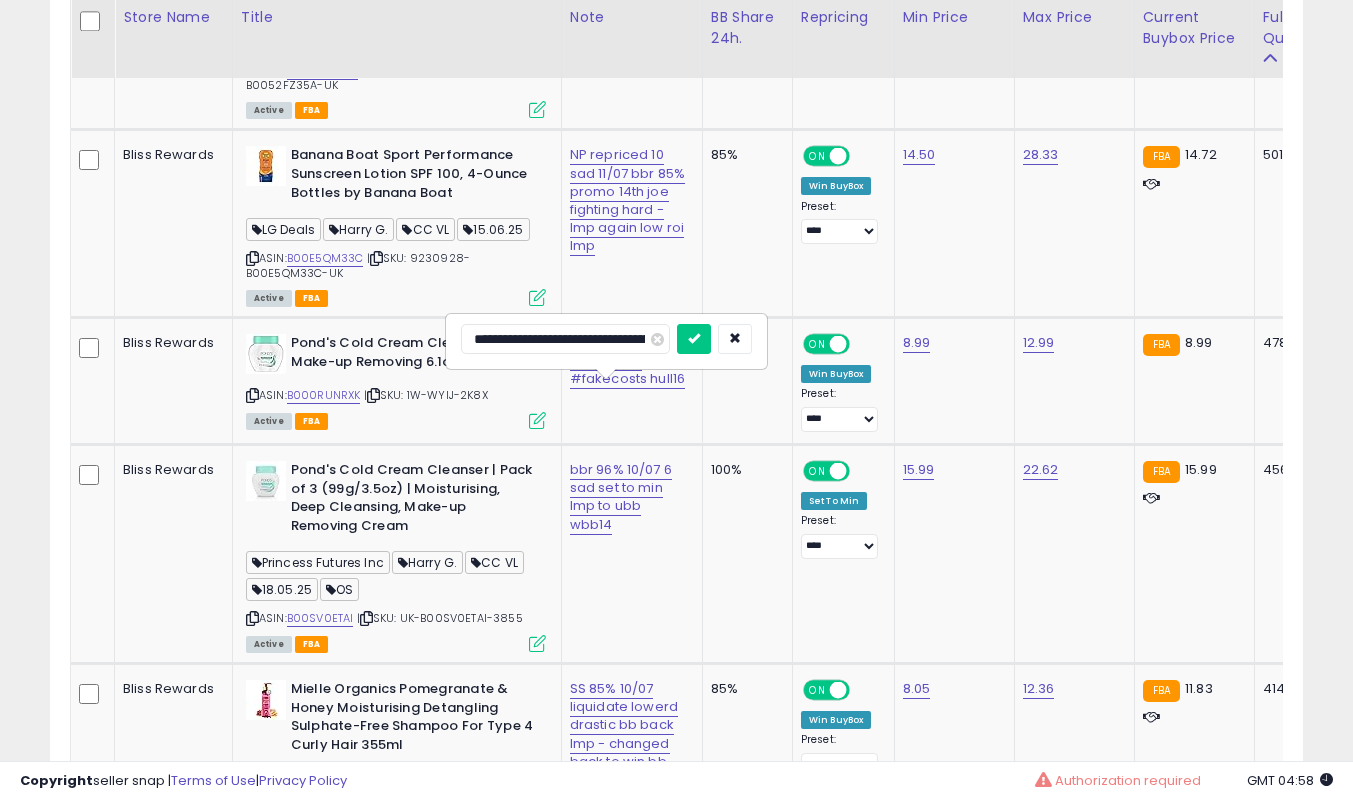 type on "**********" 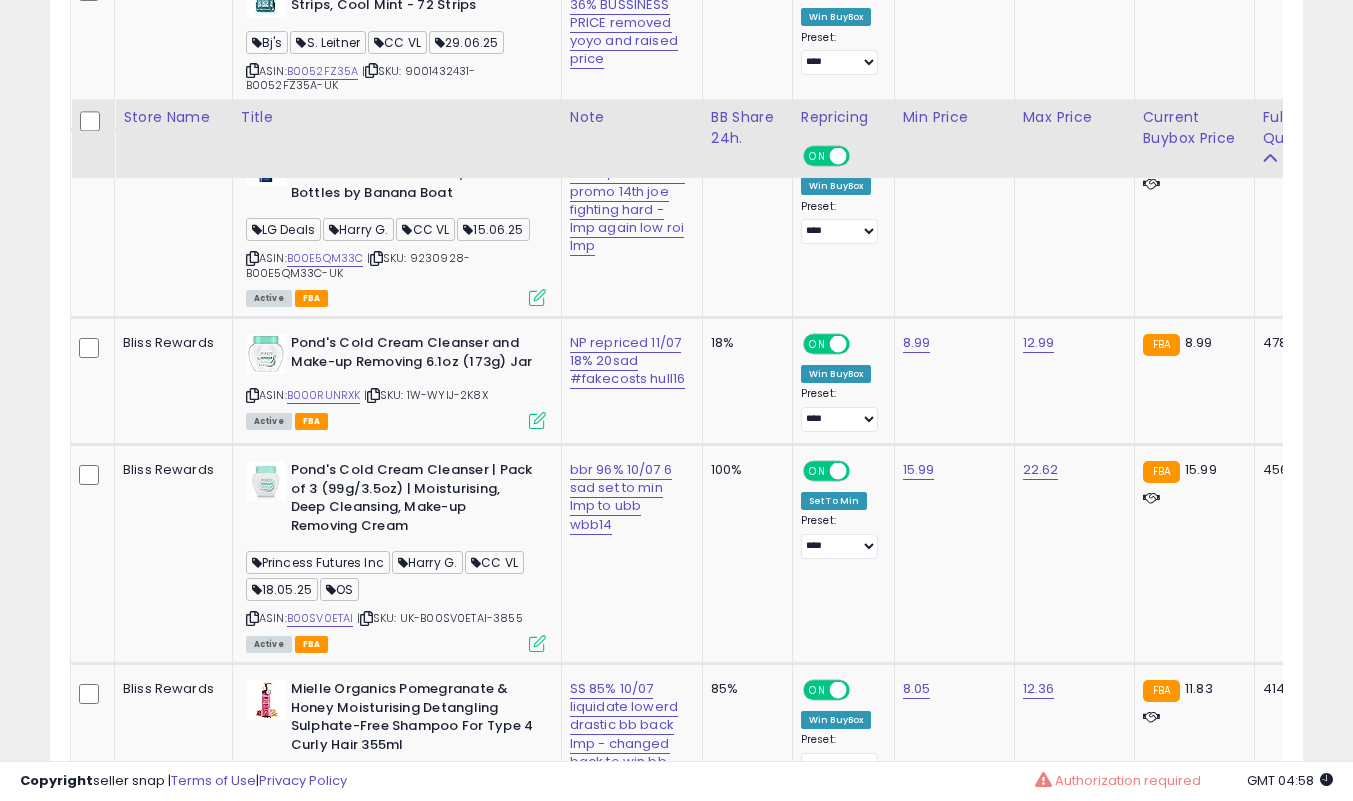 scroll, scrollTop: 3700, scrollLeft: 0, axis: vertical 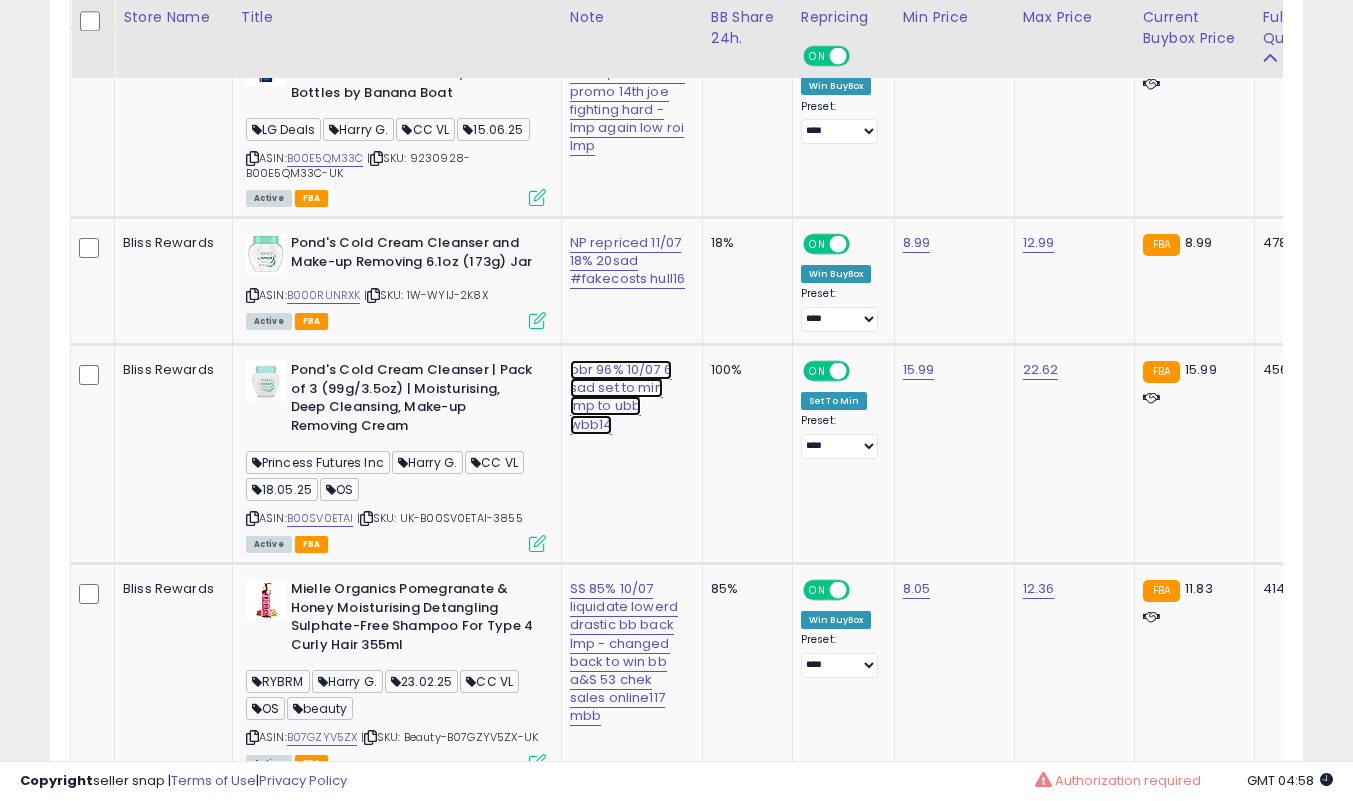 click on "bbr 96% 10/07 6 sad set to min lmp to ubb wbb14" at bounding box center (626, -2517) 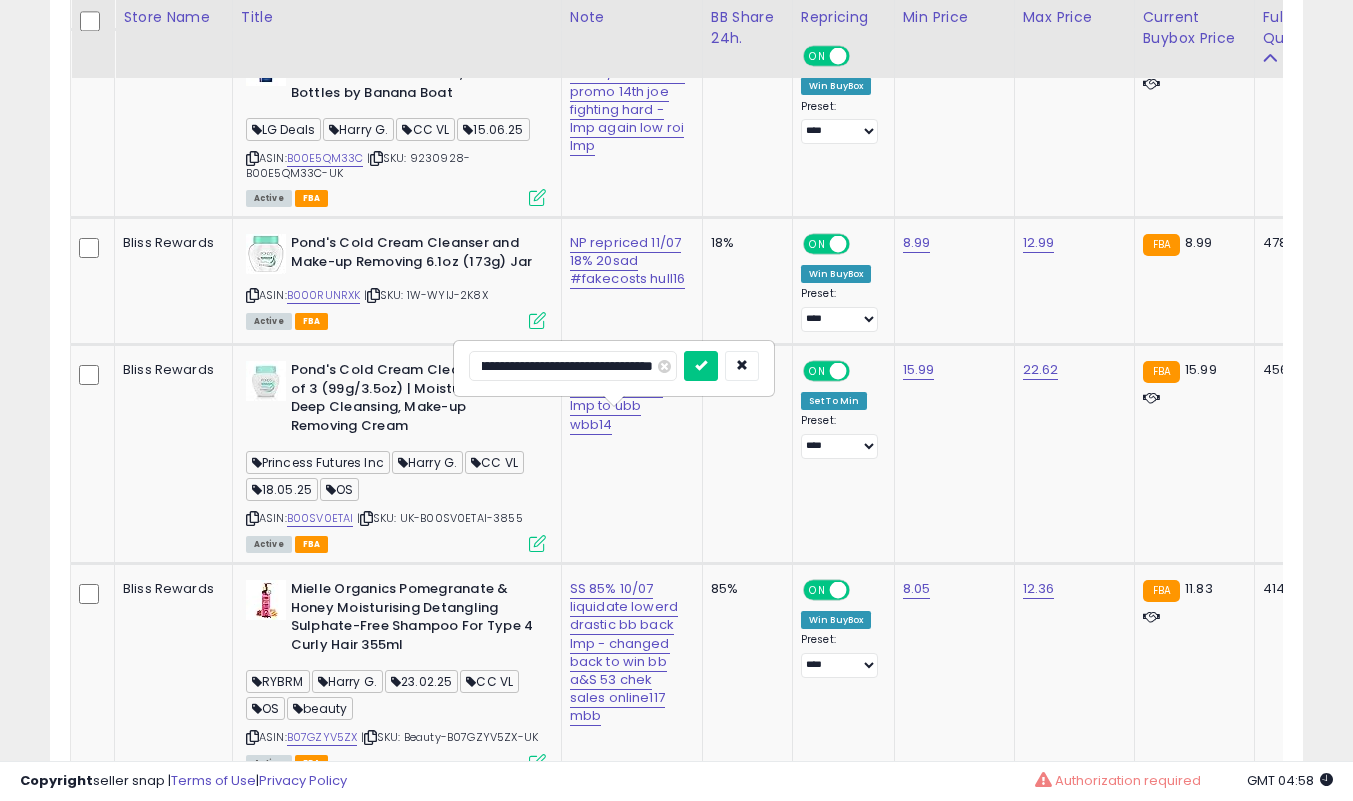 scroll, scrollTop: 0, scrollLeft: 0, axis: both 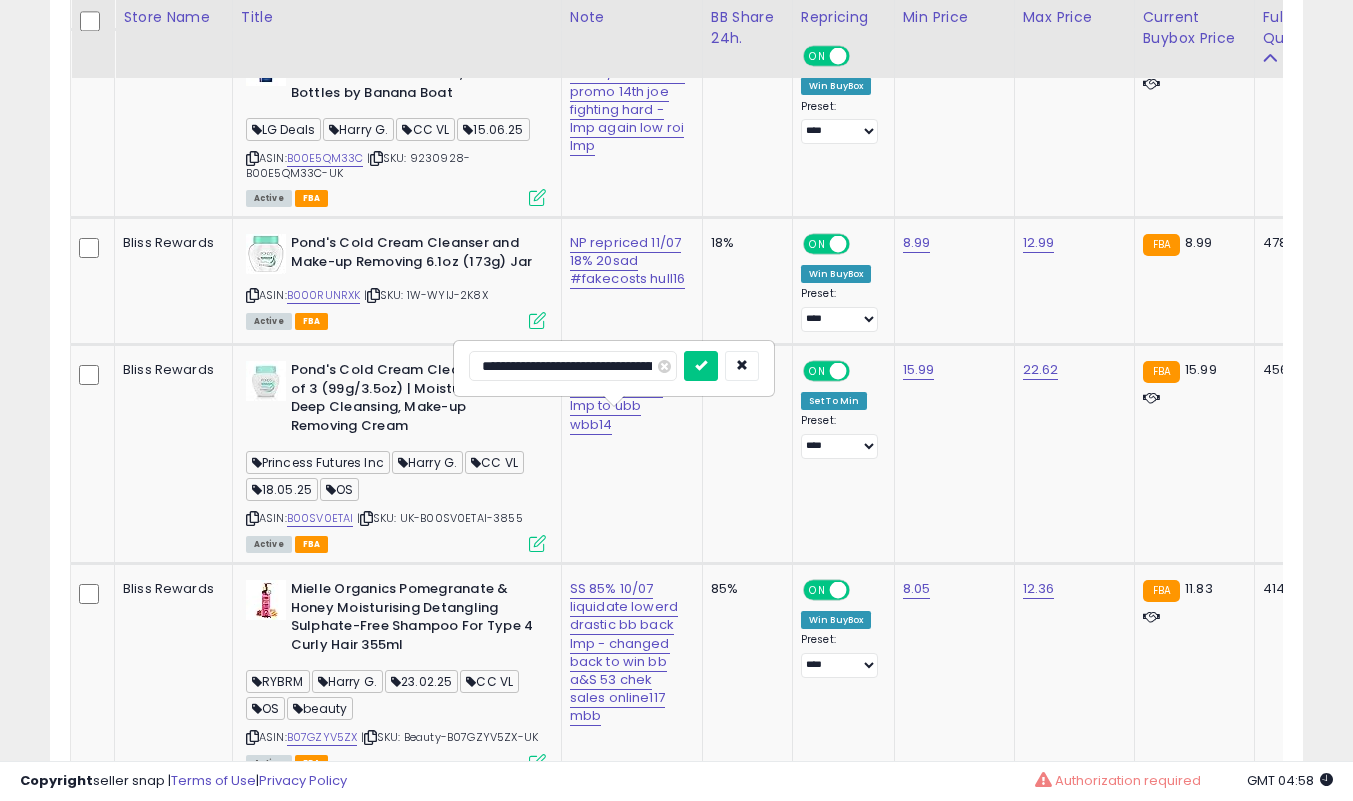 type on "**********" 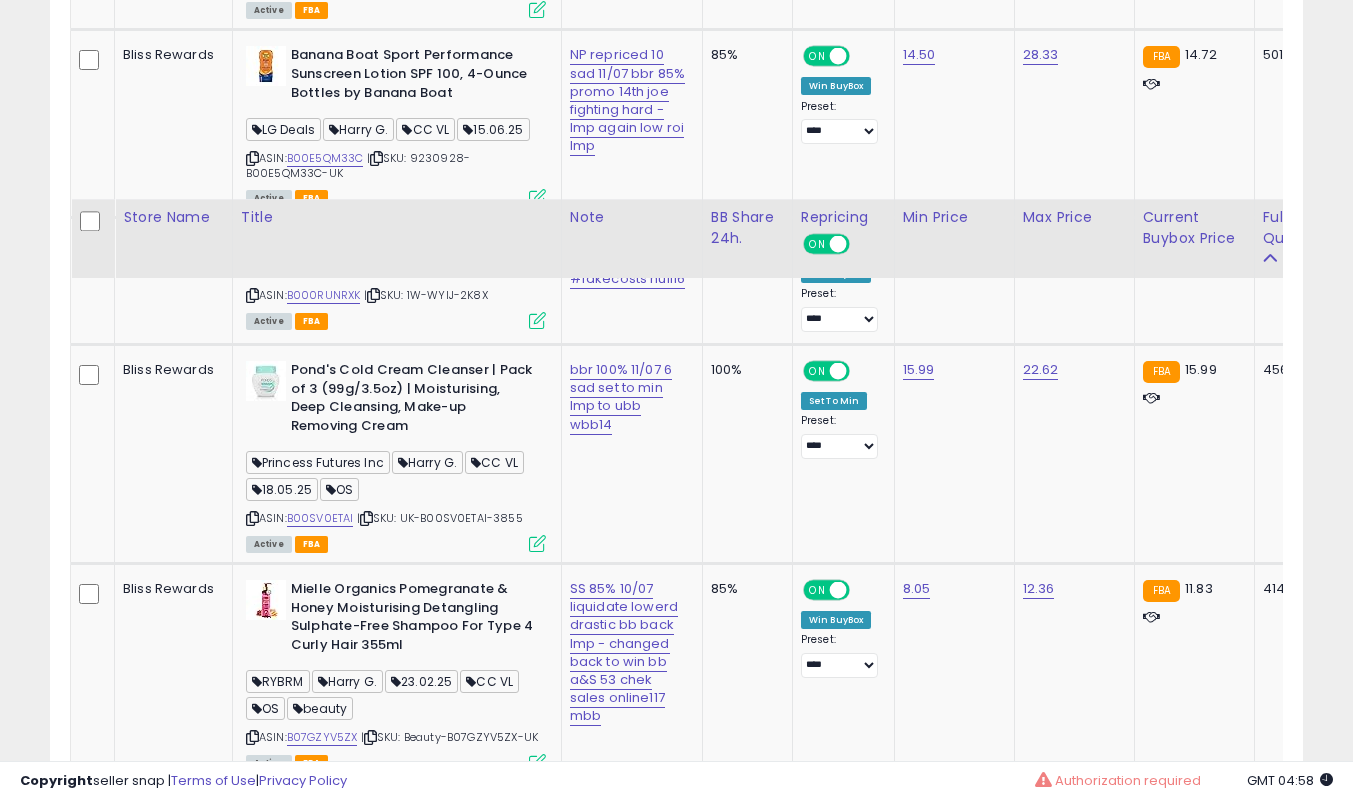 scroll, scrollTop: 3900, scrollLeft: 0, axis: vertical 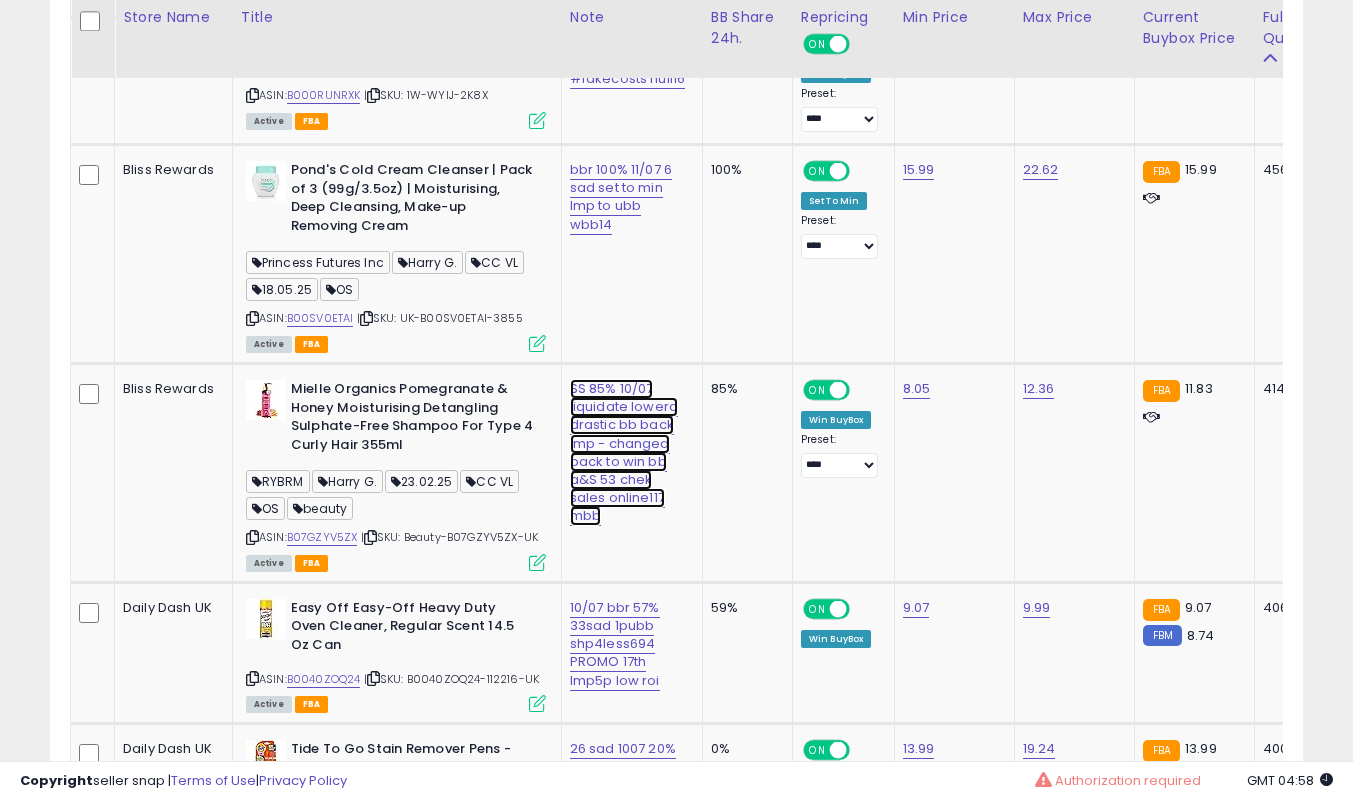 click on "SS 85% 10/07 liquidate lowerd drastic bb back lmp - changed back to win bb a&S 53 chek sales online117 mbb" at bounding box center (626, -2717) 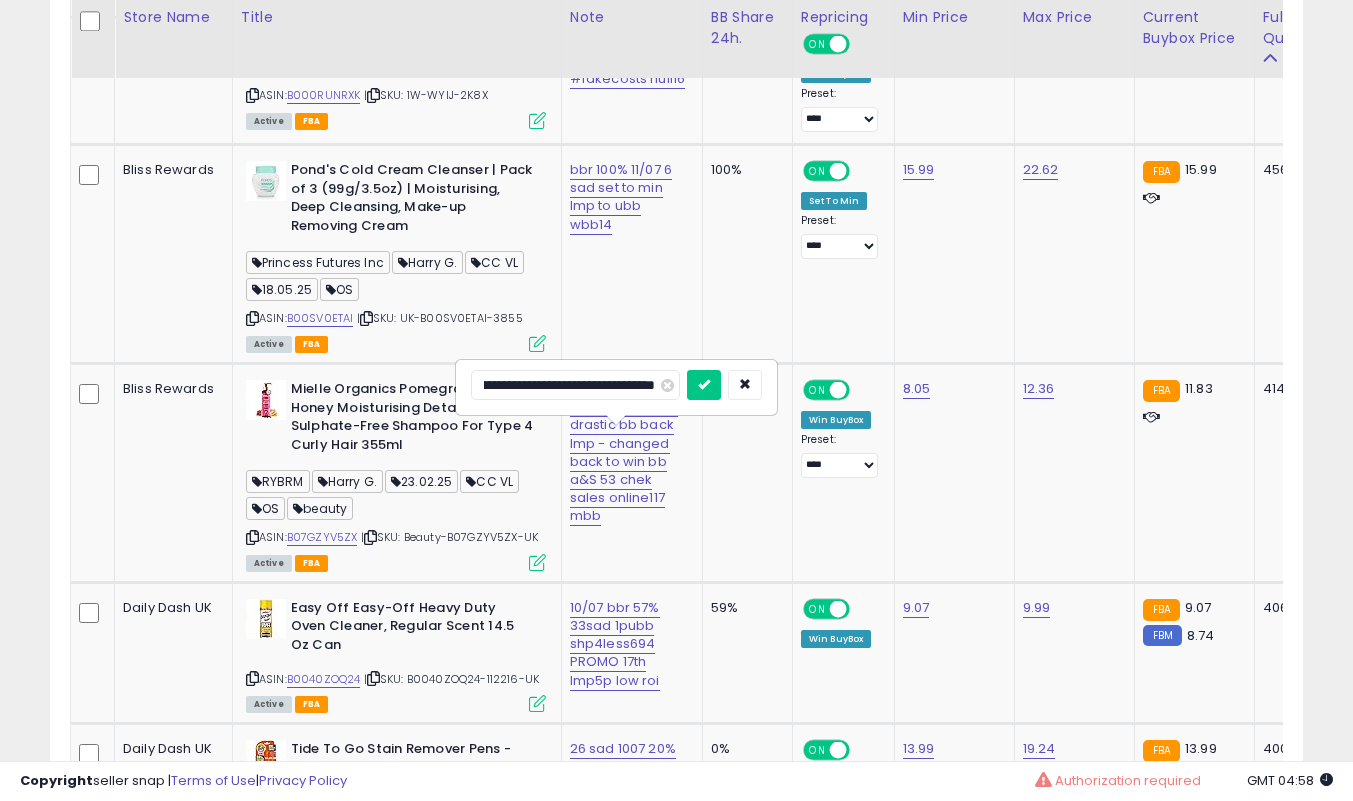 scroll, scrollTop: 0, scrollLeft: 0, axis: both 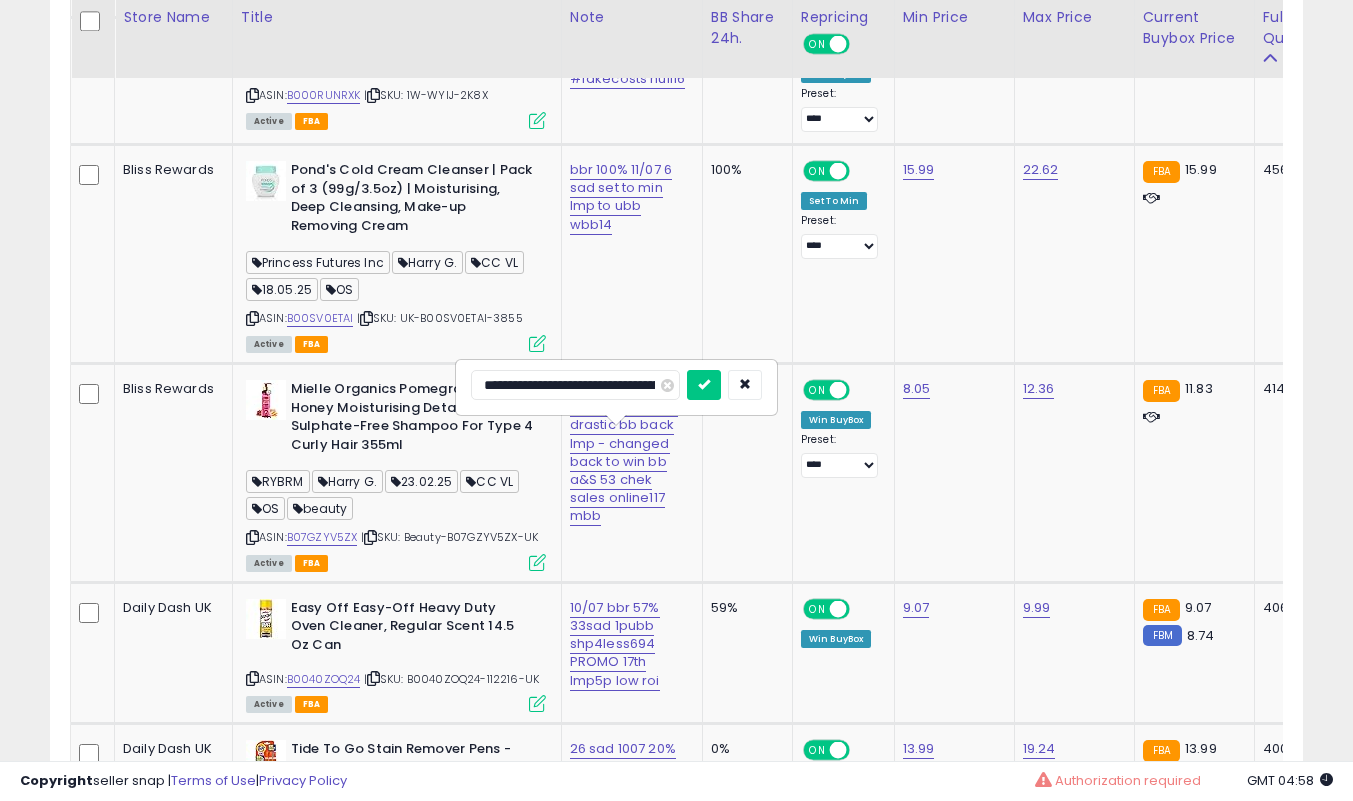 type on "**********" 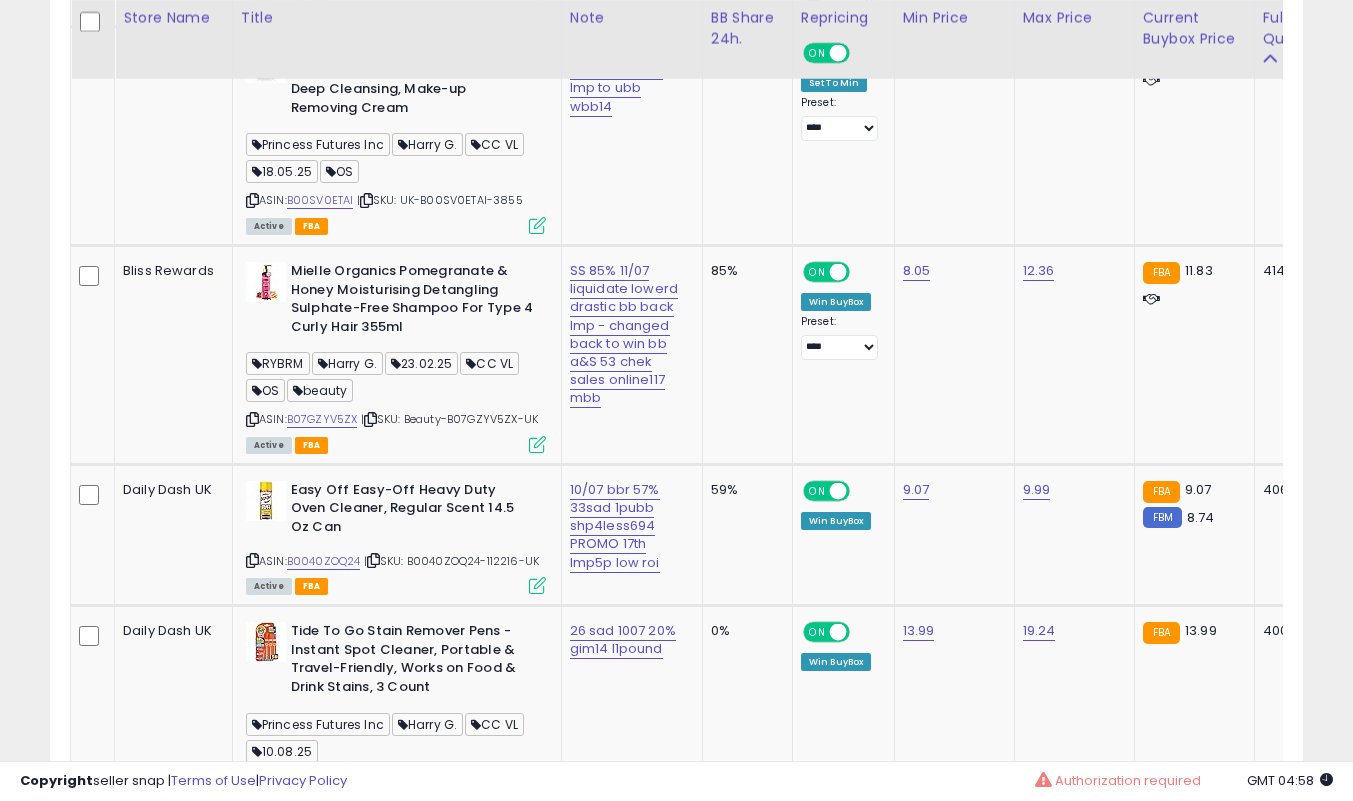 scroll, scrollTop: 4100, scrollLeft: 0, axis: vertical 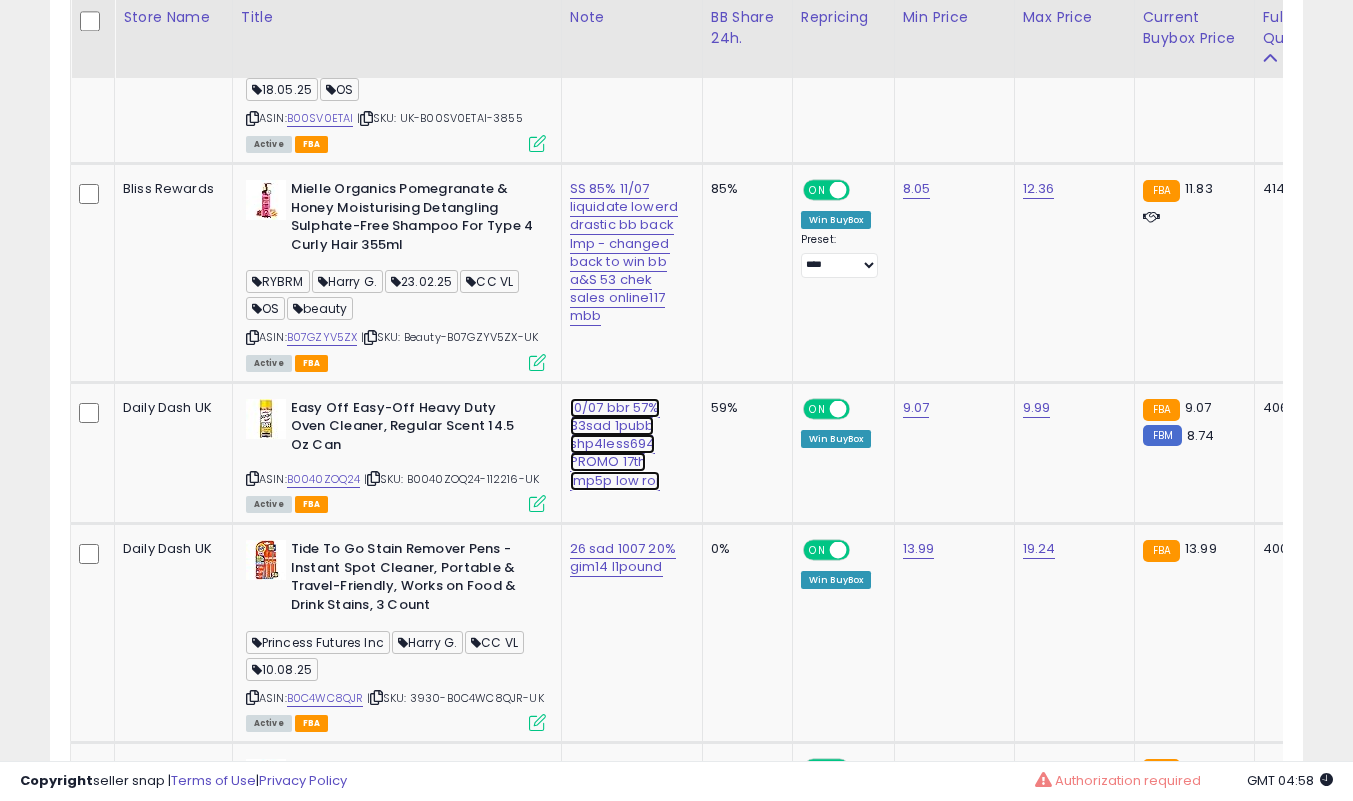 click on "10/07 bbr 57% 33sad 1pubb shp4less694 PROMO 17th lmp5p low roi" at bounding box center [626, -2917] 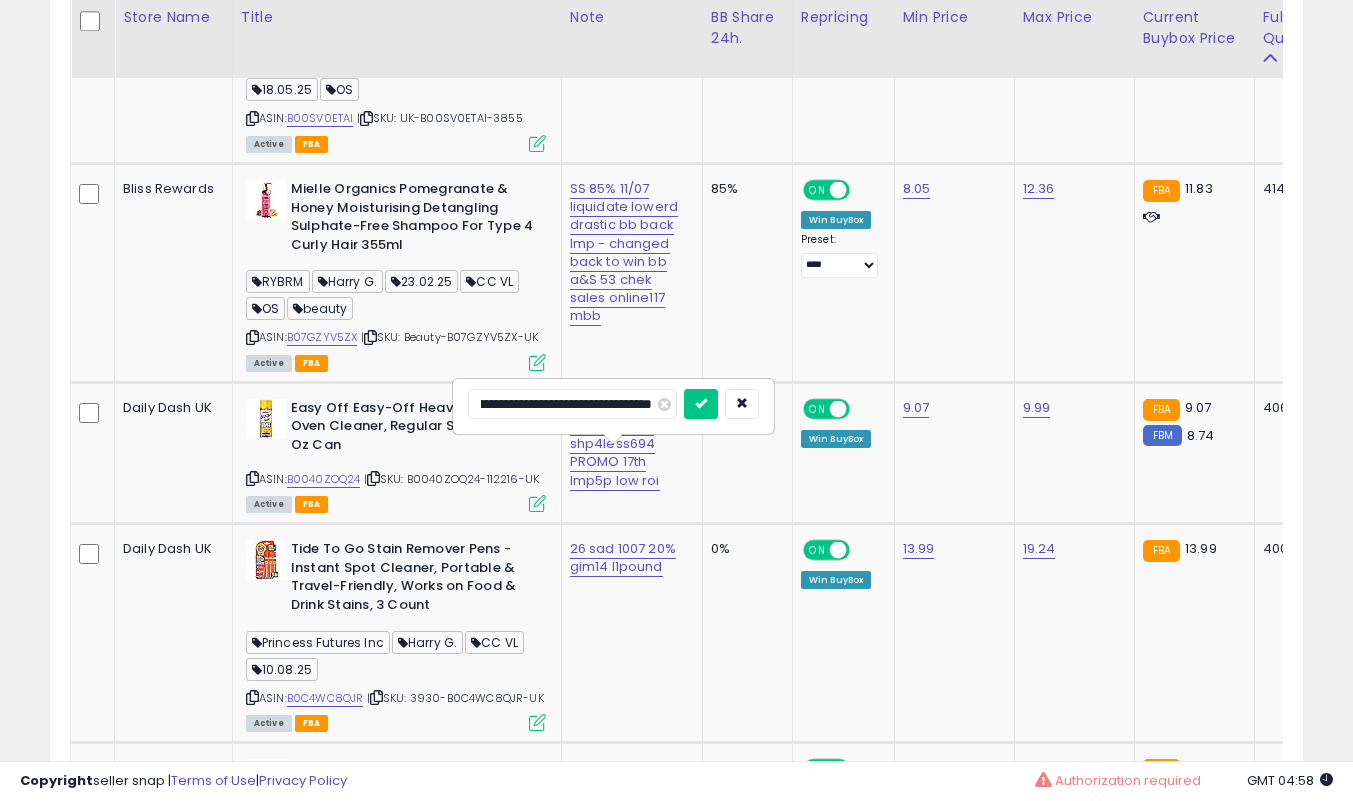 scroll, scrollTop: 0, scrollLeft: 0, axis: both 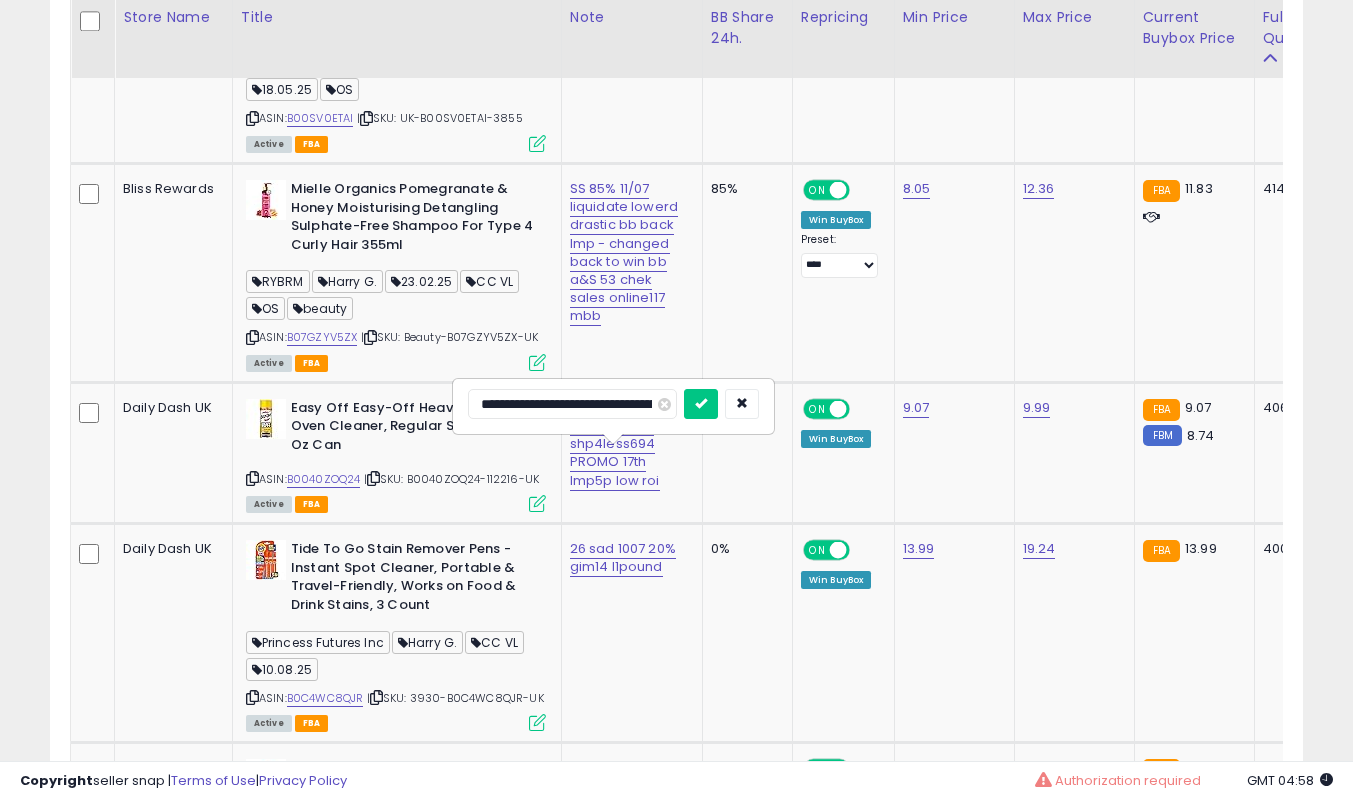 type on "**********" 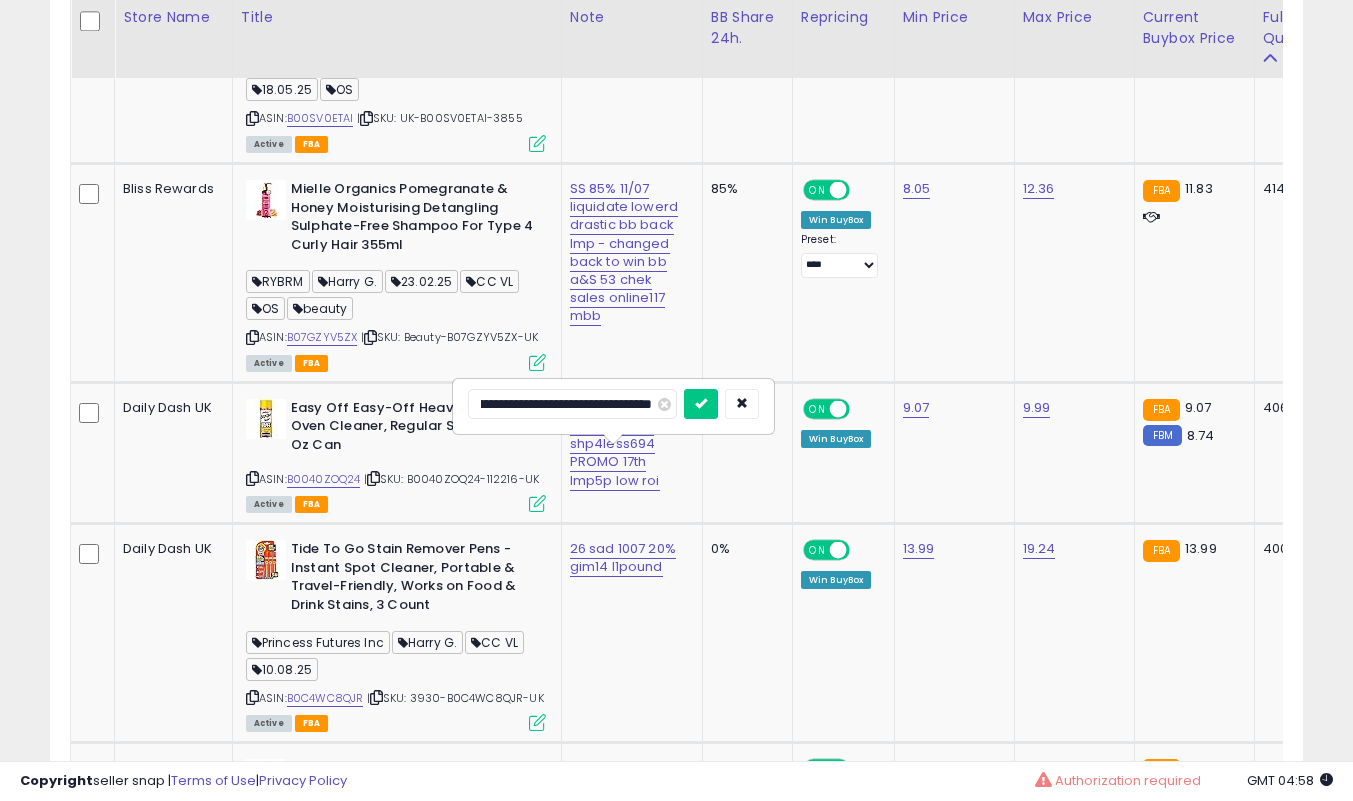 scroll, scrollTop: 0, scrollLeft: 276, axis: horizontal 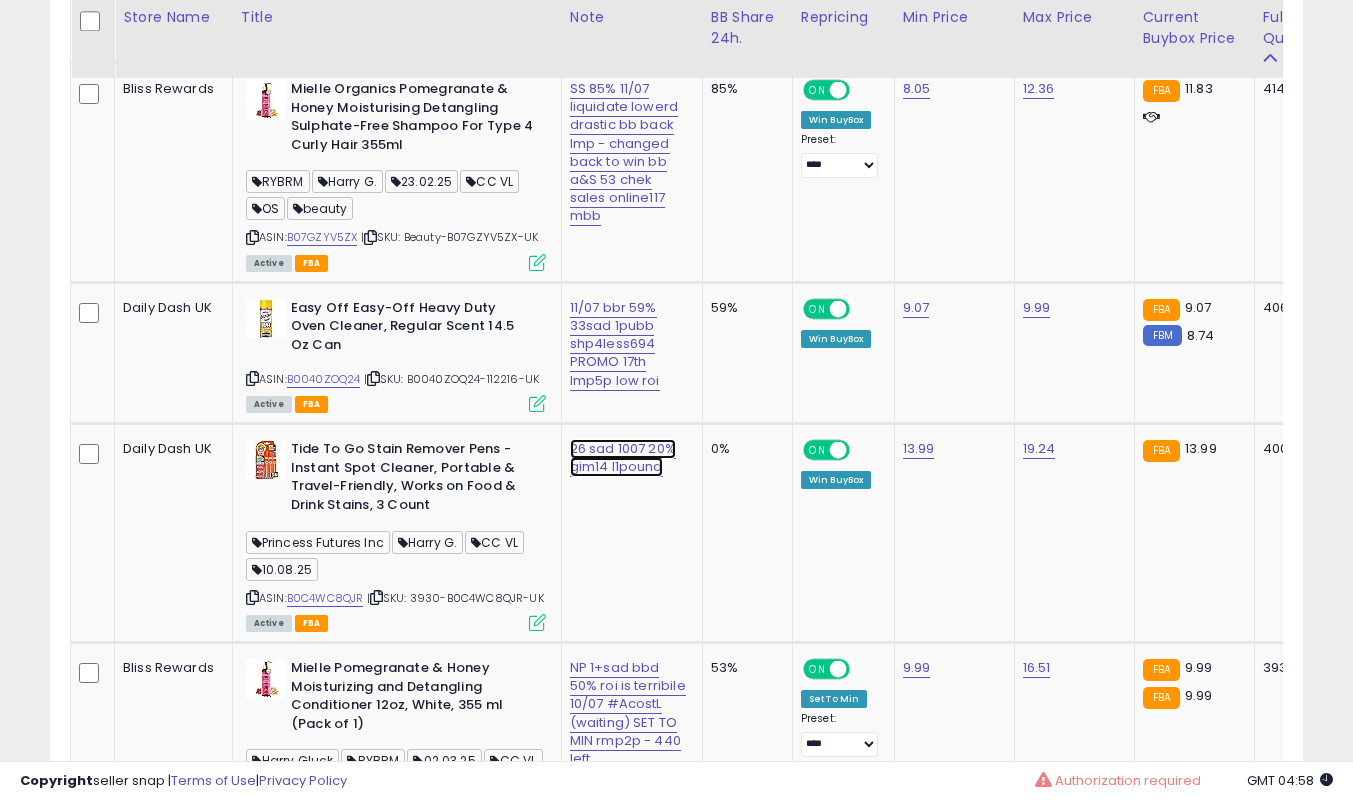 click on "26 sad 1007 20% gim14 l1pound" at bounding box center [626, -3017] 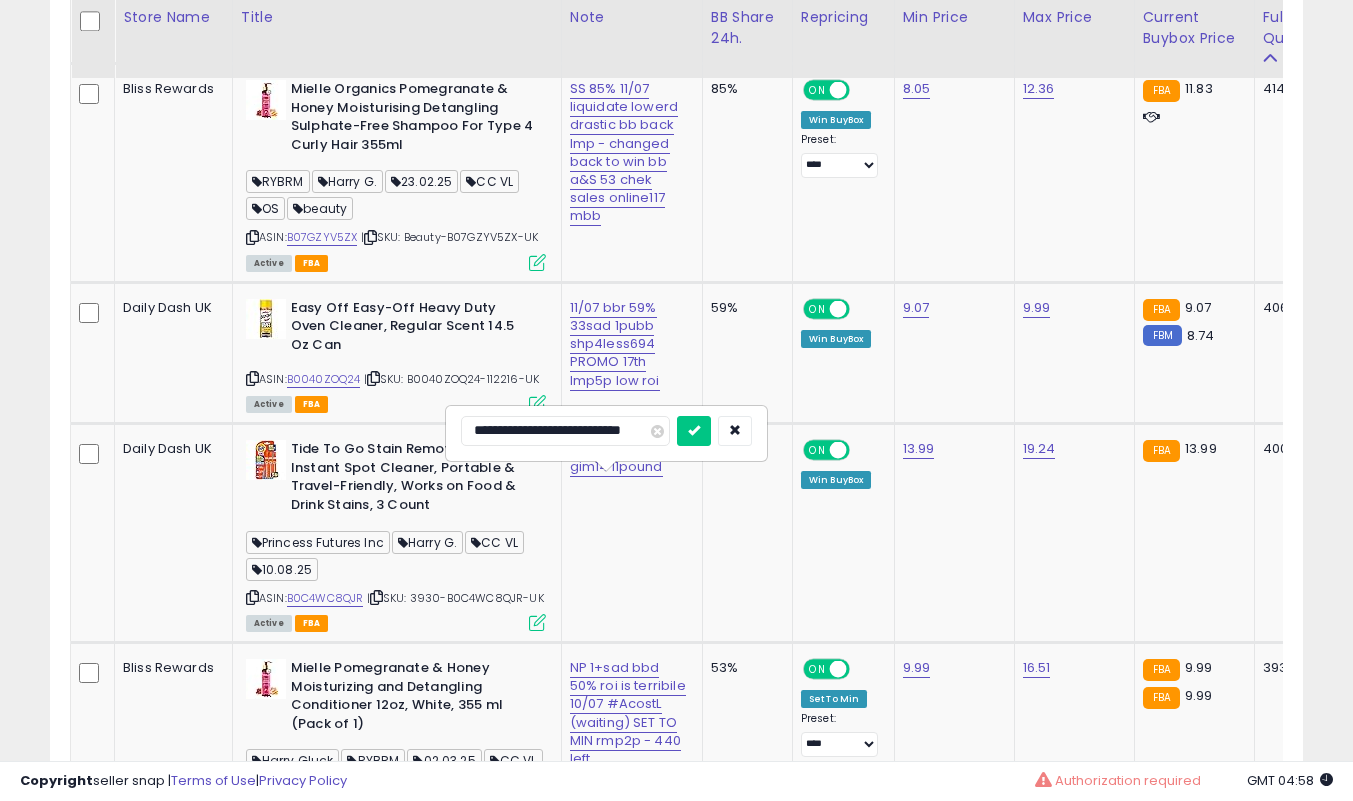 scroll, scrollTop: 0, scrollLeft: 0, axis: both 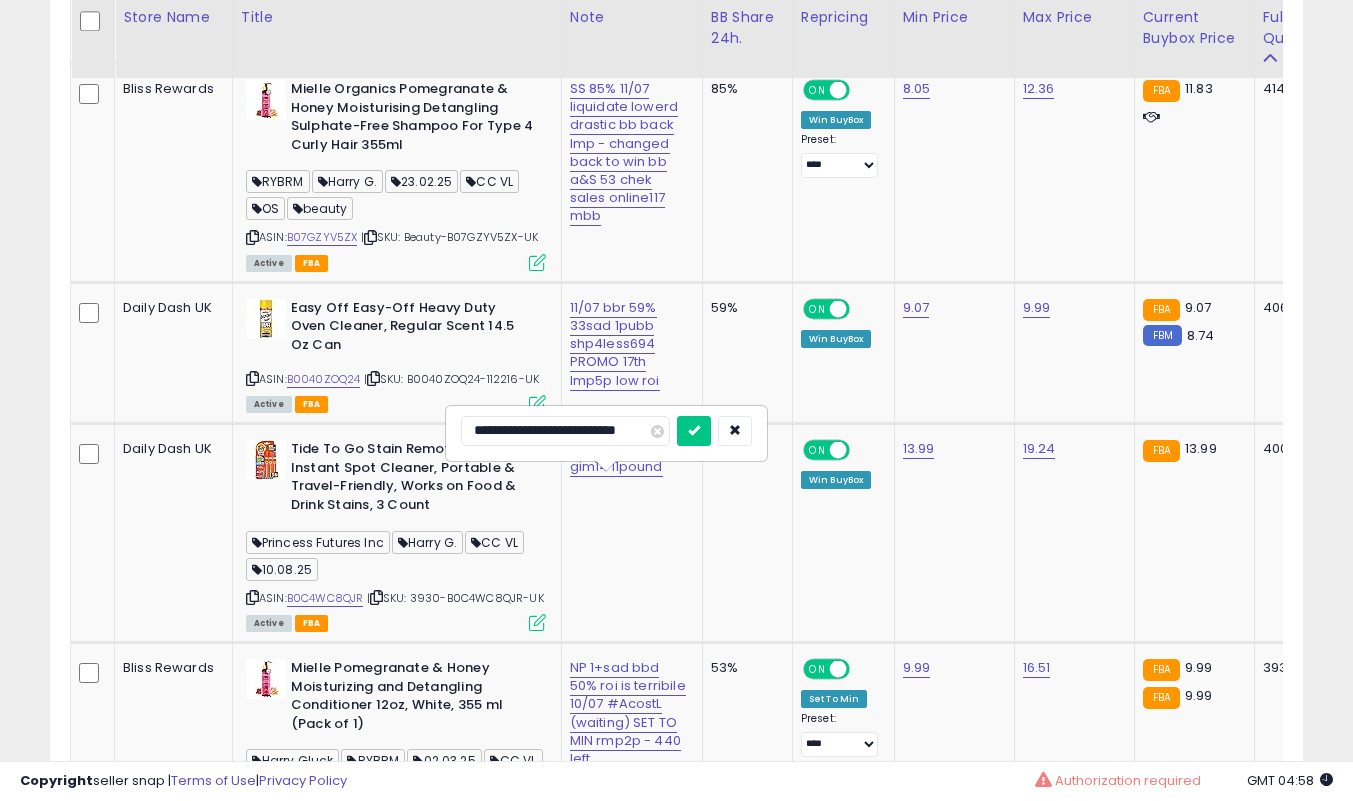click at bounding box center [694, 431] 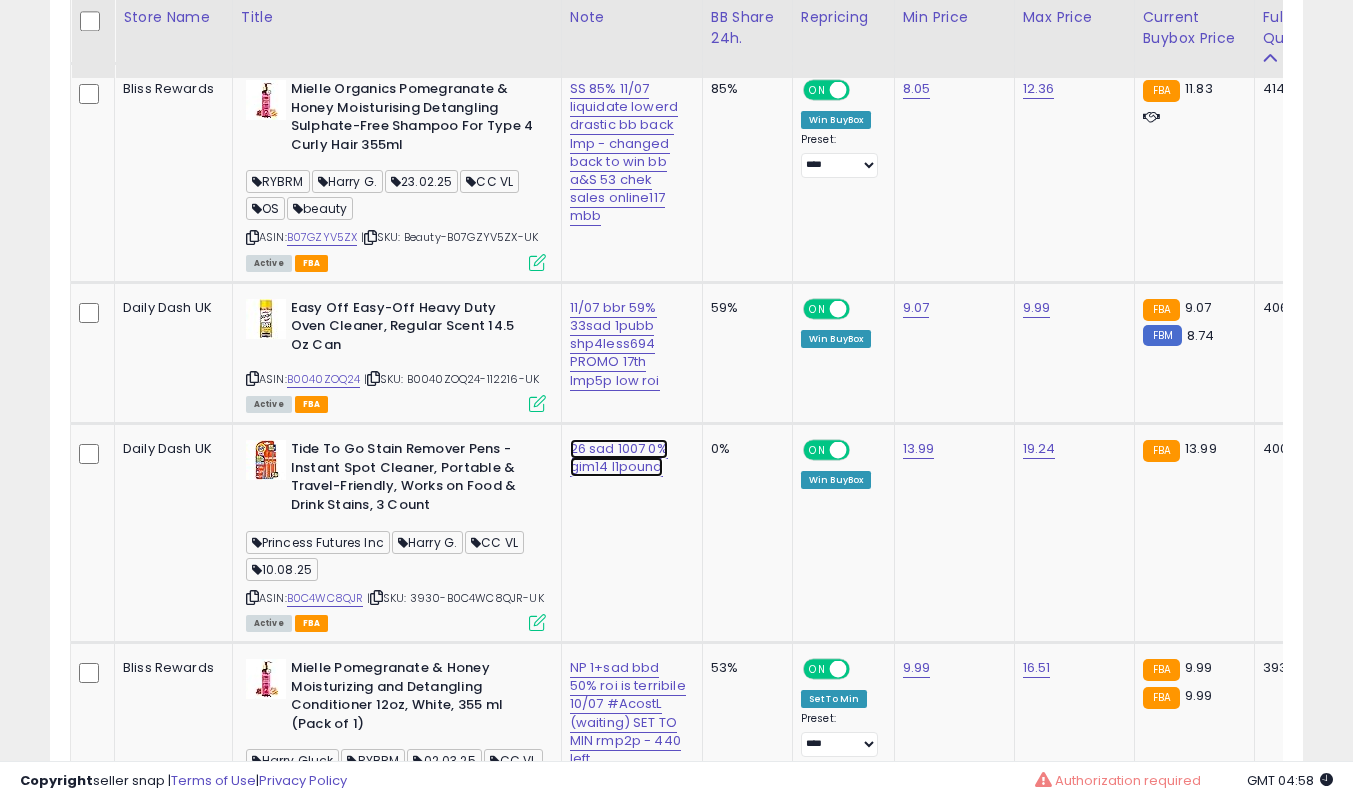 click on "26 sad 1007 0% gim14 l1pound" at bounding box center (619, 458) 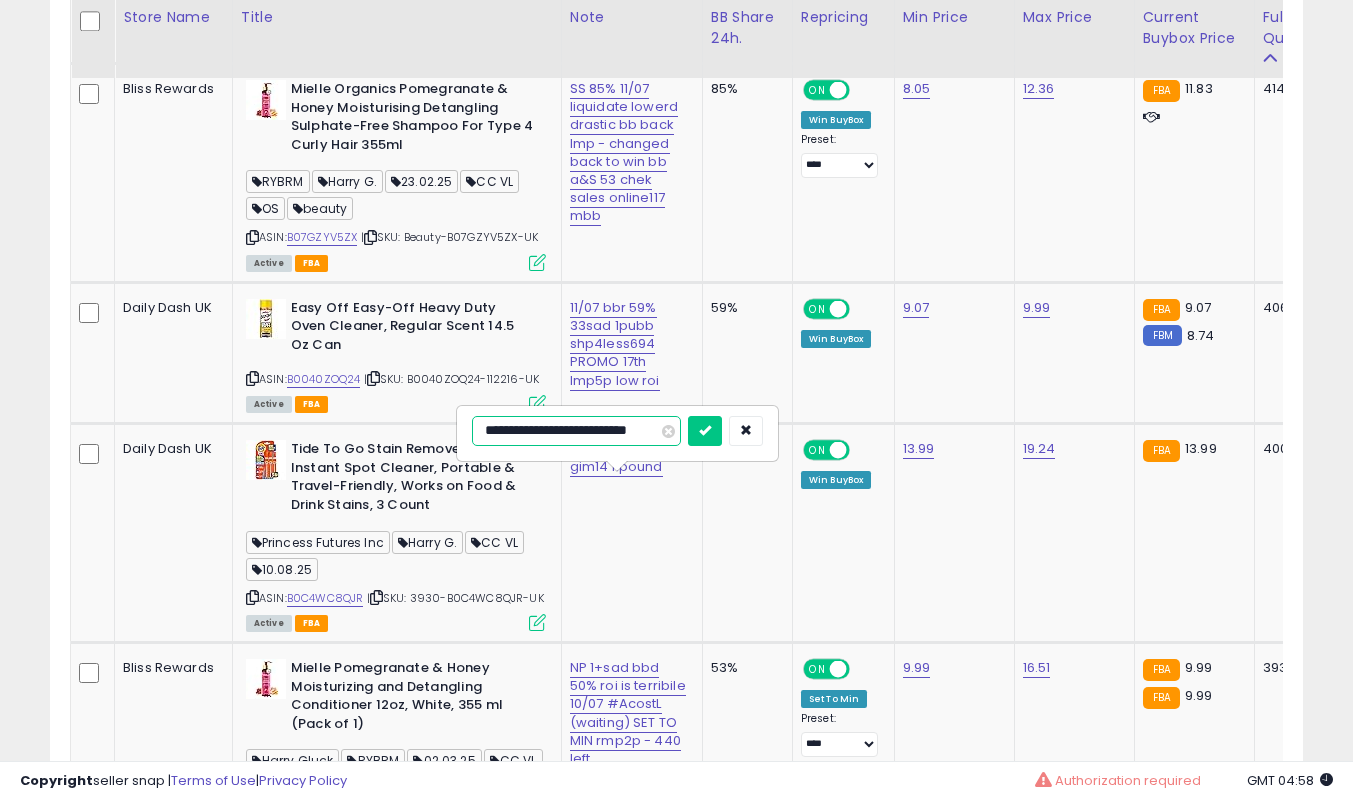 scroll, scrollTop: 0, scrollLeft: 0, axis: both 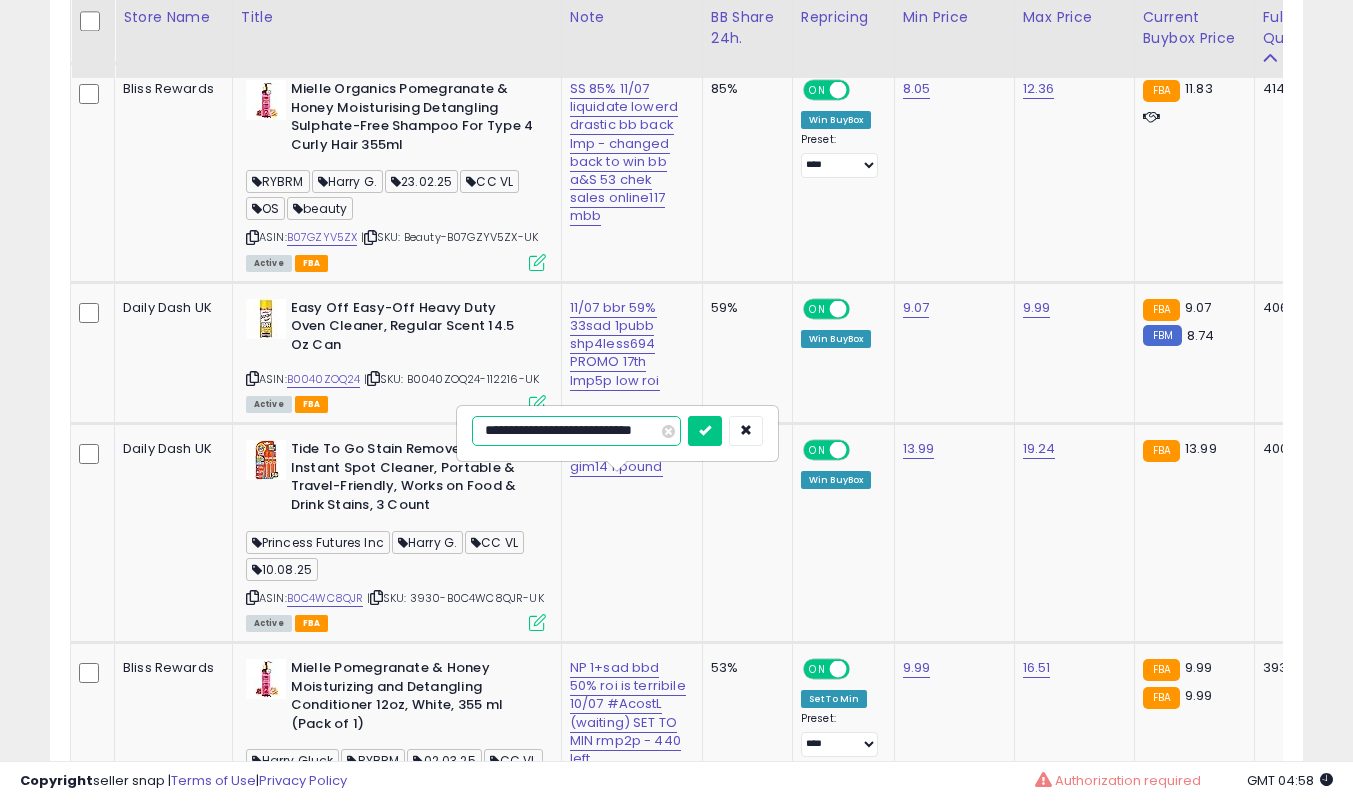 click at bounding box center (705, 431) 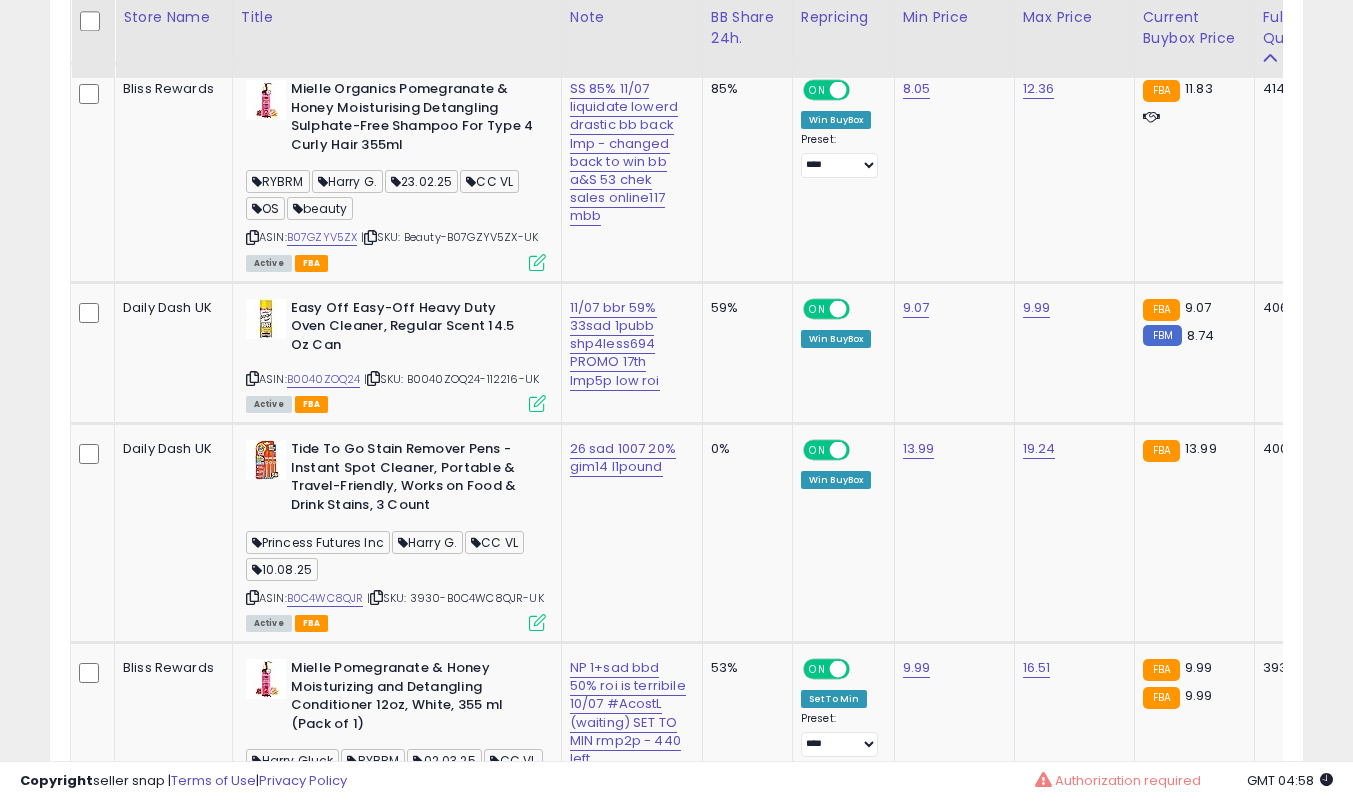 scroll, scrollTop: 4500, scrollLeft: 0, axis: vertical 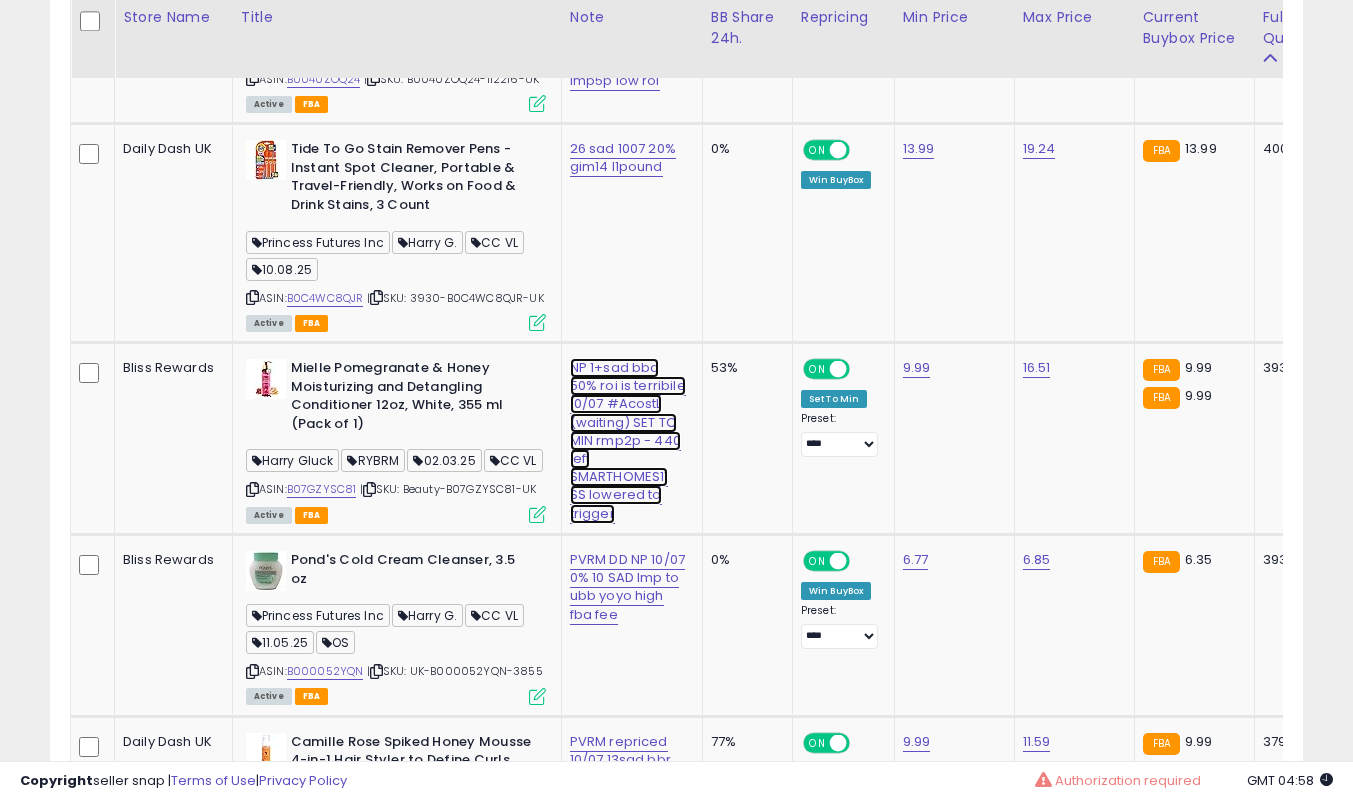click on "NP 1+sad bbd 50% roi is terribile 10/07 #AcostL (waiting) SET TO MIN rmp2p - 440 left SMARTHOMES11 SS lowered to trigger" at bounding box center (626, -3317) 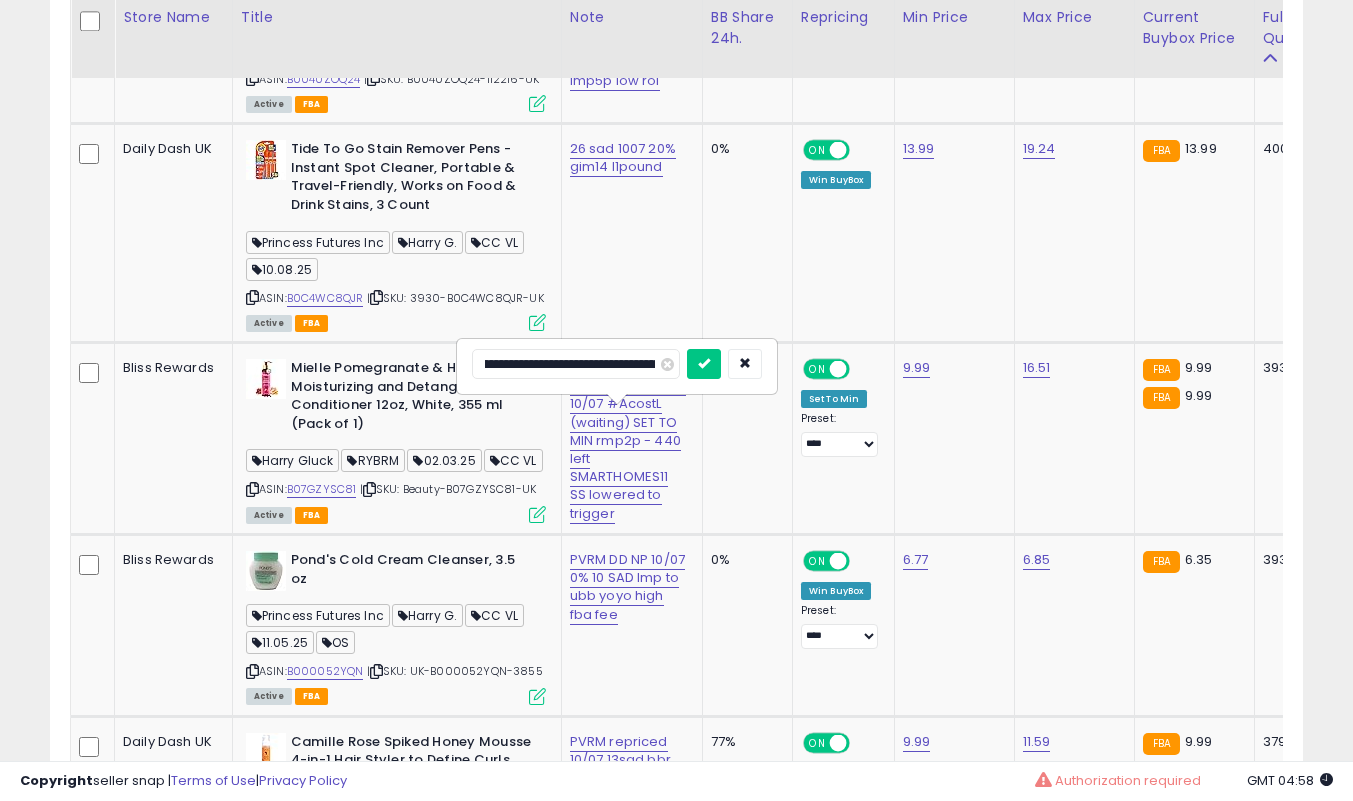 scroll, scrollTop: 0, scrollLeft: 148, axis: horizontal 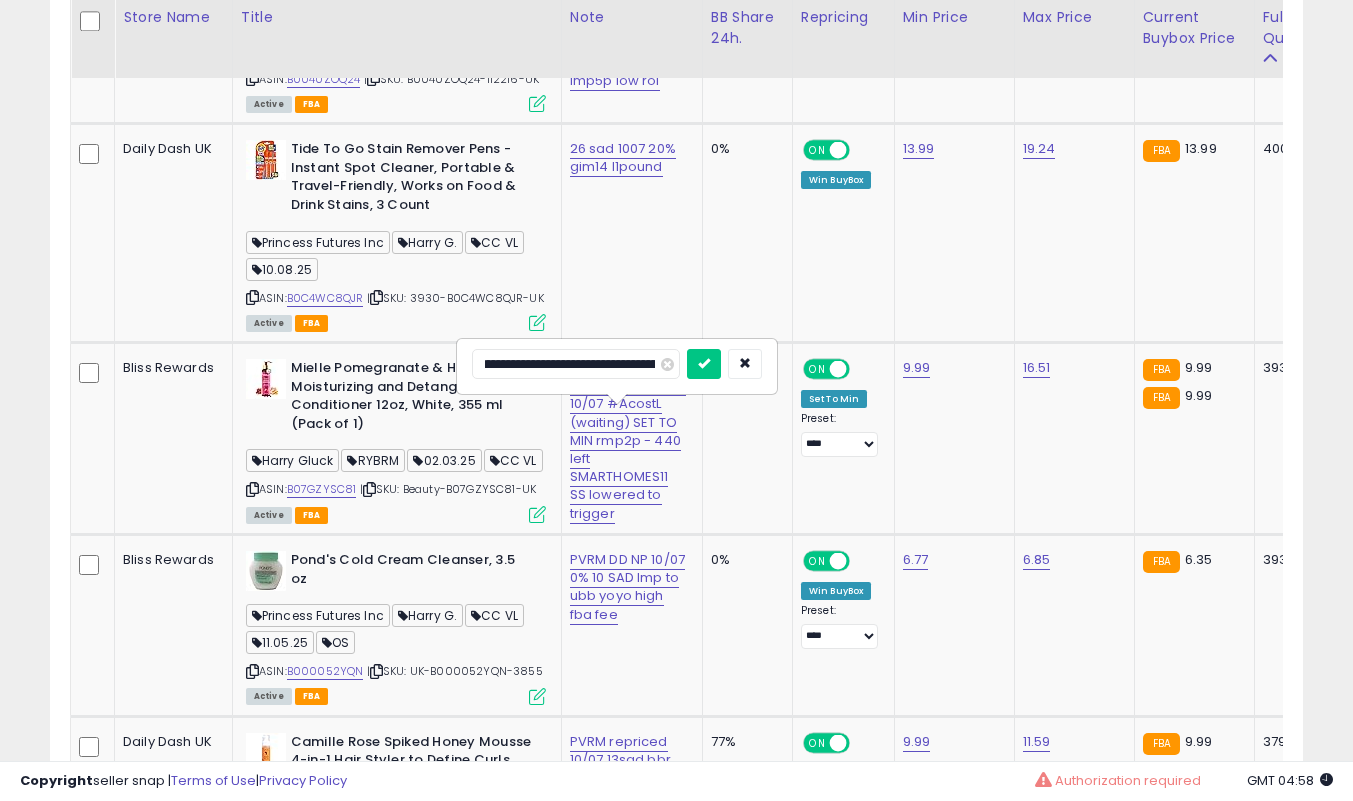 type on "**********" 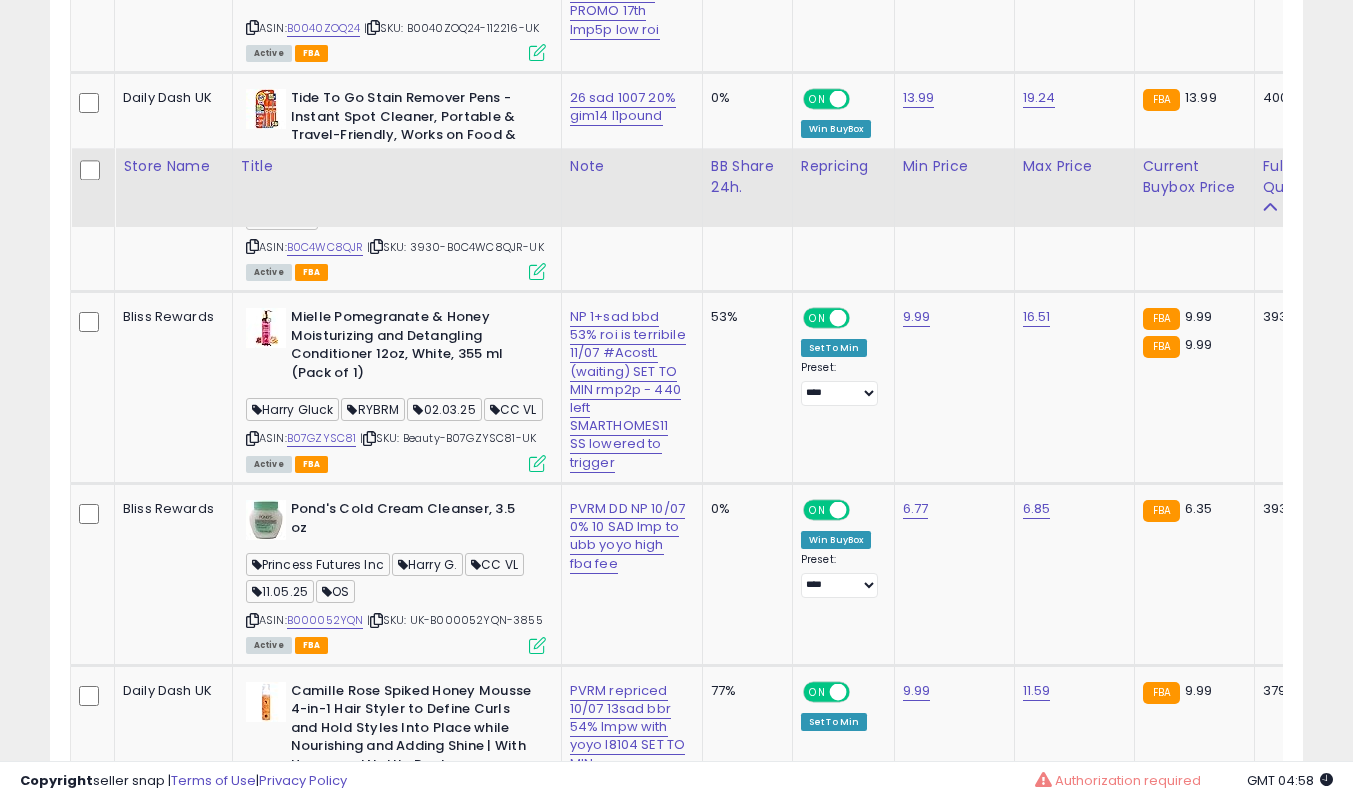 scroll, scrollTop: 4700, scrollLeft: 0, axis: vertical 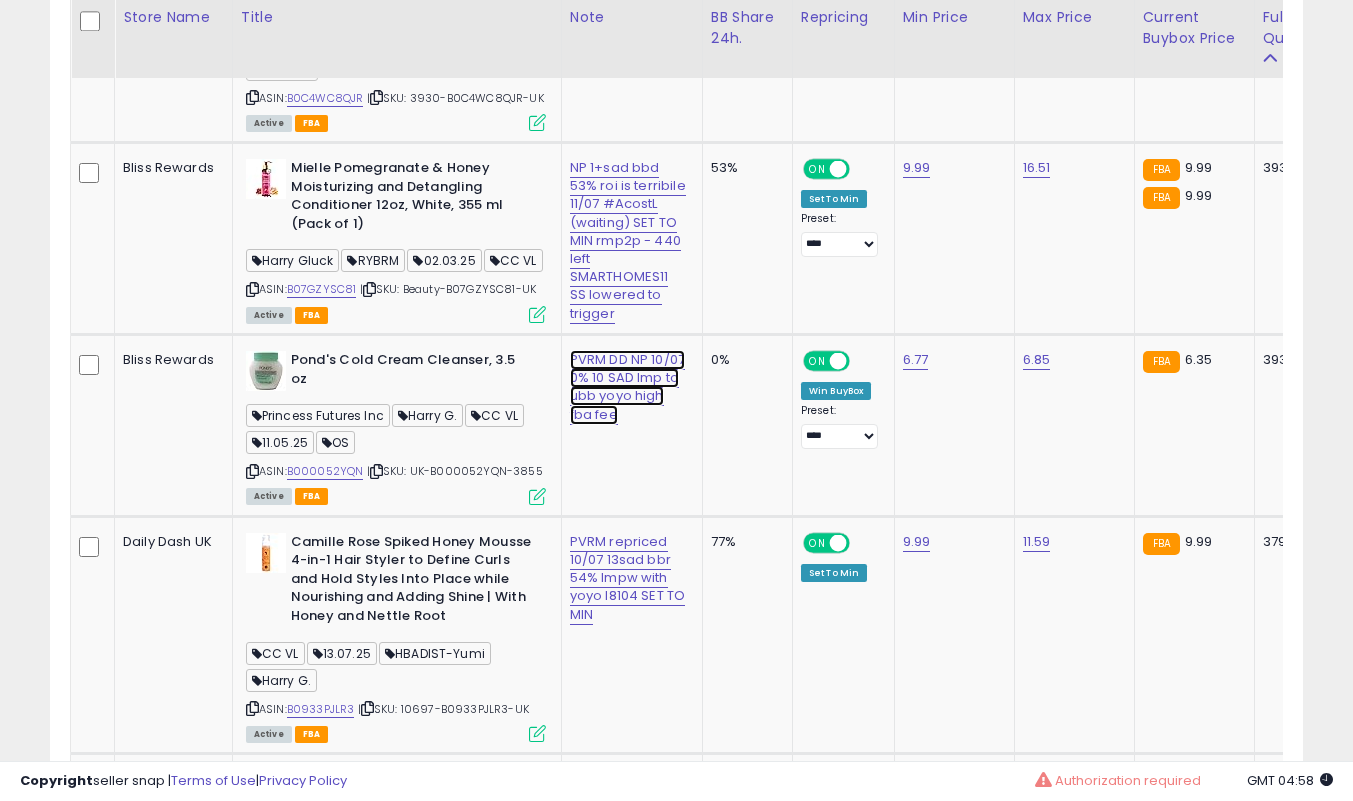 click on "PVRM DD NP 10/07 0% 10 SAD lmp to ubb yoyo high fba fee" at bounding box center [626, -3517] 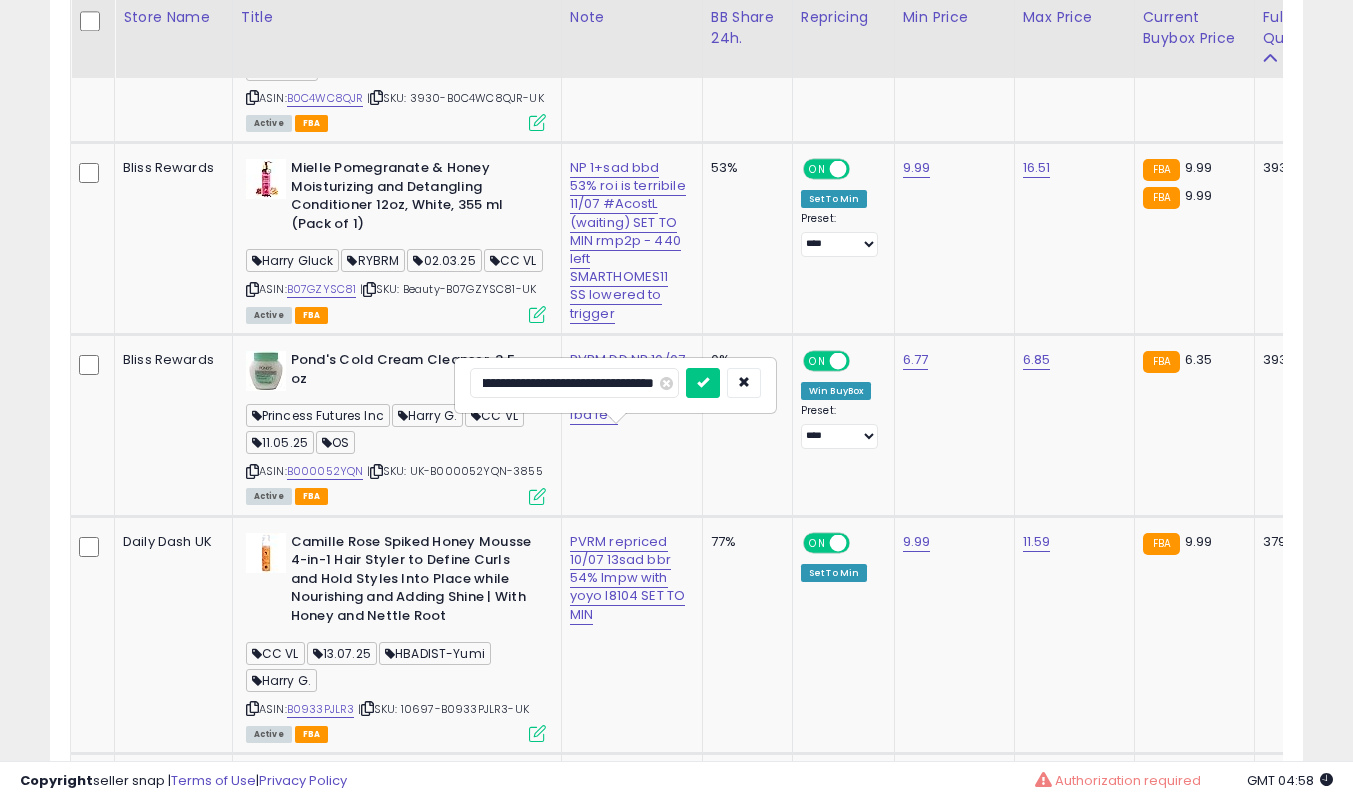 scroll, scrollTop: 0, scrollLeft: 0, axis: both 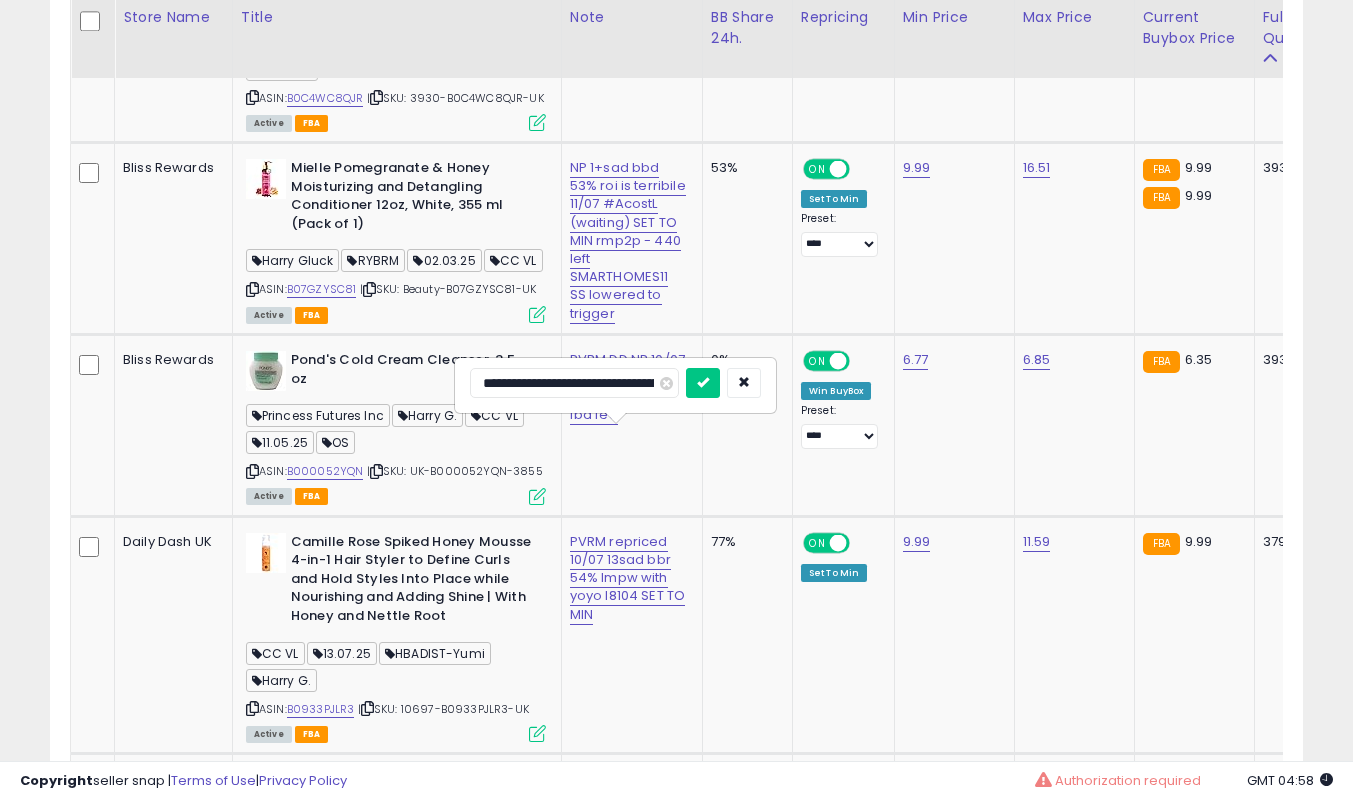 type on "**********" 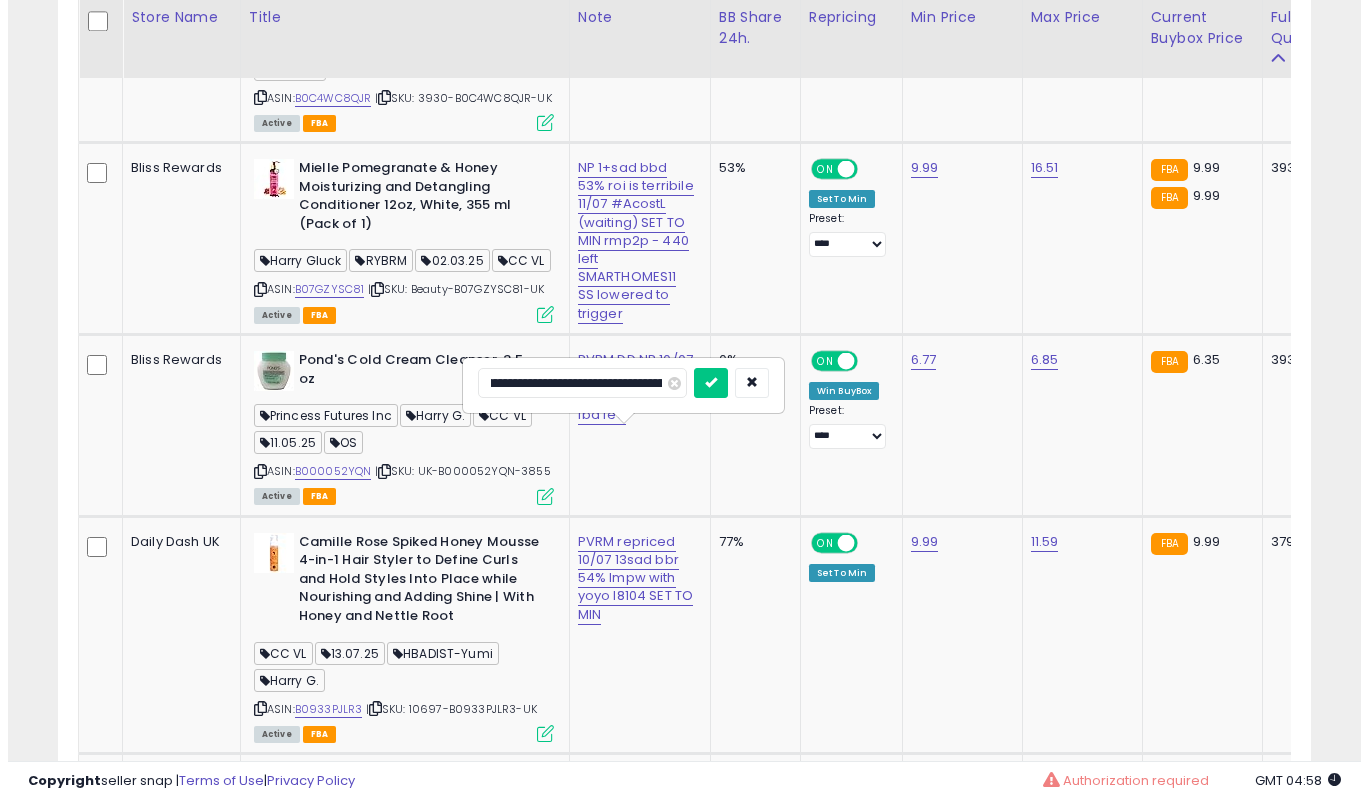 scroll, scrollTop: 0, scrollLeft: 94, axis: horizontal 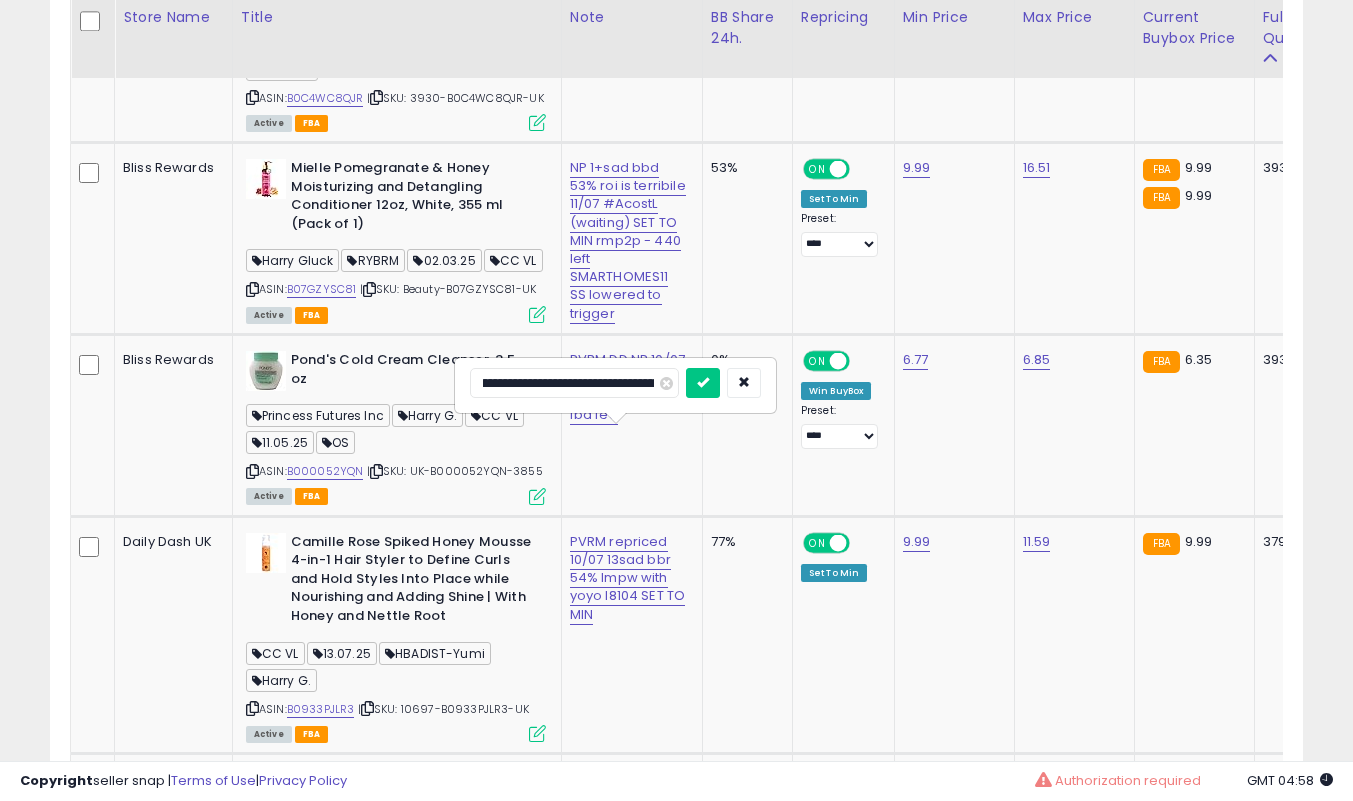 click at bounding box center (703, 383) 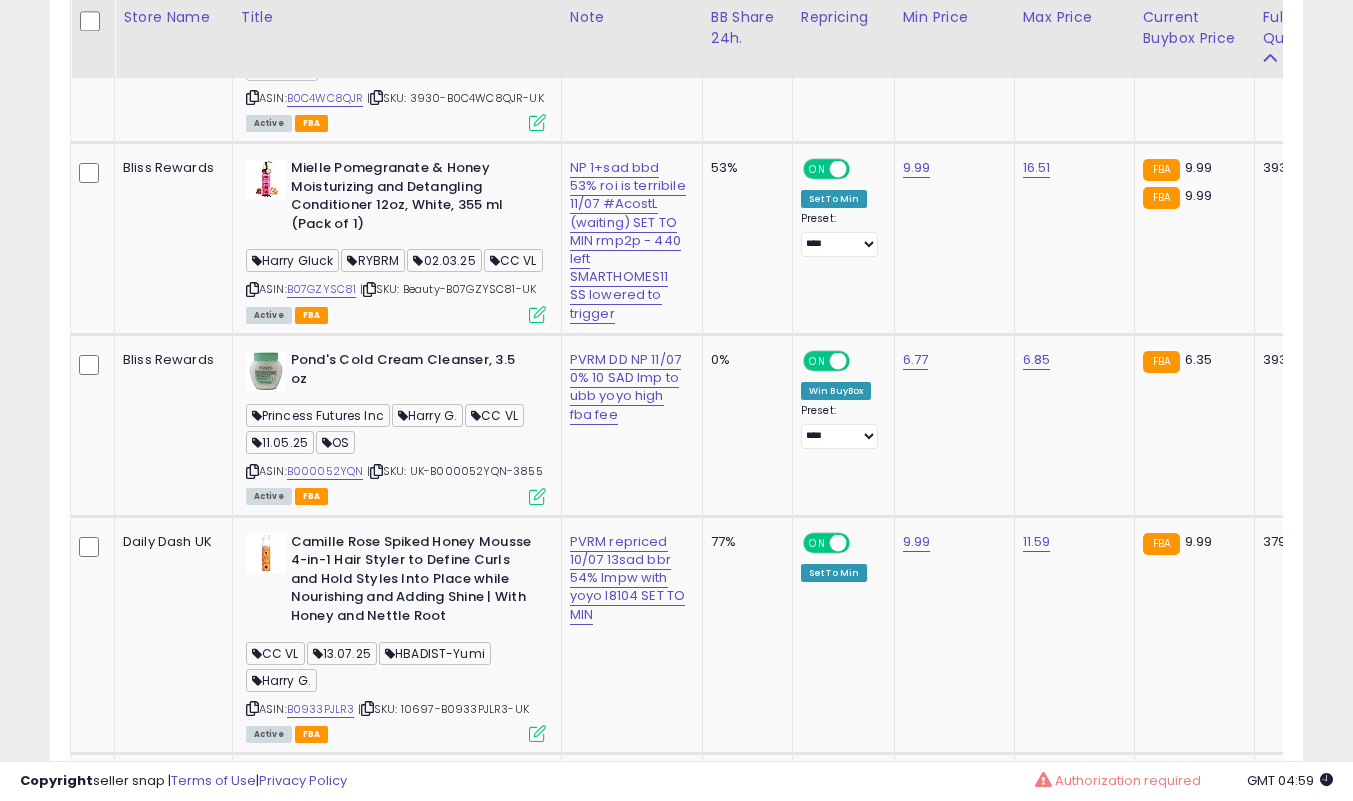 click at bounding box center (537, 496) 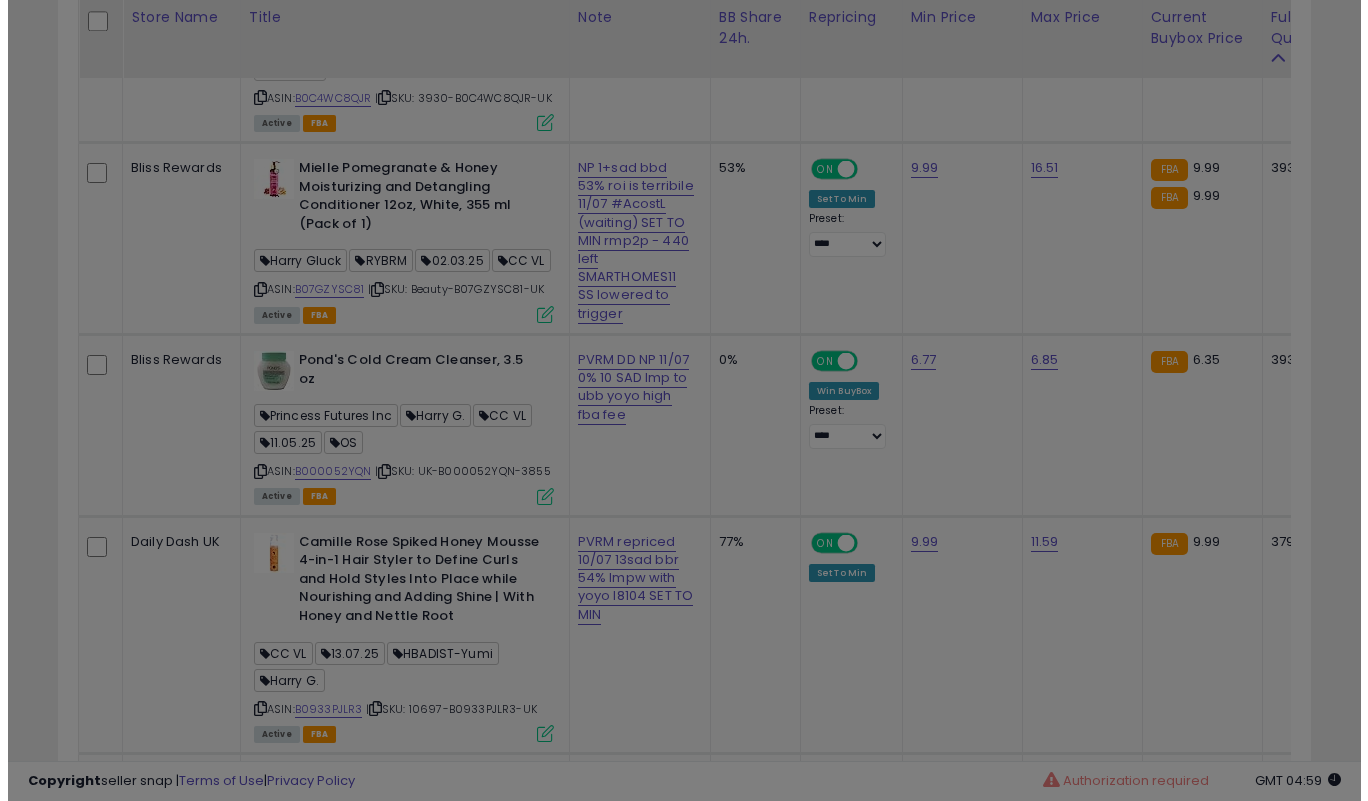 scroll, scrollTop: 999590, scrollLeft: 999266, axis: both 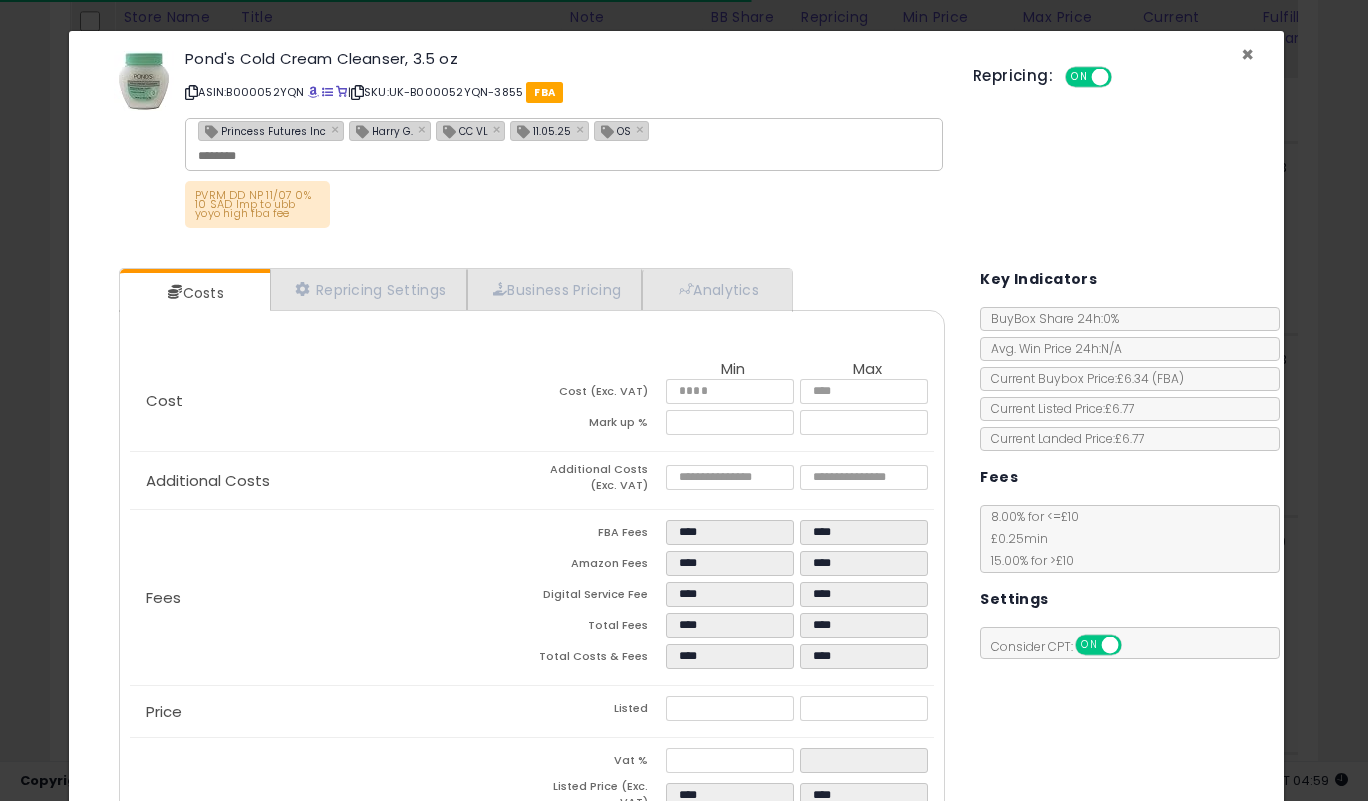click on "×" at bounding box center (1247, 54) 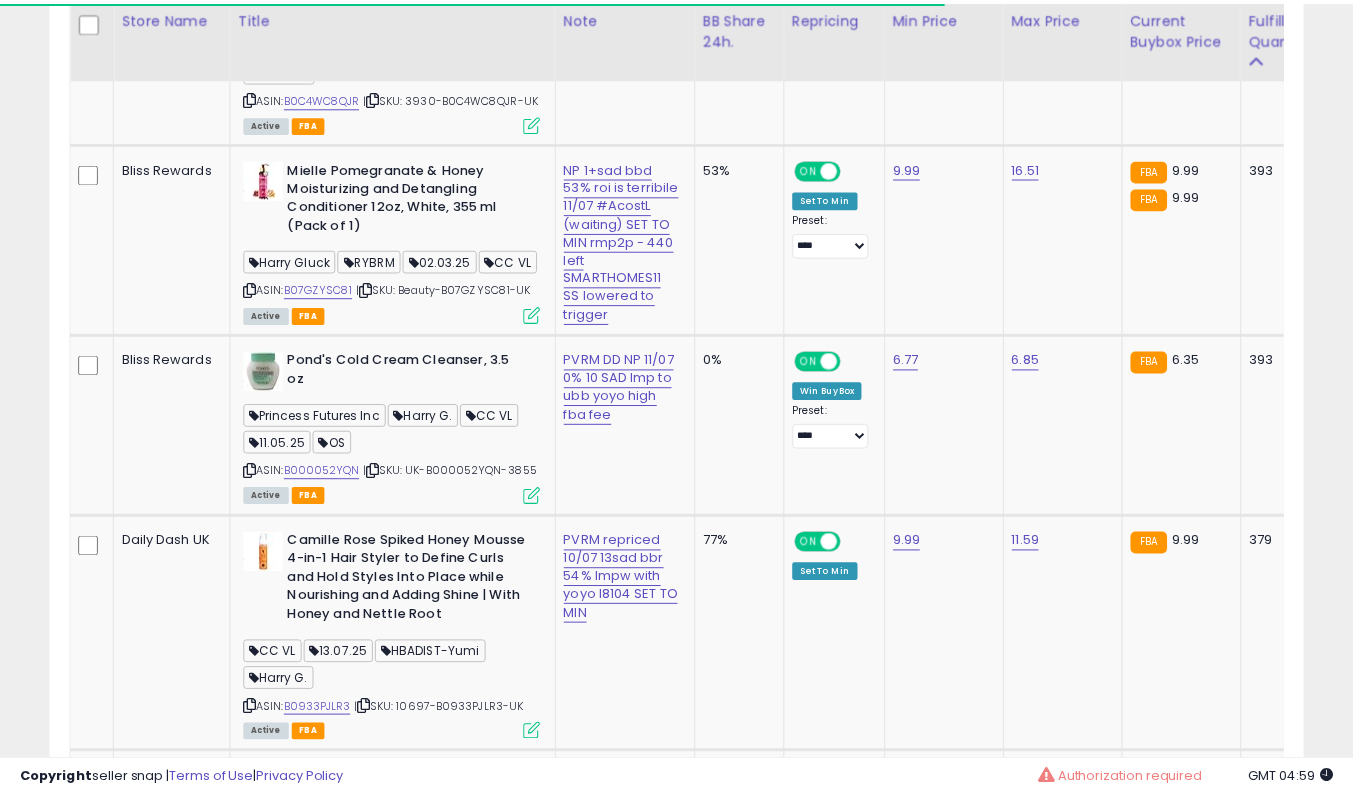 scroll, scrollTop: 410, scrollLeft: 725, axis: both 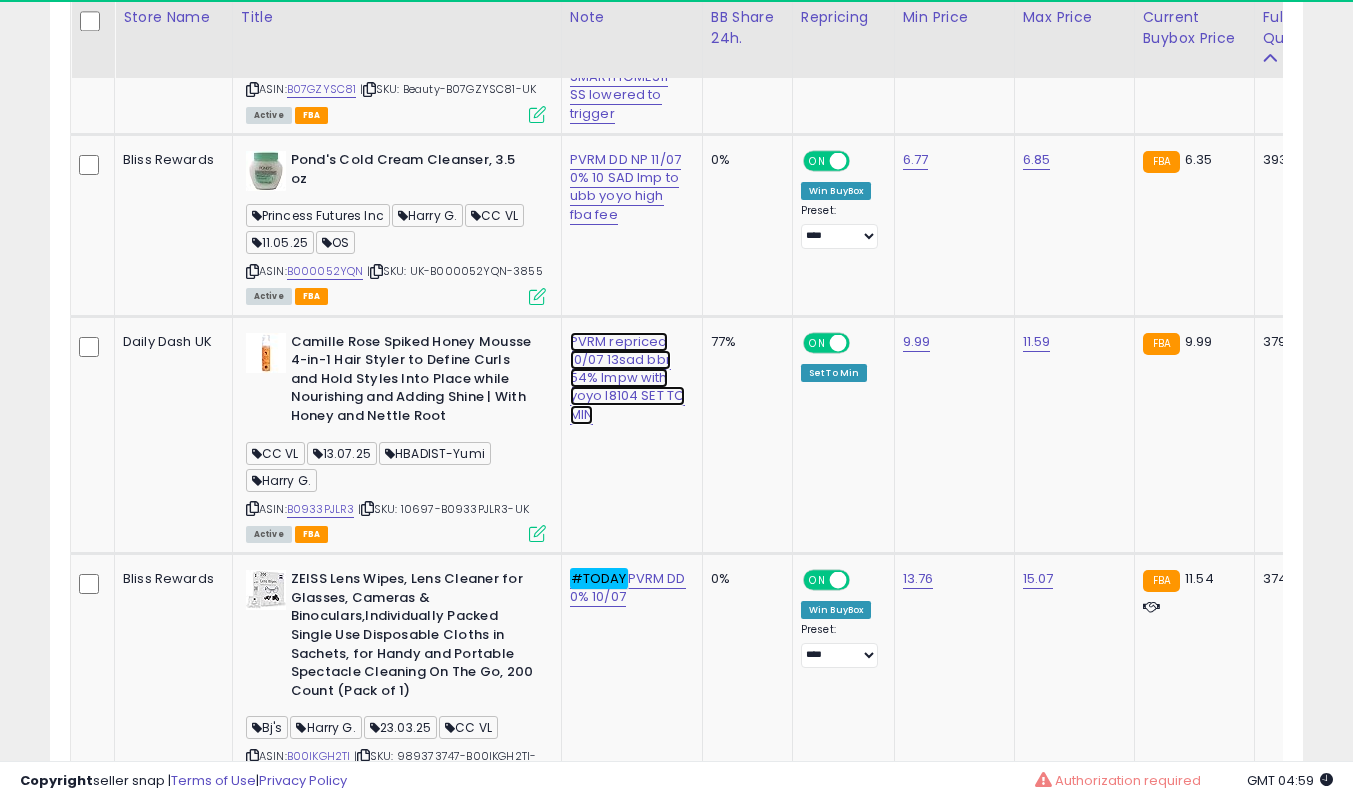 click on "PVRM repriced 10/07 13sad bbr 54% lmpw with yoyo l8104 SET TO MIN" at bounding box center (626, -3717) 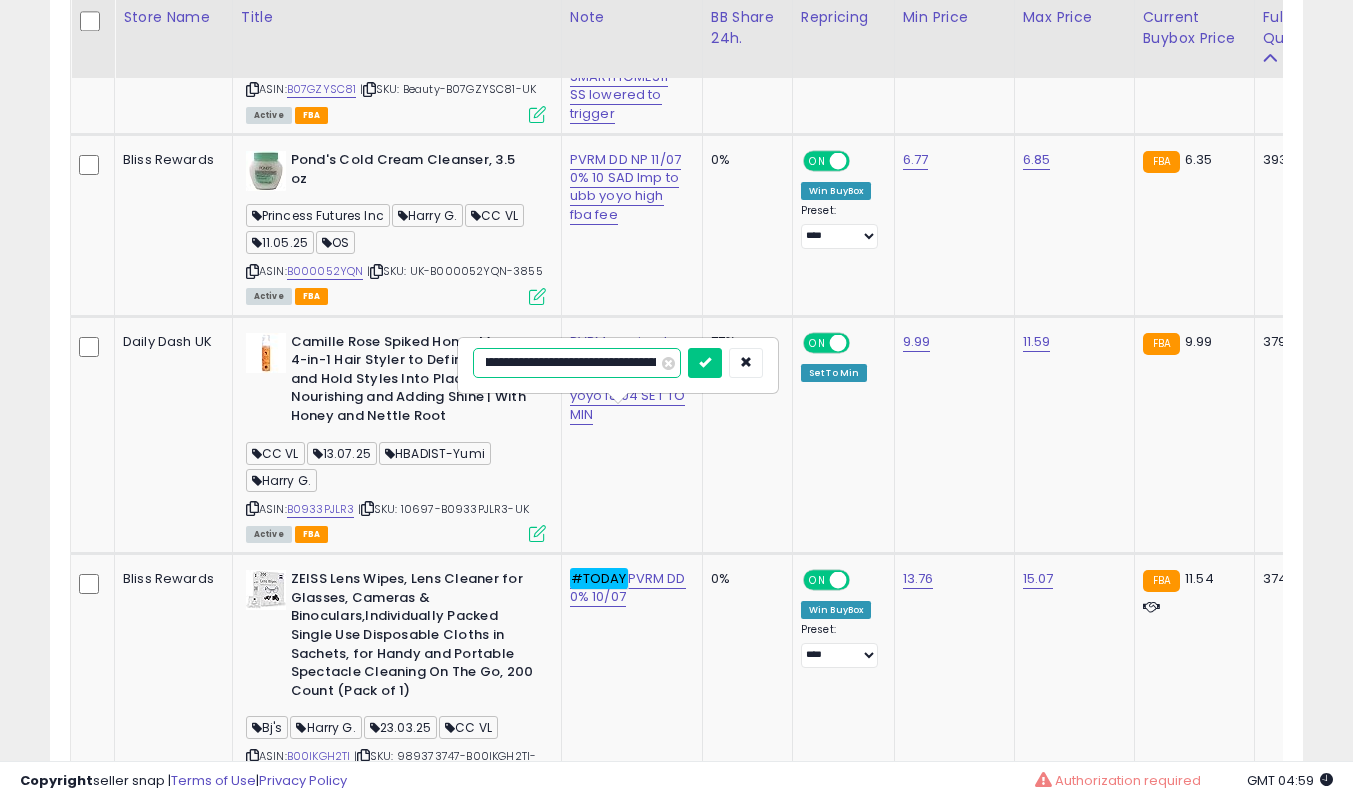 scroll, scrollTop: 0, scrollLeft: 164, axis: horizontal 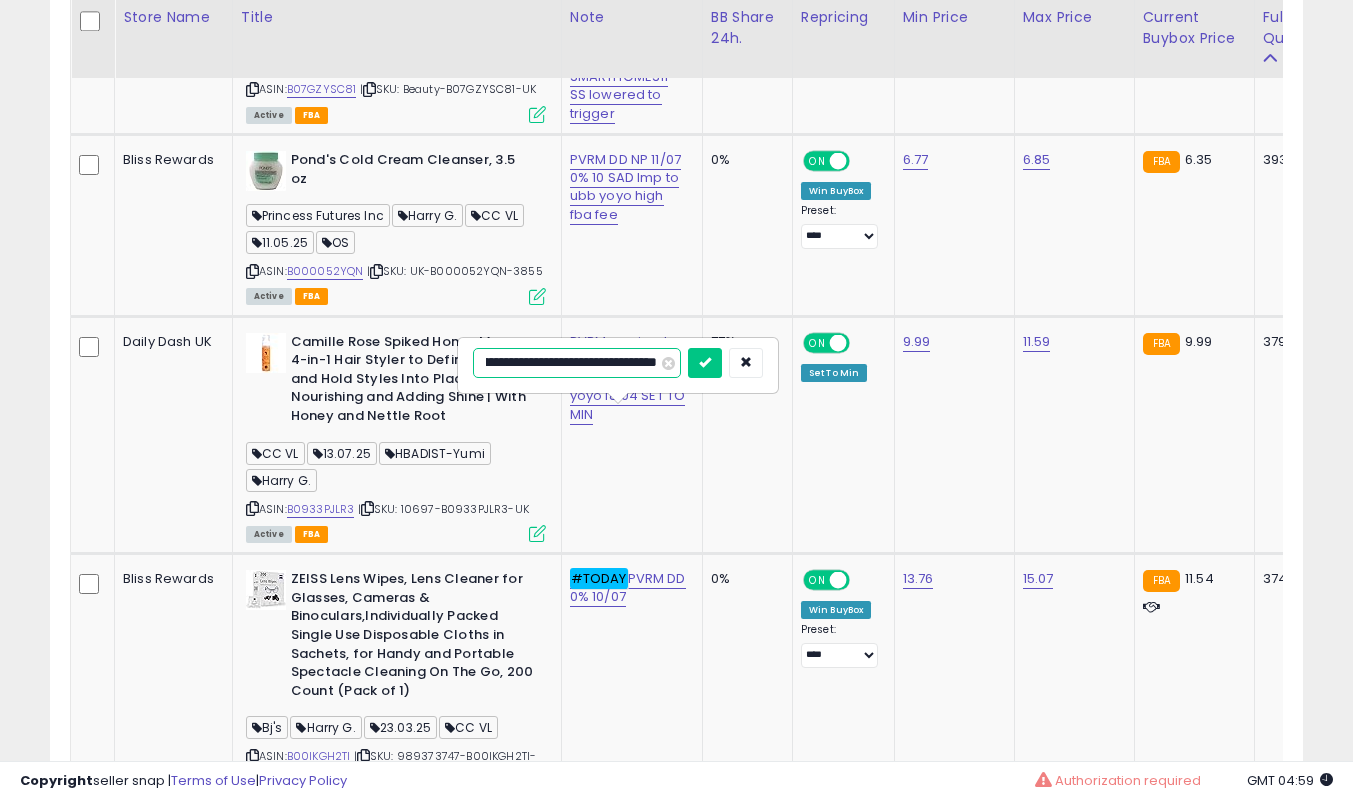 type on "**********" 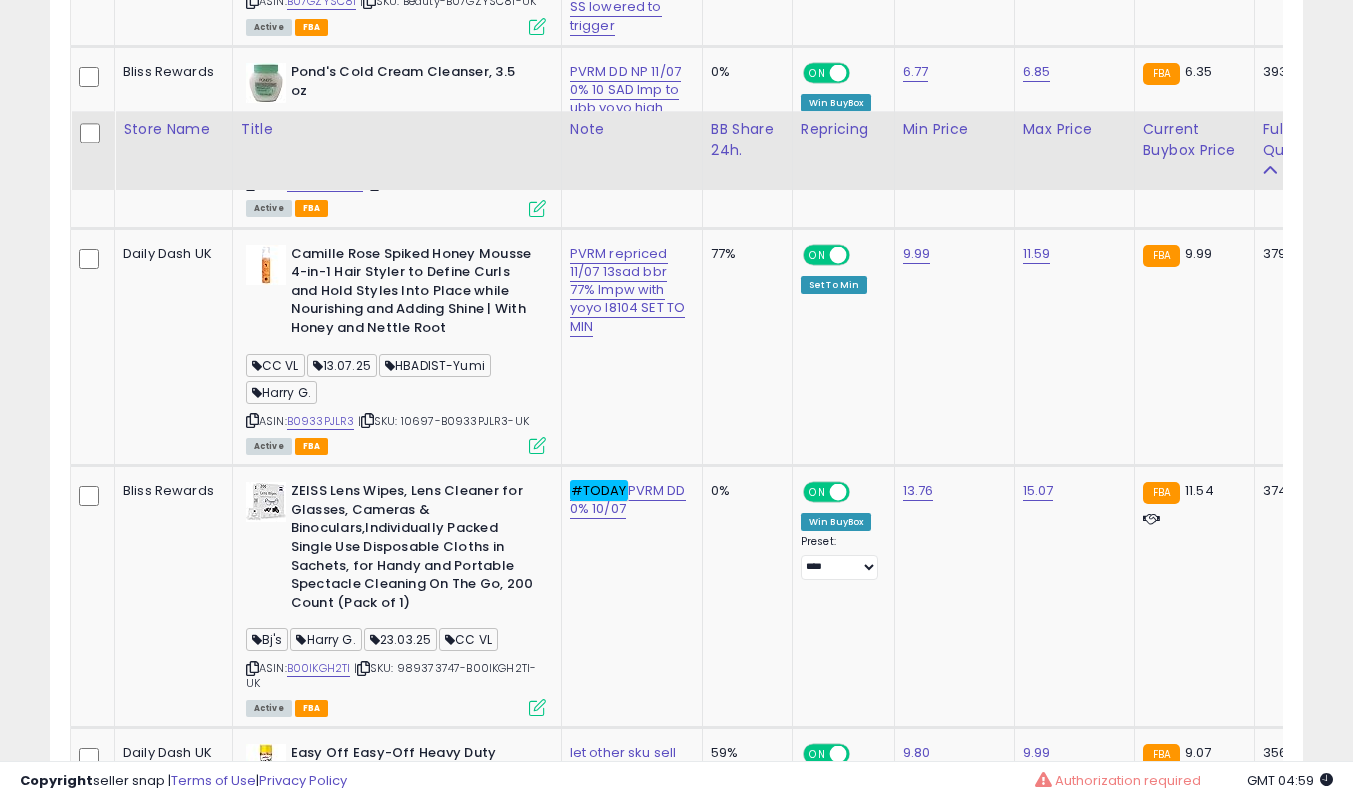 scroll, scrollTop: 5100, scrollLeft: 0, axis: vertical 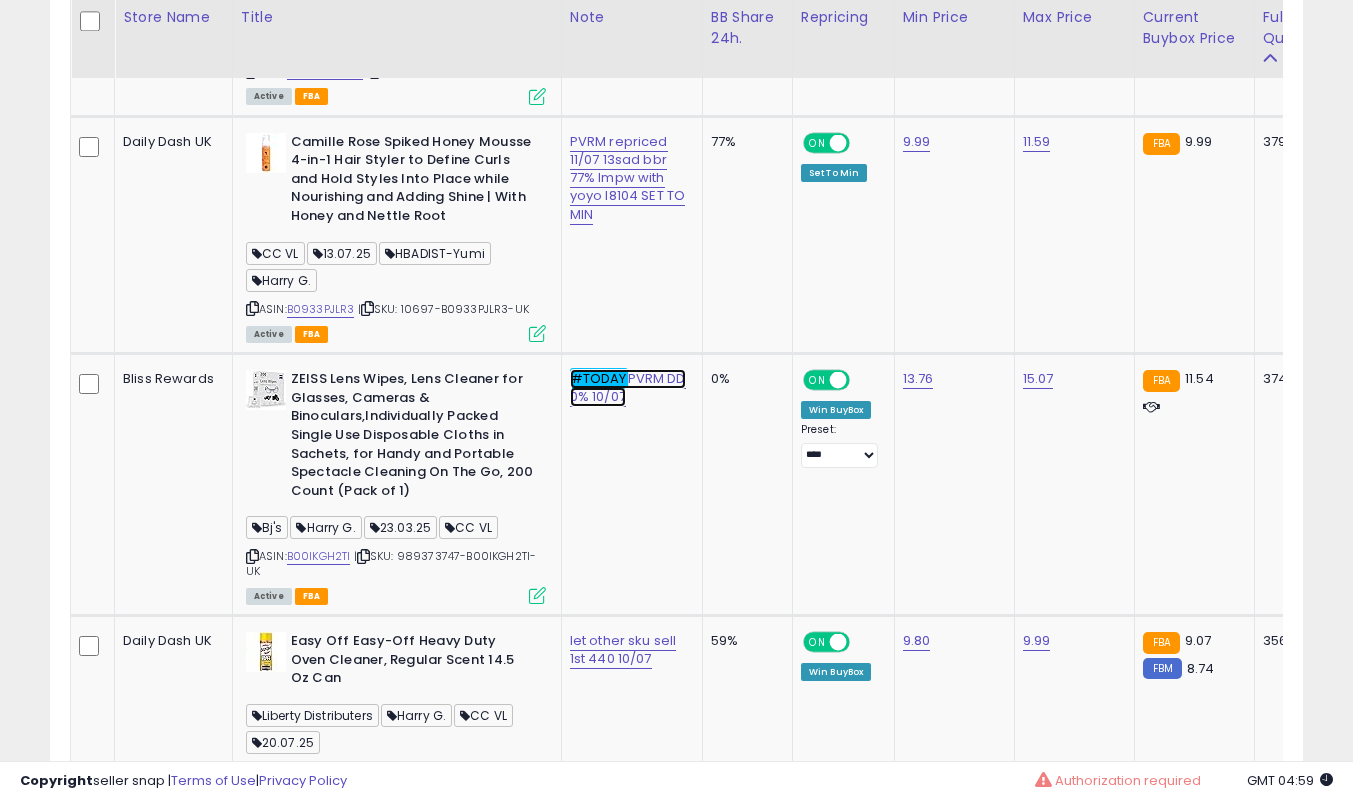 click on "#TODAY  PVRM DD 0% 10/07" at bounding box center [626, -3917] 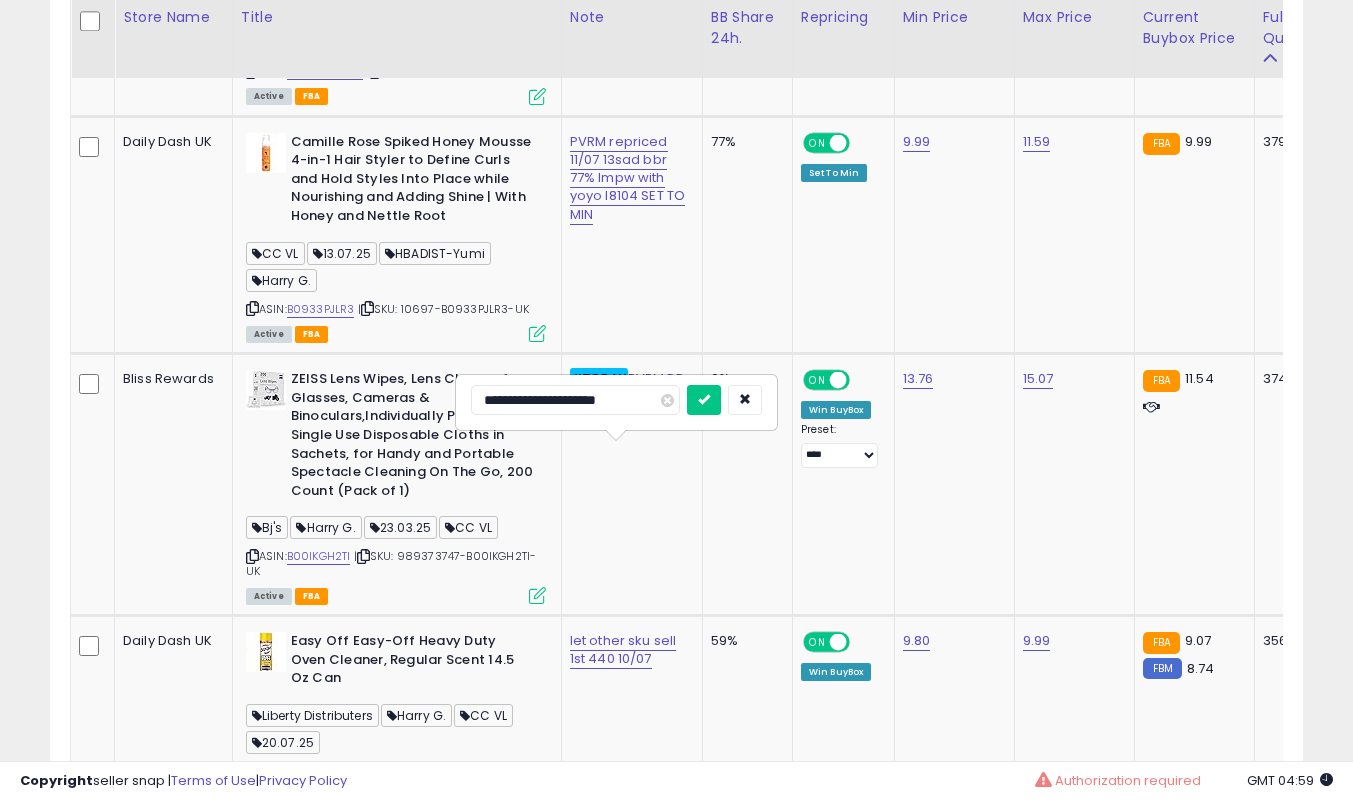 scroll, scrollTop: 0, scrollLeft: 13, axis: horizontal 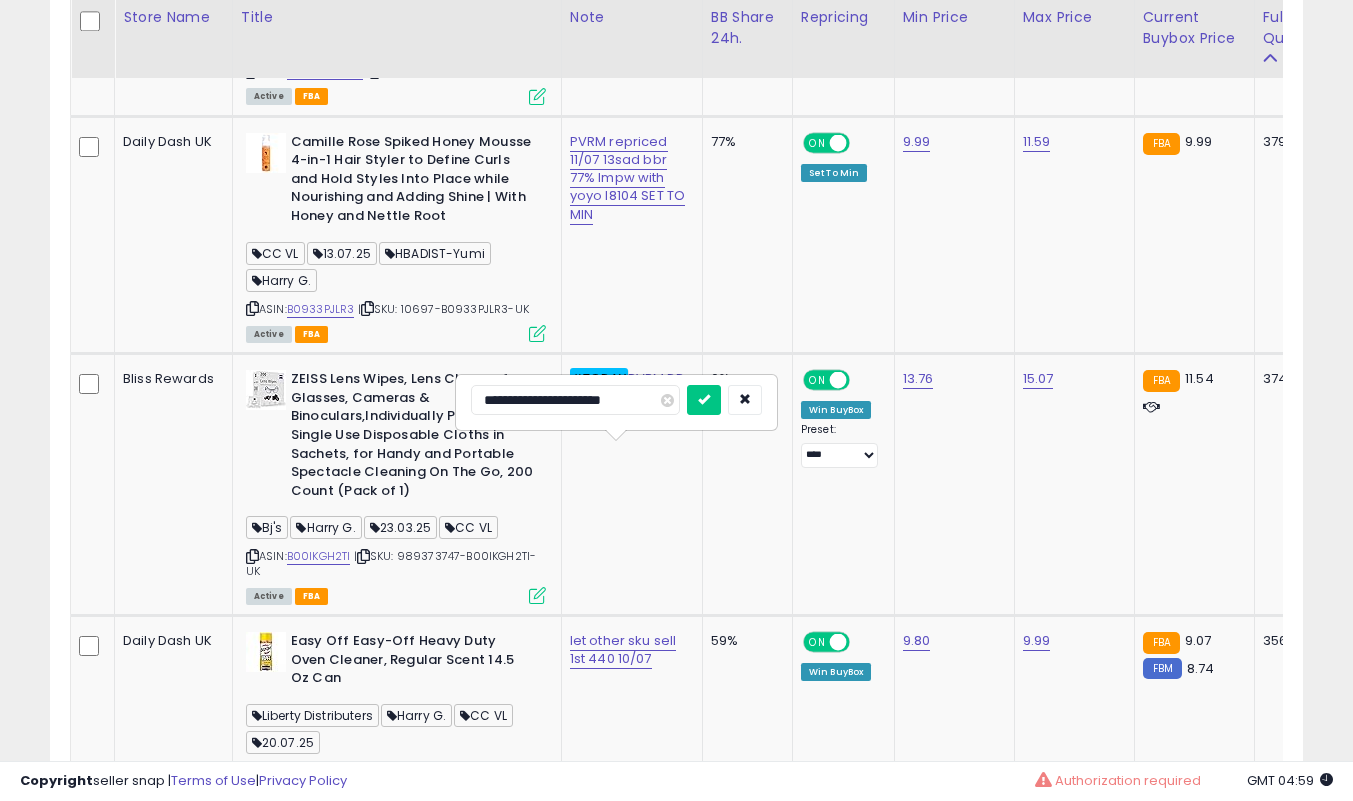 click at bounding box center [704, 400] 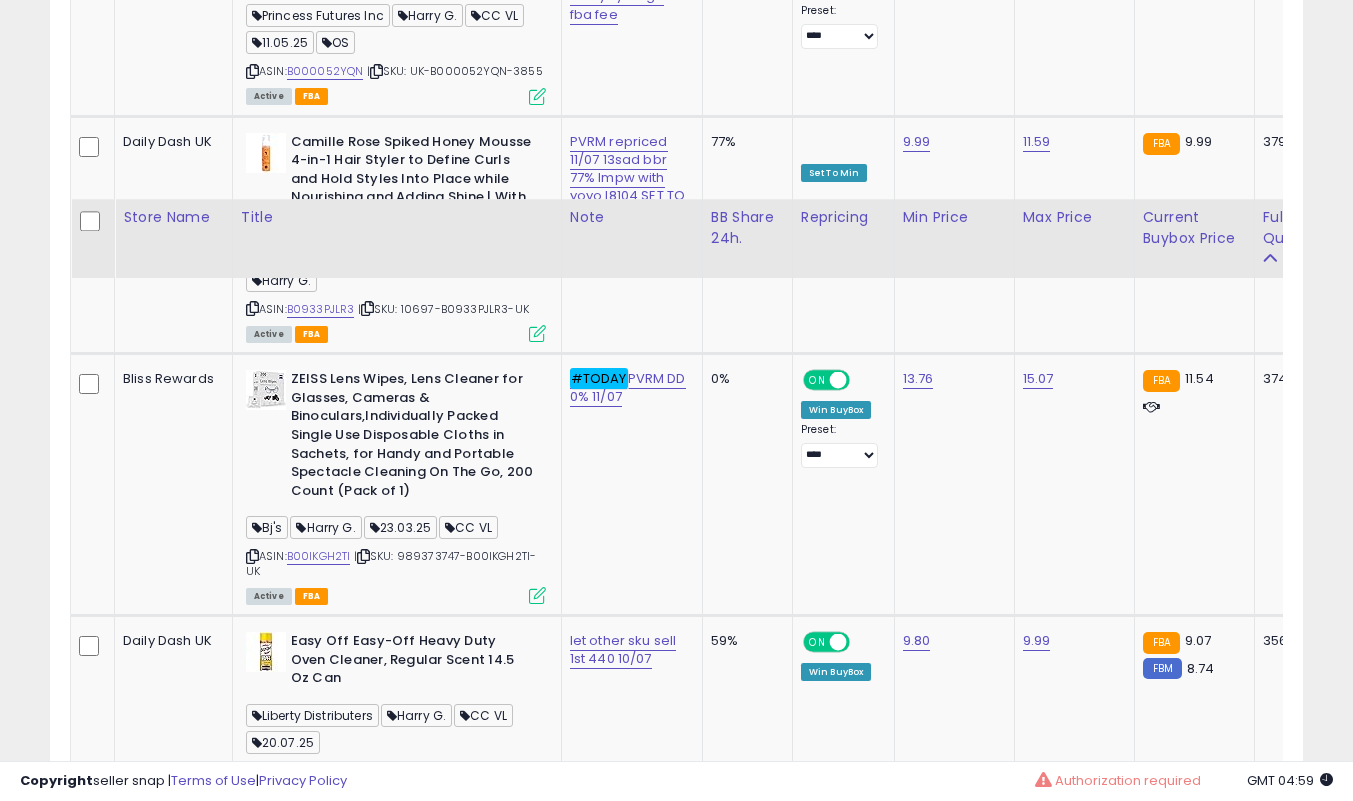 scroll, scrollTop: 5300, scrollLeft: 0, axis: vertical 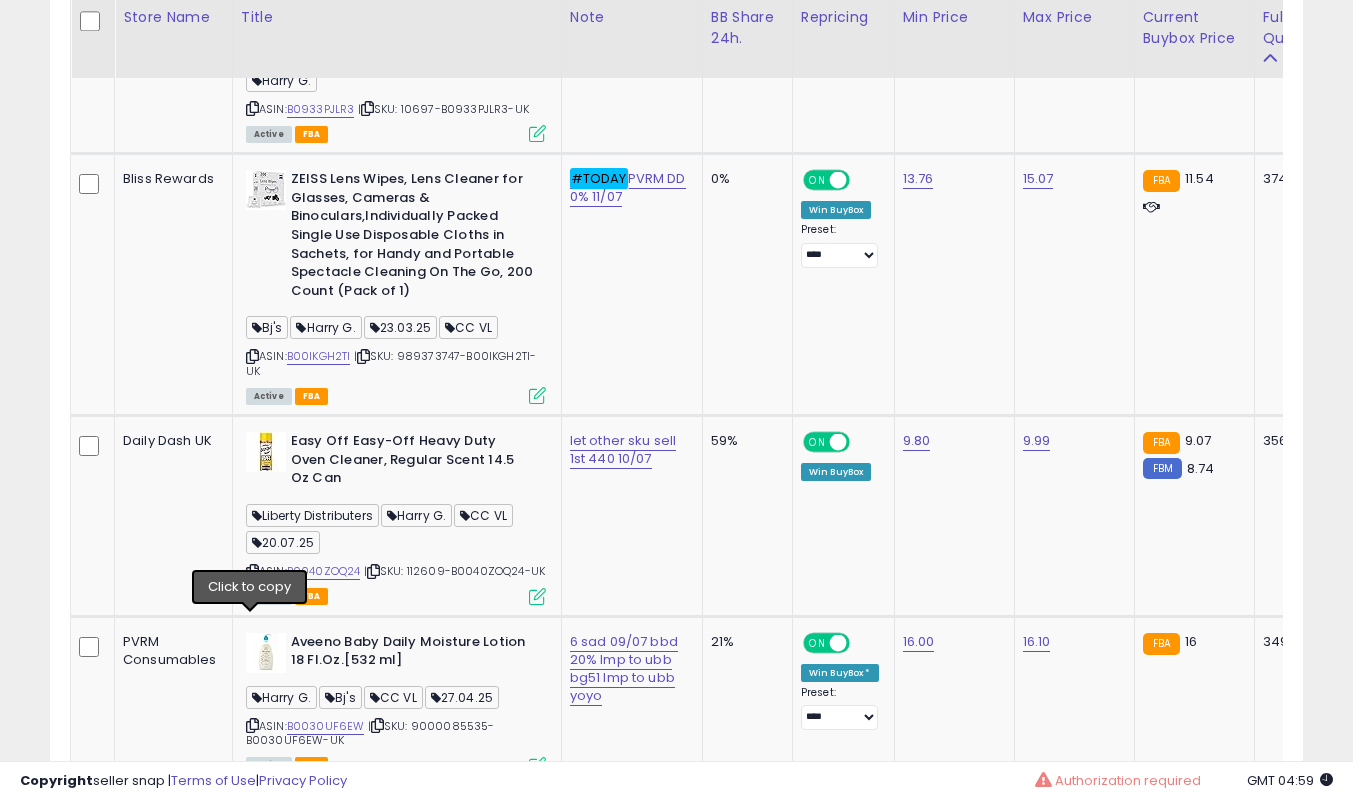click at bounding box center (252, 571) 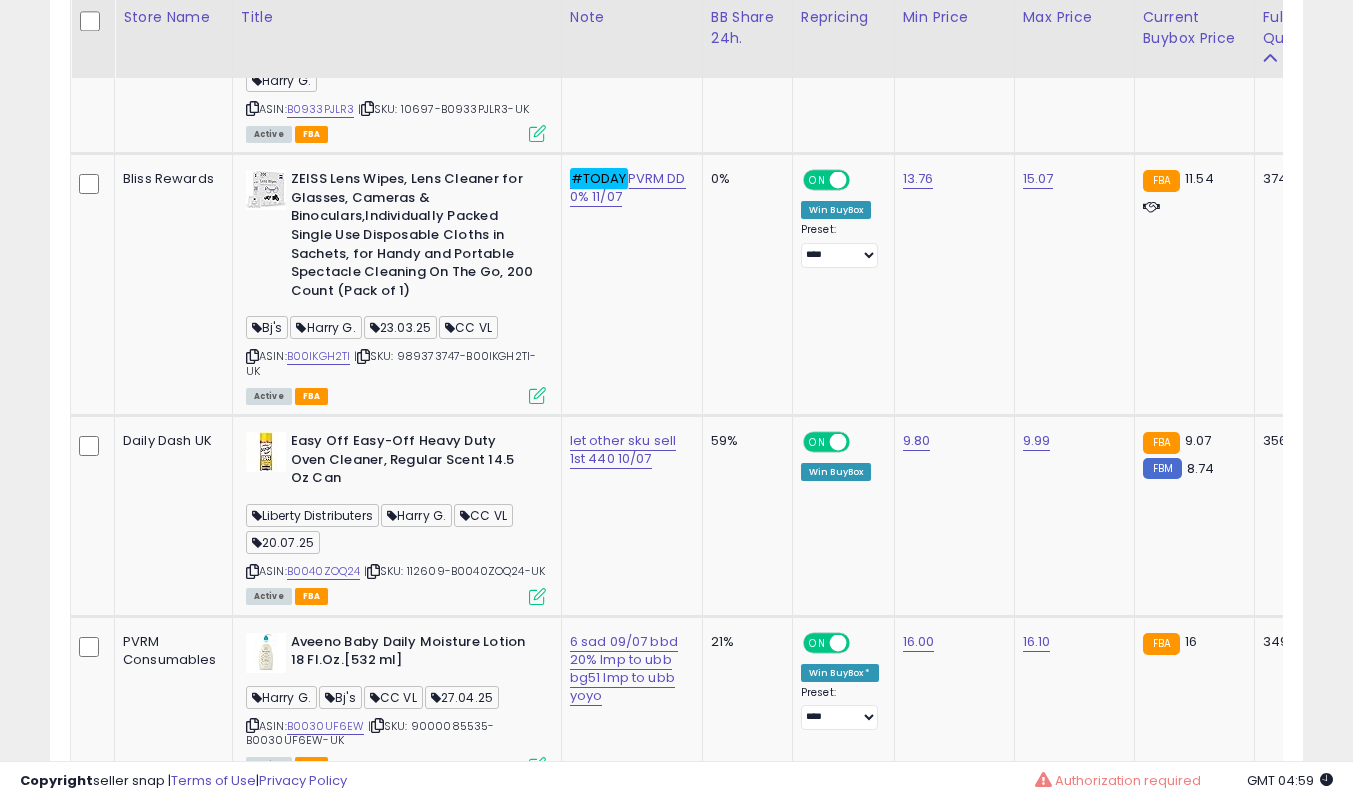 drag, startPoint x: 0, startPoint y: 359, endPoint x: 77, endPoint y: 366, distance: 77.31753 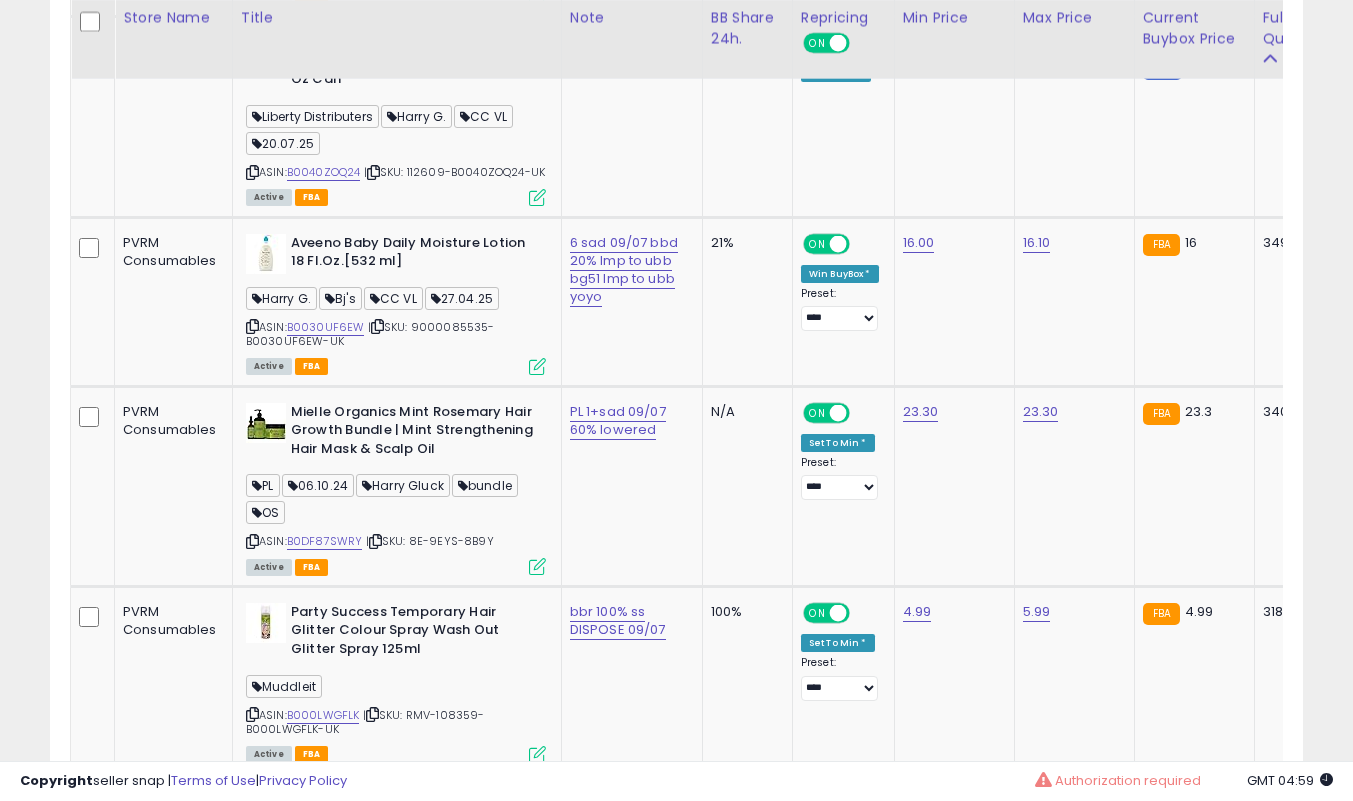 scroll, scrollTop: 5700, scrollLeft: 0, axis: vertical 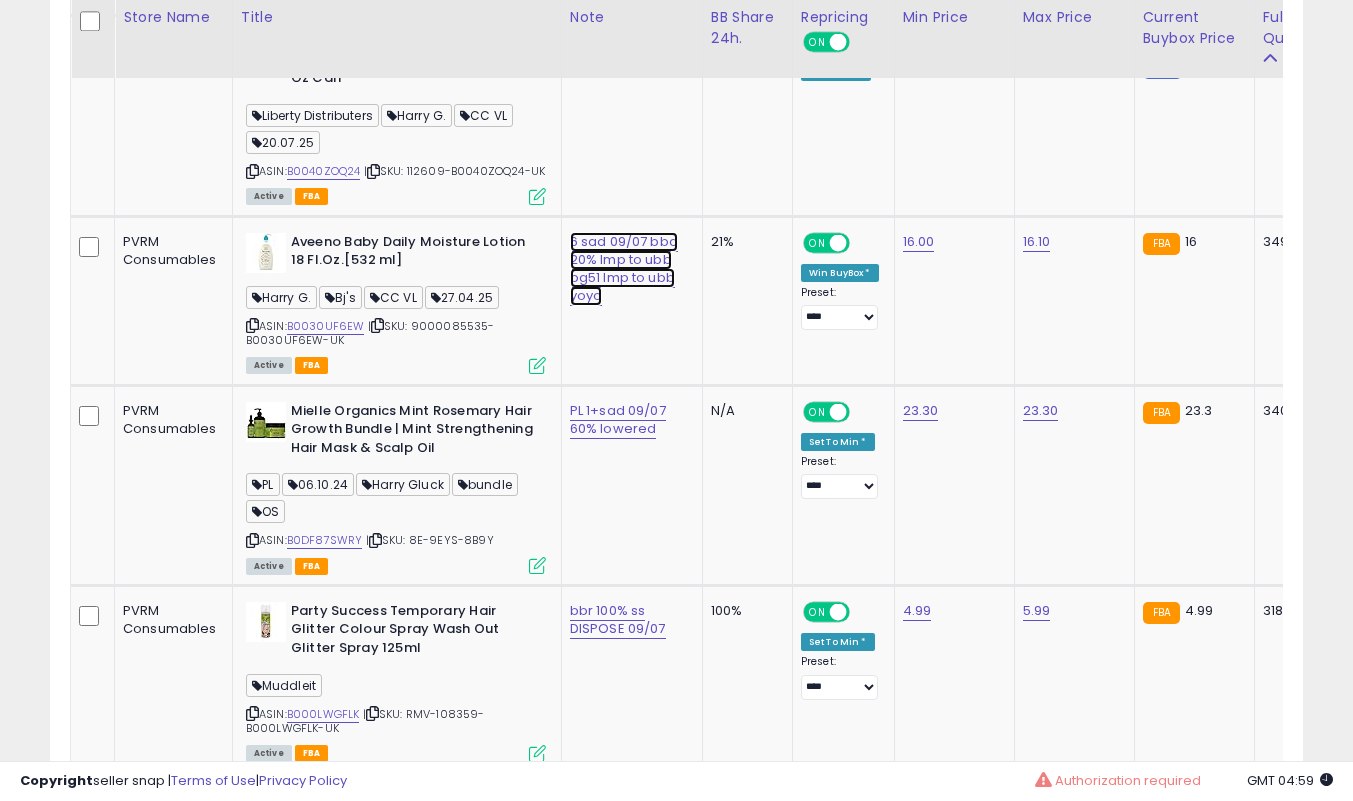 click on "6 sad 09/07 bbd 20% lmp to ubb bg51 lmp to ubb yoyo" at bounding box center [626, -4517] 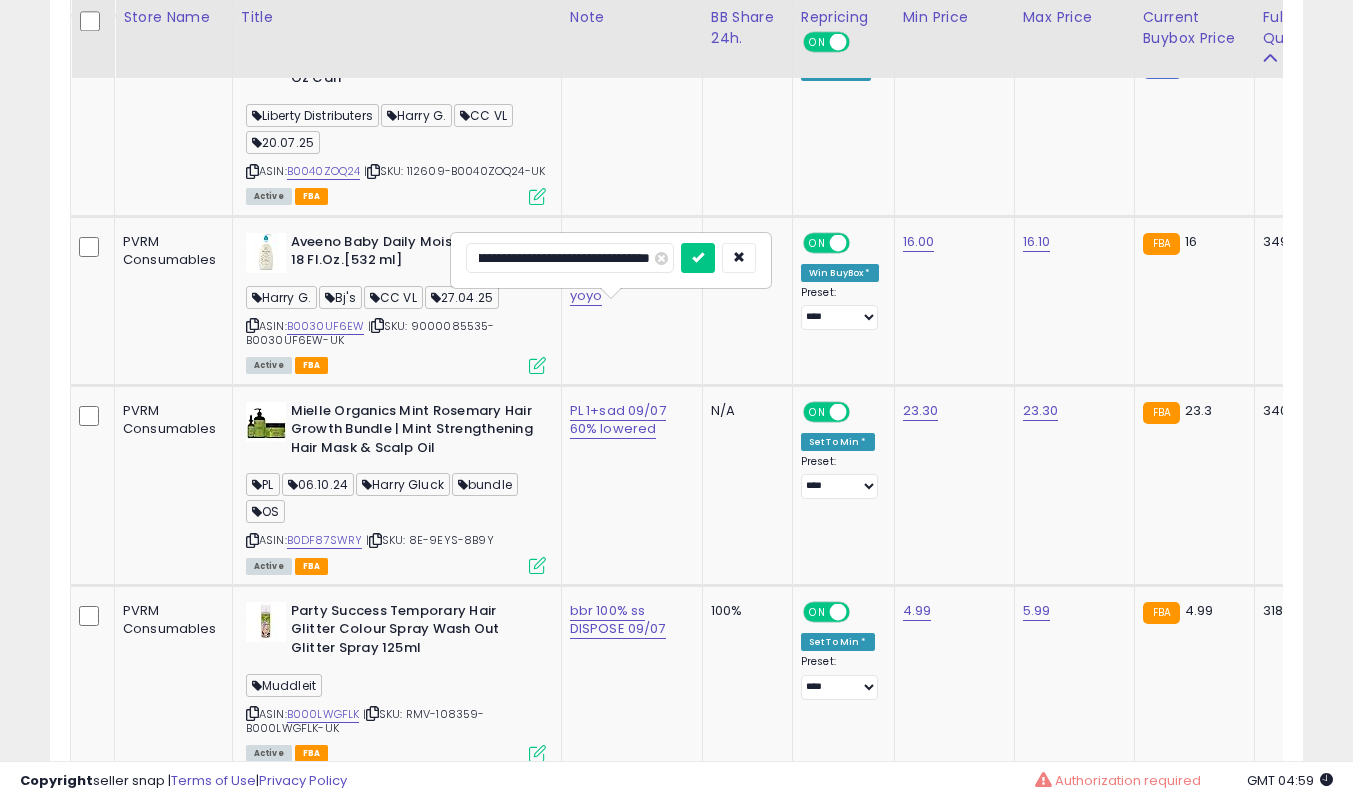 scroll, scrollTop: 0, scrollLeft: 0, axis: both 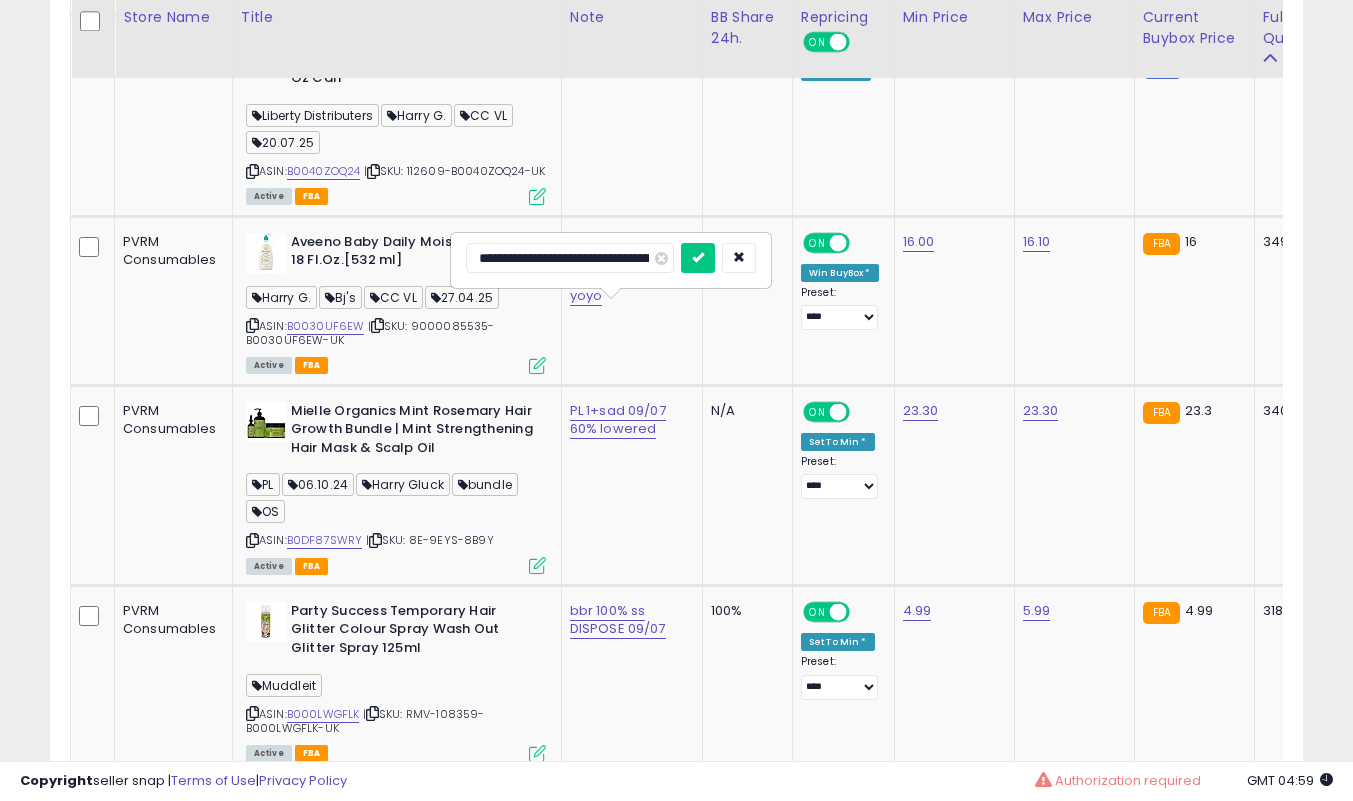 type on "**********" 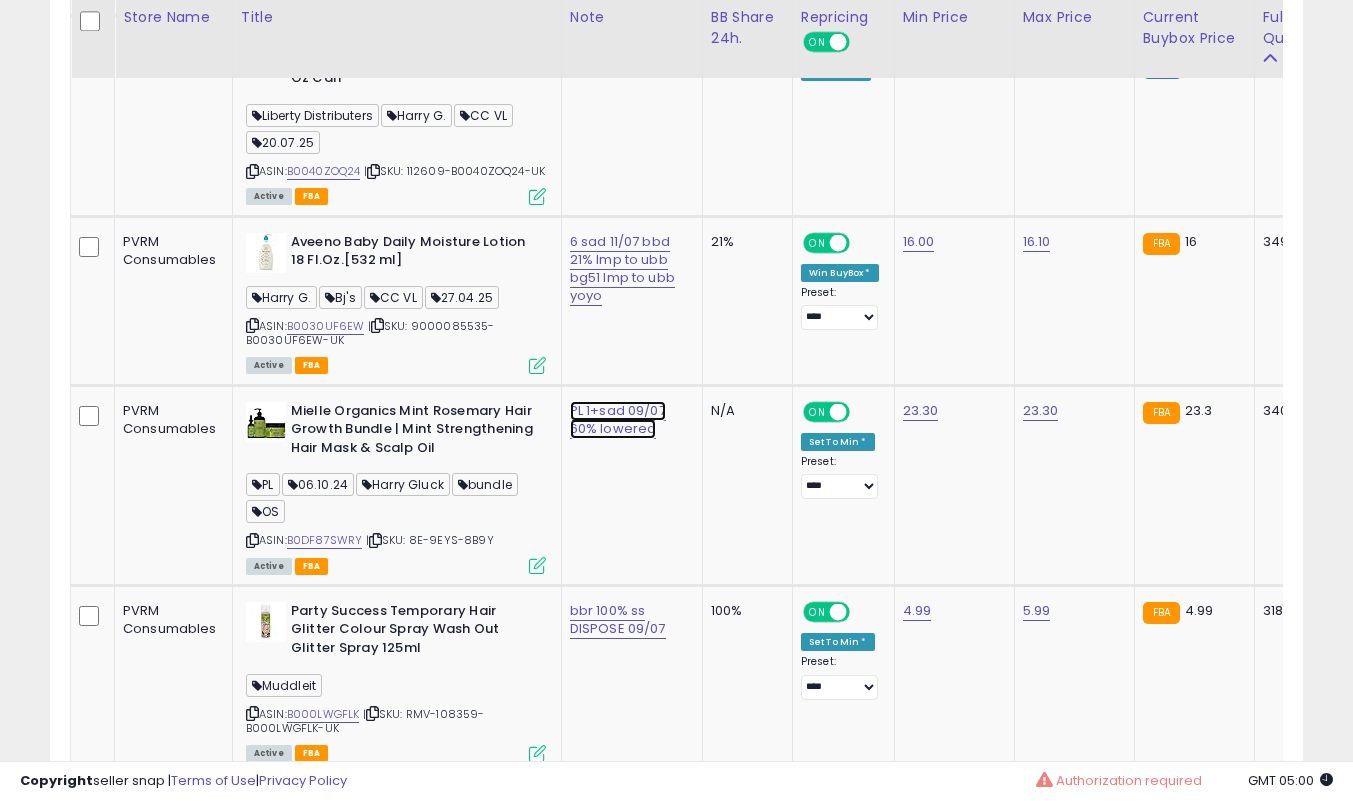 click on "PL 1+sad 09/07 60% lowered" at bounding box center [626, -4517] 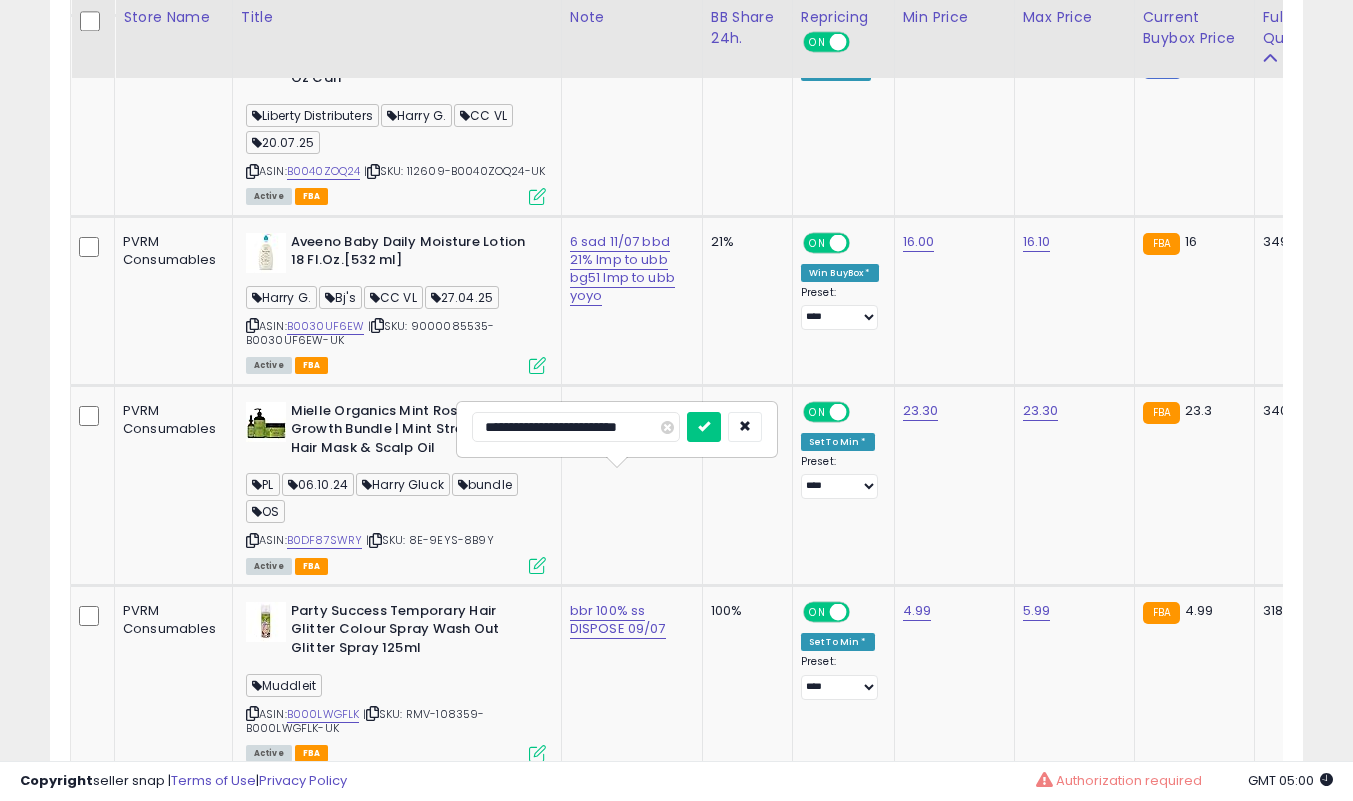 scroll, scrollTop: 0, scrollLeft: 0, axis: both 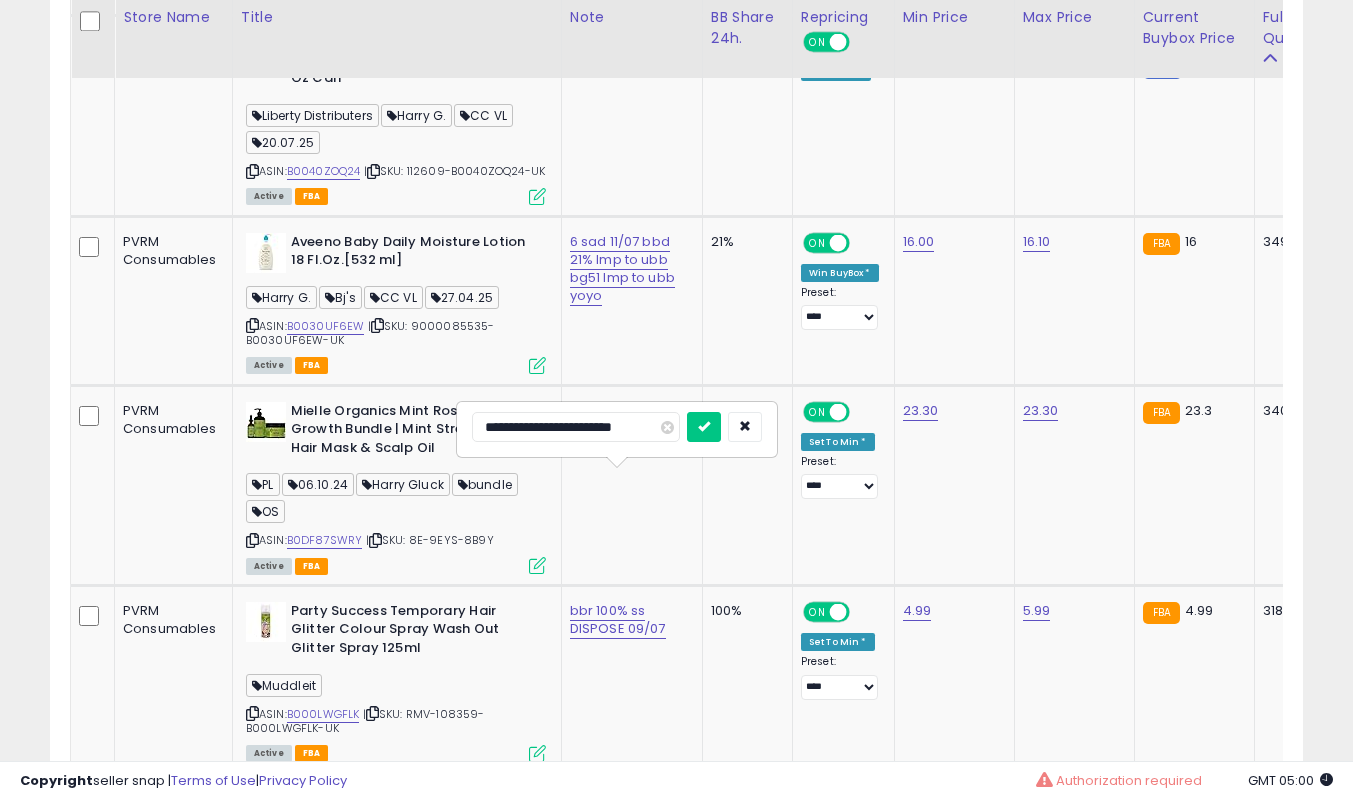 type on "**********" 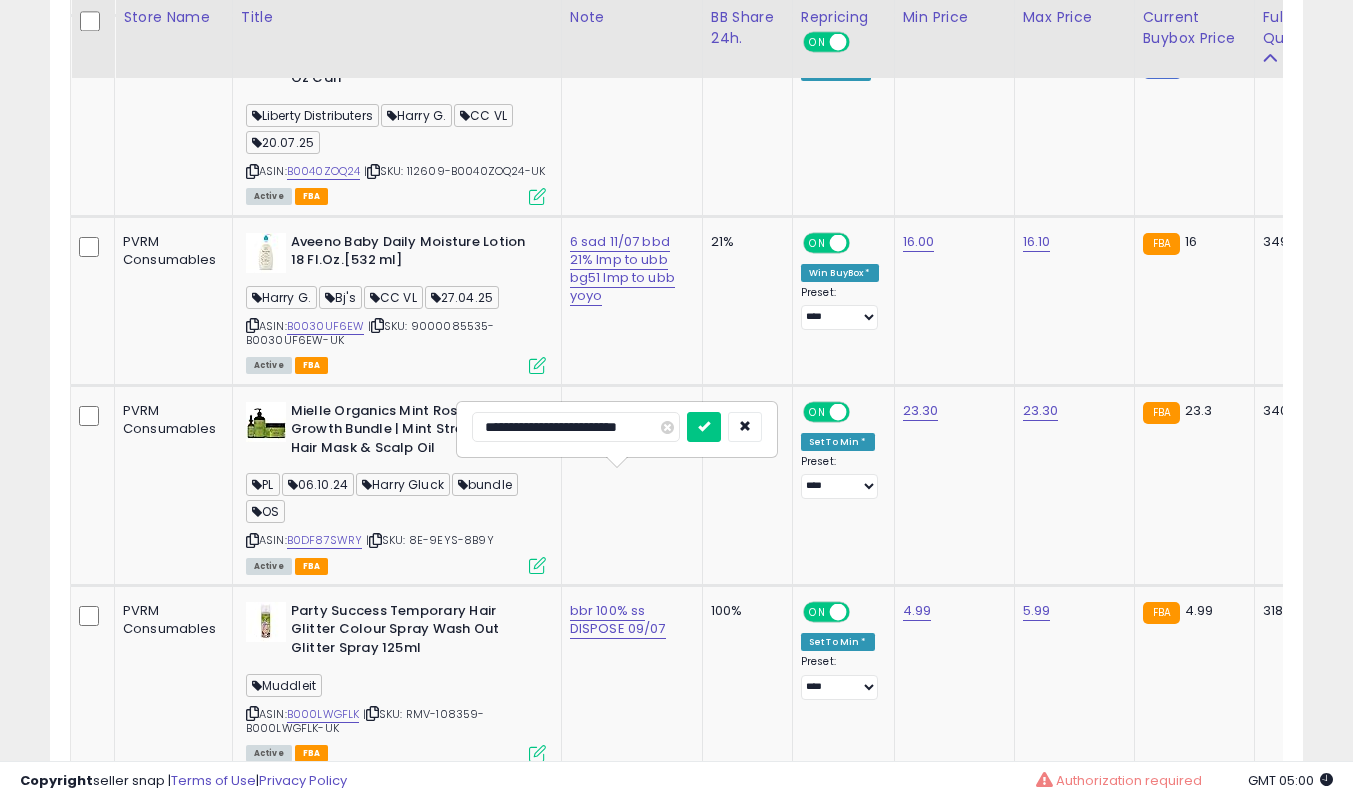 click at bounding box center [704, 427] 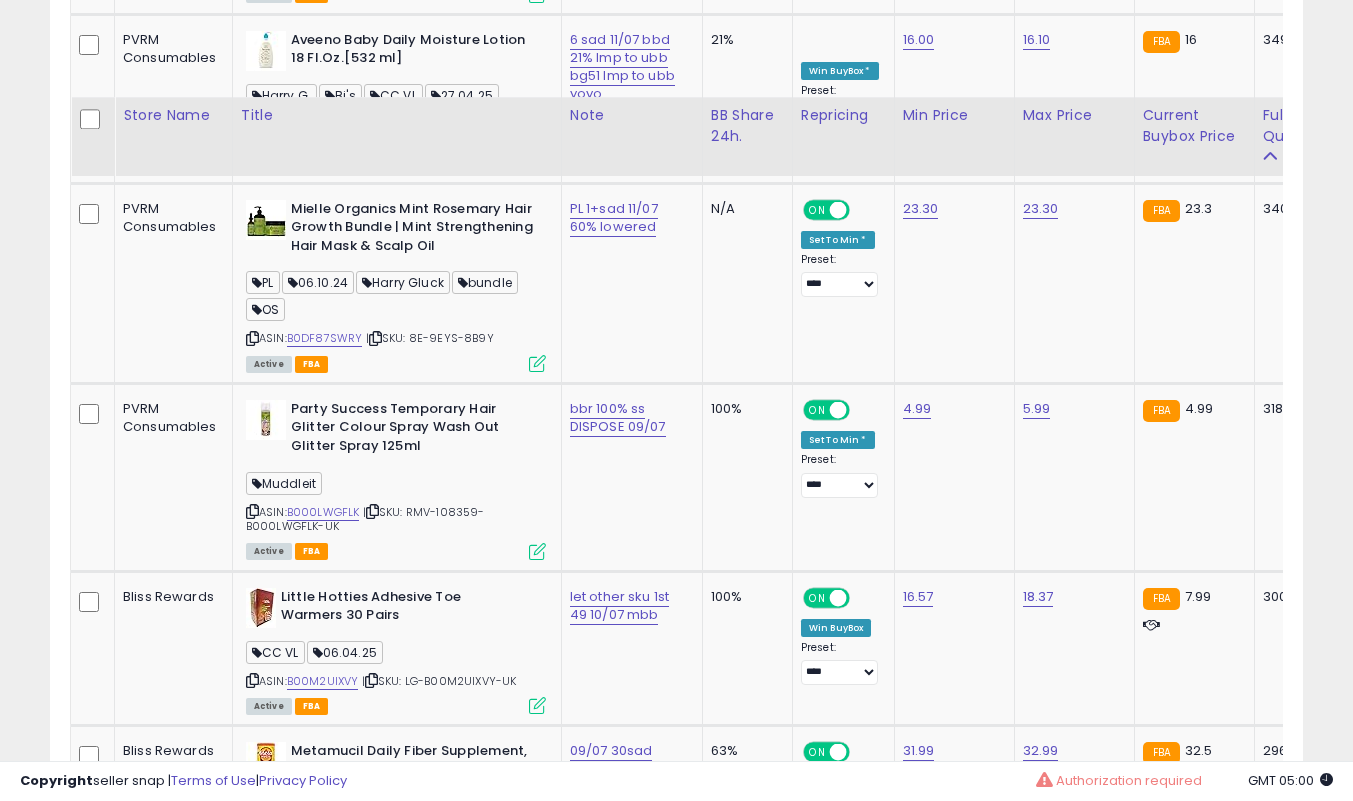 scroll, scrollTop: 6000, scrollLeft: 0, axis: vertical 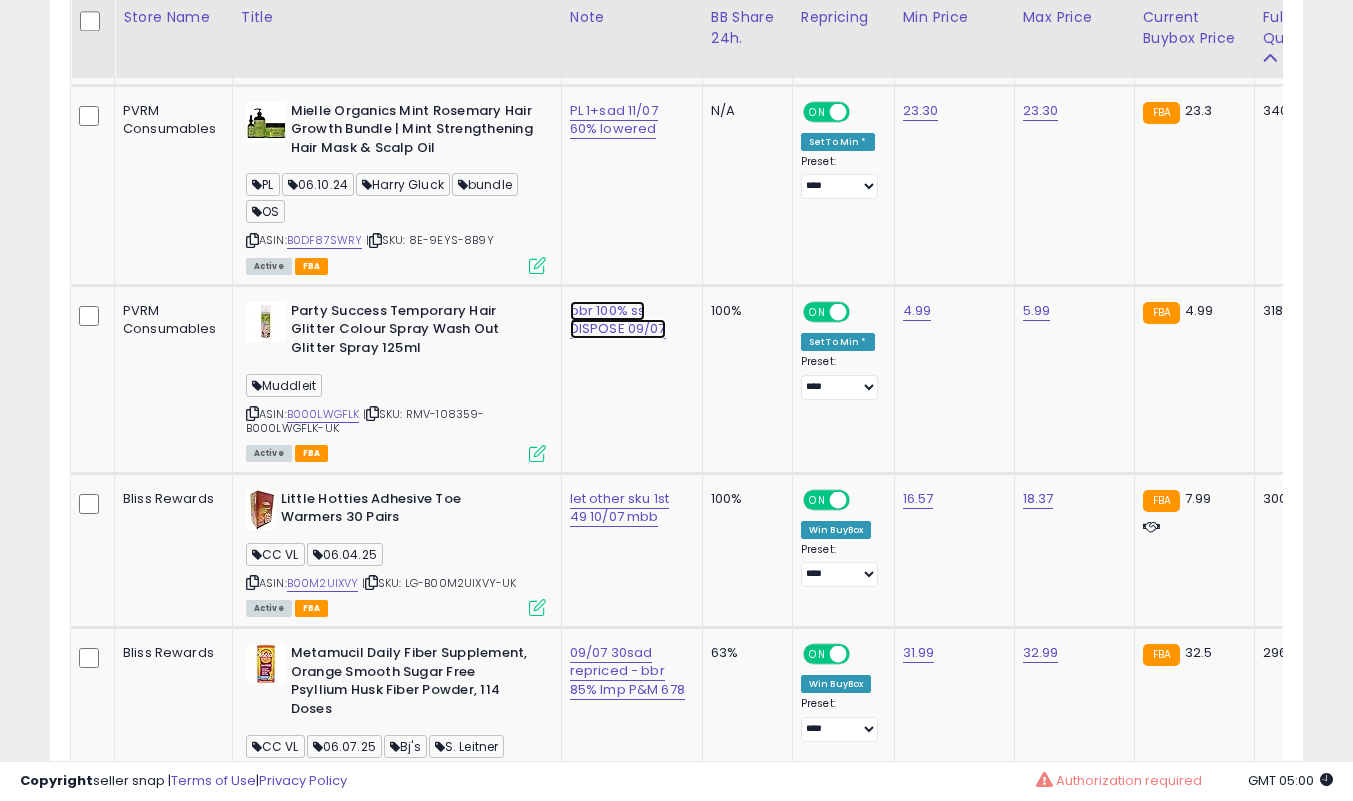 click on "bbr 100% ss DISPOSE 09/07" at bounding box center (626, -4817) 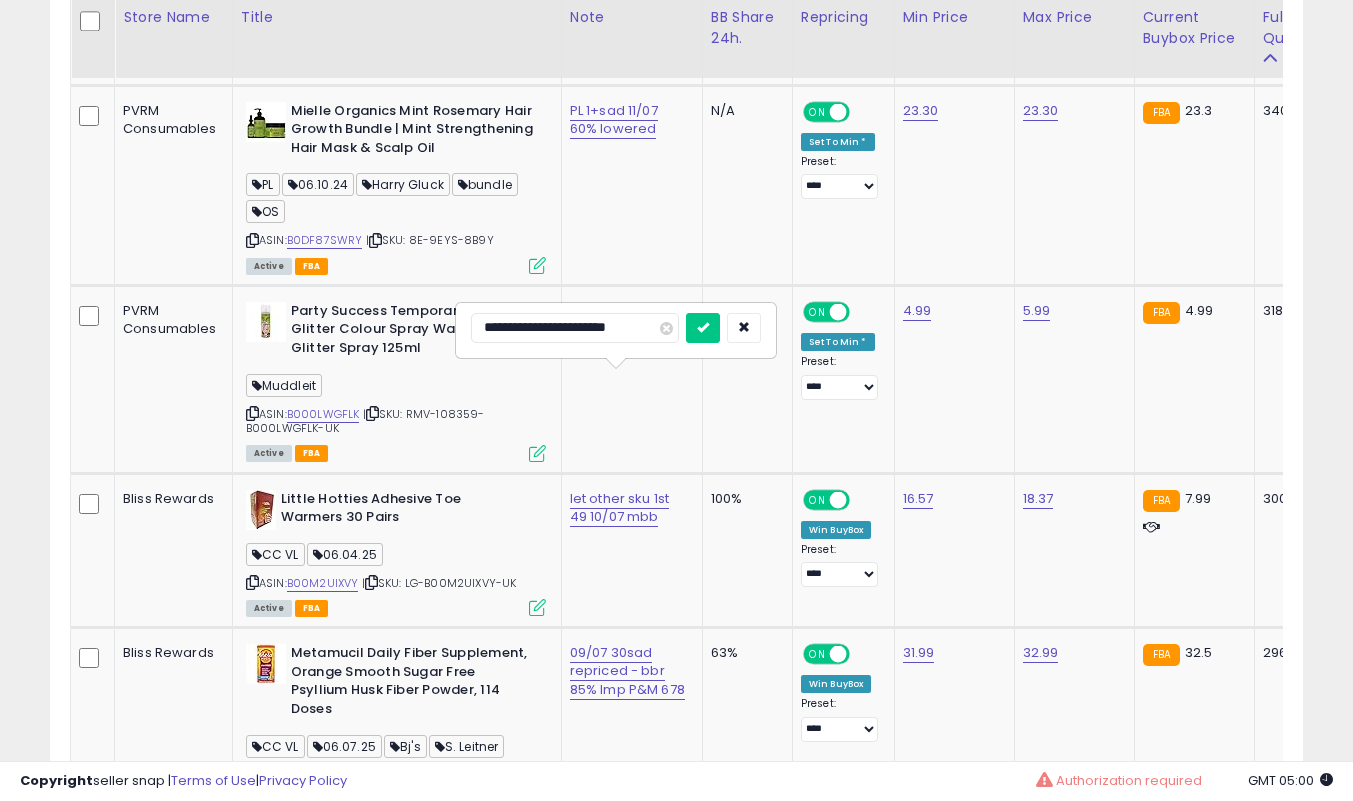 scroll, scrollTop: 0, scrollLeft: 2, axis: horizontal 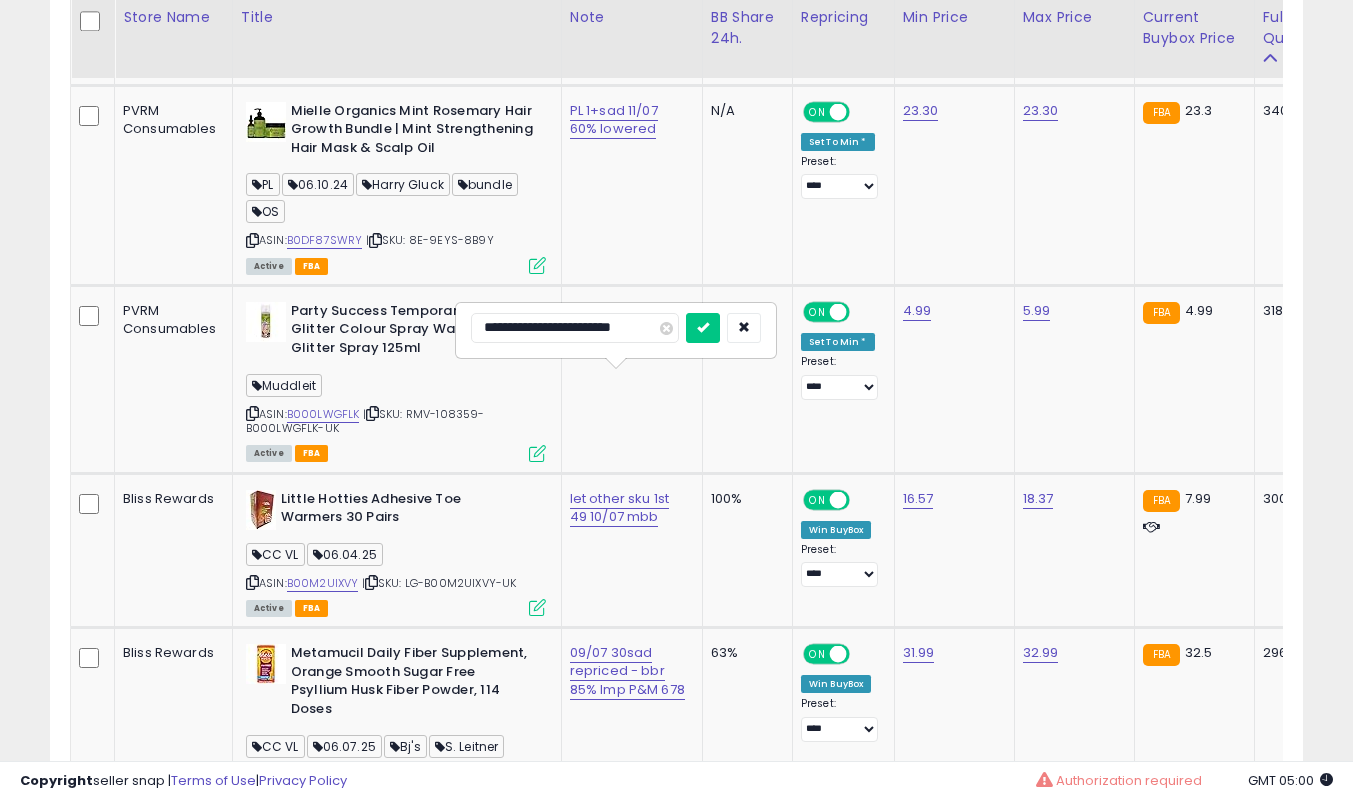 click at bounding box center [703, 328] 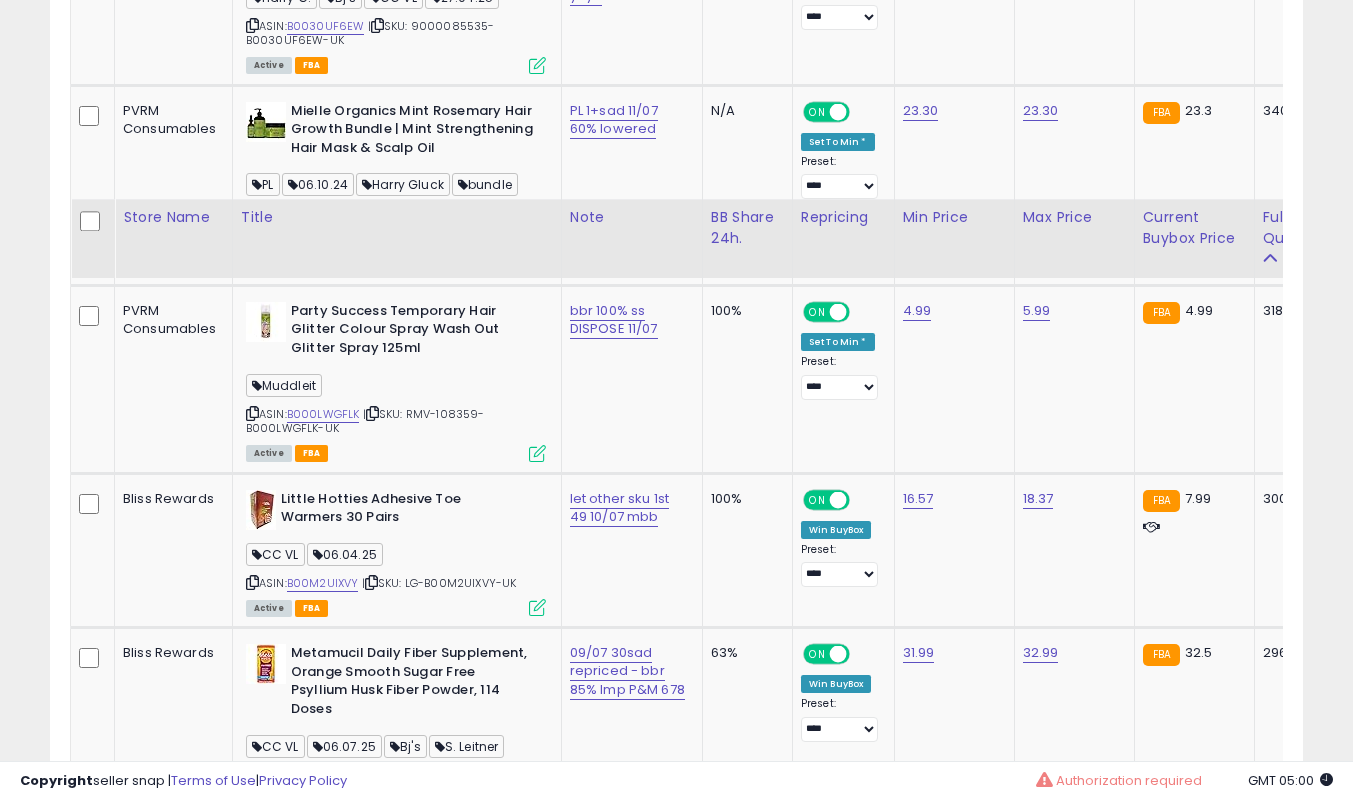 scroll, scrollTop: 6200, scrollLeft: 0, axis: vertical 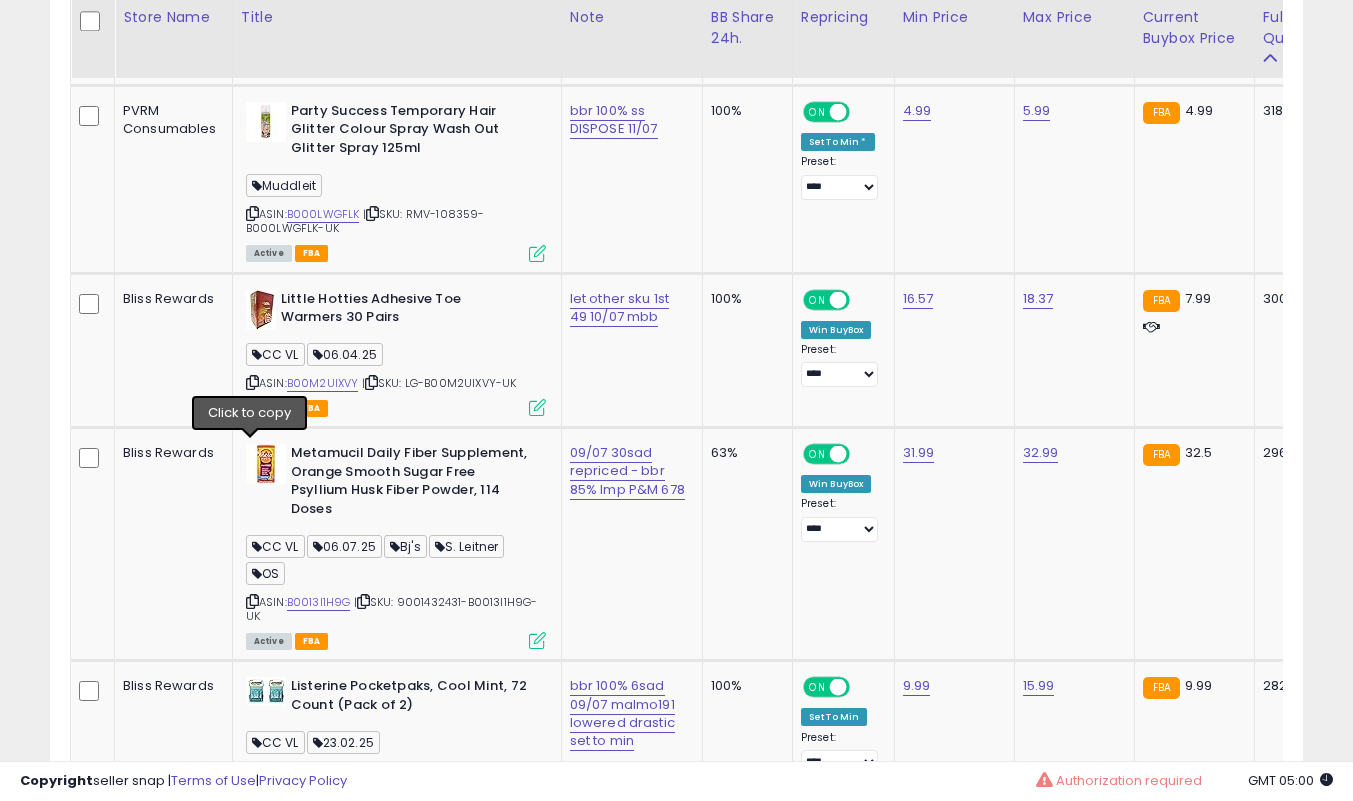 click at bounding box center (252, 382) 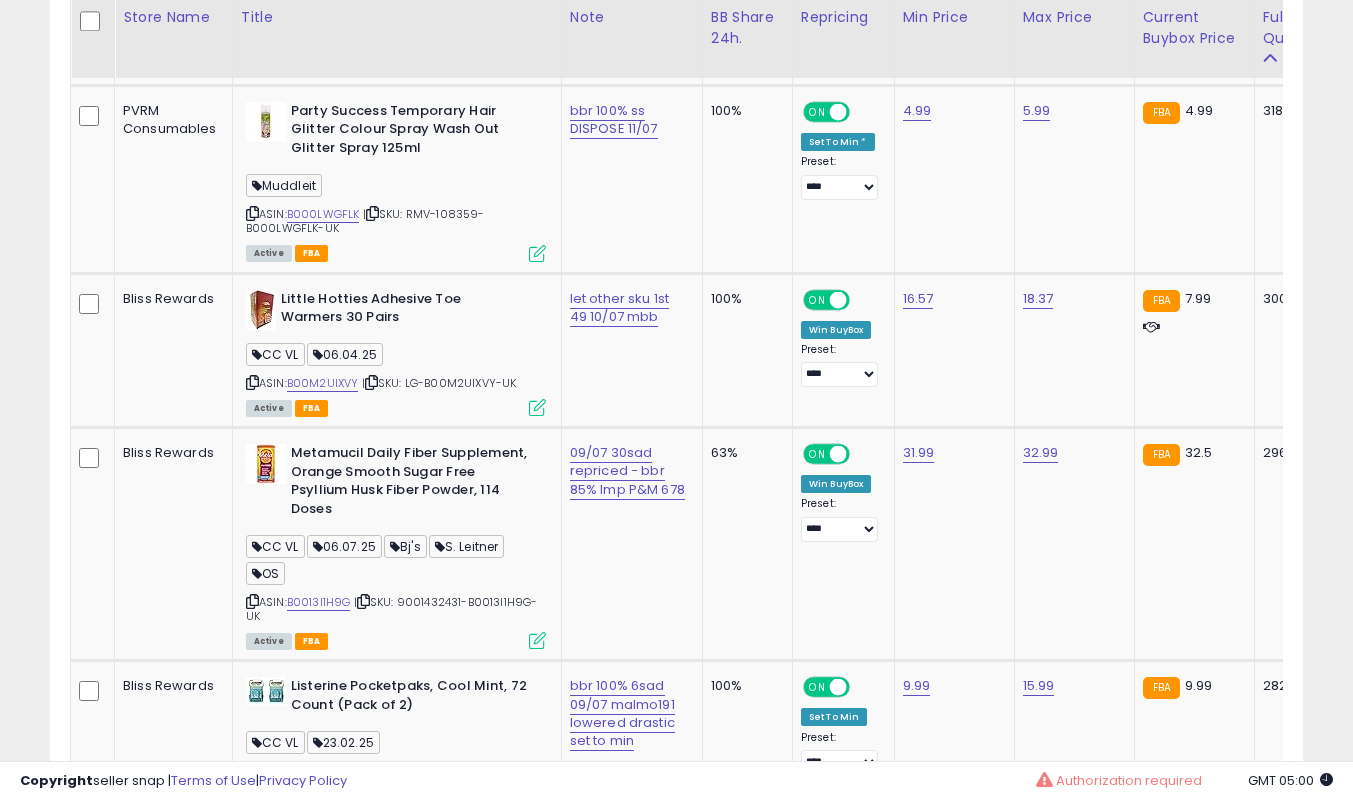 click on "**********" at bounding box center (676, -880) 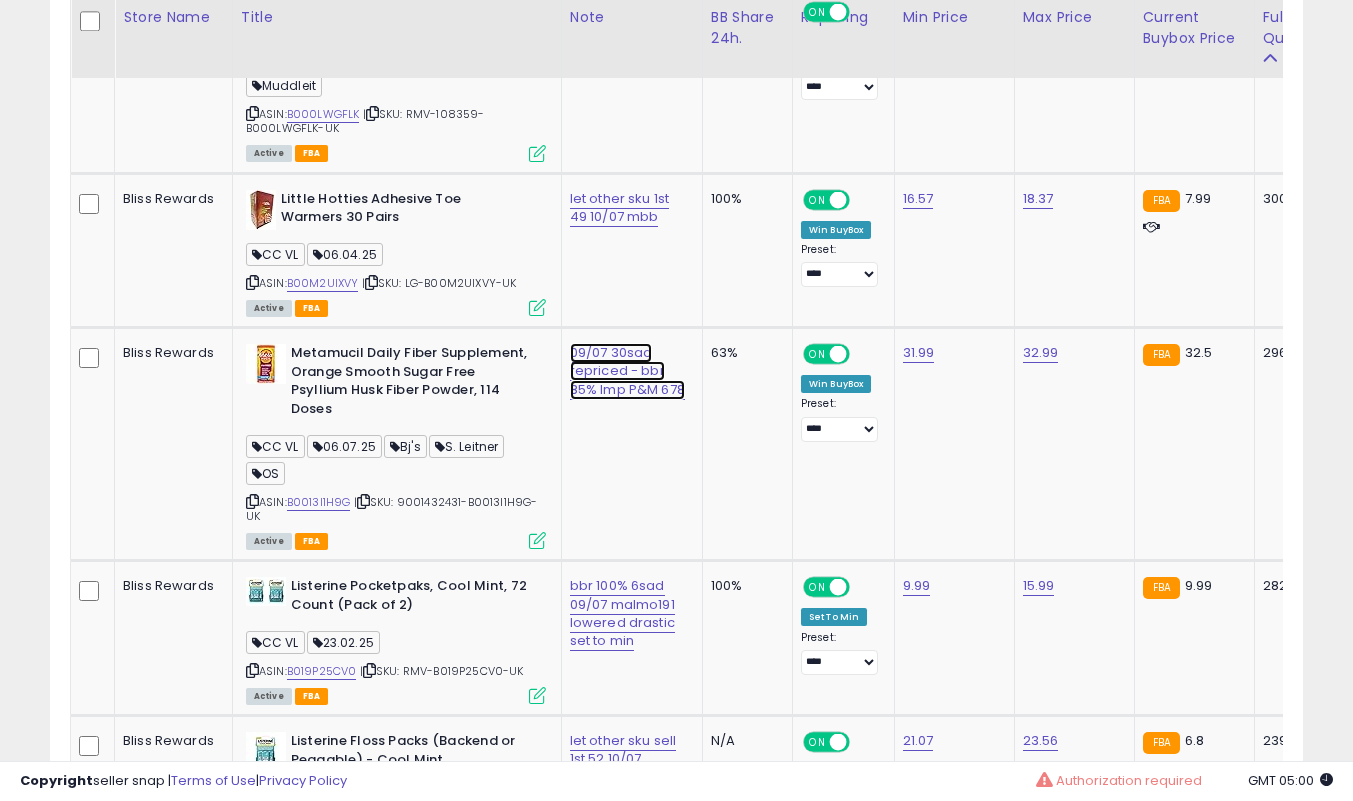 click on "09/07 30sad repriced - bbr 85% lmp P&M 678" at bounding box center (626, -5117) 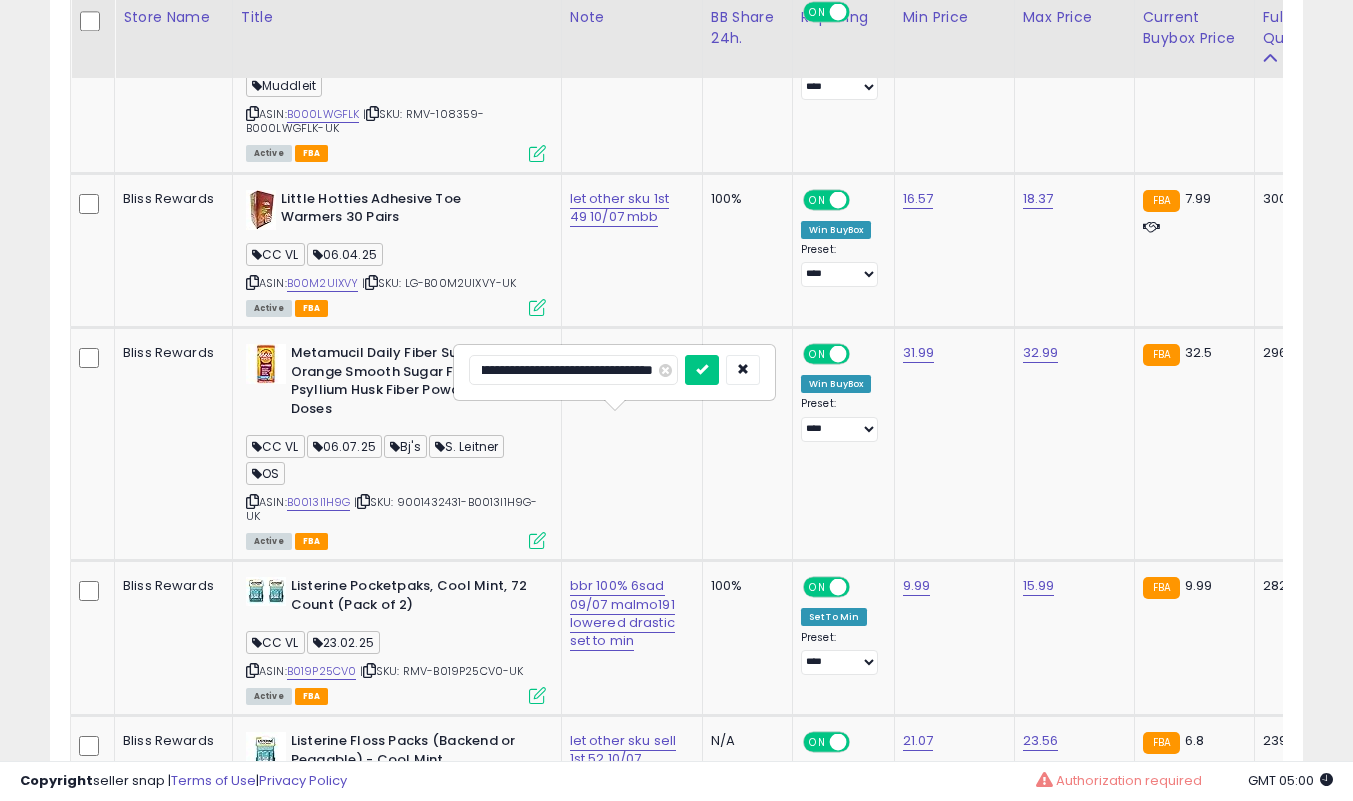 scroll, scrollTop: 0, scrollLeft: 107, axis: horizontal 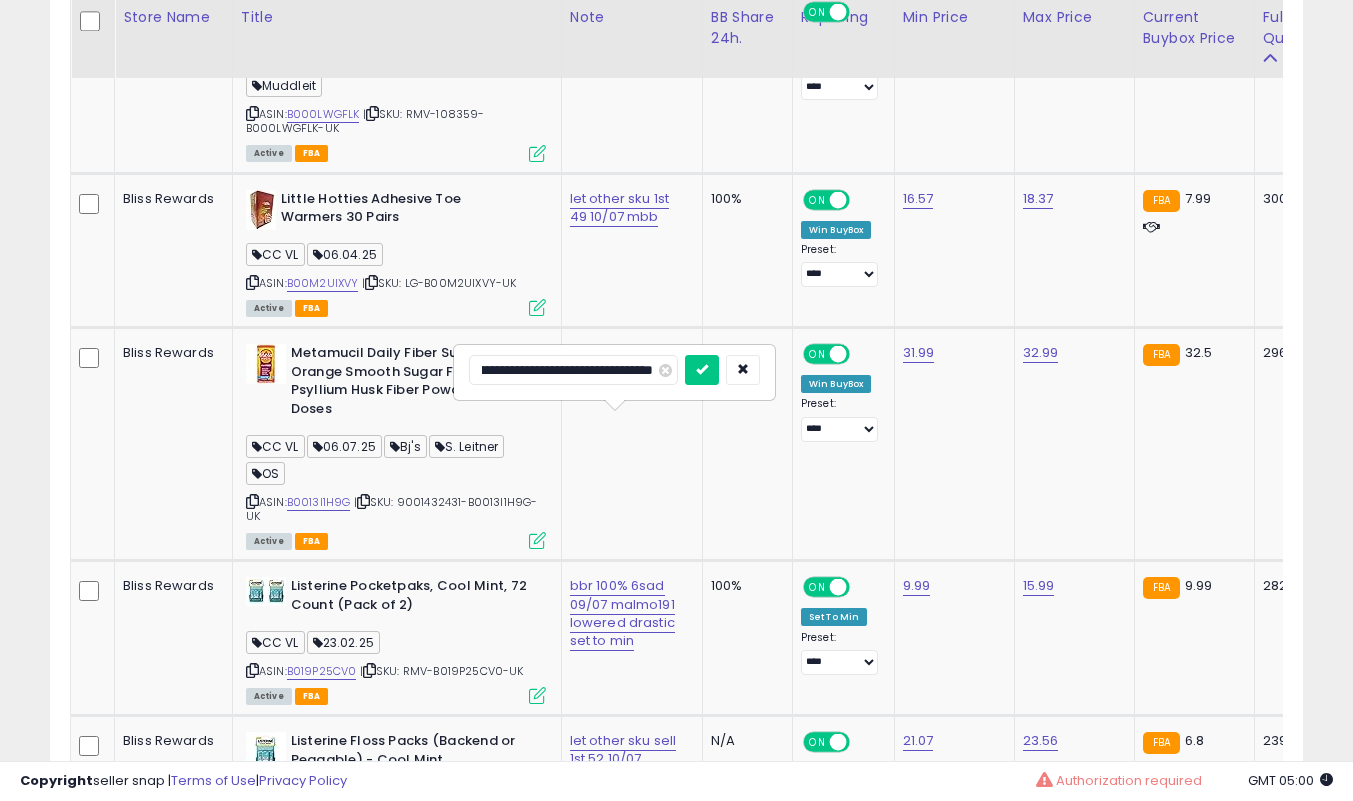 type on "**********" 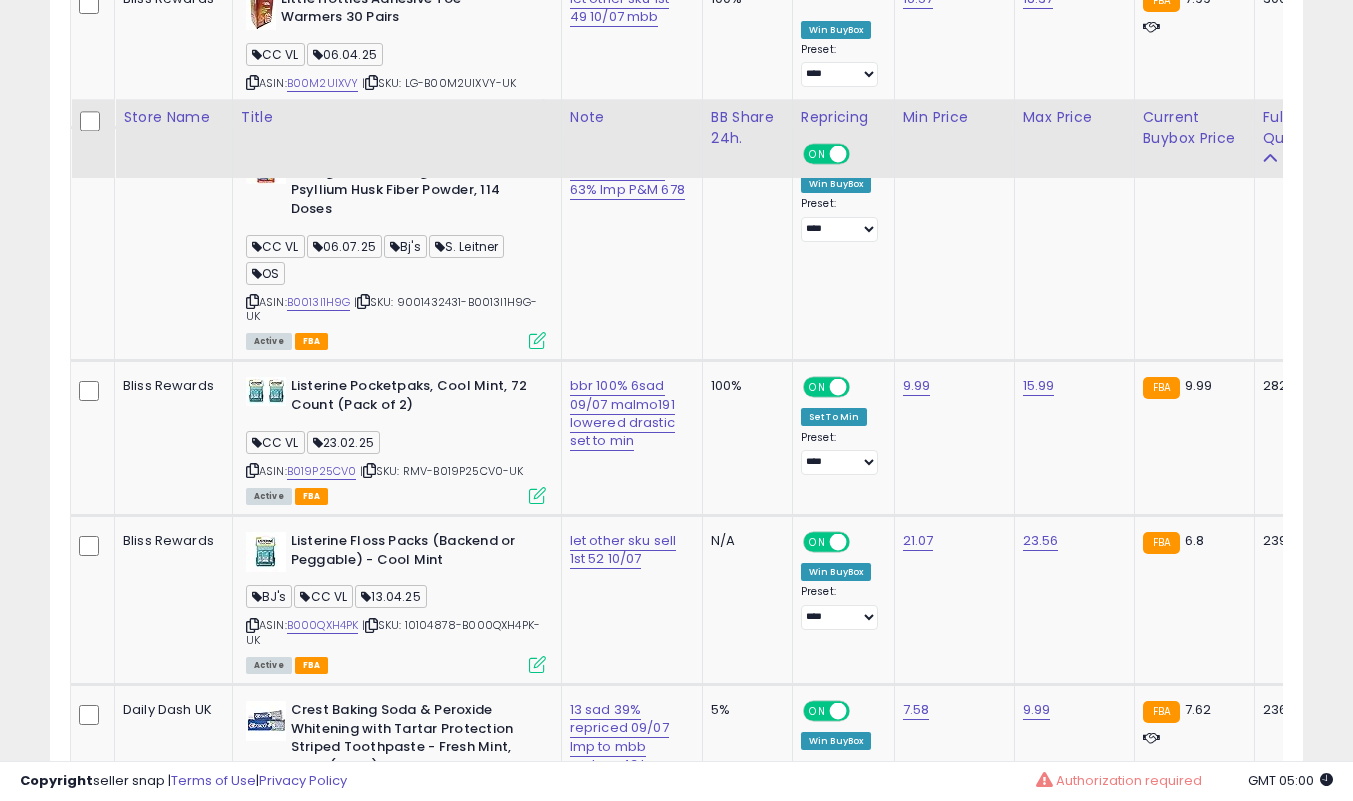 scroll, scrollTop: 6600, scrollLeft: 0, axis: vertical 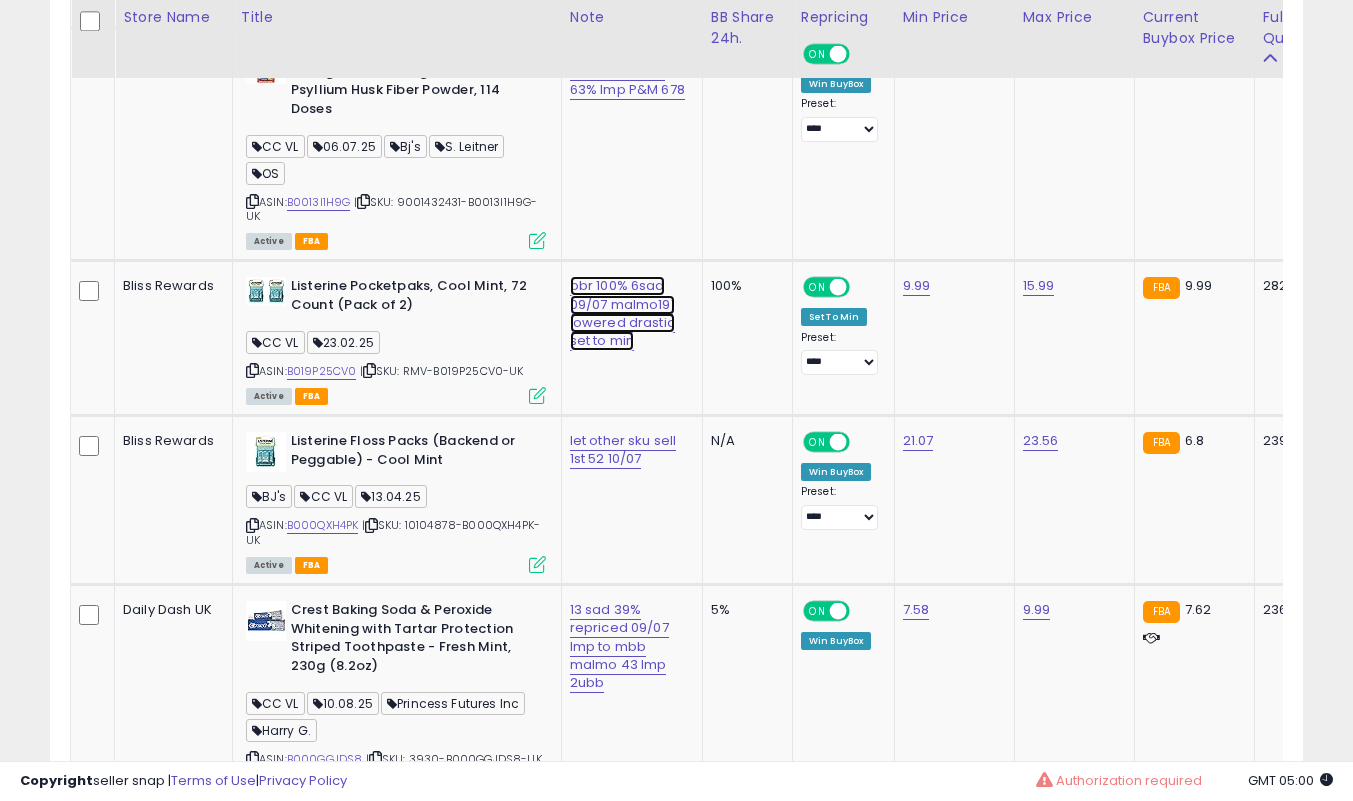 click on "bbr 100% 6sad 09/07 malmo191 lowered drastic set to min" at bounding box center [626, -5417] 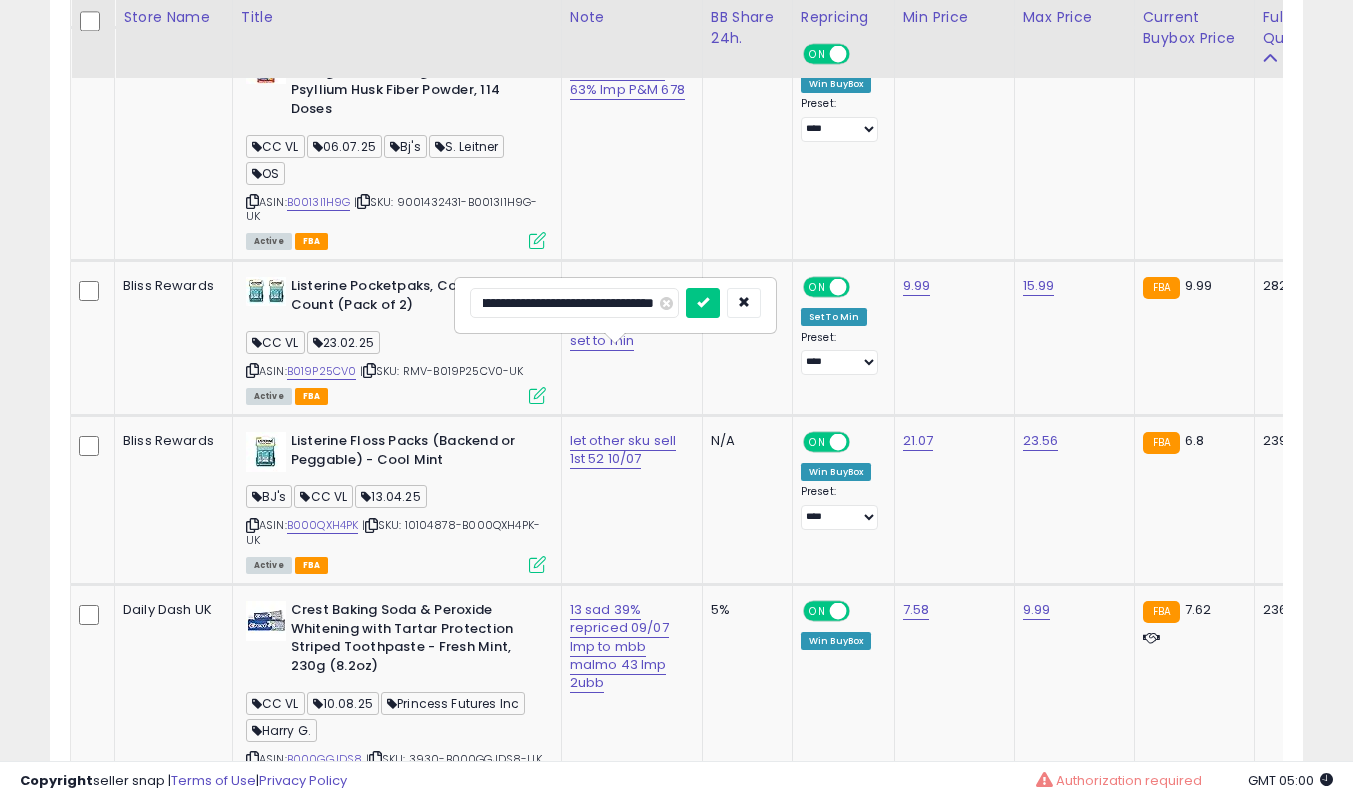 scroll, scrollTop: 0, scrollLeft: 0, axis: both 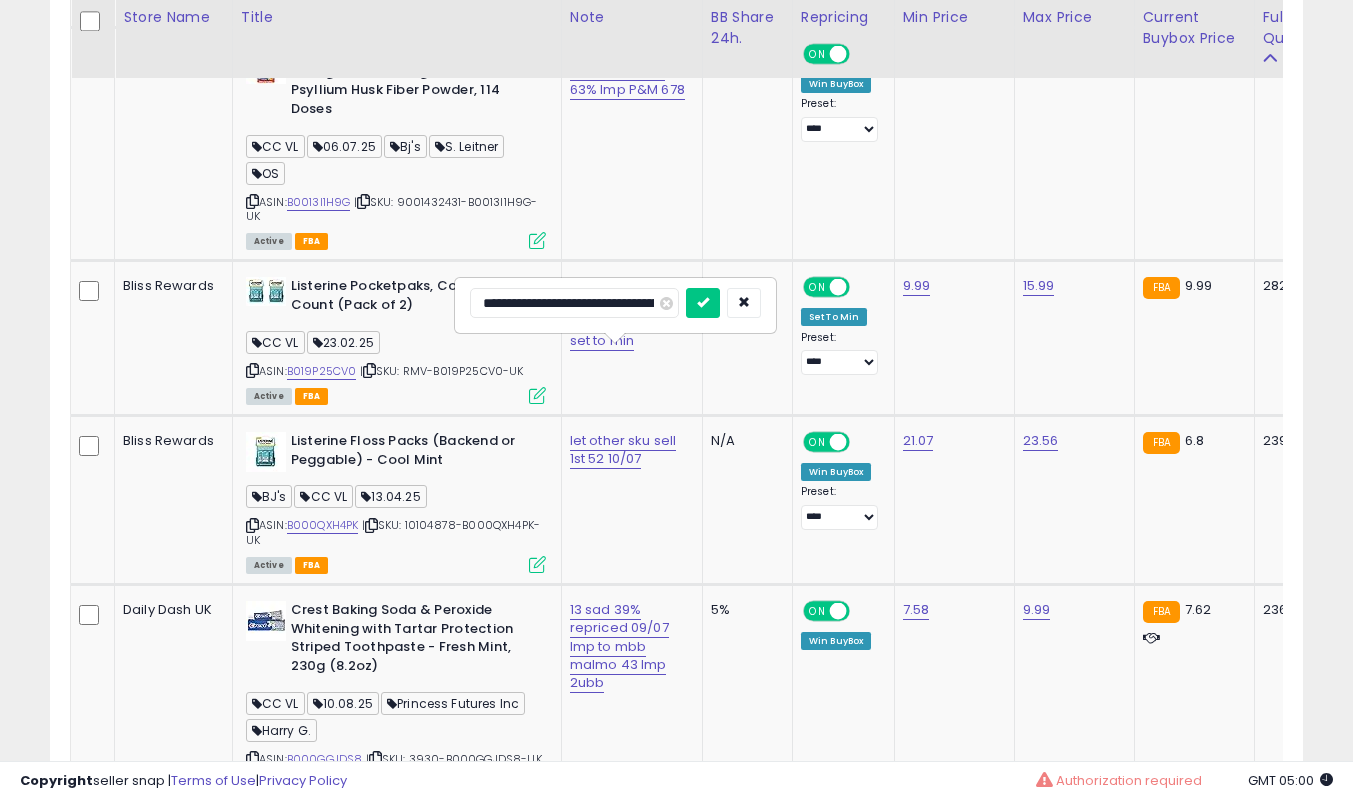 type on "**********" 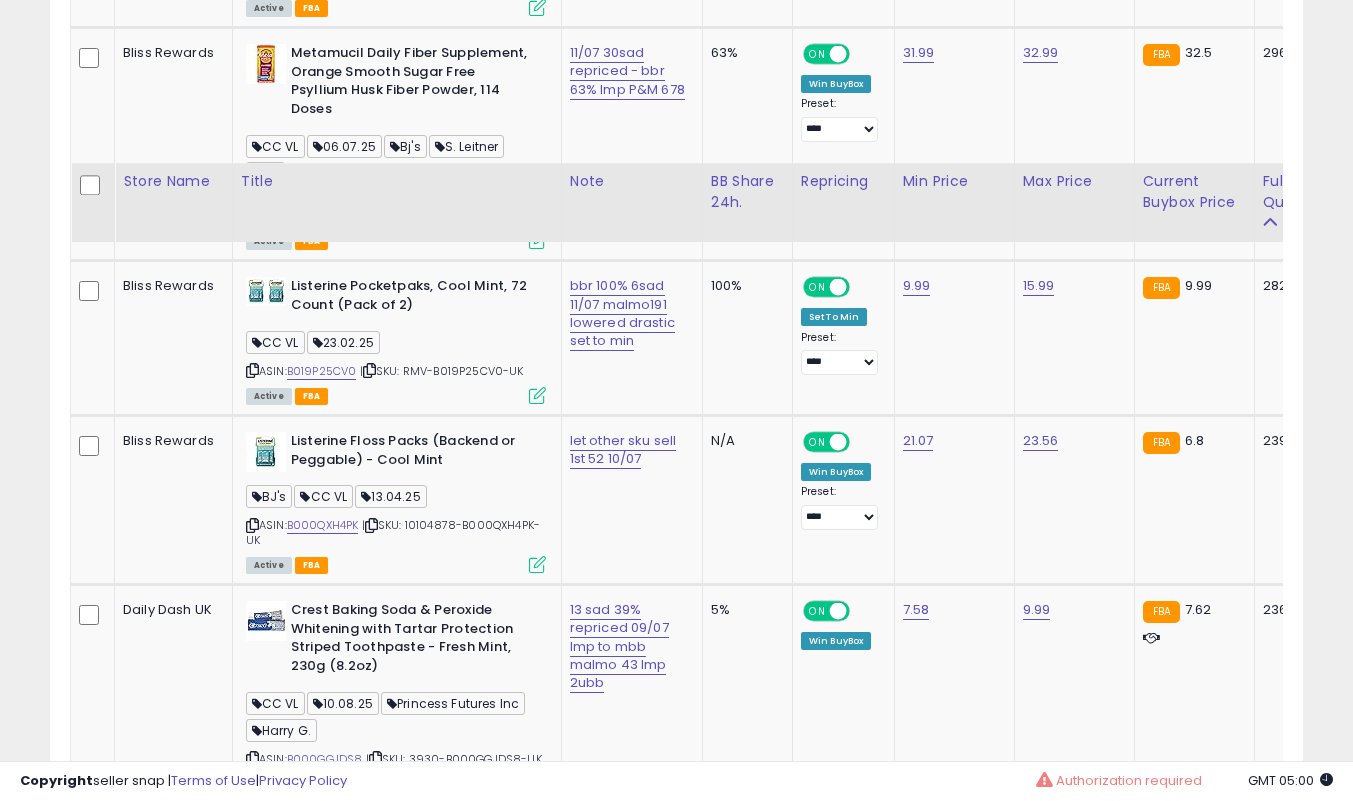 scroll, scrollTop: 6800, scrollLeft: 0, axis: vertical 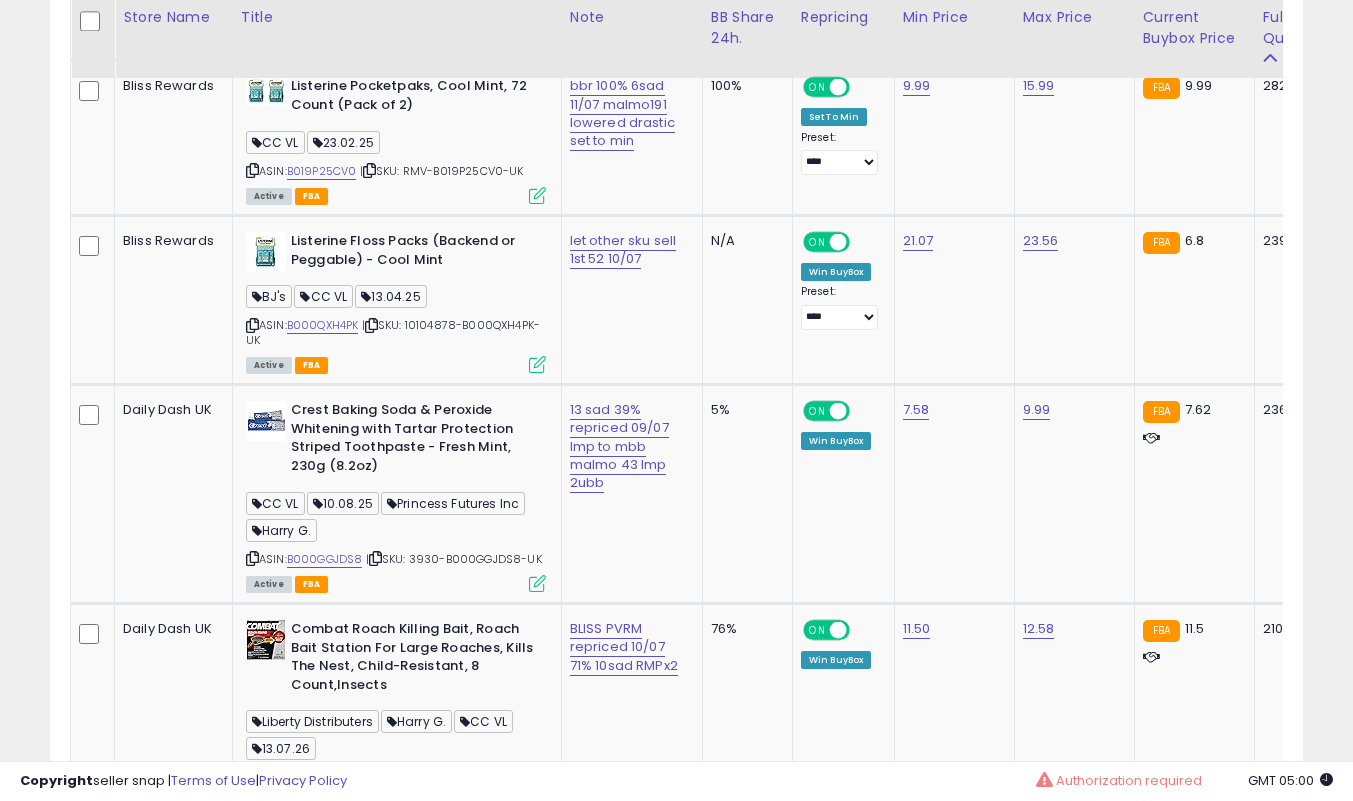 click at bounding box center (252, 325) 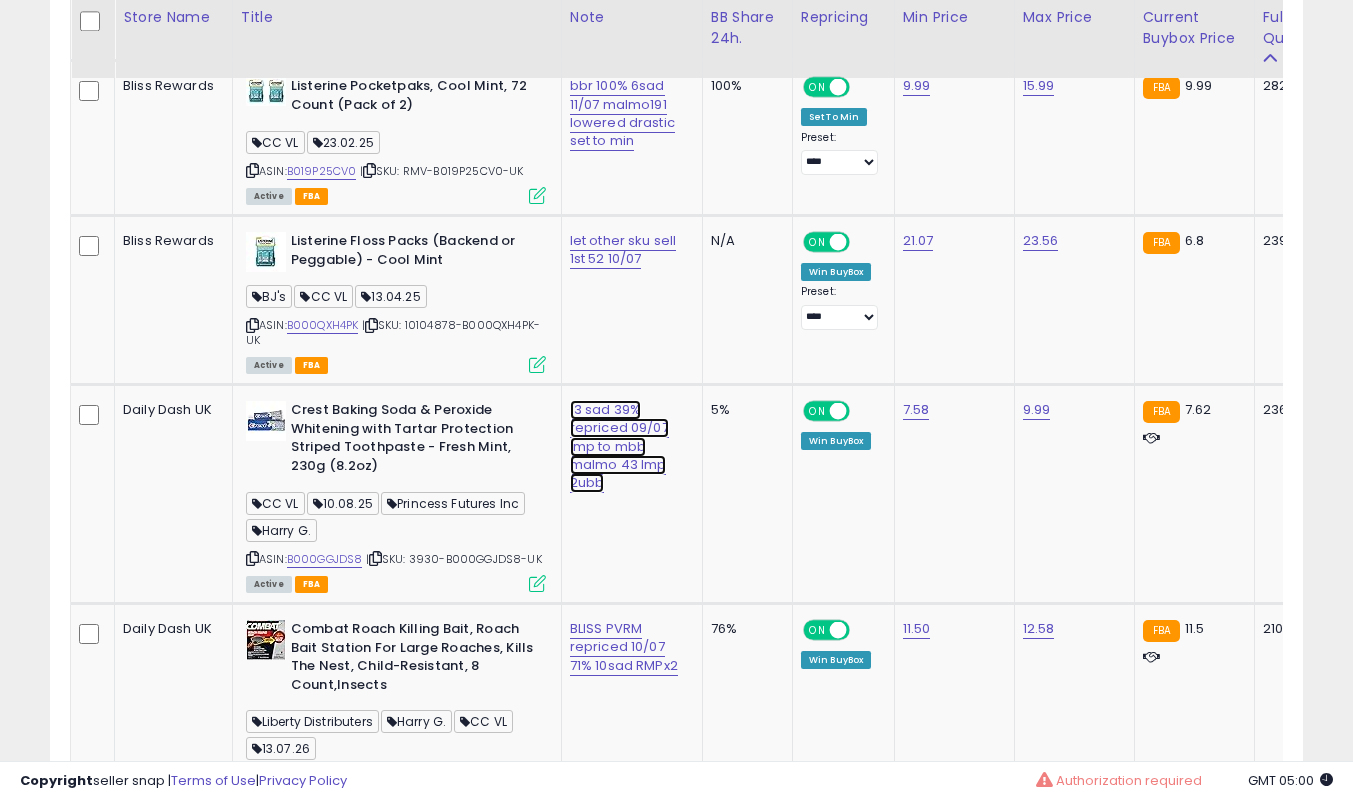 click on "13 sad 39% repriced 09/07 lmp to mbb malmo 43 lmp 2ubb" at bounding box center (626, -5617) 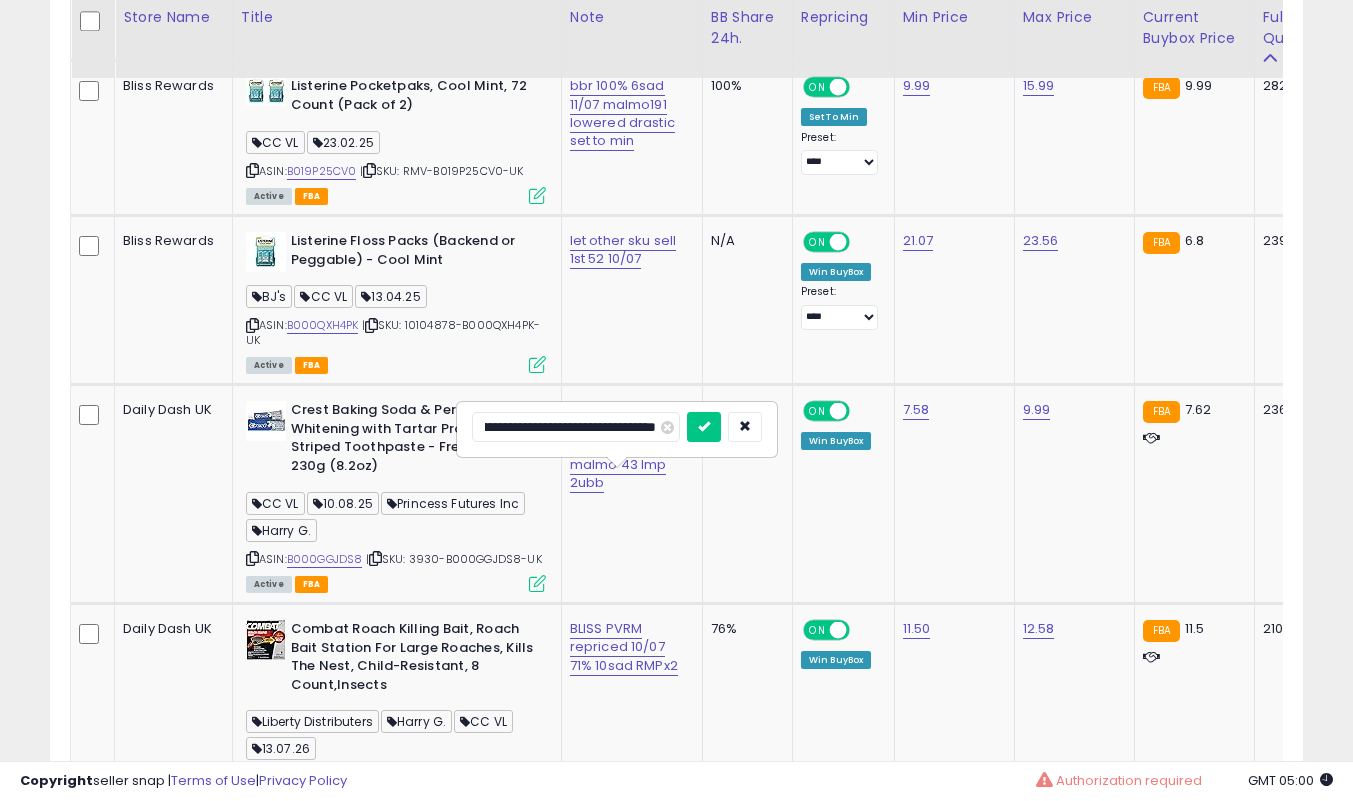 scroll, scrollTop: 0, scrollLeft: 0, axis: both 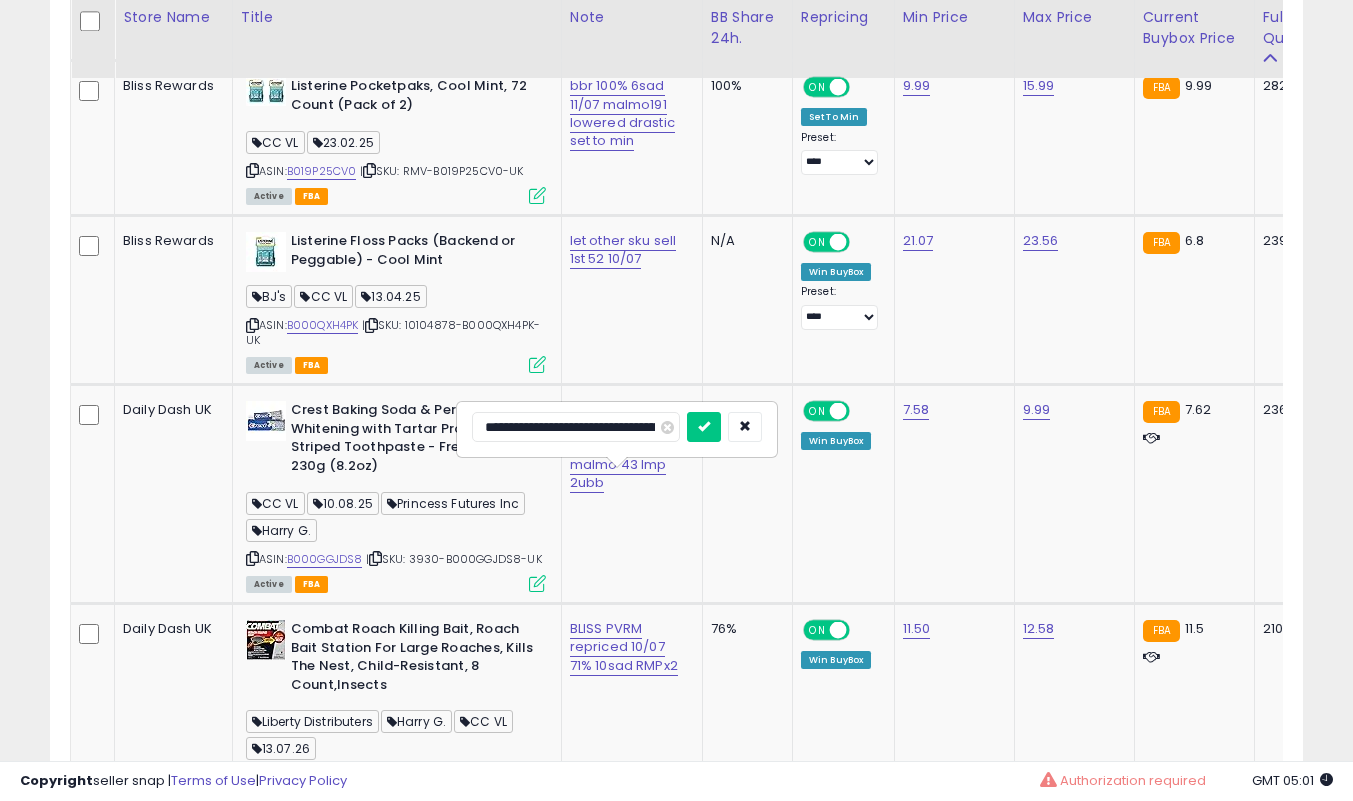 type on "**********" 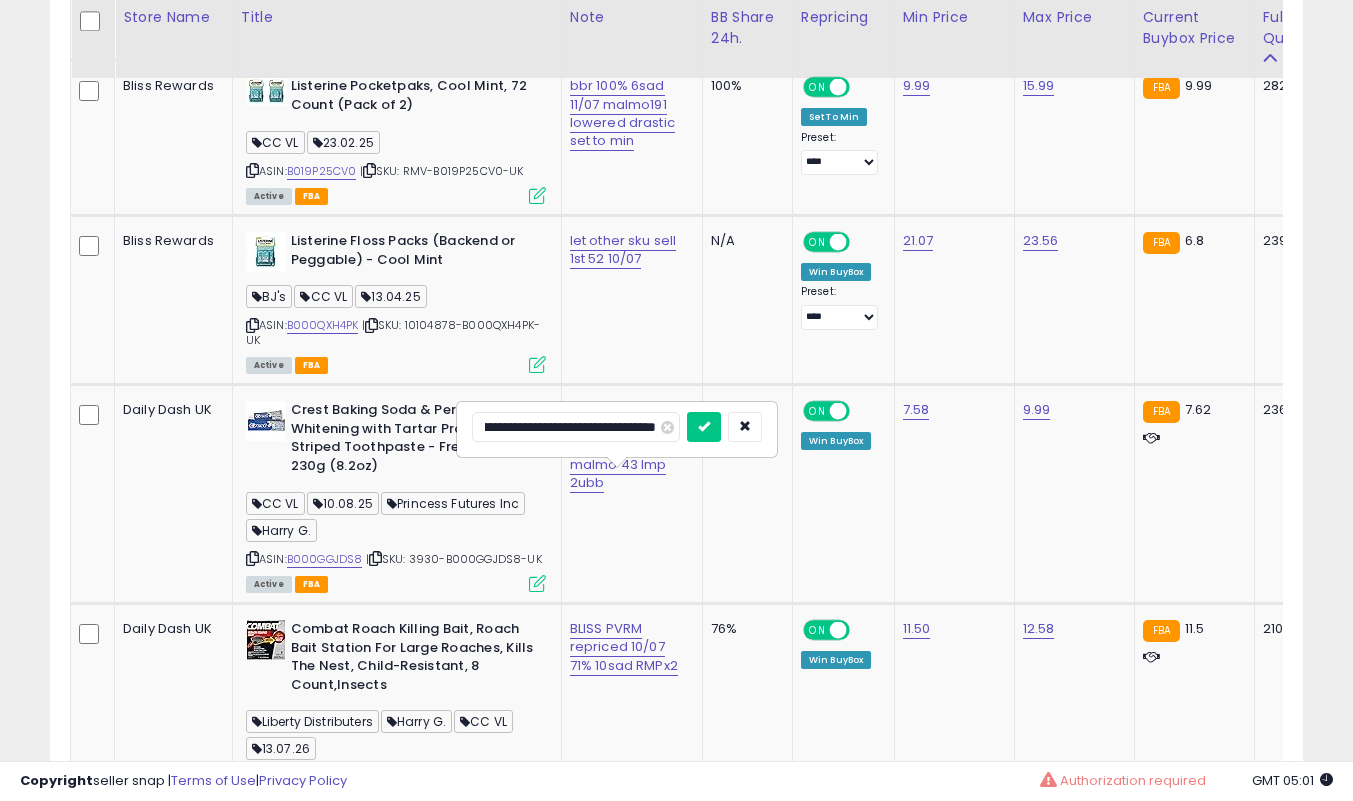 scroll, scrollTop: 0, scrollLeft: 122, axis: horizontal 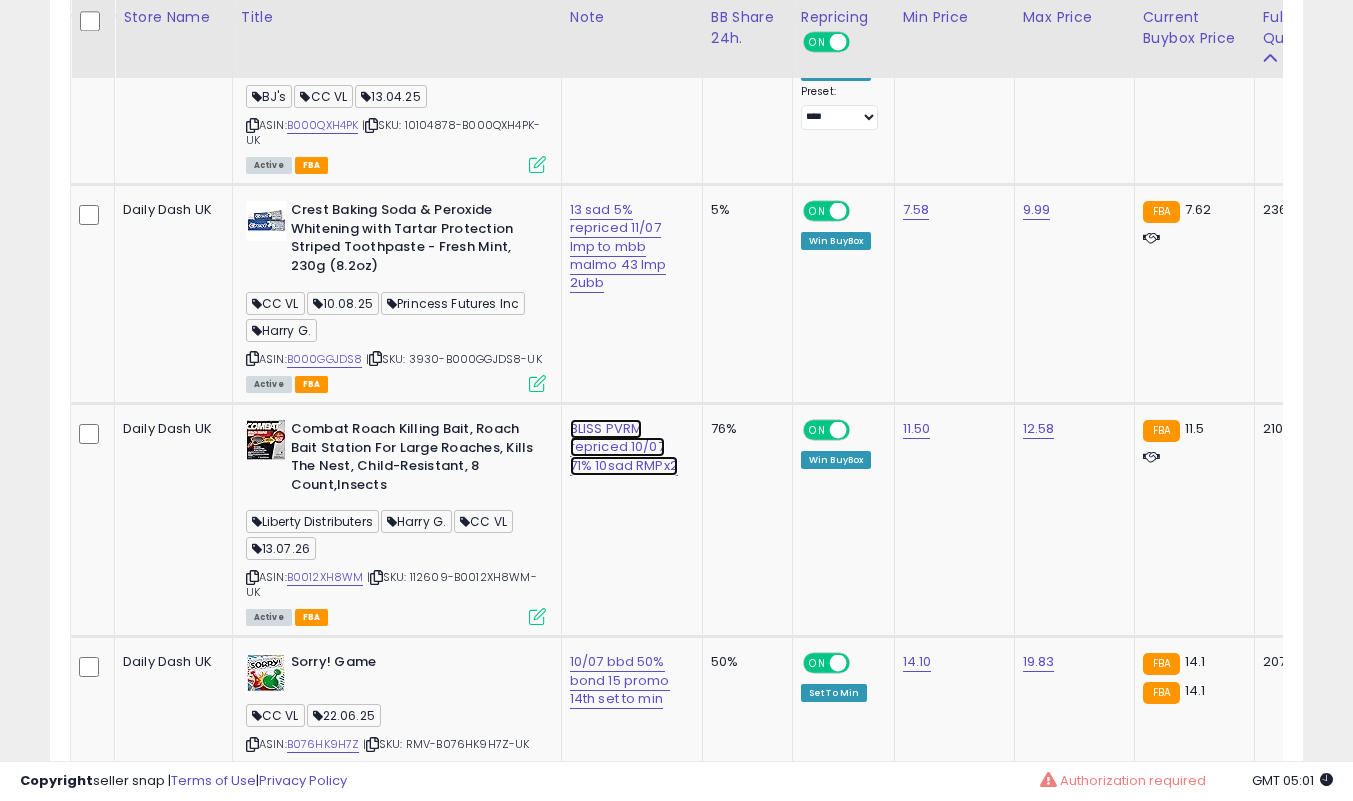 click on "BLISS PVRM repriced 10/07 71% 10sad RMPx2" at bounding box center (626, -5817) 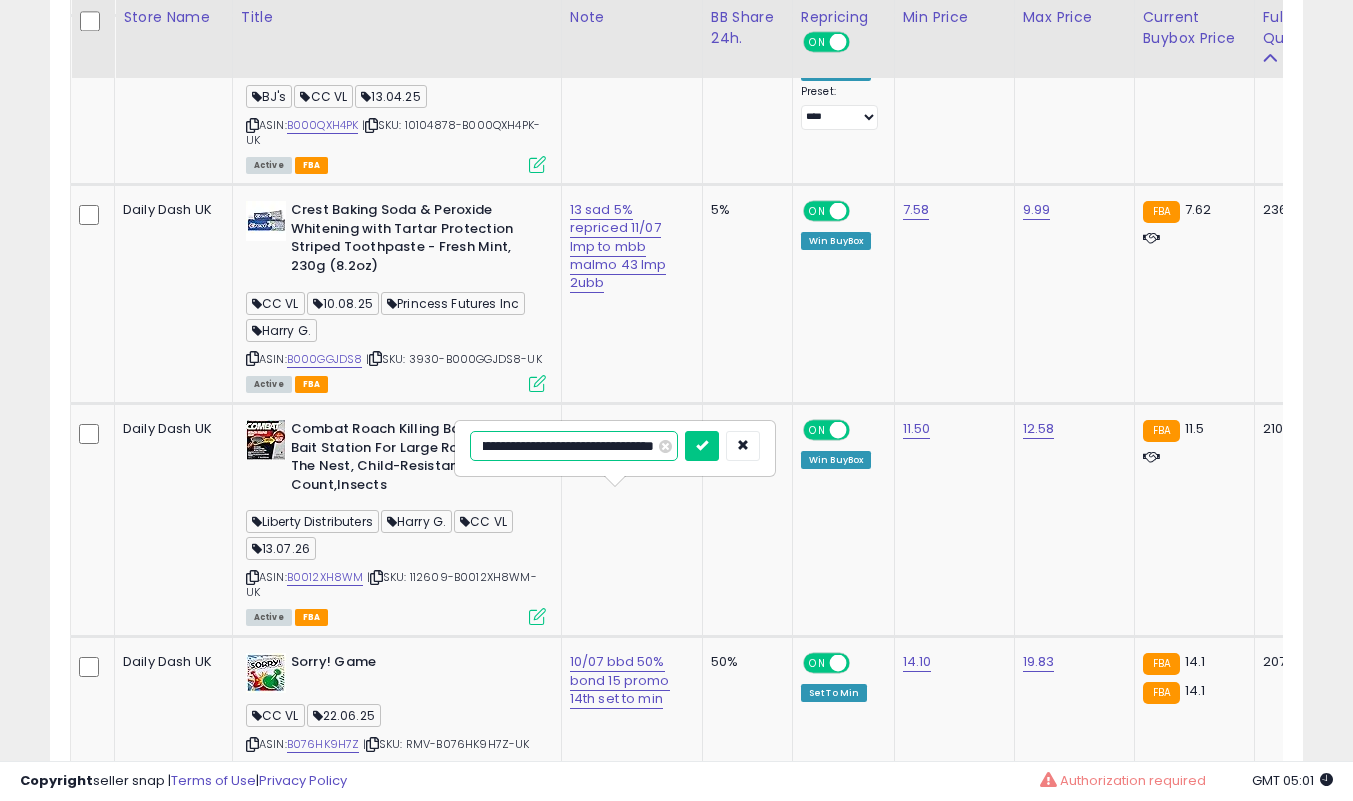 scroll, scrollTop: 0, scrollLeft: 73, axis: horizontal 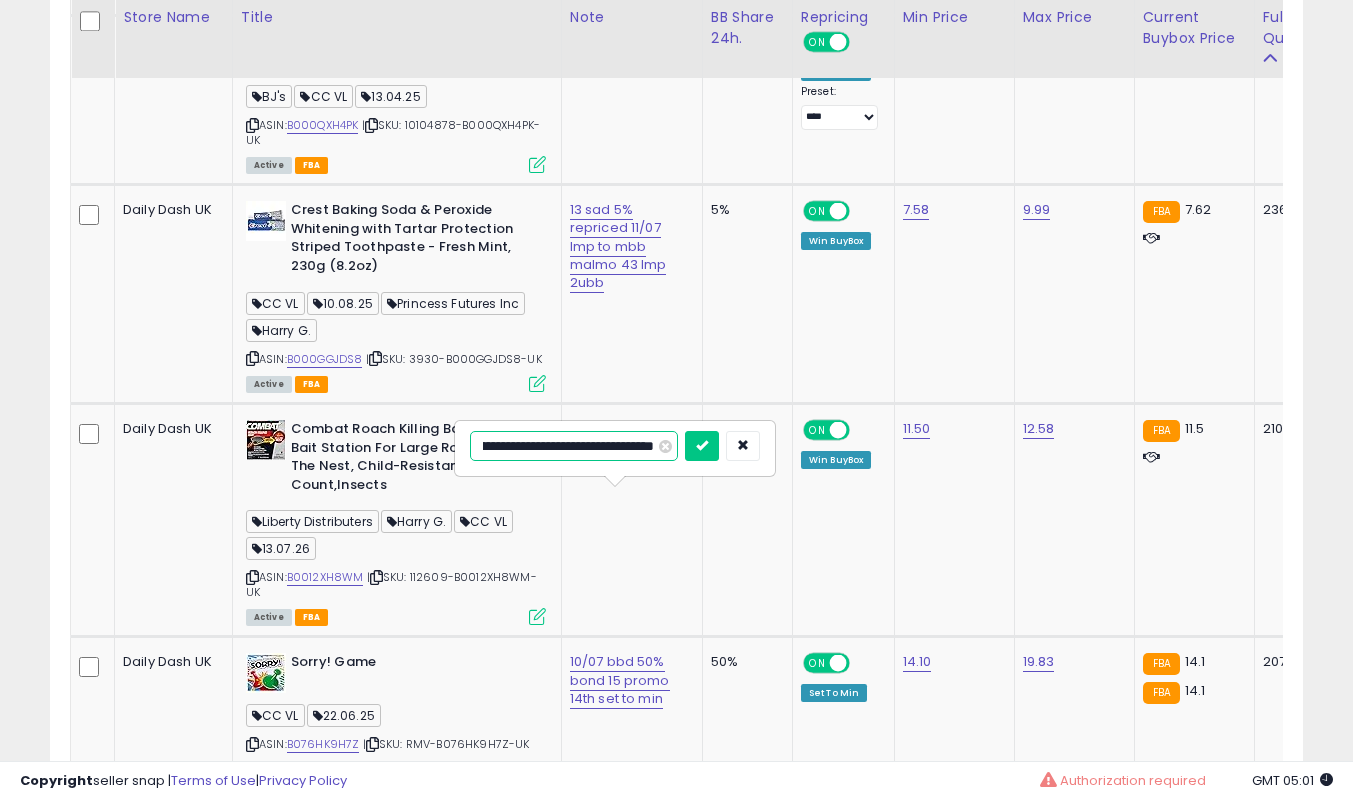 type on "**********" 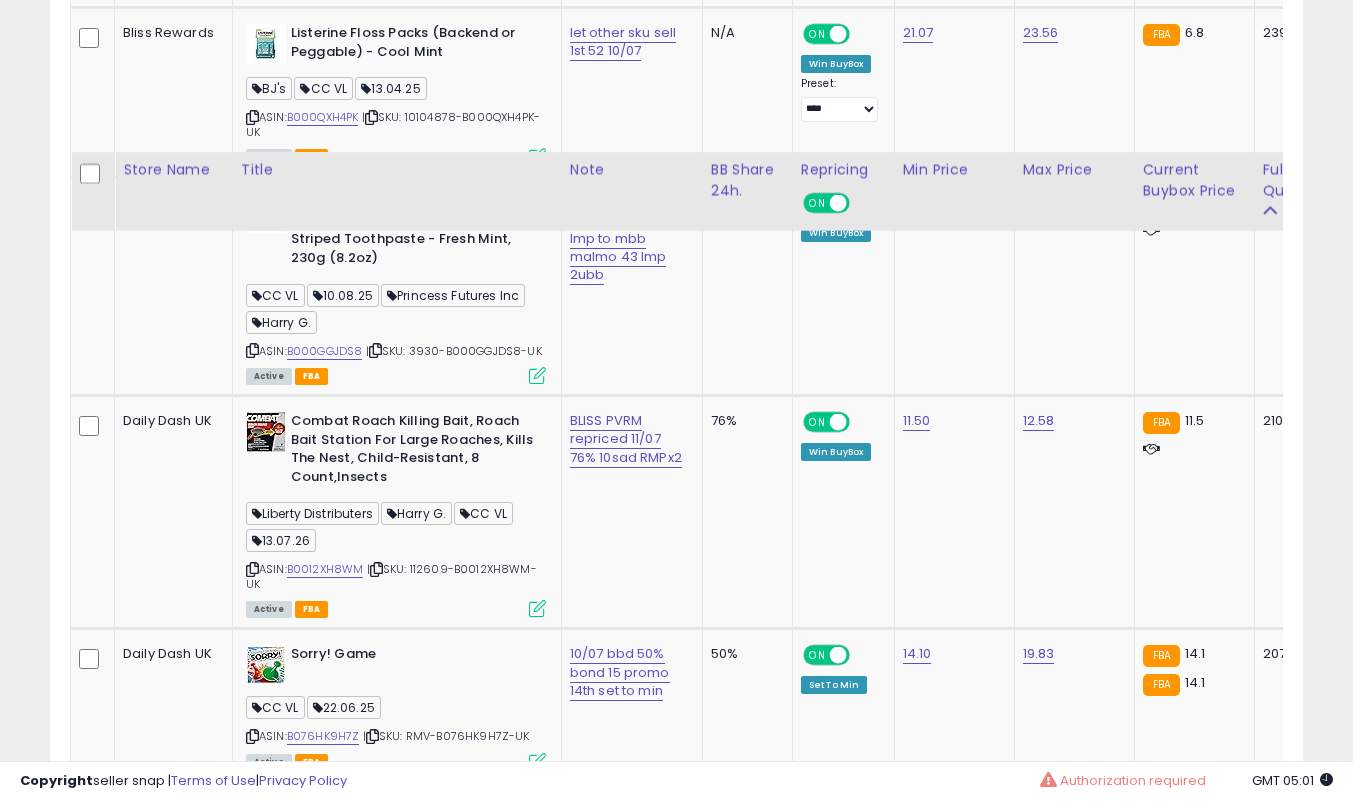 scroll, scrollTop: 7300, scrollLeft: 0, axis: vertical 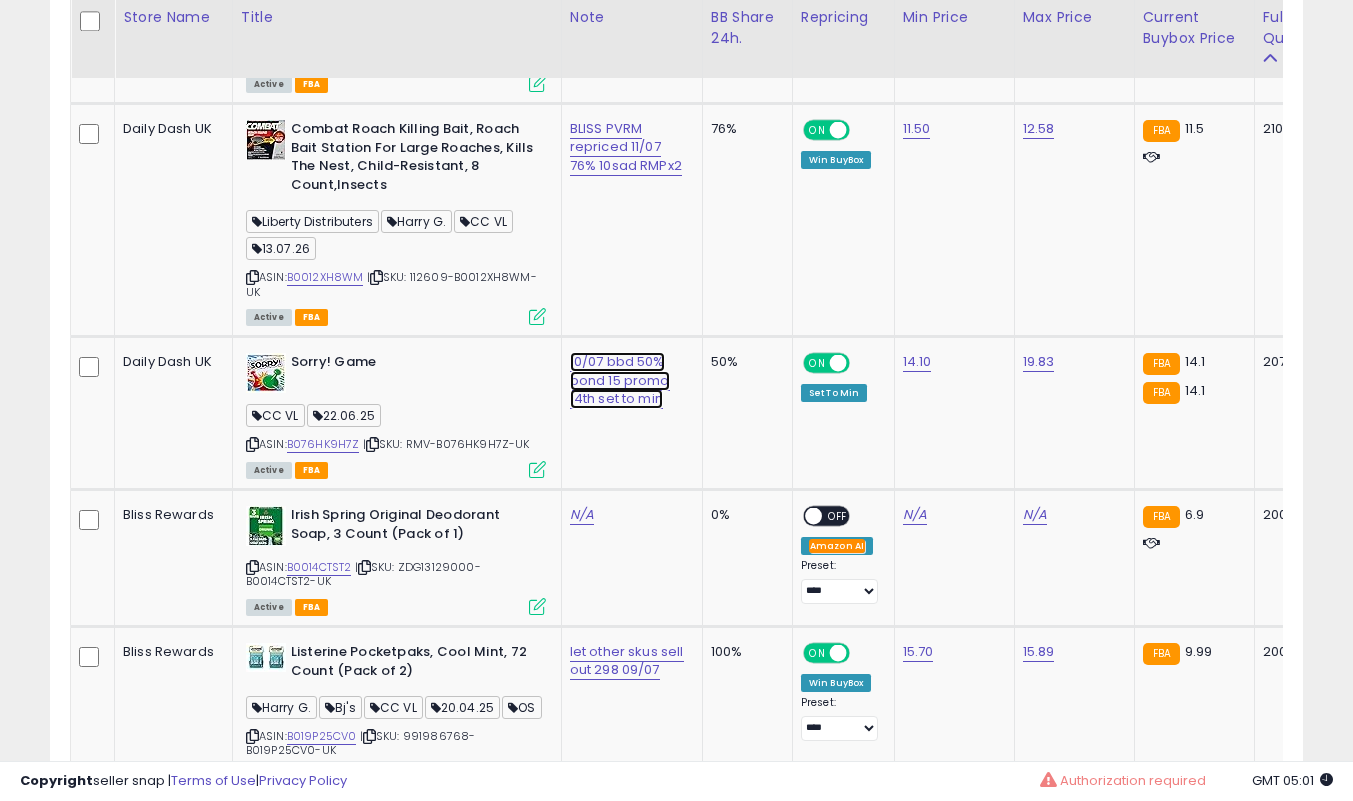 click on "10/07 bbd 50% bond 15 promo 14th set to min" at bounding box center (626, -6117) 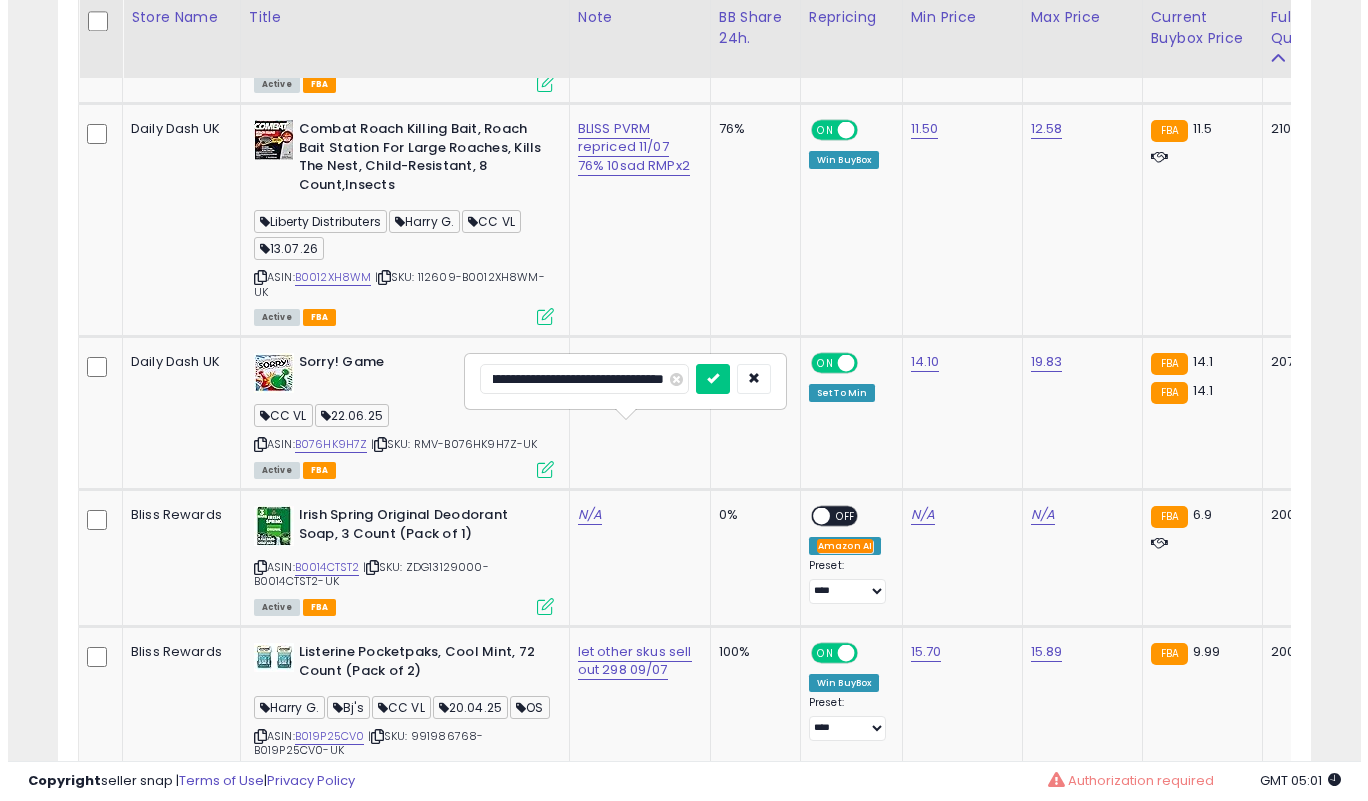 scroll, scrollTop: 0, scrollLeft: 0, axis: both 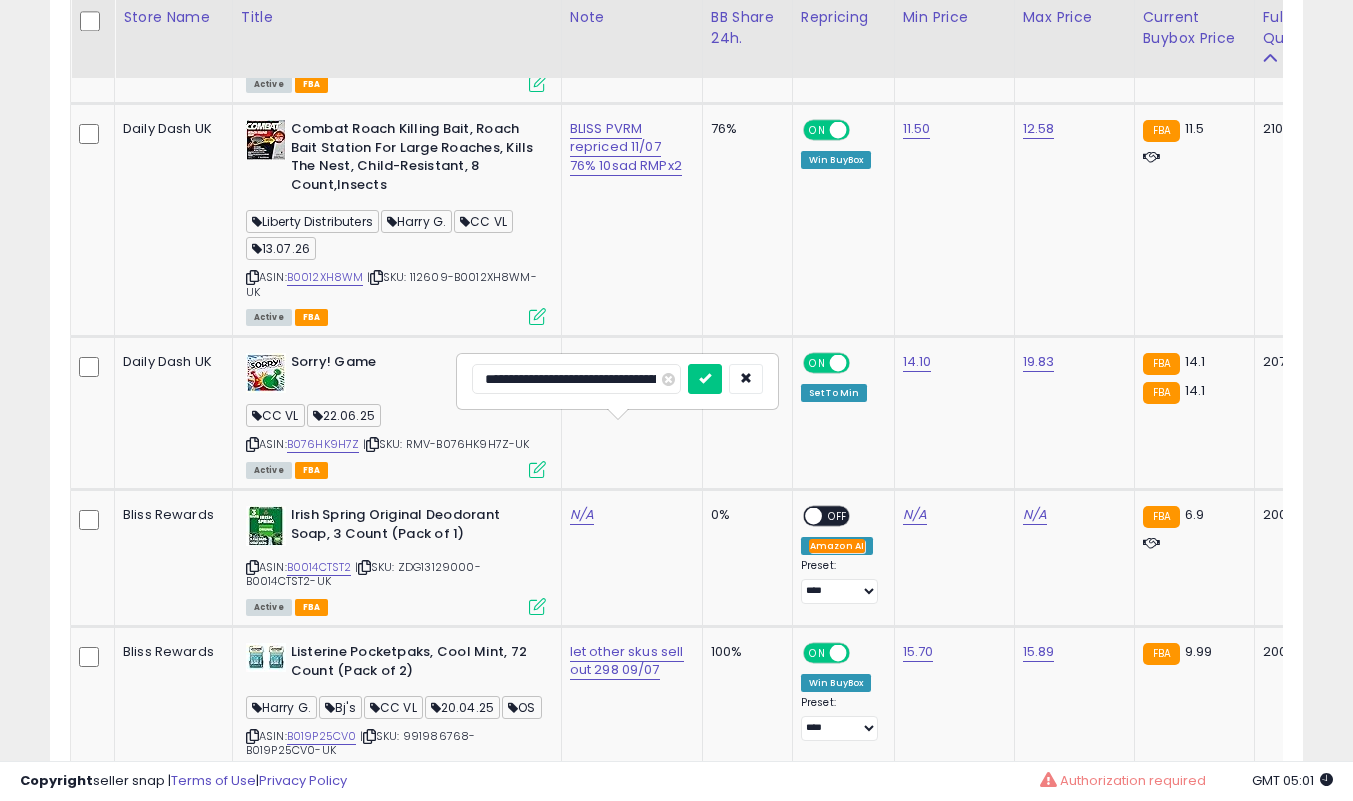 type on "**********" 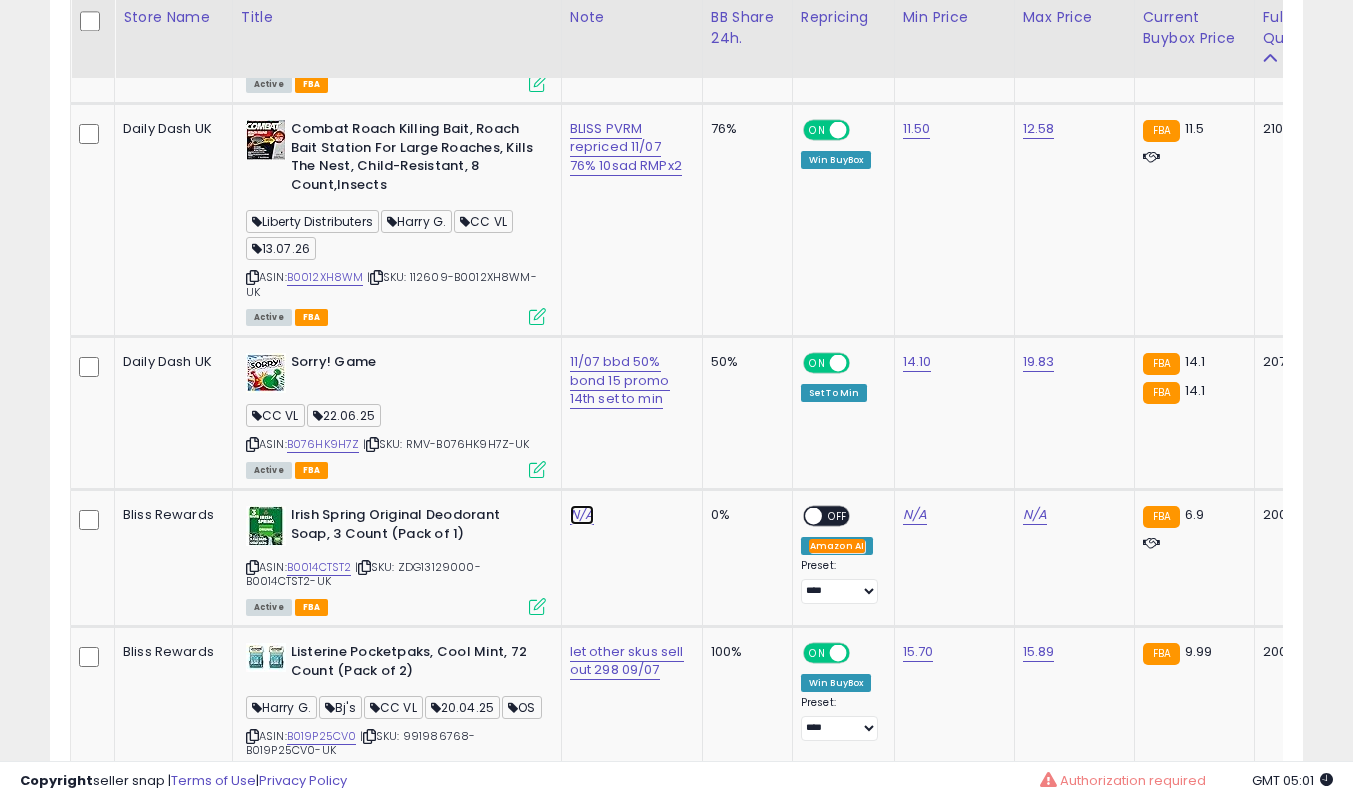 click on "N/A" at bounding box center [582, 515] 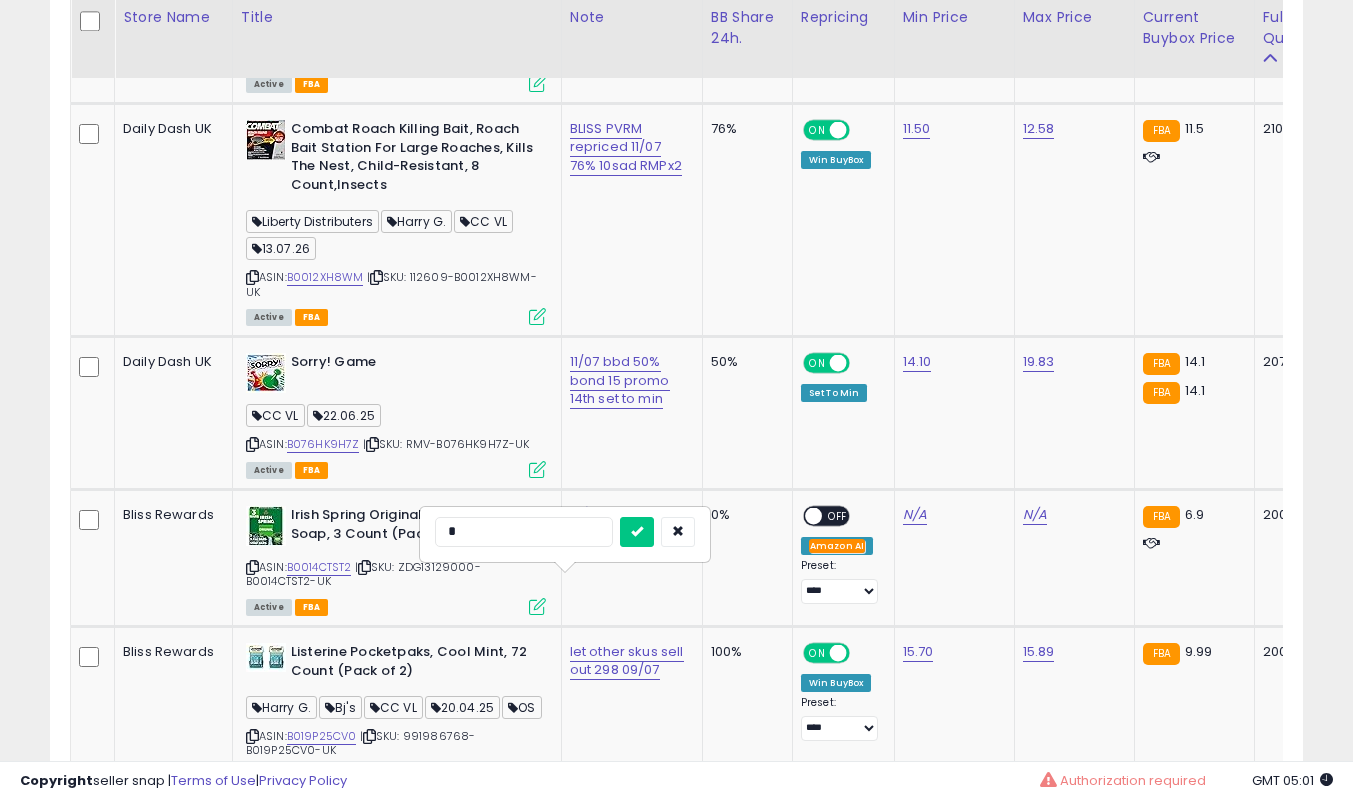 type on "**" 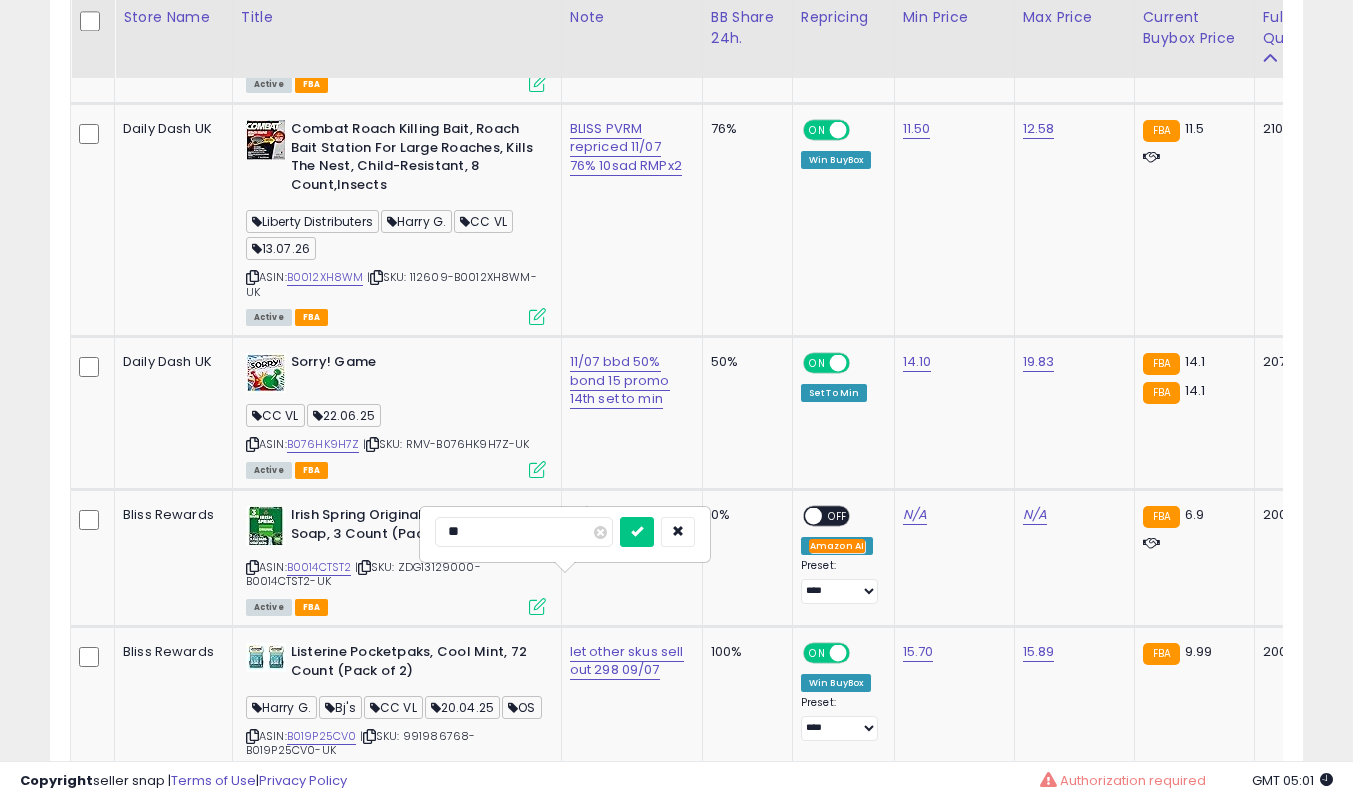 click at bounding box center [637, 532] 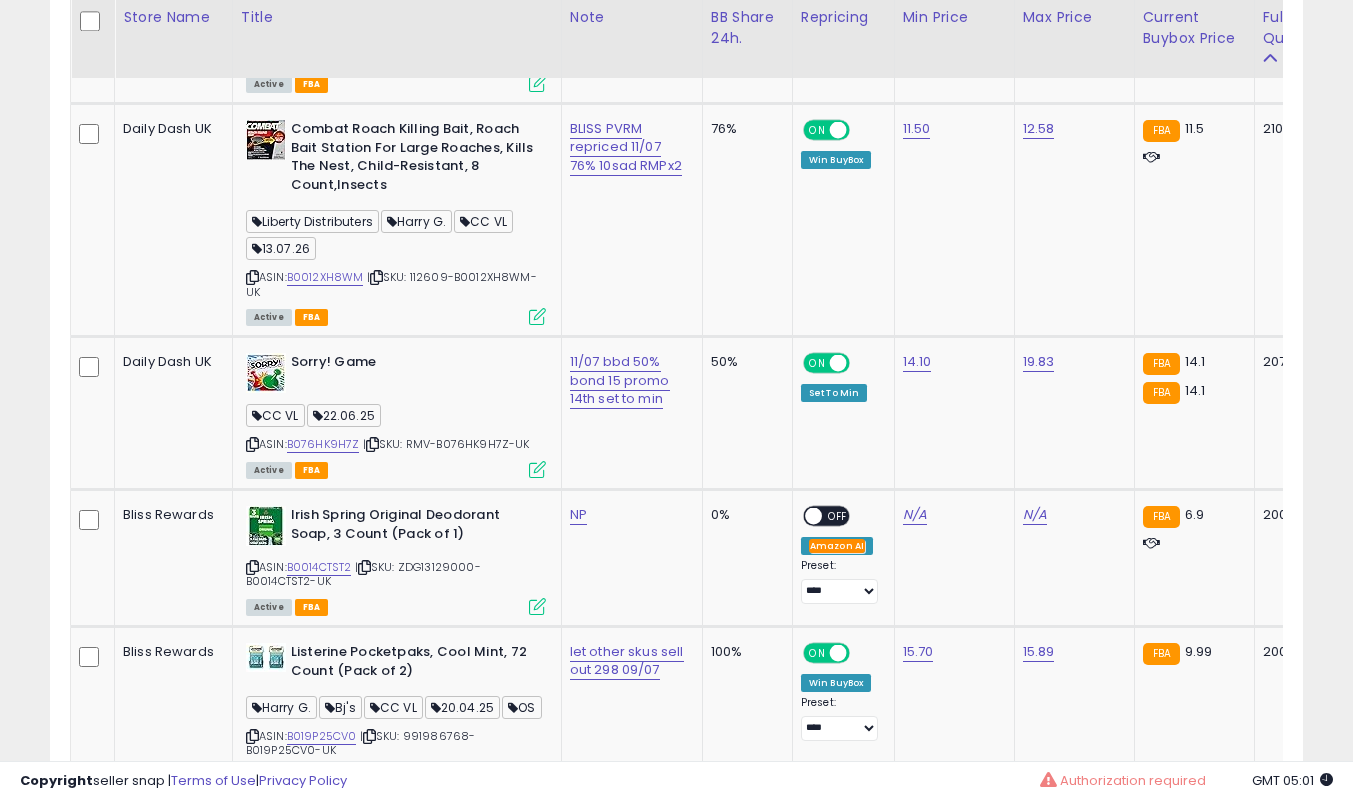 click at bounding box center [537, 606] 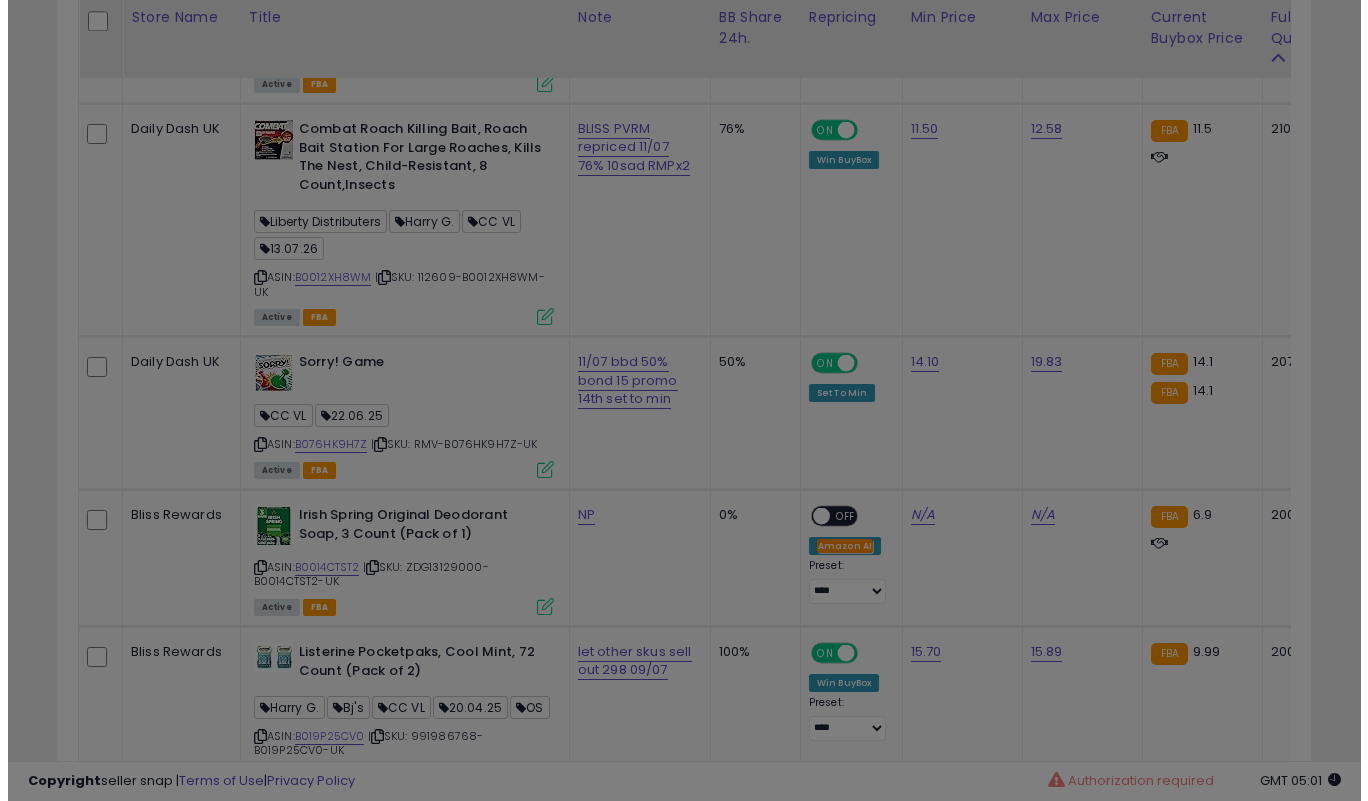 scroll, scrollTop: 999590, scrollLeft: 999266, axis: both 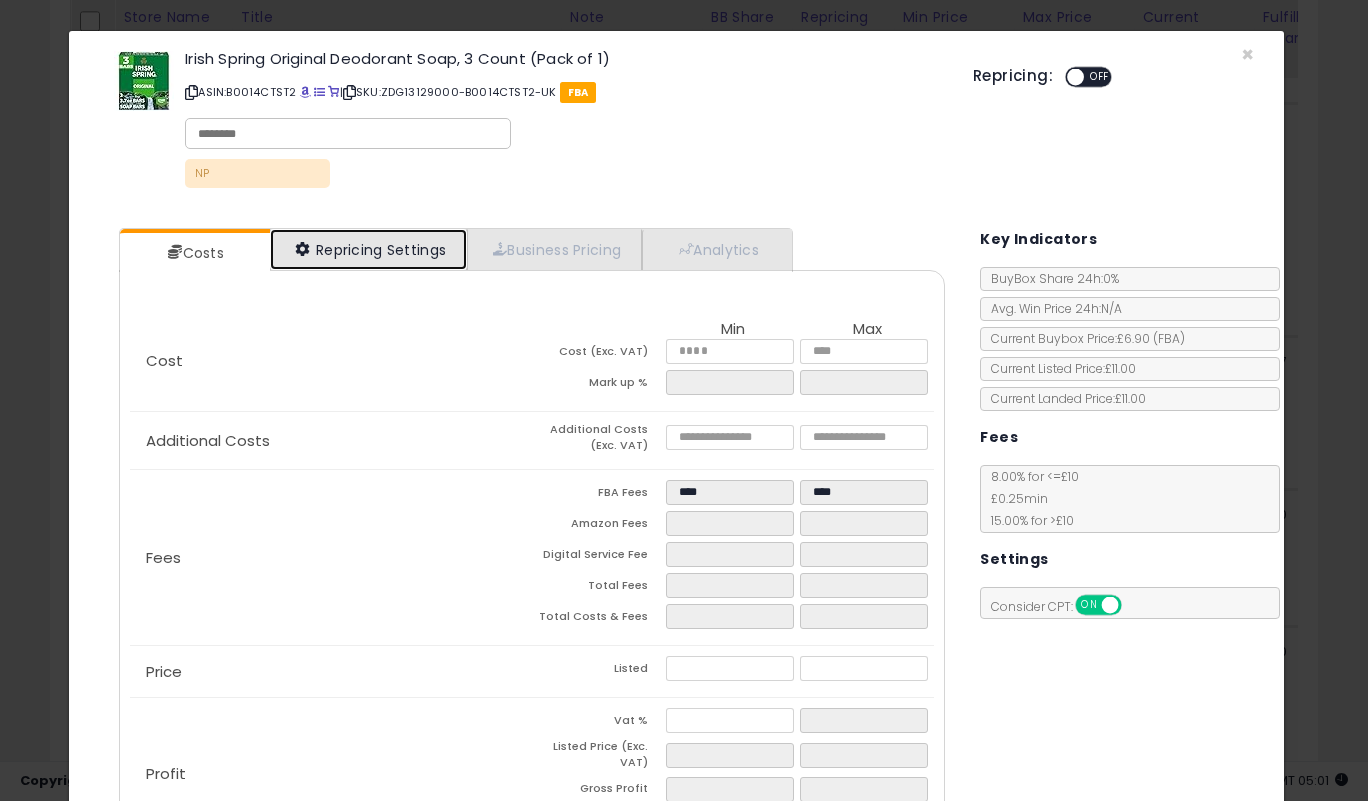 click on "Repricing Settings" at bounding box center [369, 249] 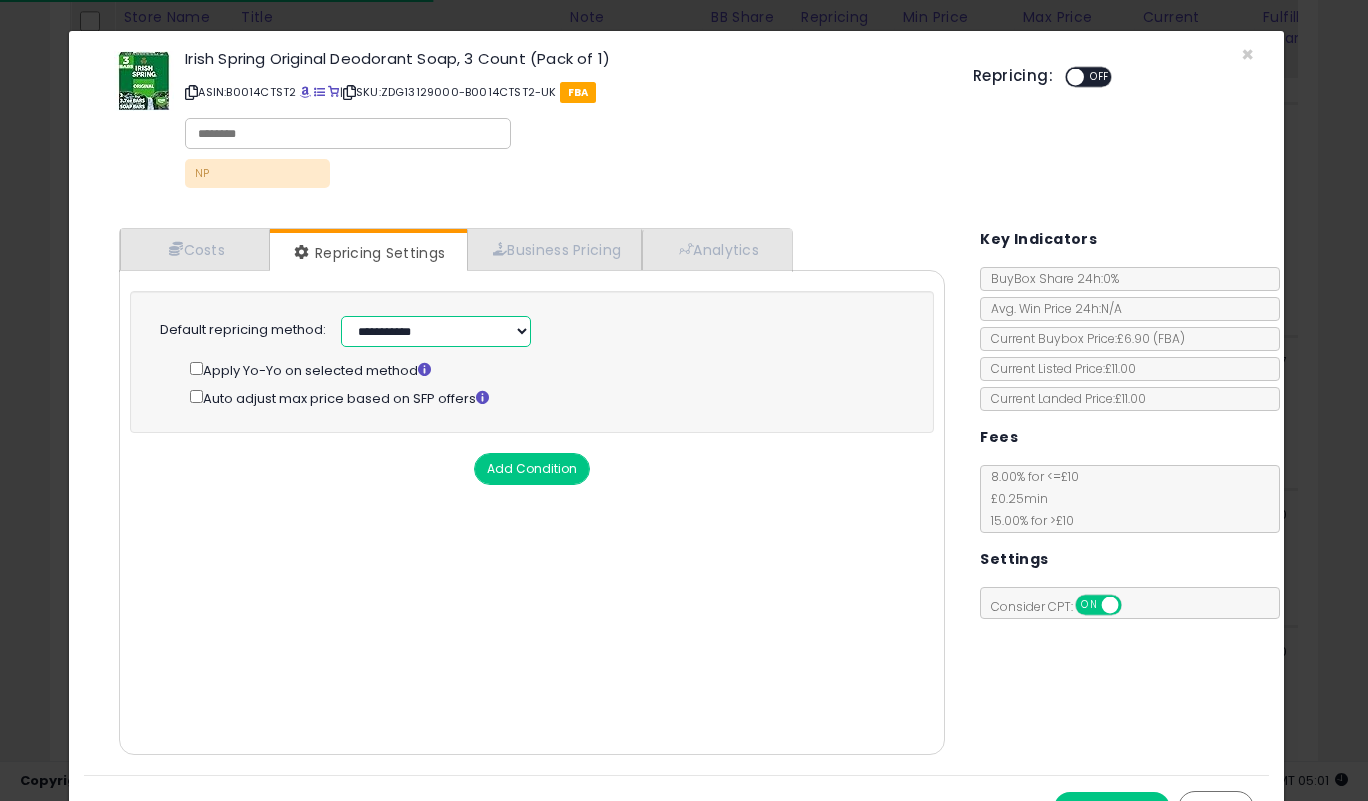 drag, startPoint x: 406, startPoint y: 325, endPoint x: 406, endPoint y: 341, distance: 16 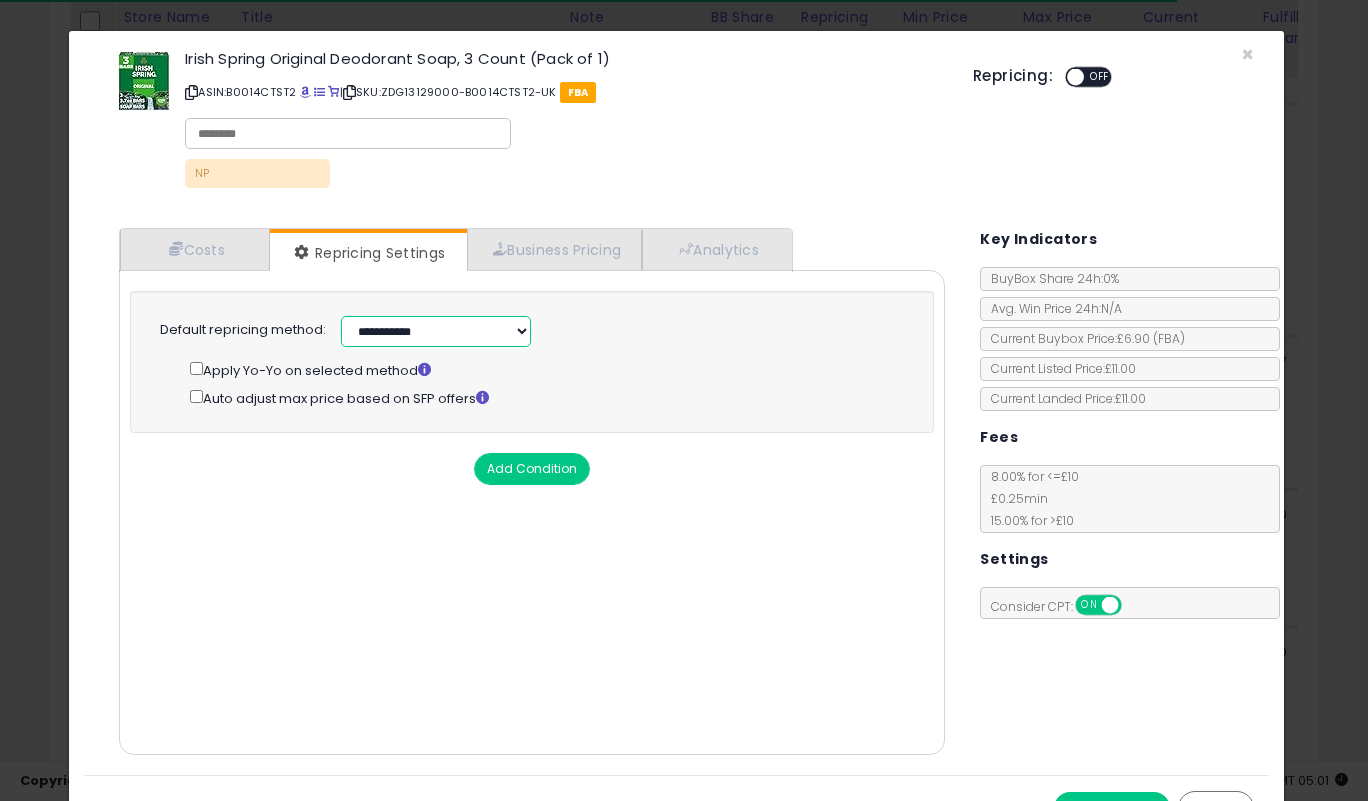 select on "******" 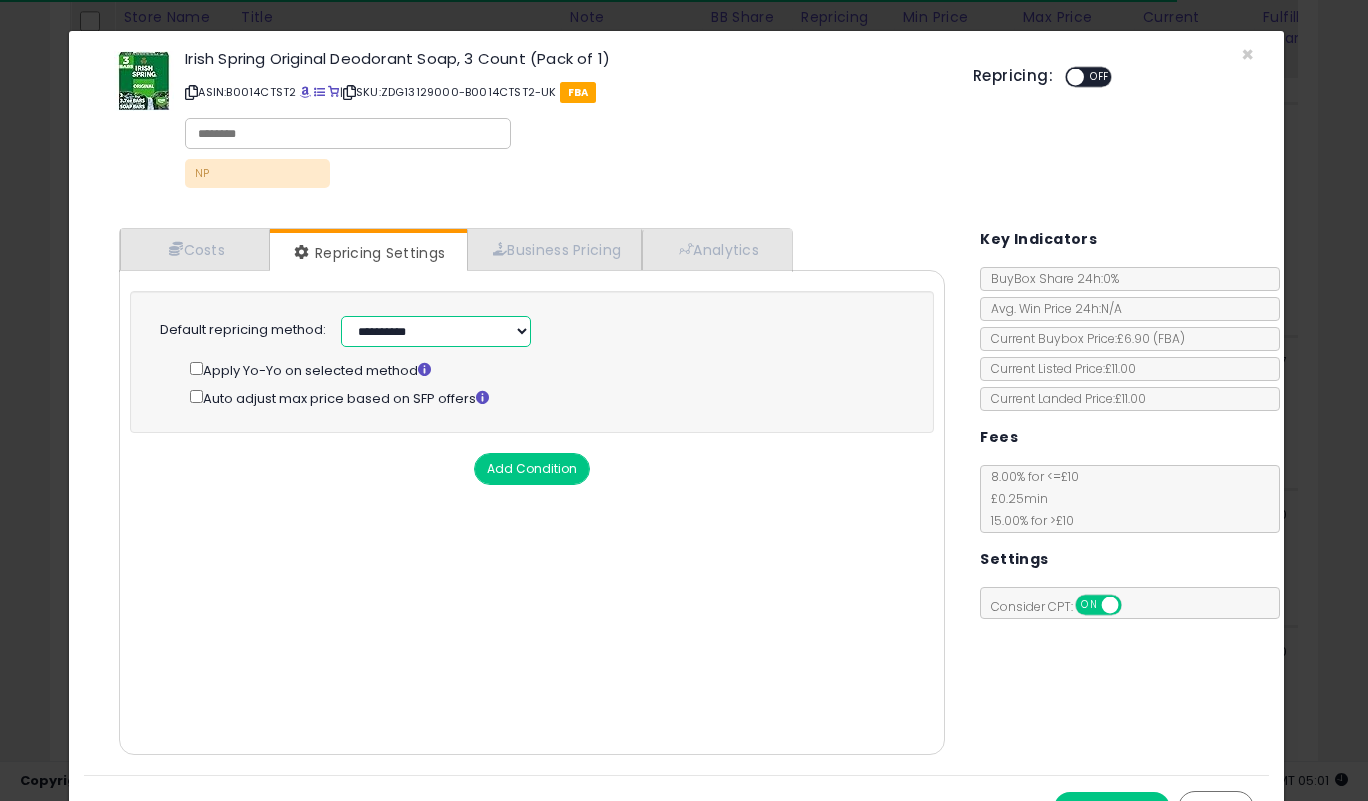 click on "**********" at bounding box center (436, 331) 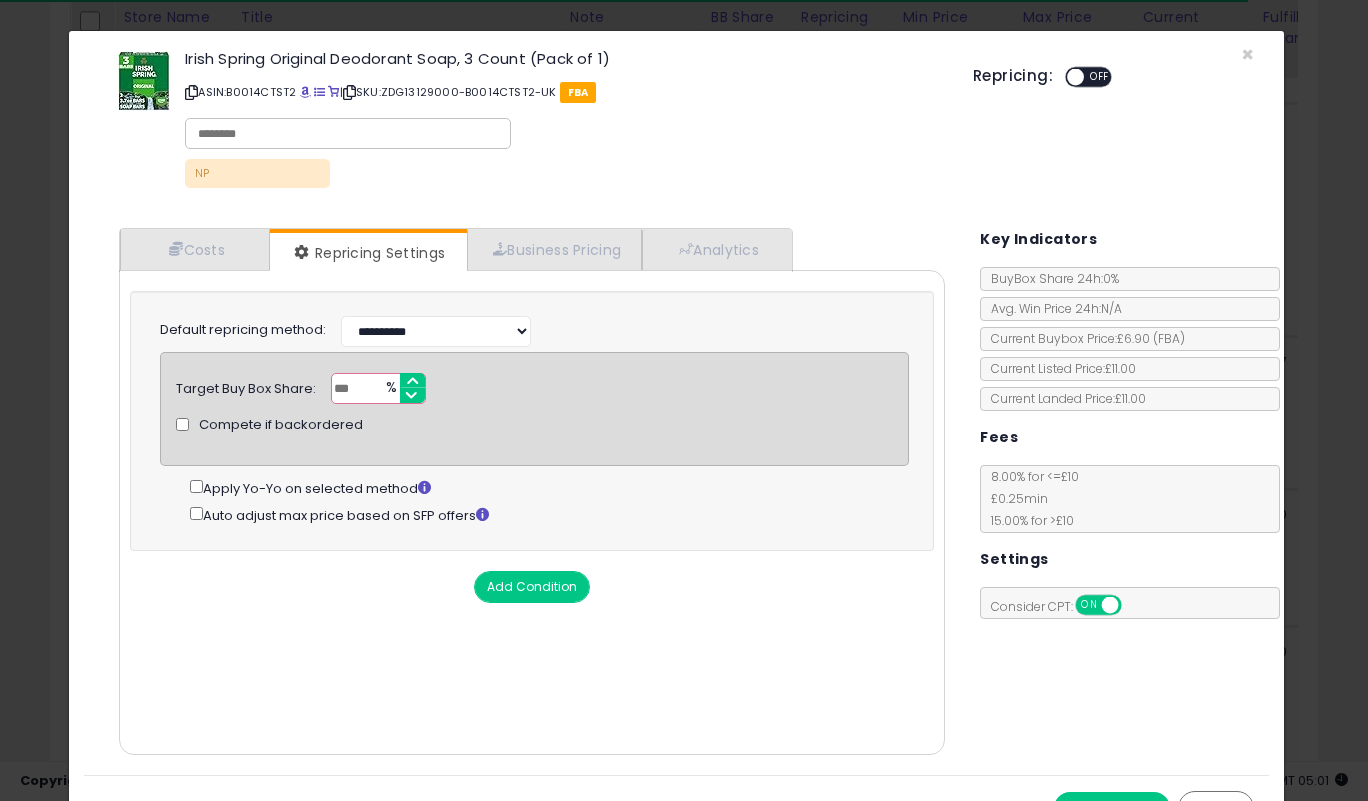 click on "%" at bounding box center [390, 389] 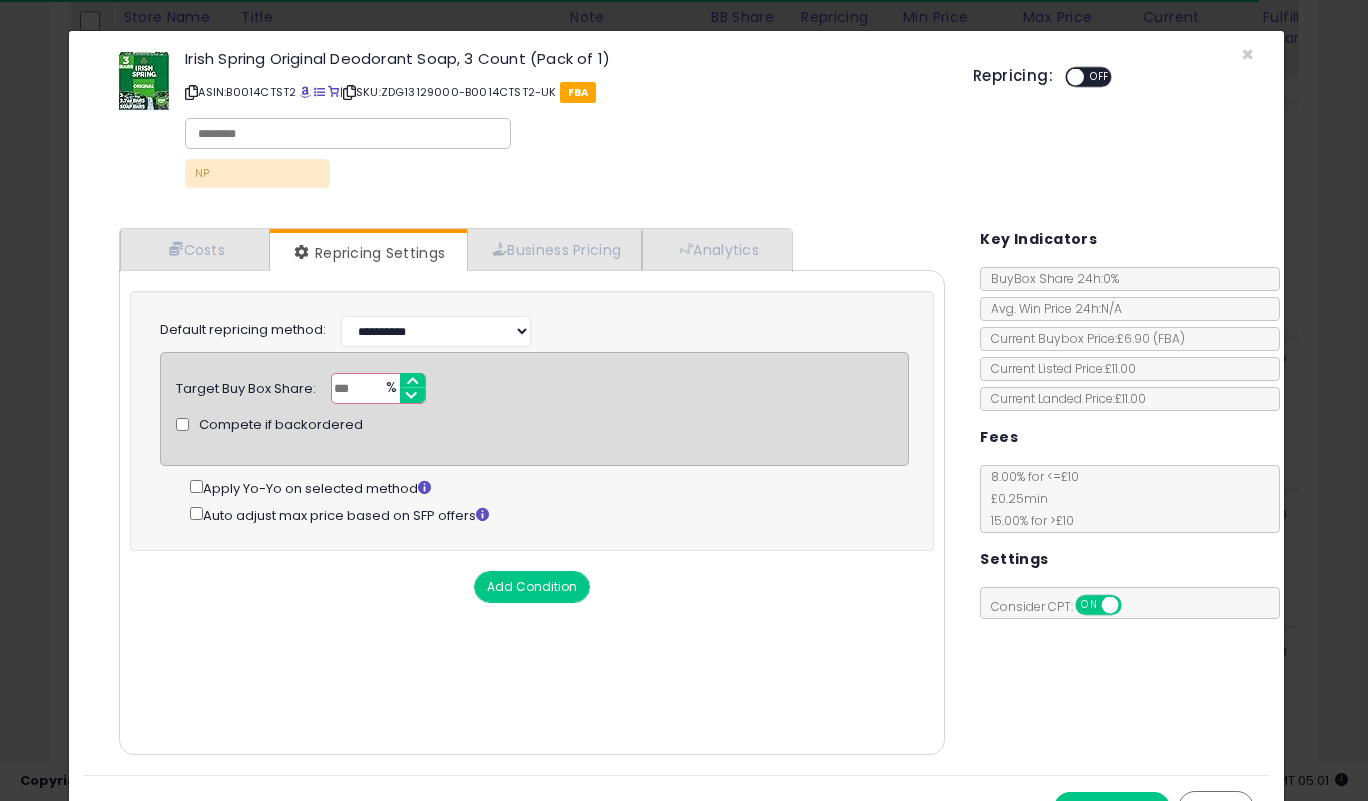 click on "***" at bounding box center (378, 388) 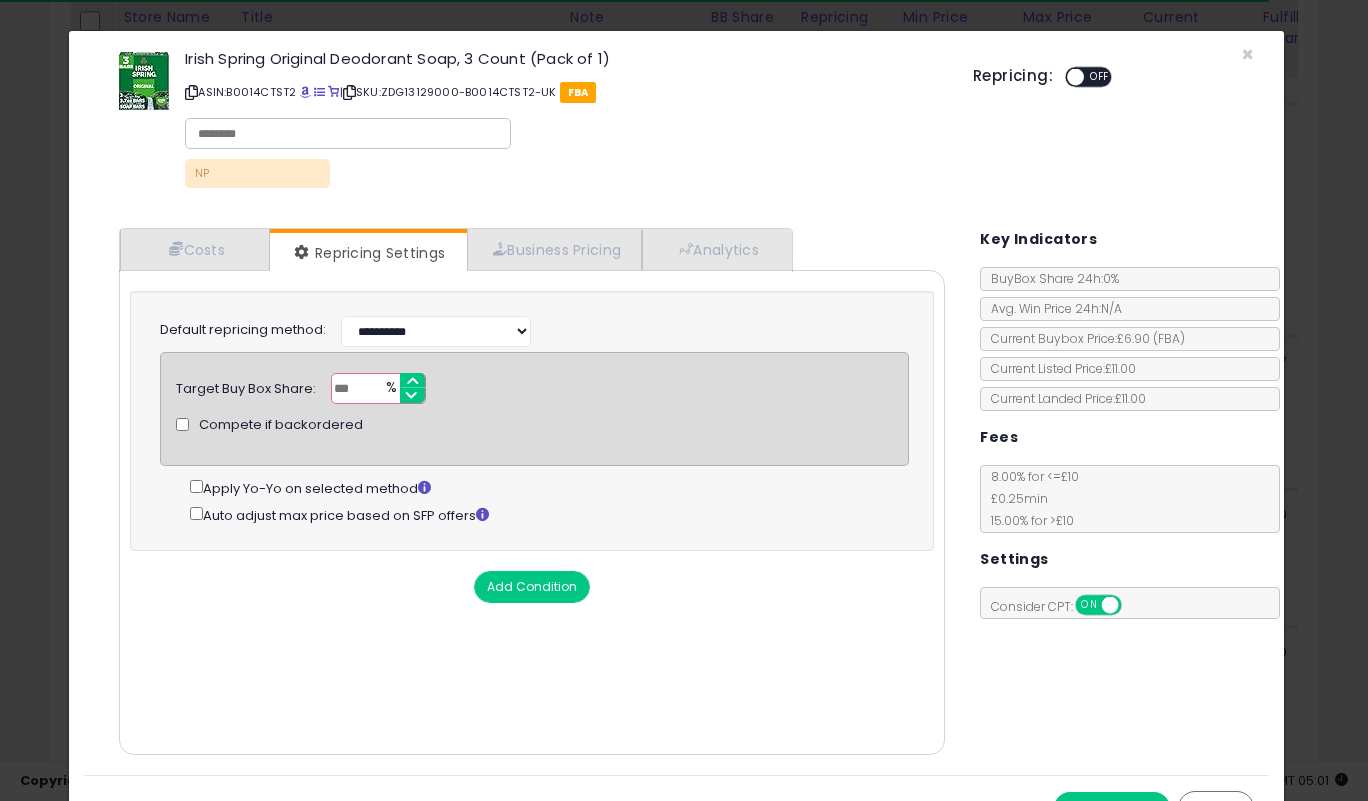 click on "***" at bounding box center (378, 388) 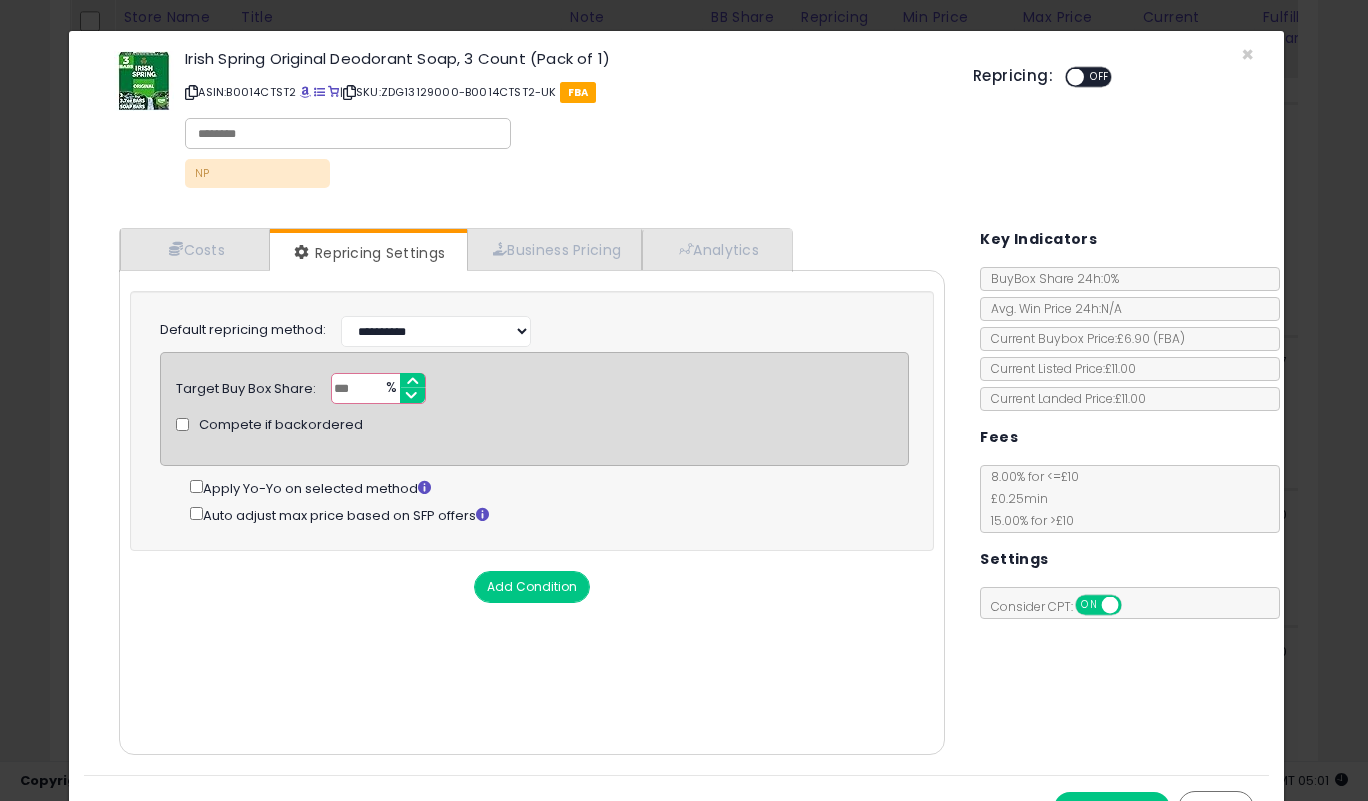 scroll, scrollTop: 38, scrollLeft: 0, axis: vertical 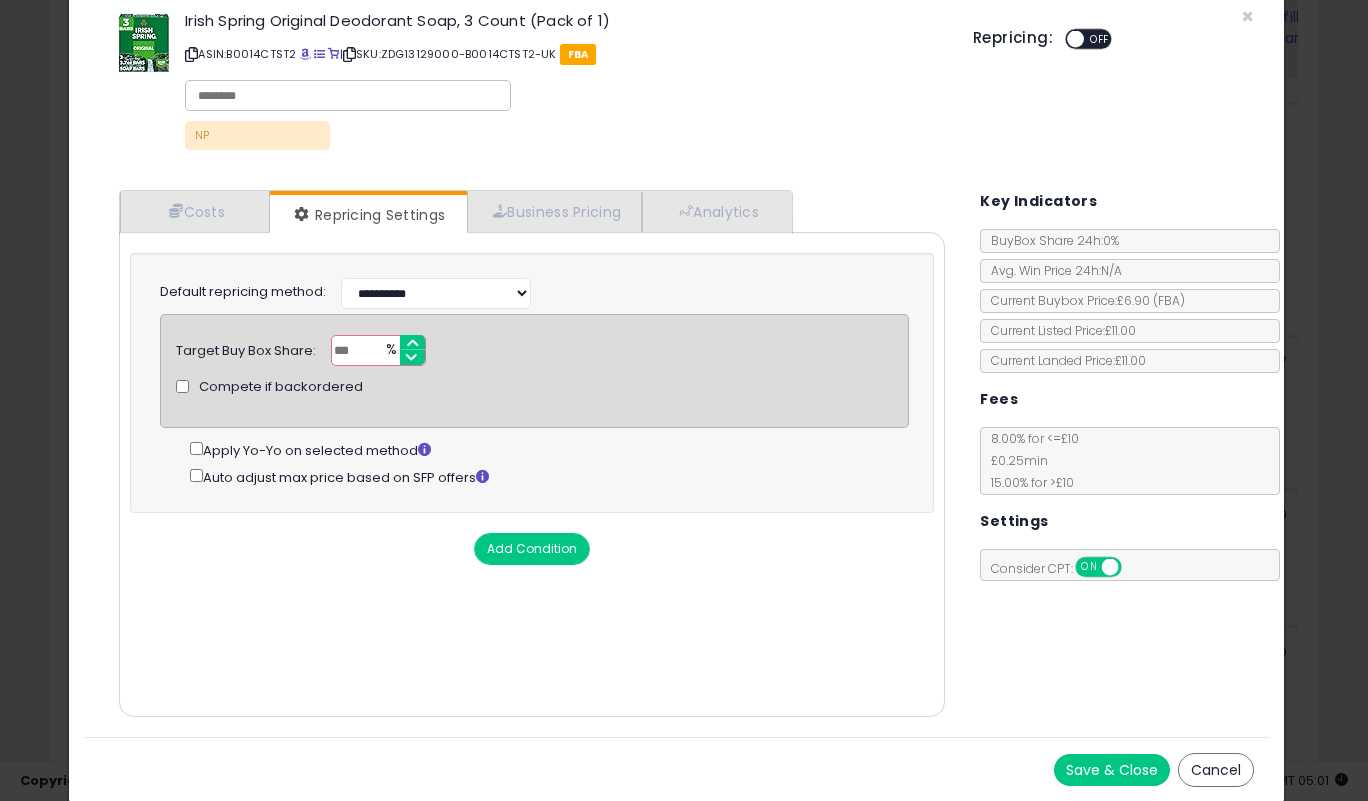 type on "**" 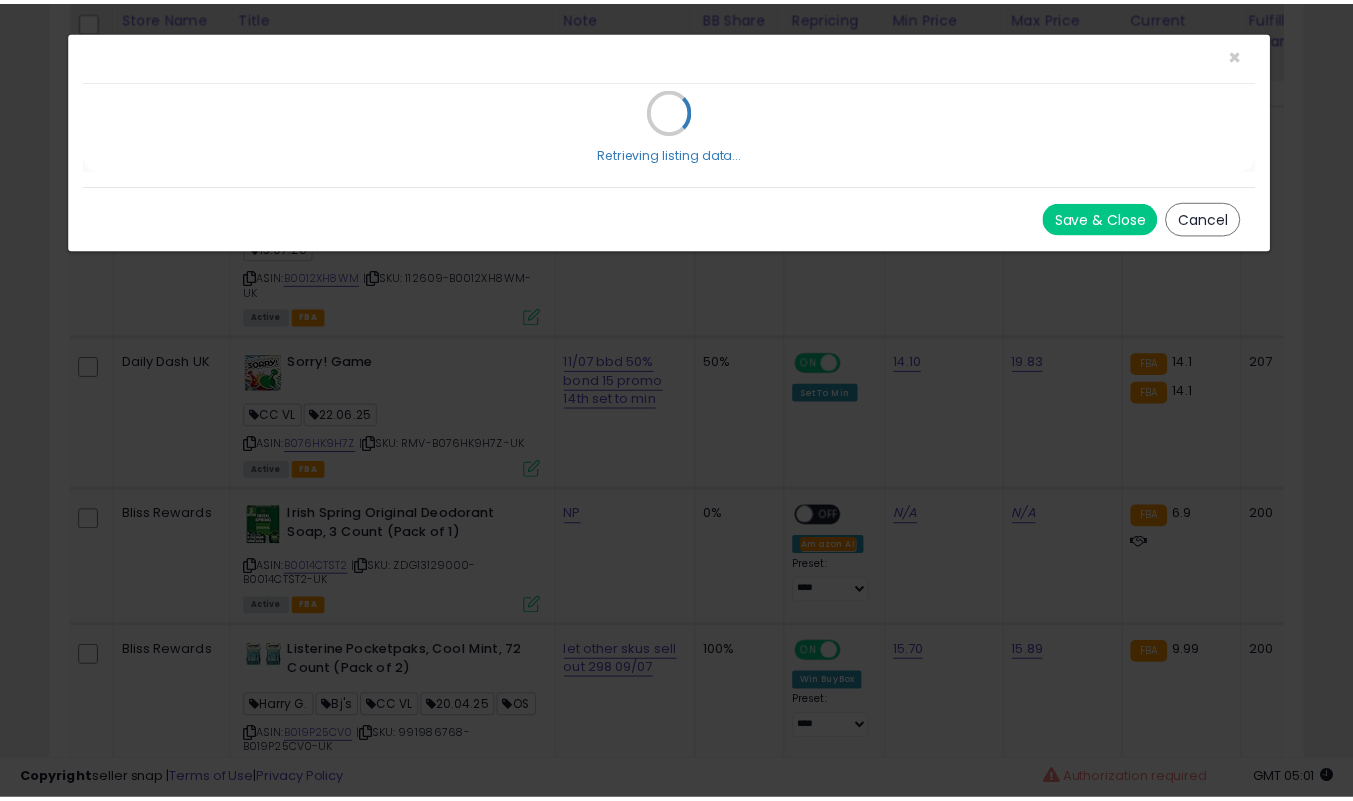 scroll, scrollTop: 0, scrollLeft: 0, axis: both 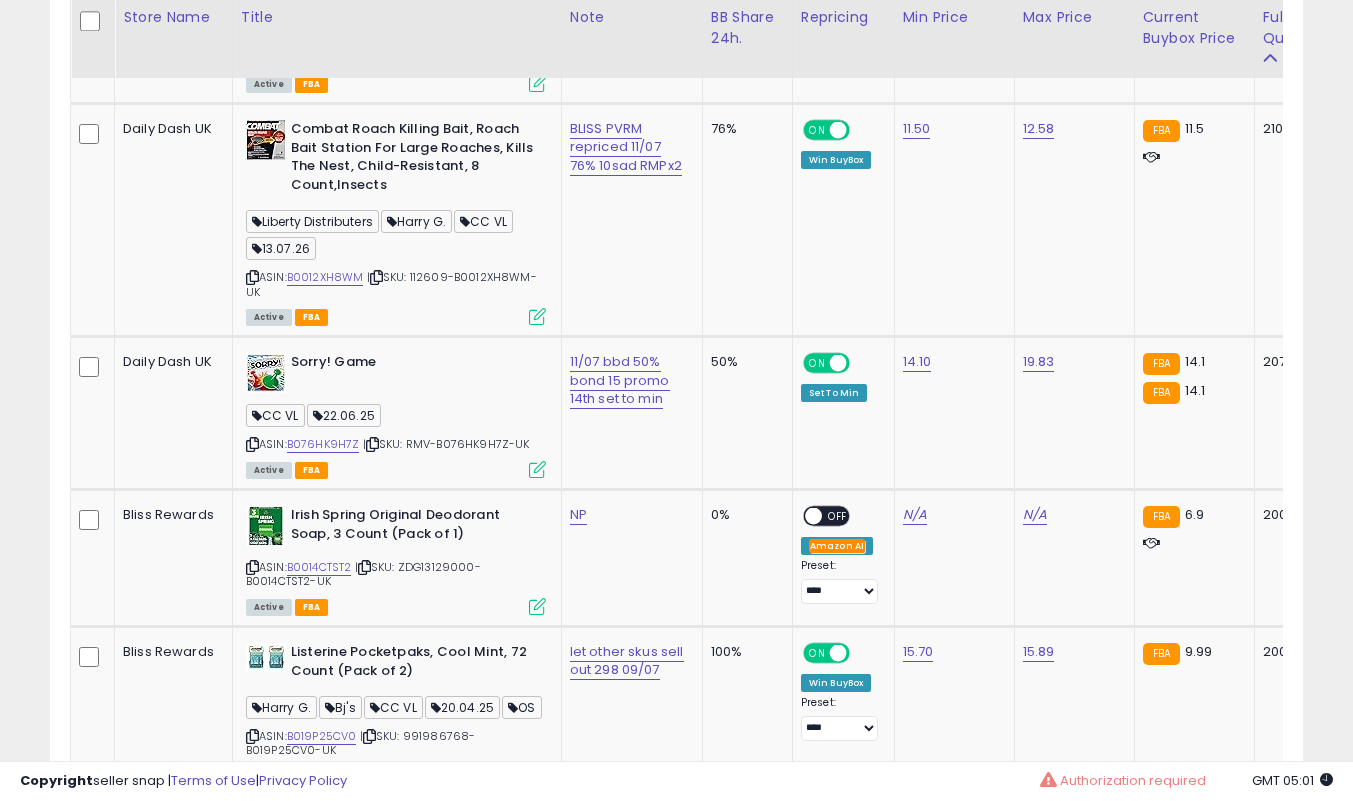 click at bounding box center (252, 567) 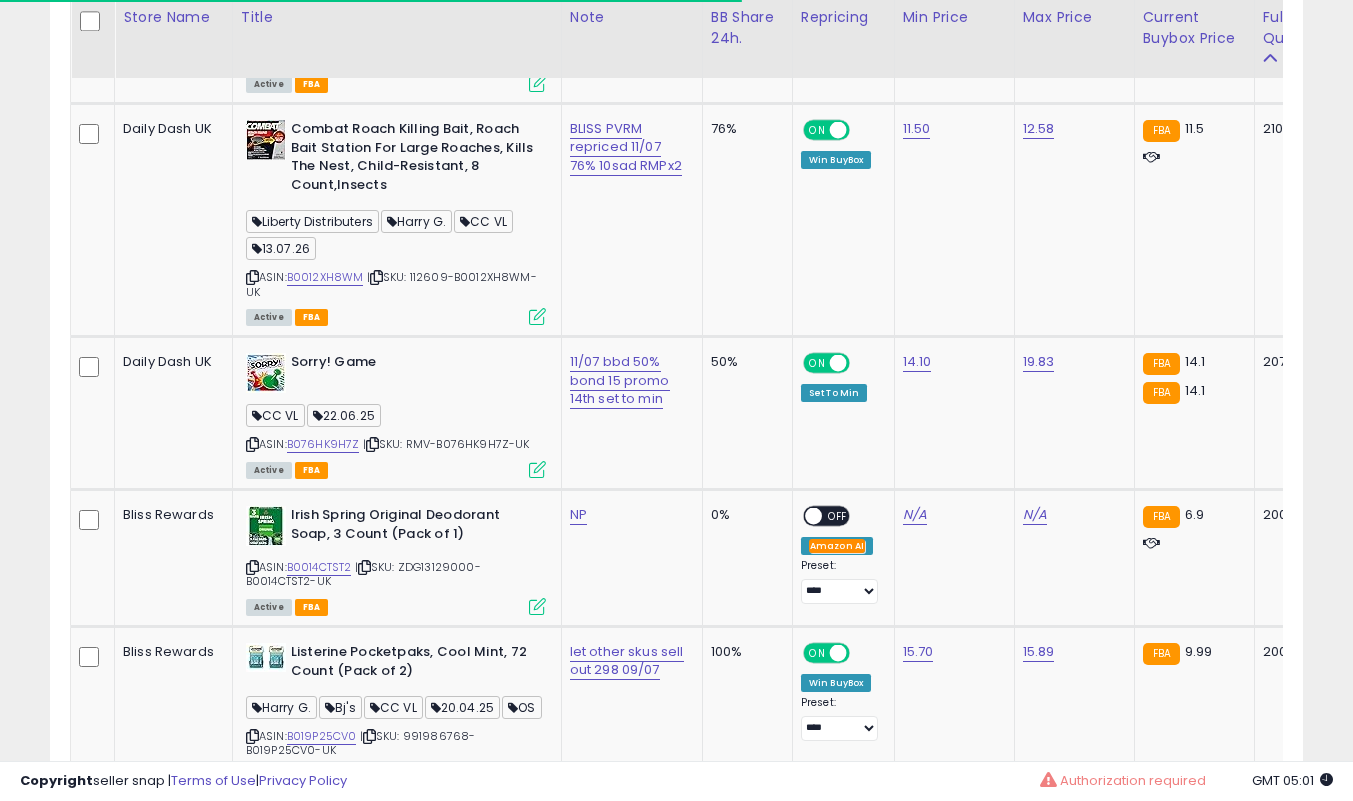 scroll, scrollTop: 410, scrollLeft: 725, axis: both 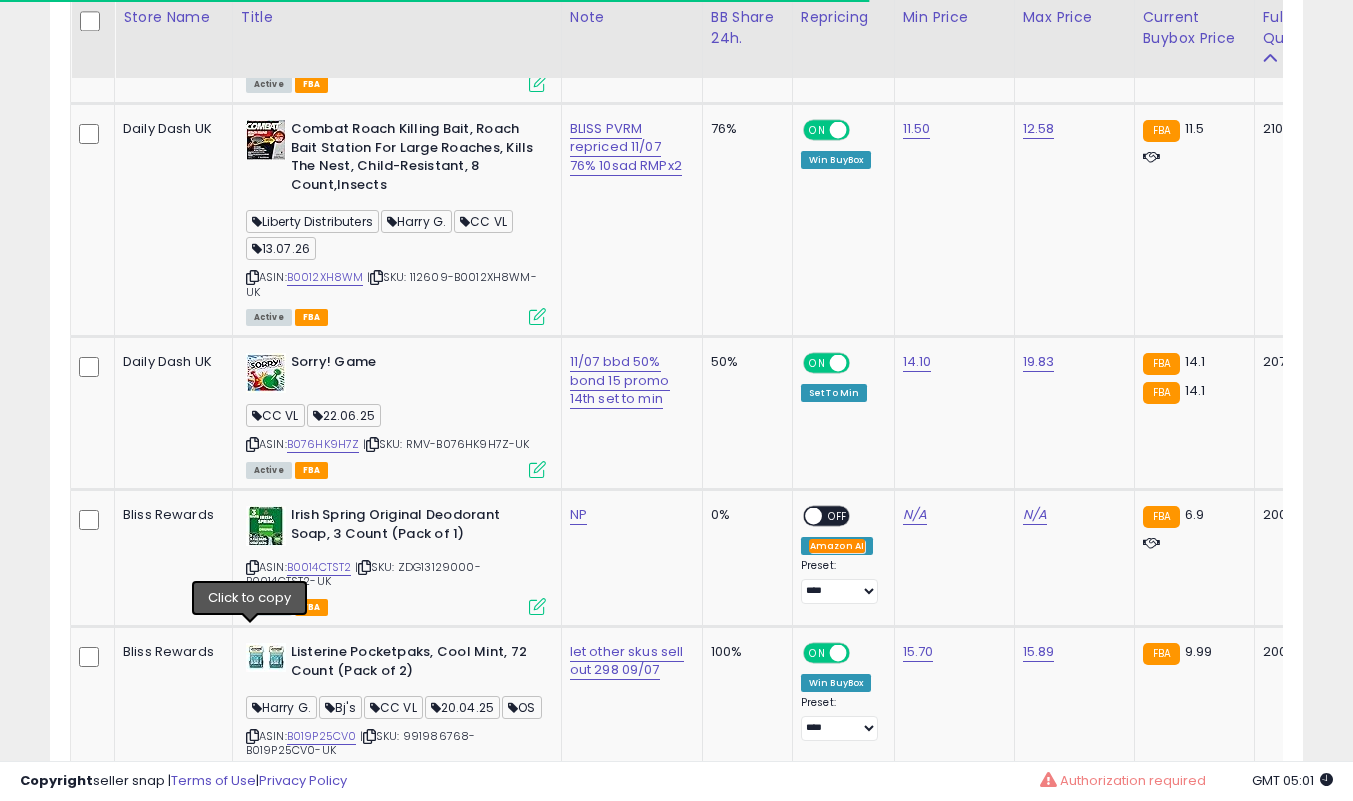 click at bounding box center (252, 567) 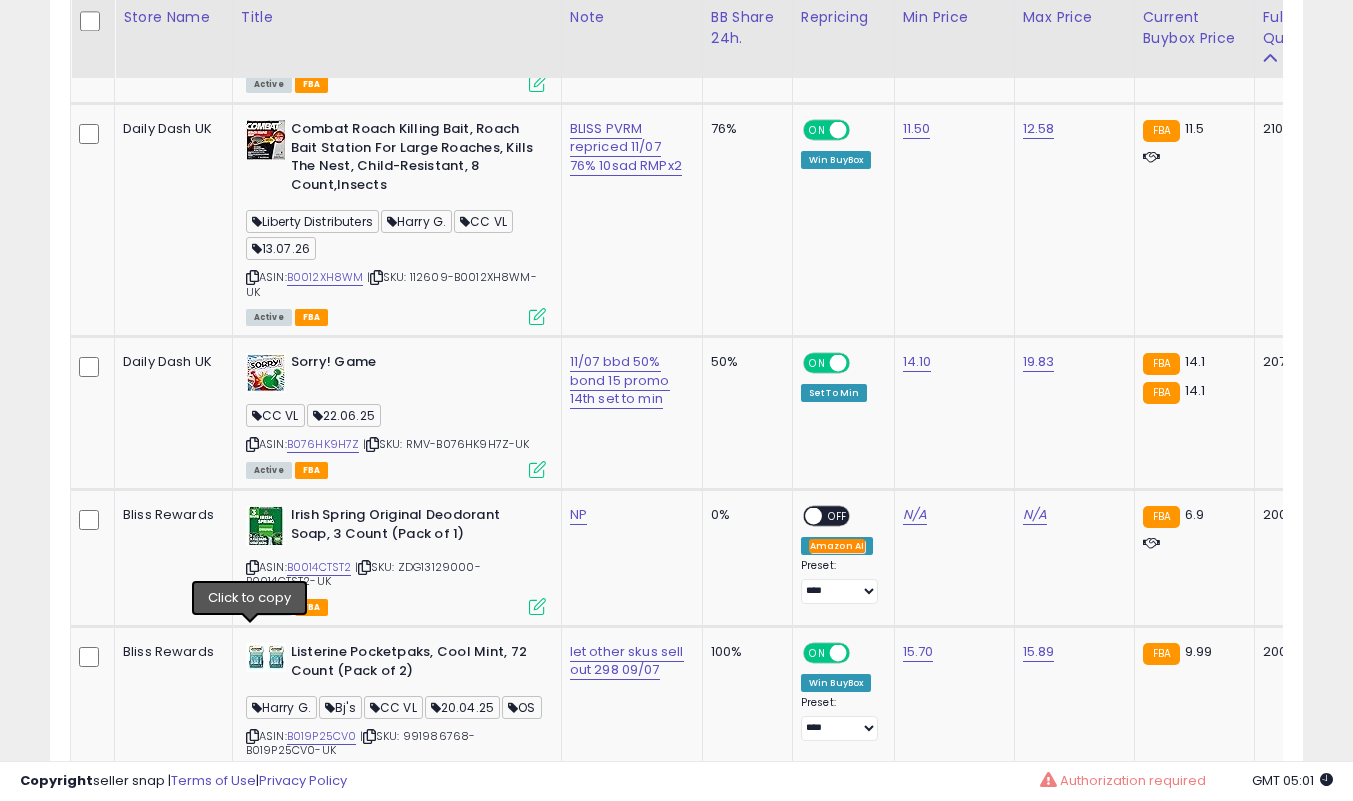 click at bounding box center (252, 567) 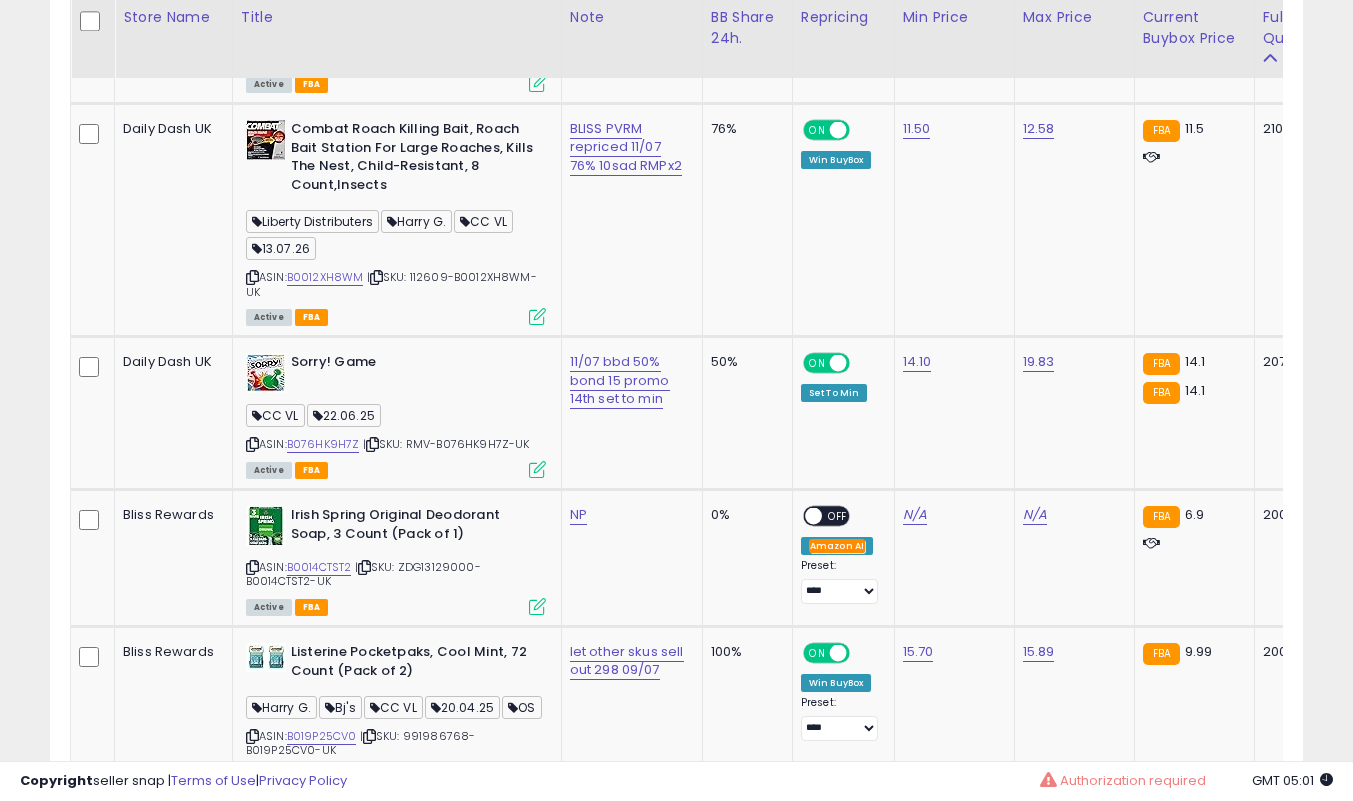 click on "**********" at bounding box center [676, -1980] 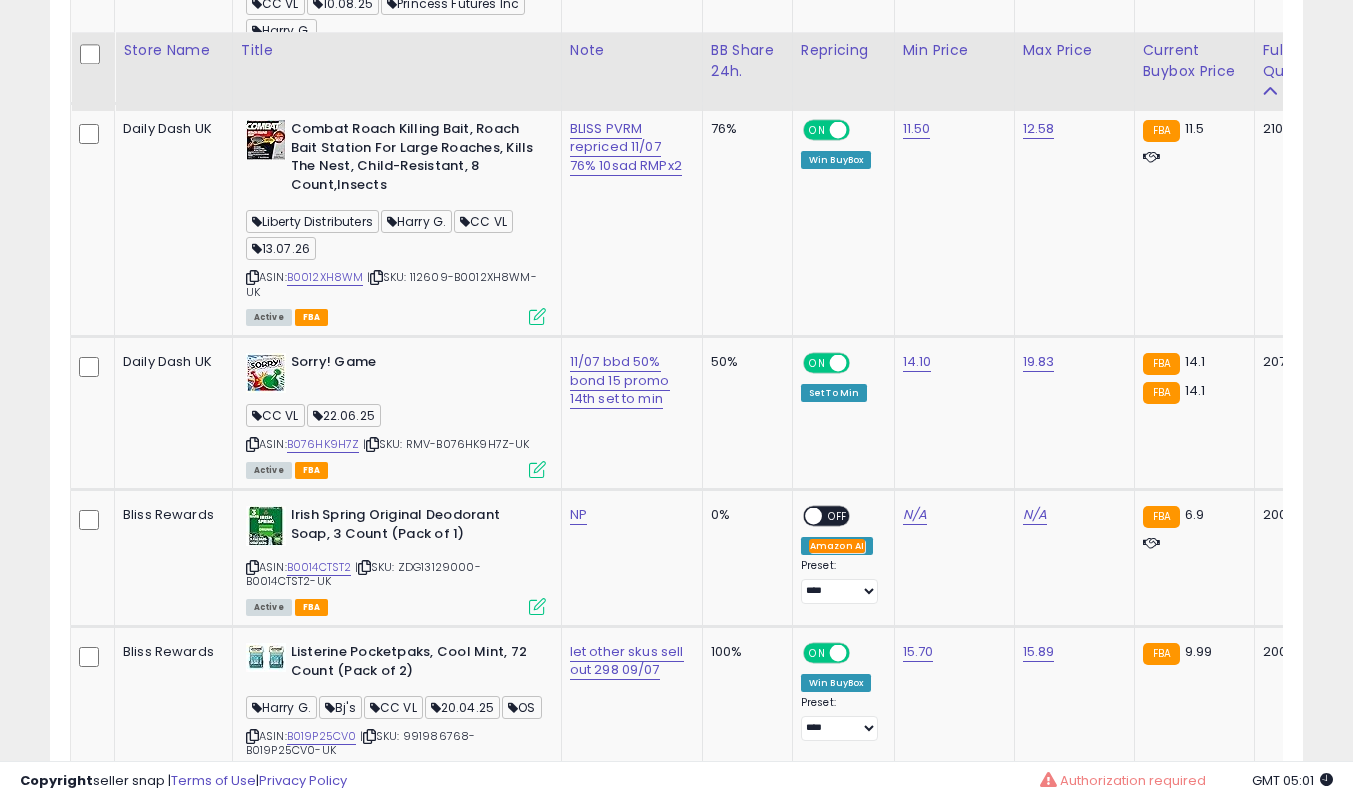 scroll, scrollTop: 7600, scrollLeft: 0, axis: vertical 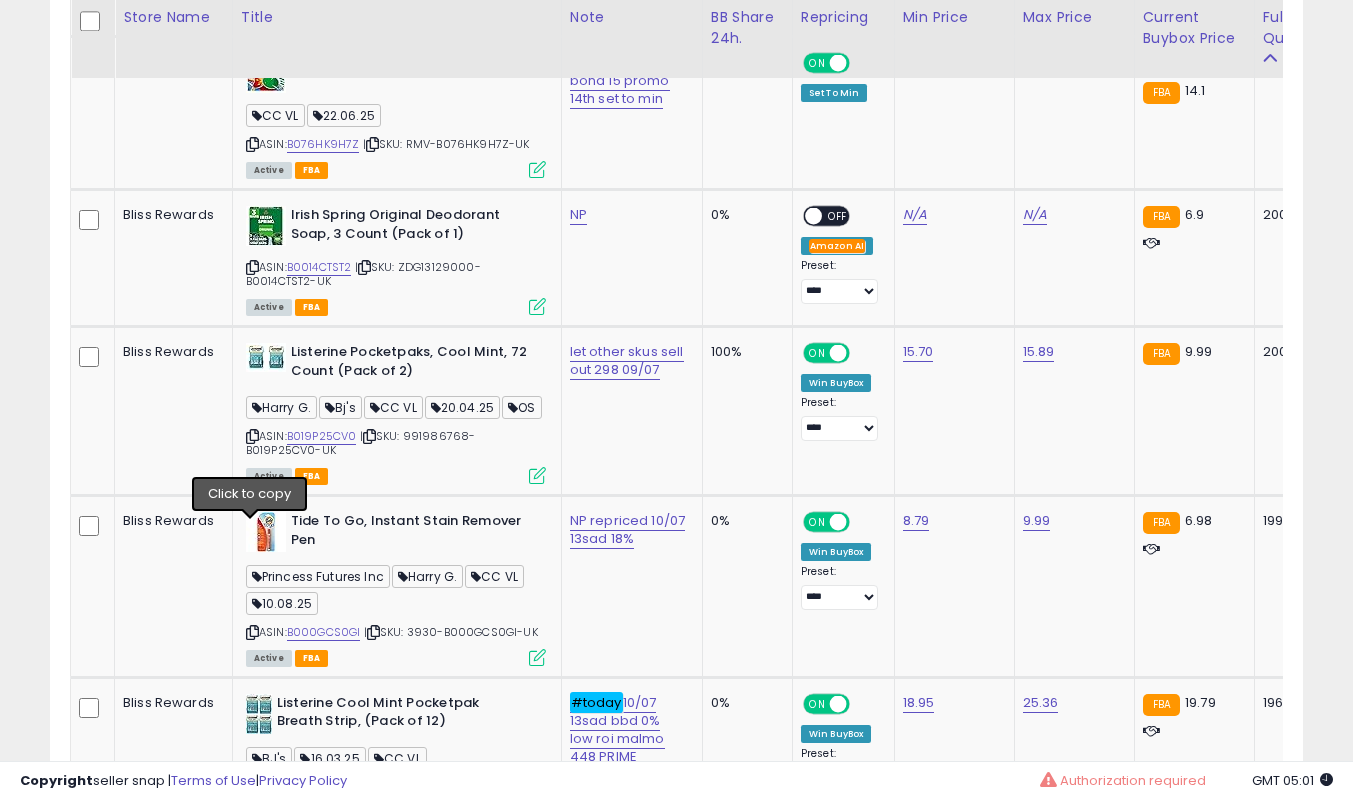 click at bounding box center (252, 436) 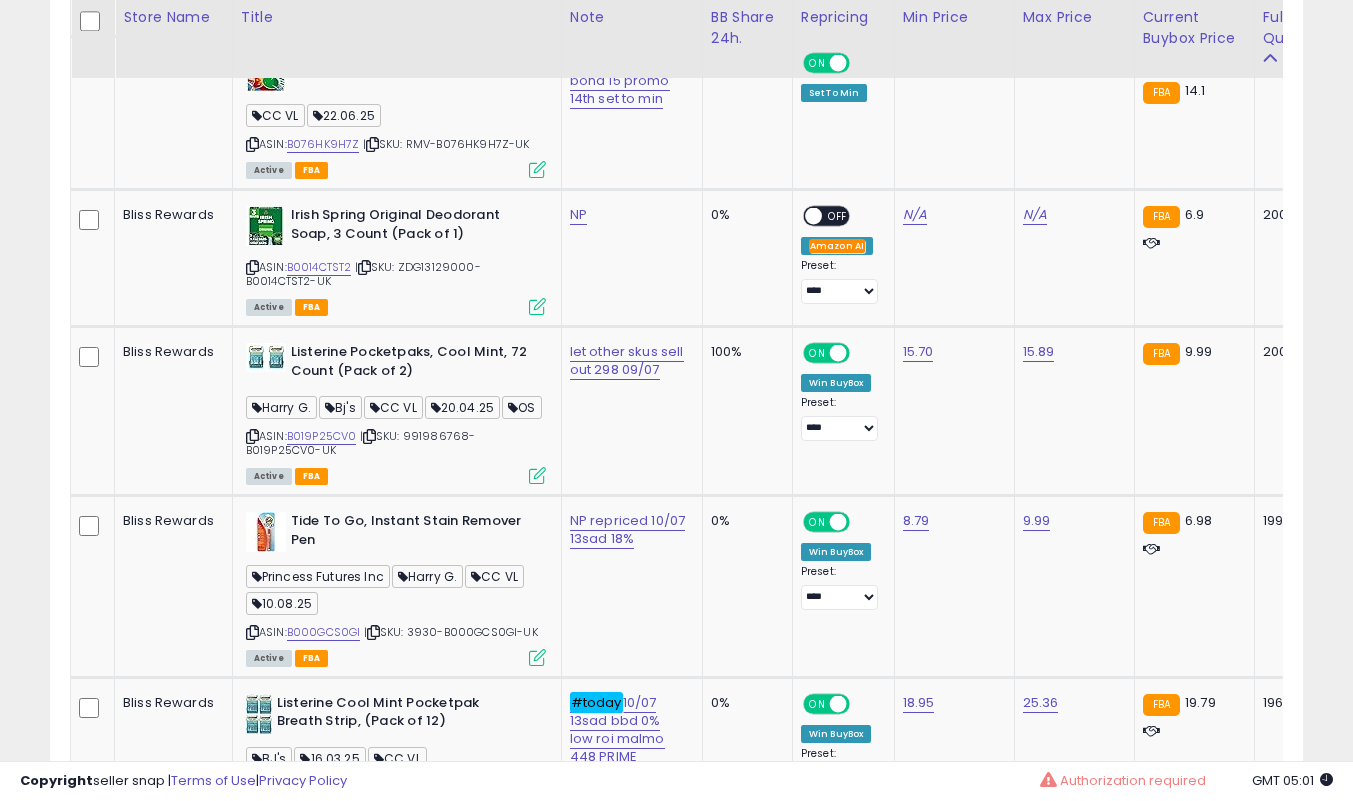 click on "**********" at bounding box center (676, -2280) 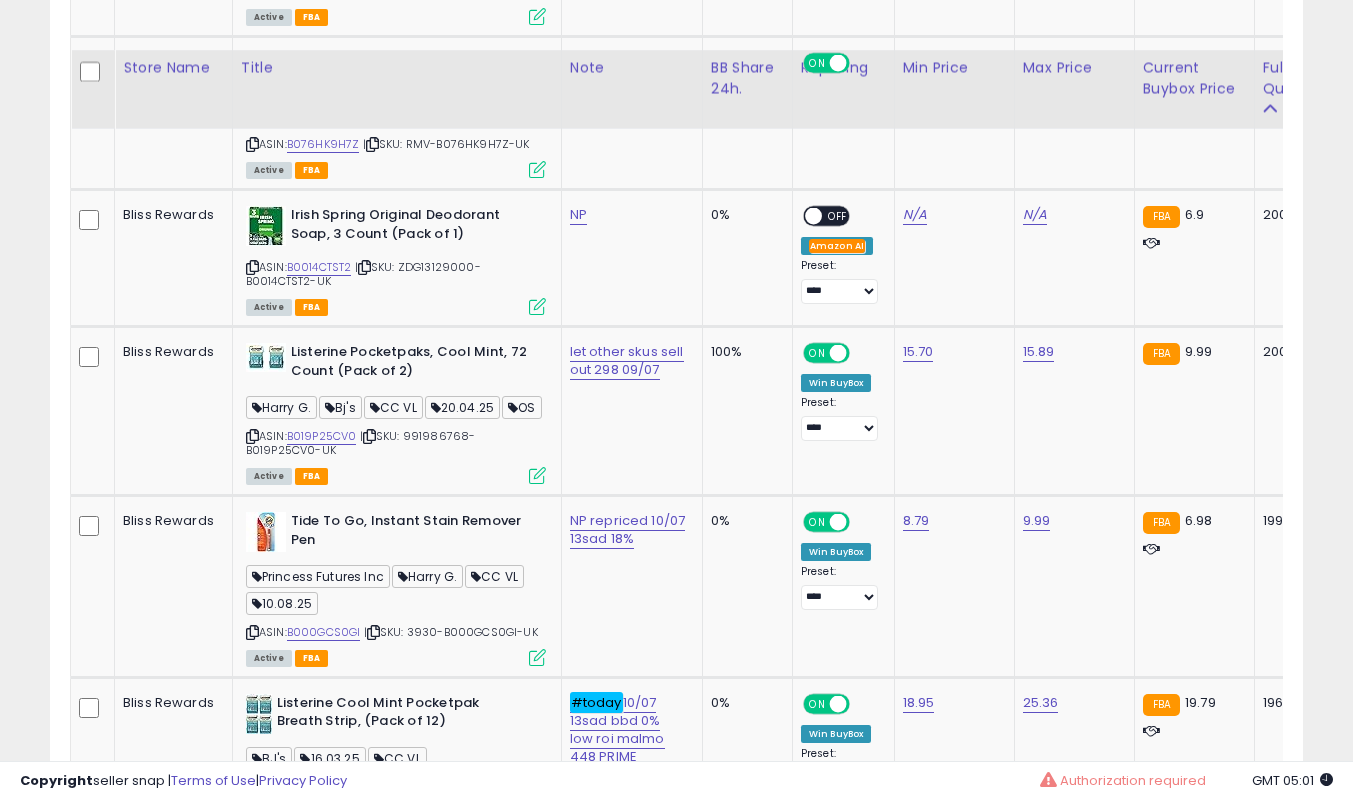 scroll, scrollTop: 7800, scrollLeft: 0, axis: vertical 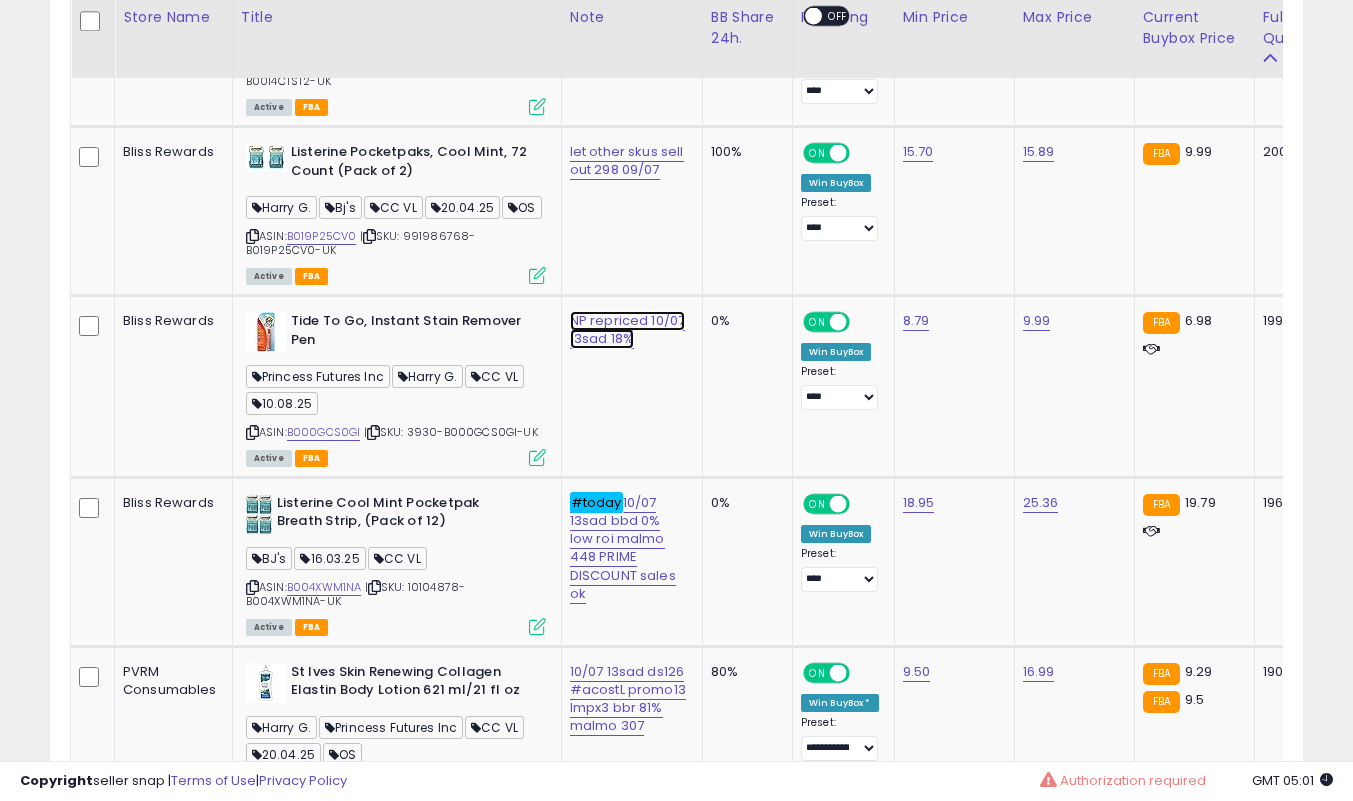 click on "NP repriced 10/07 13sad 18%" at bounding box center [626, -6617] 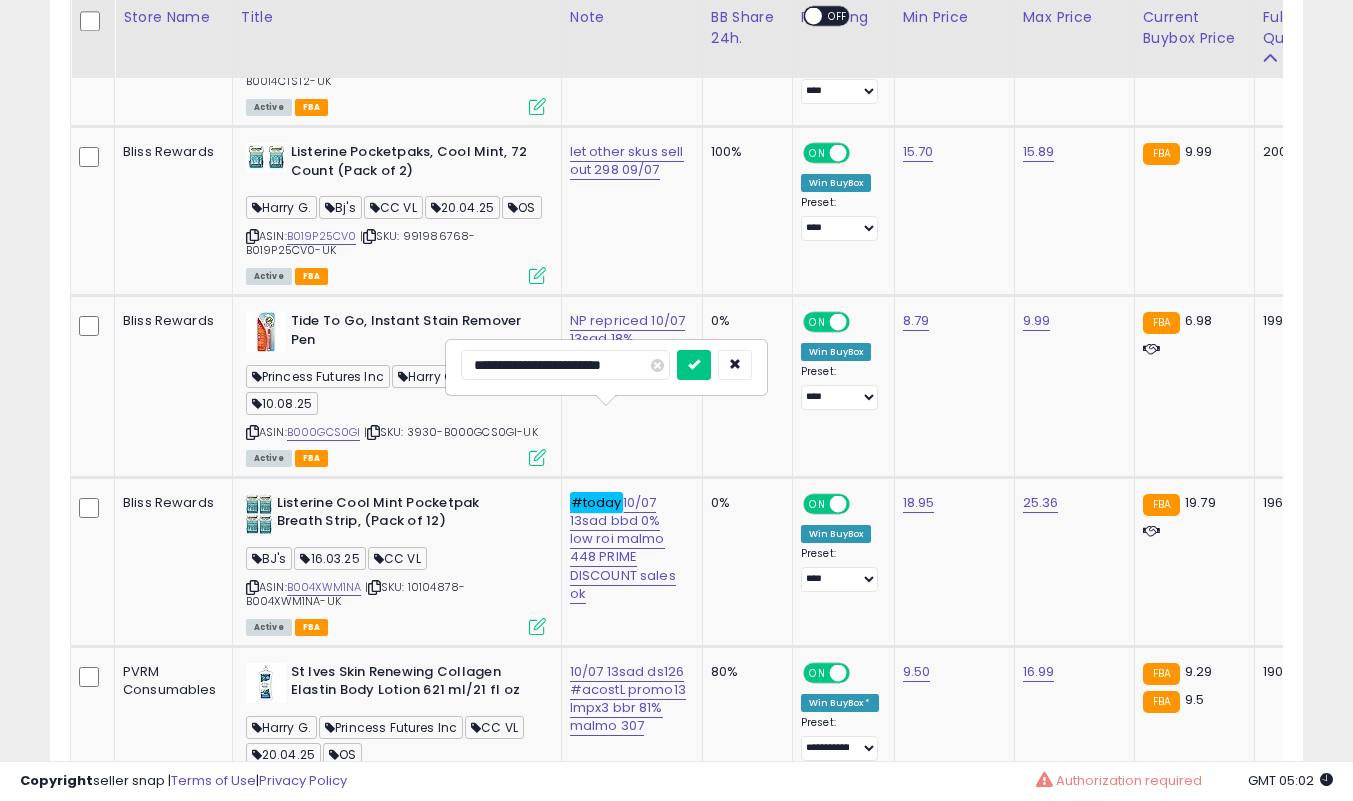 scroll, scrollTop: 0, scrollLeft: 6, axis: horizontal 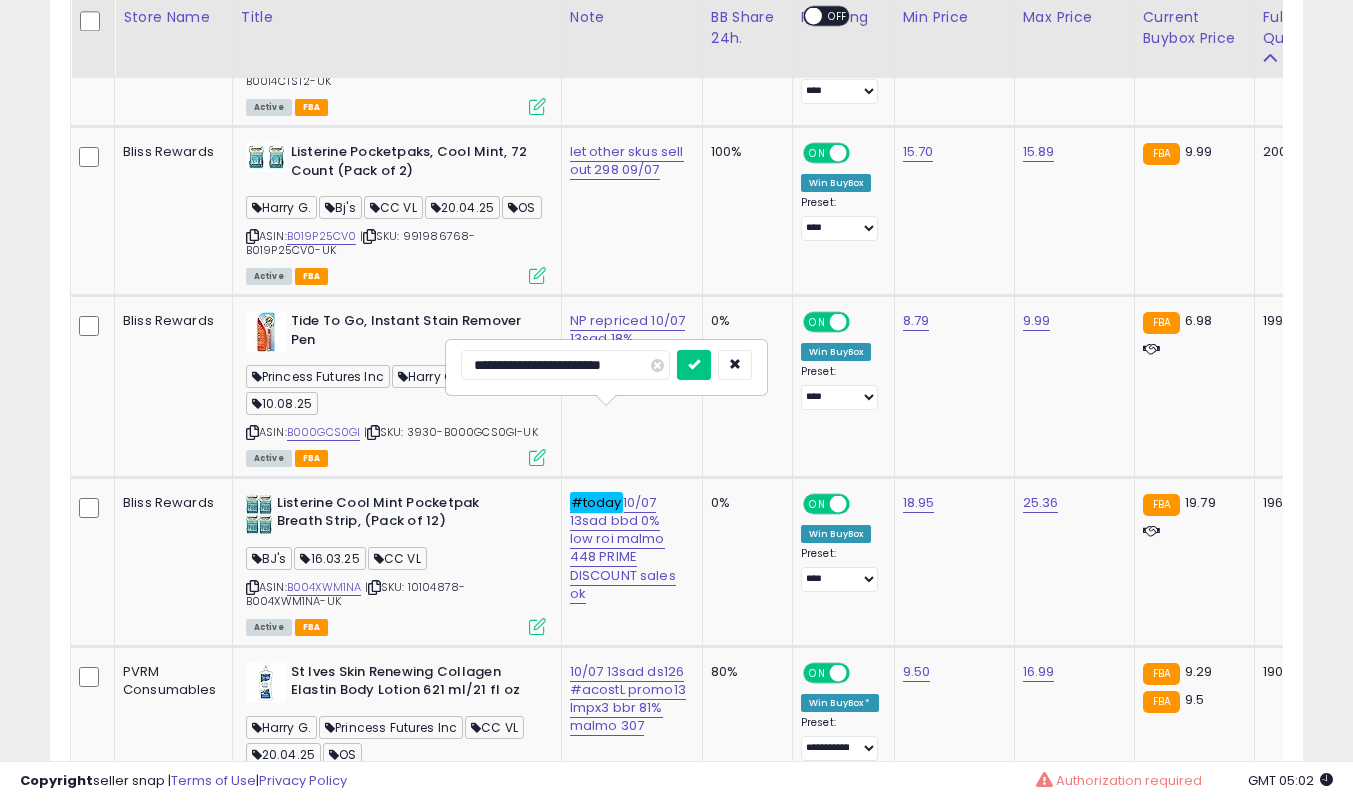 type on "**********" 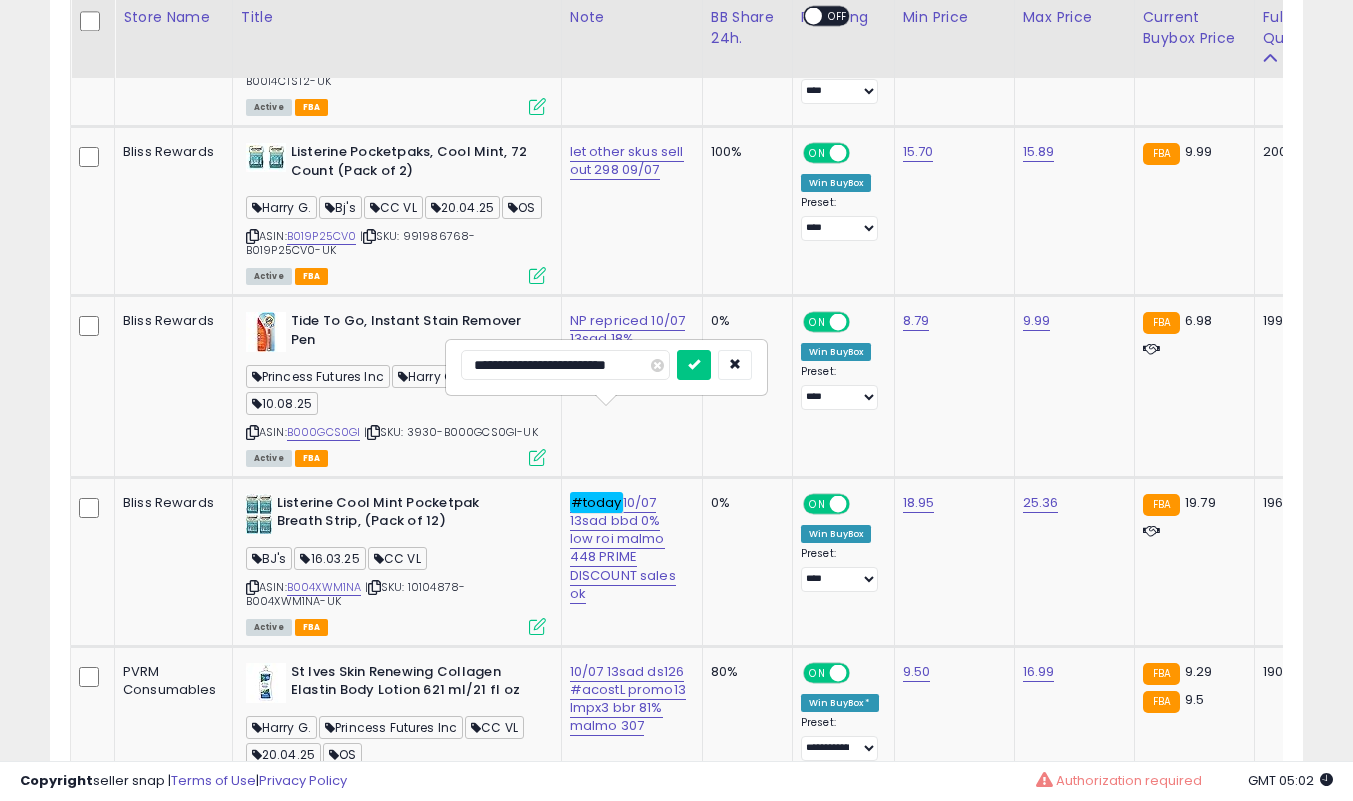 click at bounding box center (694, 365) 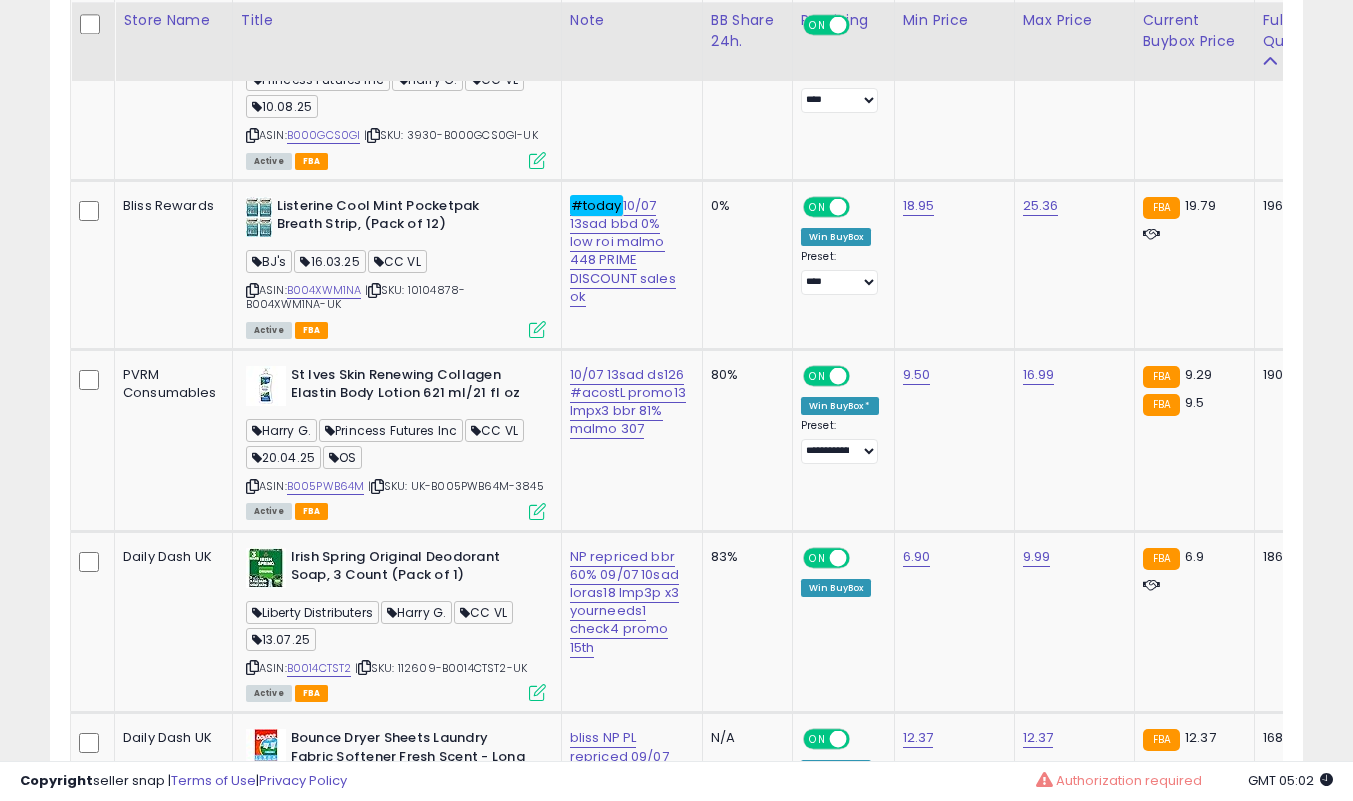 scroll, scrollTop: 8100, scrollLeft: 0, axis: vertical 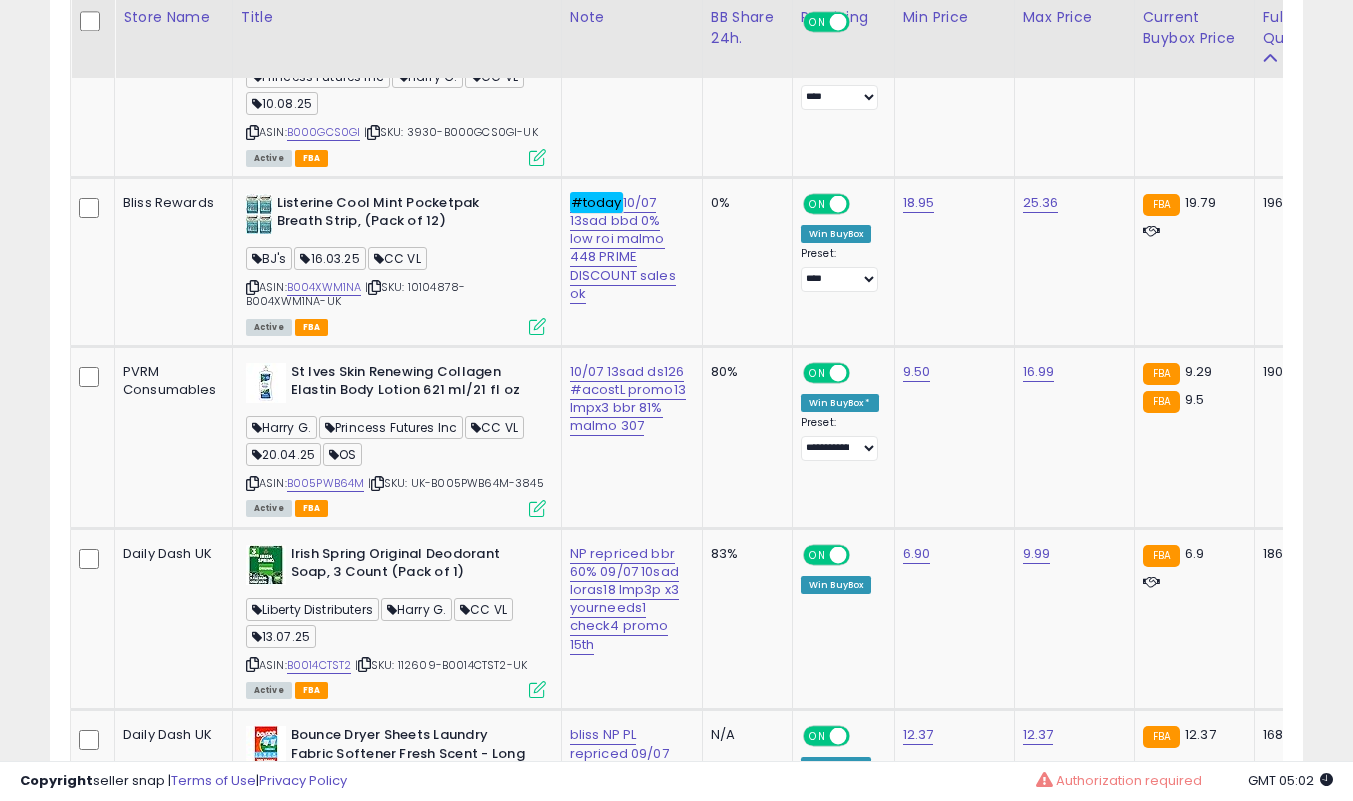click on "#today  10/07 13sad bbd 0% low roi malmo 448 PRIME DISCOUNT sales ok" 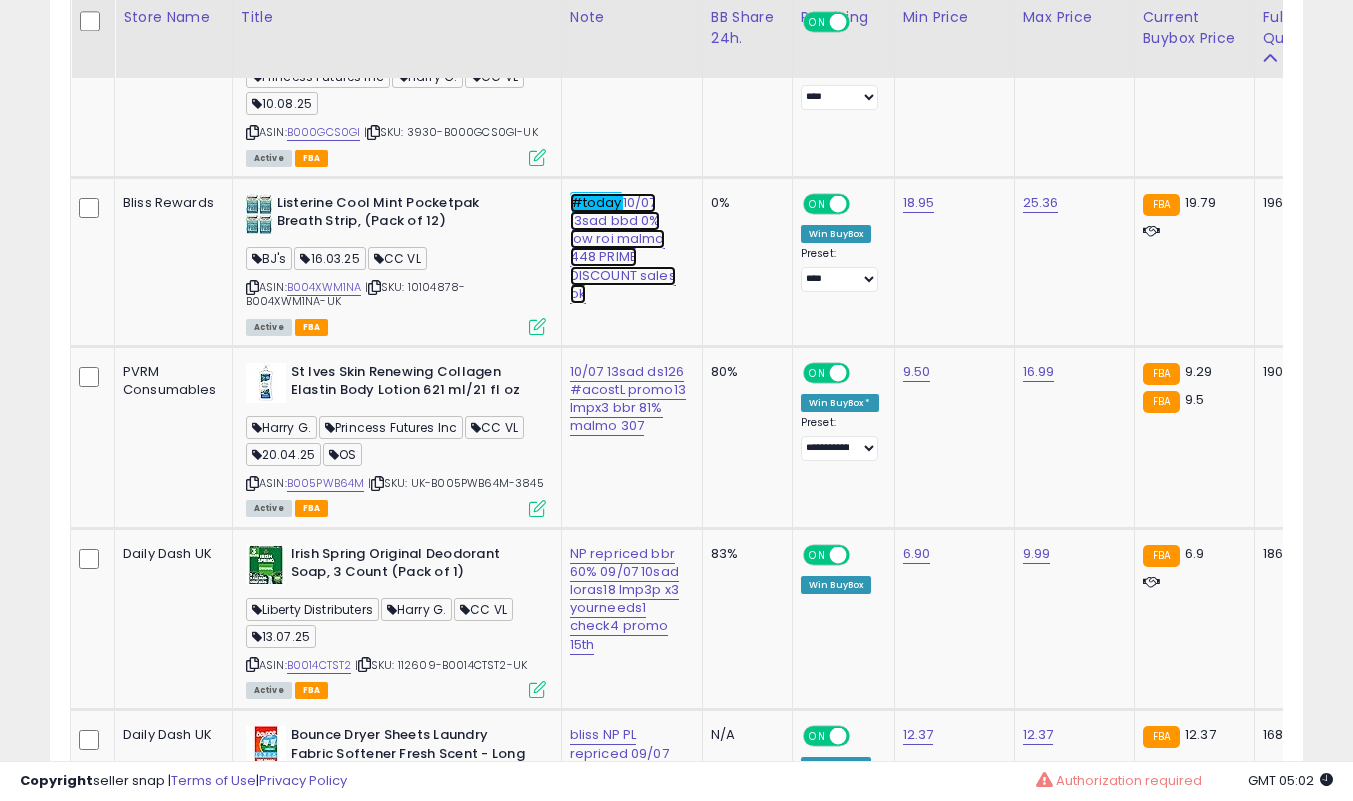 click on "#today  10/07 13sad bbd 0% low roi malmo 448 PRIME DISCOUNT sales ok" at bounding box center [626, -6917] 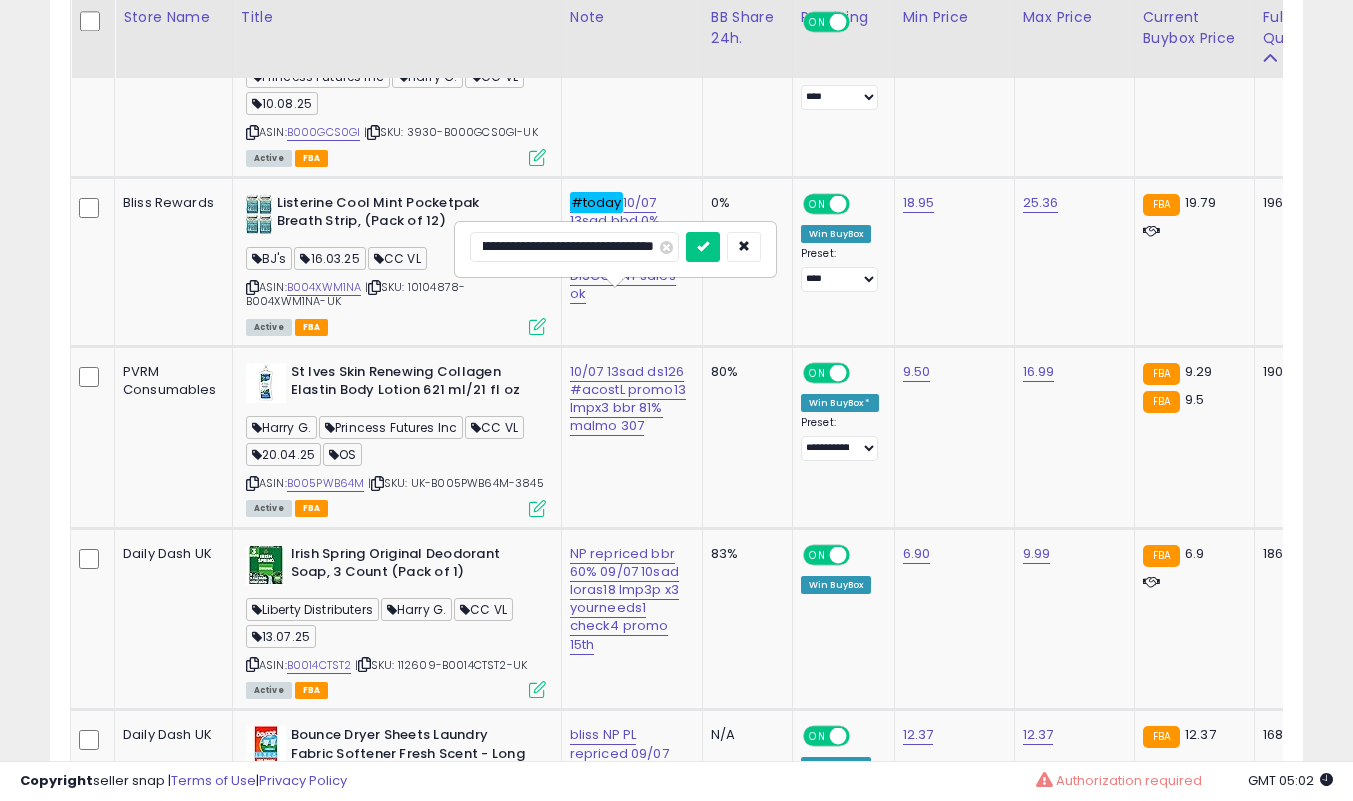 scroll, scrollTop: 0, scrollLeft: 0, axis: both 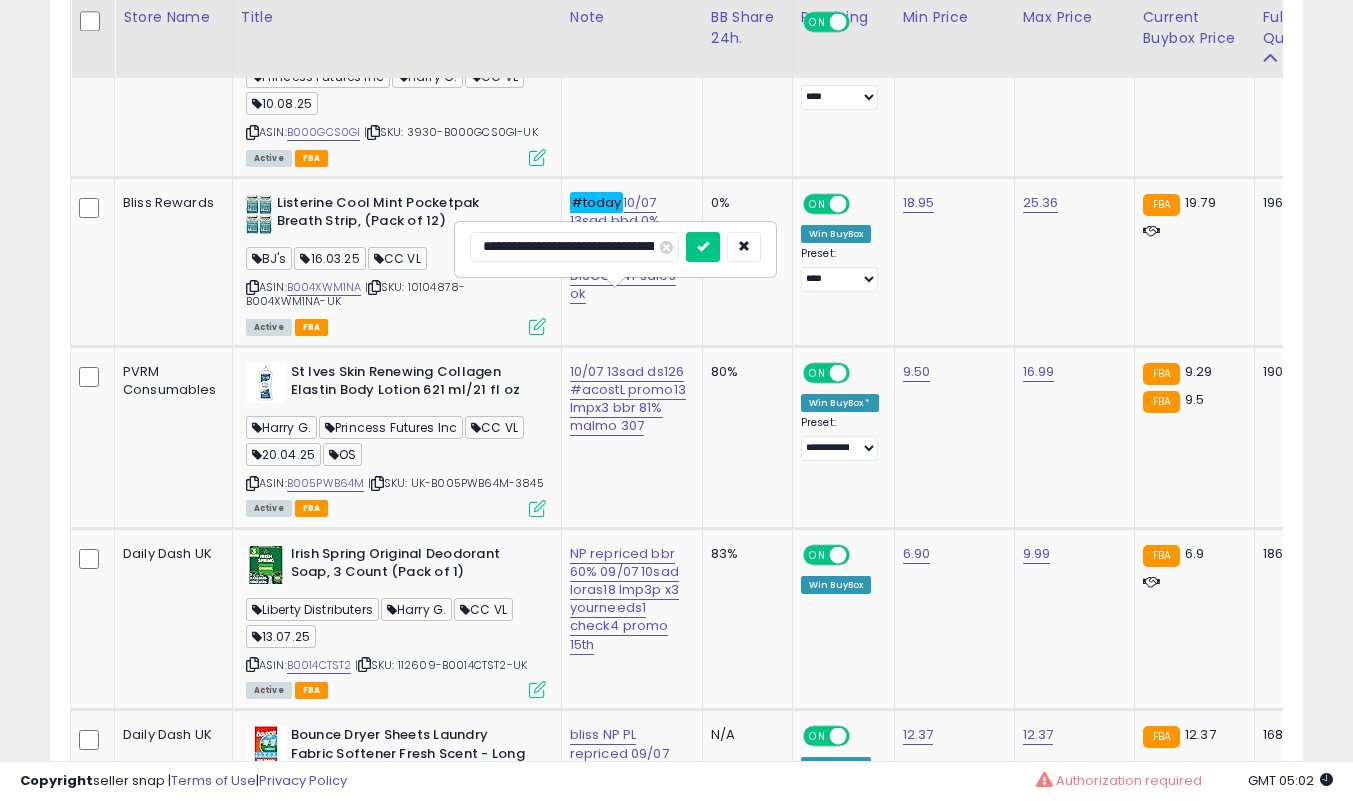 type on "**********" 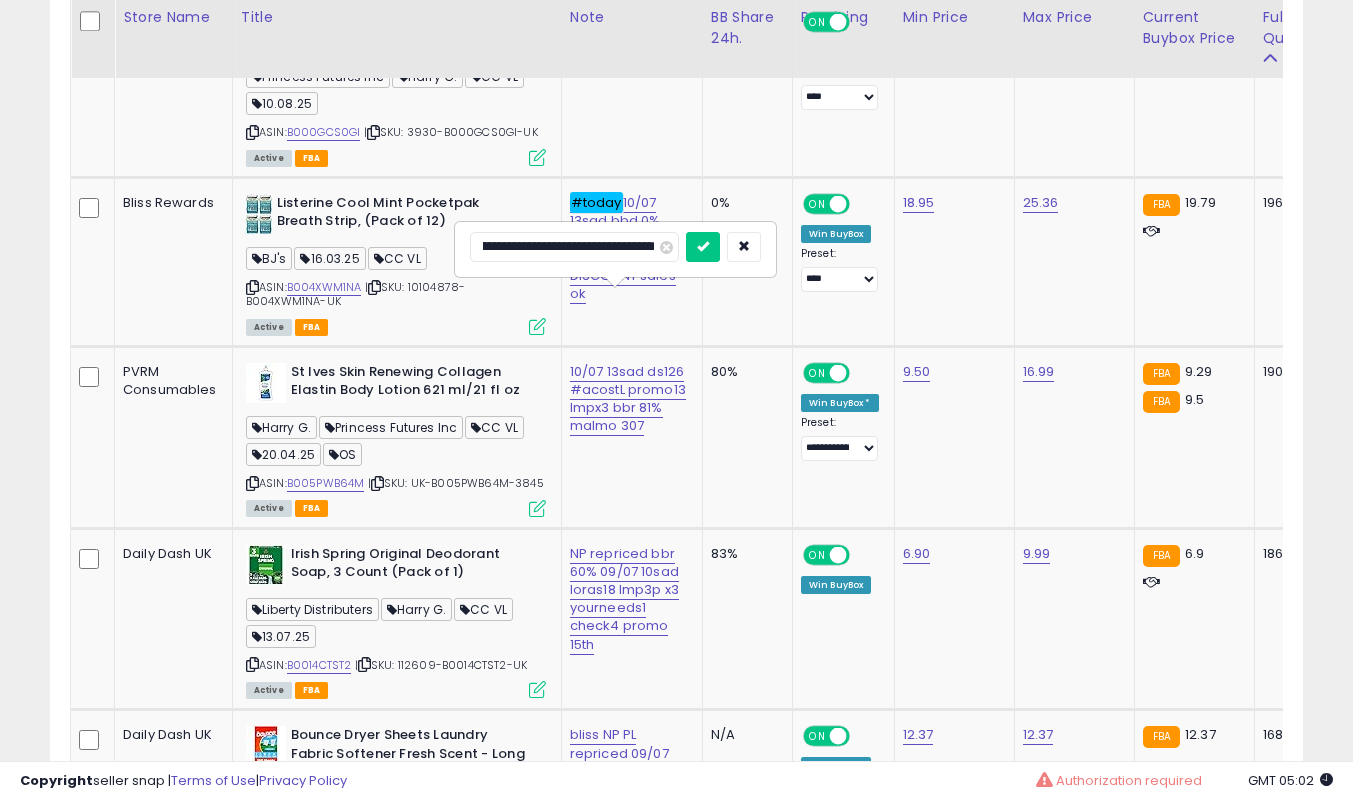 scroll, scrollTop: 0, scrollLeft: 172, axis: horizontal 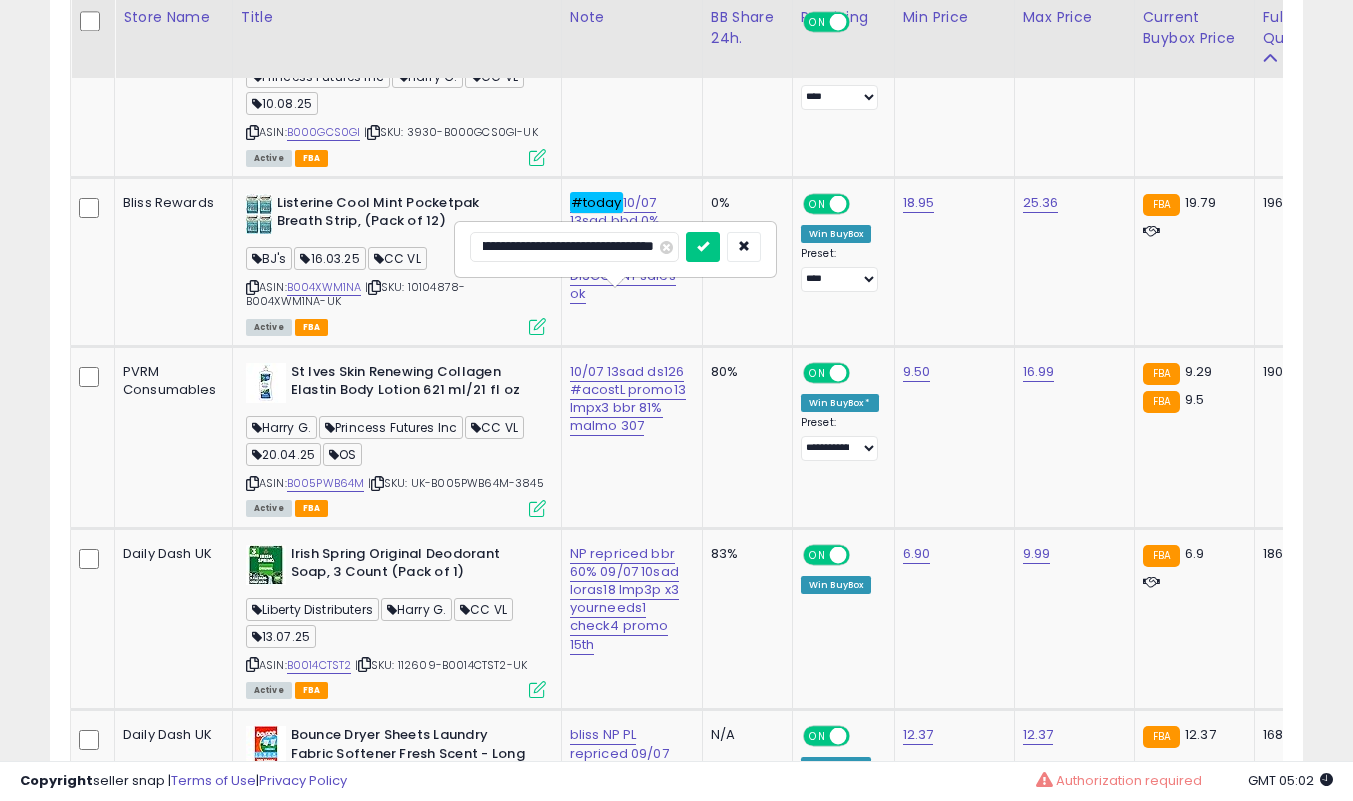 click at bounding box center (703, 247) 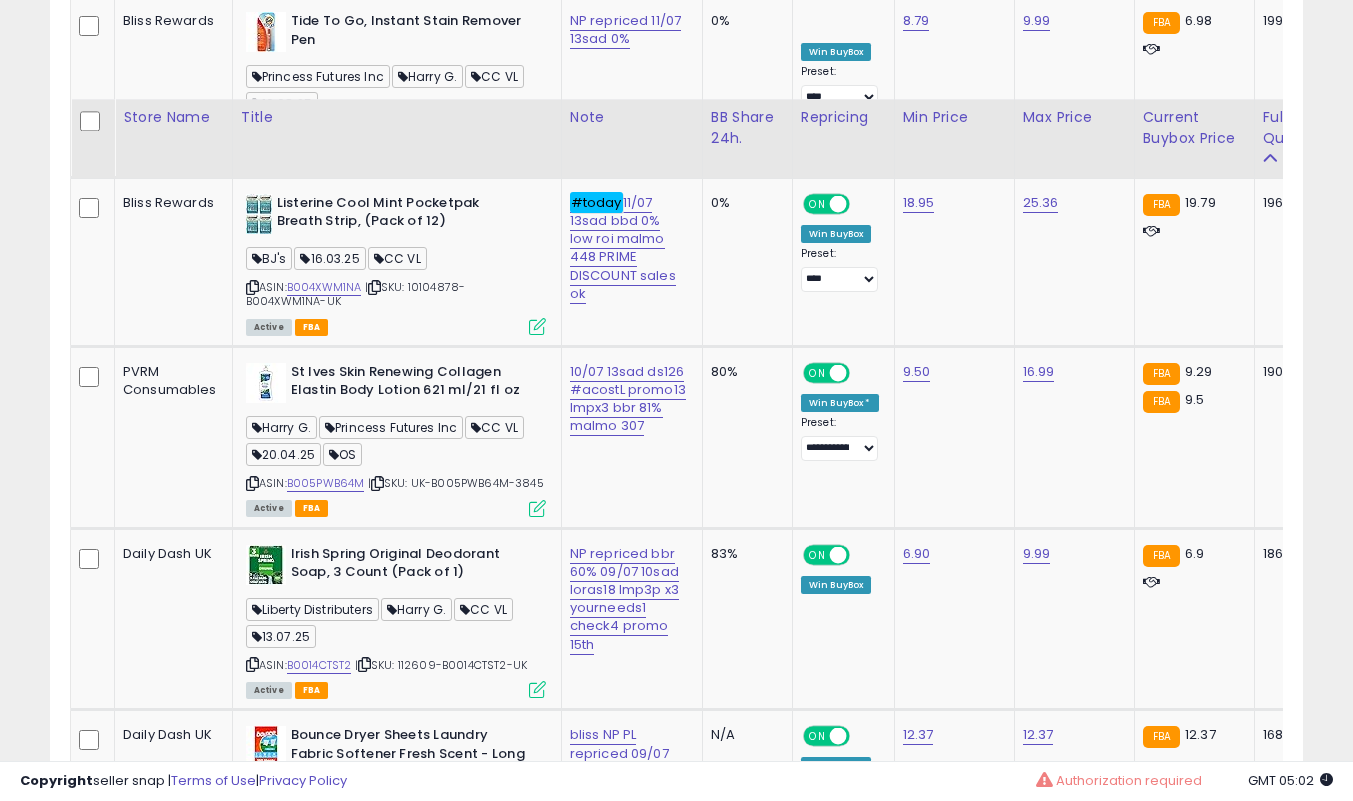 scroll, scrollTop: 8200, scrollLeft: 0, axis: vertical 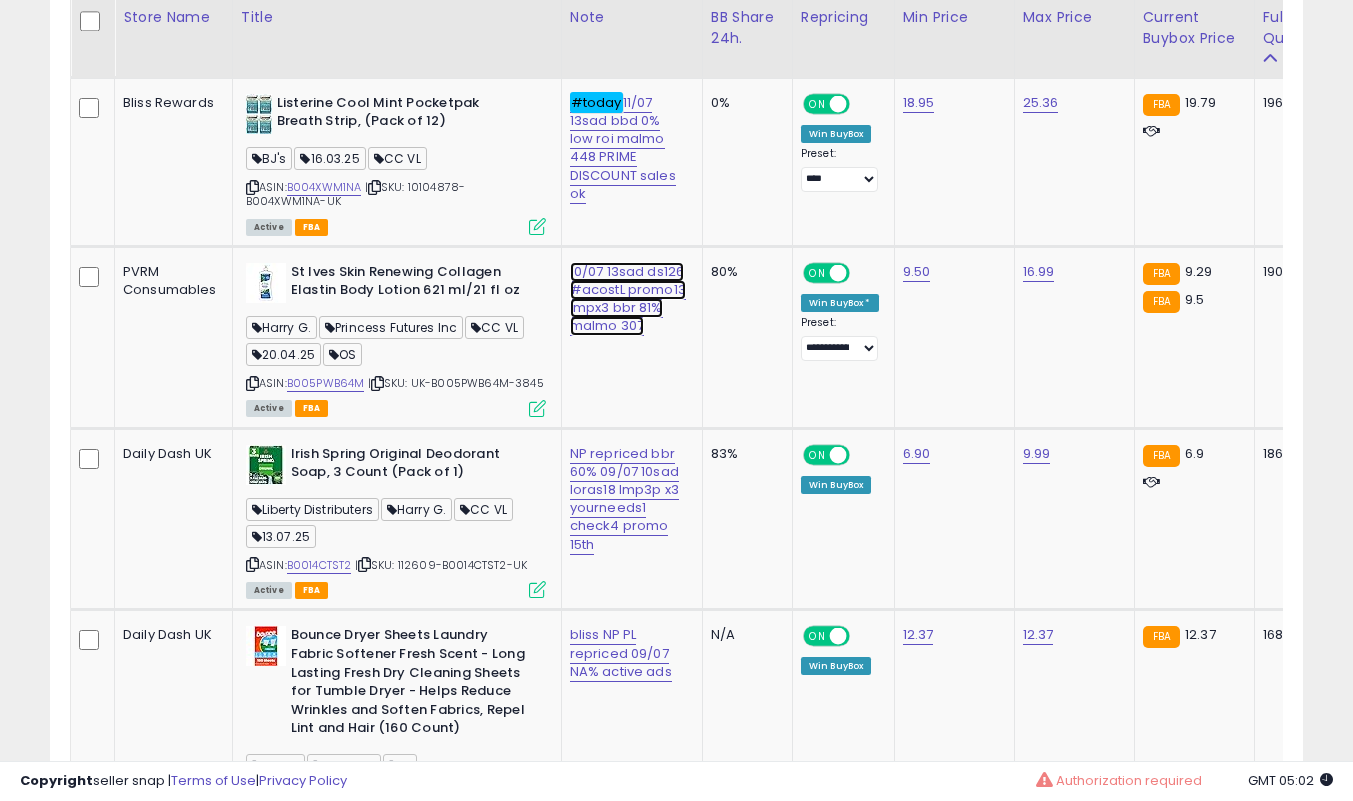 click on "10/07 13sad ds126 #acostL promo13 lmpx3 bbr 81% malmo 307" at bounding box center [626, -7017] 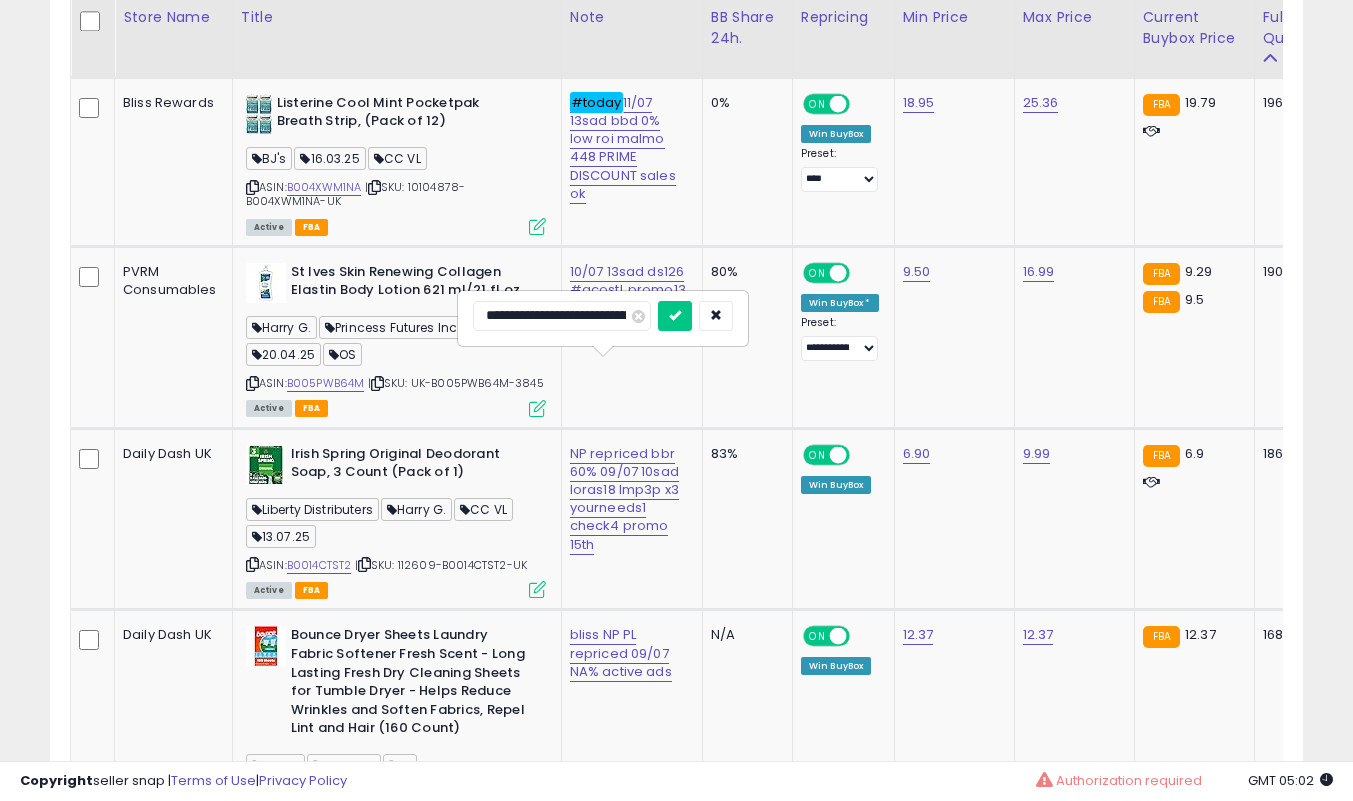 scroll, scrollTop: 0, scrollLeft: 0, axis: both 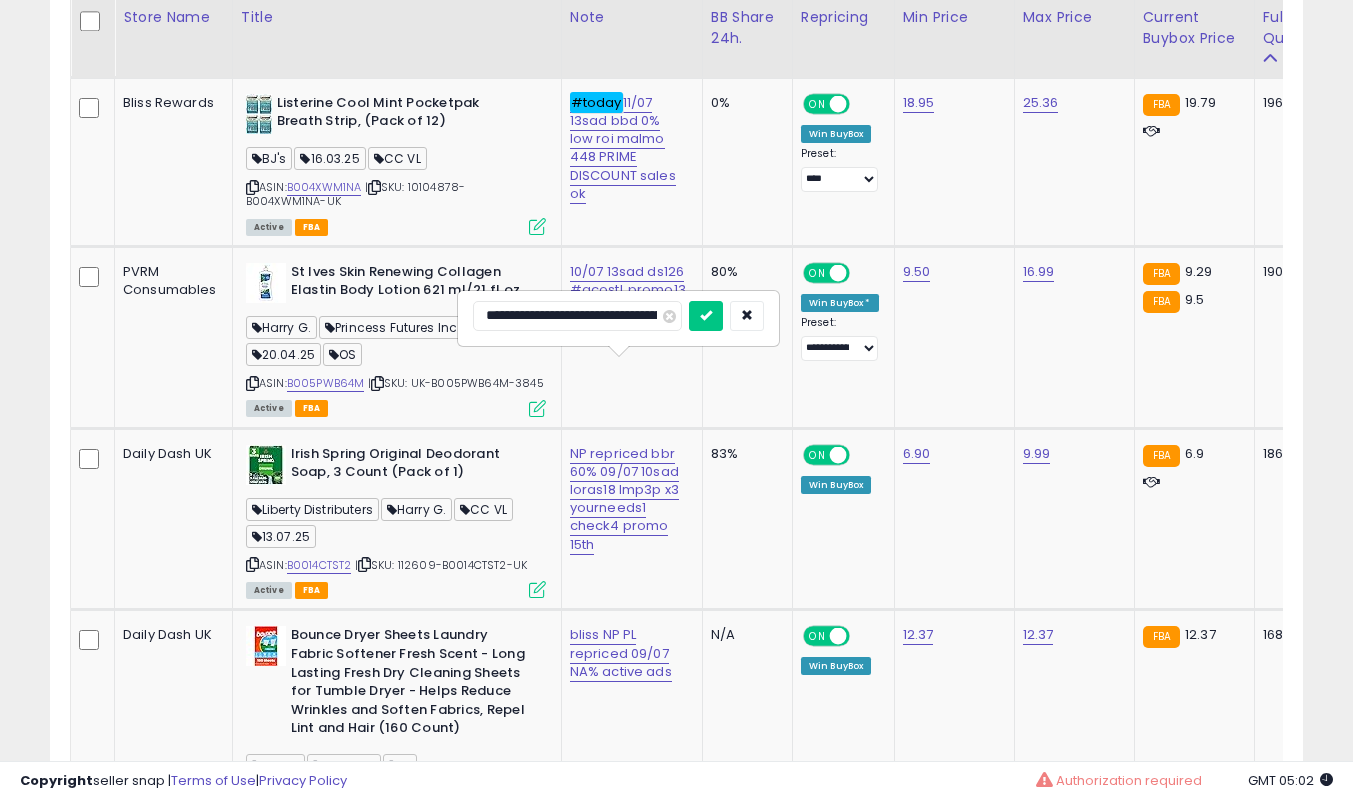 type on "**********" 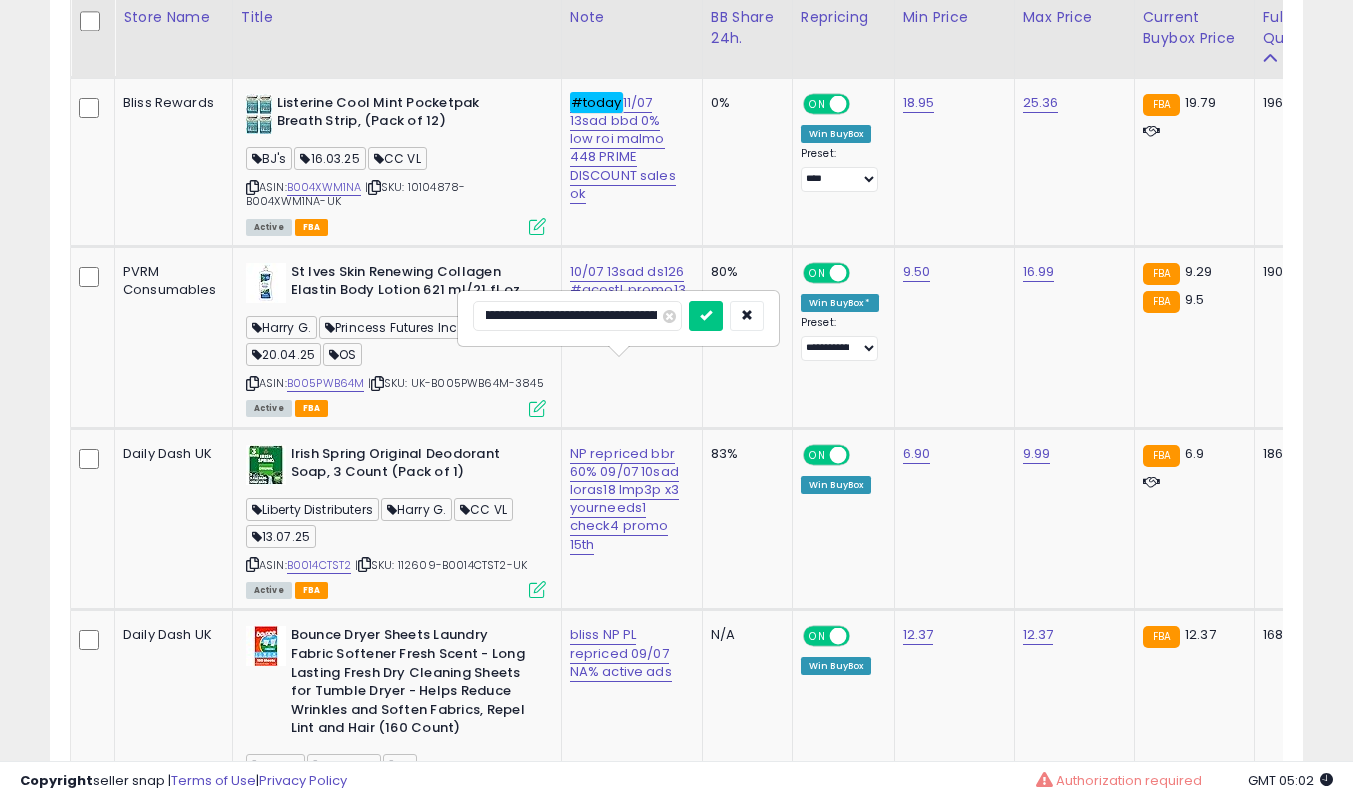 scroll, scrollTop: 0, scrollLeft: 131, axis: horizontal 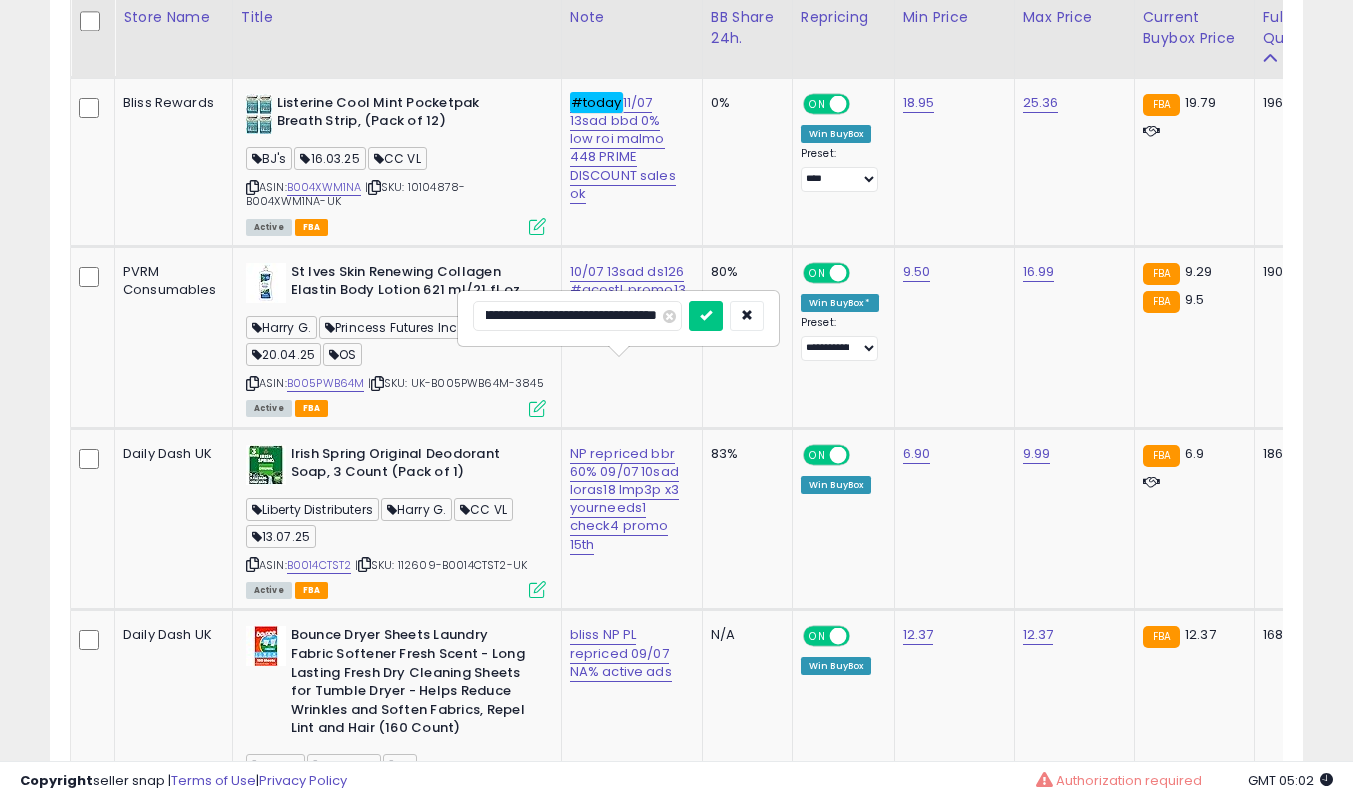 click at bounding box center [706, 316] 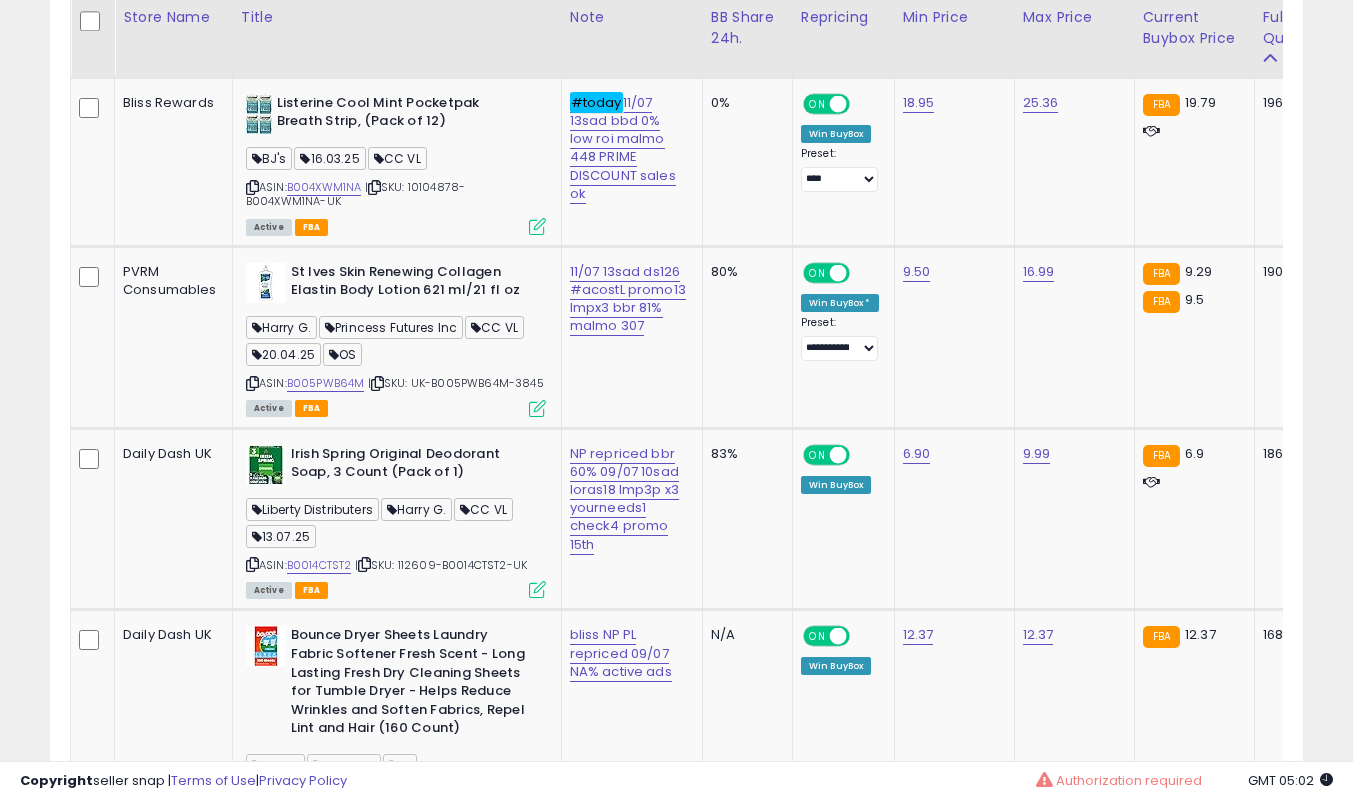 scroll, scrollTop: 8400, scrollLeft: 0, axis: vertical 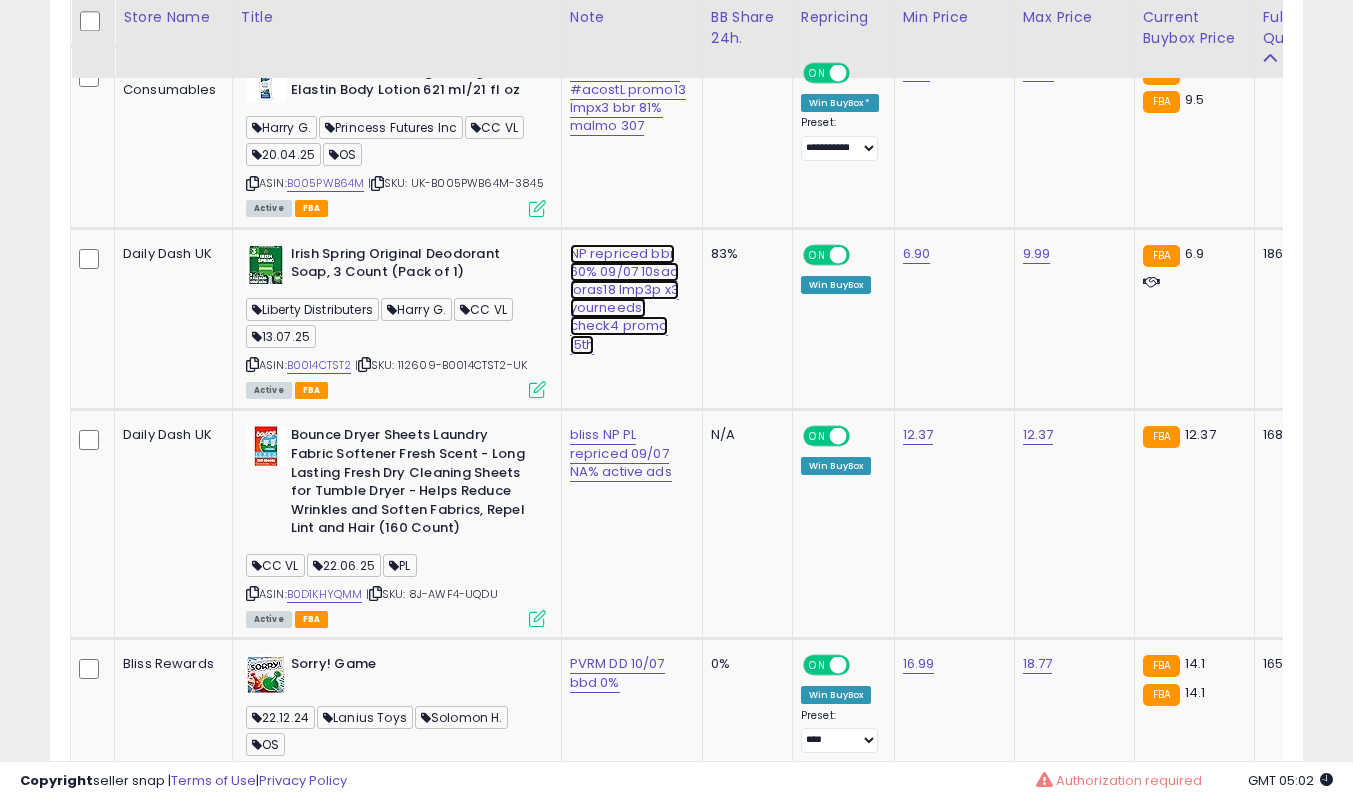 click on "NP repriced bbr 60% 09/07 10sad loras18 lmp3p x3 yourneeds1 check4 promo 15th" at bounding box center (626, -7217) 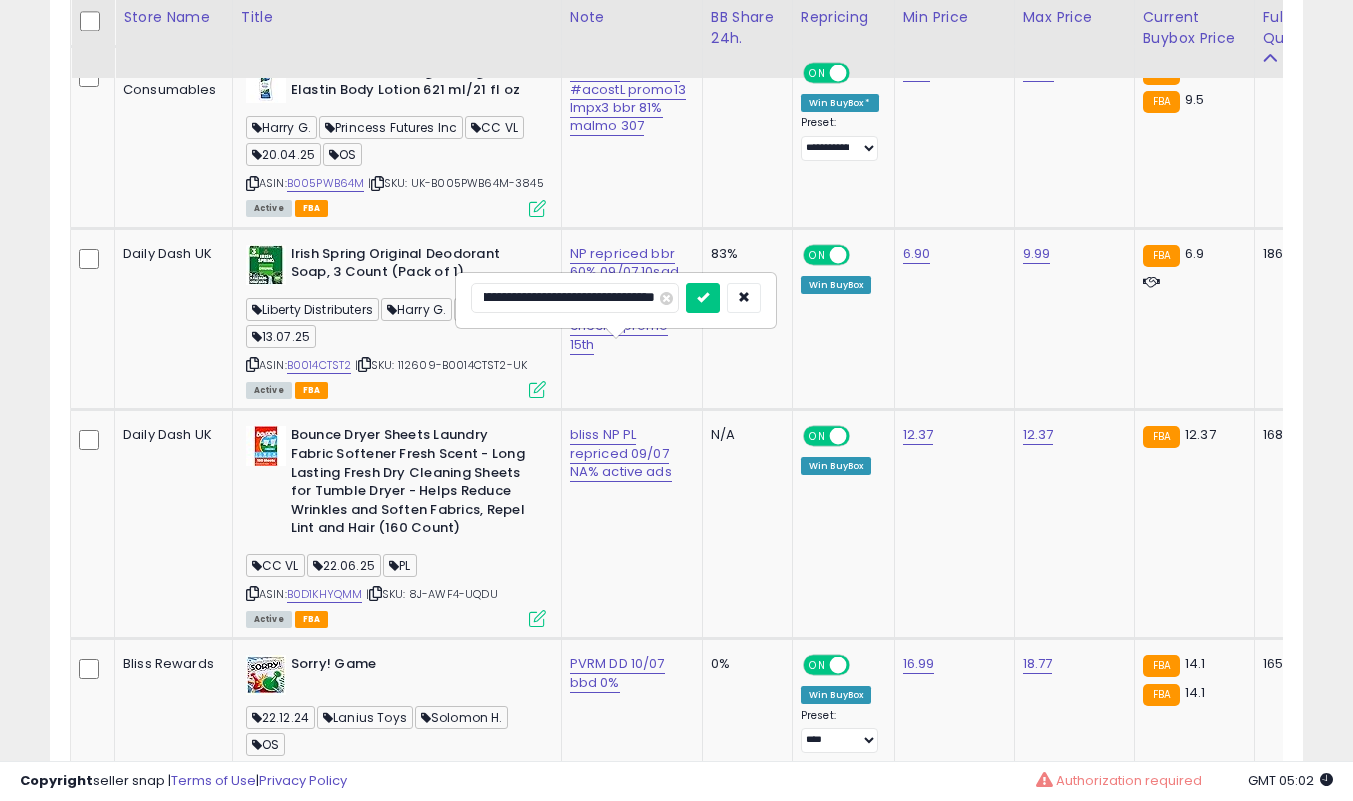 scroll, scrollTop: 0, scrollLeft: 0, axis: both 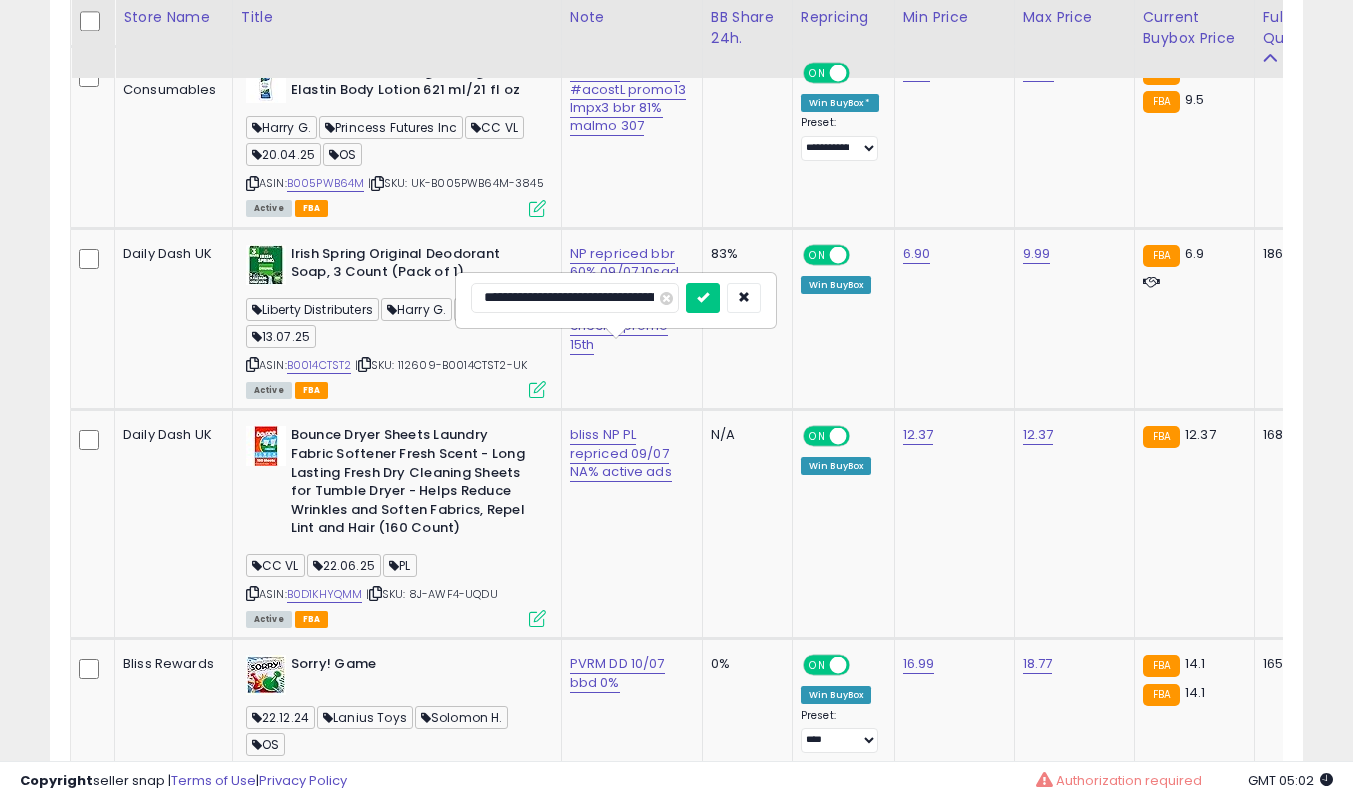 type on "**********" 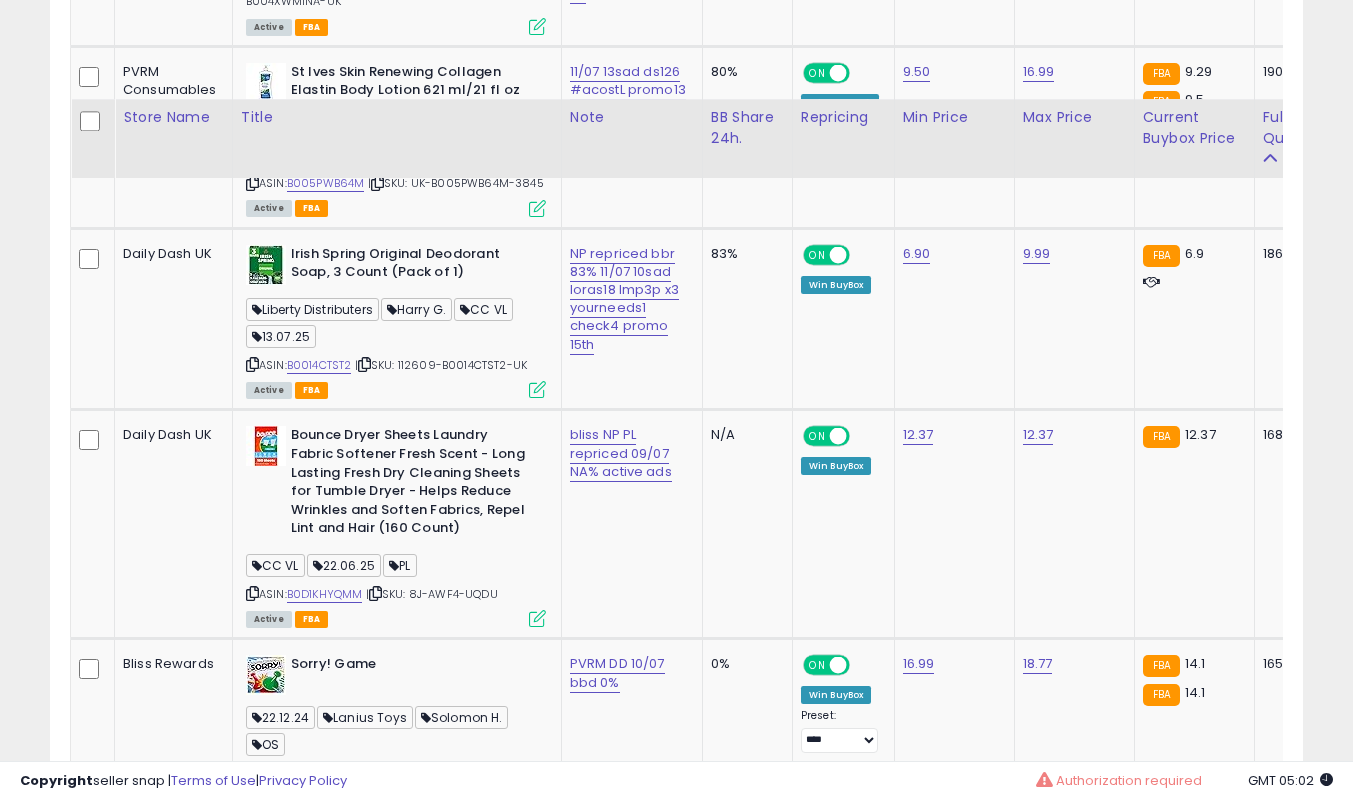 scroll, scrollTop: 8500, scrollLeft: 0, axis: vertical 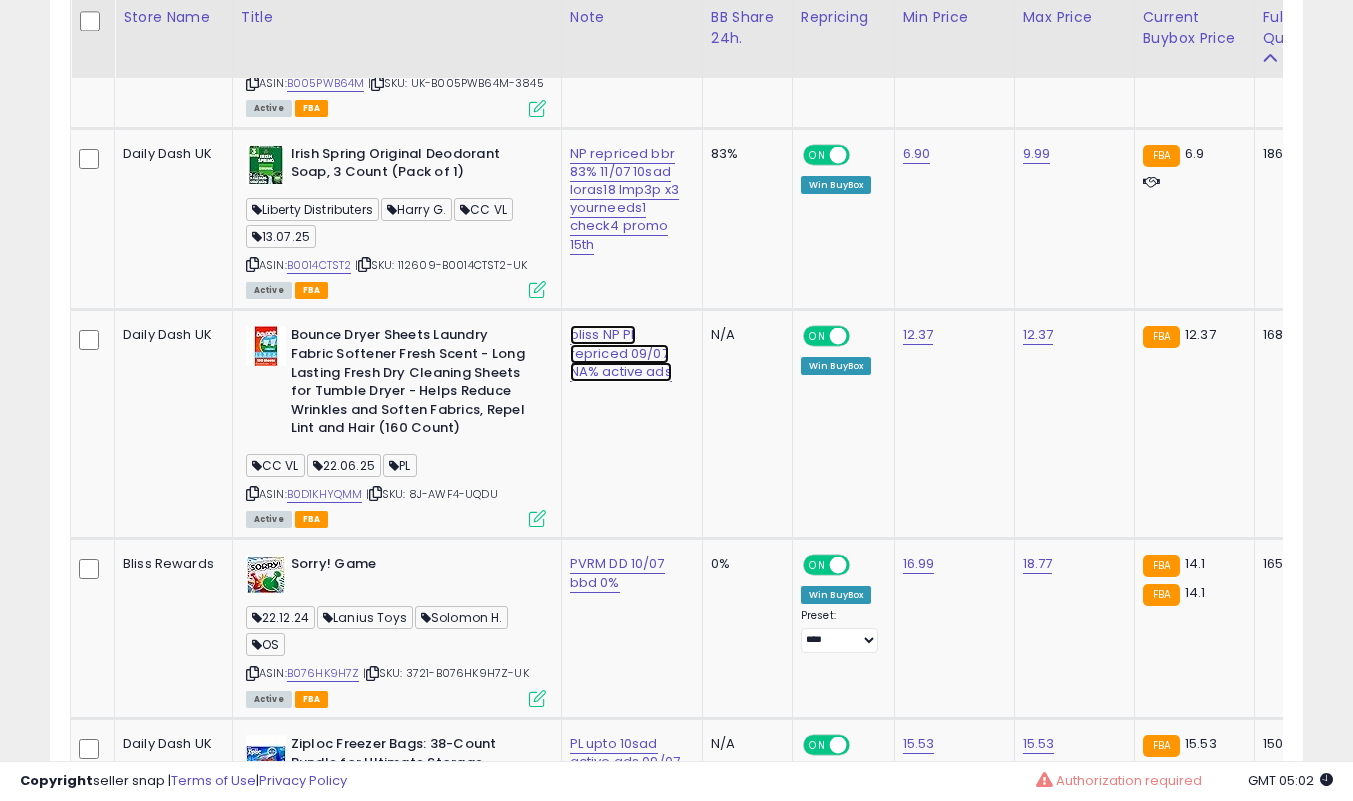 click on "bliss NP PL repriced 09/07 NA% active ads" at bounding box center (626, -7317) 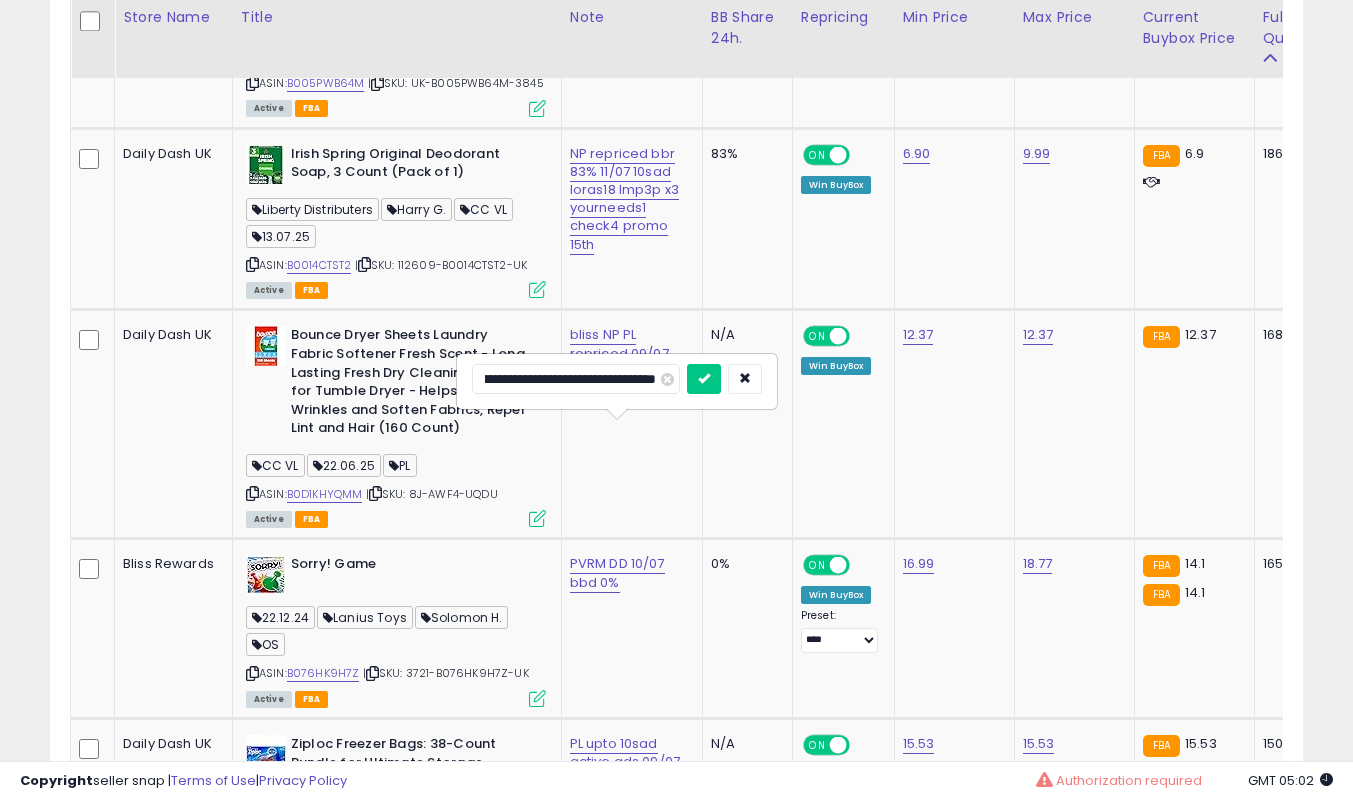 scroll, scrollTop: 0, scrollLeft: 0, axis: both 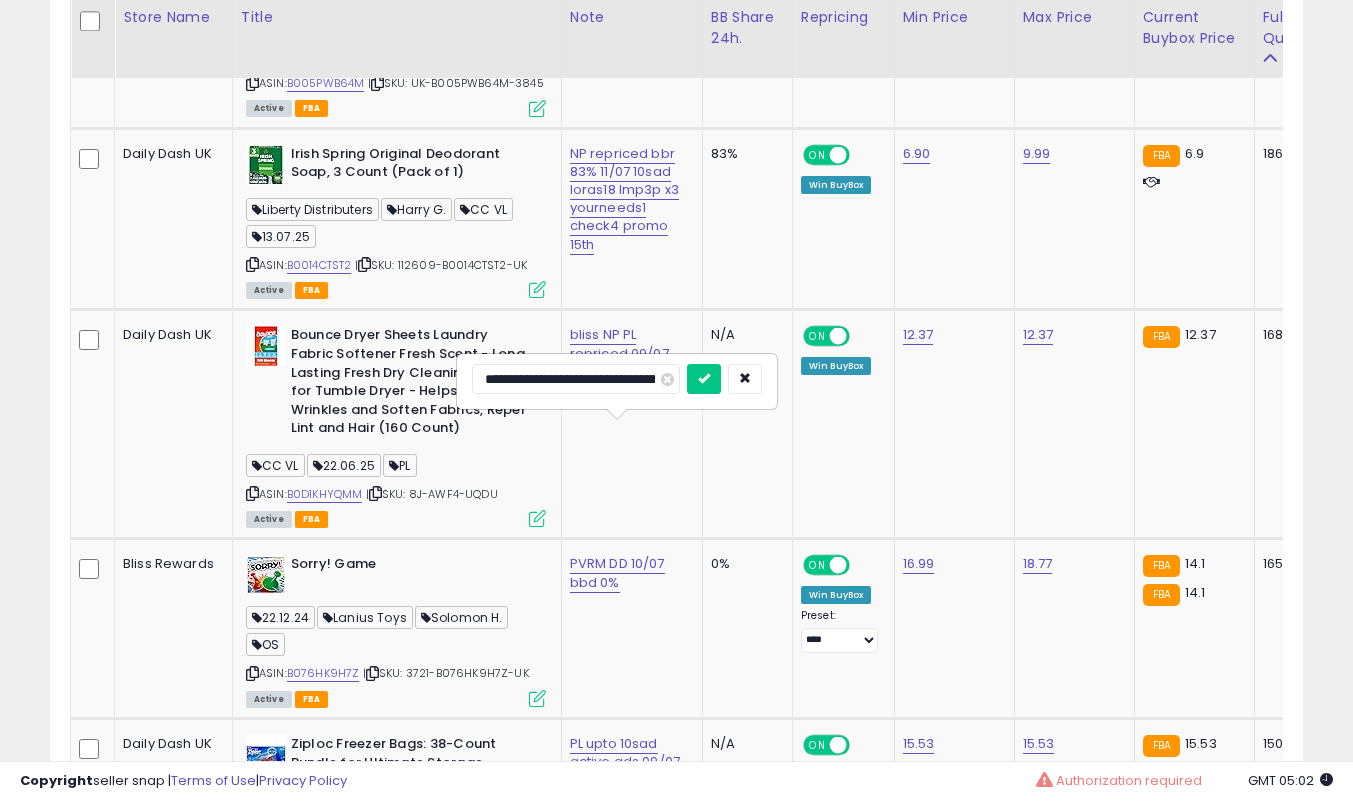 type on "**********" 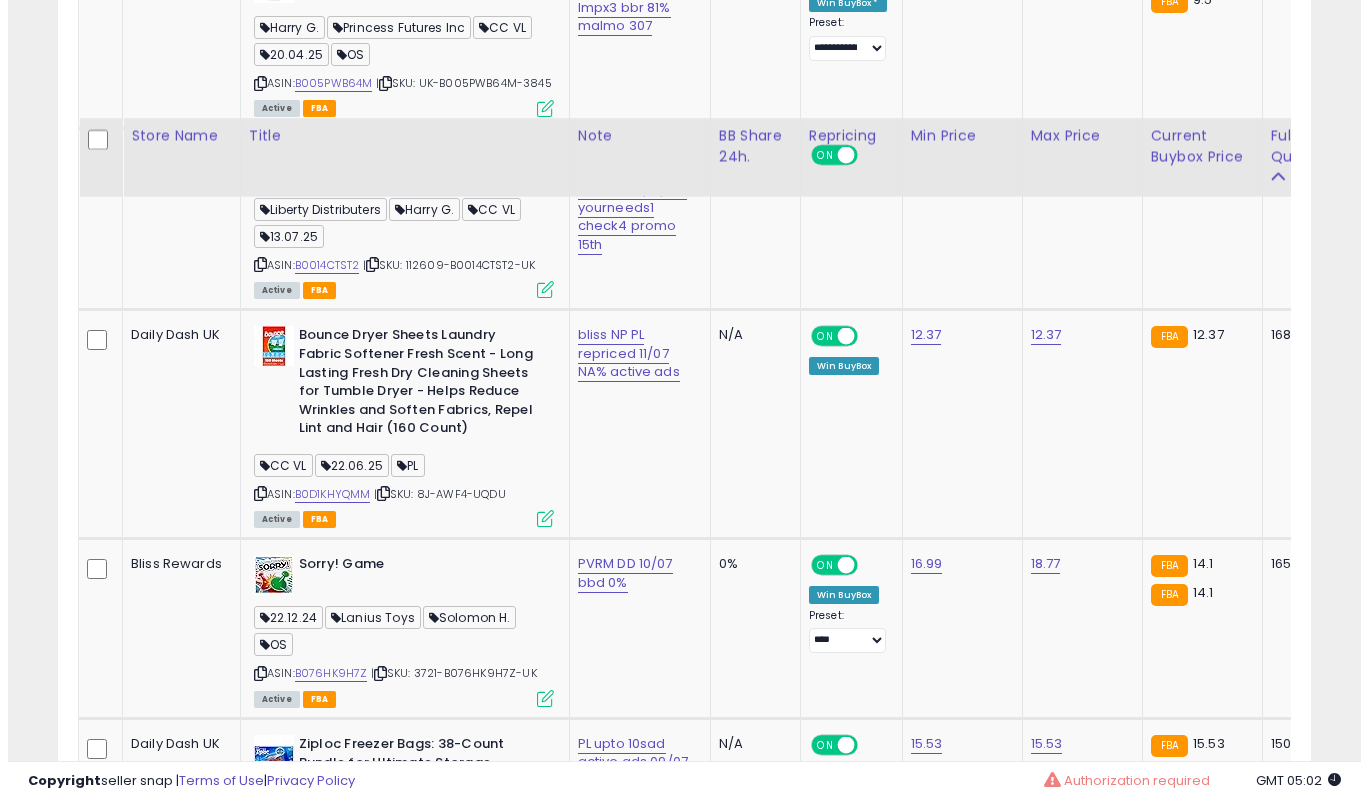 scroll, scrollTop: 8700, scrollLeft: 0, axis: vertical 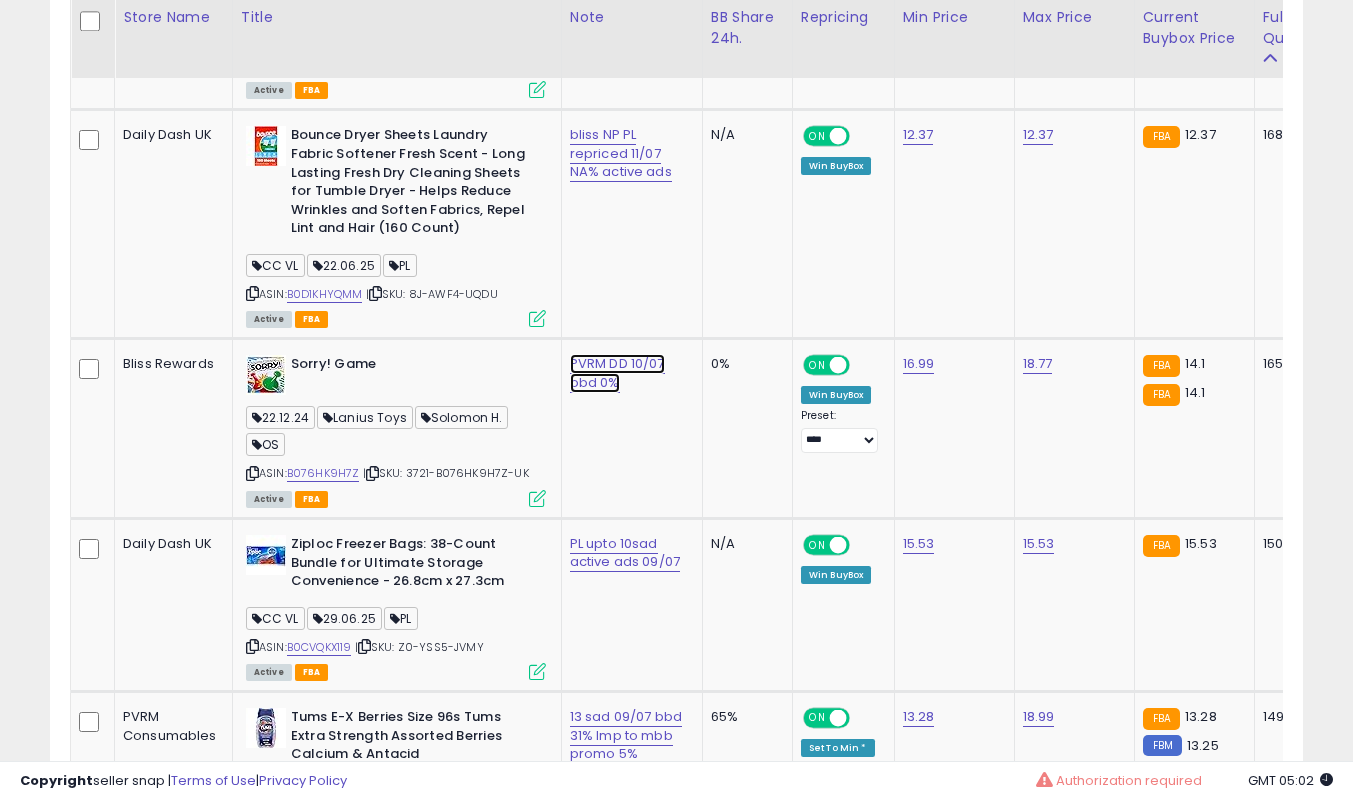 click on "PVRM DD 10/07 bbd 0%" at bounding box center (626, -7517) 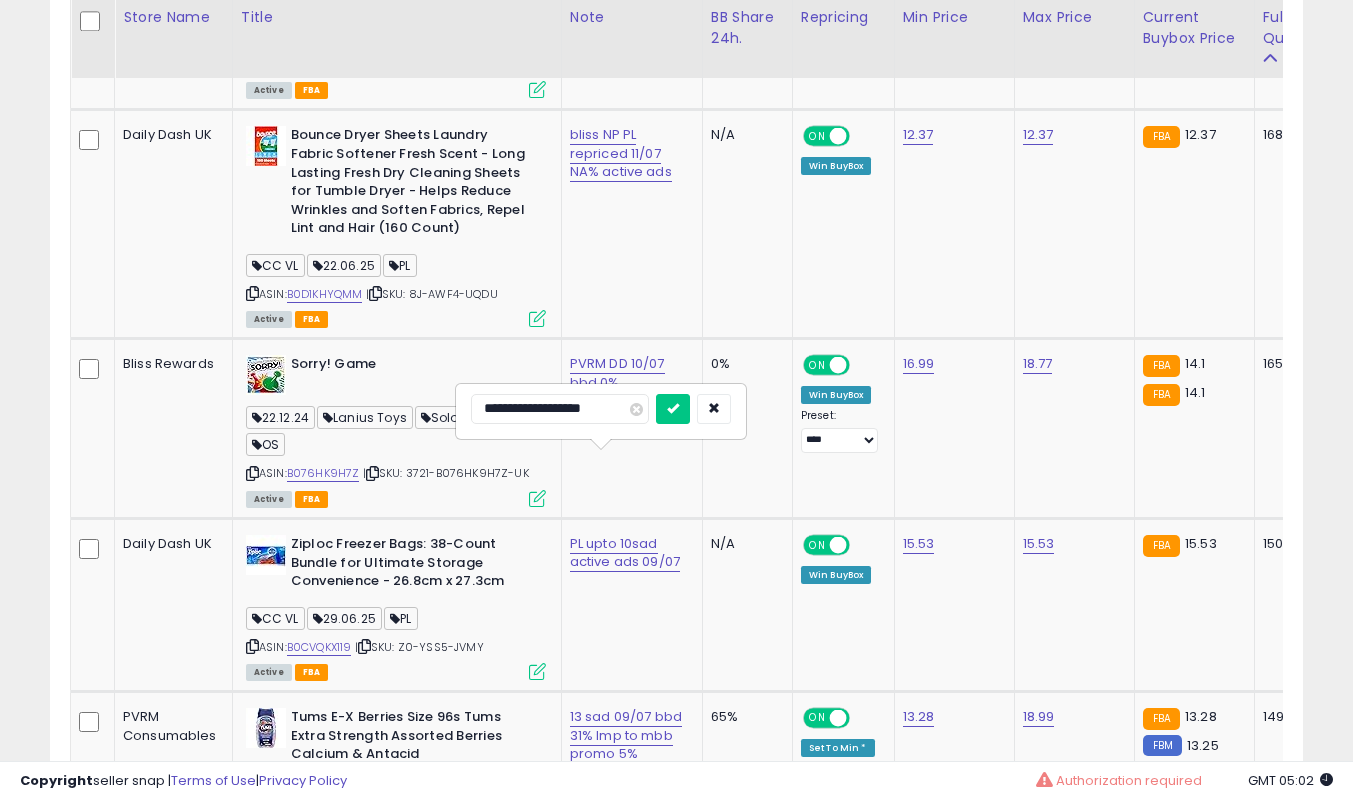 type on "**********" 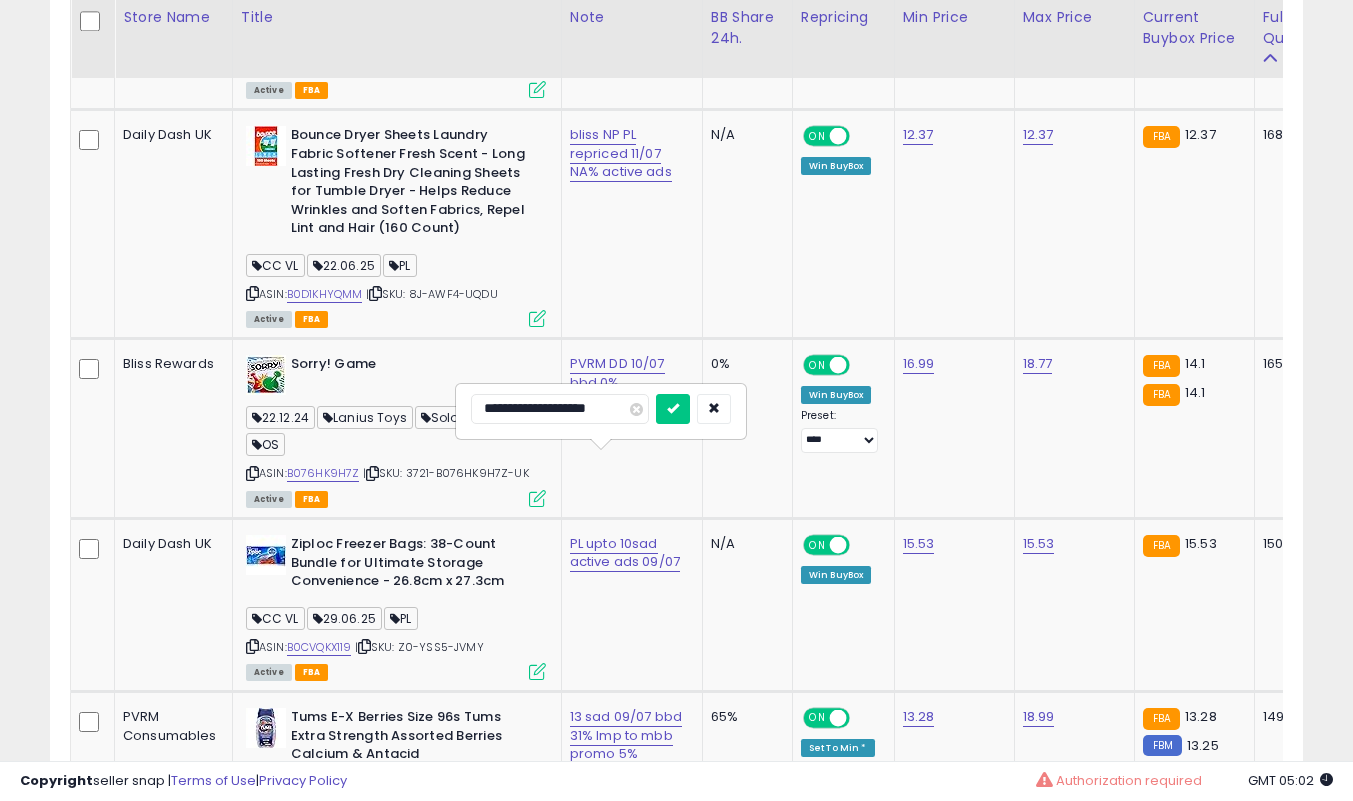 click at bounding box center (673, 409) 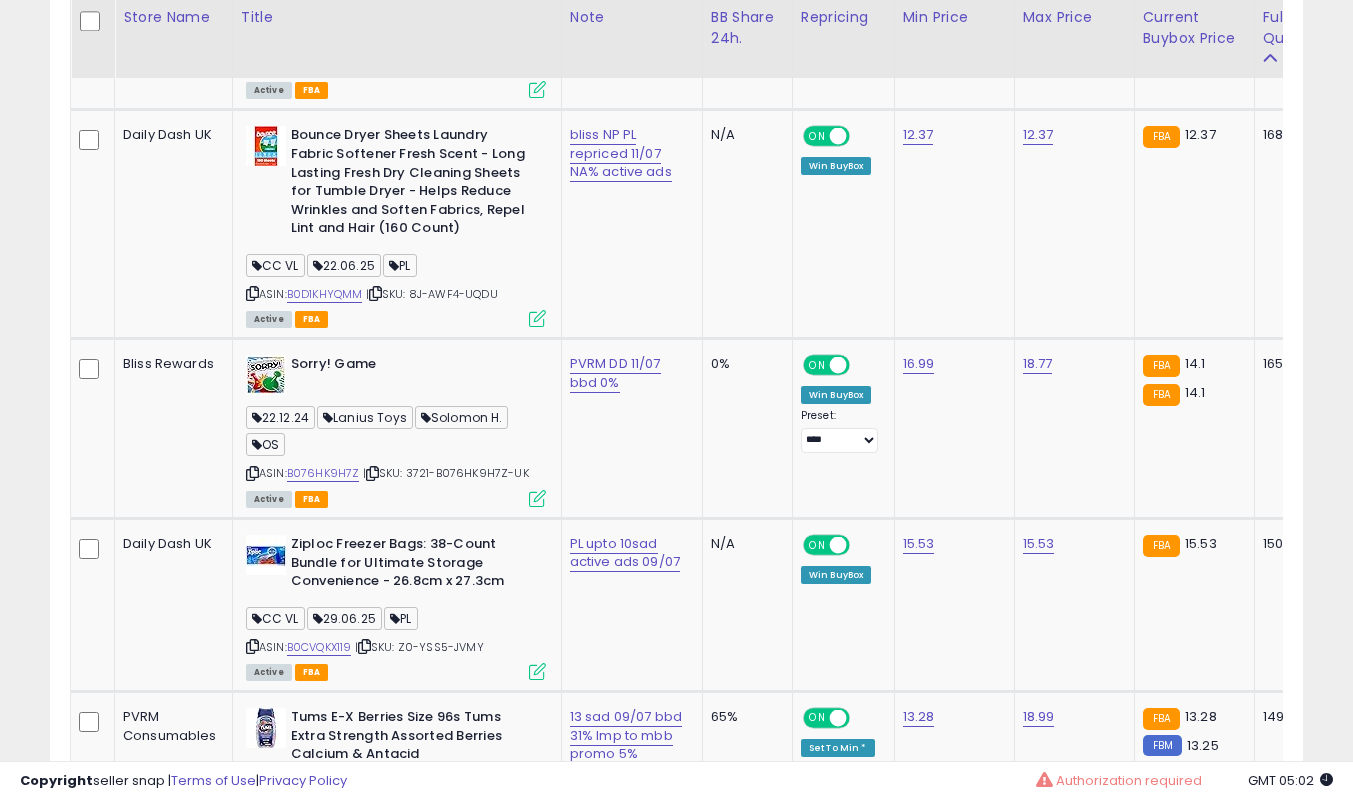 click on "ASIN:  B076HK9H7Z    |   SKU: 3721-B076HK9H7Z-UK Active FBA" at bounding box center (396, 430) 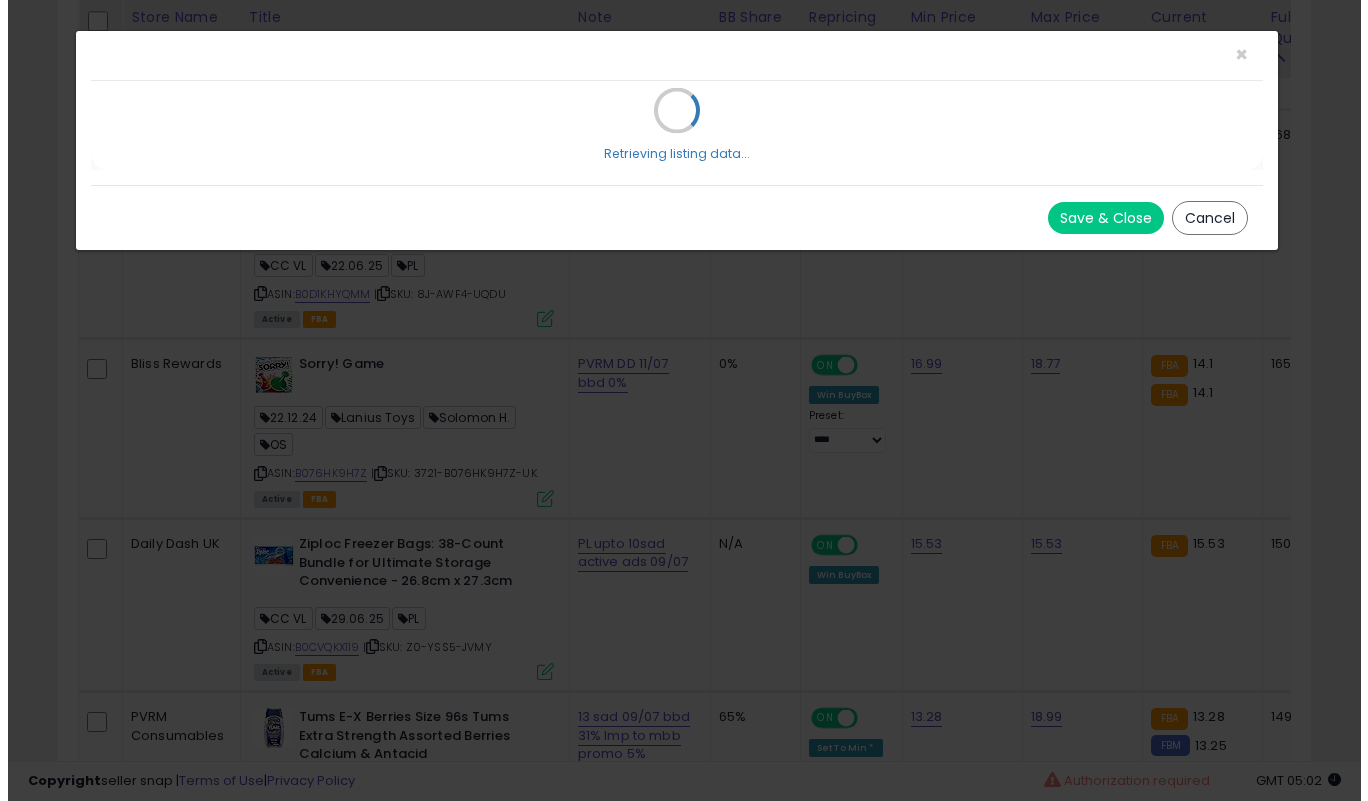 scroll, scrollTop: 999590, scrollLeft: 999266, axis: both 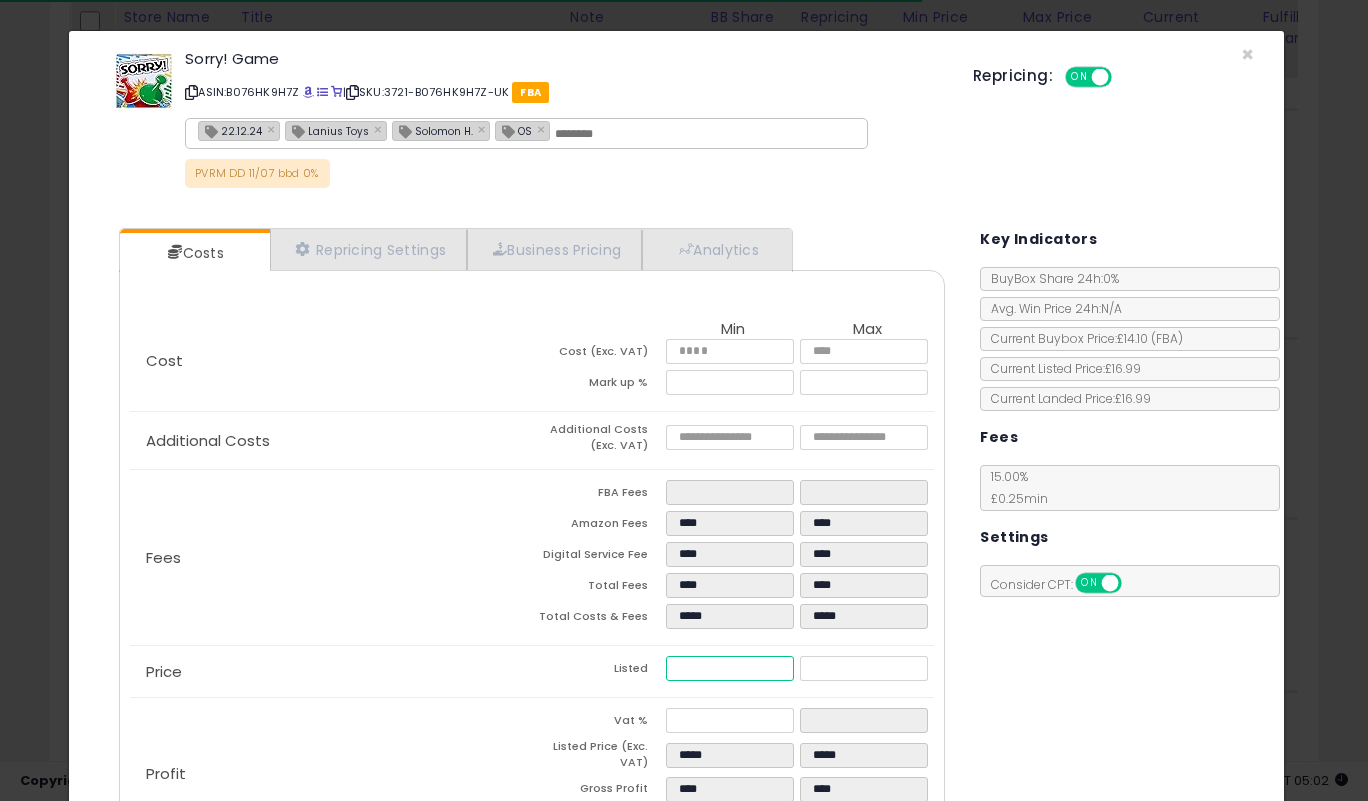 drag, startPoint x: 708, startPoint y: 667, endPoint x: 435, endPoint y: 680, distance: 273.30936 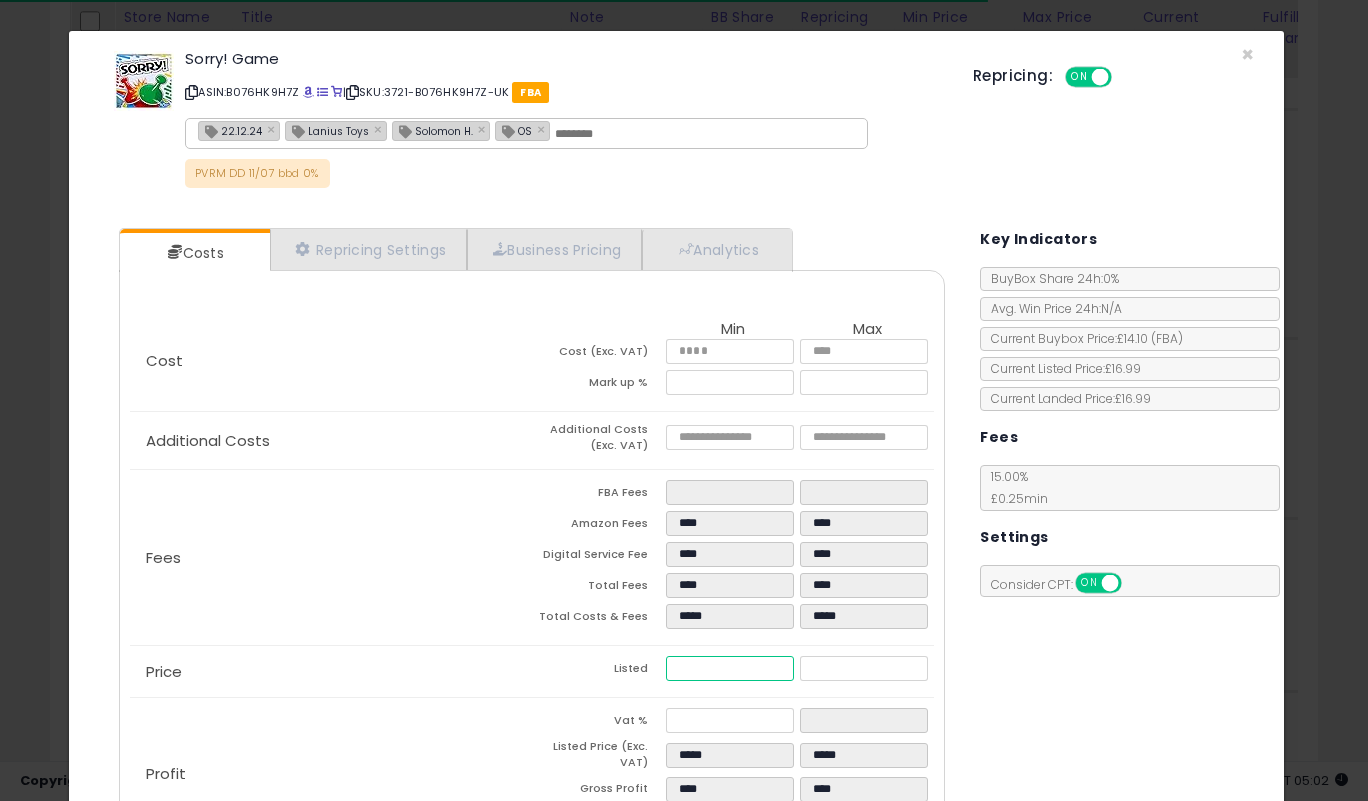 type on "****" 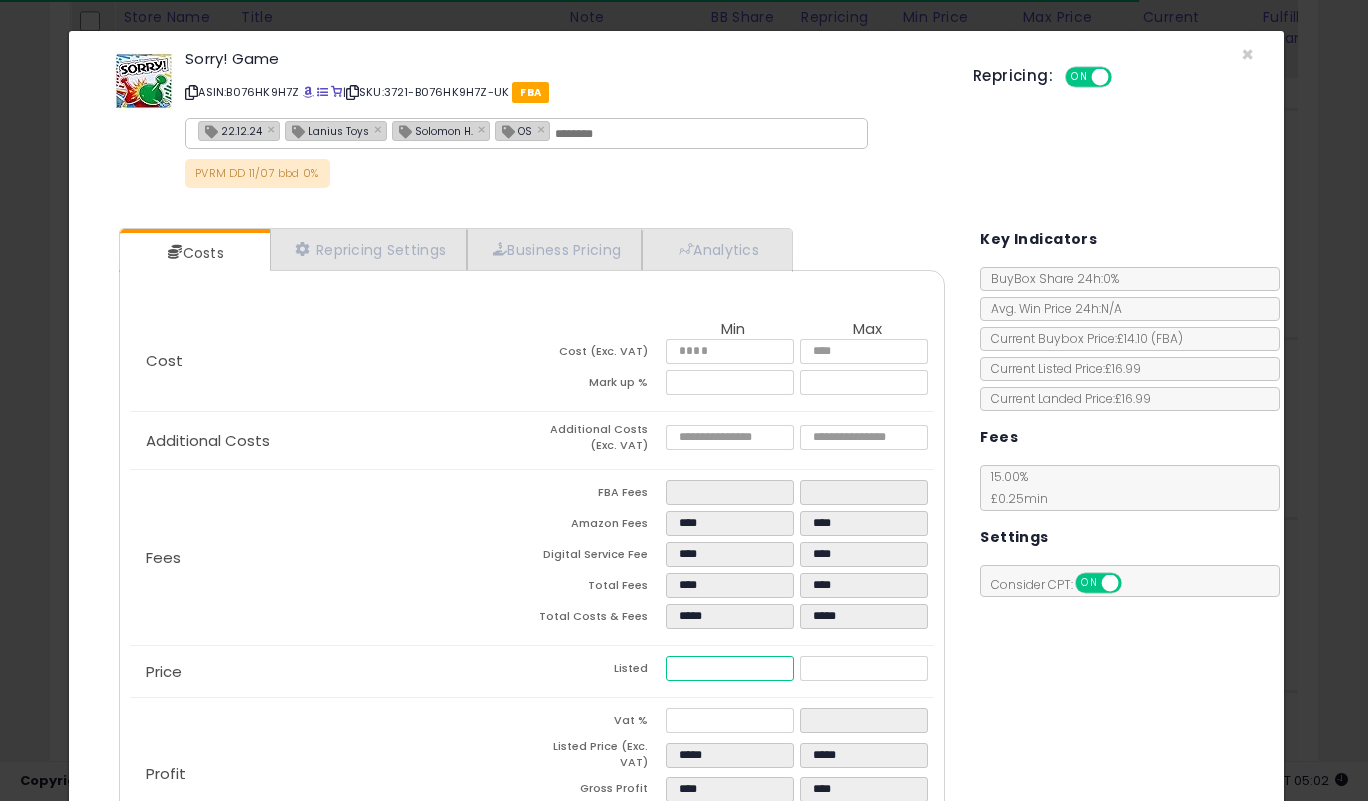 type on "****" 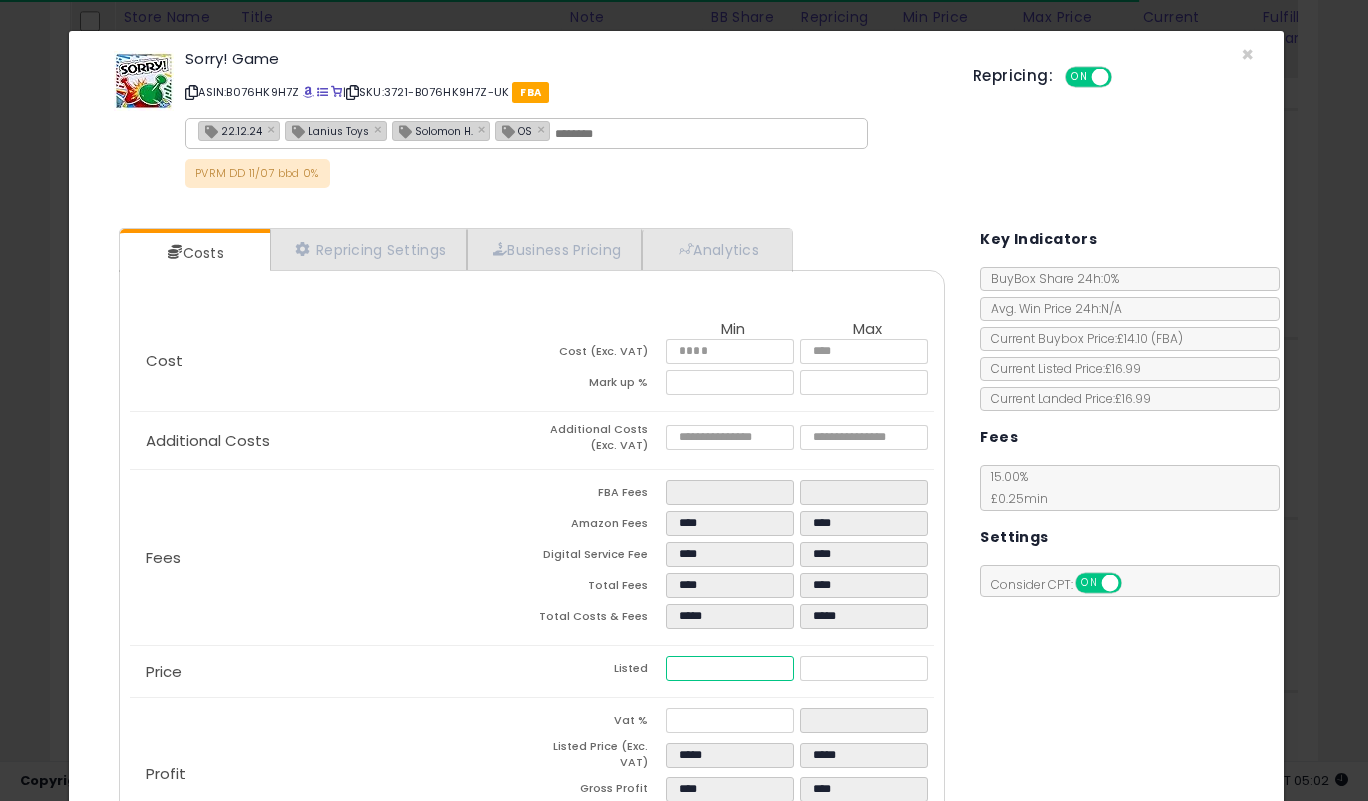 type on "****" 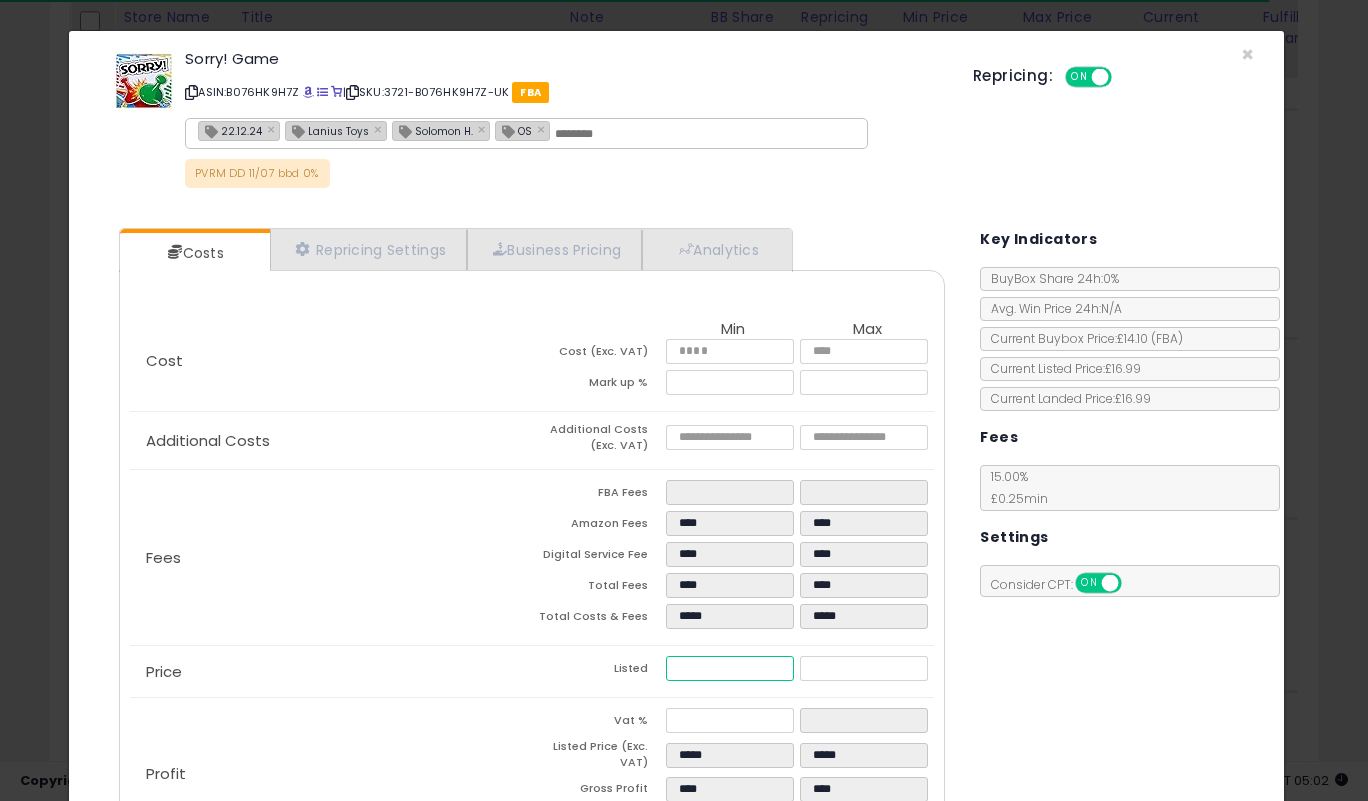 type on "*****" 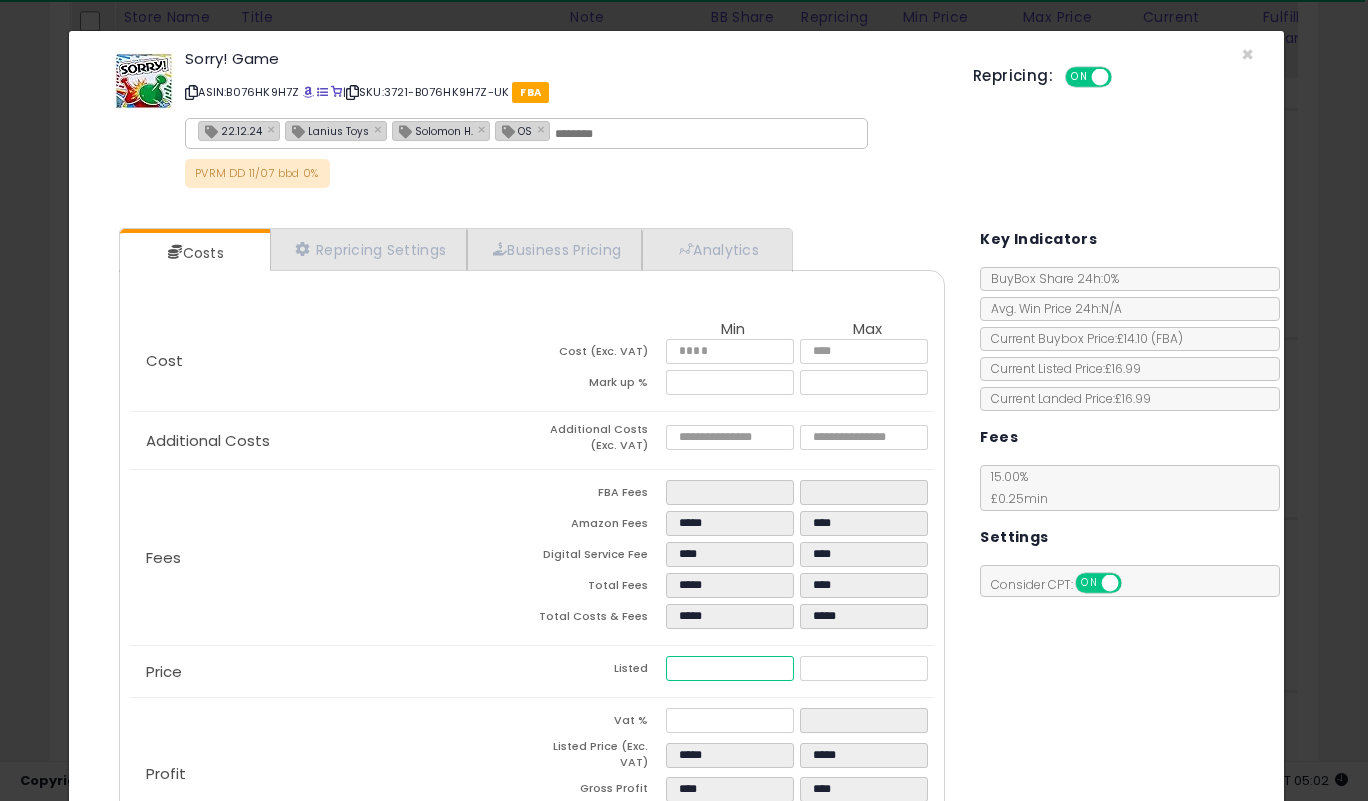 type on "****" 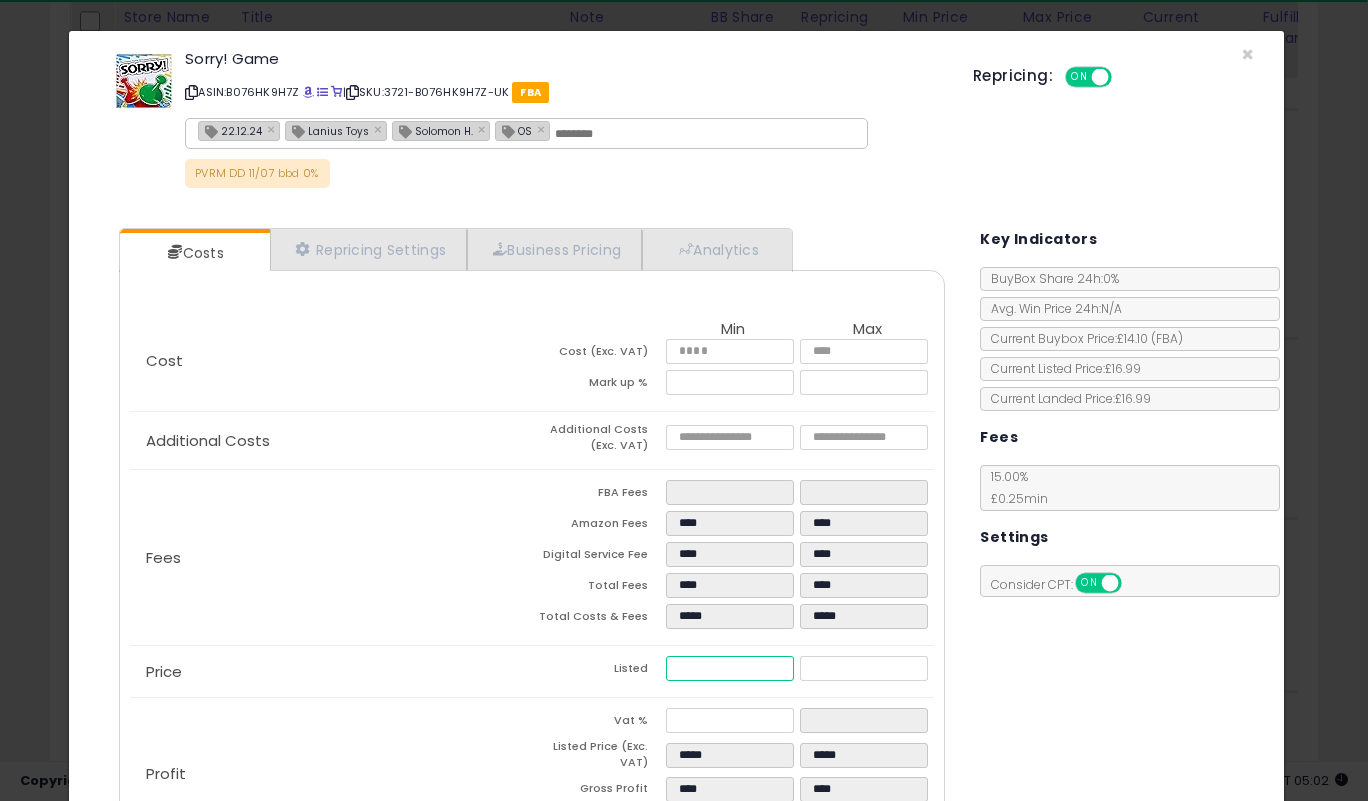 type on "****" 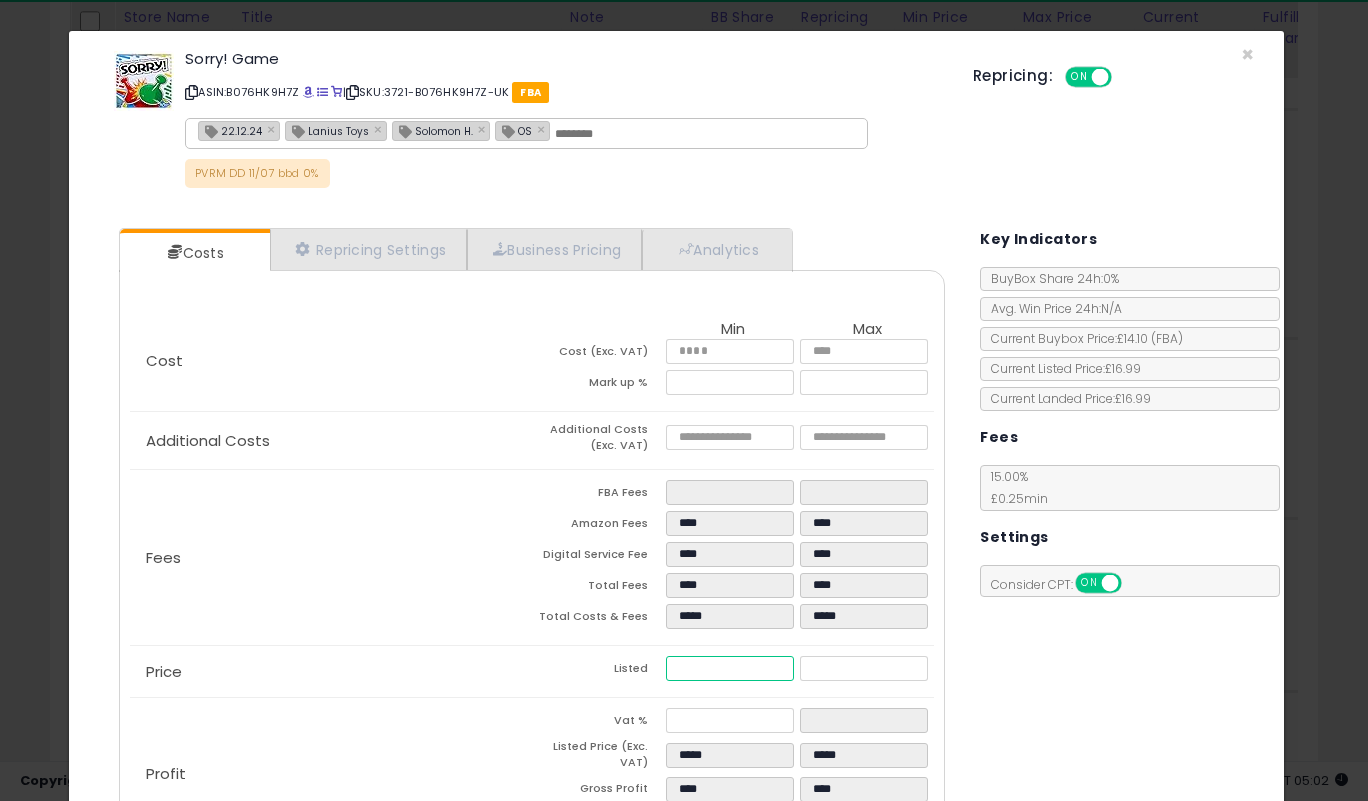 type on "****" 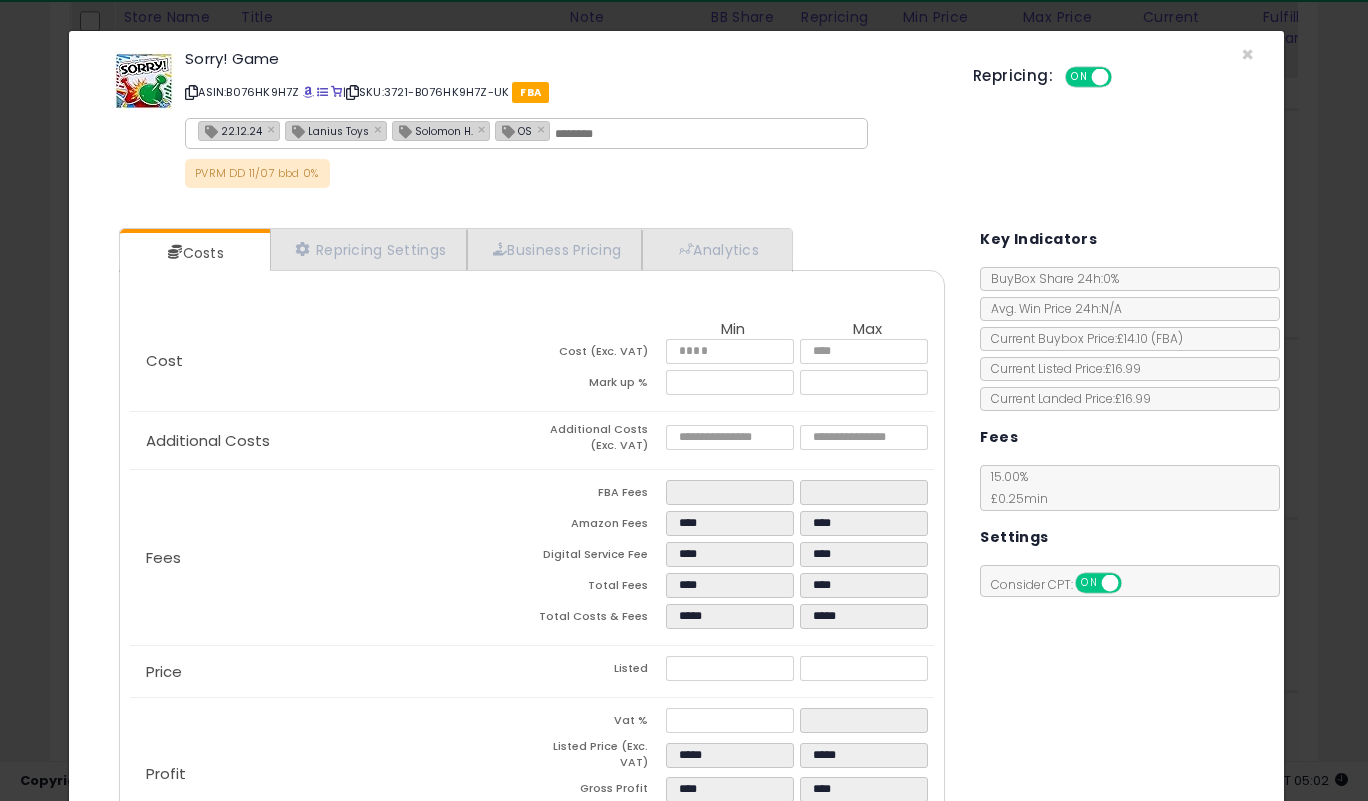 type on "*****" 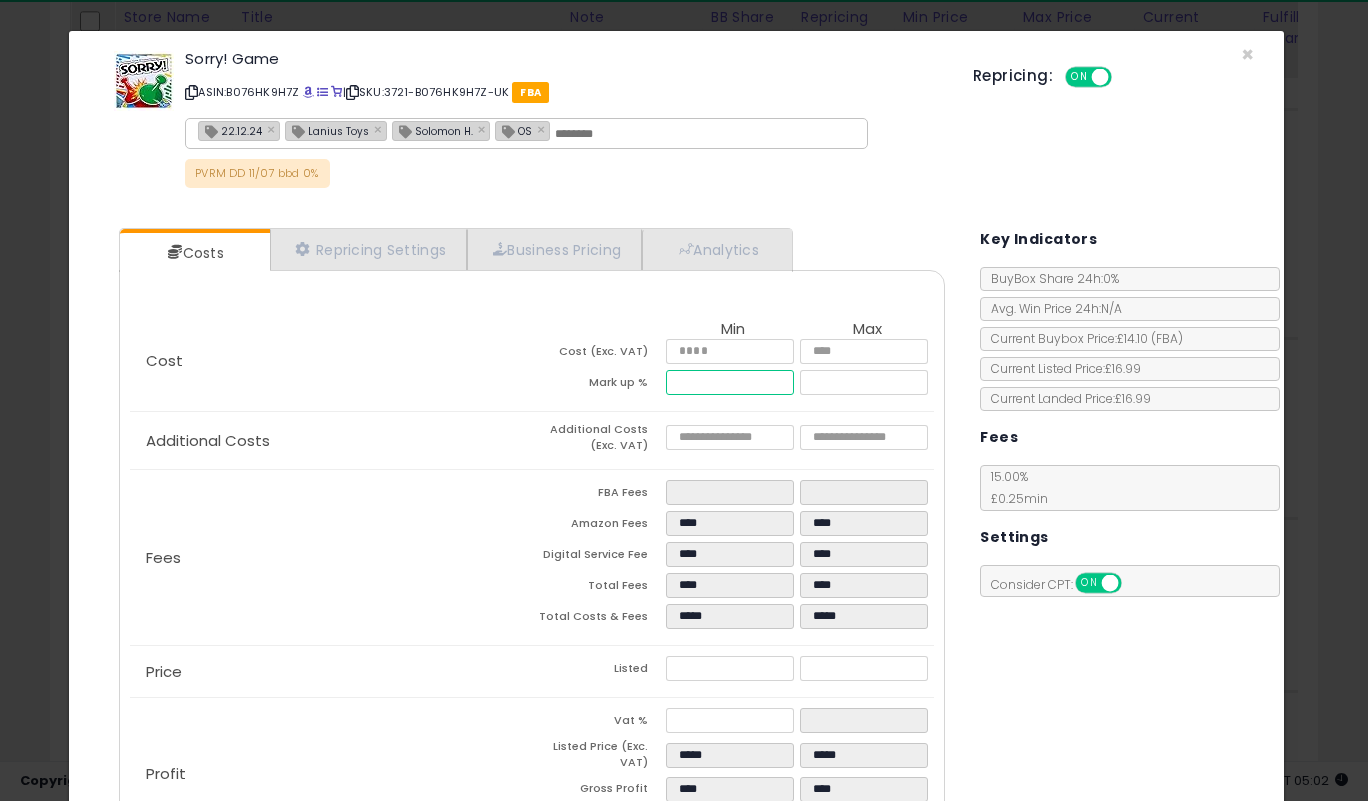 drag, startPoint x: 734, startPoint y: 383, endPoint x: 580, endPoint y: 386, distance: 154.02922 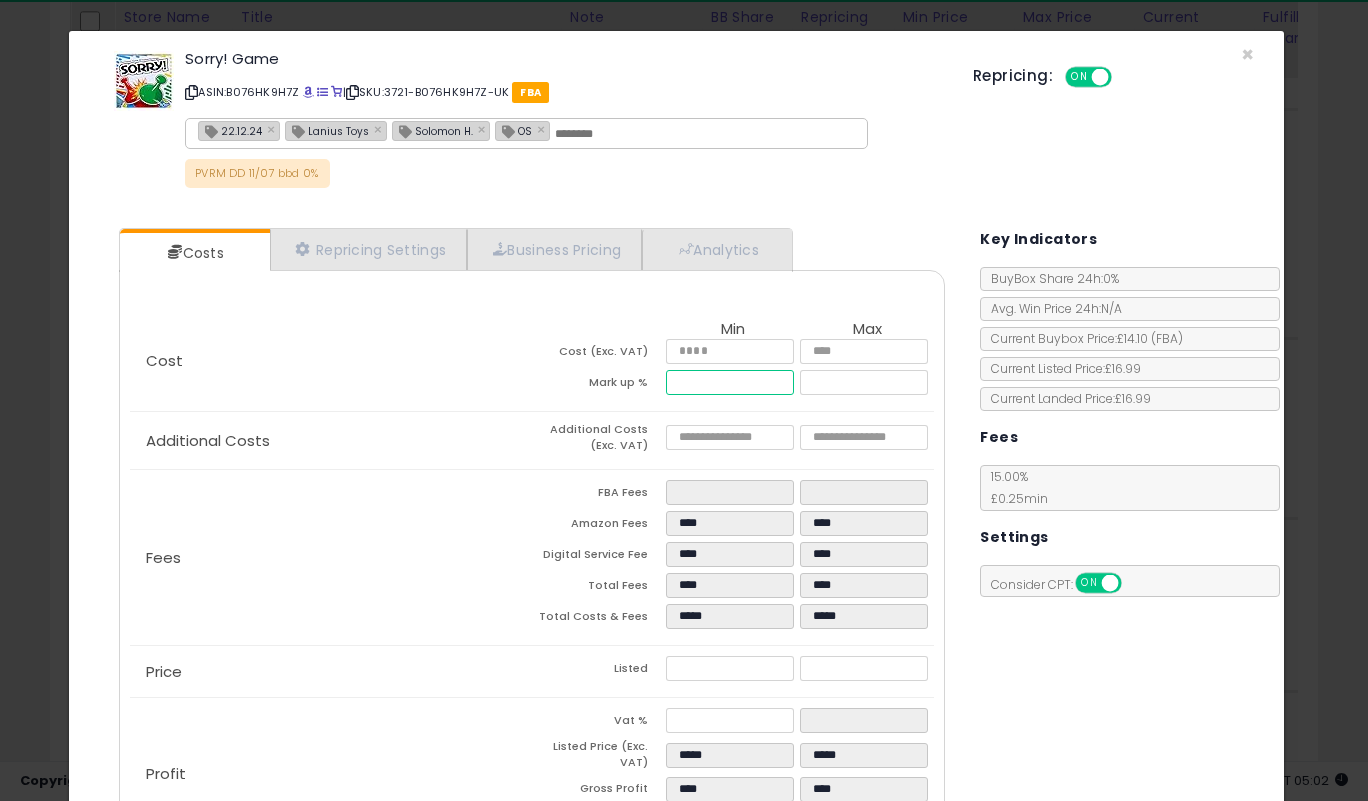 click on "Mark up %
*****
*****" at bounding box center (733, 385) 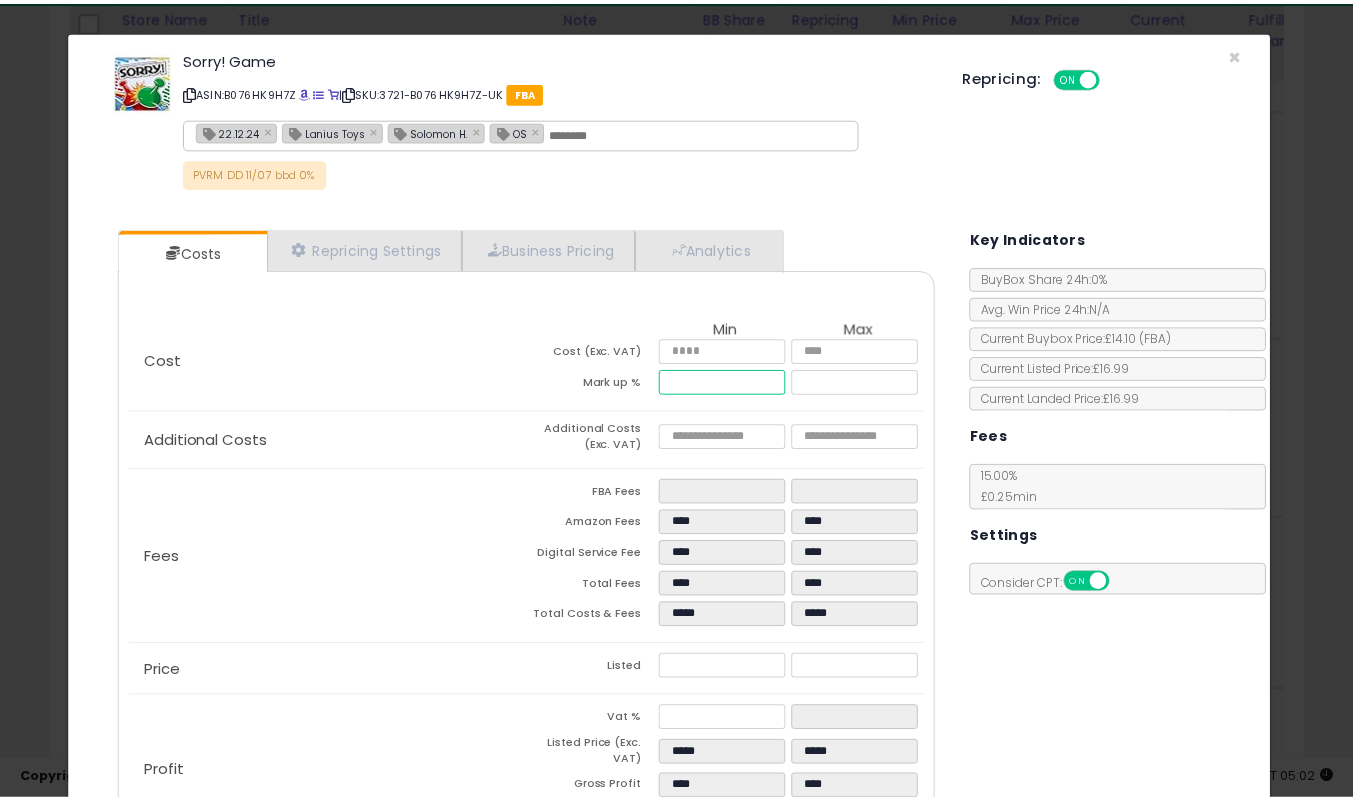 scroll, scrollTop: 153, scrollLeft: 0, axis: vertical 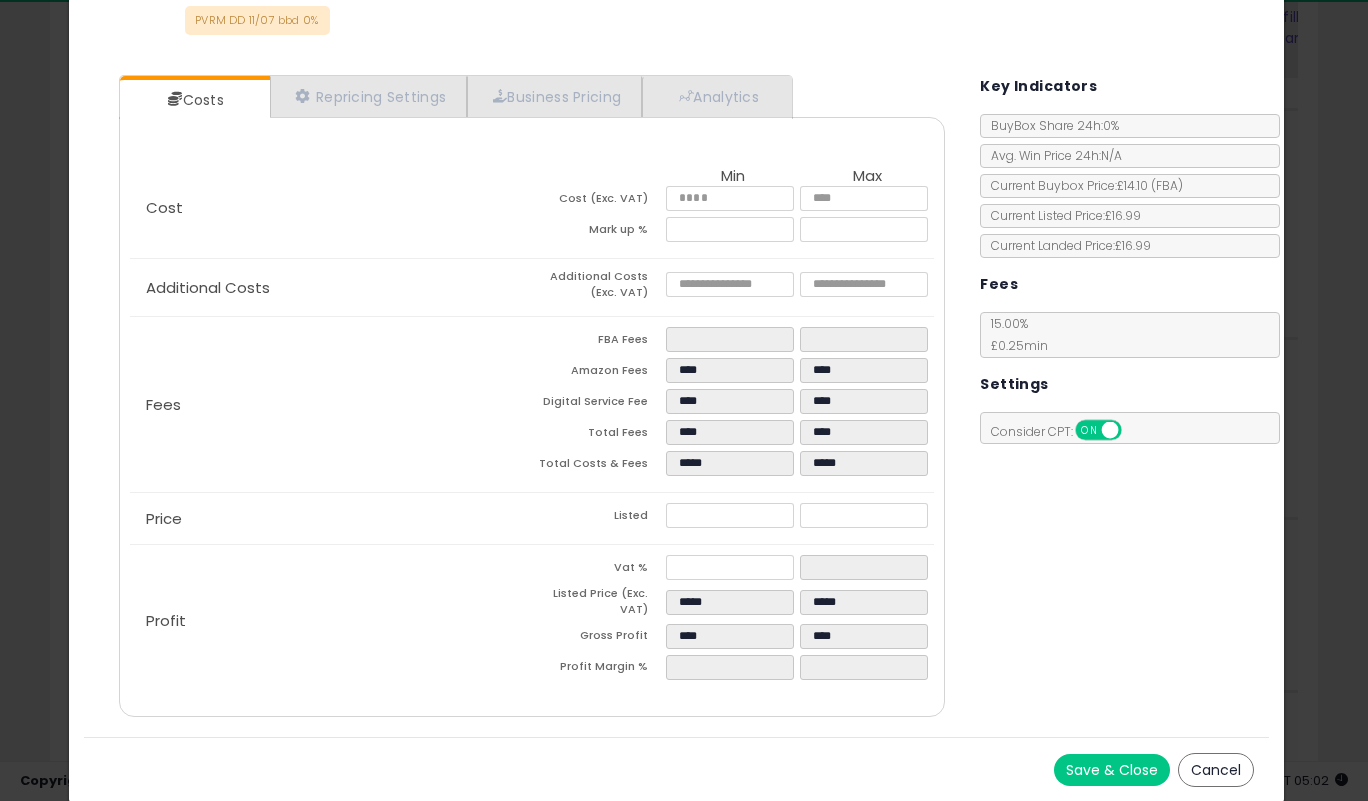 click on "Cancel" at bounding box center [1216, 770] 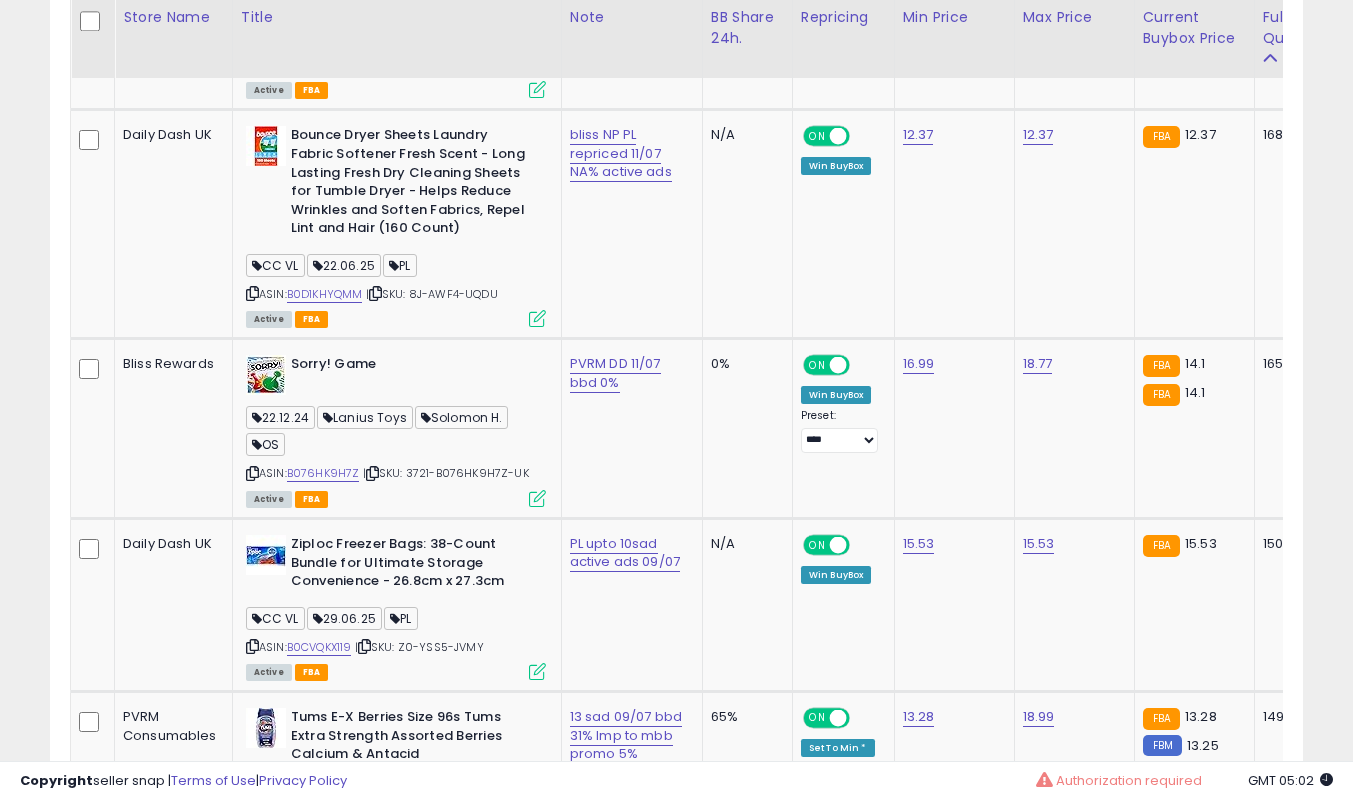 scroll, scrollTop: 9000, scrollLeft: 0, axis: vertical 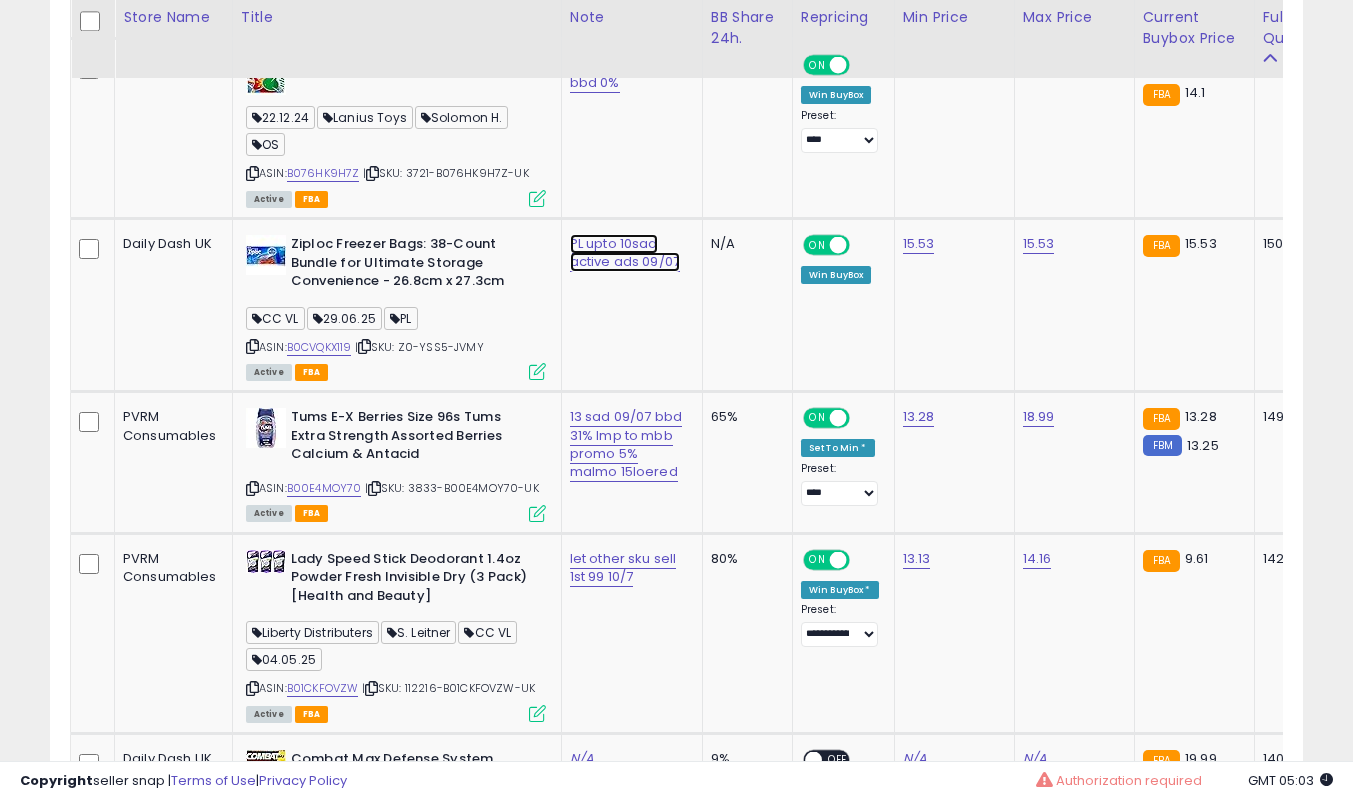 click on "PL upto 10sad active ads 09/07" at bounding box center [626, -7817] 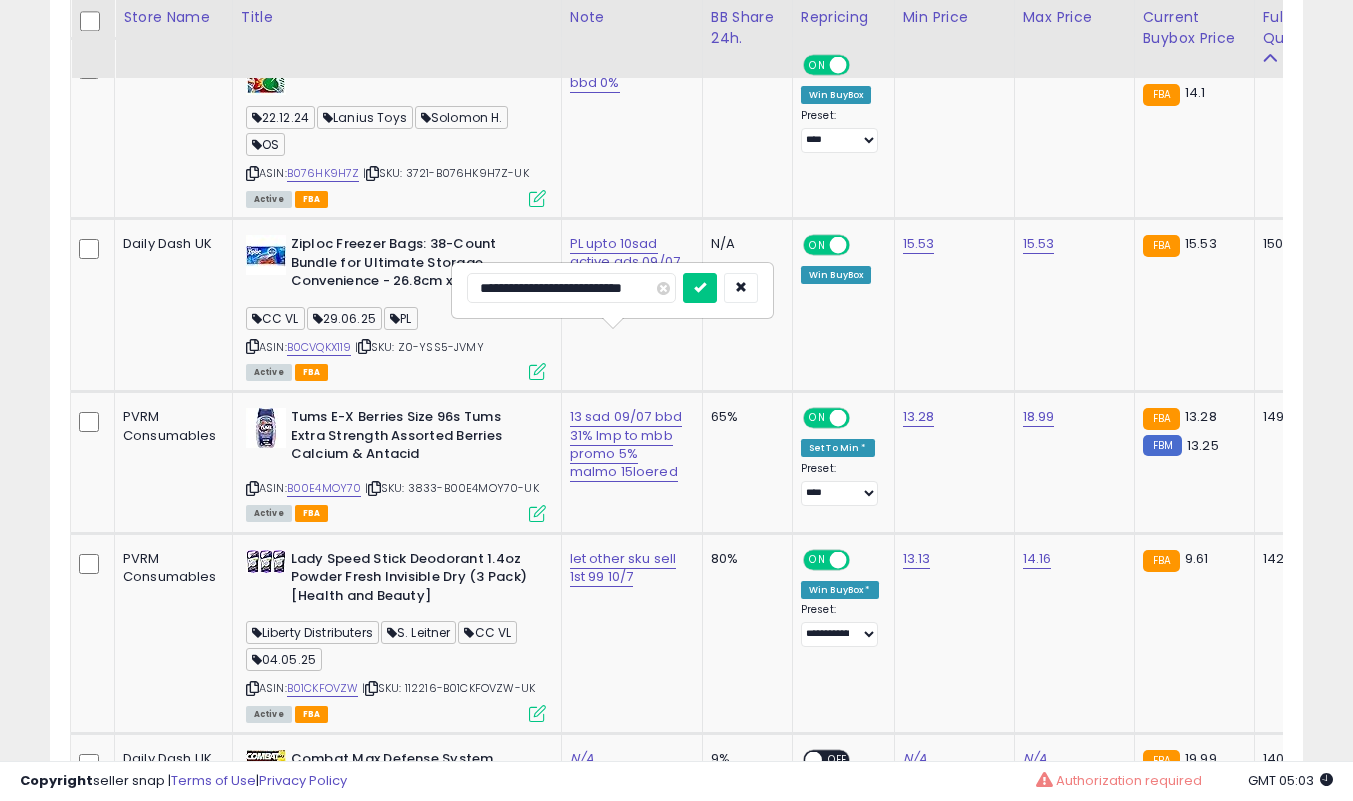 scroll, scrollTop: 0, scrollLeft: 16, axis: horizontal 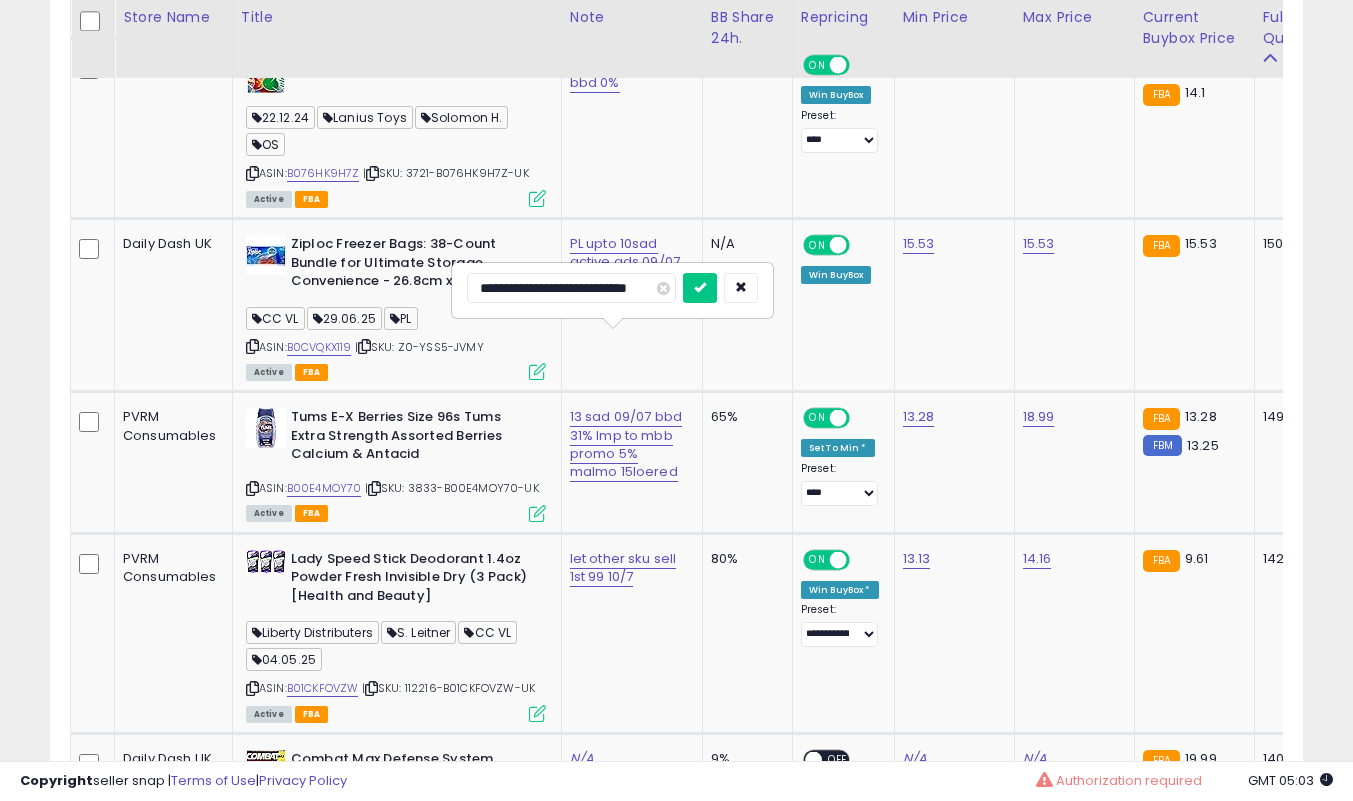 type on "**********" 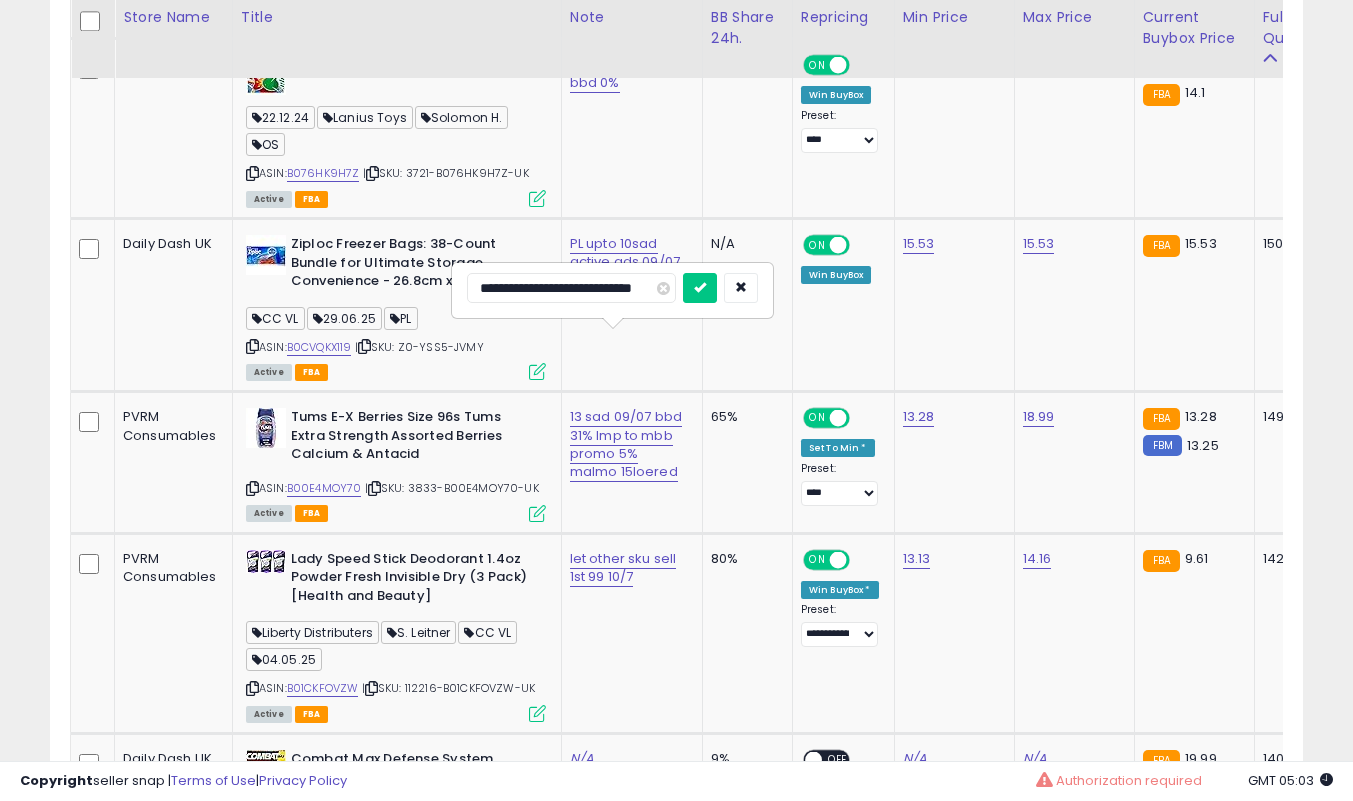 click at bounding box center (700, 288) 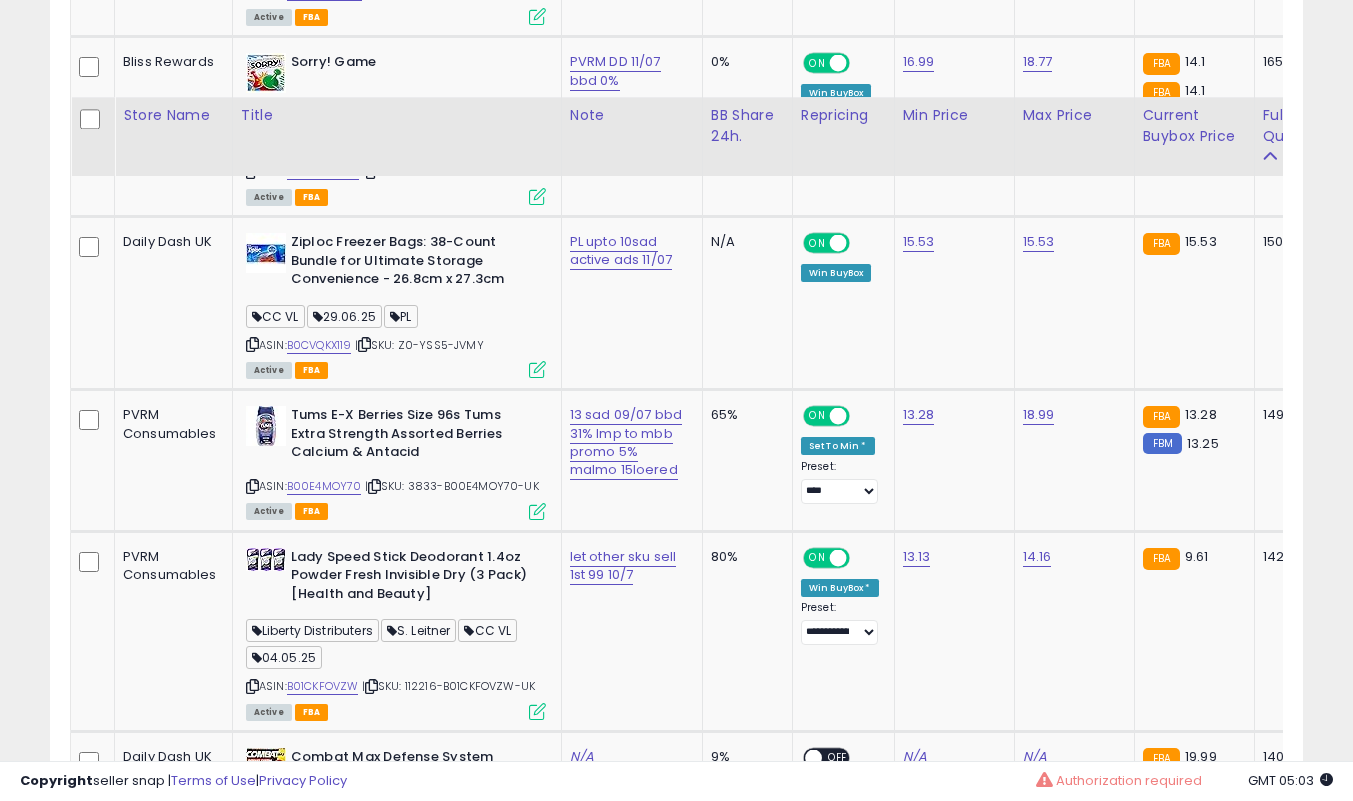 scroll, scrollTop: 9100, scrollLeft: 0, axis: vertical 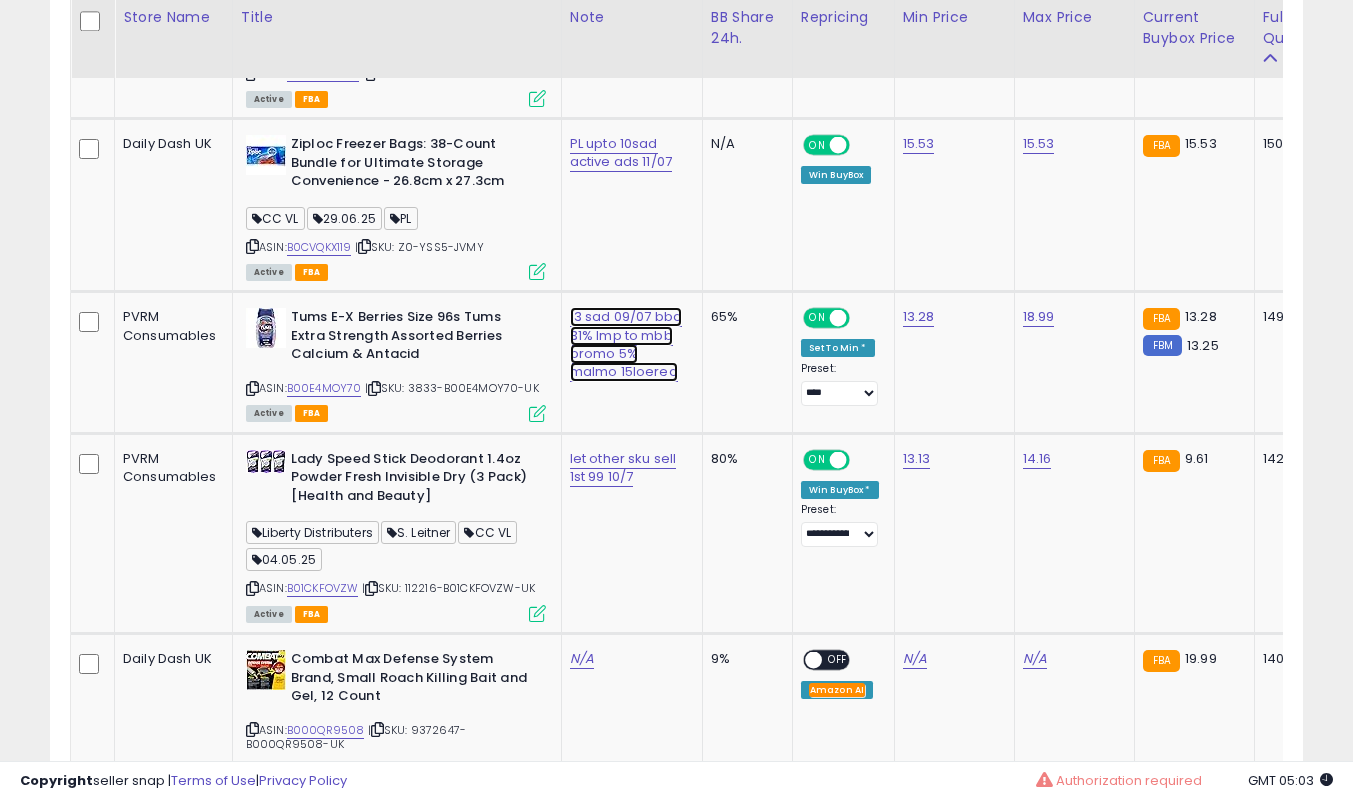click on "13 sad 09/07 bbd 31% lmp to mbb promo 5% malmo  15loered" at bounding box center (626, -7917) 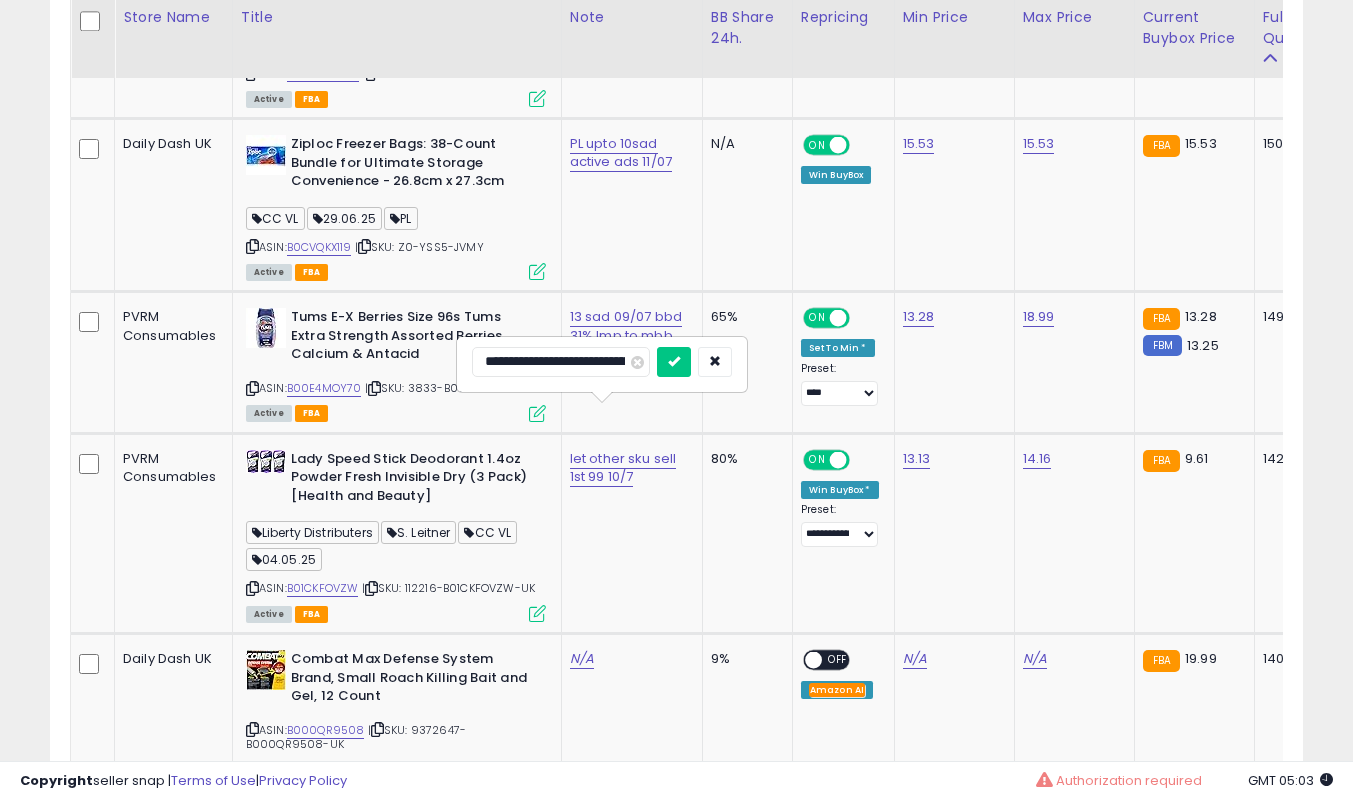 scroll, scrollTop: 0, scrollLeft: 0, axis: both 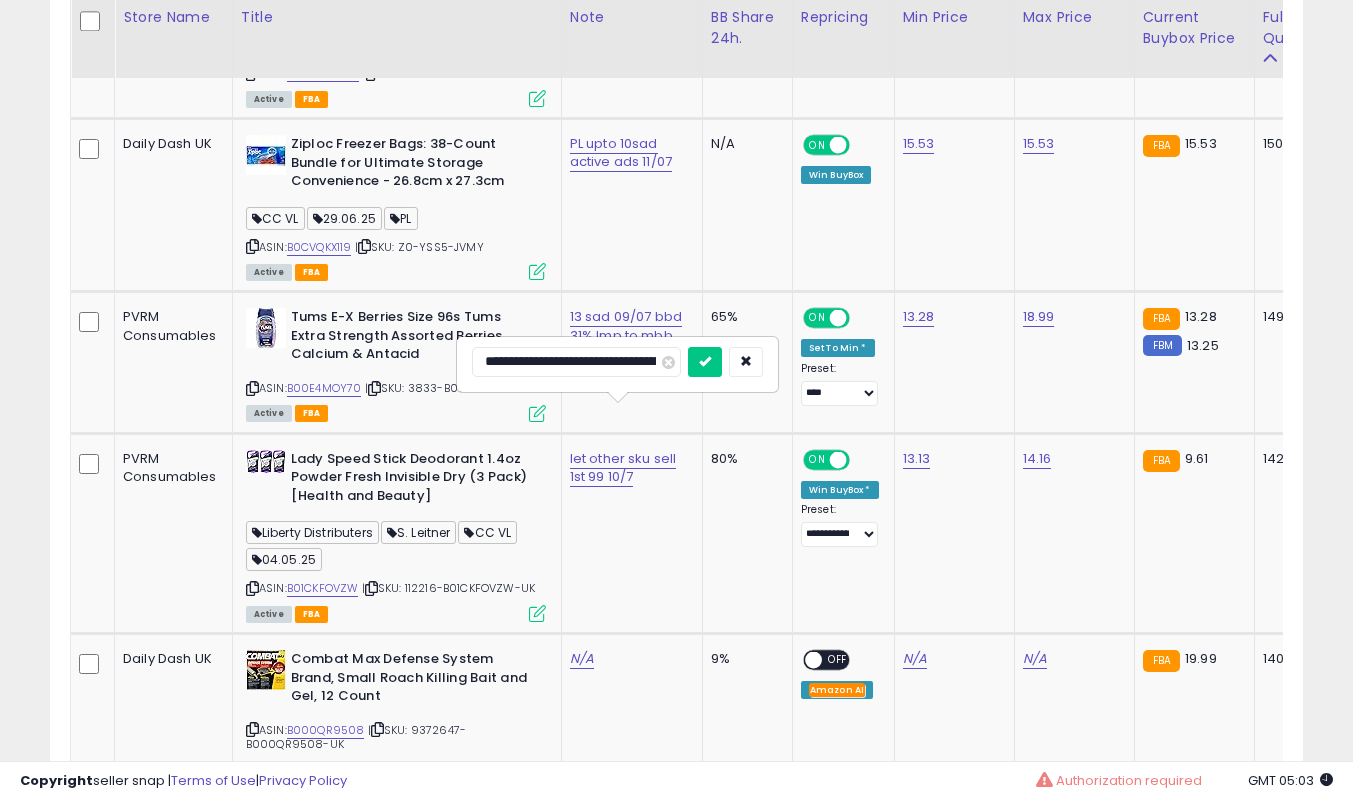 type on "**********" 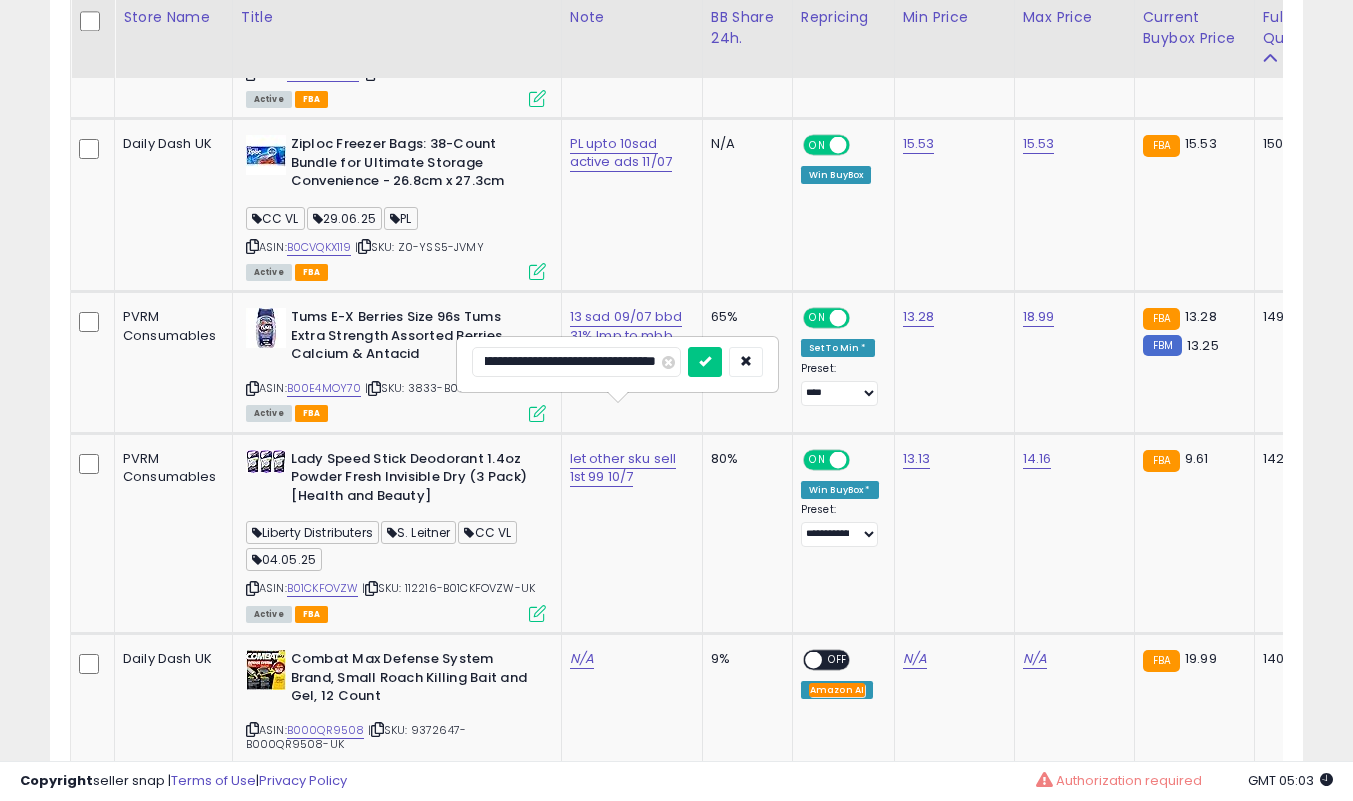 scroll, scrollTop: 0, scrollLeft: 175, axis: horizontal 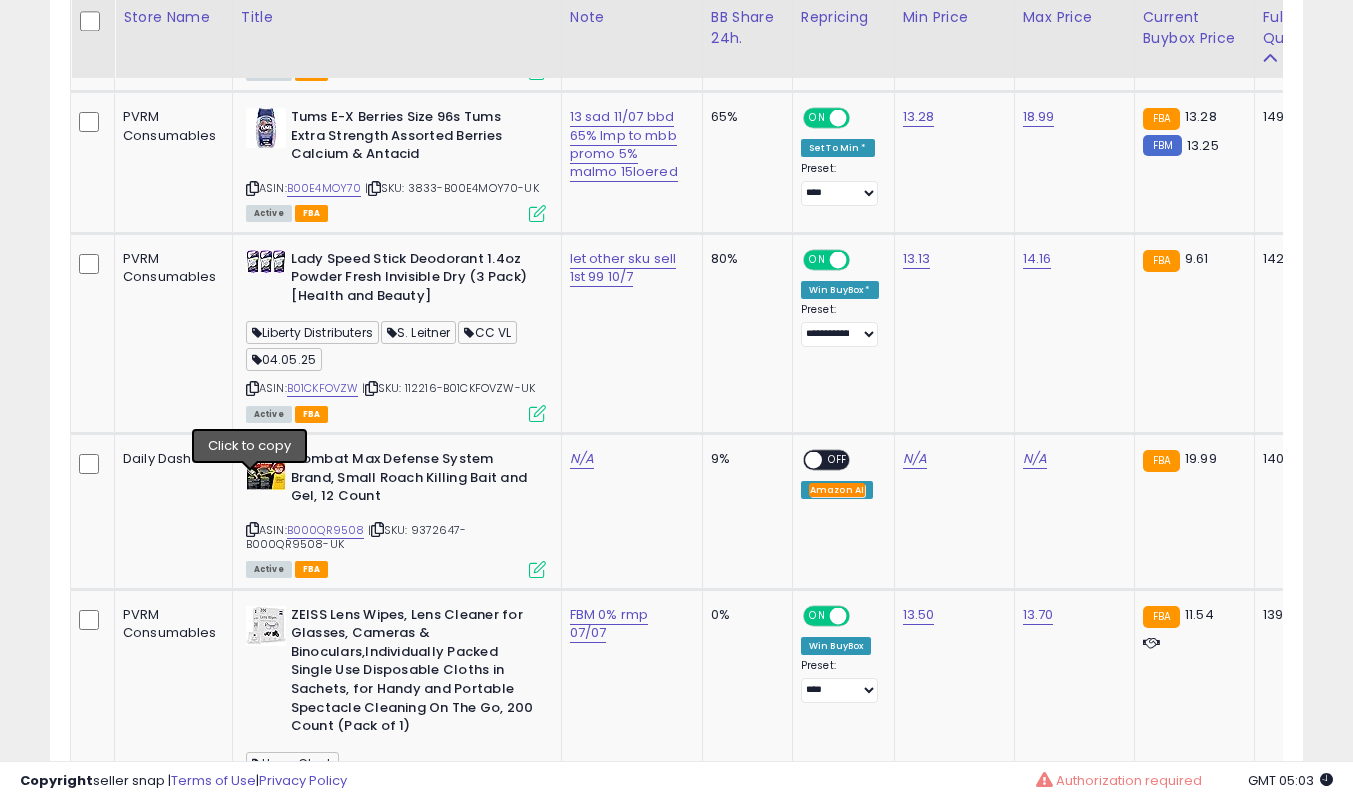 click at bounding box center (252, 388) 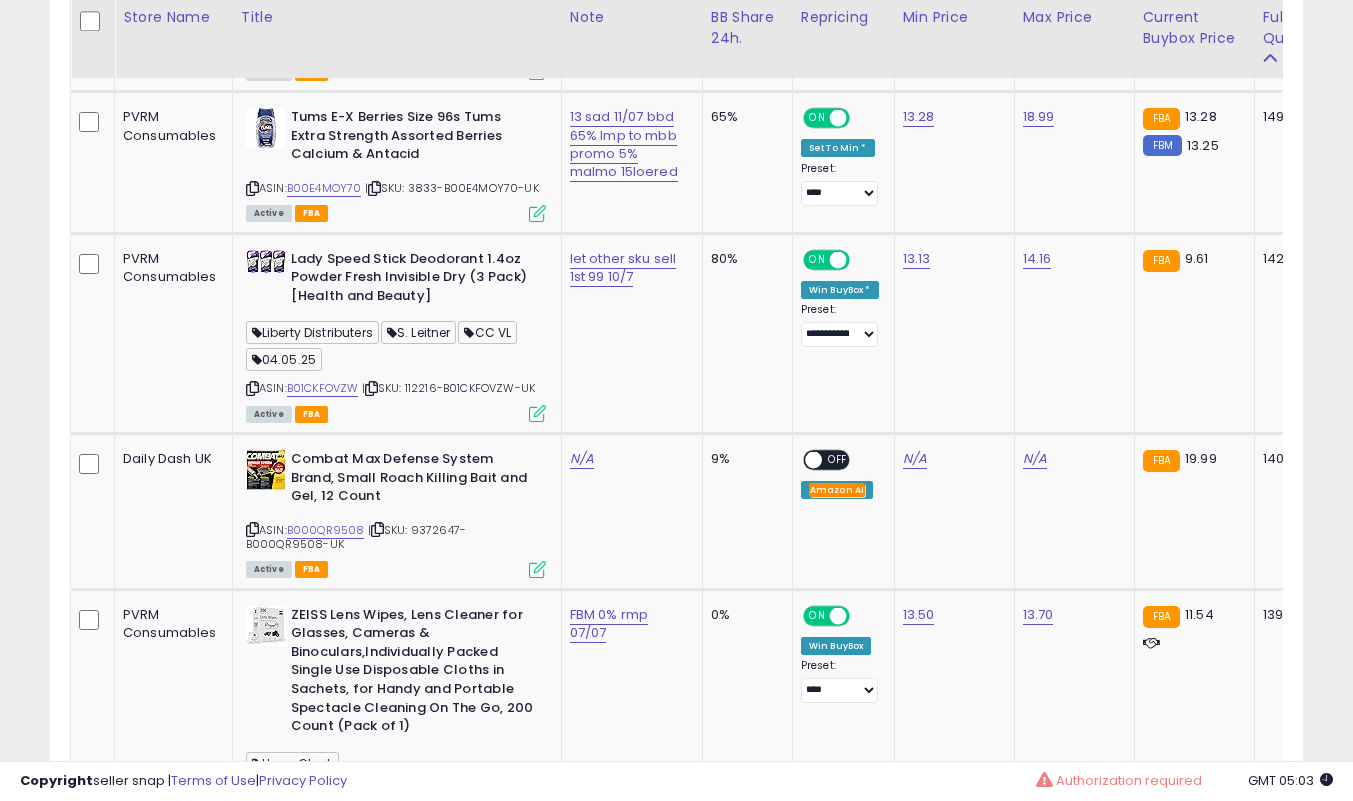 drag, startPoint x: 0, startPoint y: 590, endPoint x: 579, endPoint y: 575, distance: 579.1943 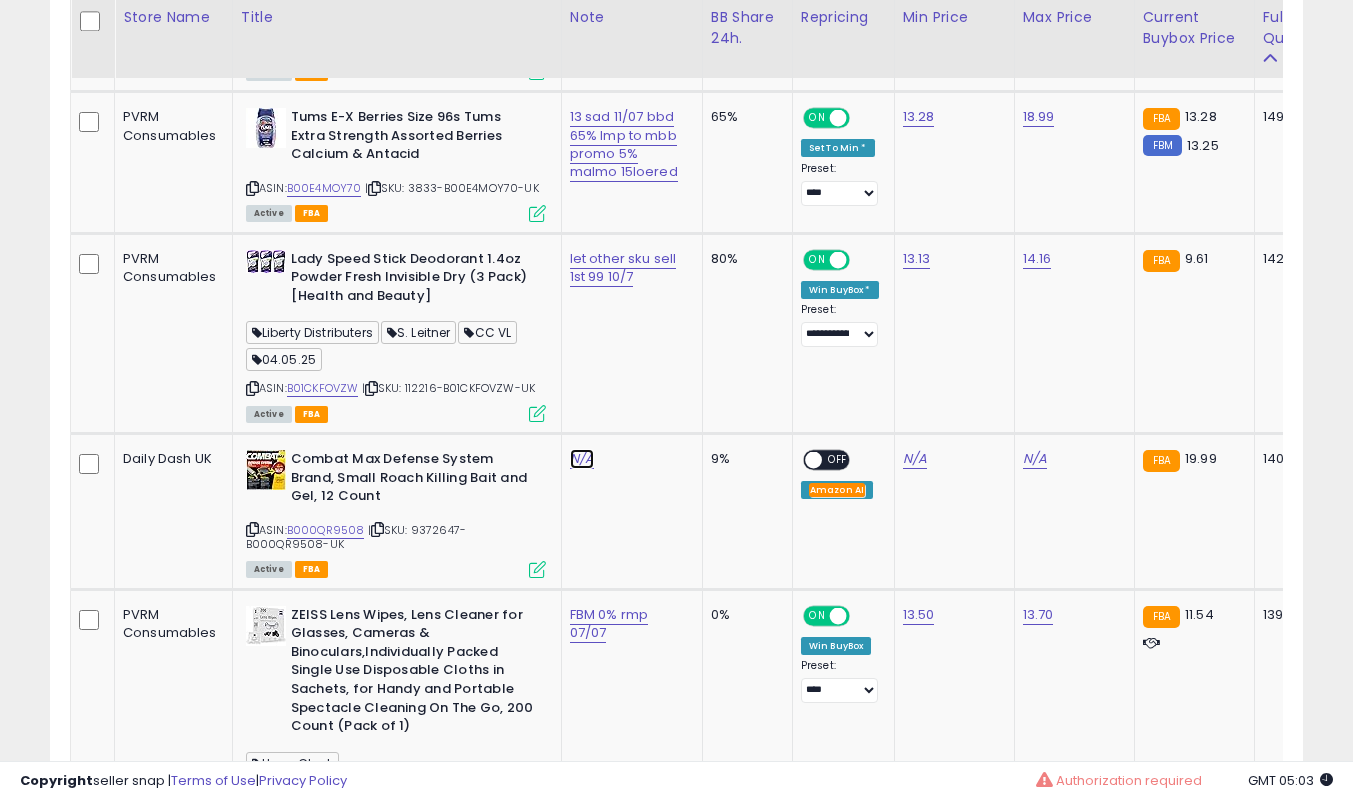 click on "N/A" at bounding box center [582, 459] 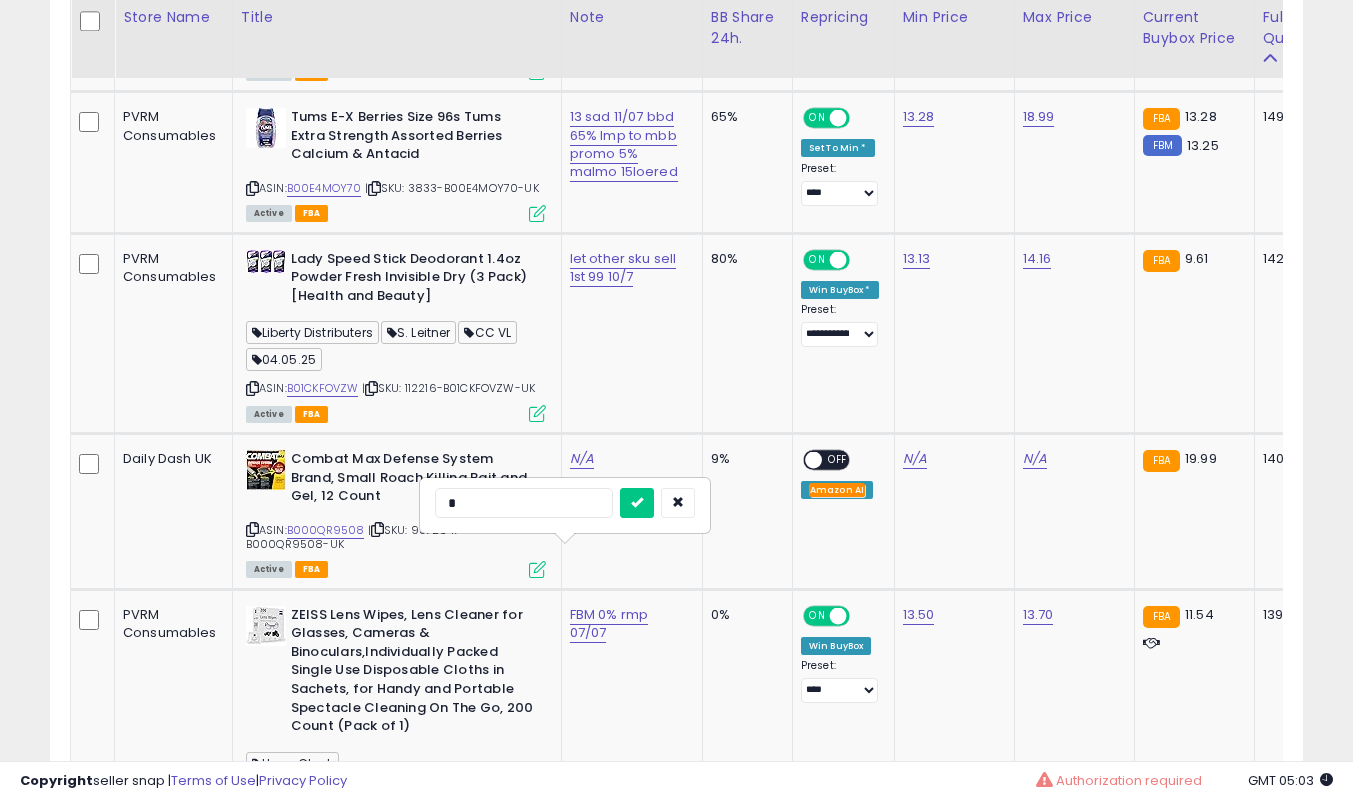type on "**" 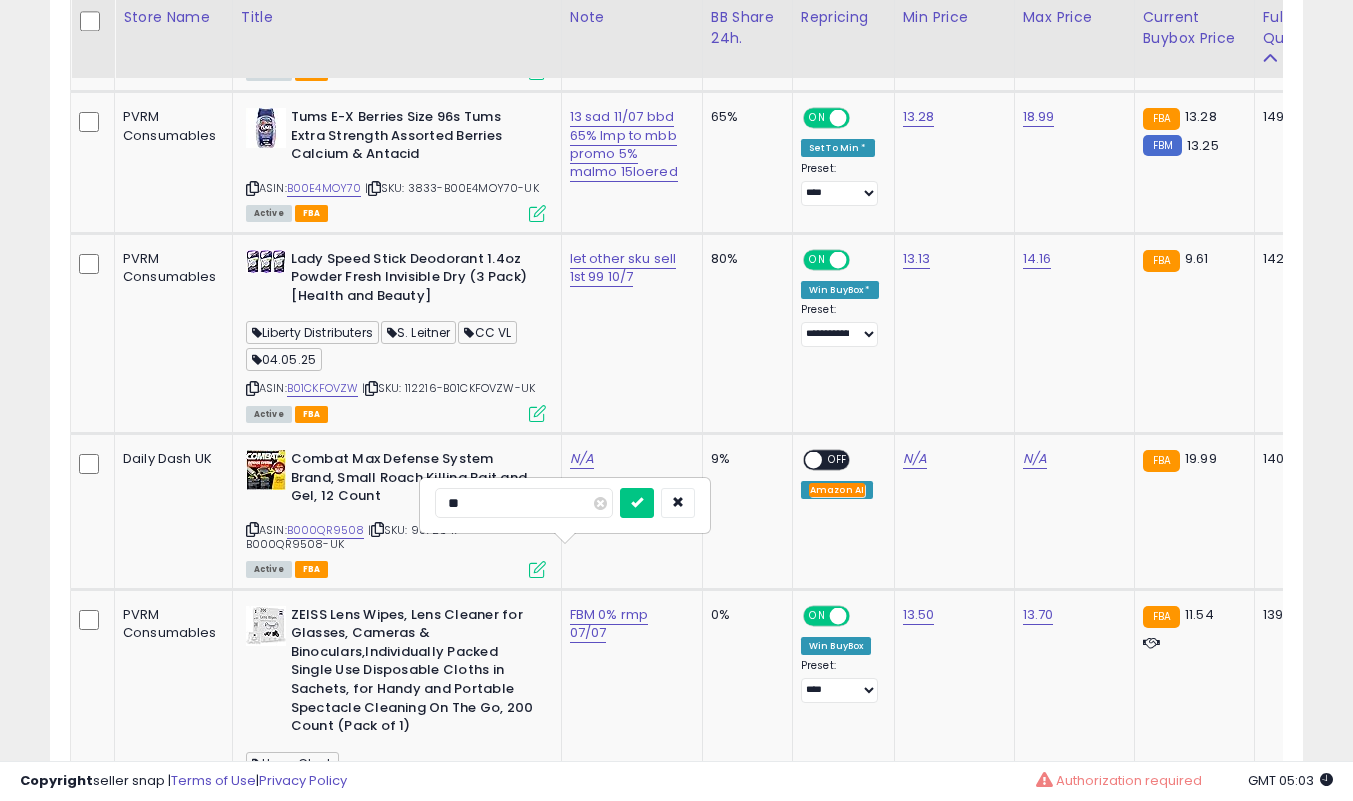 click at bounding box center (637, 503) 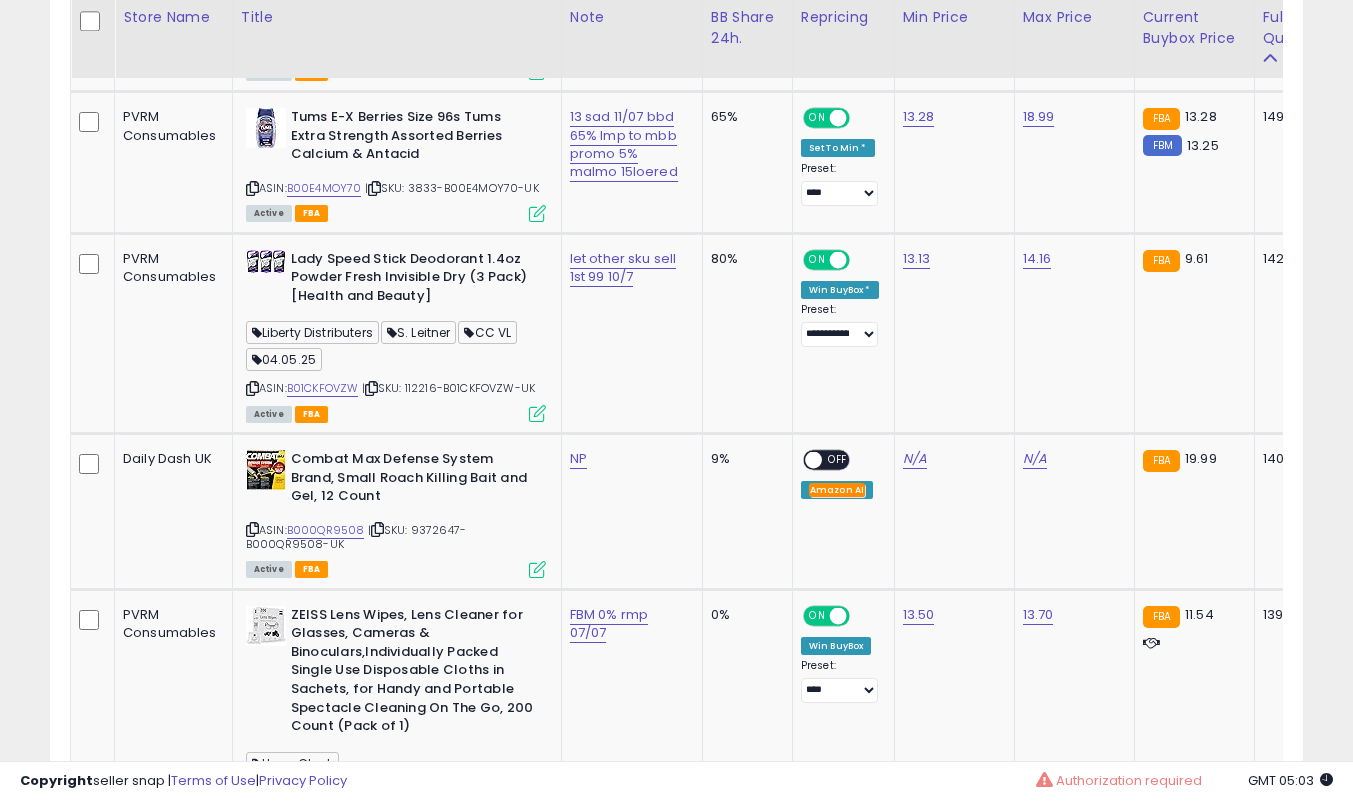 click on "Combat Max Defense System Brand, Small Roach Killing Bait and Gel, 12 Count  ASIN:  B000QR9508    |   SKU: 9372647-B000QR9508-UK Active FBA" 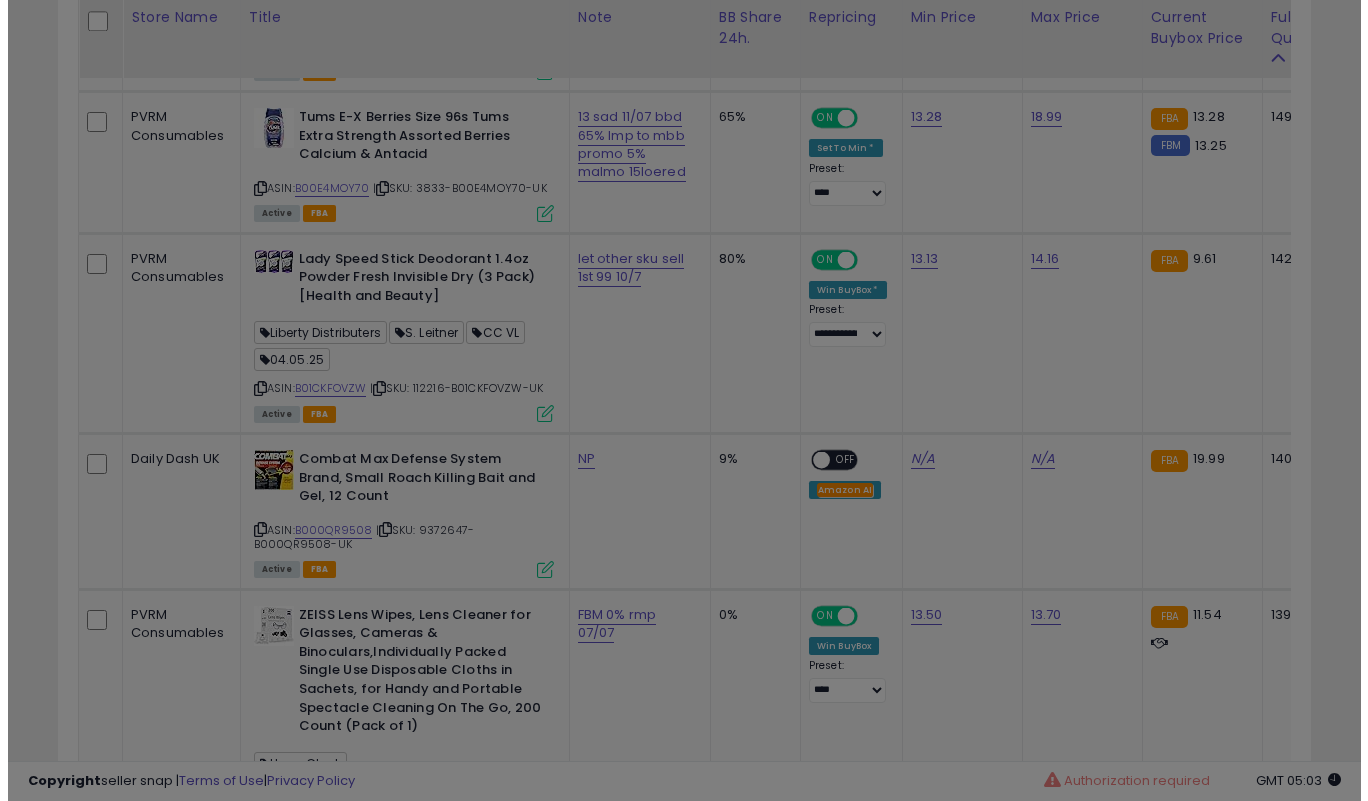 scroll, scrollTop: 999590, scrollLeft: 999266, axis: both 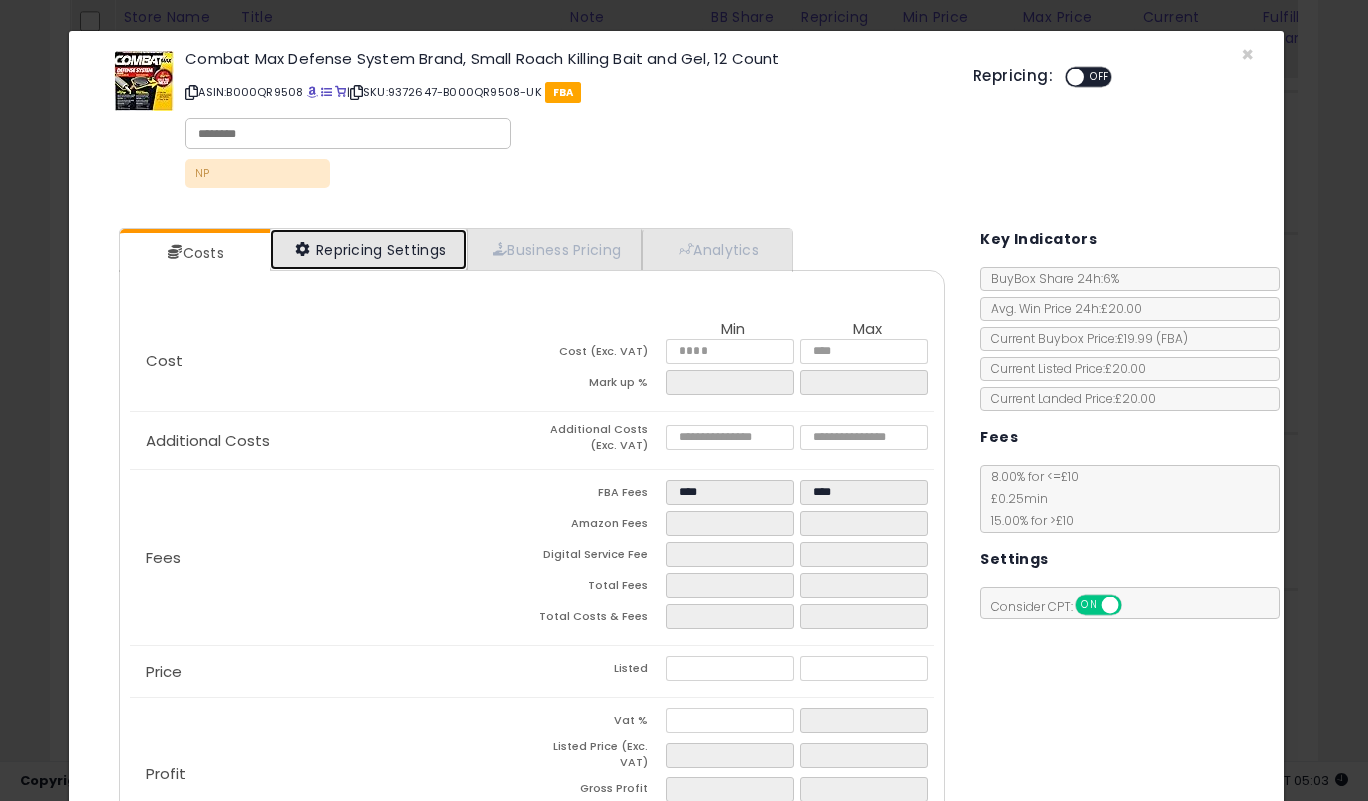 click on "Repricing Settings" at bounding box center (369, 249) 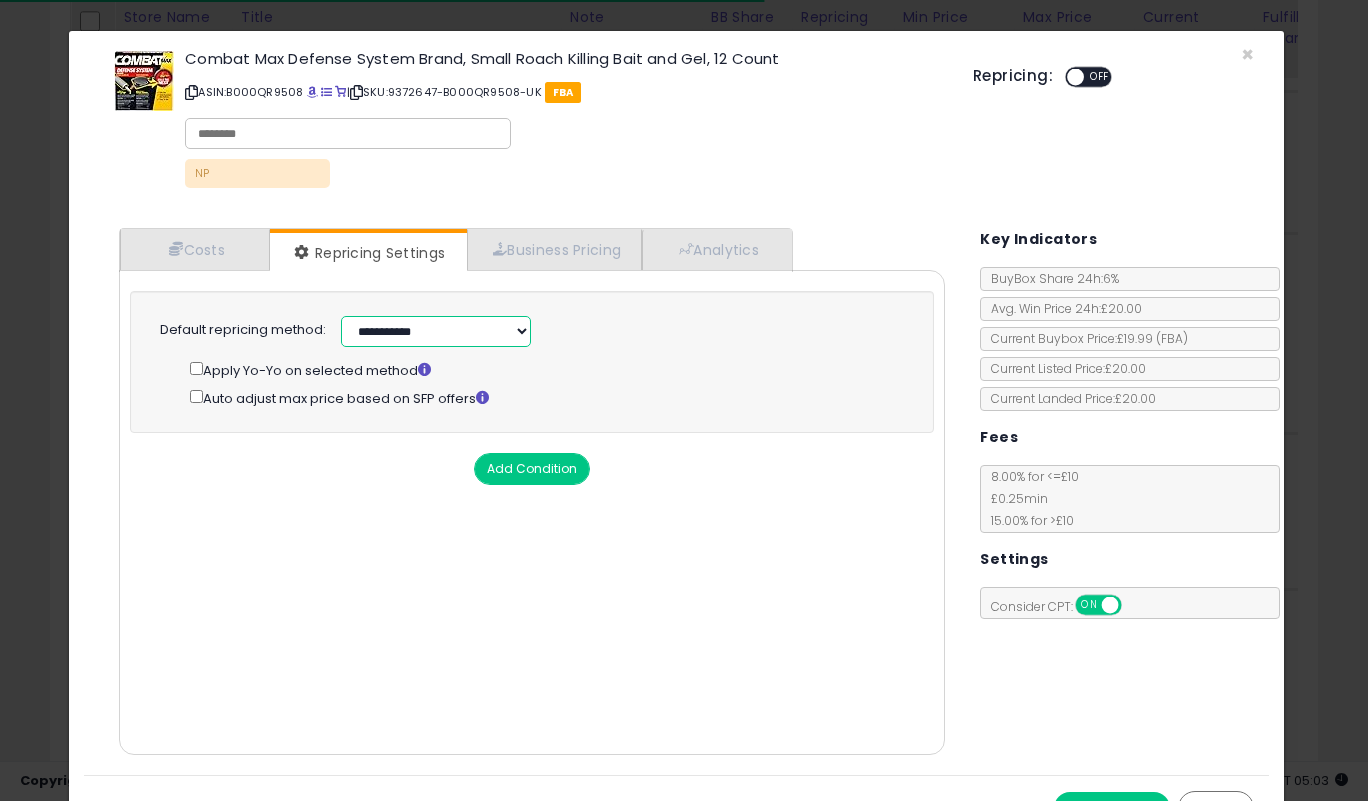 click on "**********" at bounding box center (436, 331) 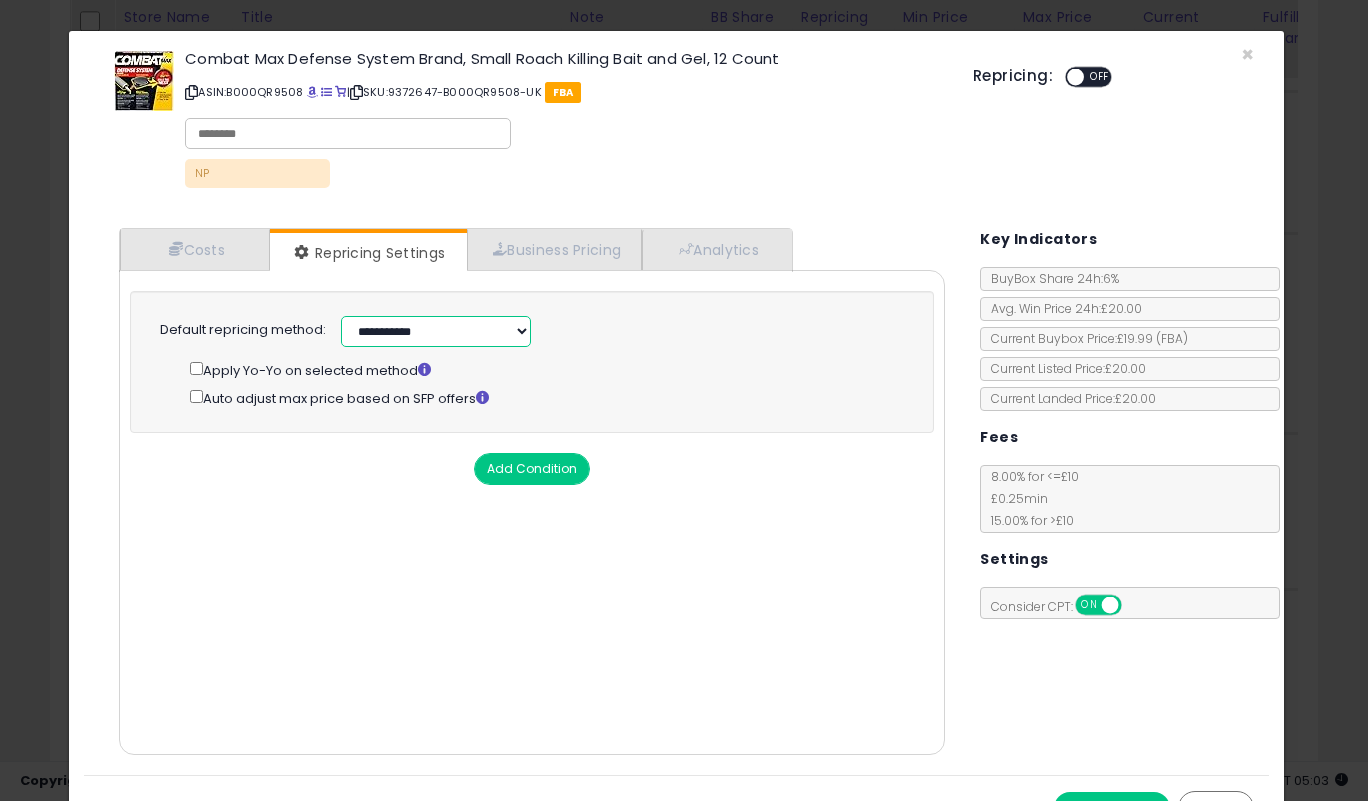 select on "******" 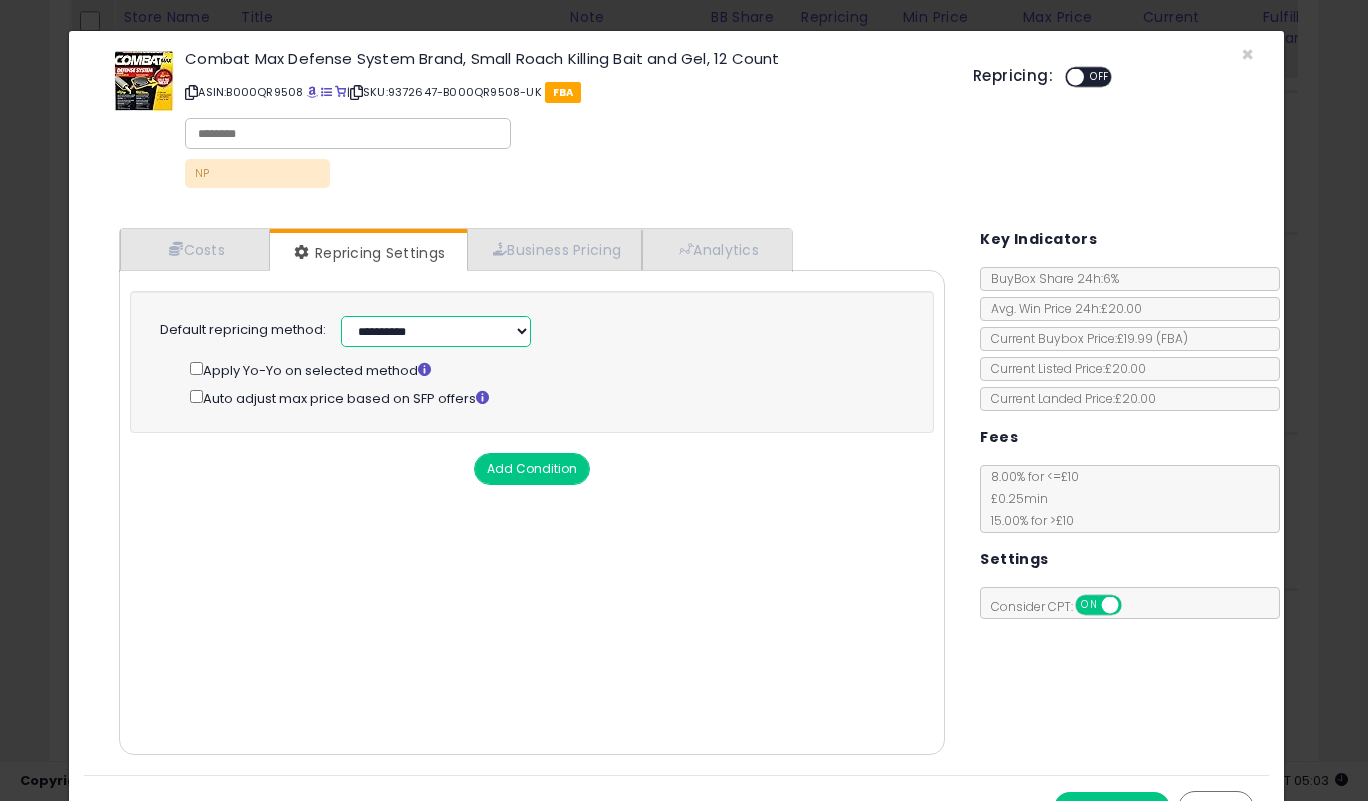 click on "**********" at bounding box center [436, 331] 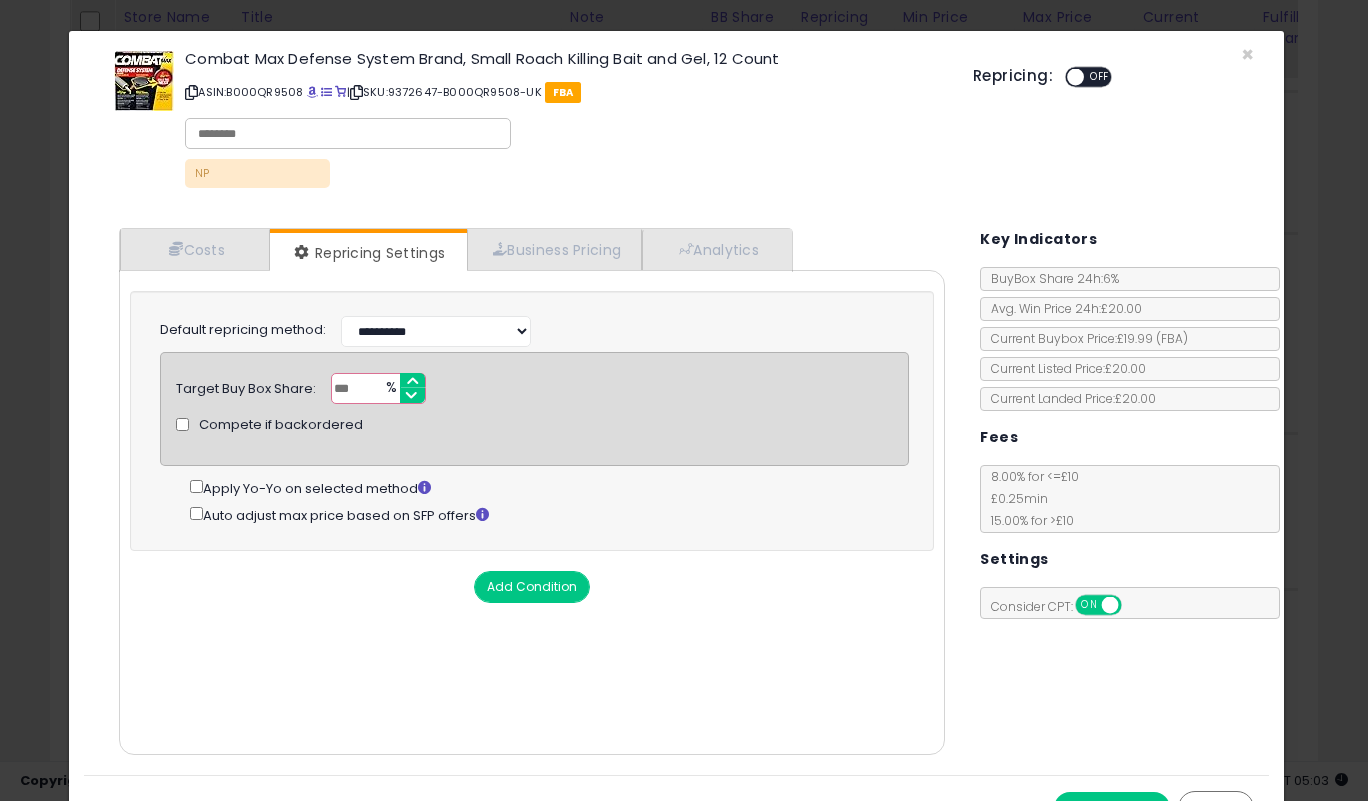 click on "***" at bounding box center [378, 388] 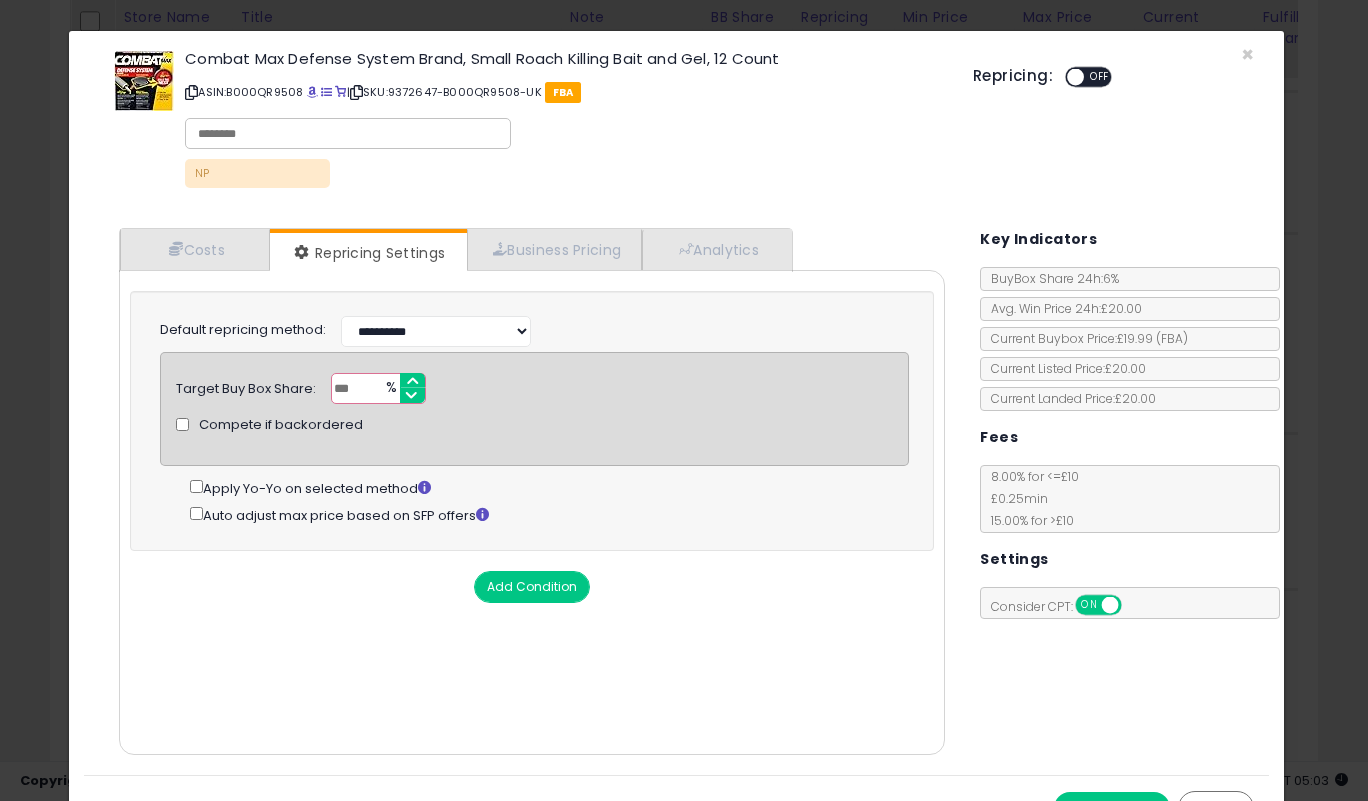 scroll, scrollTop: 38, scrollLeft: 0, axis: vertical 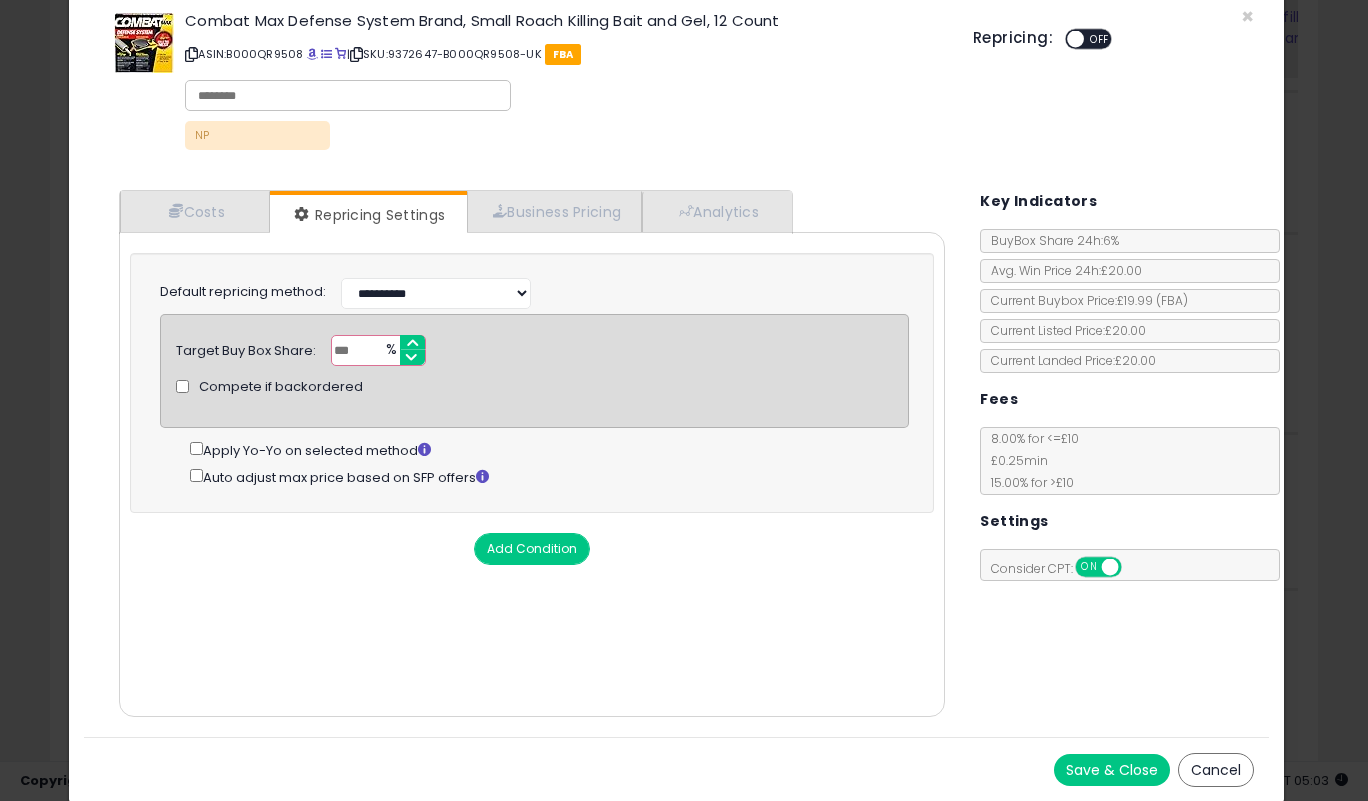type on "**" 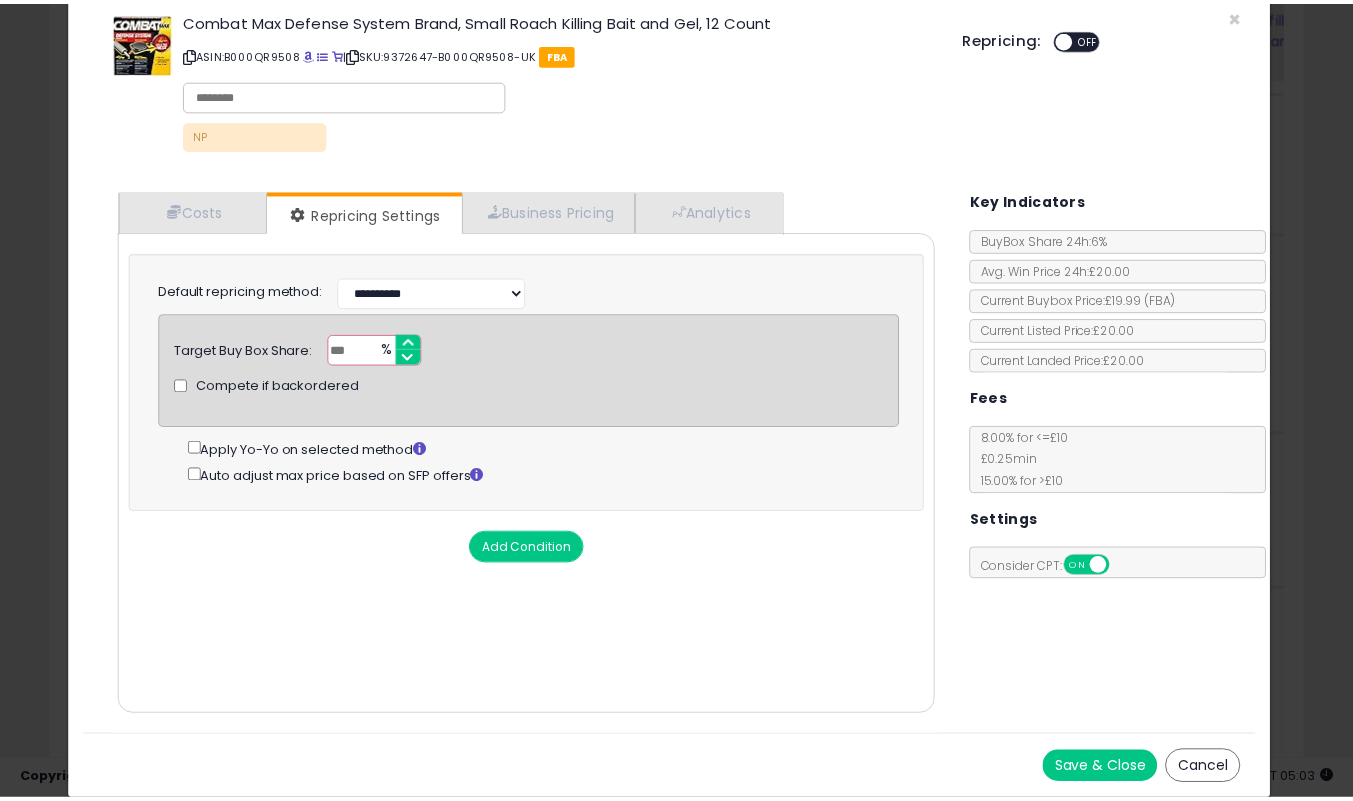 scroll, scrollTop: 0, scrollLeft: 0, axis: both 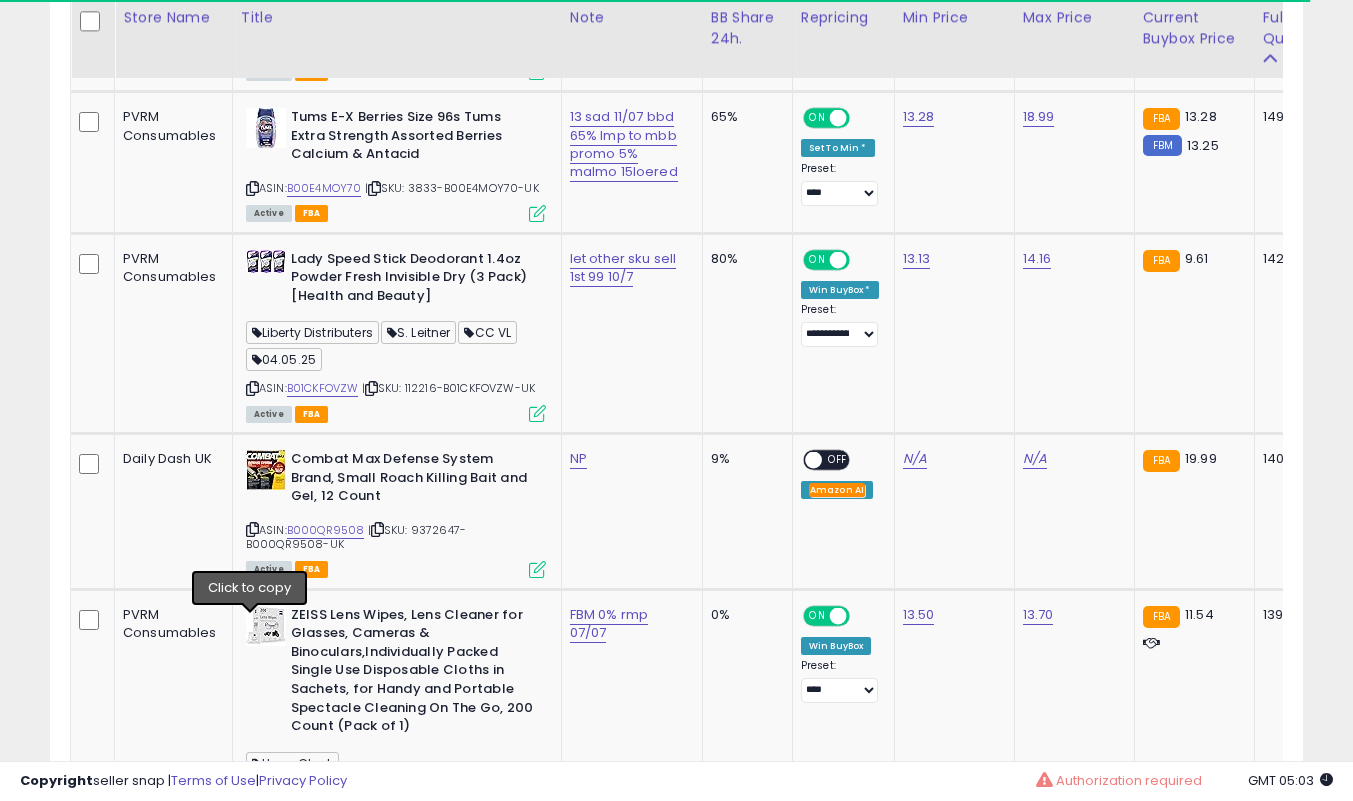 click at bounding box center (252, 529) 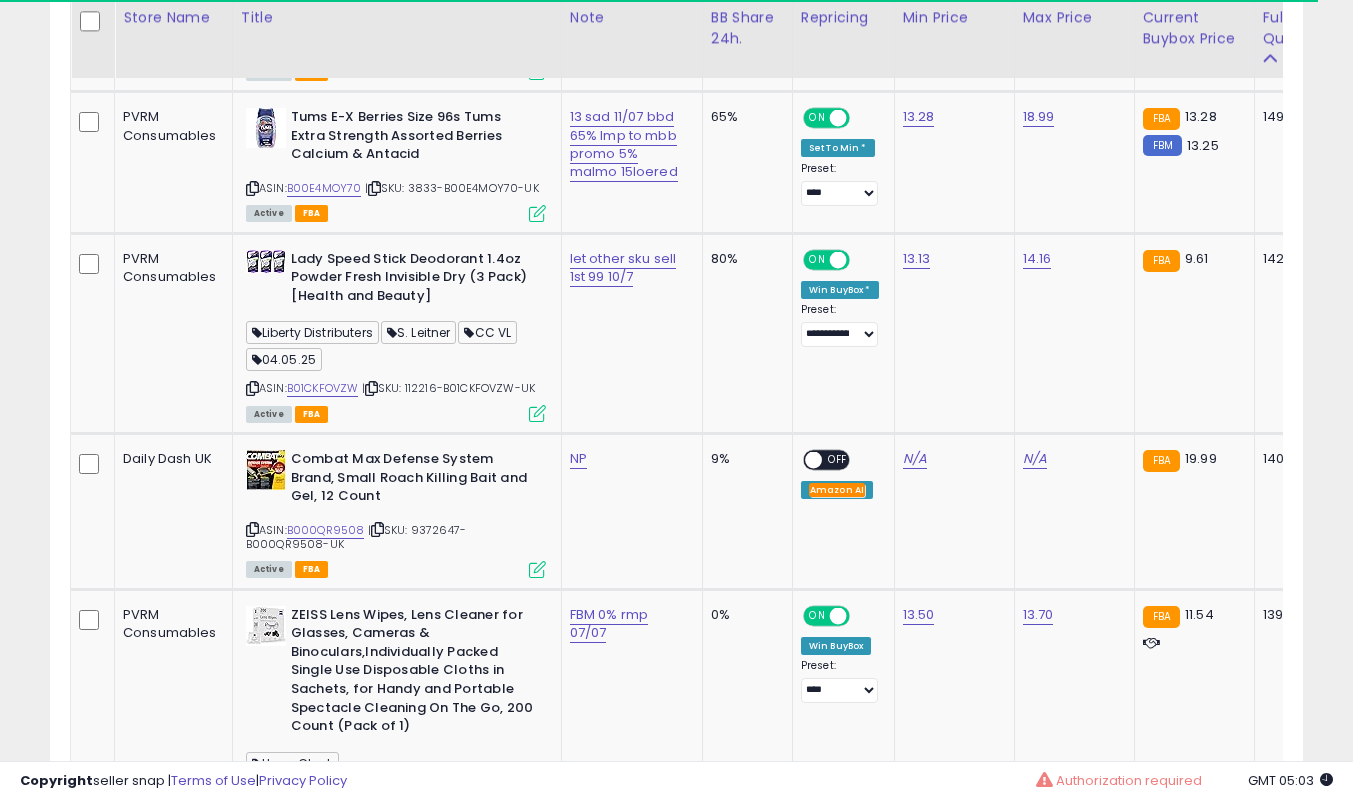 click at bounding box center (252, 529) 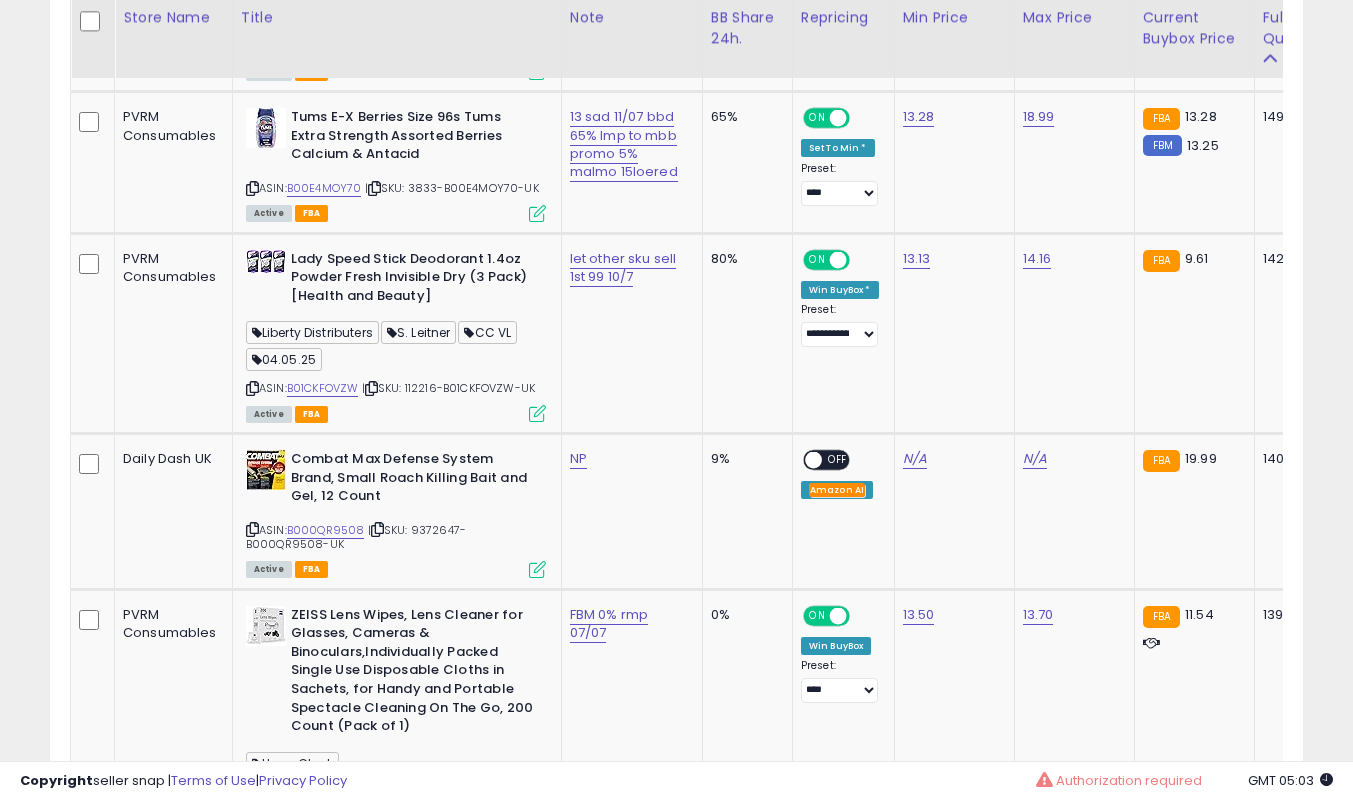 drag, startPoint x: 6, startPoint y: 648, endPoint x: 566, endPoint y: 574, distance: 564.8681 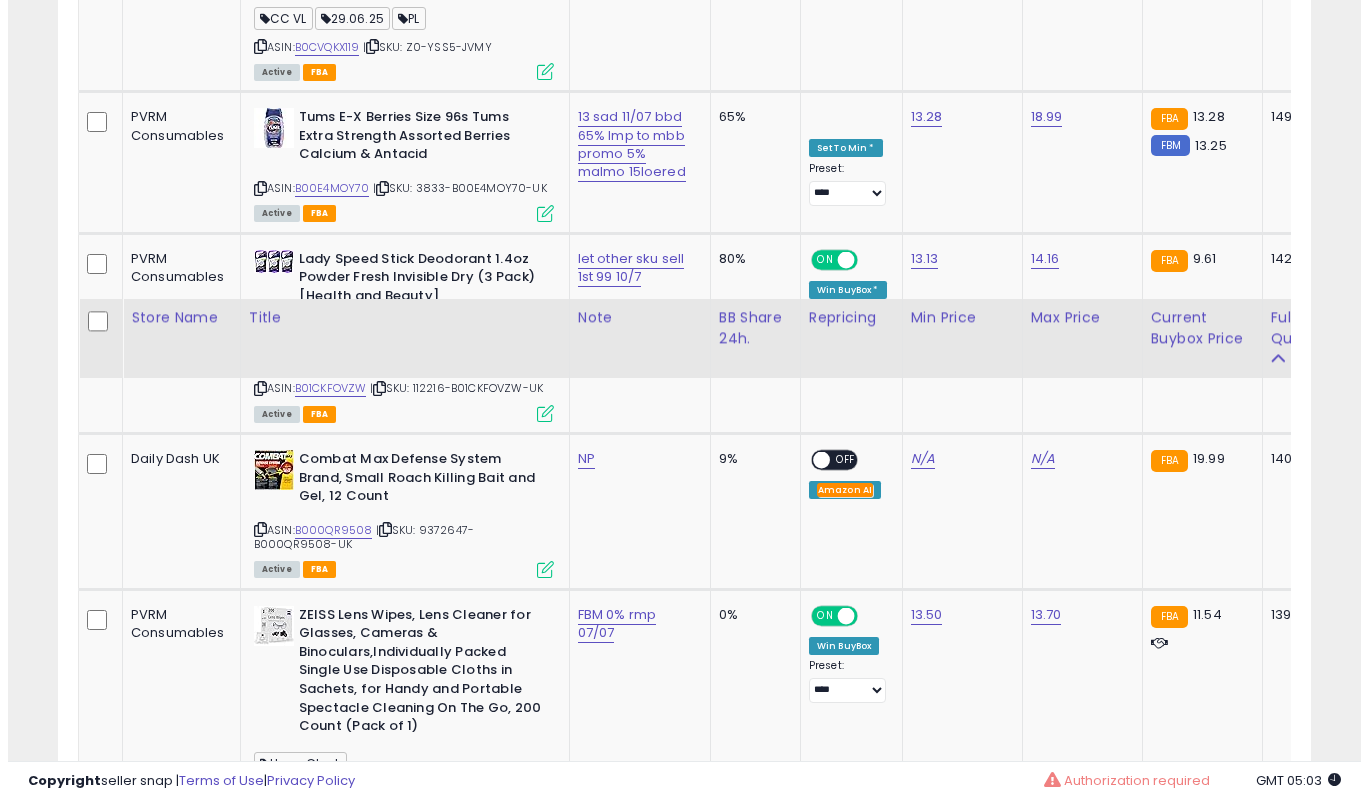 scroll, scrollTop: 9600, scrollLeft: 0, axis: vertical 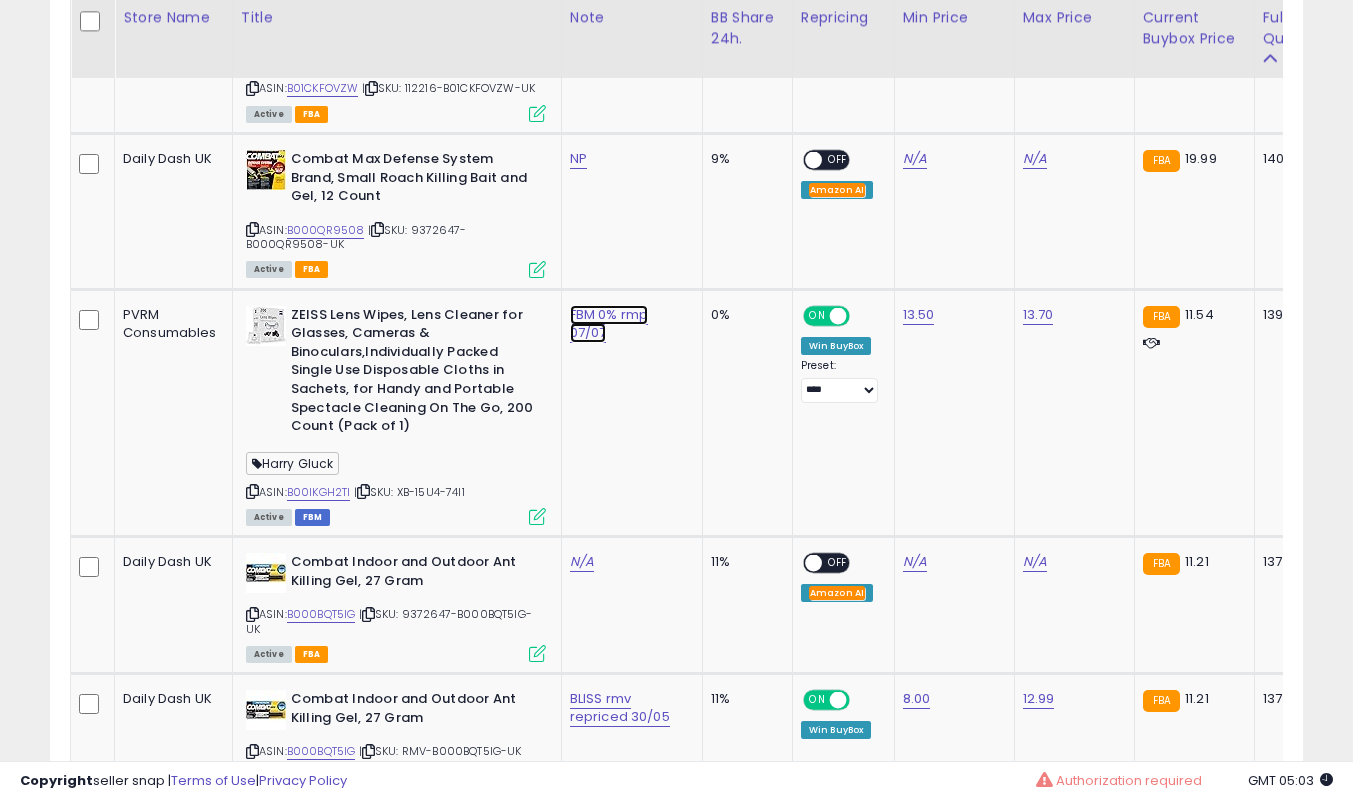 click on "FBM 0% rmp 07/07" at bounding box center [626, -8417] 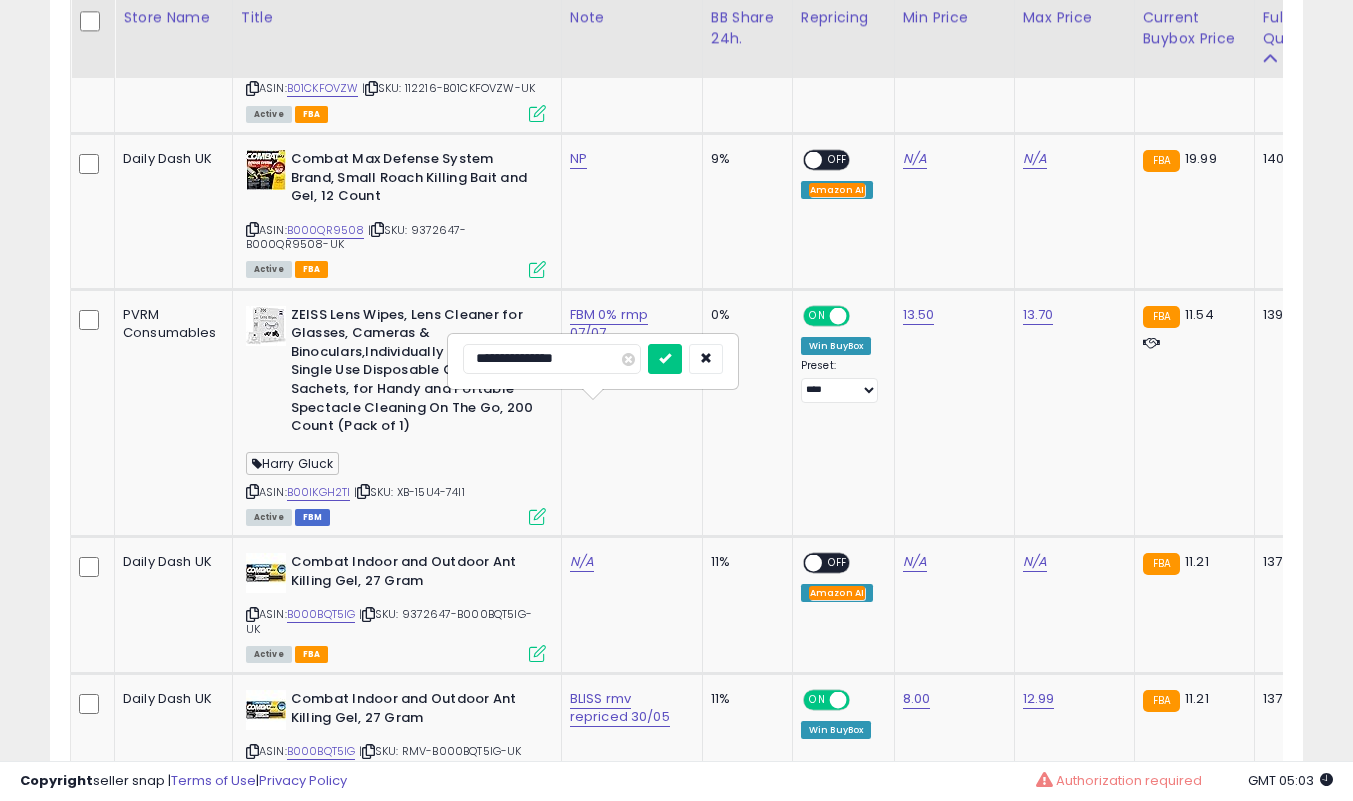 type on "**********" 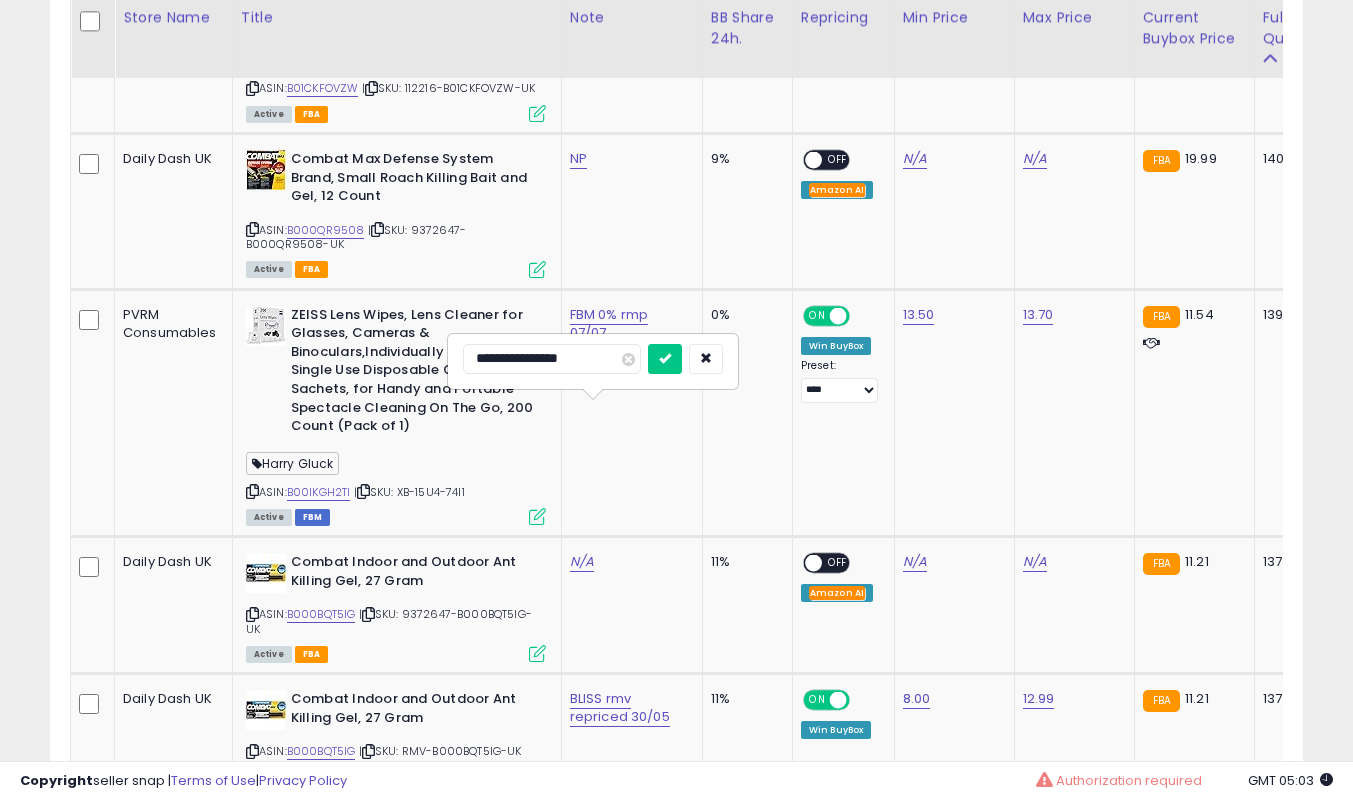 click at bounding box center [665, 359] 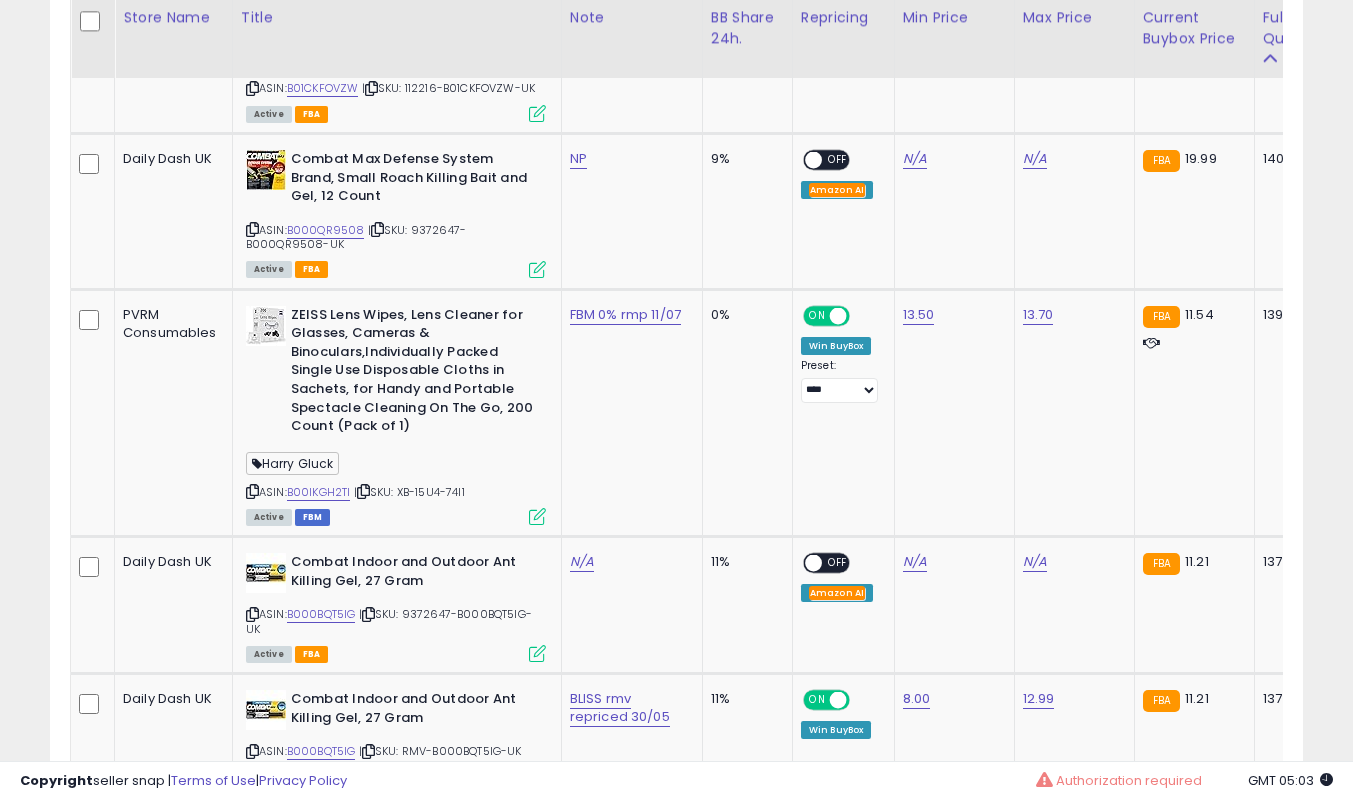 click at bounding box center [537, 516] 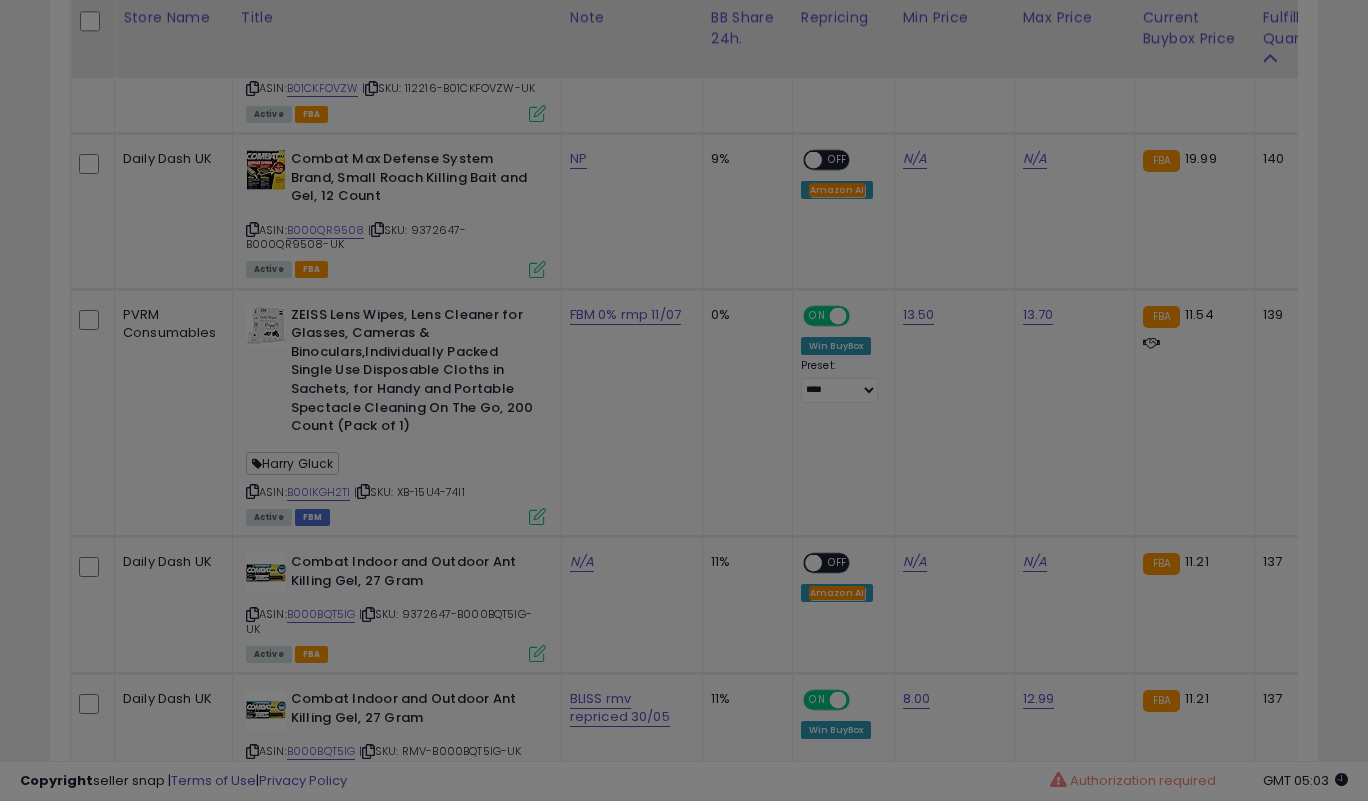 scroll, scrollTop: 999590, scrollLeft: 999266, axis: both 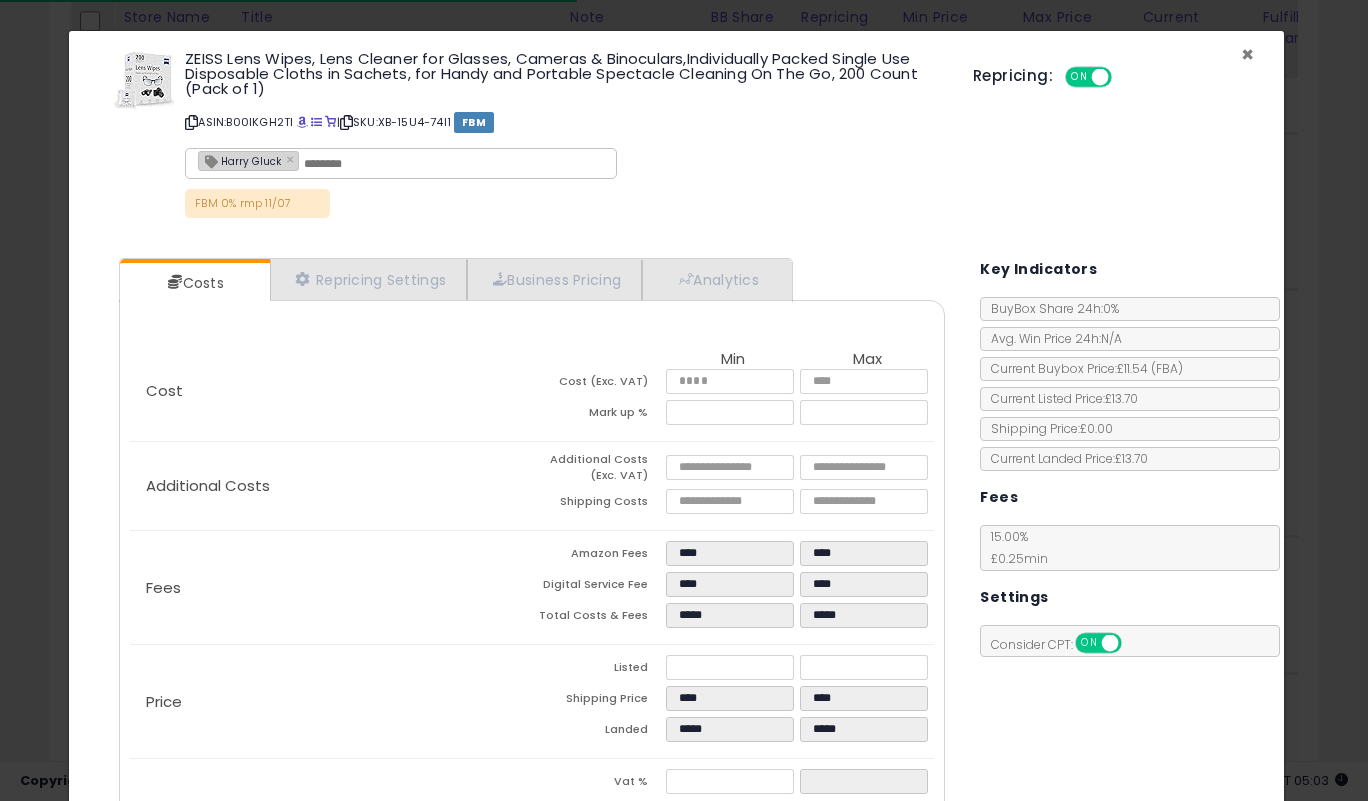 click on "×" at bounding box center (1247, 54) 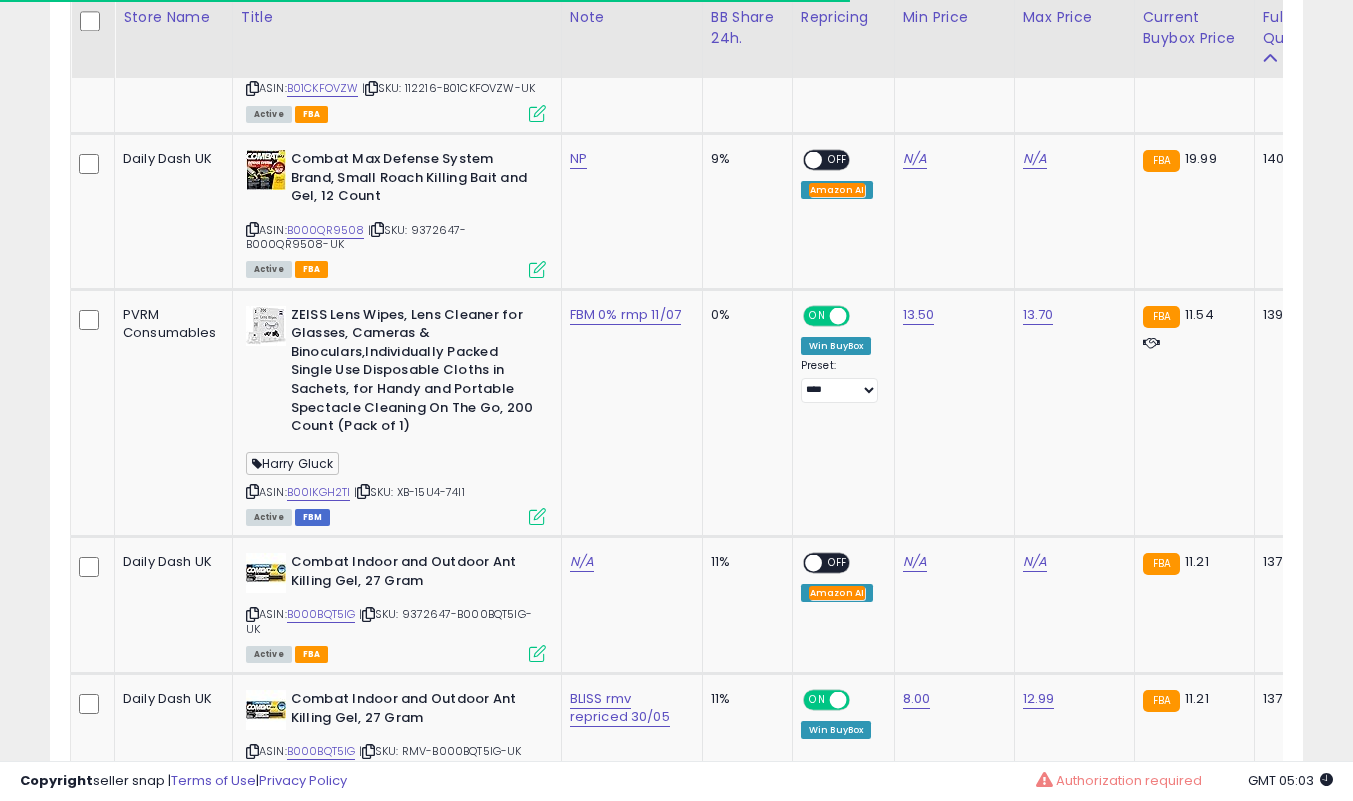 scroll, scrollTop: 410, scrollLeft: 725, axis: both 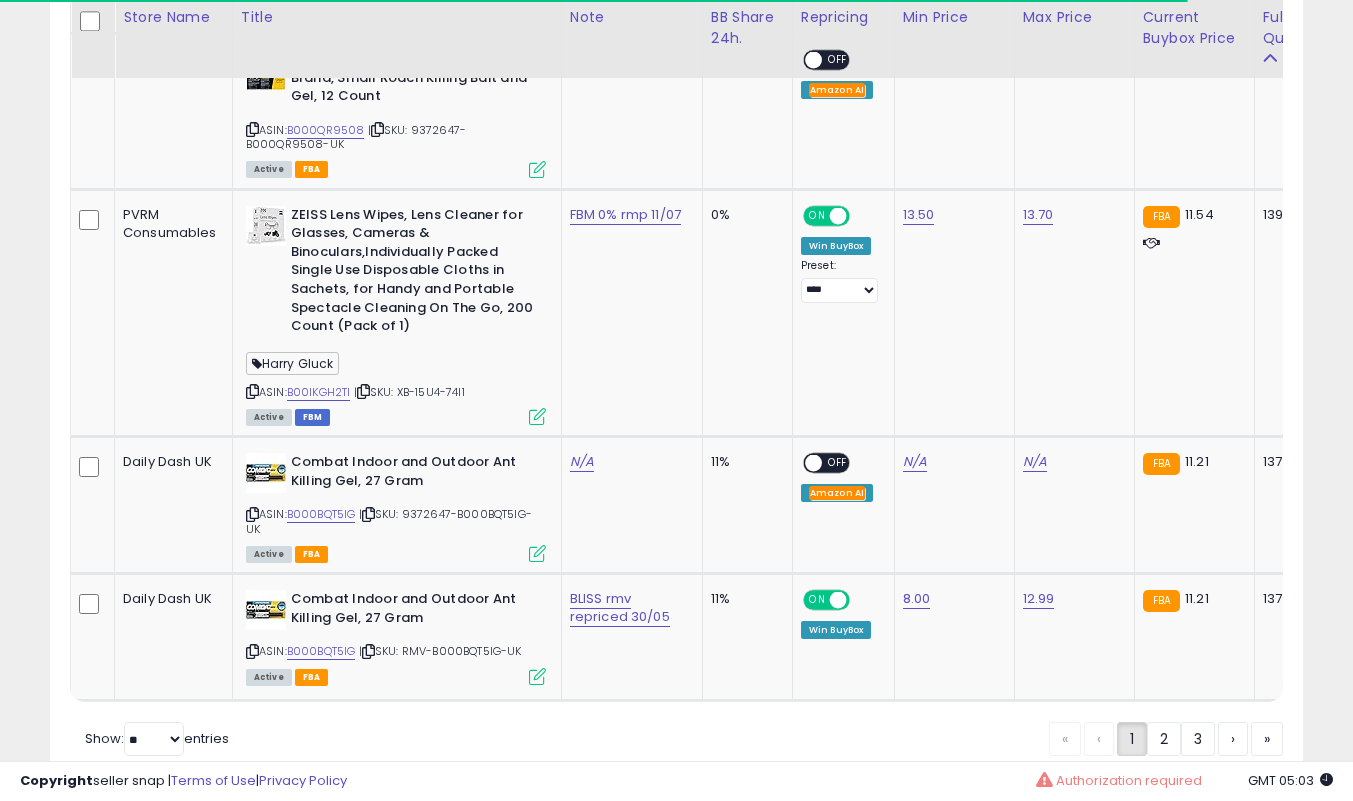 click at bounding box center [252, 514] 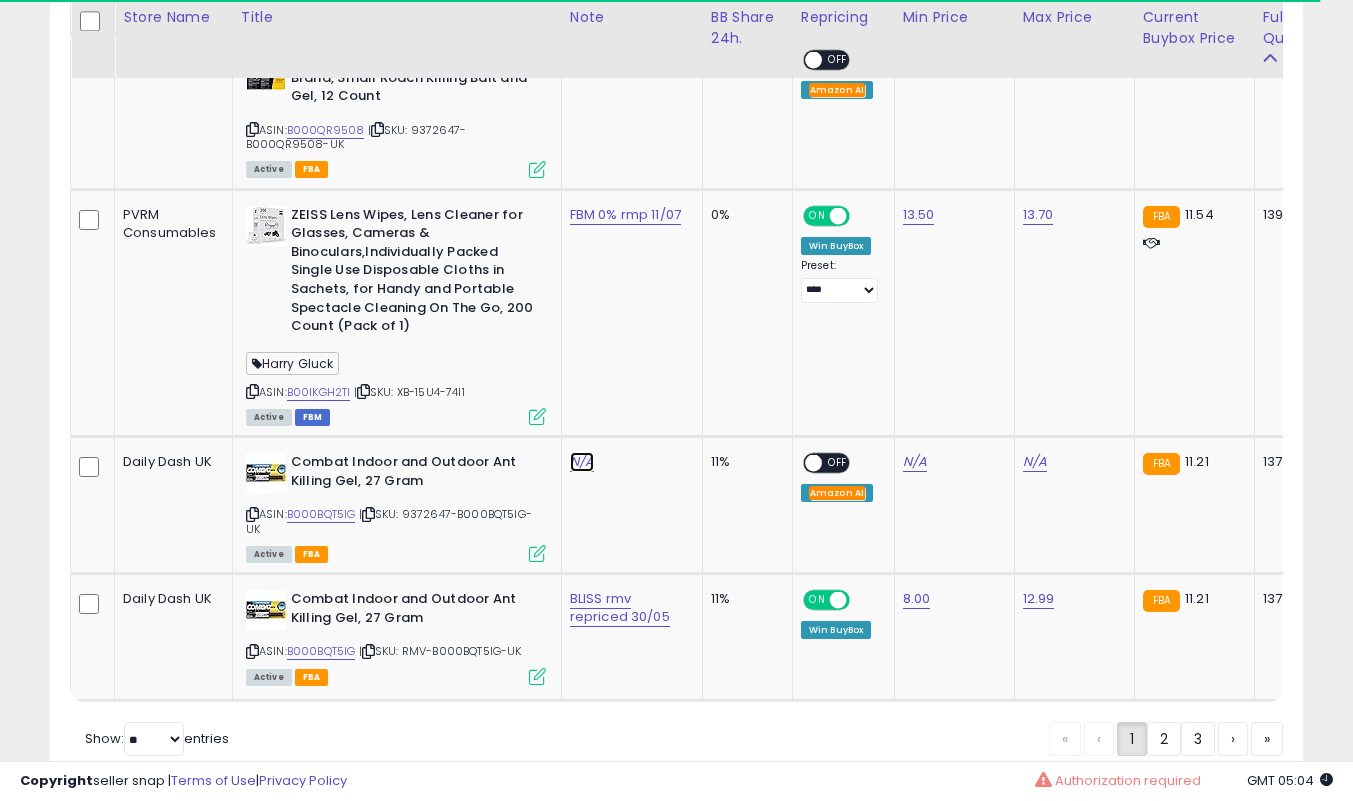 click on "N/A" at bounding box center (582, 462) 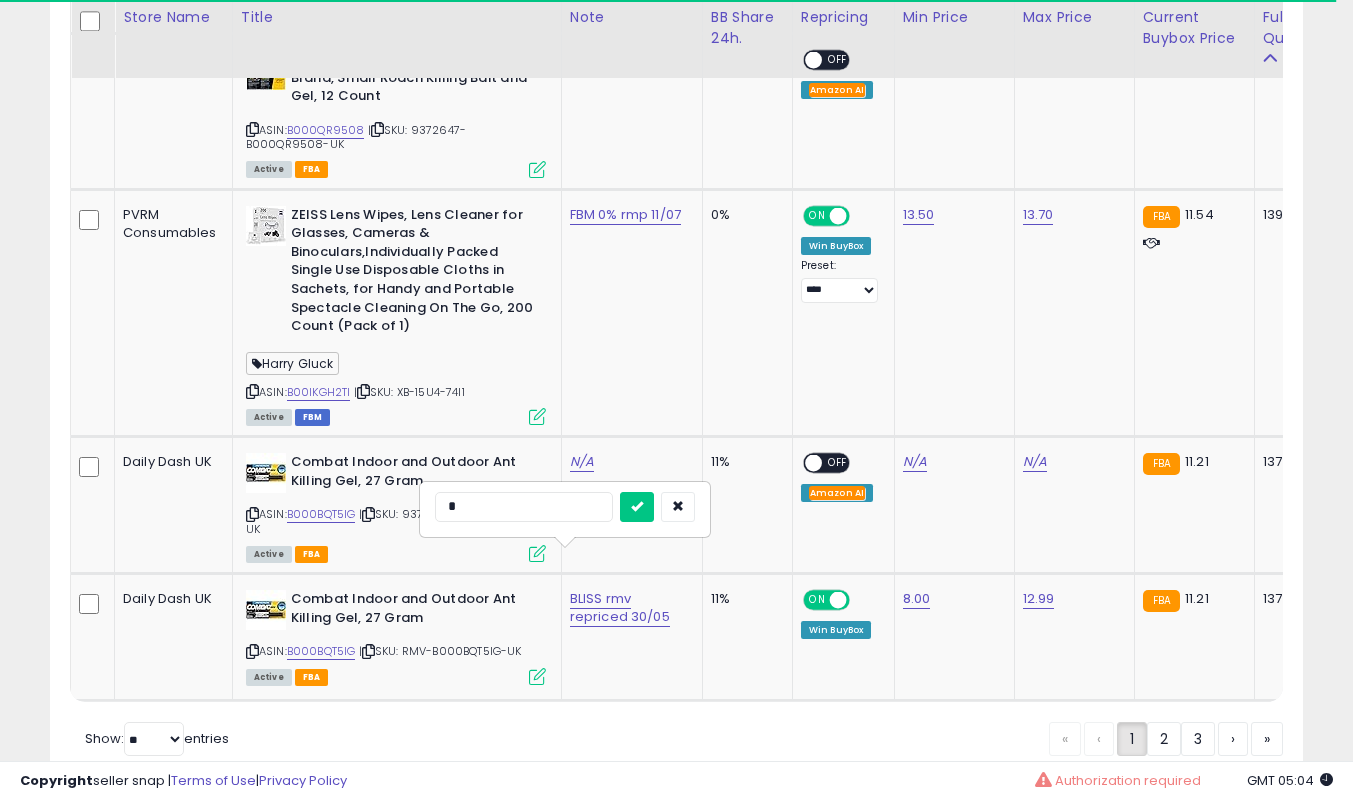 type on "**" 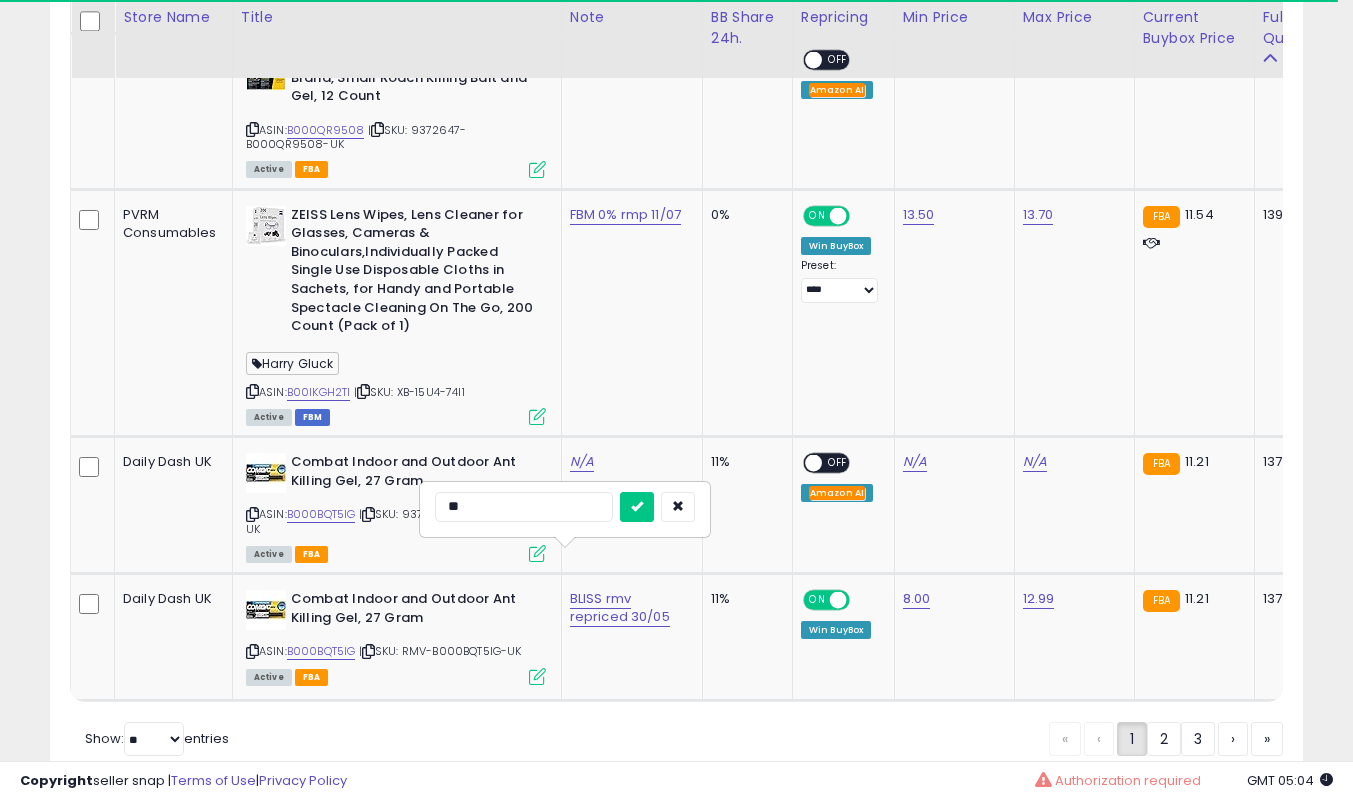 click at bounding box center [637, 507] 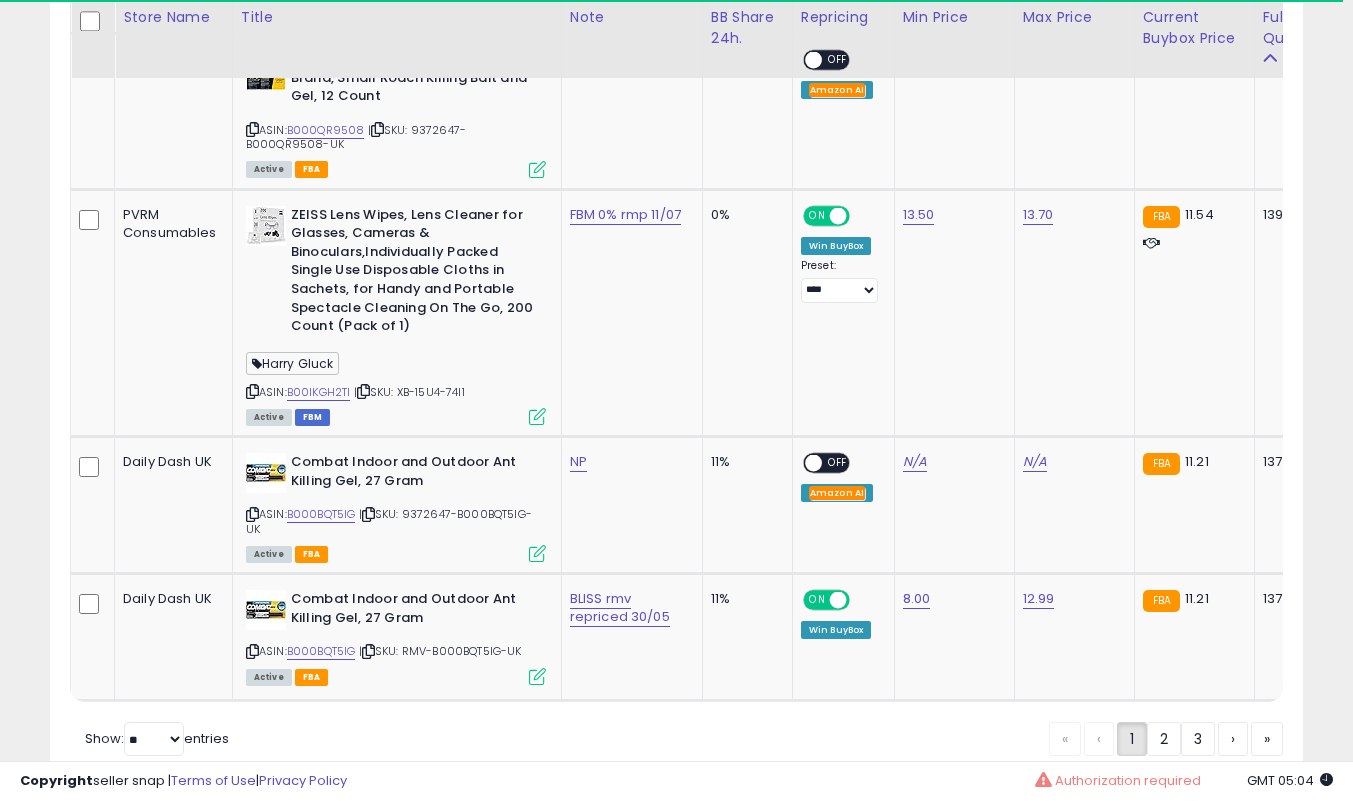 click at bounding box center [537, 553] 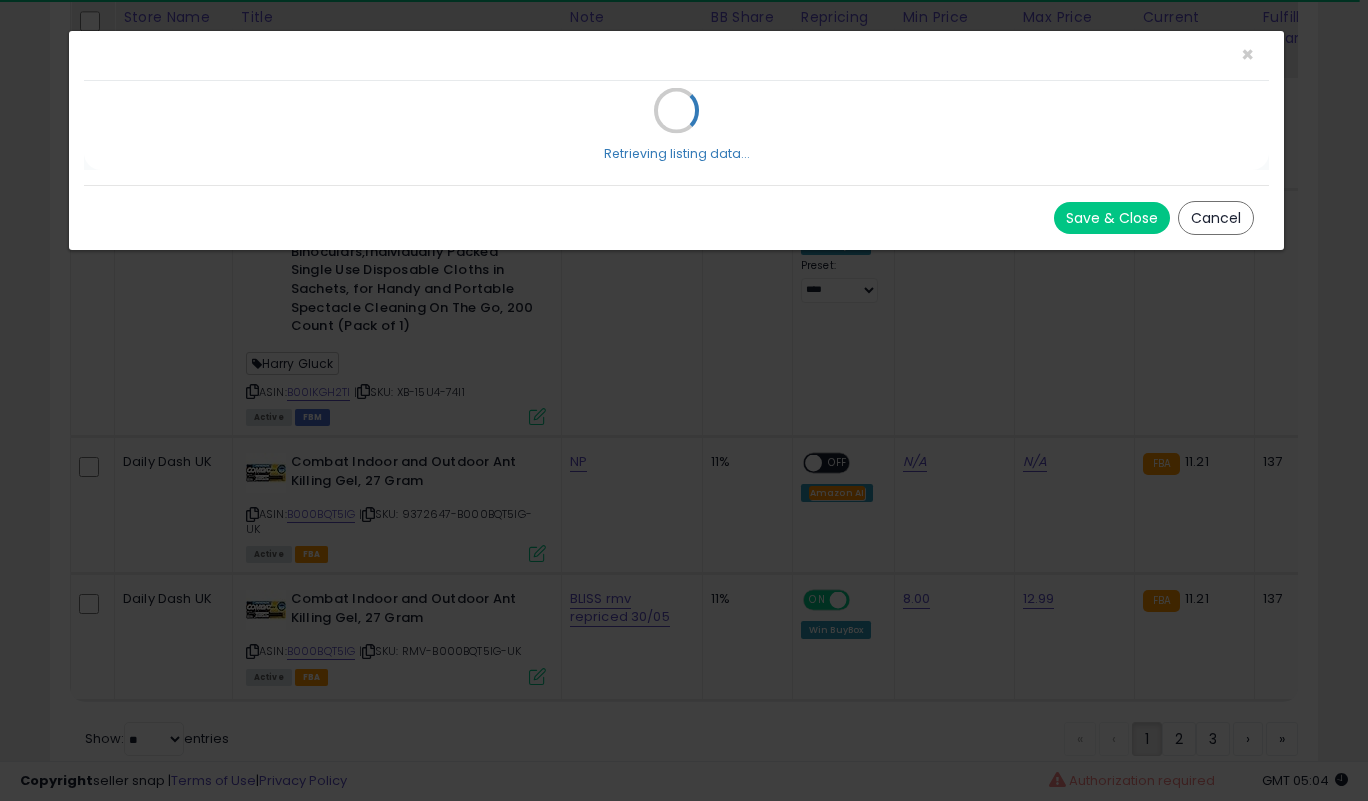 scroll, scrollTop: 999590, scrollLeft: 999266, axis: both 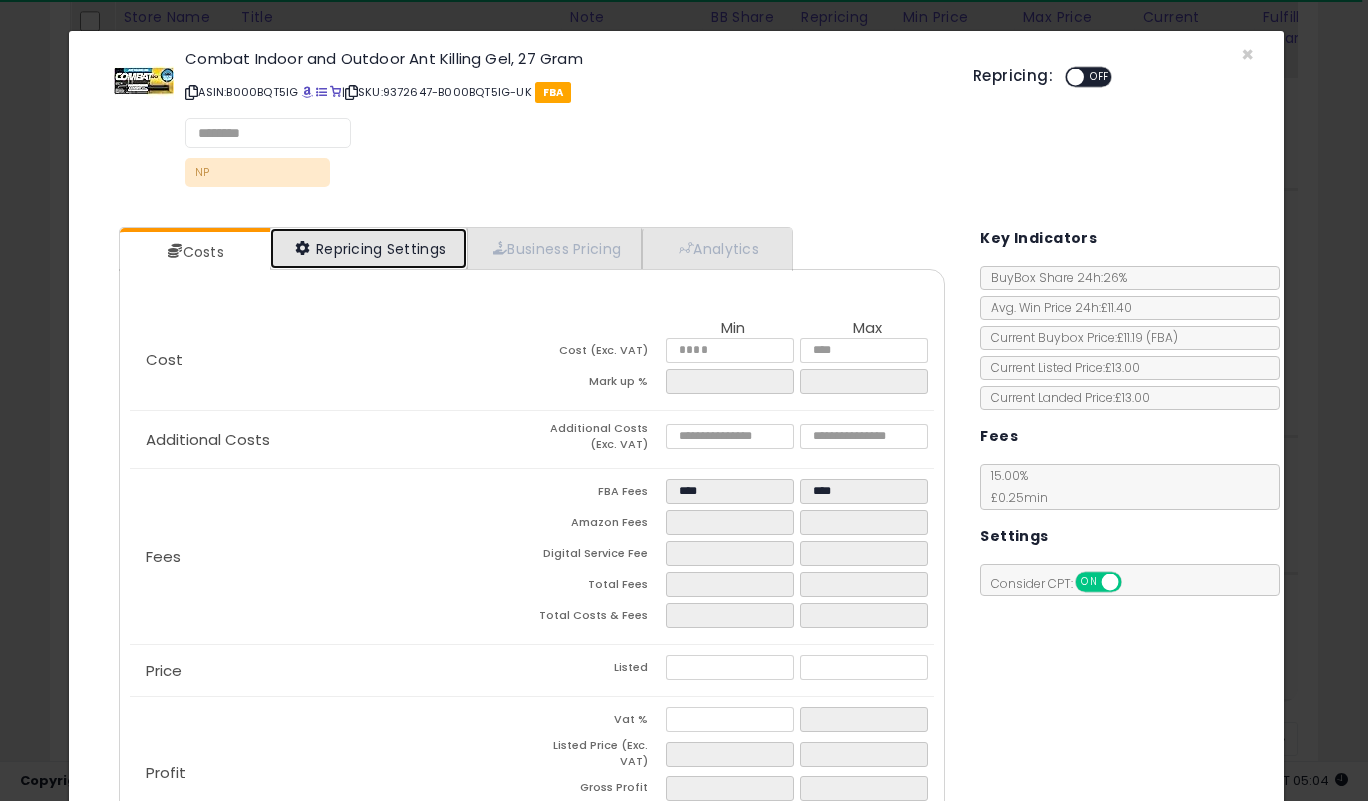 click on "Repricing Settings" at bounding box center [369, 248] 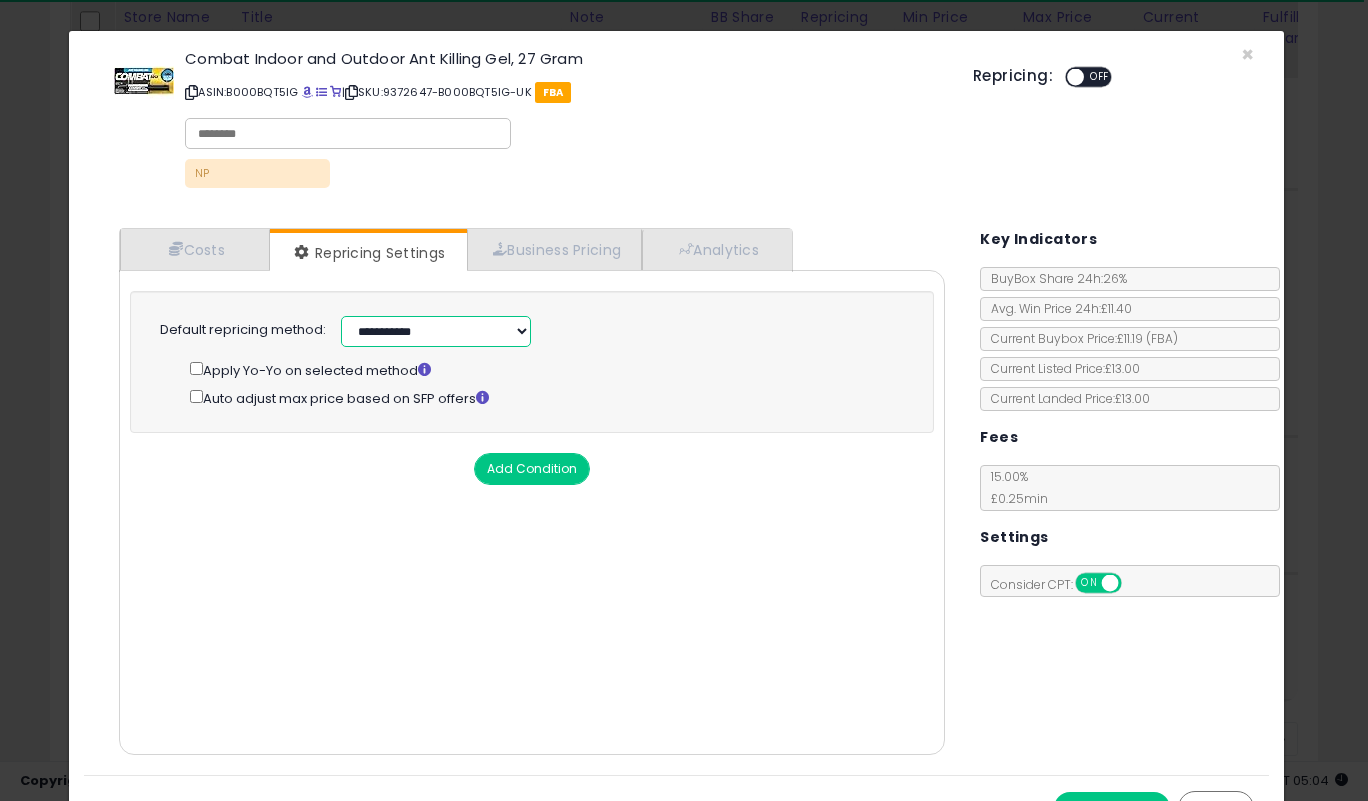 click on "**********" at bounding box center [436, 331] 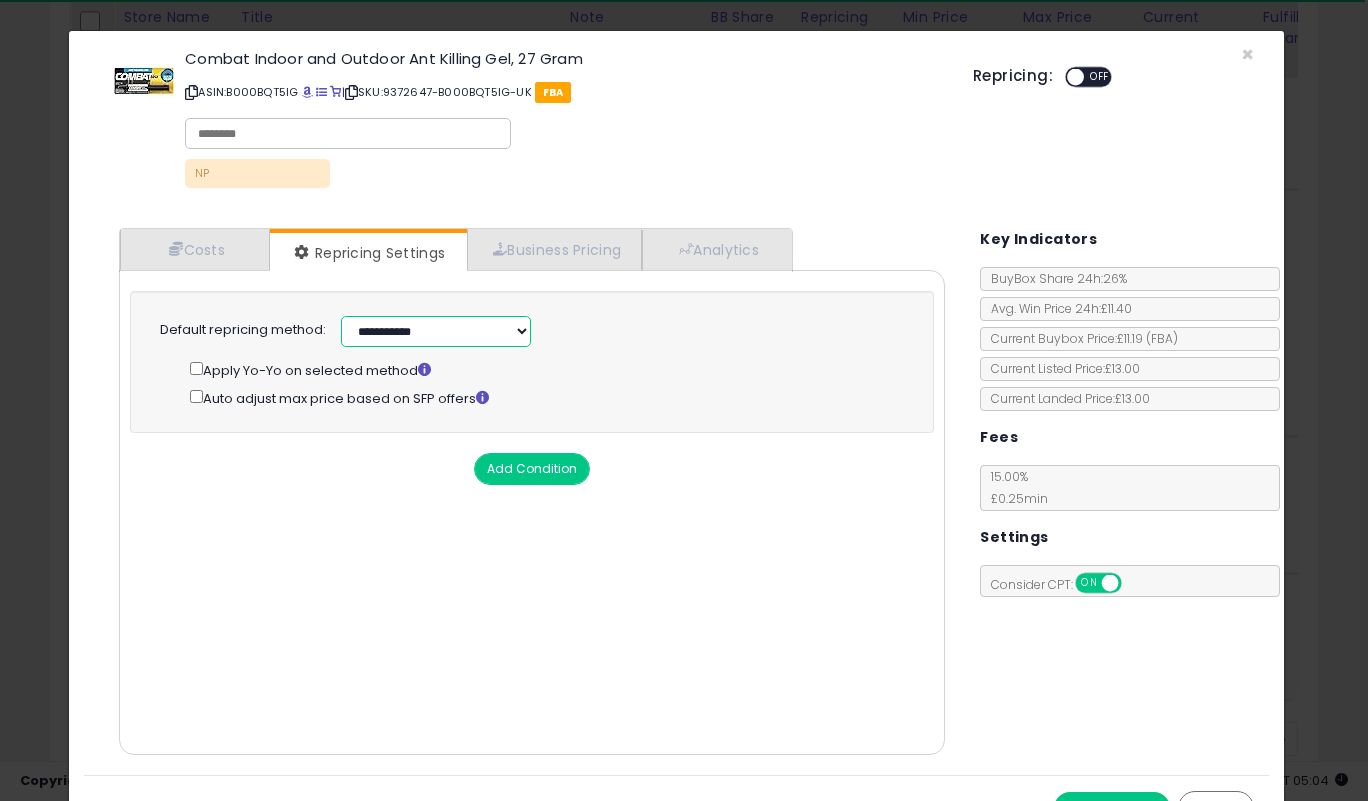 select on "******" 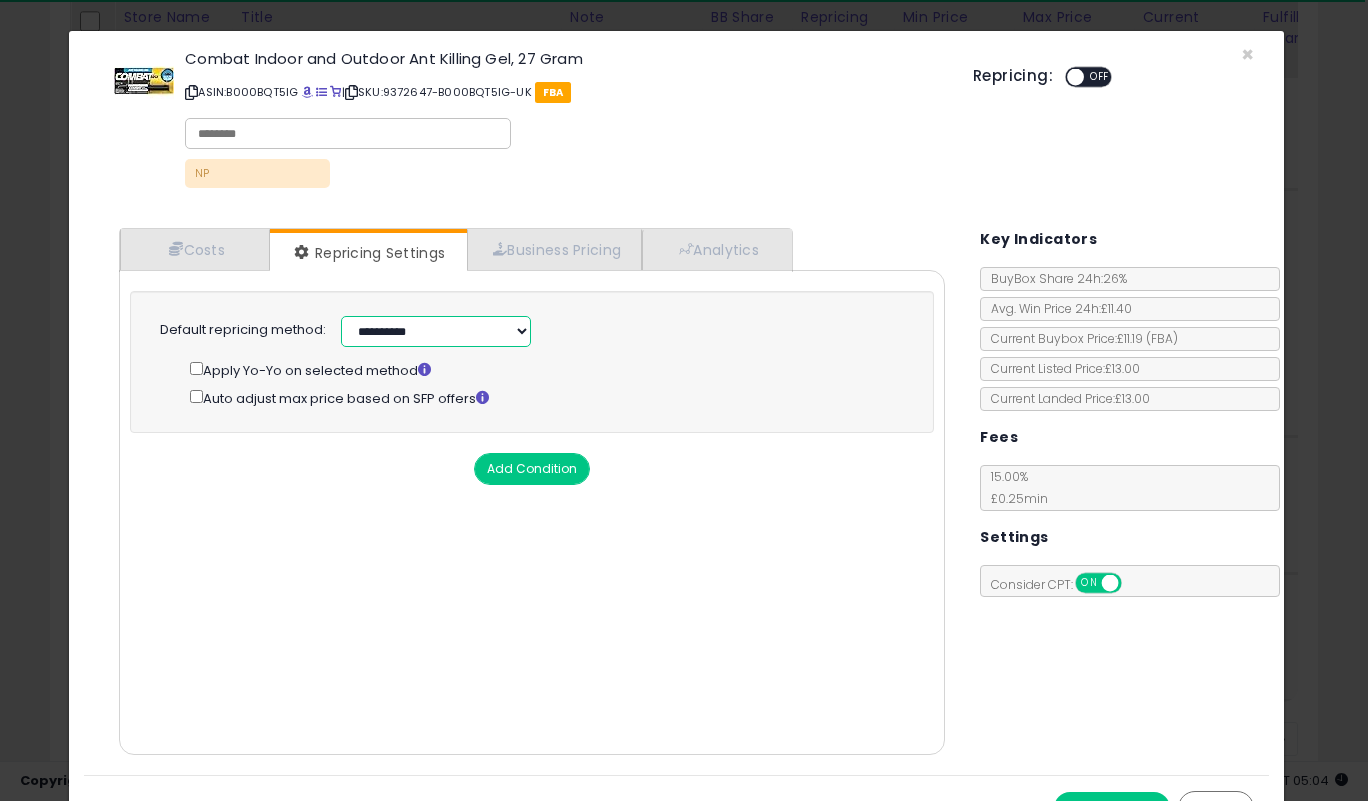 click on "**********" at bounding box center (436, 331) 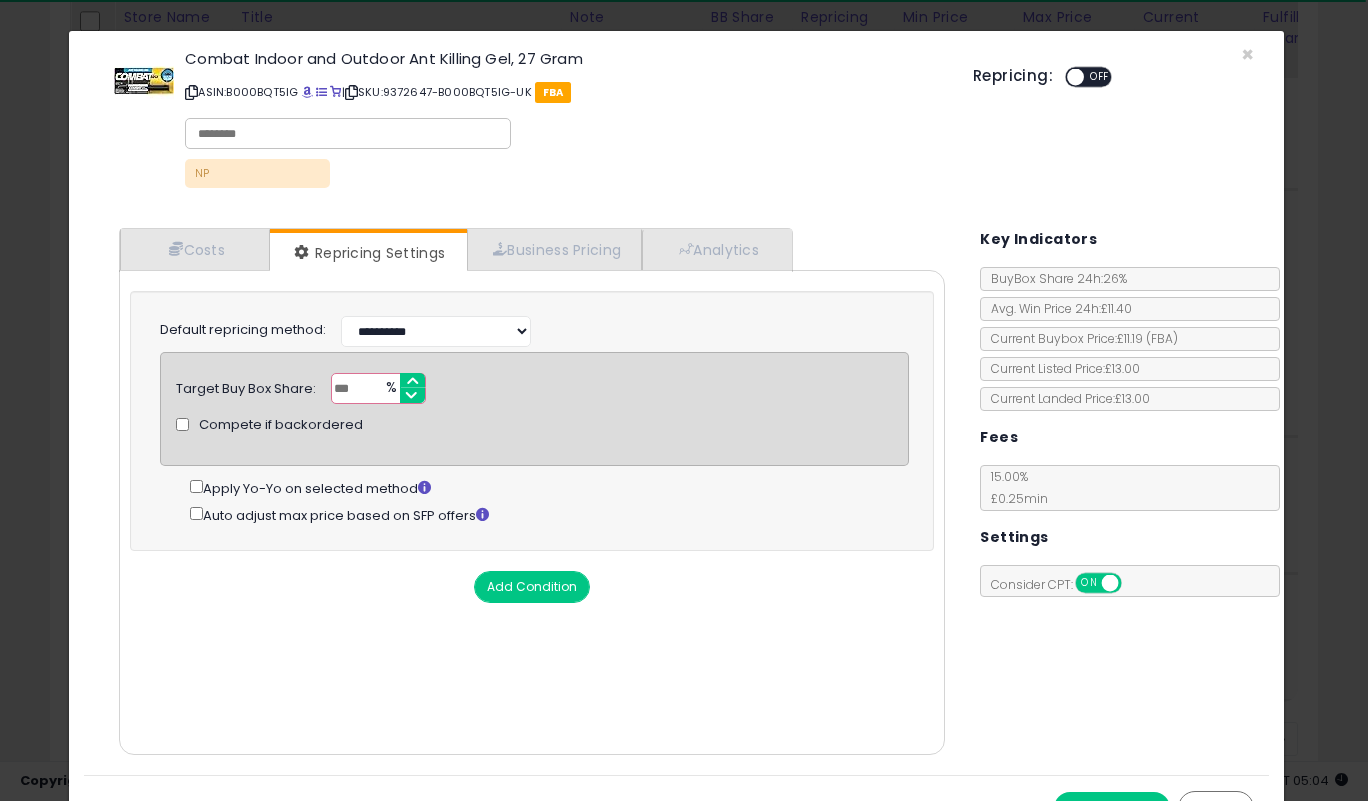 click on "***" at bounding box center (378, 388) 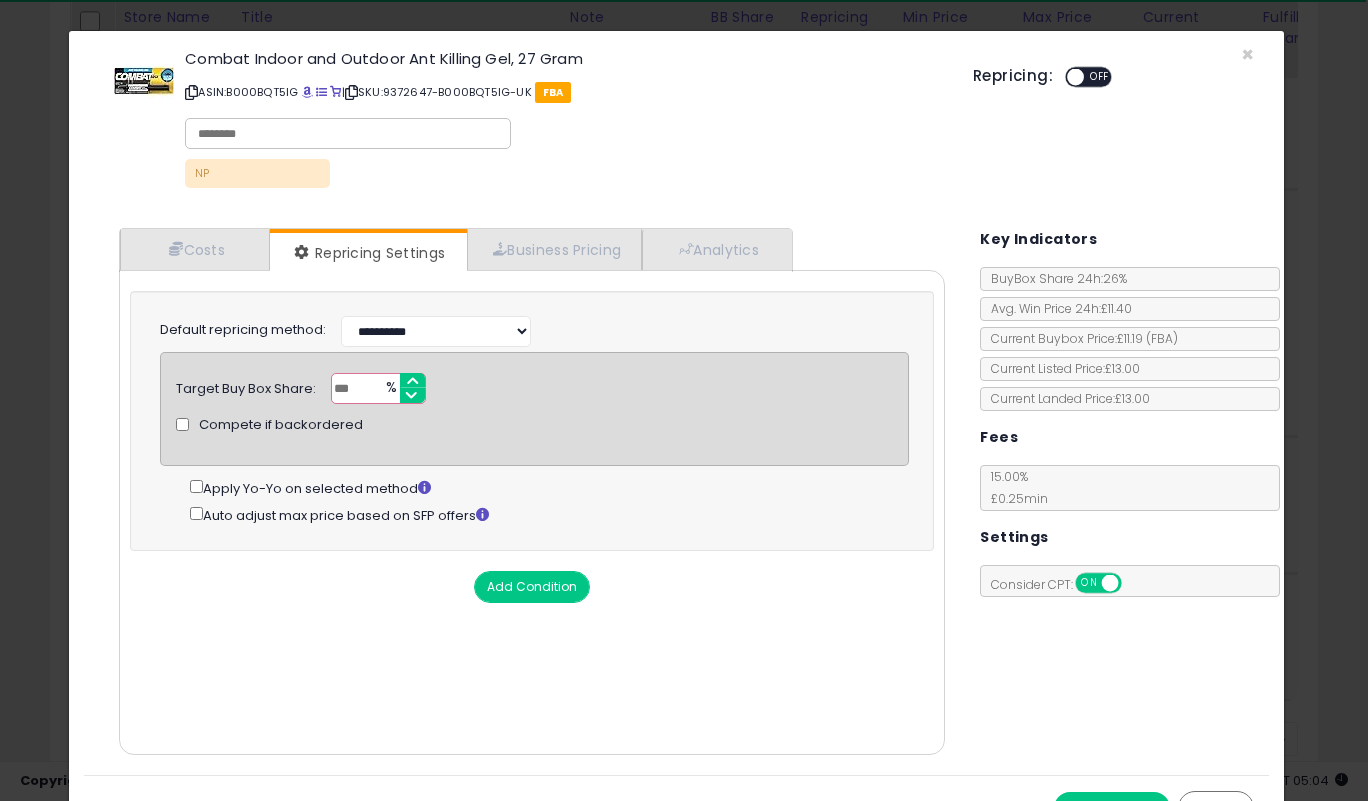 click on "***" at bounding box center [378, 388] 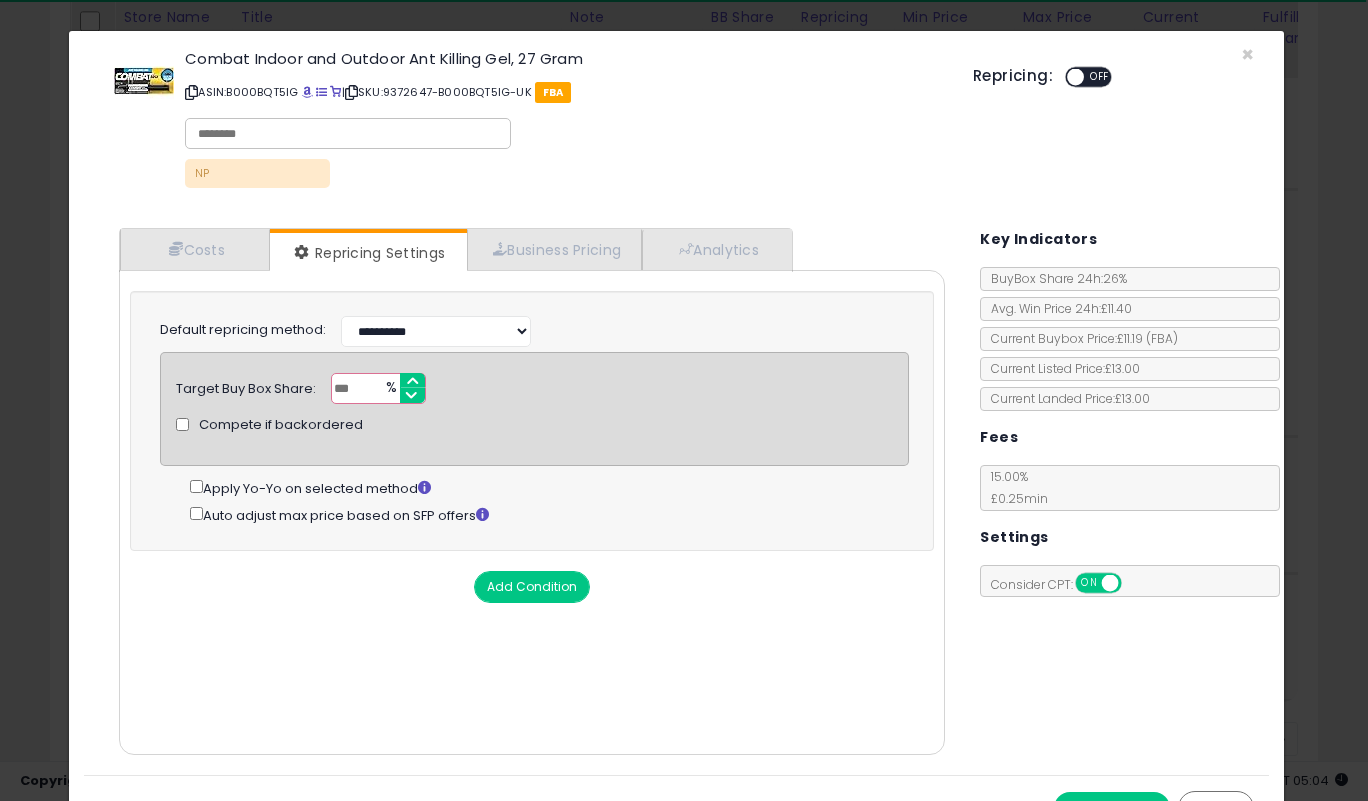 click on "***" at bounding box center [378, 388] 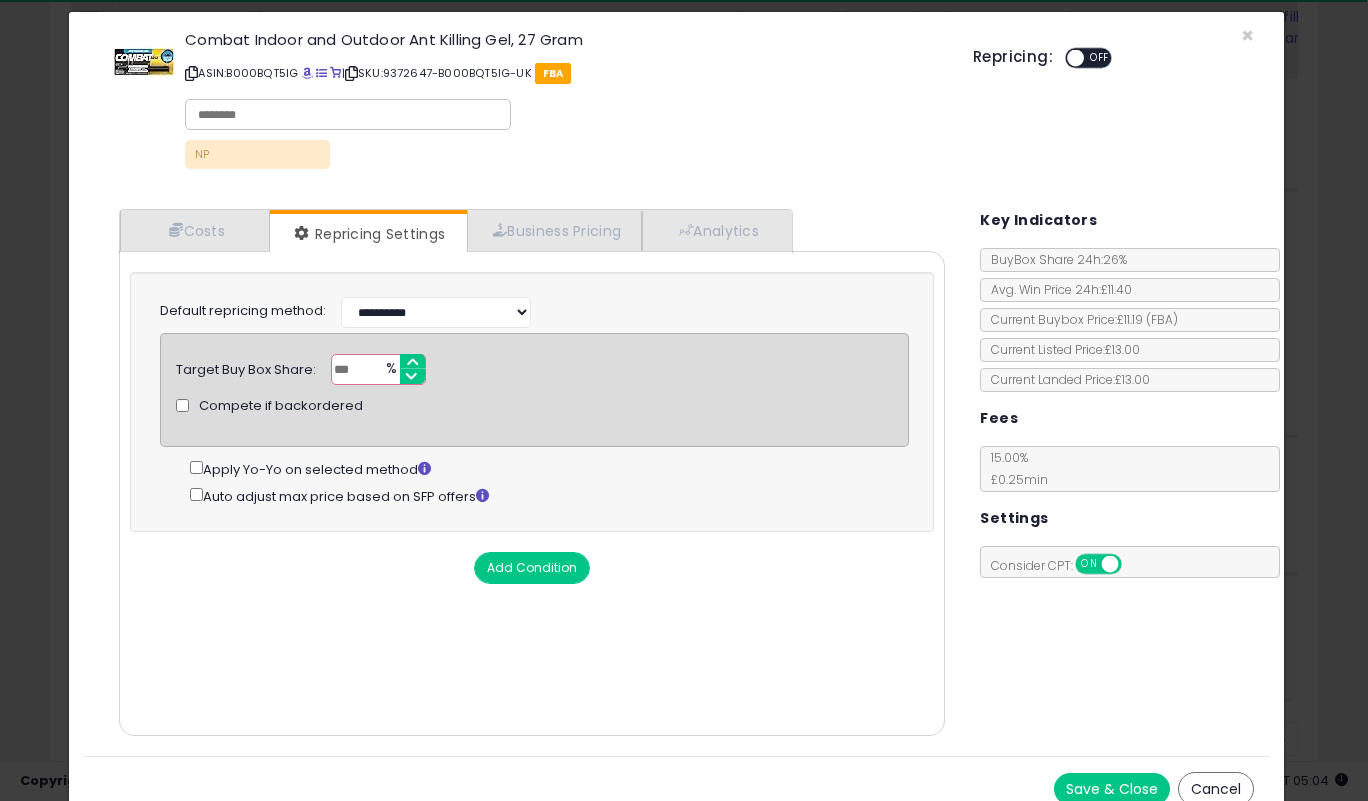 scroll, scrollTop: 38, scrollLeft: 0, axis: vertical 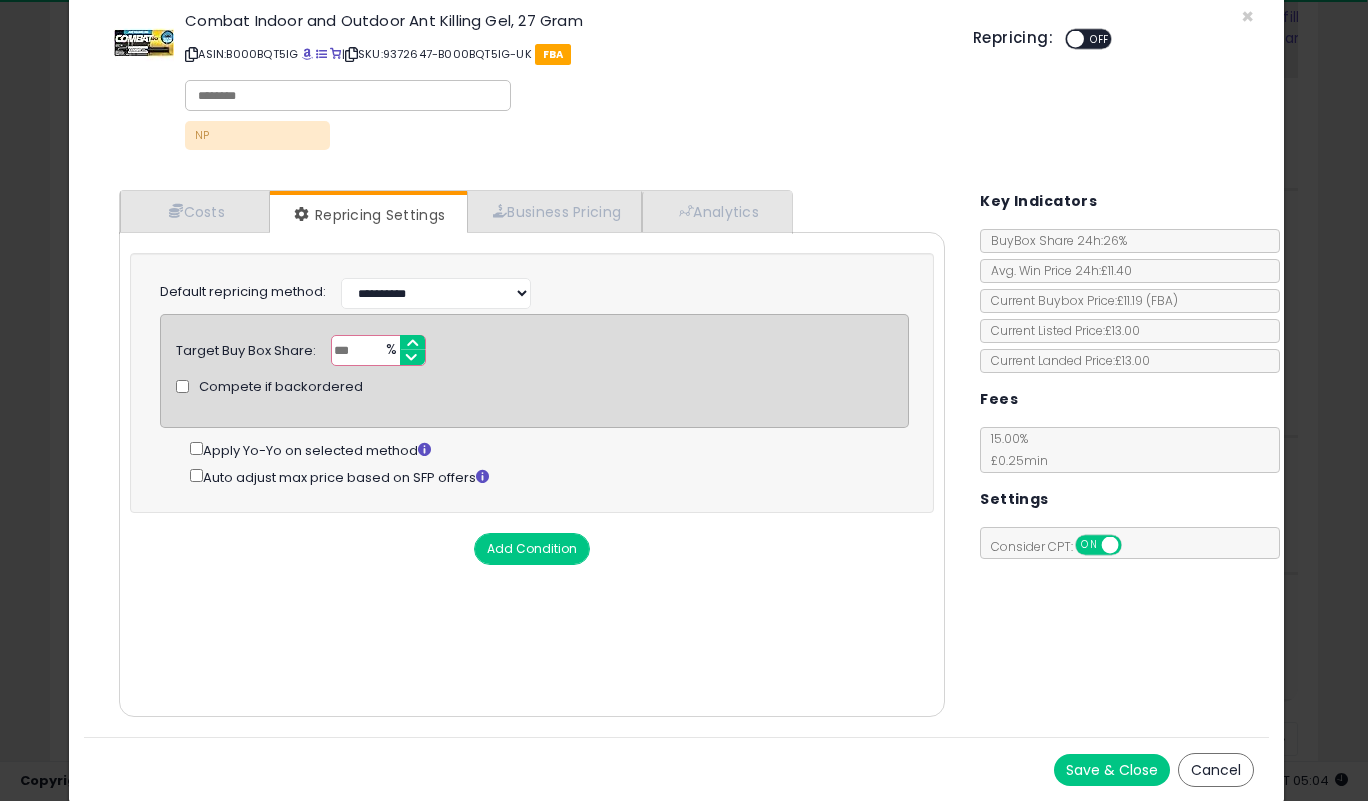 type on "**" 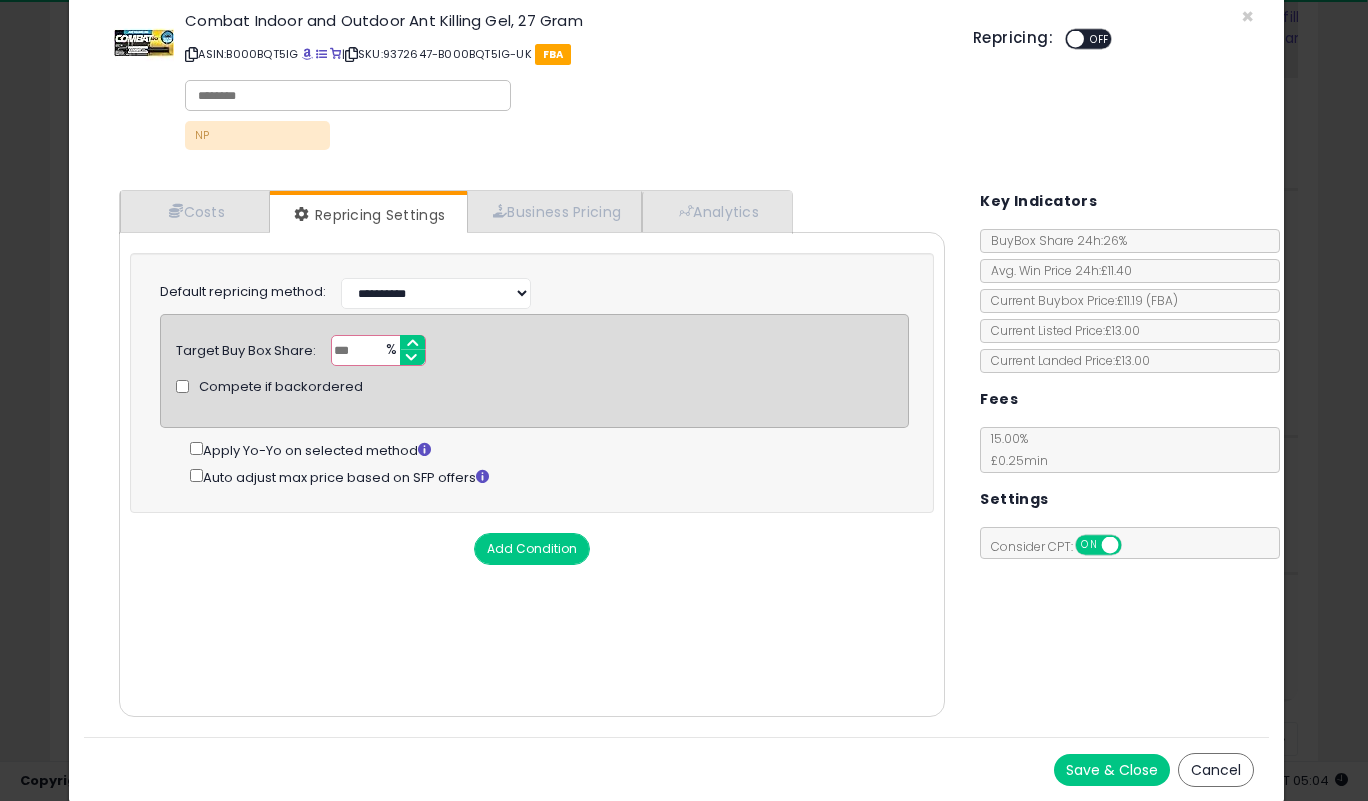 click on "Save & Close" at bounding box center (1112, 770) 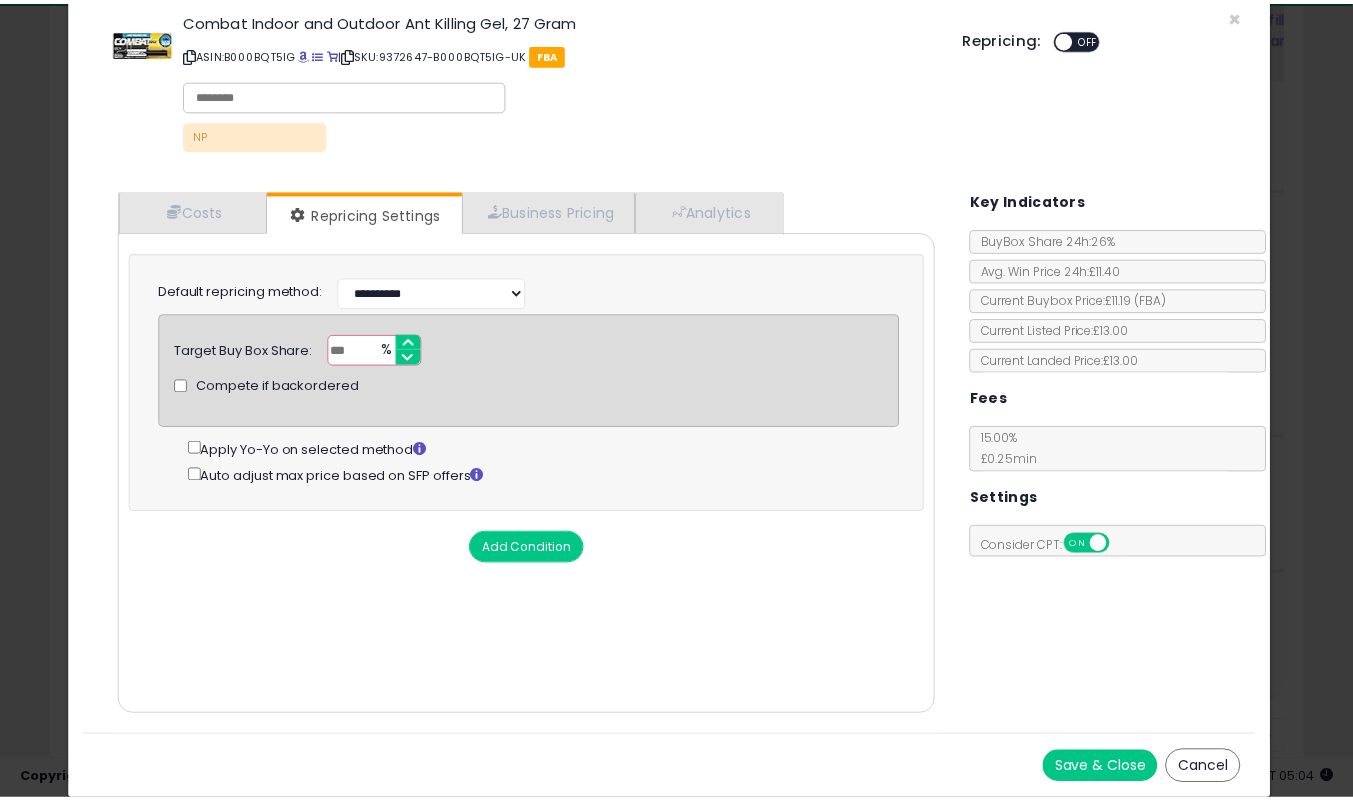 scroll, scrollTop: 0, scrollLeft: 0, axis: both 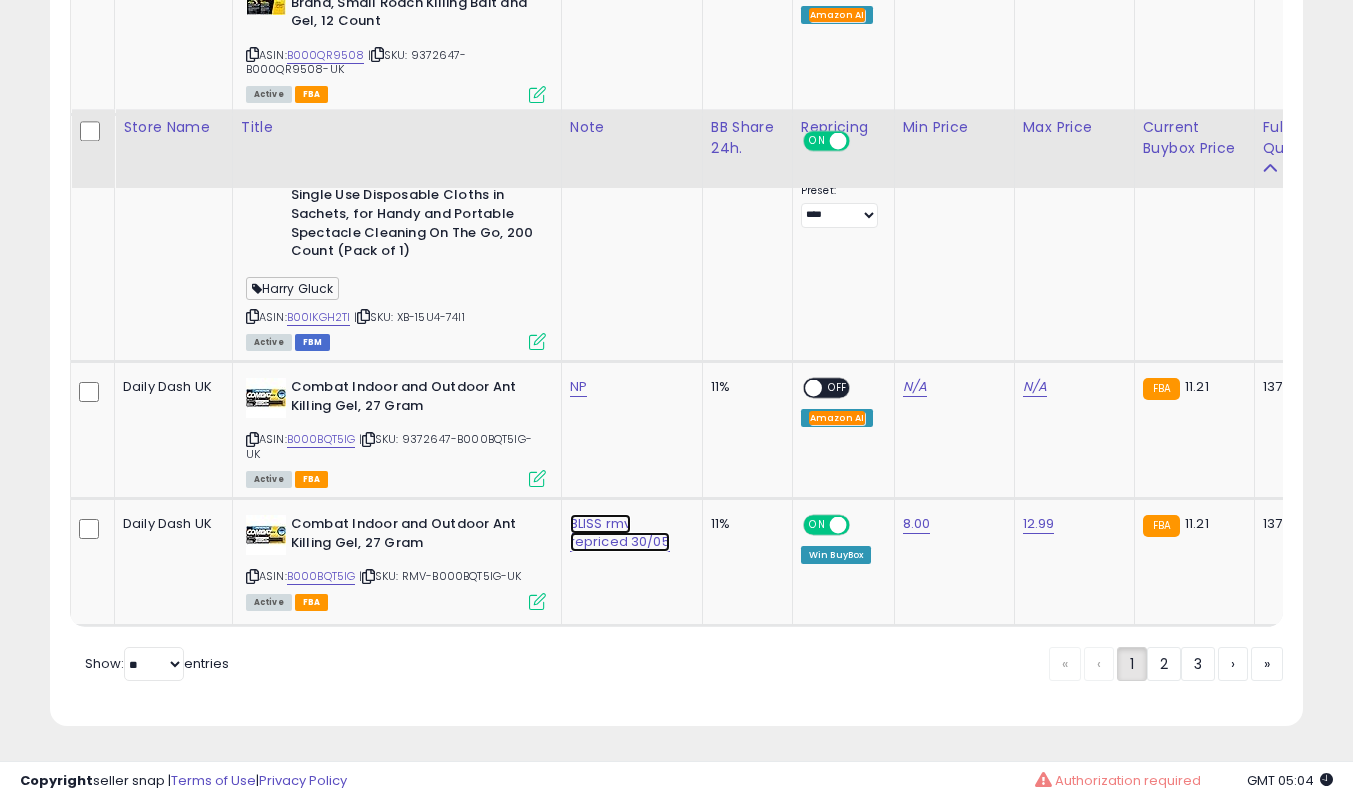 click on "BLISS rmv repriced 30/05" at bounding box center (626, -8592) 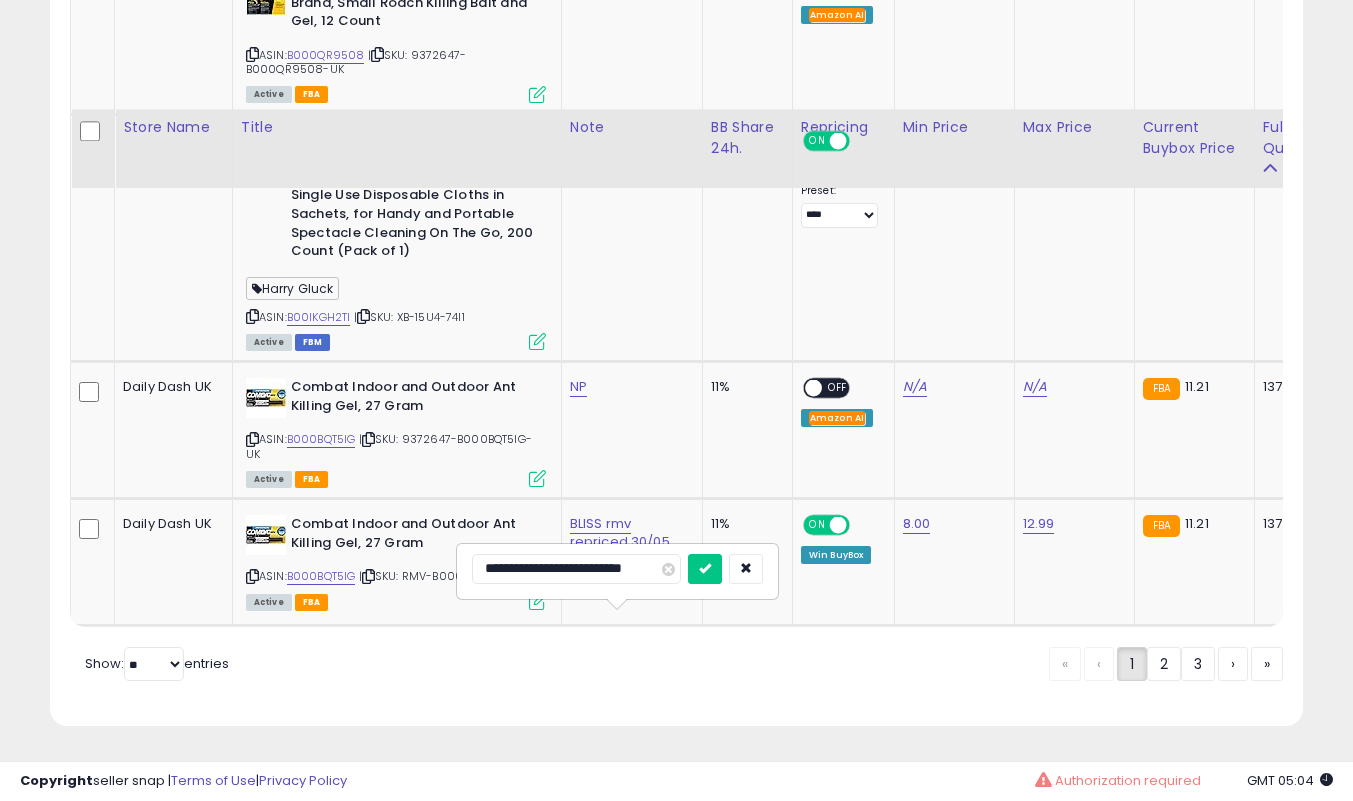 type on "**********" 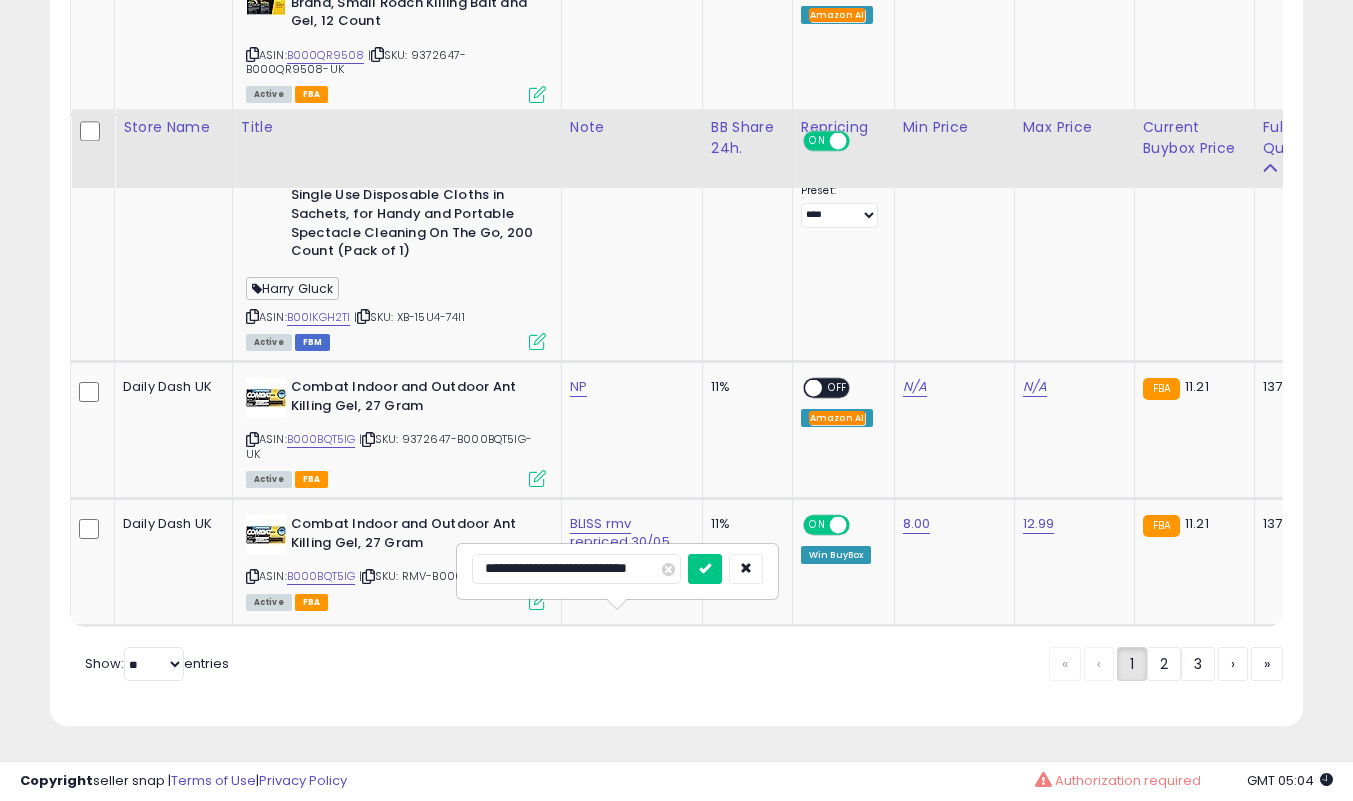 scroll, scrollTop: 0, scrollLeft: 26, axis: horizontal 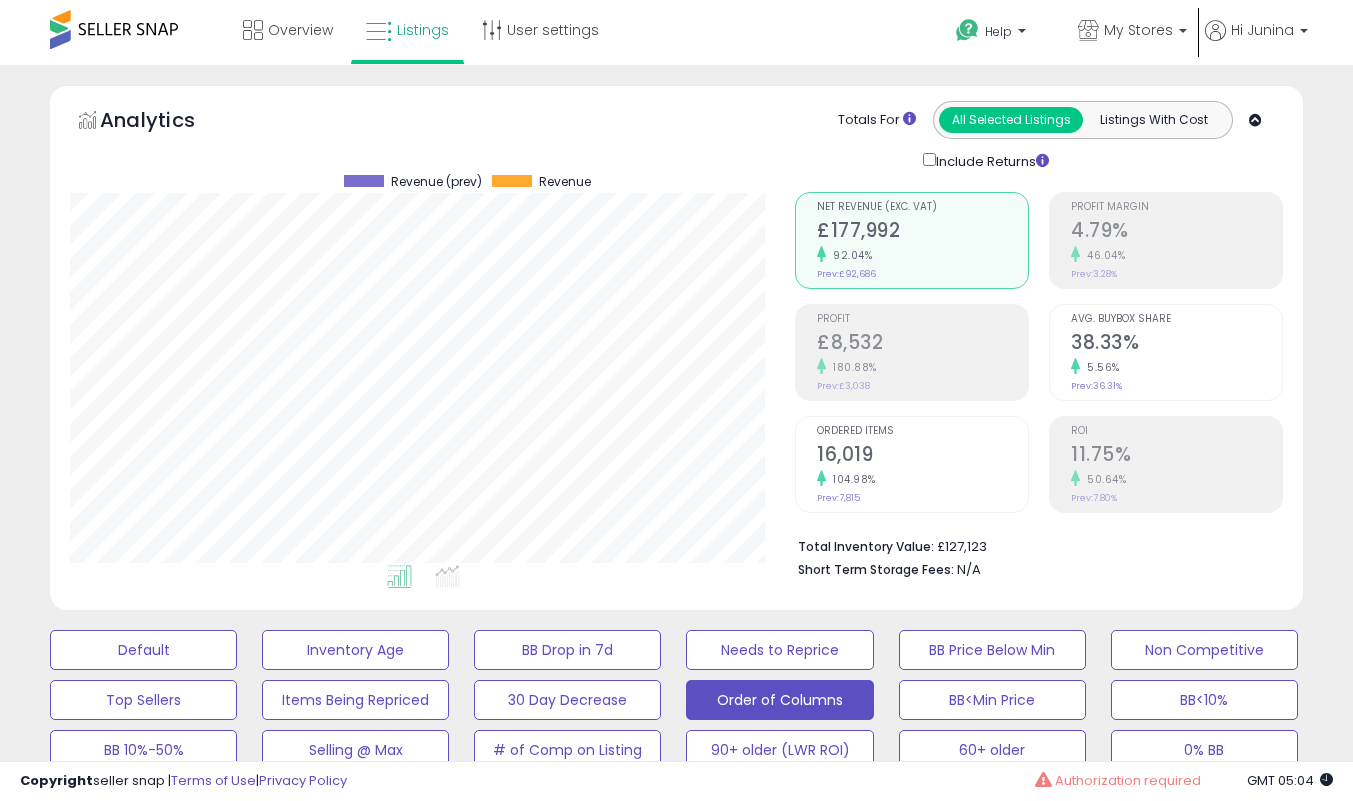drag, startPoint x: 32, startPoint y: 582, endPoint x: 99, endPoint y: 579, distance: 67.06713 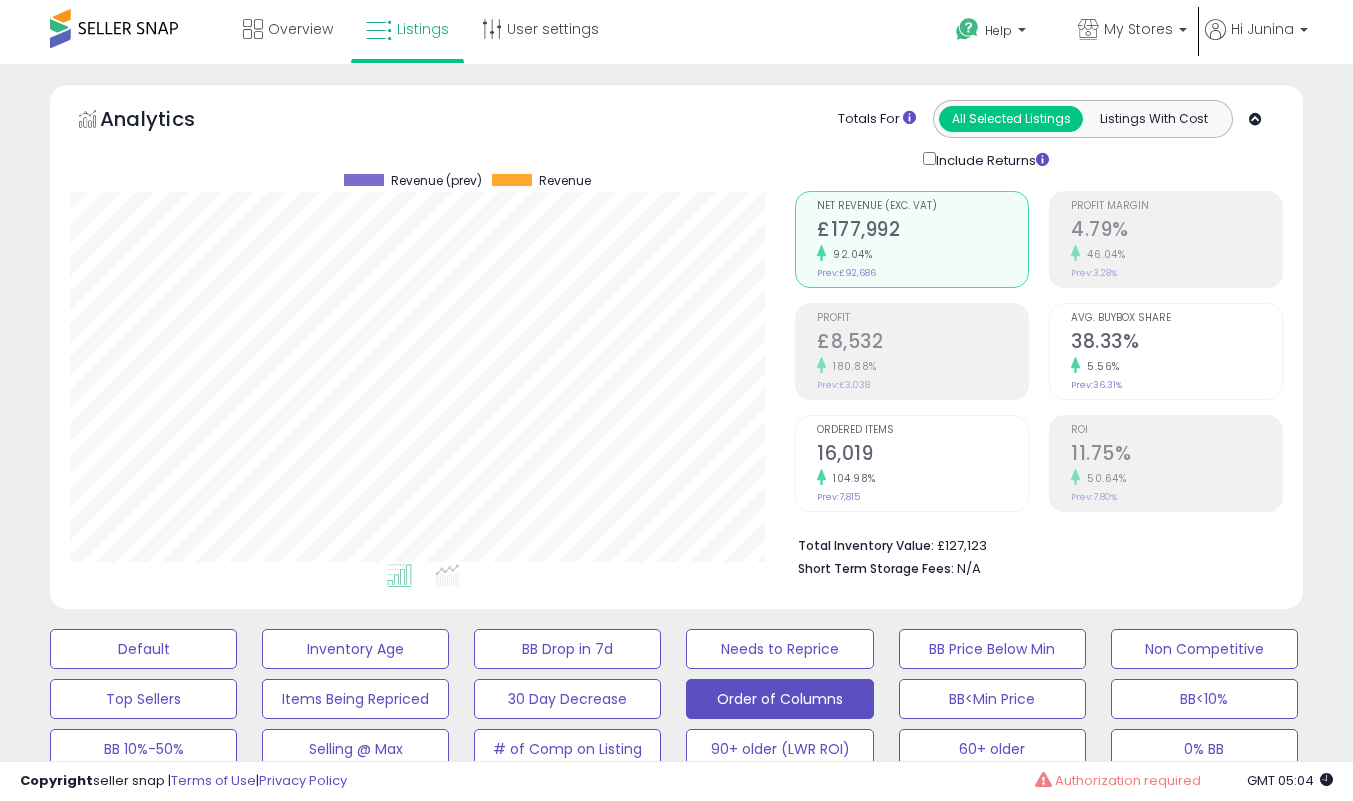 scroll, scrollTop: 400, scrollLeft: 0, axis: vertical 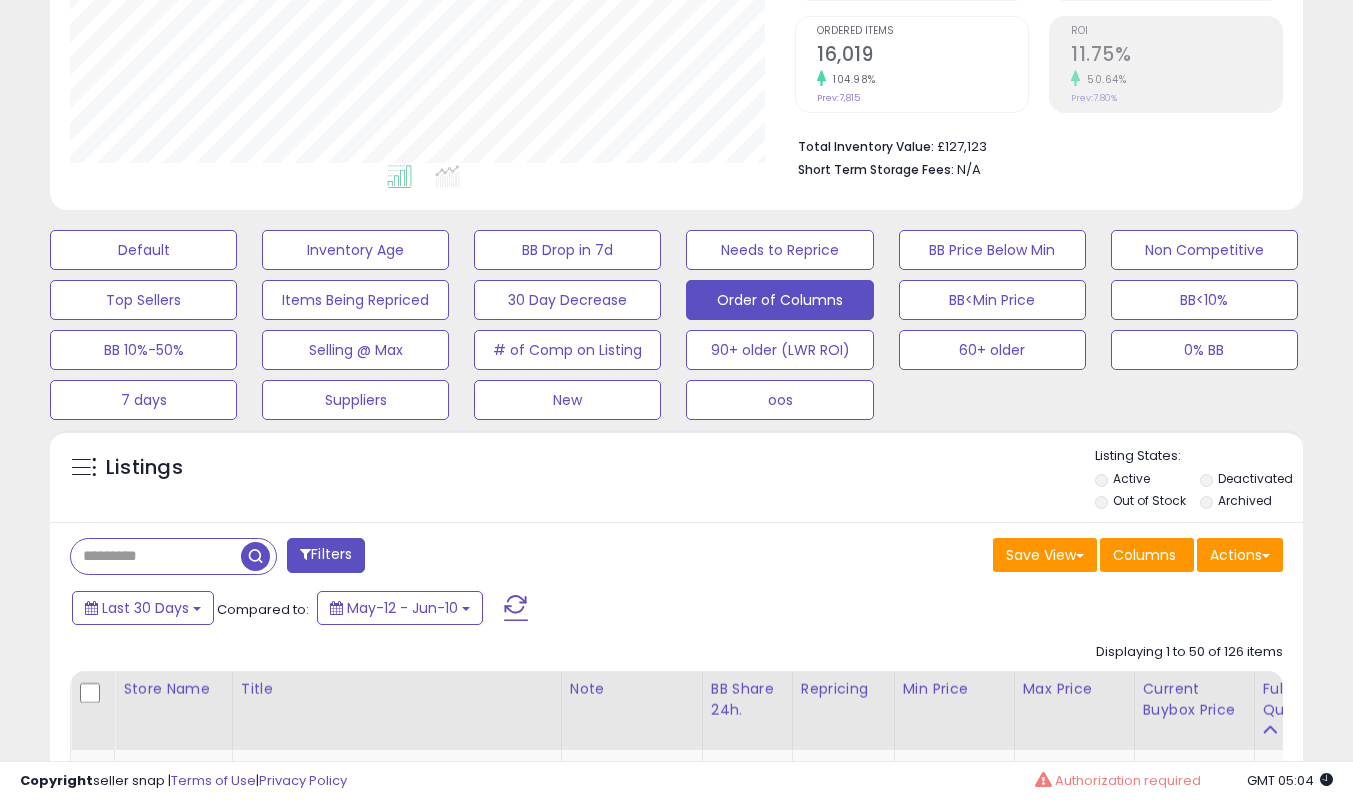 click at bounding box center (156, 556) 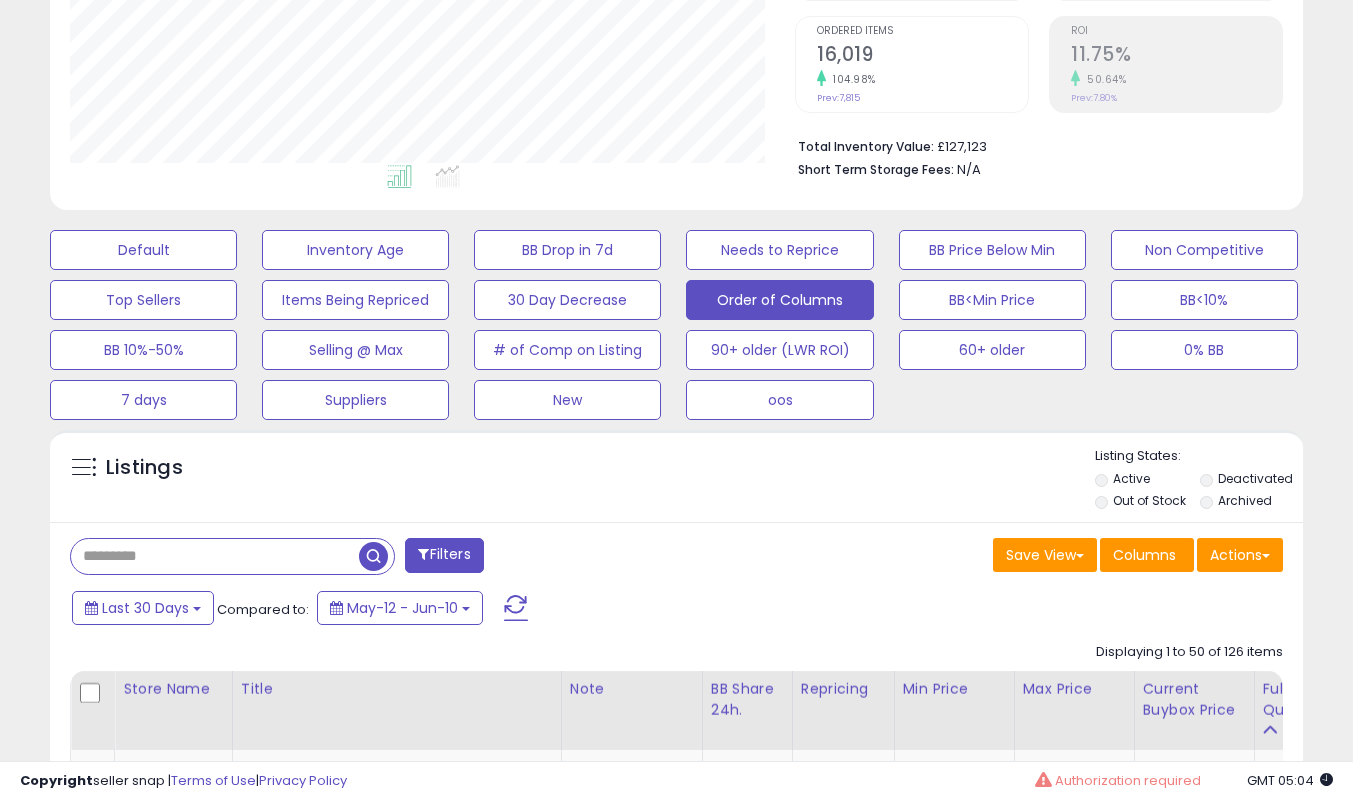 paste on "**********" 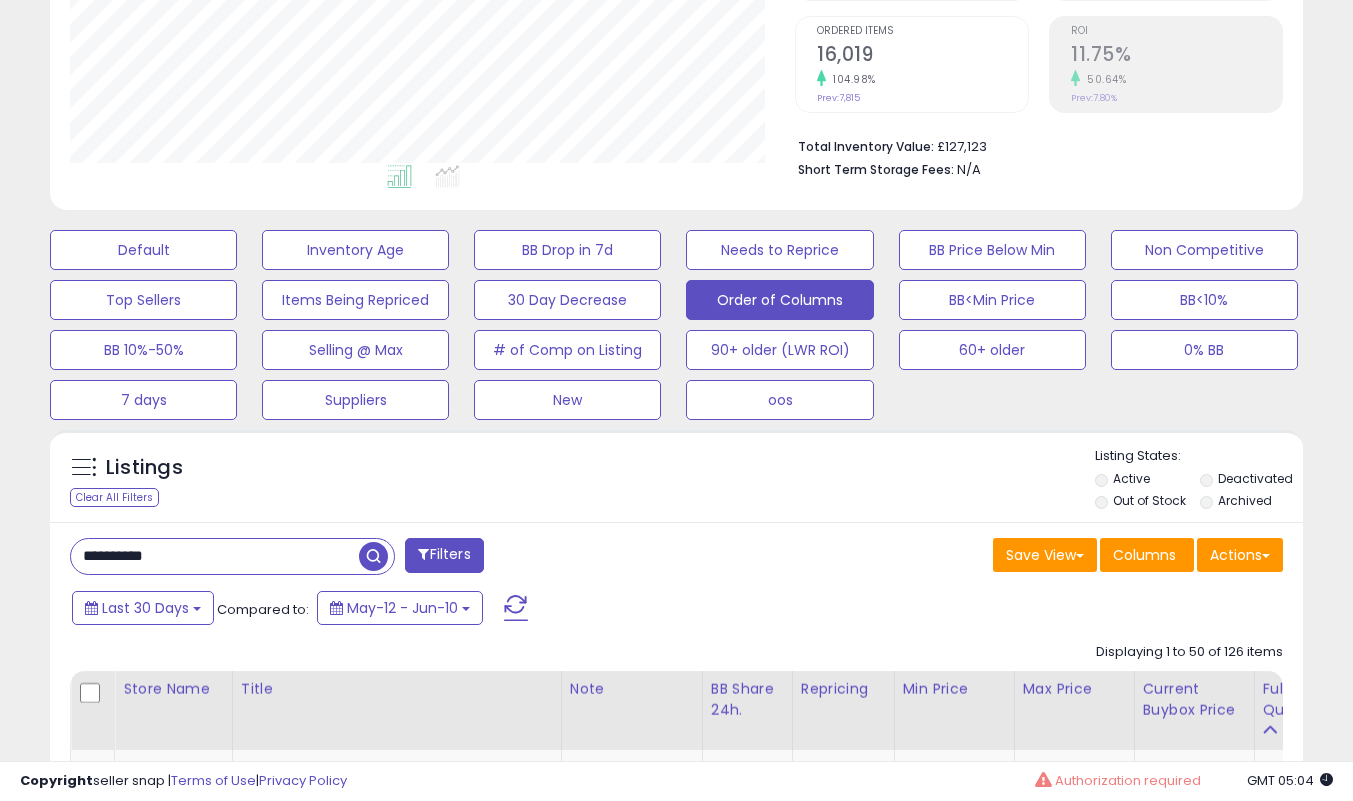 type on "**********" 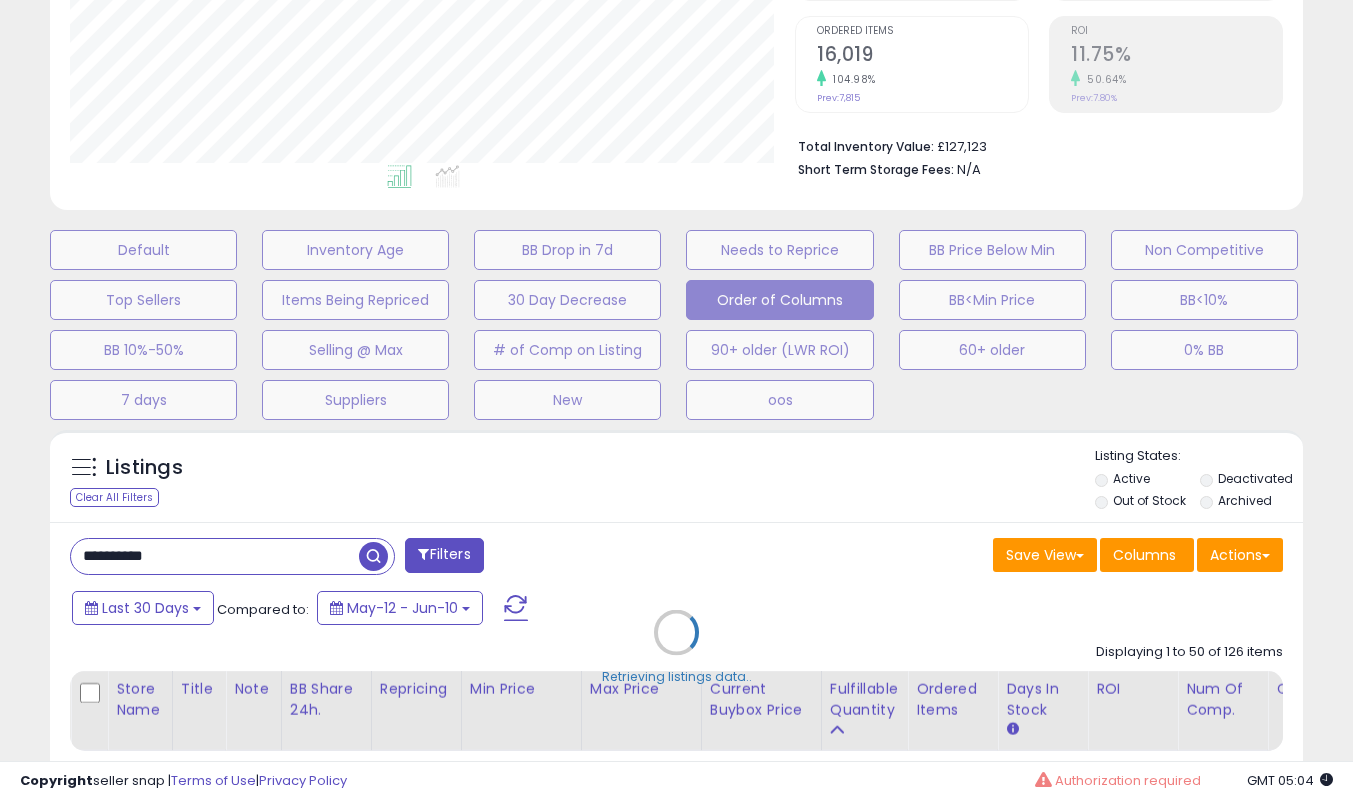 scroll, scrollTop: 999590, scrollLeft: 999266, axis: both 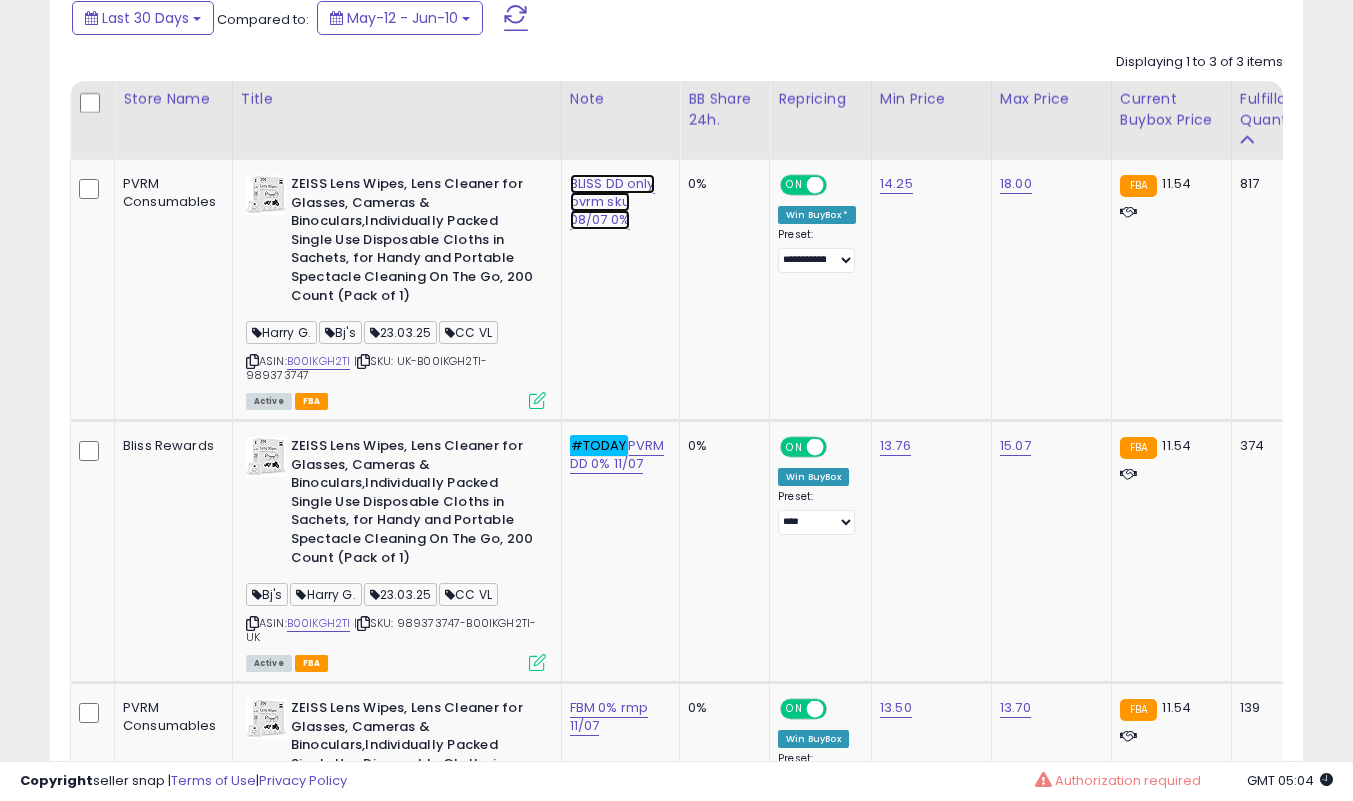 click on "BLISS DD only pvrm sku 08/07 0%" at bounding box center (612, 202) 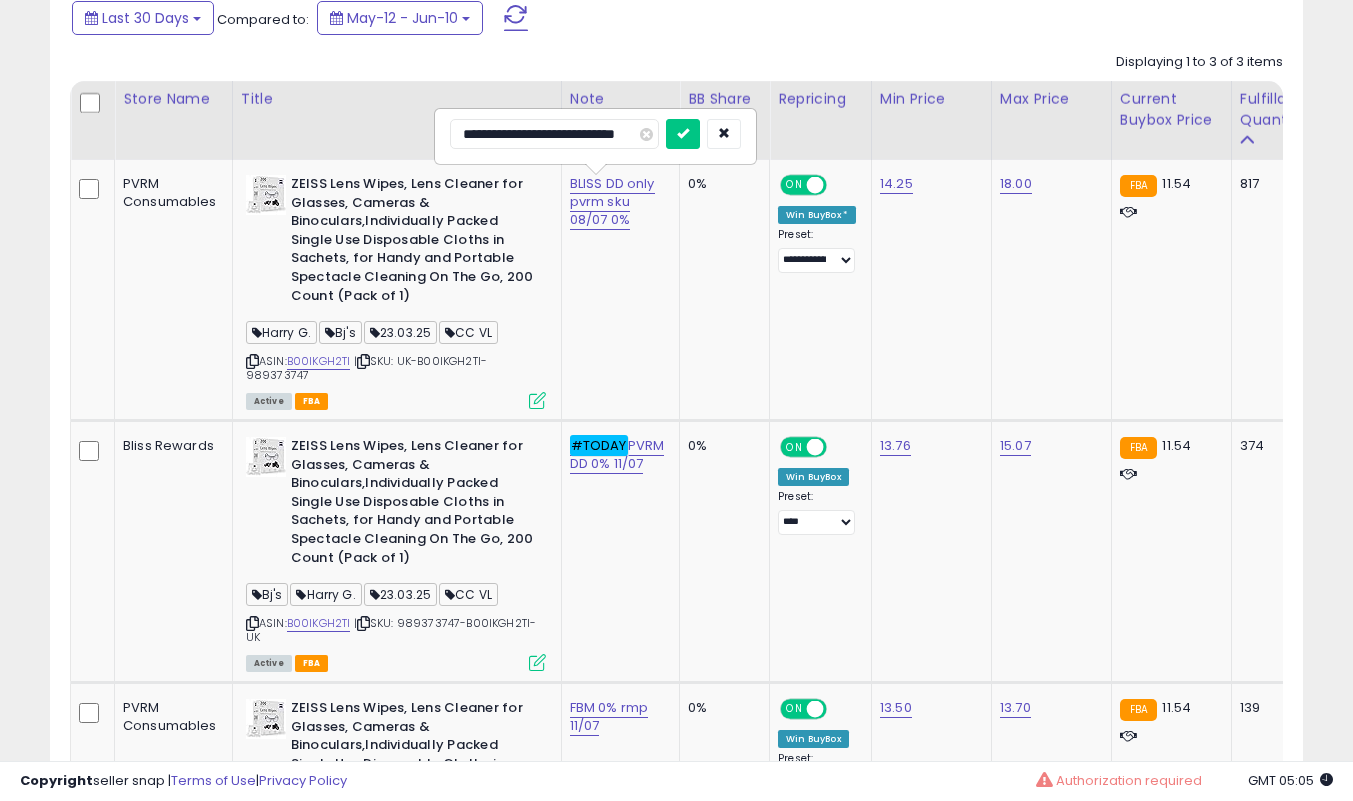 scroll, scrollTop: 0, scrollLeft: 38, axis: horizontal 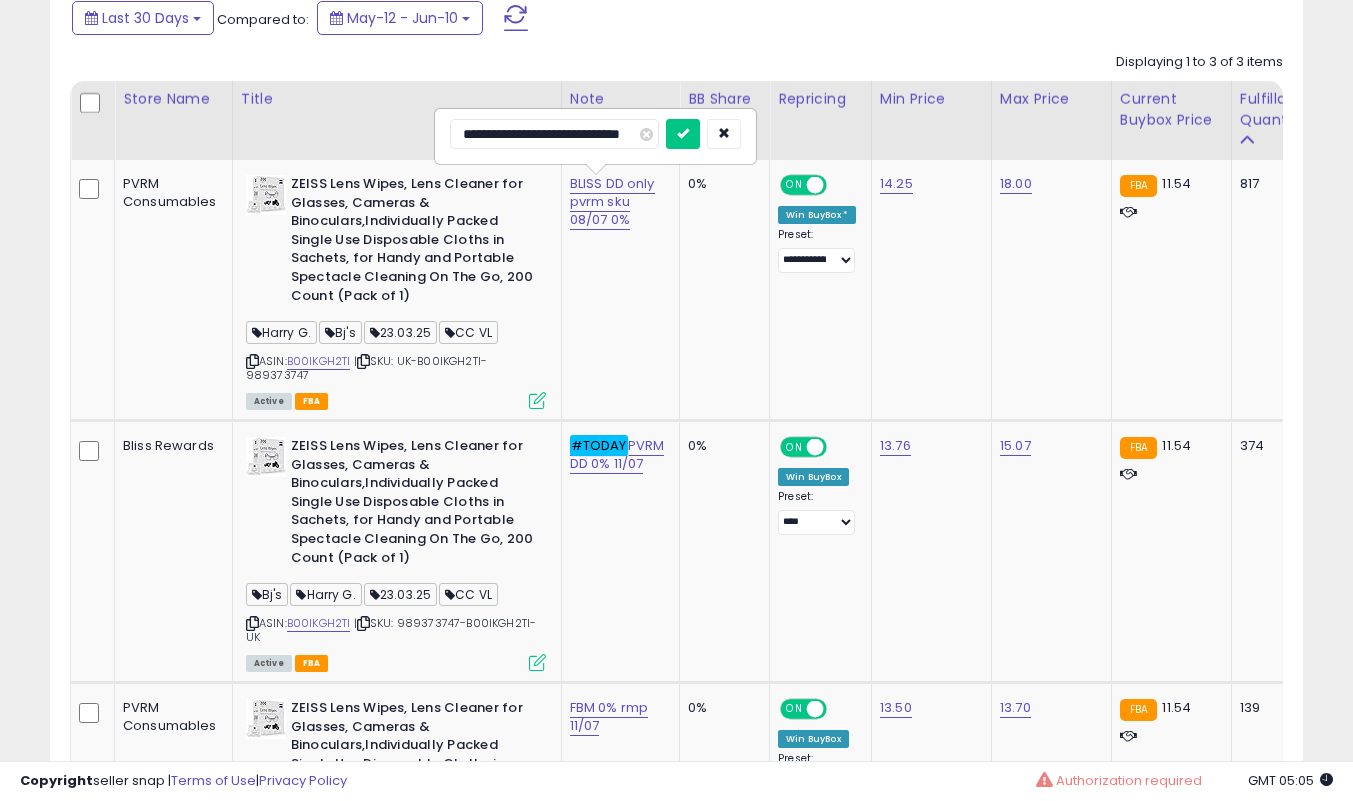 click at bounding box center [683, 134] 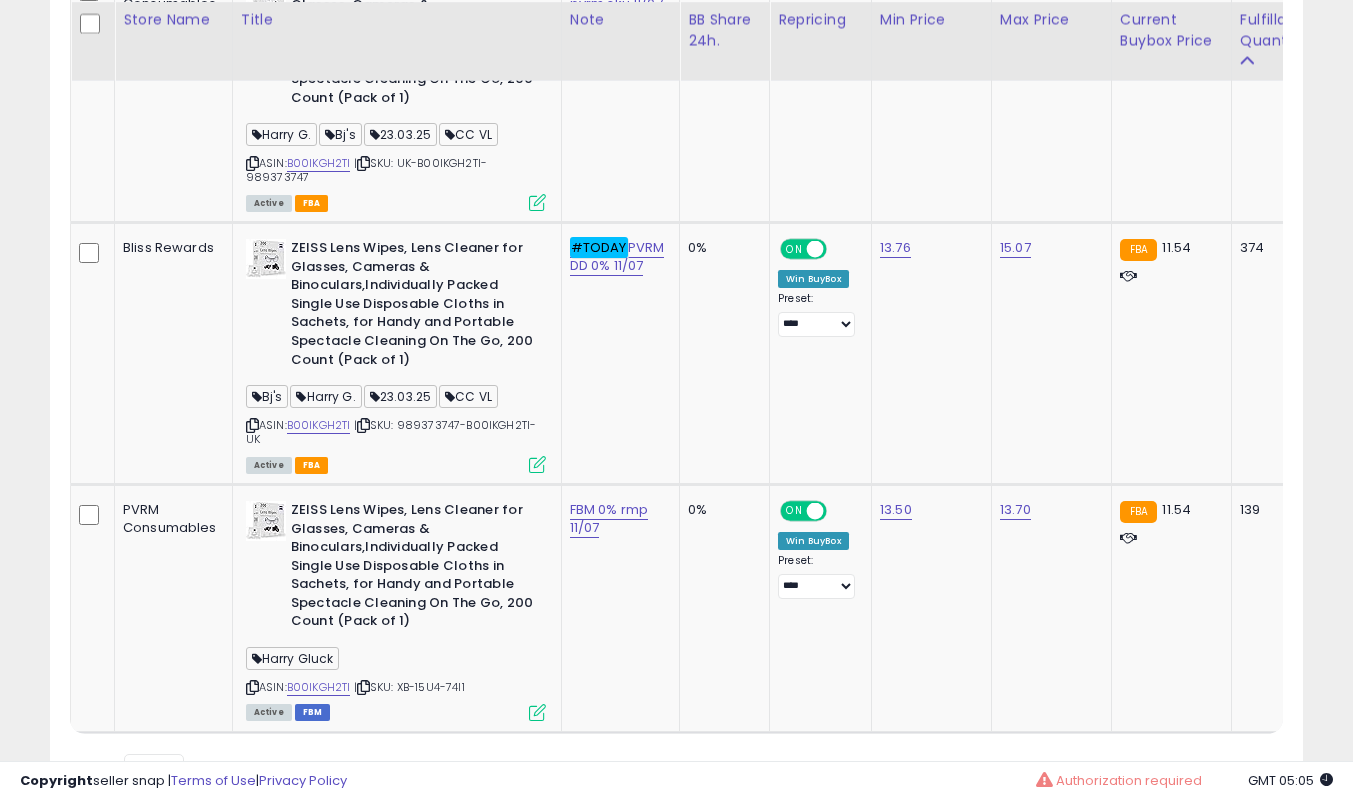 scroll, scrollTop: 1190, scrollLeft: 0, axis: vertical 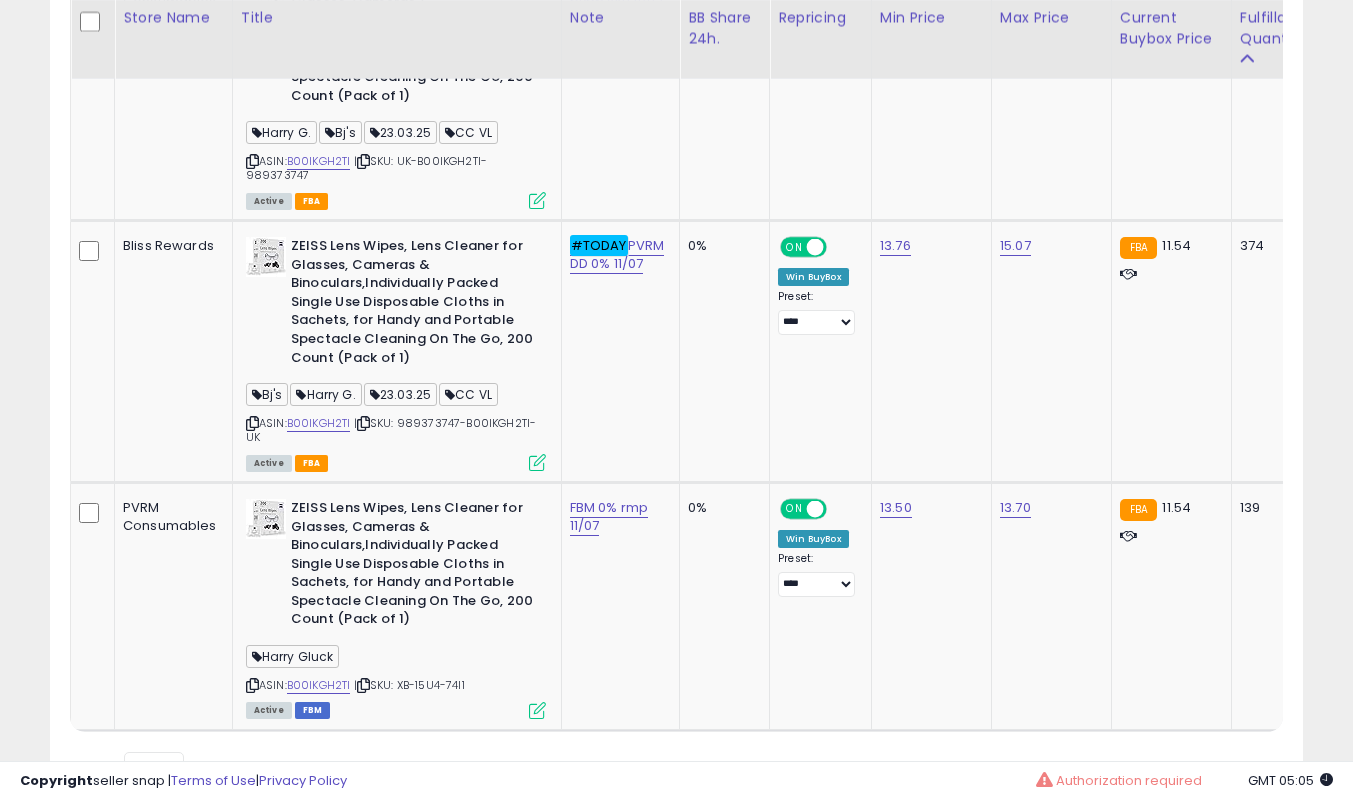 drag, startPoint x: 0, startPoint y: 474, endPoint x: 29, endPoint y: 464, distance: 30.675724 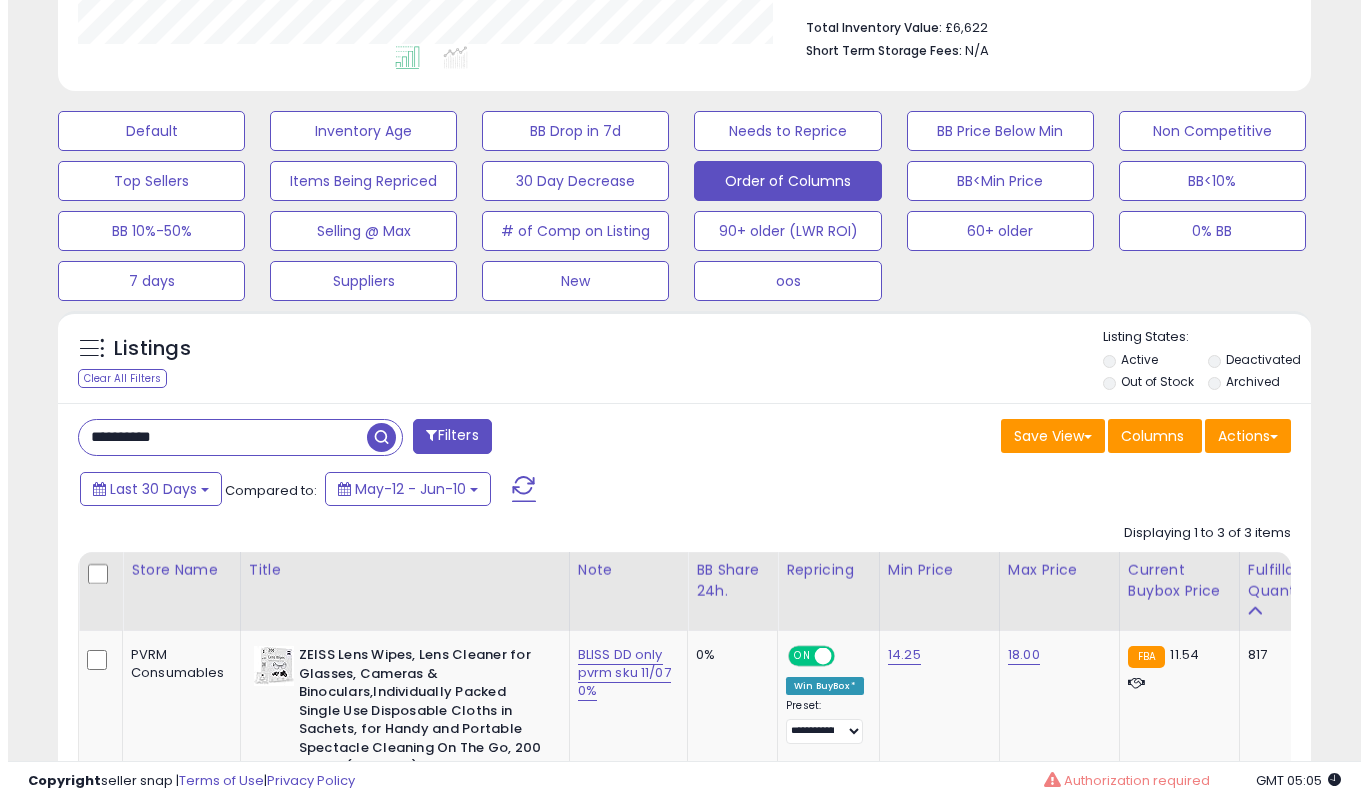 scroll, scrollTop: 490, scrollLeft: 0, axis: vertical 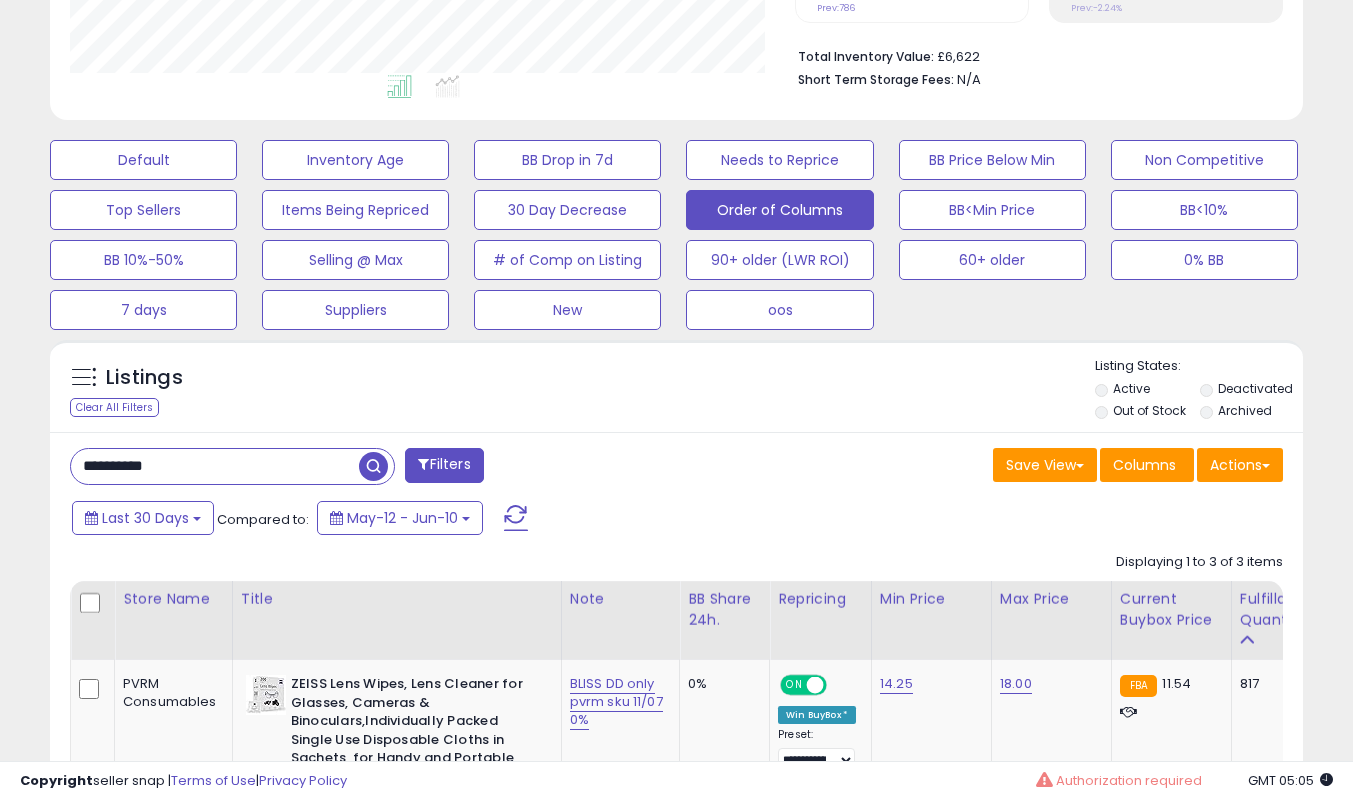 click on "**********" at bounding box center [215, 466] 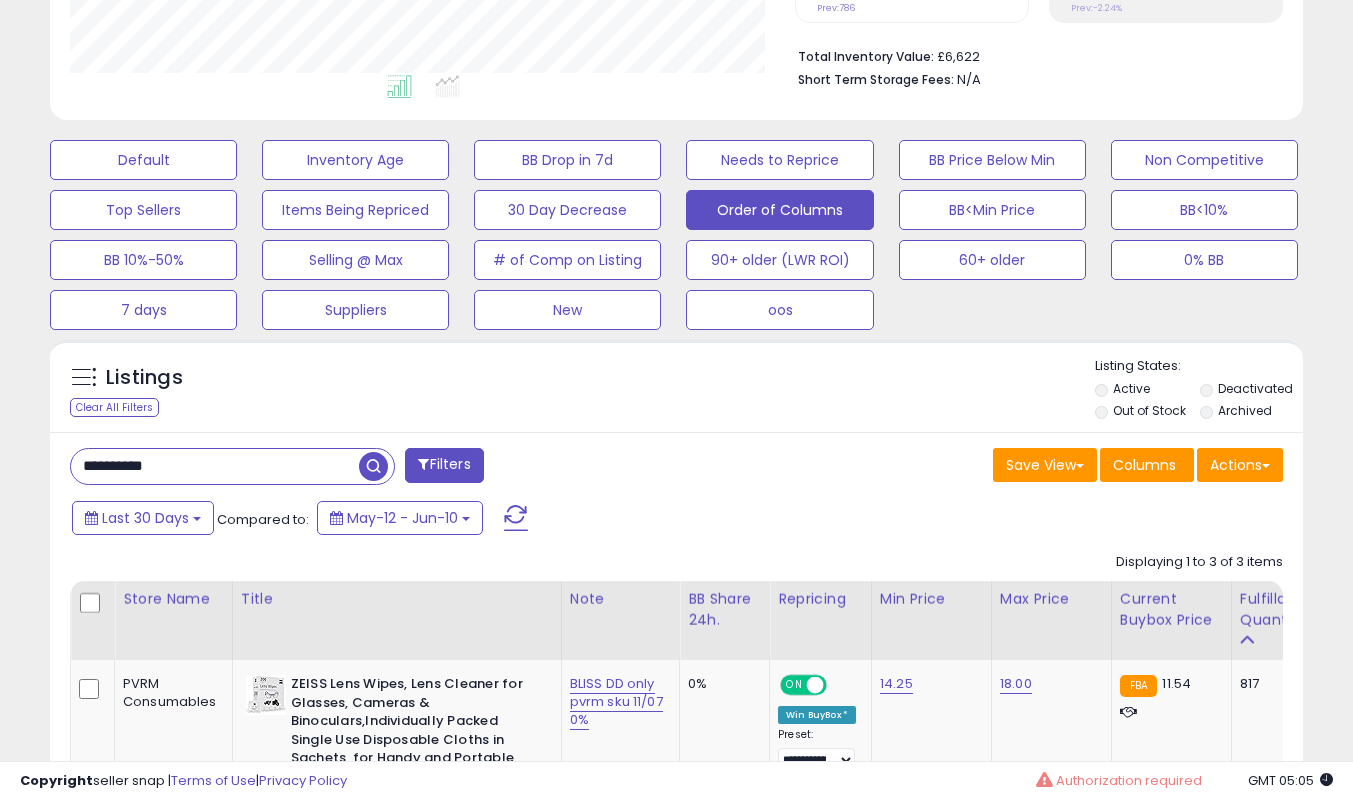 paste 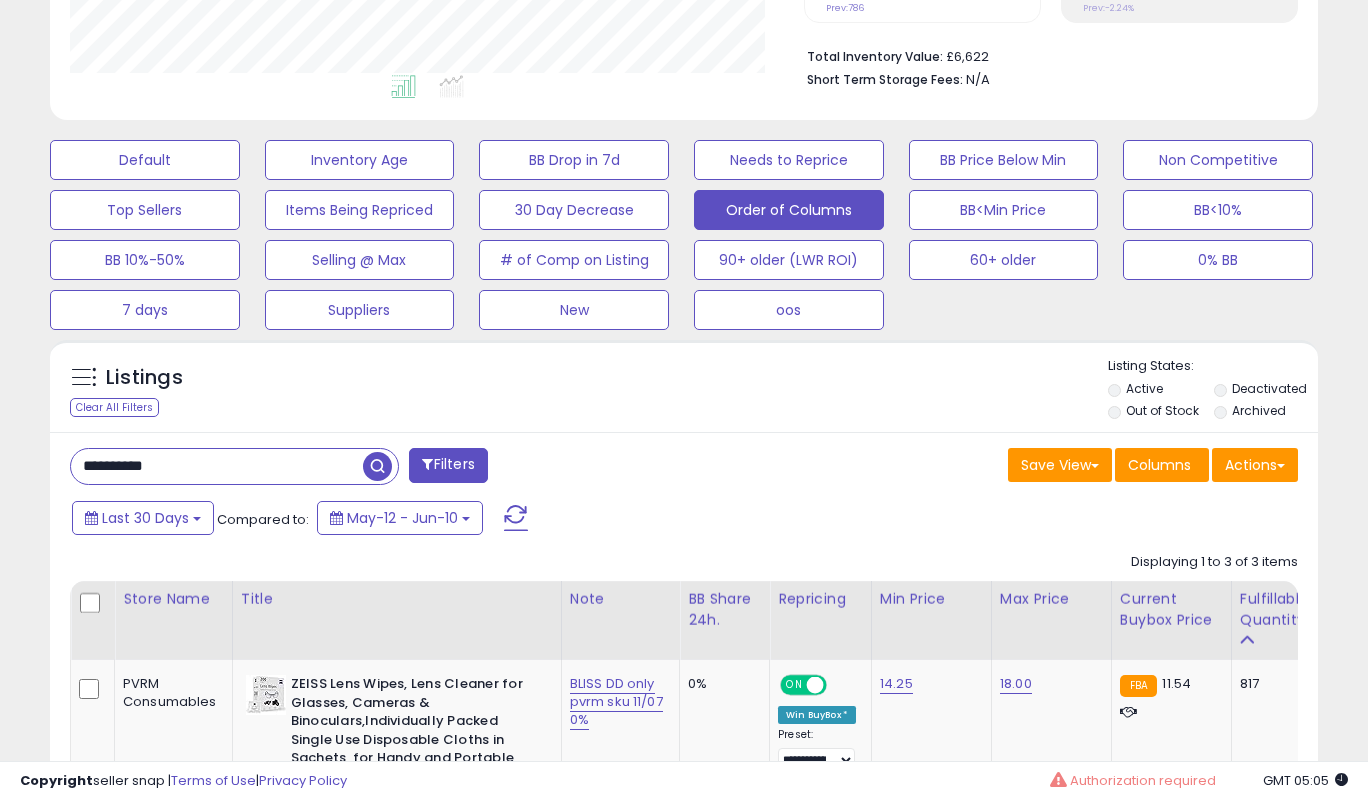 scroll, scrollTop: 999590, scrollLeft: 999266, axis: both 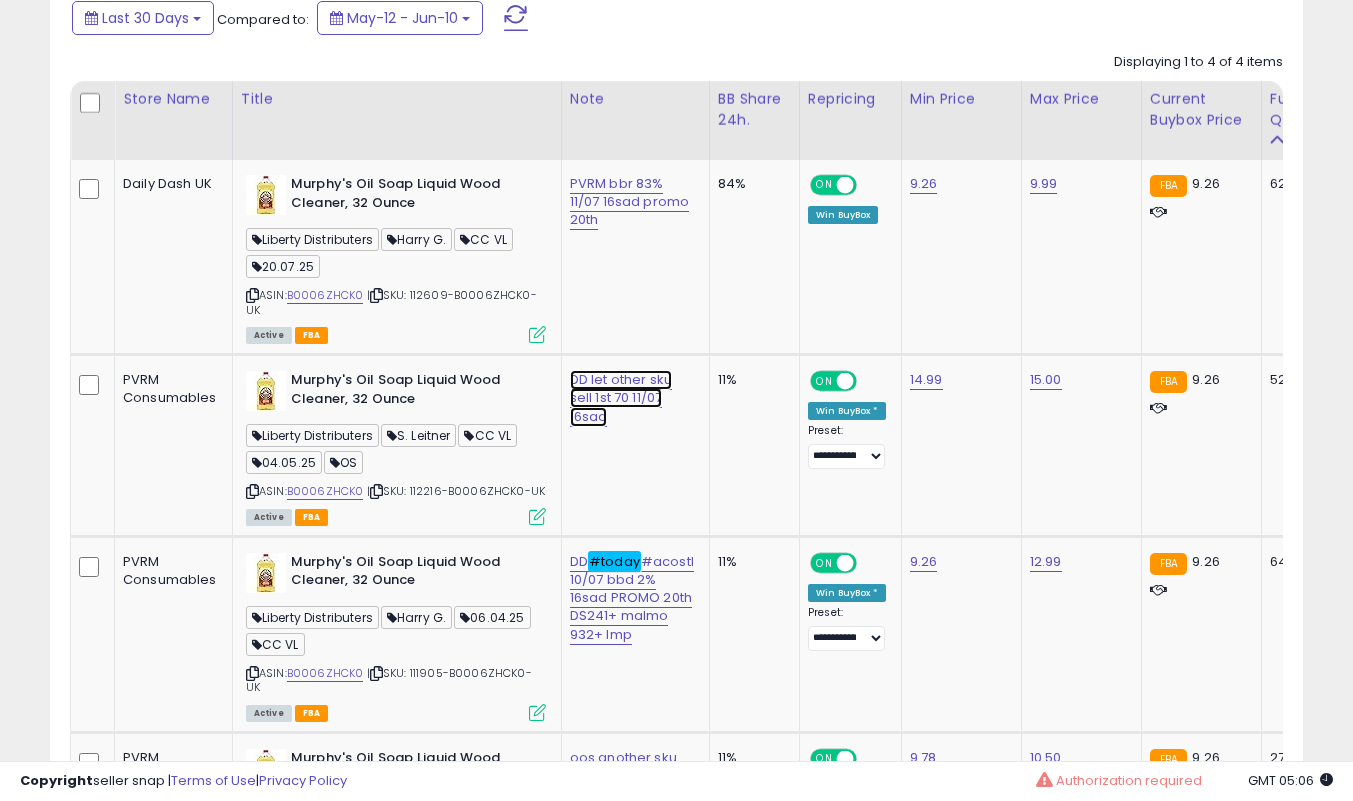 click on "DD let other sku sell 1st 70 11/07 16sad" at bounding box center [630, 202] 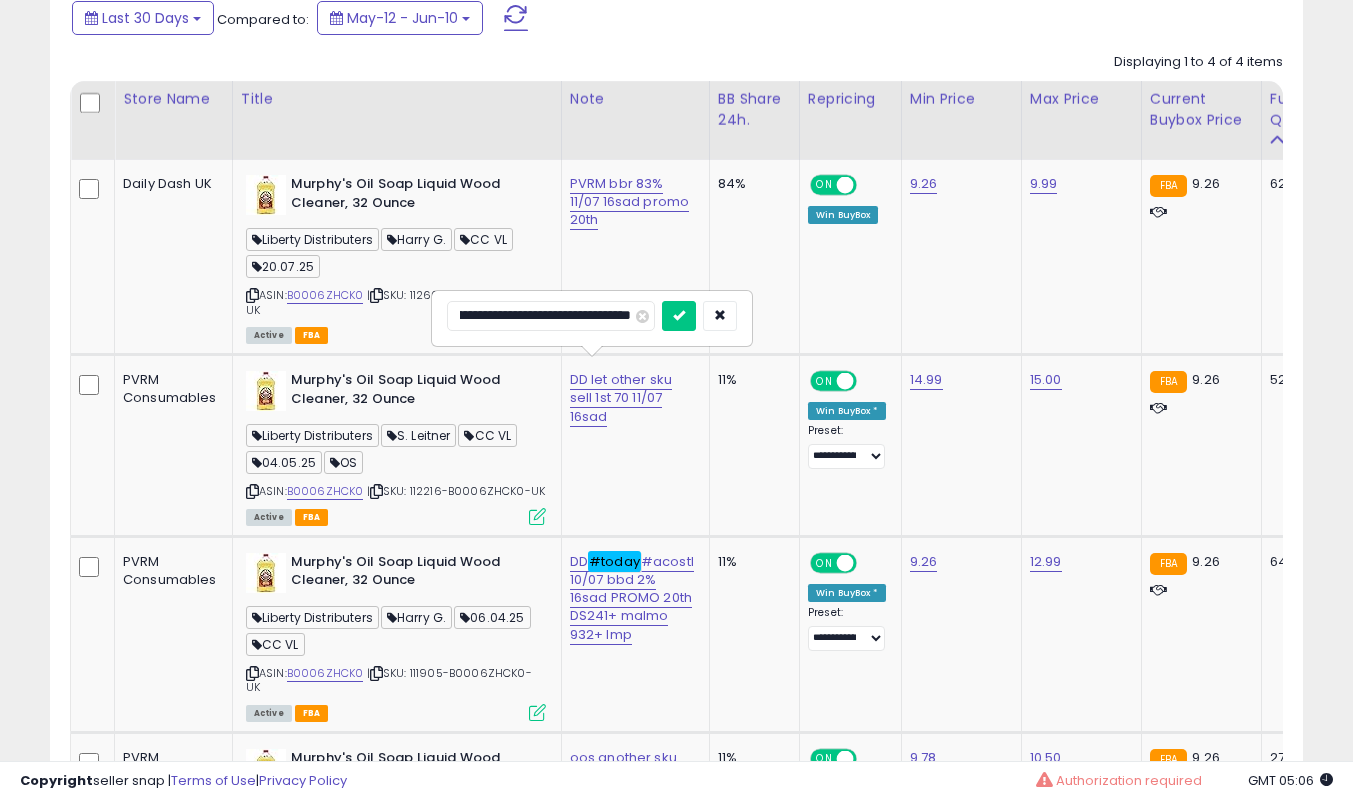 scroll, scrollTop: 0, scrollLeft: 70, axis: horizontal 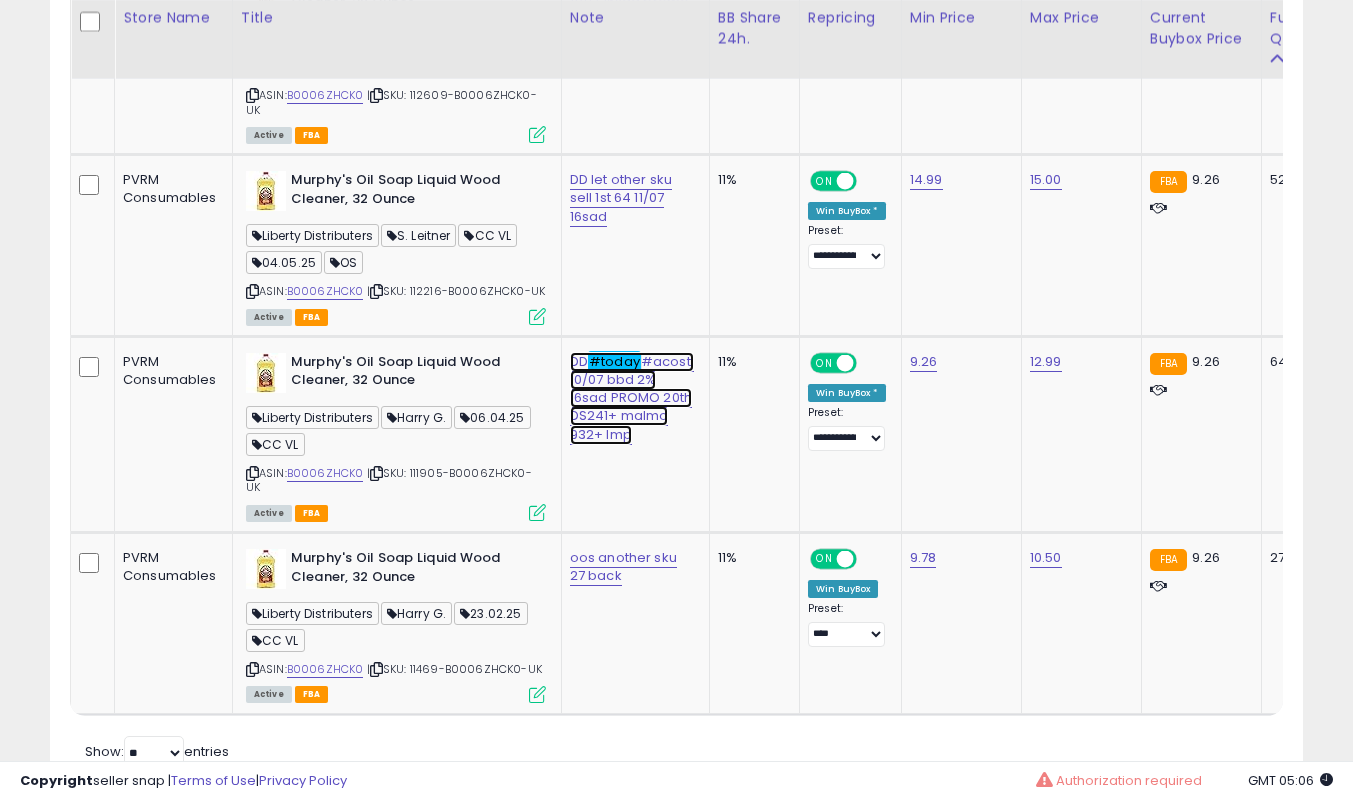 click on "DD  #today  #acostl 10/07 bbd 2% 16sad PROMO 20th DS241+ malmo 932+ lmp" at bounding box center [630, 2] 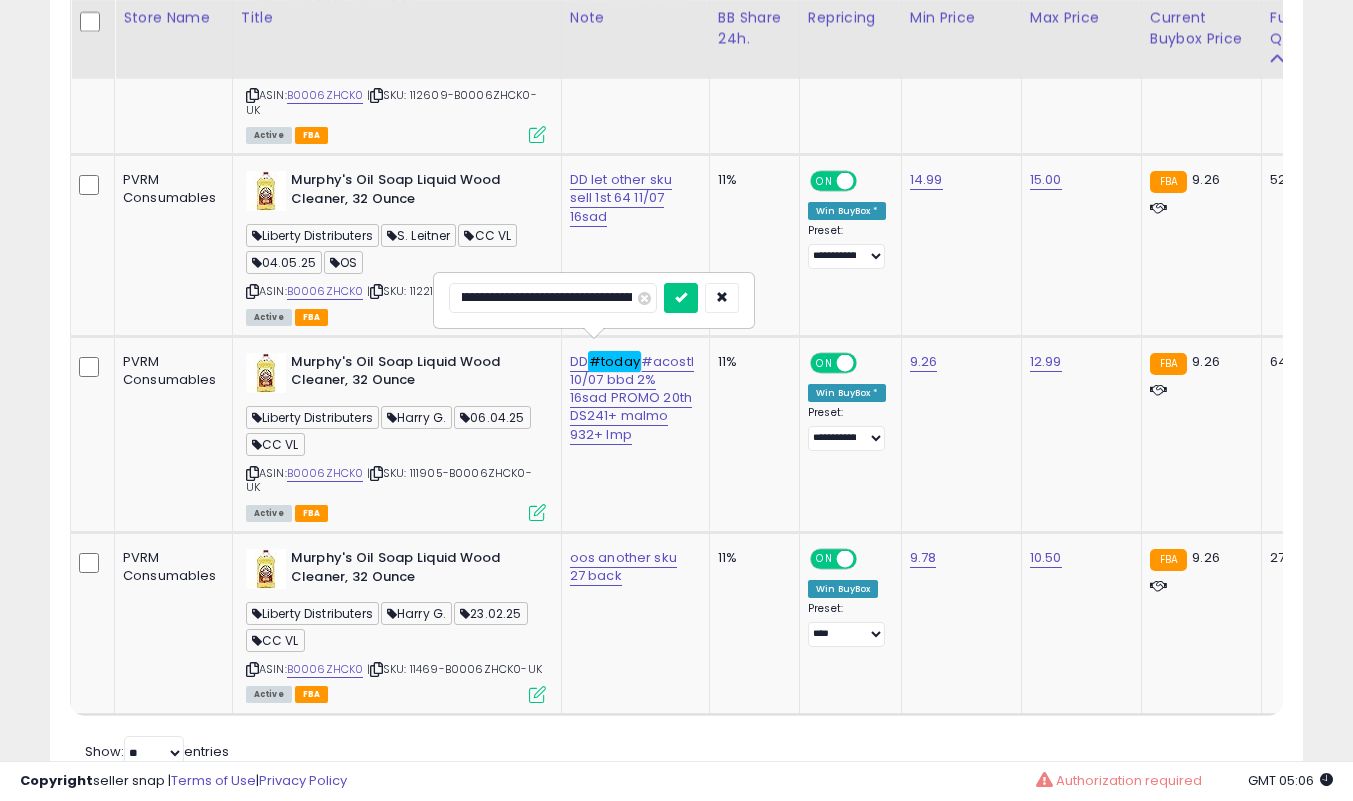 scroll, scrollTop: 0, scrollLeft: 89, axis: horizontal 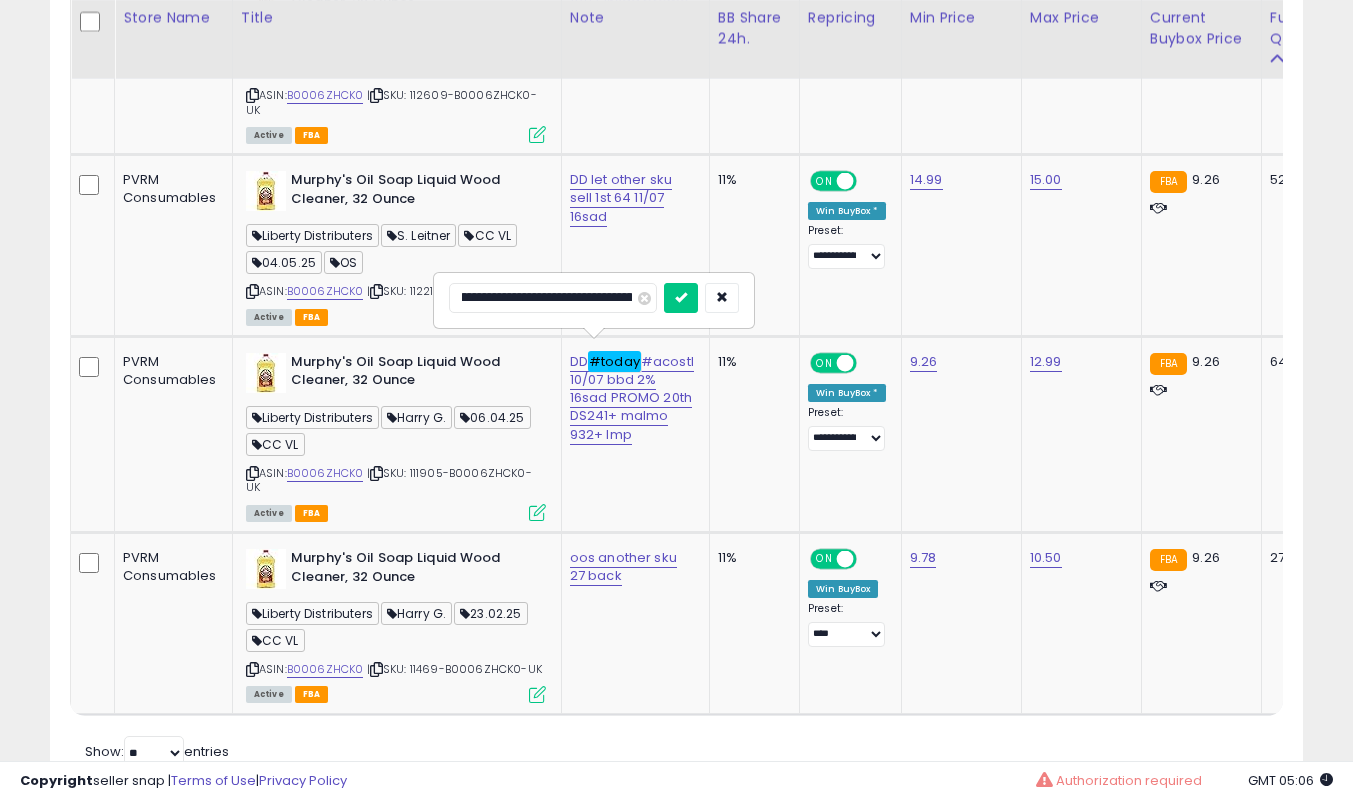 type on "**********" 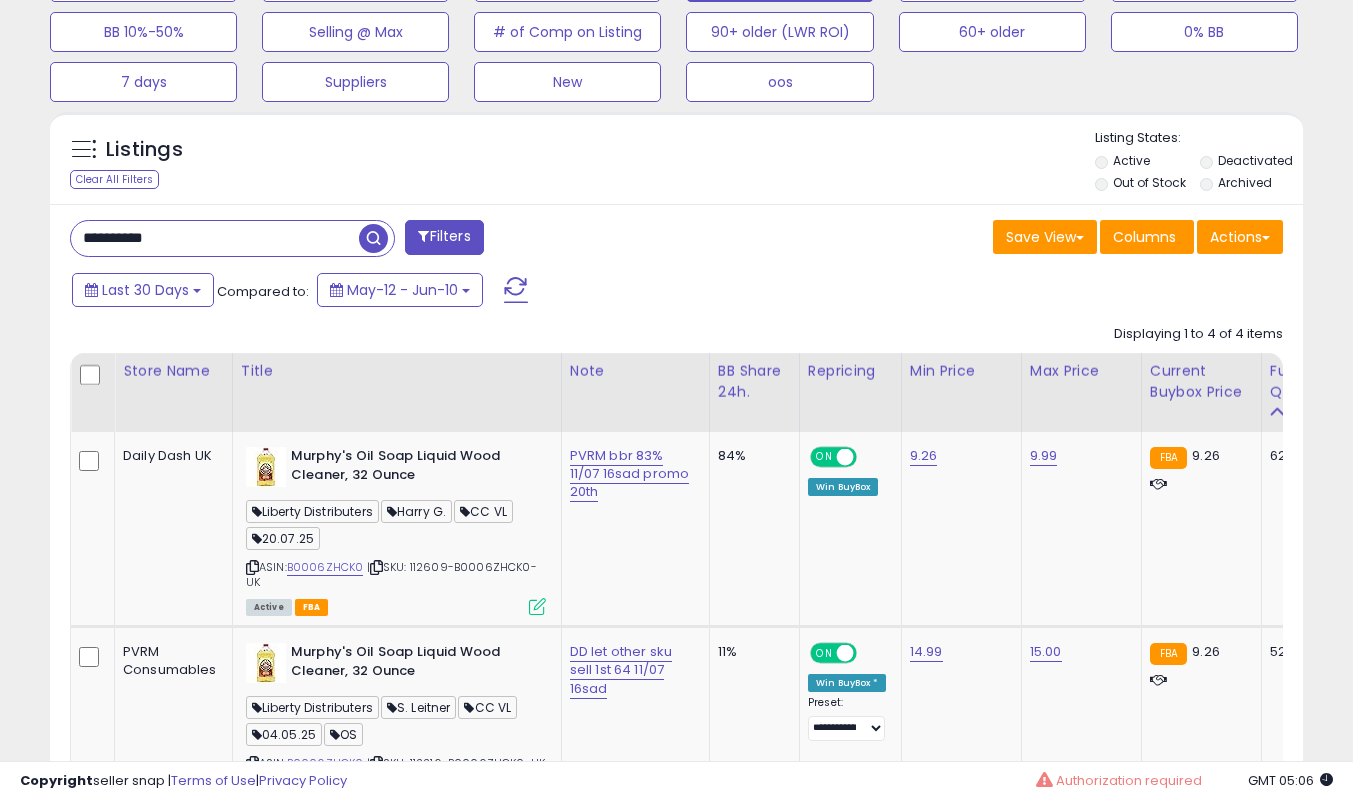 scroll, scrollTop: 708, scrollLeft: 0, axis: vertical 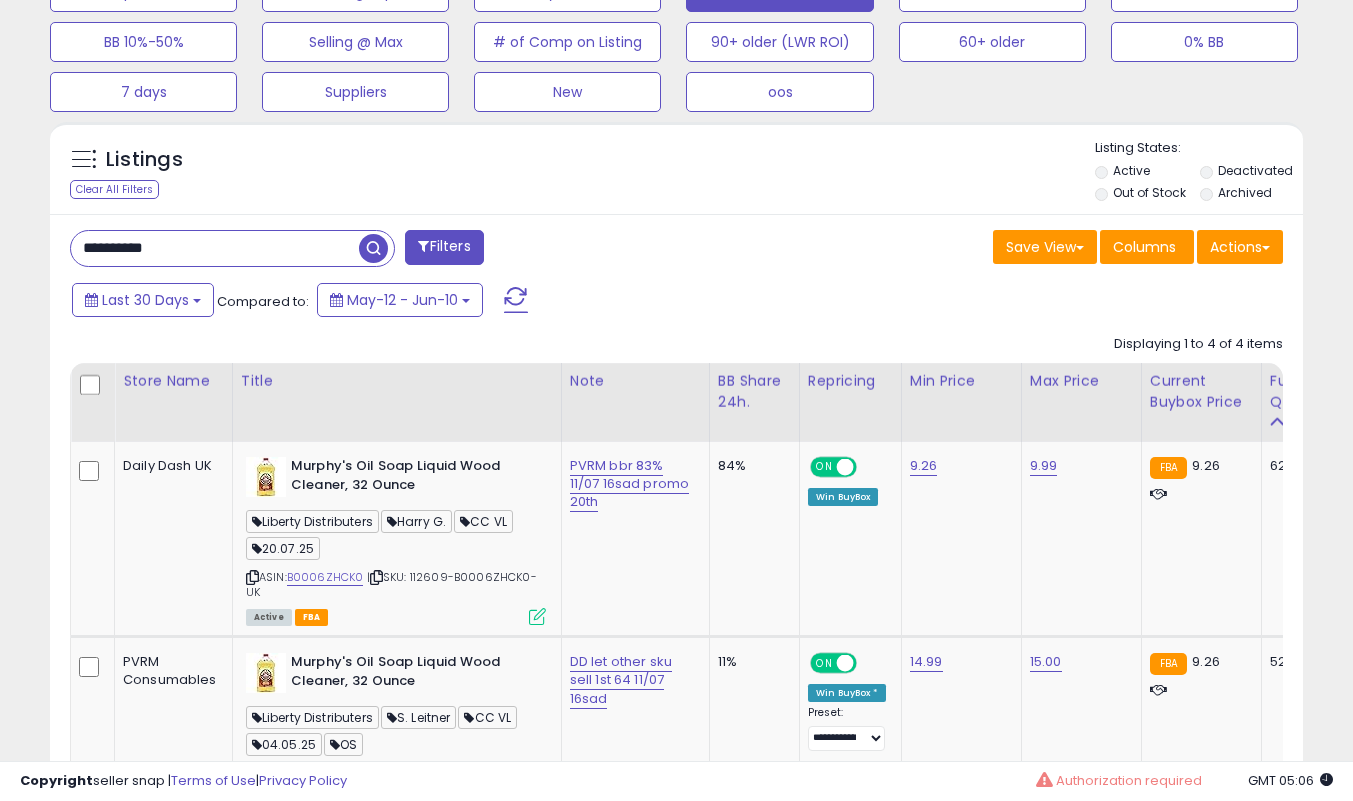 click on "**********" at bounding box center (215, 248) 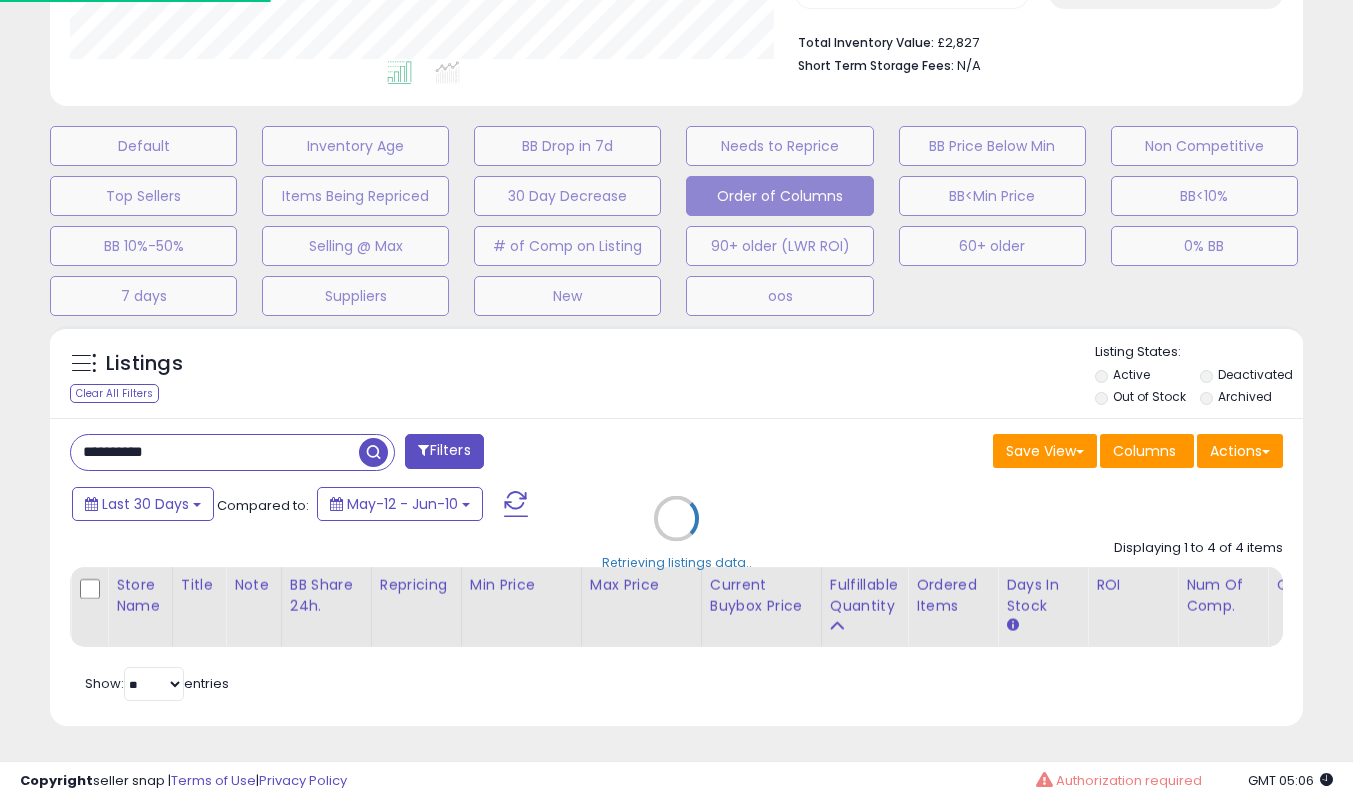 scroll, scrollTop: 999590, scrollLeft: 999266, axis: both 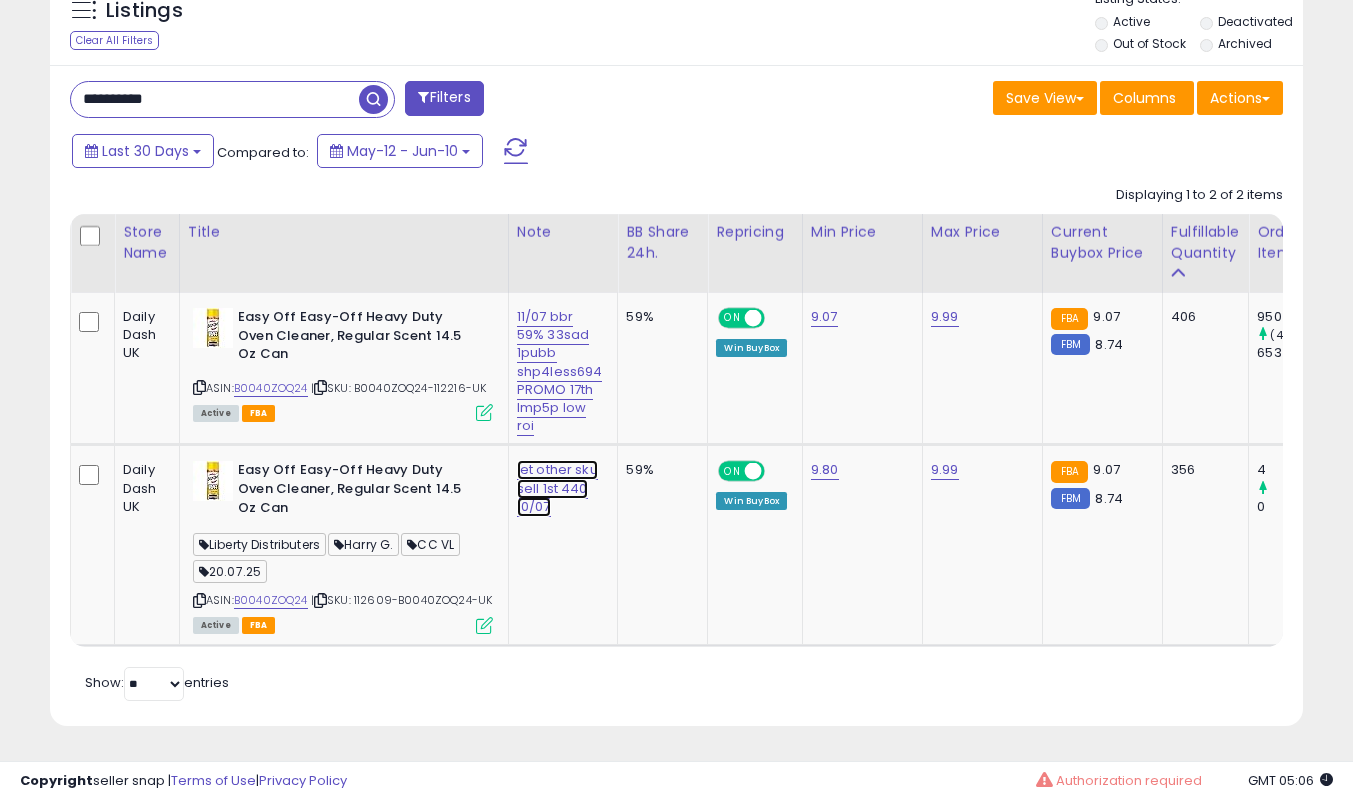 click on "let other sku sell 1st 440 10/07" at bounding box center (560, 371) 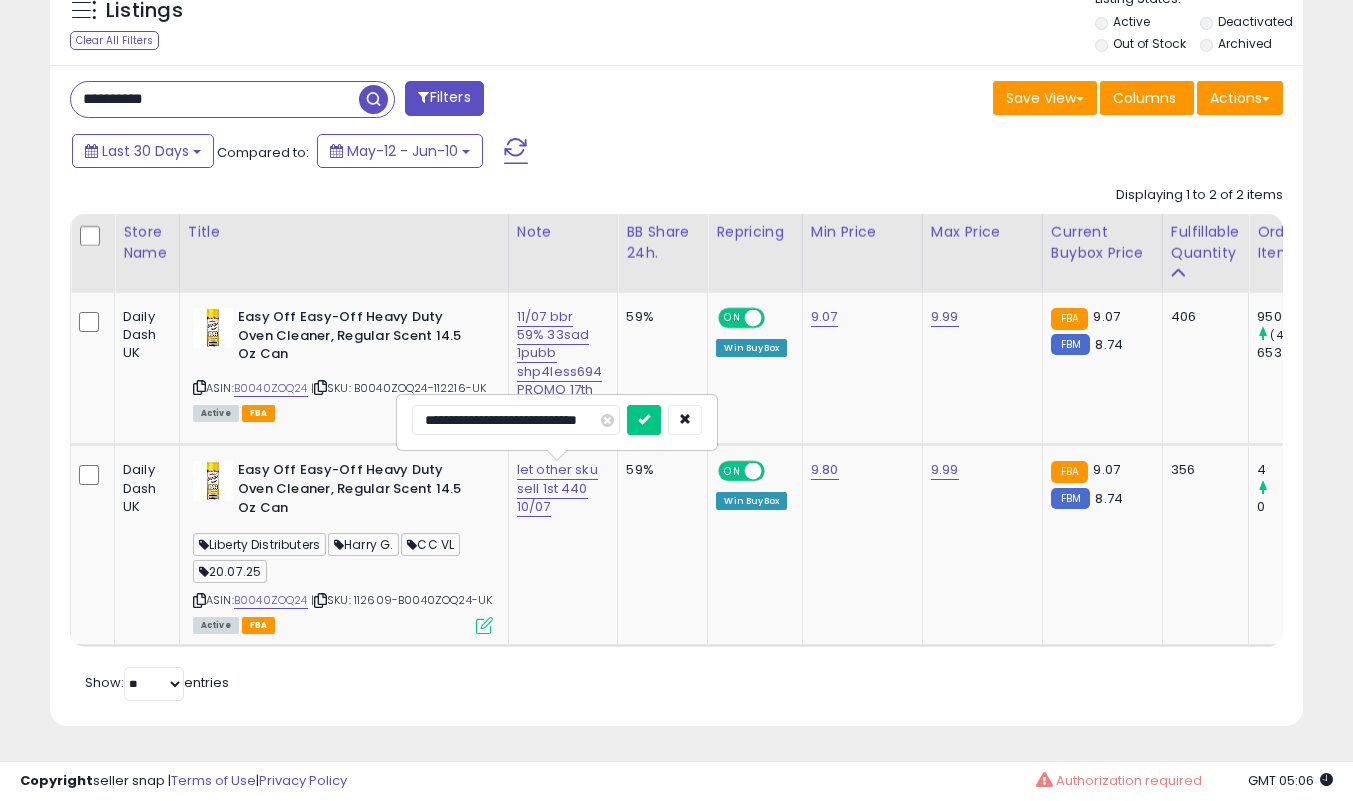 scroll, scrollTop: 0, scrollLeft: 10, axis: horizontal 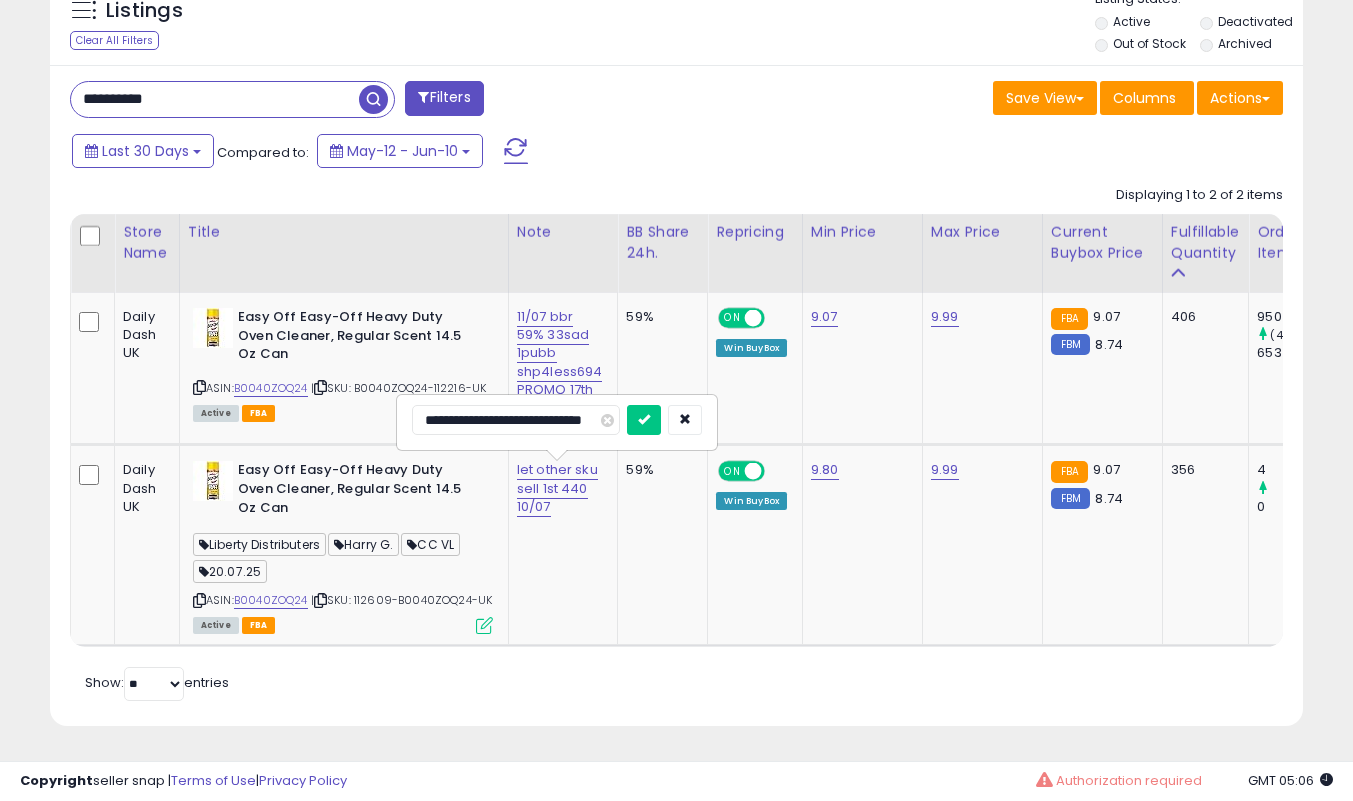 type on "**********" 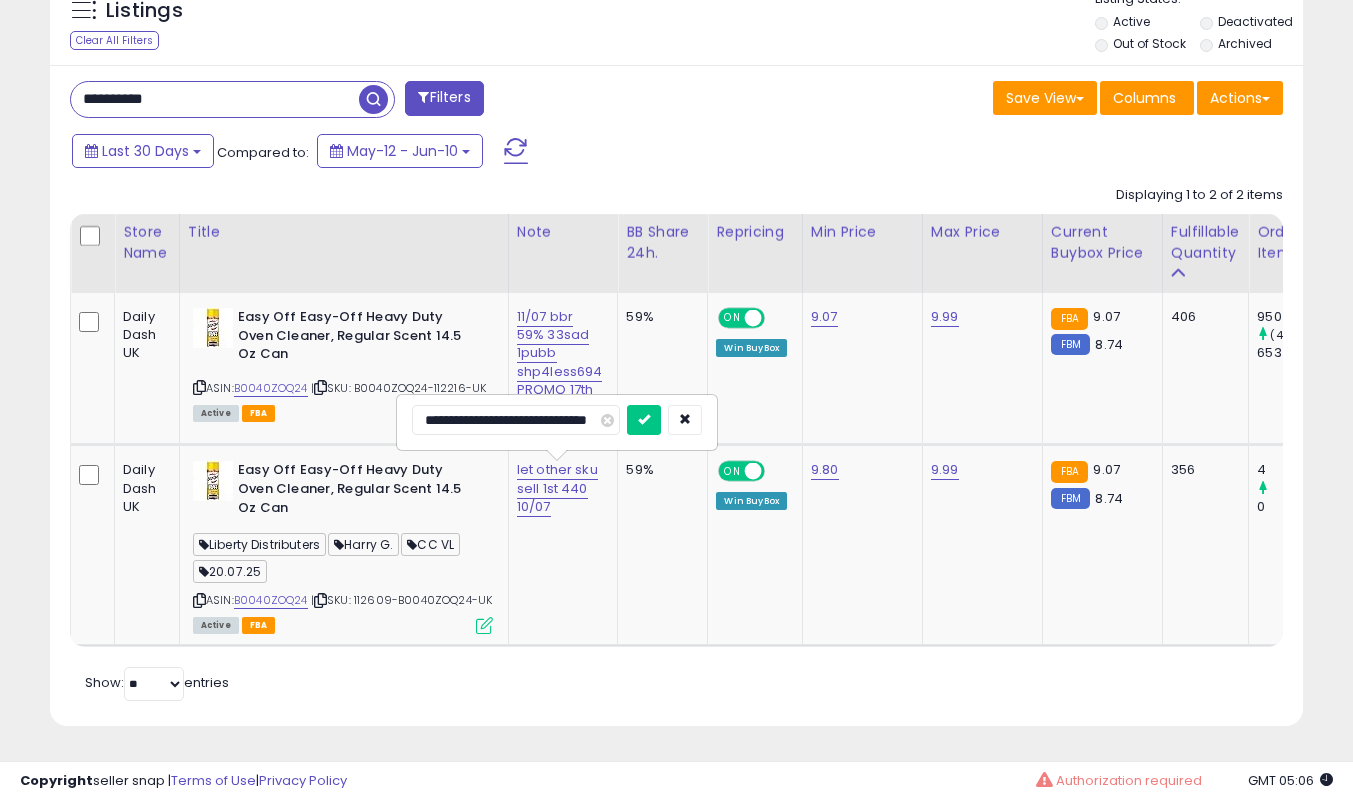 click at bounding box center (644, 420) 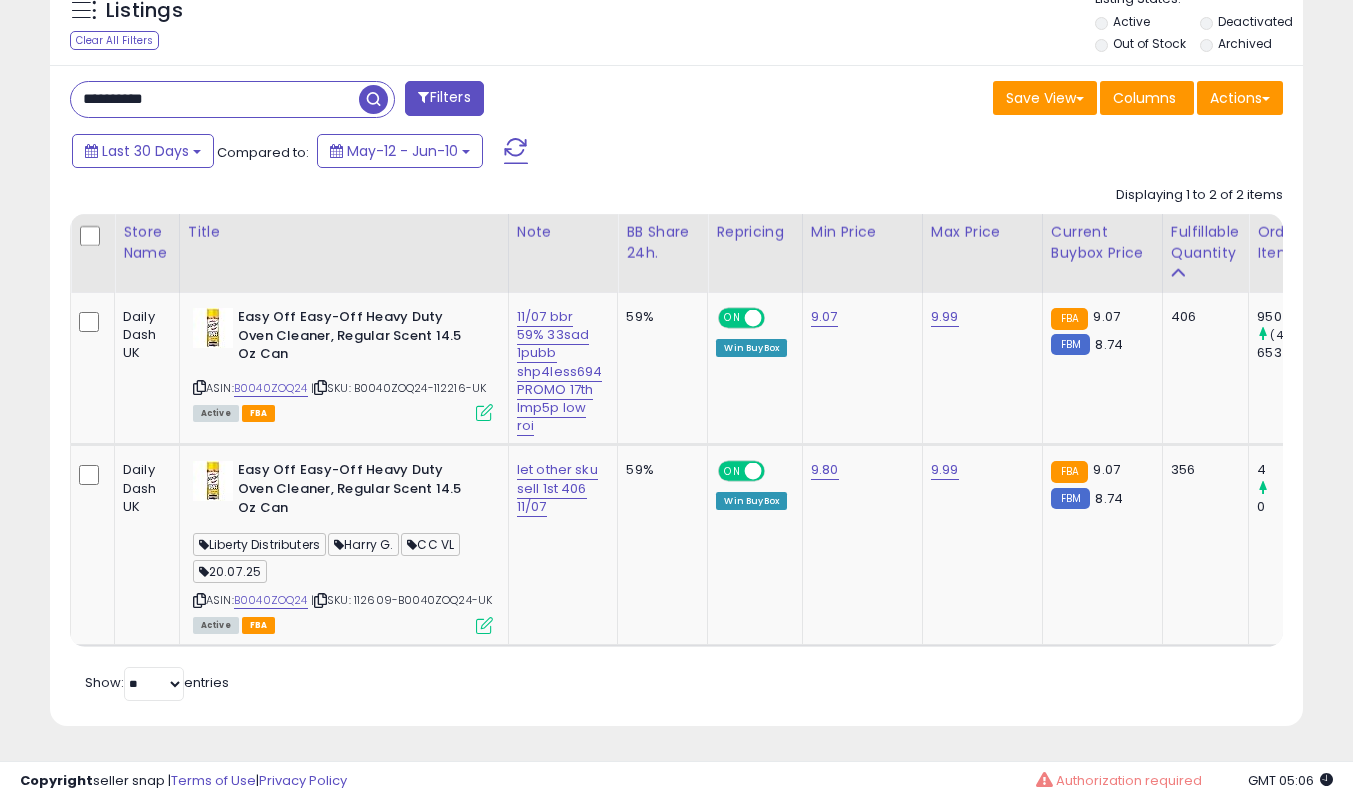 click on "**********" at bounding box center [215, 99] 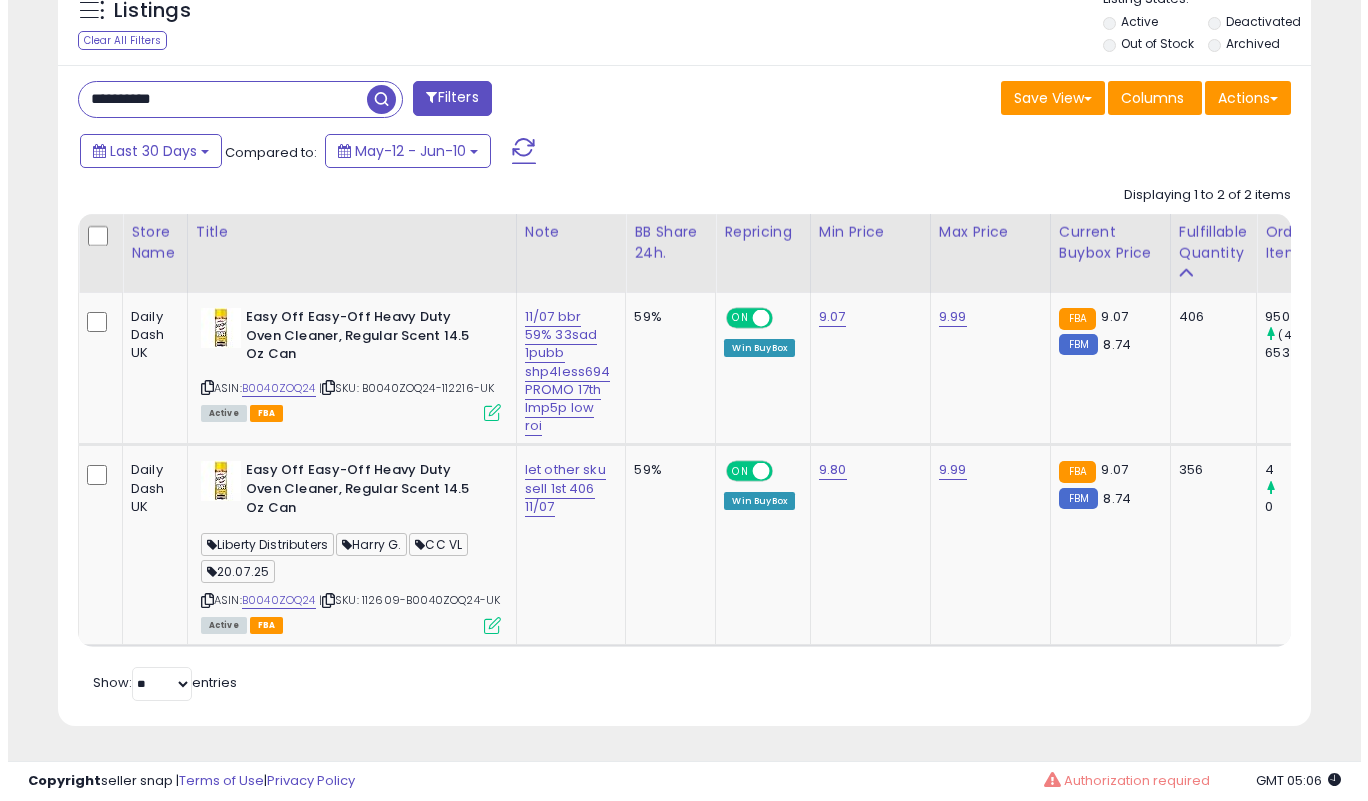 scroll, scrollTop: 519, scrollLeft: 0, axis: vertical 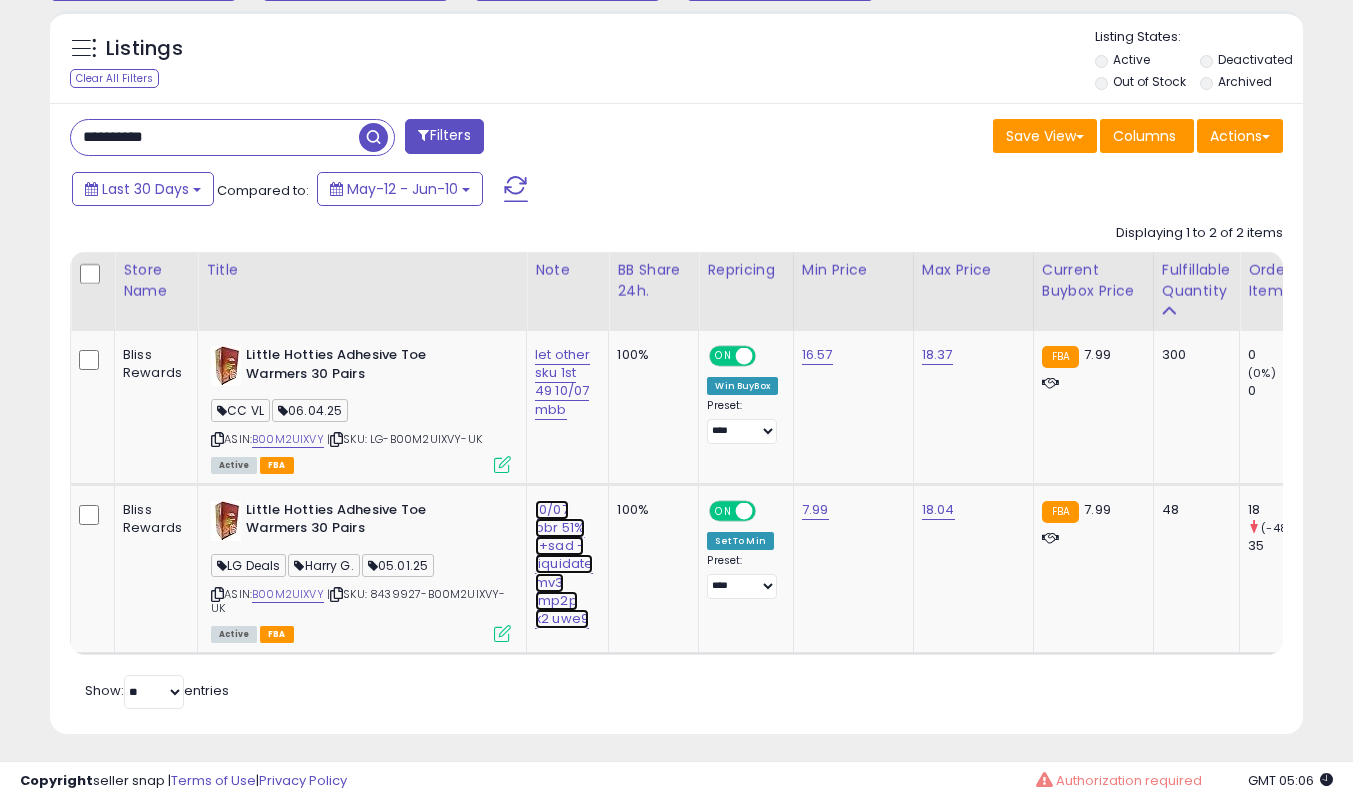 click on "10/07 bbr 51% 1+sad - liquidate mv3 lmp2p x2 uwe9" at bounding box center [562, 382] 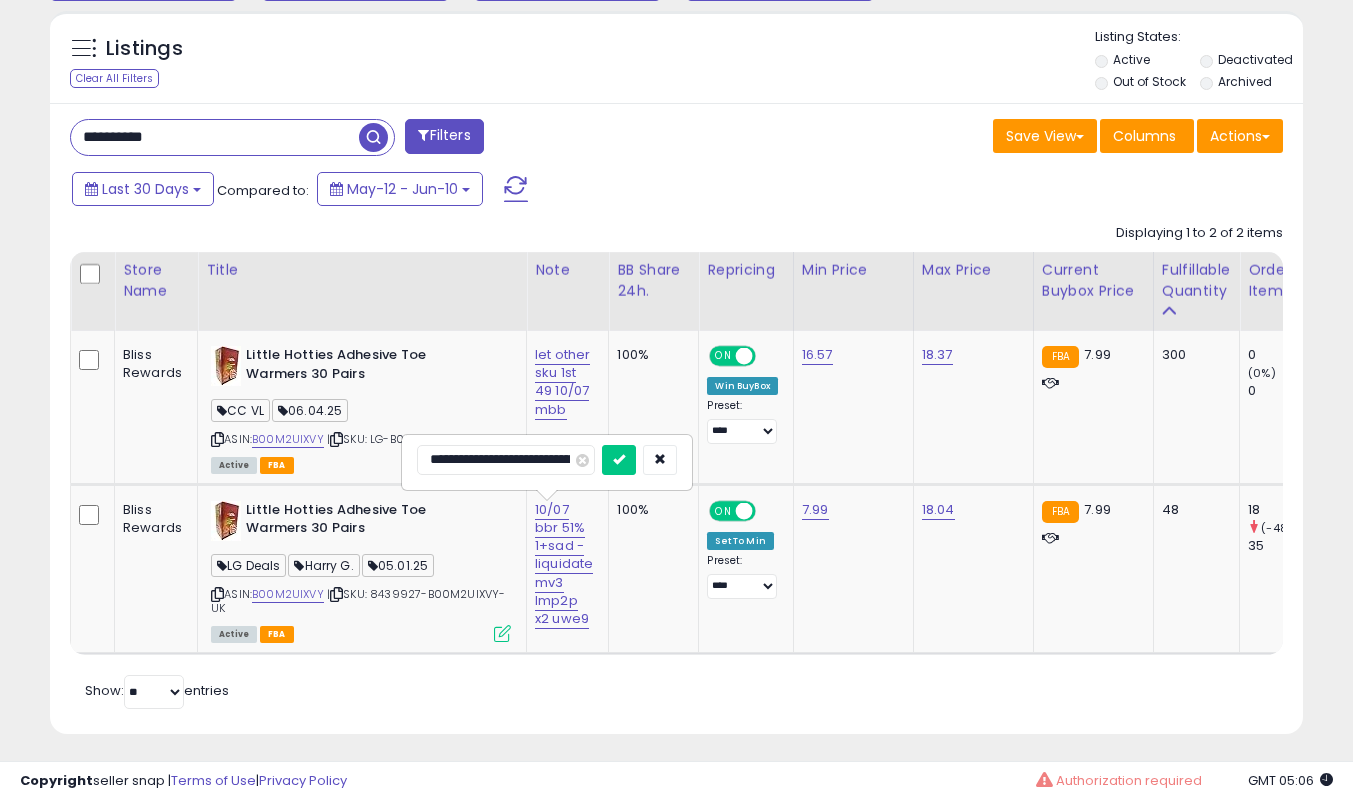 scroll, scrollTop: 0, scrollLeft: 168, axis: horizontal 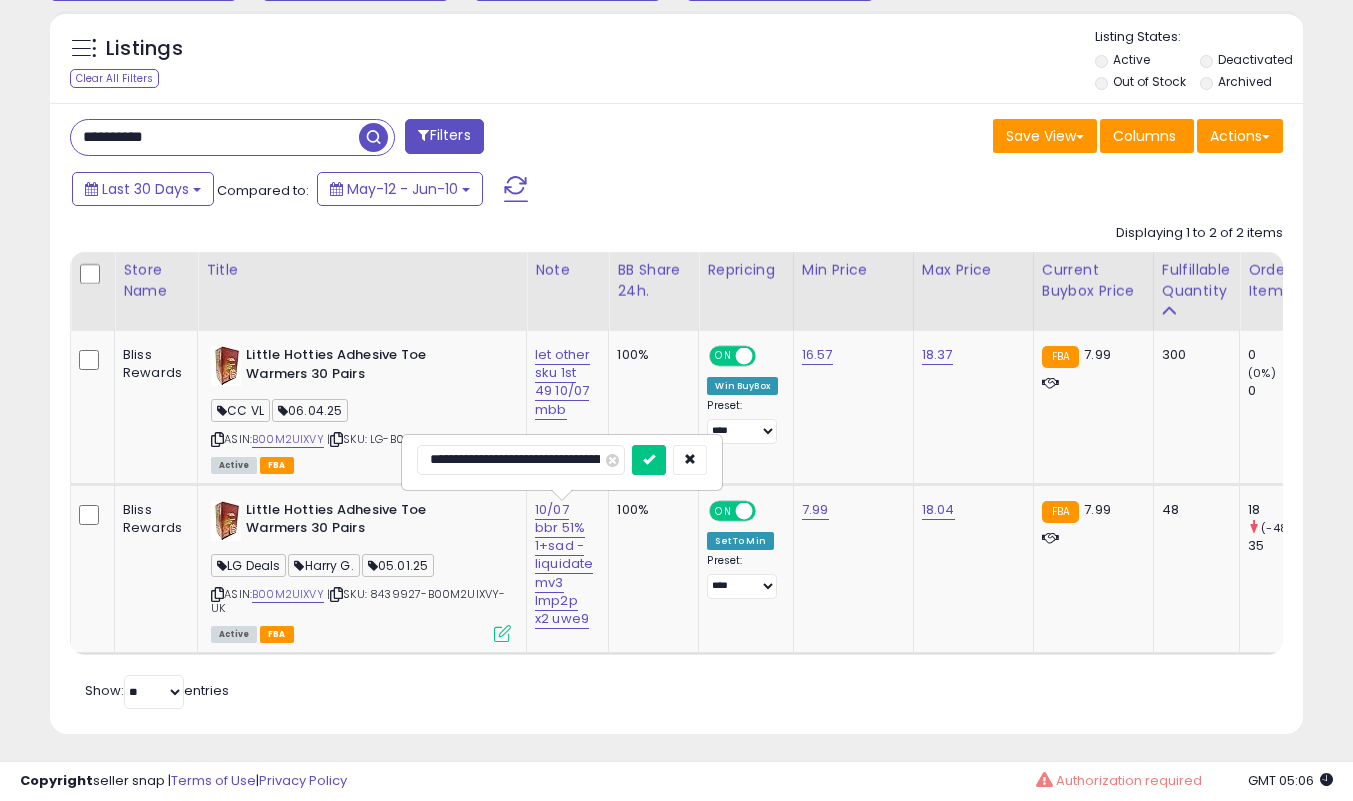 type on "**********" 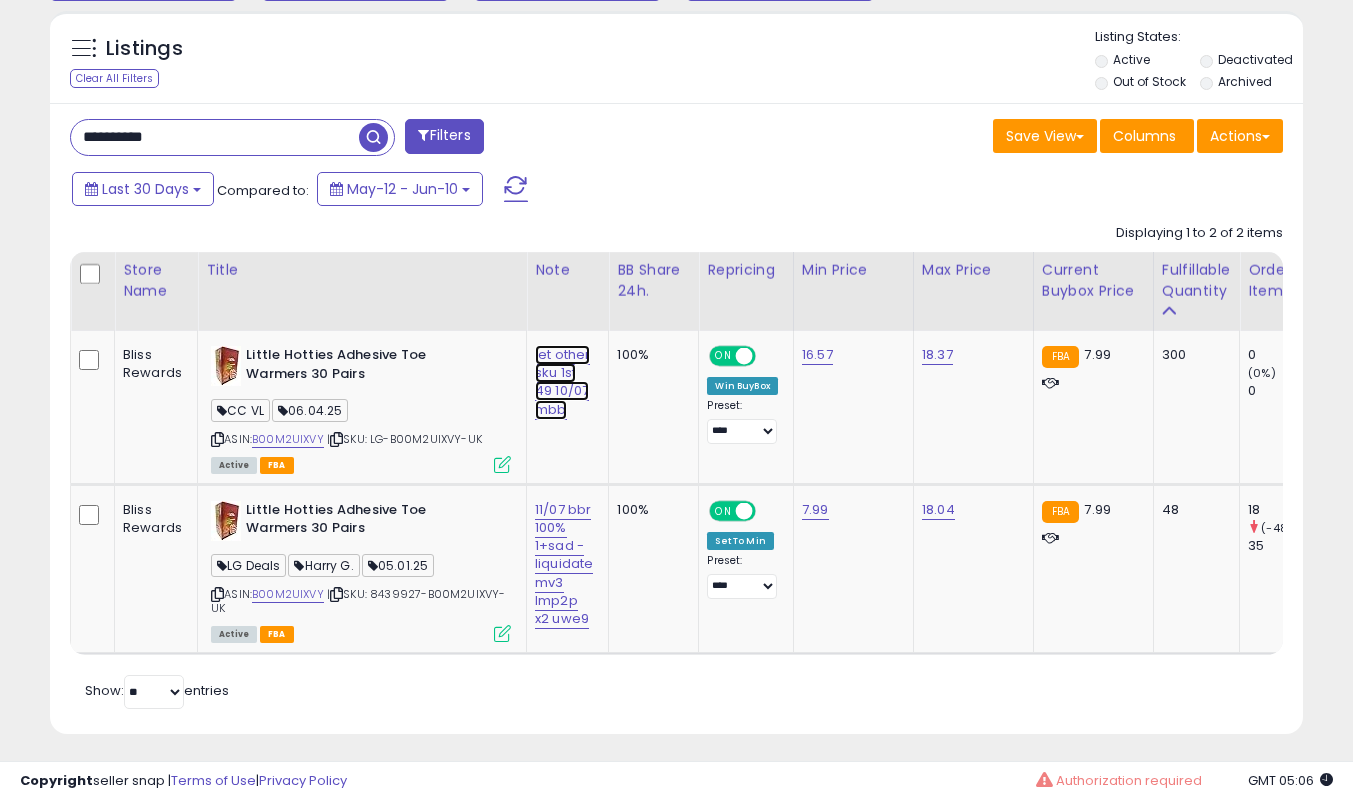 click on "let other sku 1st 49 10/07 mbb" at bounding box center [562, 382] 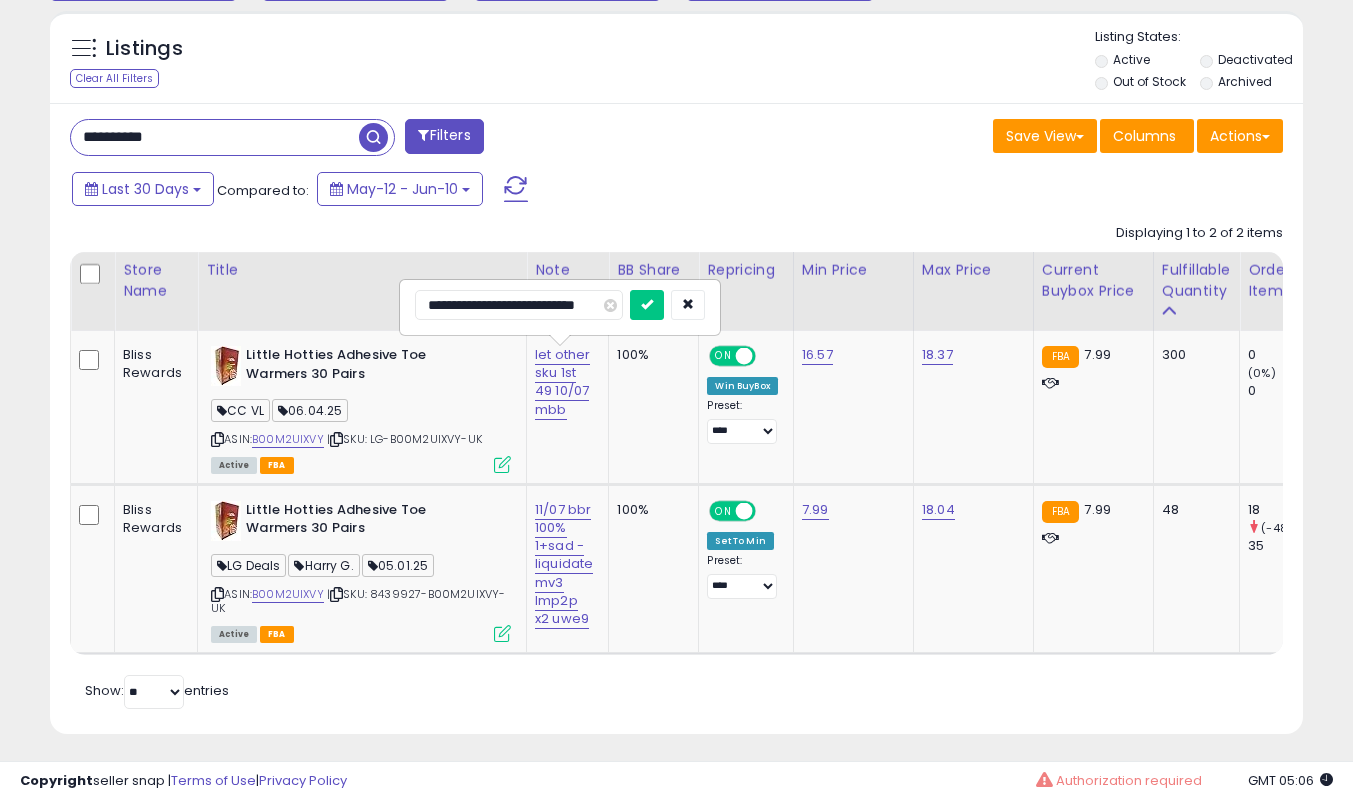 type on "**********" 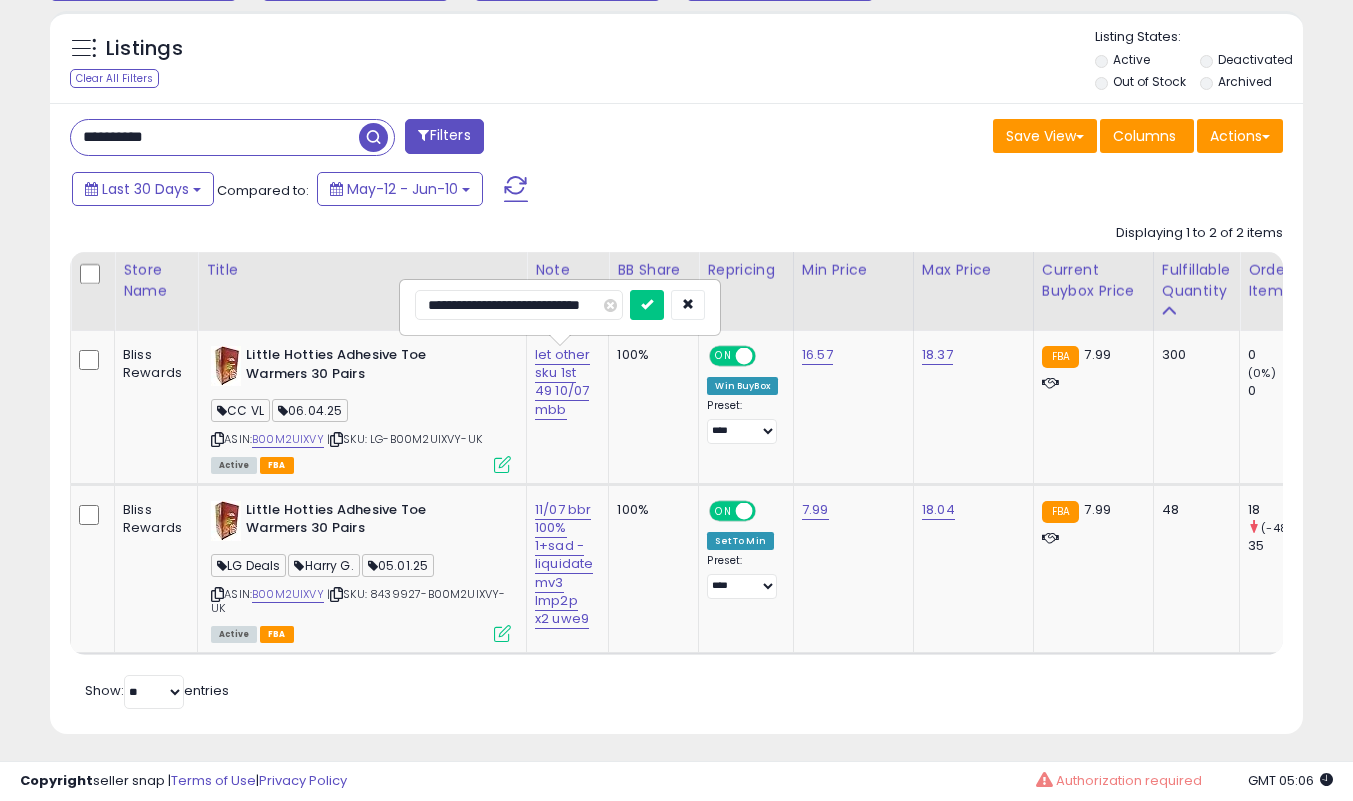 click at bounding box center (647, 305) 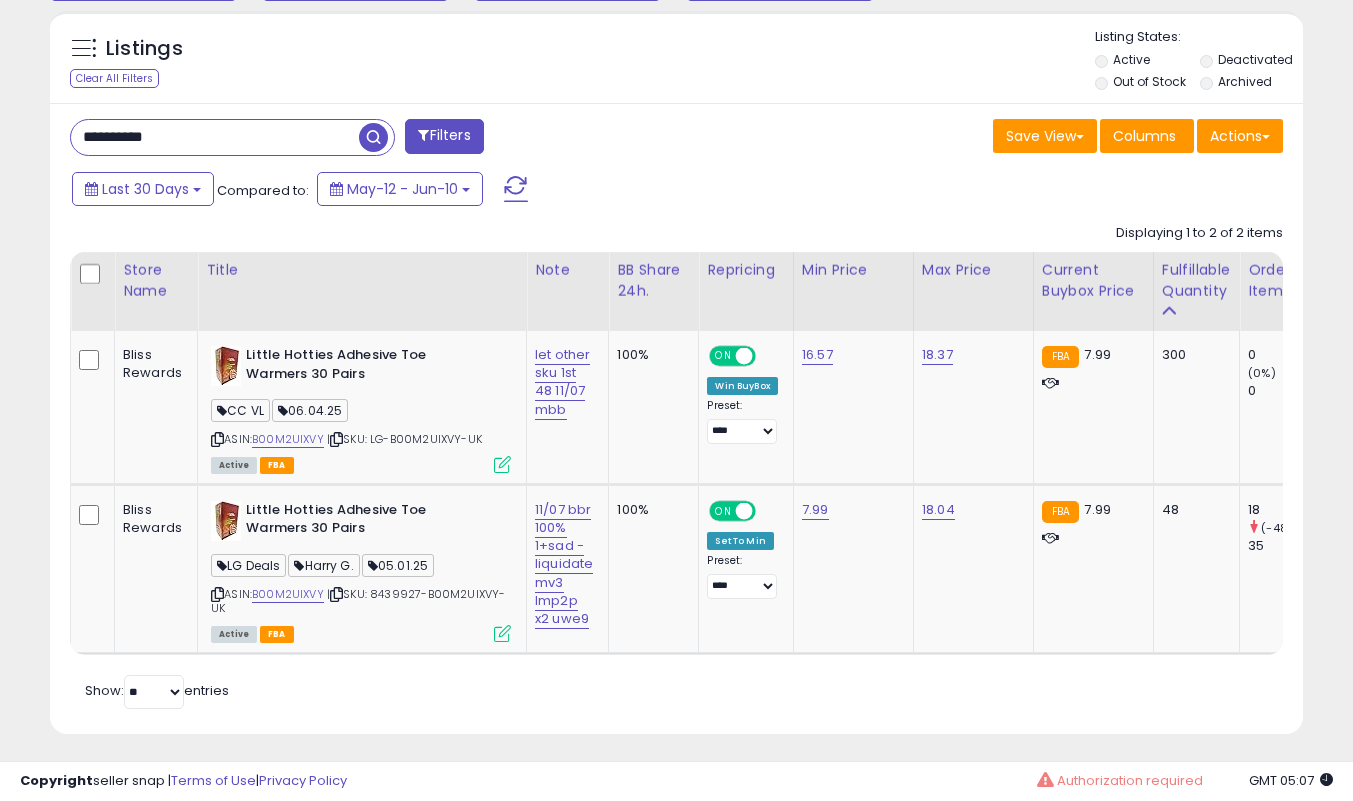 click on "**********" at bounding box center (676, 418) 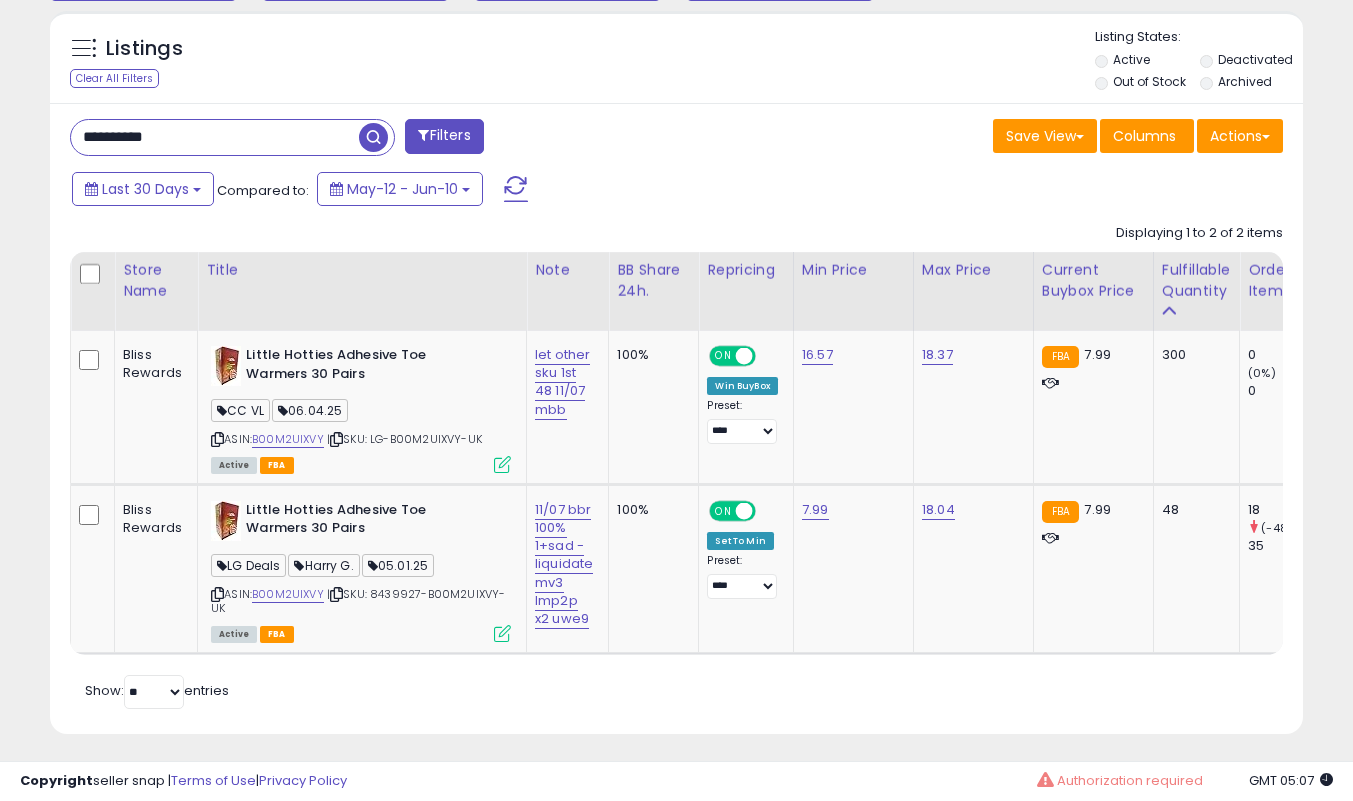 click on "**********" at bounding box center [215, 137] 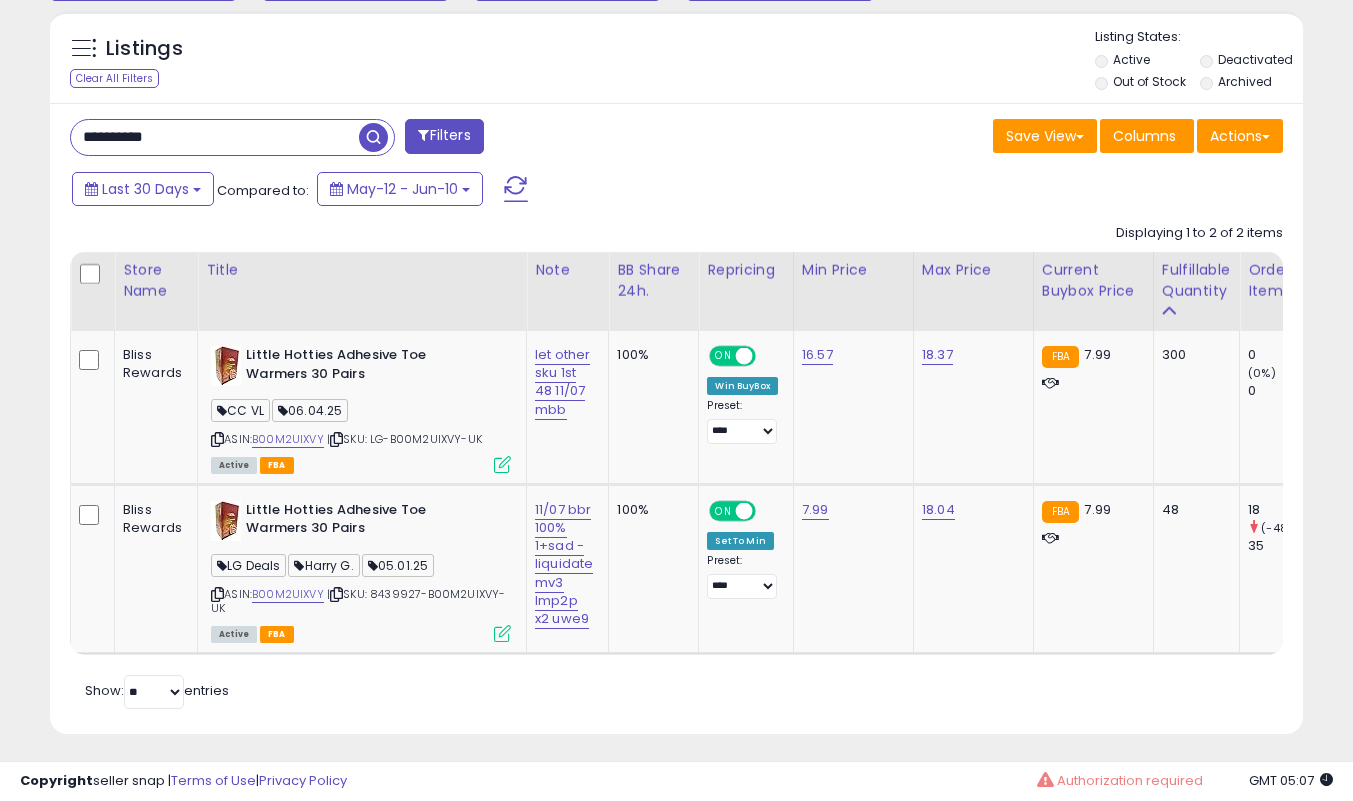 click on "**********" at bounding box center [215, 137] 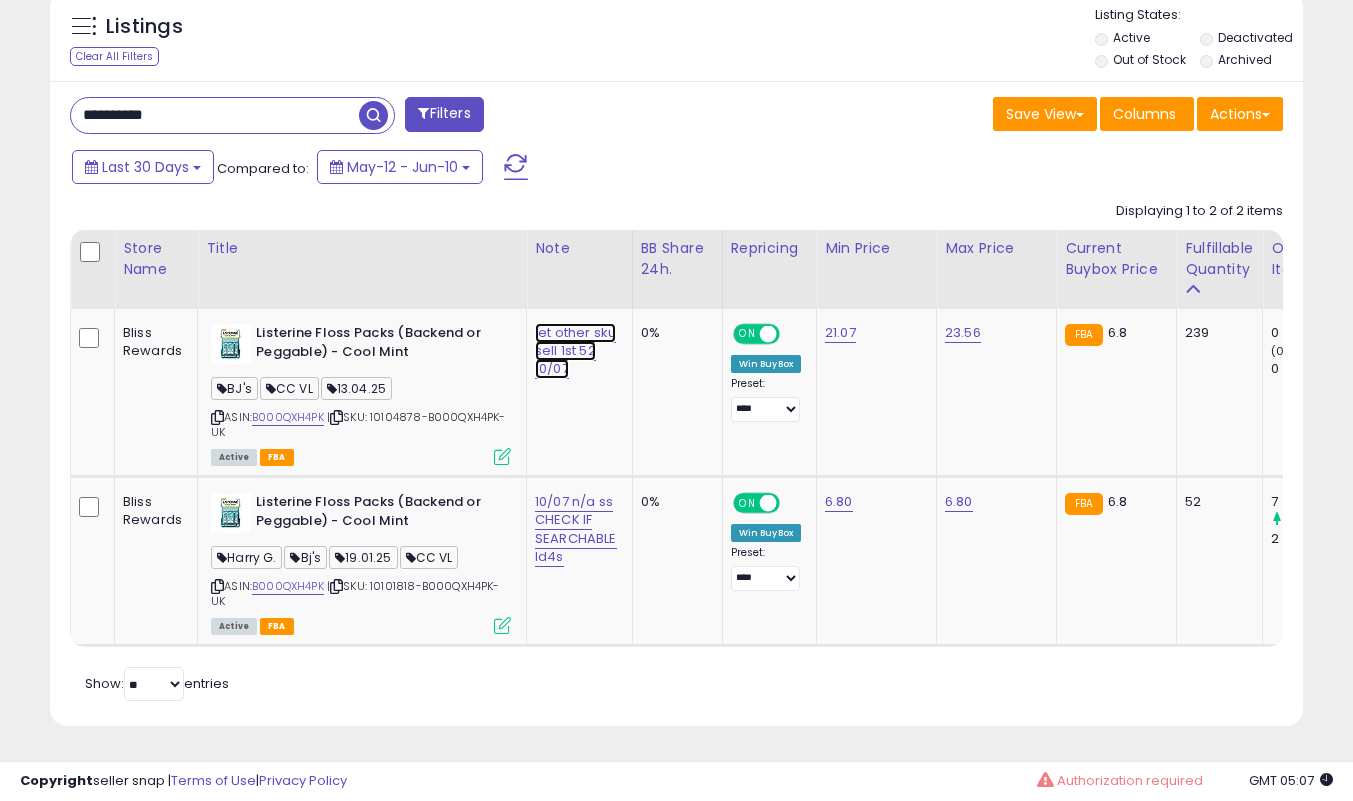 click on "let other sku sell 1st 52 10/07" at bounding box center [575, 351] 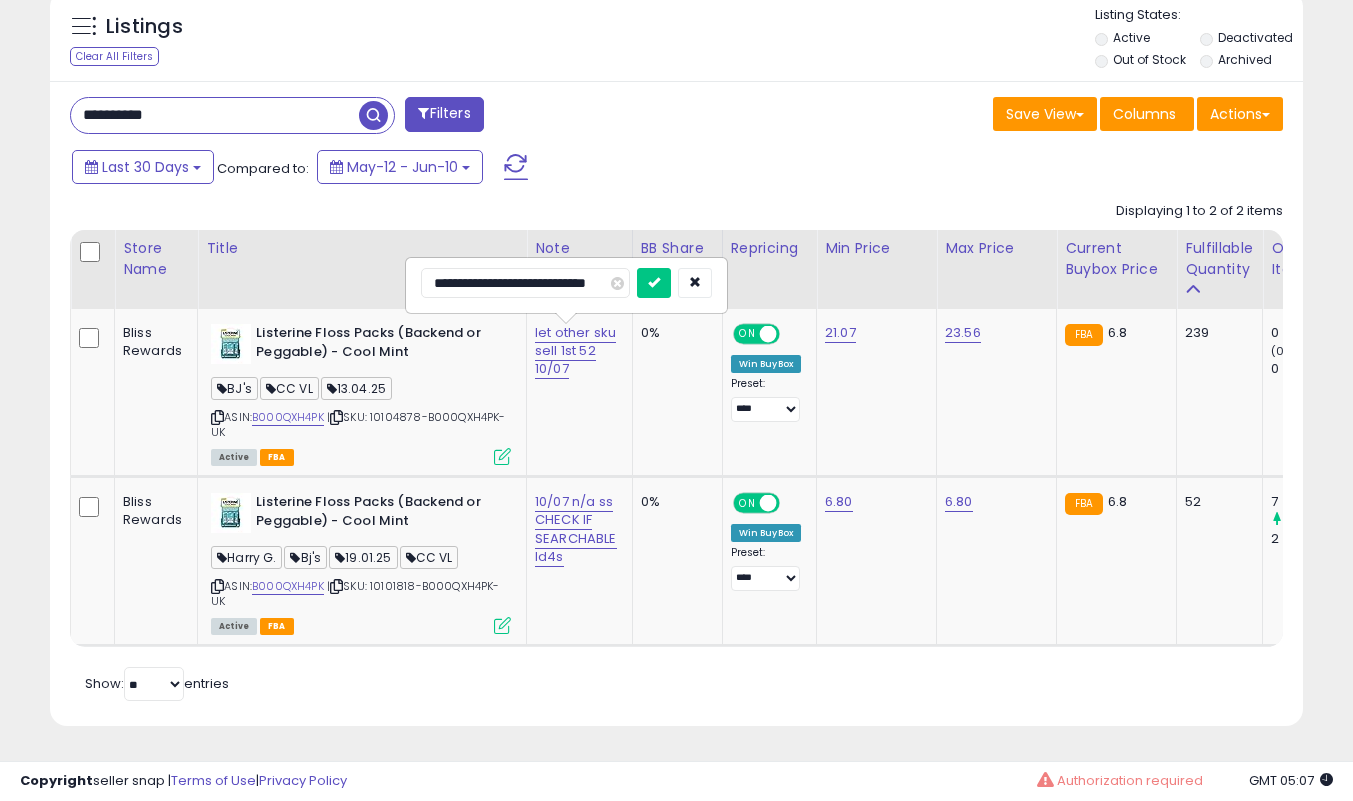 type on "**********" 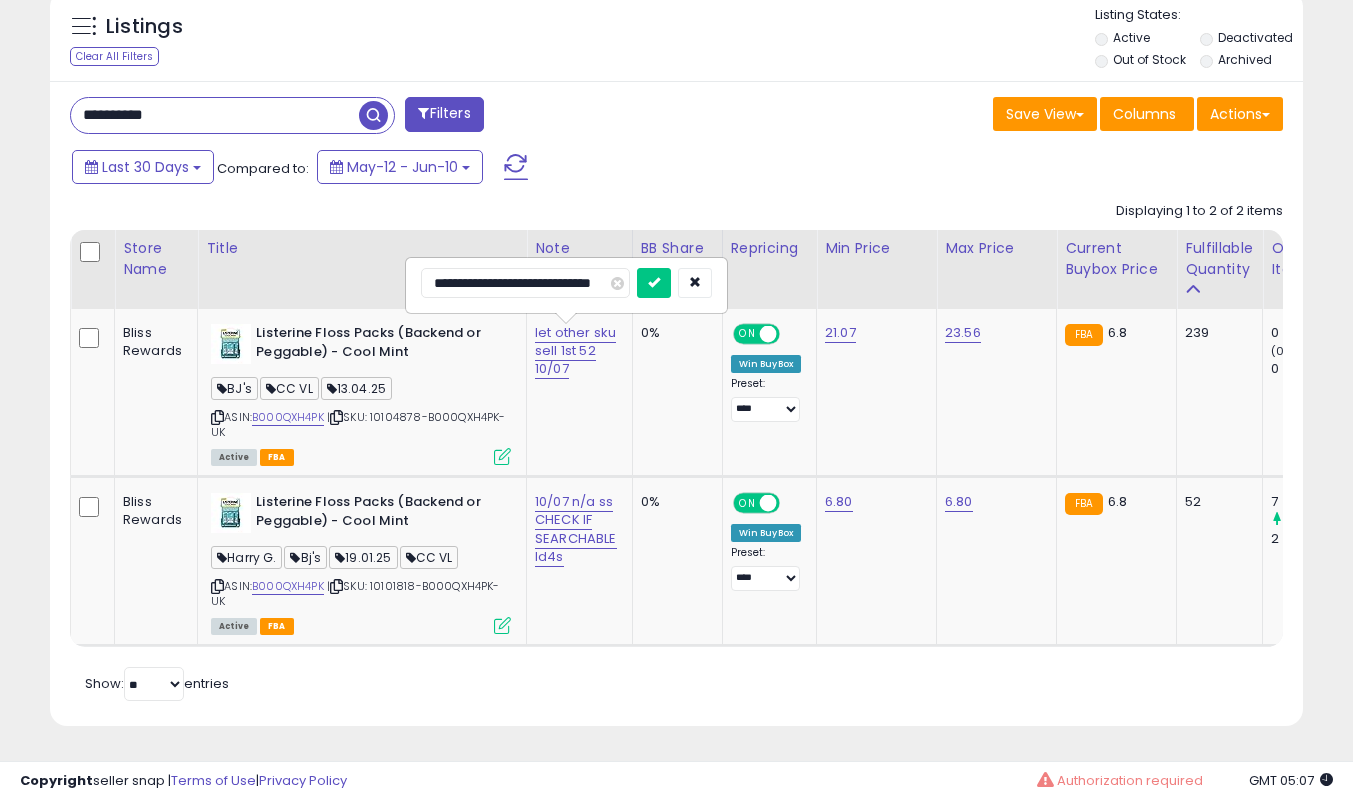 click at bounding box center (654, 283) 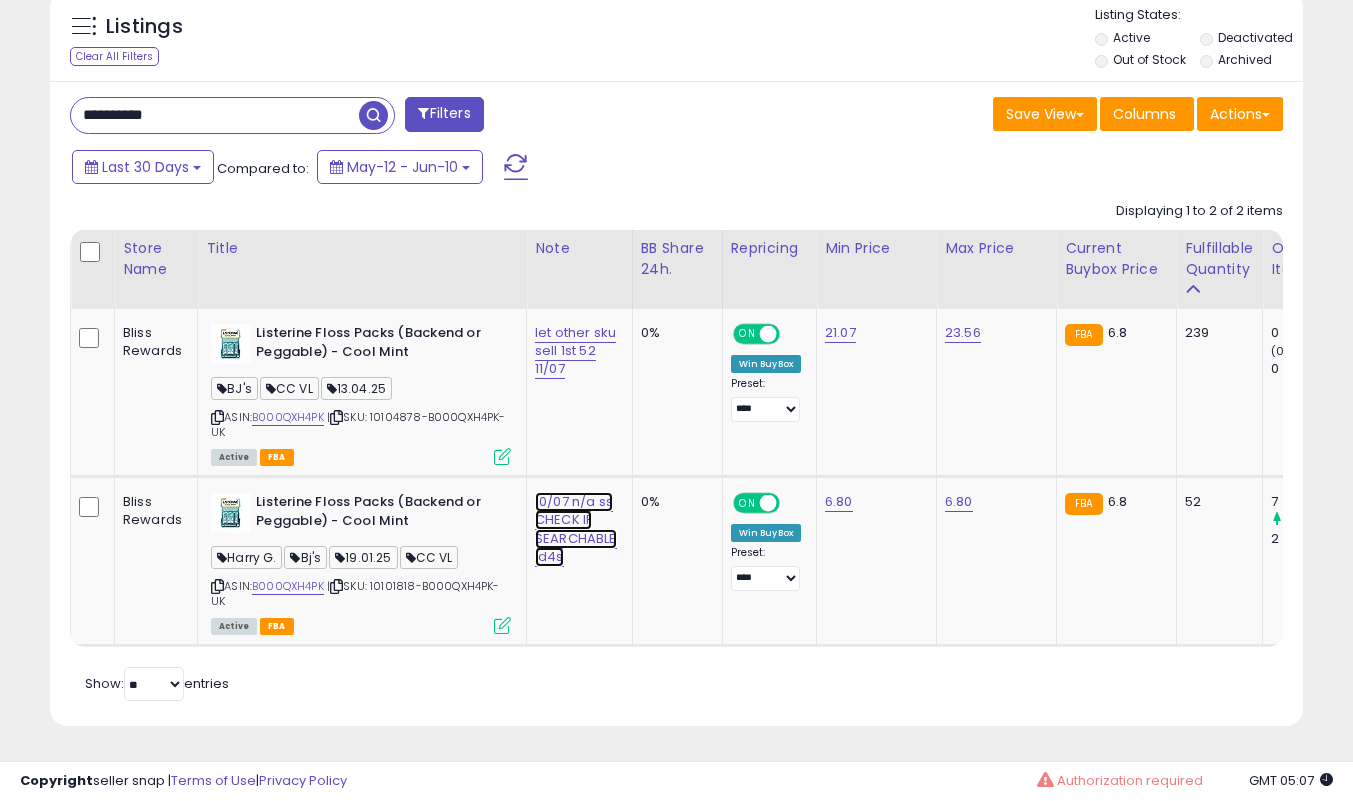 click on "10/07 n/a ss CHECK IF SEARCHABLE ld4s" at bounding box center [575, 351] 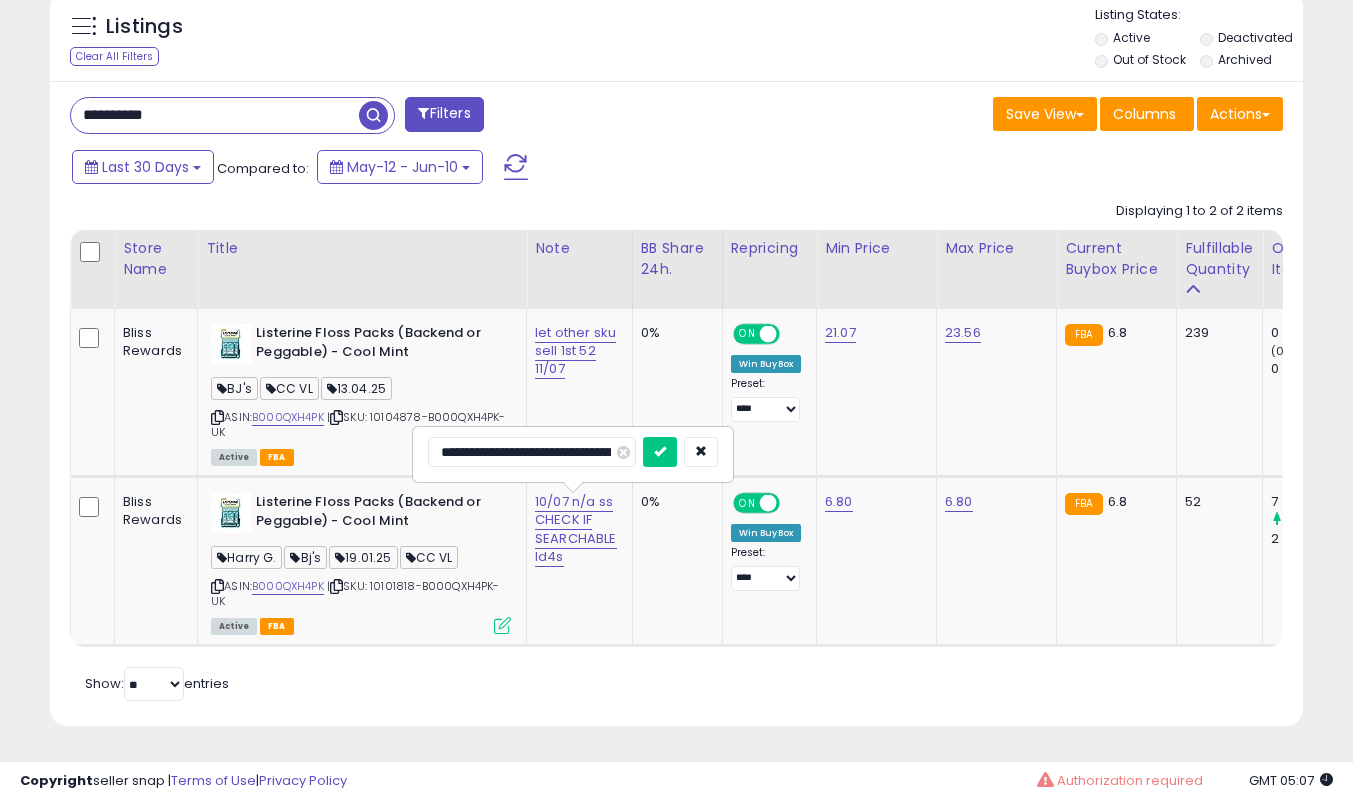 type on "**********" 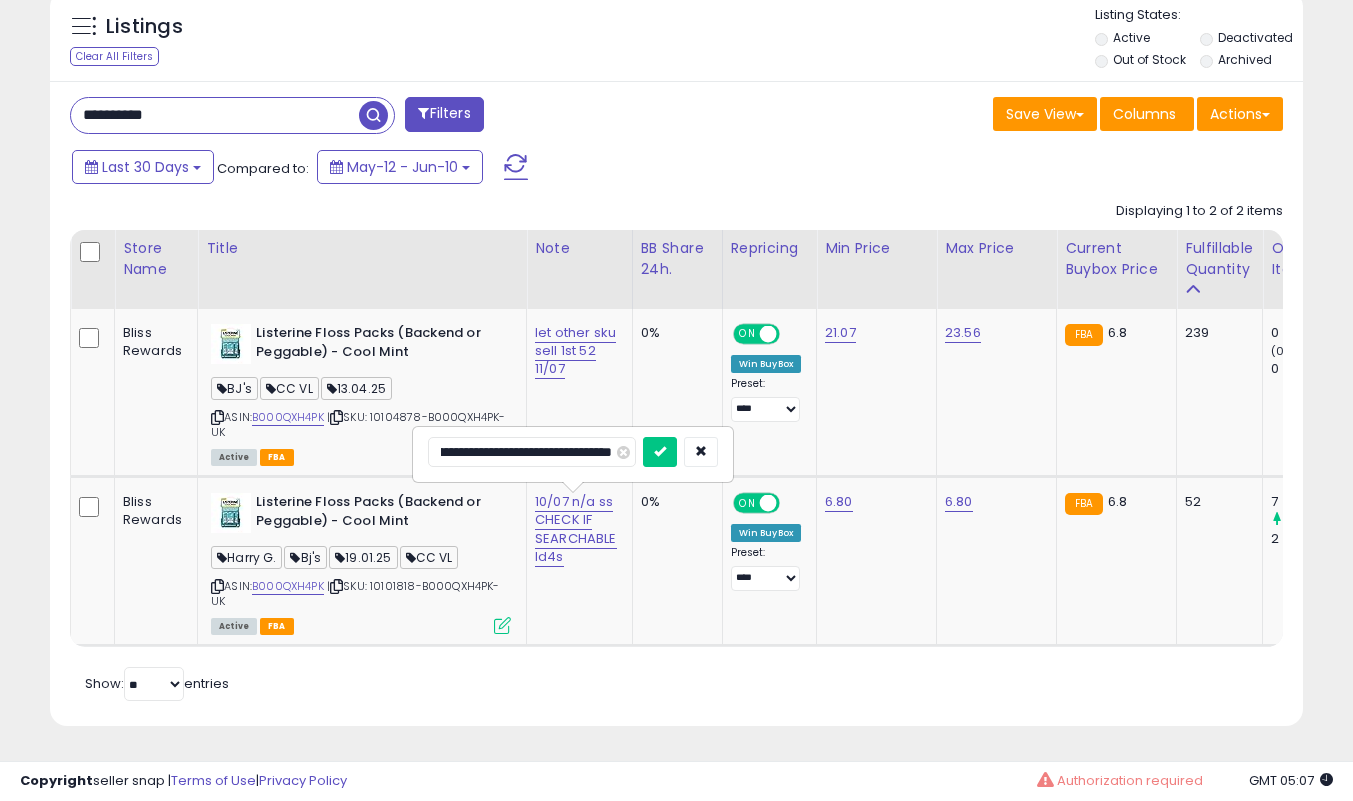 click at bounding box center [660, 452] 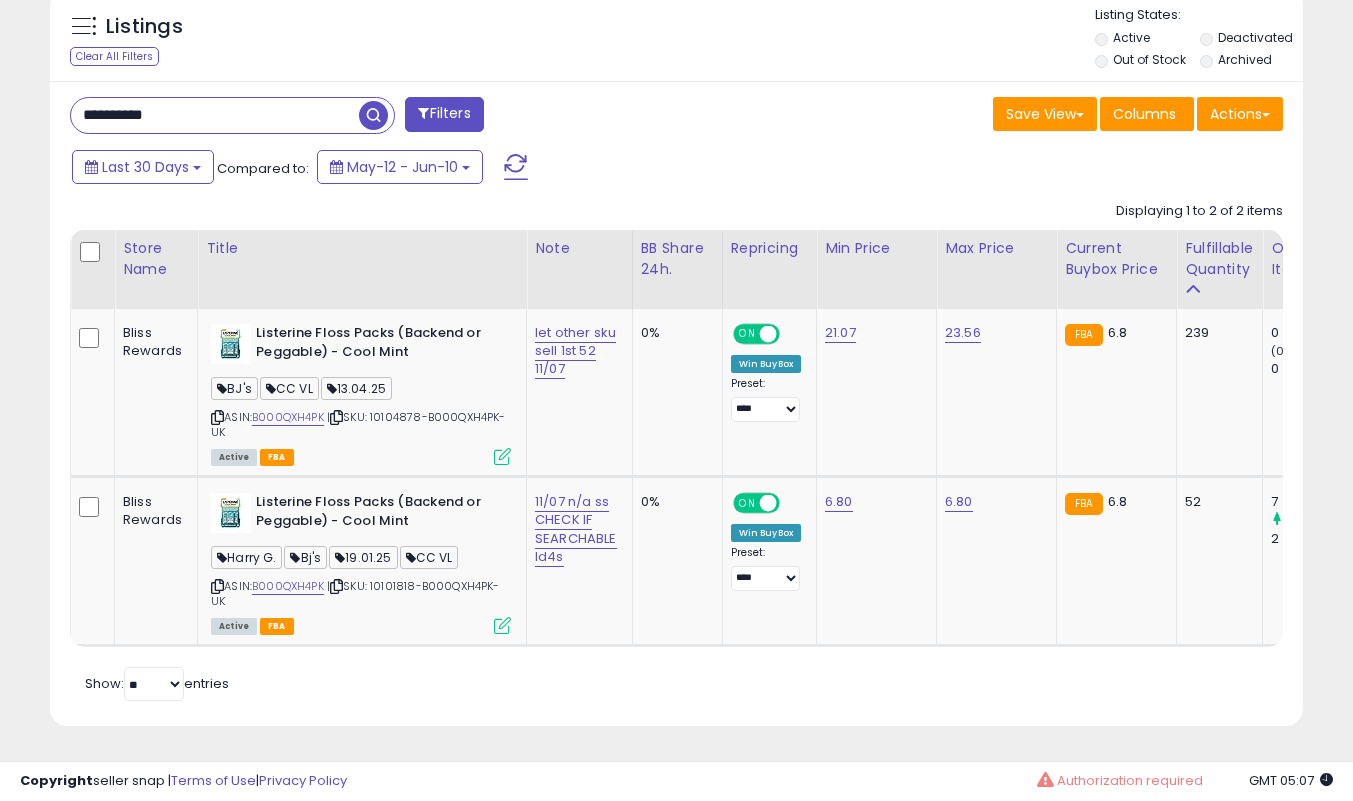 click on "**********" at bounding box center (215, 115) 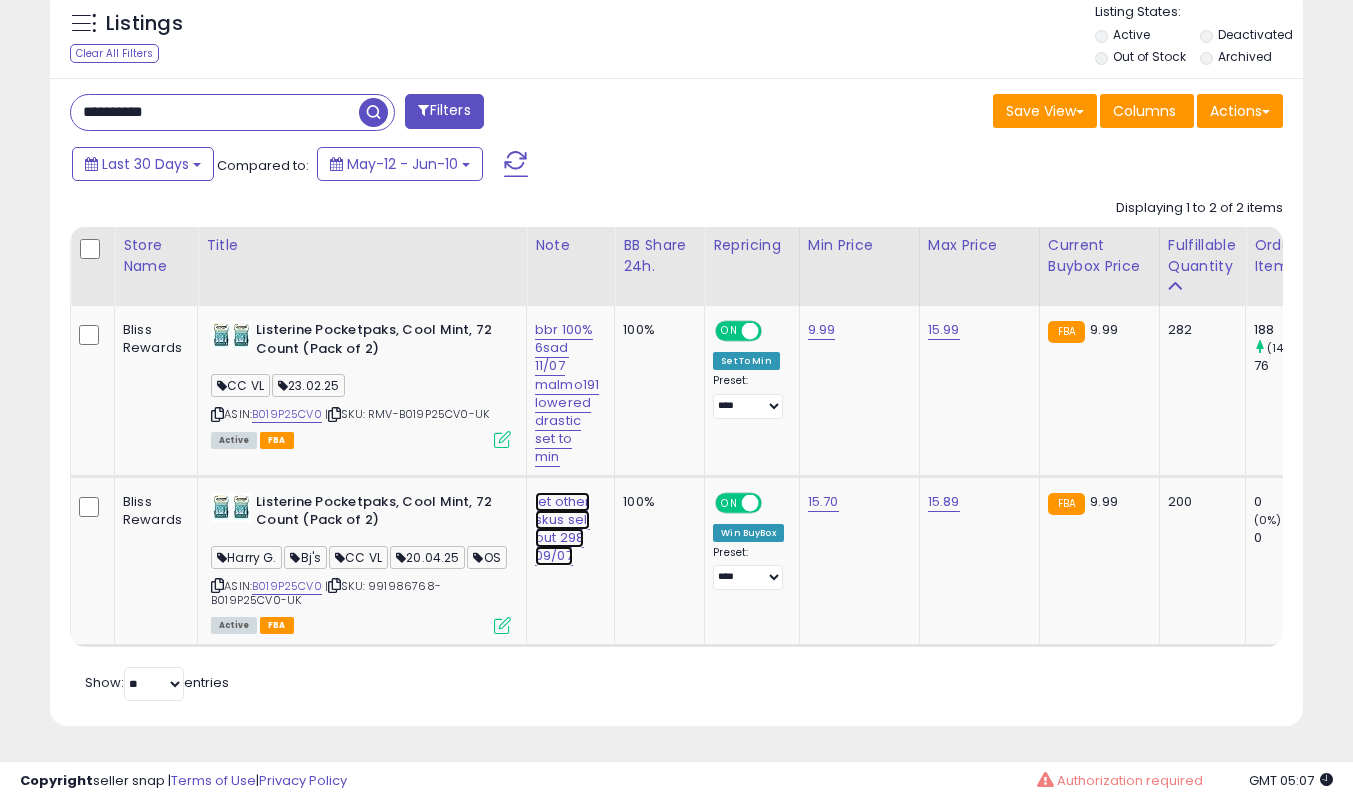 click on "let other skus sell out 298 09/07" at bounding box center [567, 393] 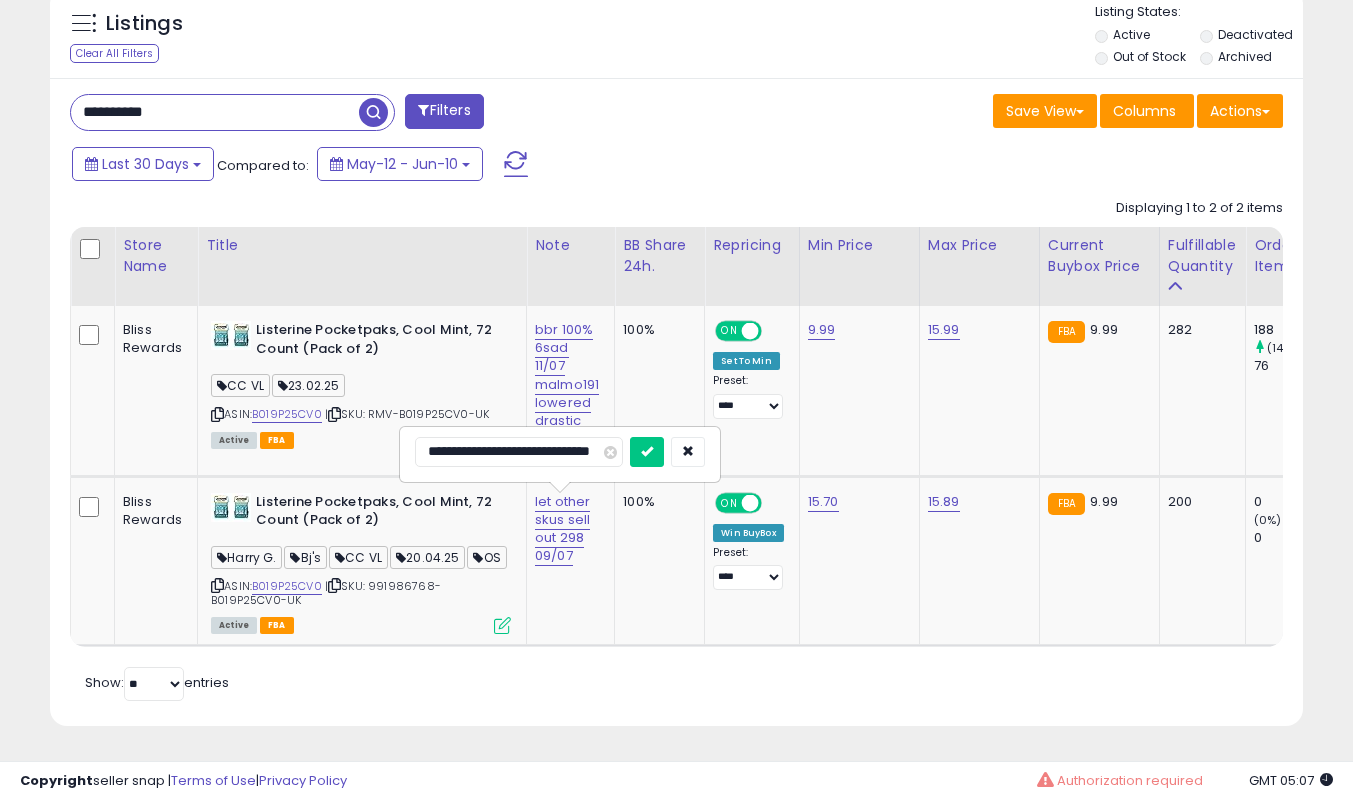 type on "**********" 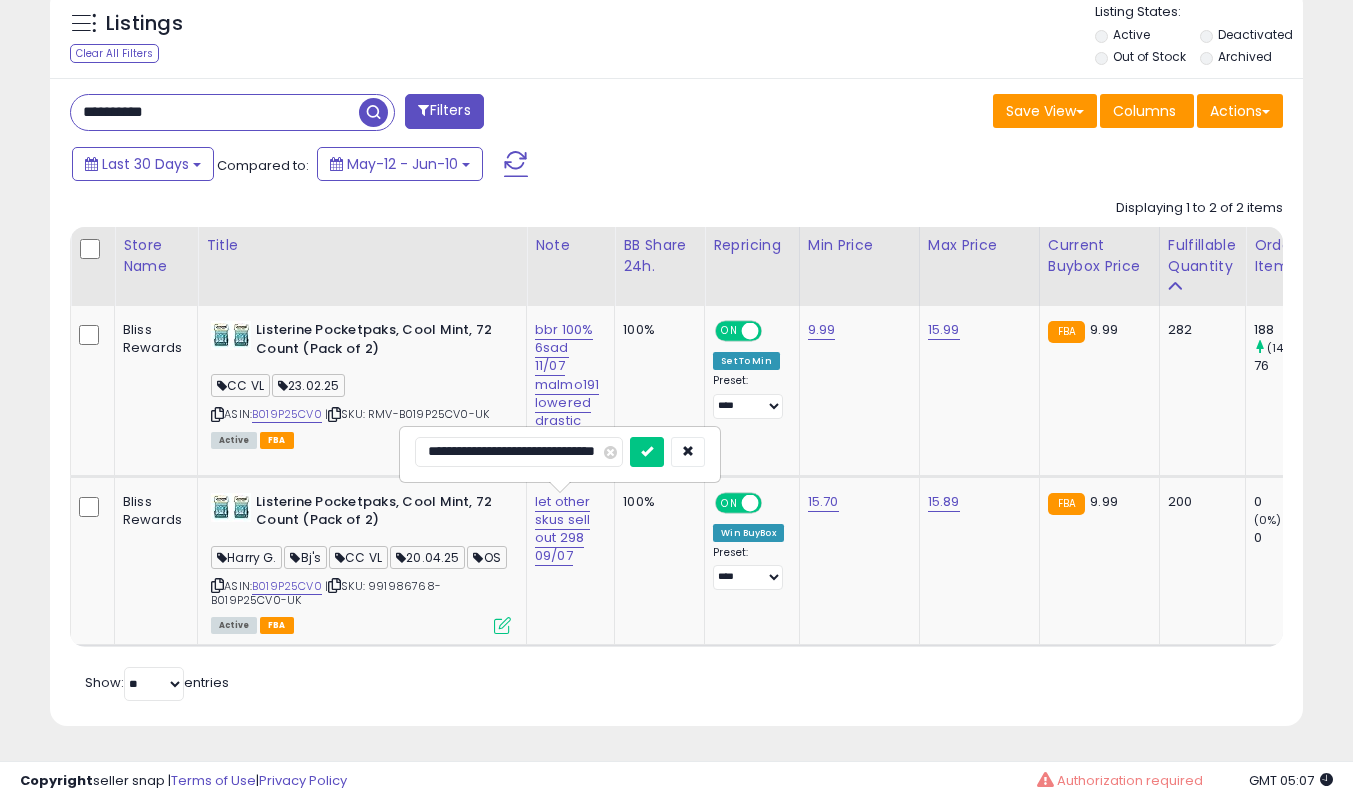 click at bounding box center (647, 452) 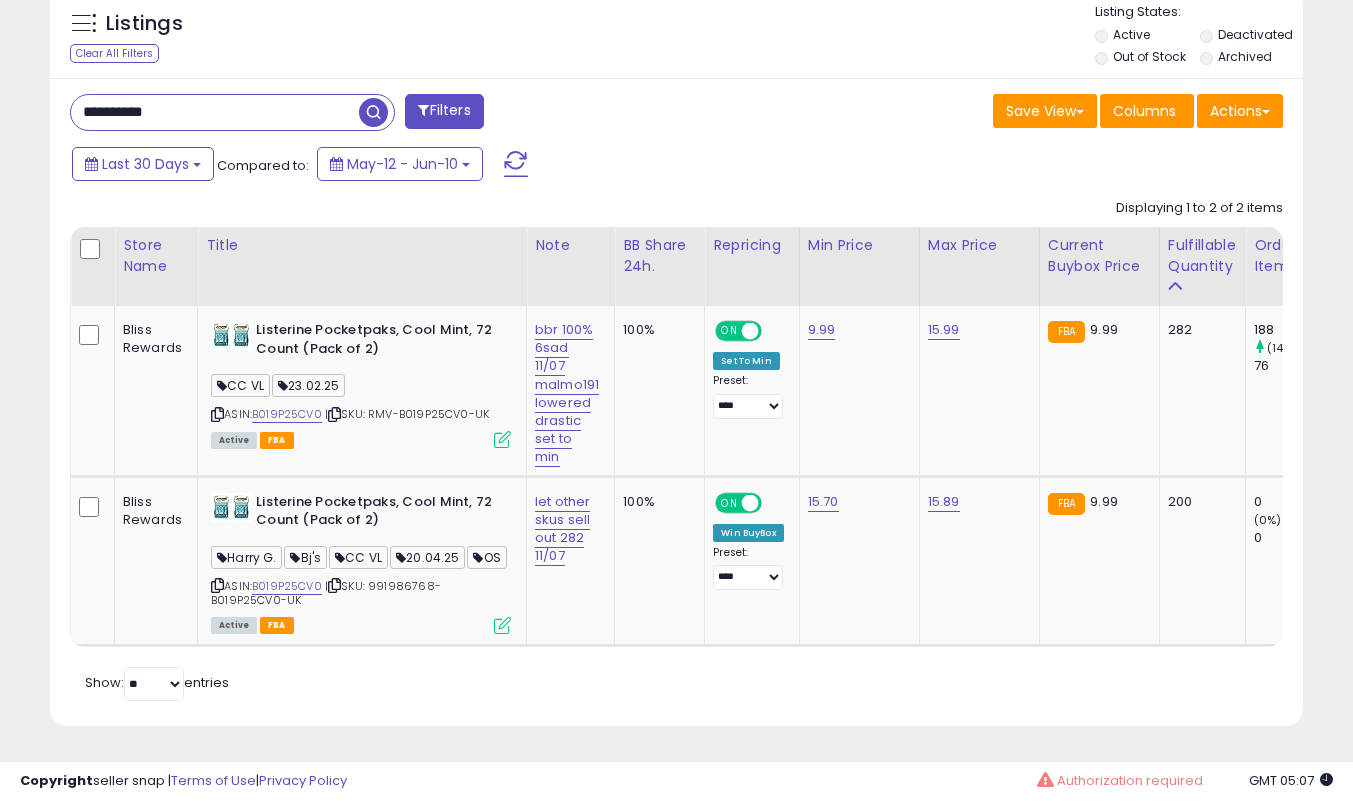 click on "**********" at bounding box center [215, 112] 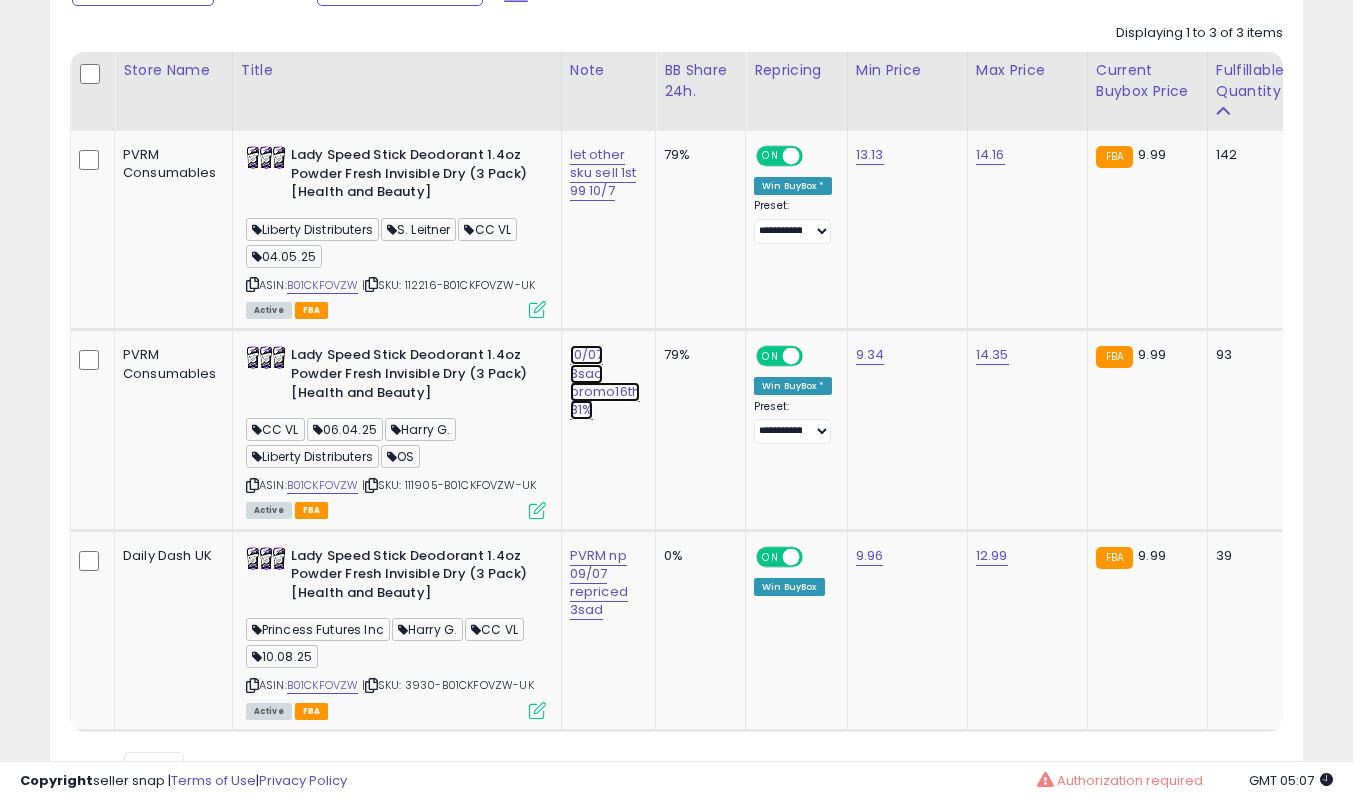 click on "10/07 3sad promo16th 81%" at bounding box center (603, 173) 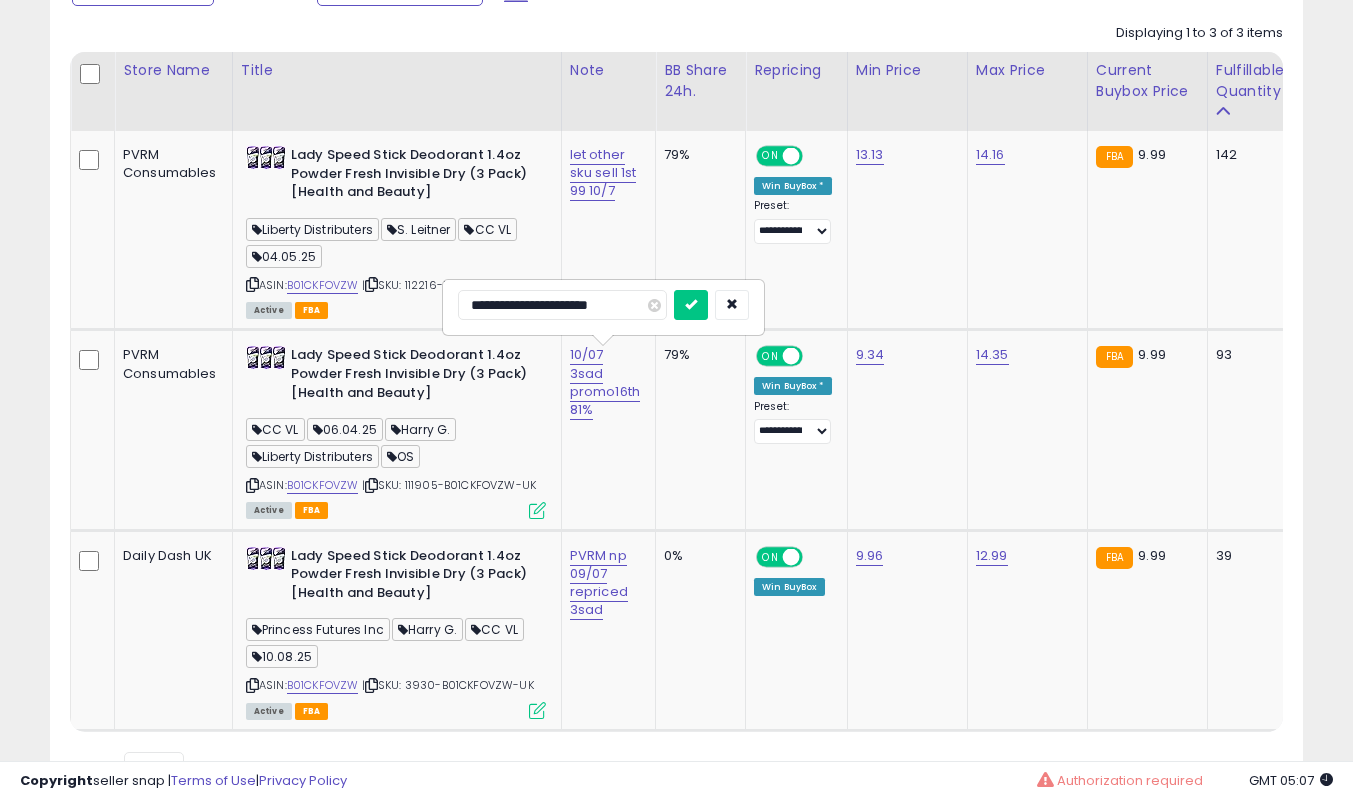 type on "**********" 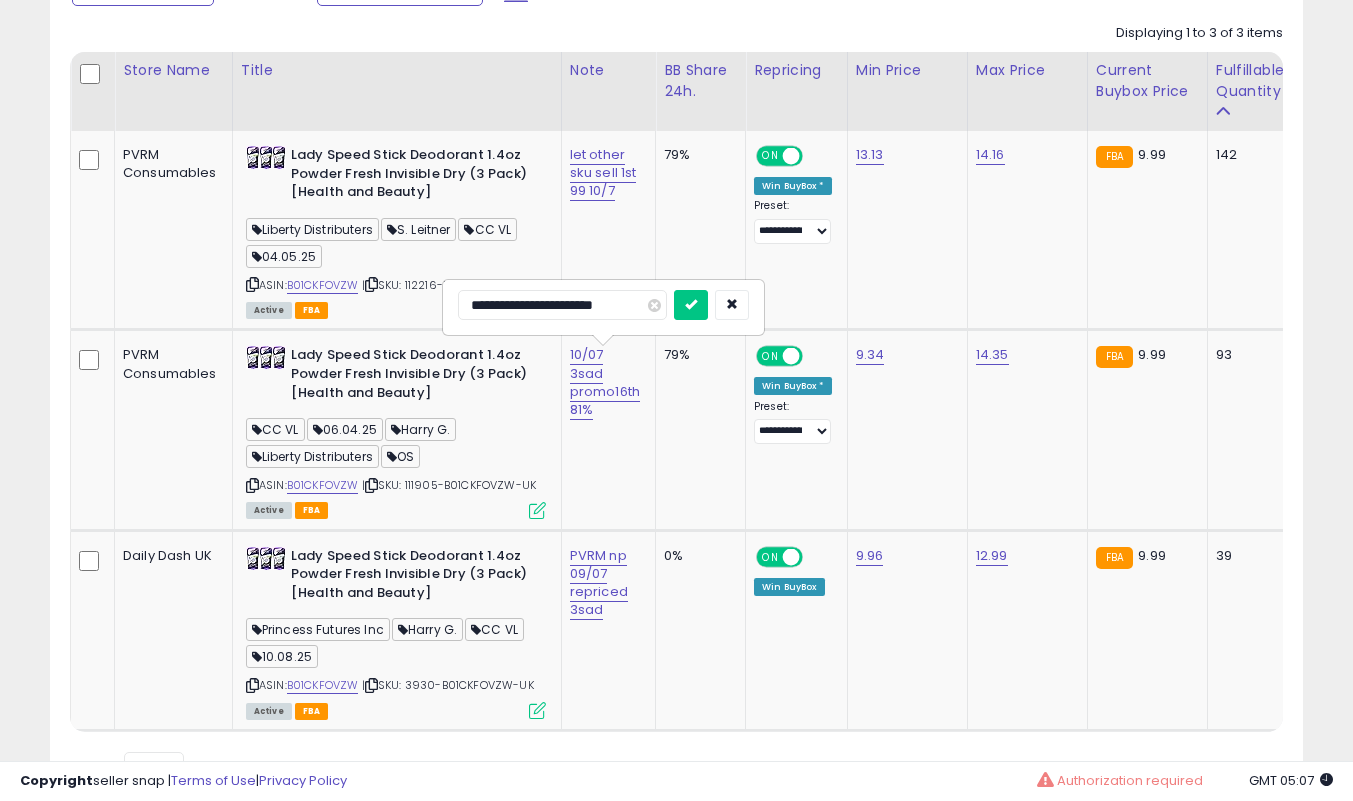 click at bounding box center [691, 305] 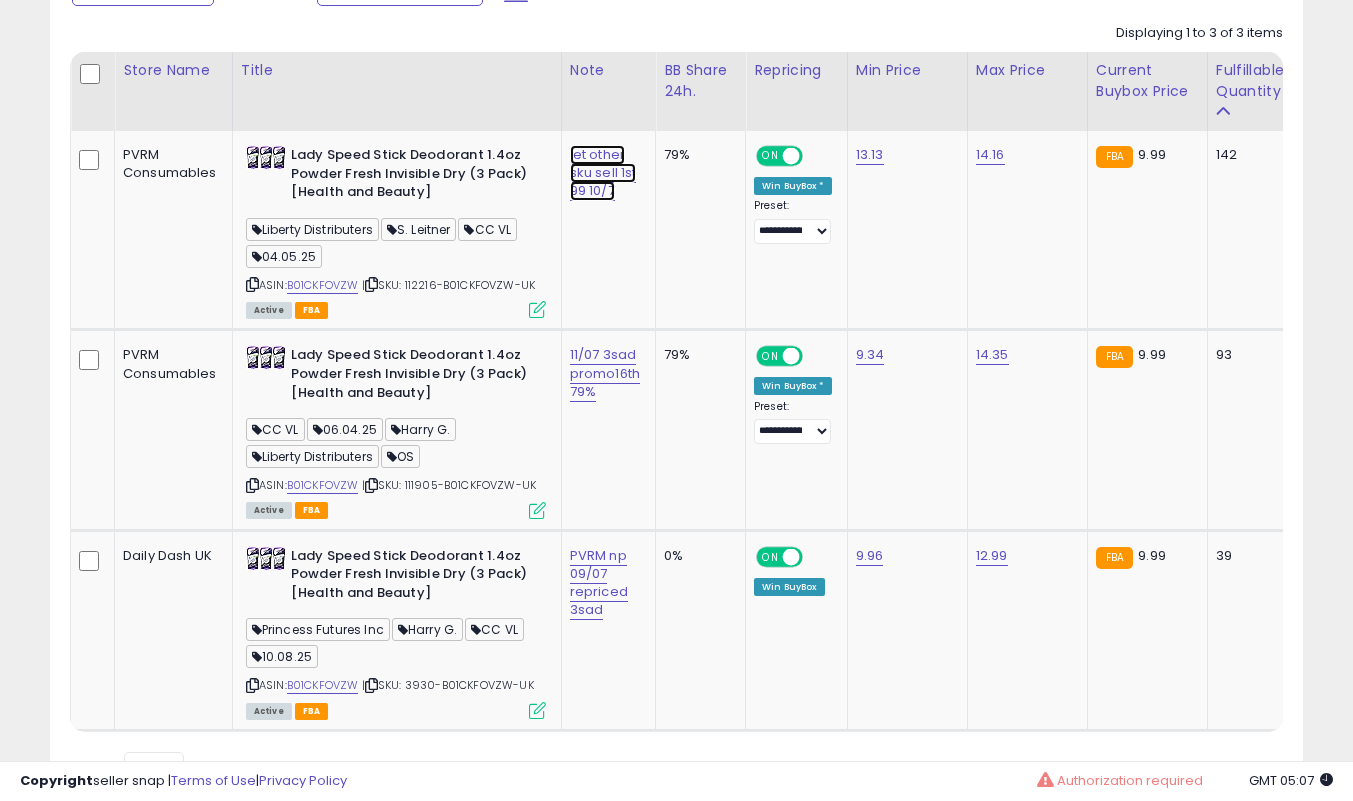click on "let other sku sell 1st 99 10/7" at bounding box center (603, 173) 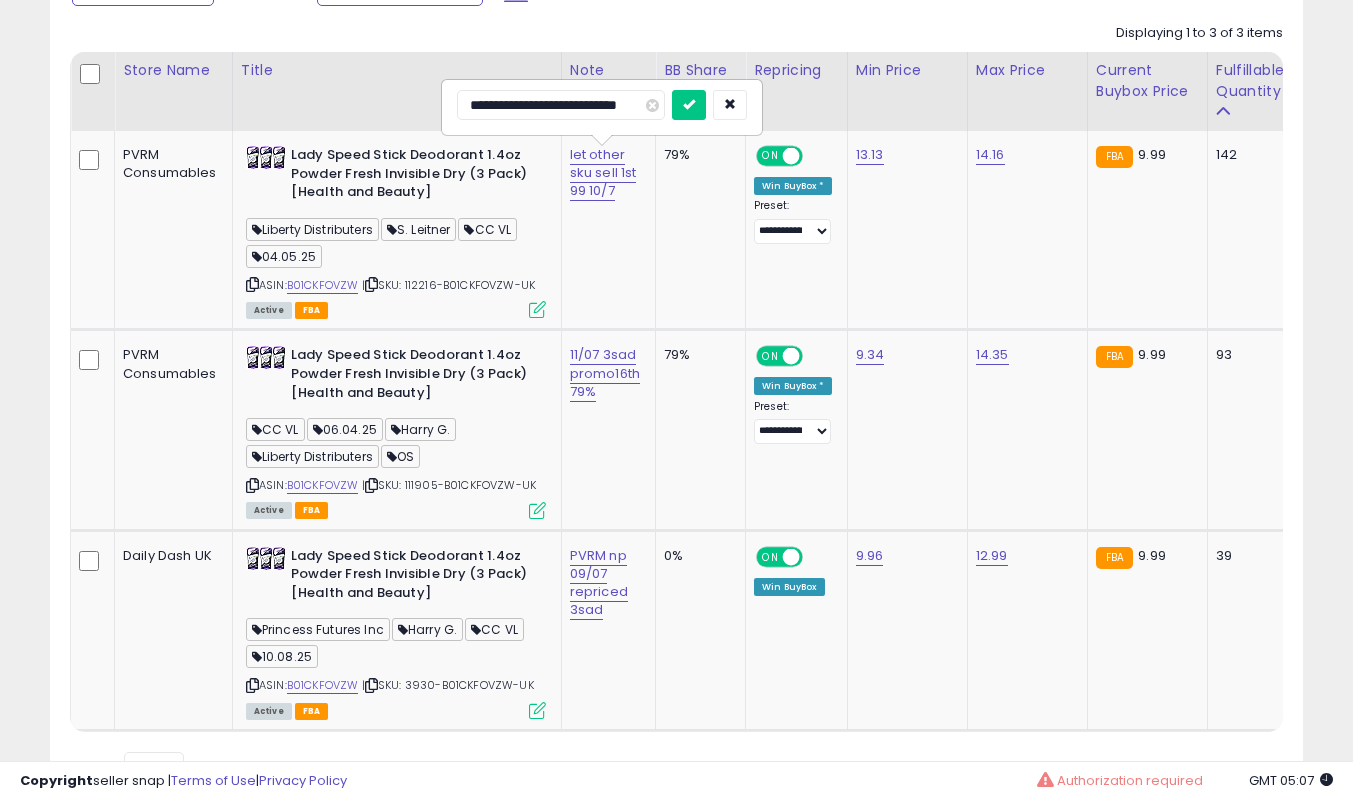 type on "**********" 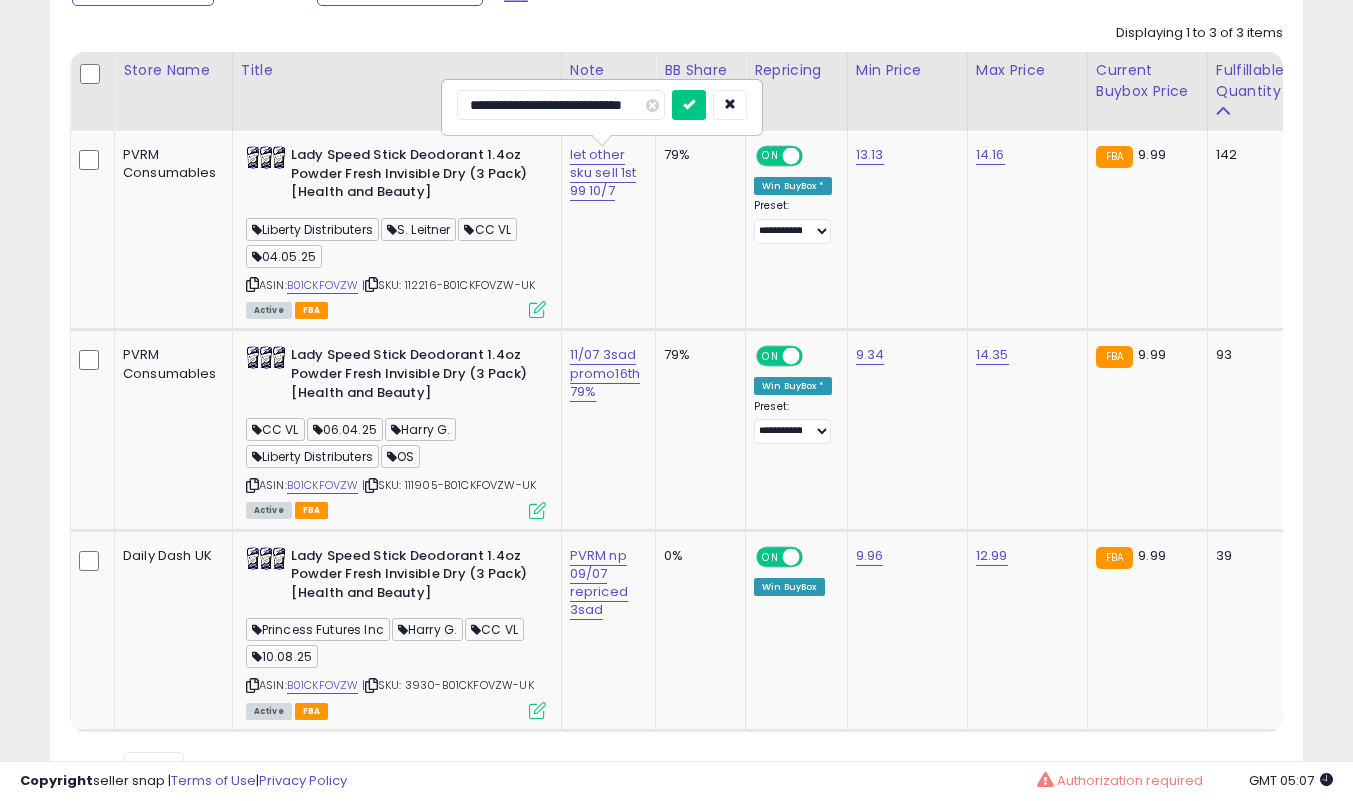 click at bounding box center [689, 105] 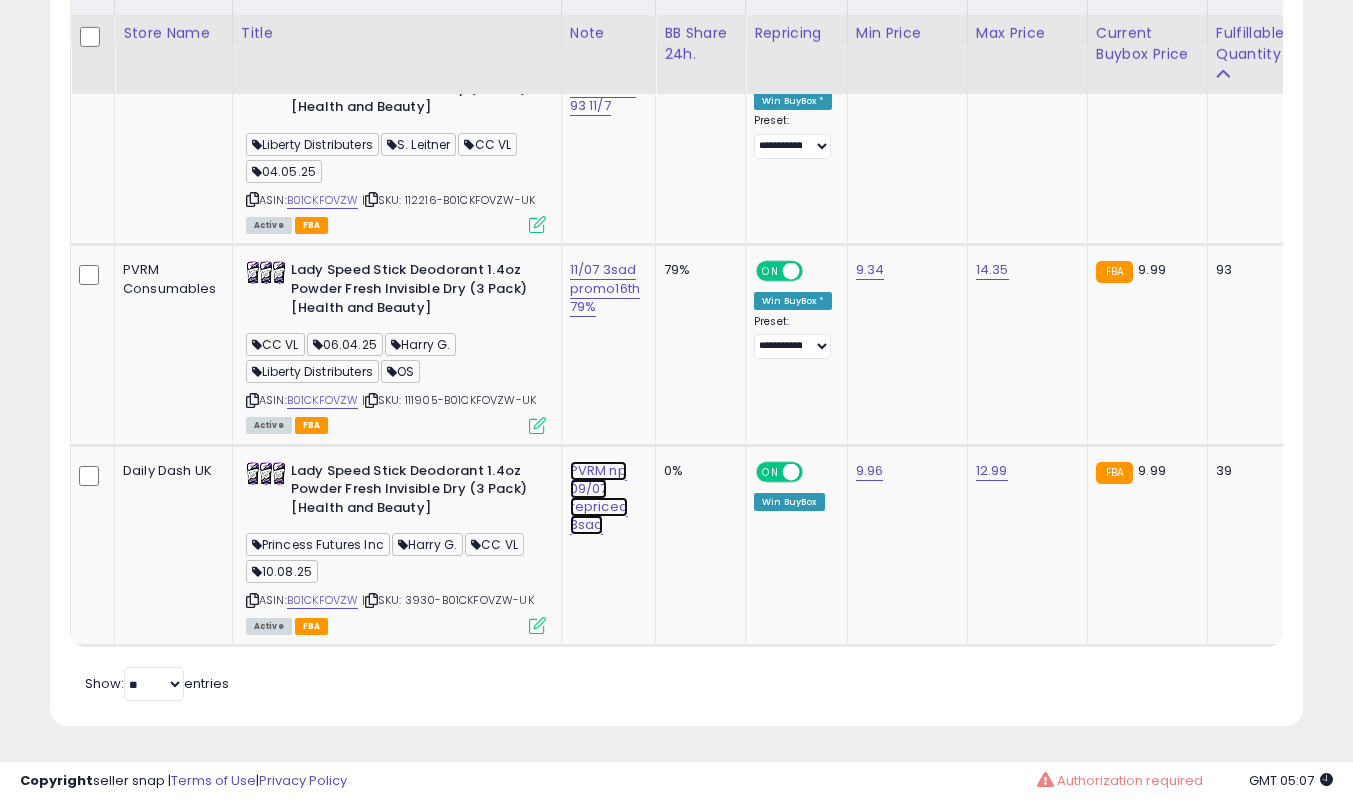 click on "PVRM np 09/07 repriced 3sad" at bounding box center [603, 88] 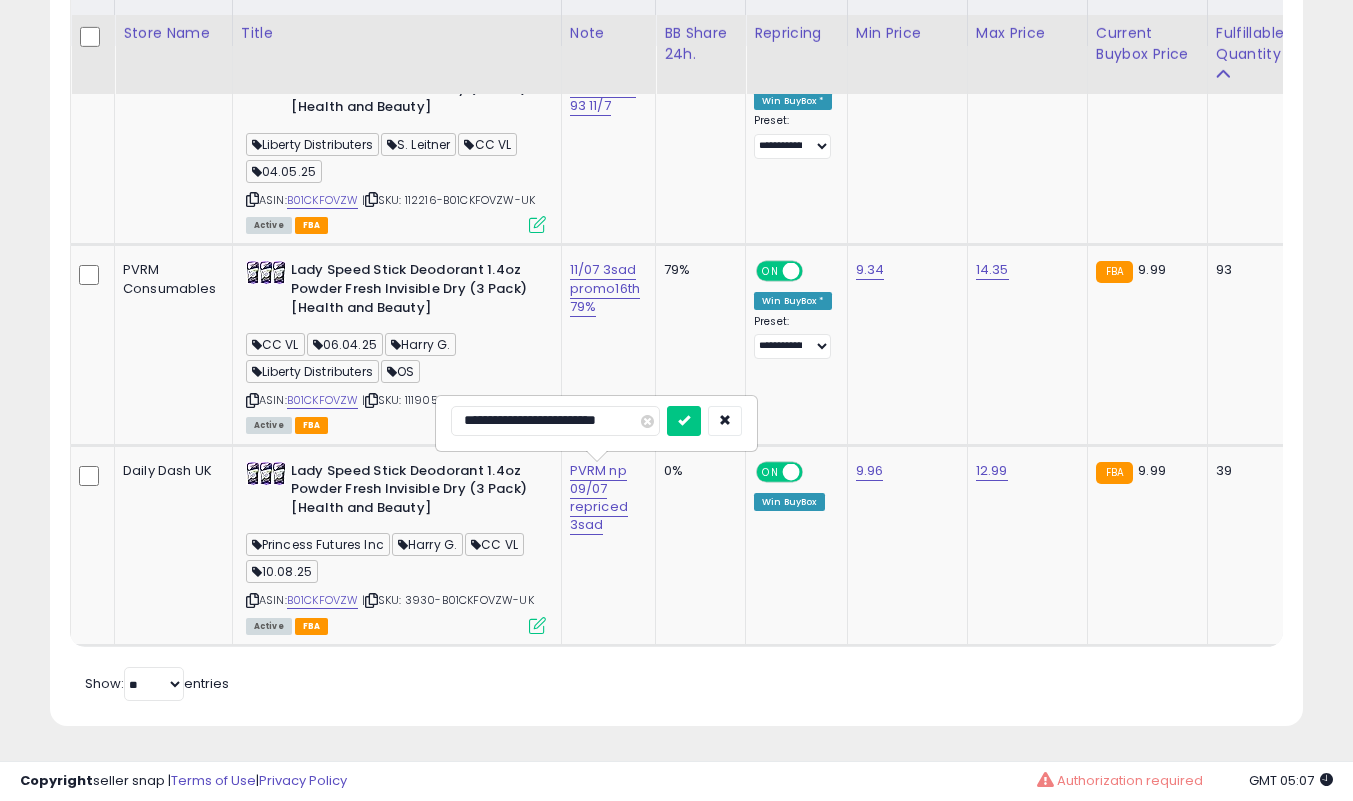type on "**********" 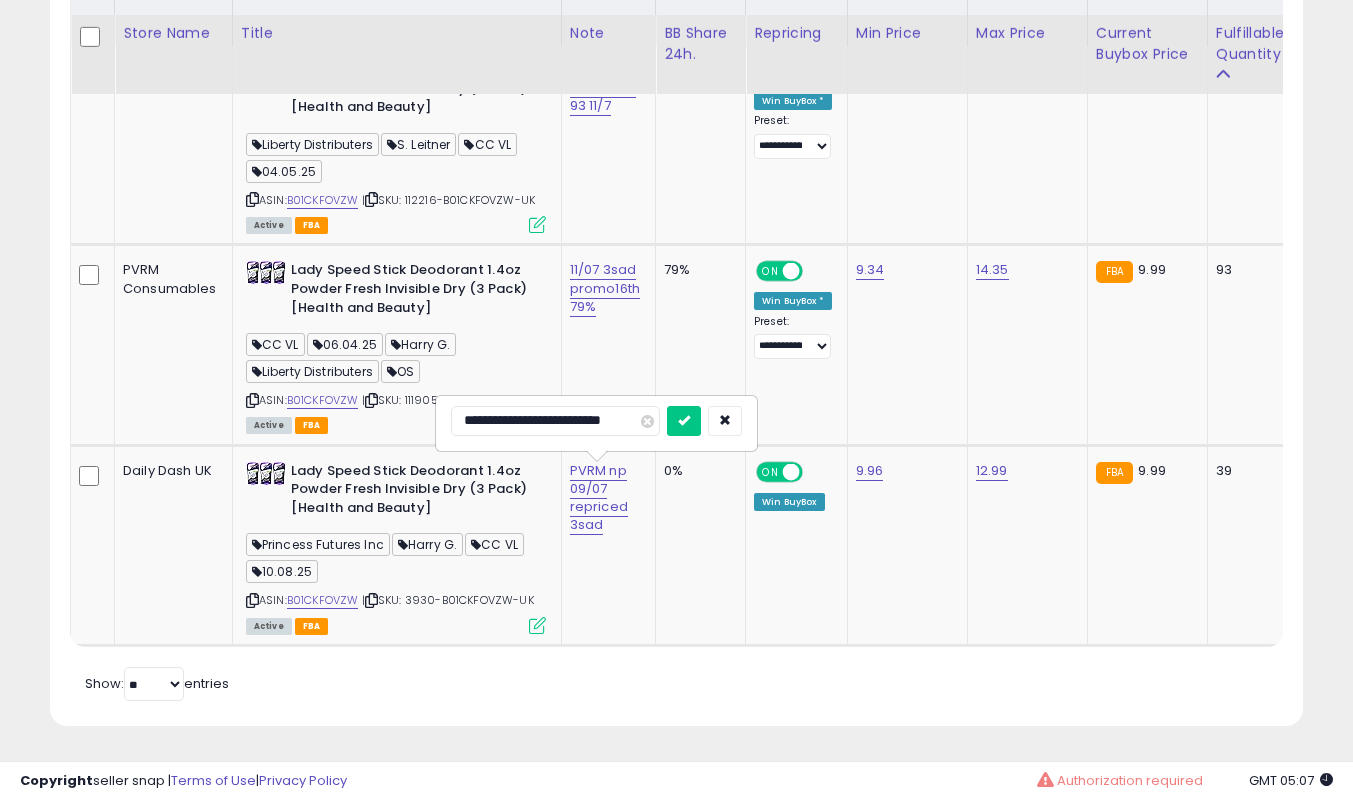 click at bounding box center (684, 421) 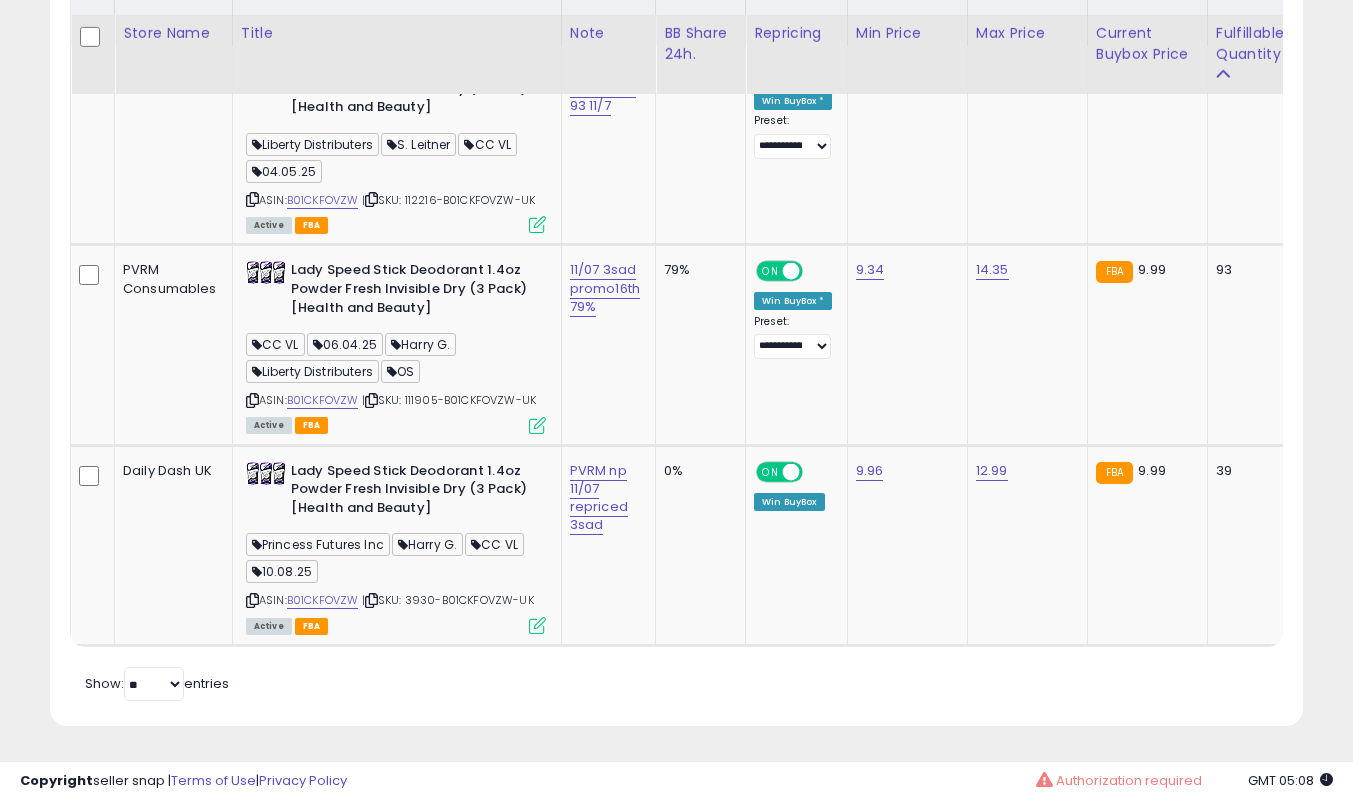 click on "**********" at bounding box center [676, 272] 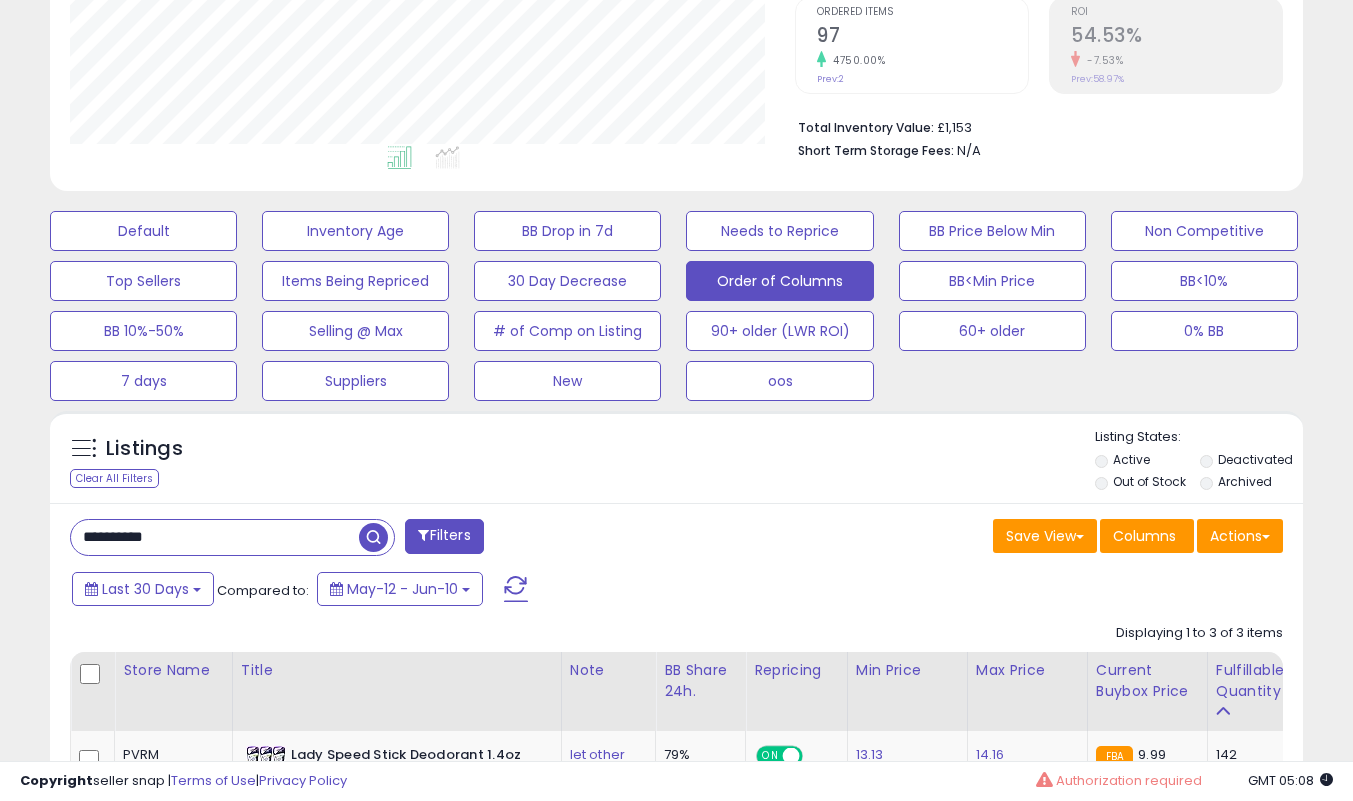 click on "**********" at bounding box center [215, 537] 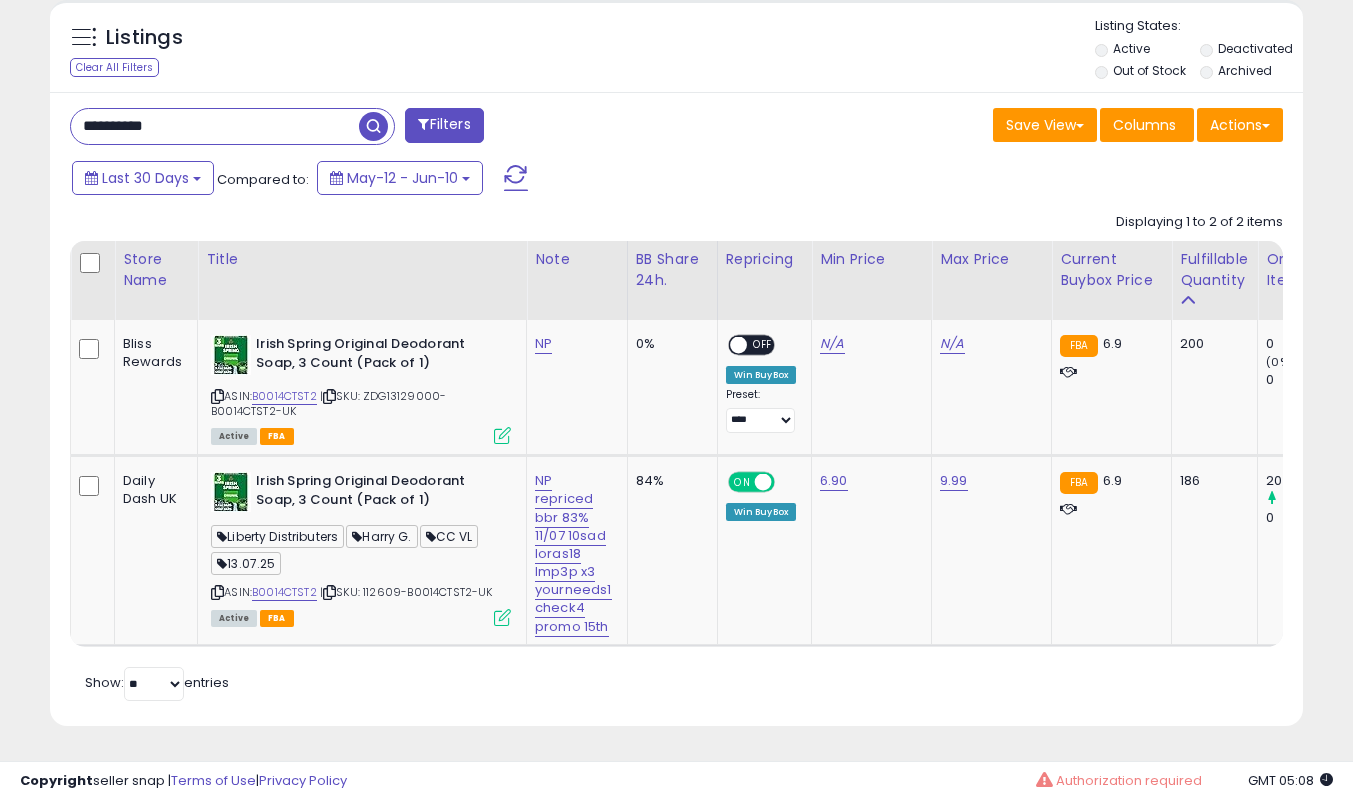 click at bounding box center (329, 396) 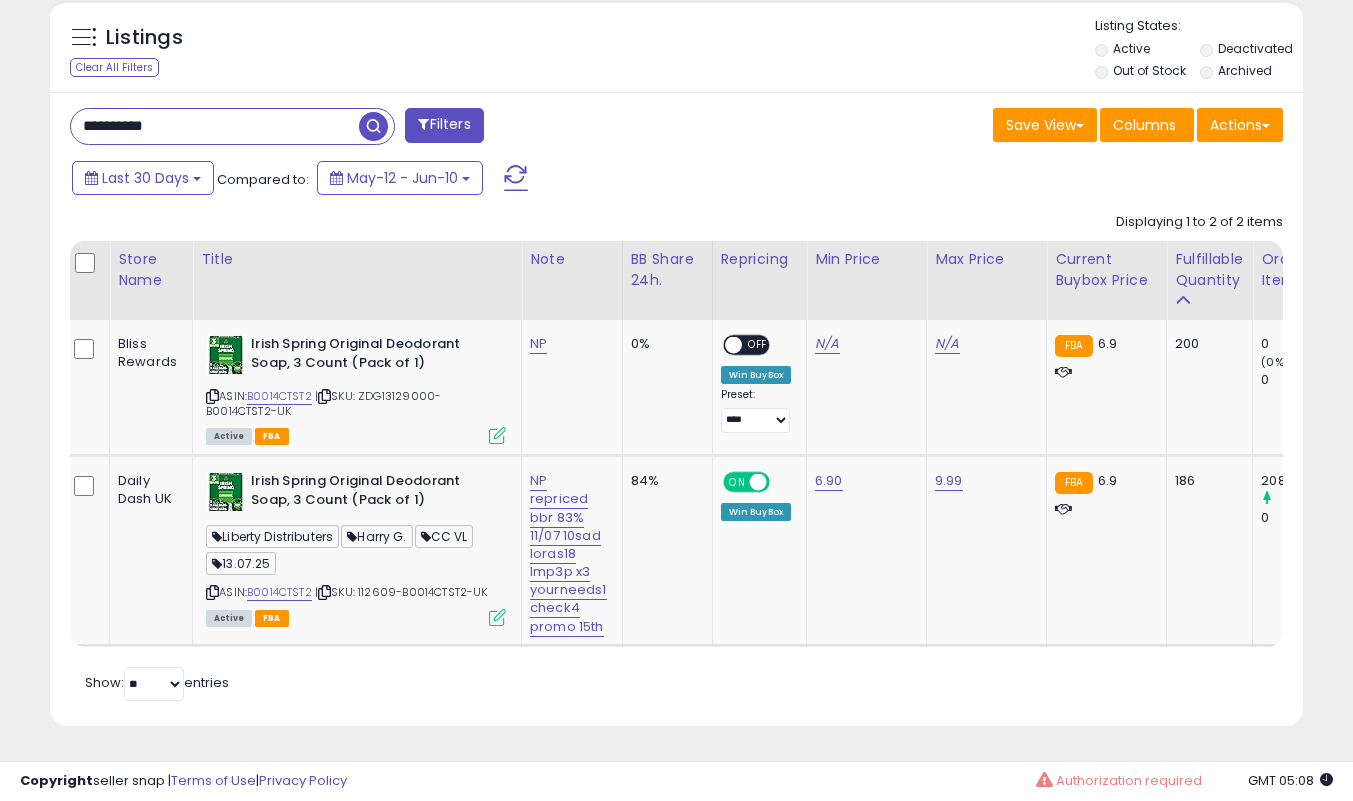 click on "Bliss Rewards" at bounding box center [147, 353] 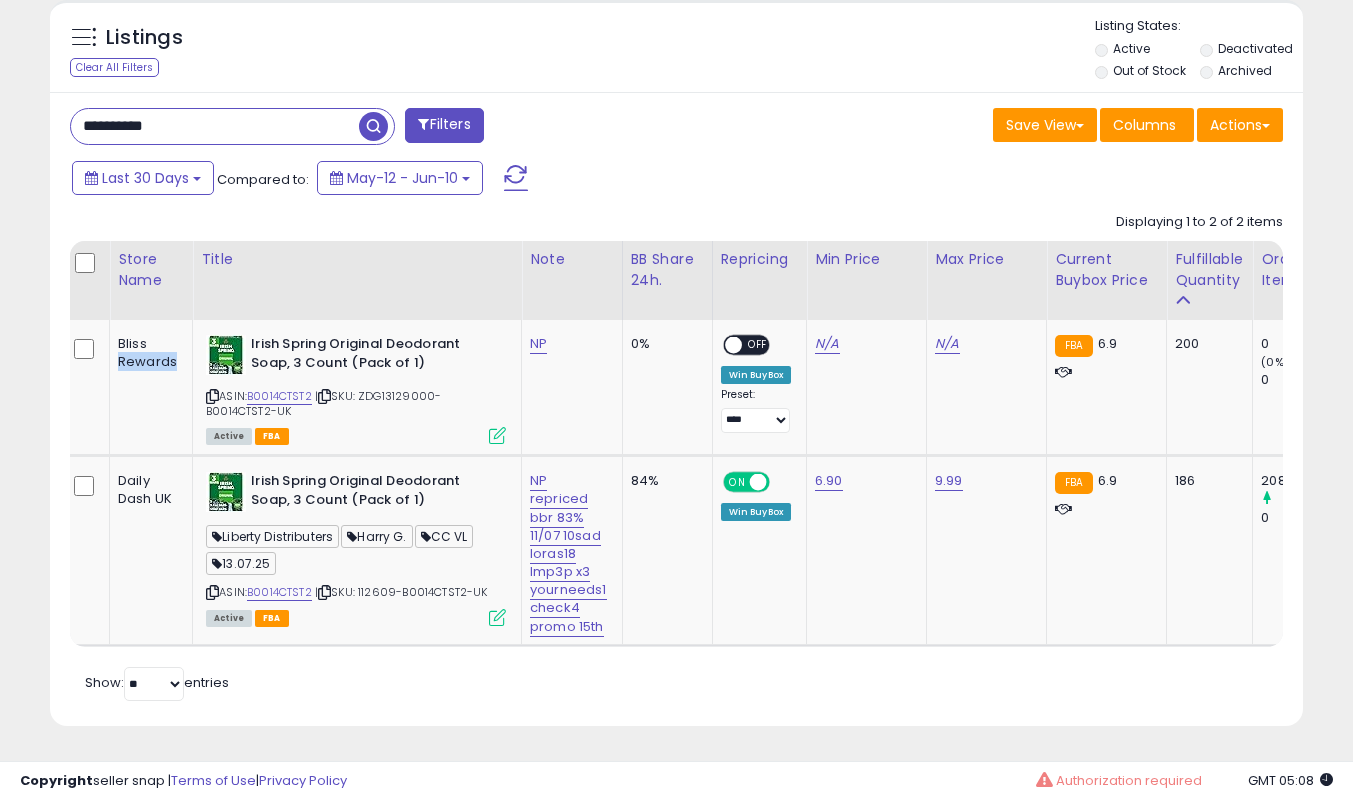 click on "Bliss Rewards" at bounding box center [147, 353] 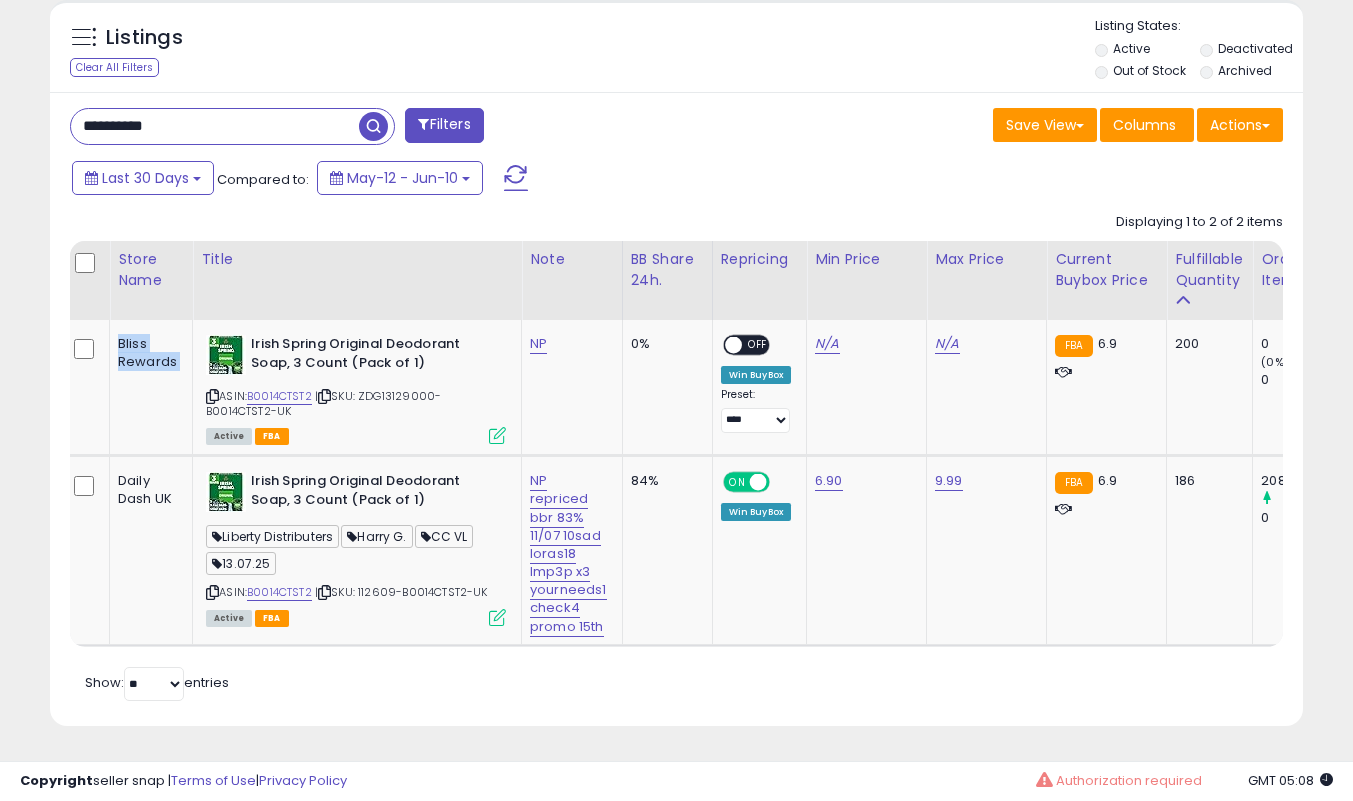 click on "Bliss Rewards" at bounding box center [147, 353] 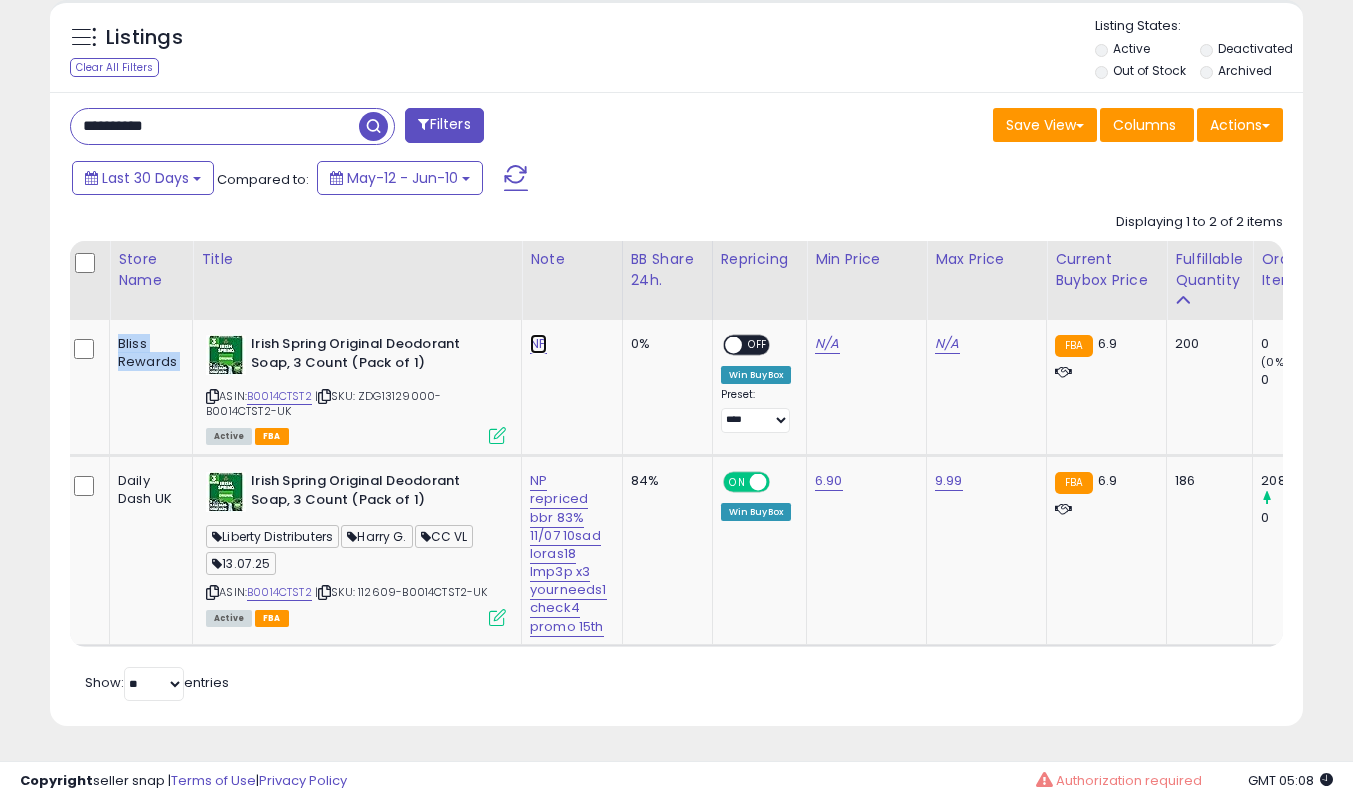 click on "NP" at bounding box center (538, 344) 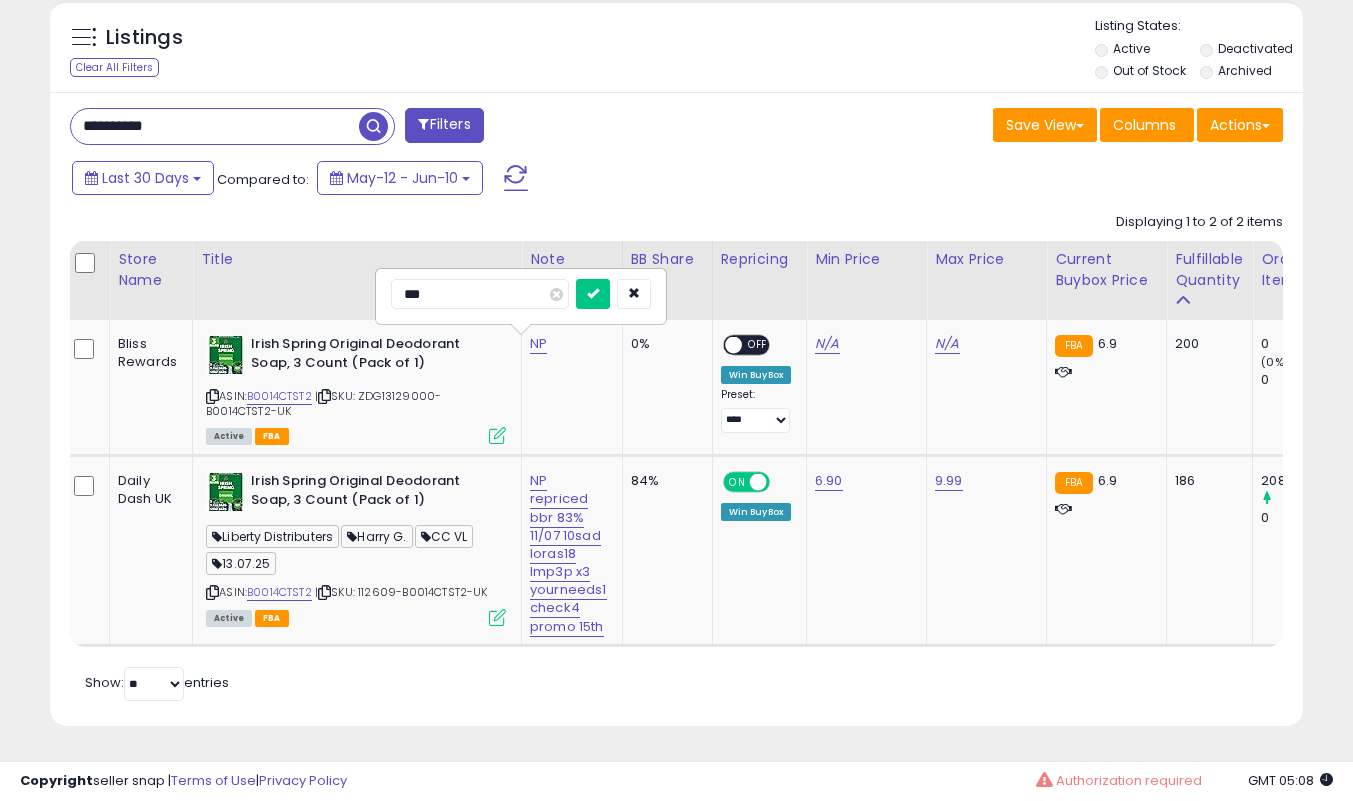 type on "**" 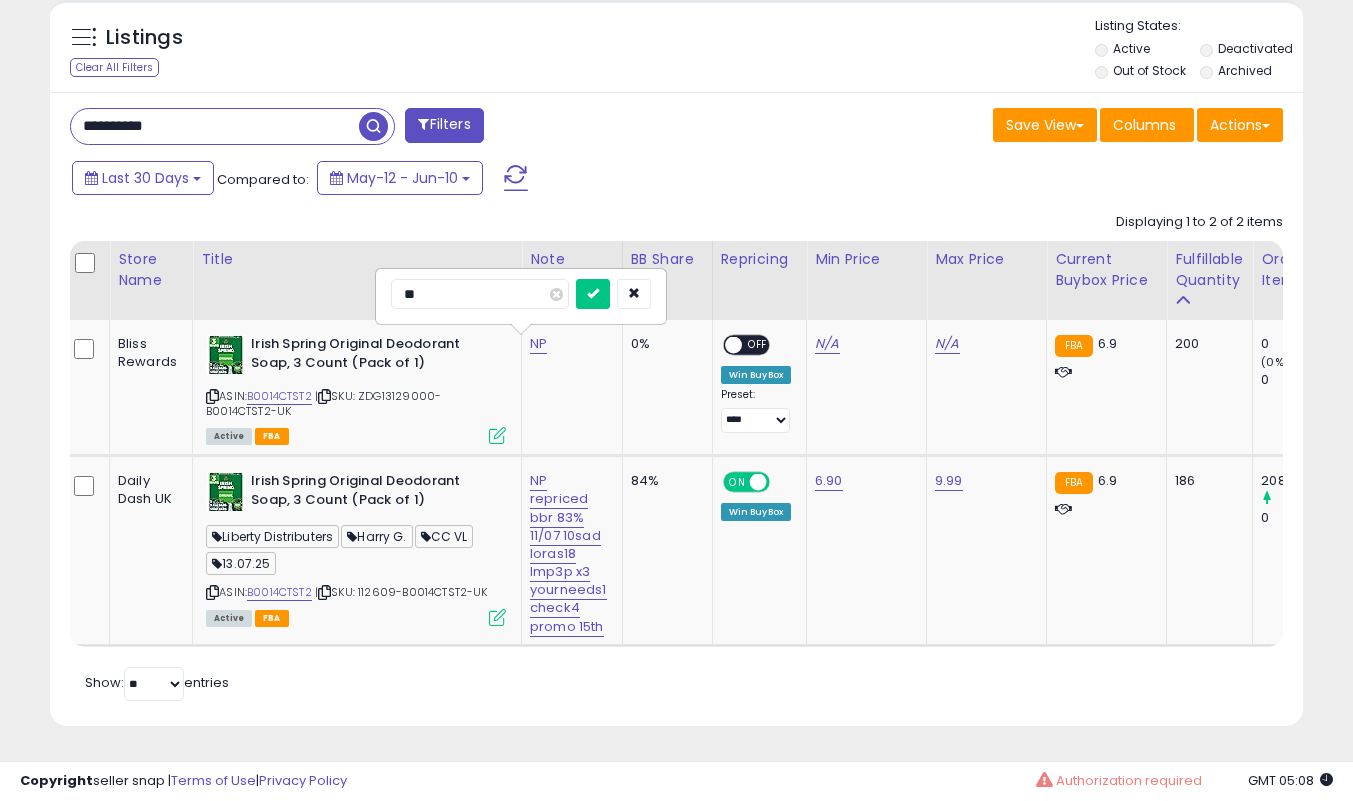 click at bounding box center (593, 294) 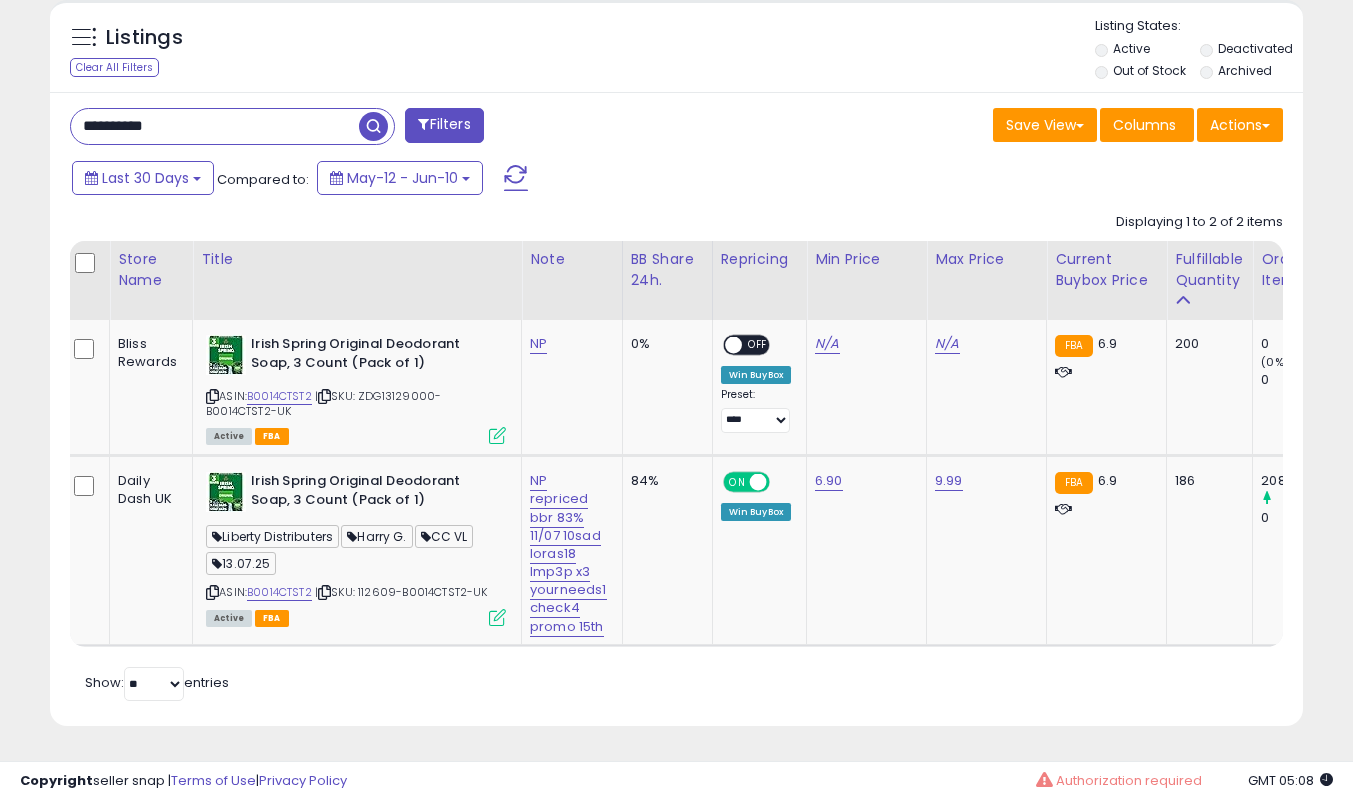 click at bounding box center [324, 396] 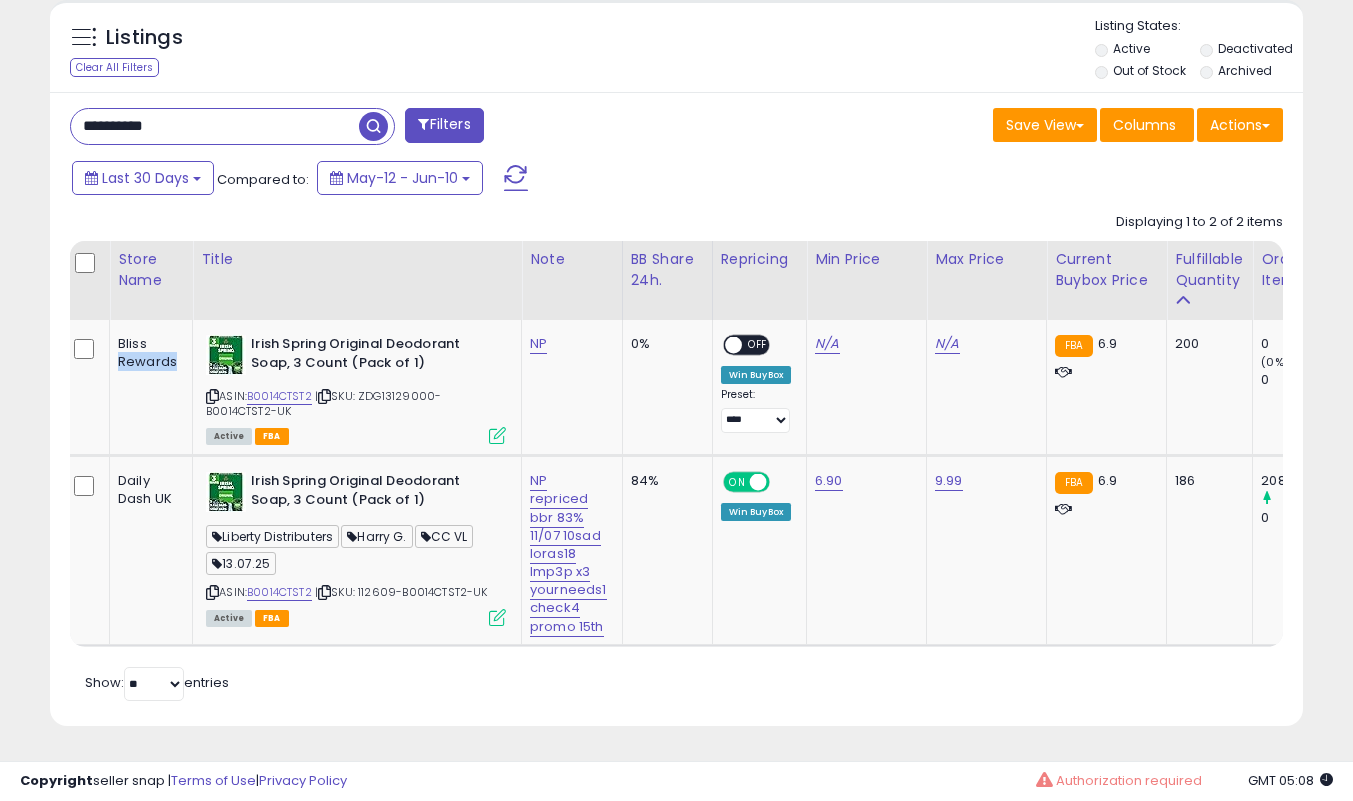 click on "Bliss Rewards" at bounding box center (147, 353) 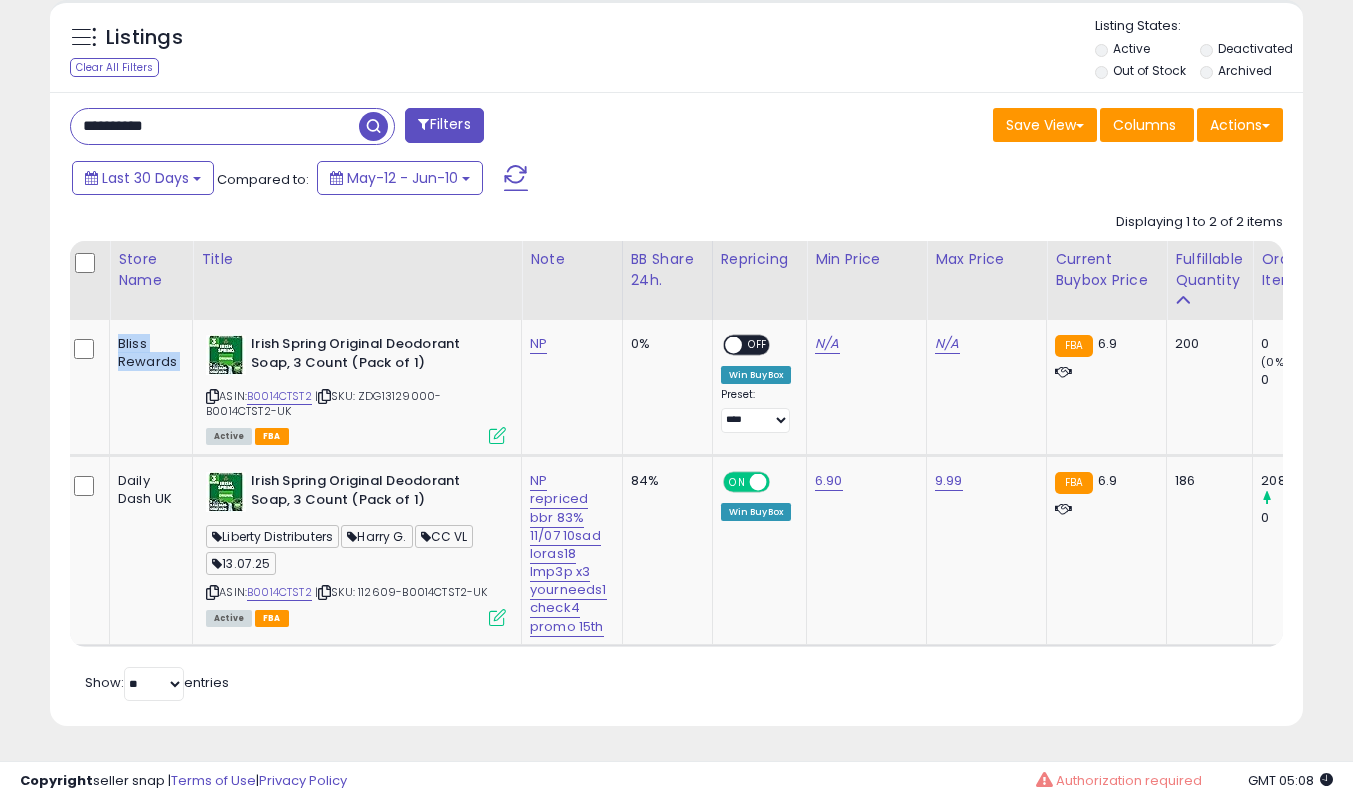 click on "Bliss Rewards" at bounding box center (147, 353) 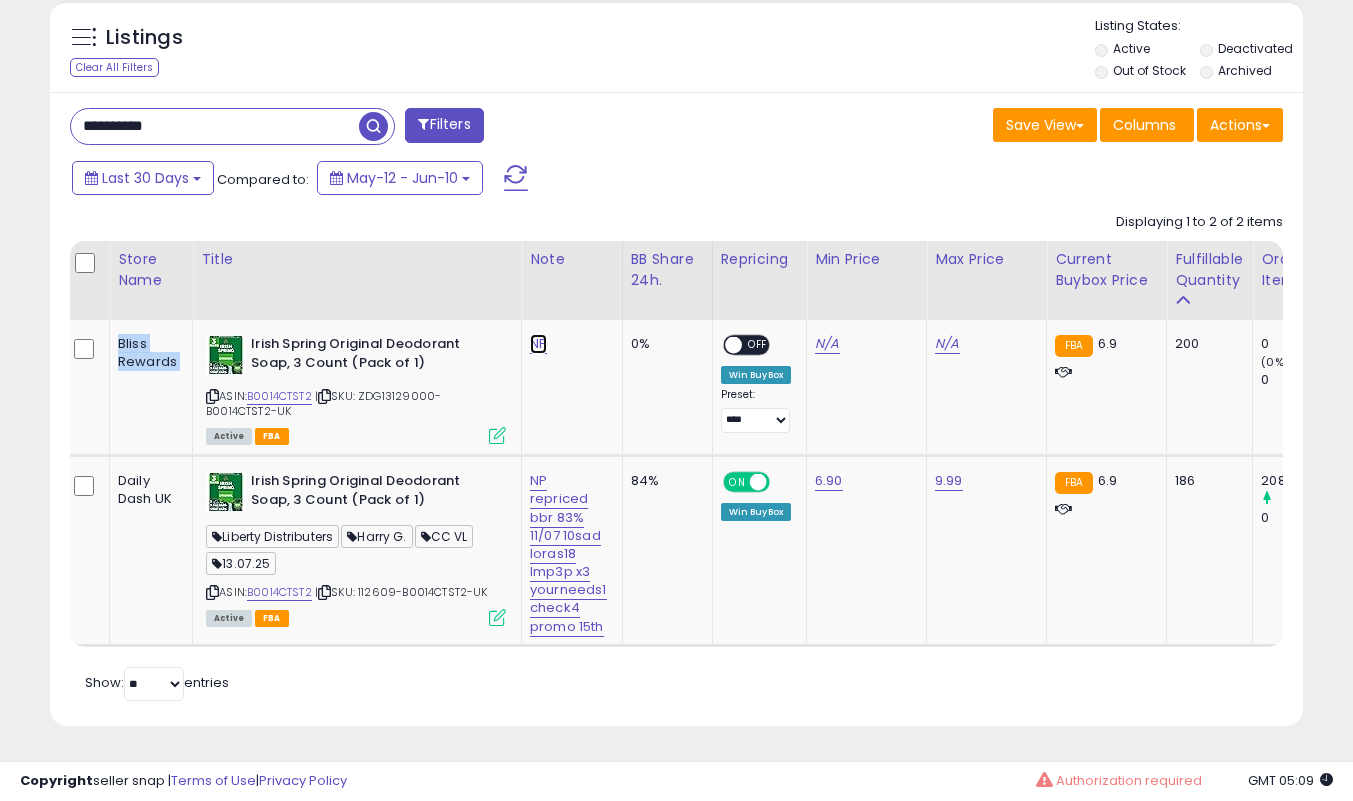 click on "NP" at bounding box center [538, 344] 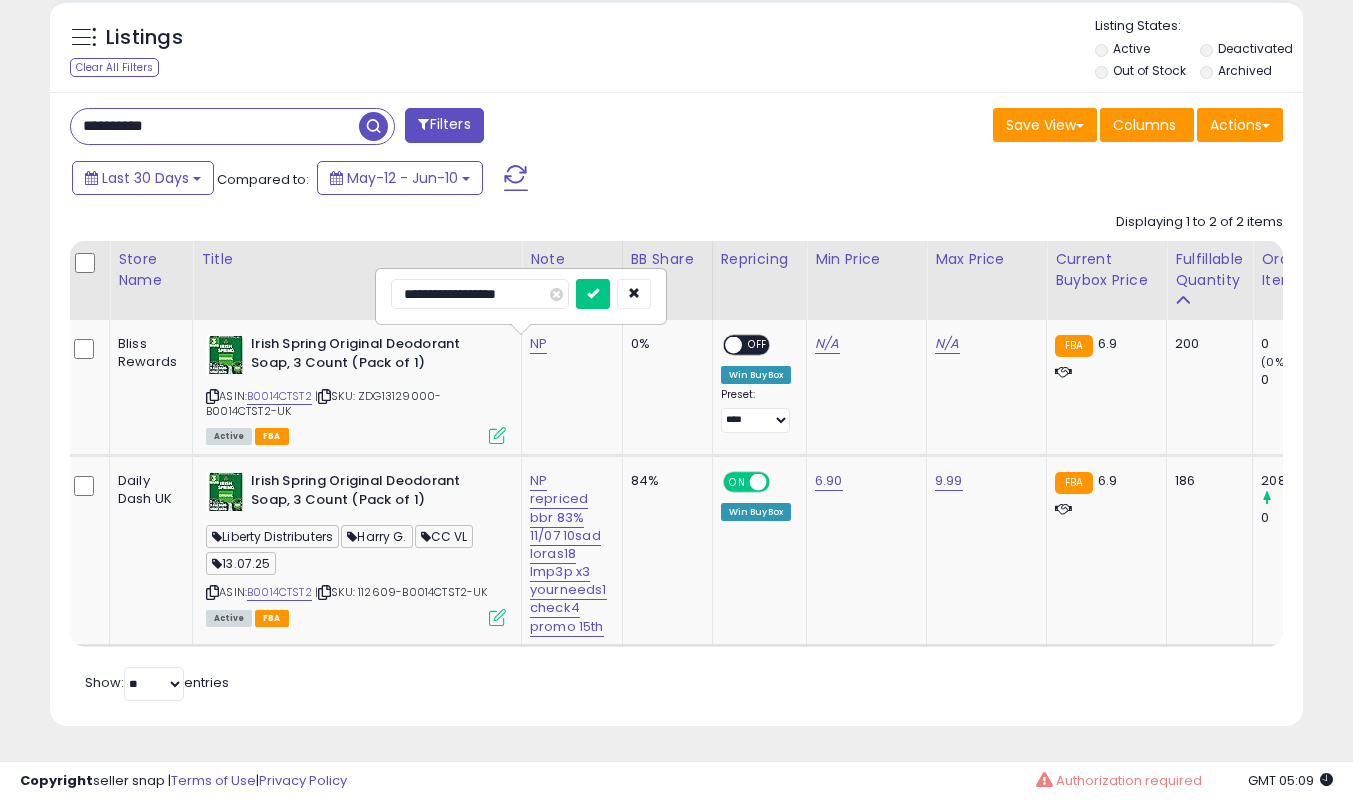 type on "**********" 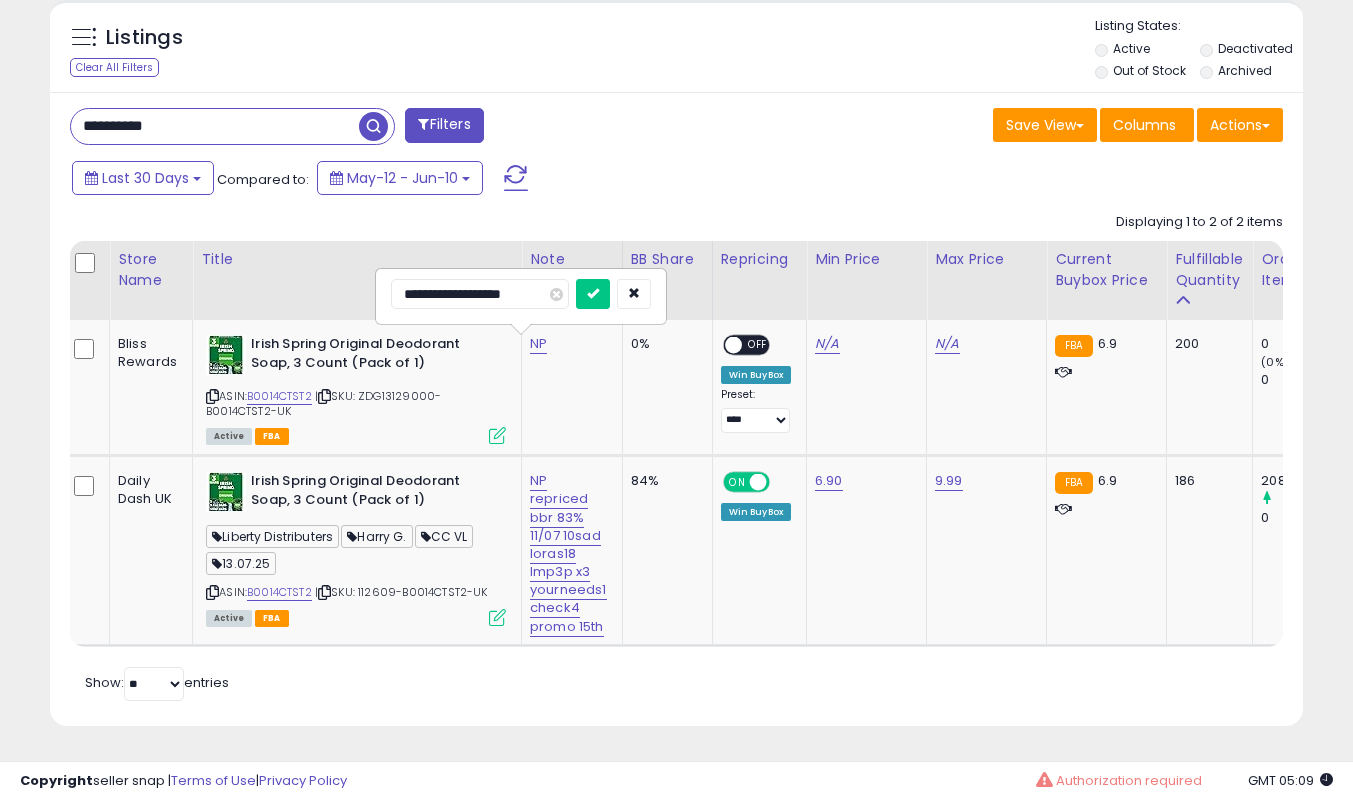 click at bounding box center (593, 294) 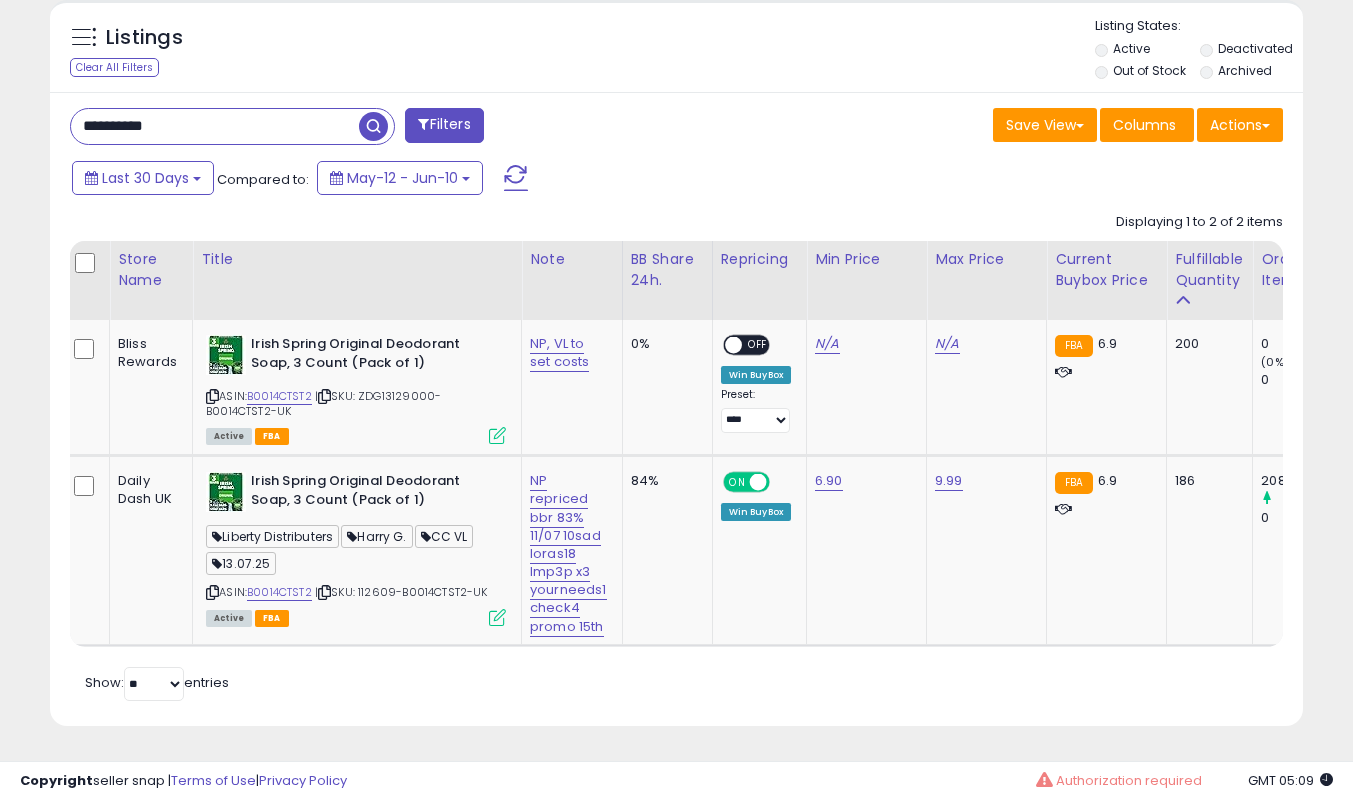 click at bounding box center [497, 435] 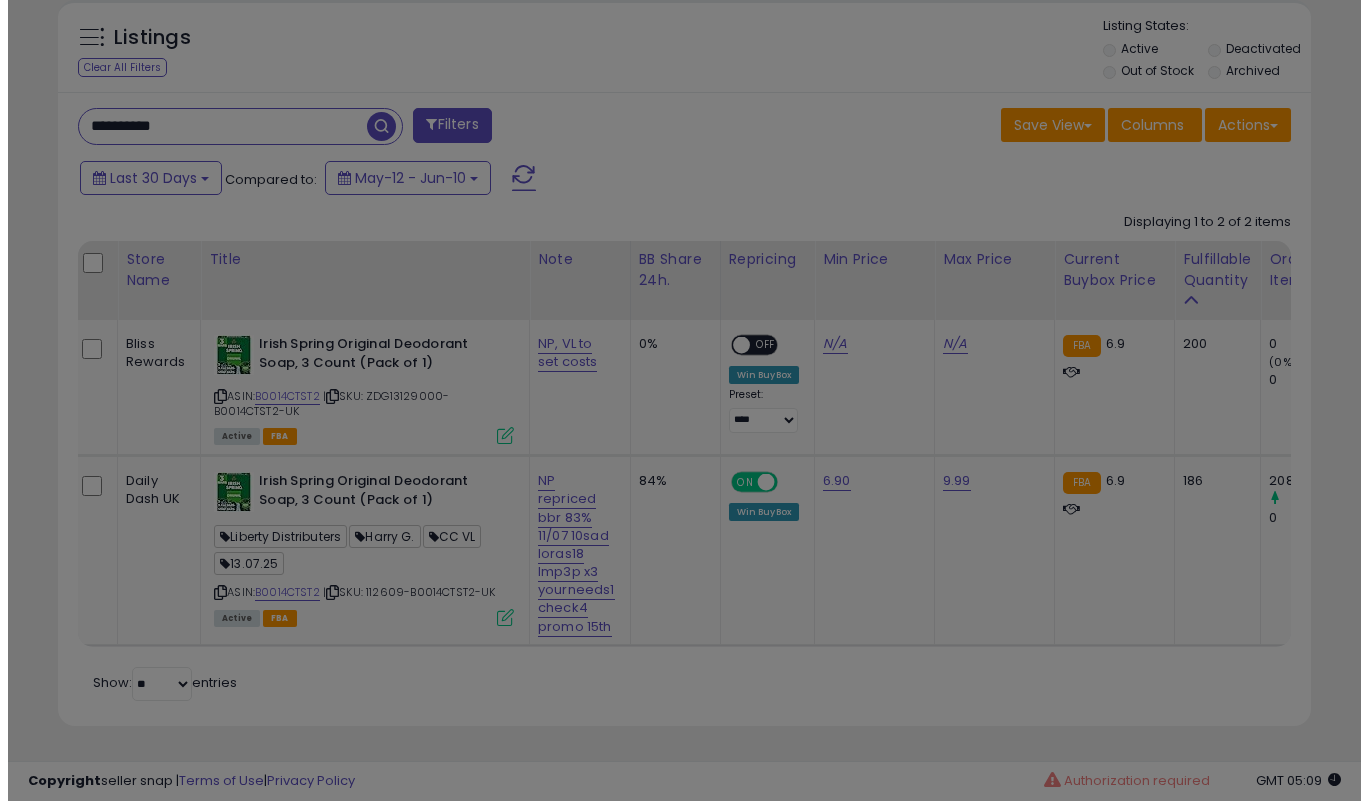 scroll, scrollTop: 999590, scrollLeft: 999266, axis: both 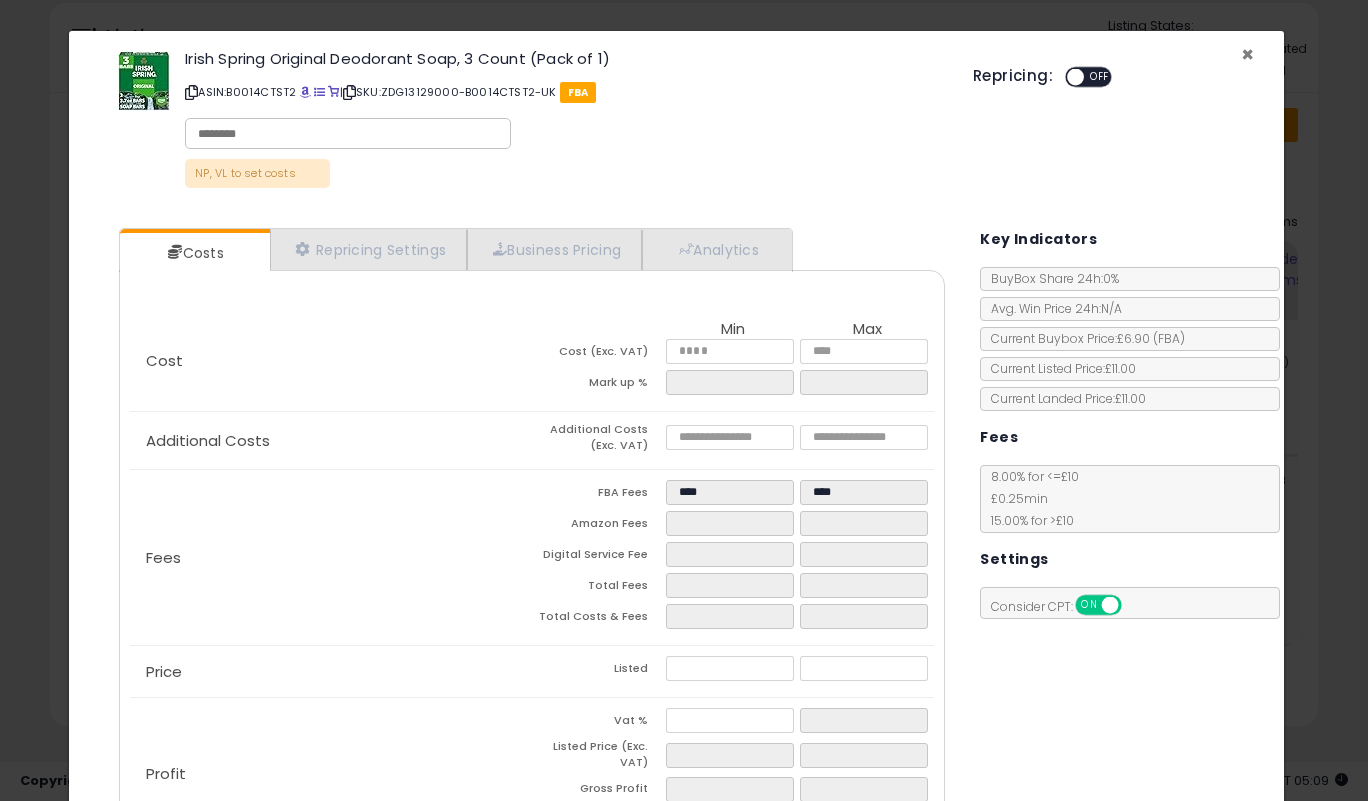 click on "×" at bounding box center (1247, 54) 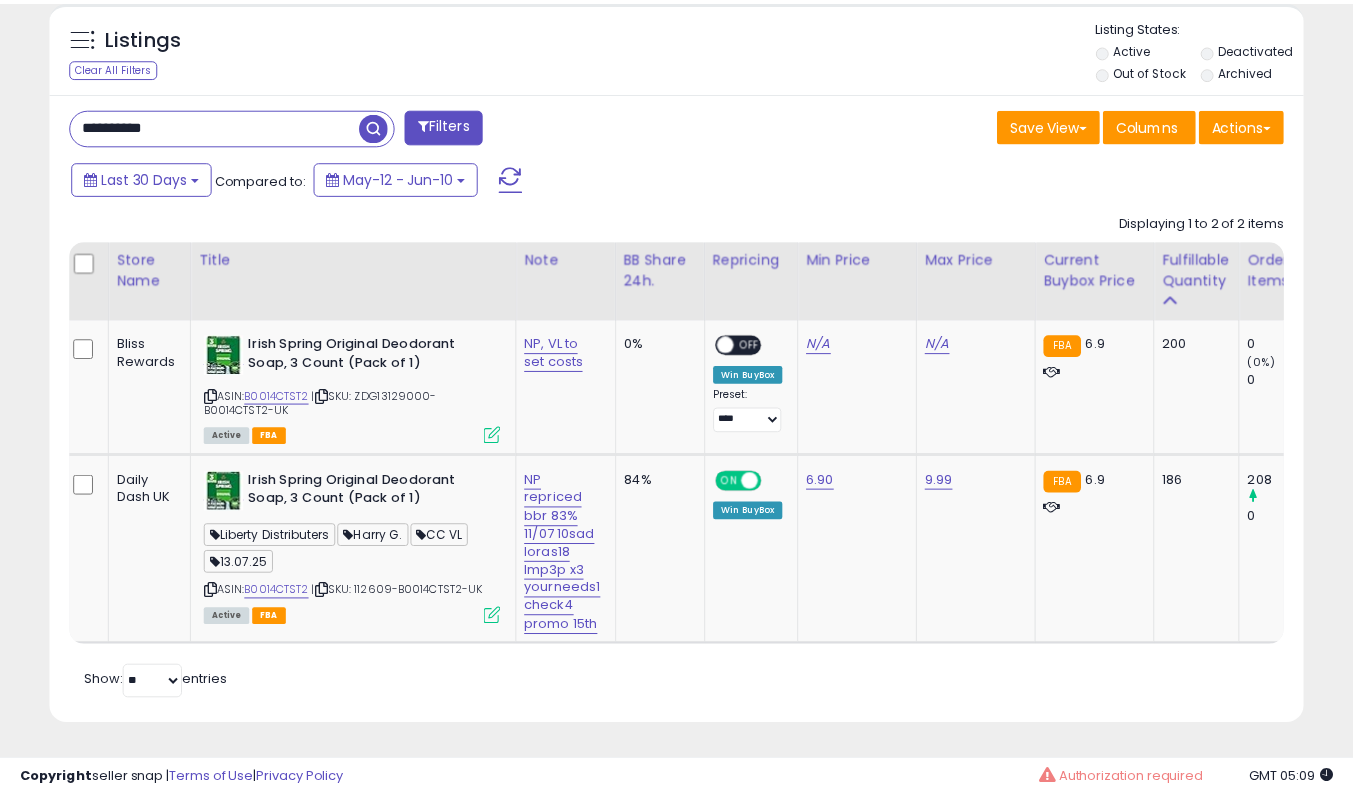 scroll, scrollTop: 410, scrollLeft: 725, axis: both 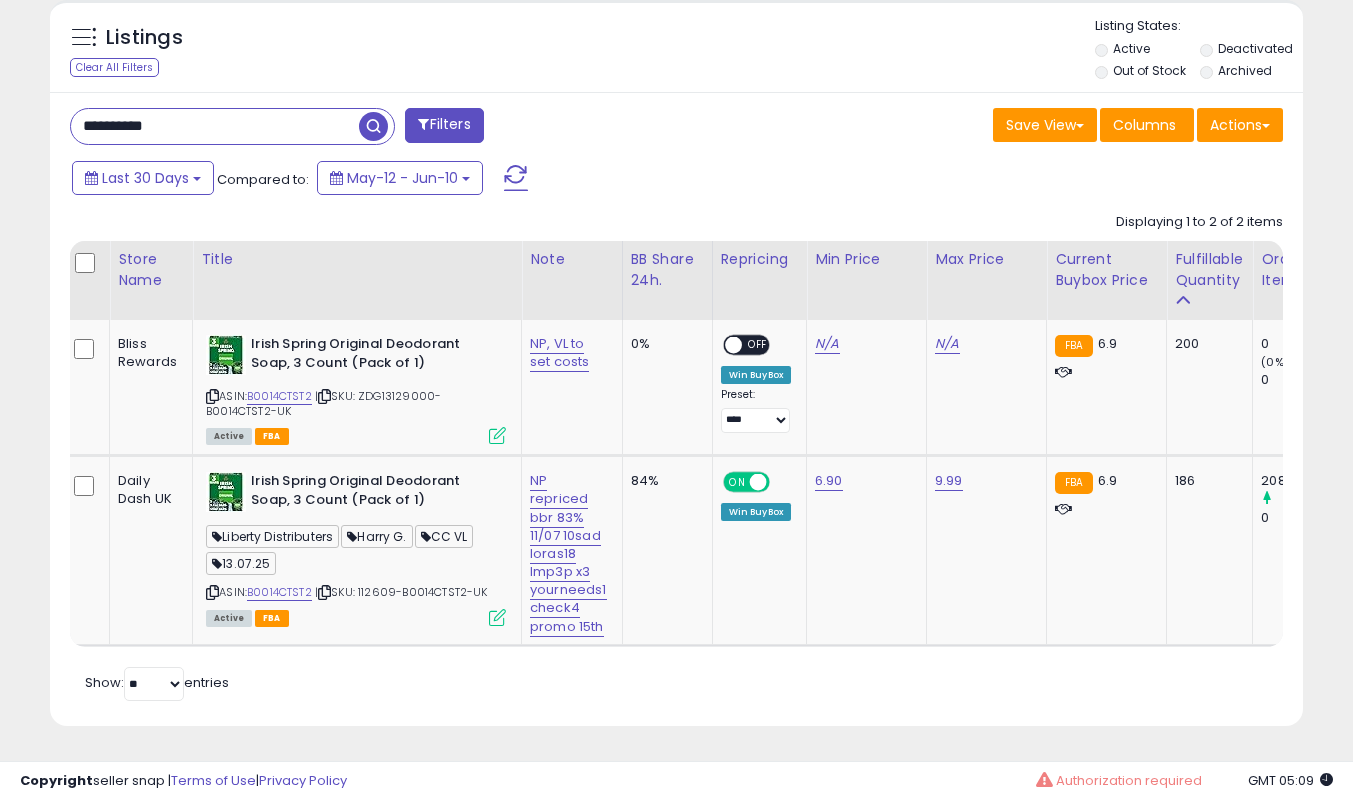click on "**********" at bounding box center (215, 126) 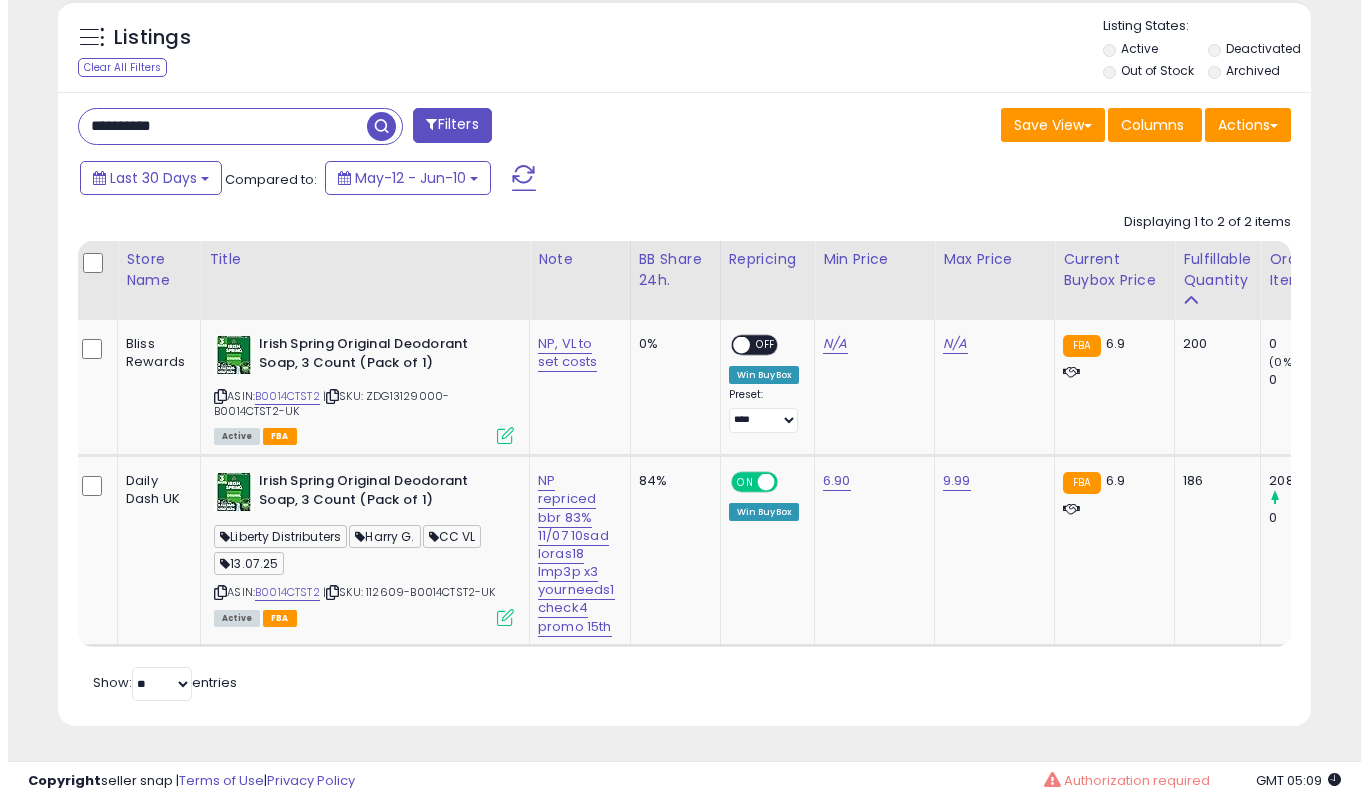 scroll, scrollTop: 519, scrollLeft: 0, axis: vertical 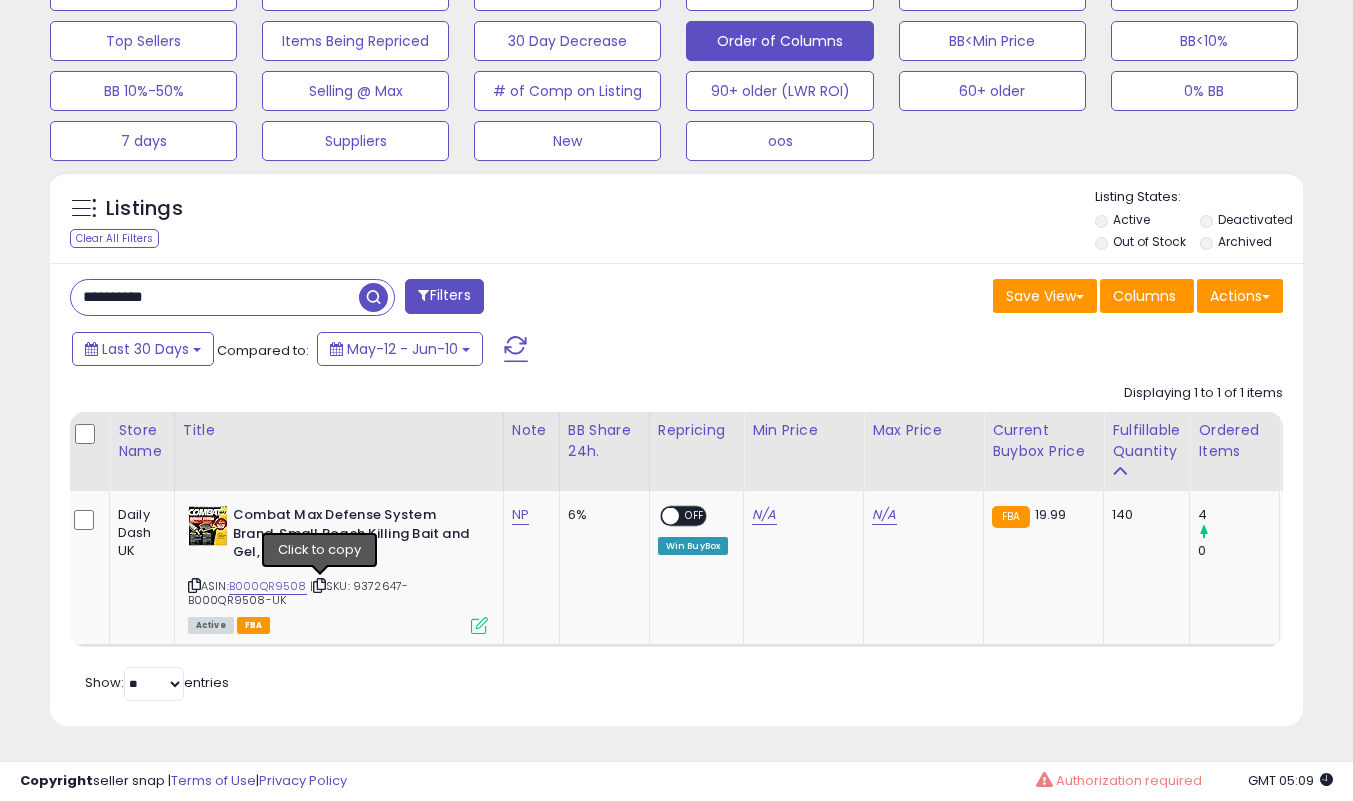 click at bounding box center (319, 585) 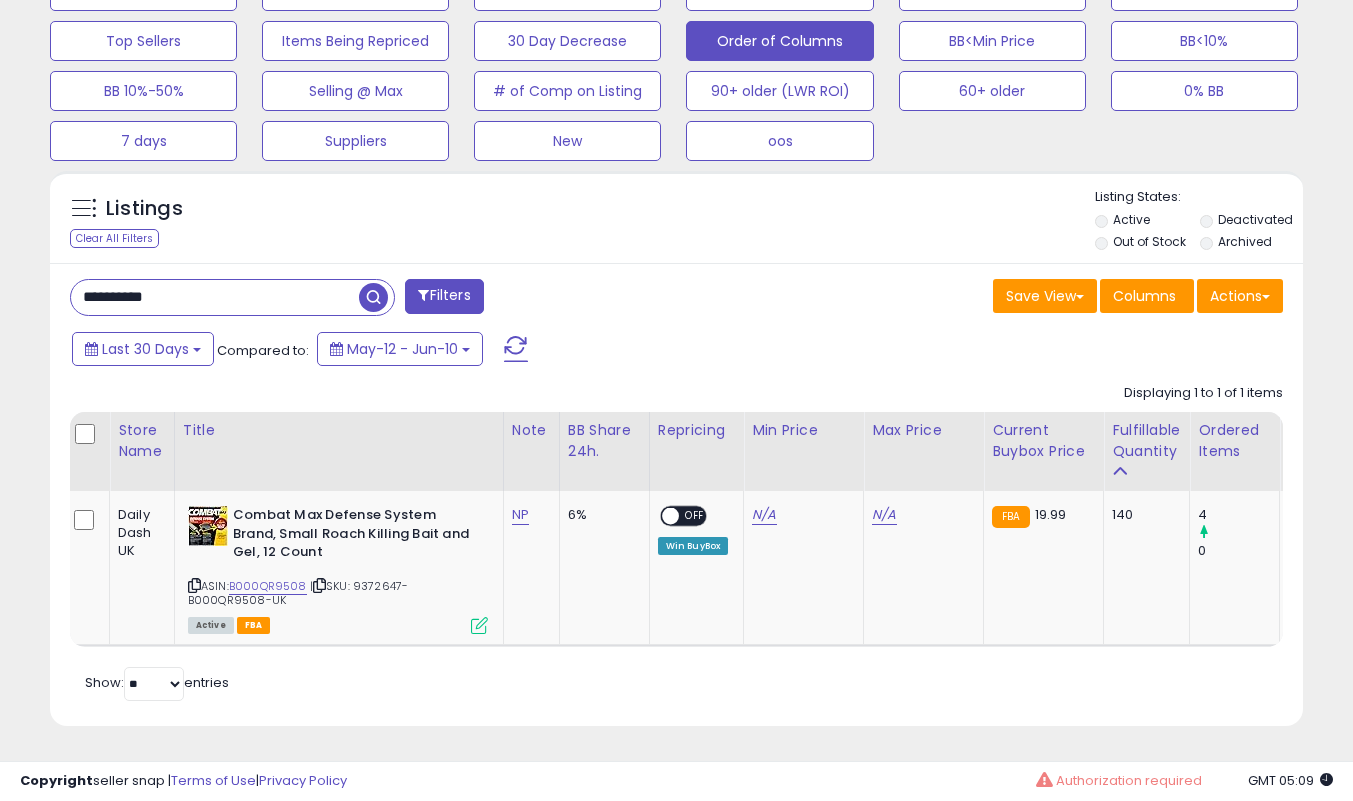 click on "Daily Dash UK" at bounding box center [138, 533] 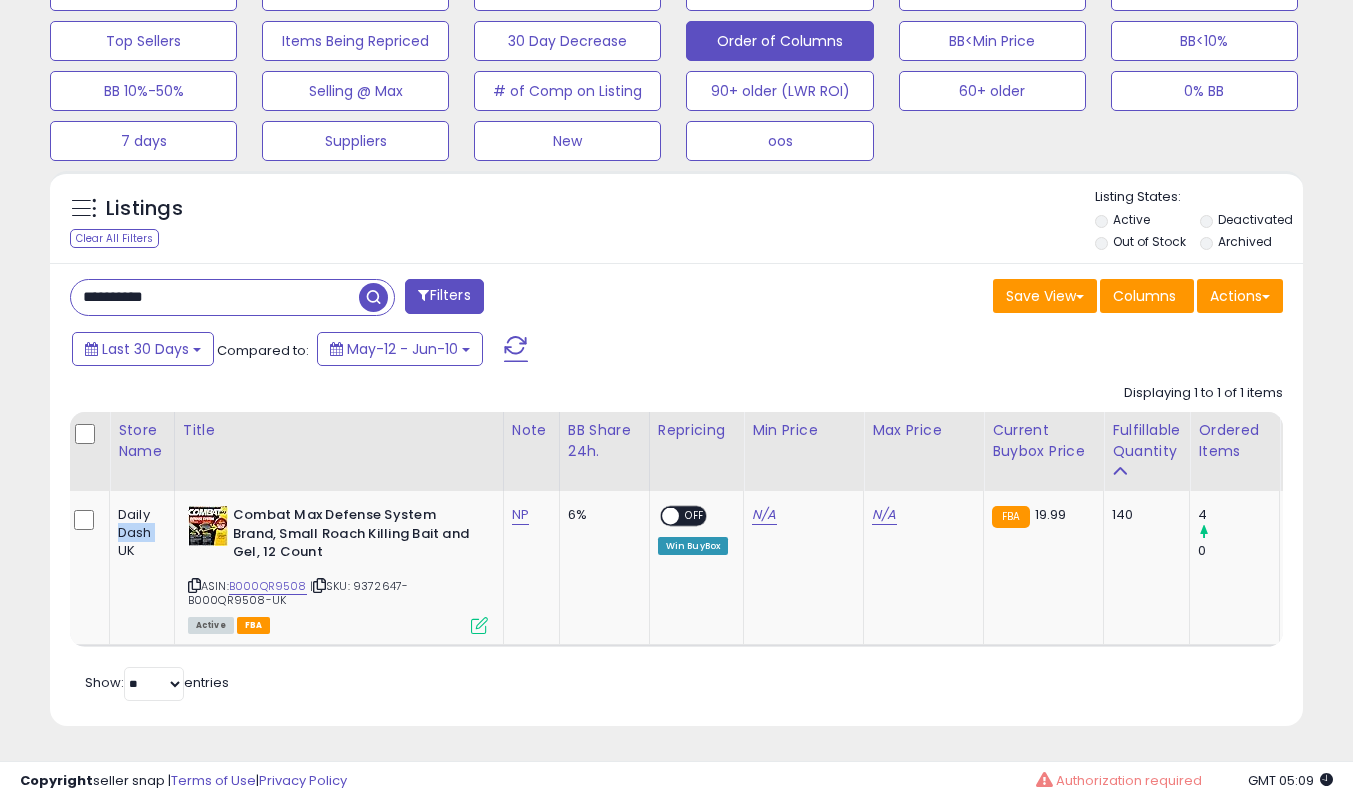 click on "Daily Dash UK" at bounding box center [138, 533] 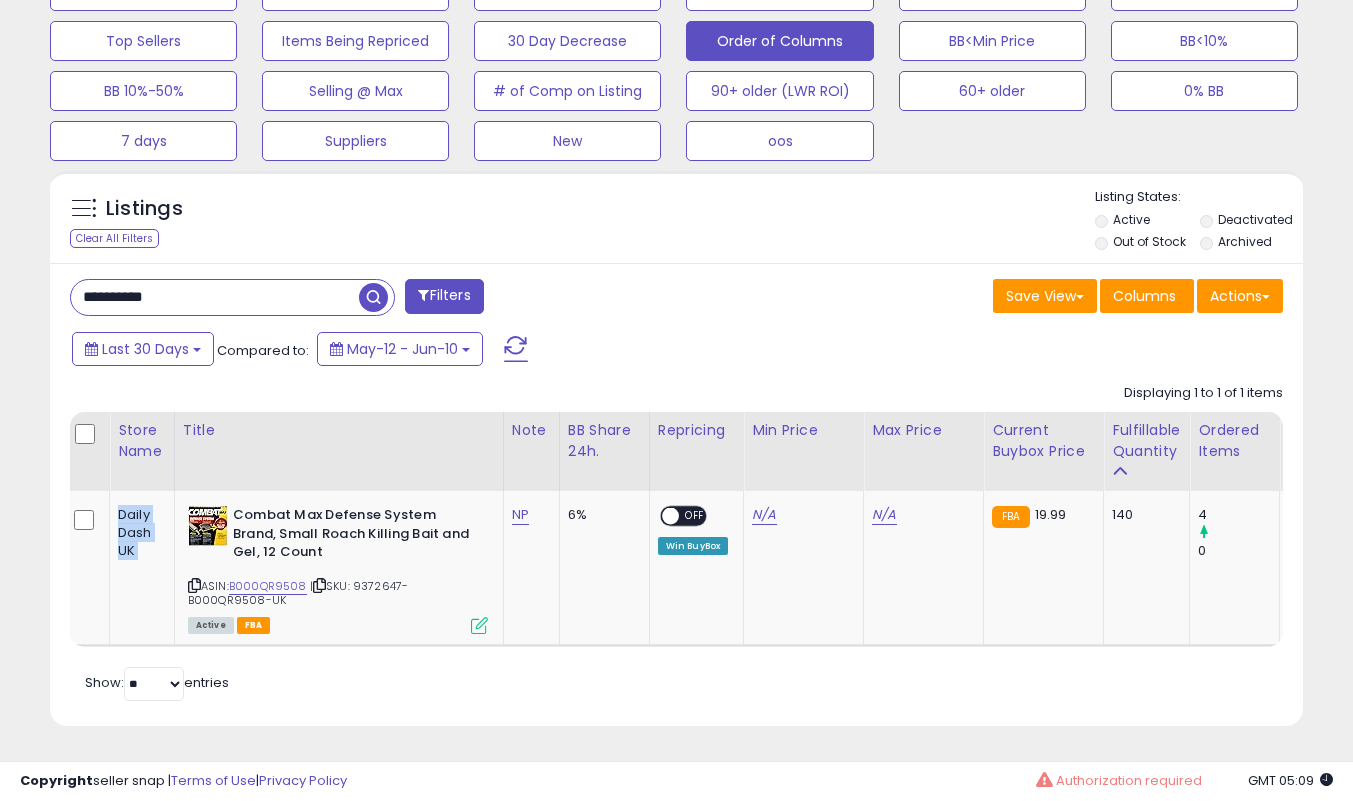 click on "Daily Dash UK" at bounding box center [138, 533] 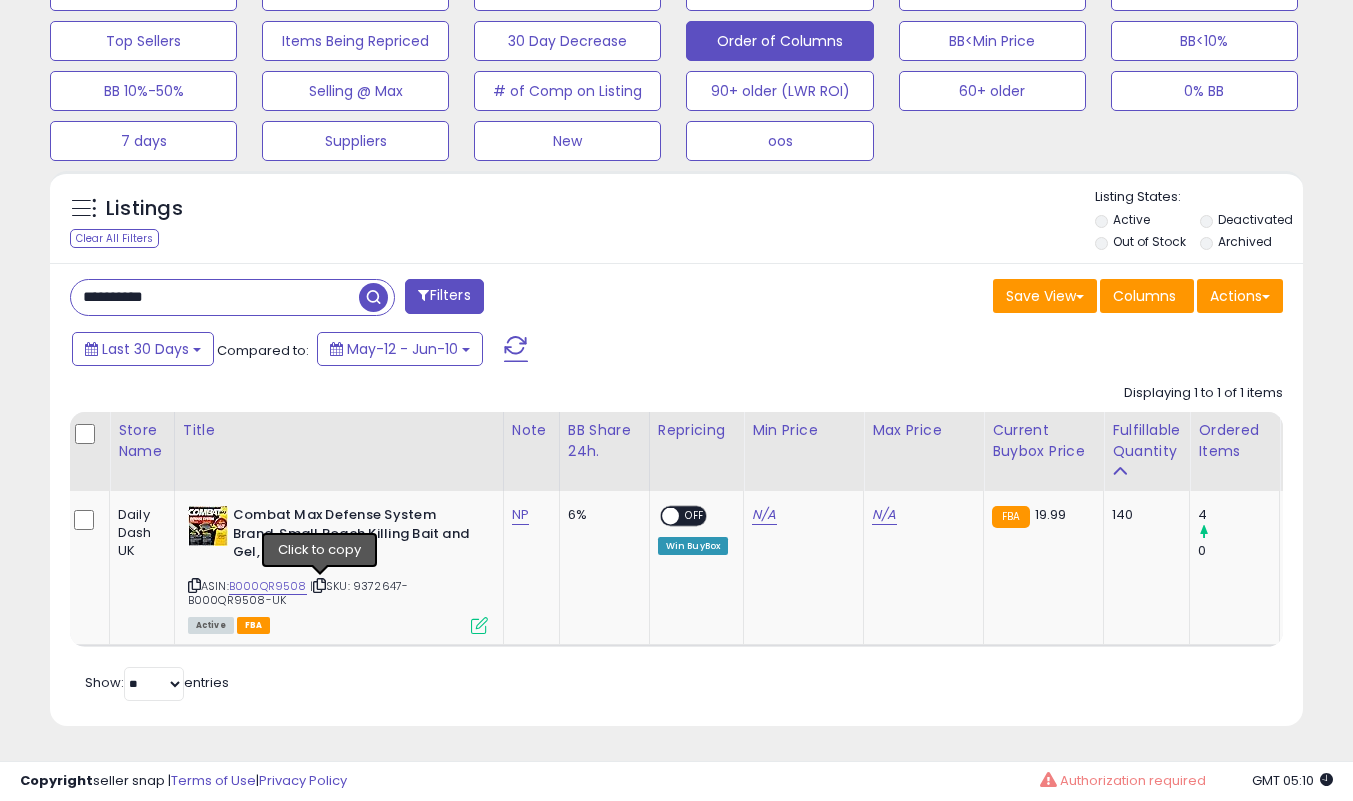 drag, startPoint x: 319, startPoint y: 571, endPoint x: 256, endPoint y: 438, distance: 147.16656 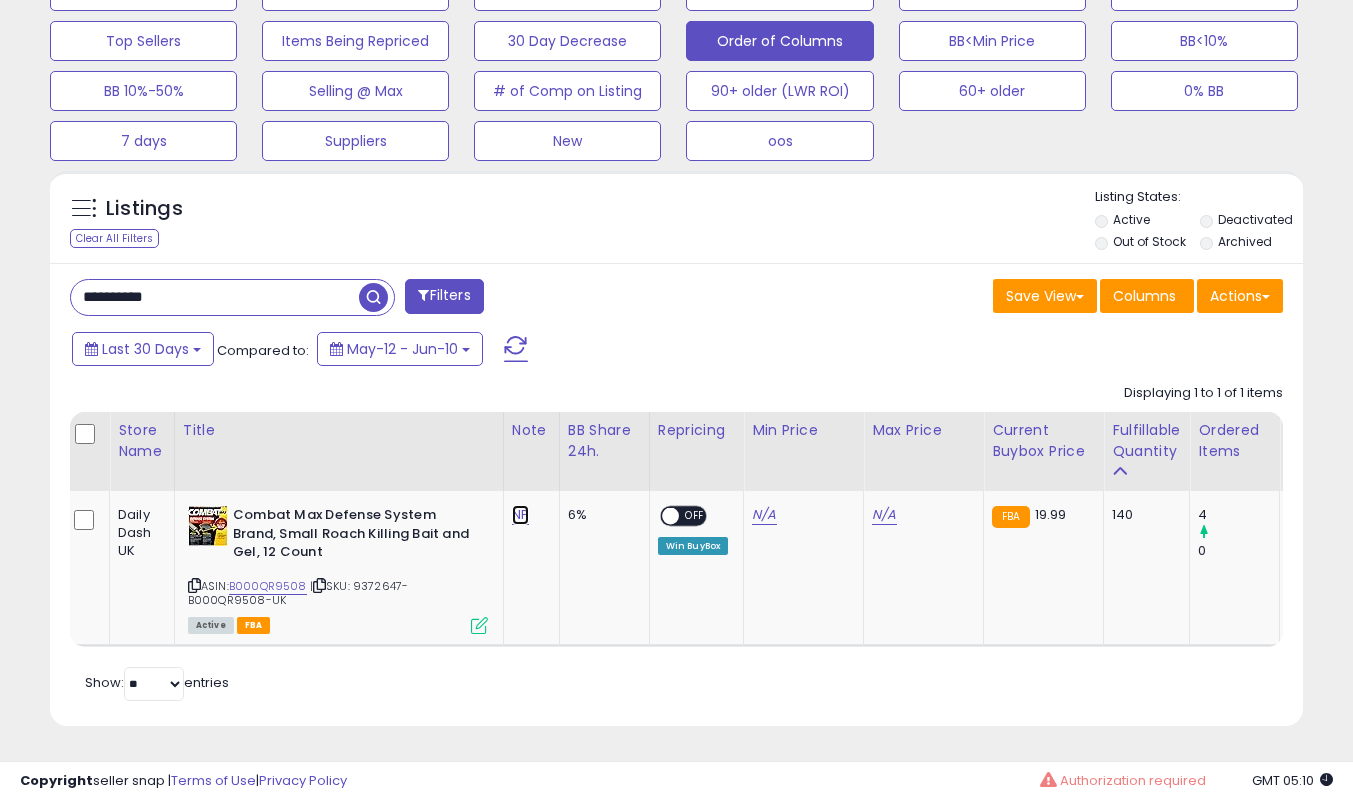 click on "NP" at bounding box center (520, 515) 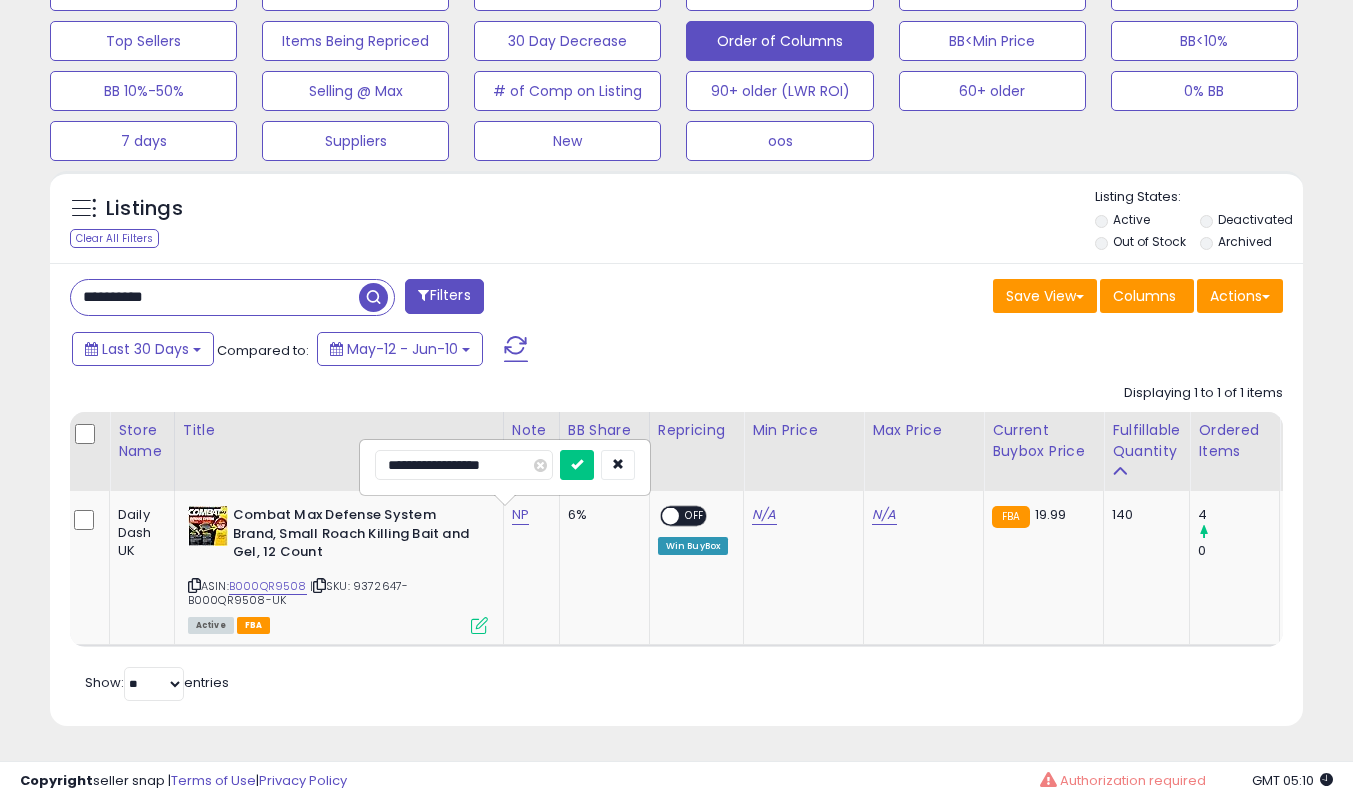 type on "**********" 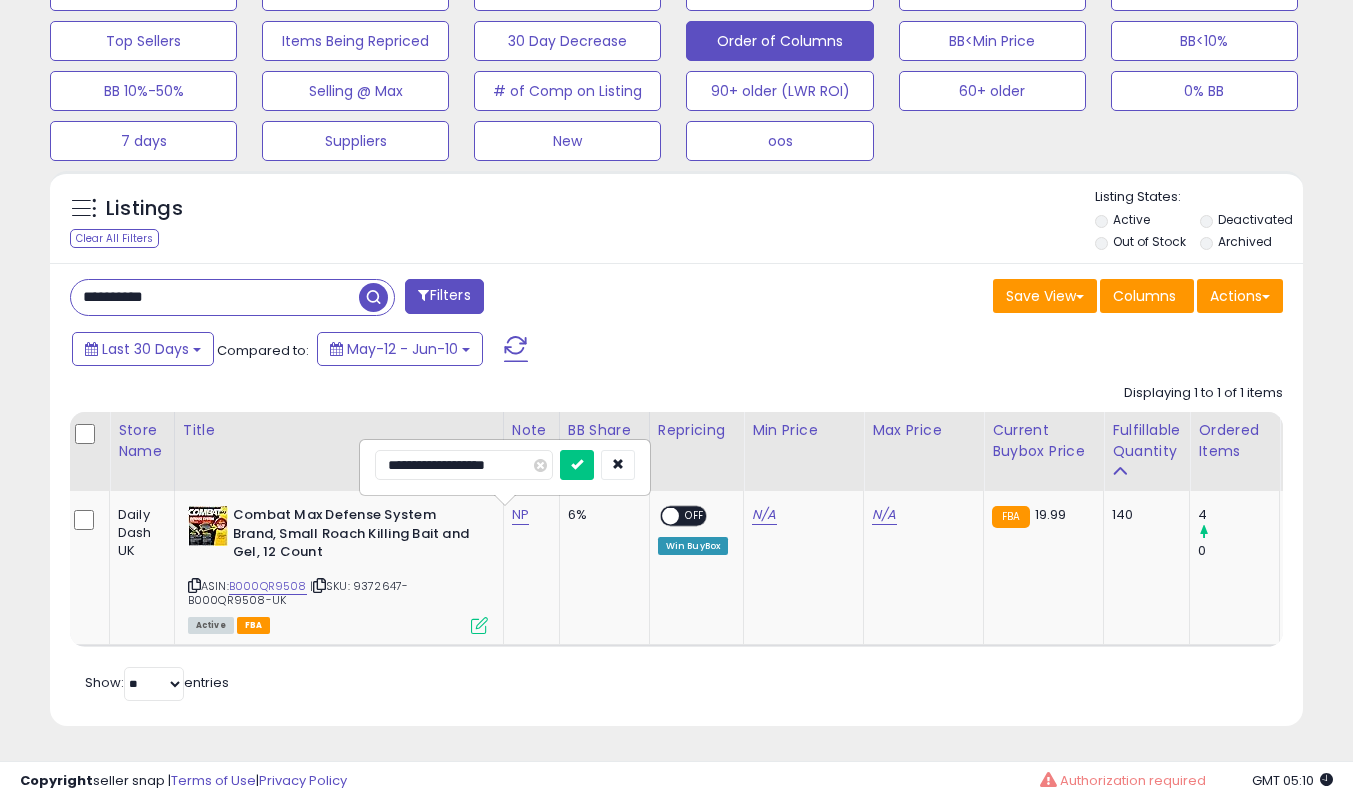 click at bounding box center [577, 465] 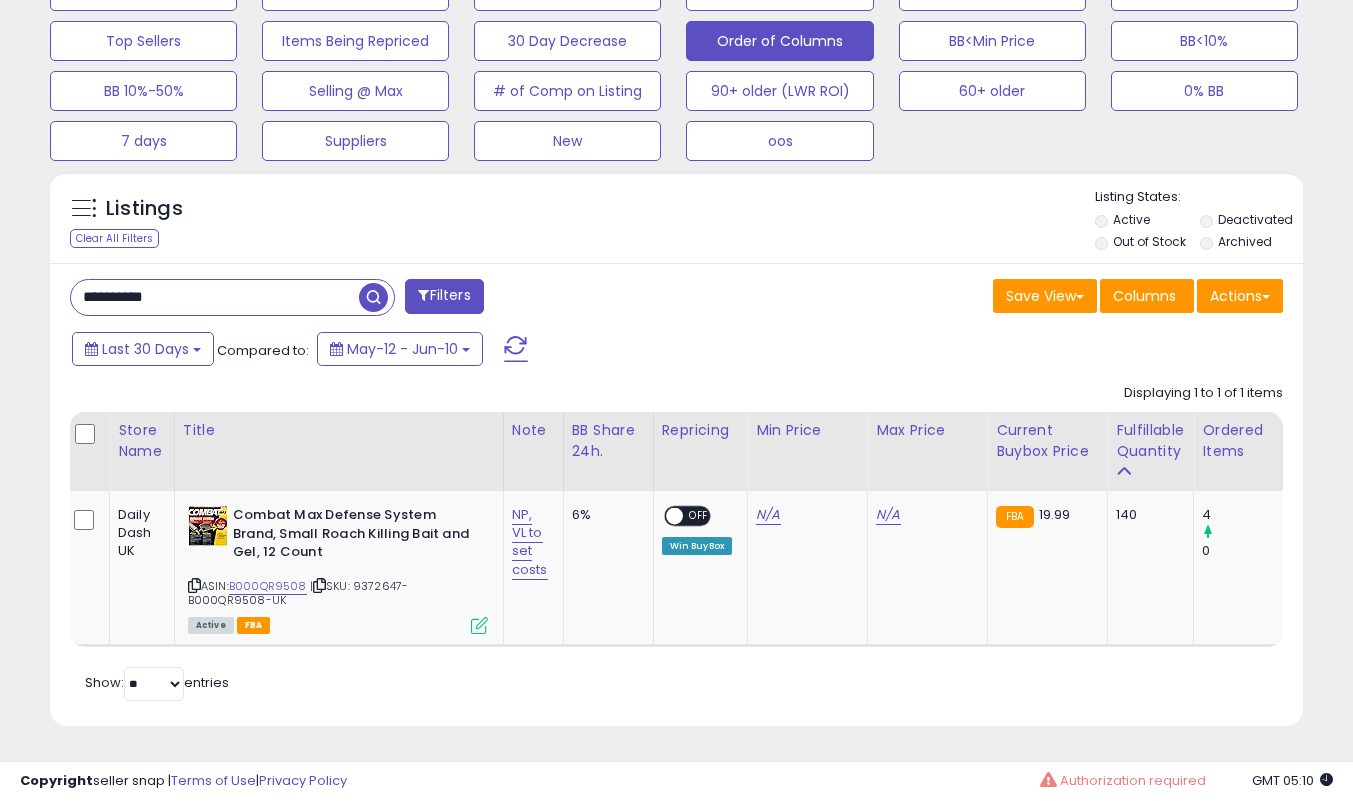 click on "**********" at bounding box center [215, 297] 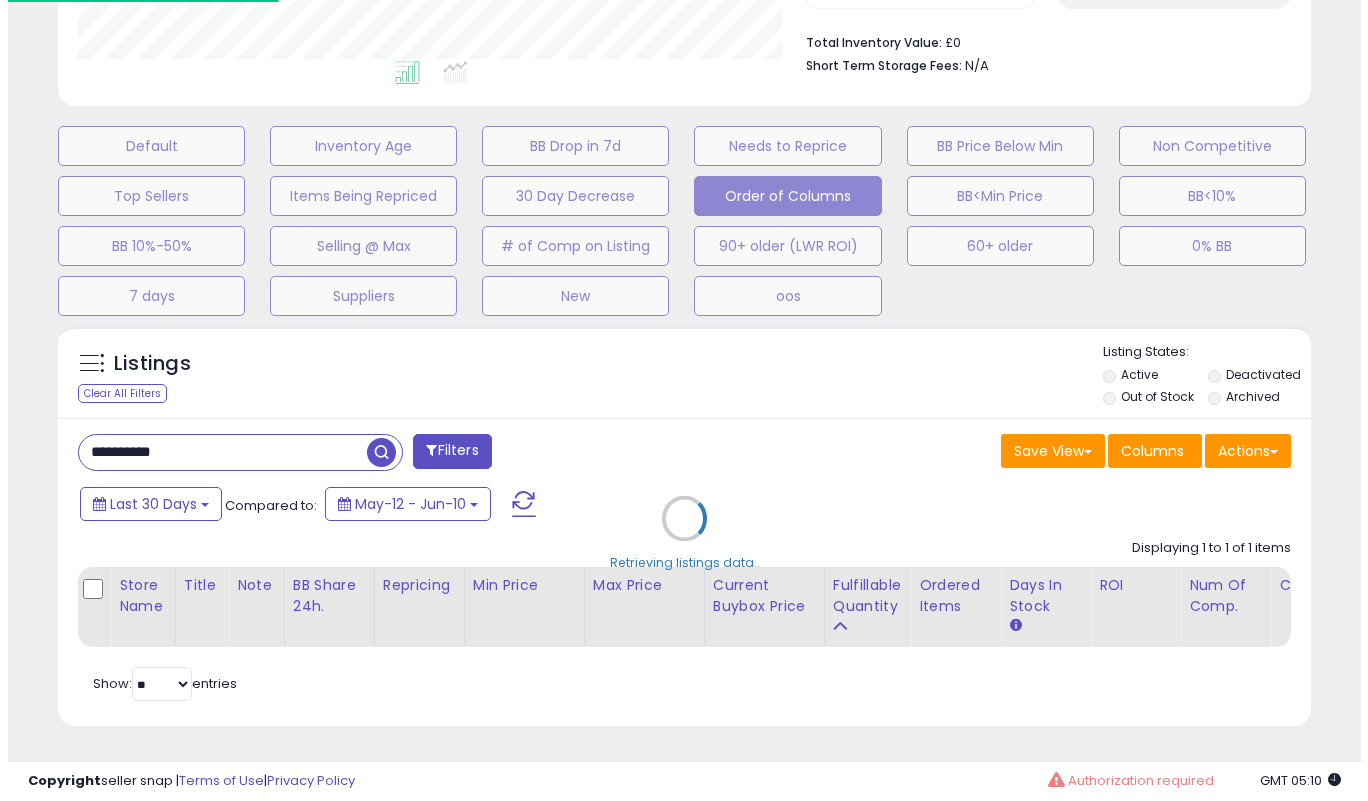 scroll, scrollTop: 519, scrollLeft: 0, axis: vertical 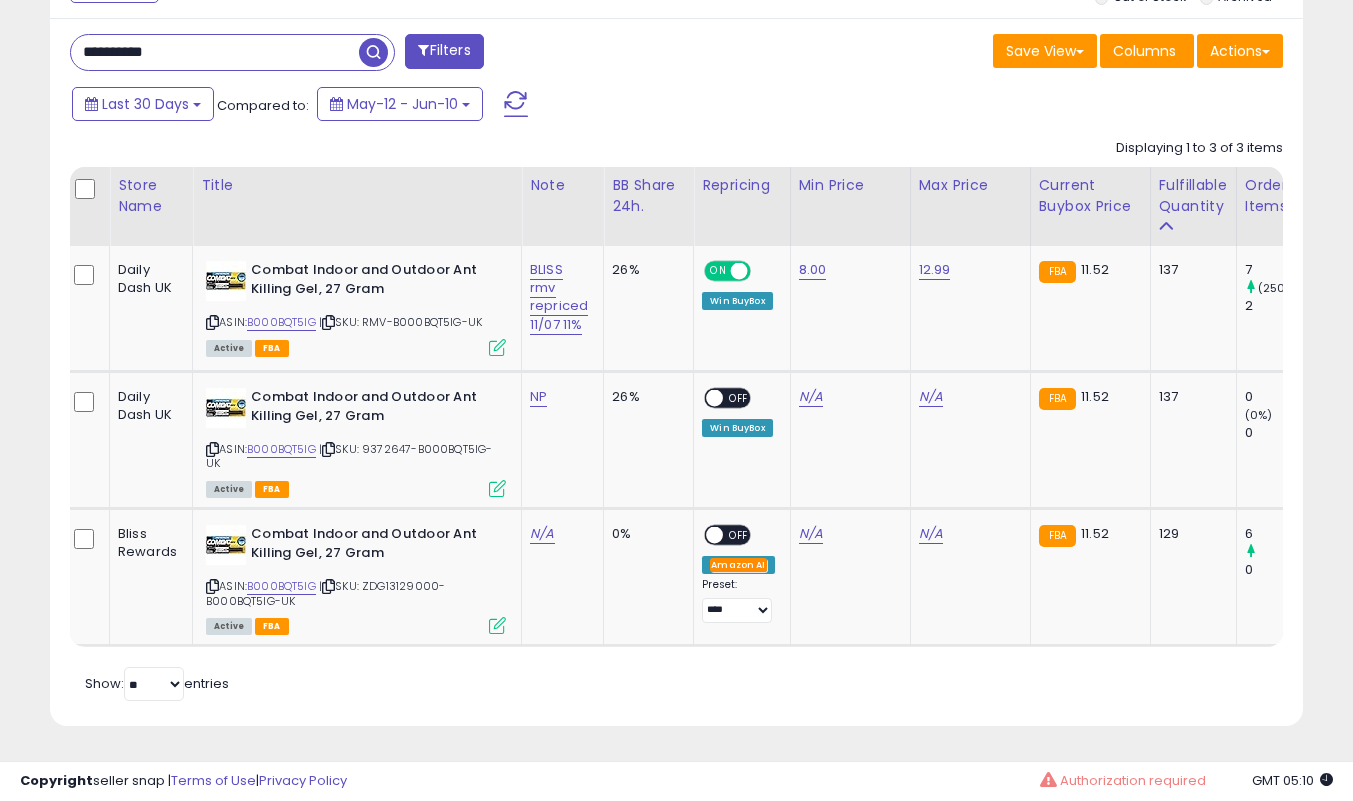 click at bounding box center (497, 625) 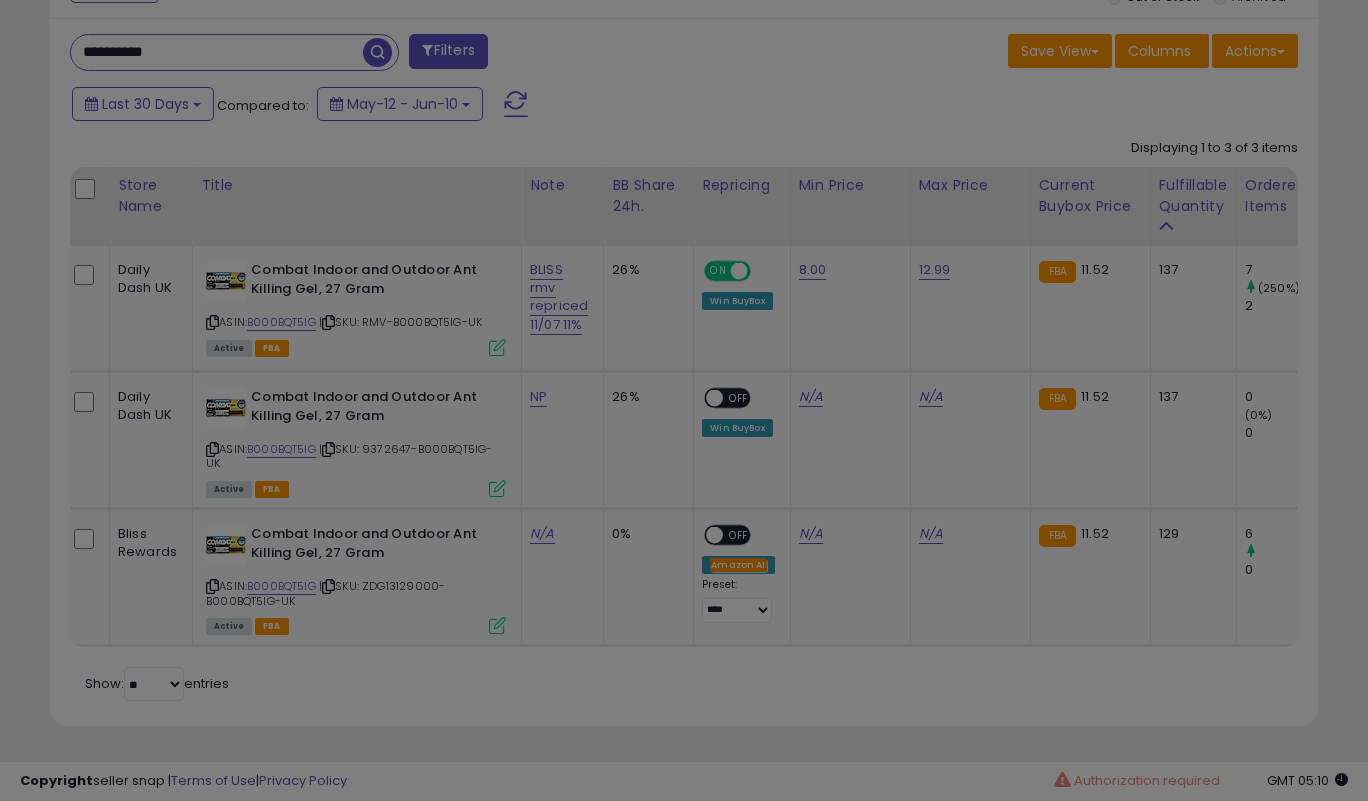 scroll, scrollTop: 999590, scrollLeft: 999266, axis: both 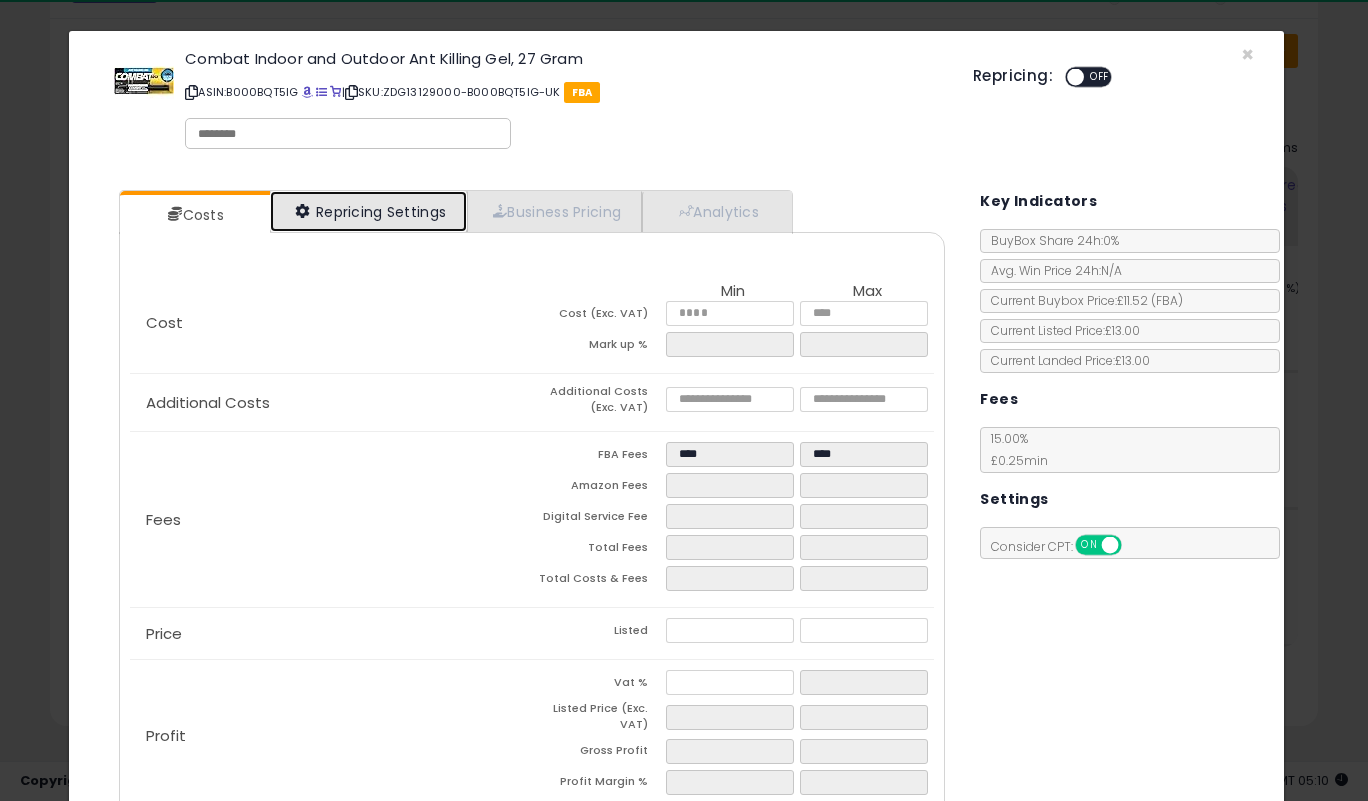 click on "Repricing Settings" at bounding box center [369, 211] 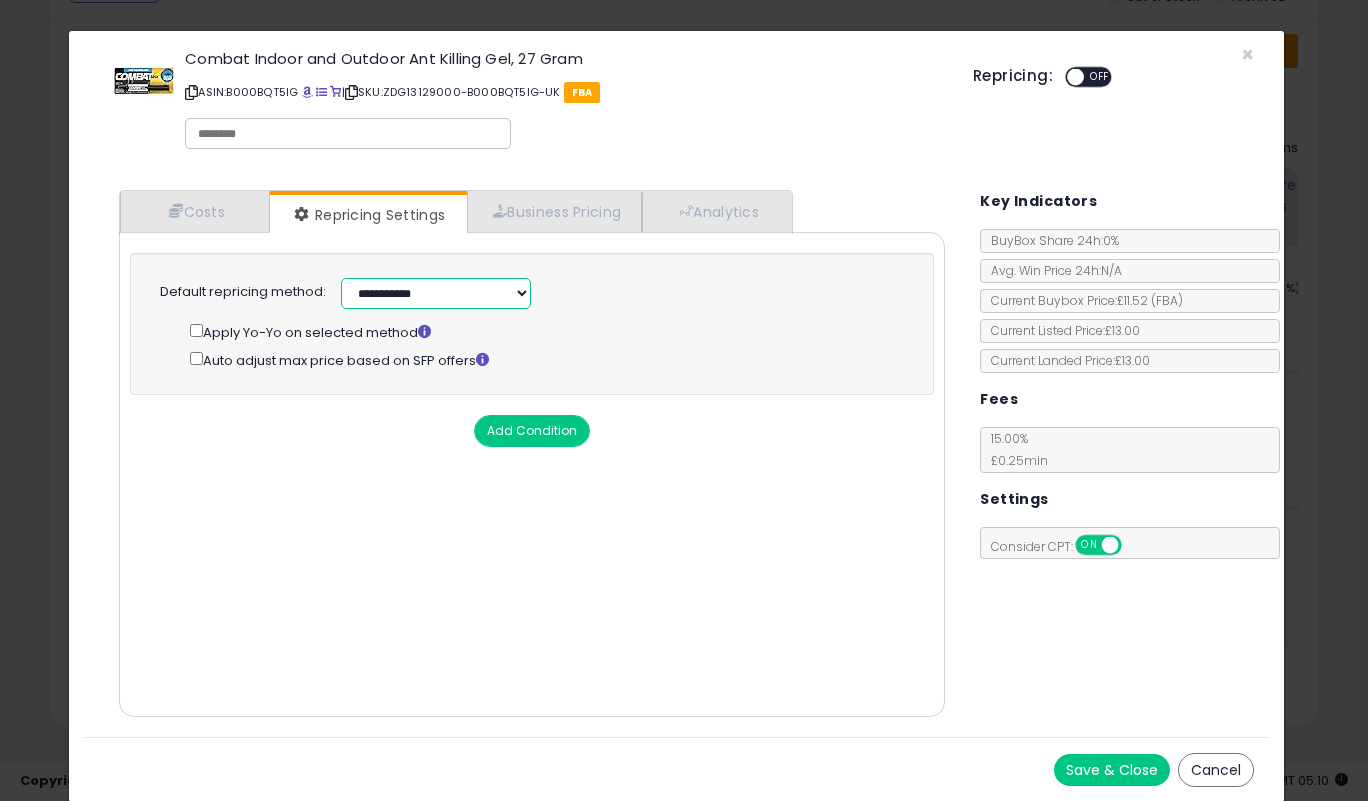 click on "**********" at bounding box center [436, 293] 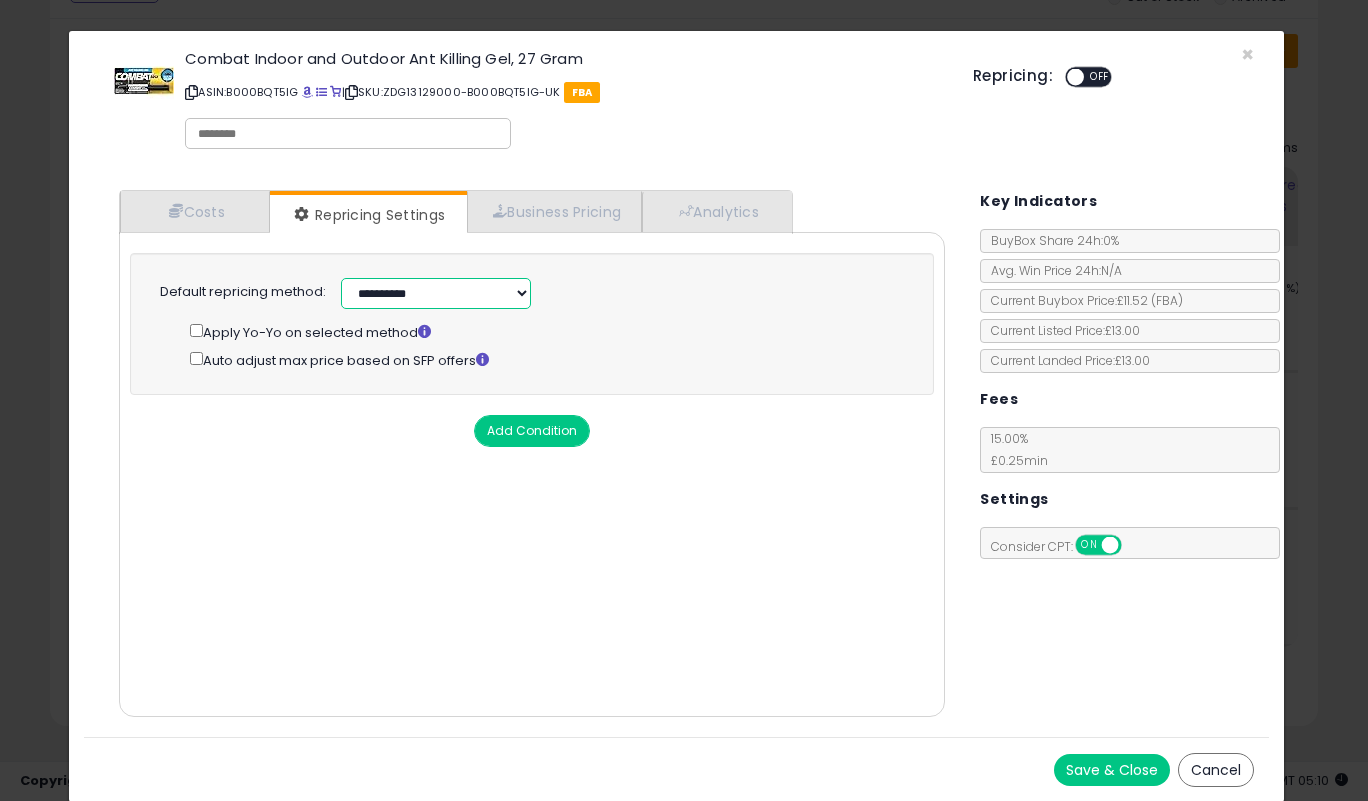 click on "**********" at bounding box center [436, 293] 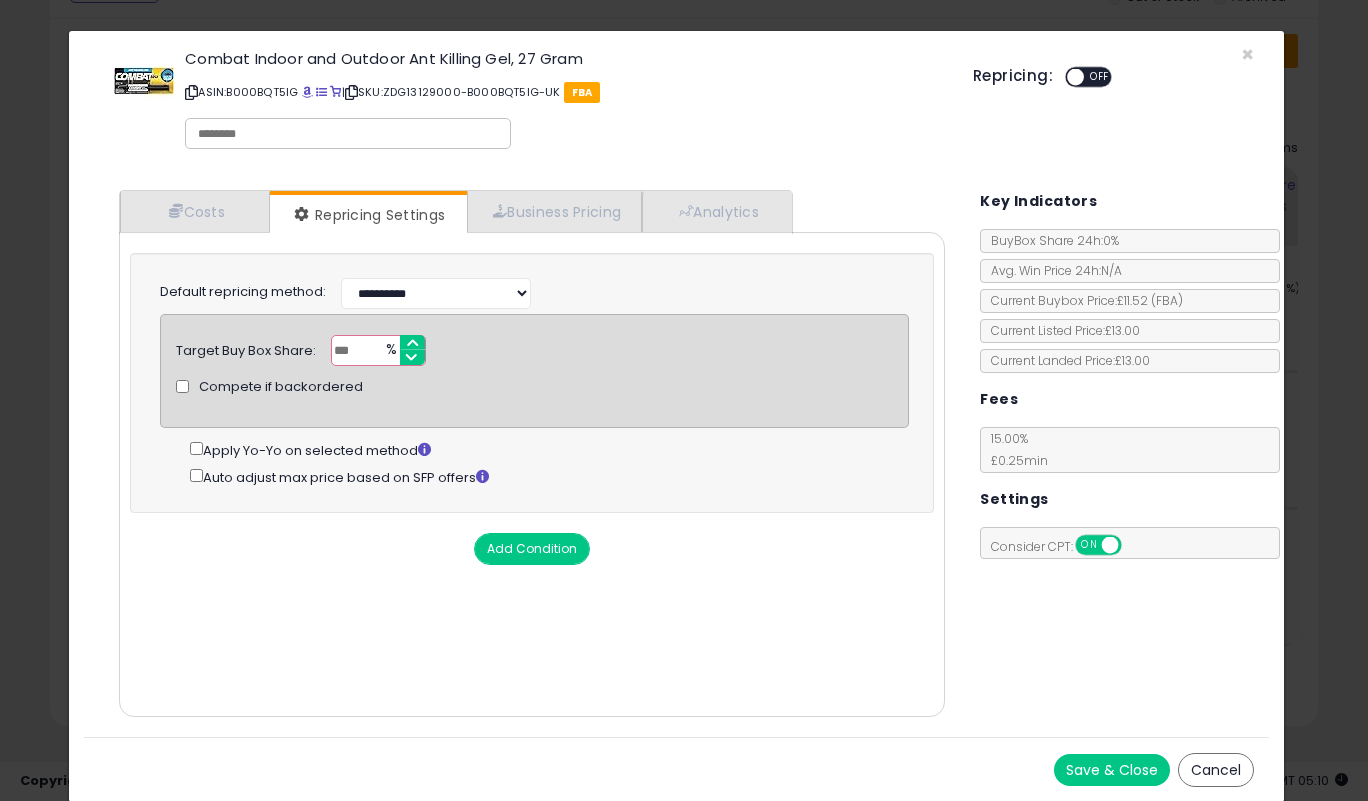 click on "***" at bounding box center [378, 350] 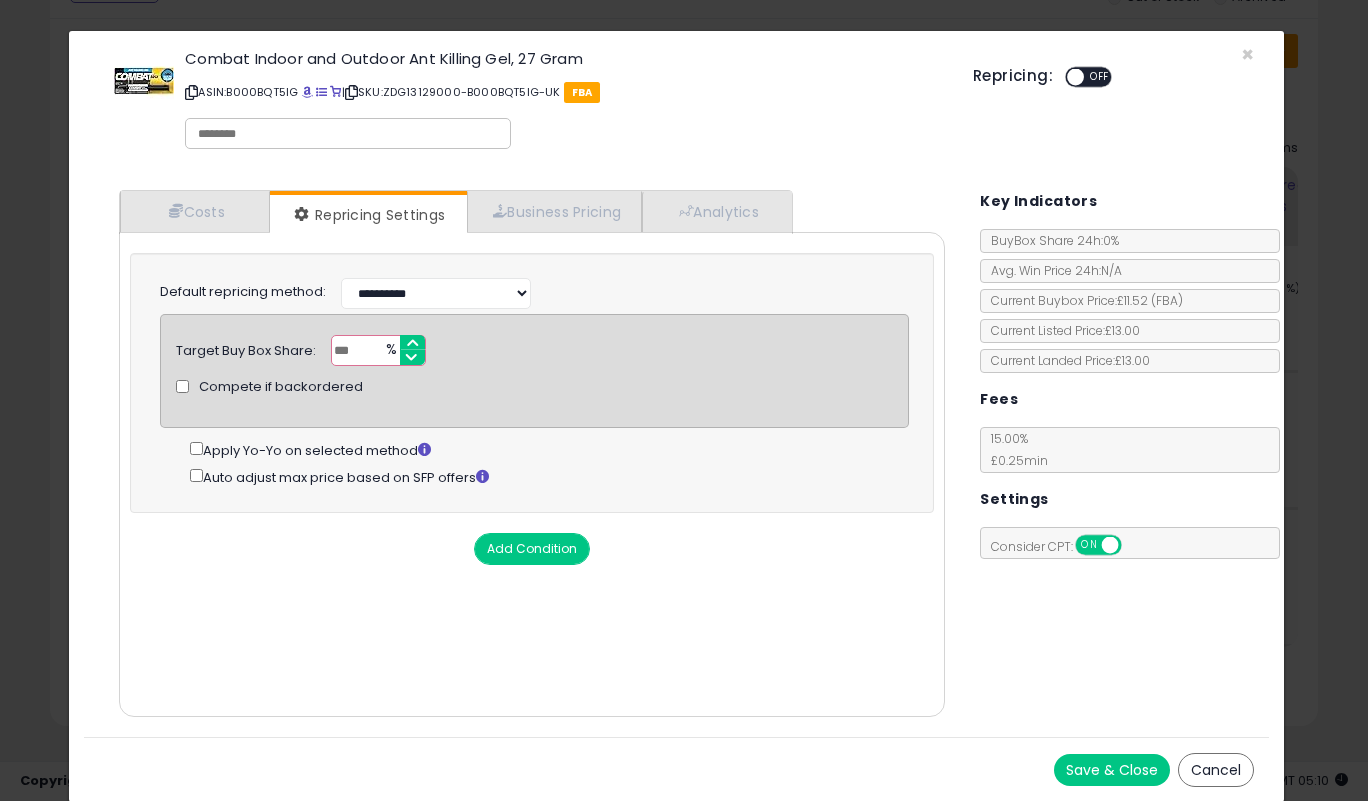 type on "**" 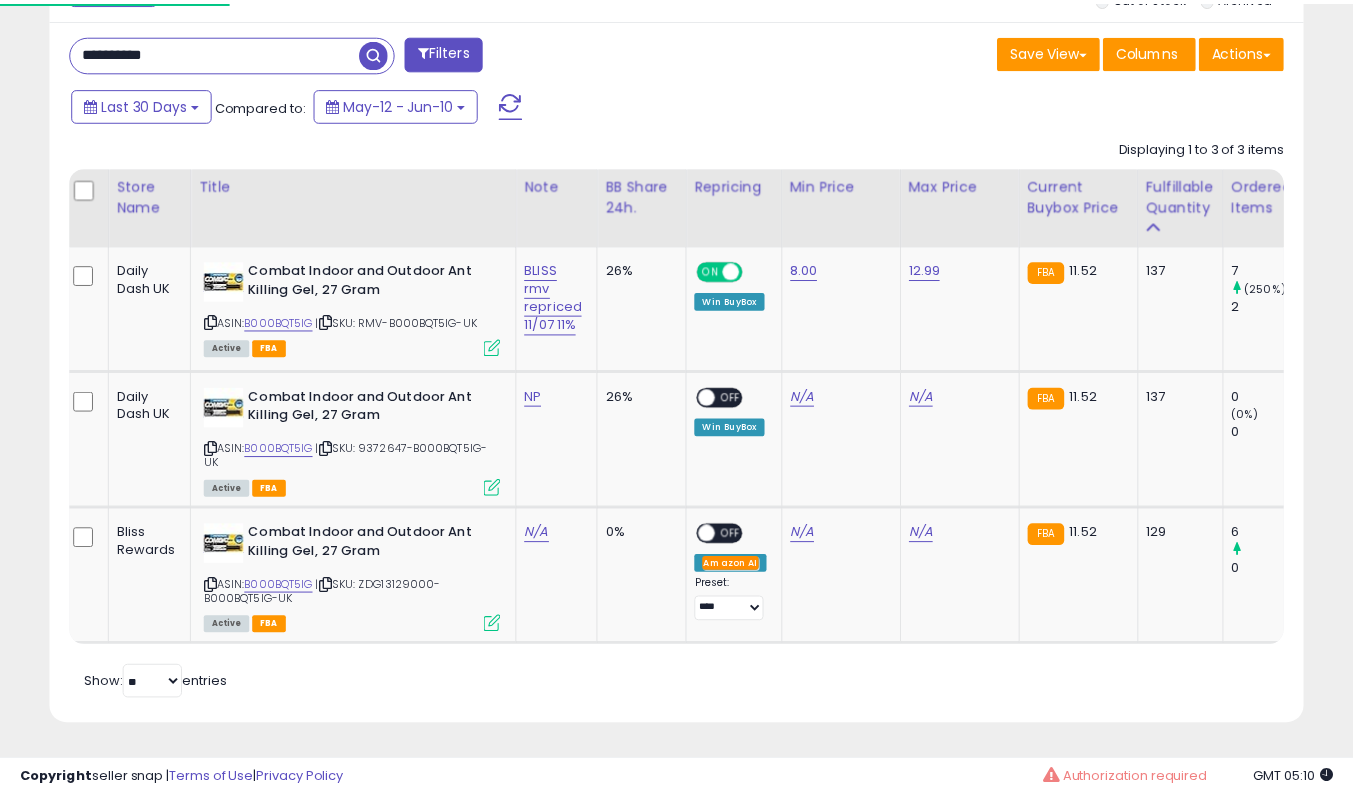 scroll, scrollTop: 410, scrollLeft: 725, axis: both 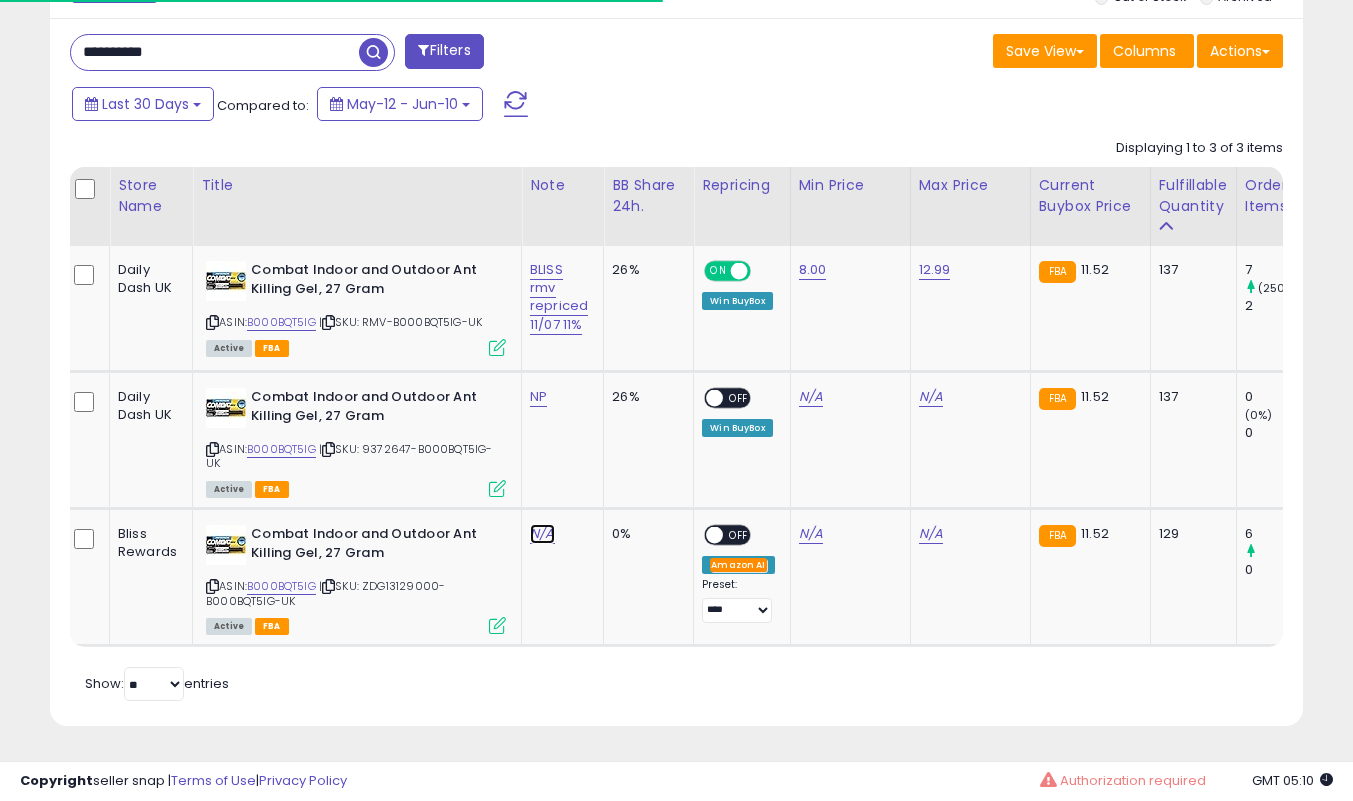click on "N/A" at bounding box center (542, 534) 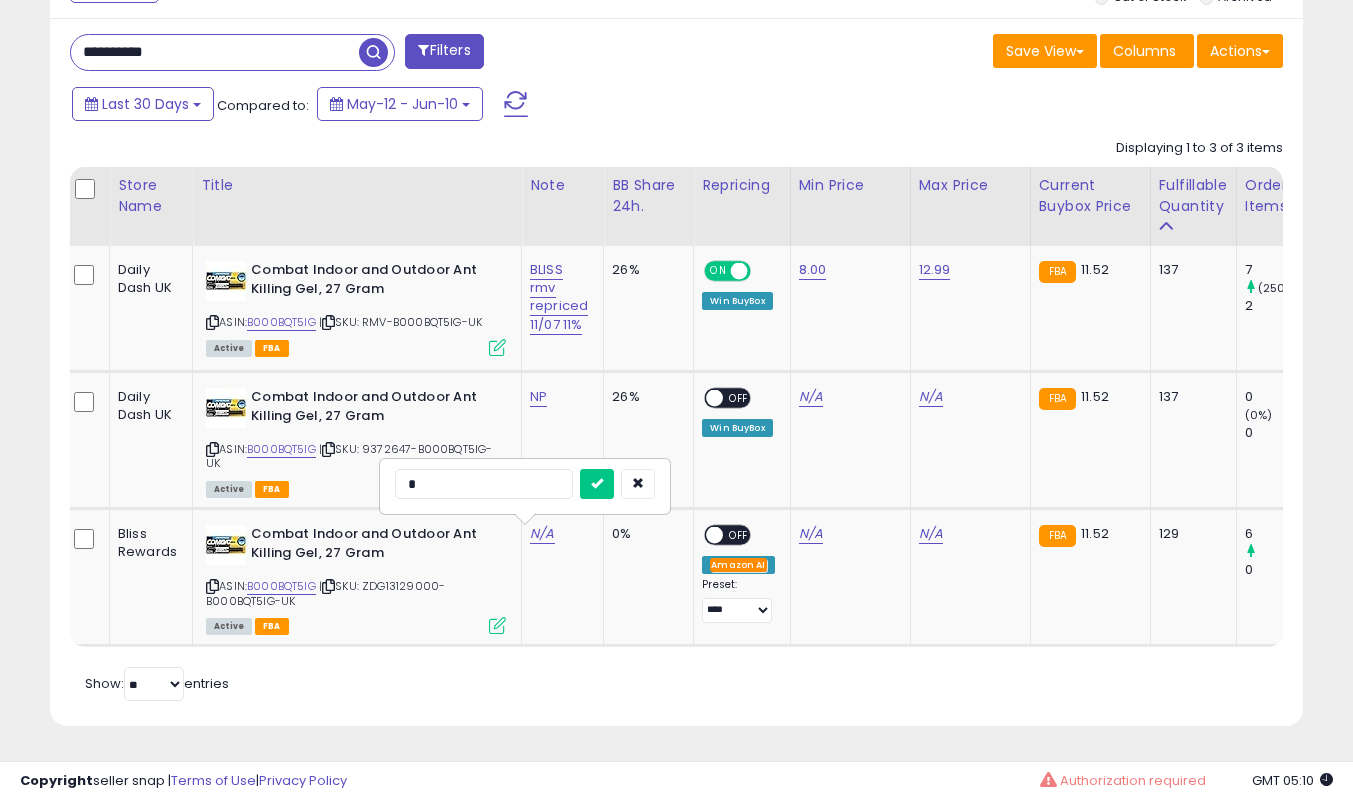 type on "**" 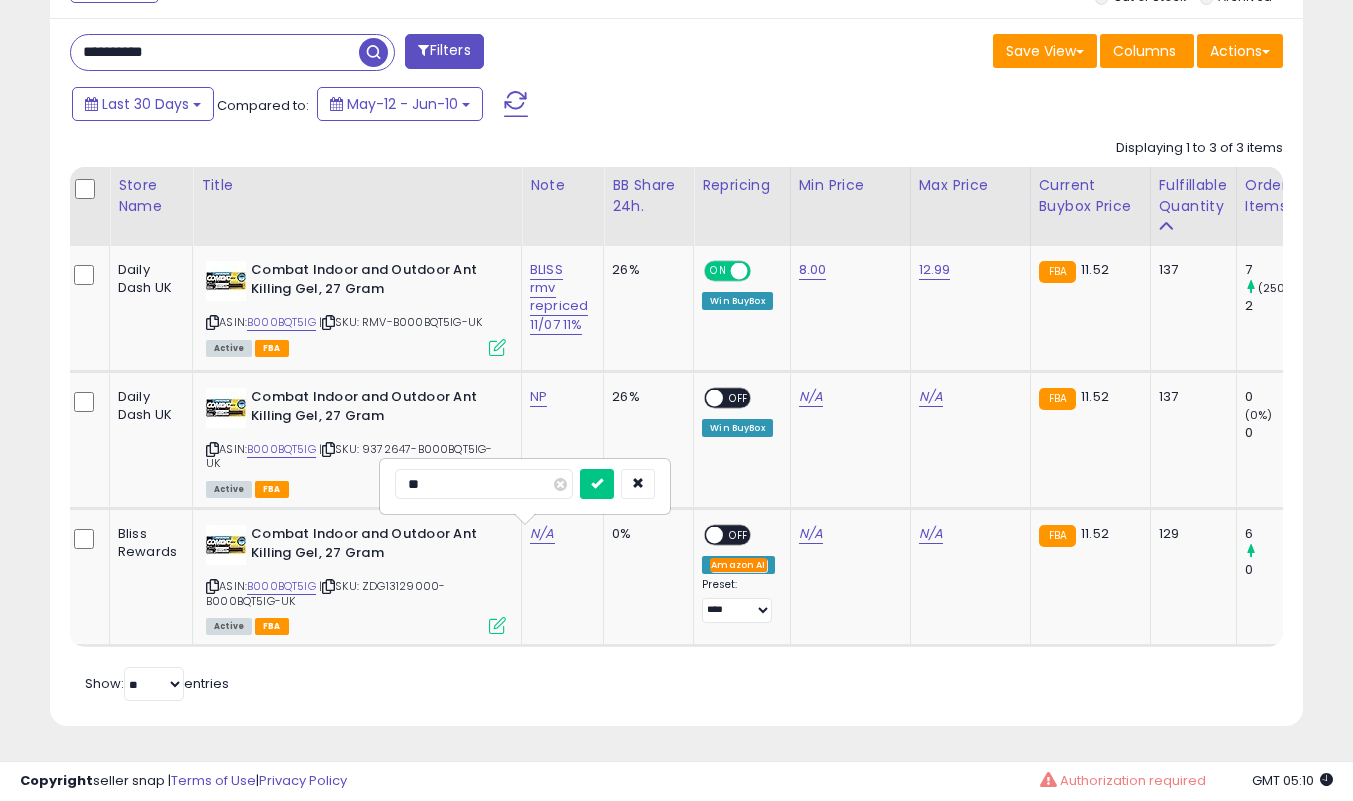 click at bounding box center [597, 484] 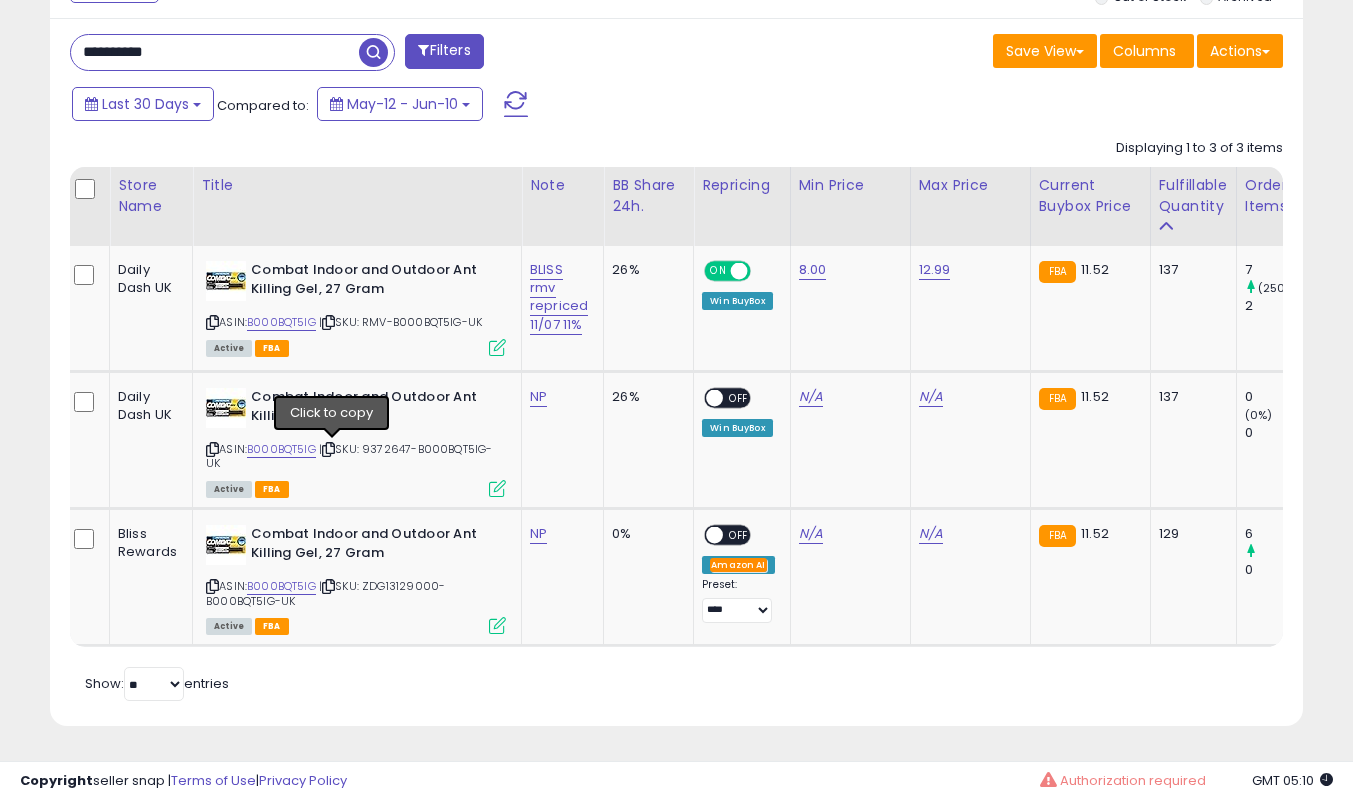 click at bounding box center [328, 449] 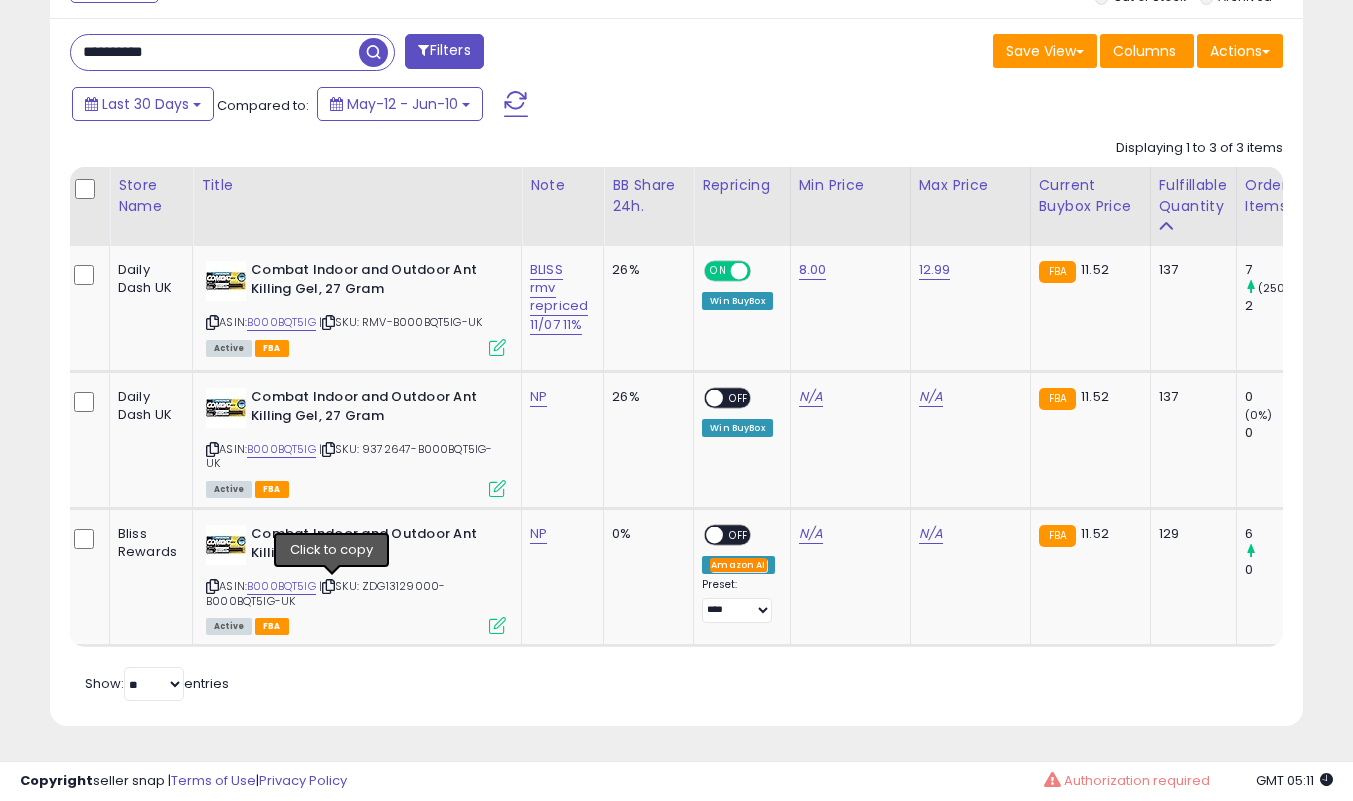 click at bounding box center (328, 586) 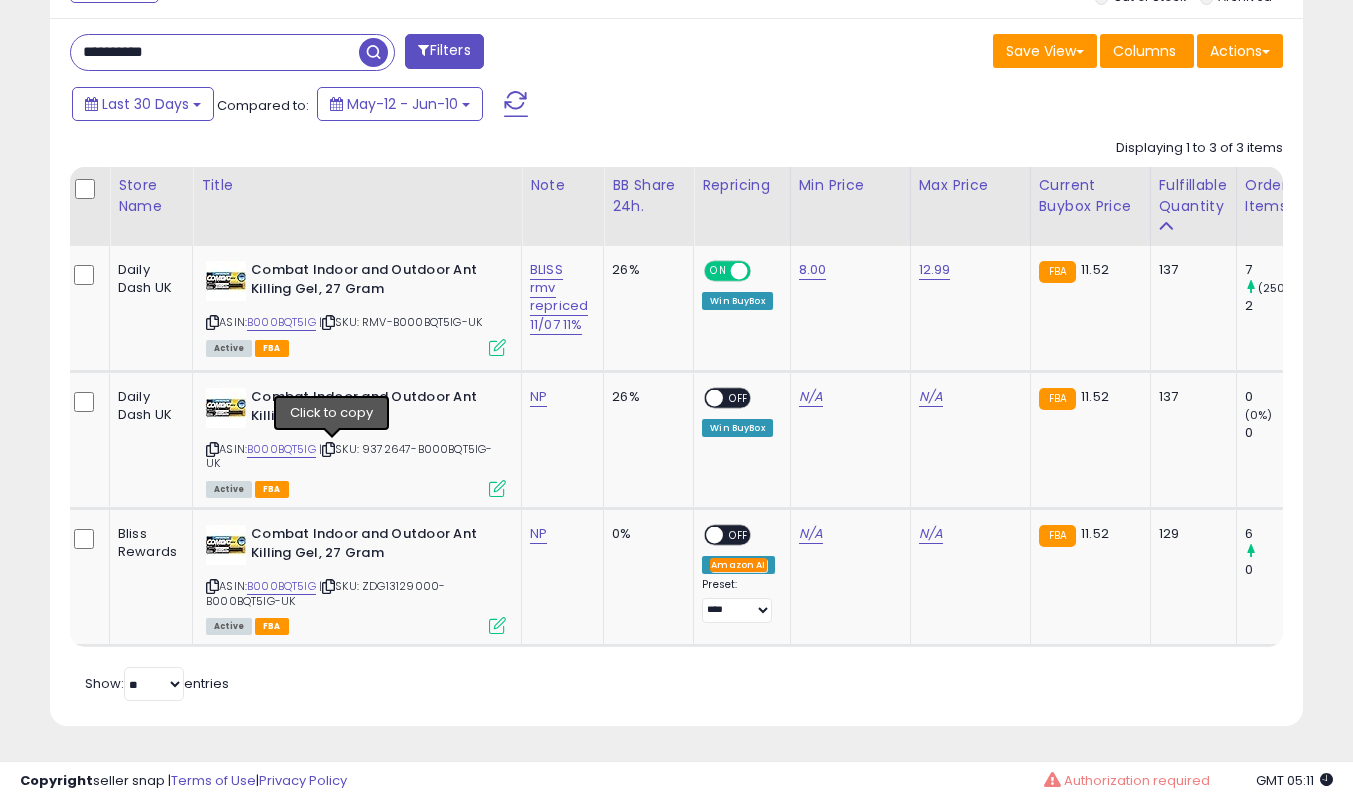 click at bounding box center (328, 449) 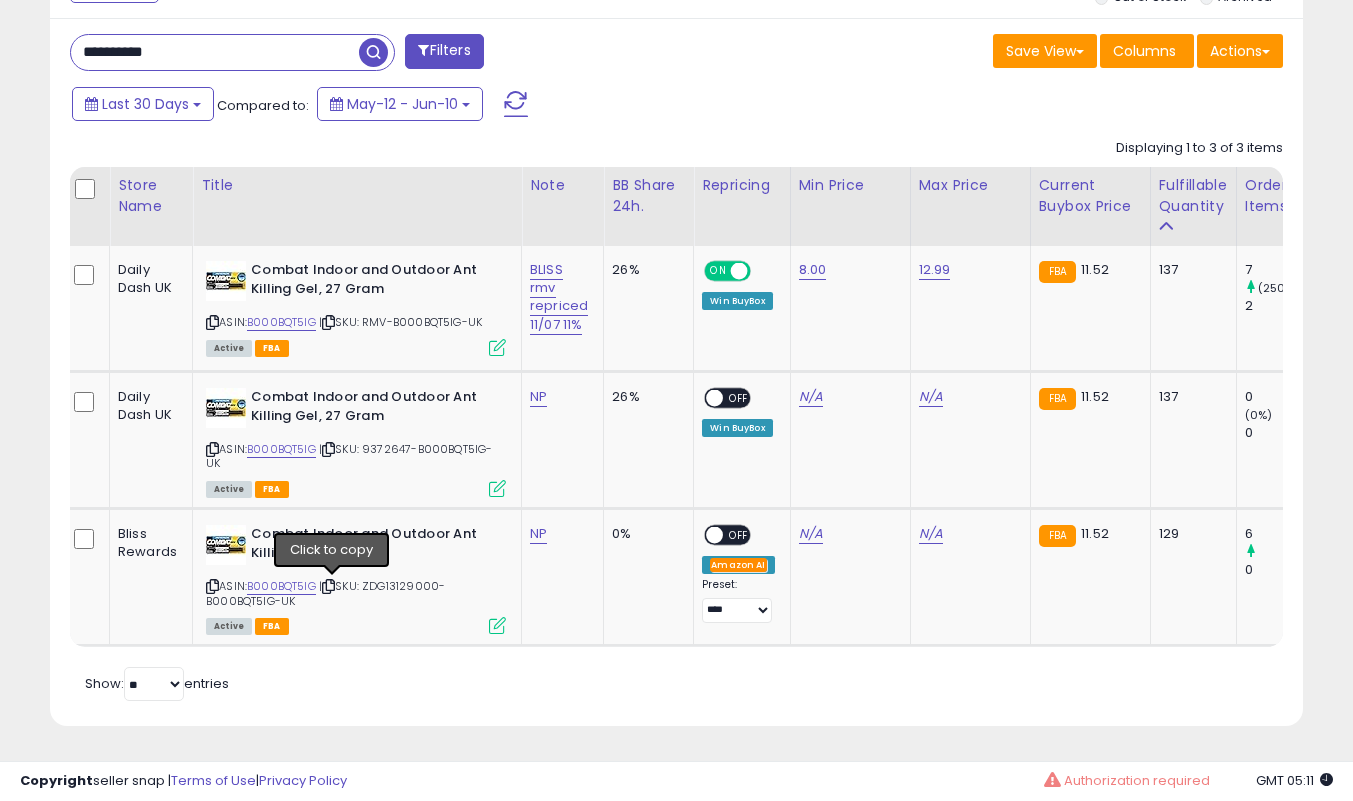 click at bounding box center [328, 586] 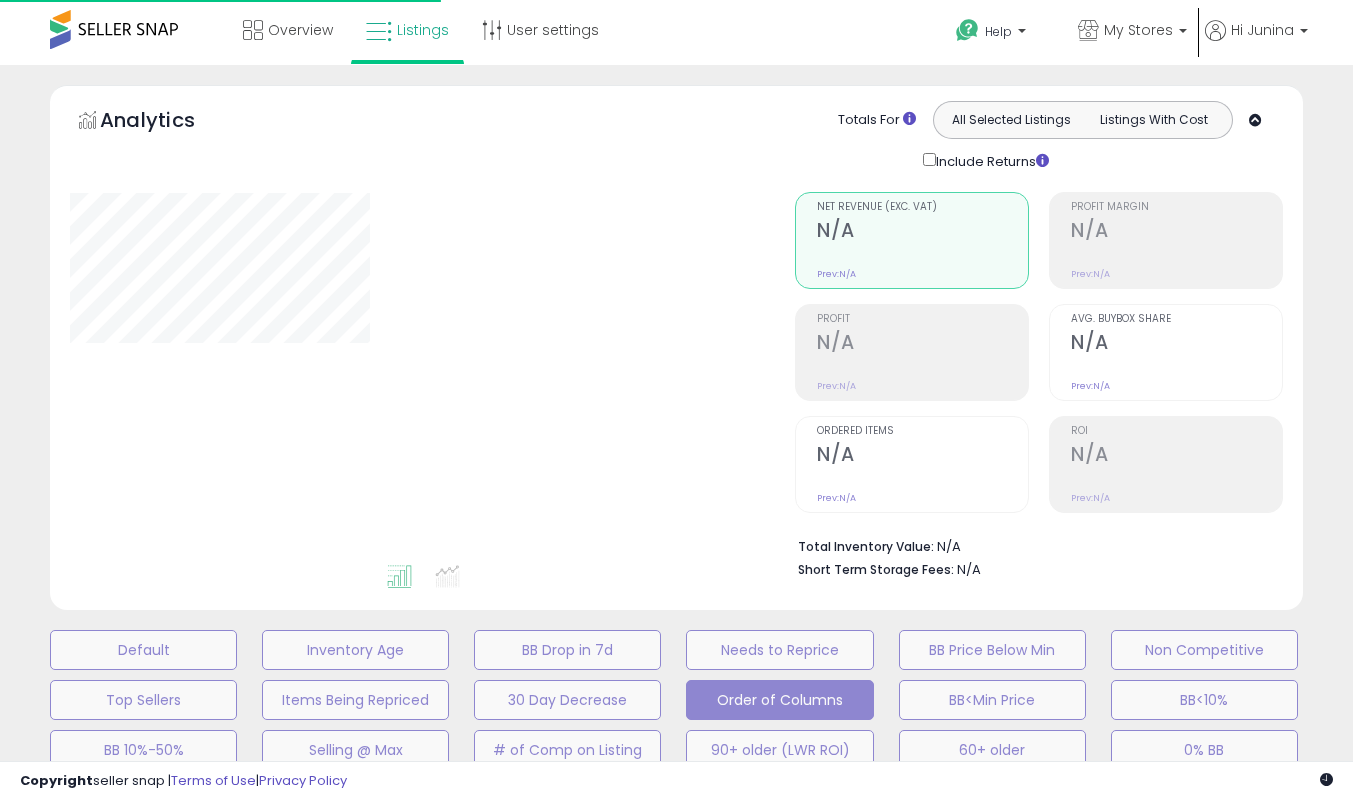 scroll, scrollTop: 540, scrollLeft: 0, axis: vertical 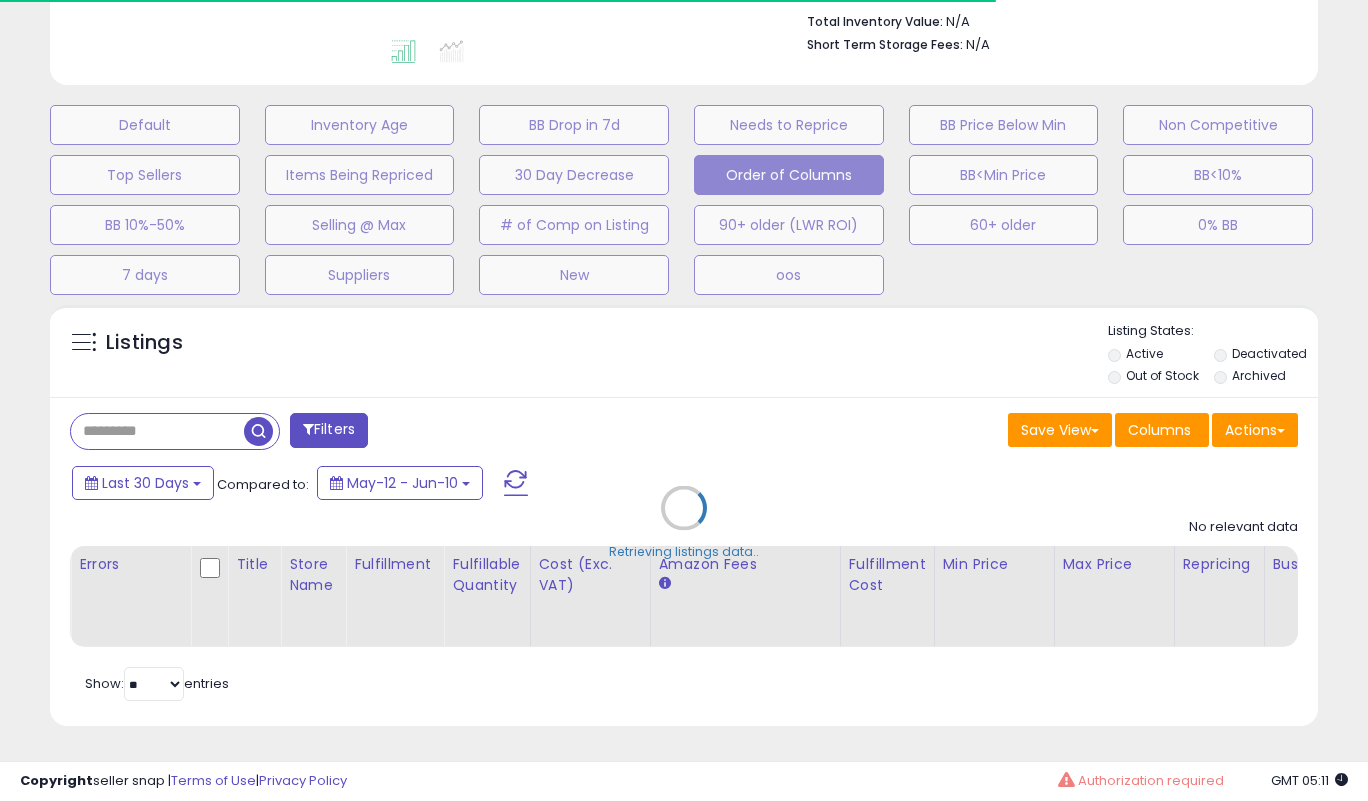 type on "**********" 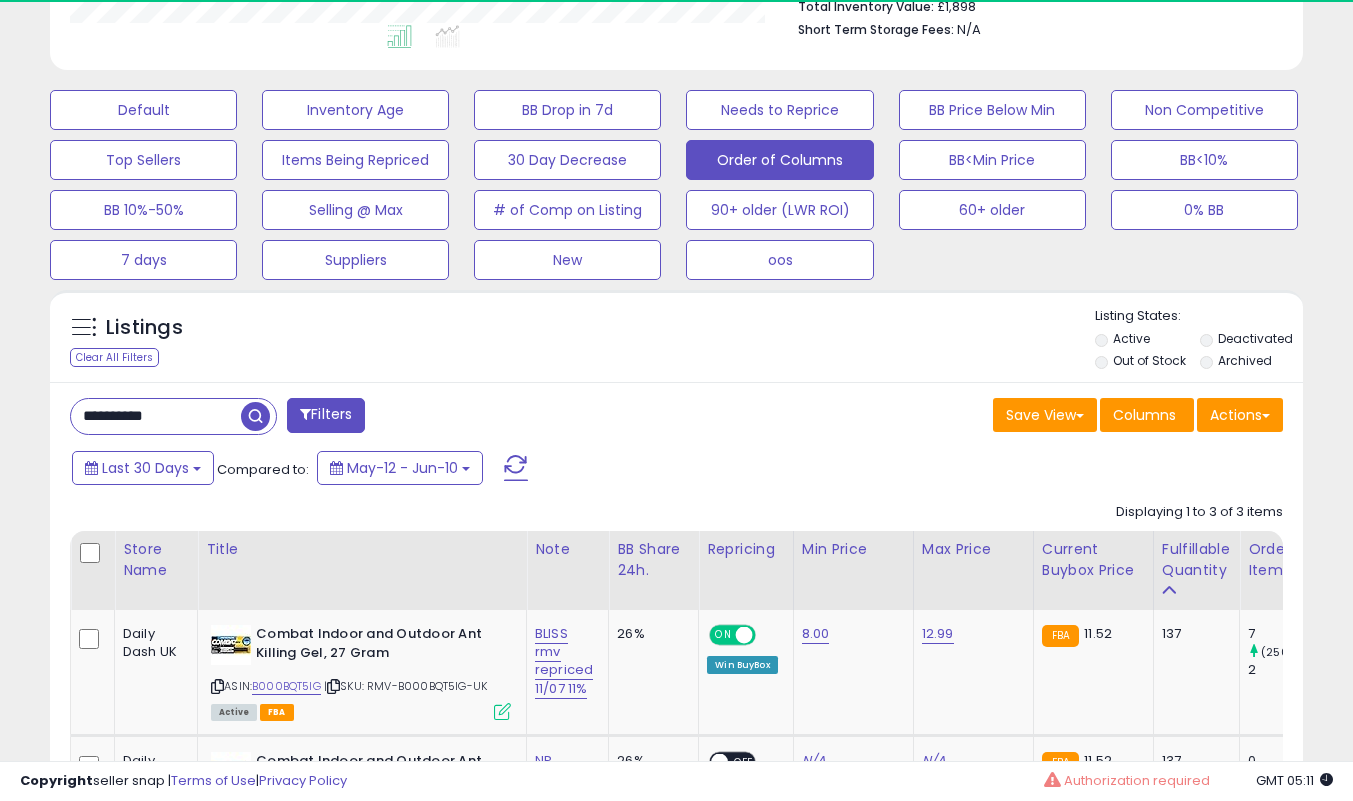 scroll, scrollTop: 999590, scrollLeft: 999275, axis: both 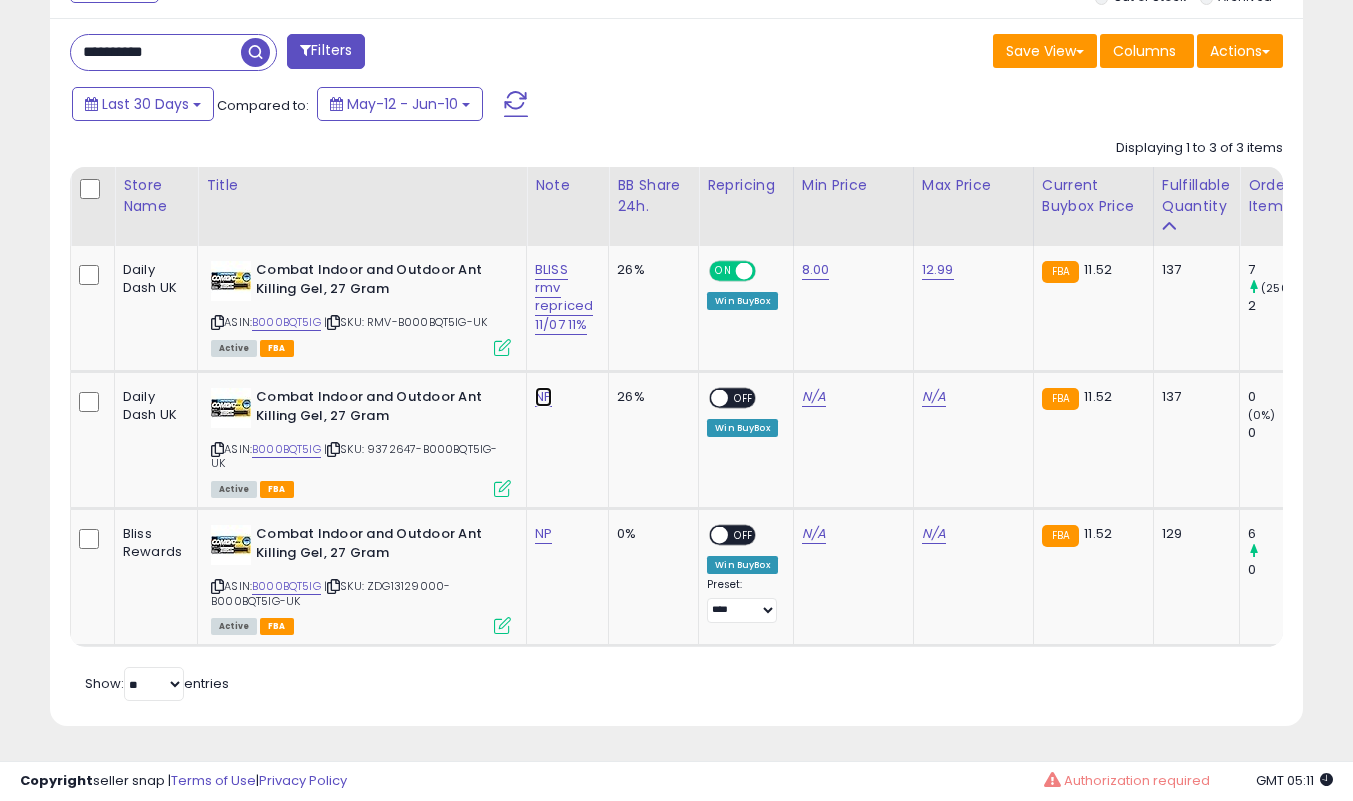 click on "NP" at bounding box center [564, 297] 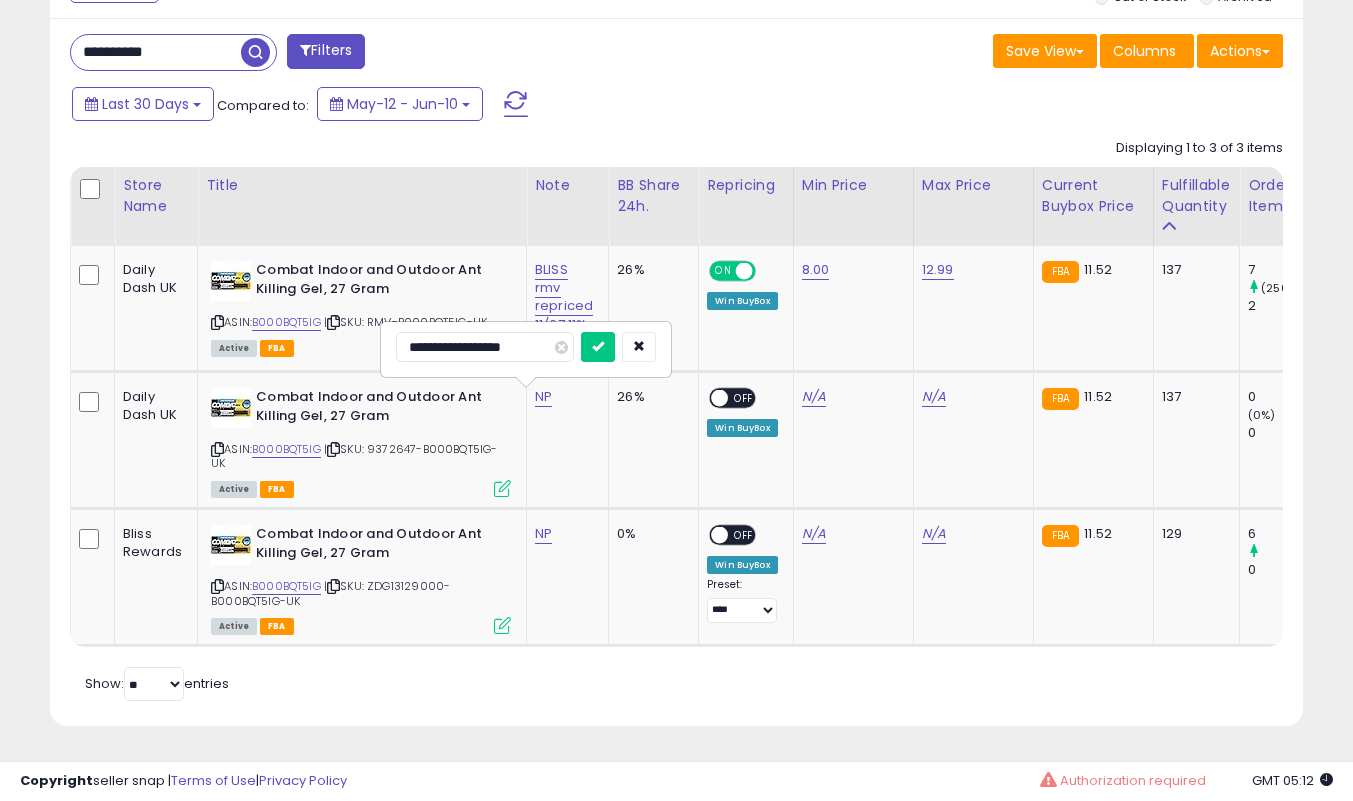 type on "**********" 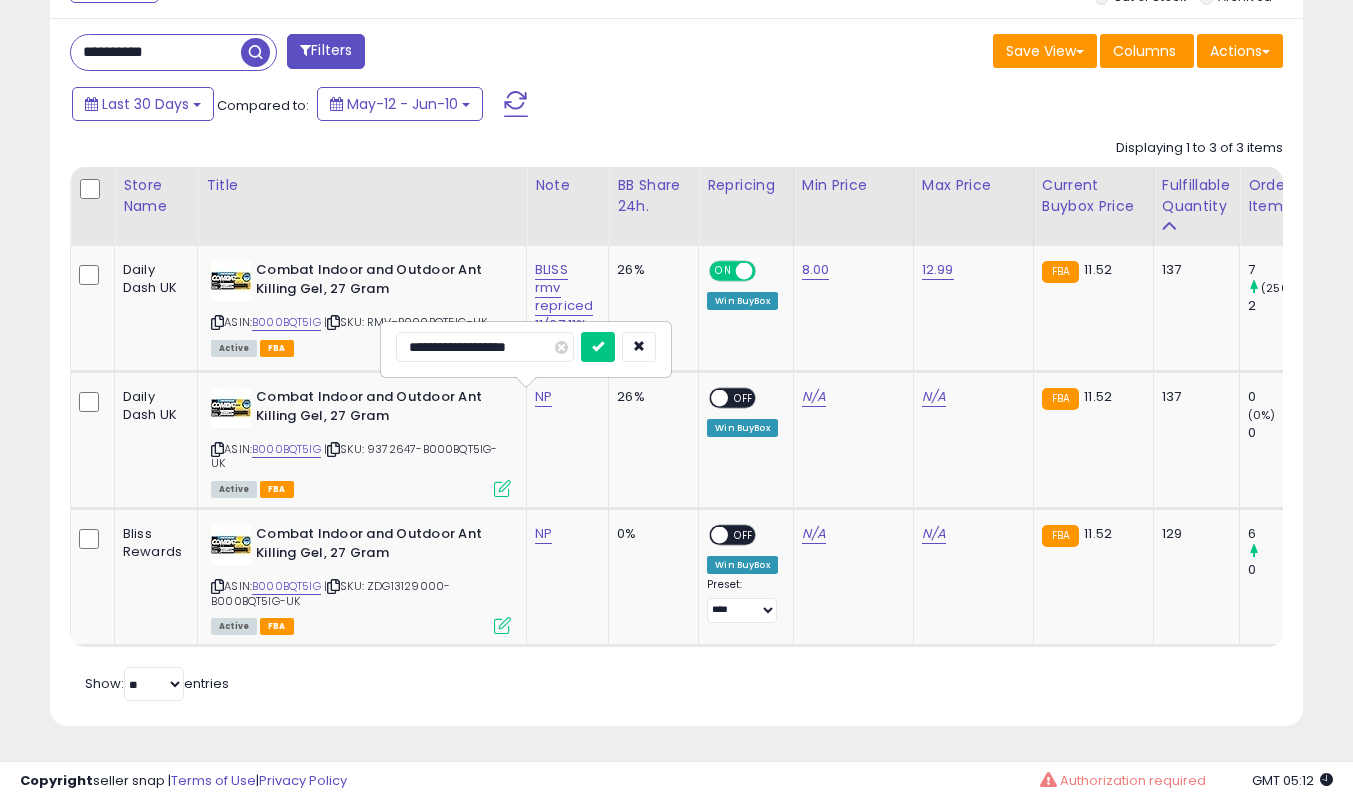 click at bounding box center [598, 347] 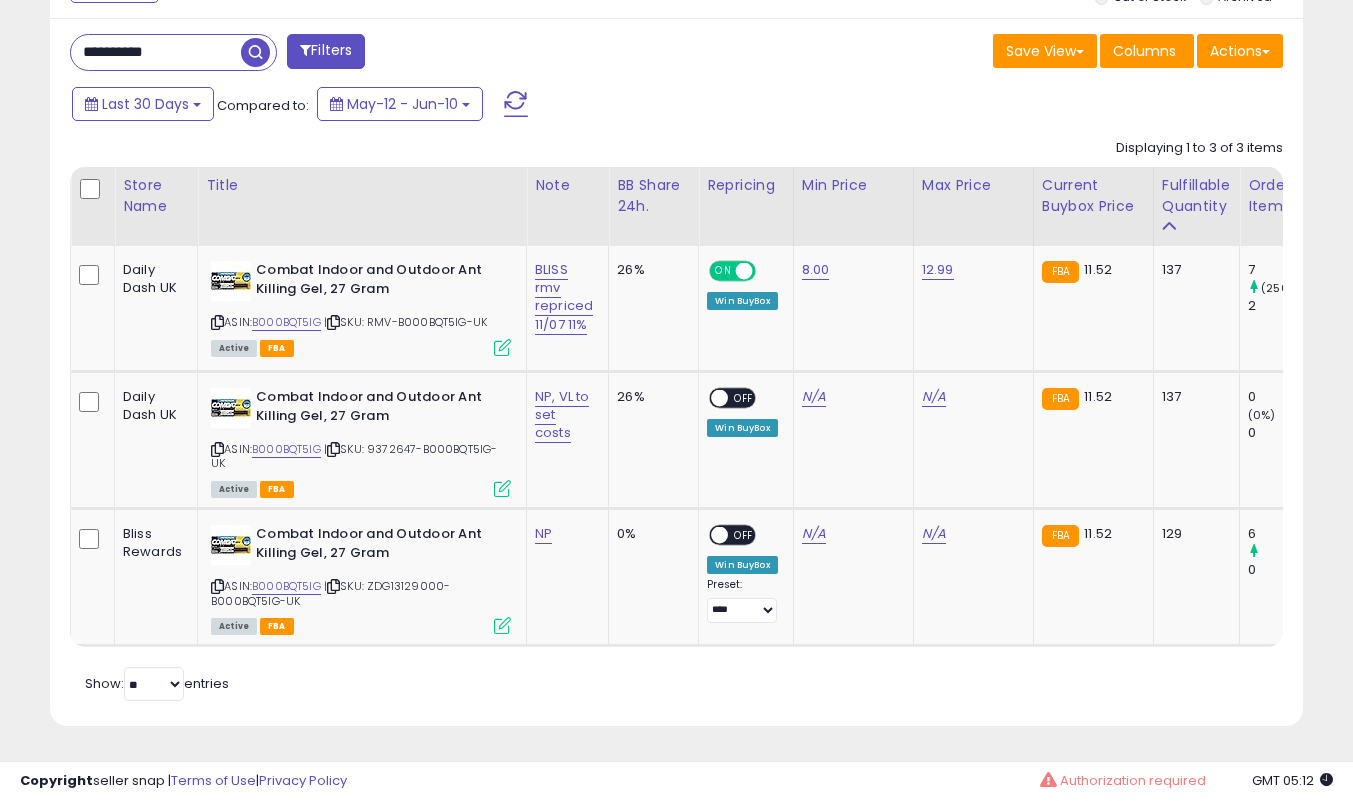 click on "NP" at bounding box center (564, 534) 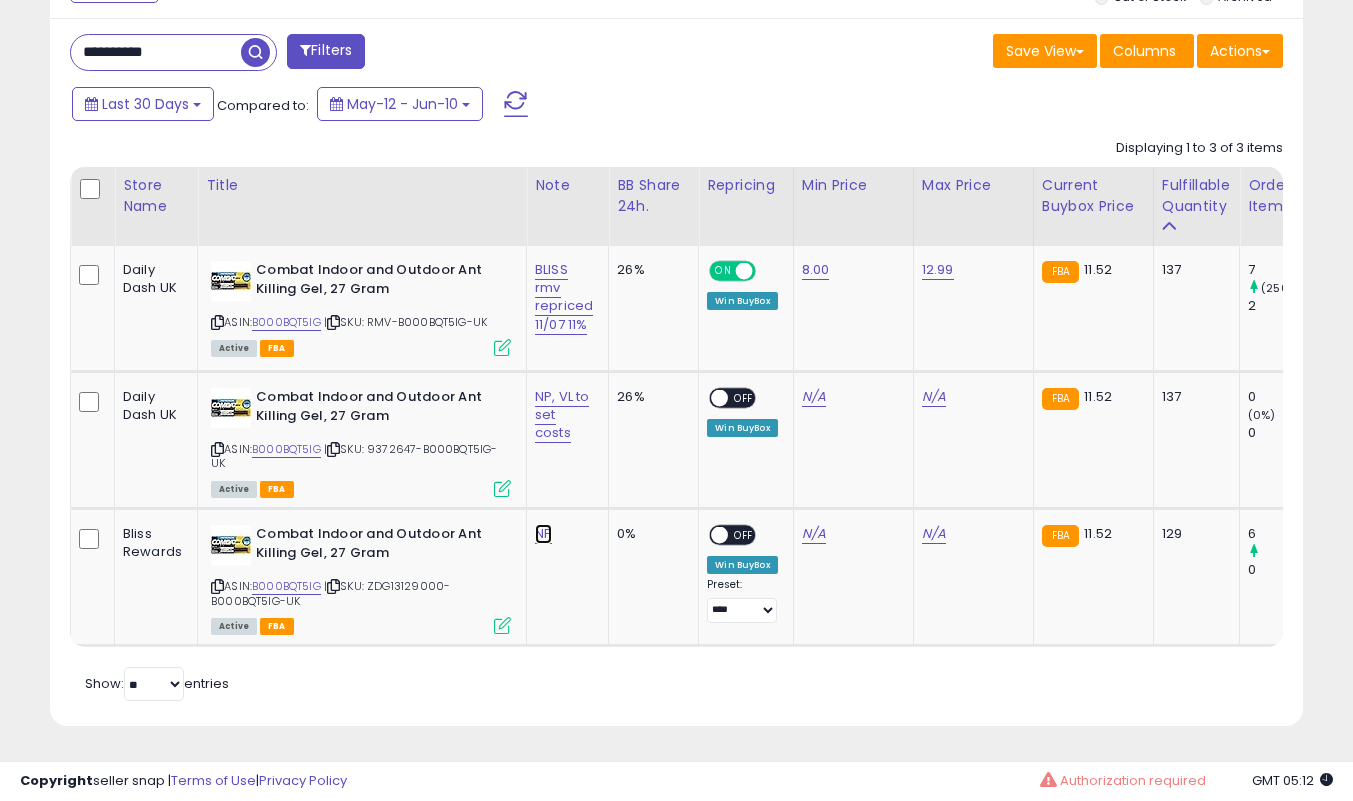 click on "NP" at bounding box center [564, 297] 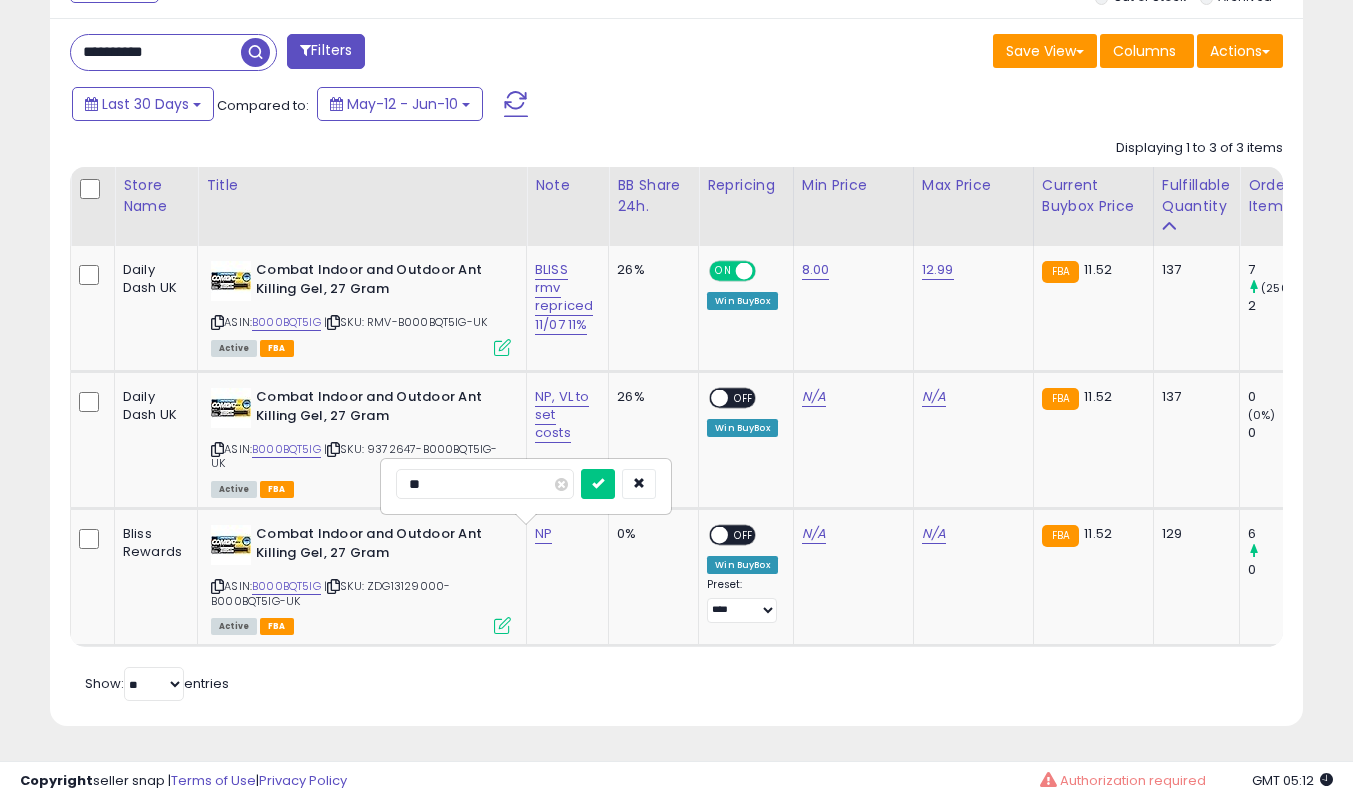 type on "**********" 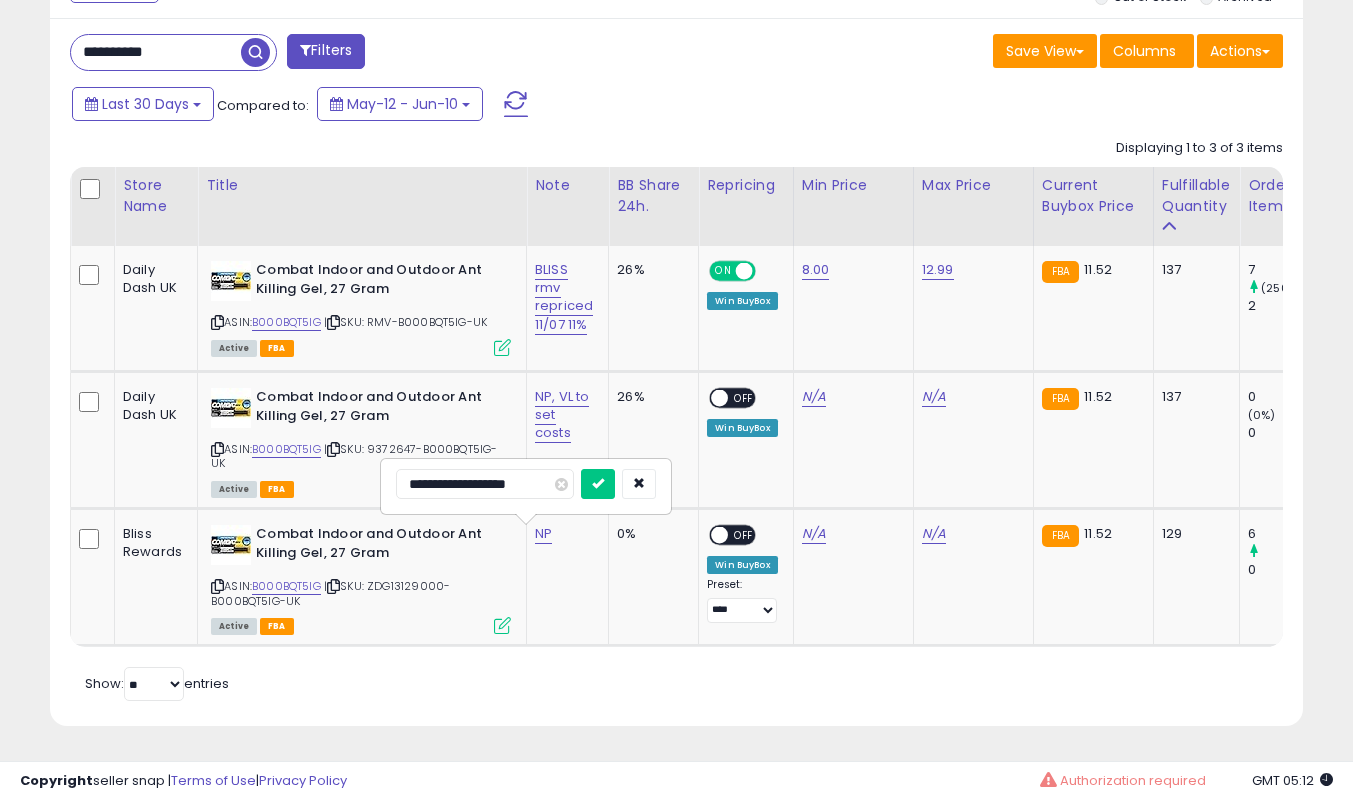click at bounding box center (598, 484) 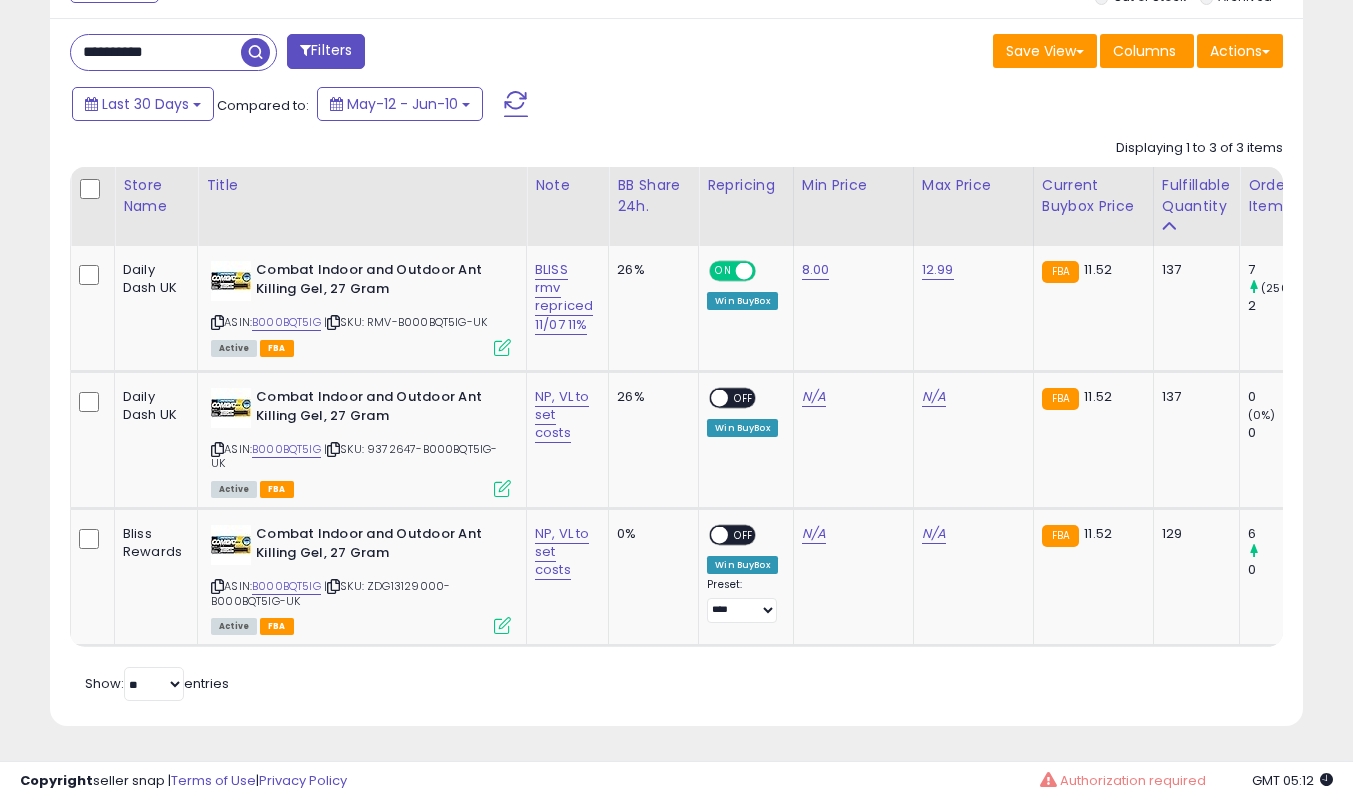 click on "**********" at bounding box center [156, 52] 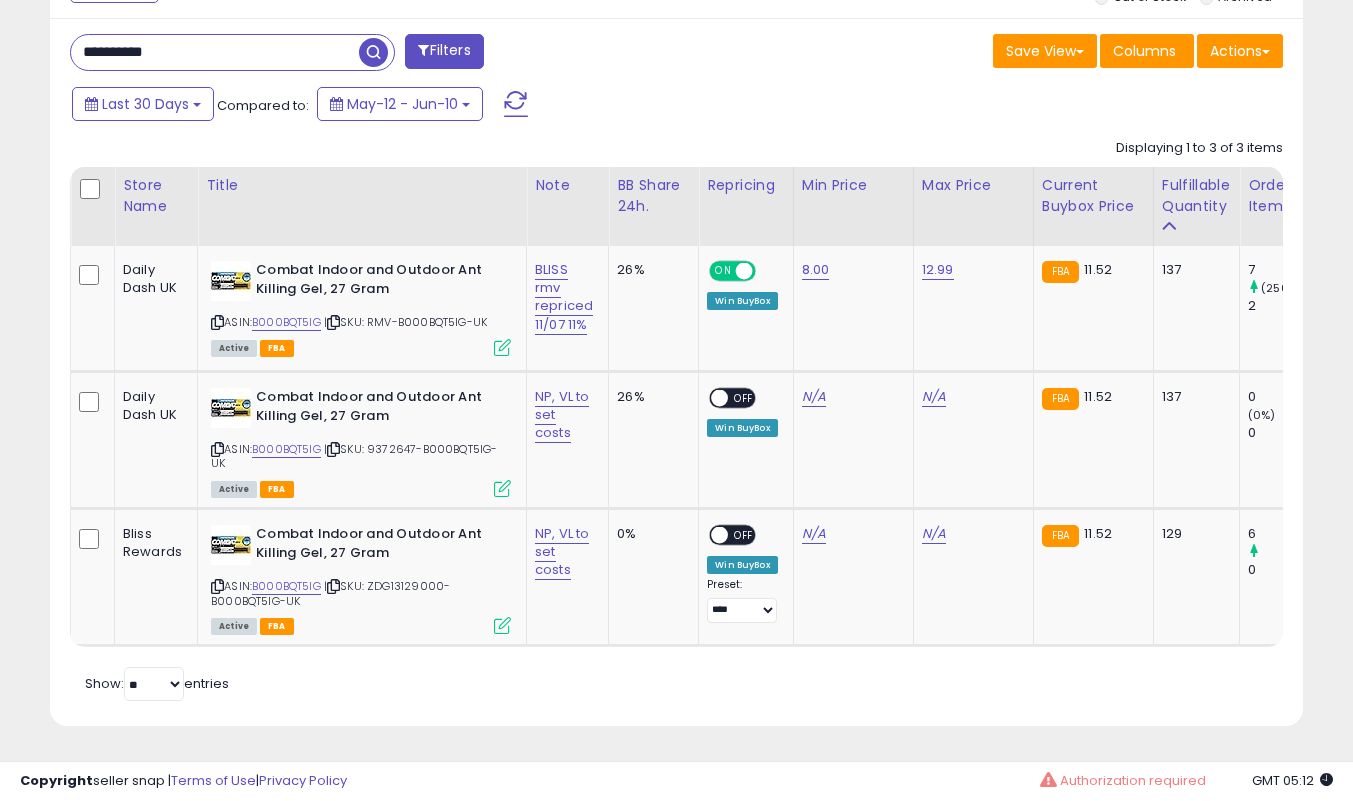 click on "**********" at bounding box center (215, 52) 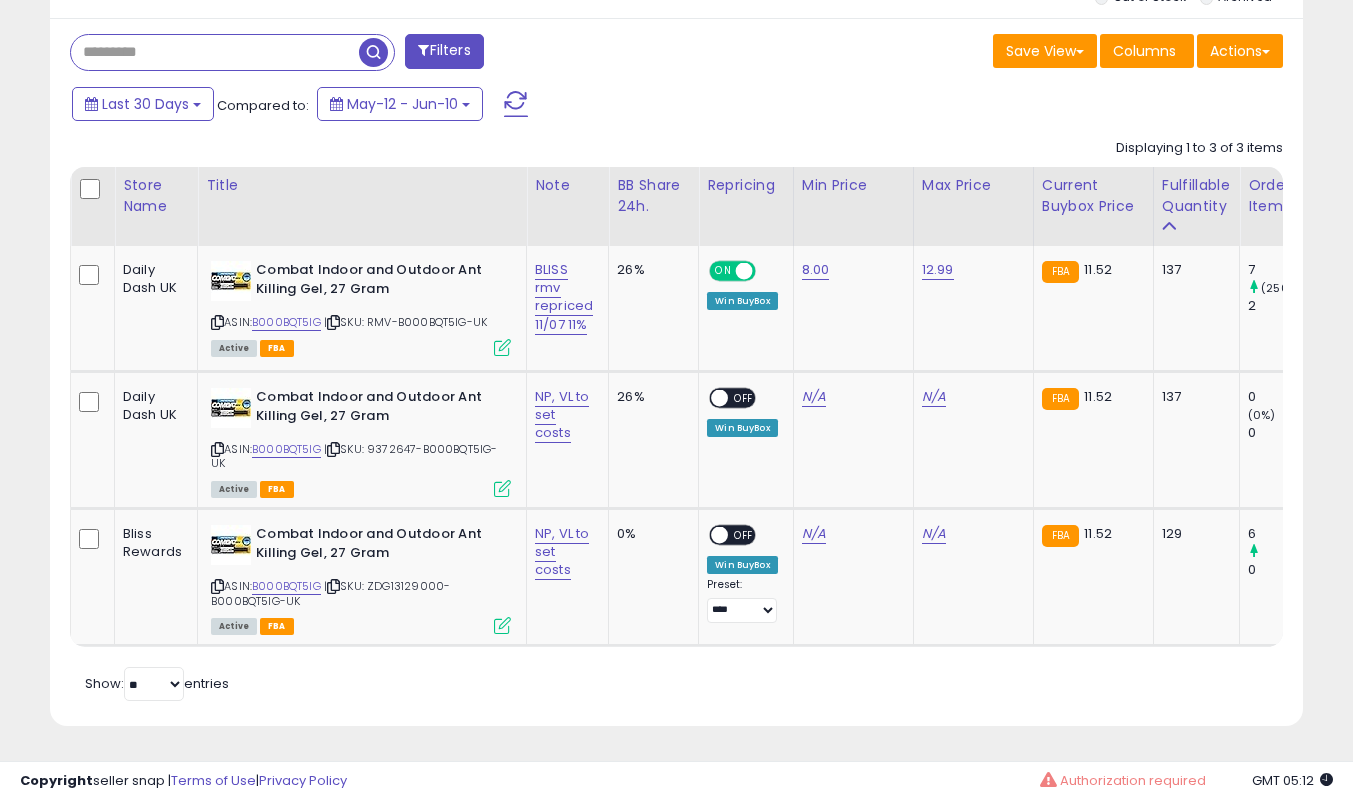 type 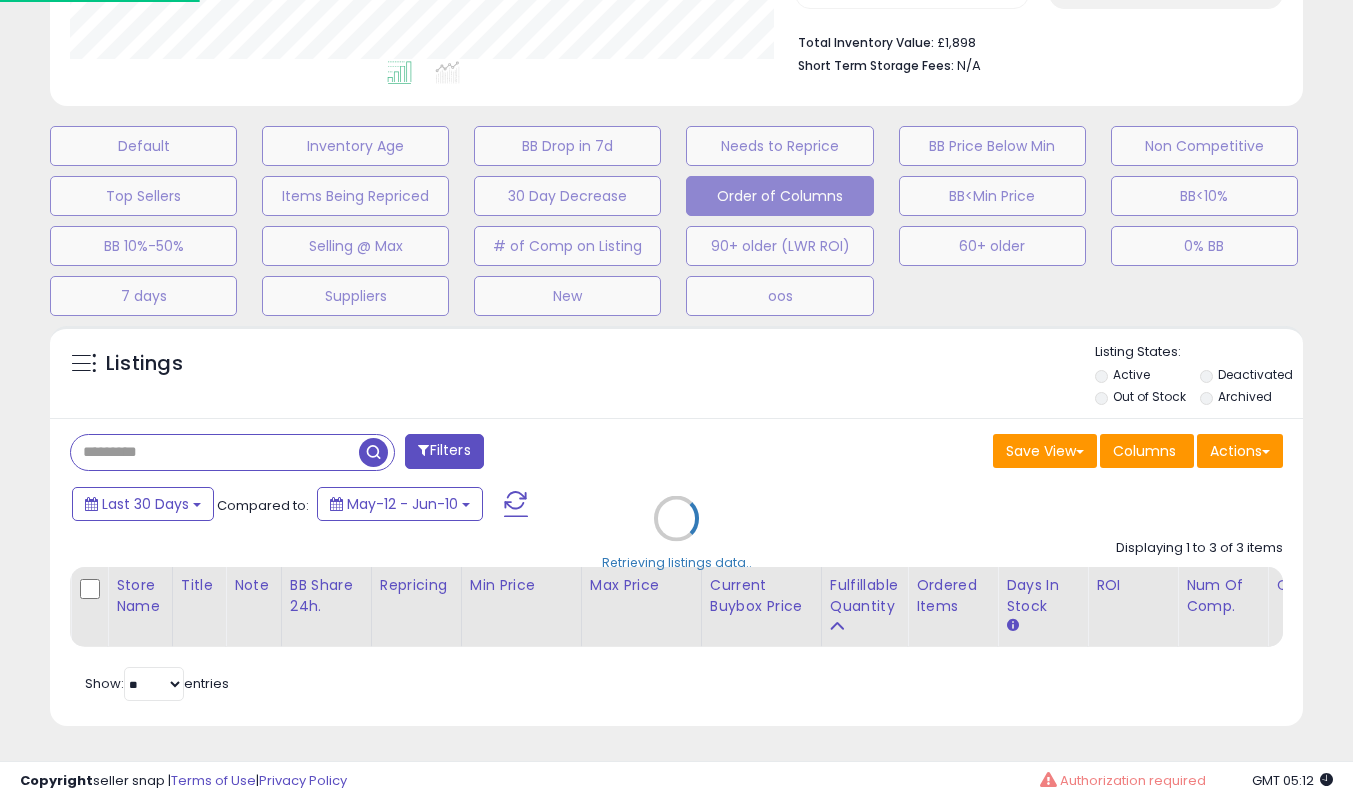 scroll, scrollTop: 999590, scrollLeft: 999266, axis: both 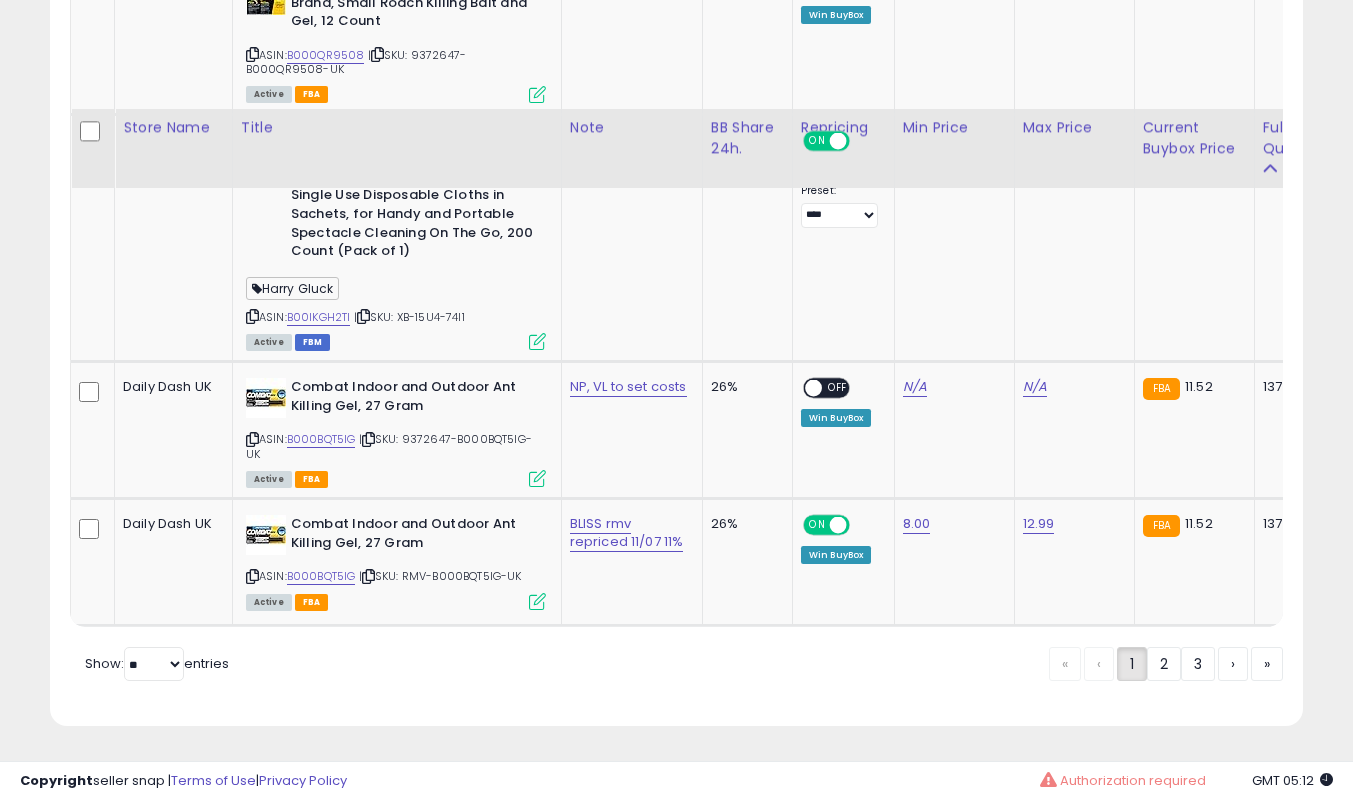 click on "2" 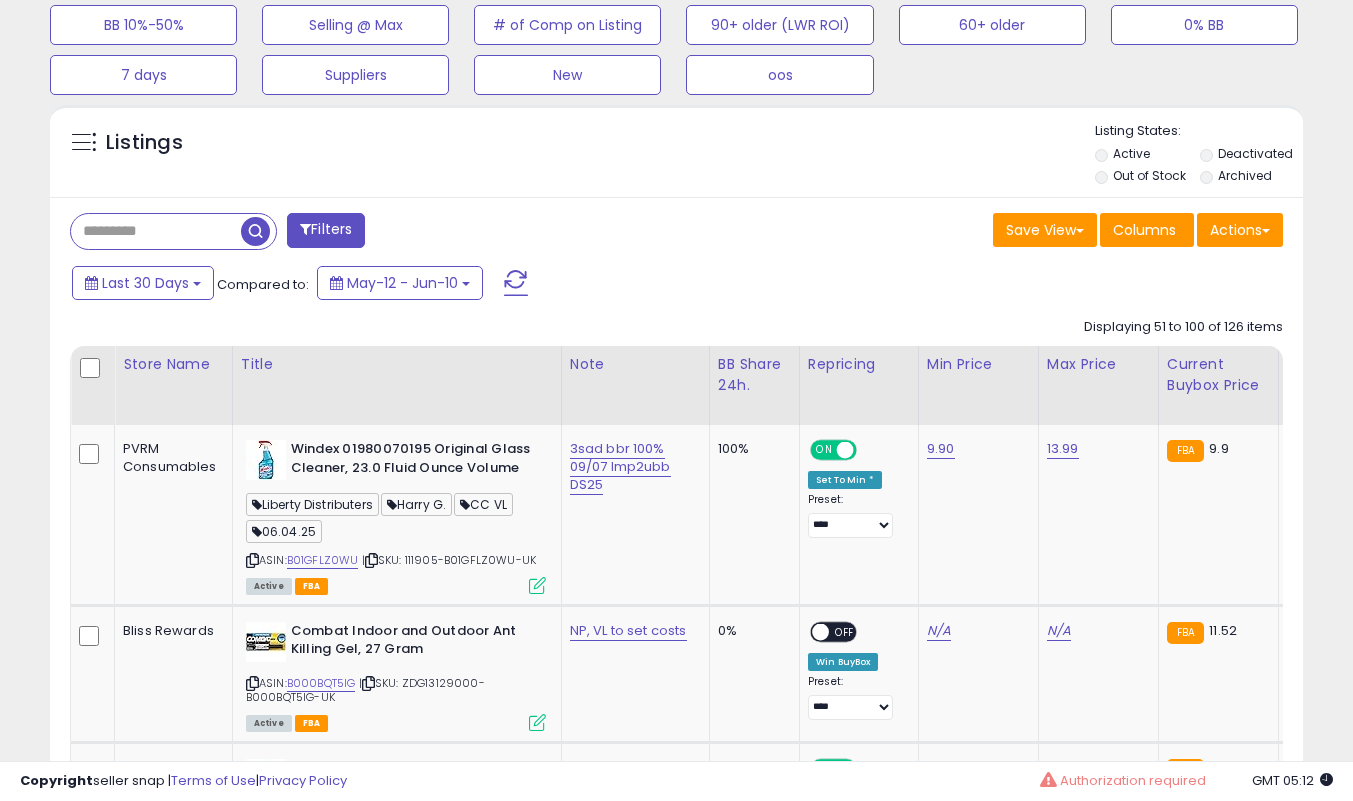 scroll, scrollTop: 739, scrollLeft: 0, axis: vertical 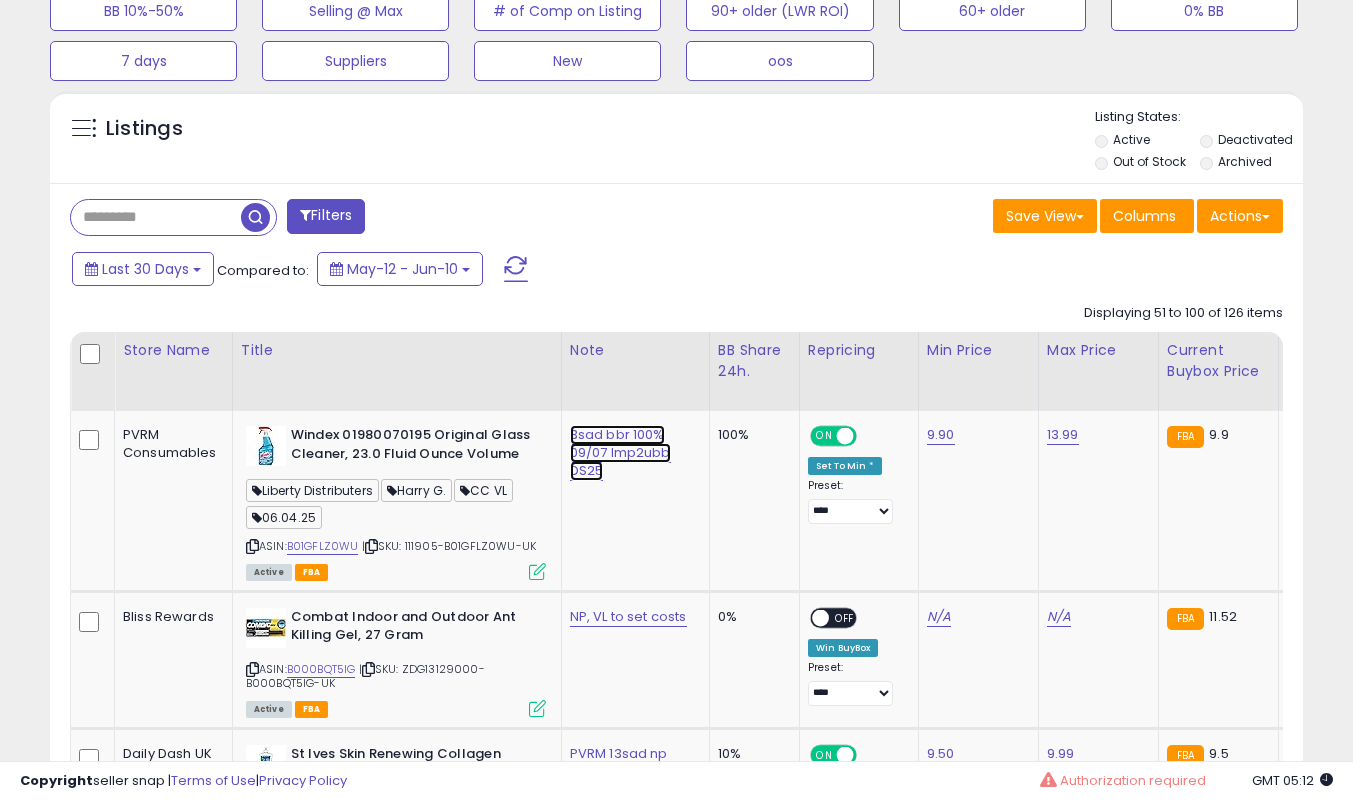 click on "3sad bbr 100% 09/07 lmp2ubb DS25" at bounding box center (620, 453) 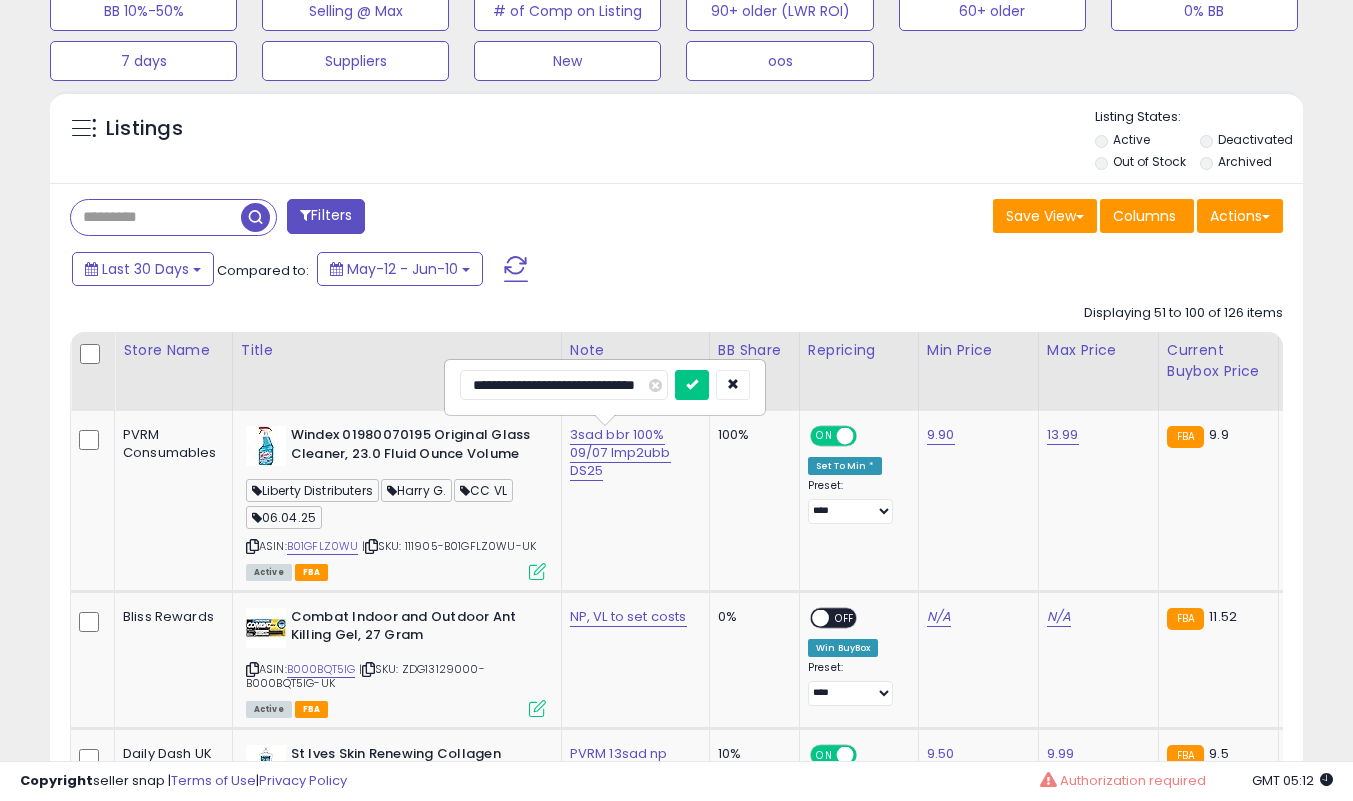 scroll, scrollTop: 0, scrollLeft: 0, axis: both 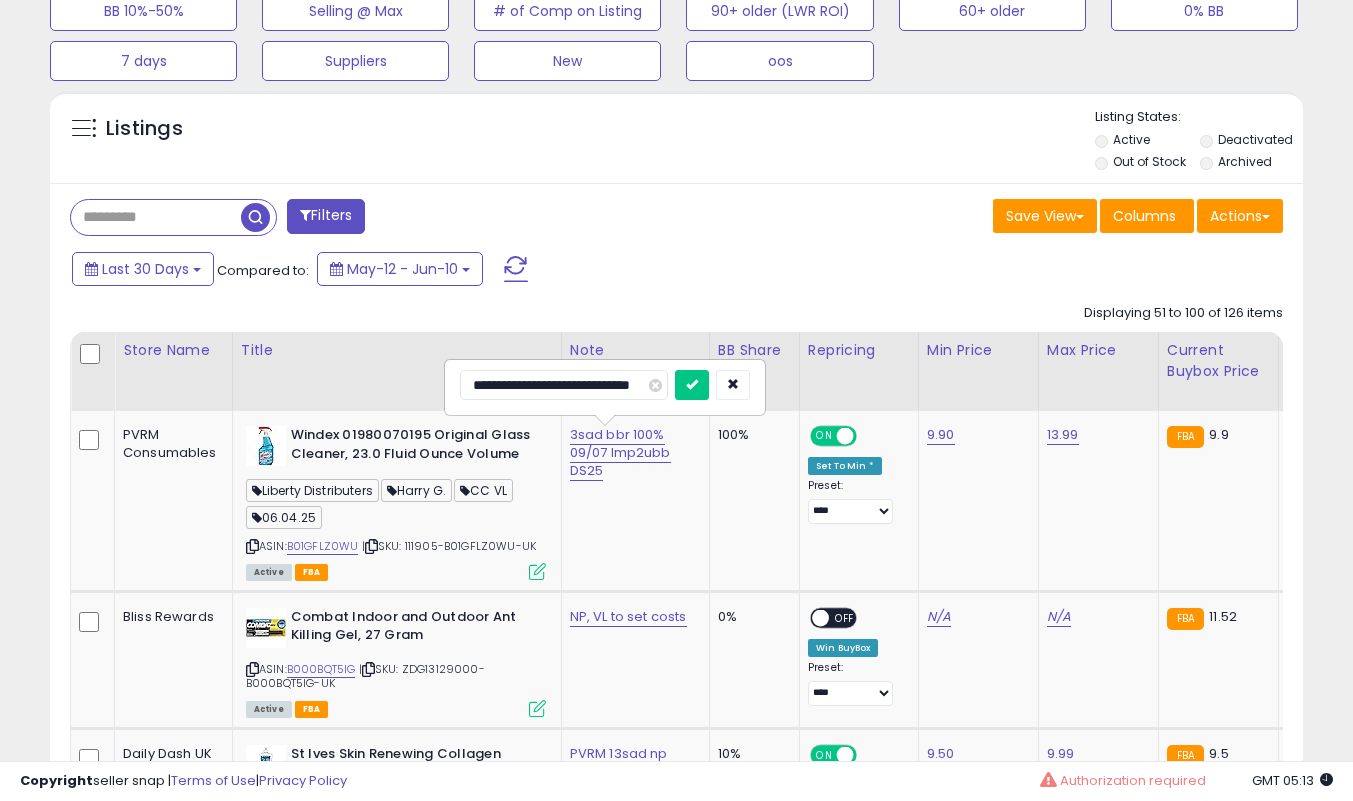 type on "**********" 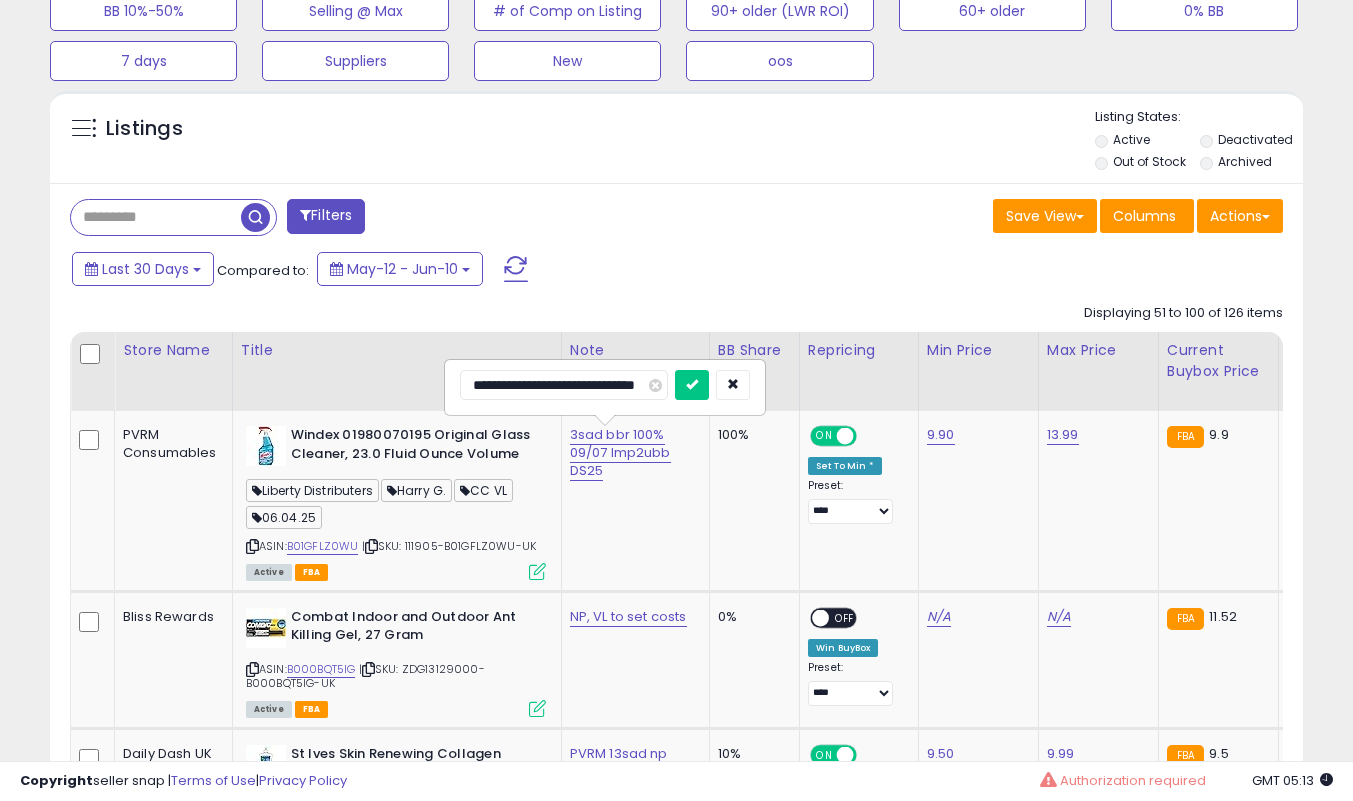 click at bounding box center [692, 385] 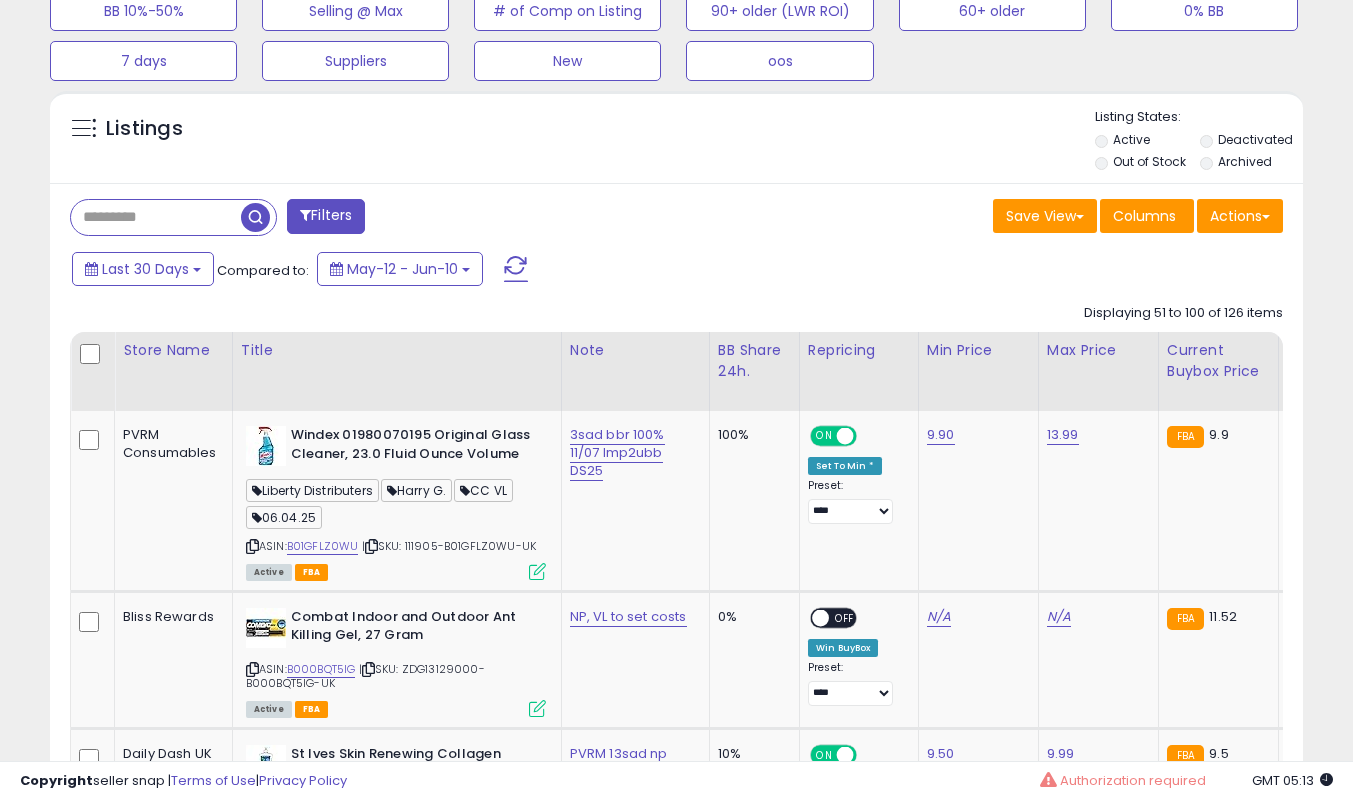 scroll, scrollTop: 1039, scrollLeft: 0, axis: vertical 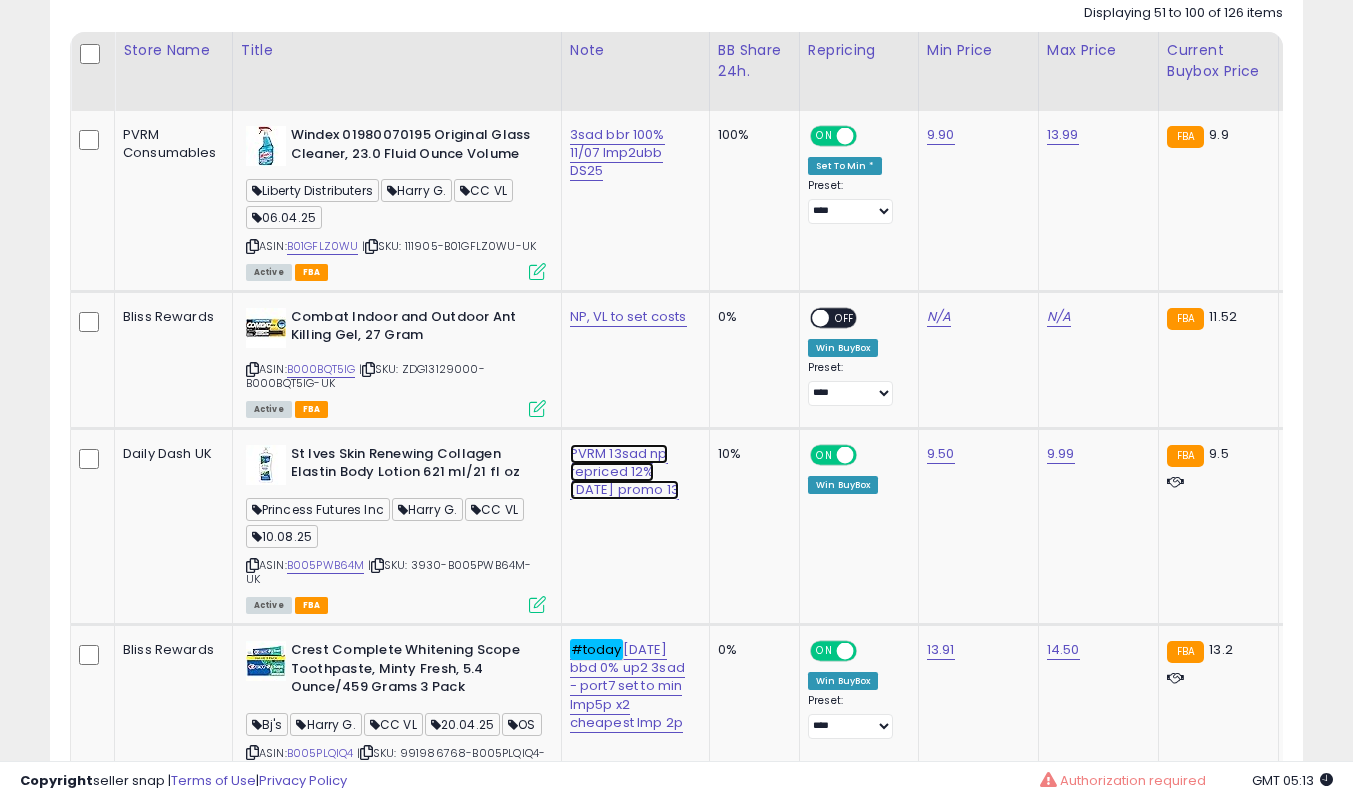 click on "PVRM 13sad np repriced 12% [DATE] promo 13" at bounding box center (617, 153) 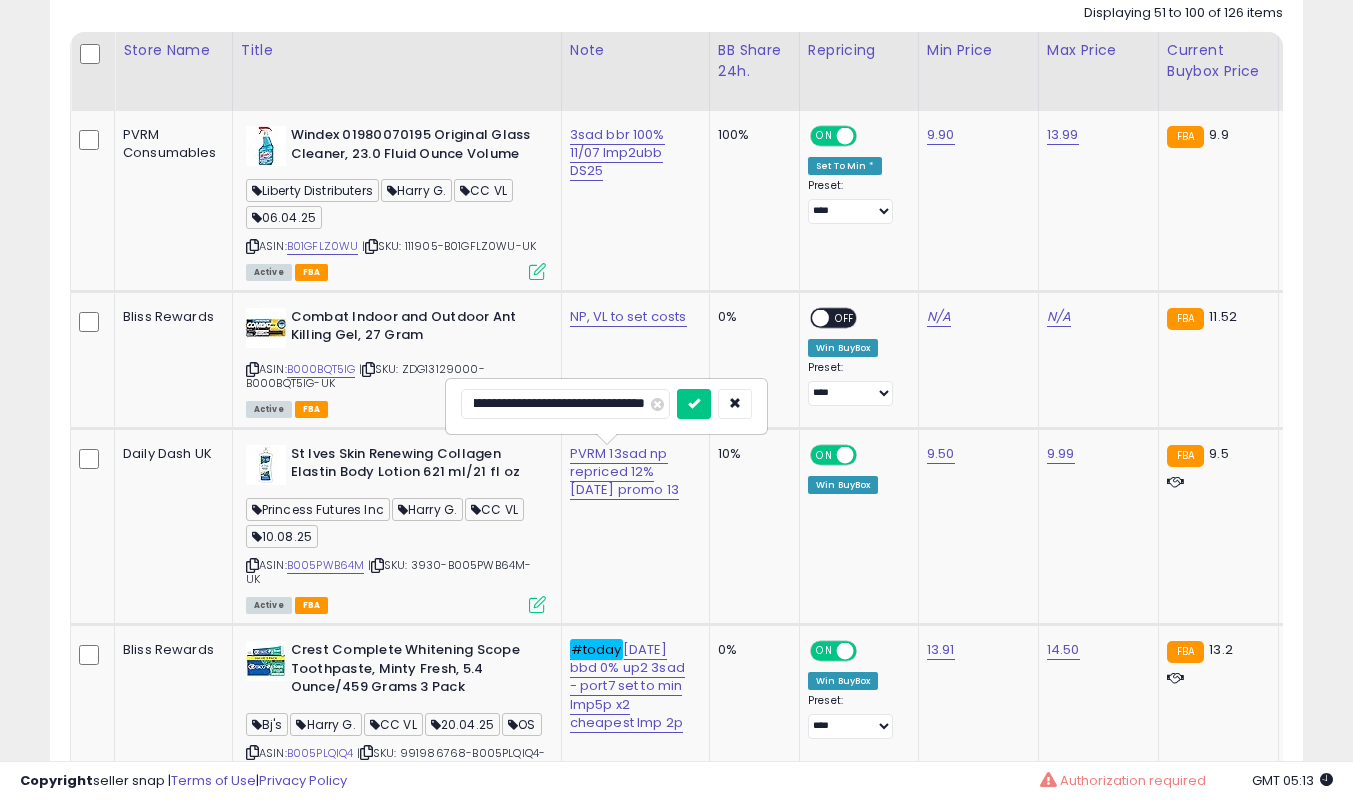scroll, scrollTop: 0, scrollLeft: 121, axis: horizontal 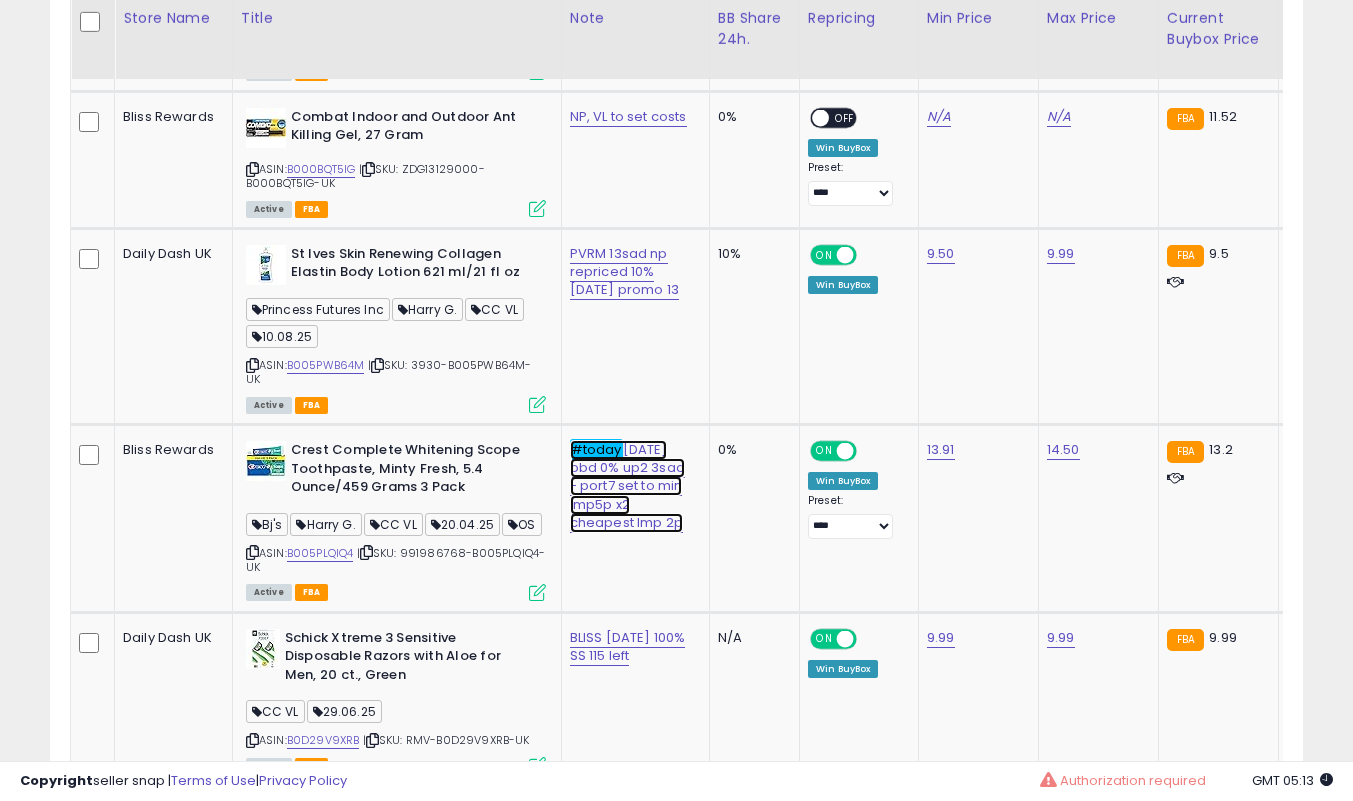 click on "#today  [DATE] bbd 0% up2 3sad -  port7  set to min lmp5p x2  cheapest  lmp 2p" at bounding box center (617, -47) 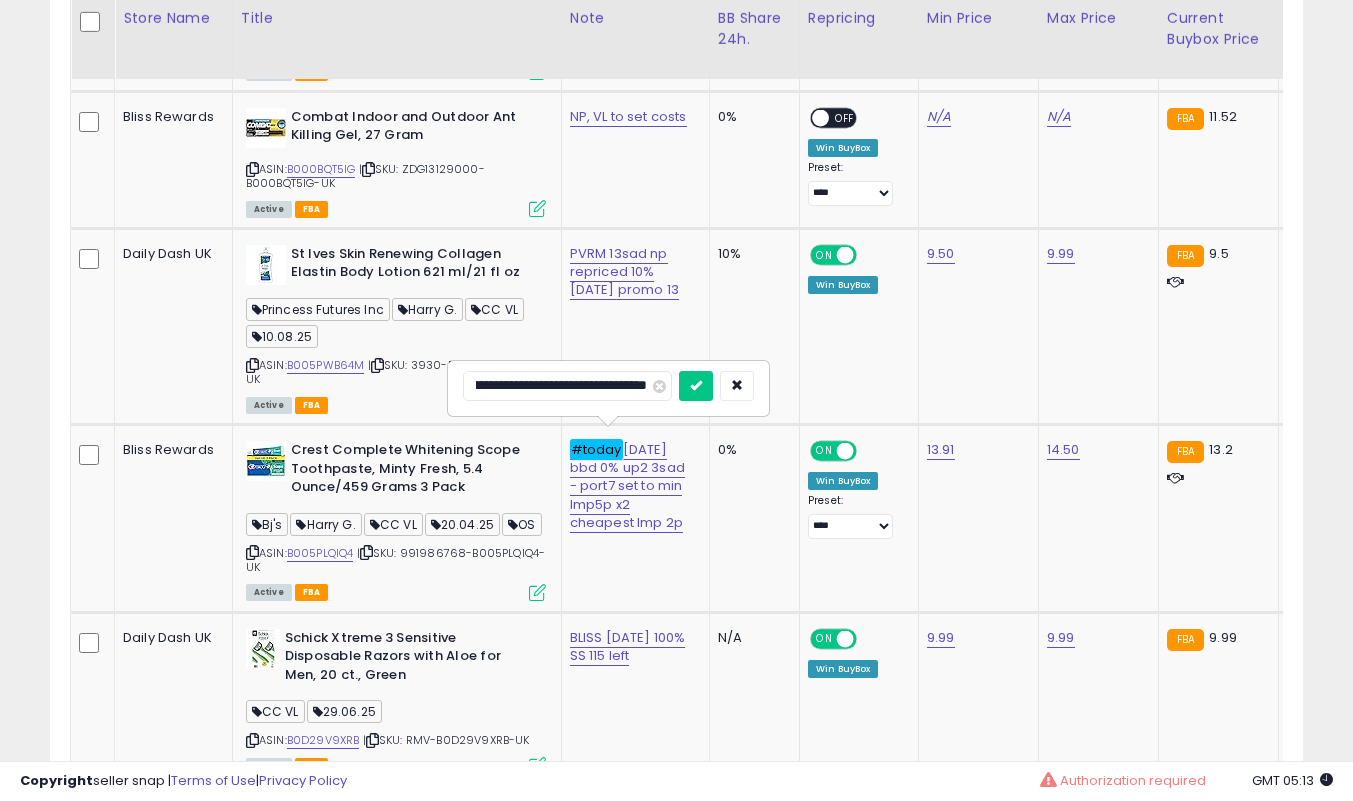 scroll, scrollTop: 0, scrollLeft: 0, axis: both 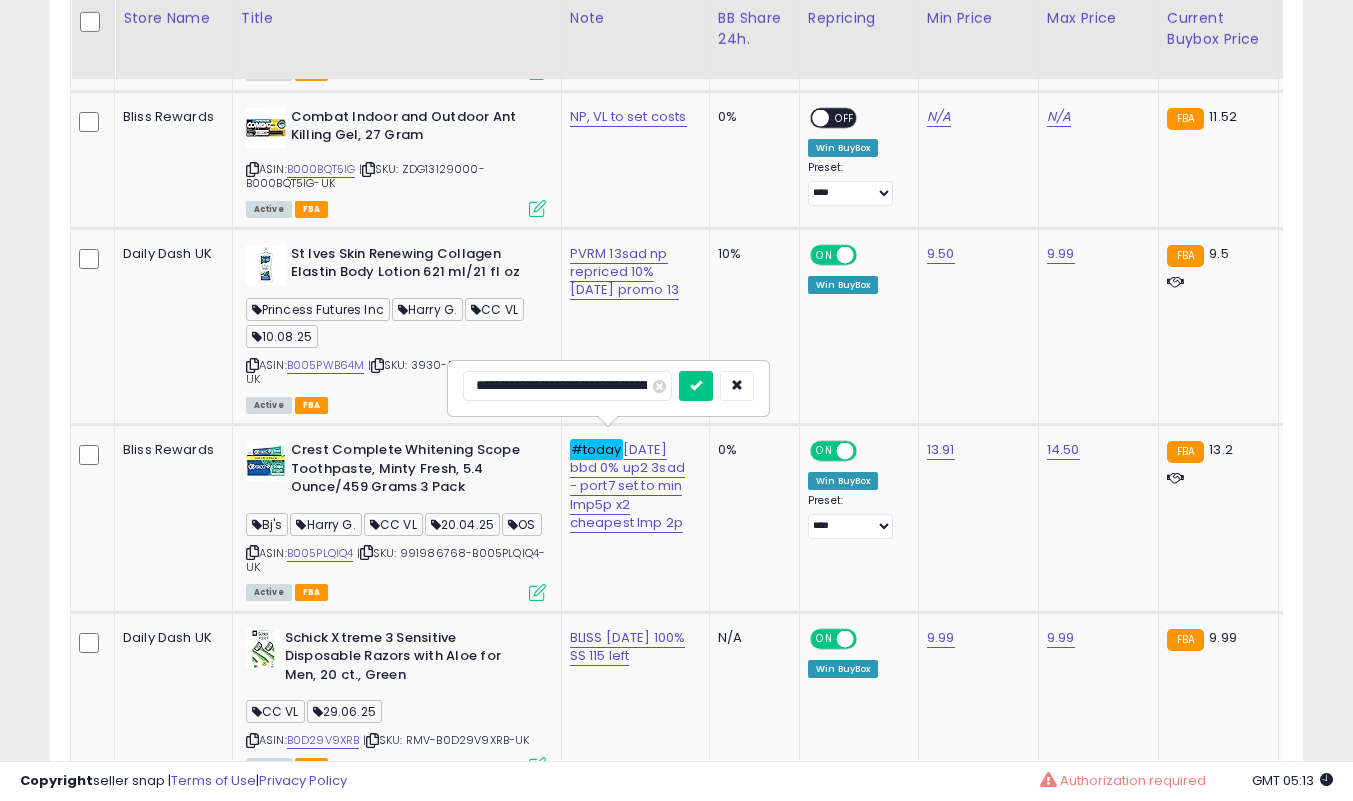 type on "**********" 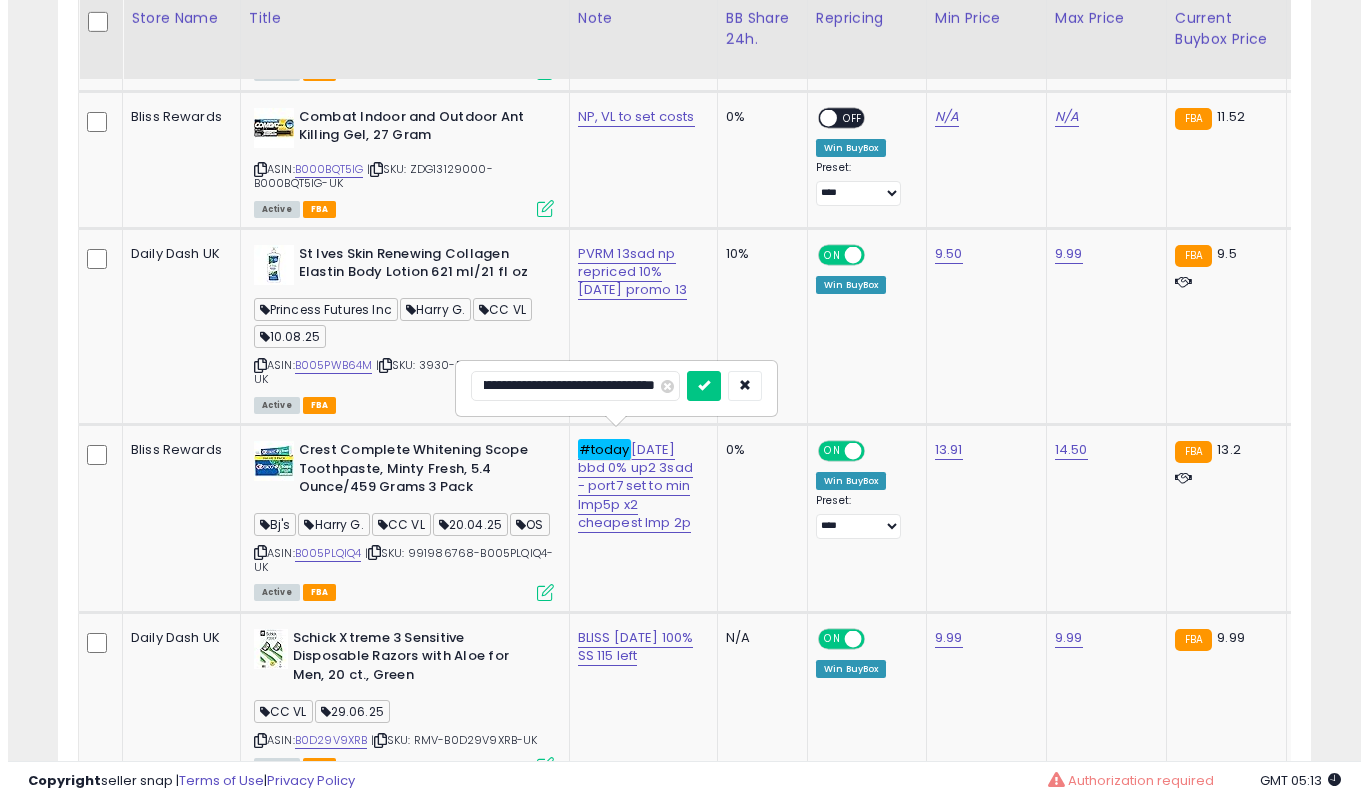 scroll, scrollTop: 0, scrollLeft: 282, axis: horizontal 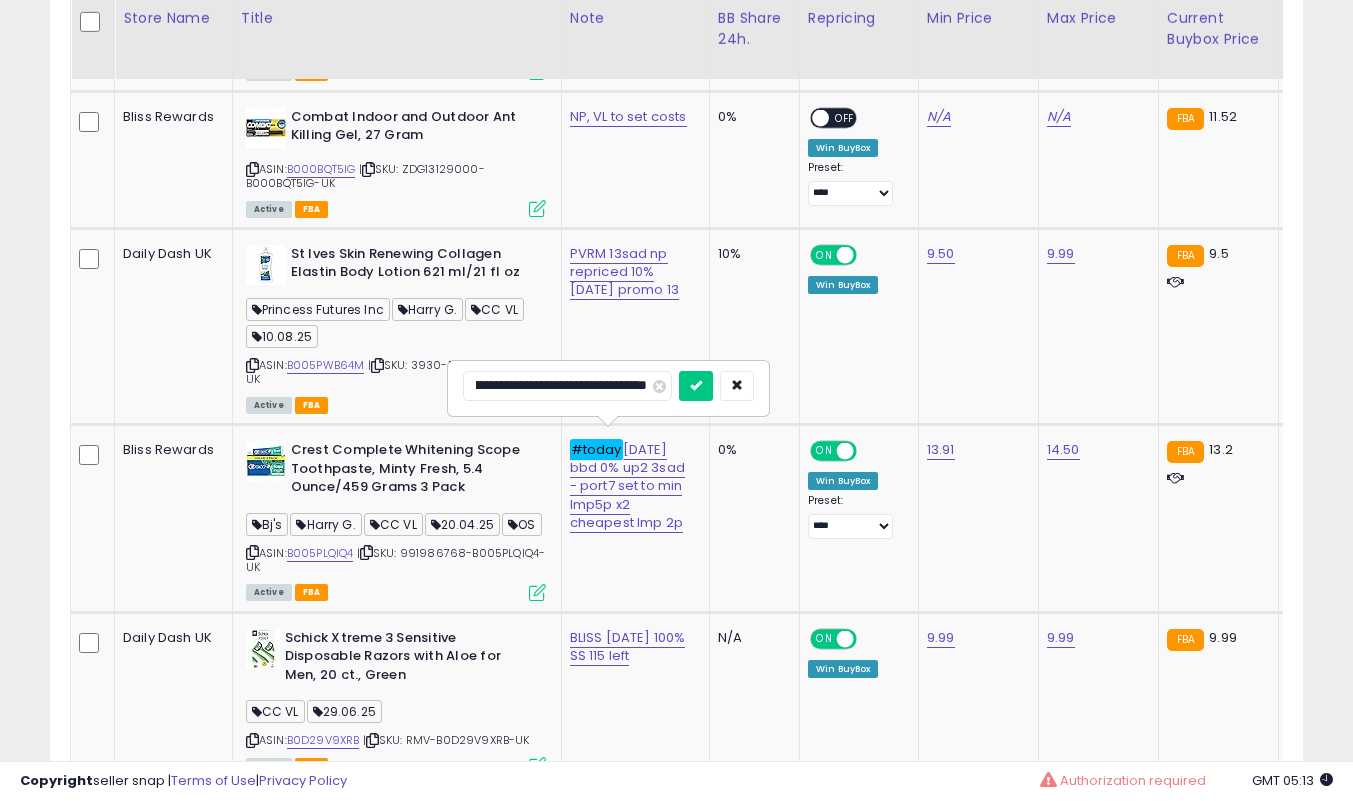 click at bounding box center (696, 386) 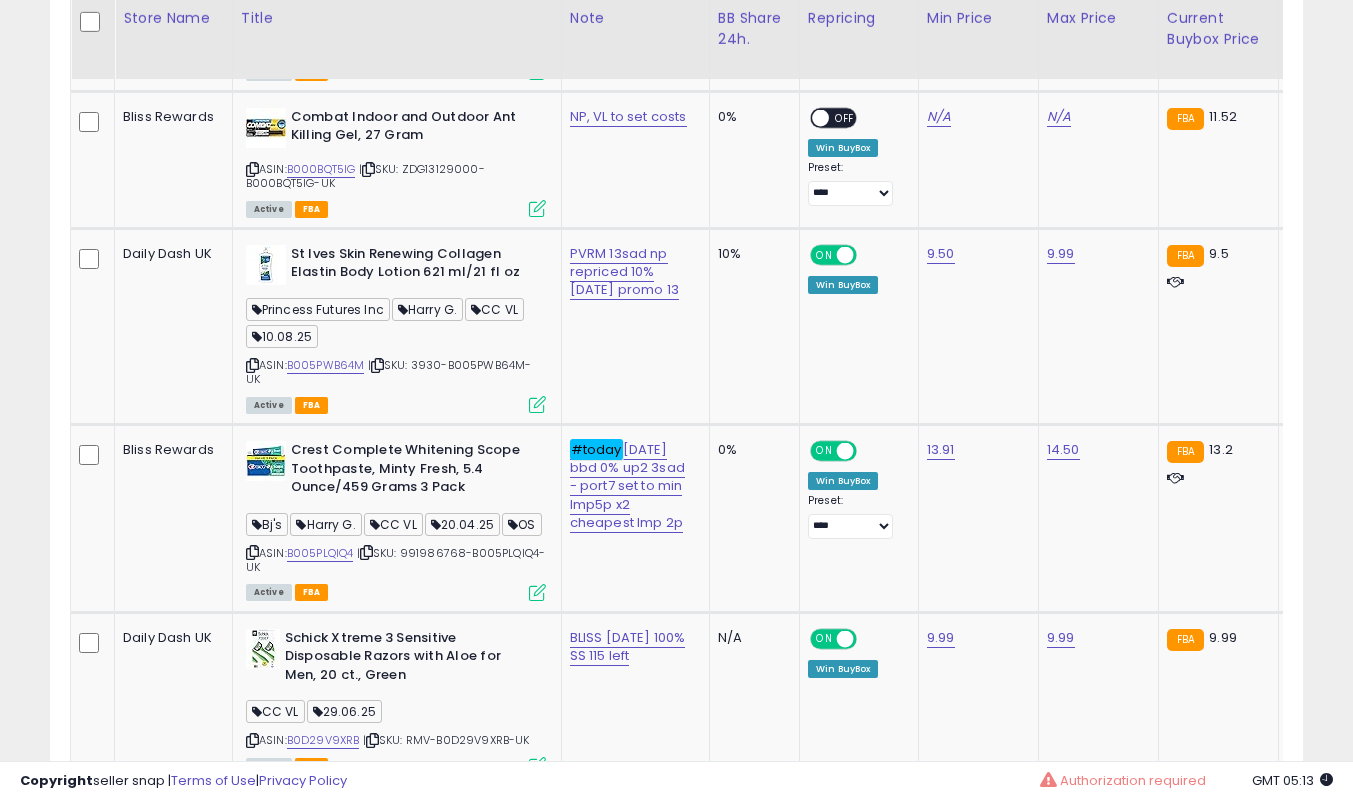 click at bounding box center [537, 592] 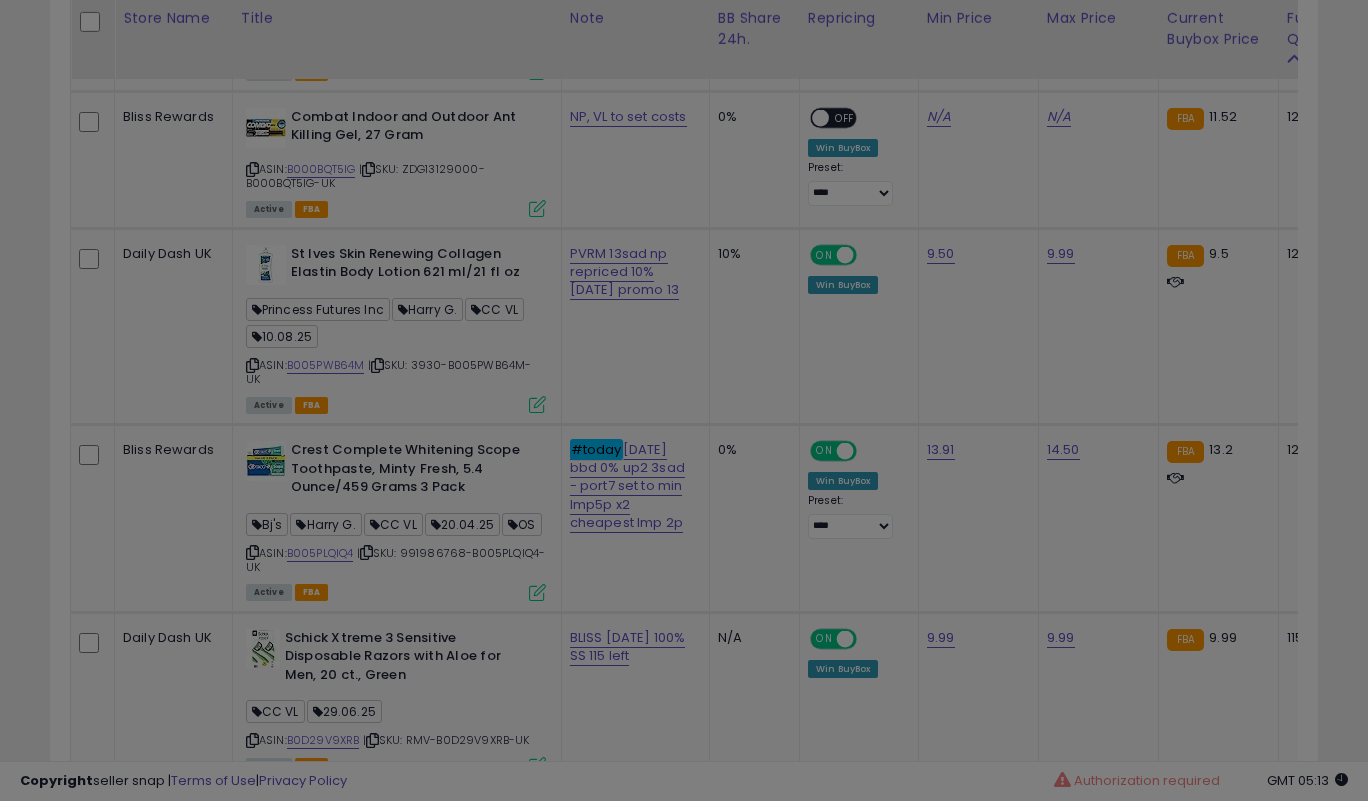 scroll, scrollTop: 999590, scrollLeft: 999266, axis: both 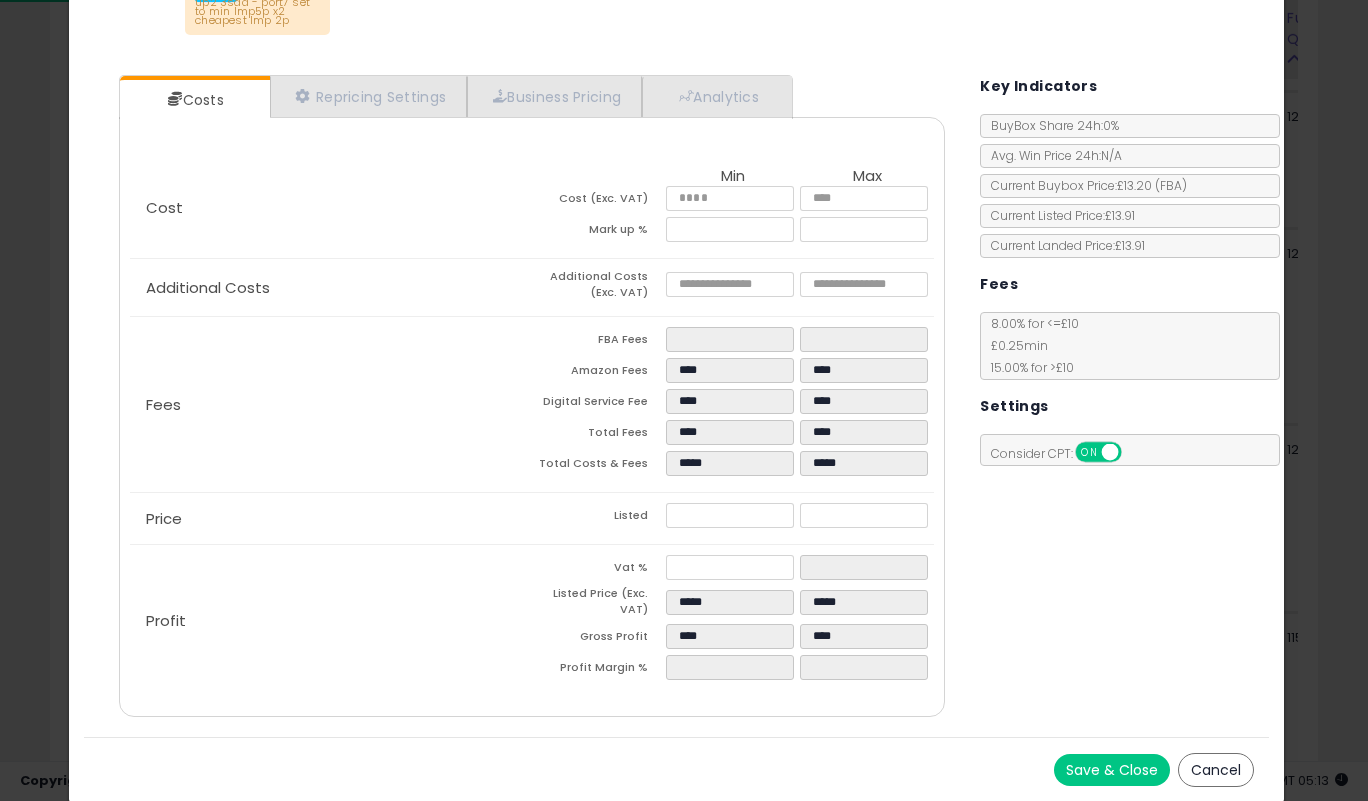 click on "Save & Close" at bounding box center [1112, 770] 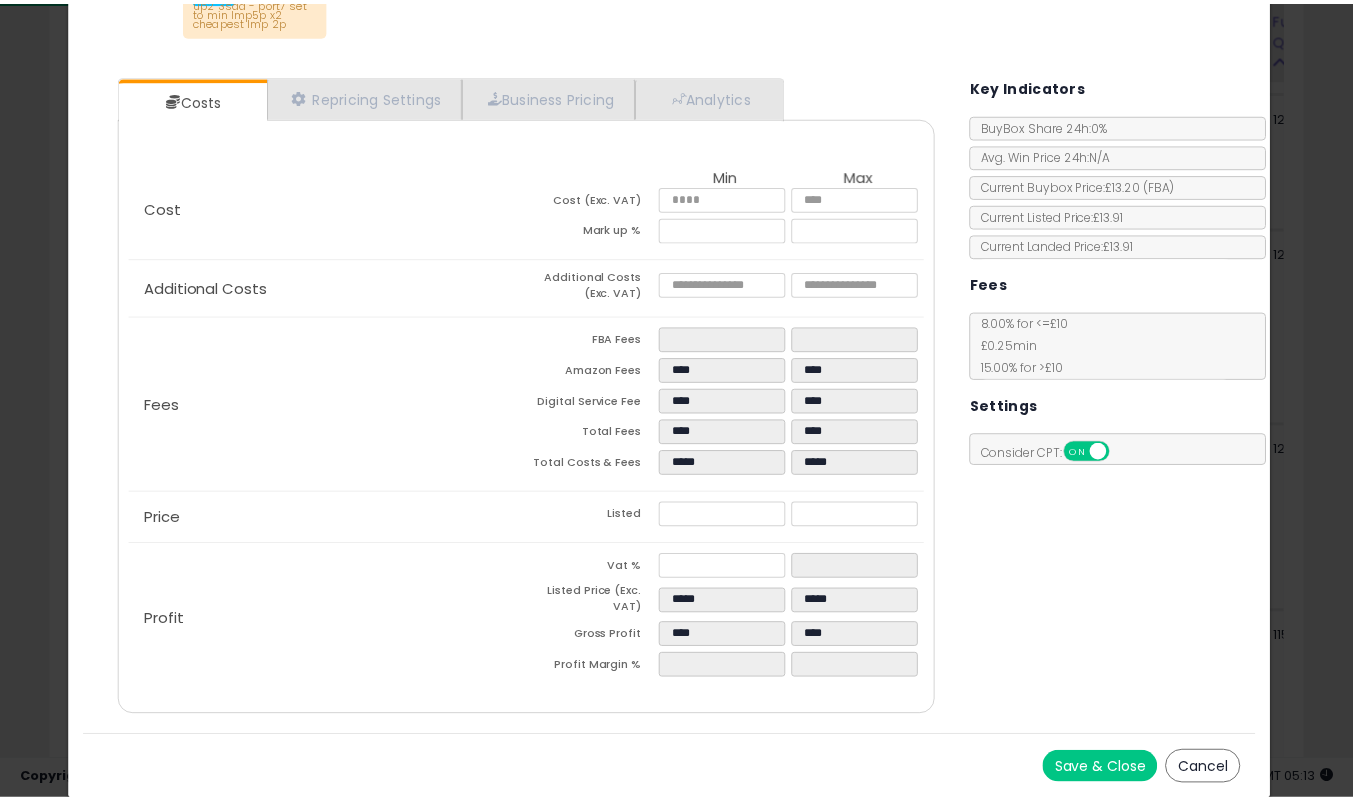 scroll, scrollTop: 0, scrollLeft: 0, axis: both 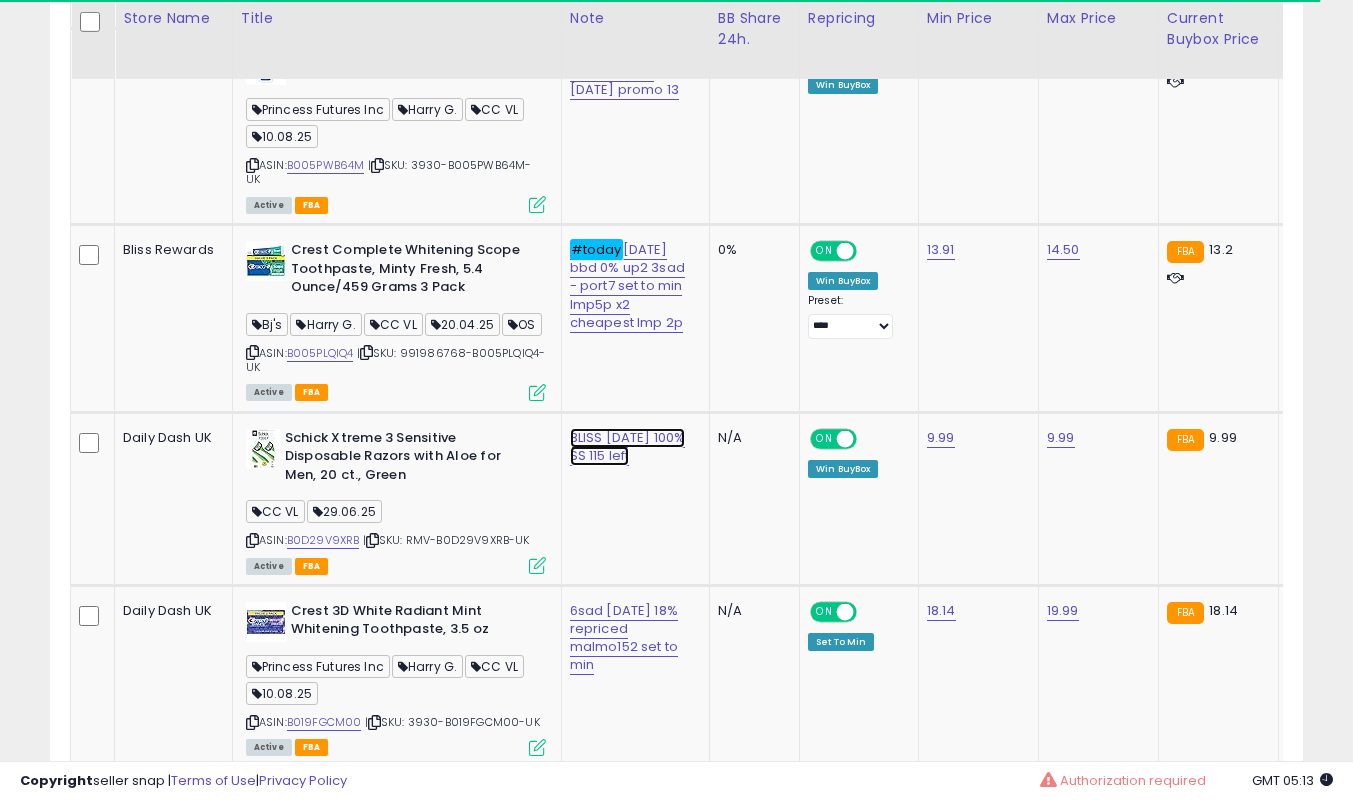 click on "BLISS [DATE] 100% SS 115 left" at bounding box center (617, -247) 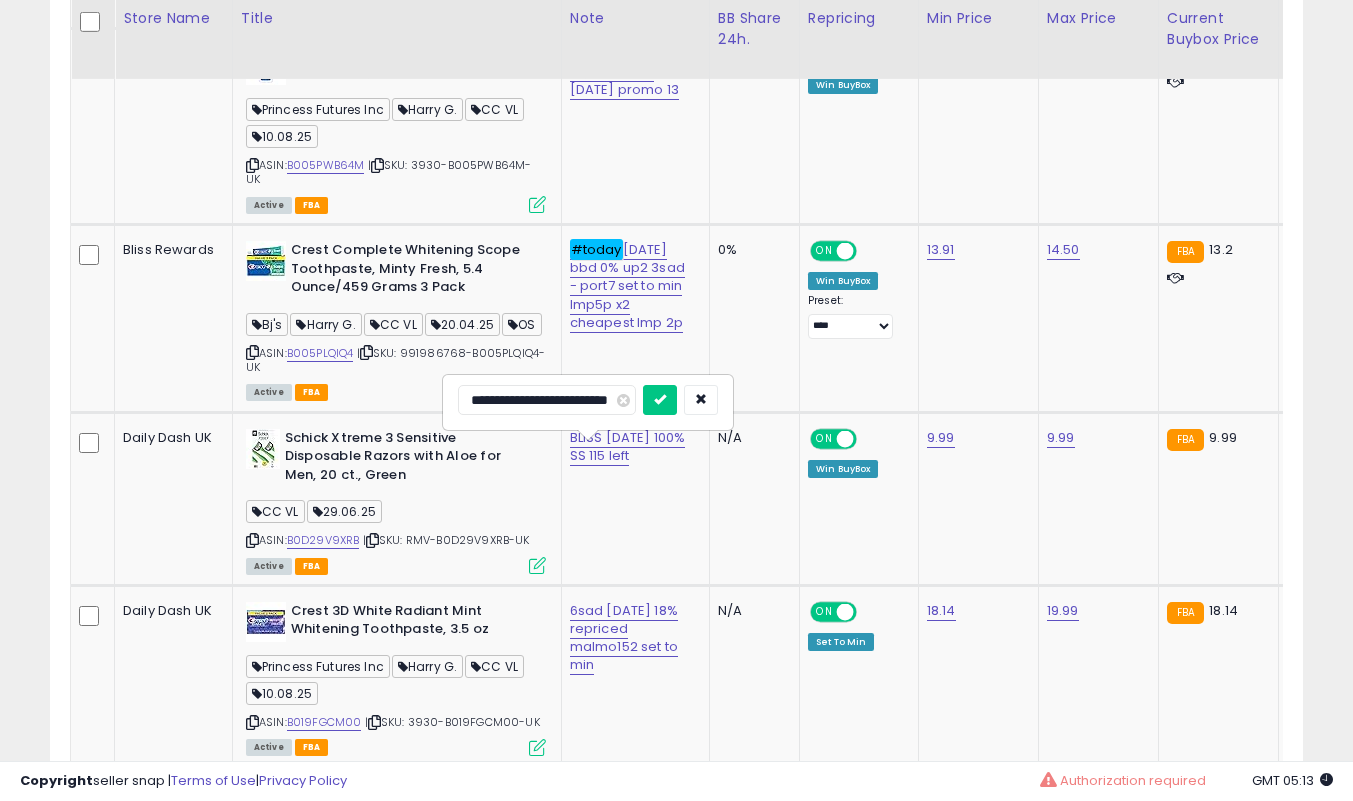 scroll, scrollTop: 0, scrollLeft: 0, axis: both 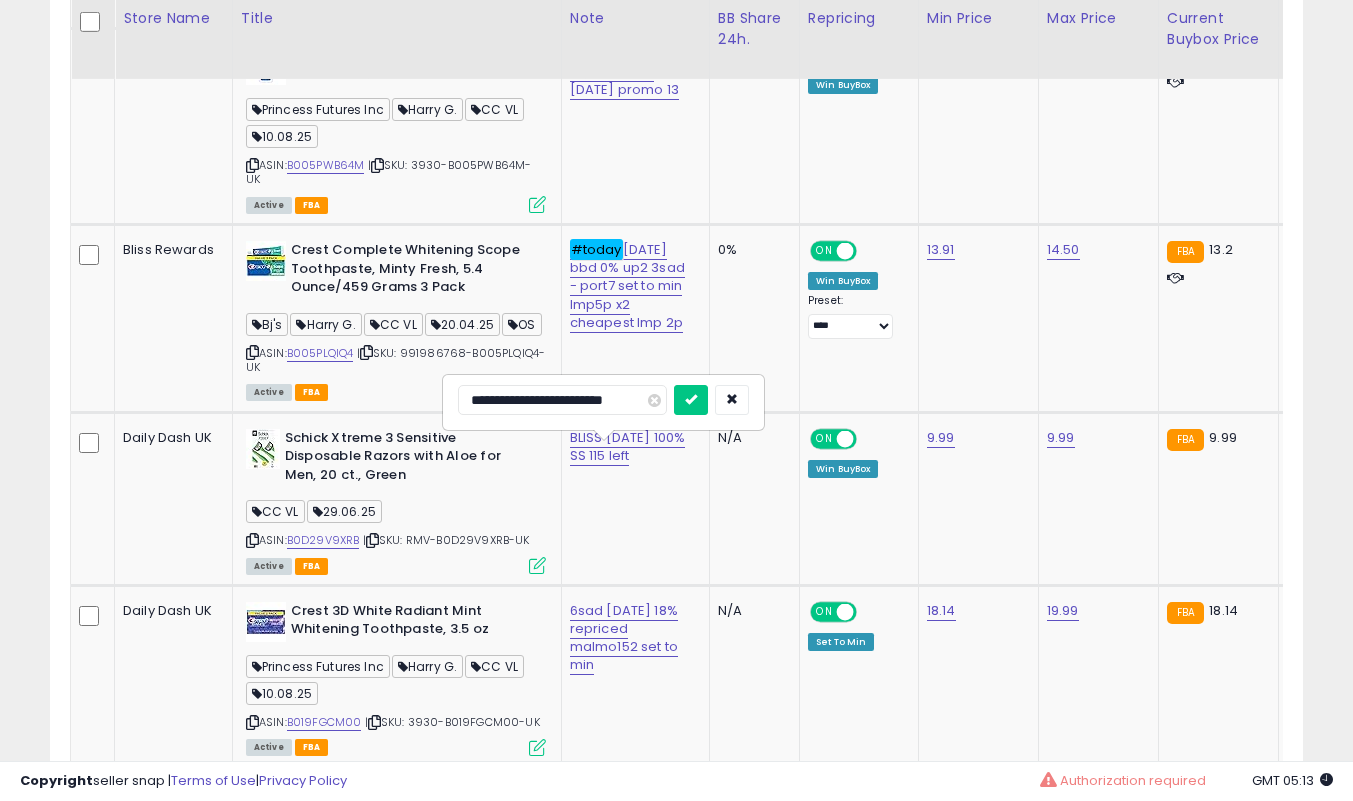 type on "**********" 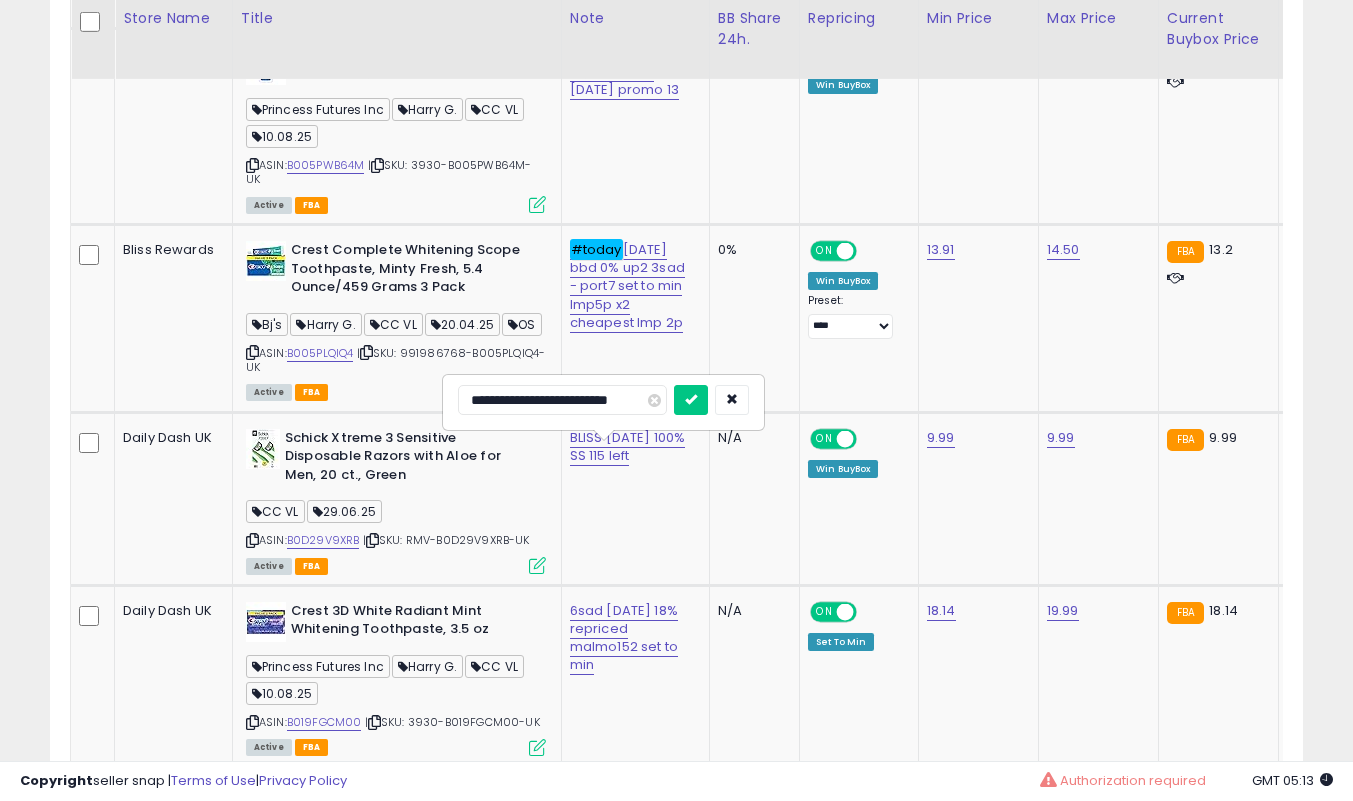 scroll, scrollTop: 0, scrollLeft: 17, axis: horizontal 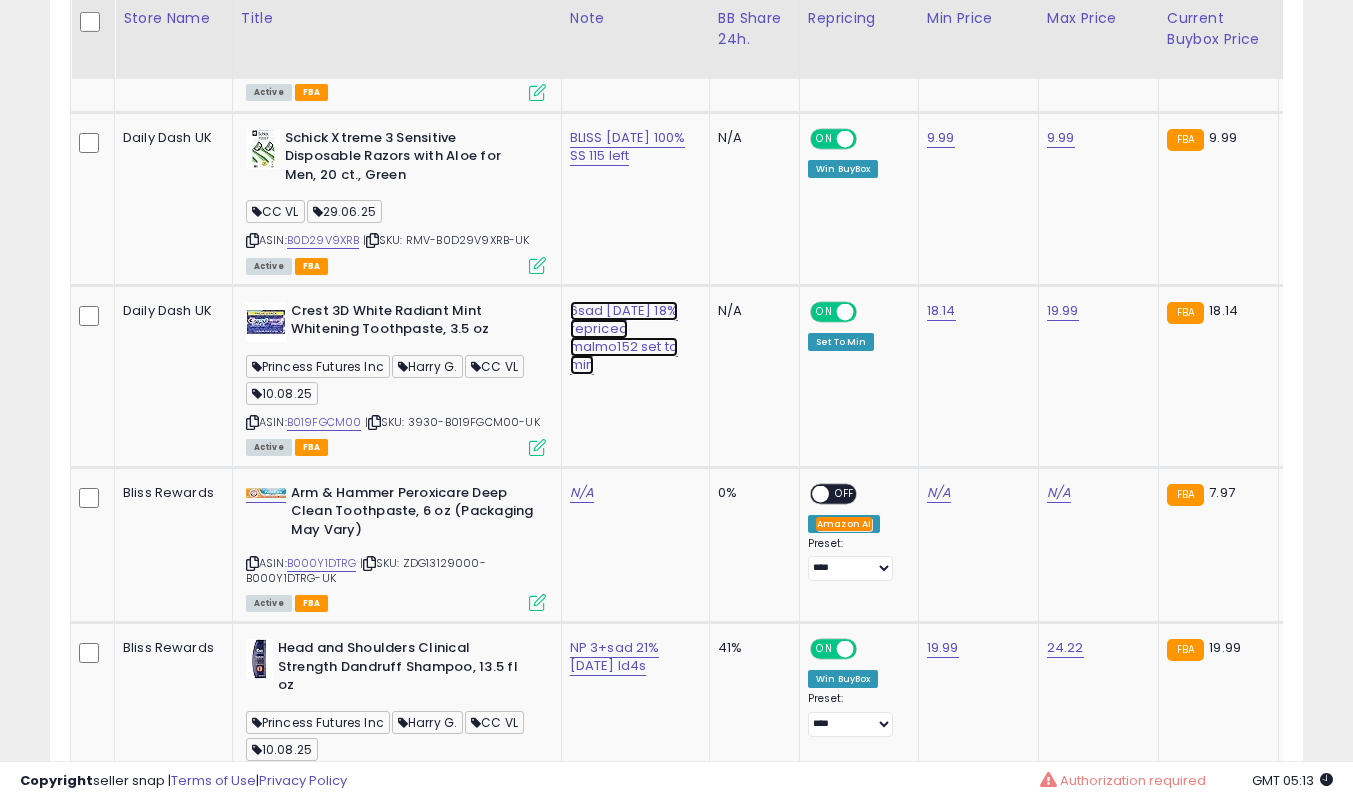 click on "6sad [DATE] 18% repriced malmo152 set to min" at bounding box center [617, -547] 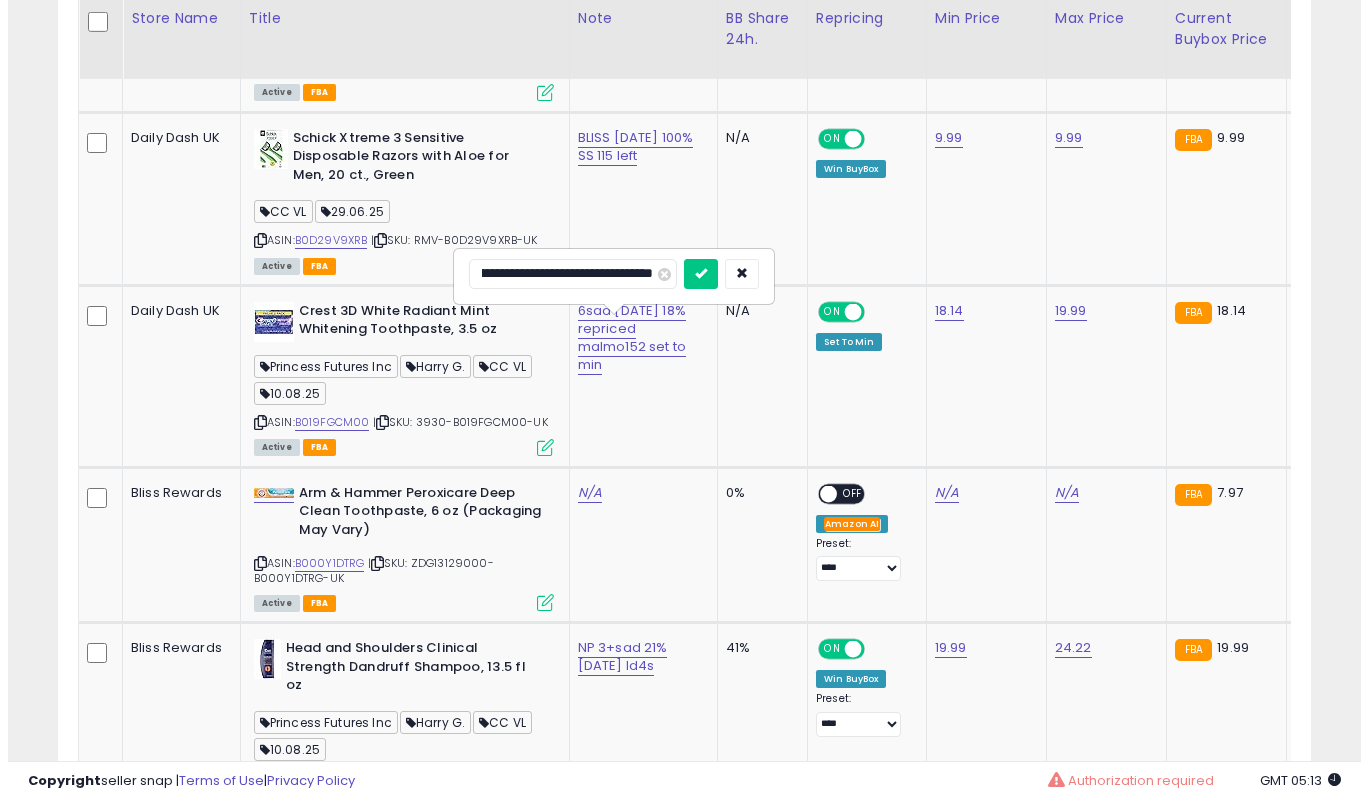scroll, scrollTop: 0, scrollLeft: 0, axis: both 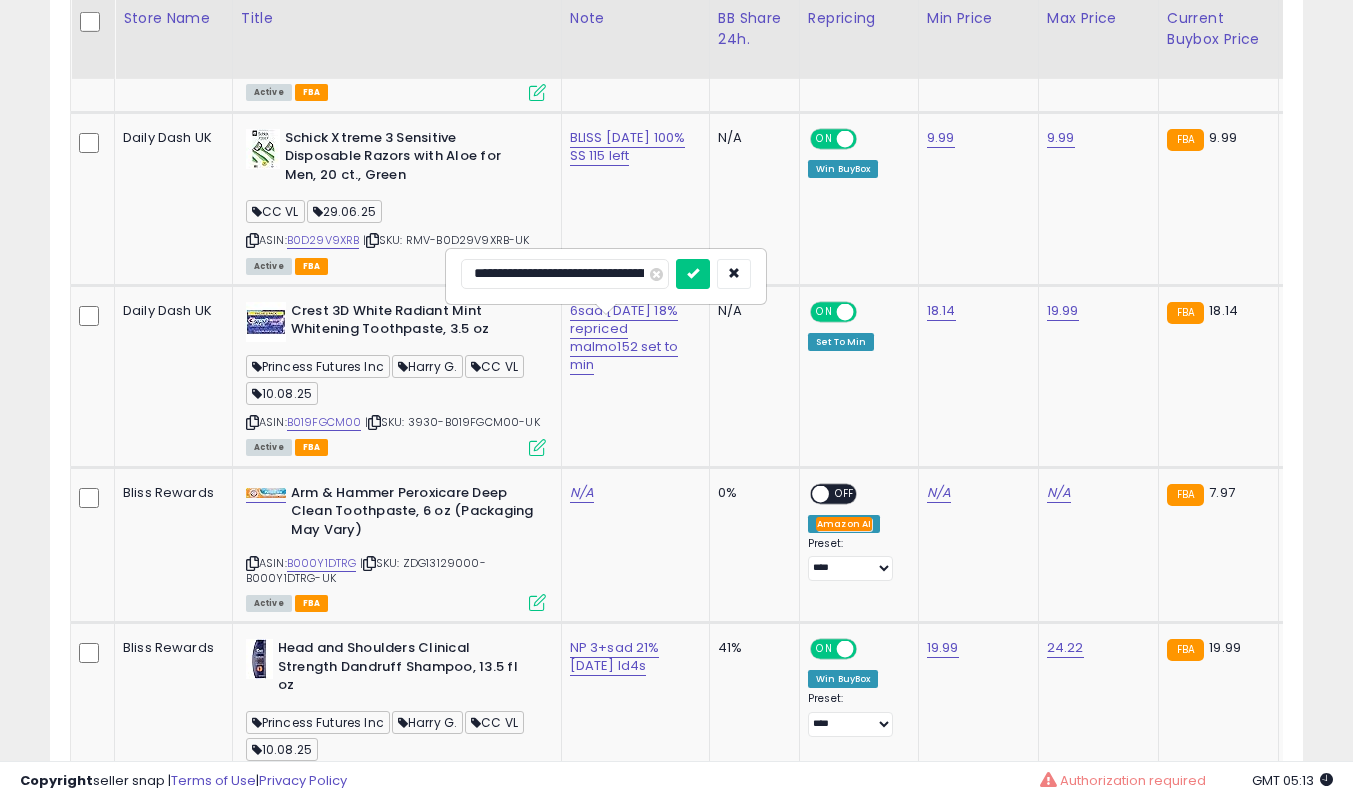 type on "**********" 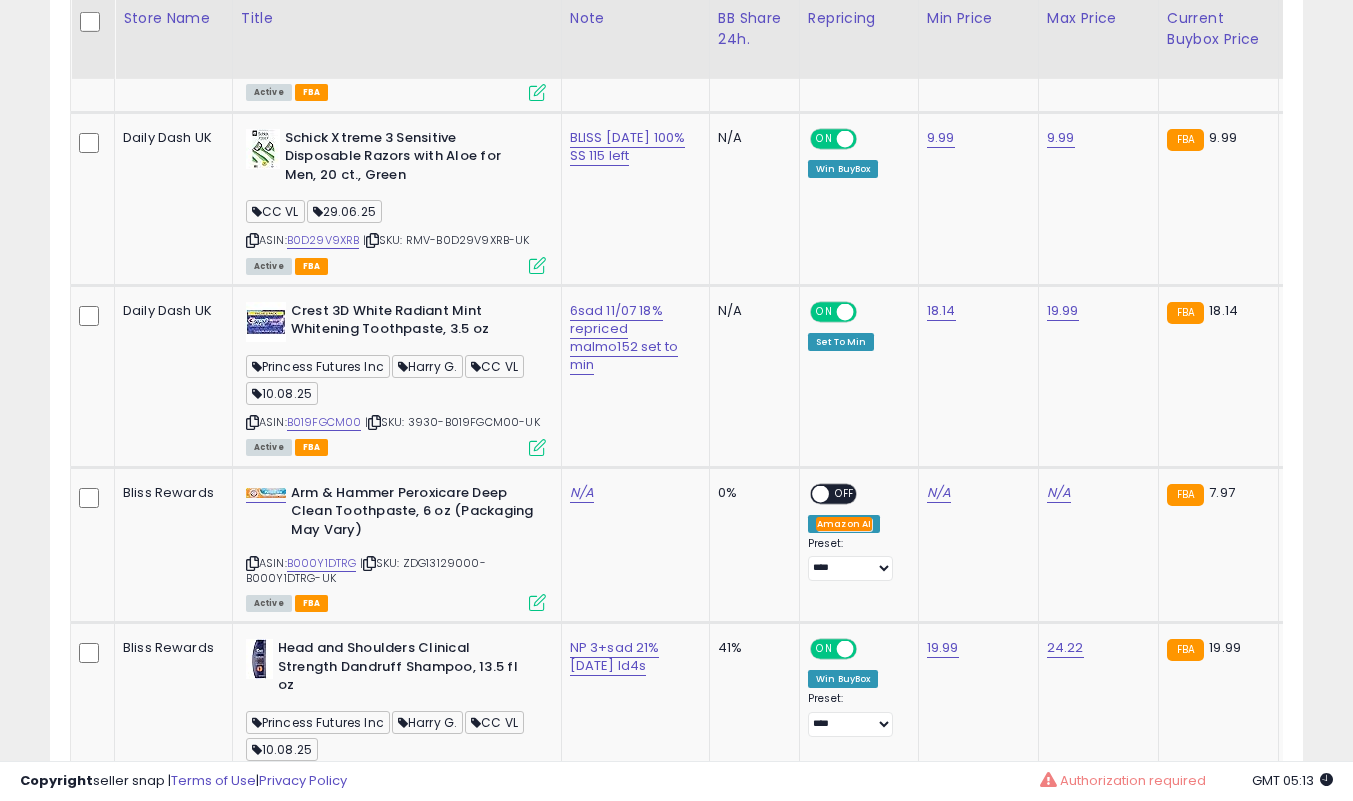 click at bounding box center [252, 563] 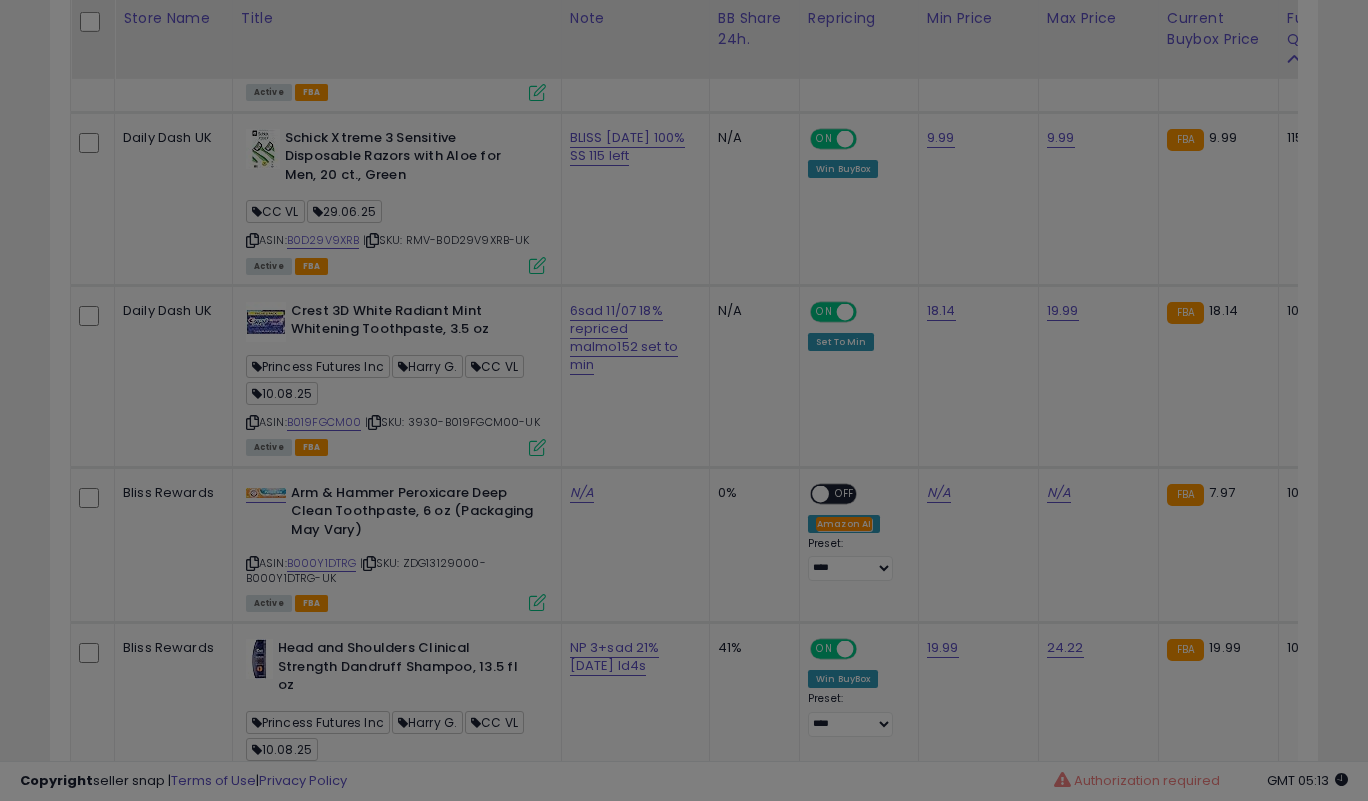 scroll, scrollTop: 999590, scrollLeft: 999266, axis: both 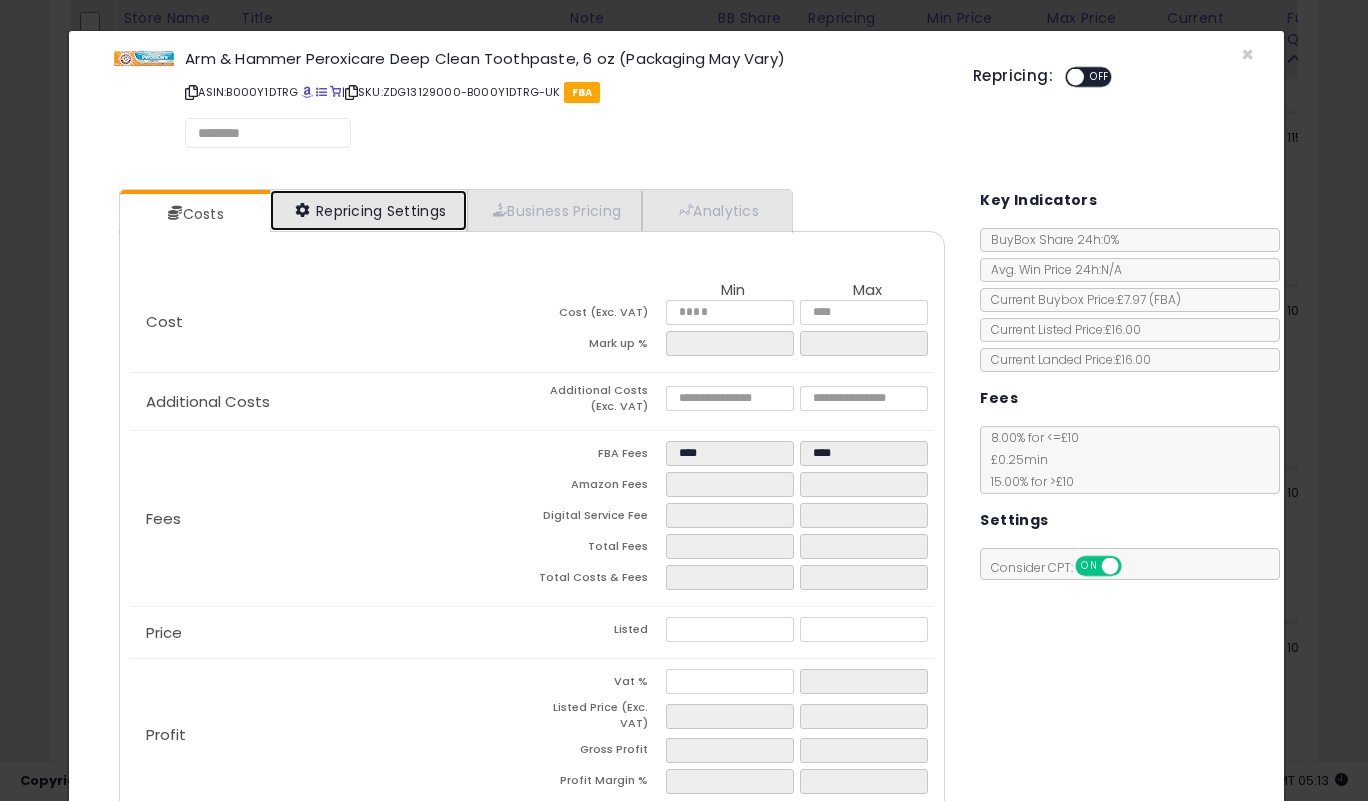 click on "Repricing Settings" at bounding box center (369, 210) 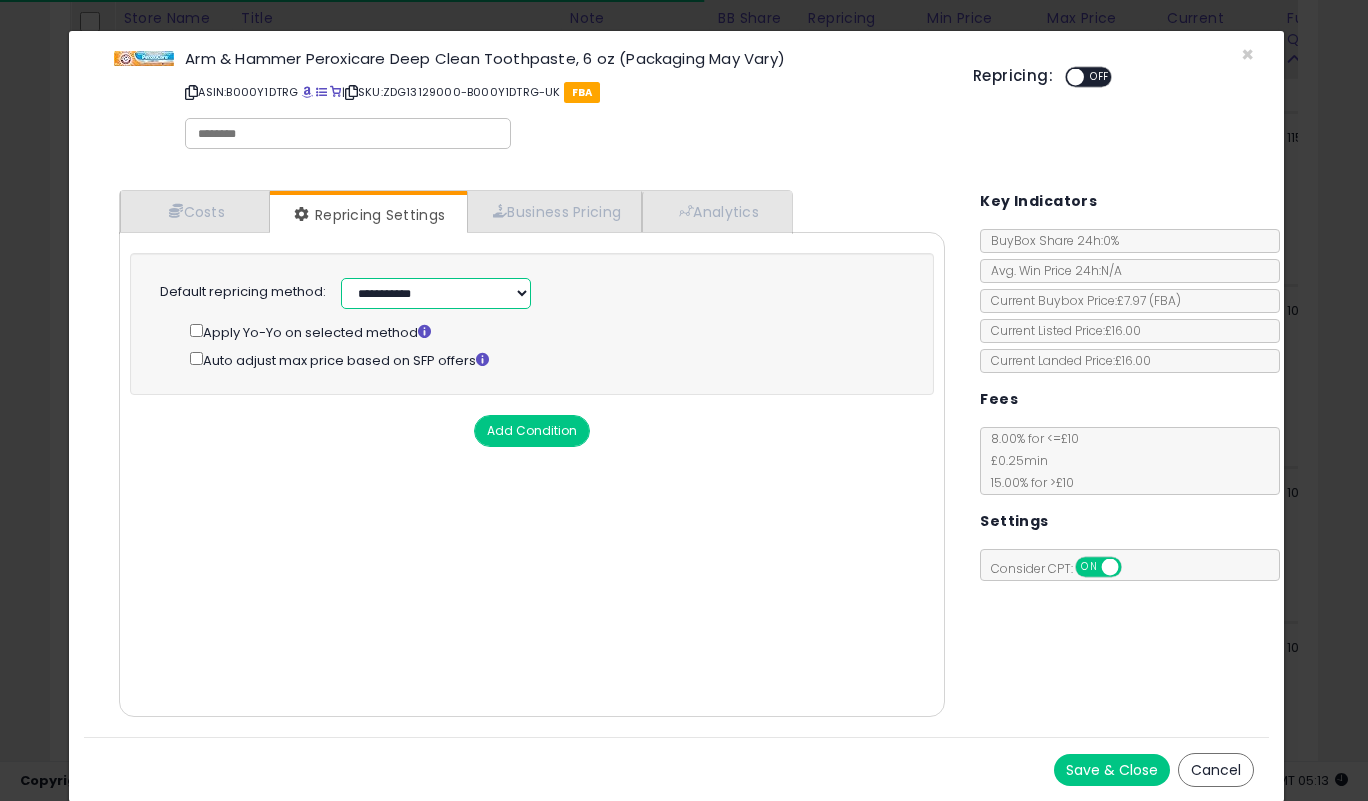 click on "**********" at bounding box center (436, 293) 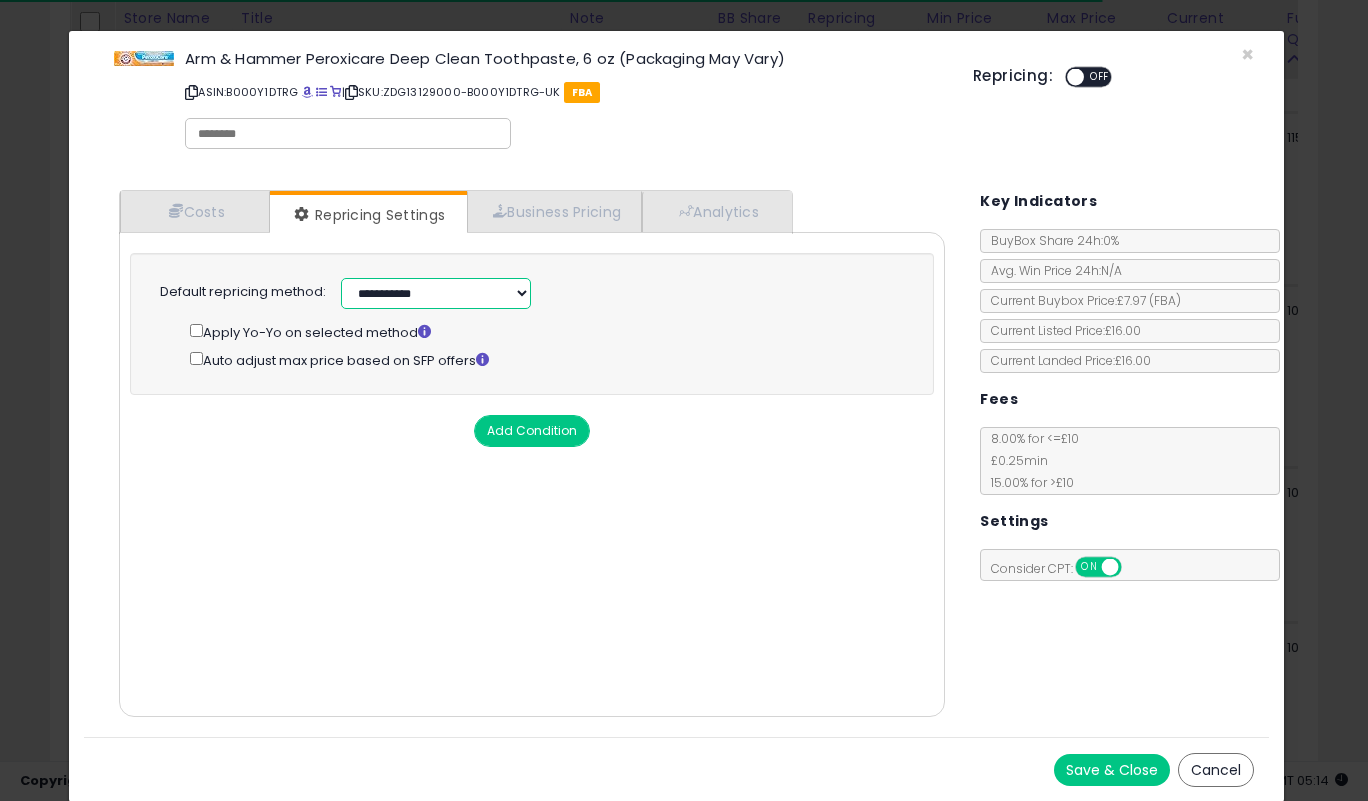 select on "******" 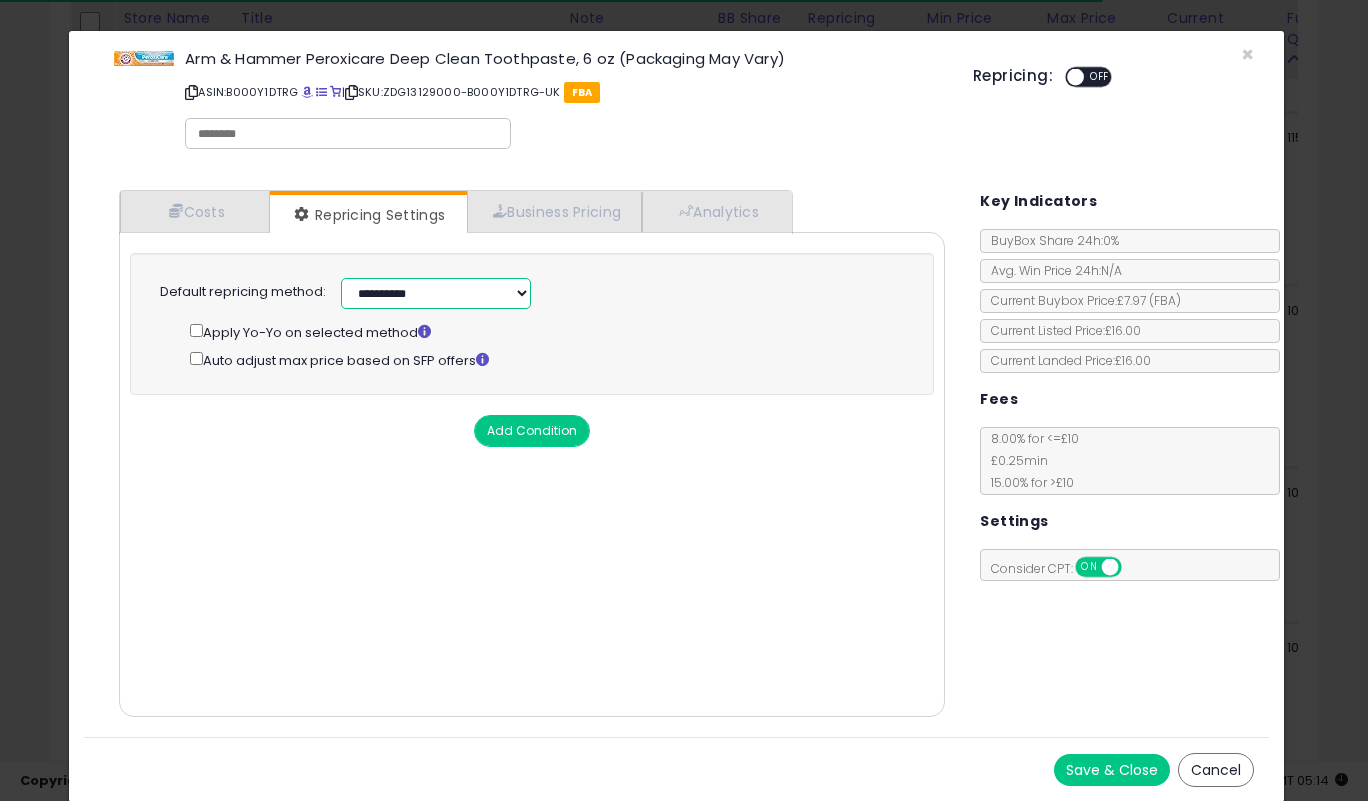 click on "**********" at bounding box center [436, 293] 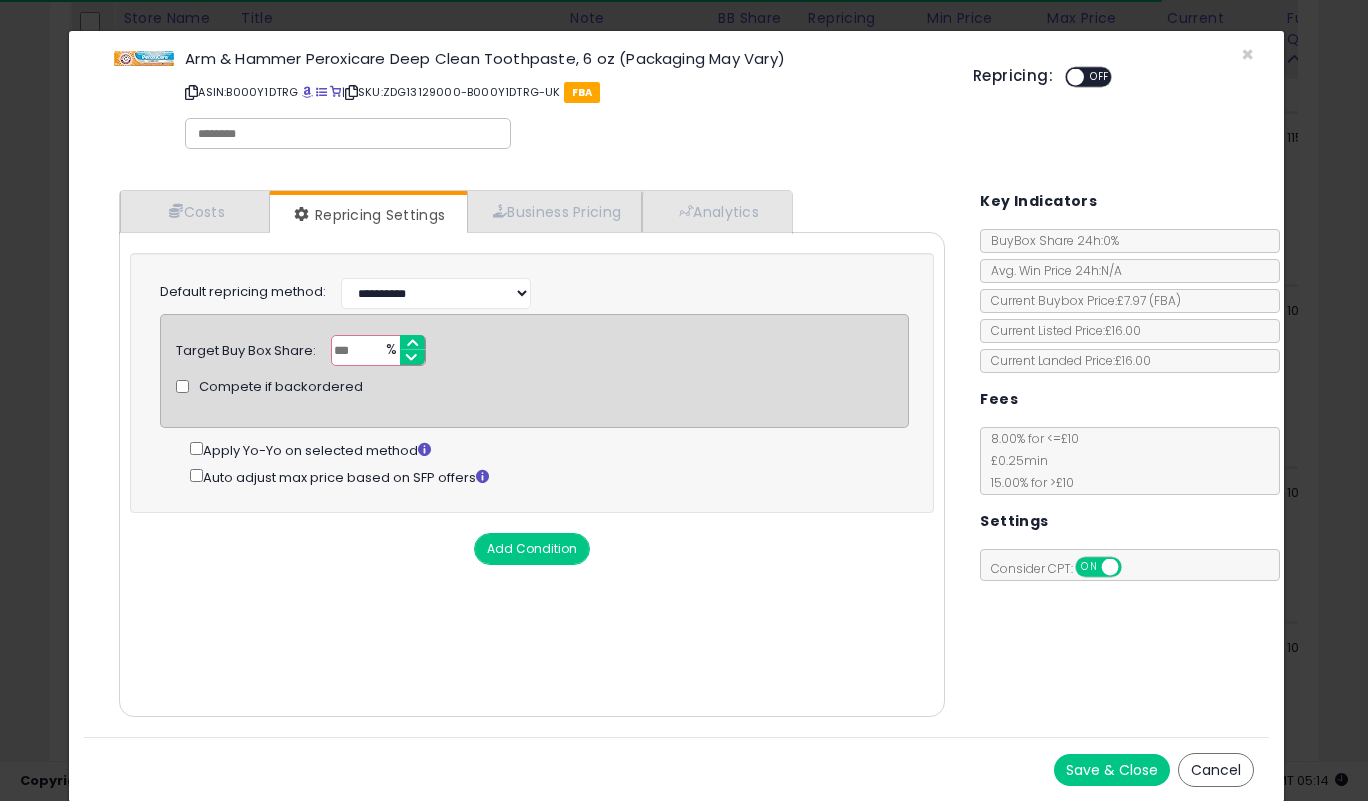 click on "***" at bounding box center (378, 350) 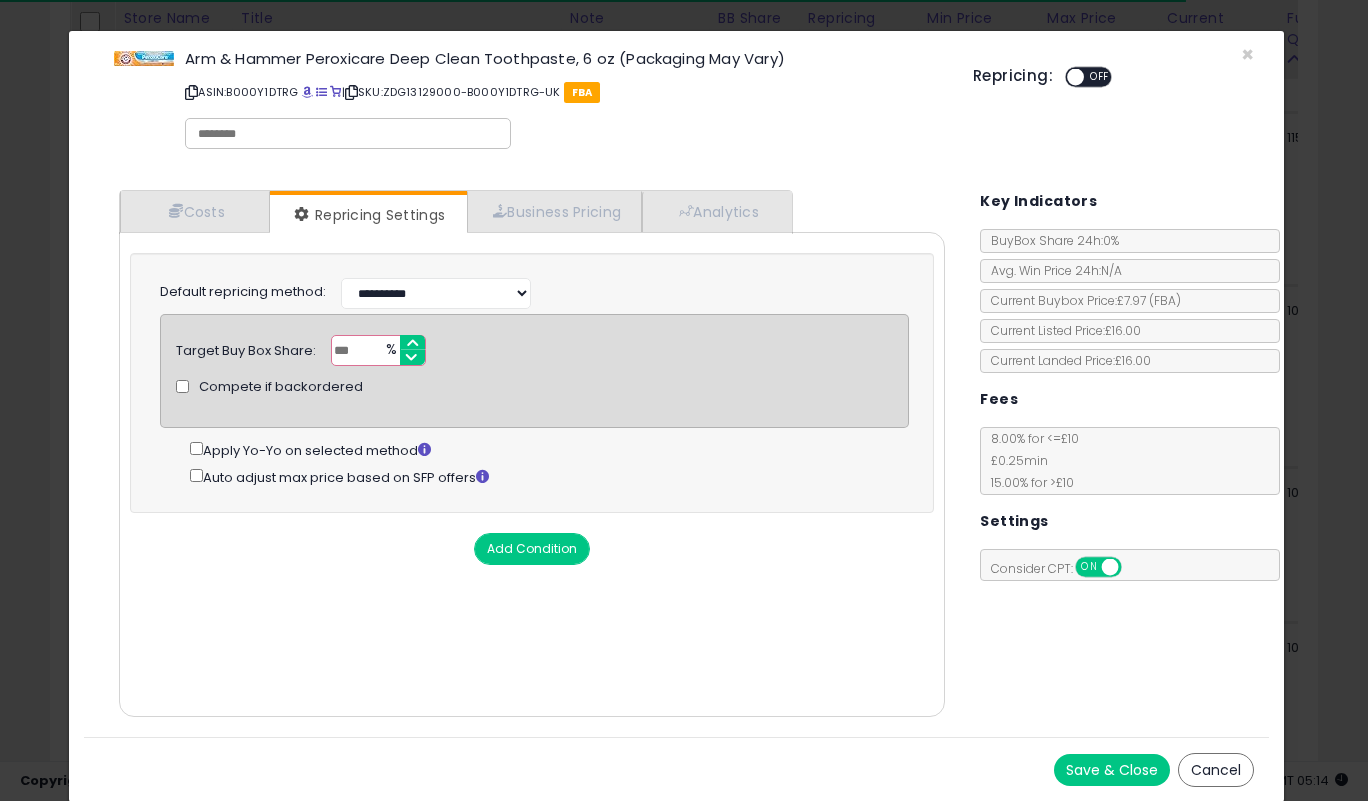 click on "***" at bounding box center (378, 350) 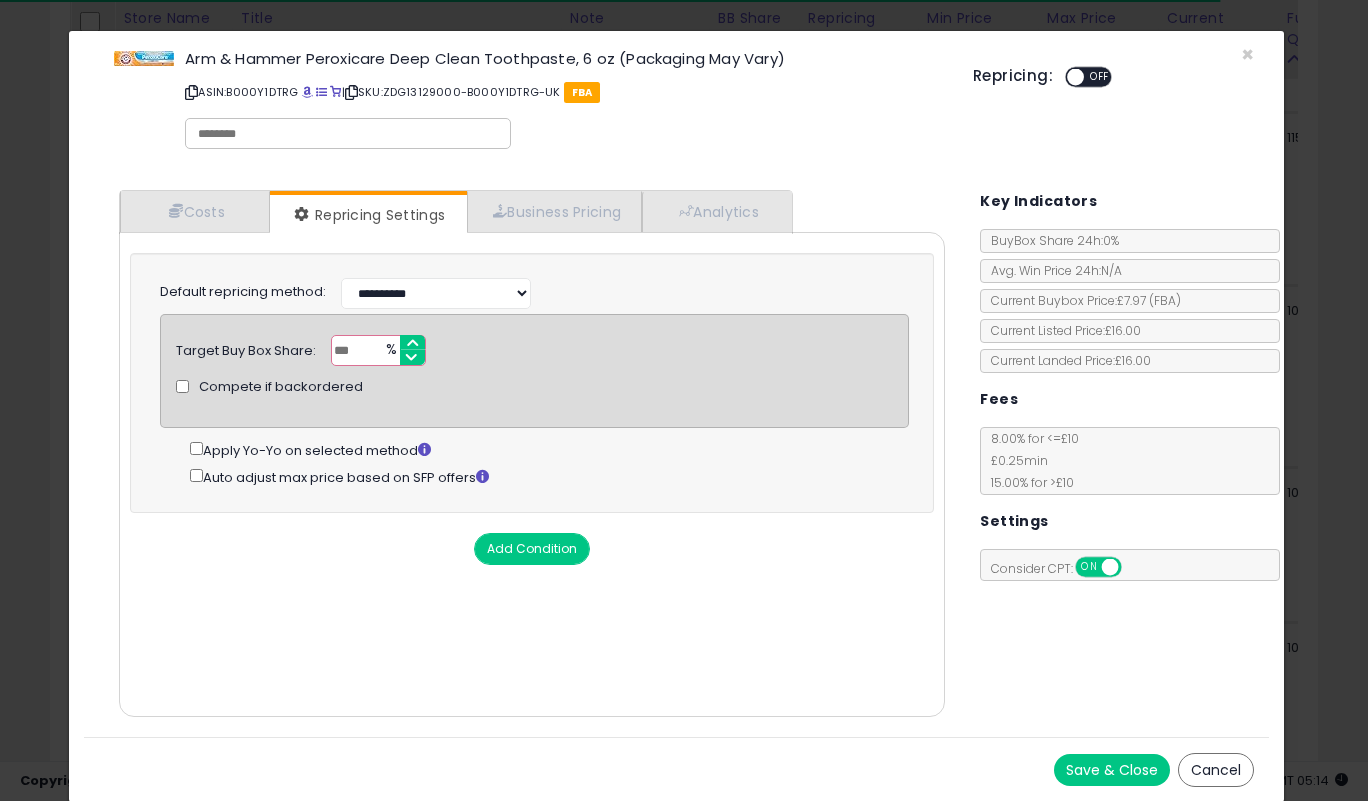 click on "***" at bounding box center (378, 350) 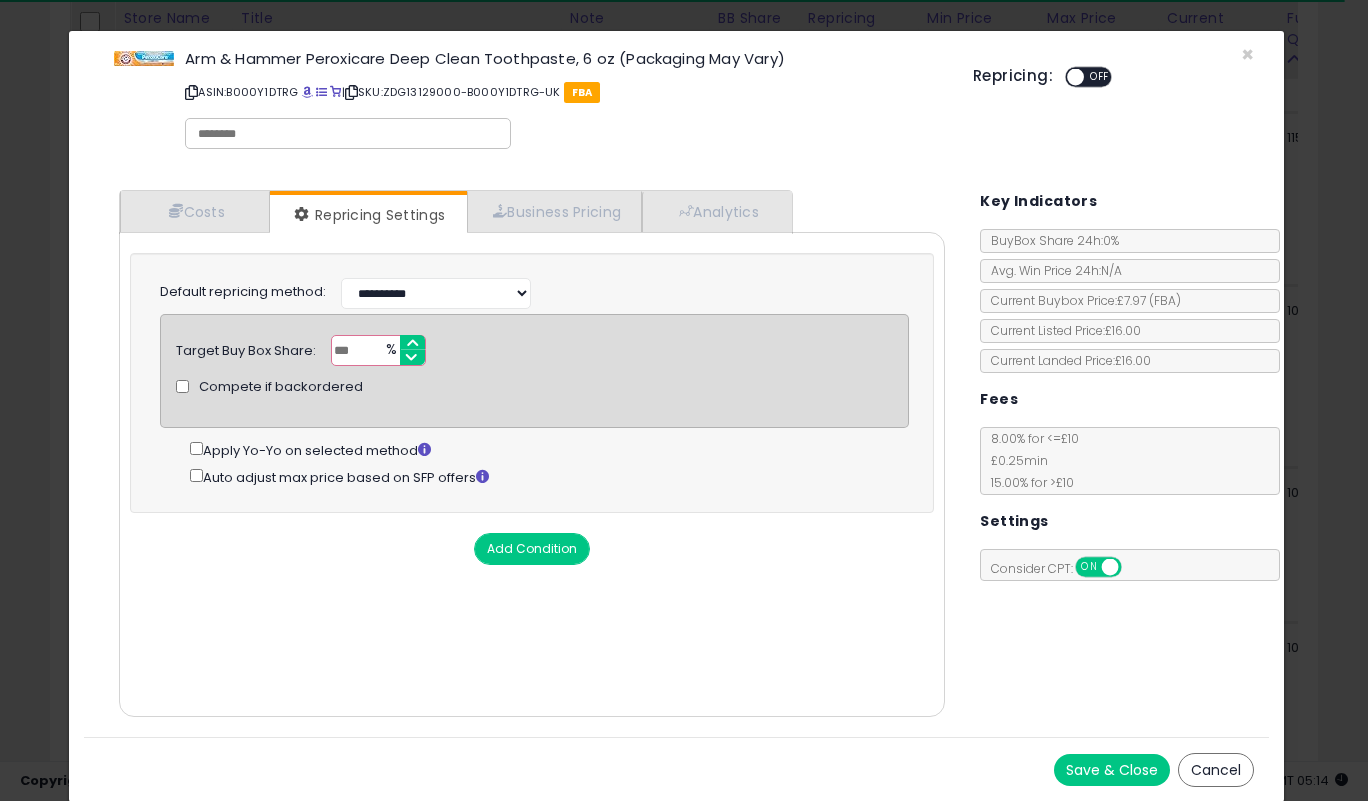 type on "**" 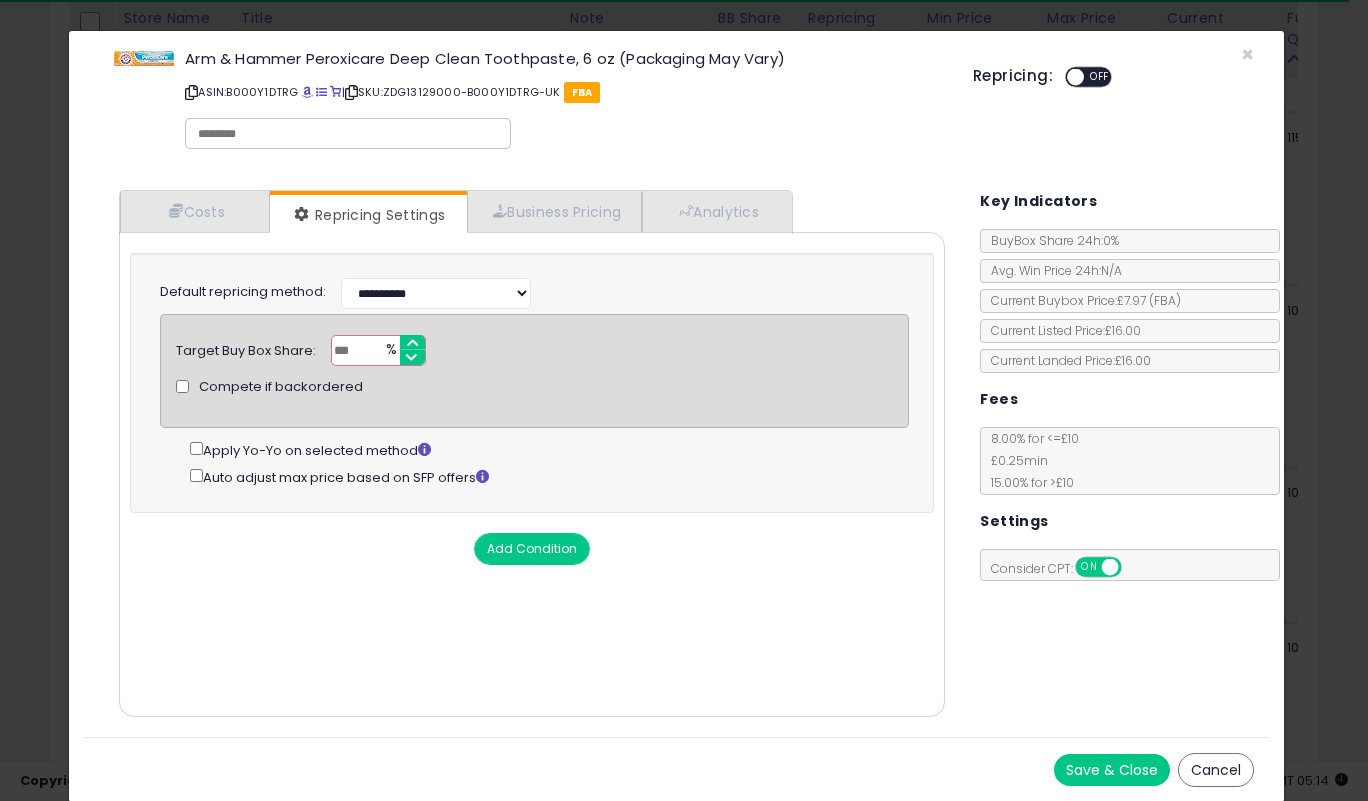 click on "Save & Close" at bounding box center (1112, 770) 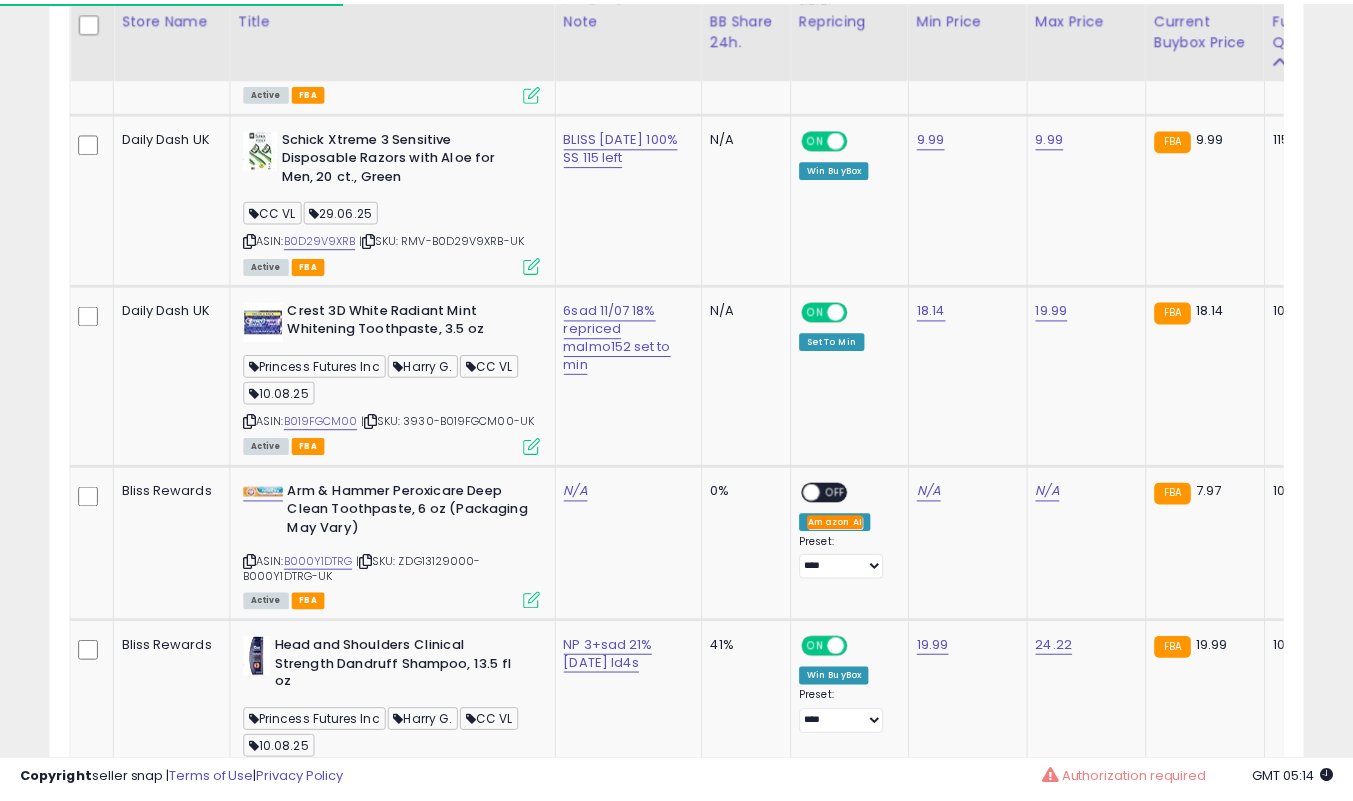 scroll, scrollTop: 410, scrollLeft: 725, axis: both 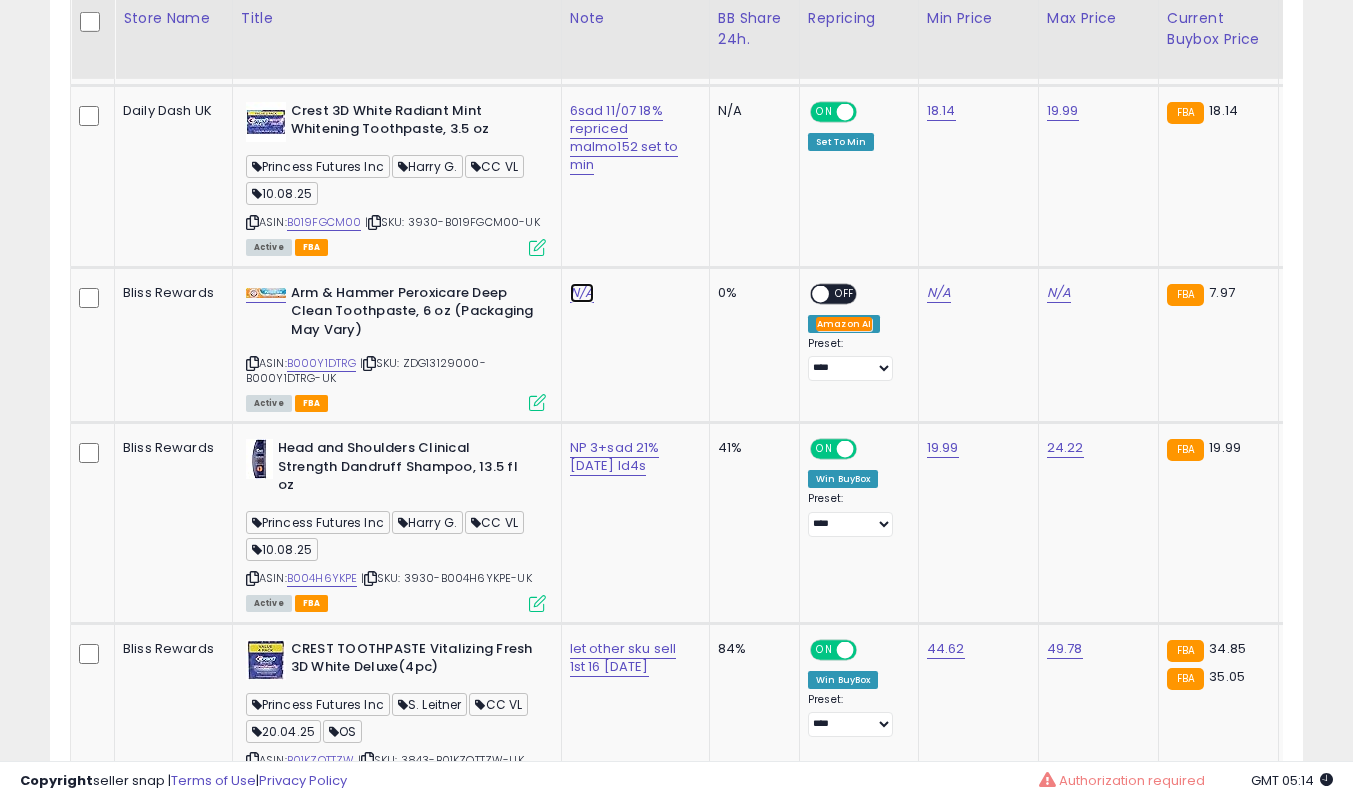 click on "N/A" at bounding box center [582, 293] 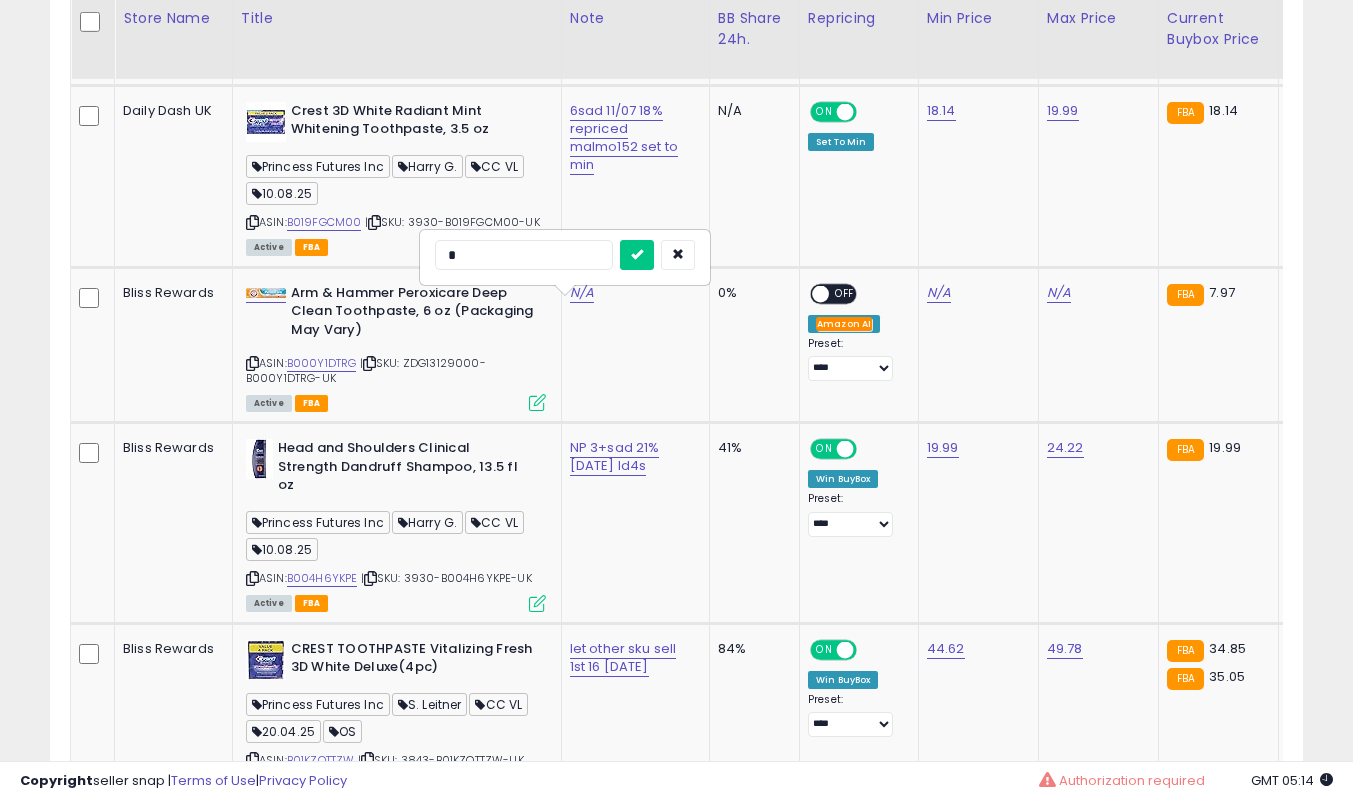 type on "**" 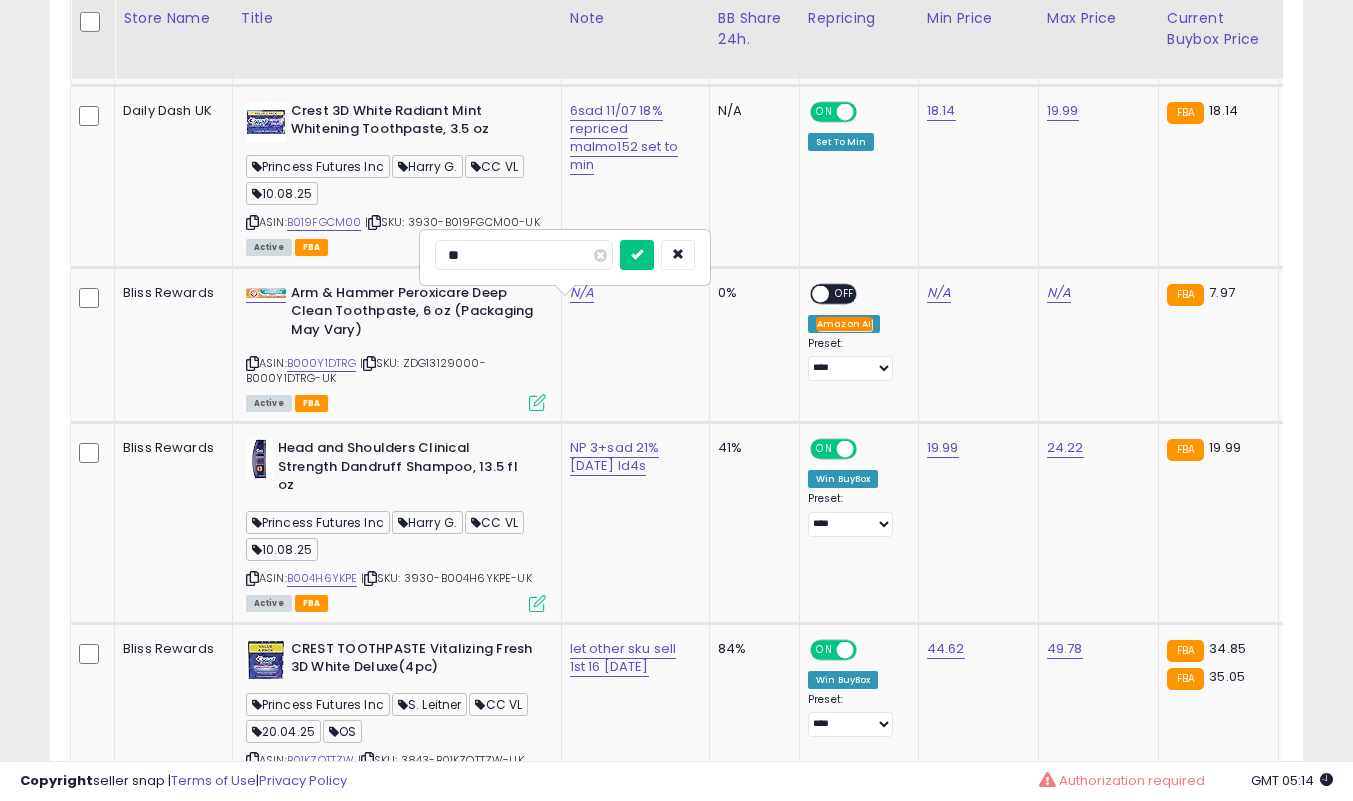 click at bounding box center (637, 255) 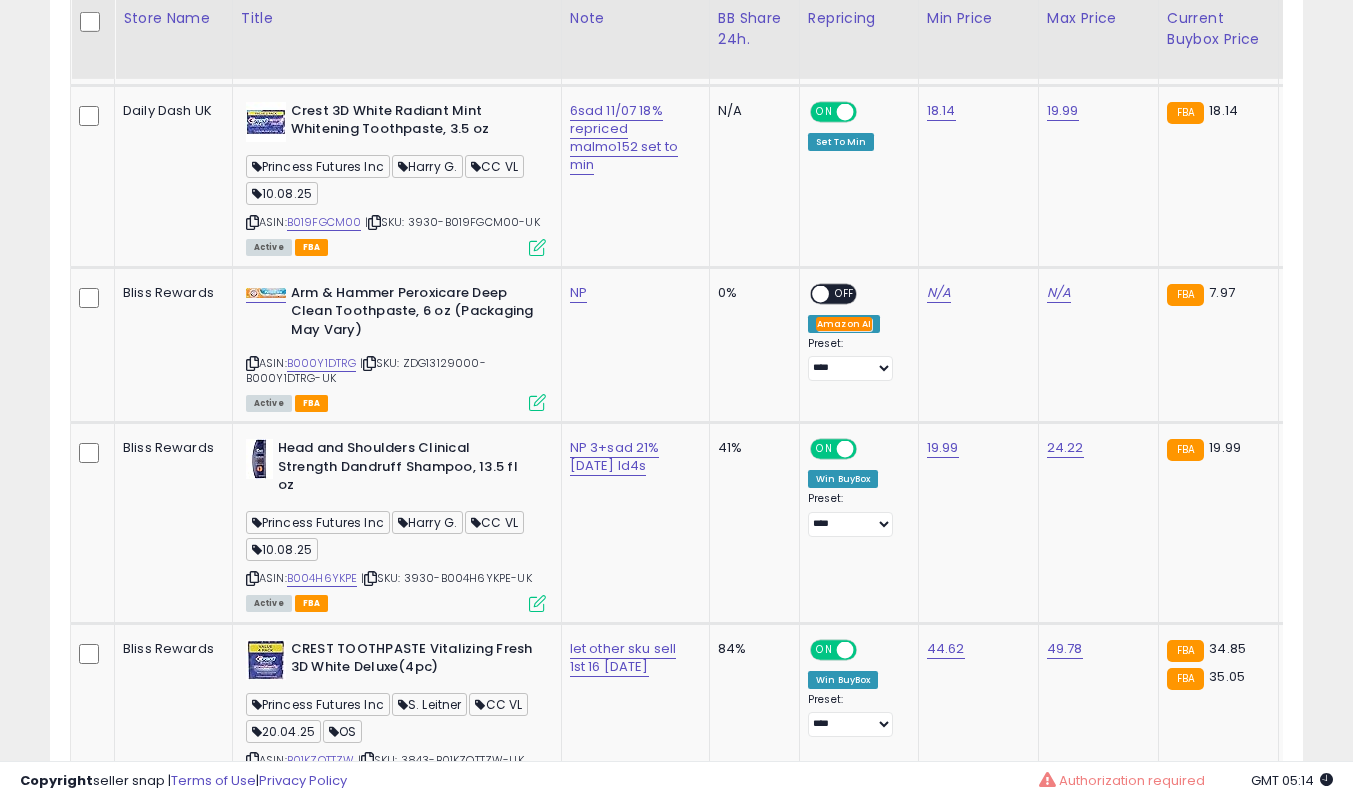 scroll, scrollTop: 2039, scrollLeft: 0, axis: vertical 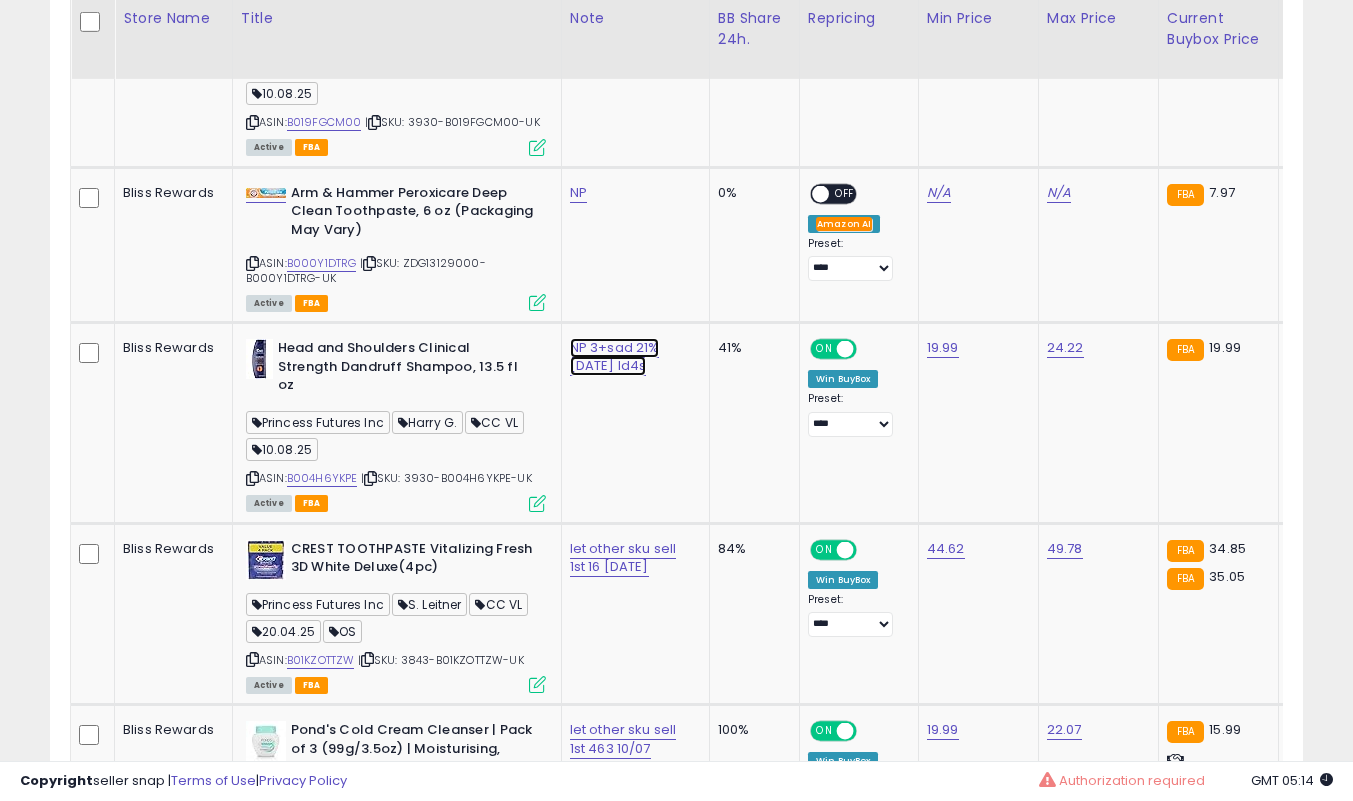 click on "NP 3+sad 21% [DATE] ld4s" at bounding box center [617, -847] 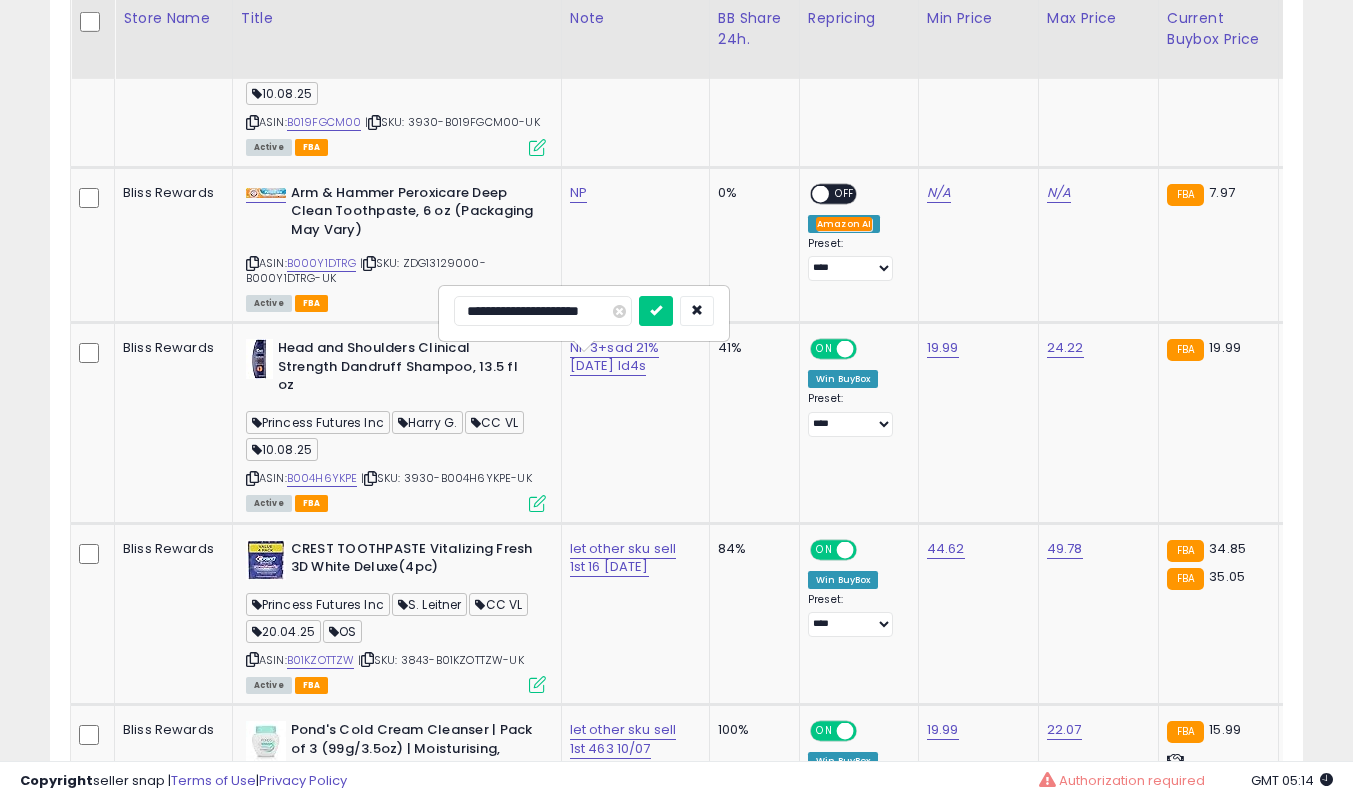 type on "**********" 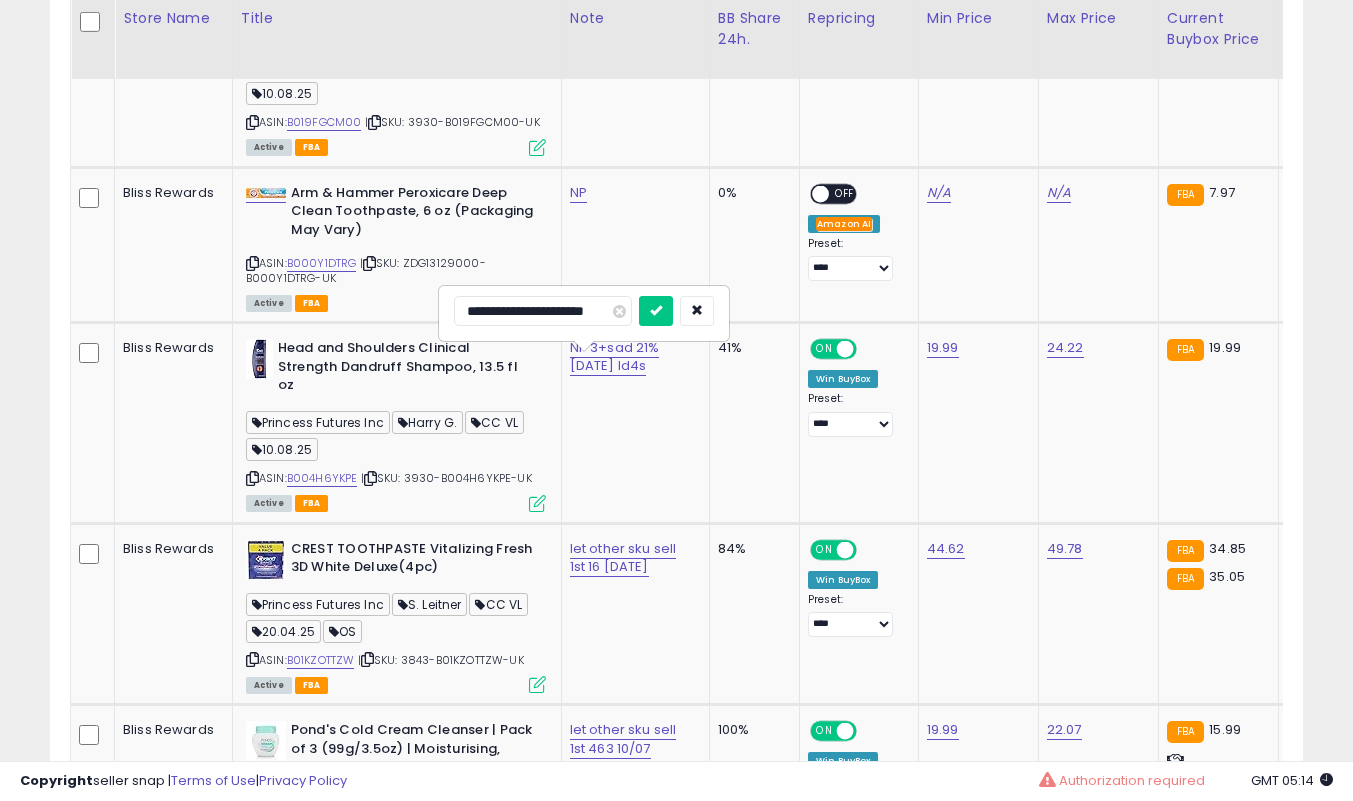 click at bounding box center (656, 311) 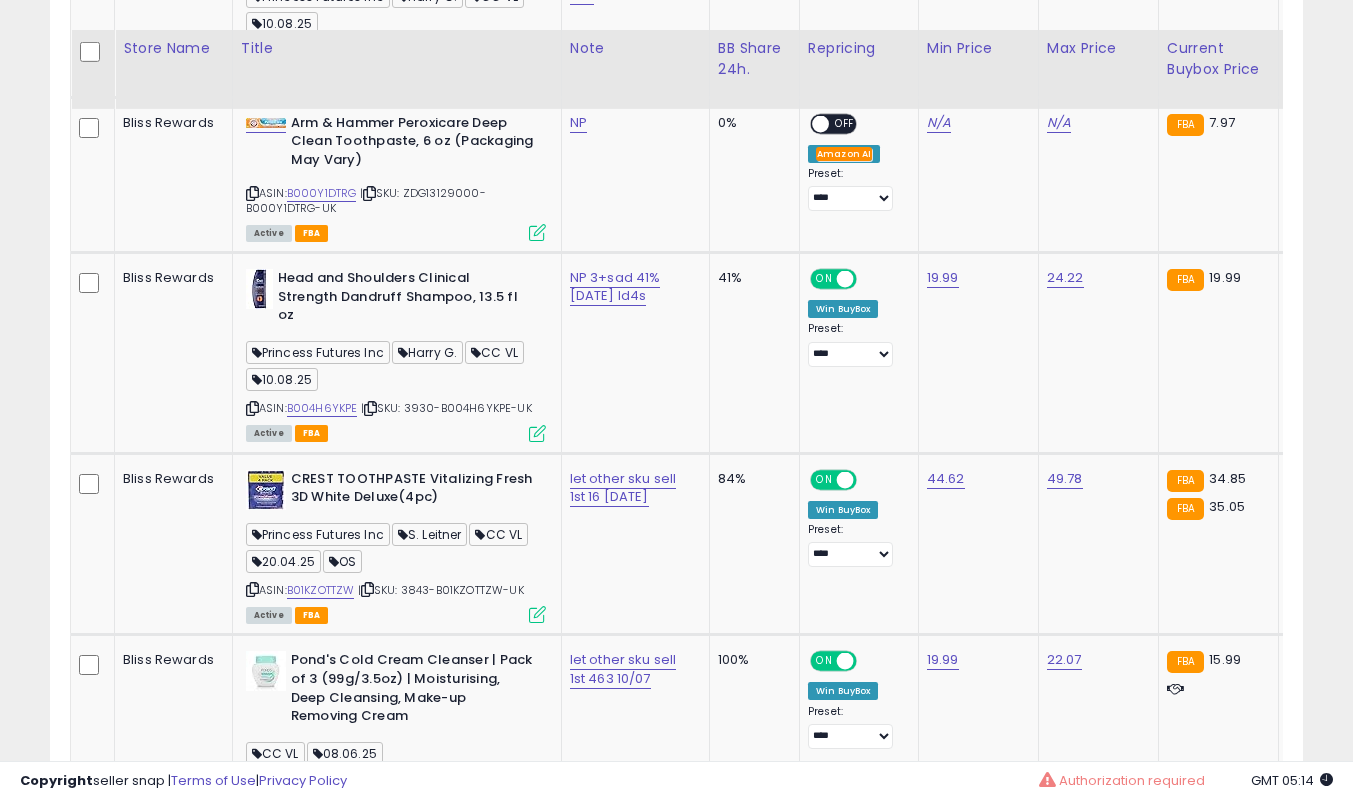 scroll, scrollTop: 2139, scrollLeft: 0, axis: vertical 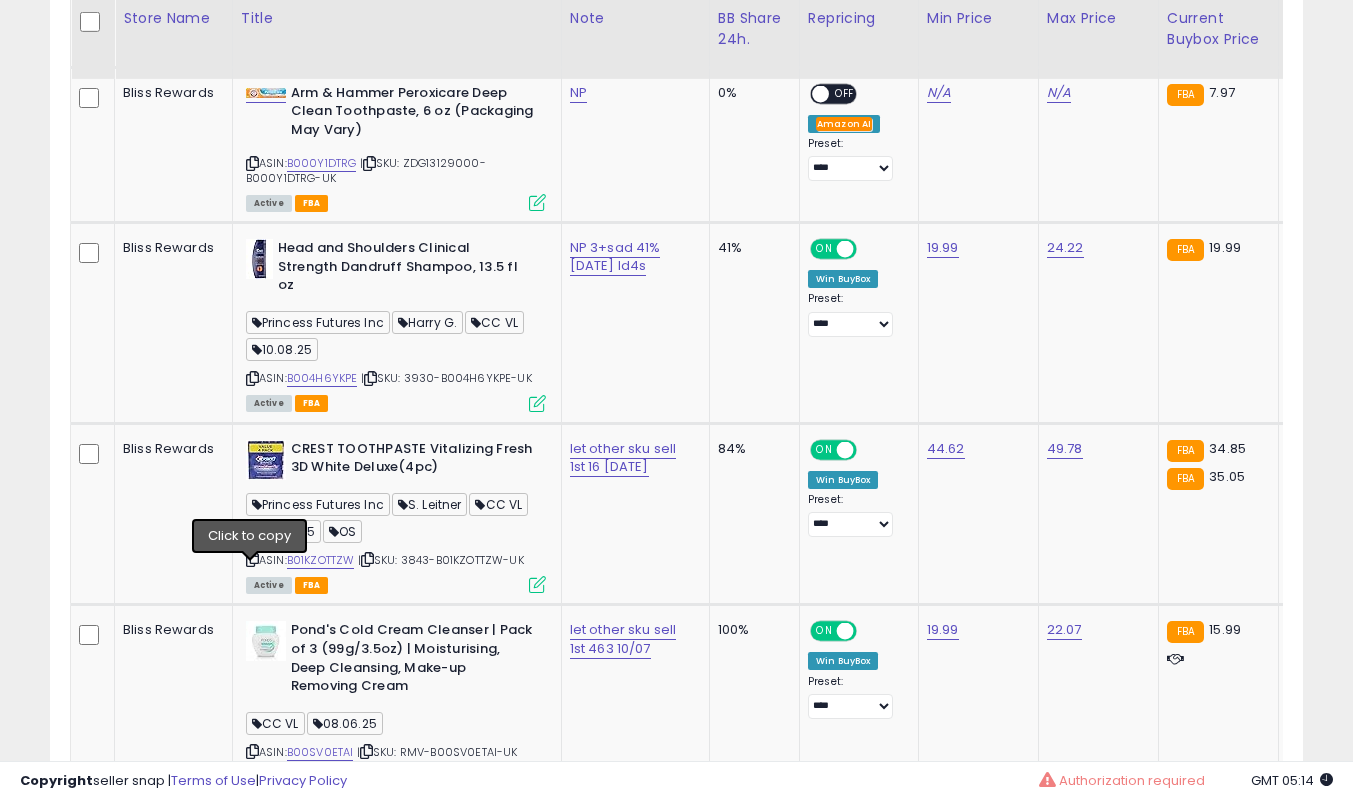 click at bounding box center (252, 559) 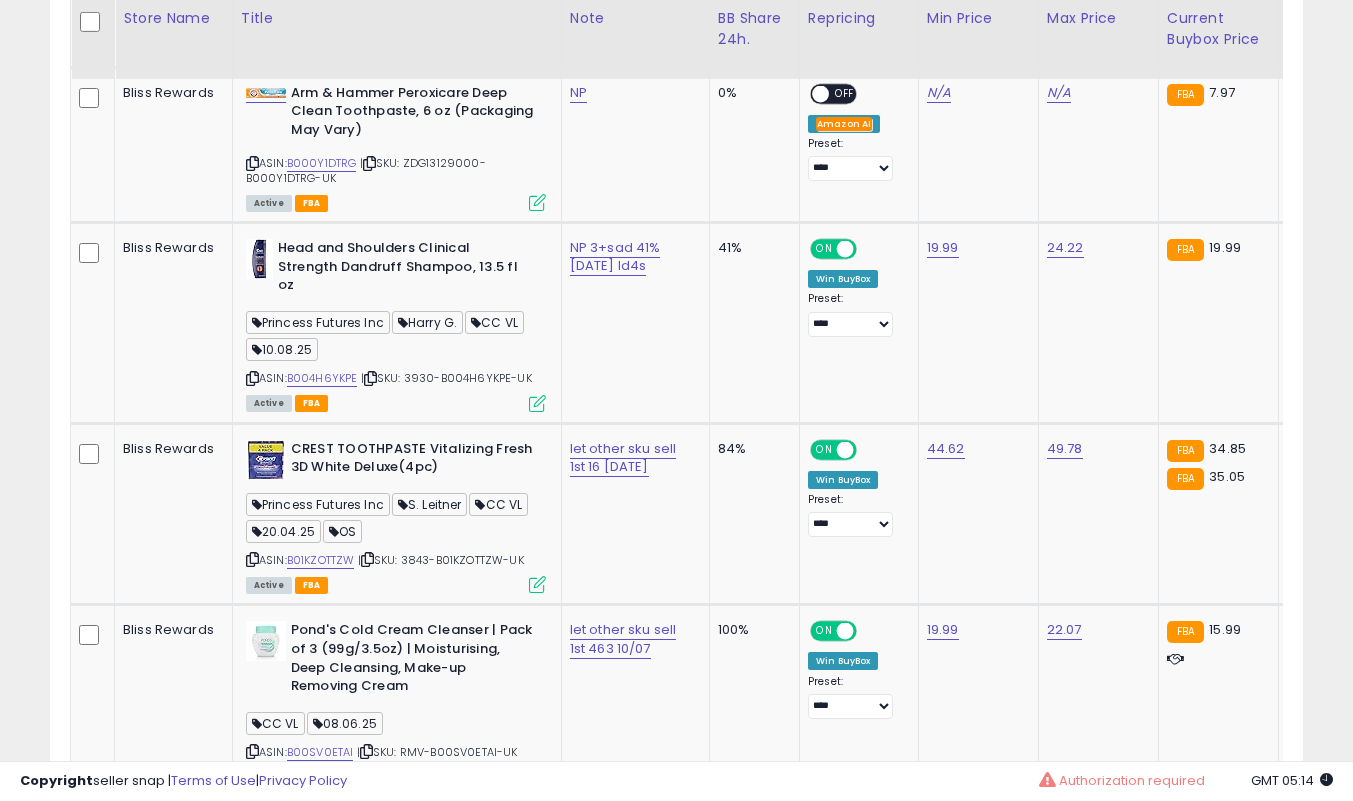 click on "**********" at bounding box center [676, 3207] 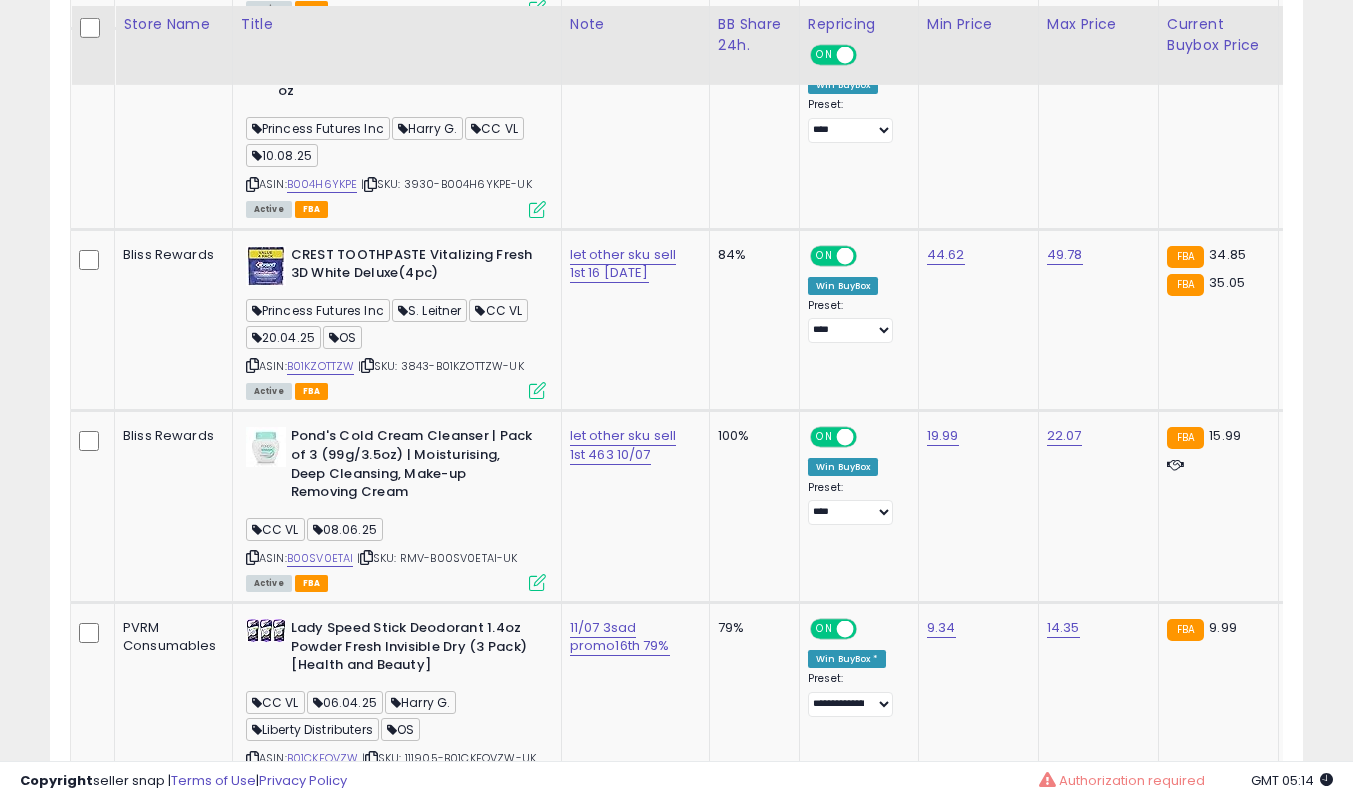 scroll, scrollTop: 2339, scrollLeft: 0, axis: vertical 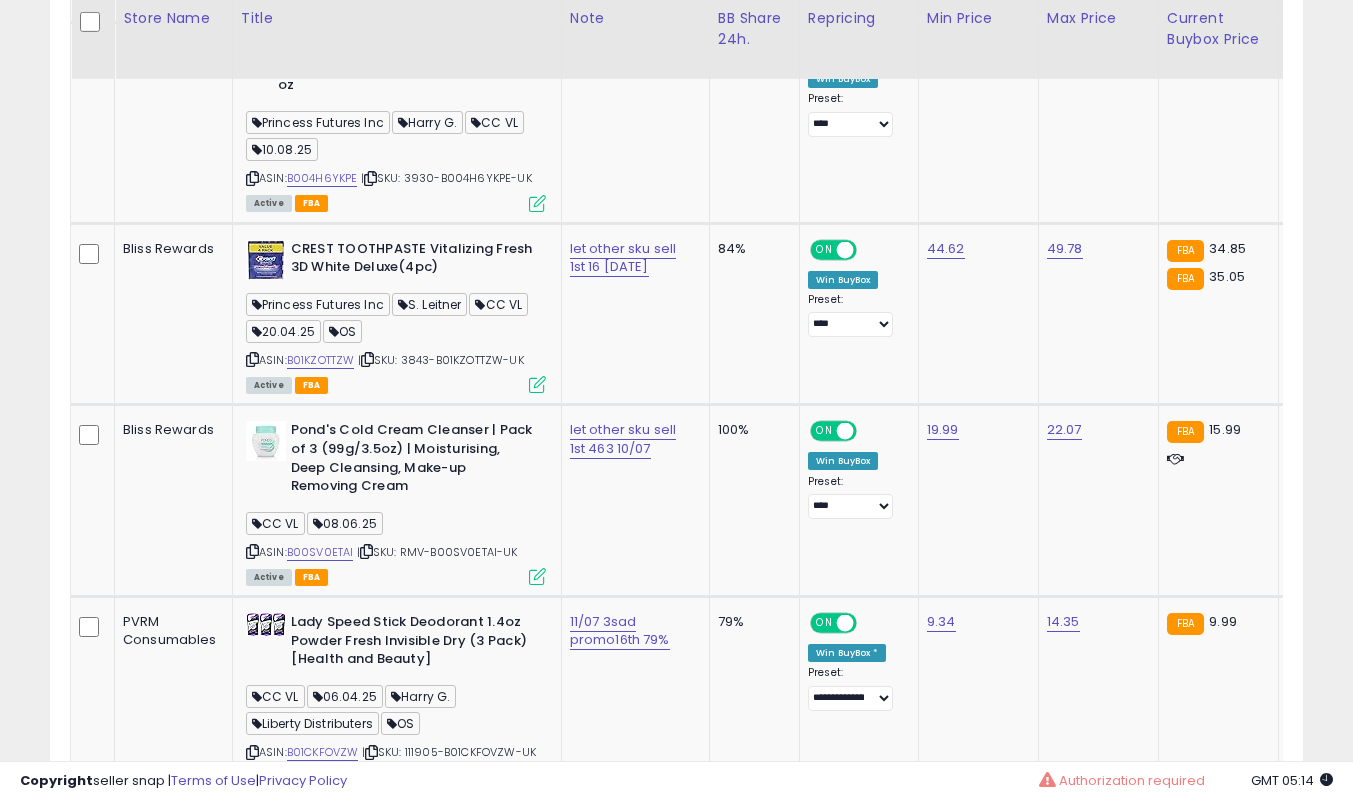click at bounding box center (252, 551) 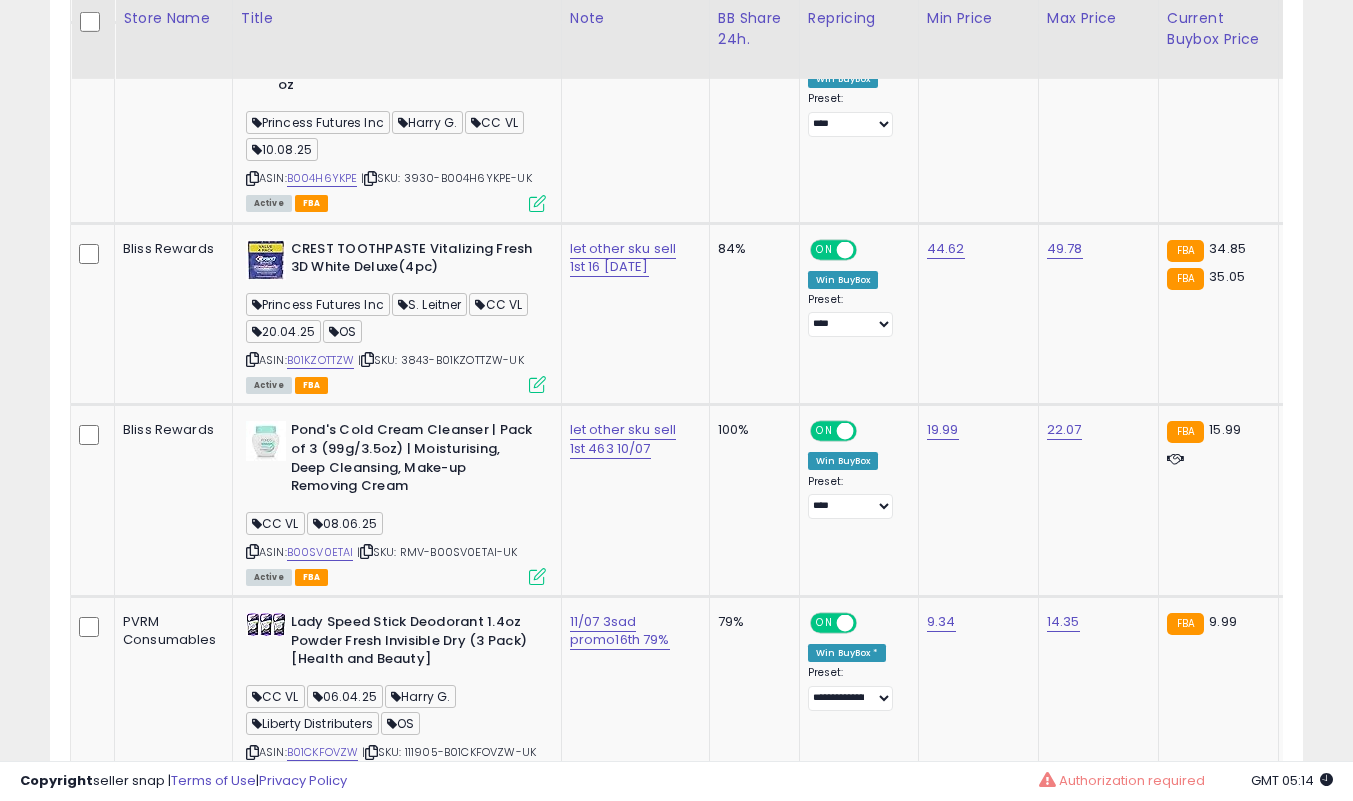 drag, startPoint x: 0, startPoint y: 569, endPoint x: 23, endPoint y: 561, distance: 24.351591 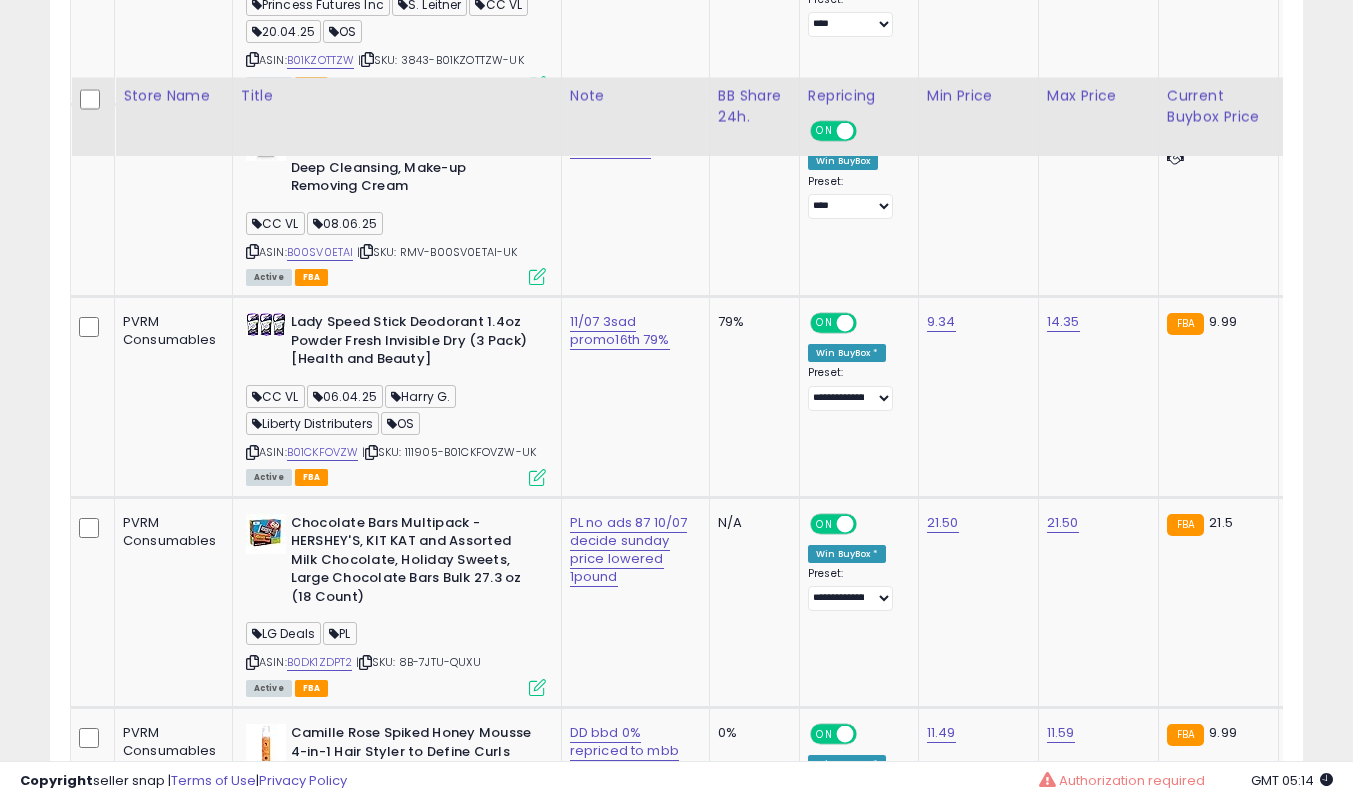 scroll, scrollTop: 2839, scrollLeft: 0, axis: vertical 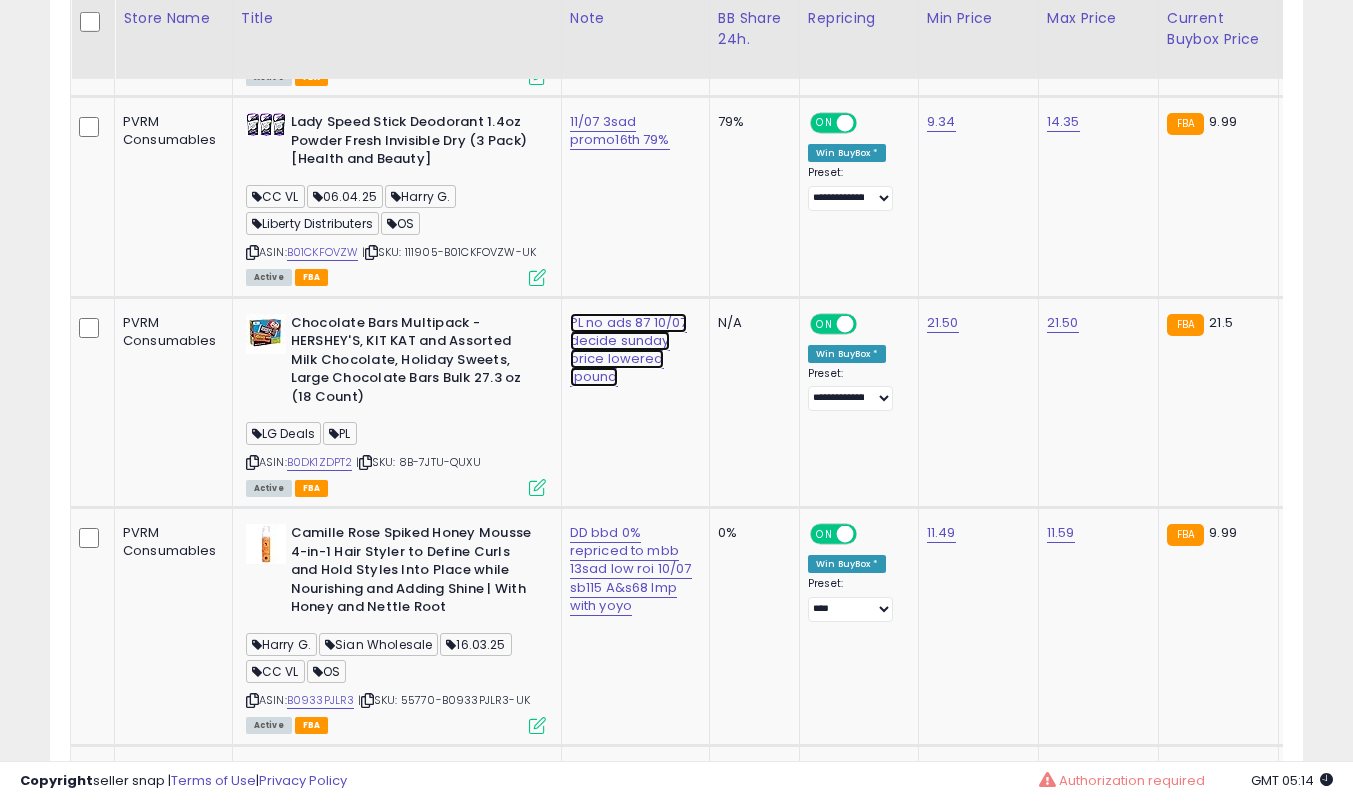 click on "PL no ads 87 10/07 decide sunday price lowered 1pound" at bounding box center [617, -1647] 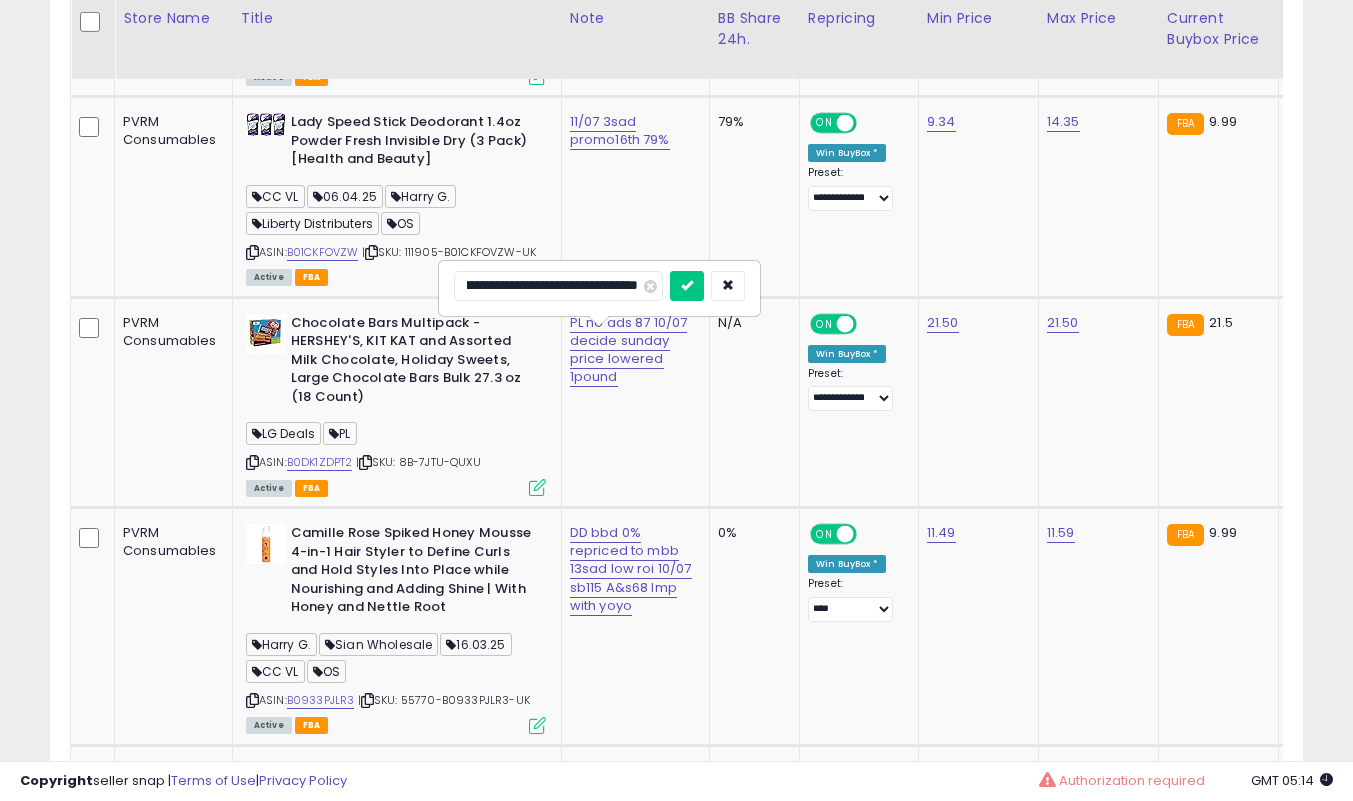 scroll, scrollTop: 0, scrollLeft: 0, axis: both 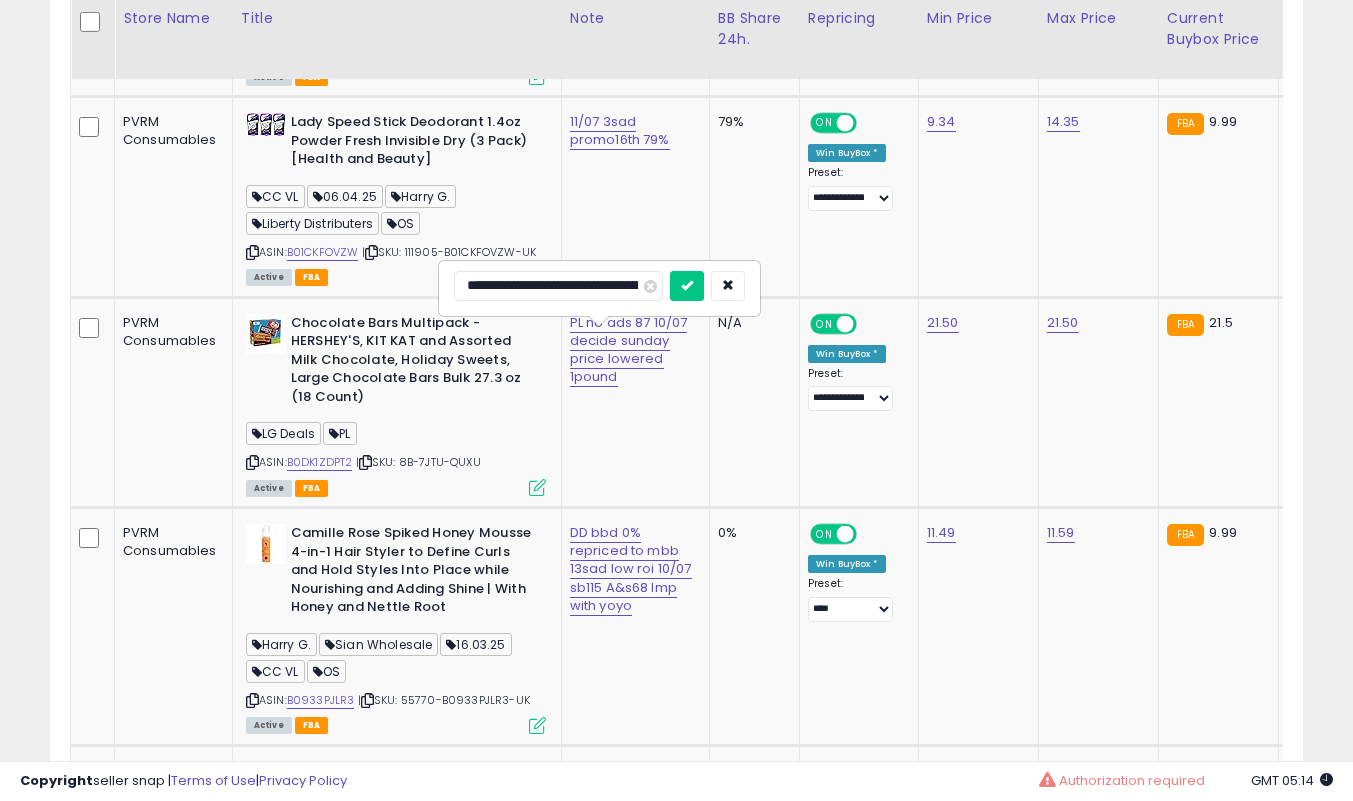 type on "**********" 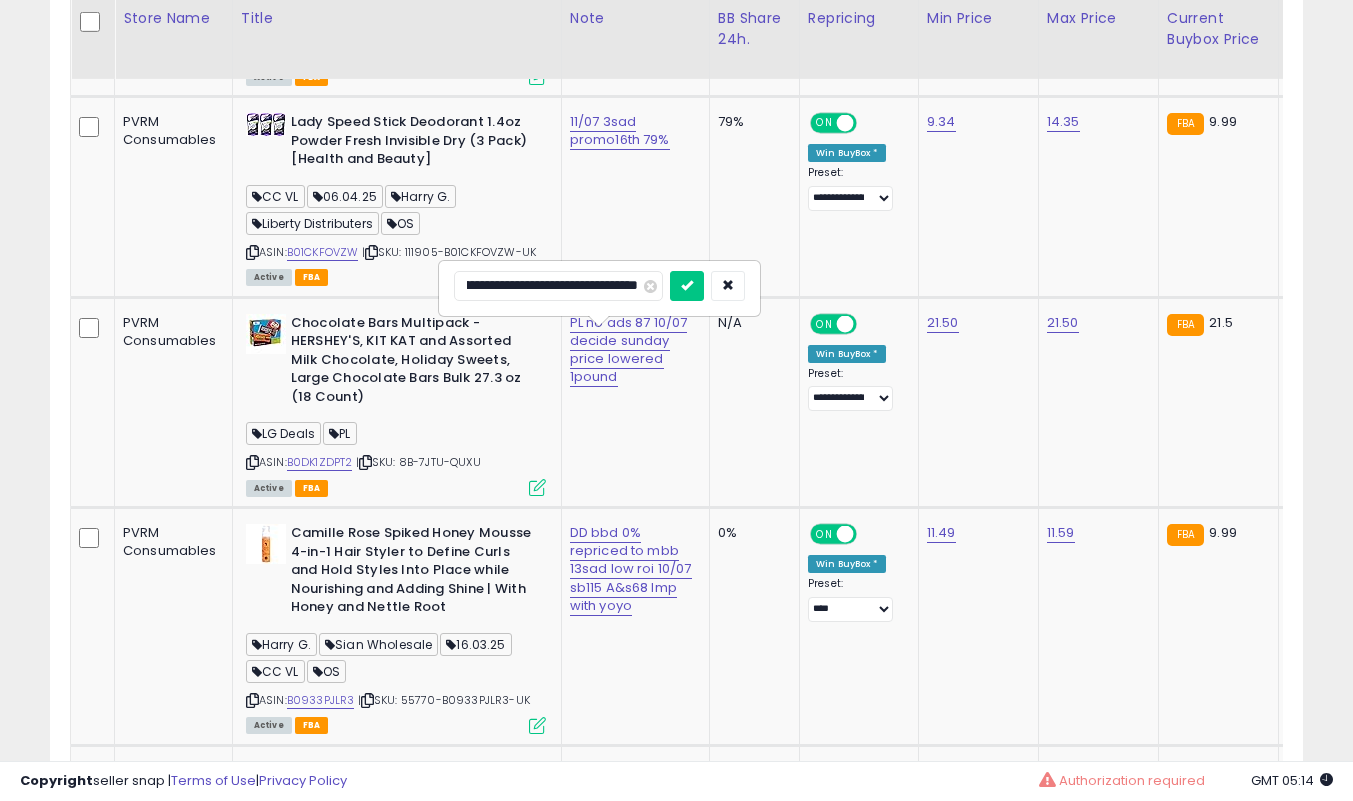 scroll, scrollTop: 0, scrollLeft: 127, axis: horizontal 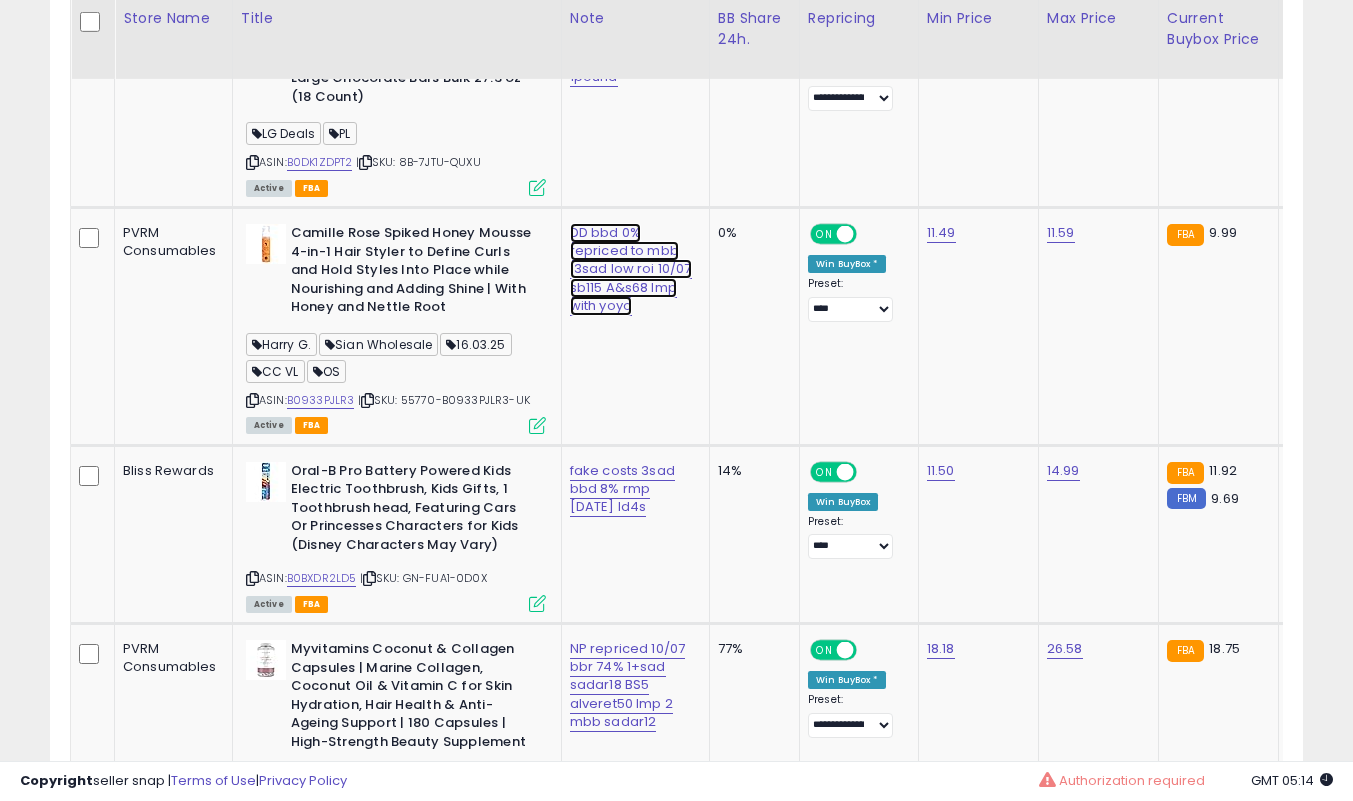 click on "DD bbd 0% repriced to mbb 13sad low roi 10/07 sb115  A&s68 lmp with yoyo" at bounding box center [617, -1947] 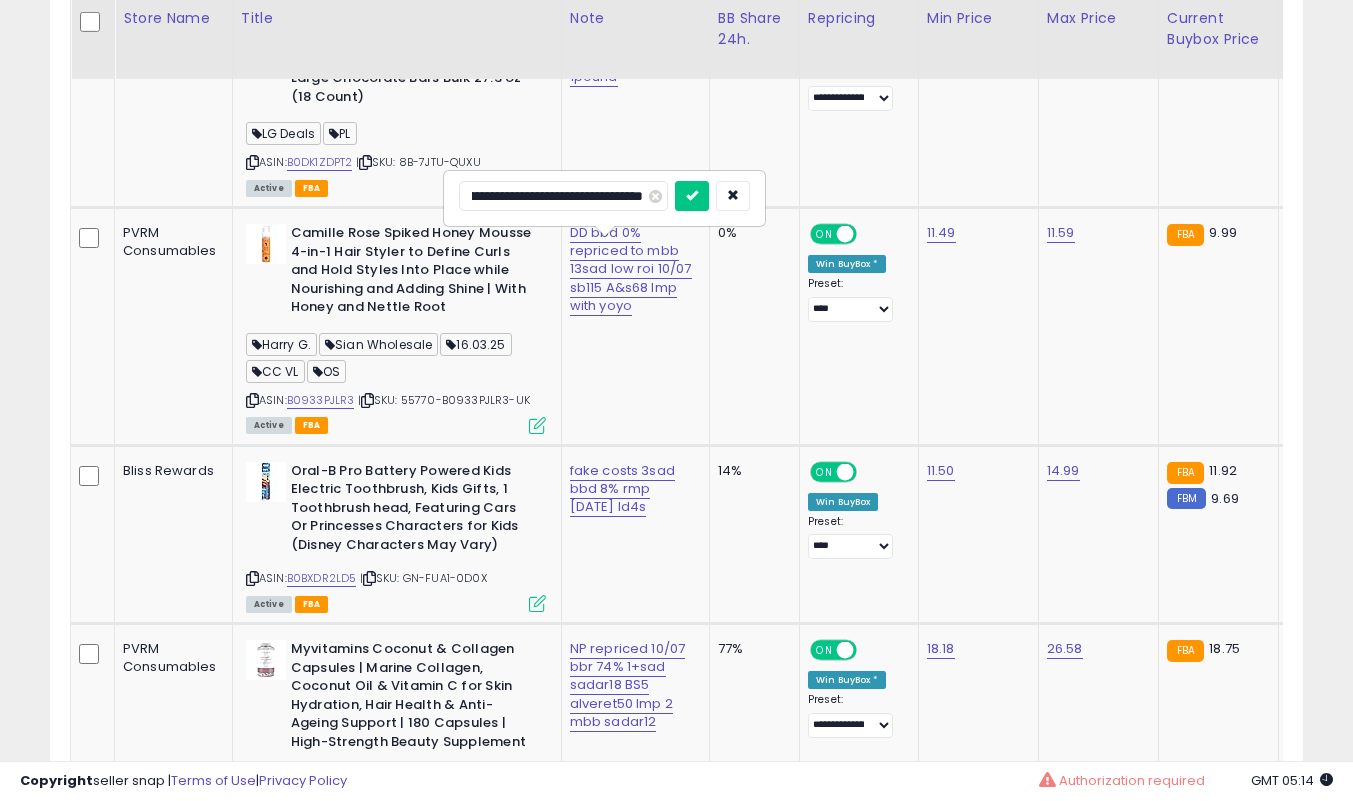 scroll, scrollTop: 0, scrollLeft: 213, axis: horizontal 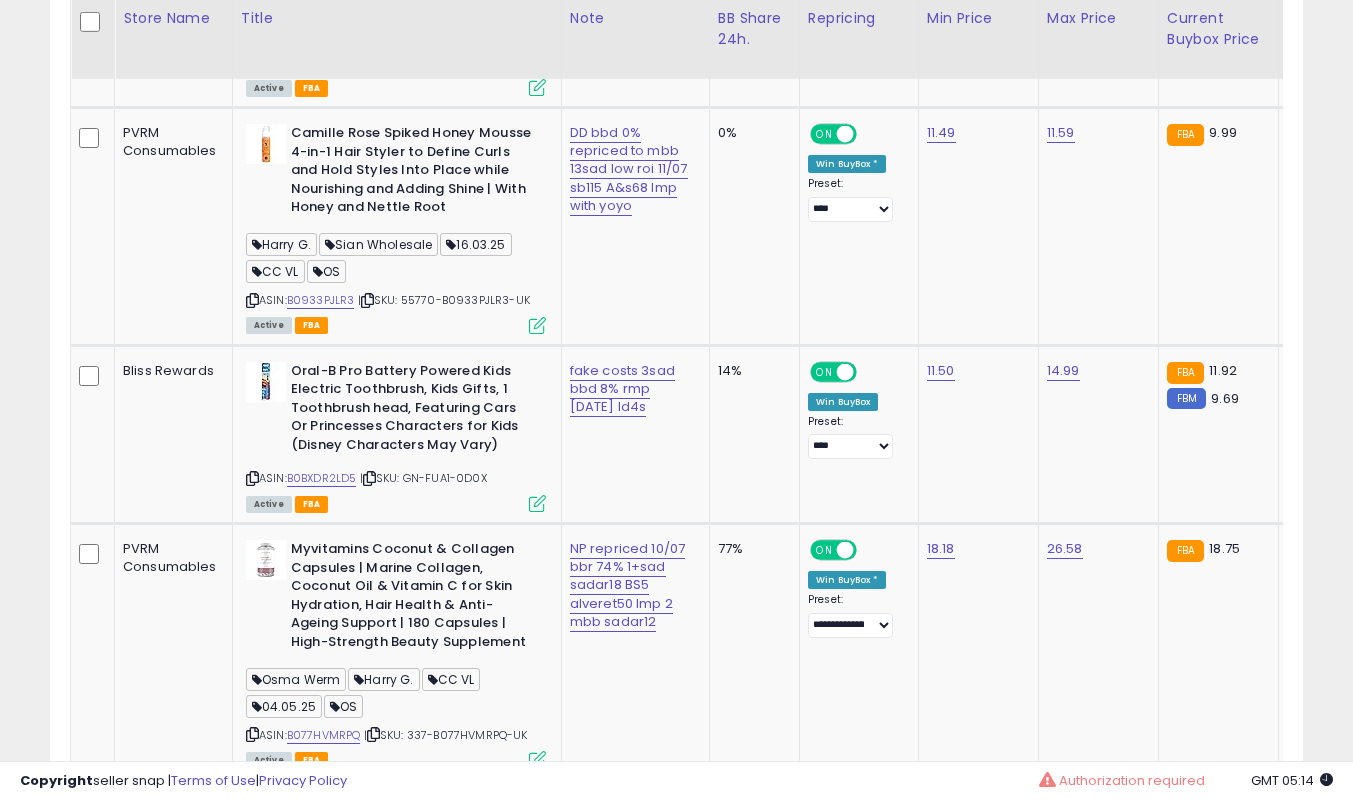 click at bounding box center [537, 325] 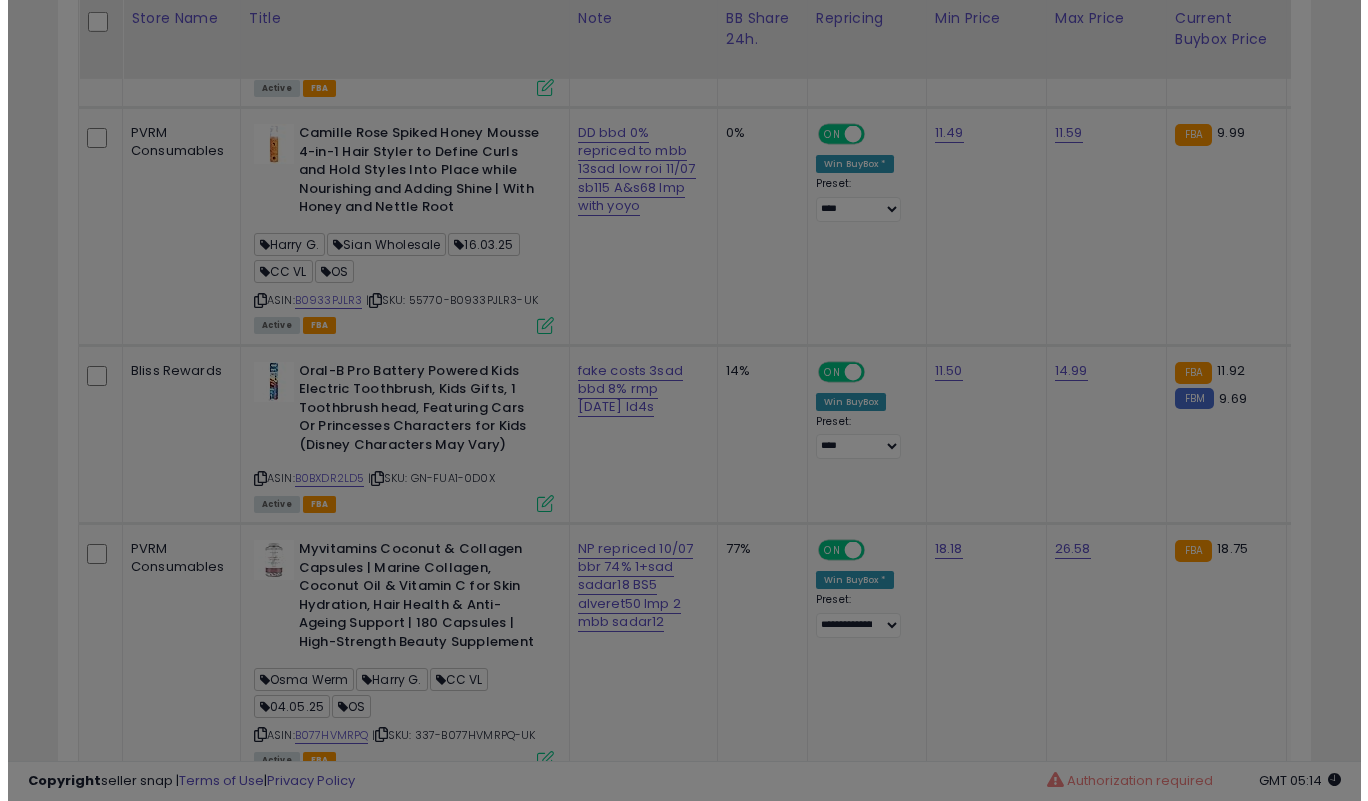scroll, scrollTop: 999590, scrollLeft: 999266, axis: both 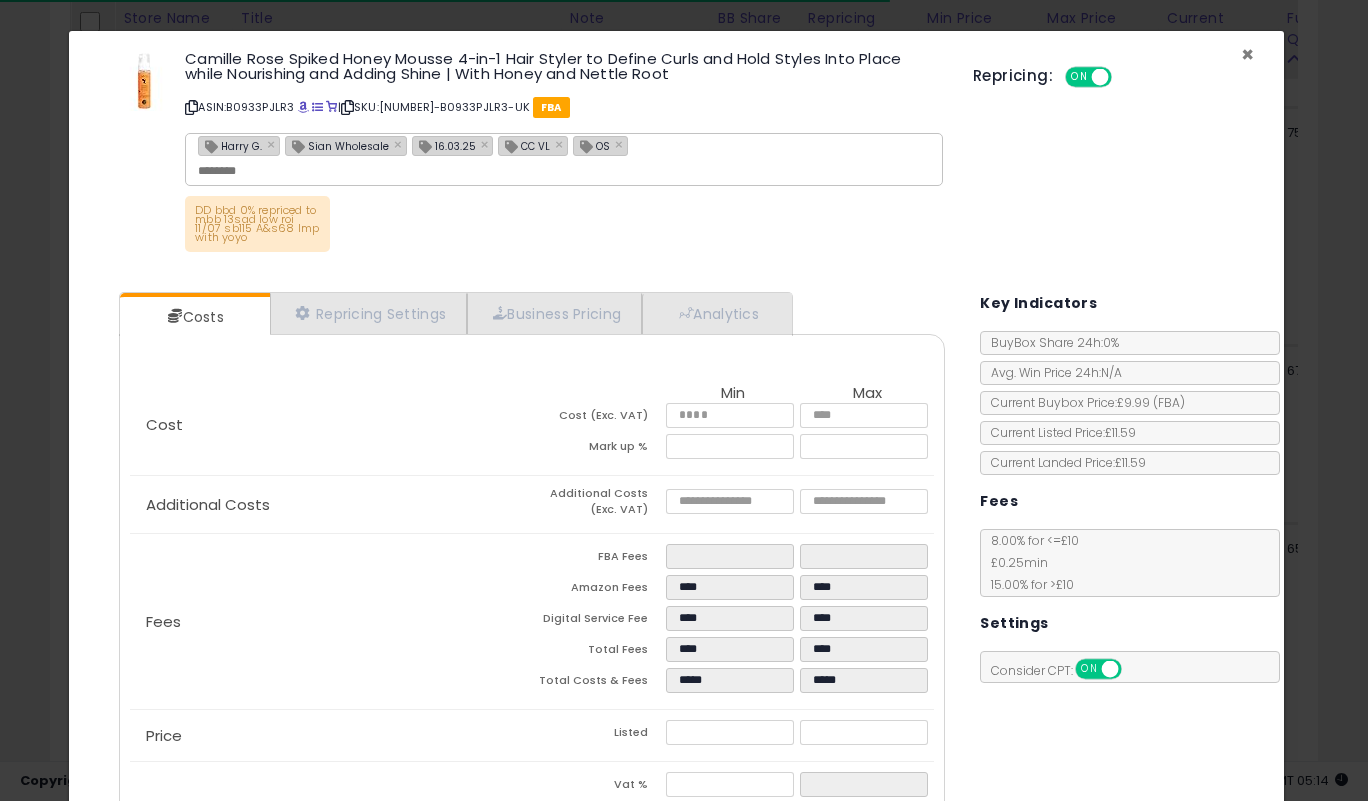 click on "×" at bounding box center [1247, 54] 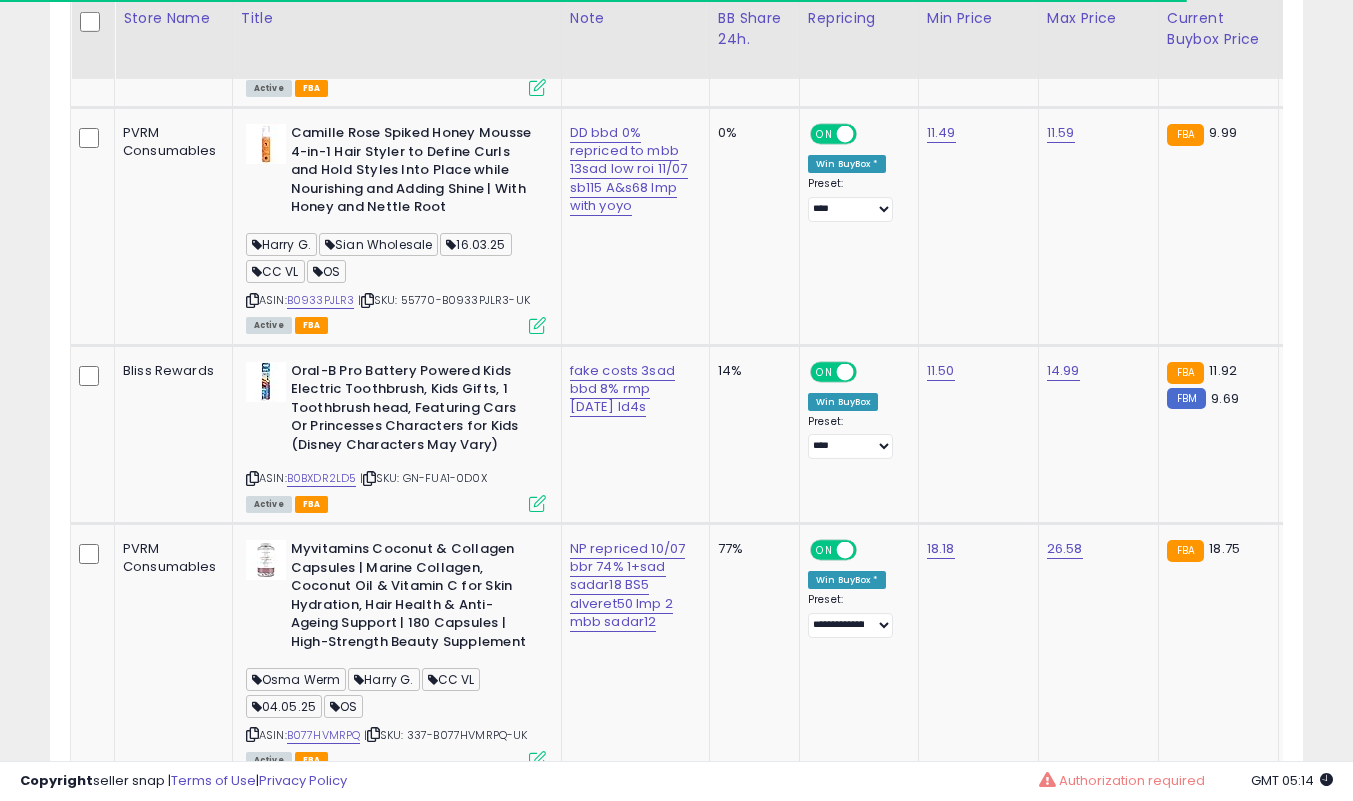 scroll, scrollTop: 410, scrollLeft: 725, axis: both 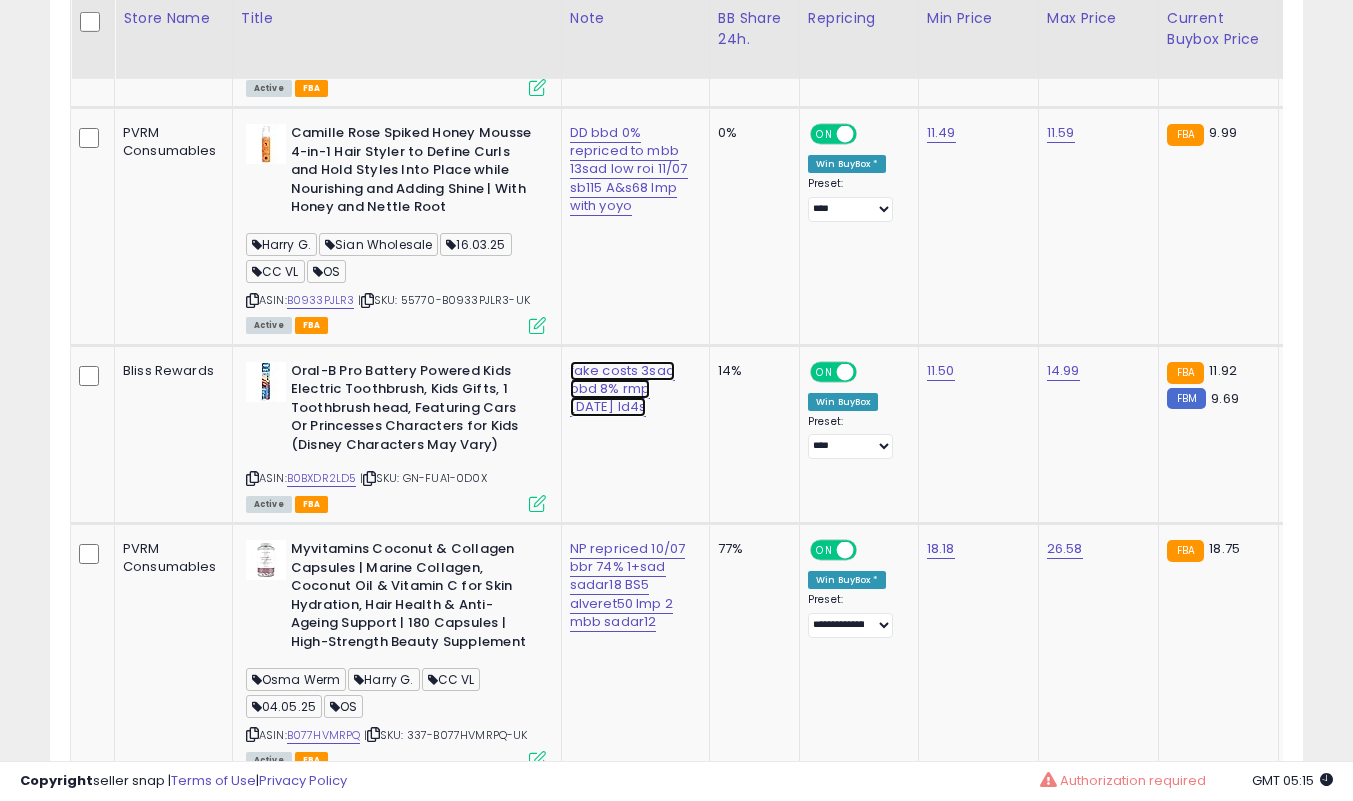 click on "fake costs 3sad bbd 8% rmp [DATE] ld4s" at bounding box center (617, -2047) 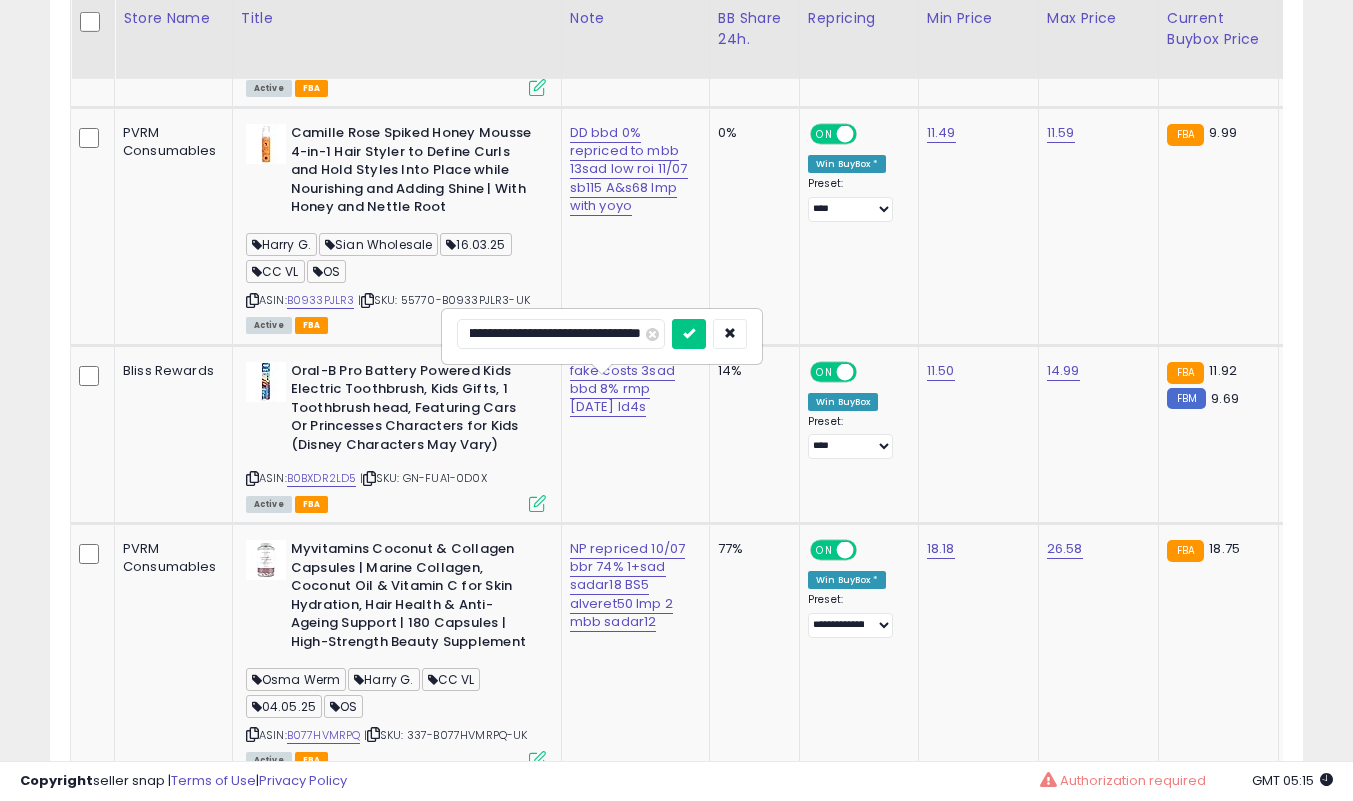 scroll, scrollTop: 0, scrollLeft: 76, axis: horizontal 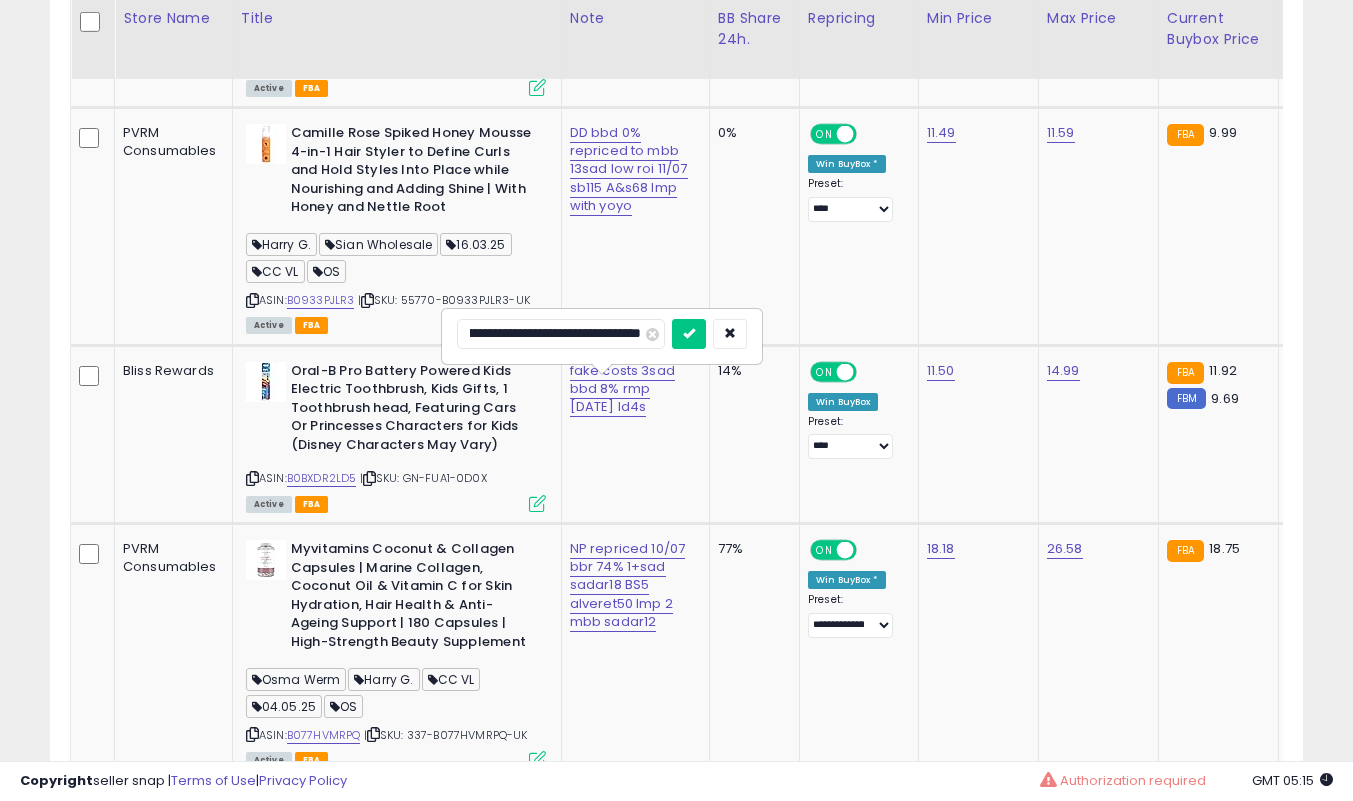 type on "**********" 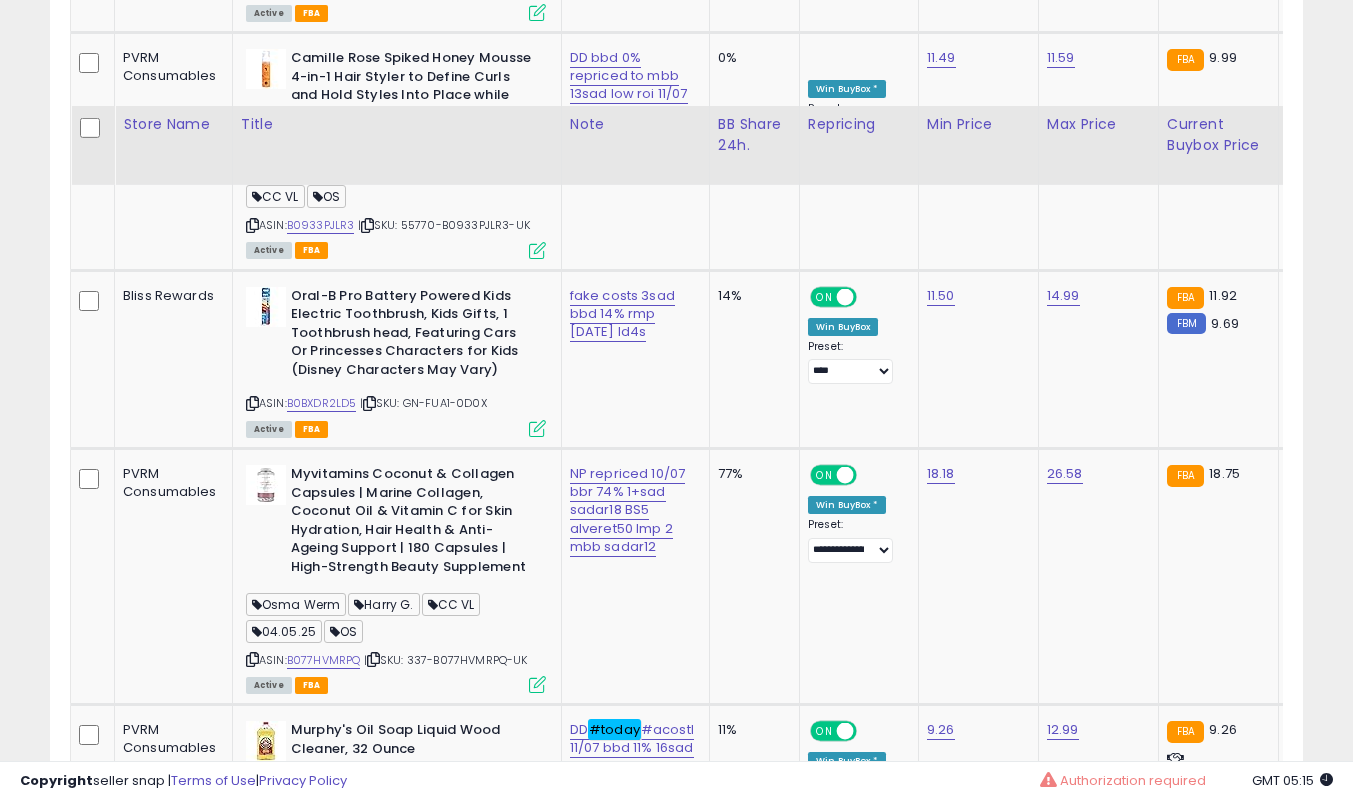 scroll, scrollTop: 3439, scrollLeft: 0, axis: vertical 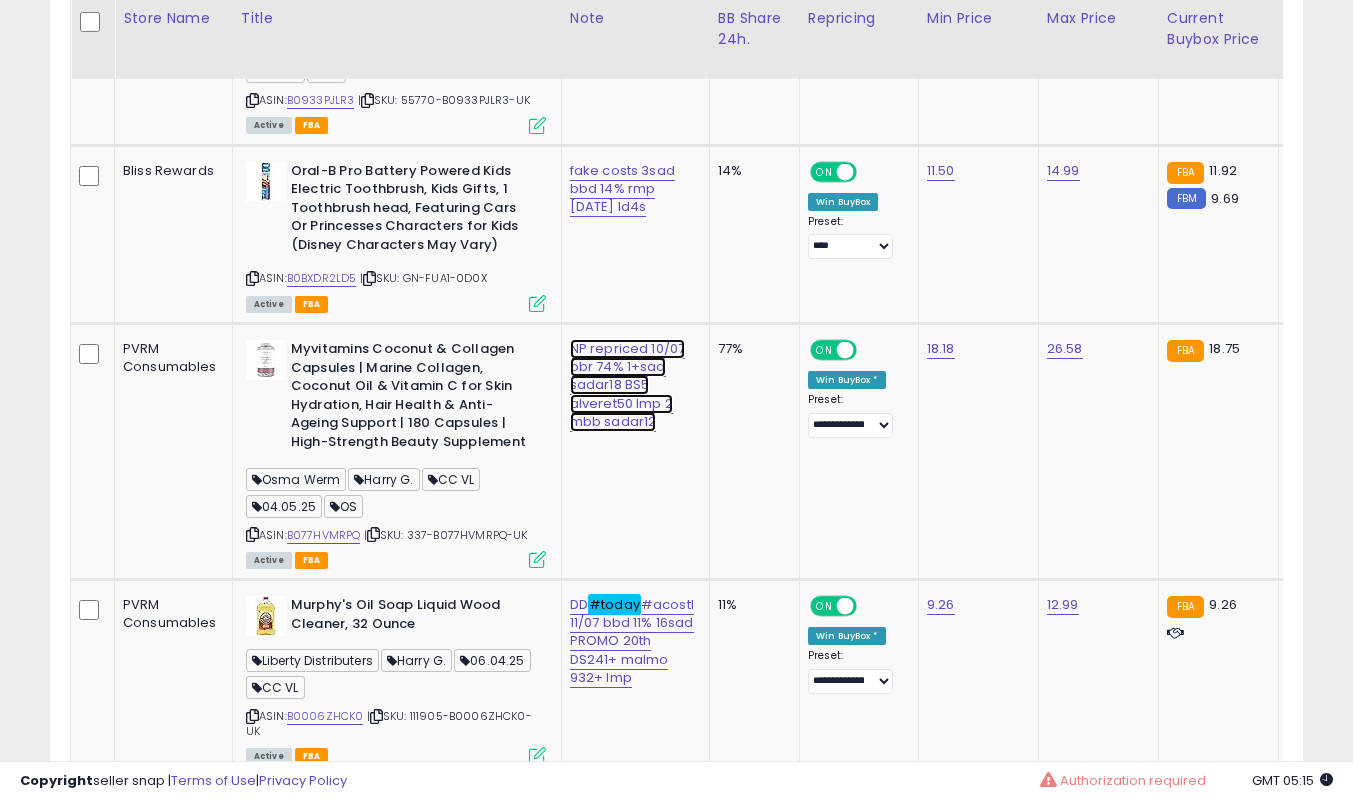 click on "NP repriced 10/07 bbr 74% 1+sad sadar18 BS5 alveret50 lmp 2 mbb sadar12" at bounding box center (617, -2247) 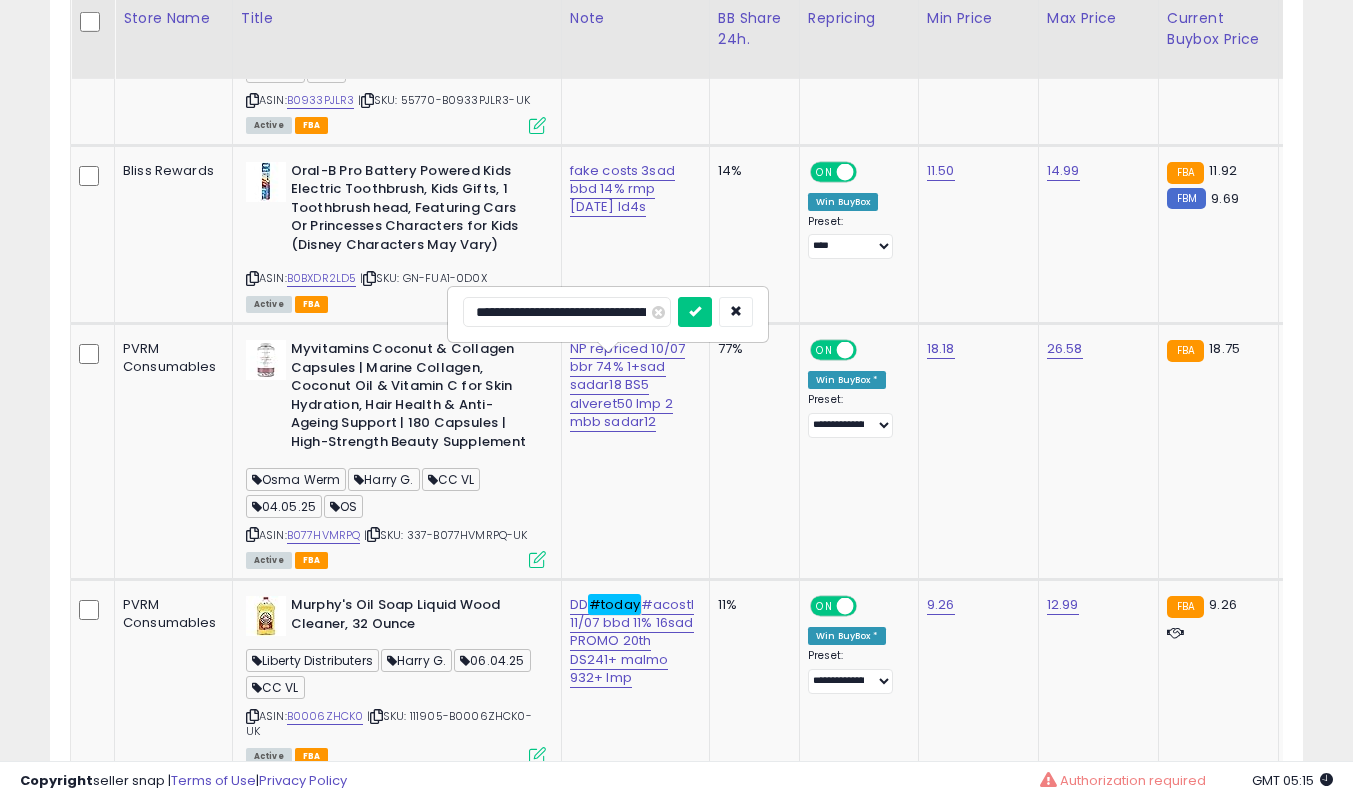 scroll, scrollTop: 0, scrollLeft: 4, axis: horizontal 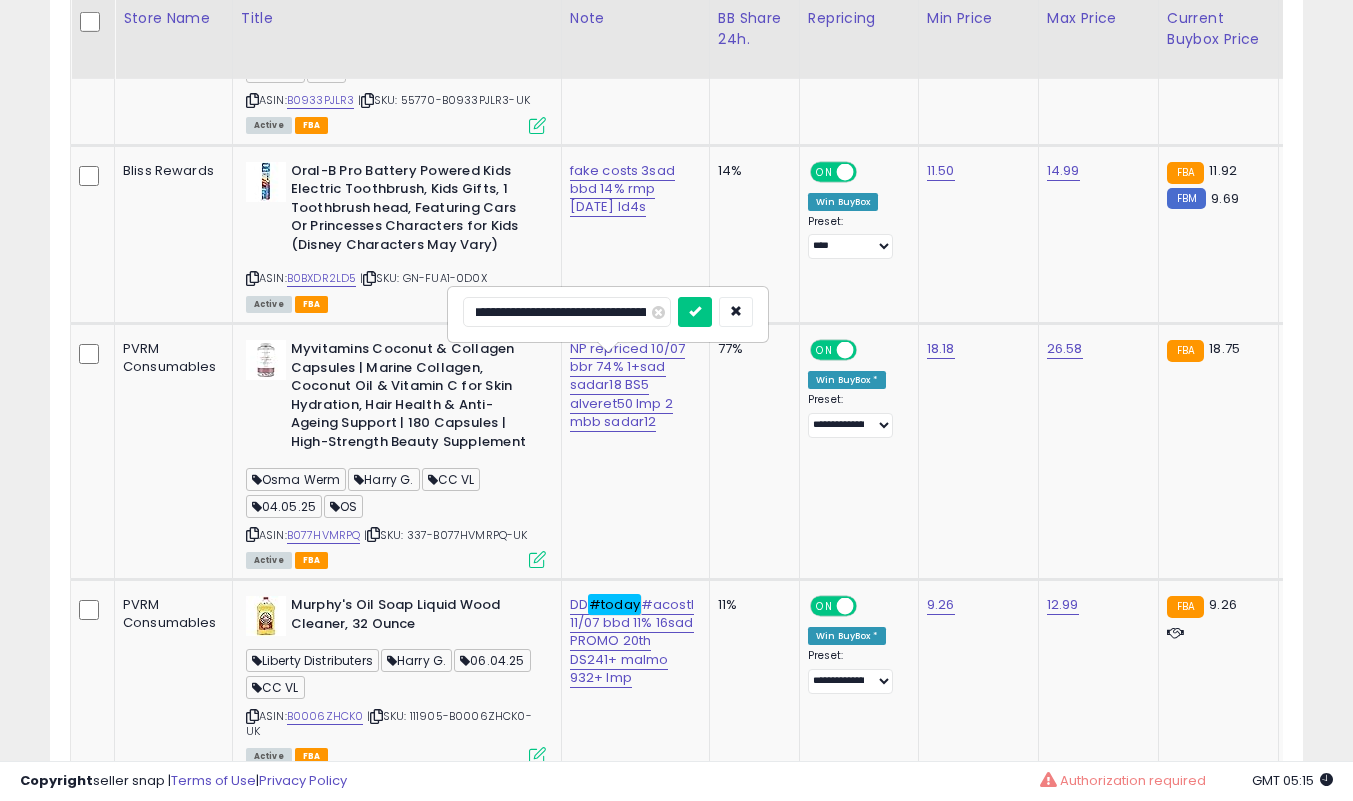 type on "**********" 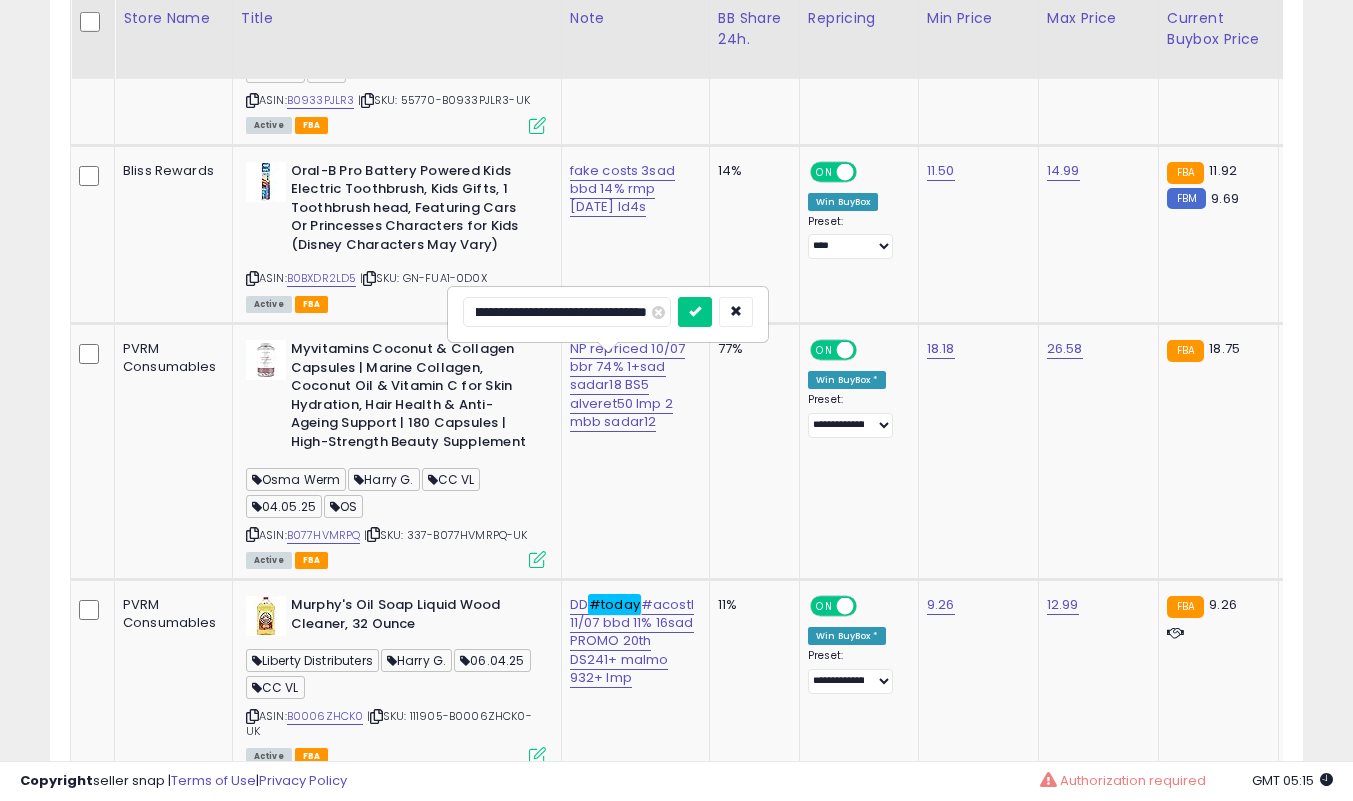 scroll, scrollTop: 0, scrollLeft: 231, axis: horizontal 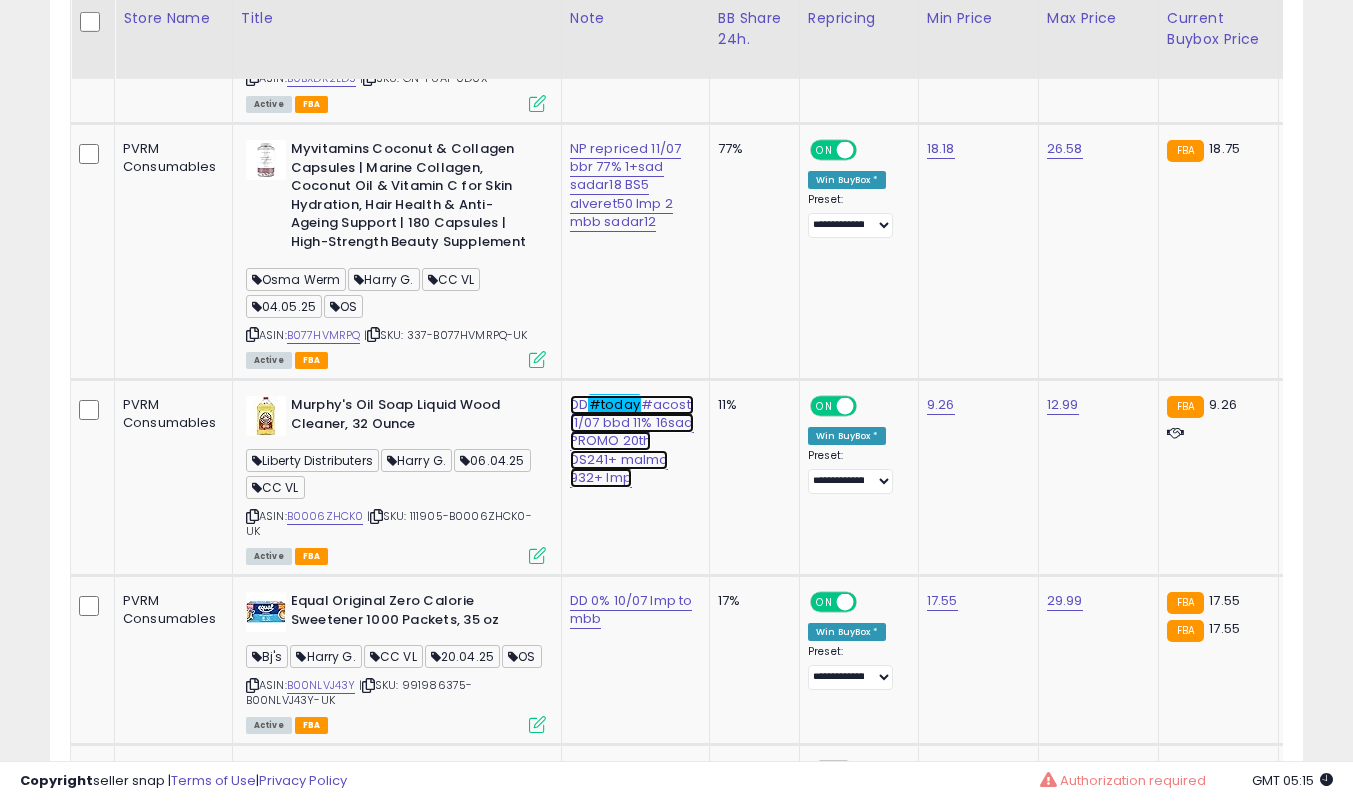 click on "DD  #today  #acostl [DATE] bbd 11% 16sad PROMO 20th DS241+ malmo 932+ lmp" at bounding box center [617, -2447] 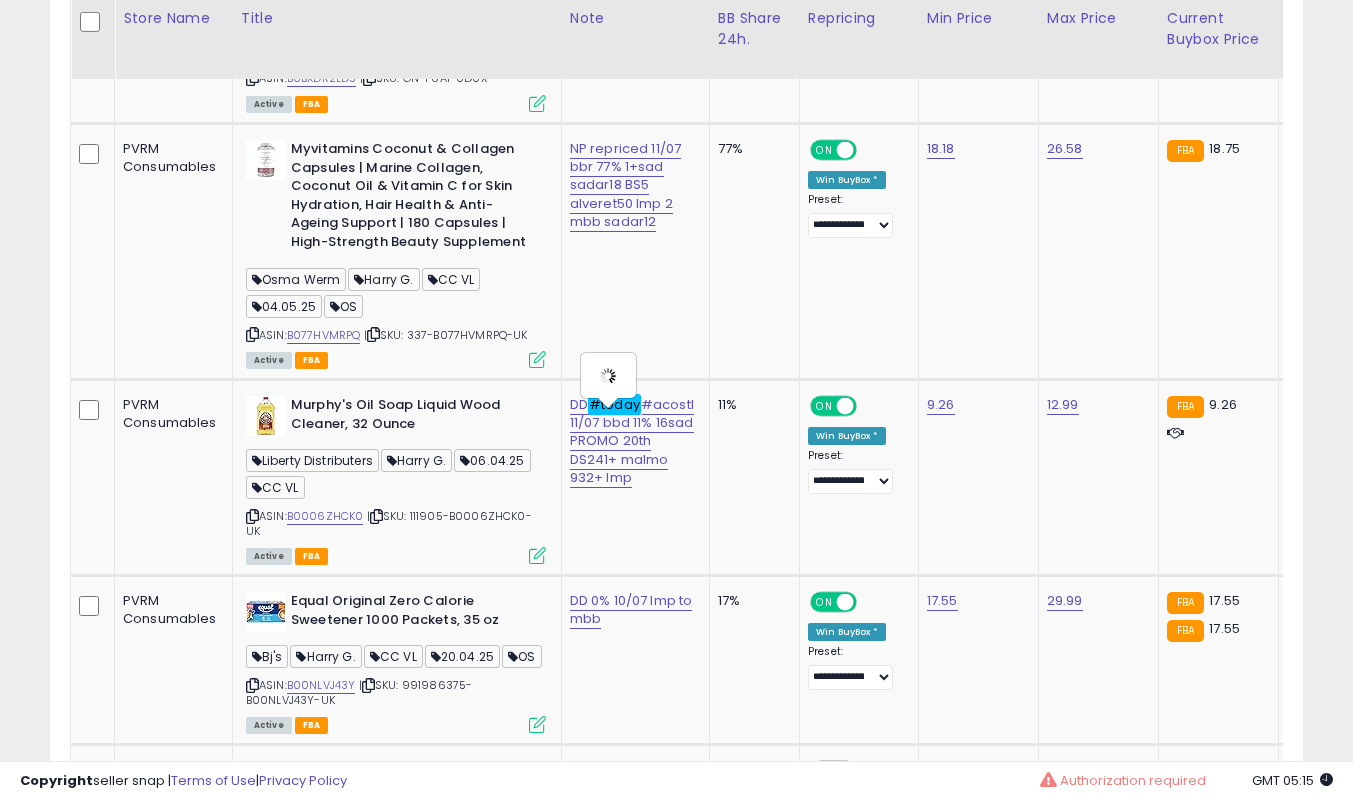 type on "**********" 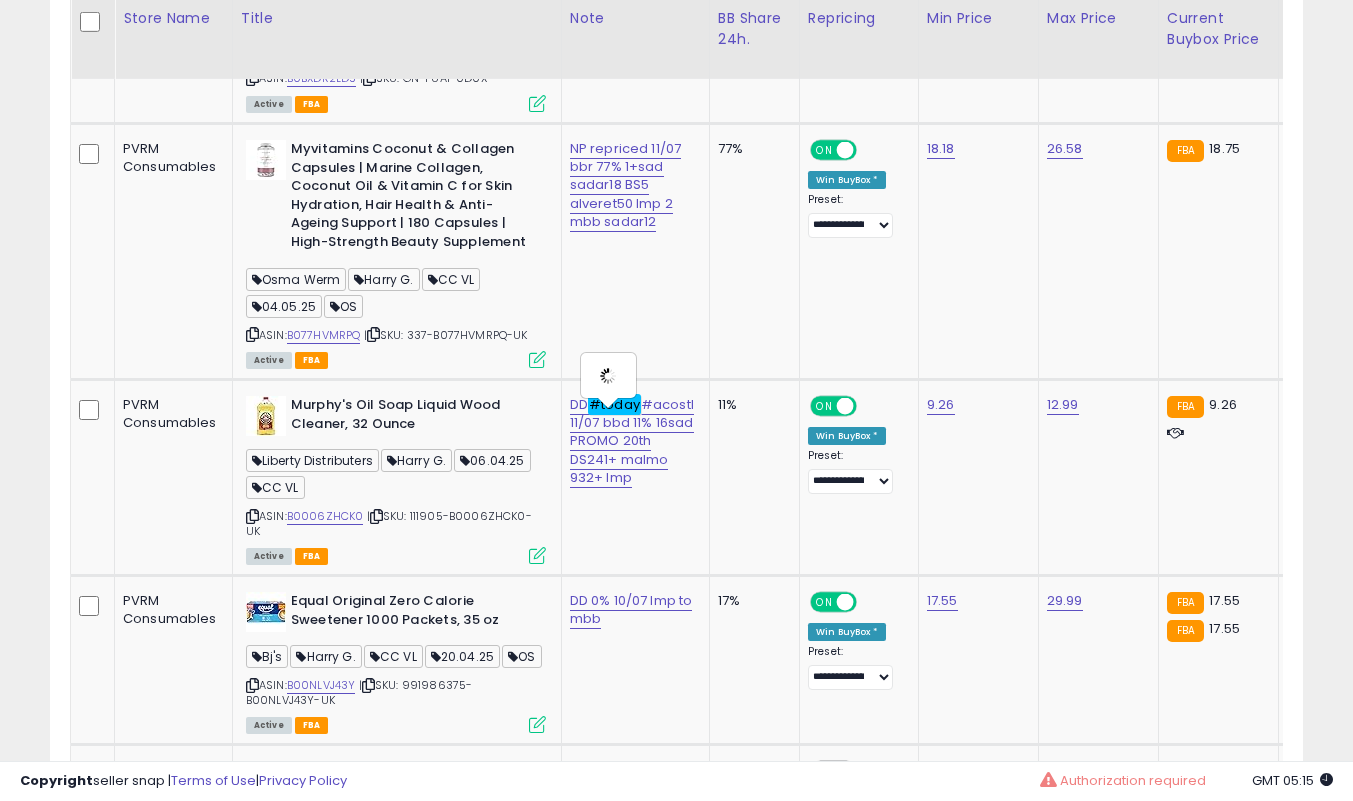 scroll, scrollTop: 0, scrollLeft: 350, axis: horizontal 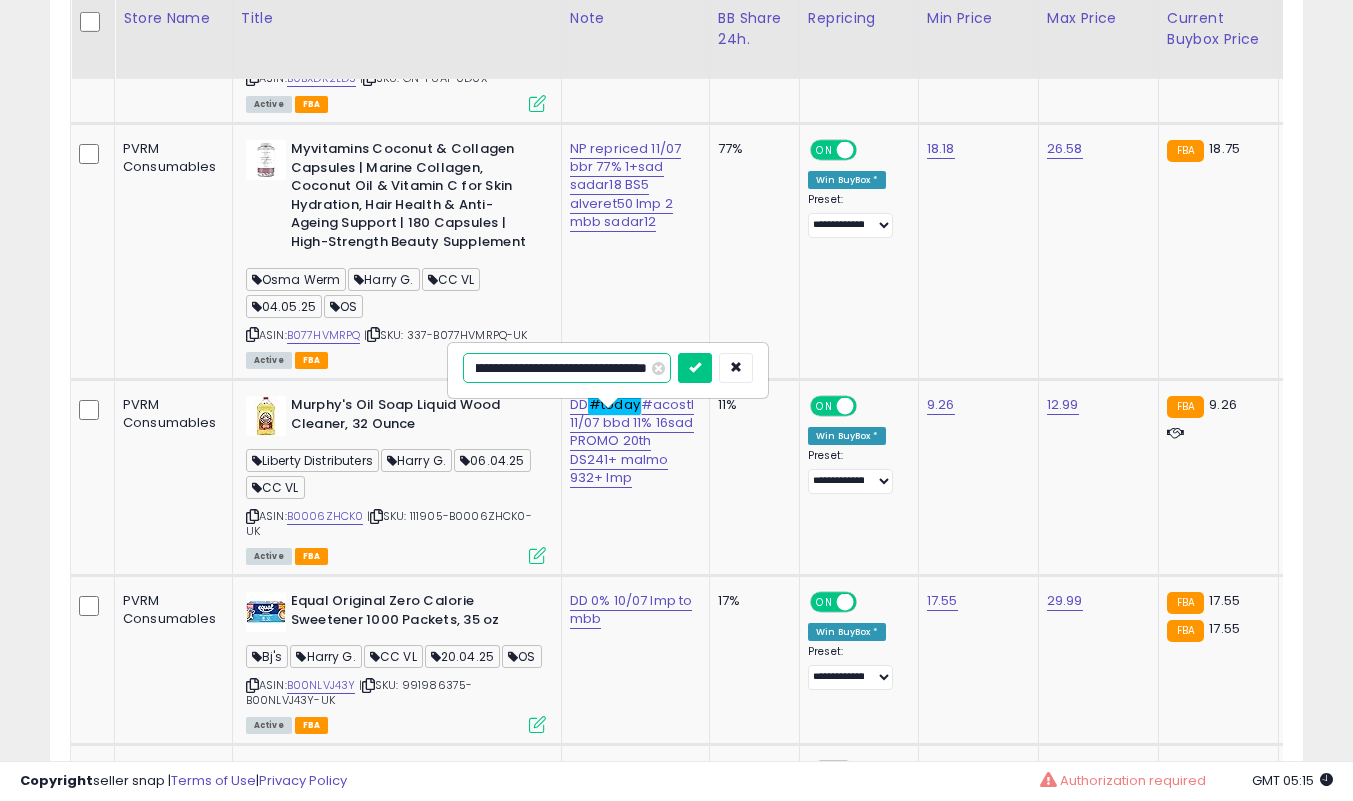 click at bounding box center (695, 368) 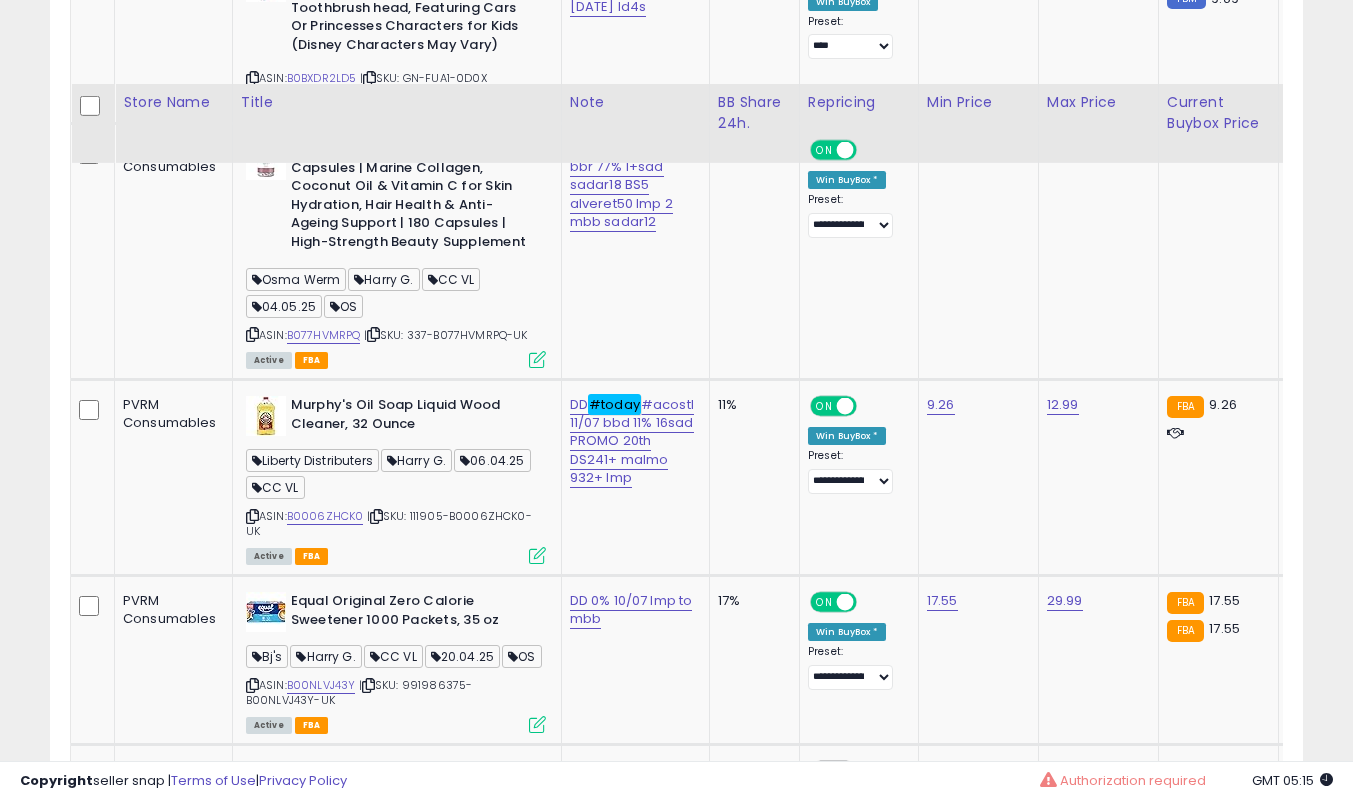 scroll, scrollTop: 3739, scrollLeft: 0, axis: vertical 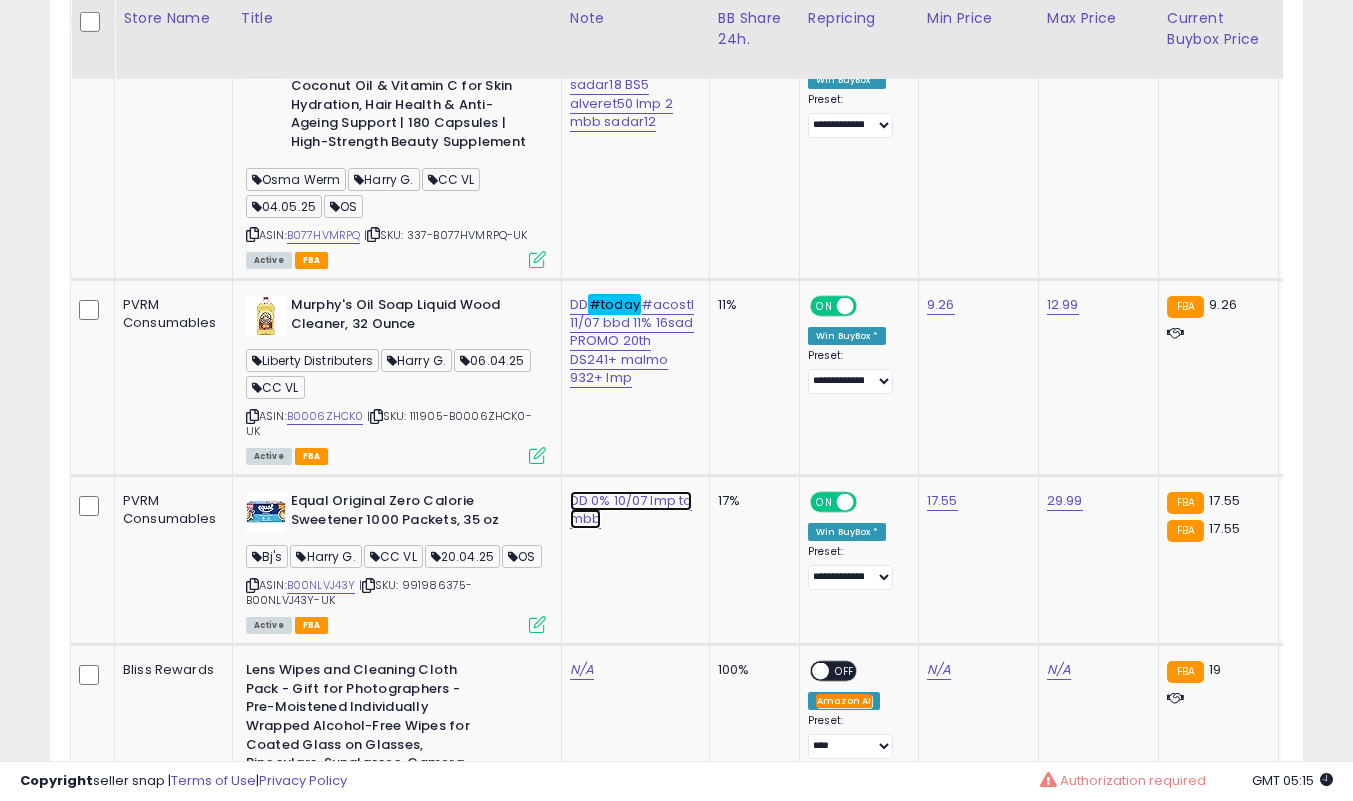 click on "DD 0% 10/07 lmp to mbb" at bounding box center (617, -2547) 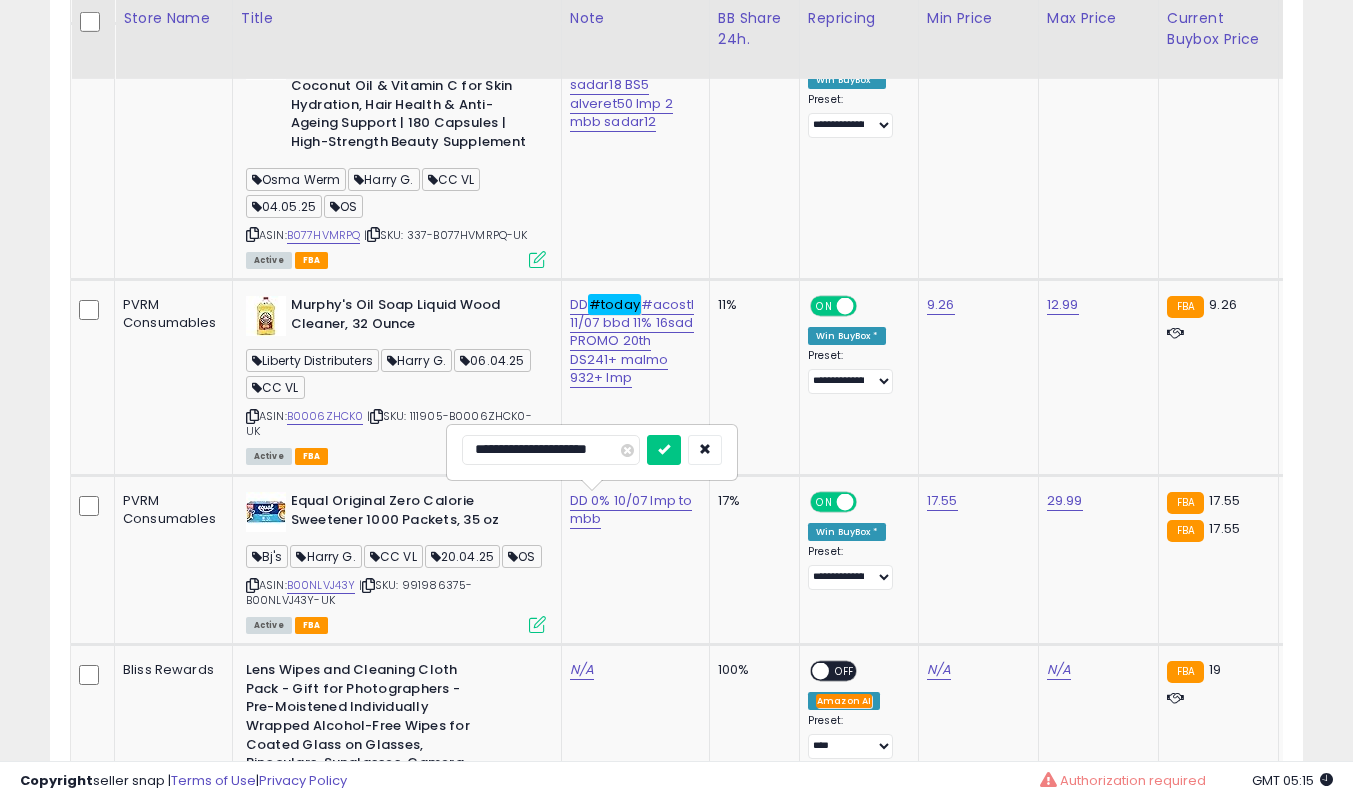 type on "**********" 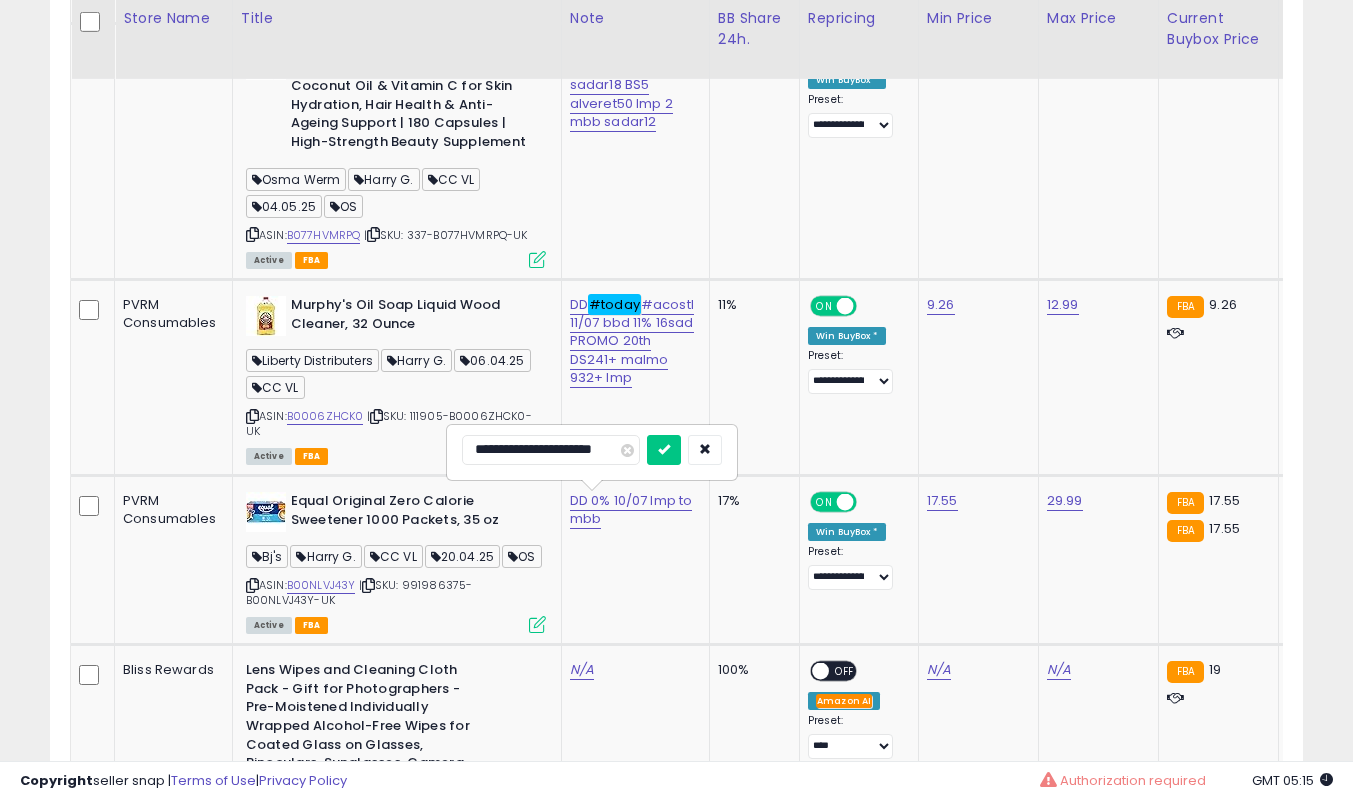 click at bounding box center [664, 450] 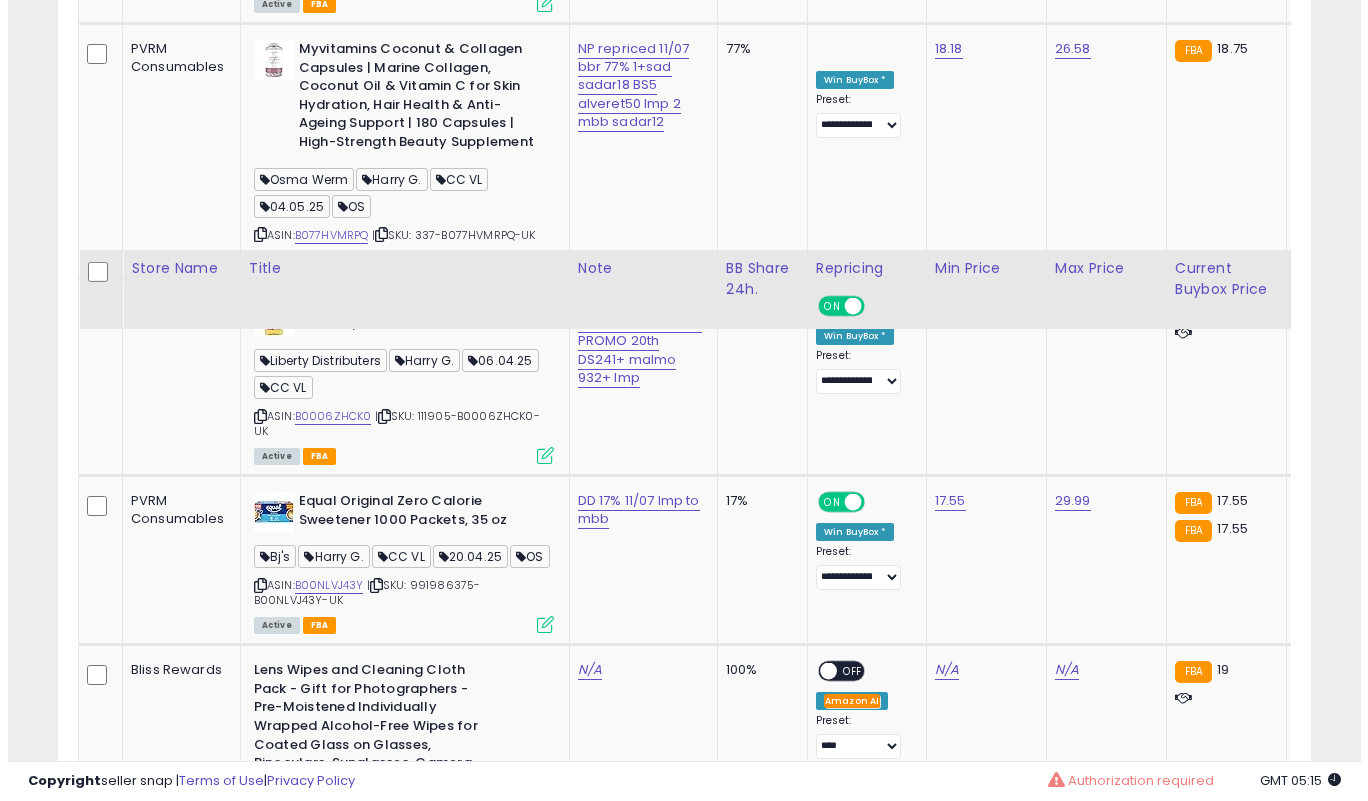 scroll, scrollTop: 4039, scrollLeft: 0, axis: vertical 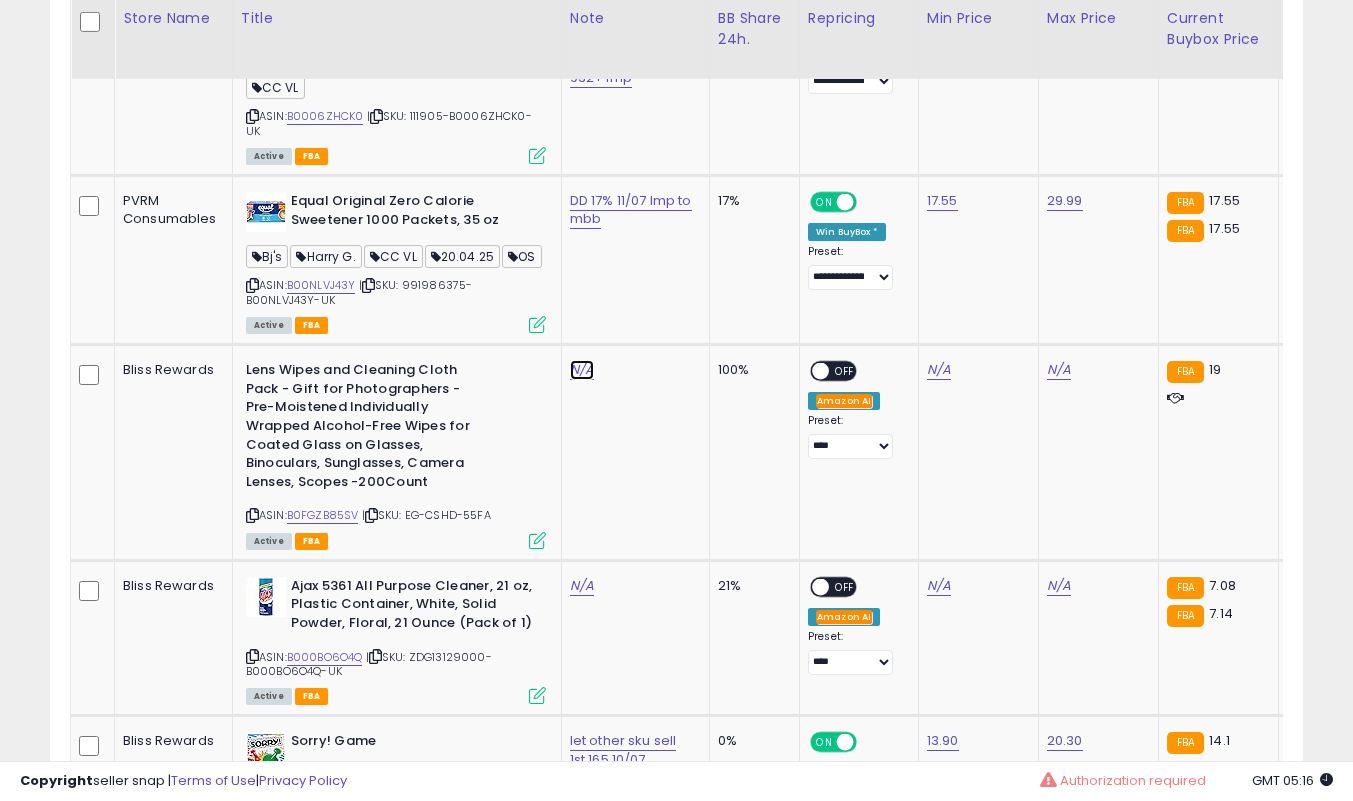 click on "N/A" at bounding box center (582, 370) 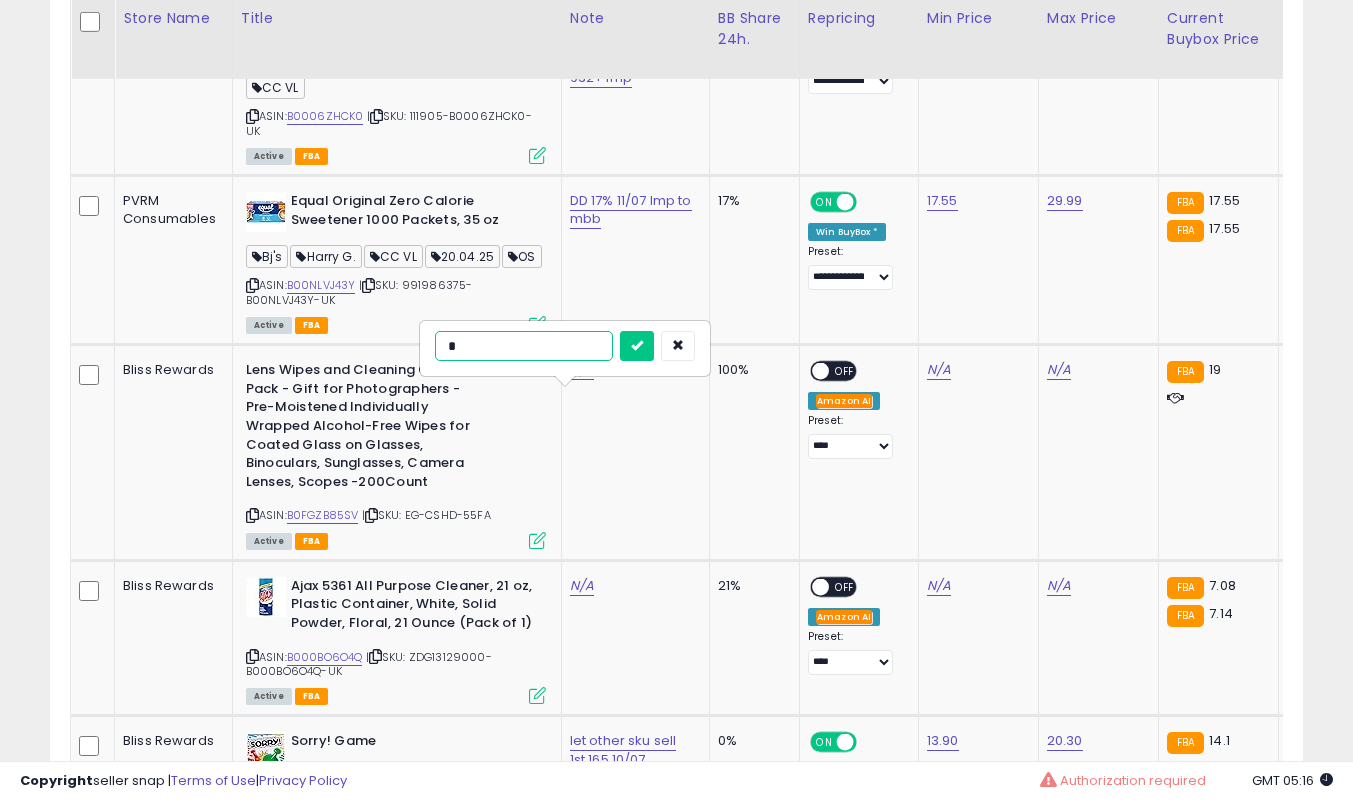 type on "**" 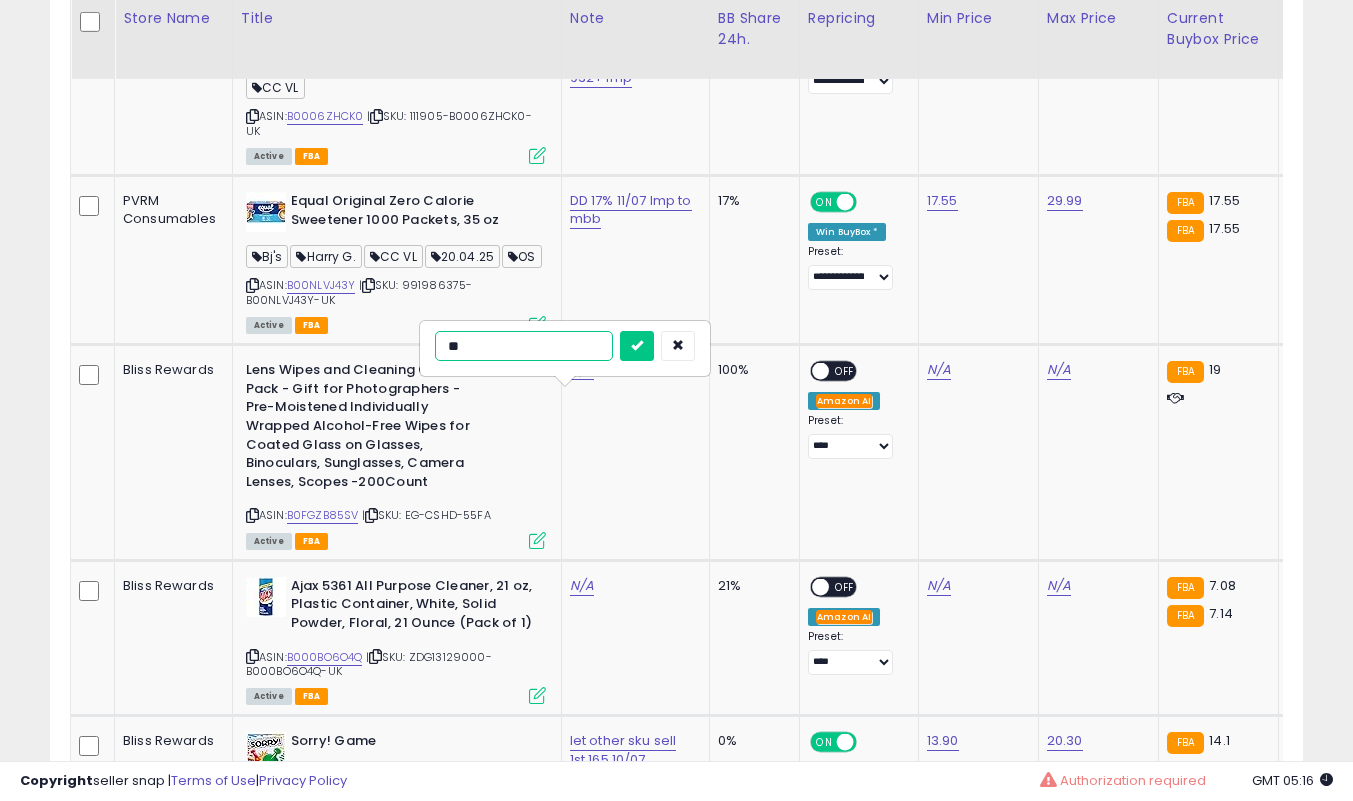 click at bounding box center (637, 346) 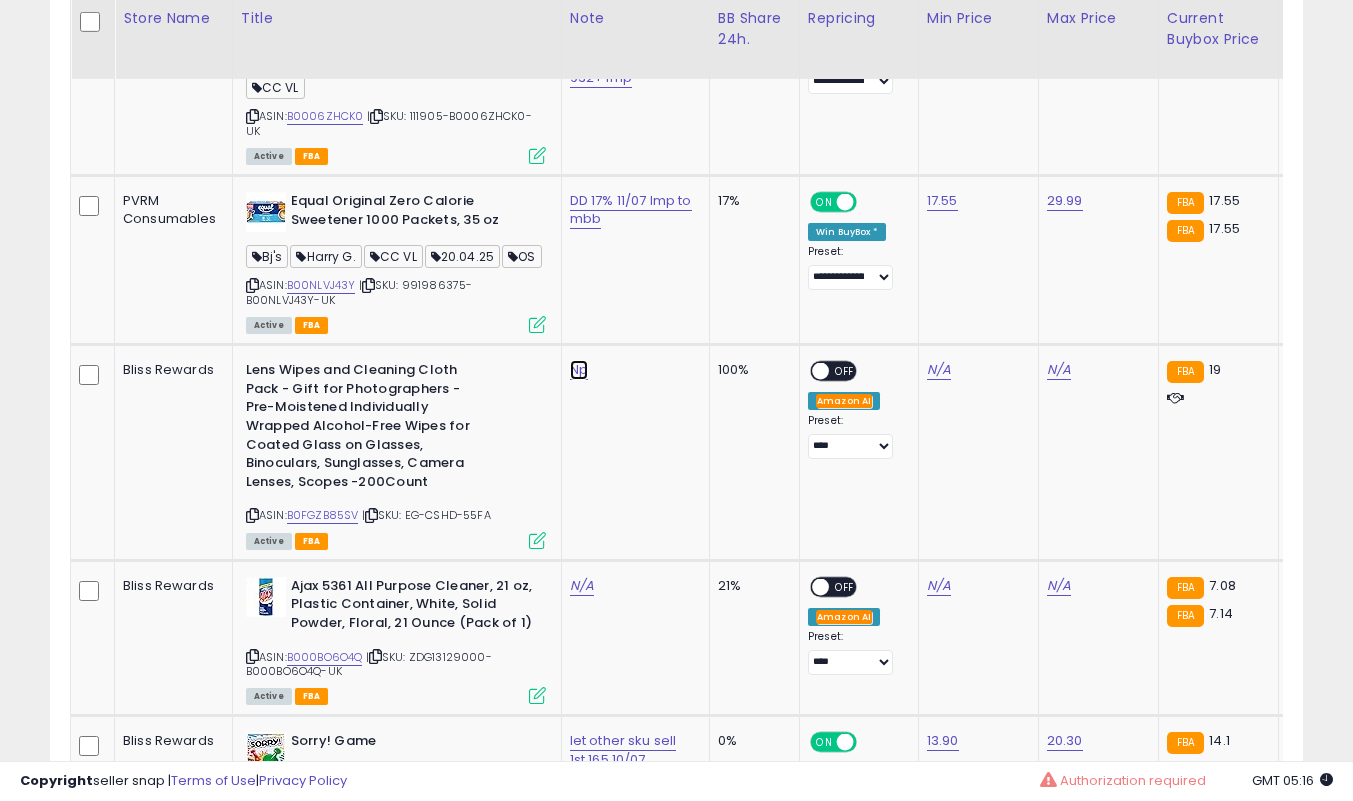 click on "Np" at bounding box center (579, 370) 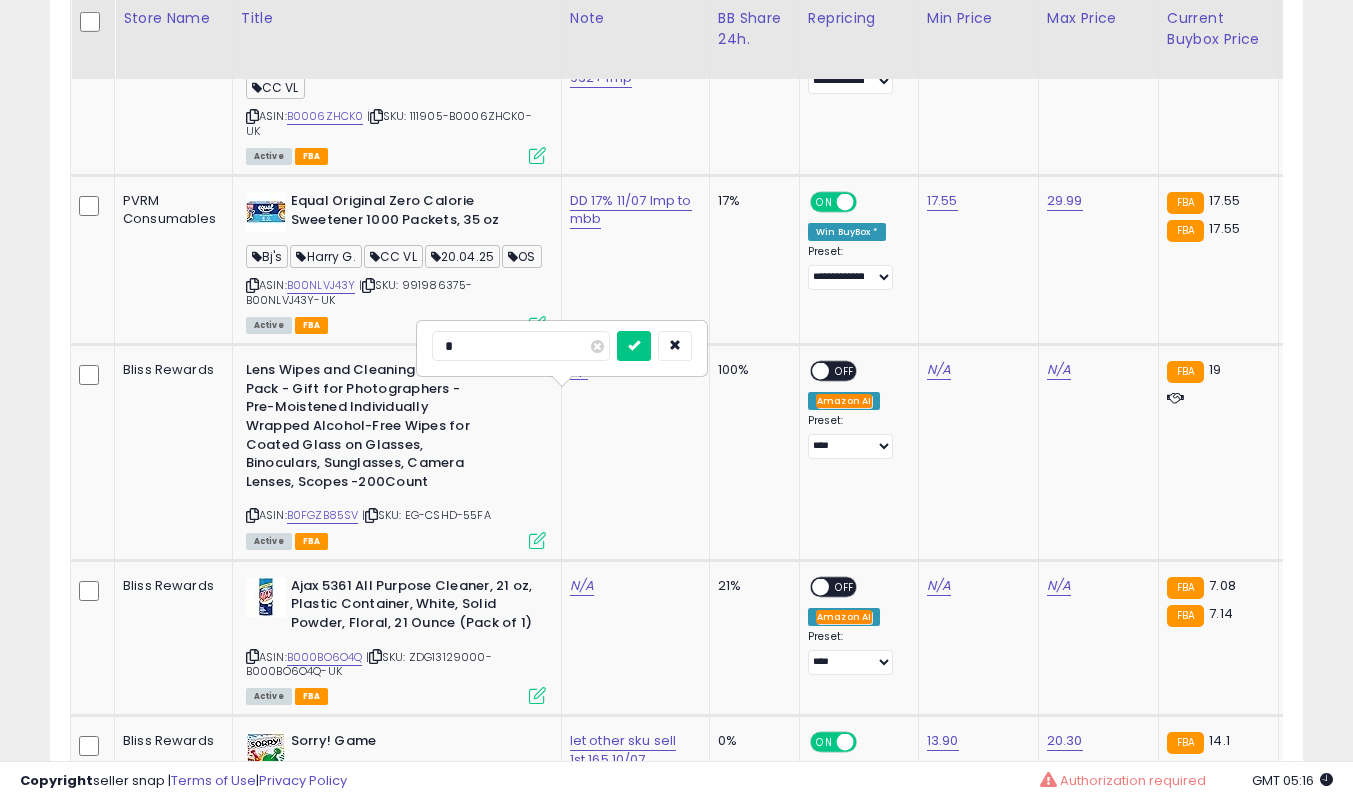 type on "**" 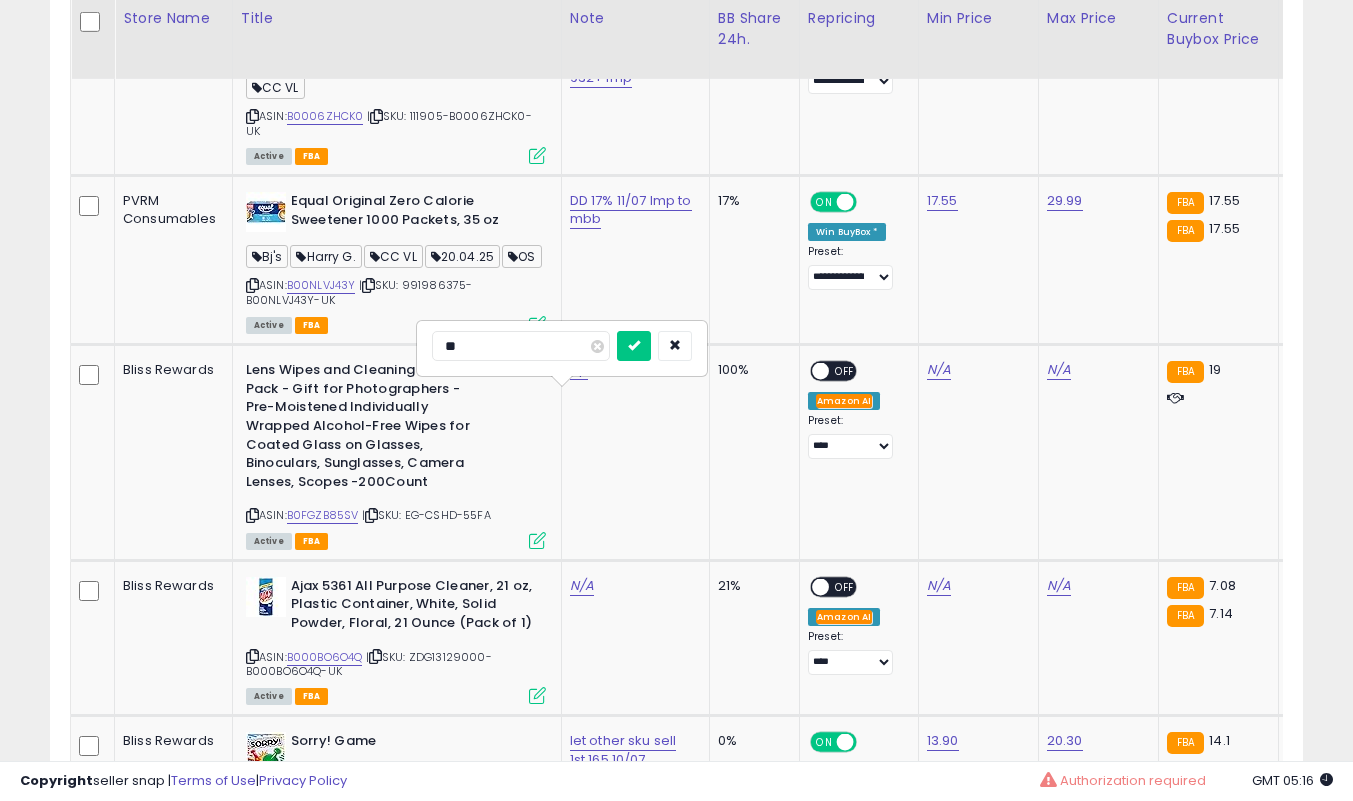 click at bounding box center (634, 346) 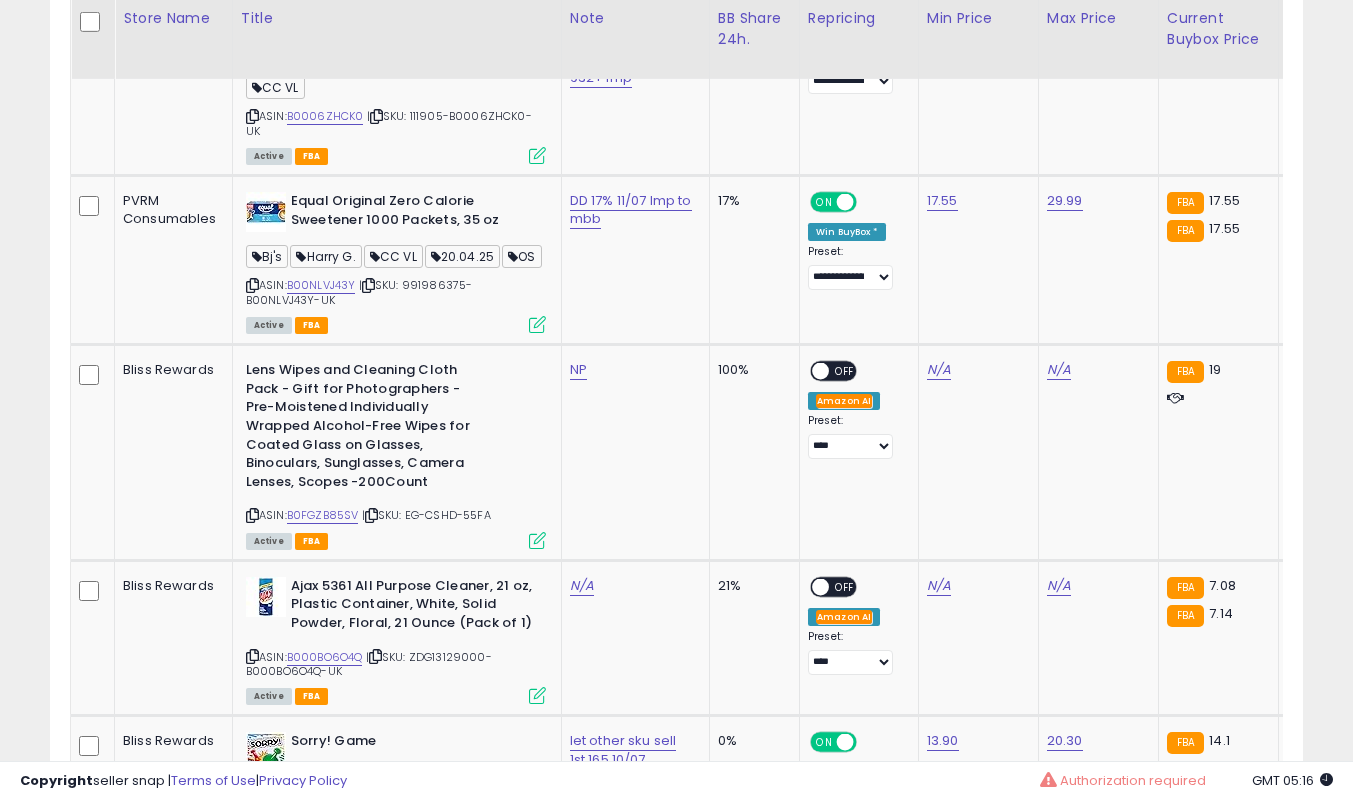 click at bounding box center (537, 540) 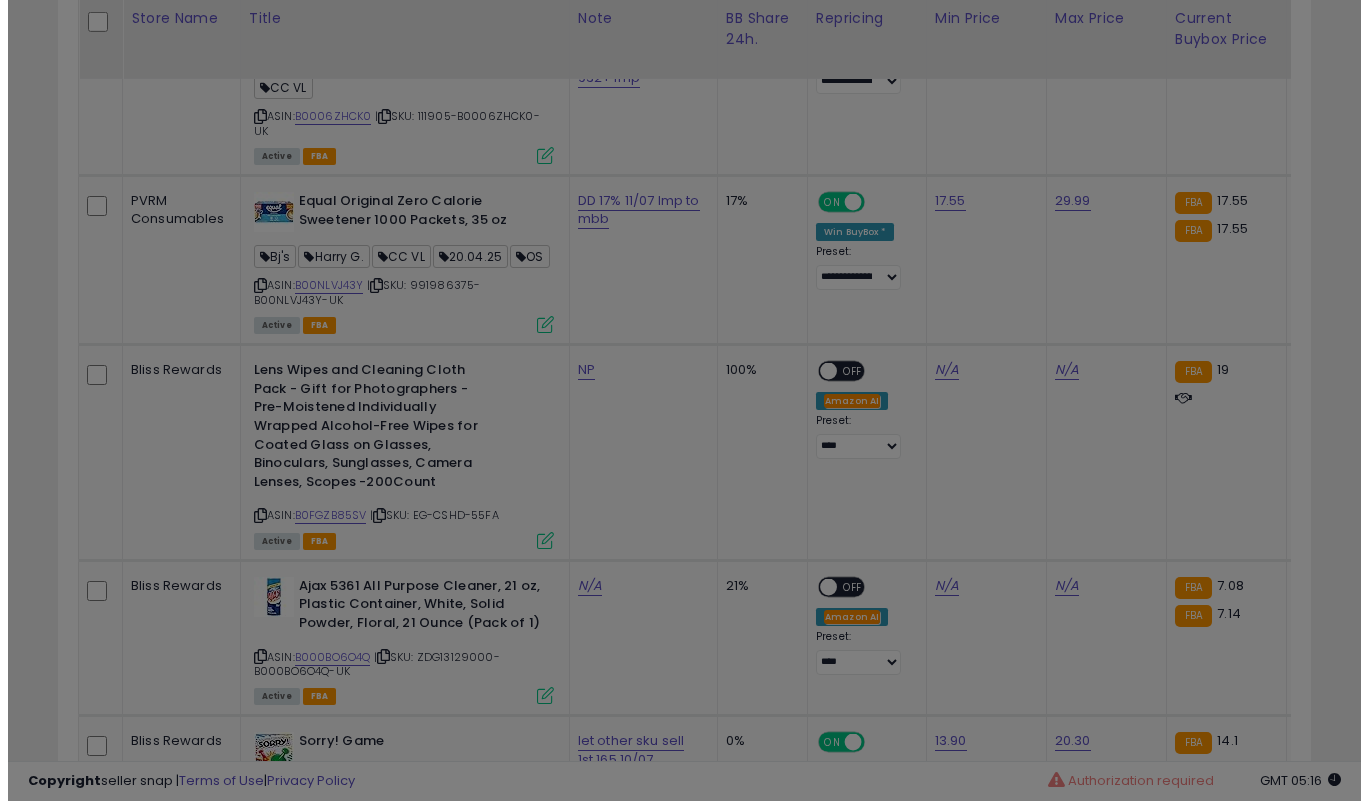 scroll, scrollTop: 999590, scrollLeft: 999266, axis: both 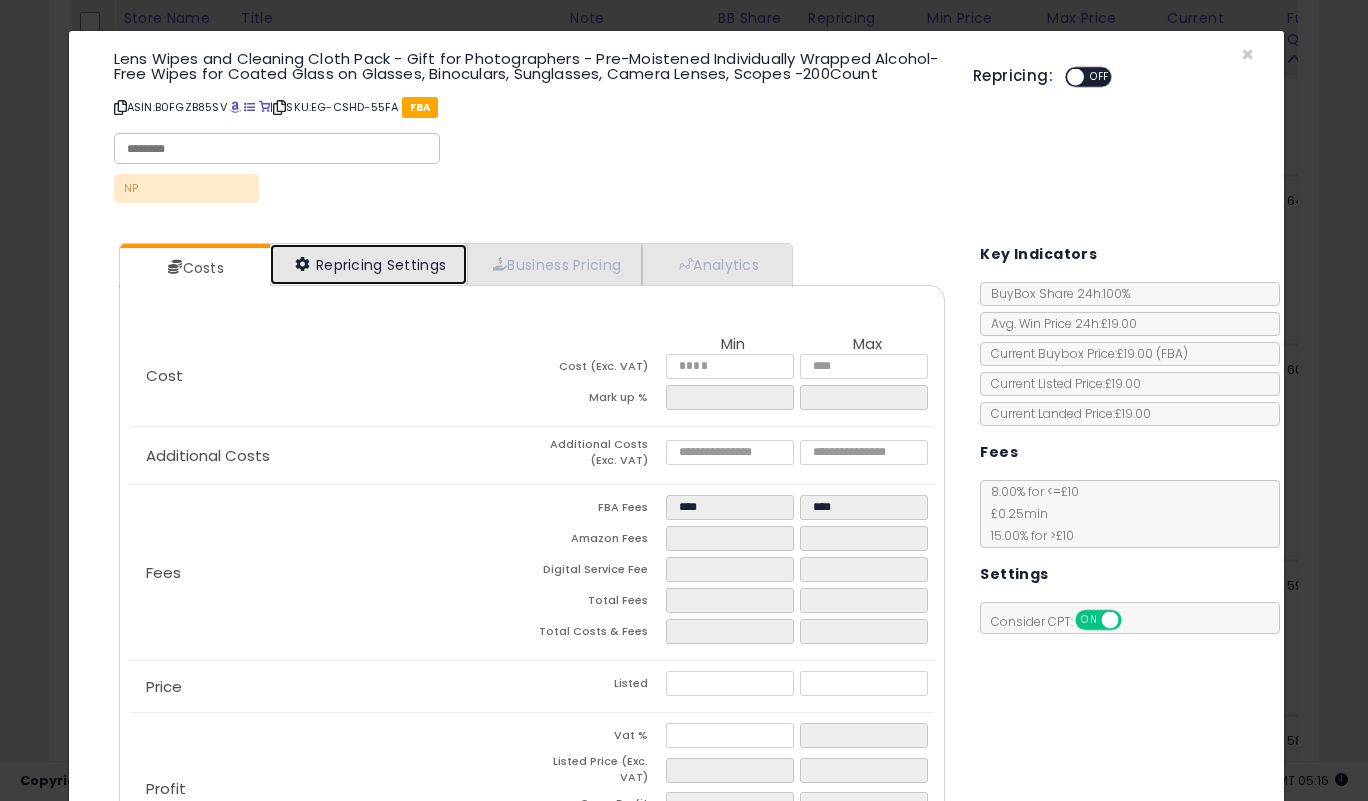 click on "Repricing Settings" at bounding box center (369, 264) 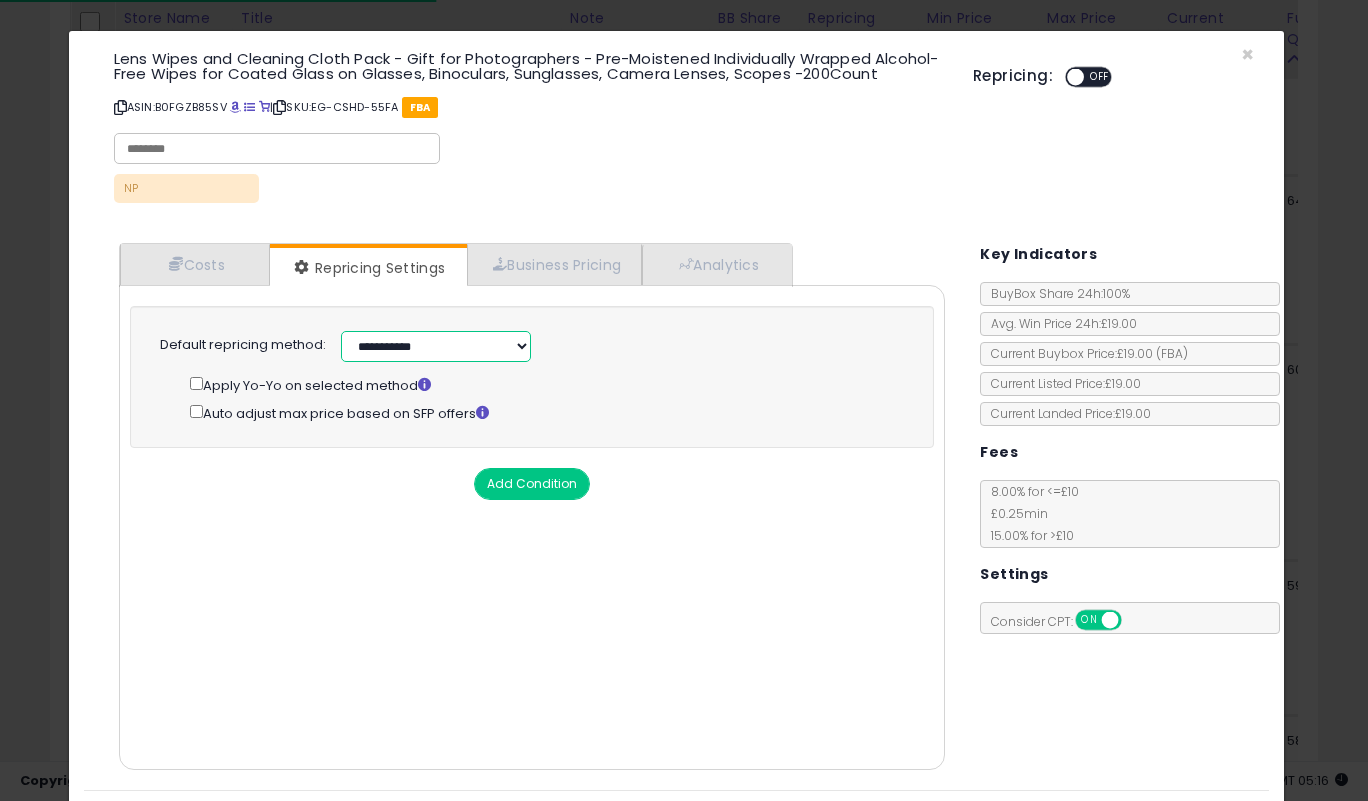 click on "**********" at bounding box center [436, 346] 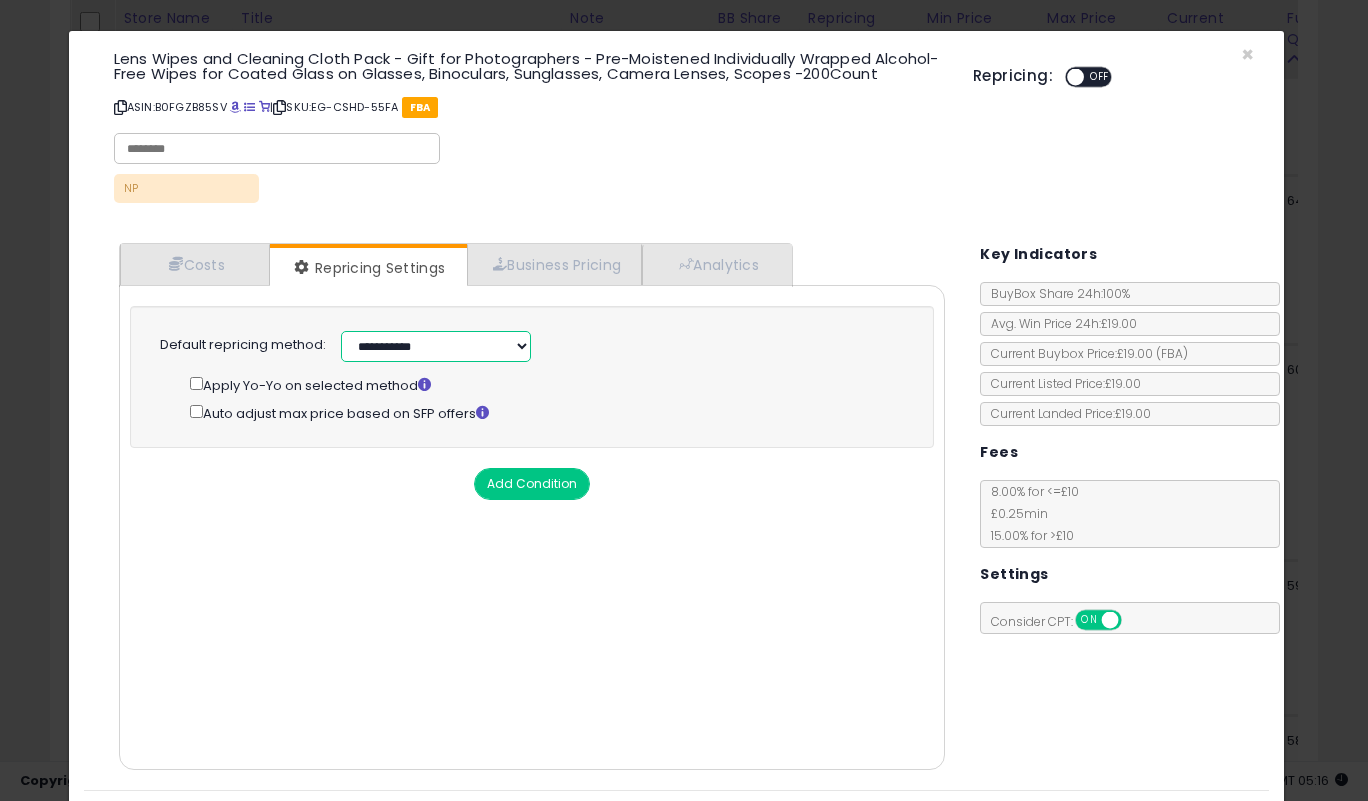 select on "******" 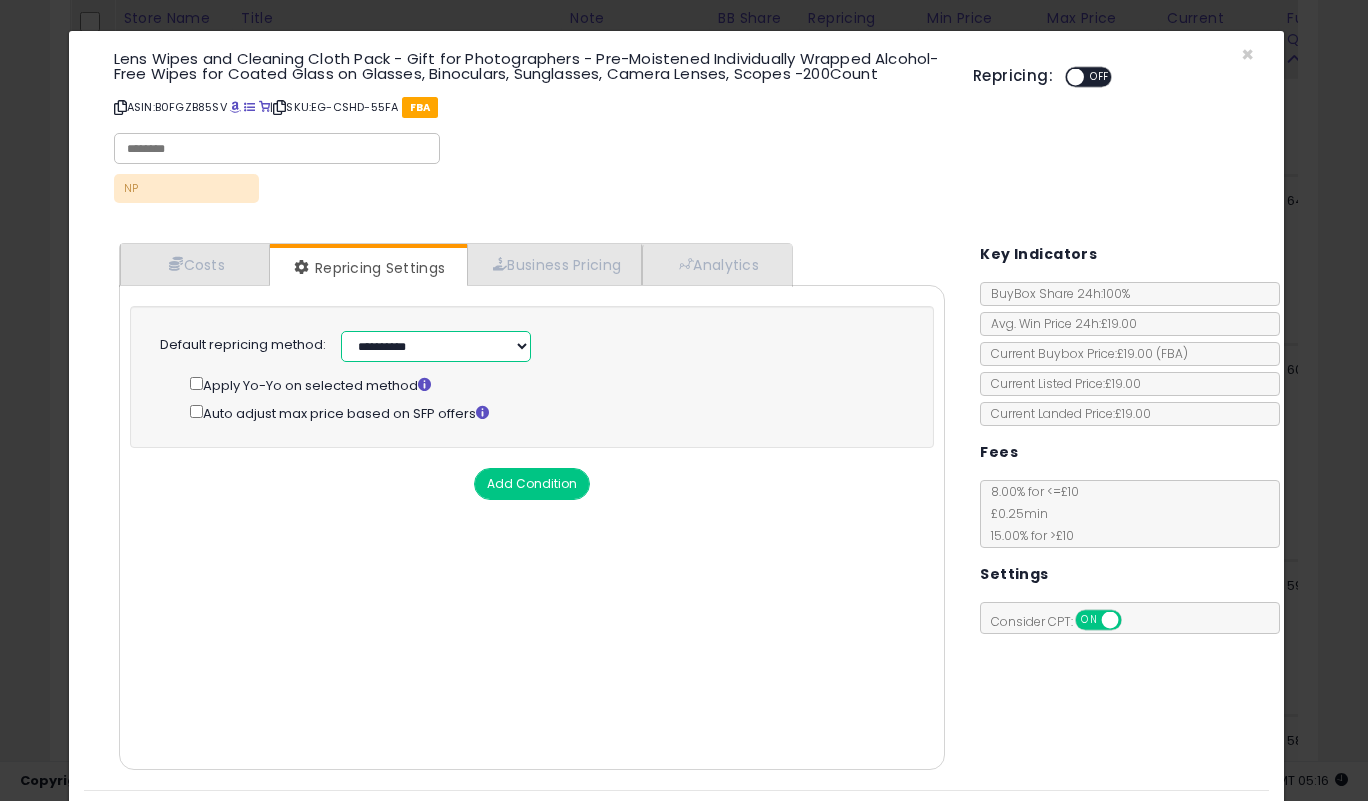 click on "**********" at bounding box center [436, 346] 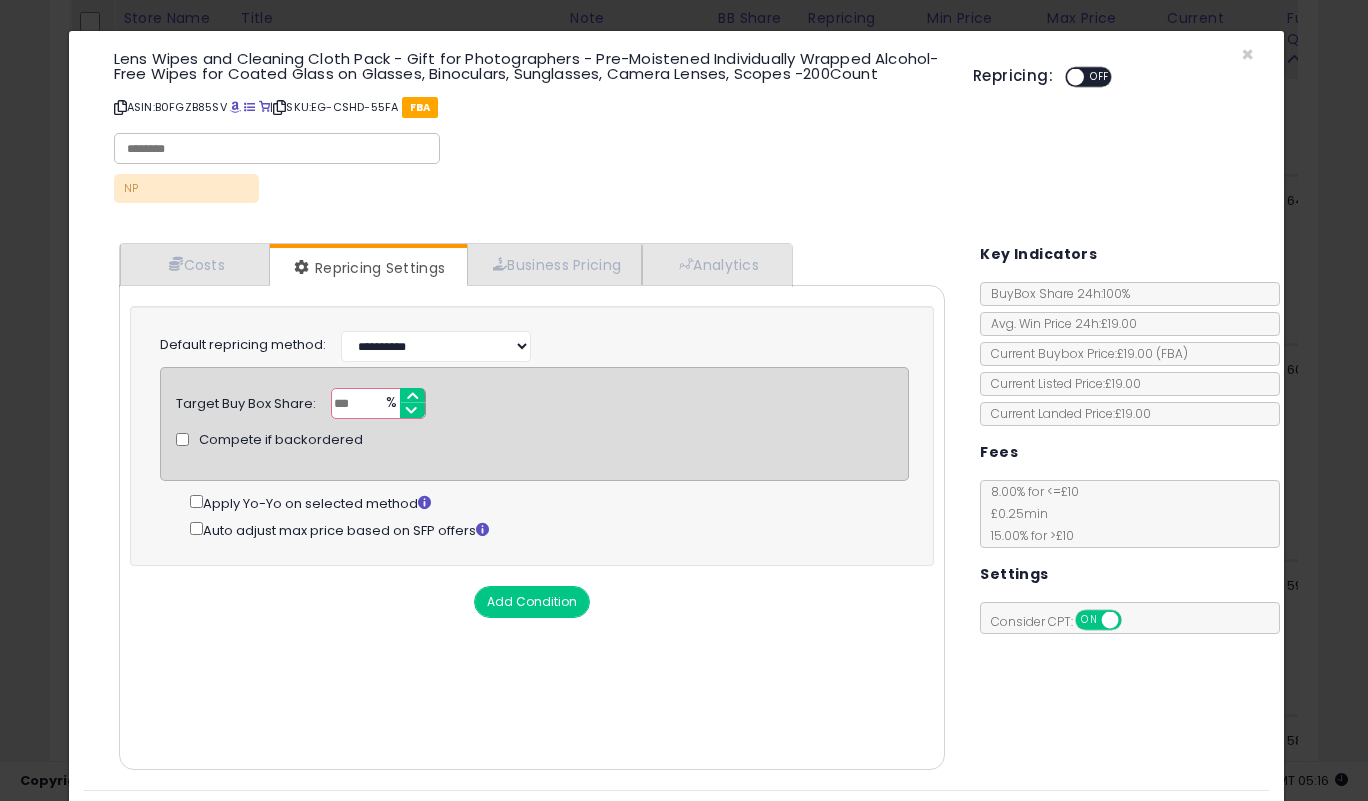 click on "***" at bounding box center (378, 403) 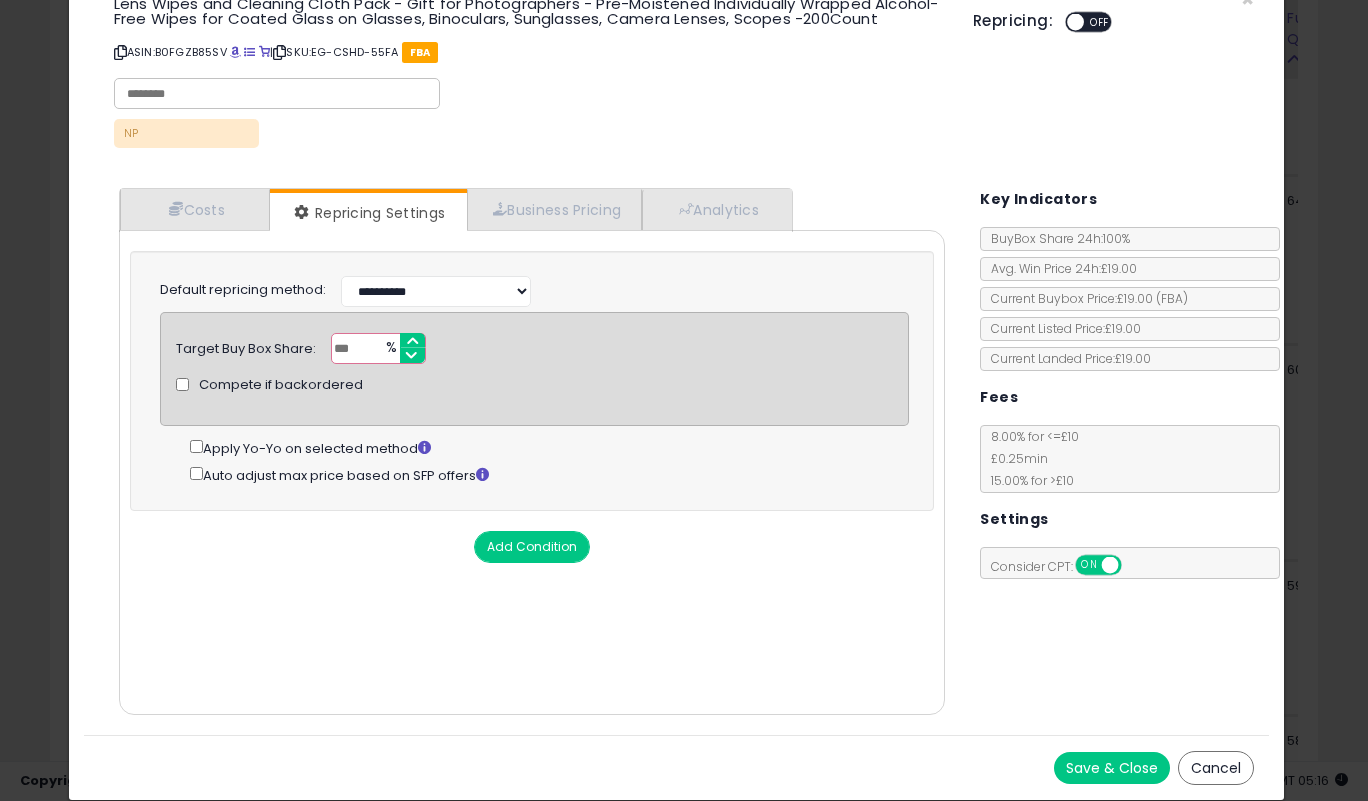 scroll, scrollTop: 68, scrollLeft: 0, axis: vertical 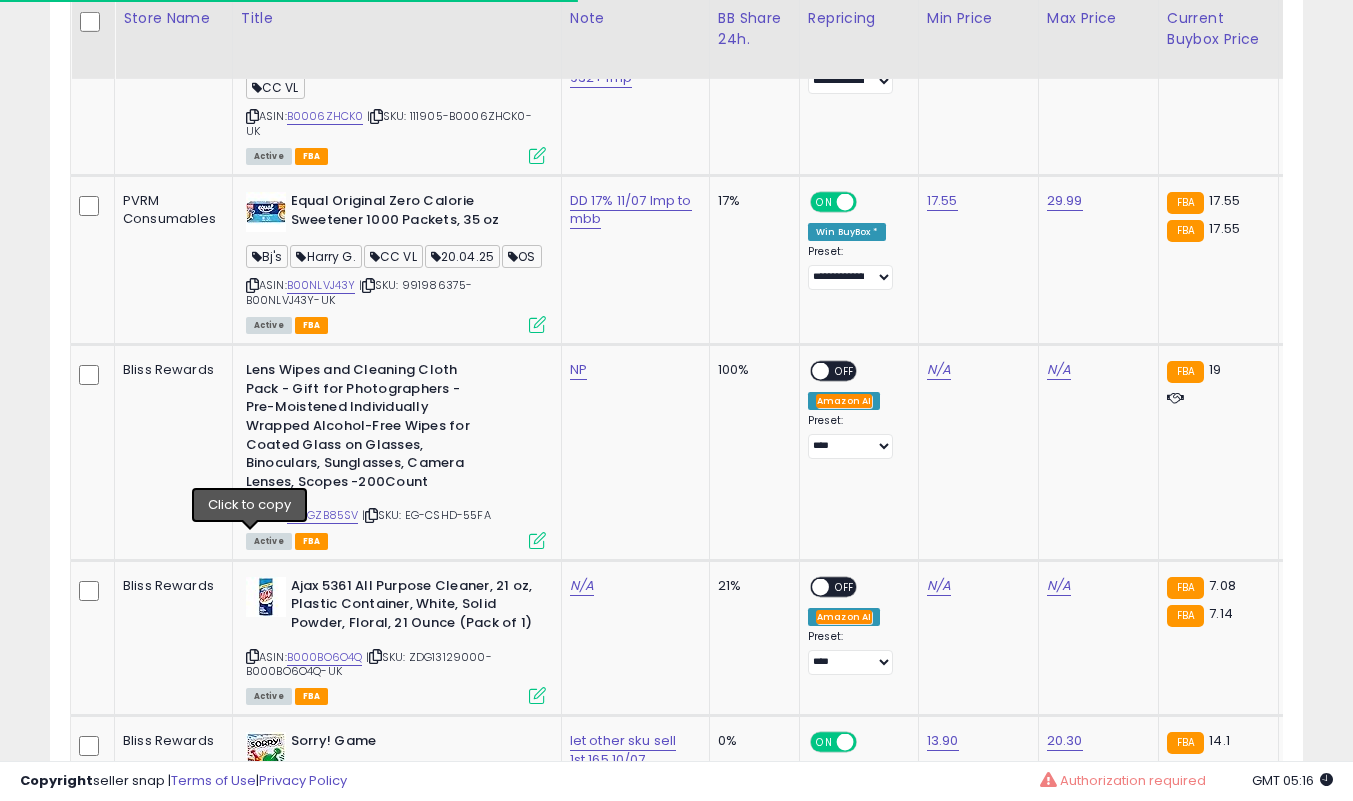 click at bounding box center [252, 515] 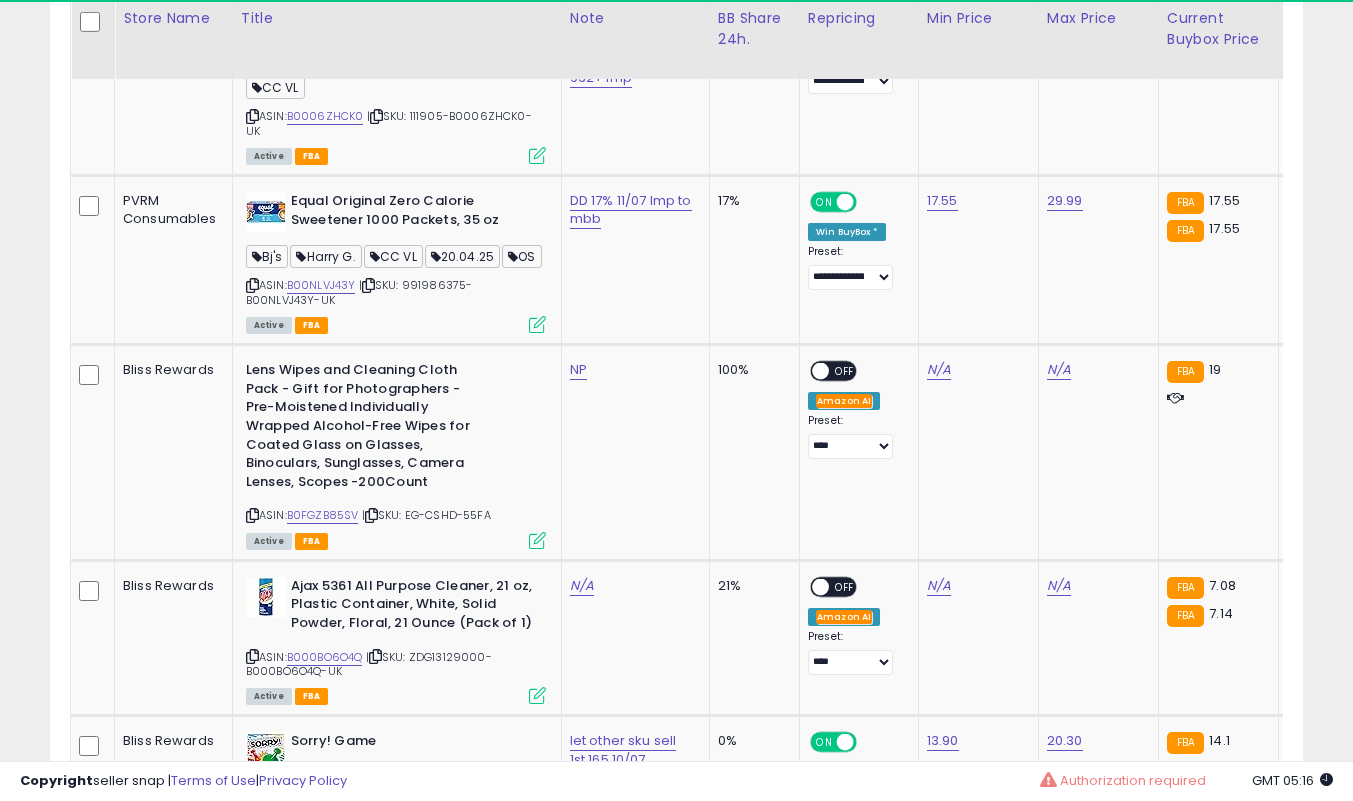 drag, startPoint x: 0, startPoint y: 564, endPoint x: 496, endPoint y: 598, distance: 497.16397 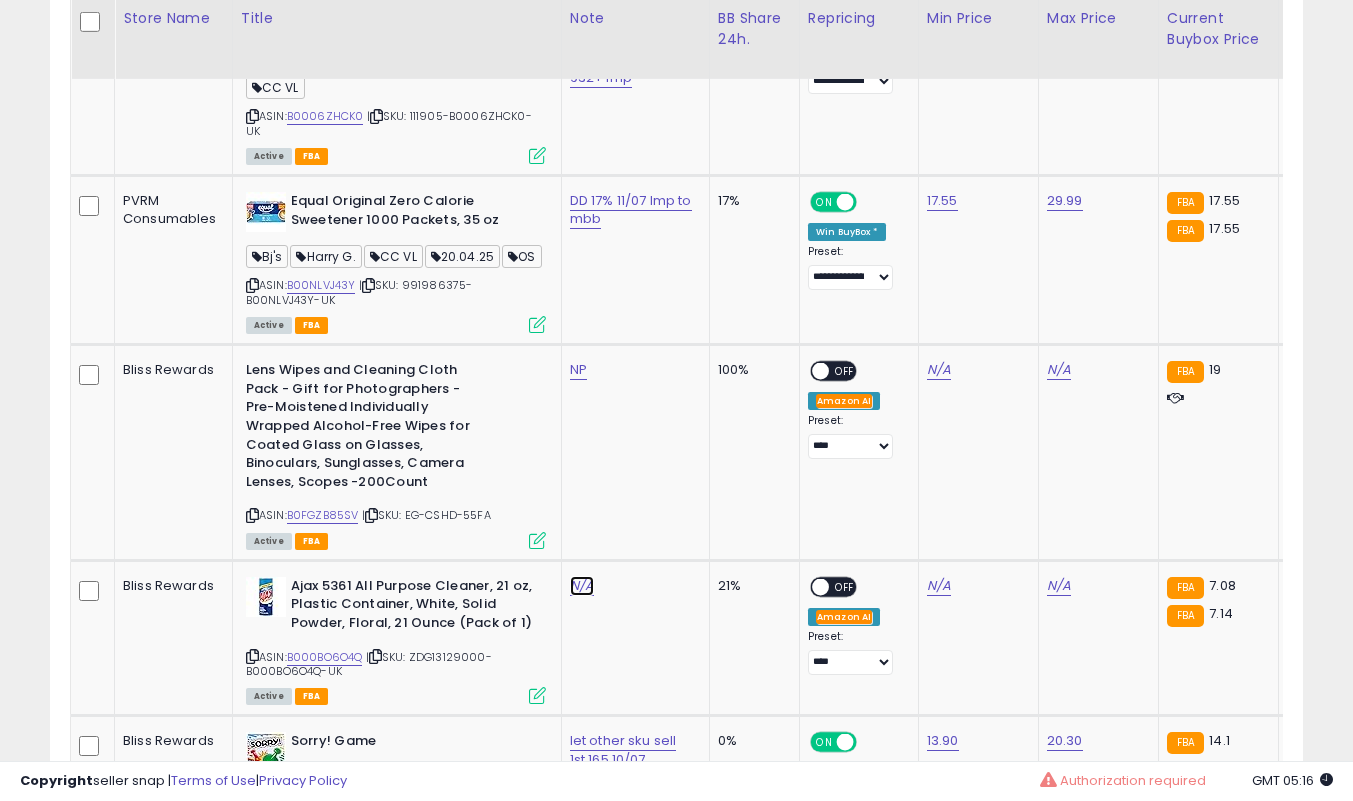 click on "N/A" at bounding box center (582, 586) 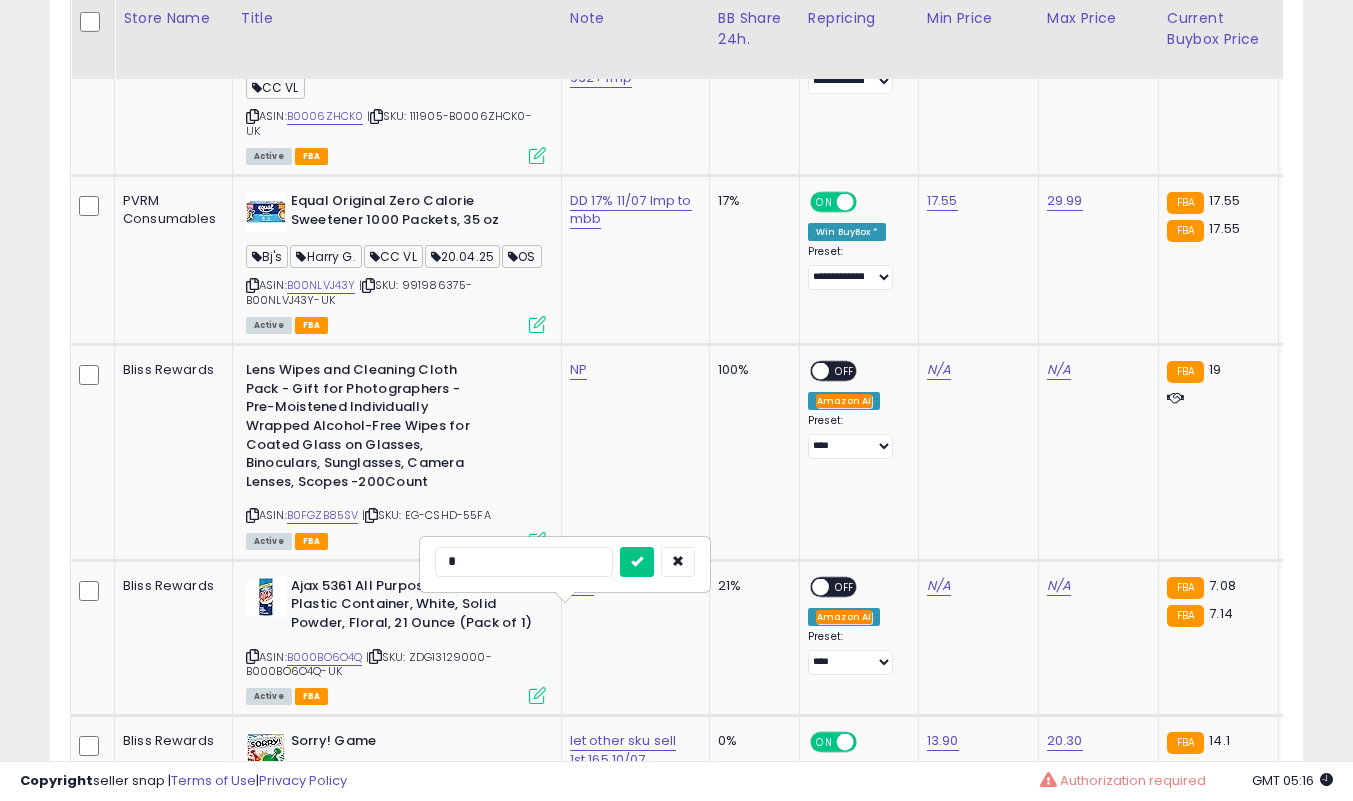 type on "**" 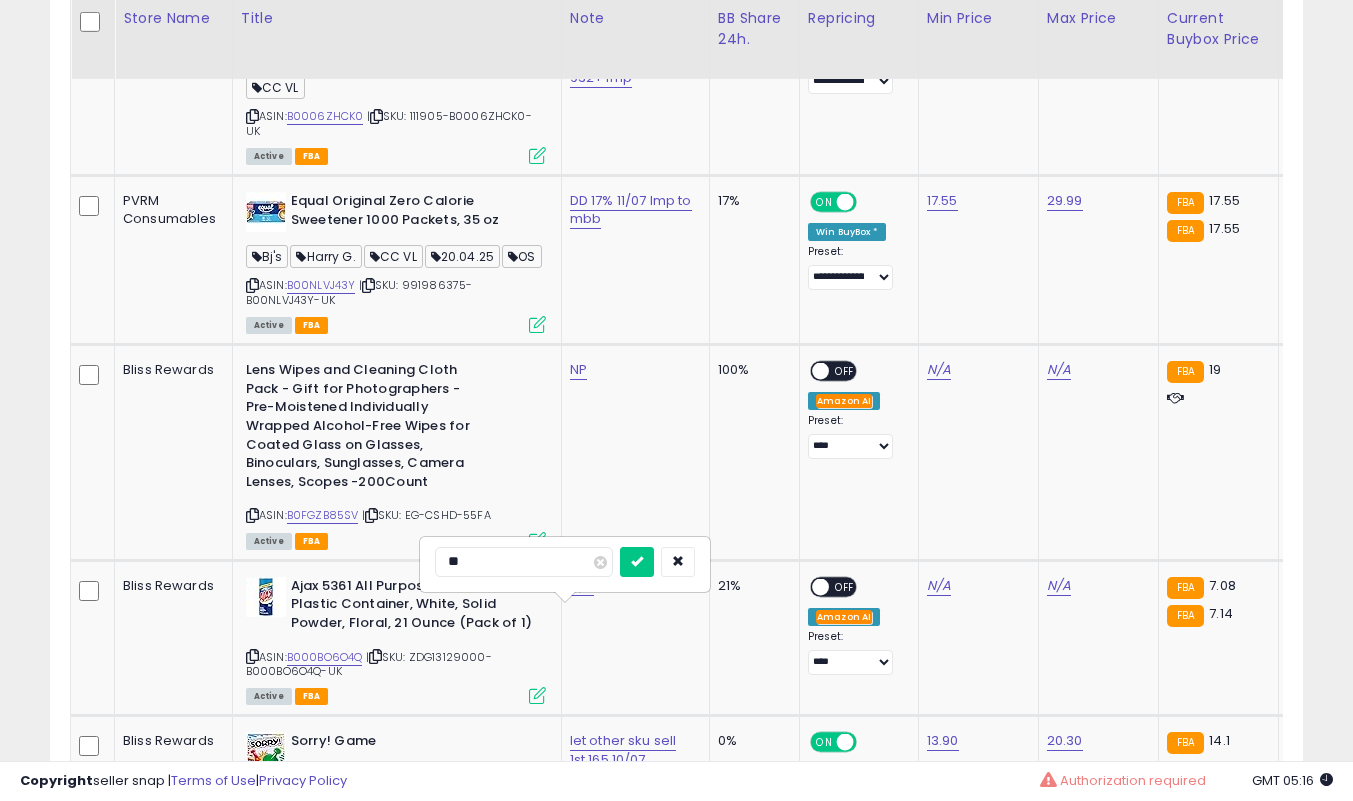 click at bounding box center (637, 562) 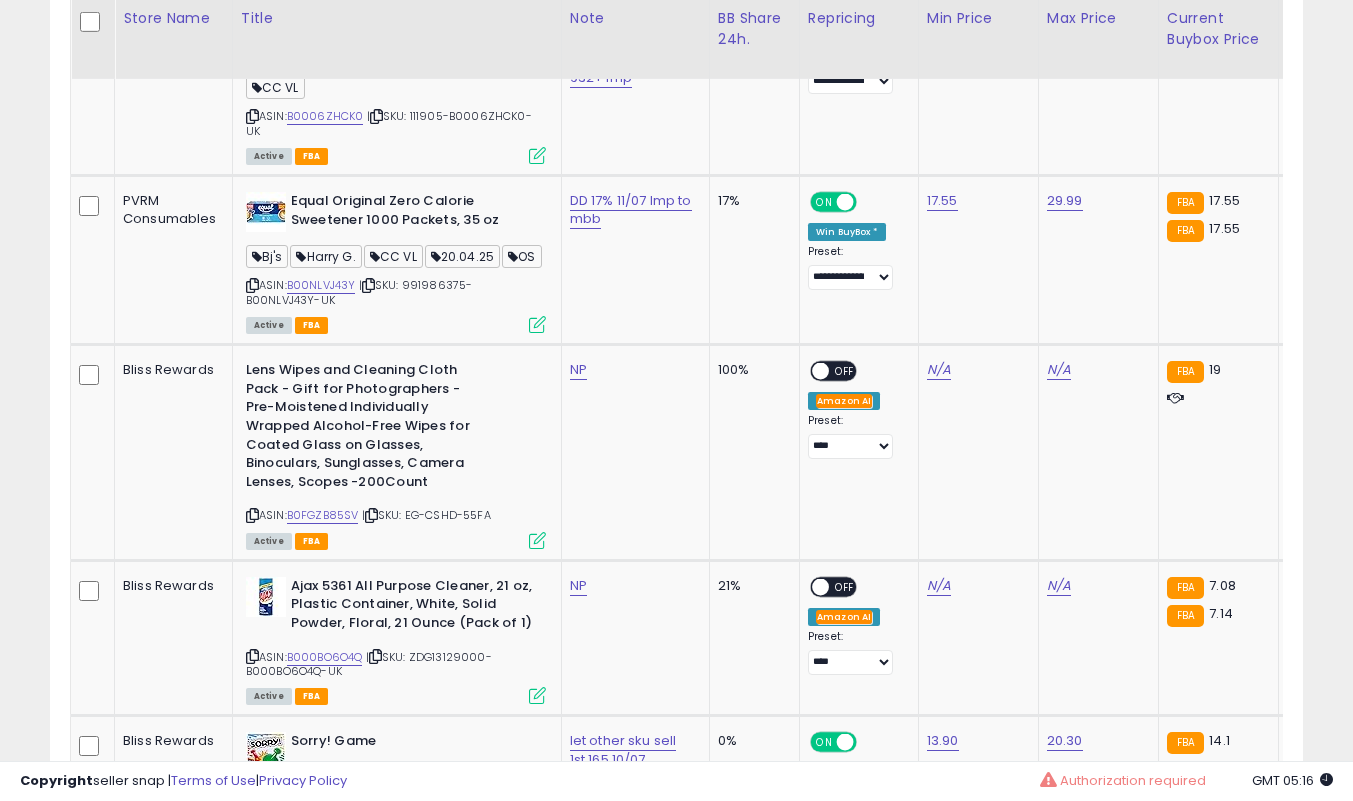 click at bounding box center (537, 695) 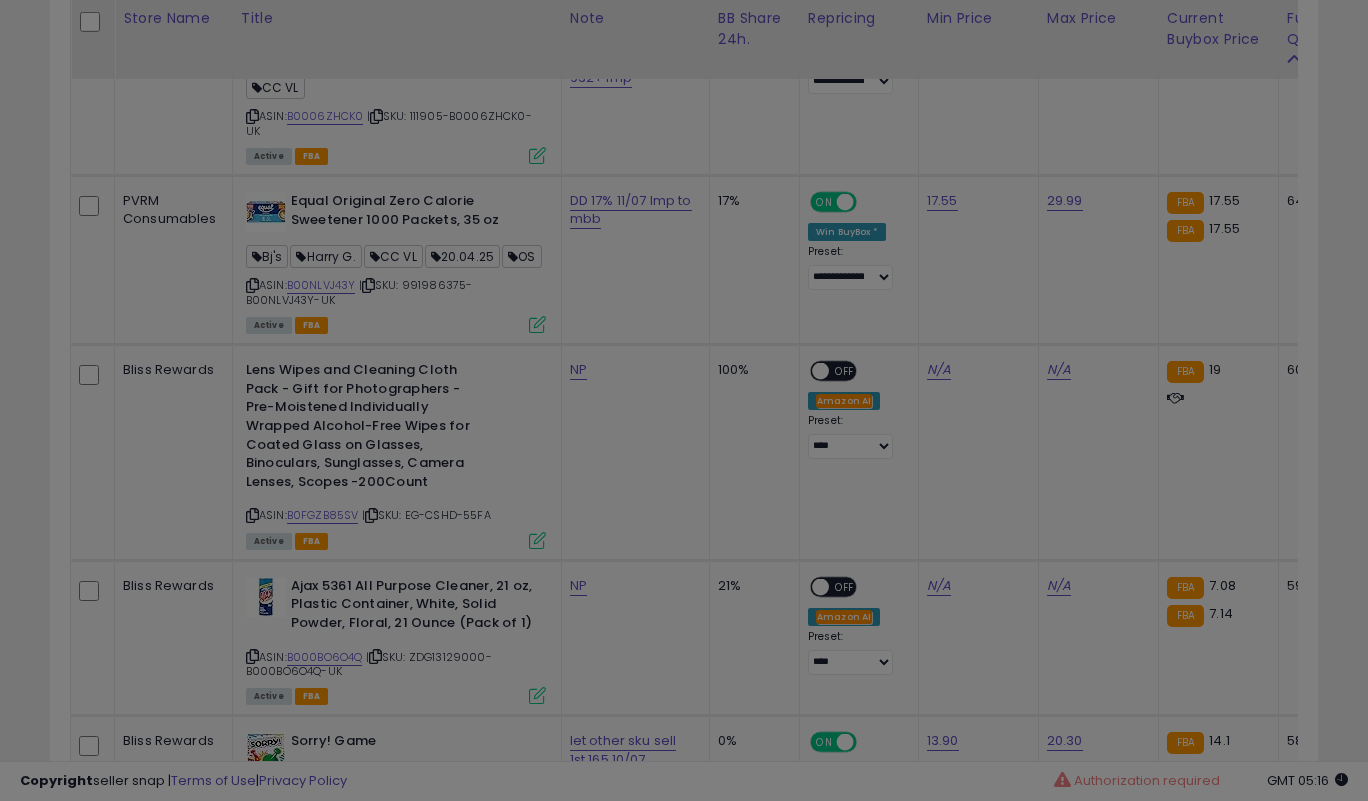 scroll, scrollTop: 999590, scrollLeft: 999266, axis: both 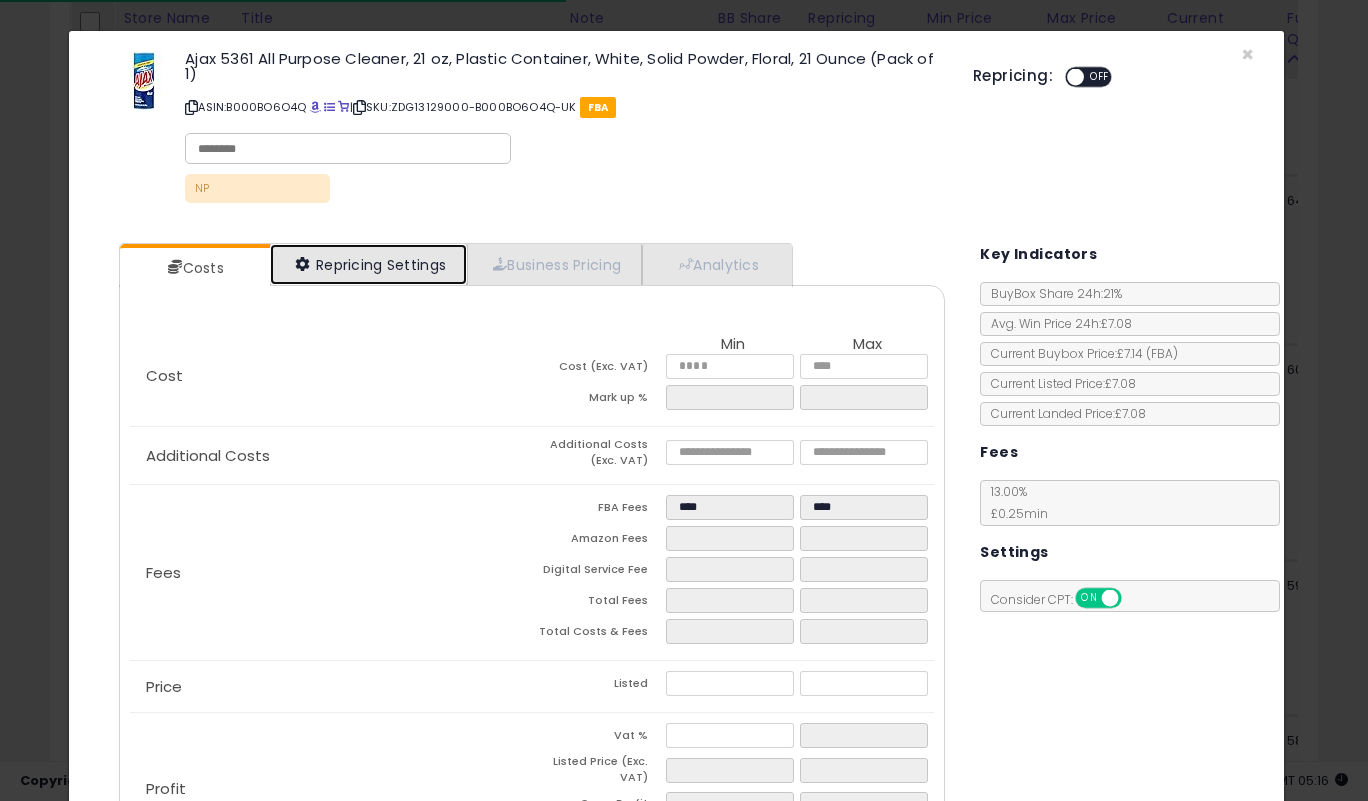 click on "Repricing Settings" at bounding box center [369, 264] 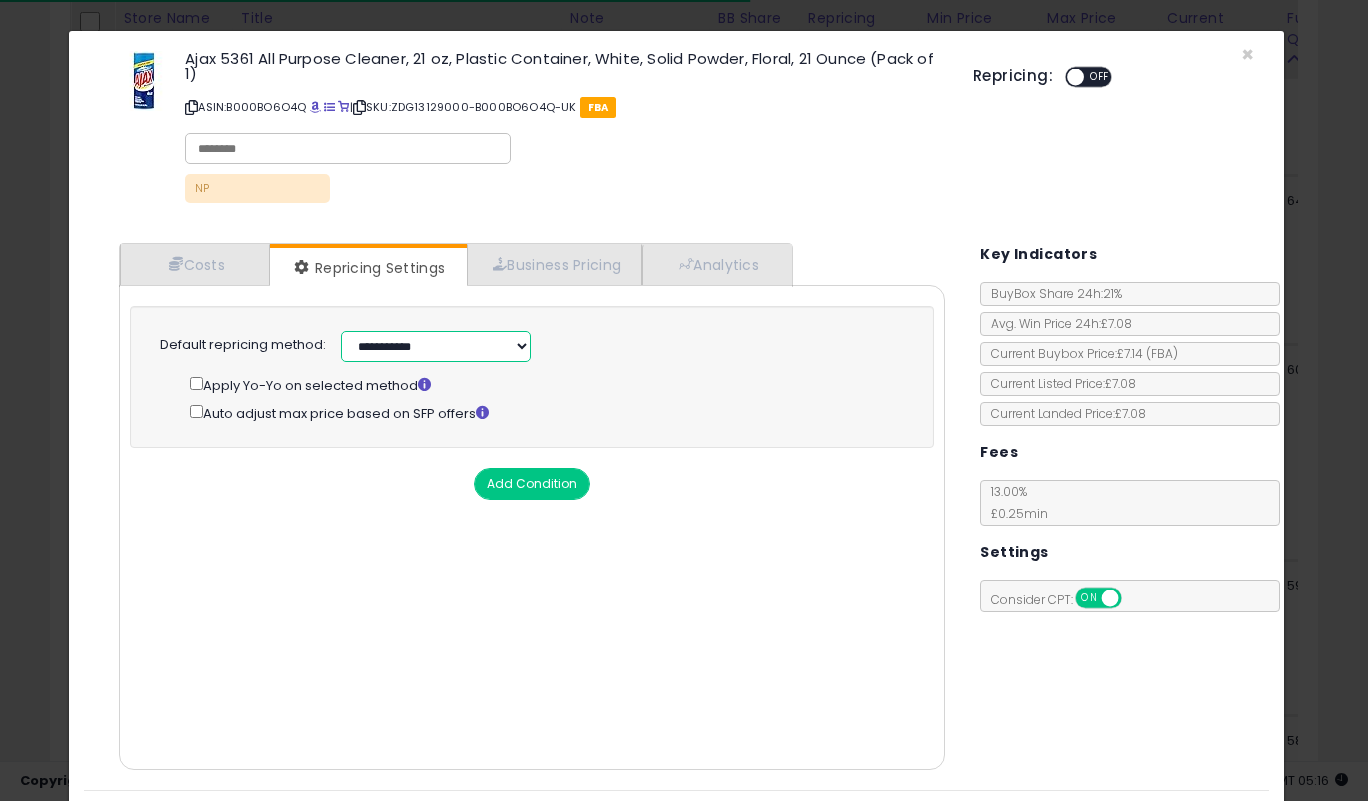 click on "**********" at bounding box center (436, 346) 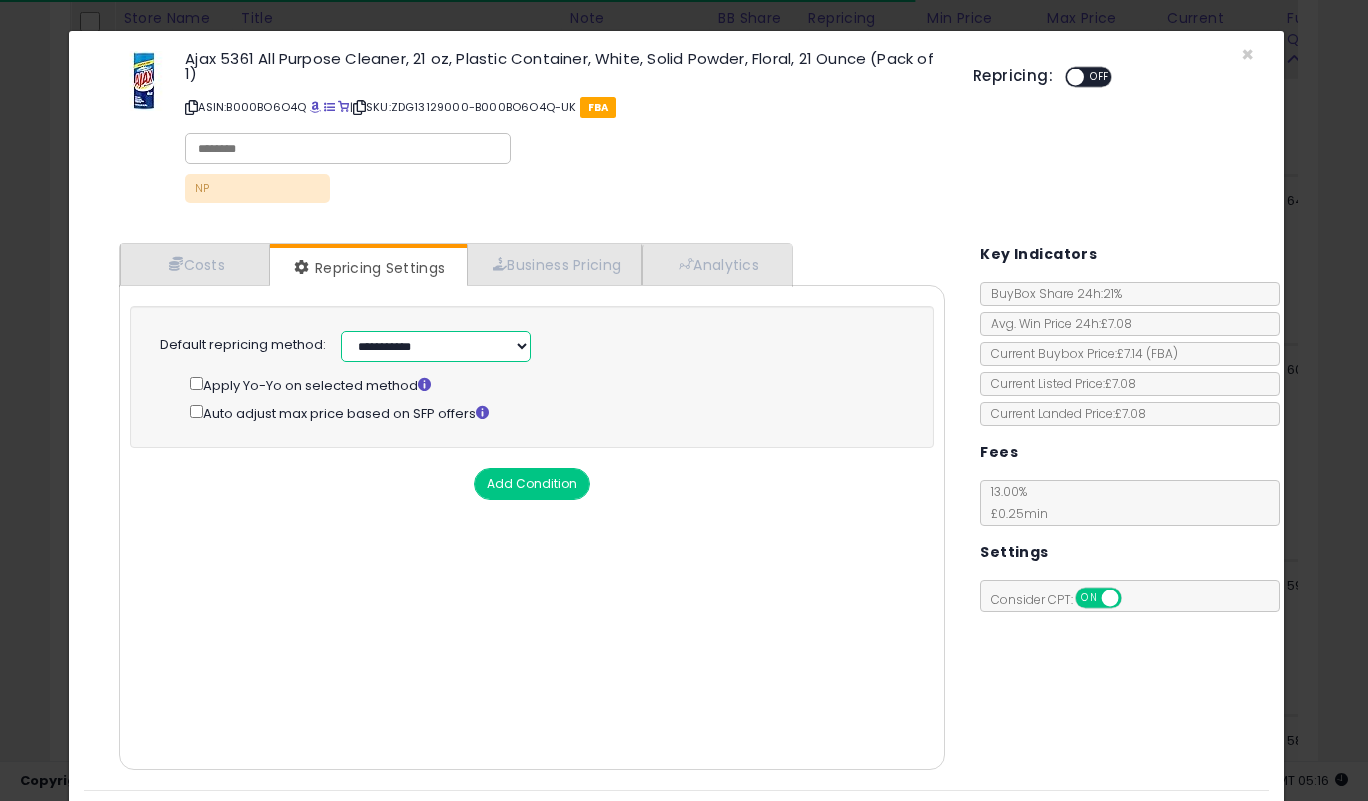 select on "******" 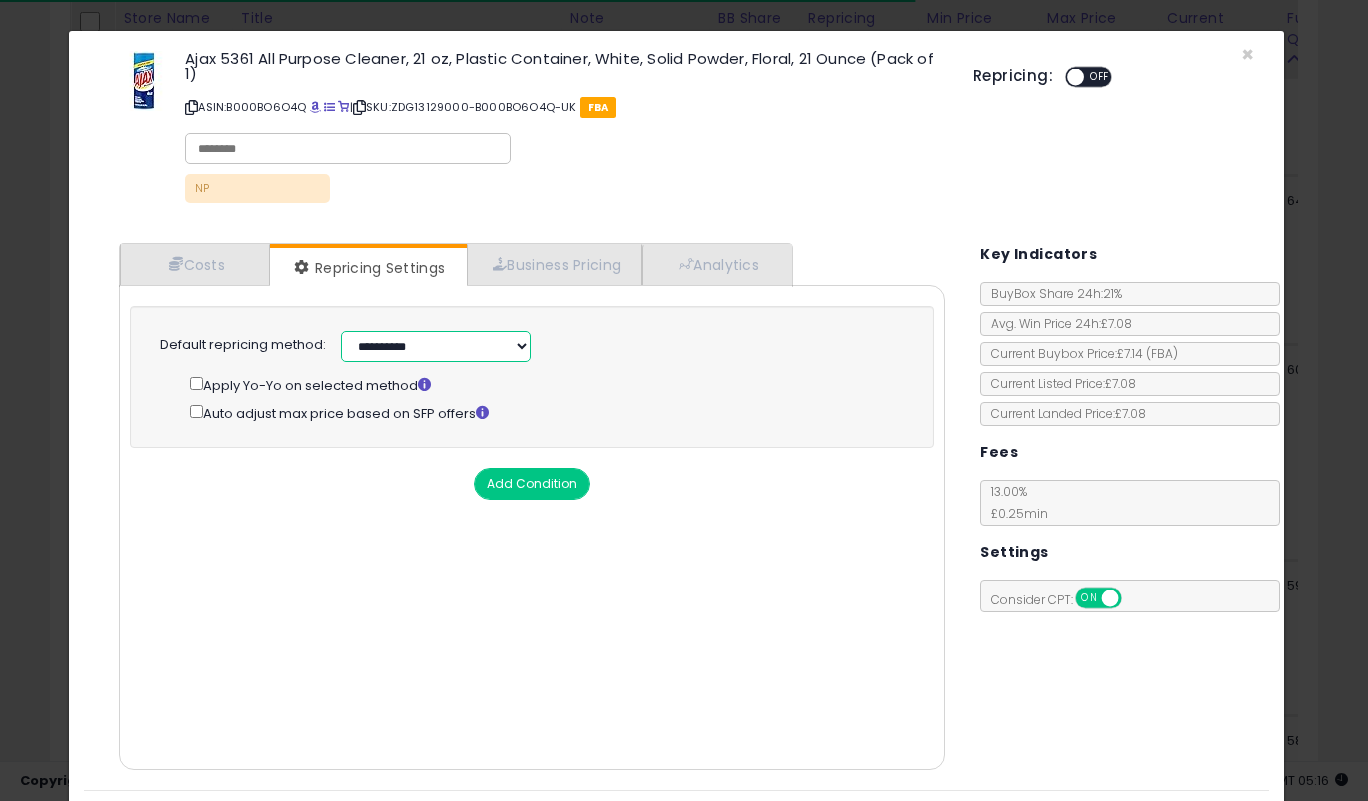 click on "**********" at bounding box center [436, 346] 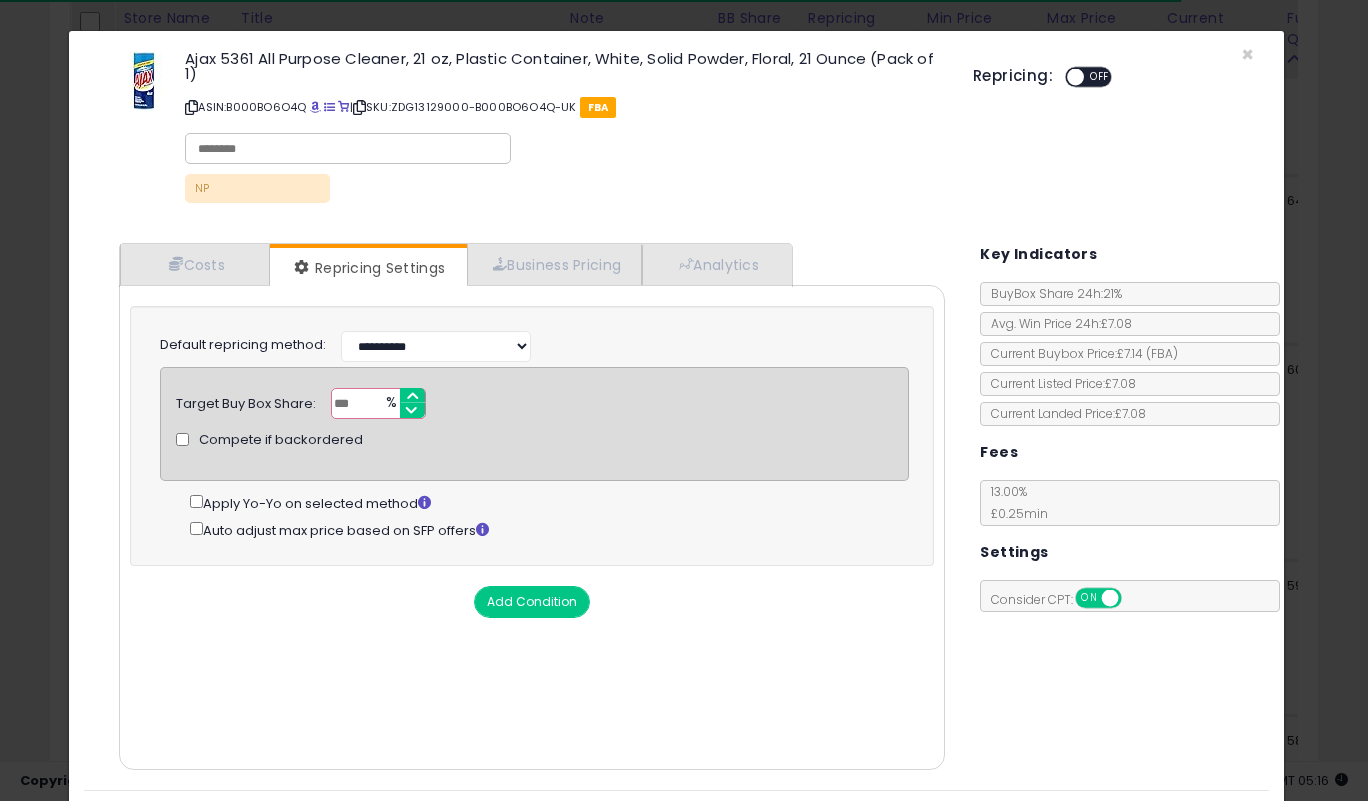 click on "***" at bounding box center (378, 403) 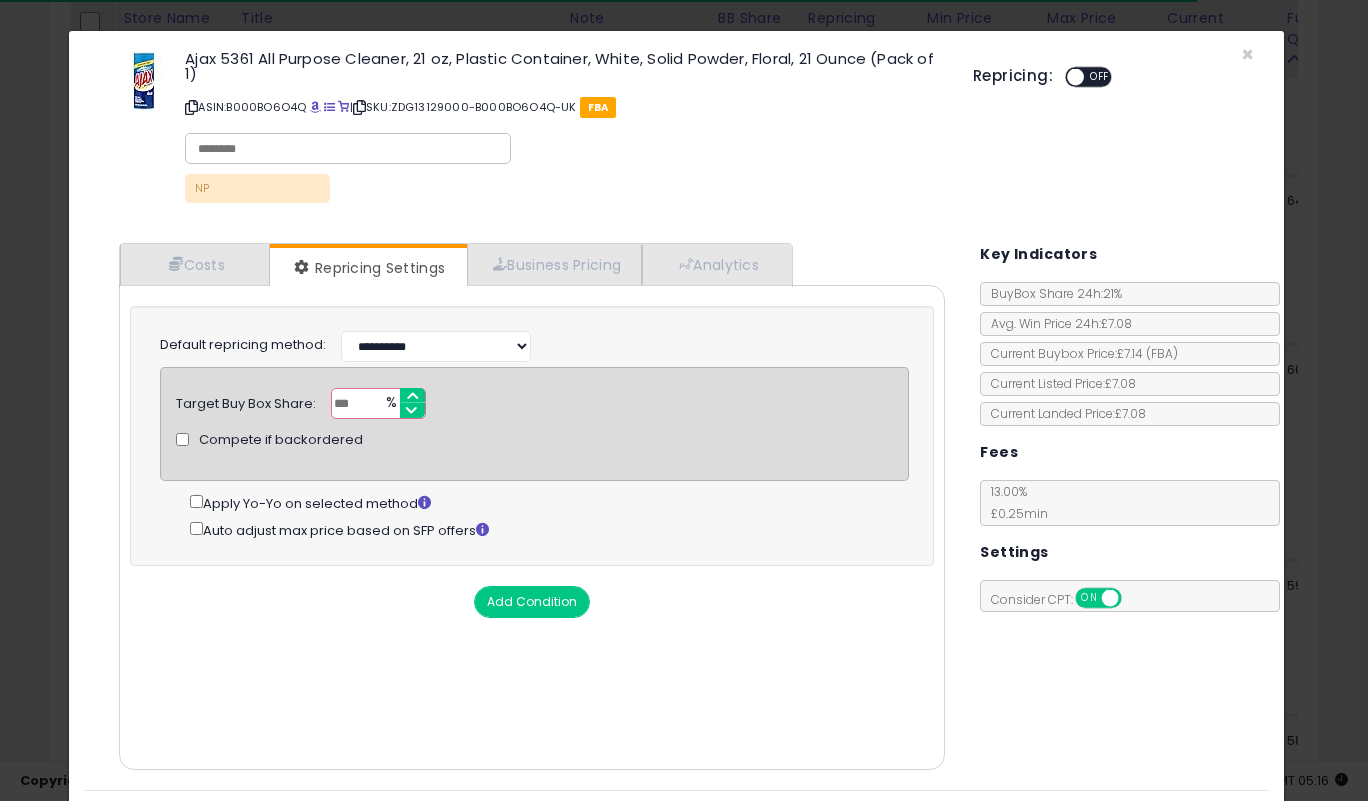 click on "***" at bounding box center (378, 403) 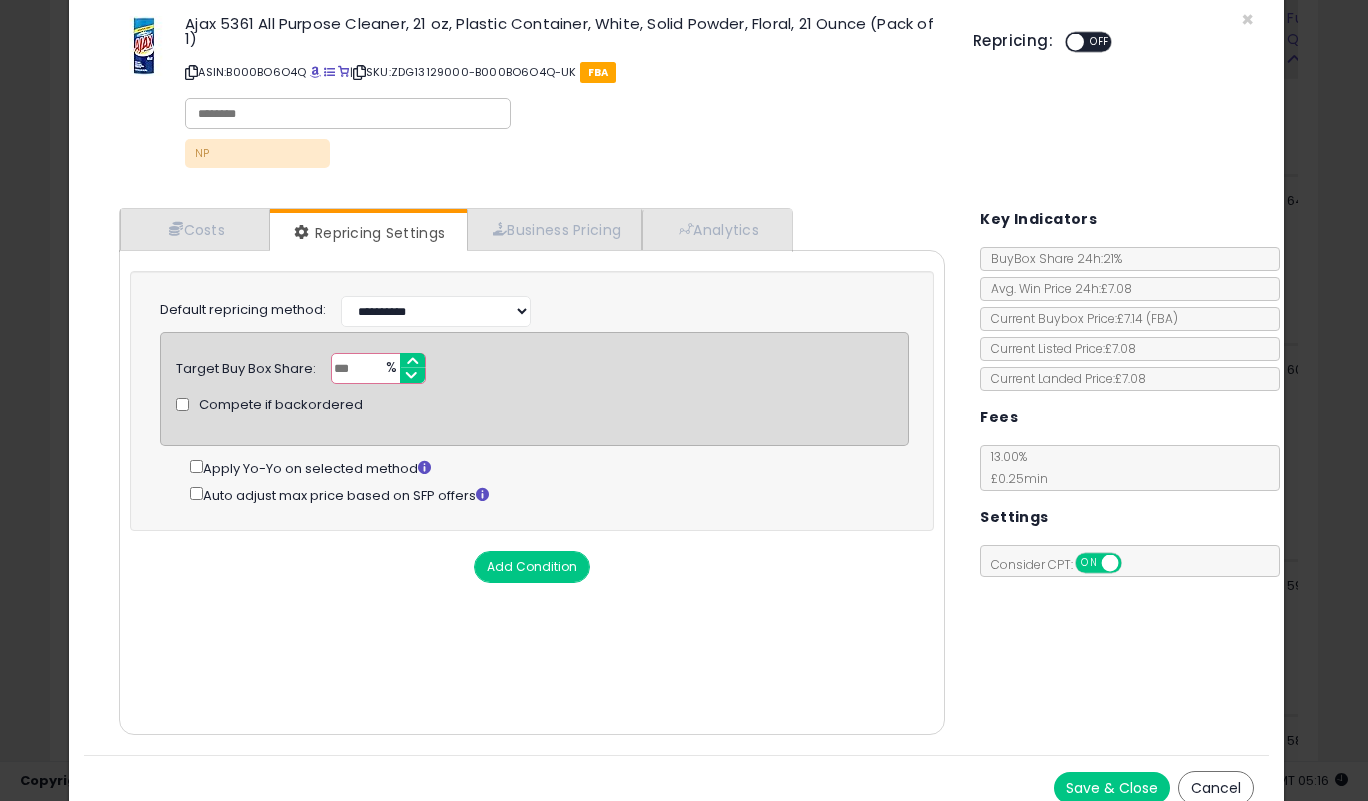 scroll, scrollTop: 53, scrollLeft: 0, axis: vertical 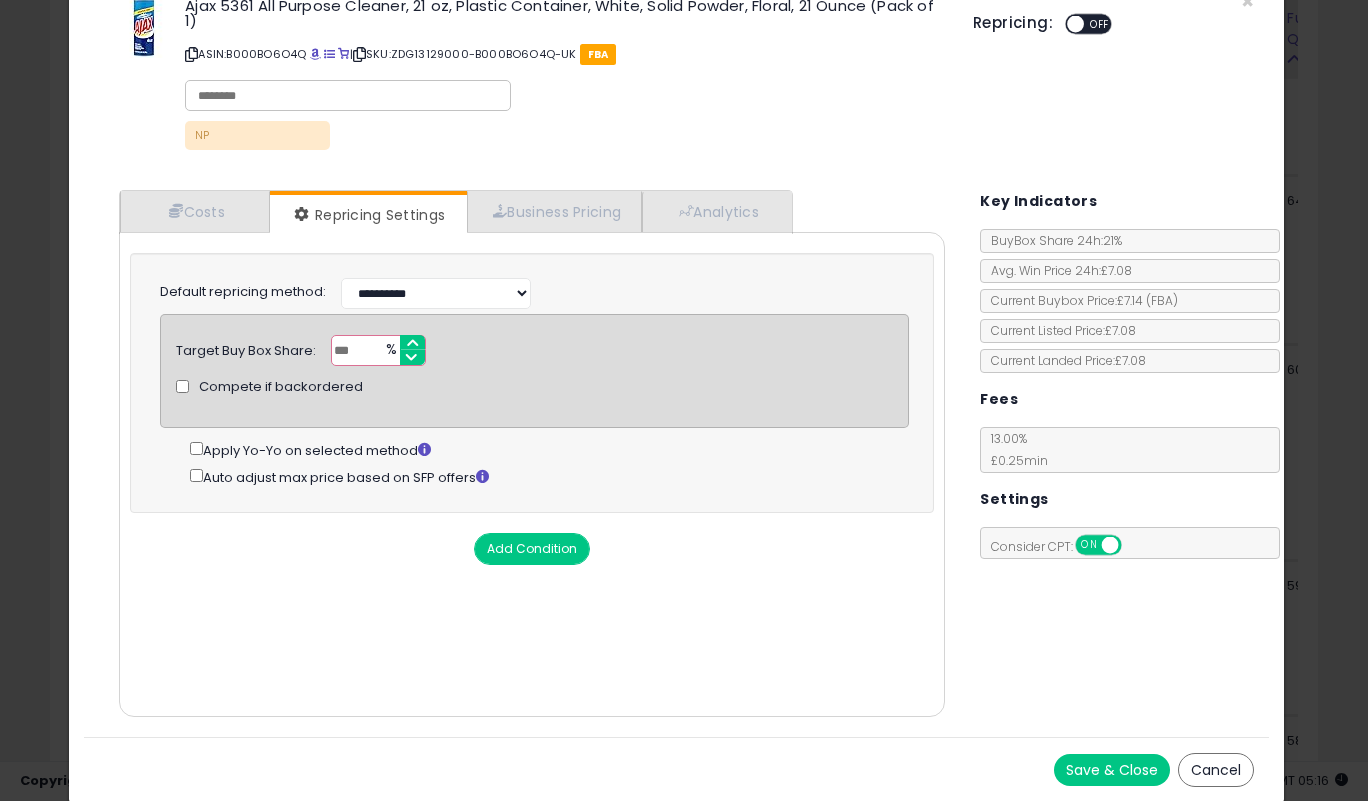 type on "**" 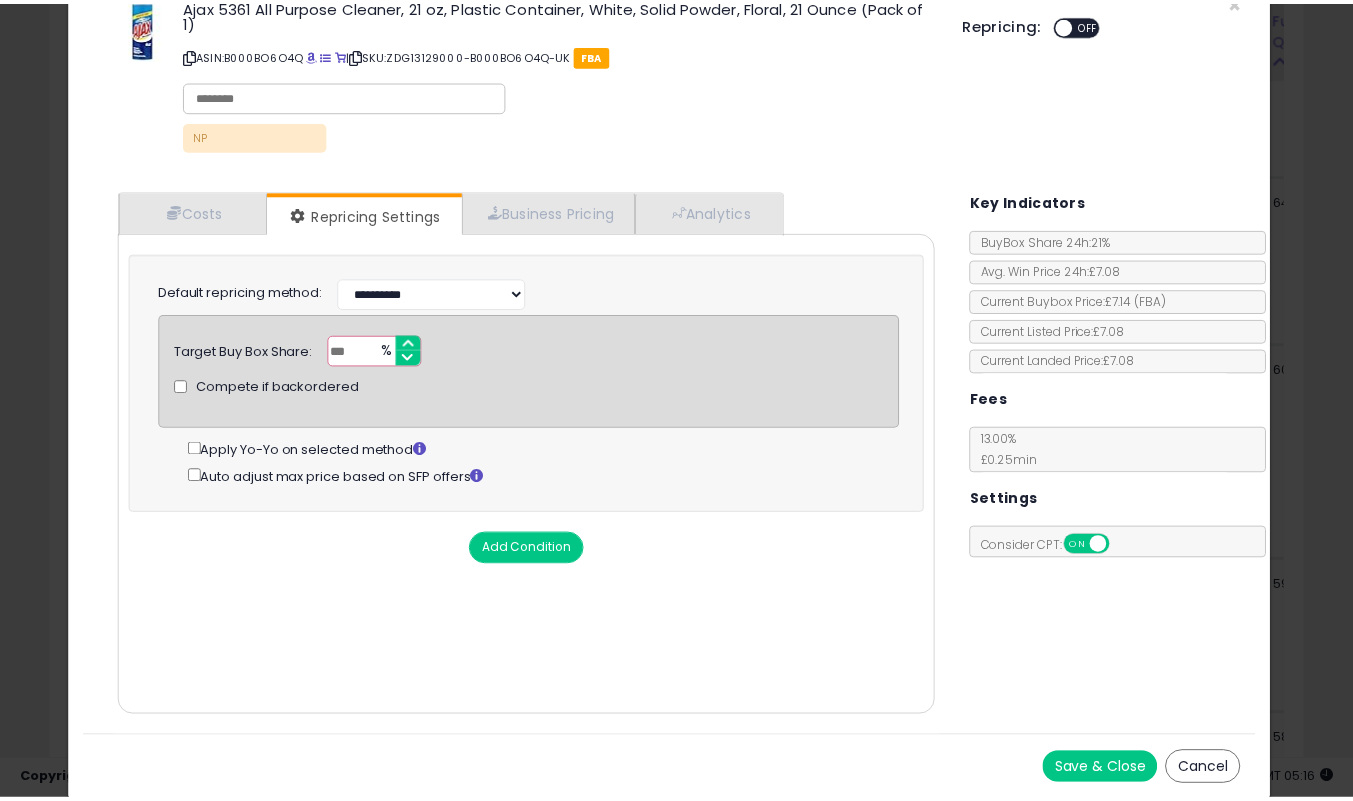 scroll, scrollTop: 0, scrollLeft: 0, axis: both 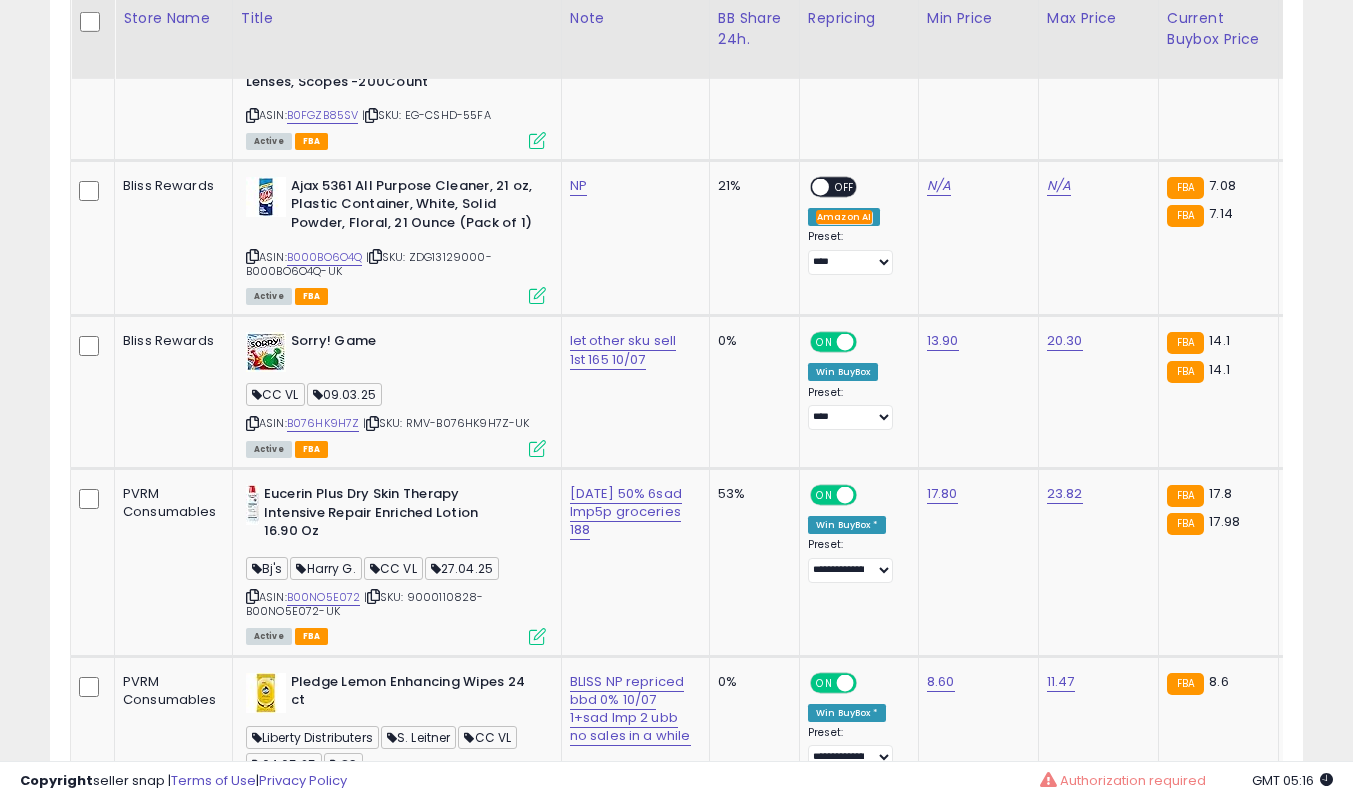 click at bounding box center [252, 423] 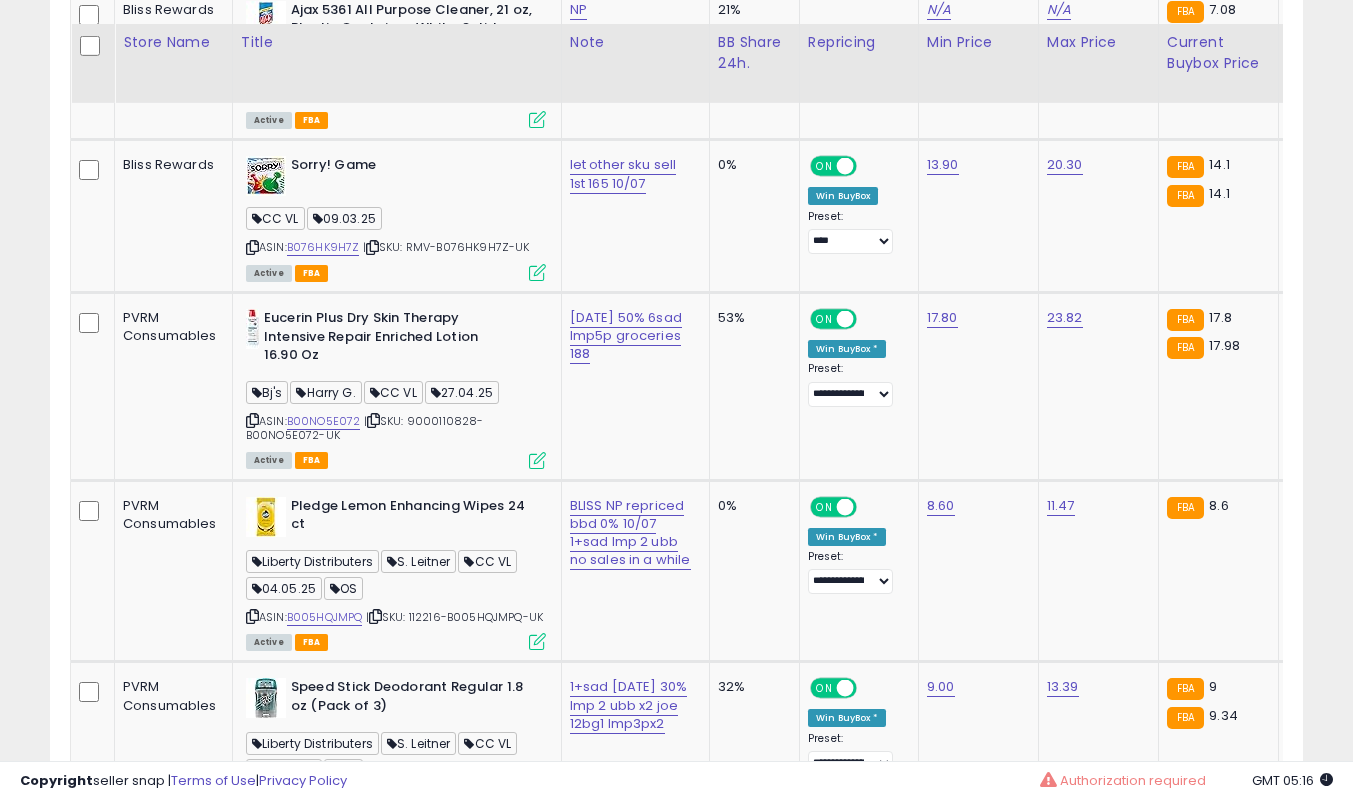 scroll, scrollTop: 4639, scrollLeft: 0, axis: vertical 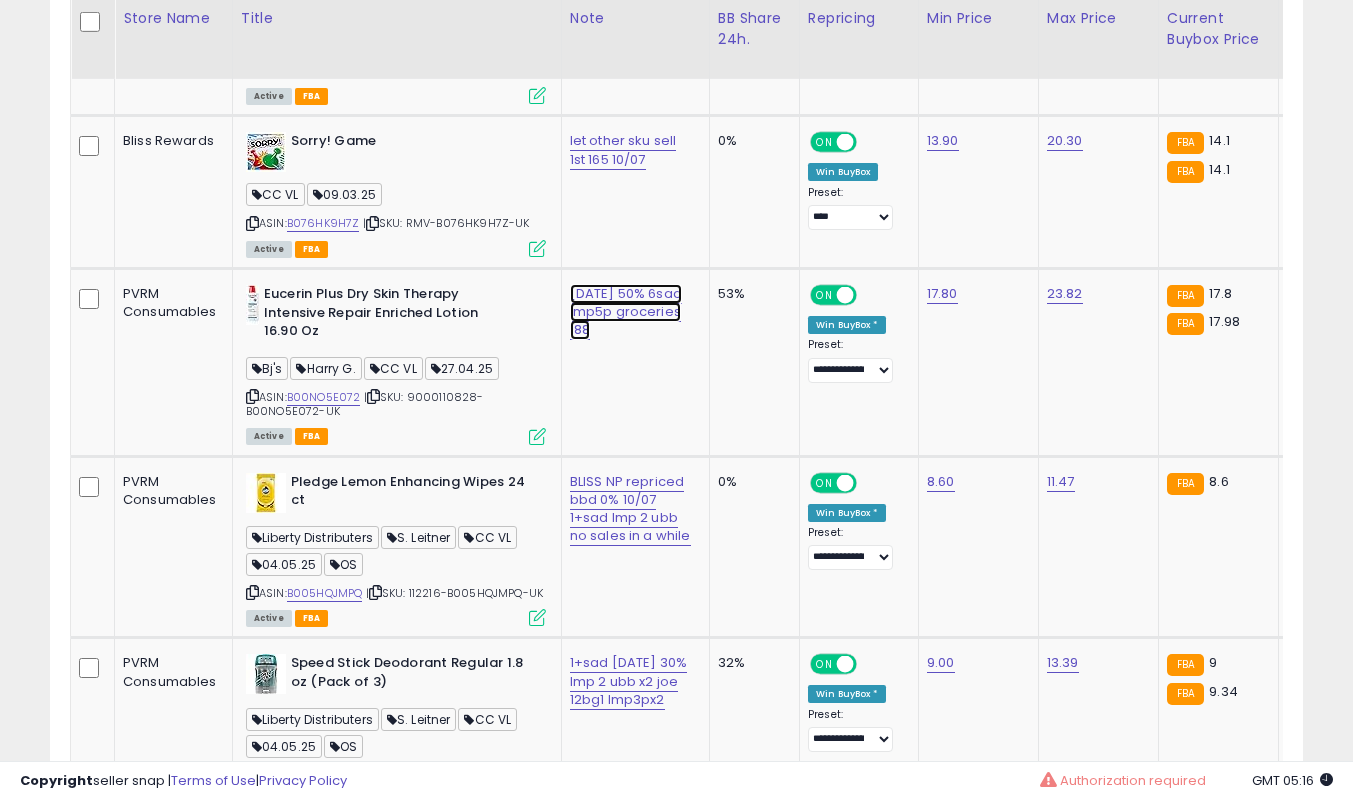 click on "[DATE] 50% 6sad lmp5p groceries 188" at bounding box center (617, -3447) 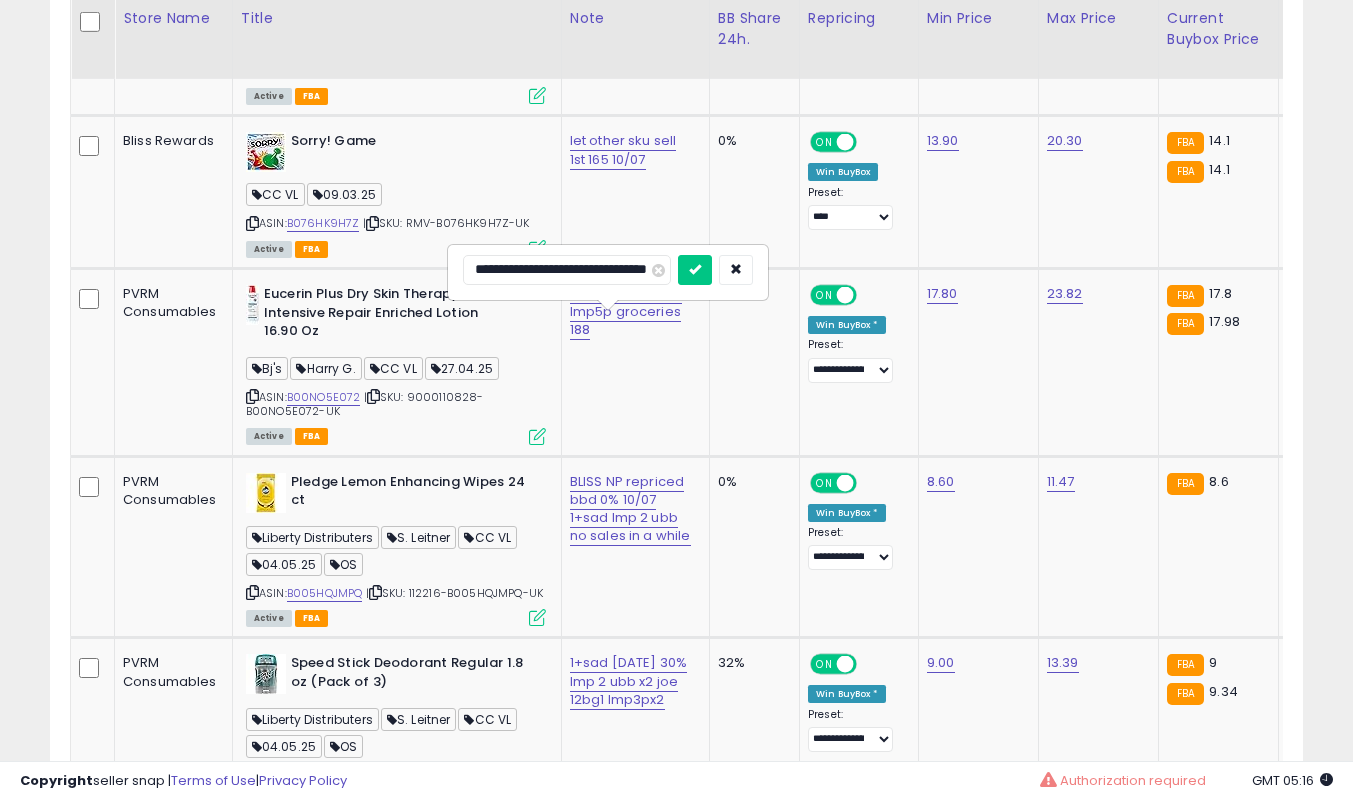 scroll, scrollTop: 0, scrollLeft: 0, axis: both 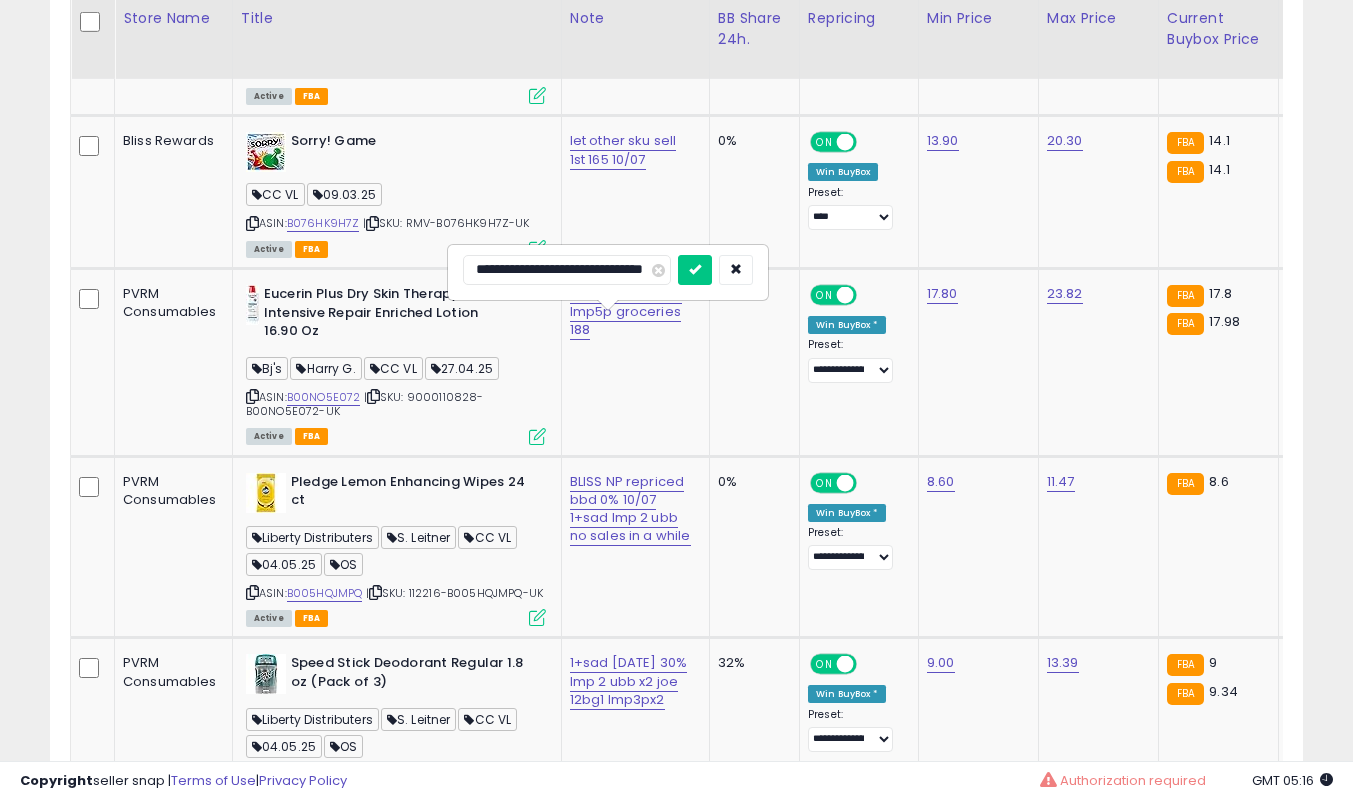 type on "**********" 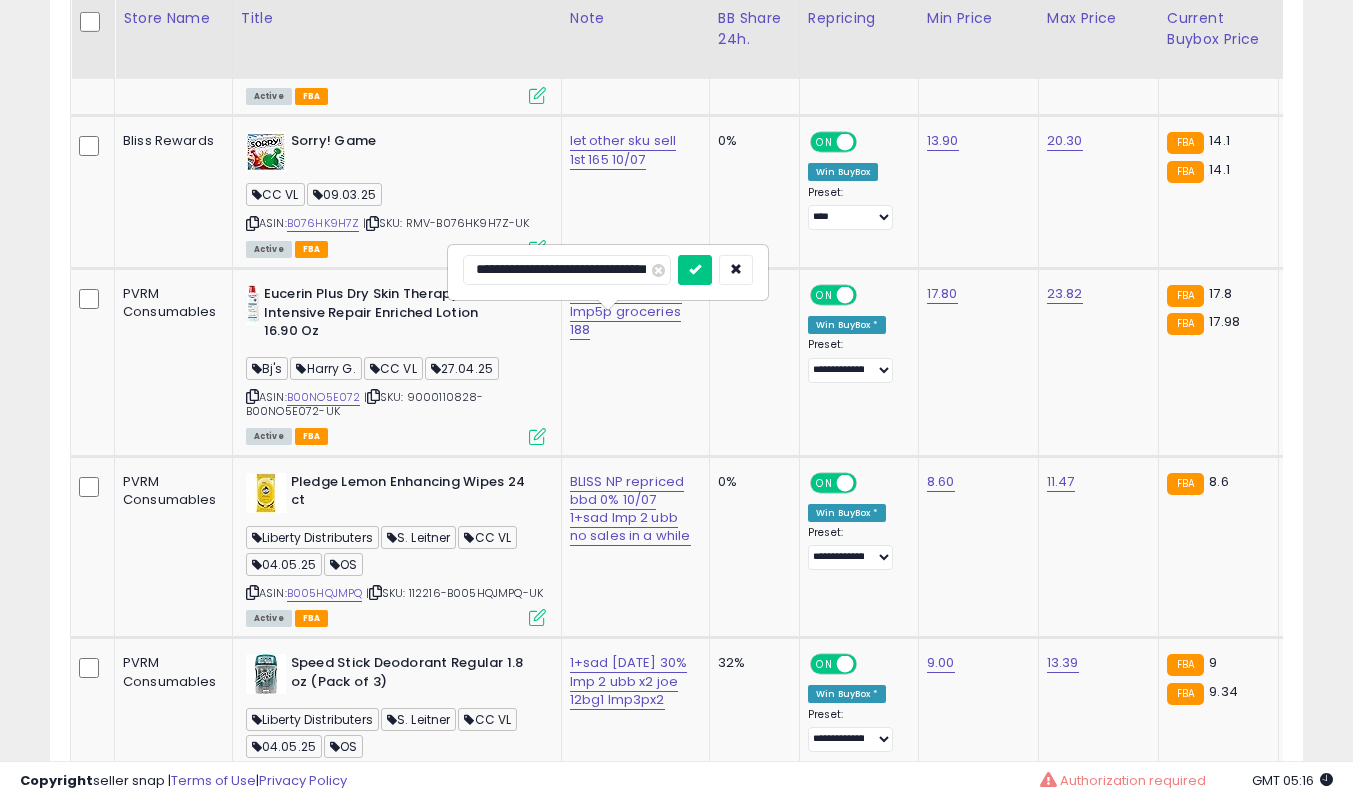 click at bounding box center (695, 270) 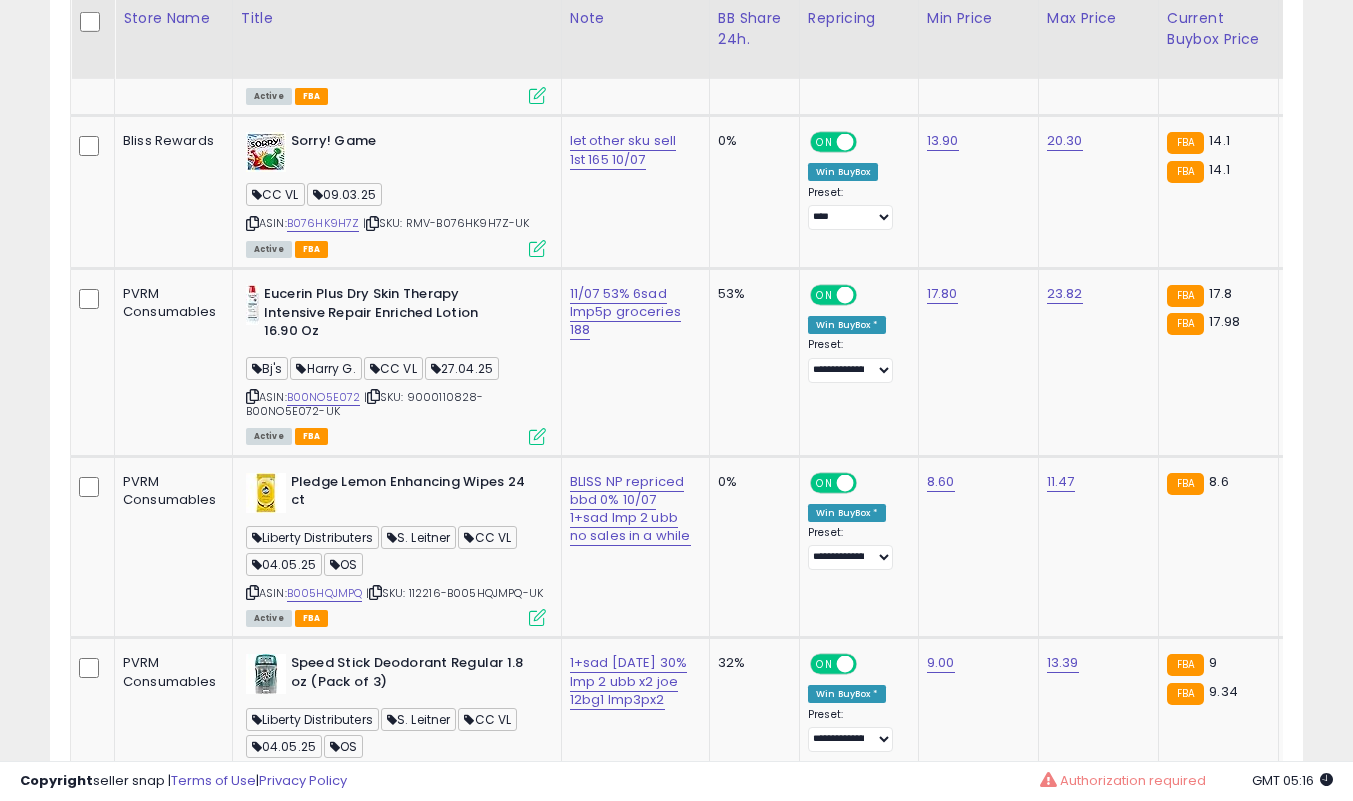 scroll, scrollTop: 4739, scrollLeft: 0, axis: vertical 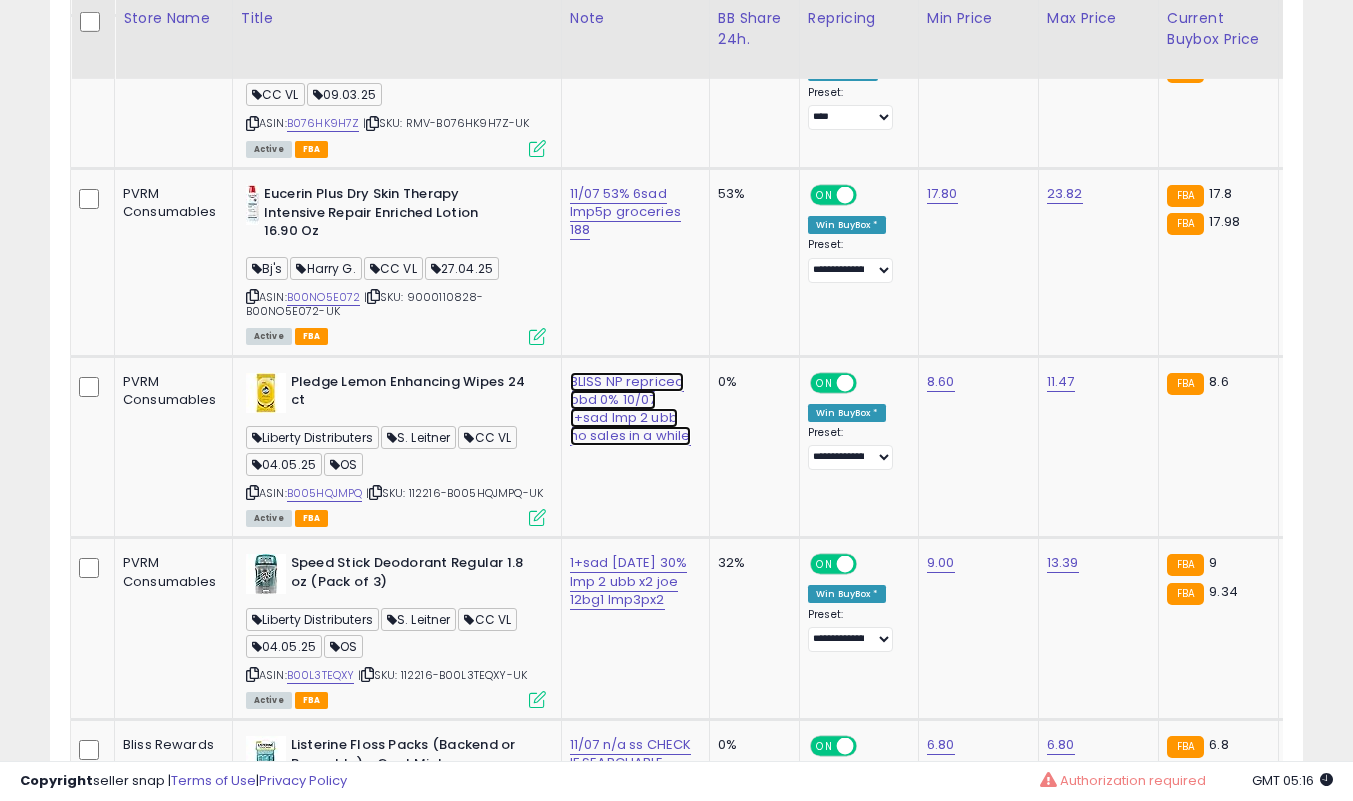 click on "BLISS NP repriced bbd 0% 10/07 1+sad lmp 2 ubb no sales in a while" at bounding box center (617, -3547) 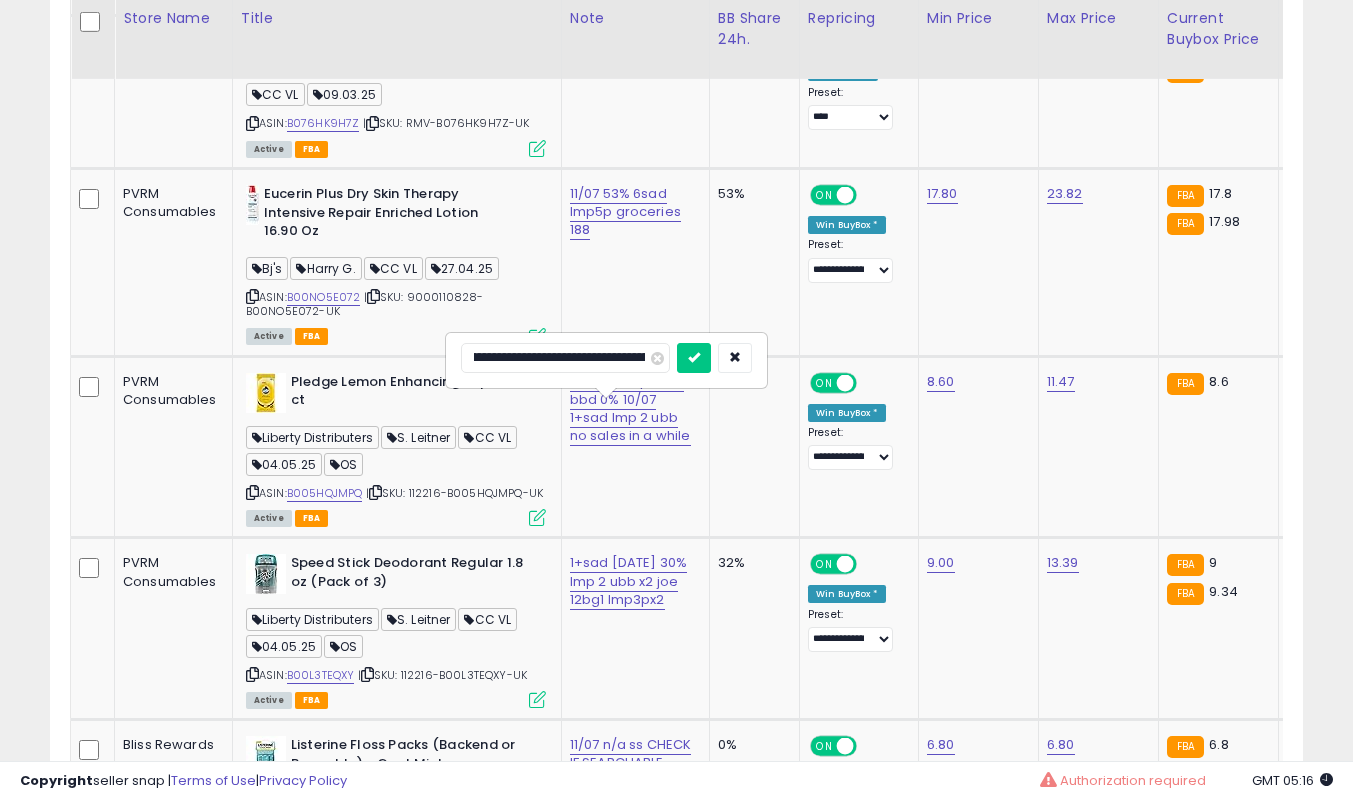 scroll, scrollTop: 0, scrollLeft: 81, axis: horizontal 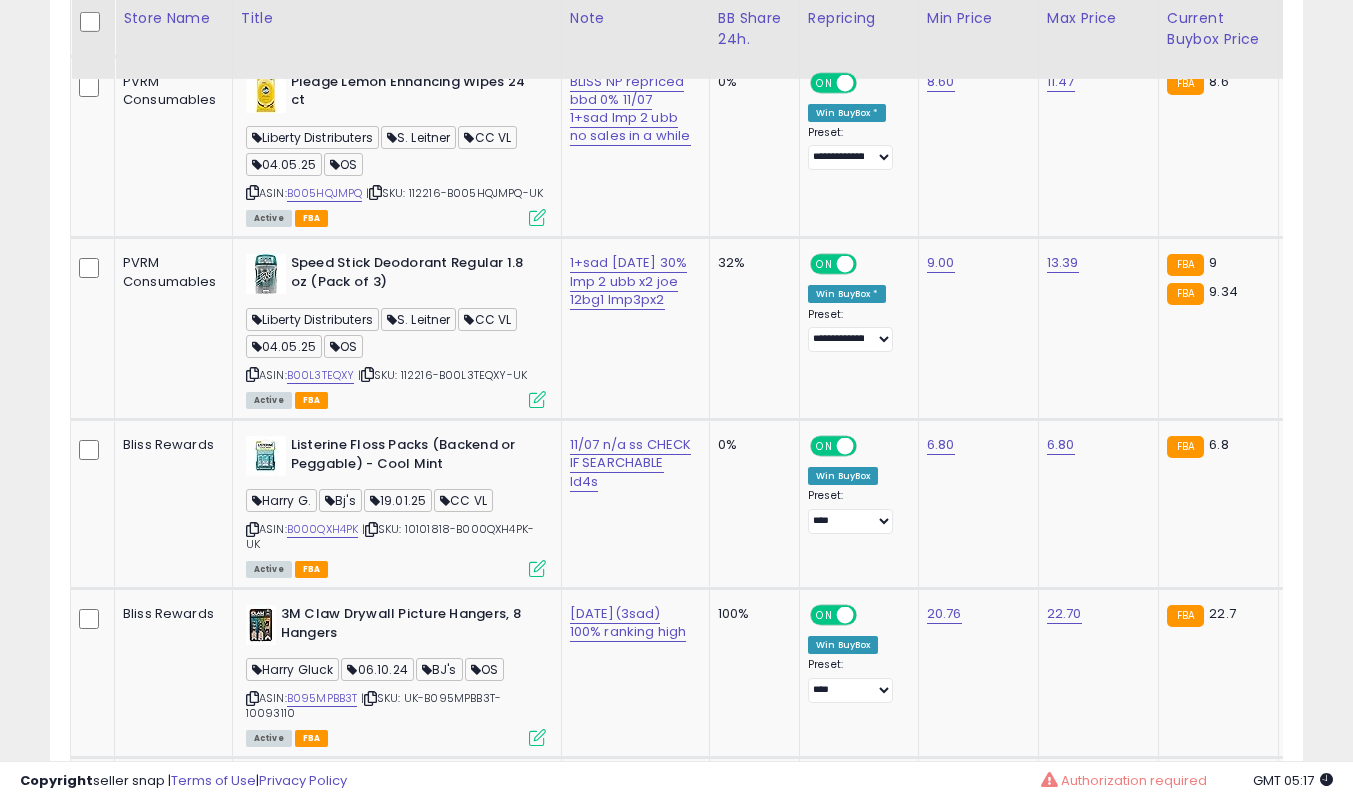 click on "1+sad [DATE] 30% lmp 2 ubb x2 joe 12bg1 lmp3px2" at bounding box center [632, 281] 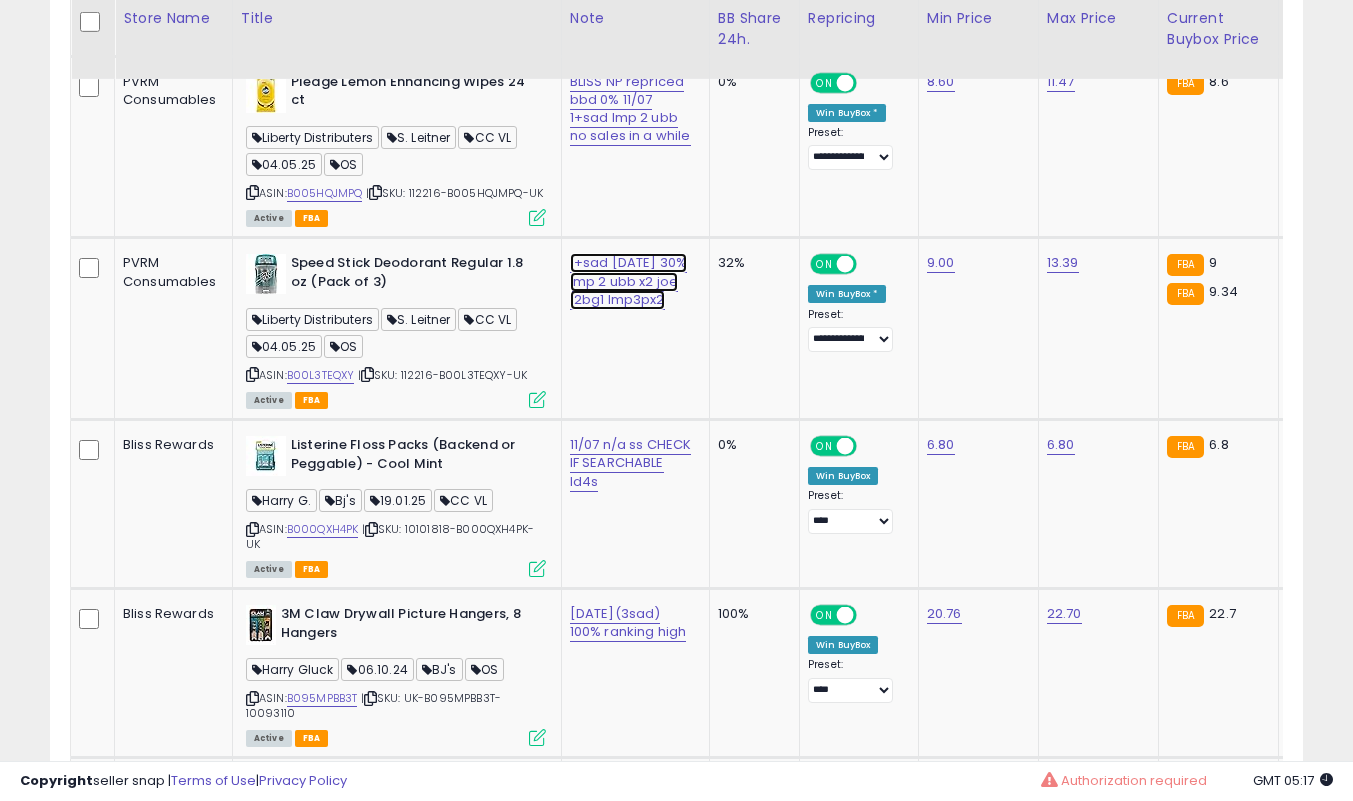 click on "1+sad [DATE] 30% lmp 2 ubb x2 joe 12bg1 lmp3px2" at bounding box center [617, -3847] 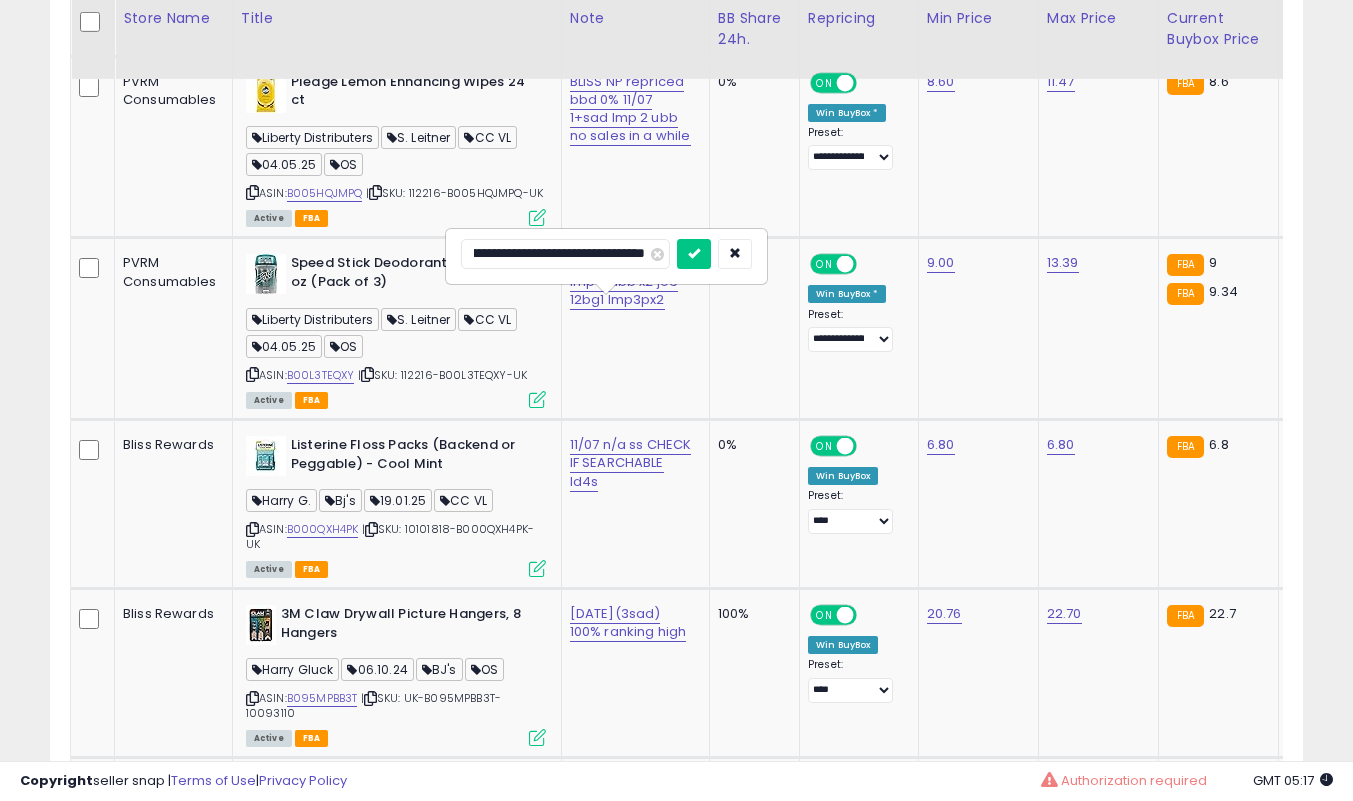 scroll, scrollTop: 0, scrollLeft: 0, axis: both 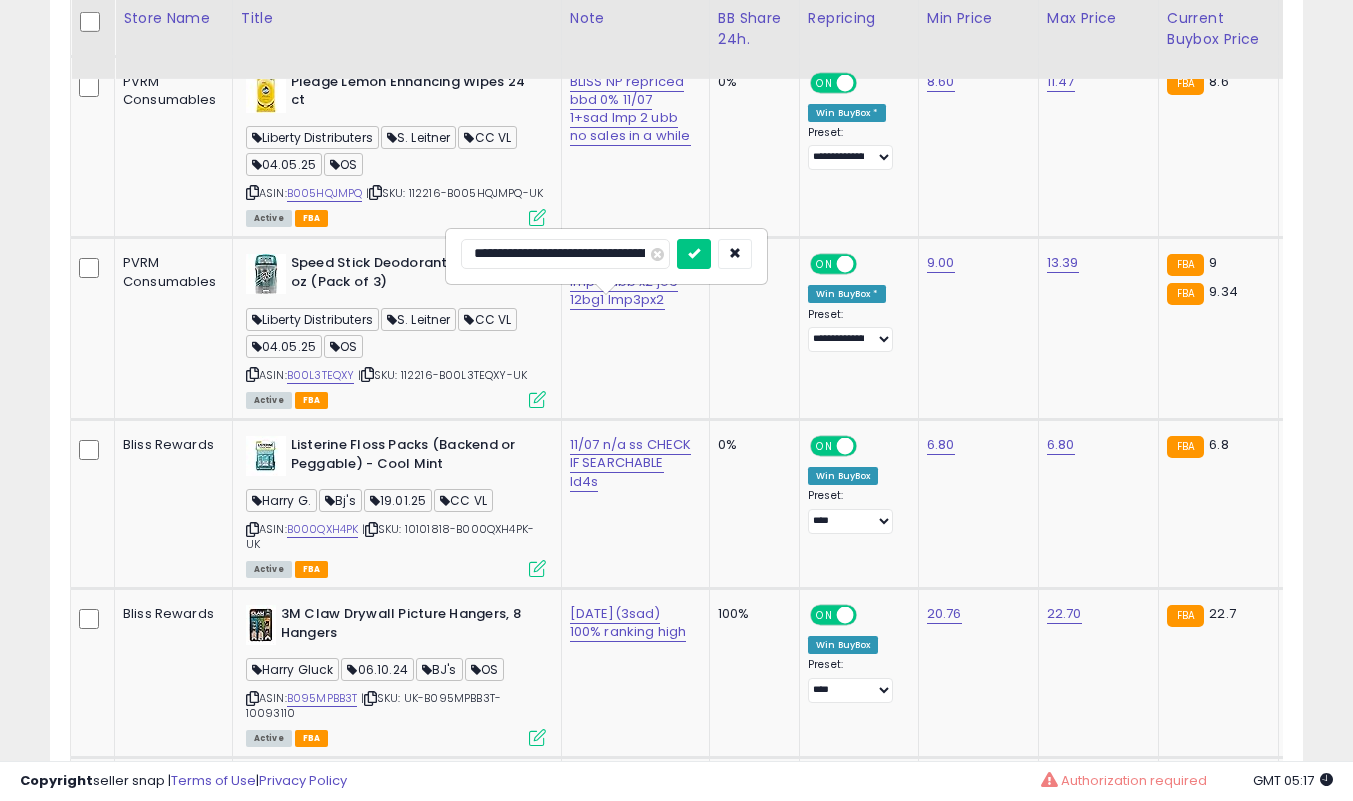 type on "**********" 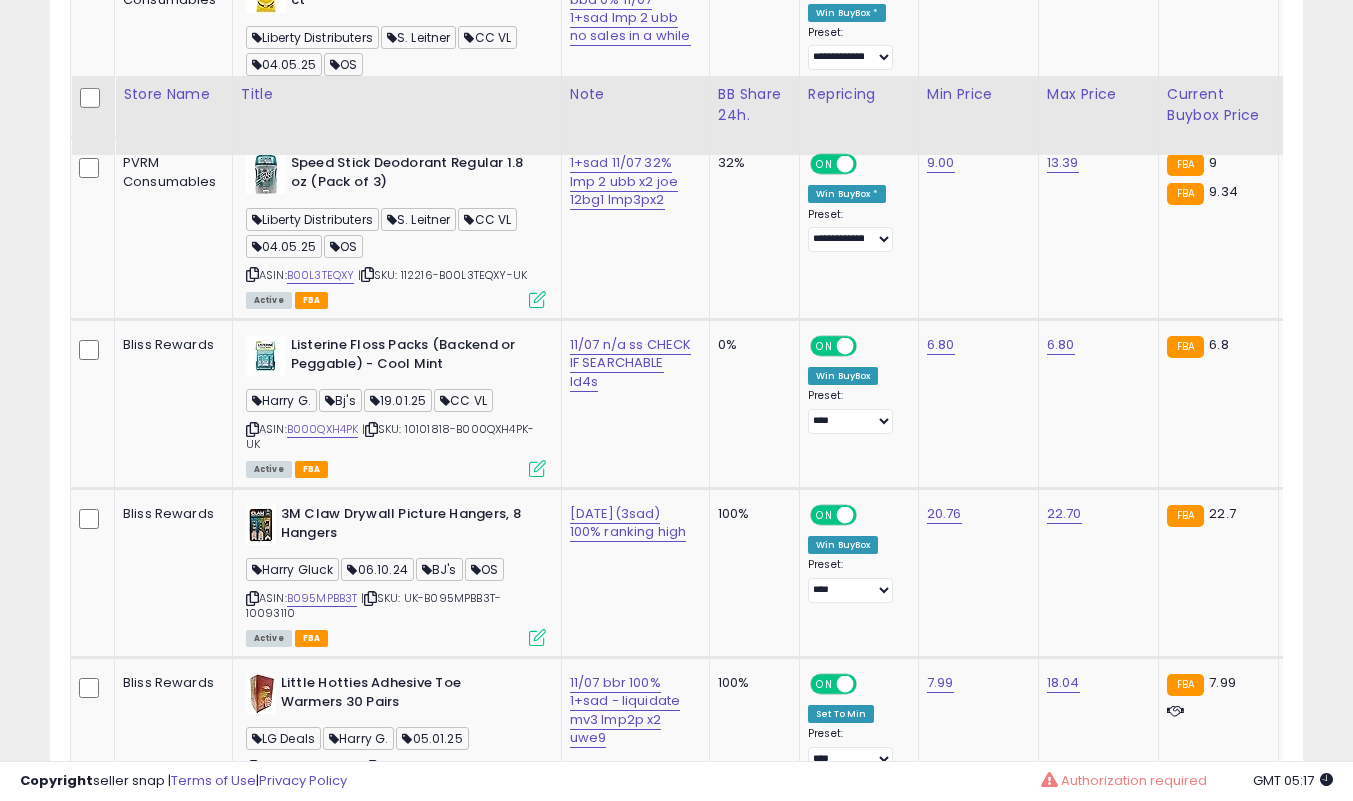 scroll, scrollTop: 5339, scrollLeft: 0, axis: vertical 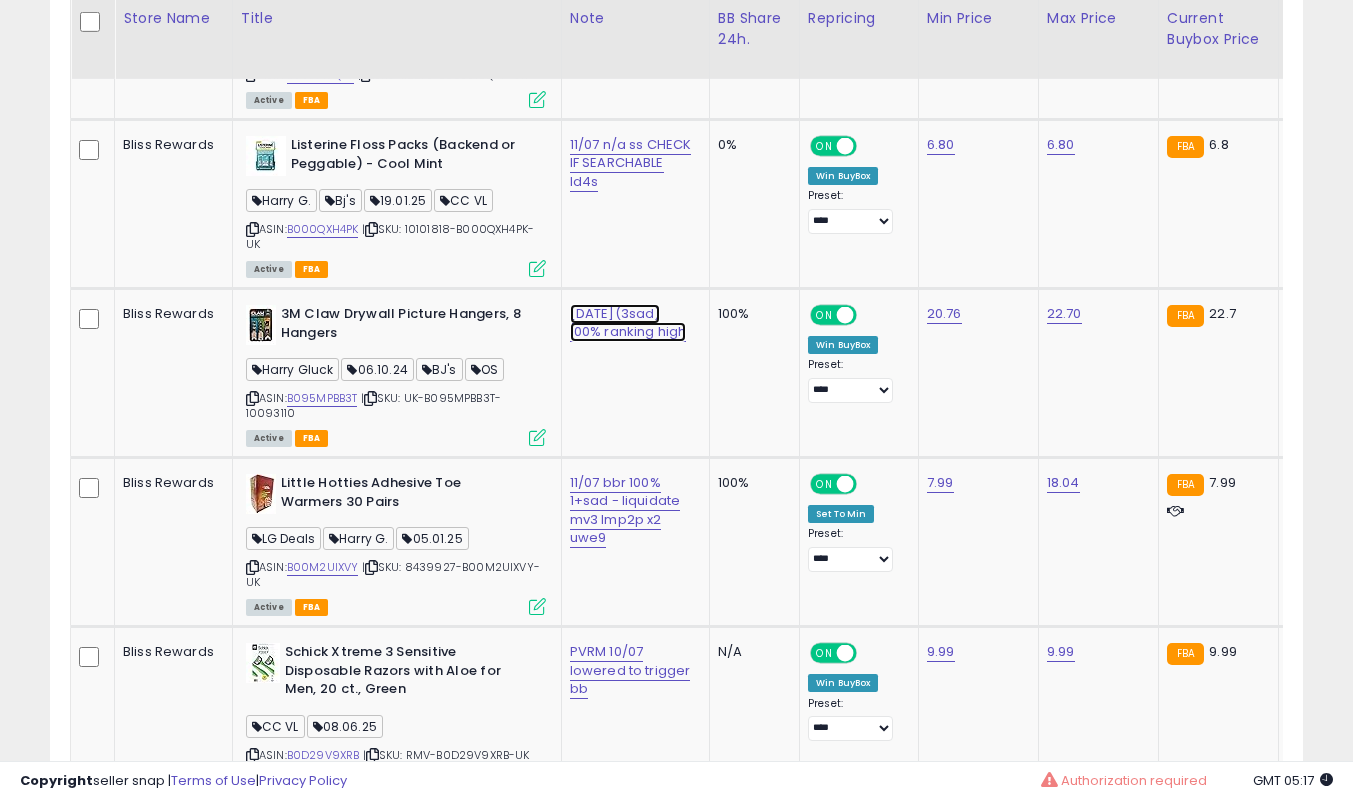 click on "[DATE](3sad) 100%  ranking high" at bounding box center [617, -4147] 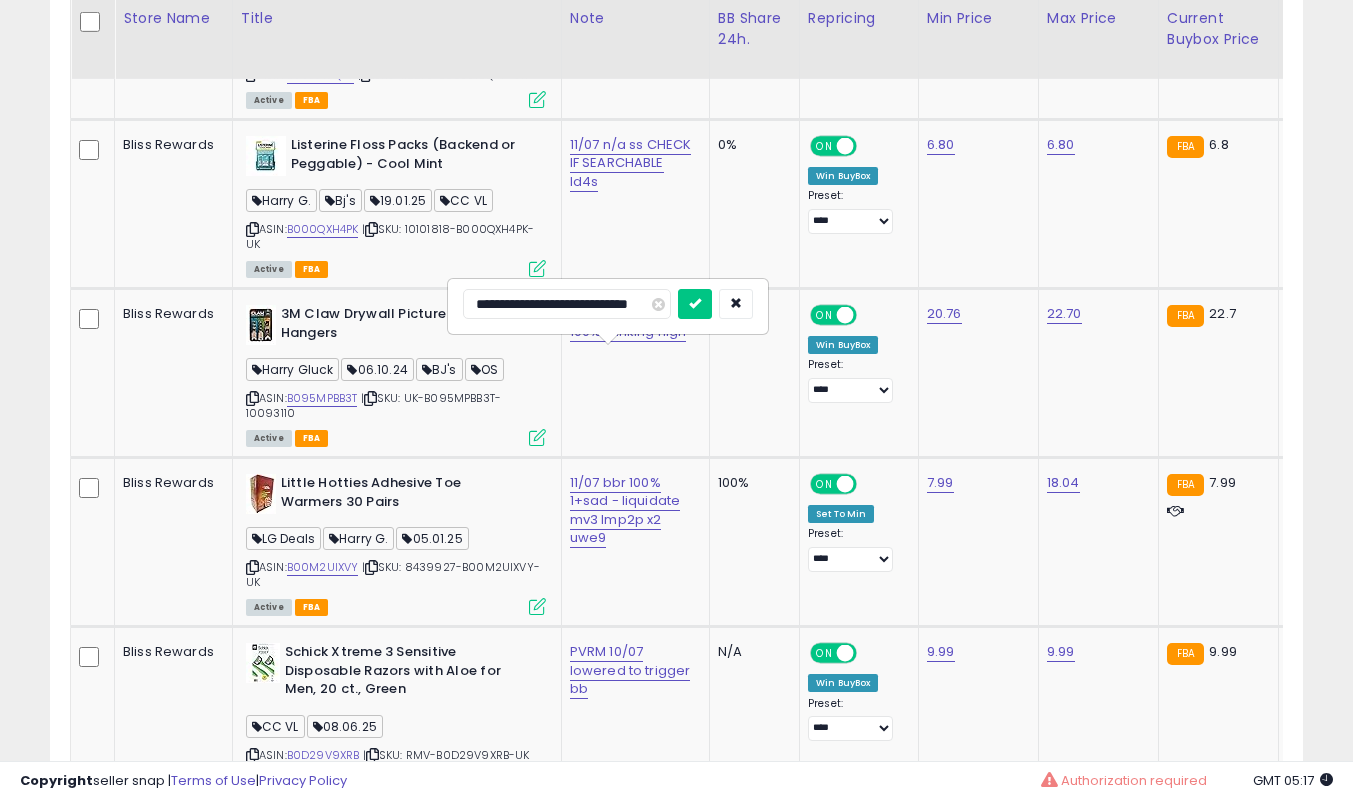 scroll, scrollTop: 0, scrollLeft: 0, axis: both 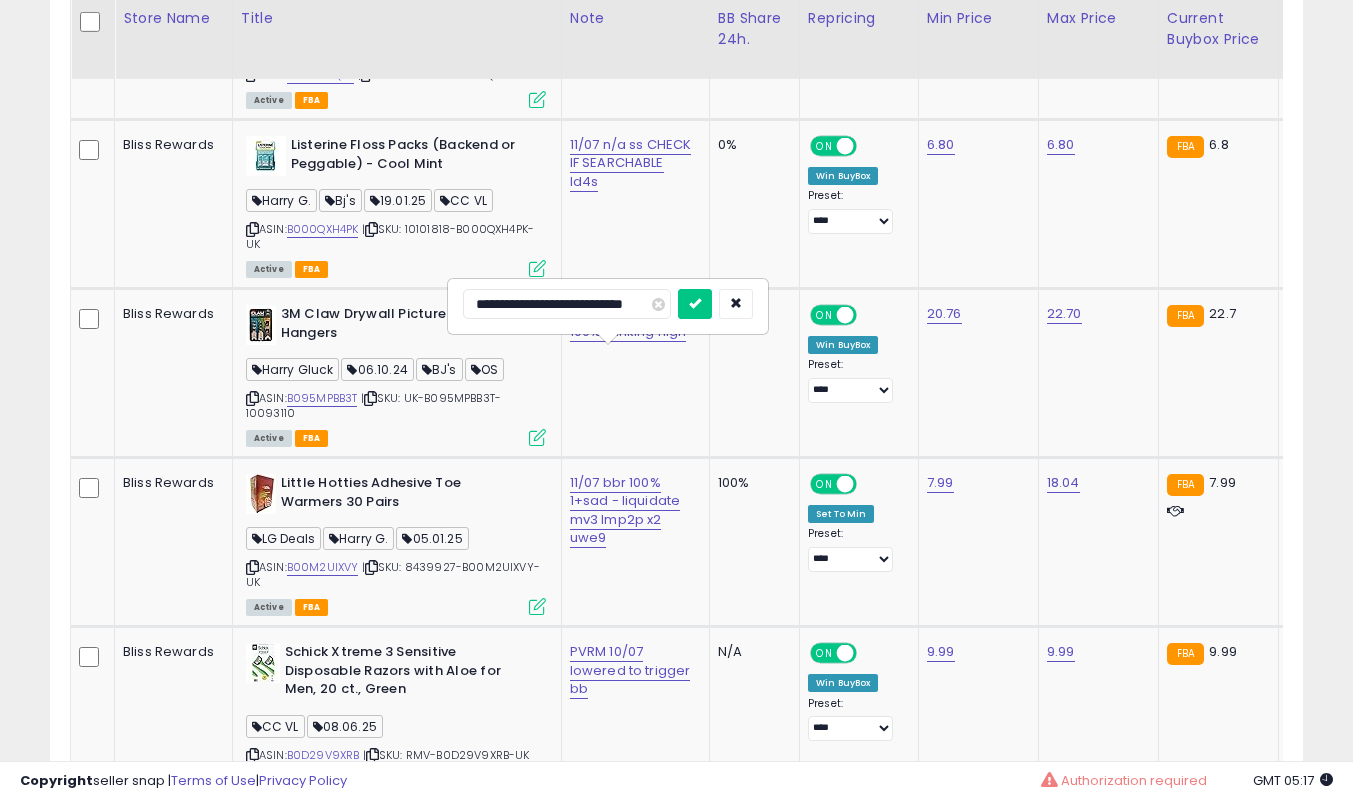 type on "**********" 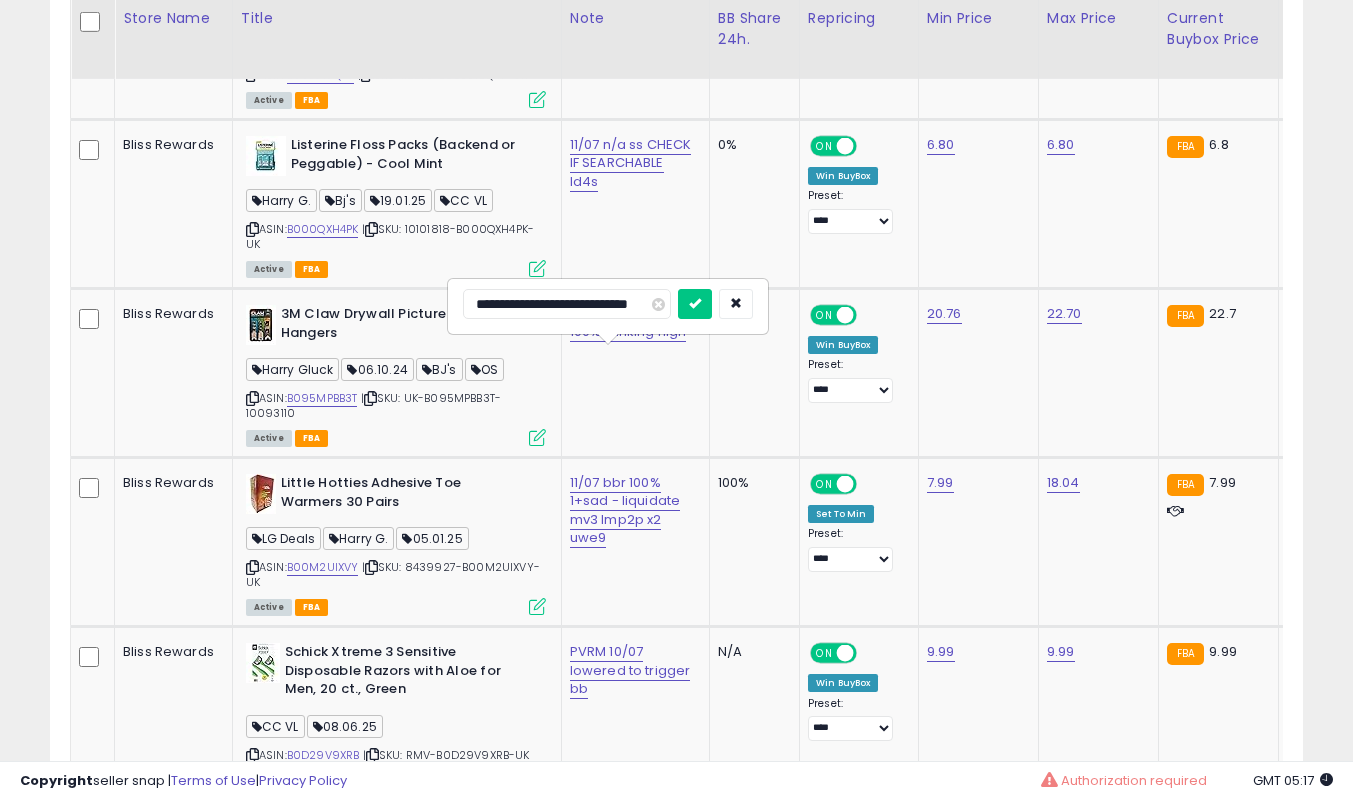 click at bounding box center [695, 304] 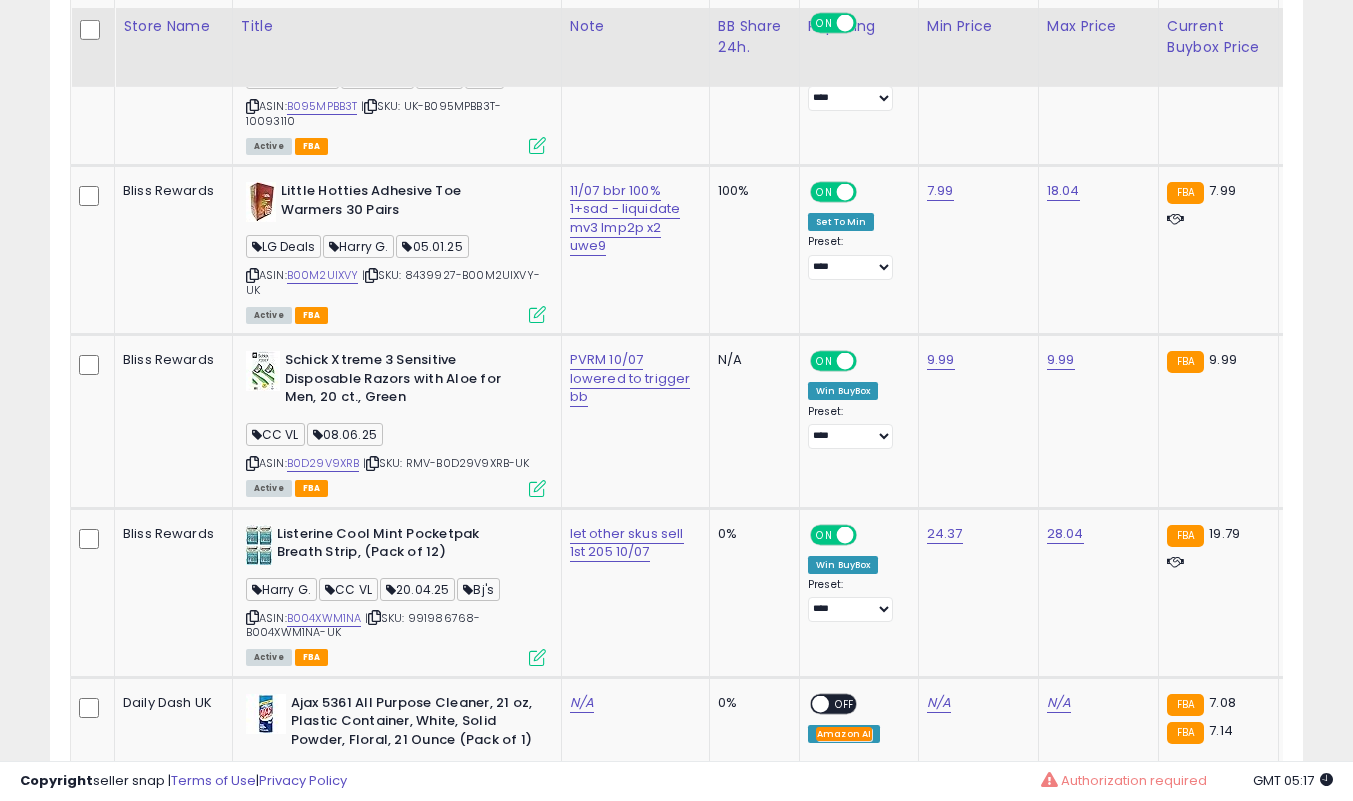 scroll, scrollTop: 5639, scrollLeft: 0, axis: vertical 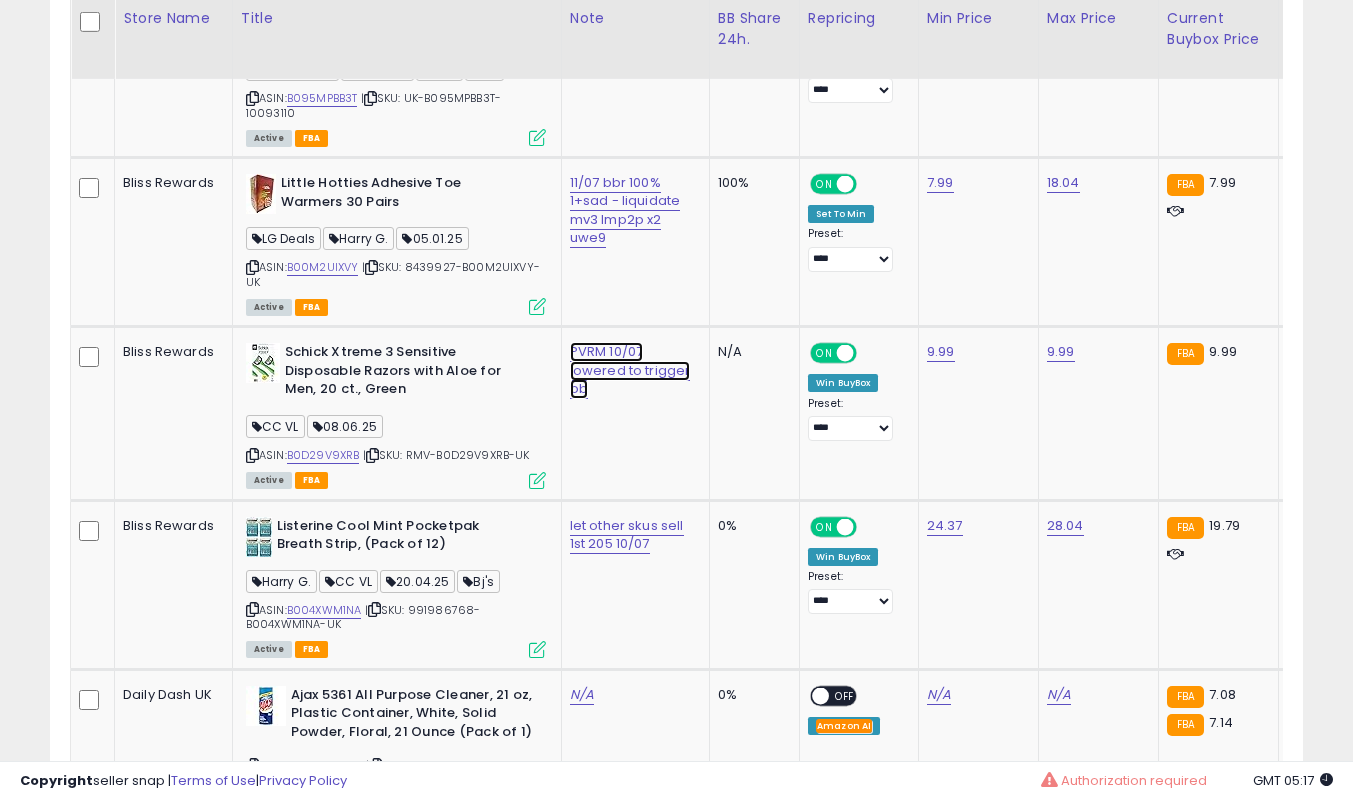 click on "PVRM 10/07 lowered to trigger bb" at bounding box center [617, -4447] 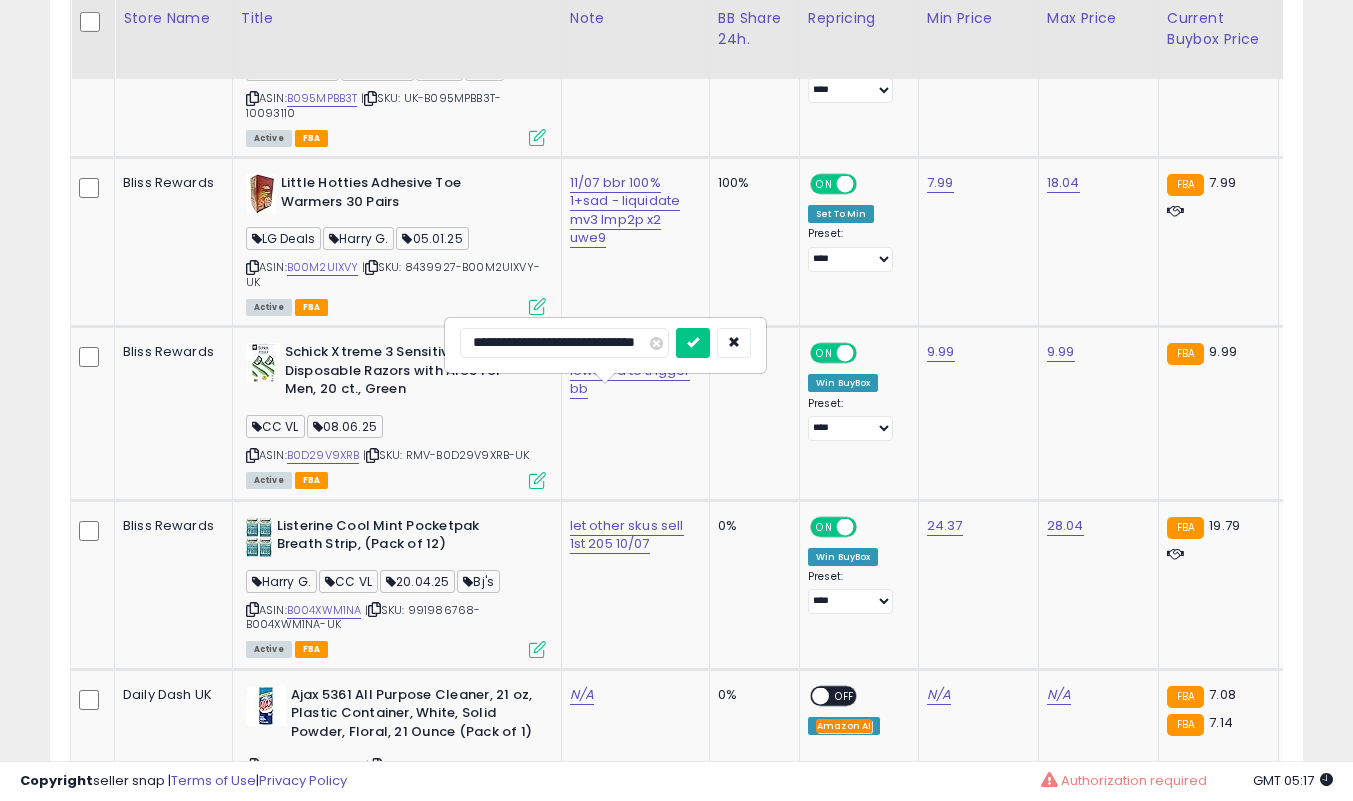 scroll, scrollTop: 0, scrollLeft: 0, axis: both 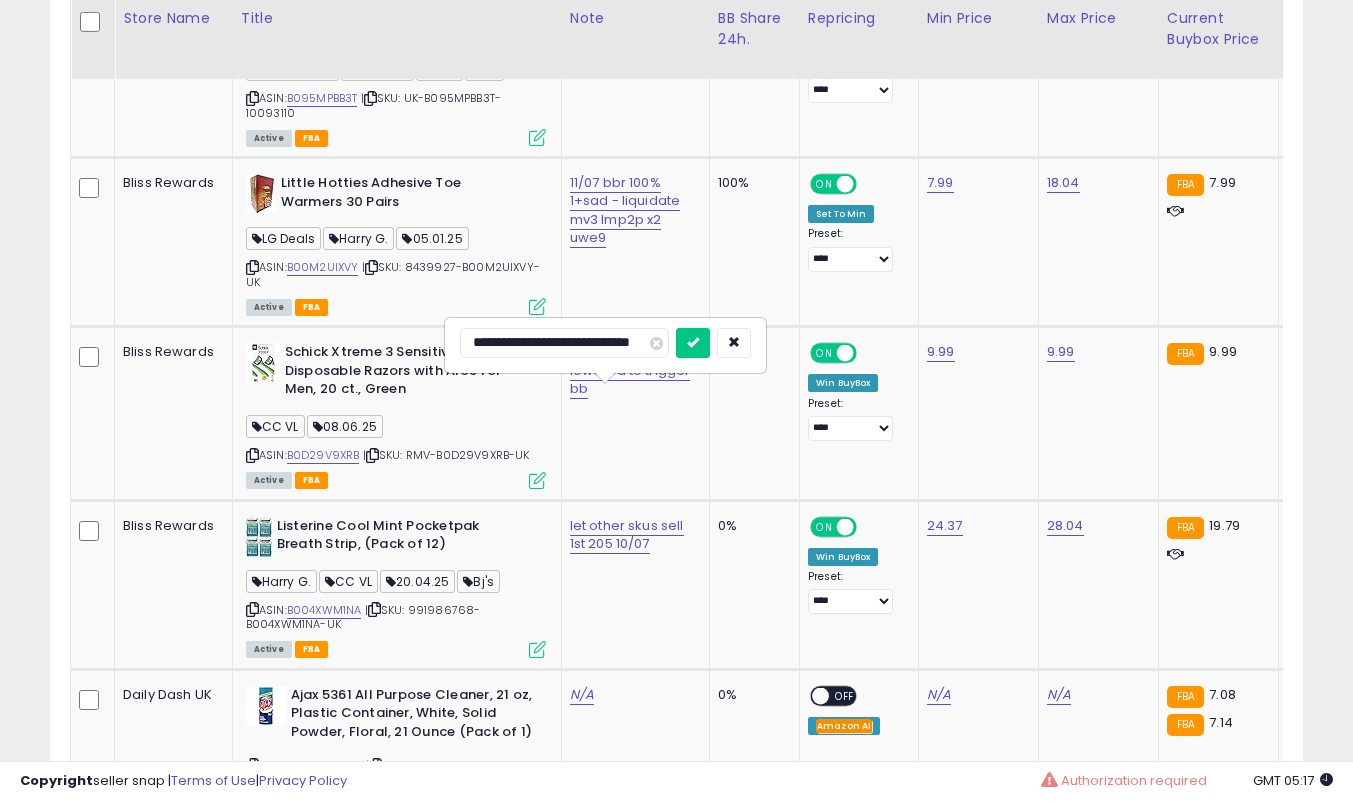 type on "**********" 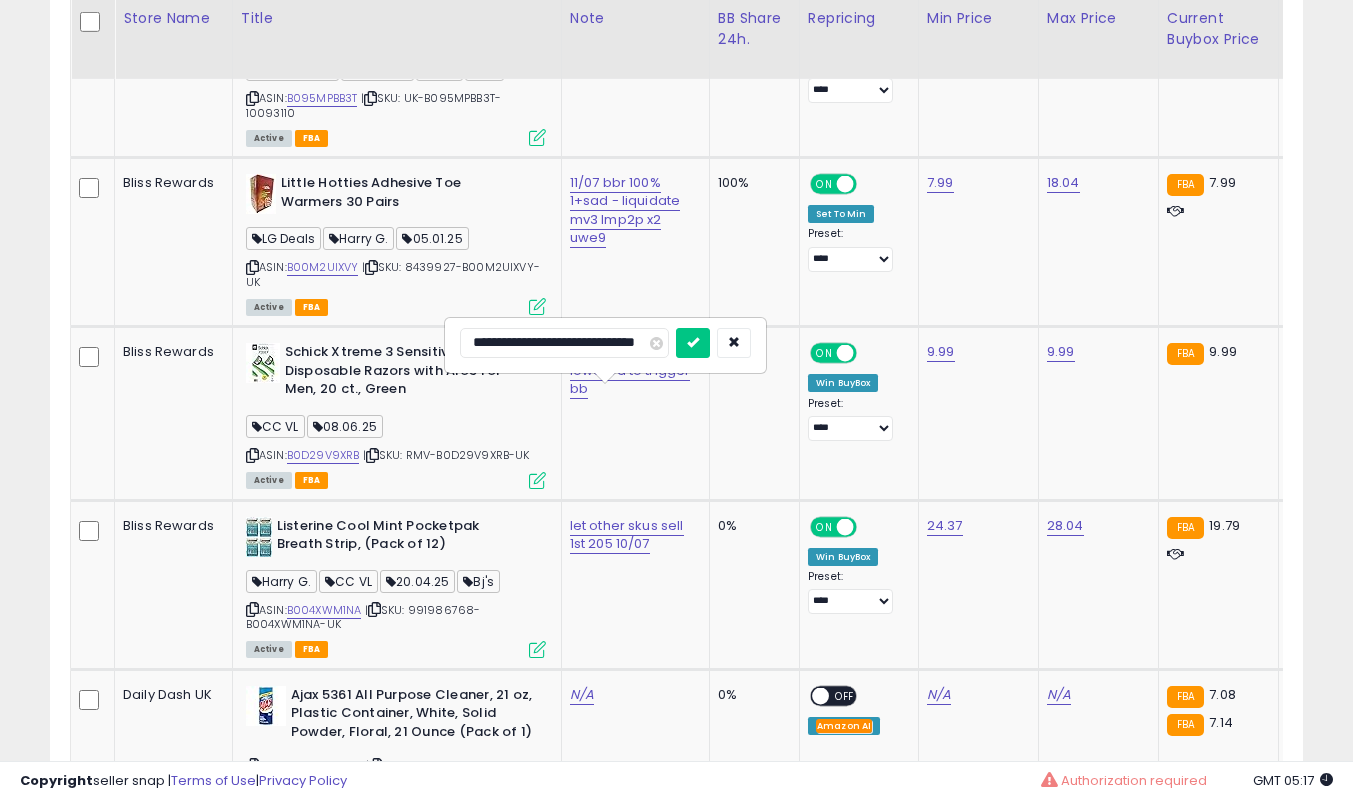 scroll, scrollTop: 0, scrollLeft: 47, axis: horizontal 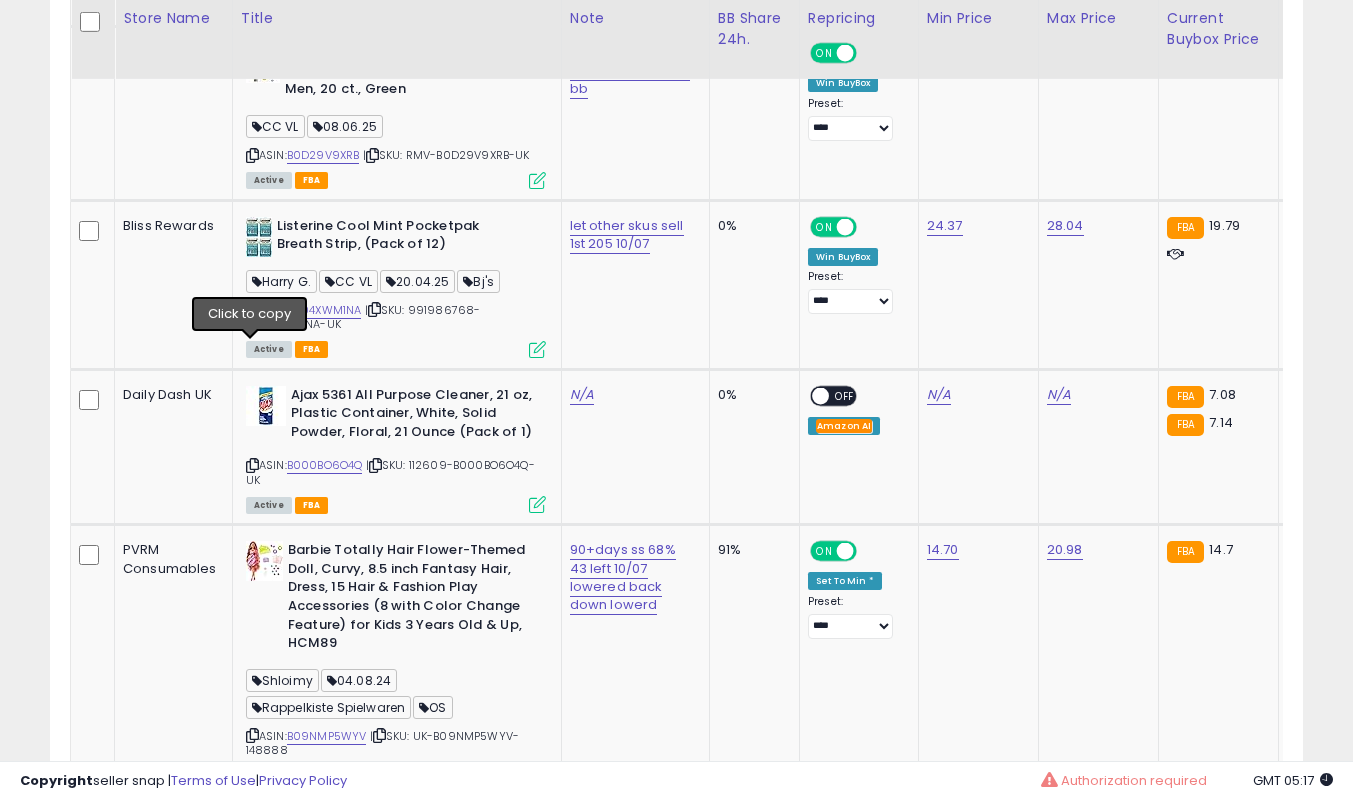 click at bounding box center [252, 309] 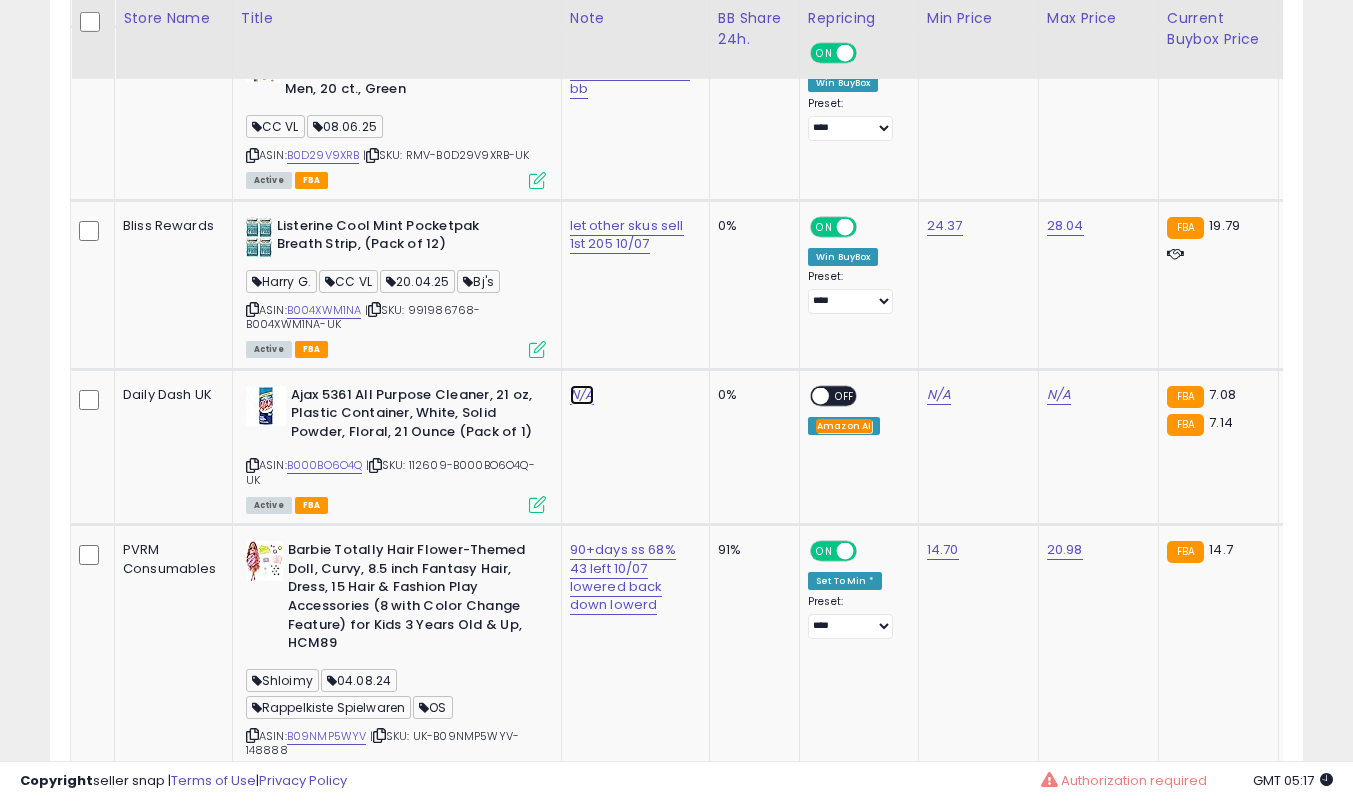 click on "N/A" at bounding box center [582, 395] 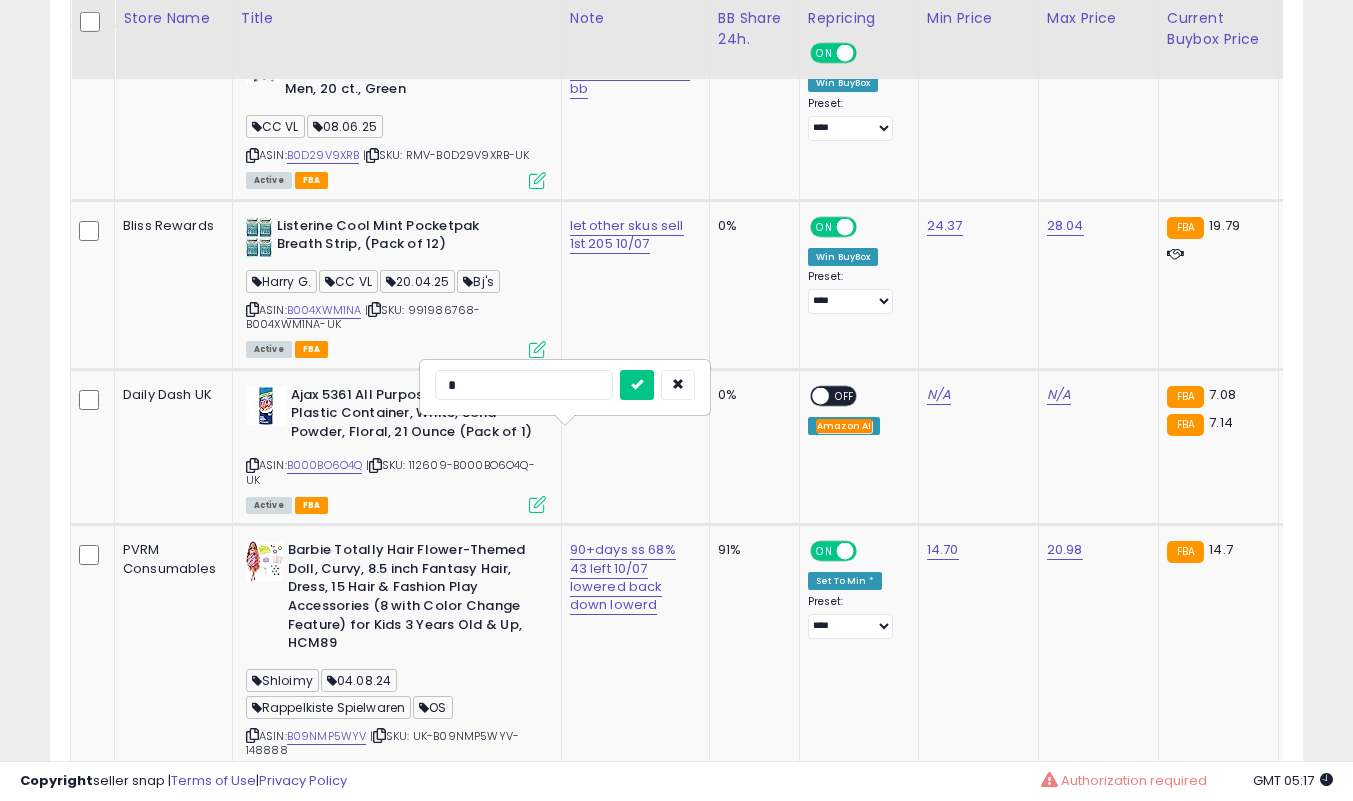 type on "**" 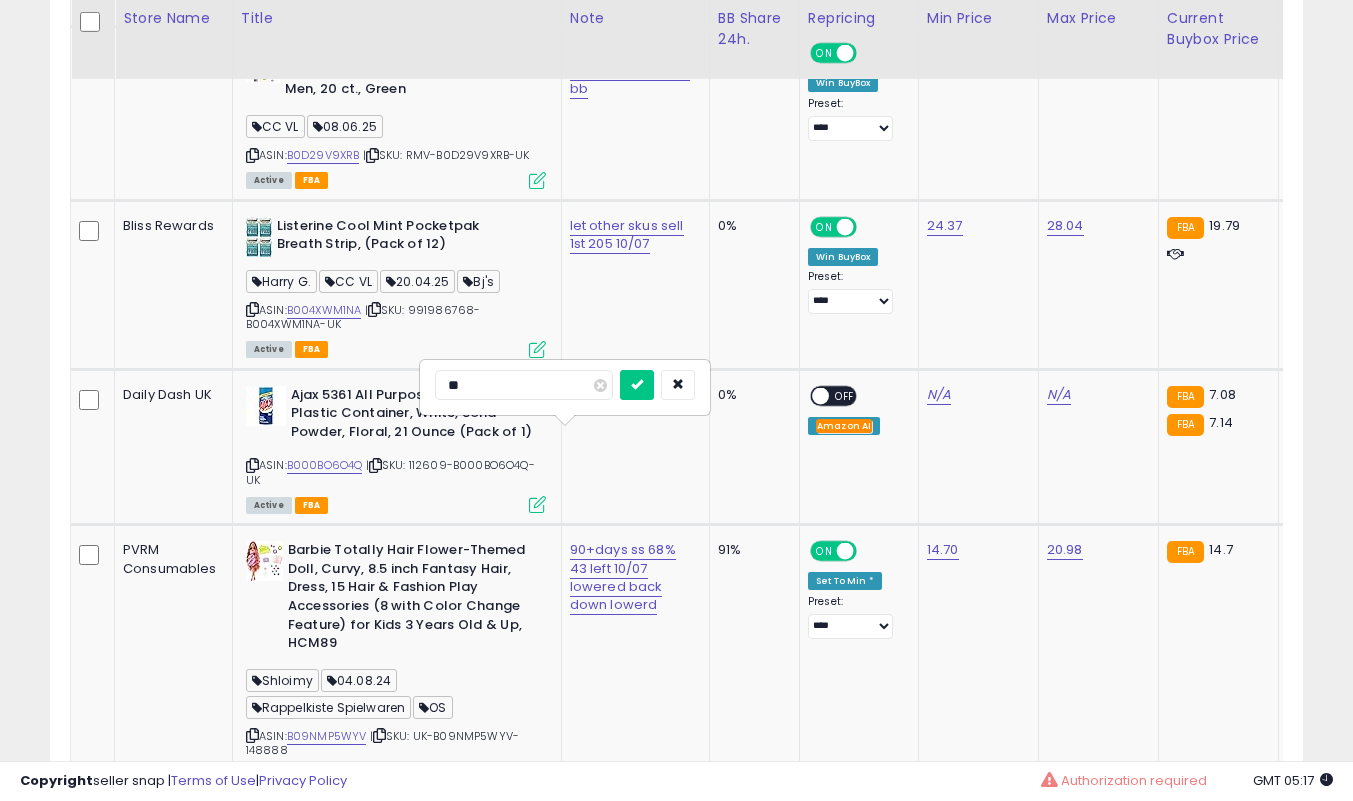 click at bounding box center (637, 385) 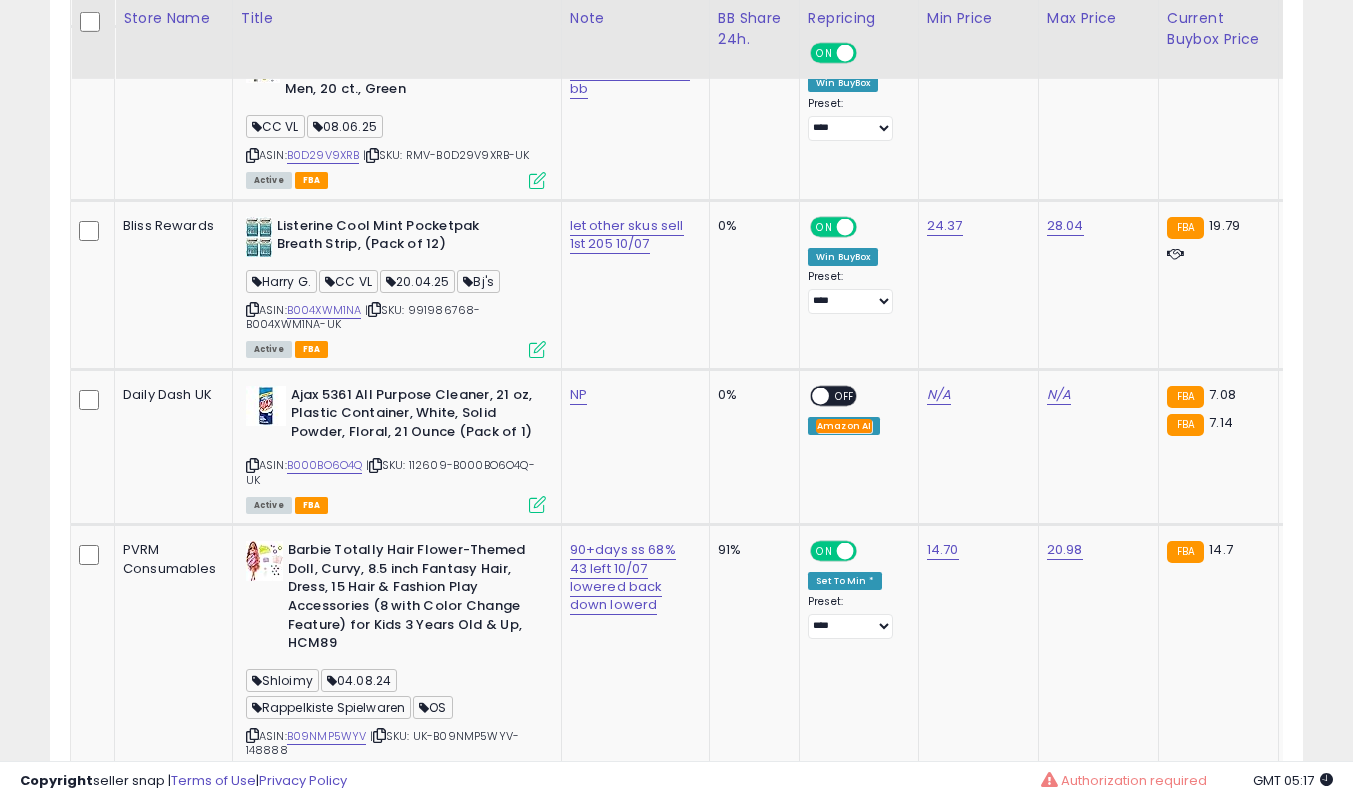 click at bounding box center [537, 504] 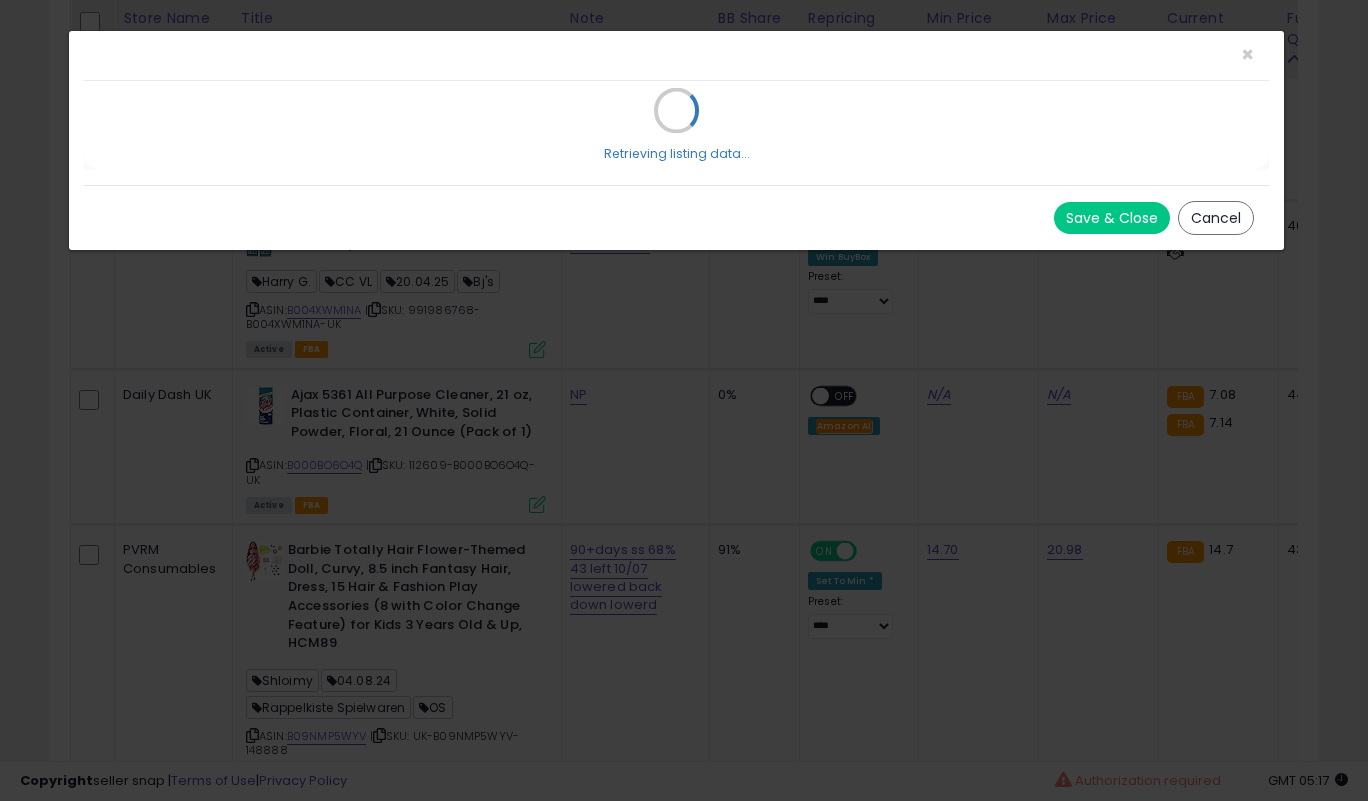 scroll, scrollTop: 999590, scrollLeft: 999266, axis: both 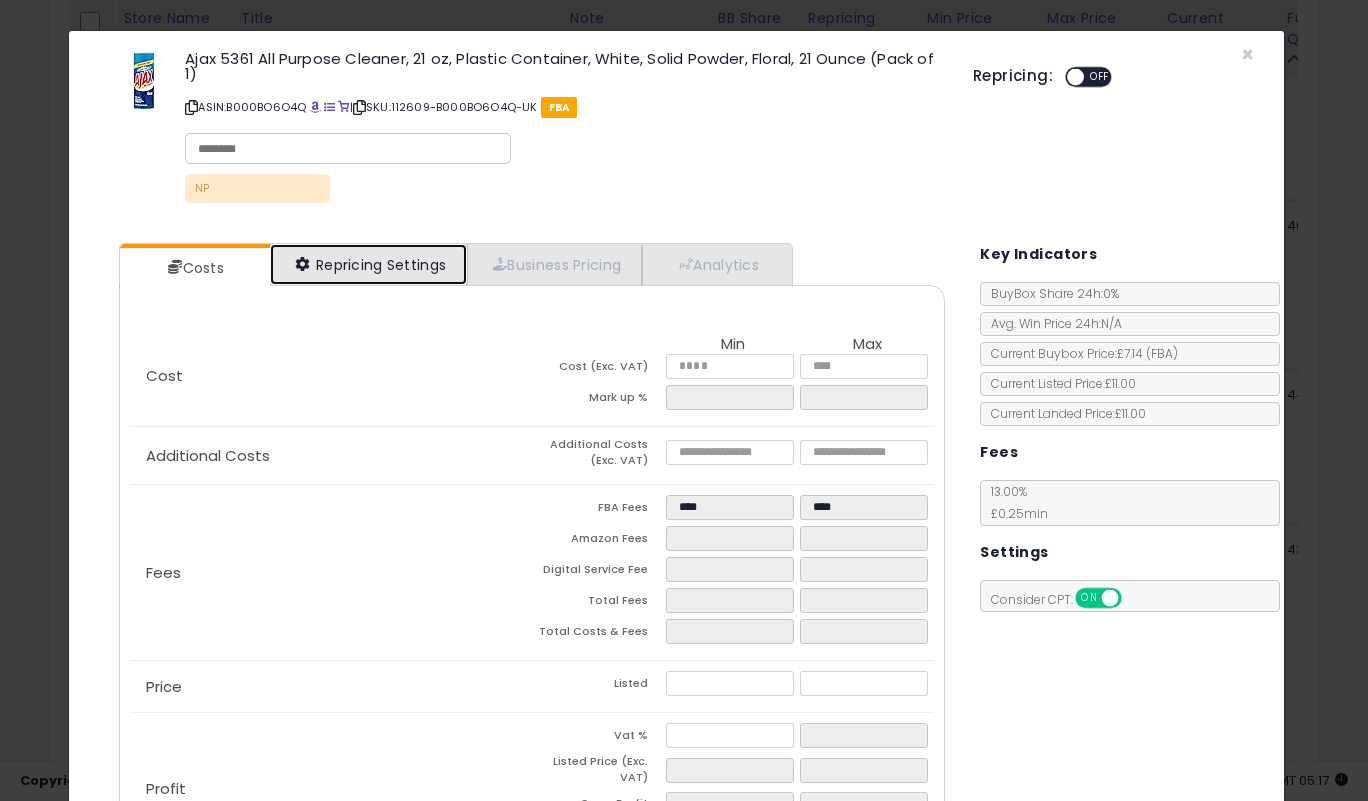 click on "Repricing Settings" at bounding box center (369, 264) 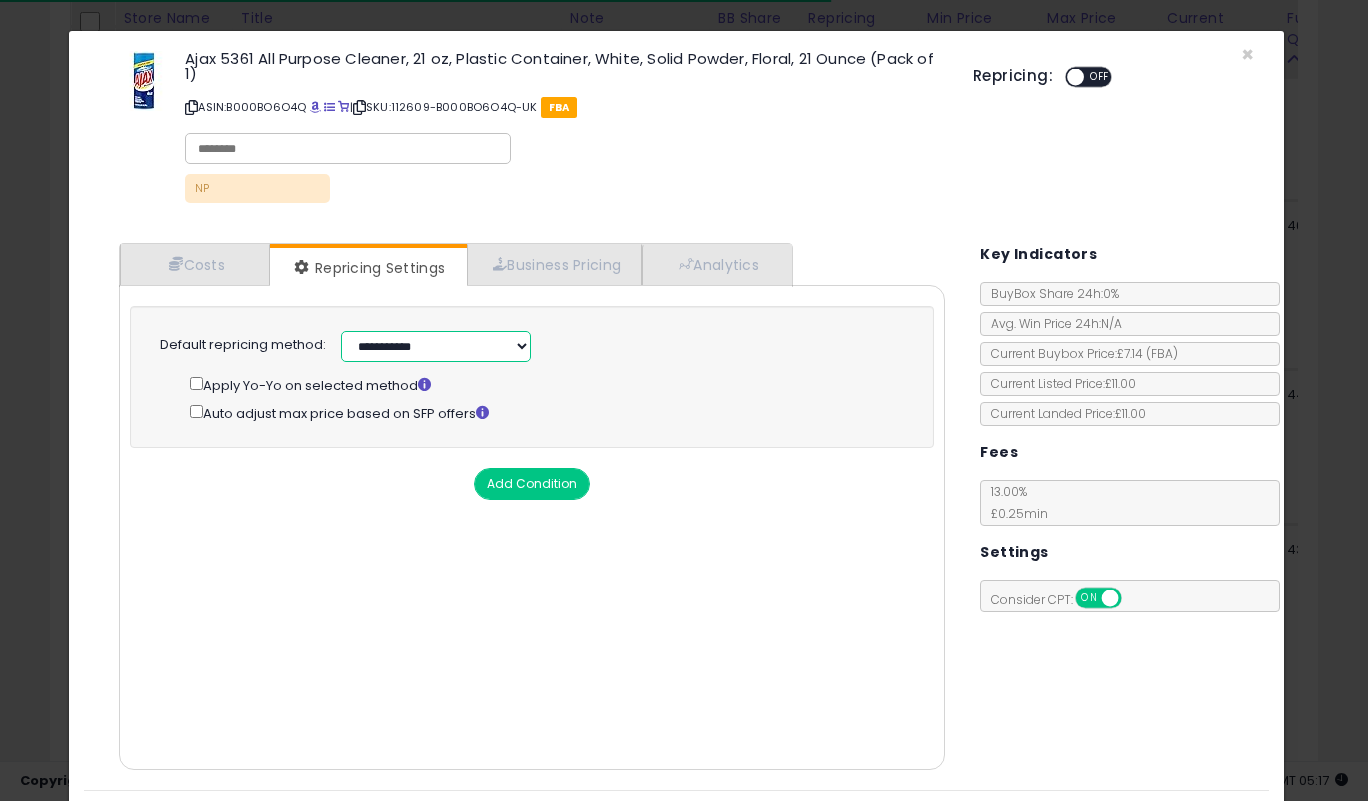 click on "**********" at bounding box center [436, 346] 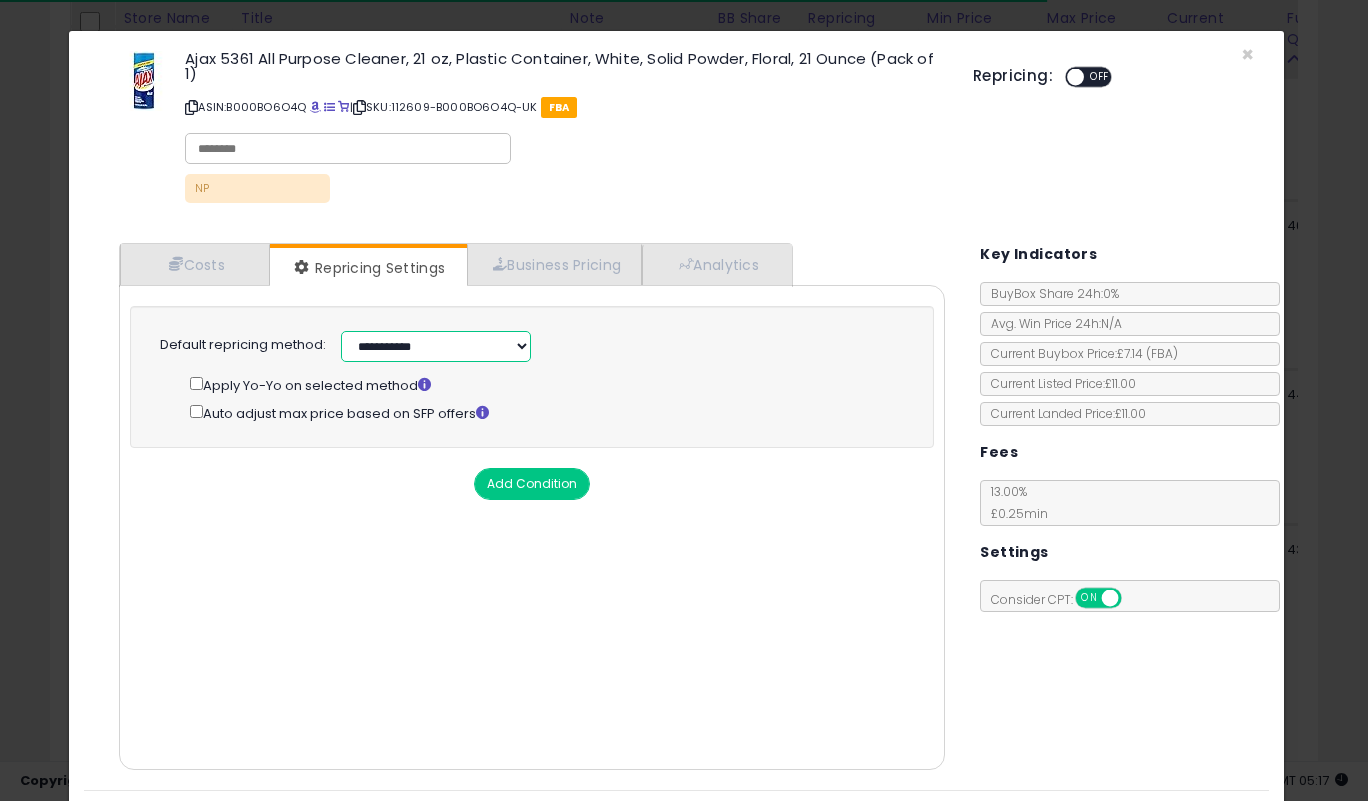 select on "******" 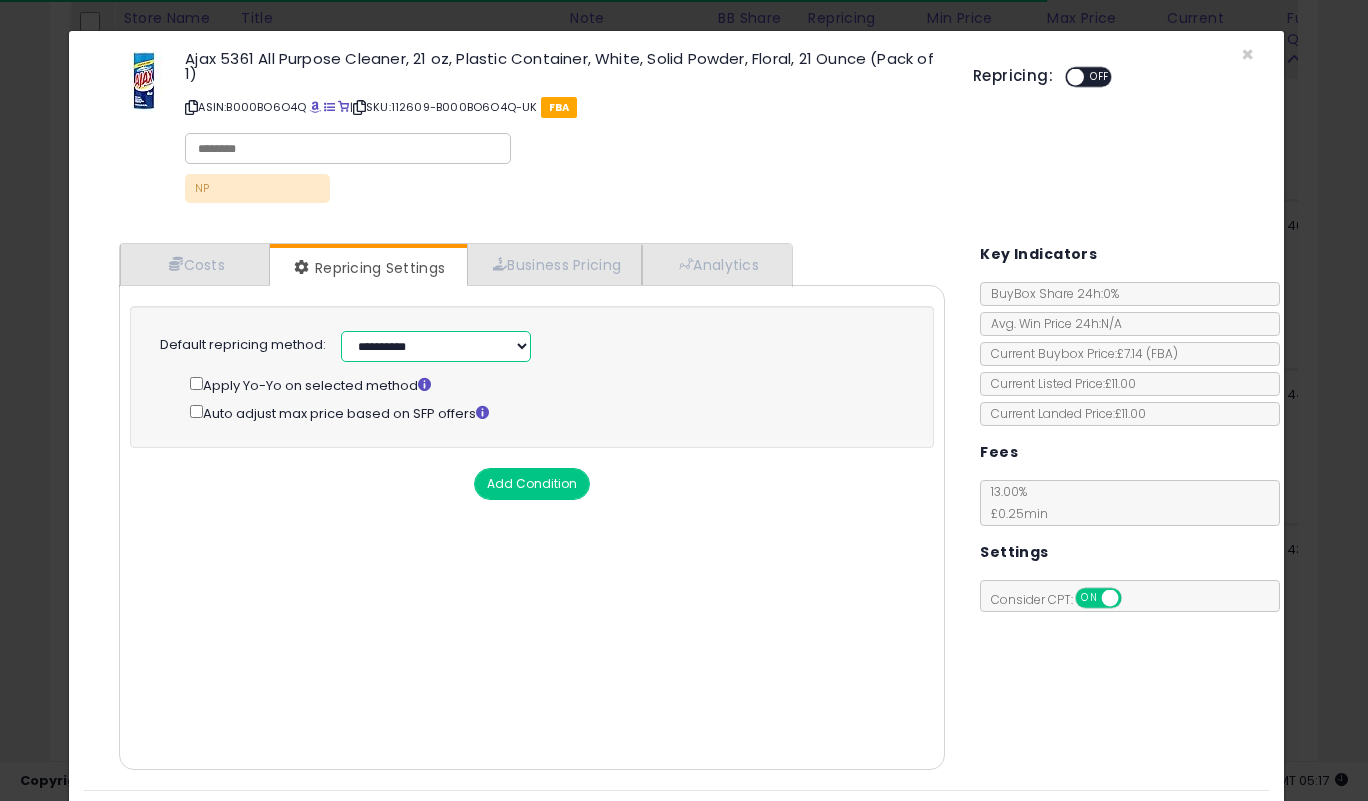 click on "**********" at bounding box center (436, 346) 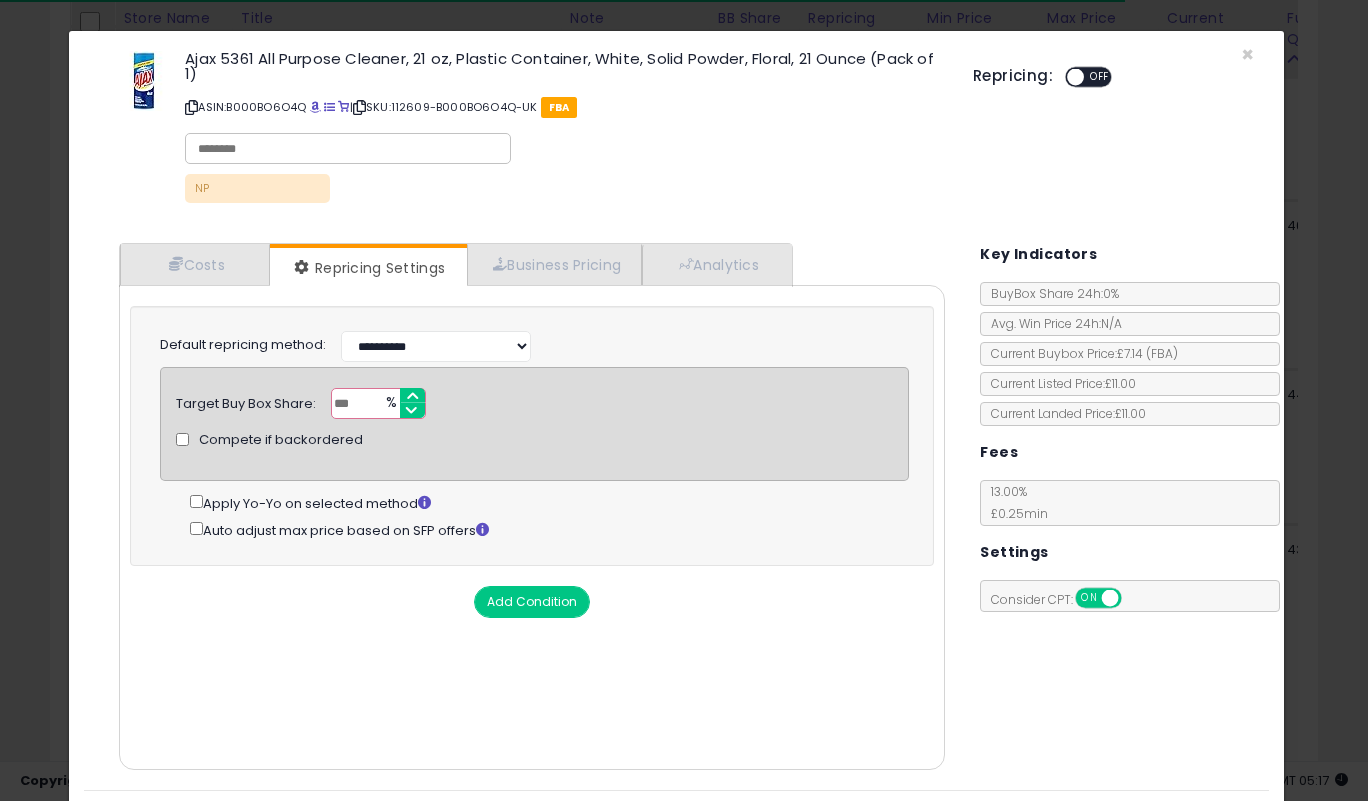 click on "***" at bounding box center [378, 403] 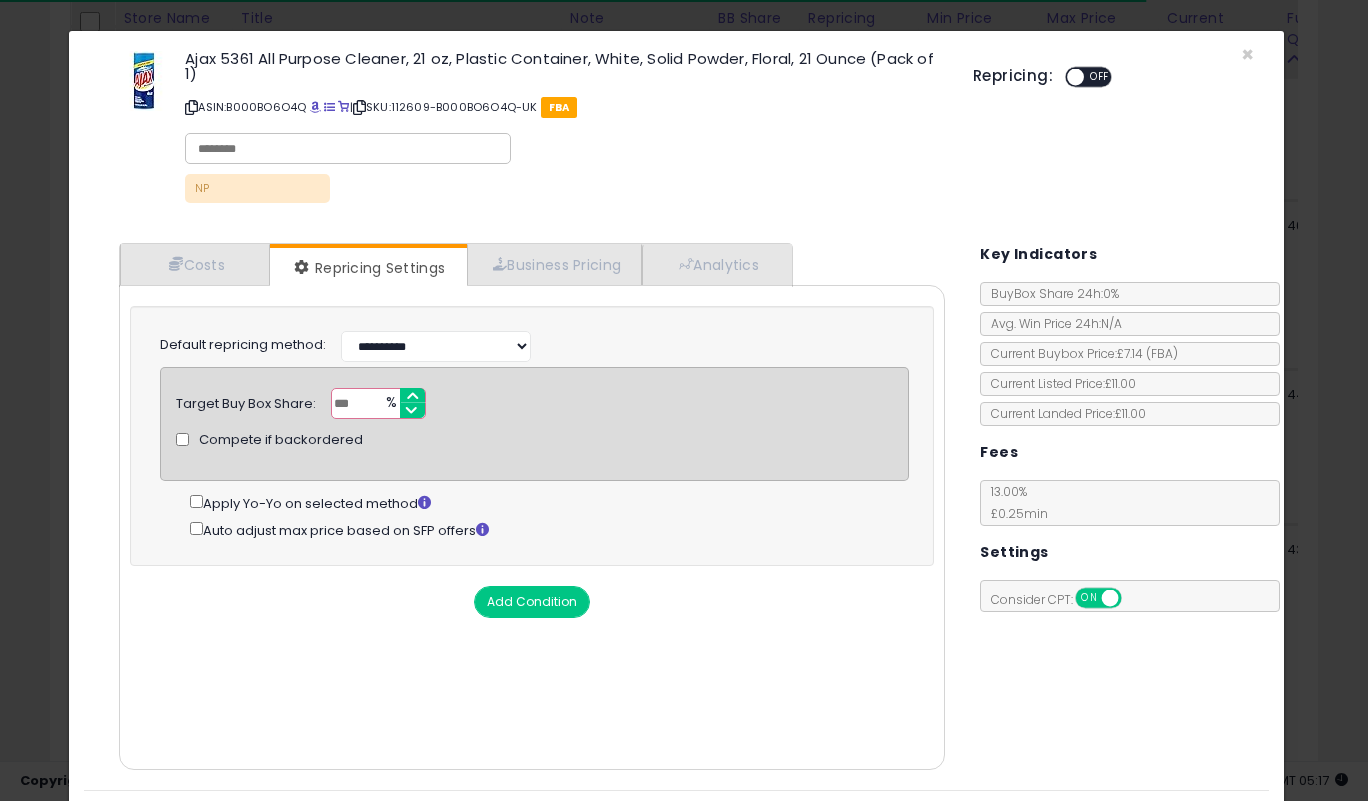 click on "***" at bounding box center [378, 403] 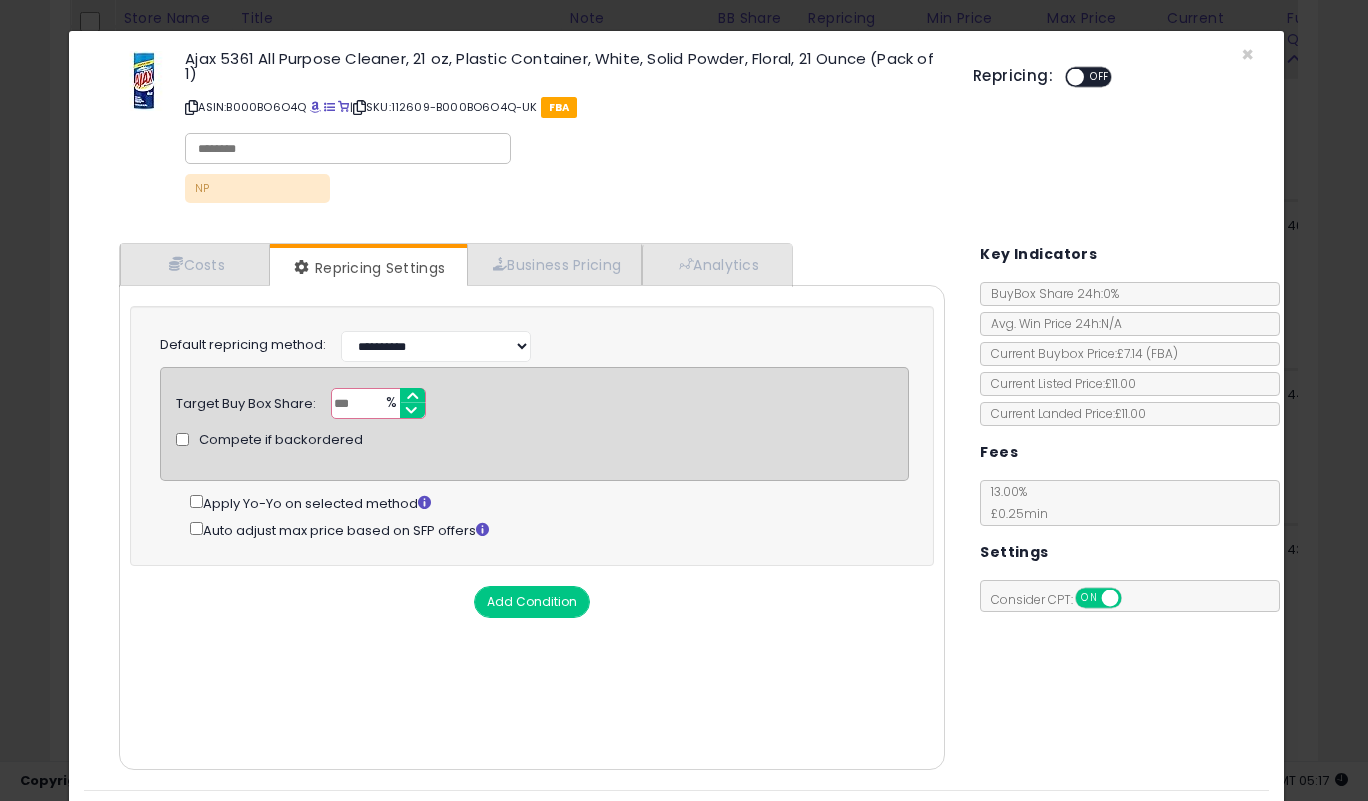 scroll, scrollTop: 53, scrollLeft: 0, axis: vertical 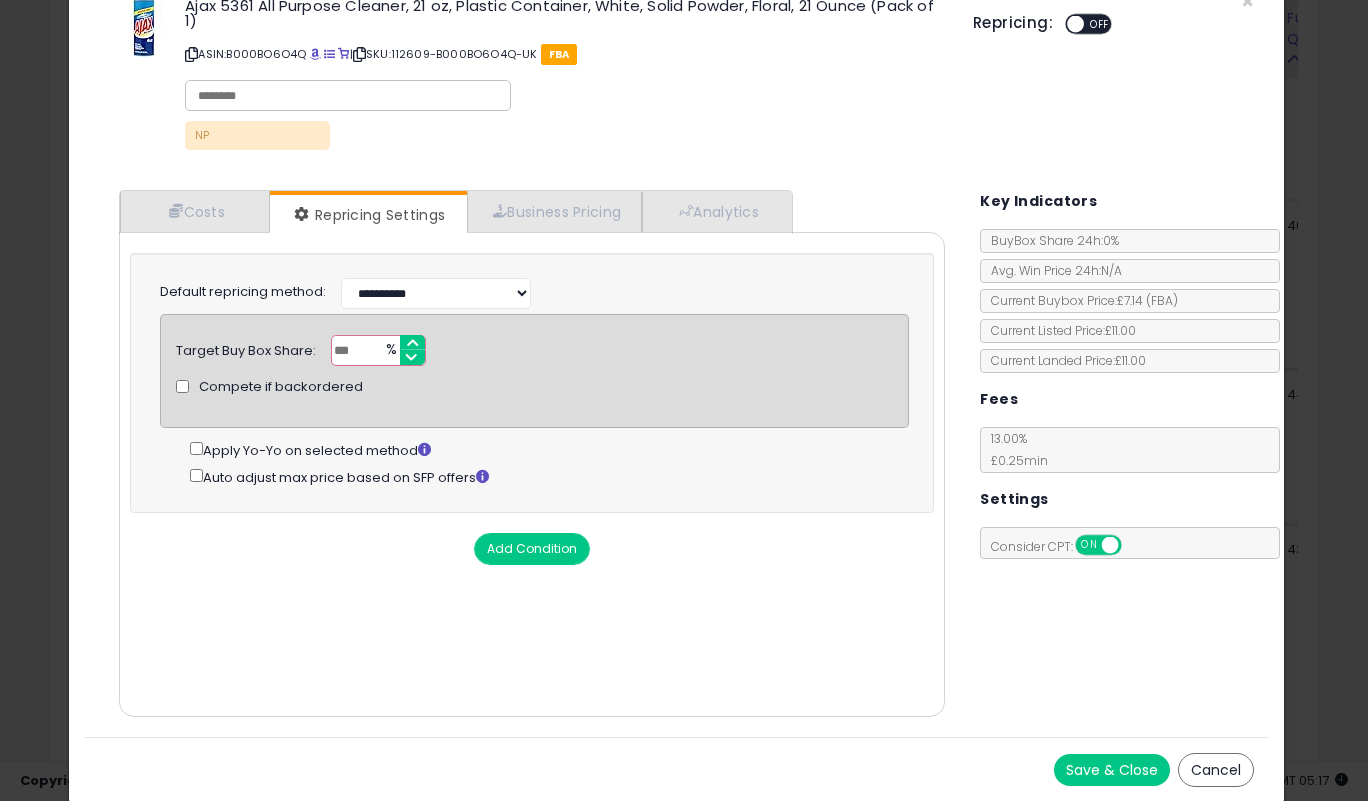 type on "**" 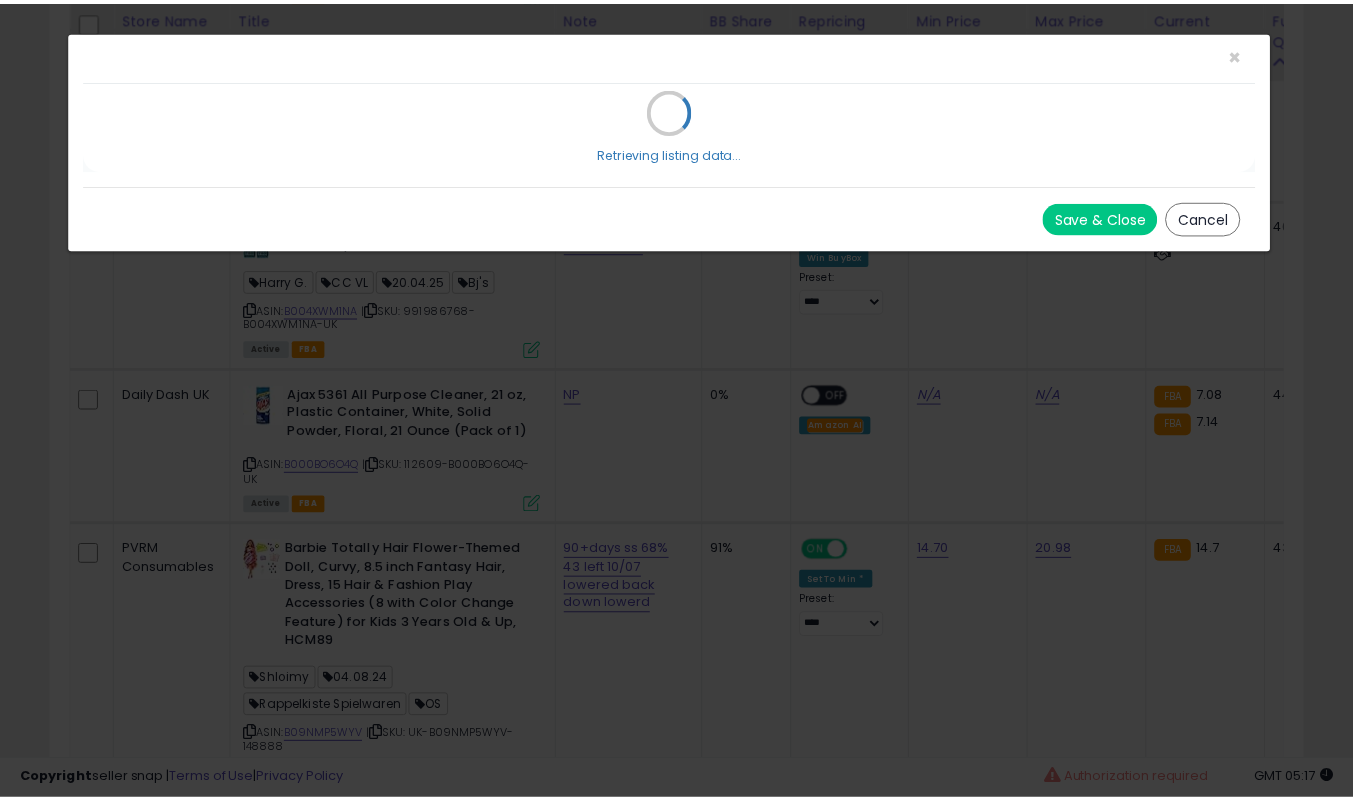scroll, scrollTop: 0, scrollLeft: 0, axis: both 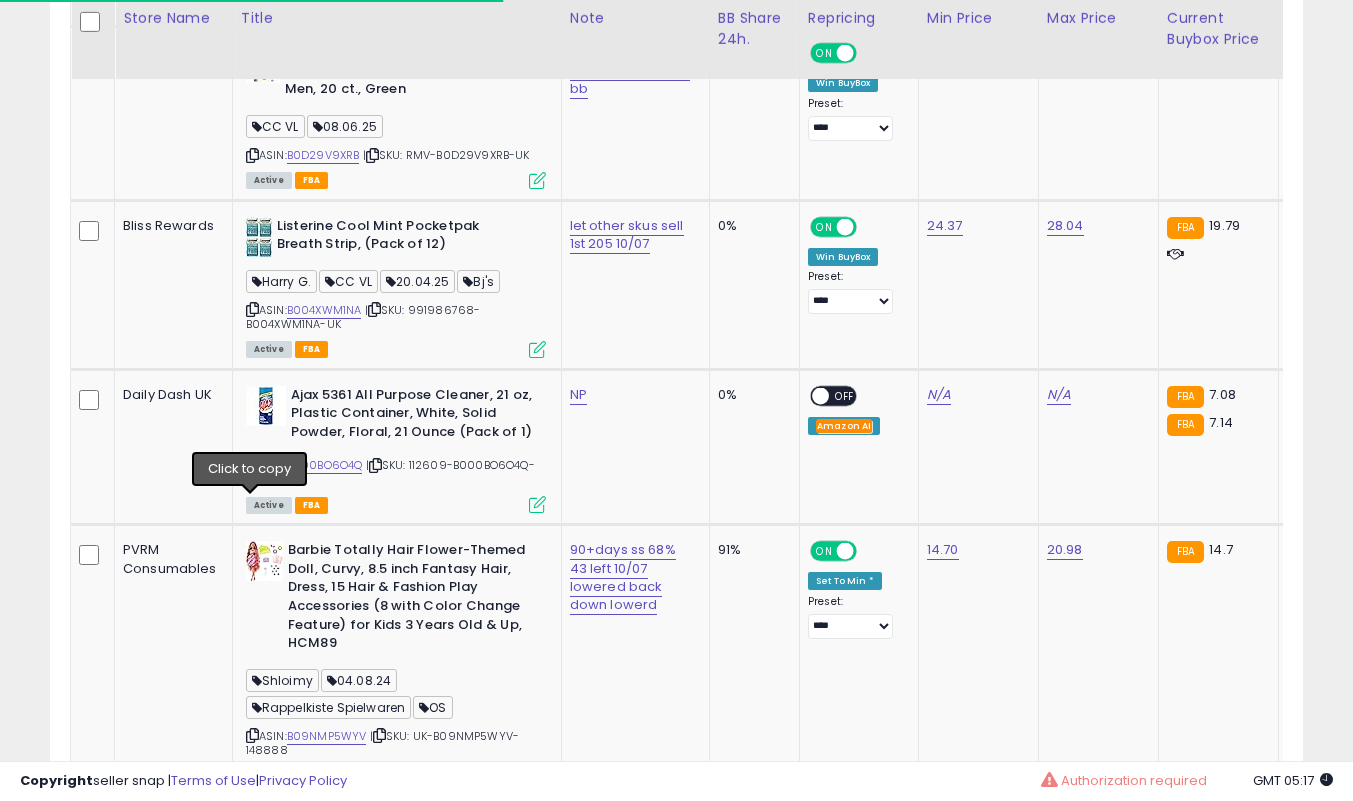click at bounding box center (252, 465) 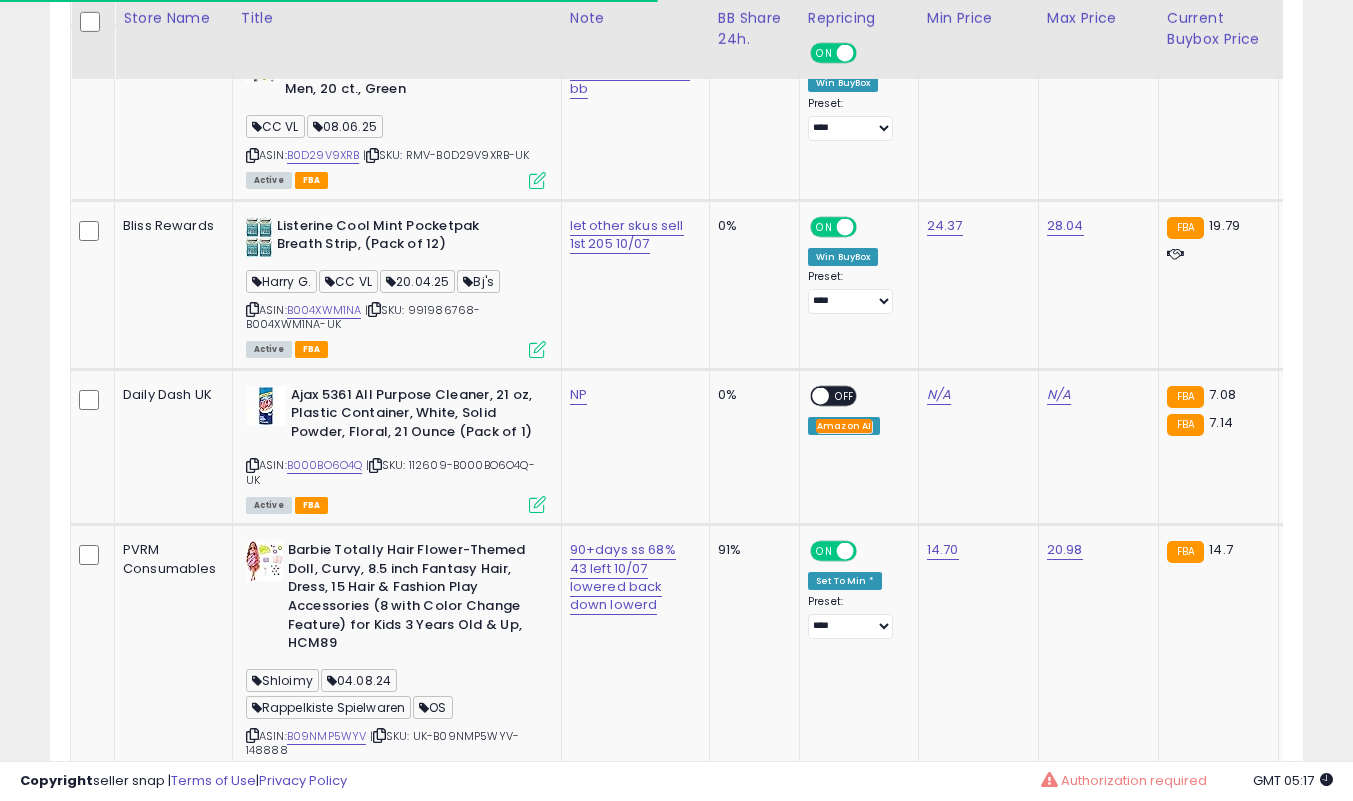 click at bounding box center (252, 465) 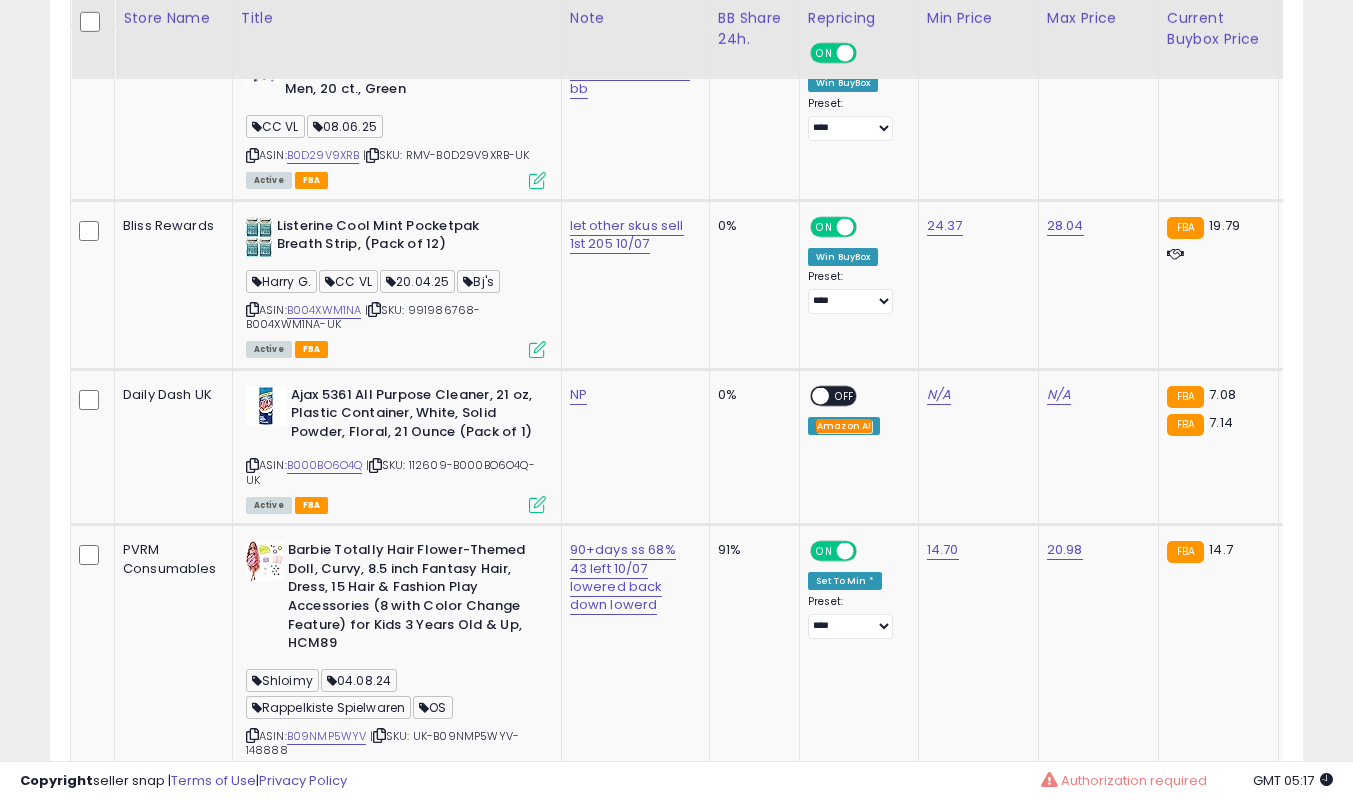 drag, startPoint x: 0, startPoint y: 559, endPoint x: 205, endPoint y: 572, distance: 205.41179 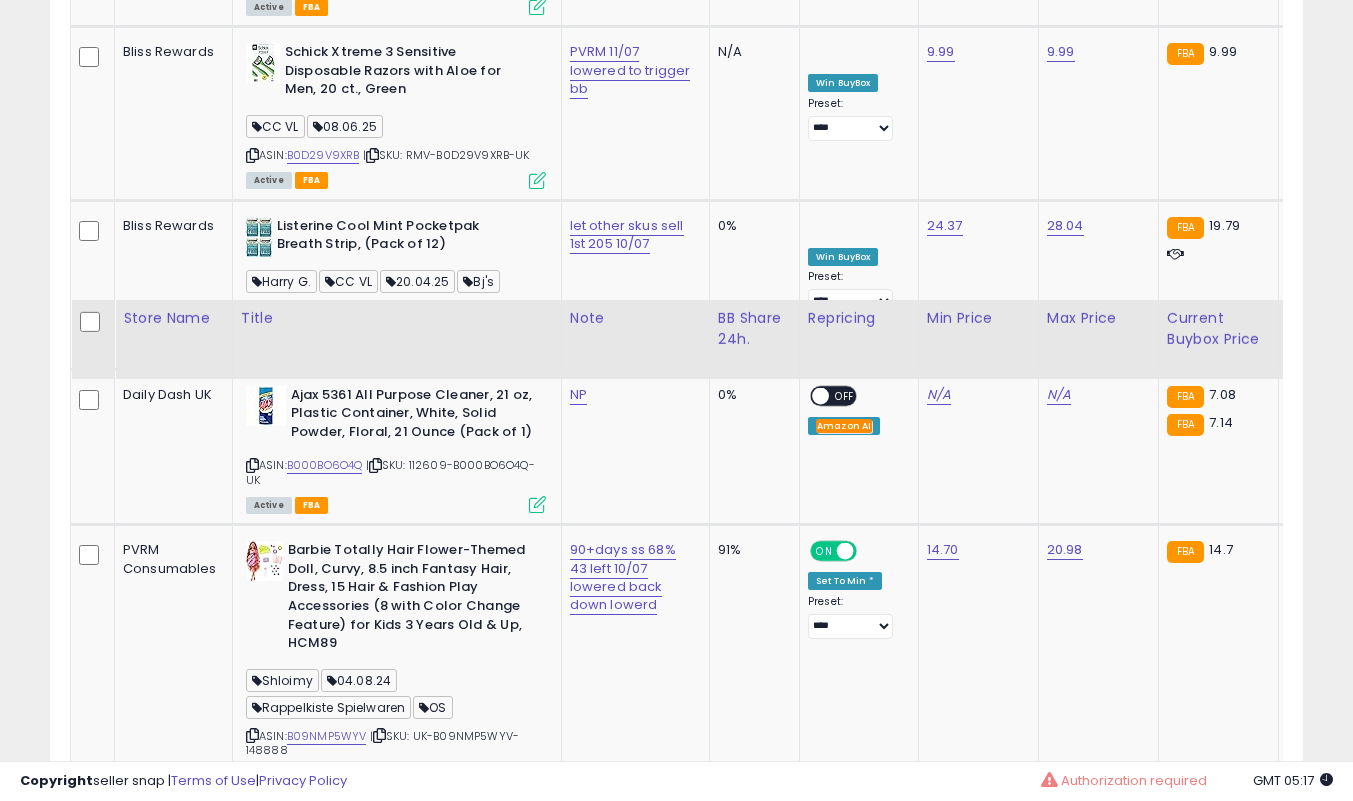 scroll, scrollTop: 6239, scrollLeft: 0, axis: vertical 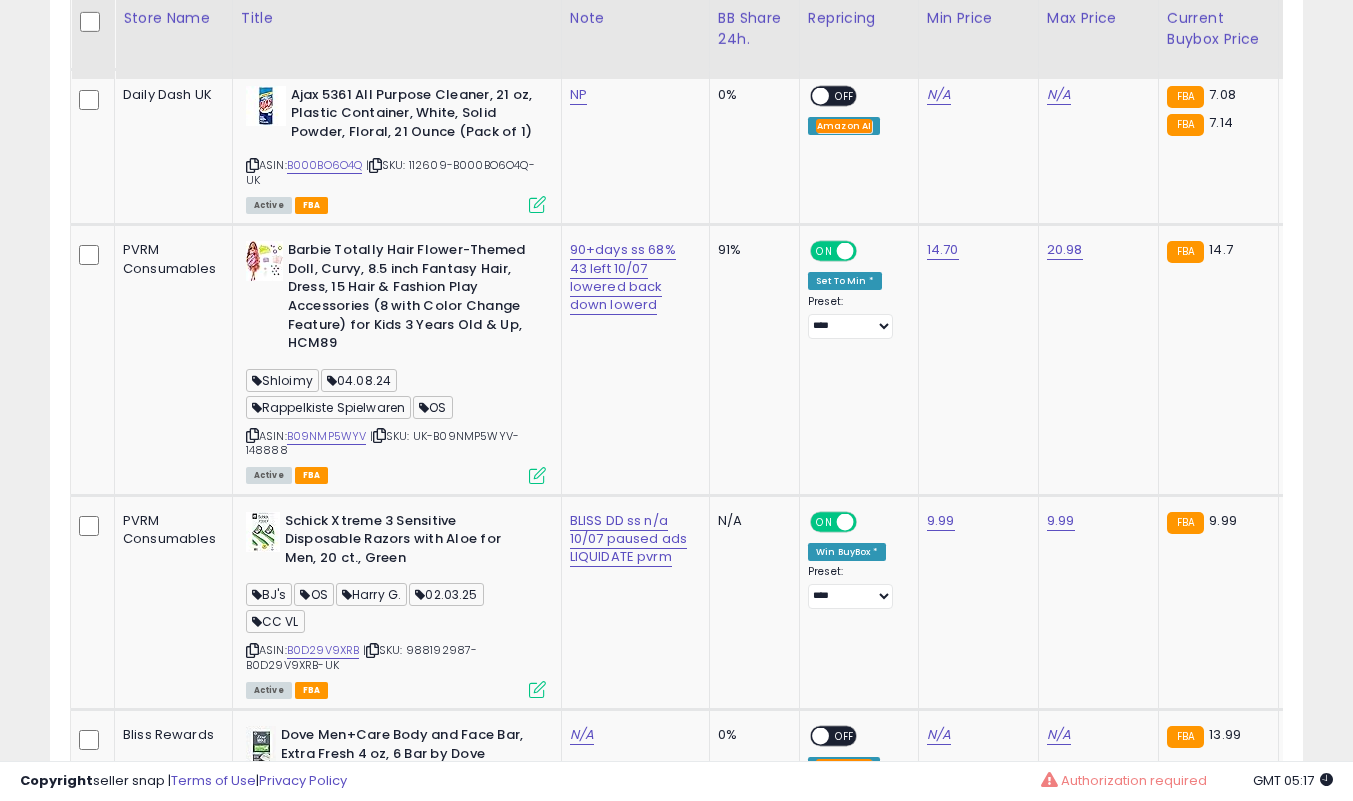 click on "90+days ss 68% 43 left 10/07 lowered back down lowerd" 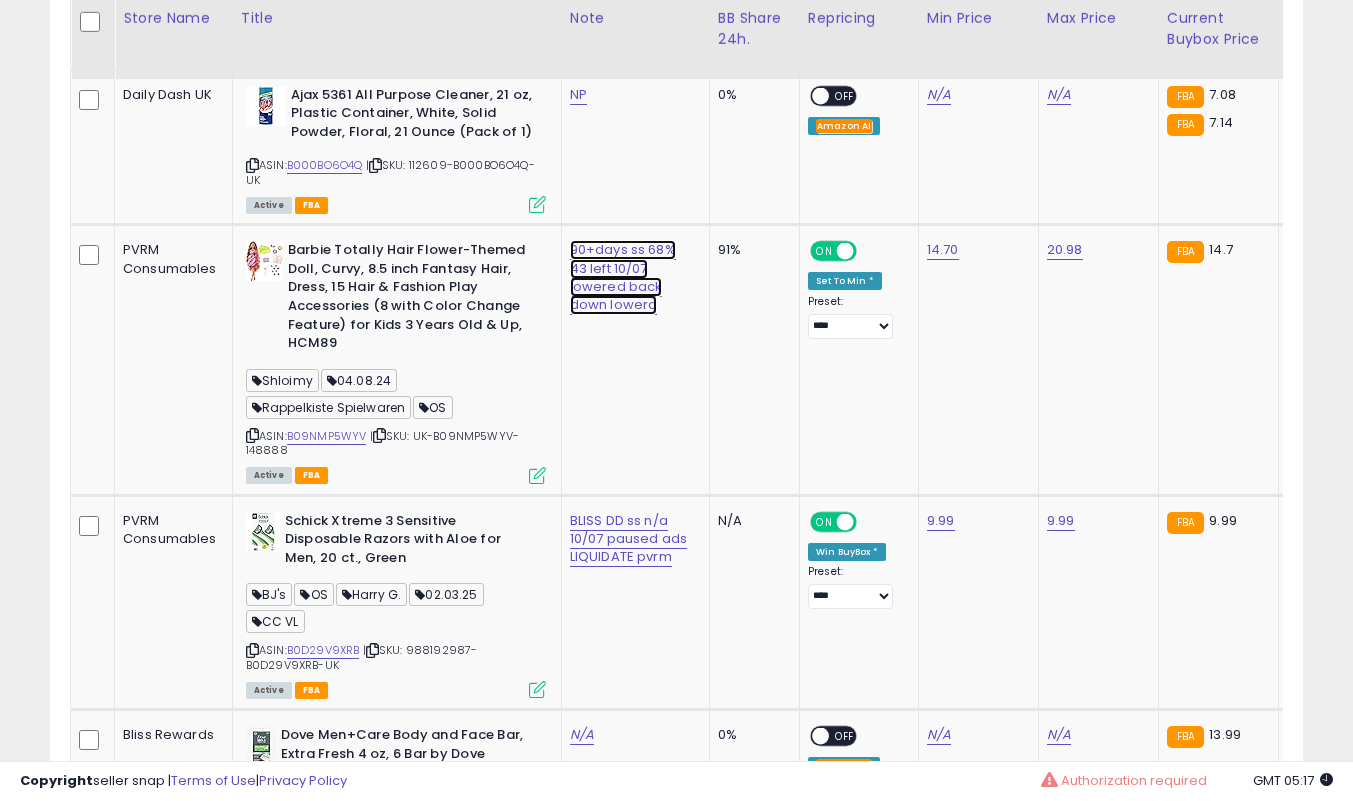 click on "90+days ss 68% 43 left 10/07 lowered back down lowerd" at bounding box center (617, -5047) 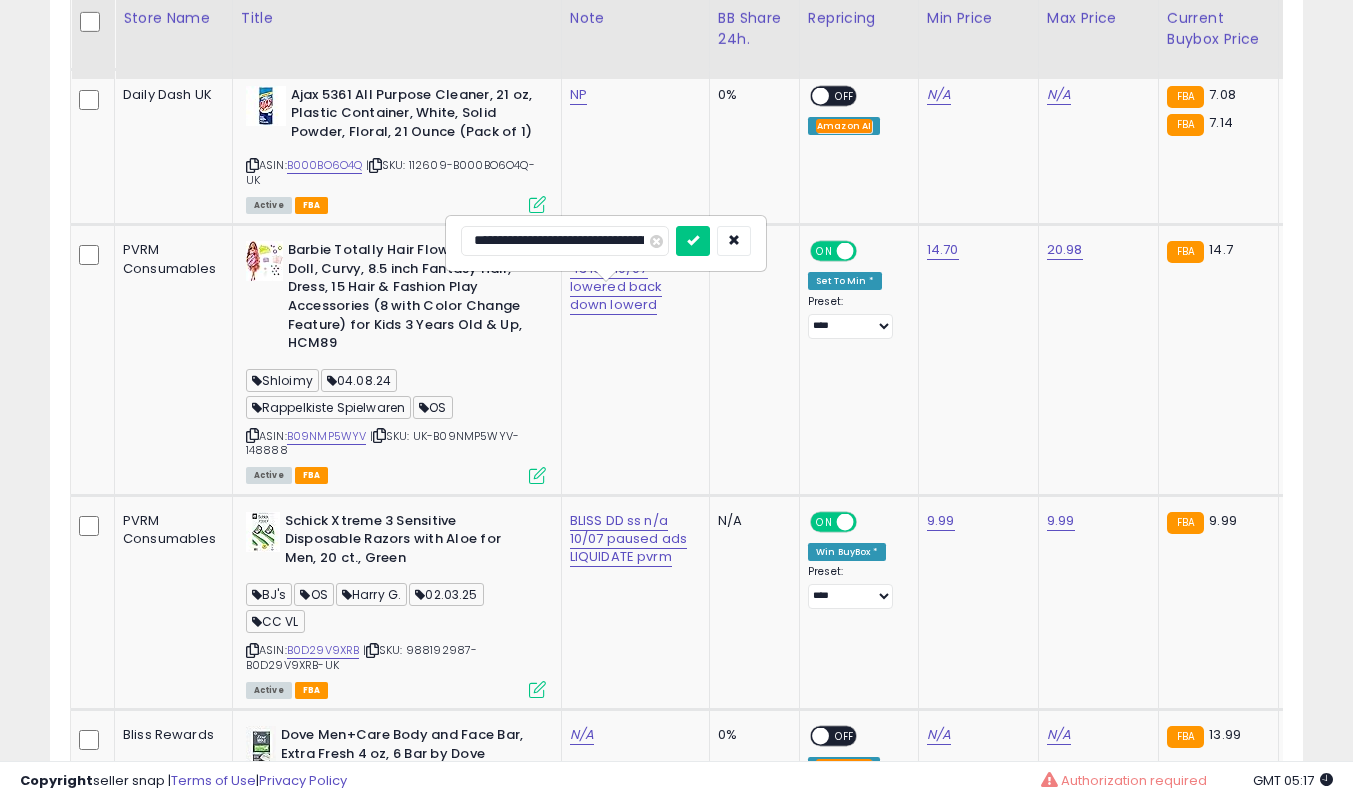 scroll, scrollTop: 0, scrollLeft: 1, axis: horizontal 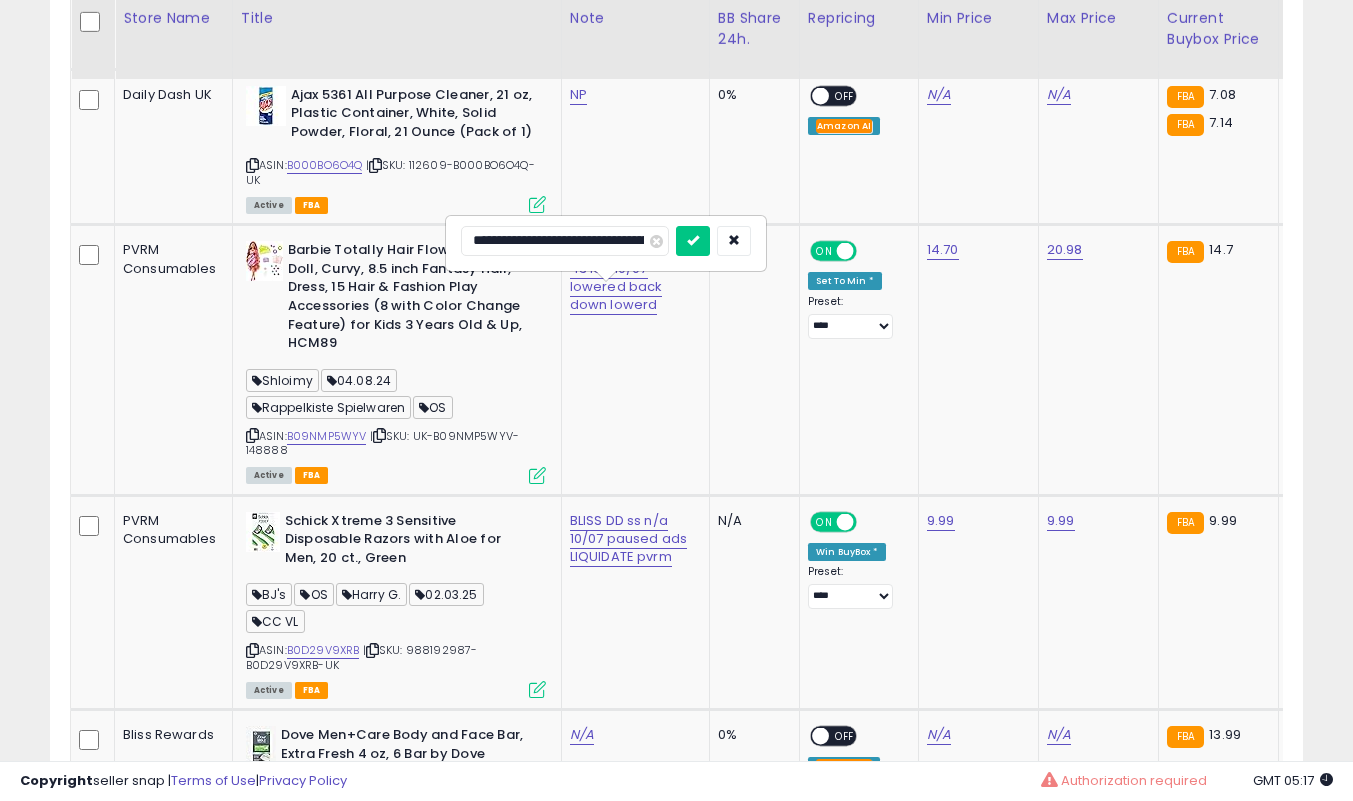type on "**********" 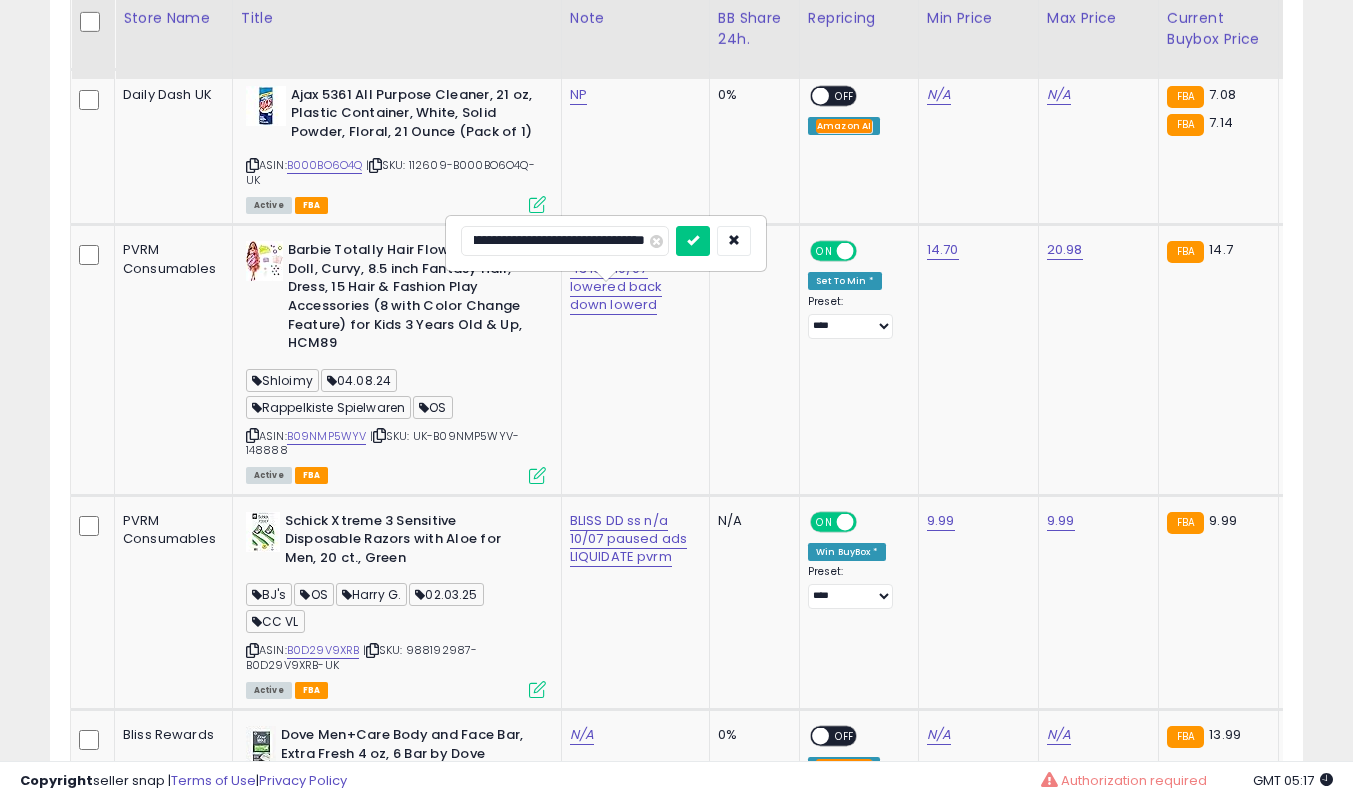 scroll, scrollTop: 0, scrollLeft: 130, axis: horizontal 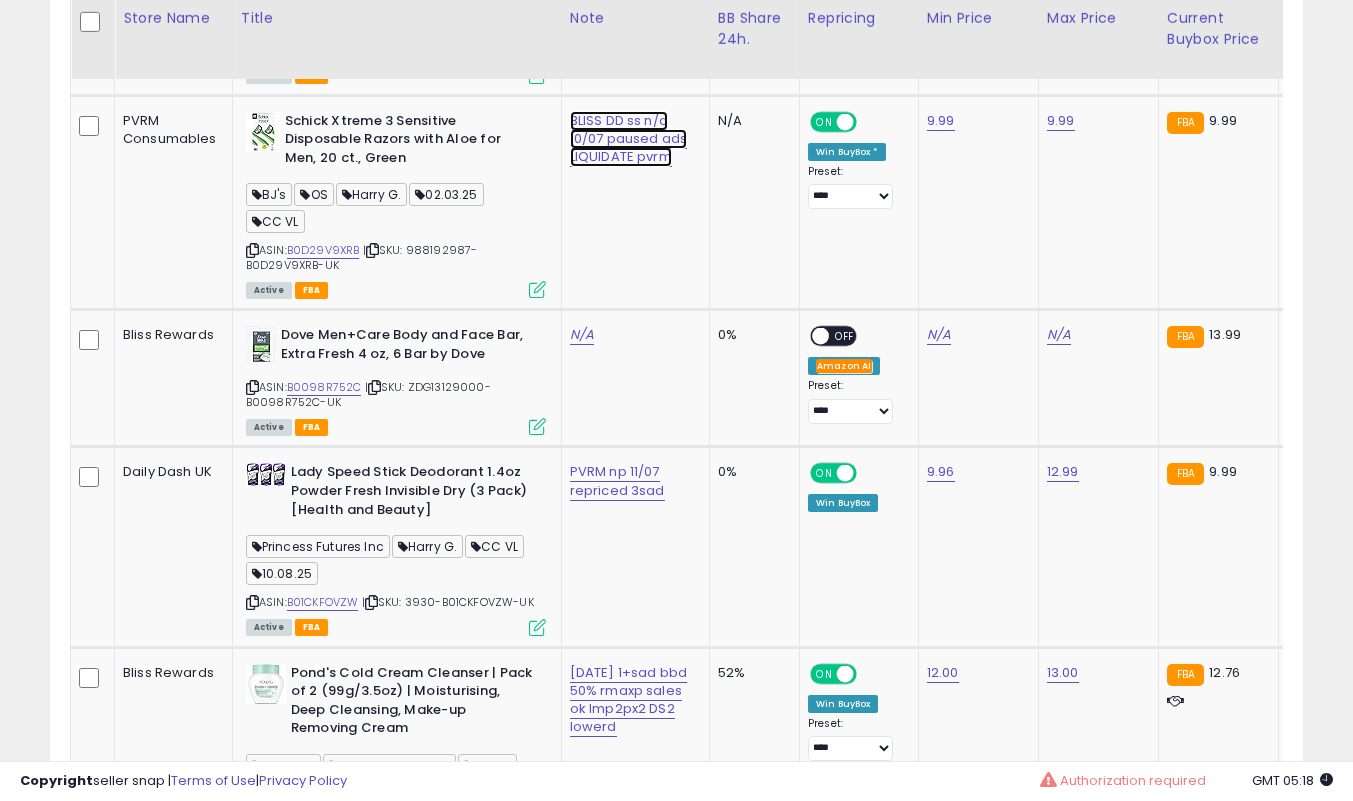 click on "BLISS DD ss n/a 10/07 paused ads LIQUIDATE pvrm" at bounding box center [617, -5447] 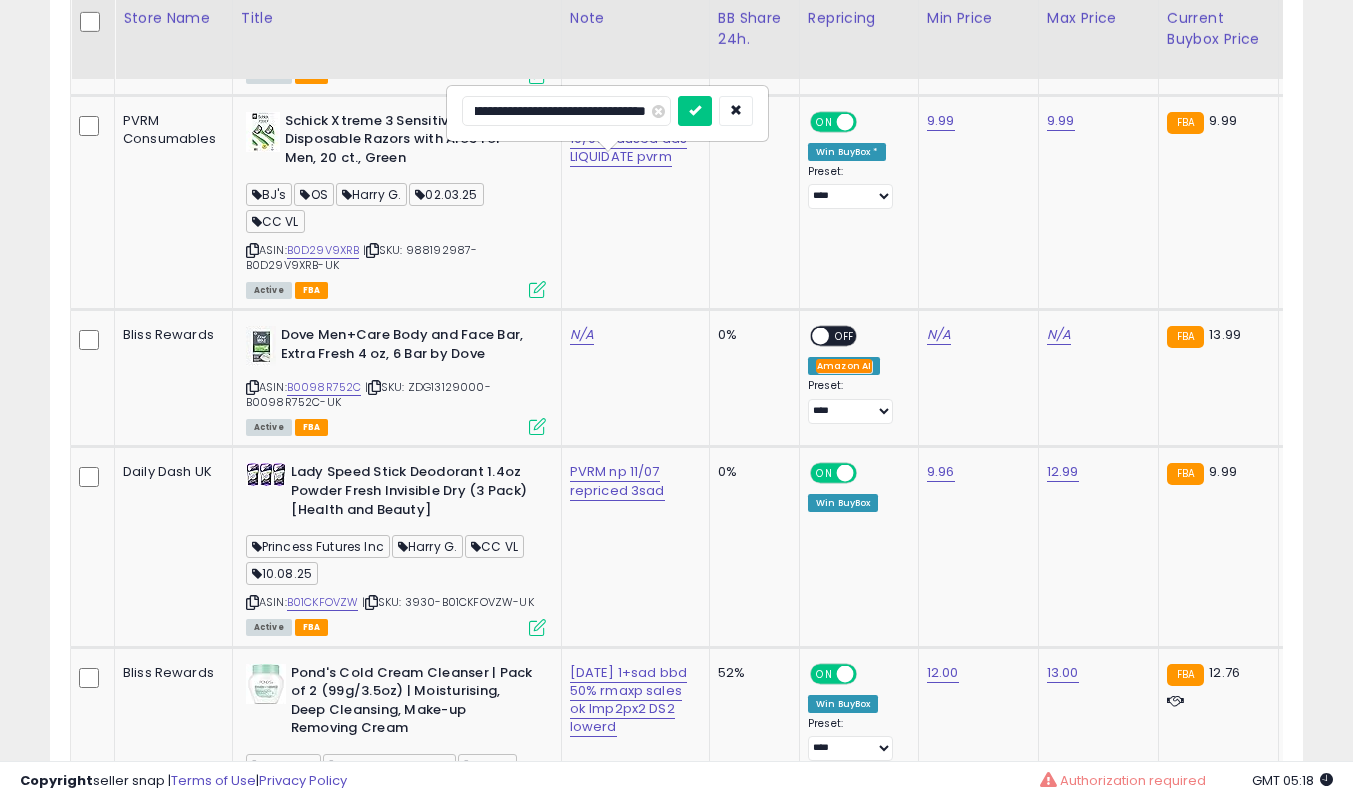 scroll, scrollTop: 0, scrollLeft: 0, axis: both 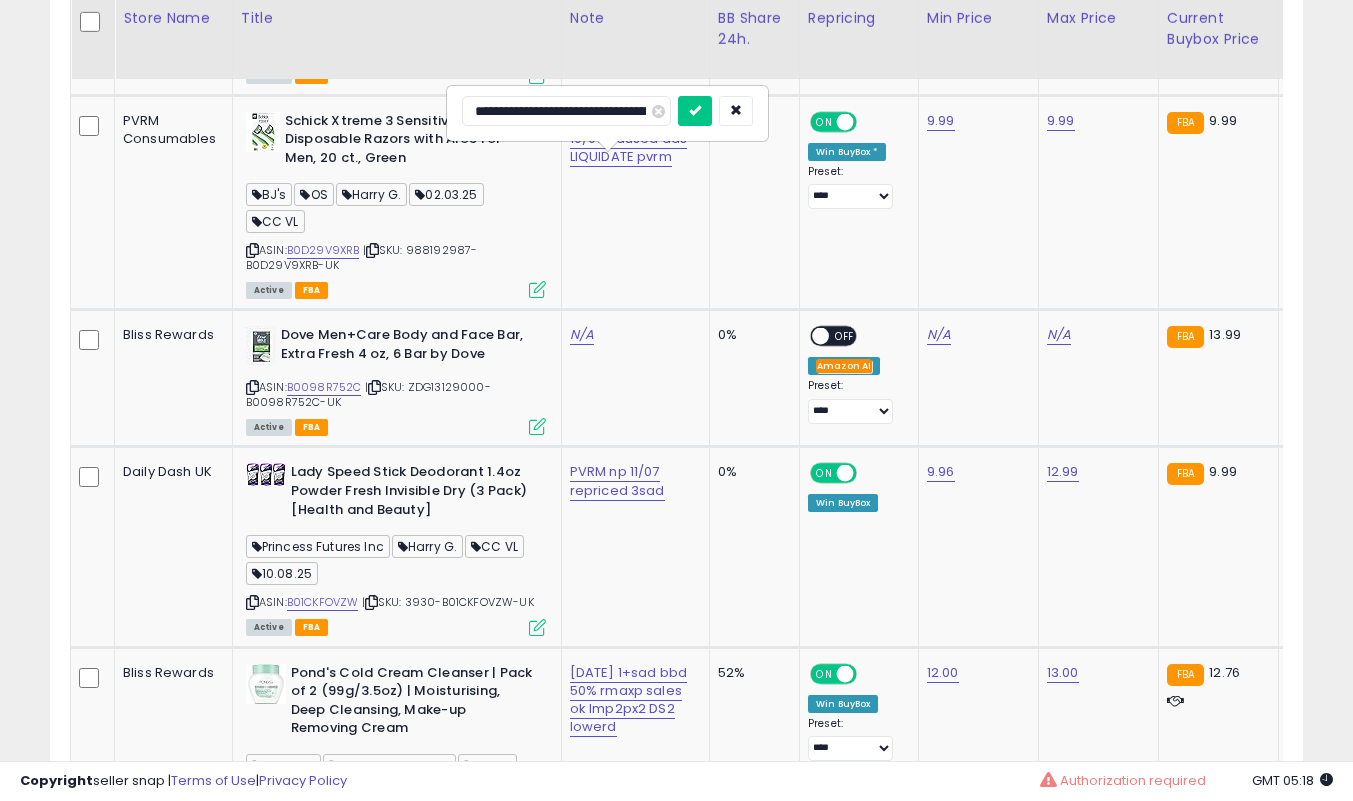 type on "**********" 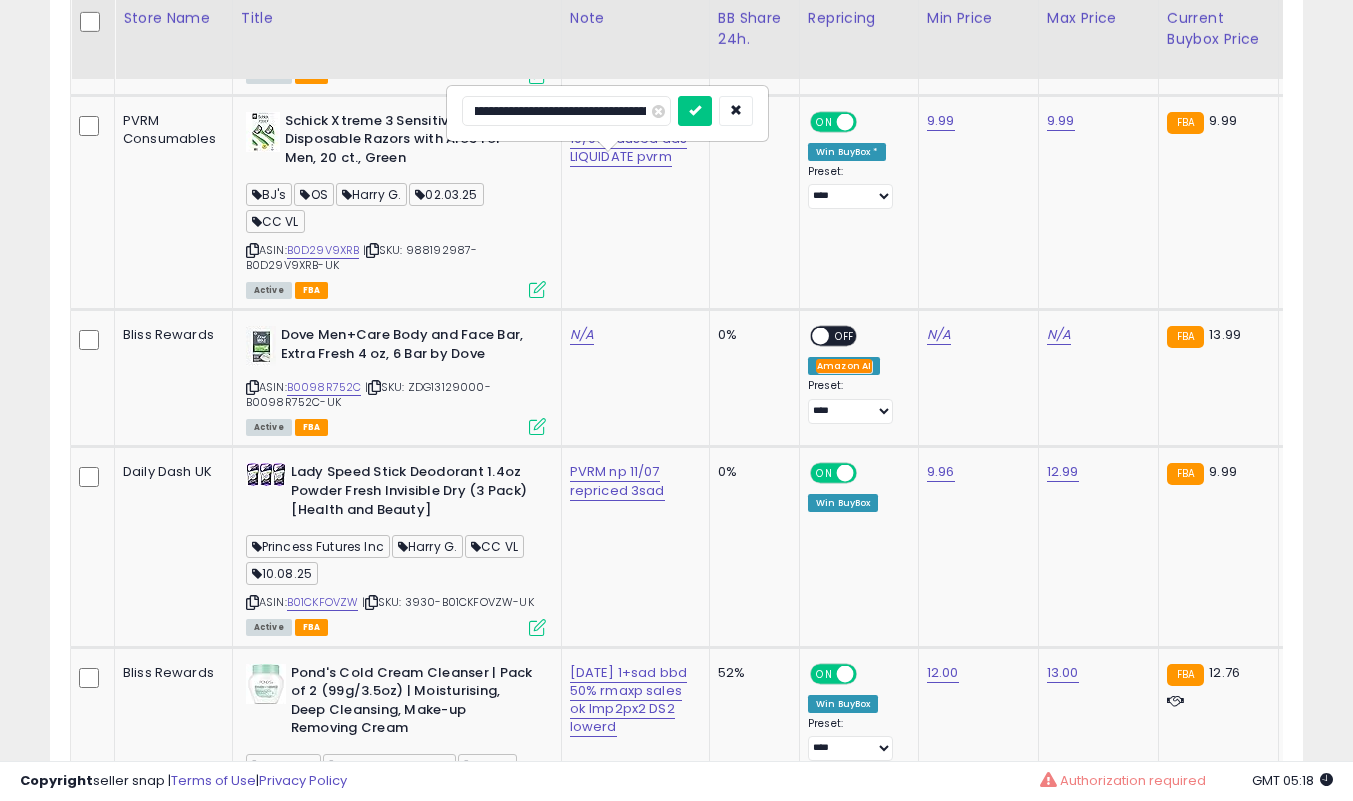 scroll, scrollTop: 0, scrollLeft: 42, axis: horizontal 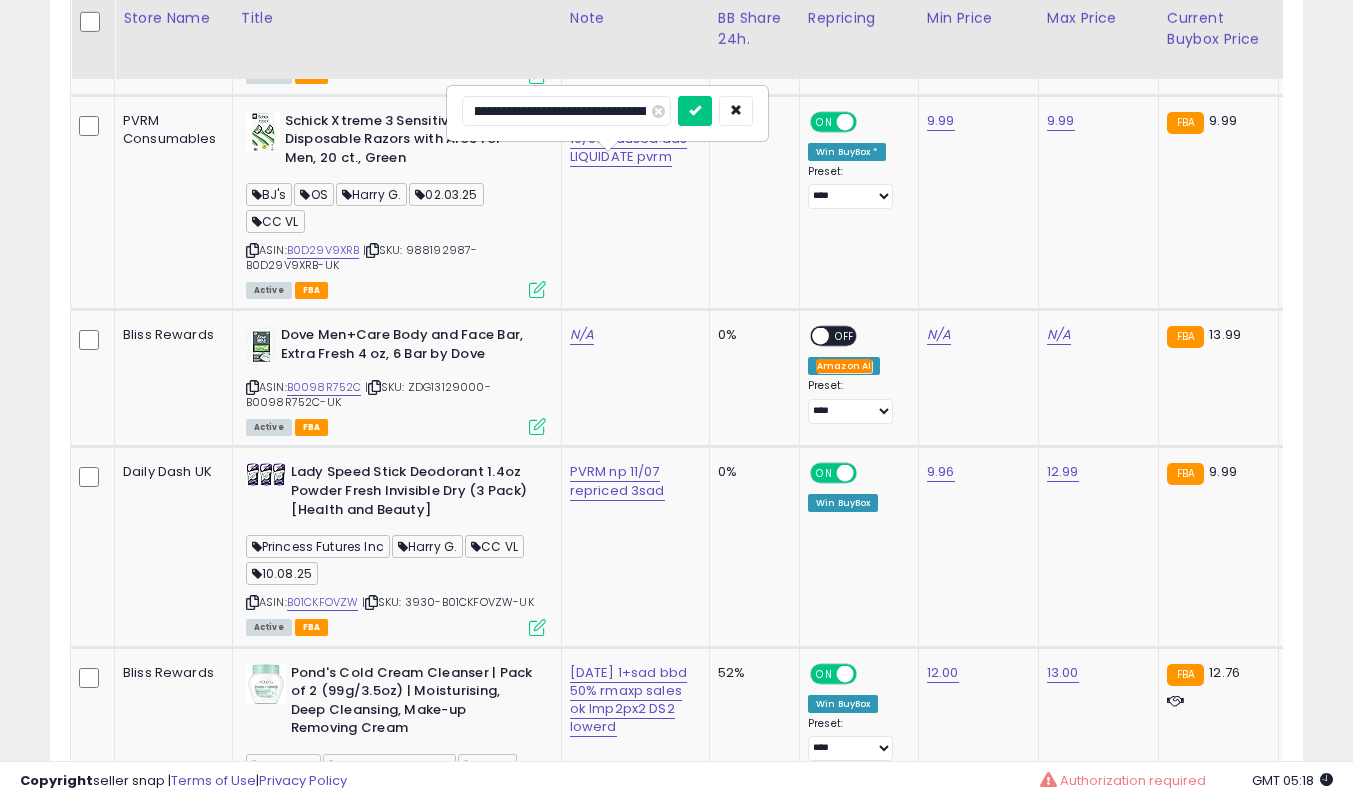 click at bounding box center (695, 111) 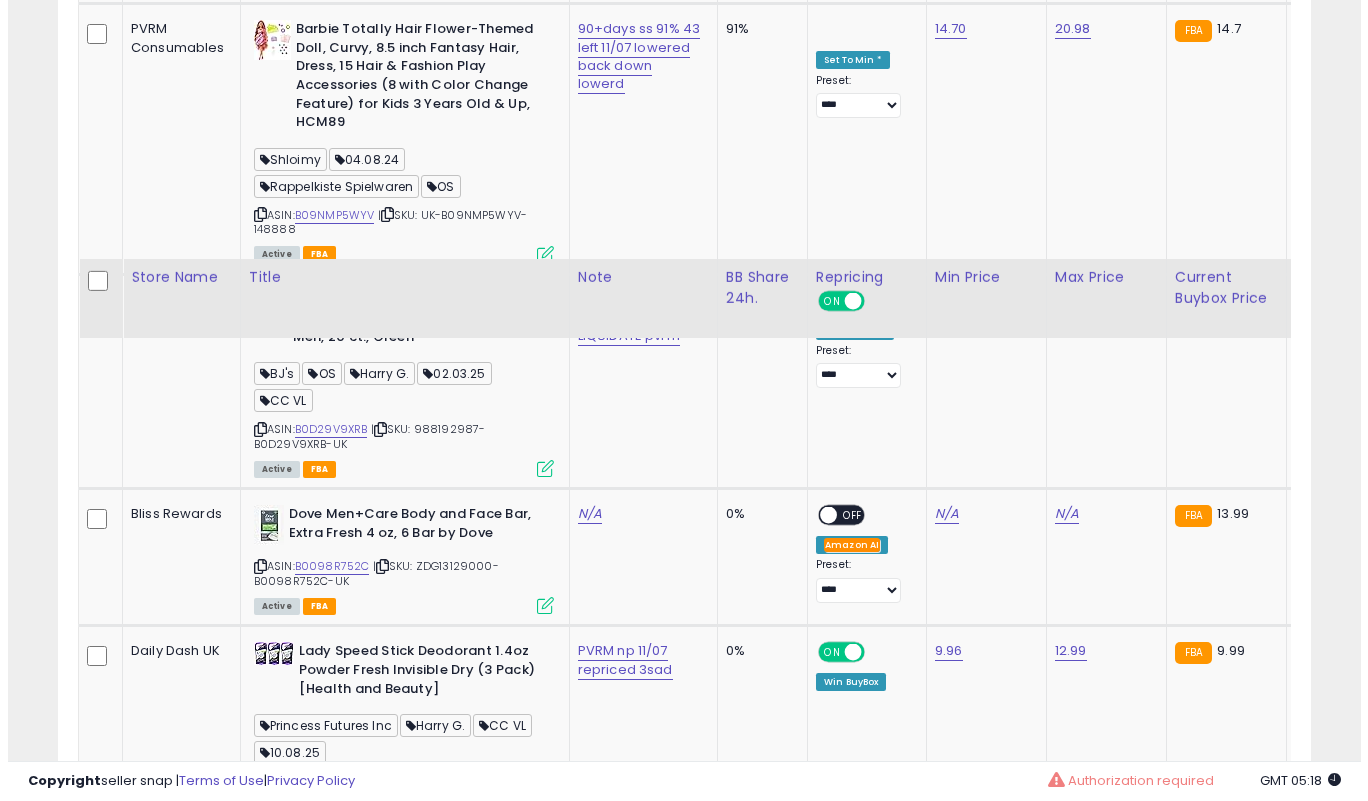 scroll, scrollTop: 6739, scrollLeft: 0, axis: vertical 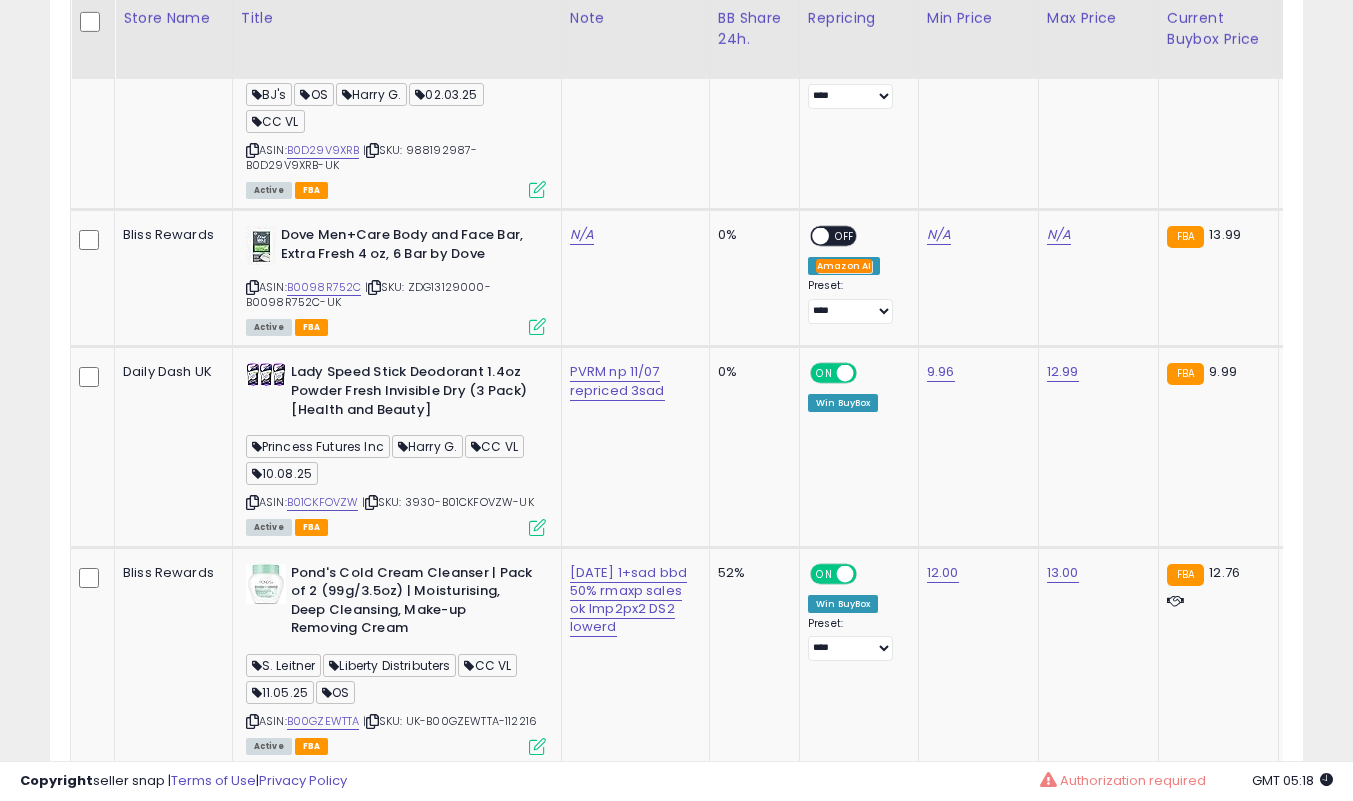 click at bounding box center [537, 326] 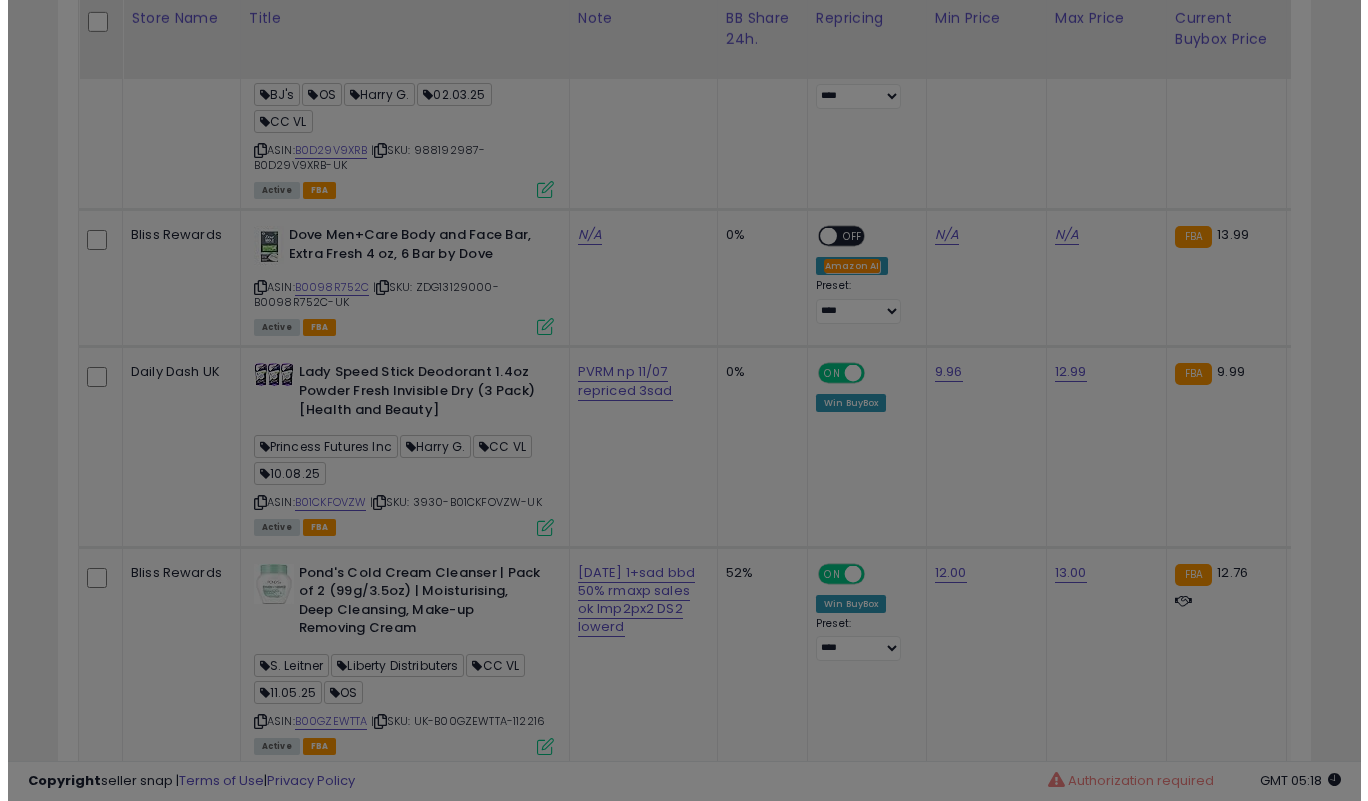 scroll, scrollTop: 999590, scrollLeft: 999266, axis: both 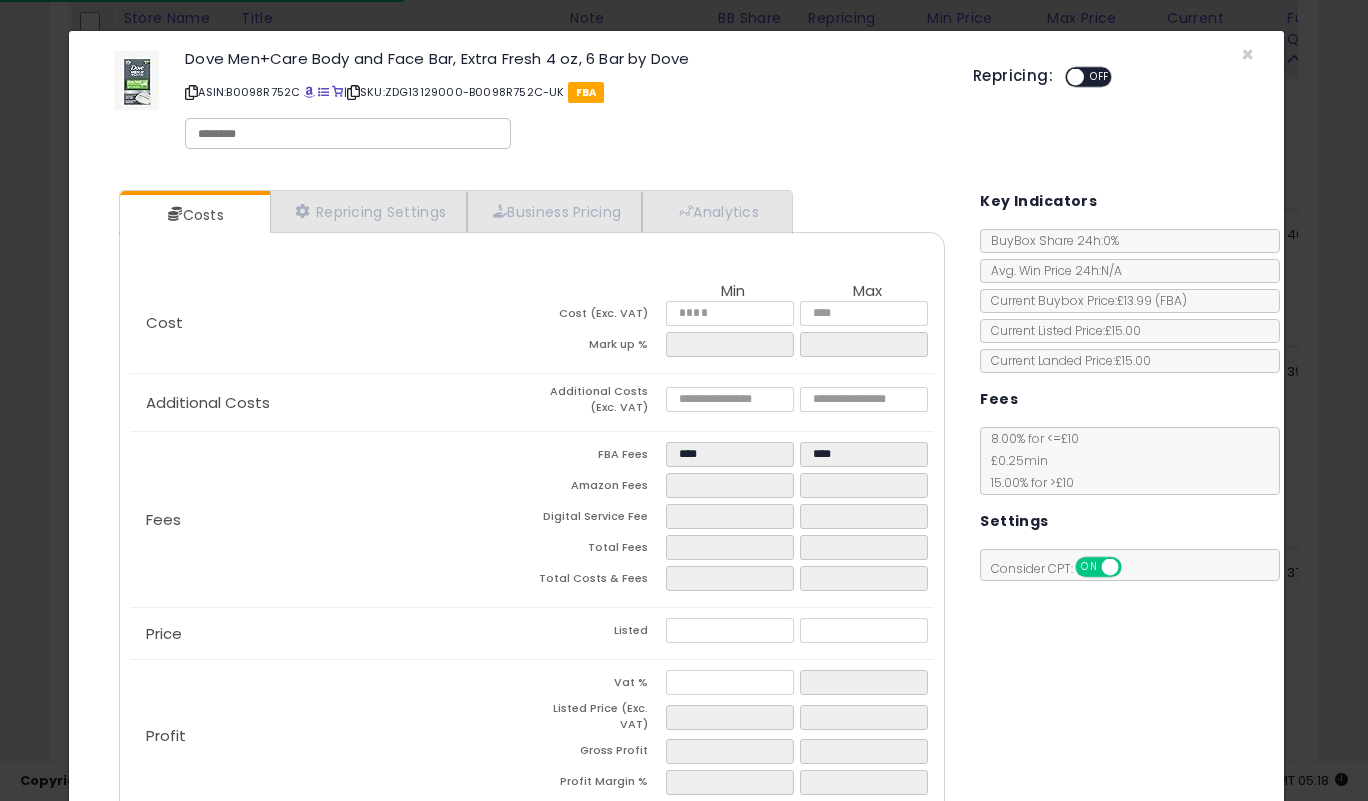 click on "Repricing Settings" at bounding box center (369, 211) 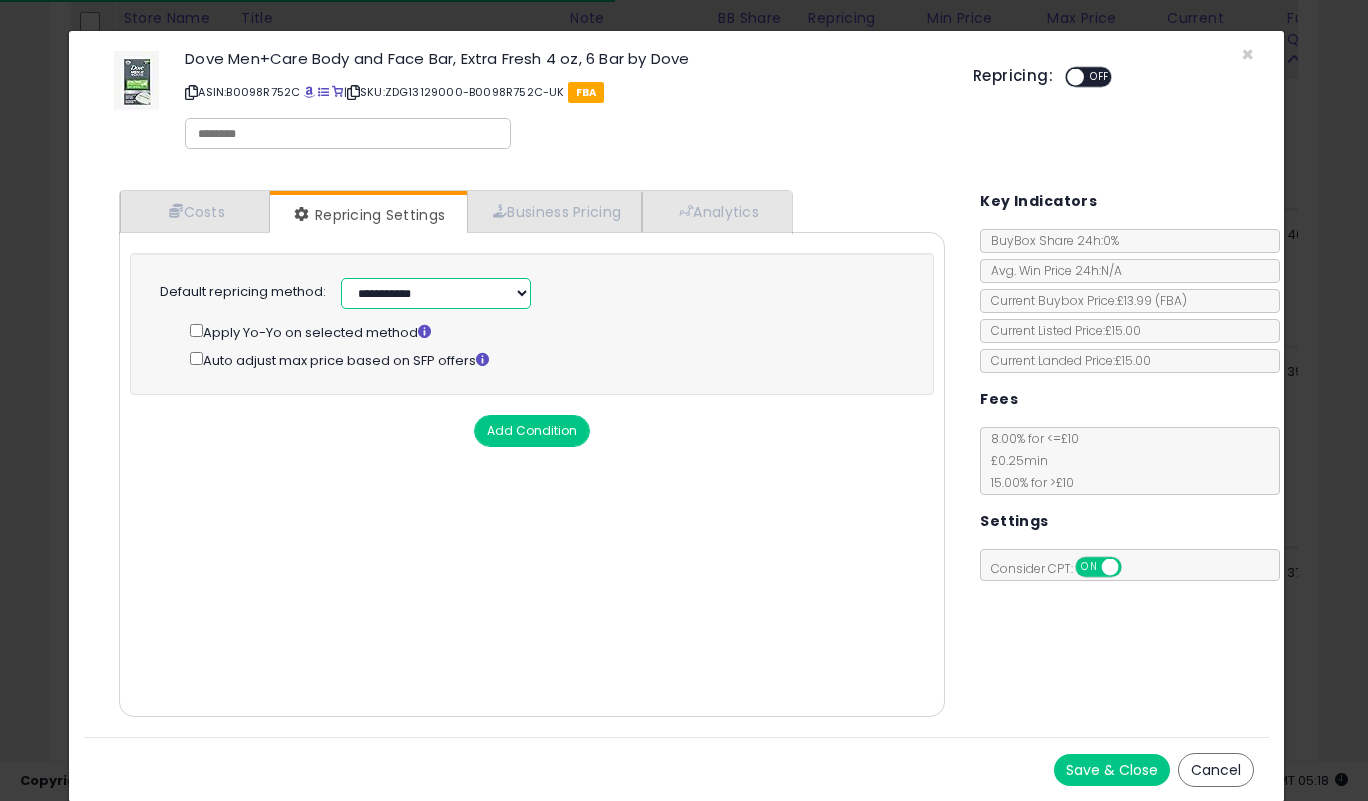 click on "**********" at bounding box center [436, 293] 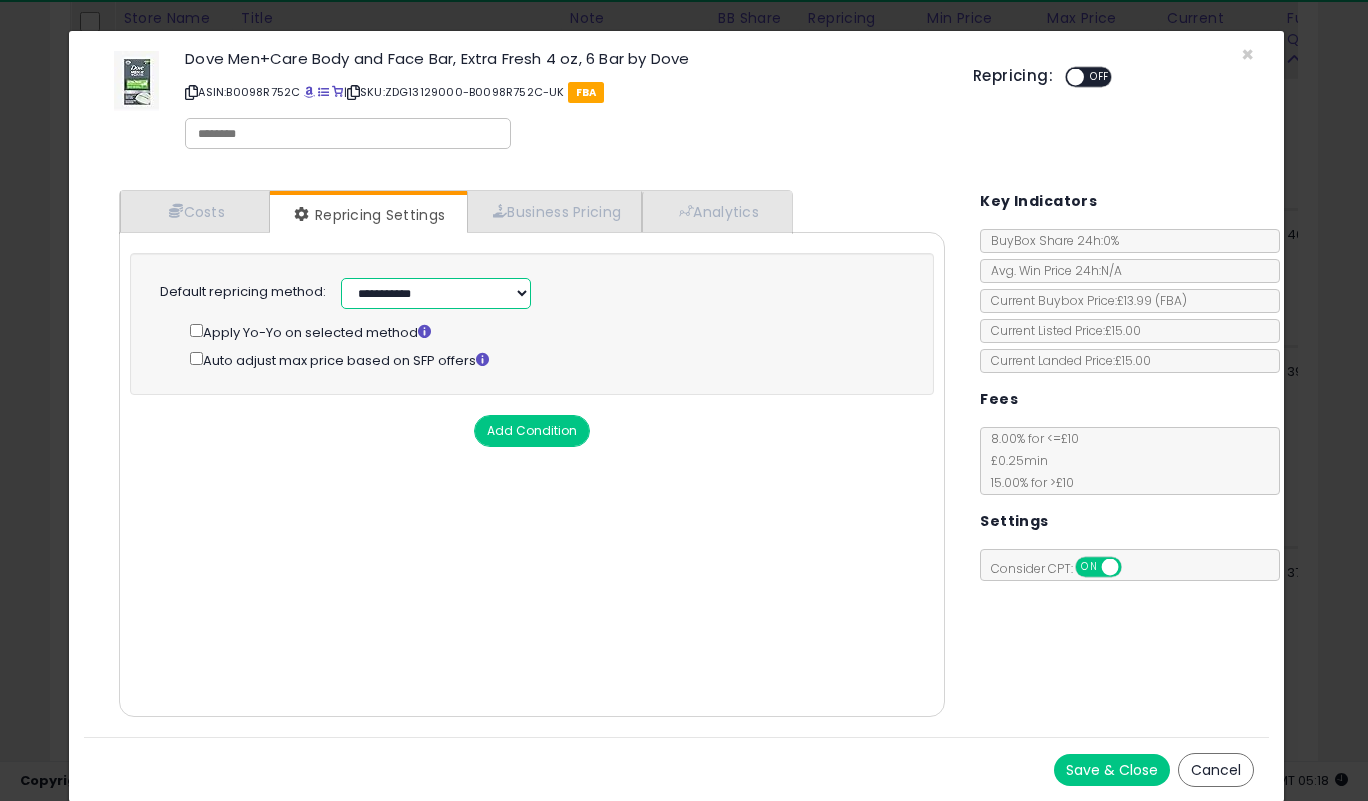select on "******" 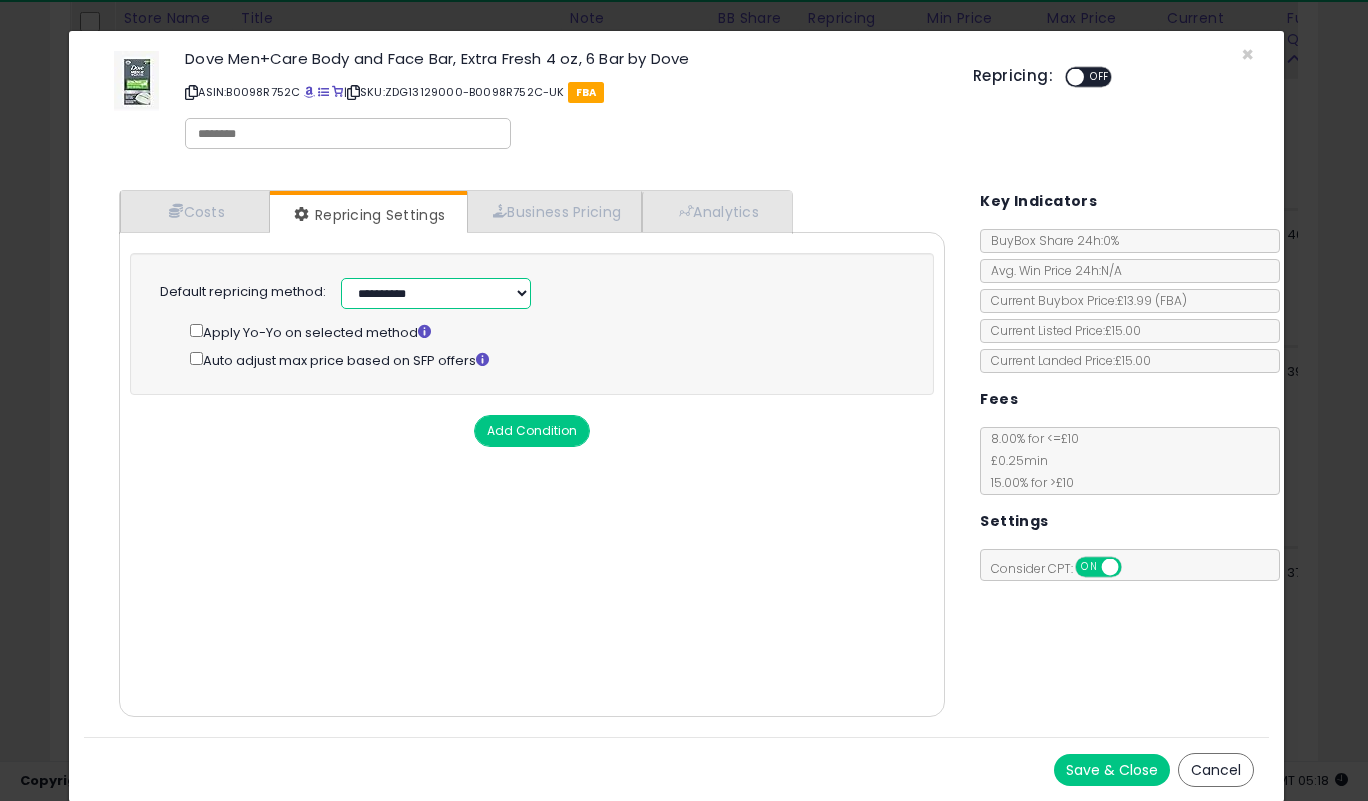 click on "**********" at bounding box center [436, 293] 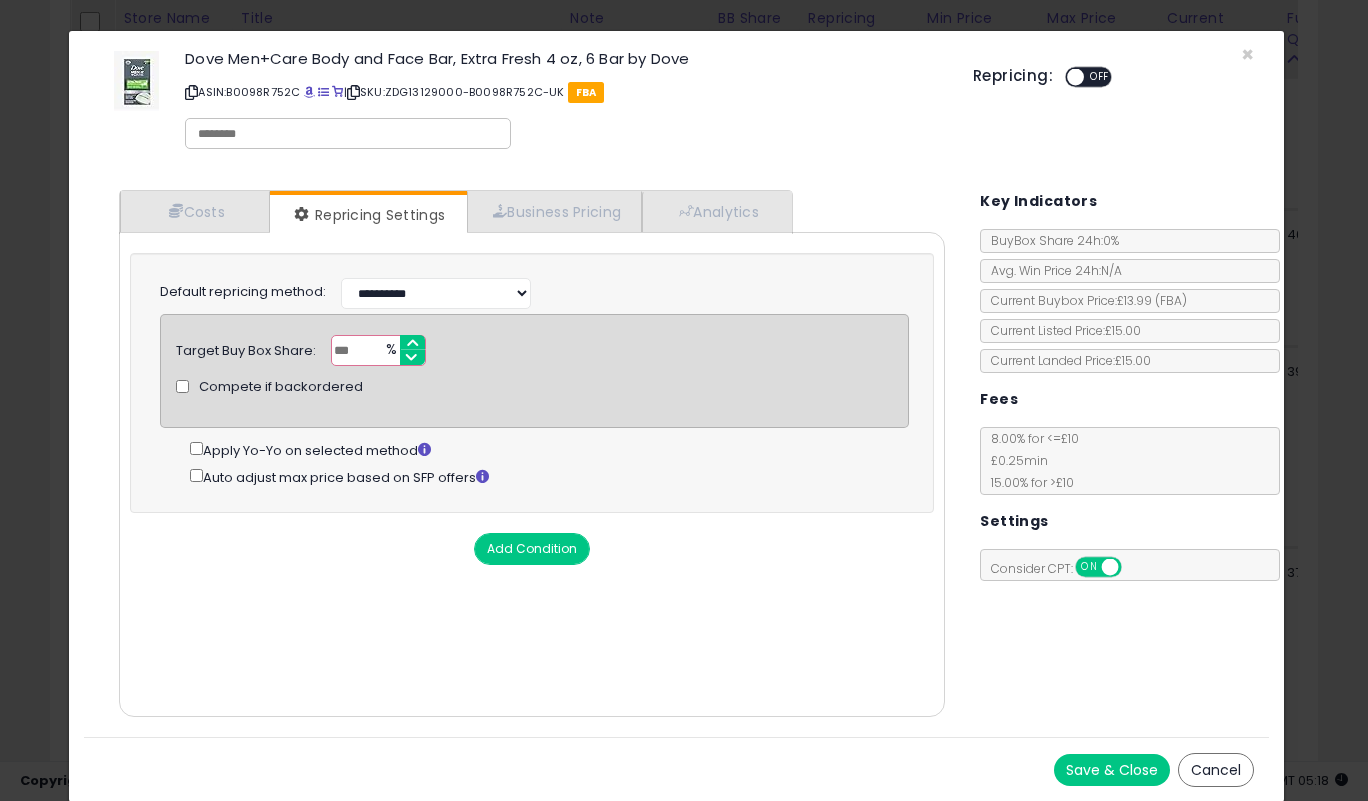 click on "***" at bounding box center [378, 350] 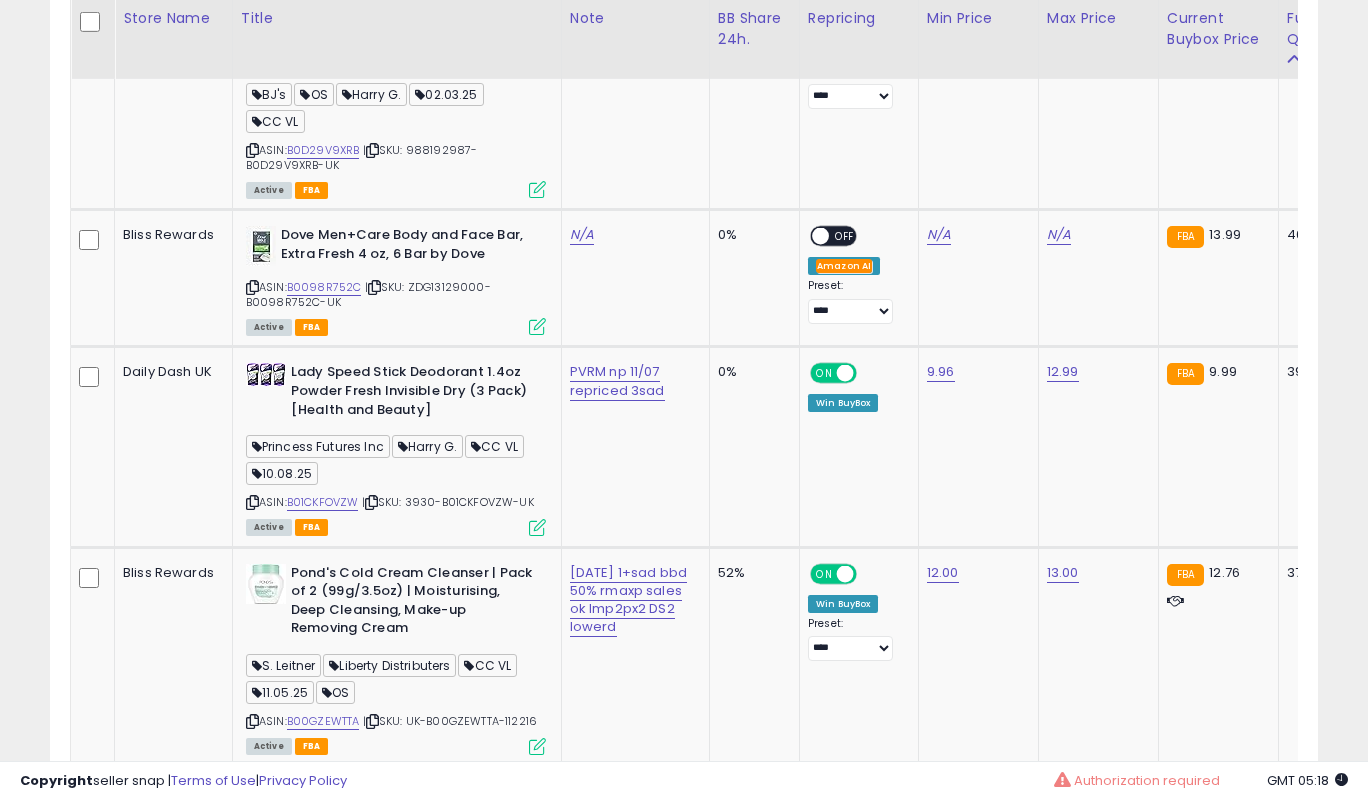 click at bounding box center (684, 400) 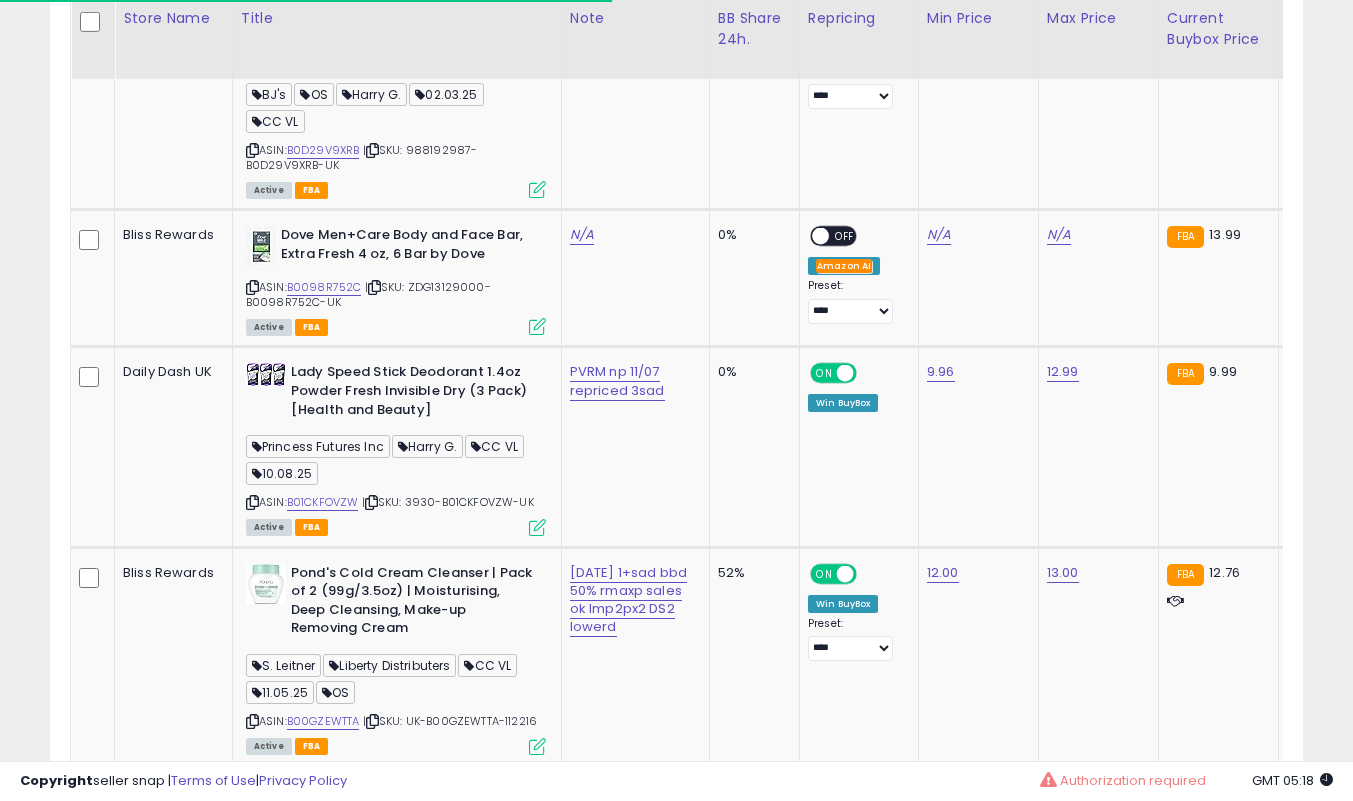 scroll, scrollTop: 410, scrollLeft: 725, axis: both 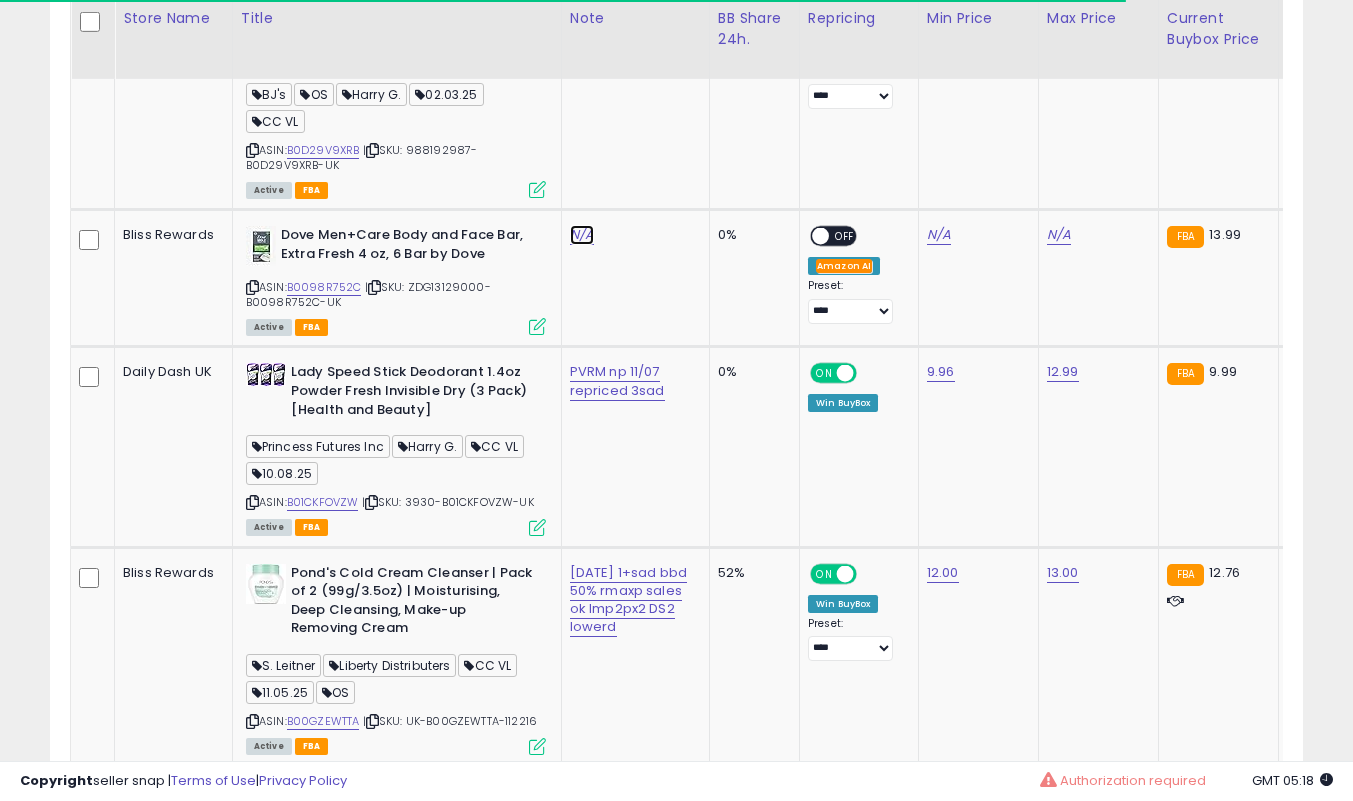 click on "N/A" at bounding box center (582, 235) 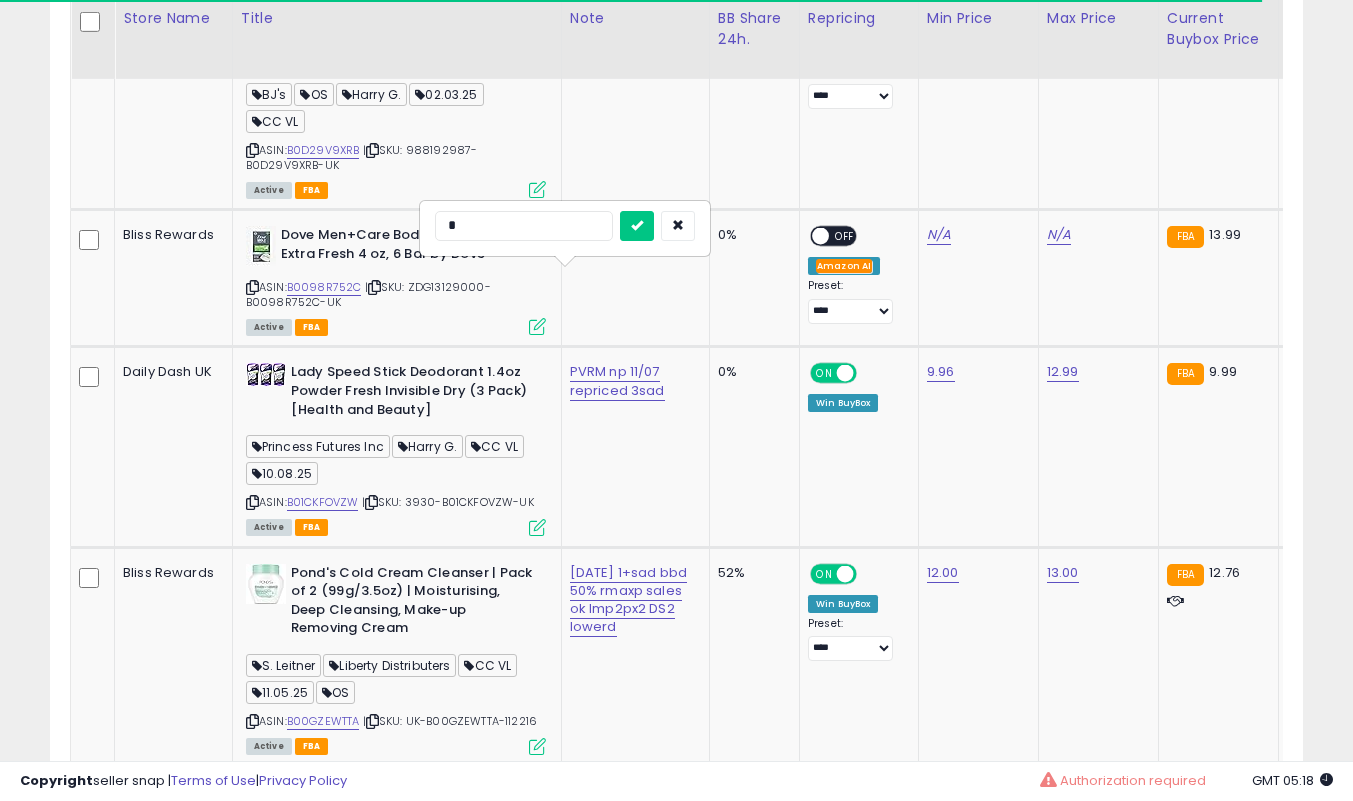type on "**" 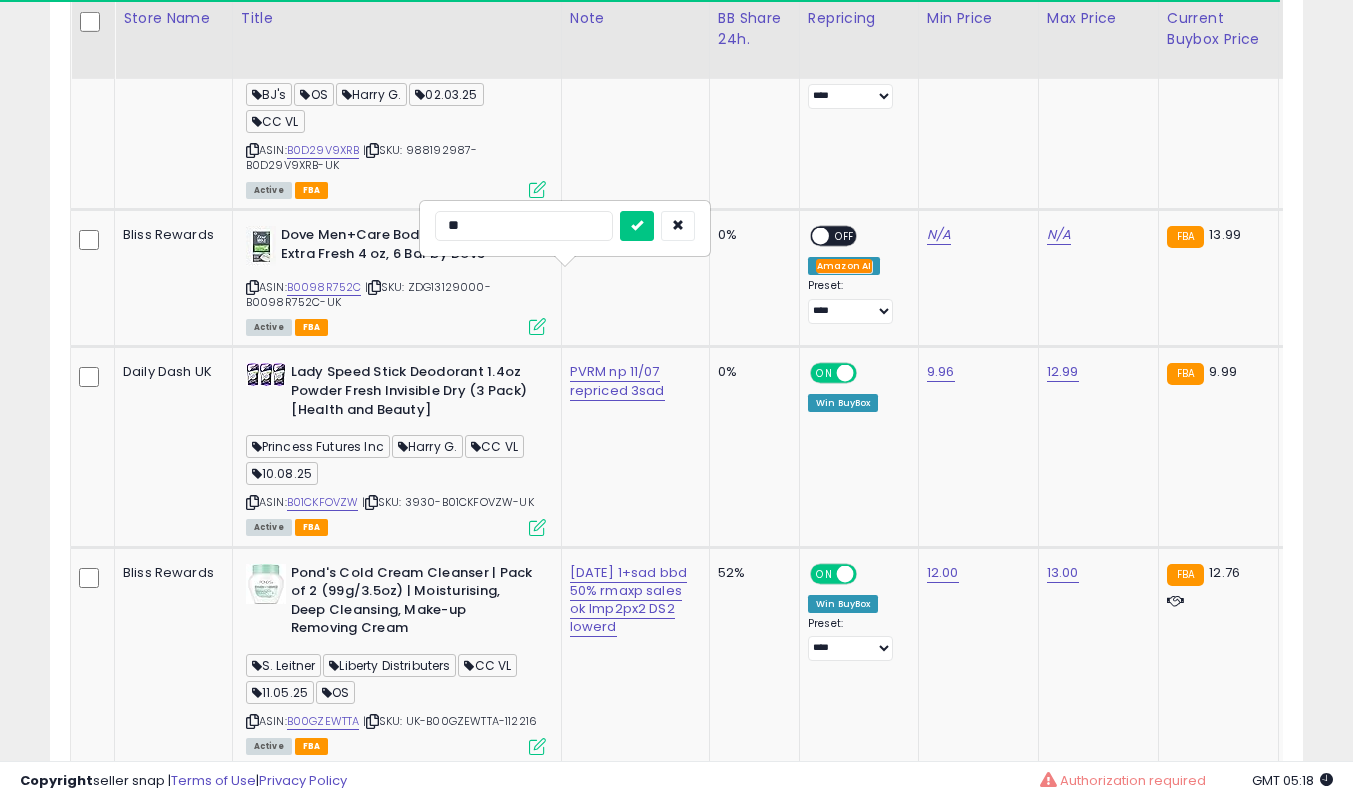 click at bounding box center (637, 226) 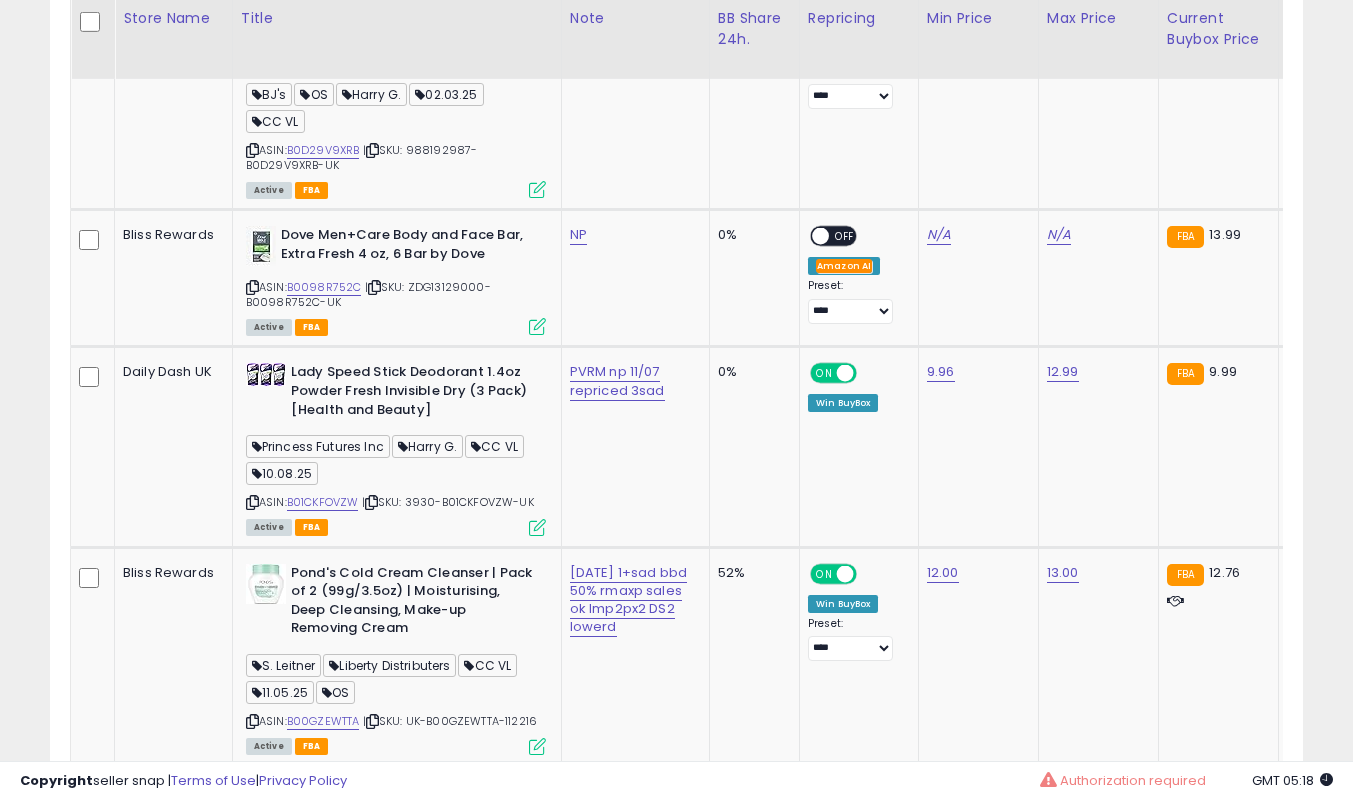 click at bounding box center [252, 287] 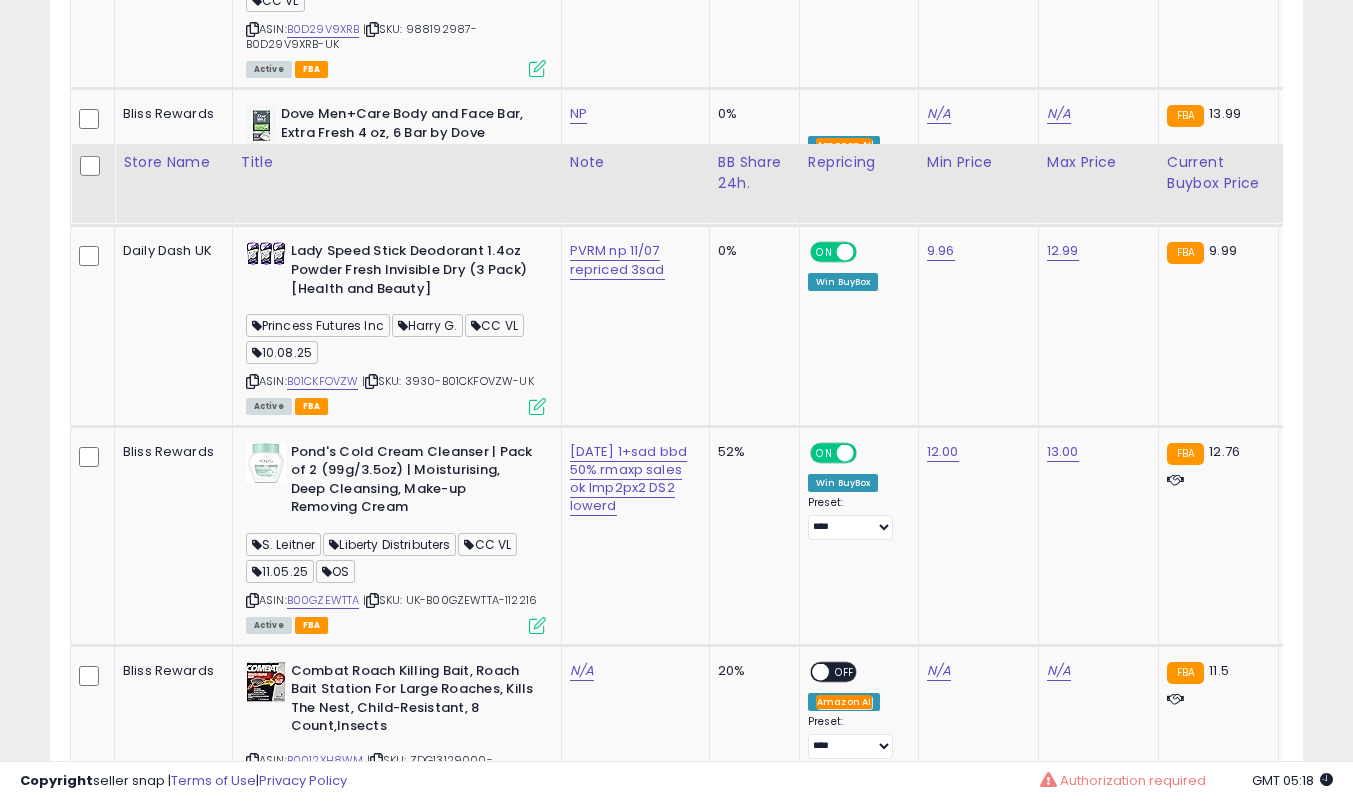 scroll, scrollTop: 7039, scrollLeft: 0, axis: vertical 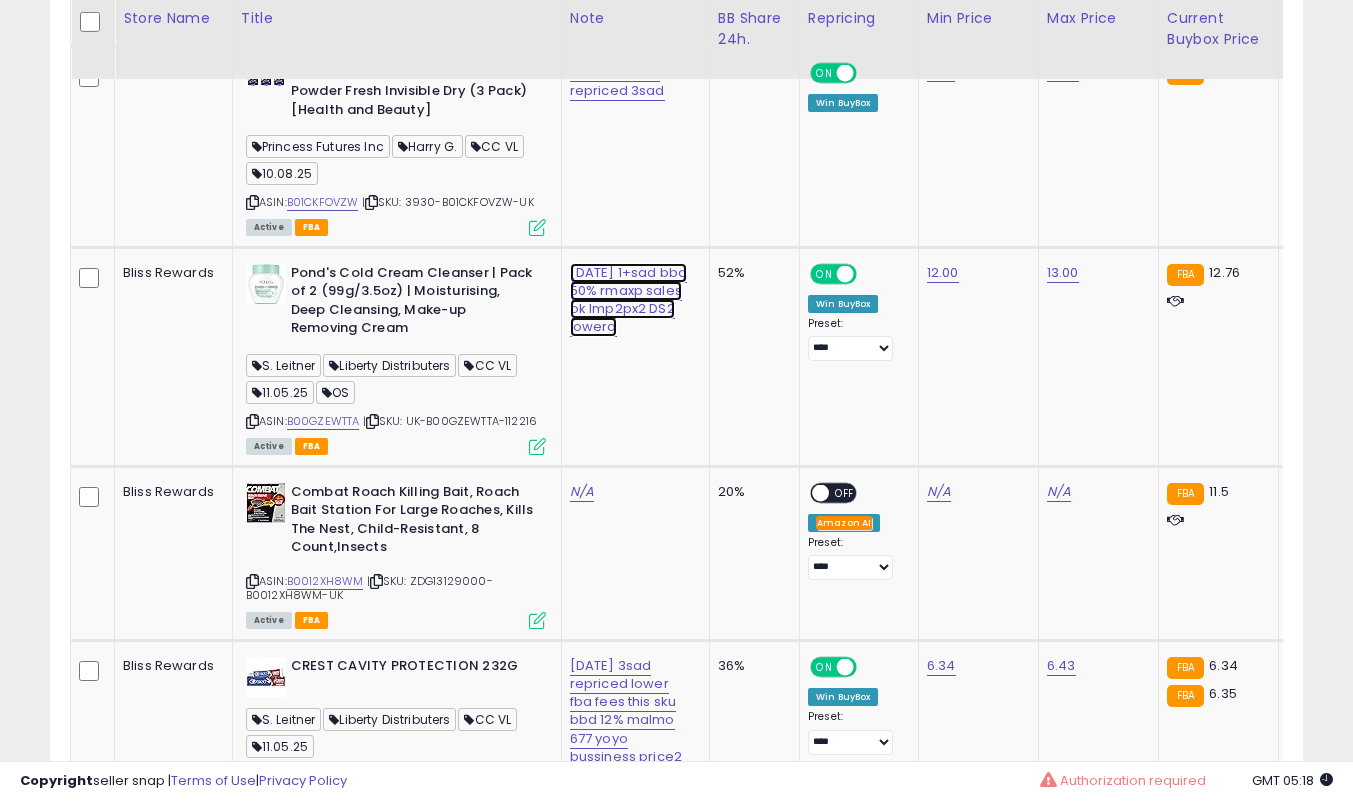 click on "[DATE] 1+sad bbd 50% rmaxp sales ok lmp2px2 DS2 lowerd" at bounding box center (617, -5847) 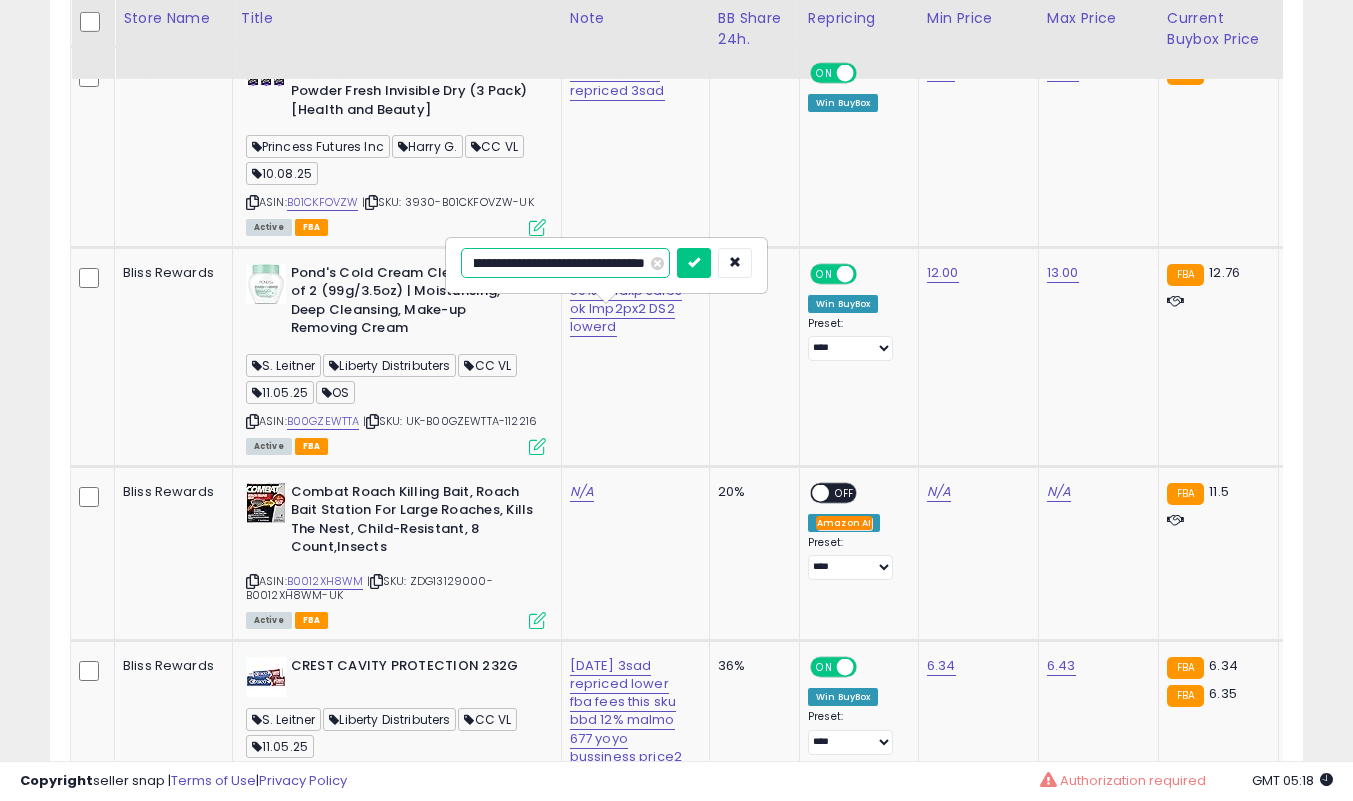 scroll, scrollTop: 0, scrollLeft: 0, axis: both 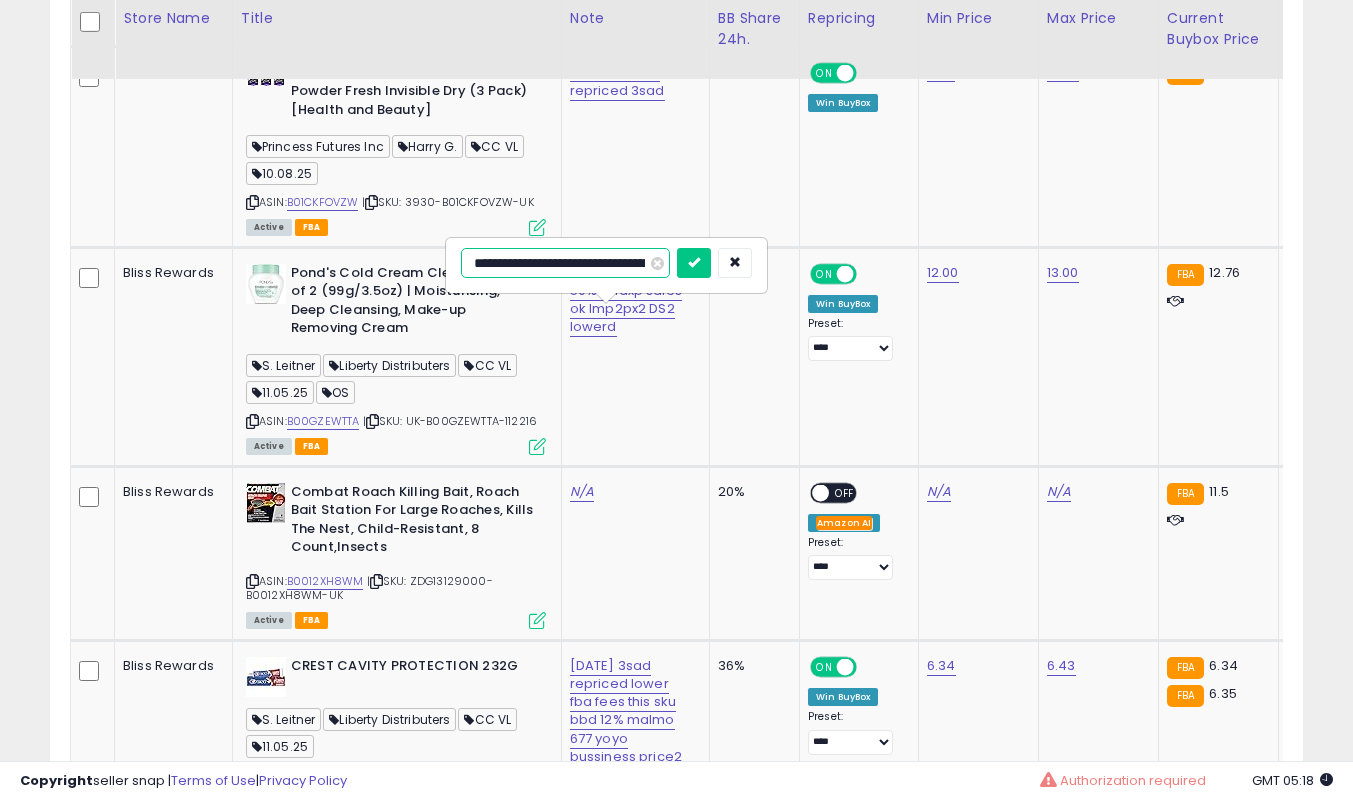 type on "**********" 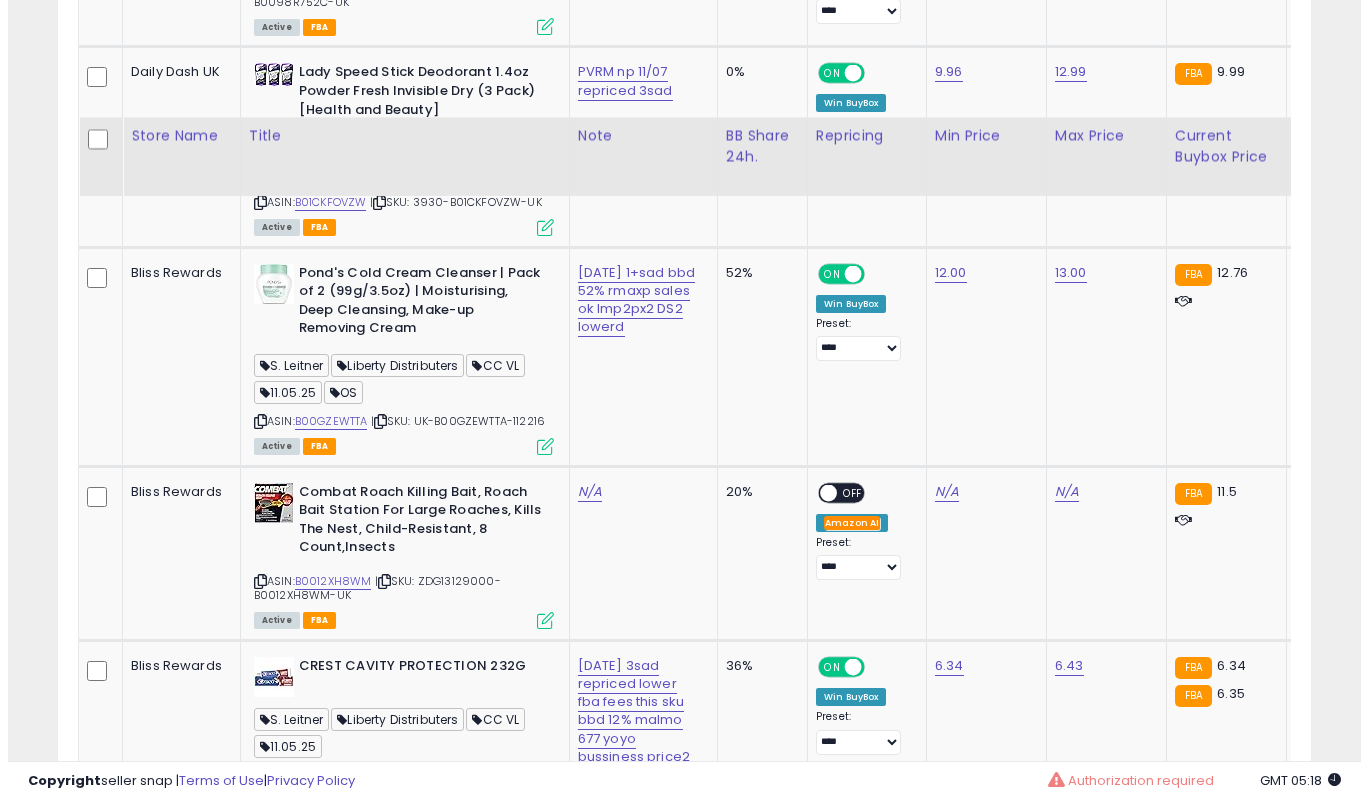 scroll, scrollTop: 7239, scrollLeft: 0, axis: vertical 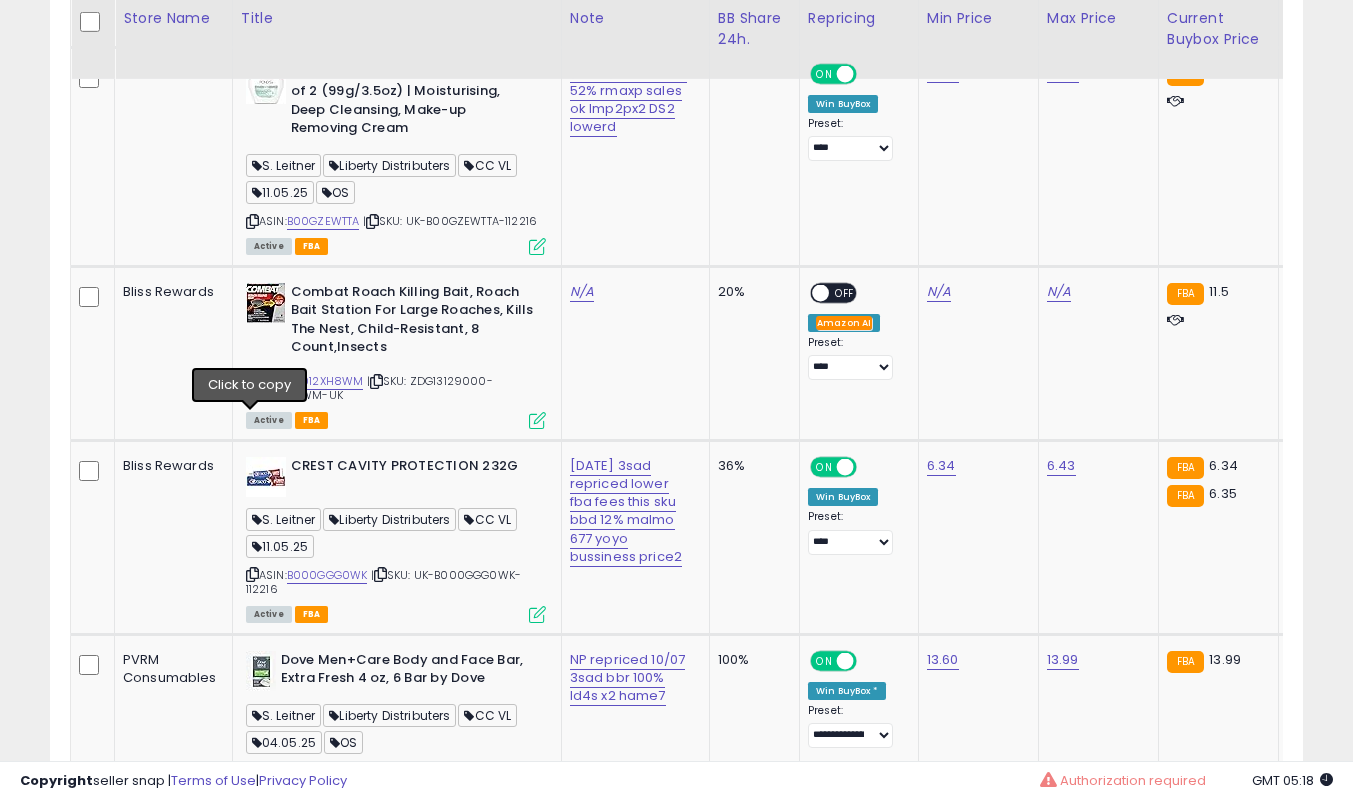 click at bounding box center [252, 381] 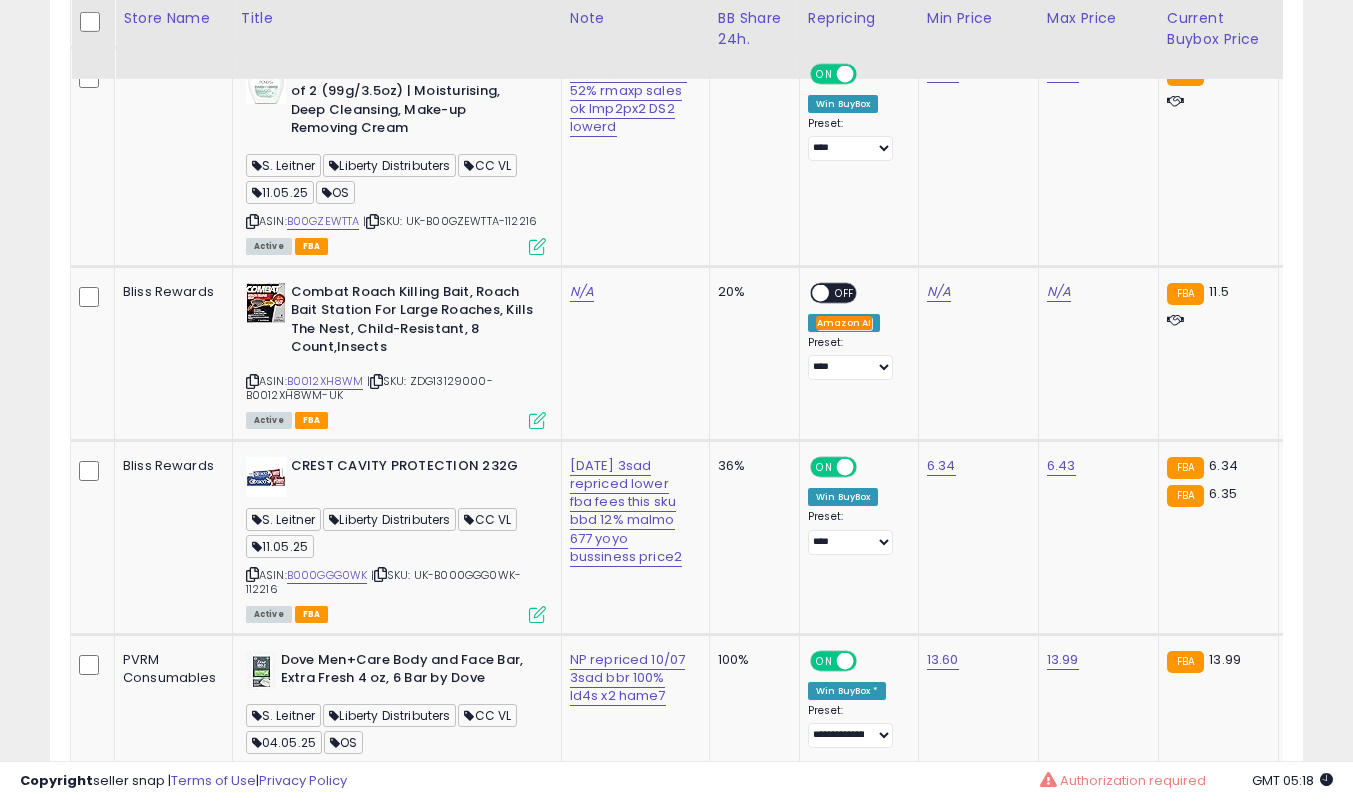 drag, startPoint x: 4, startPoint y: 461, endPoint x: 170, endPoint y: 431, distance: 168.68906 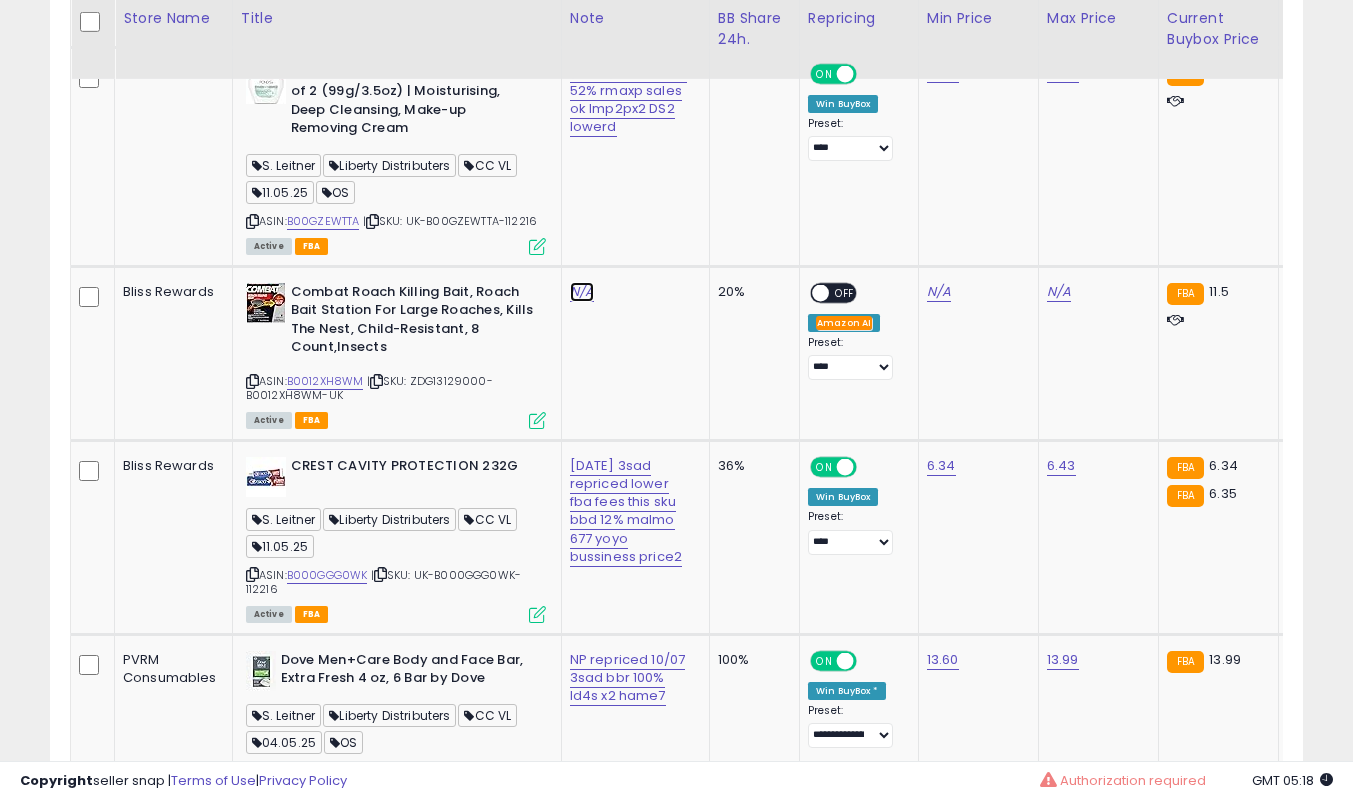 click on "N/A" at bounding box center [582, 292] 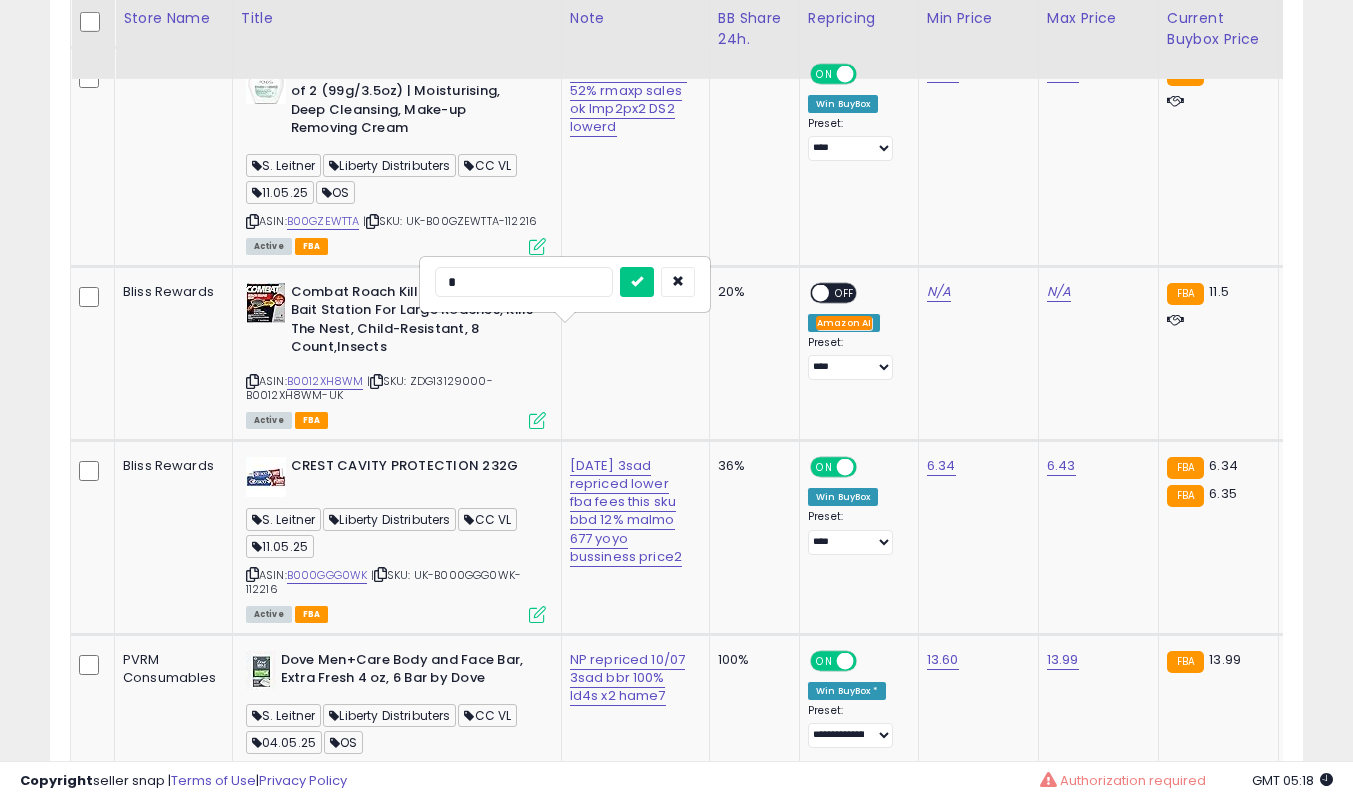 type on "**" 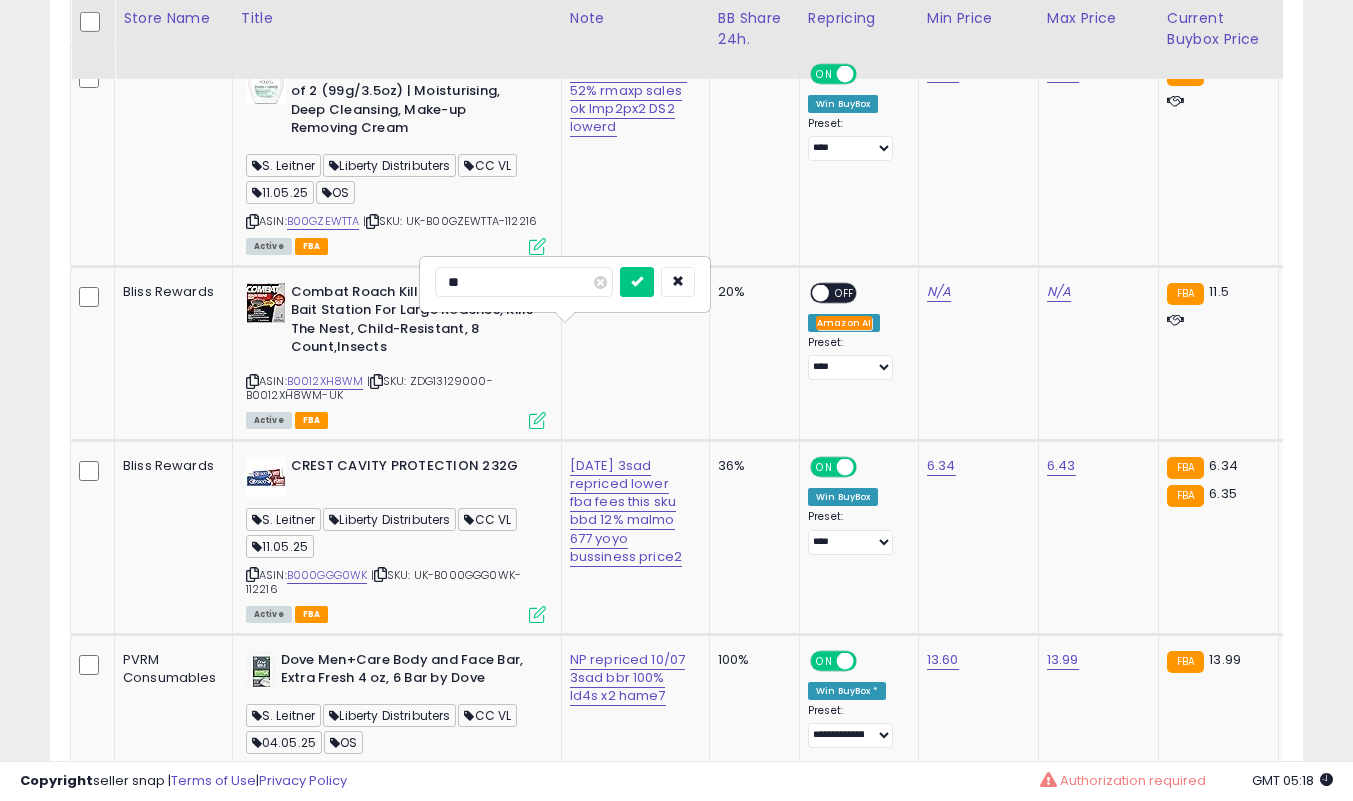 click at bounding box center [637, 282] 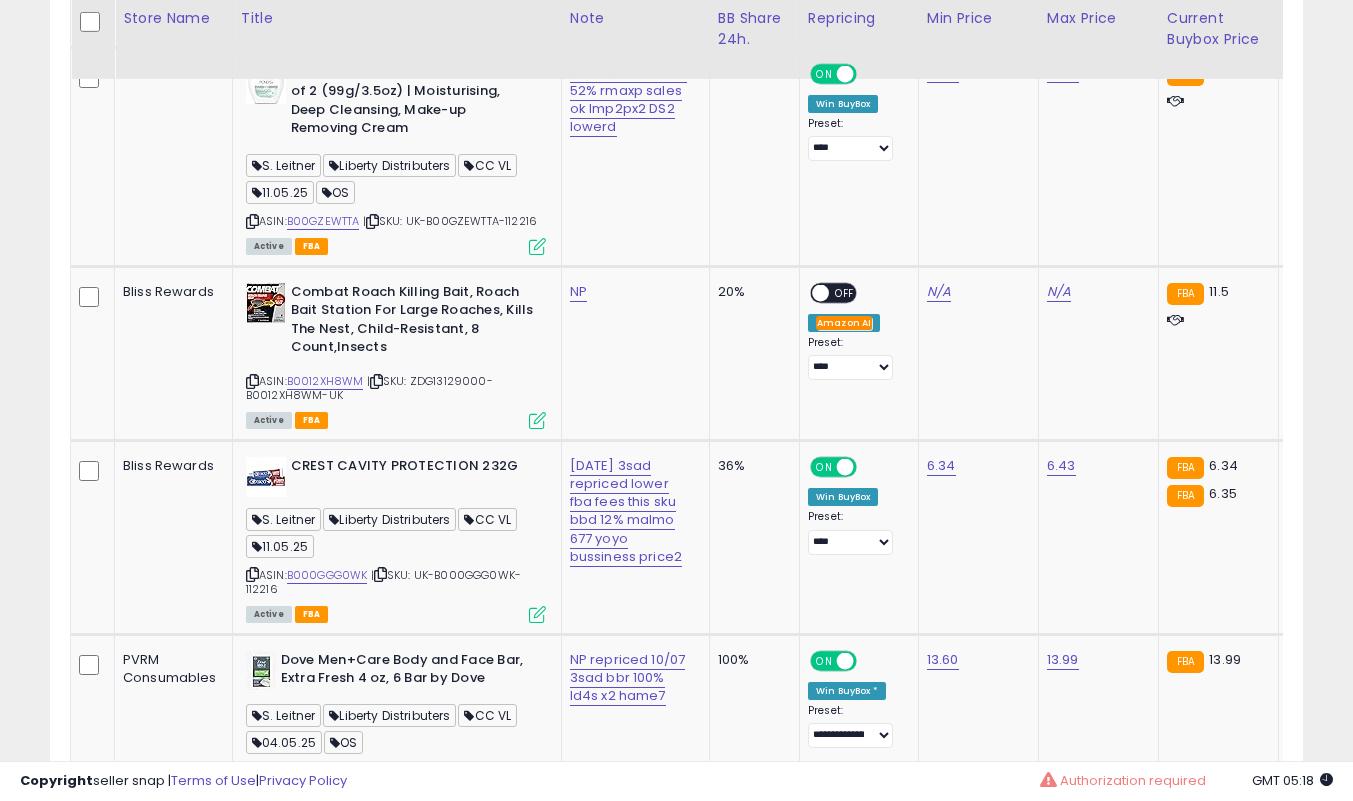 click at bounding box center [537, 420] 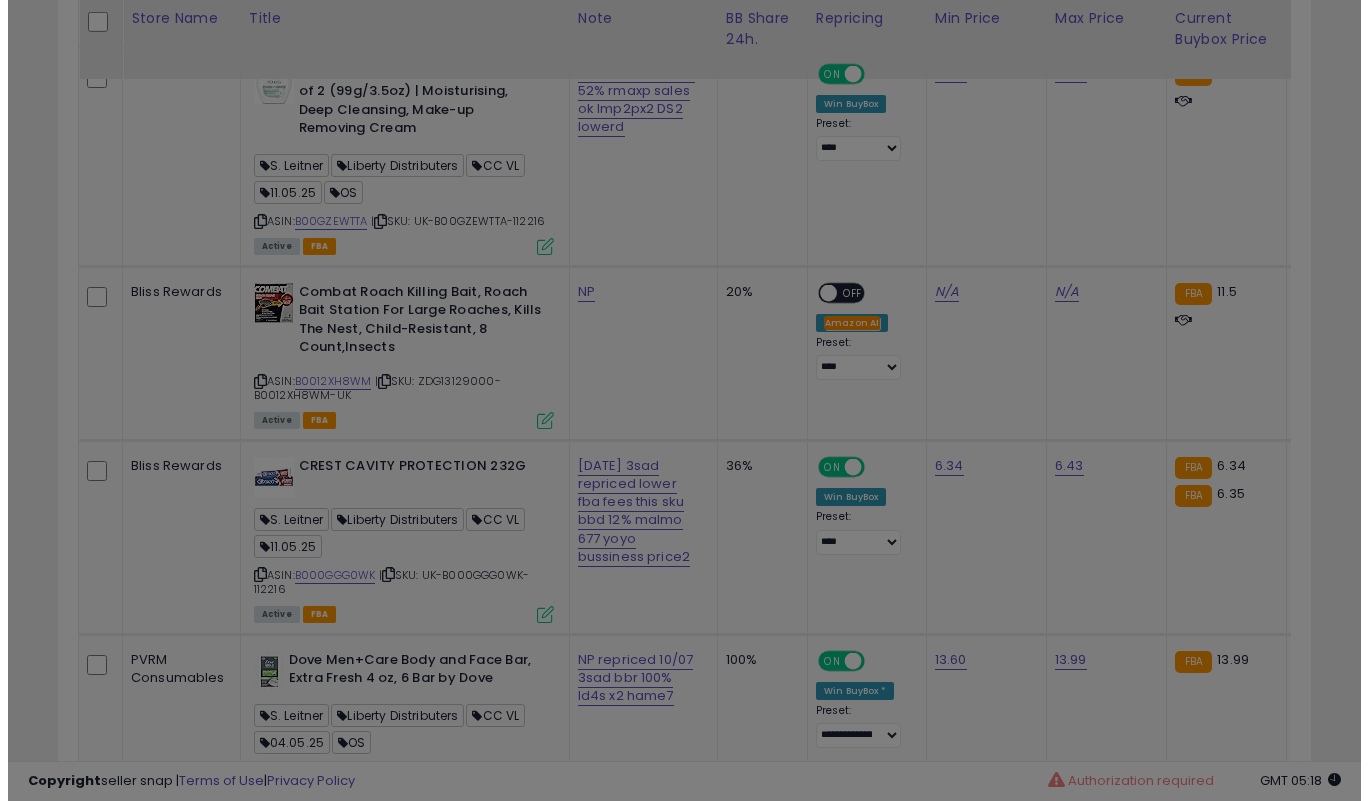 scroll, scrollTop: 999590, scrollLeft: 999266, axis: both 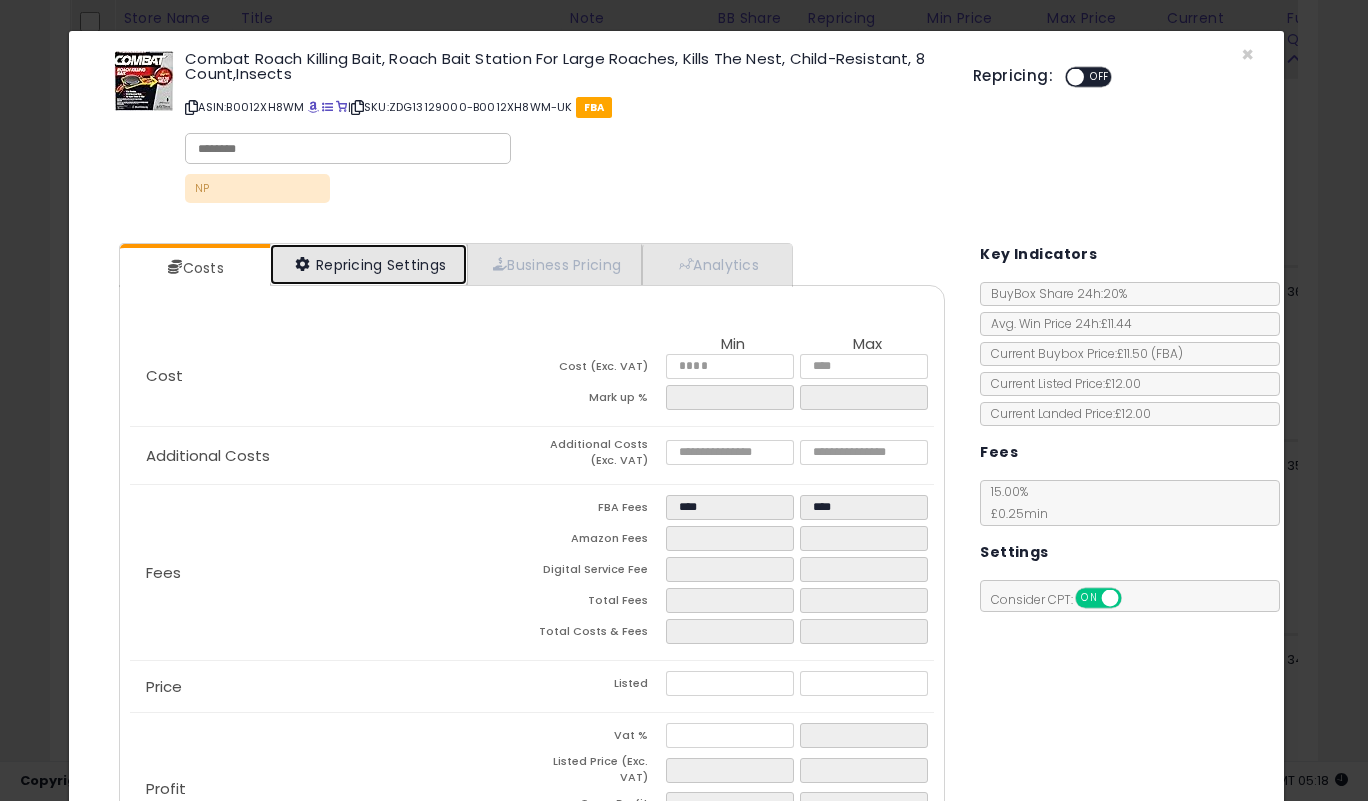 click on "Repricing Settings" at bounding box center (369, 264) 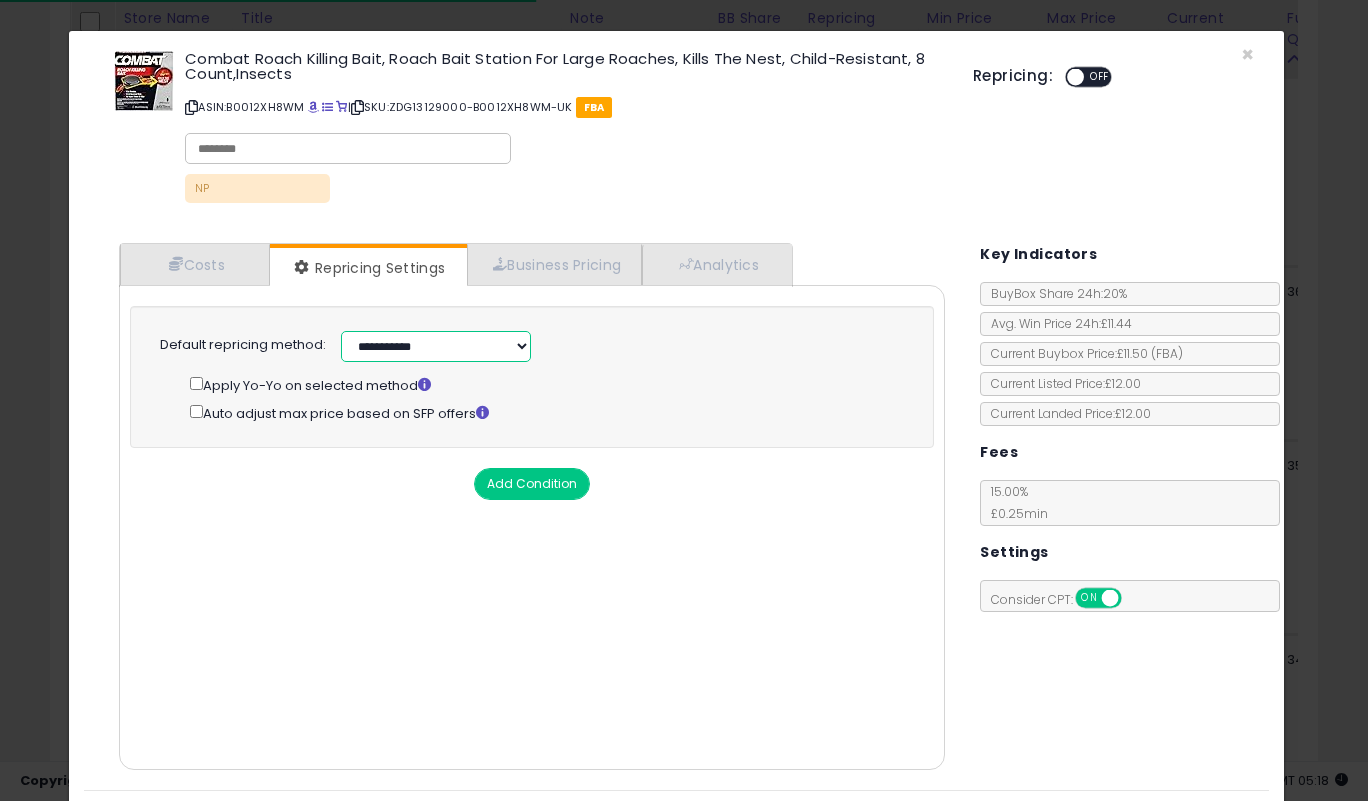 click on "**********" at bounding box center [436, 346] 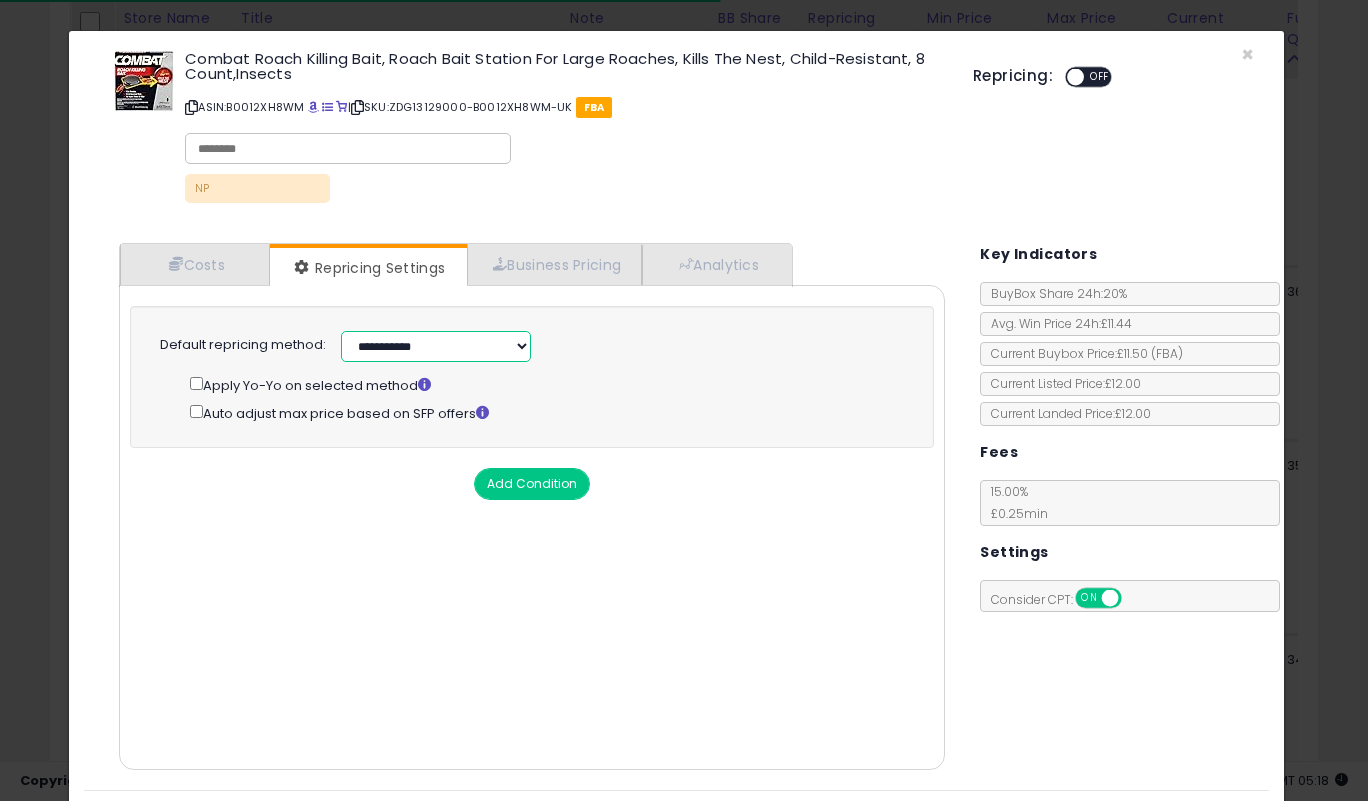 select on "******" 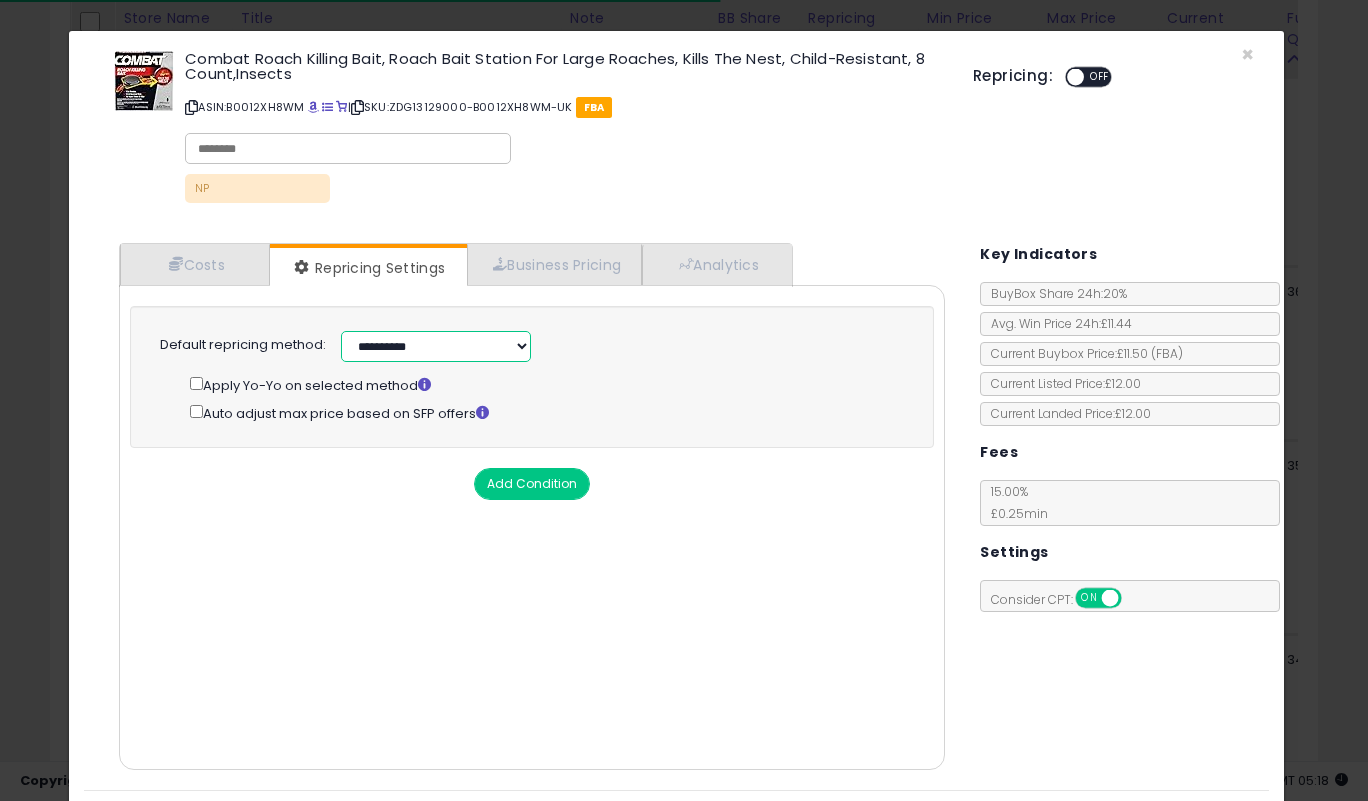click on "**********" at bounding box center [436, 346] 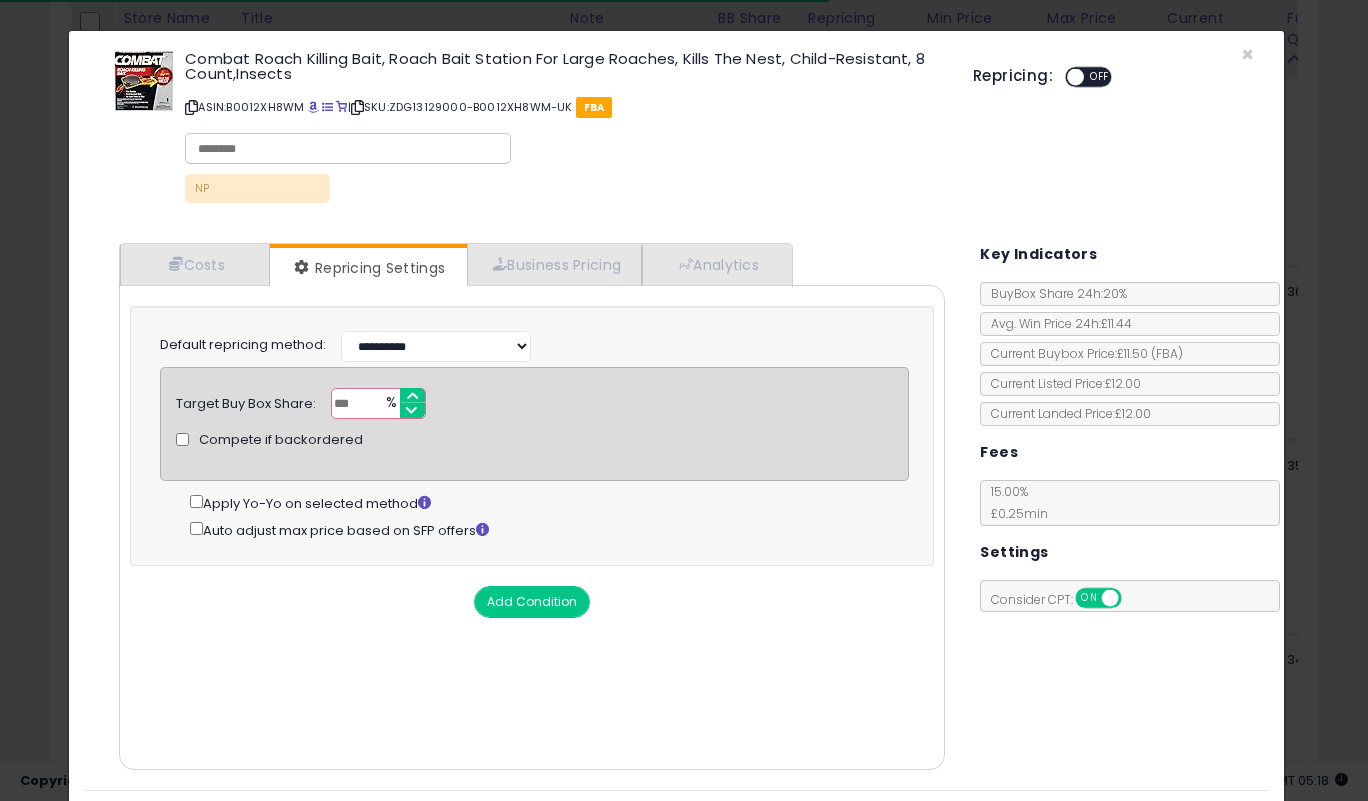 click on "***" at bounding box center [378, 403] 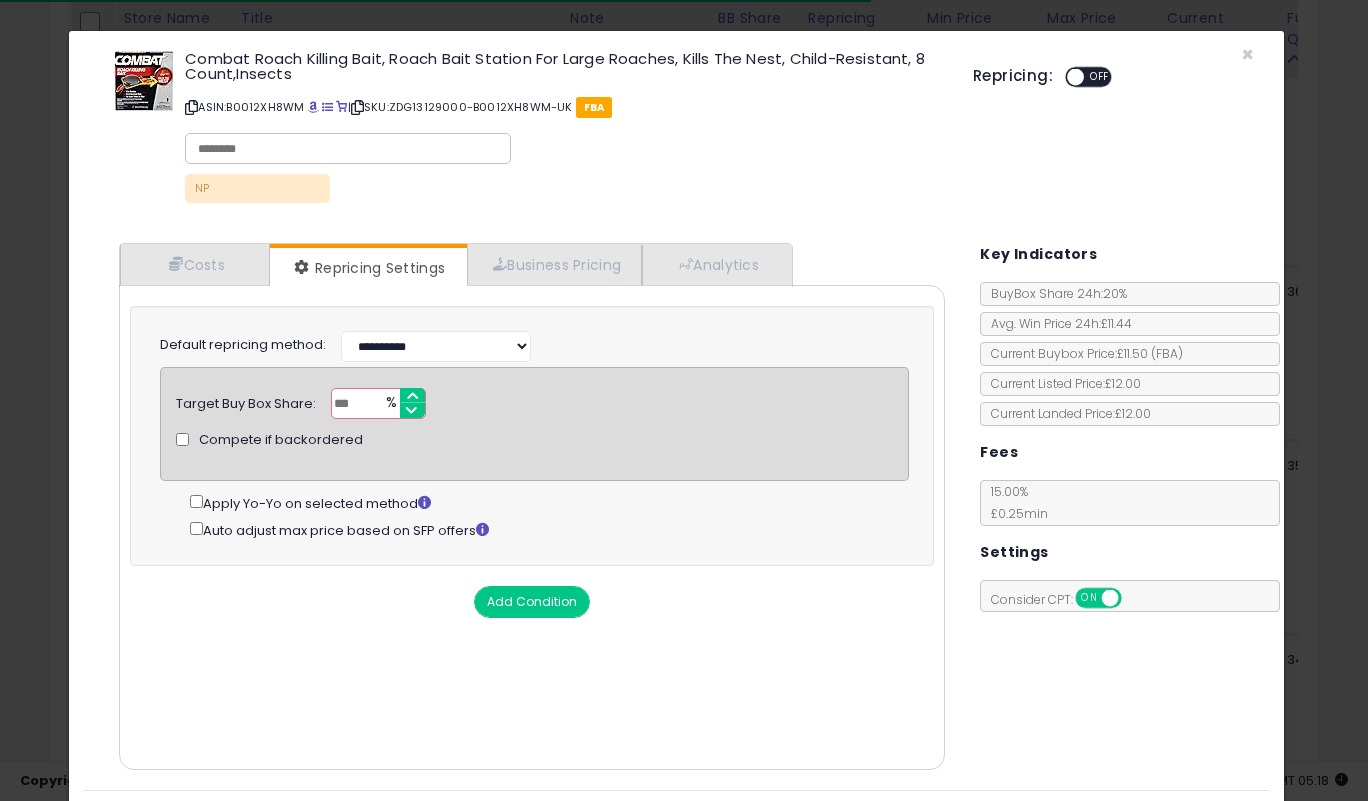 click on "***" at bounding box center (378, 403) 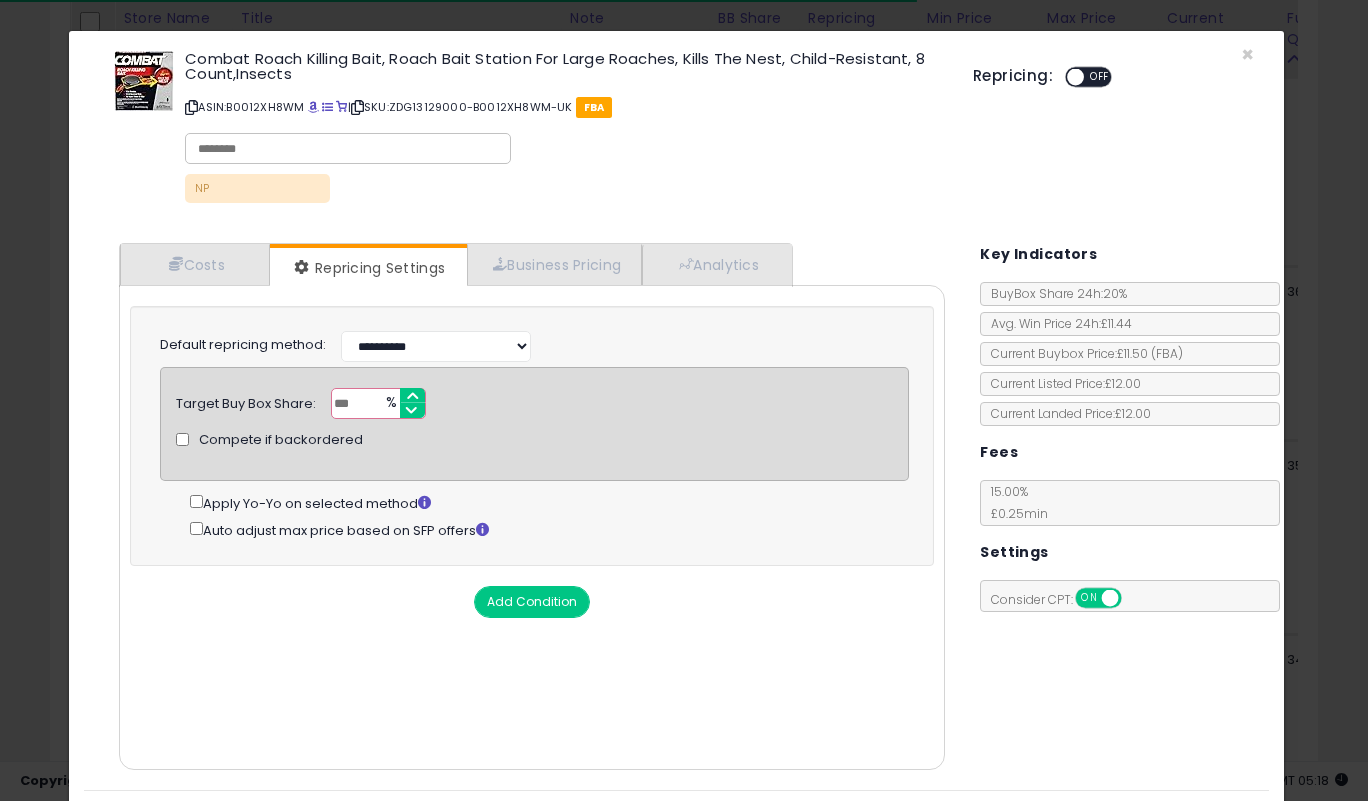 click on "***" at bounding box center (378, 403) 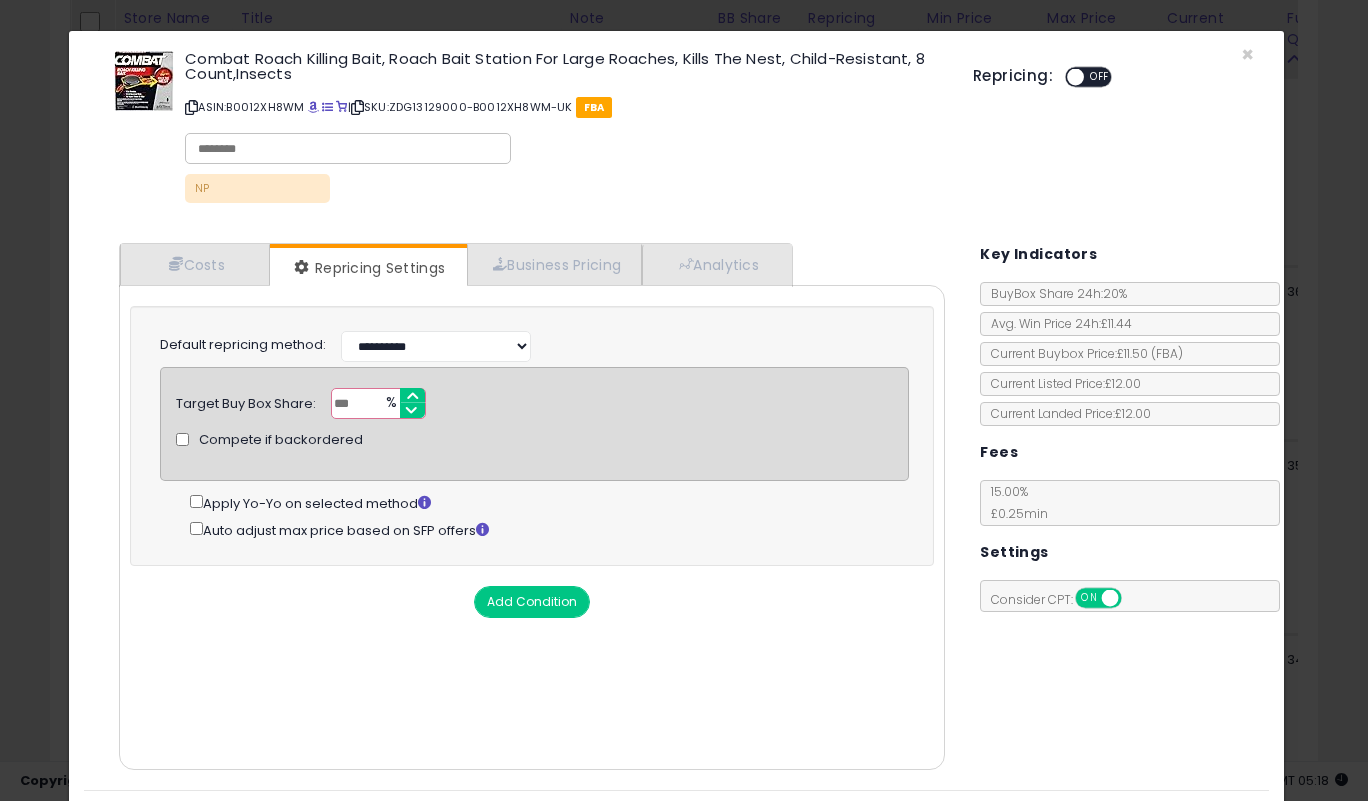 scroll, scrollTop: 53, scrollLeft: 0, axis: vertical 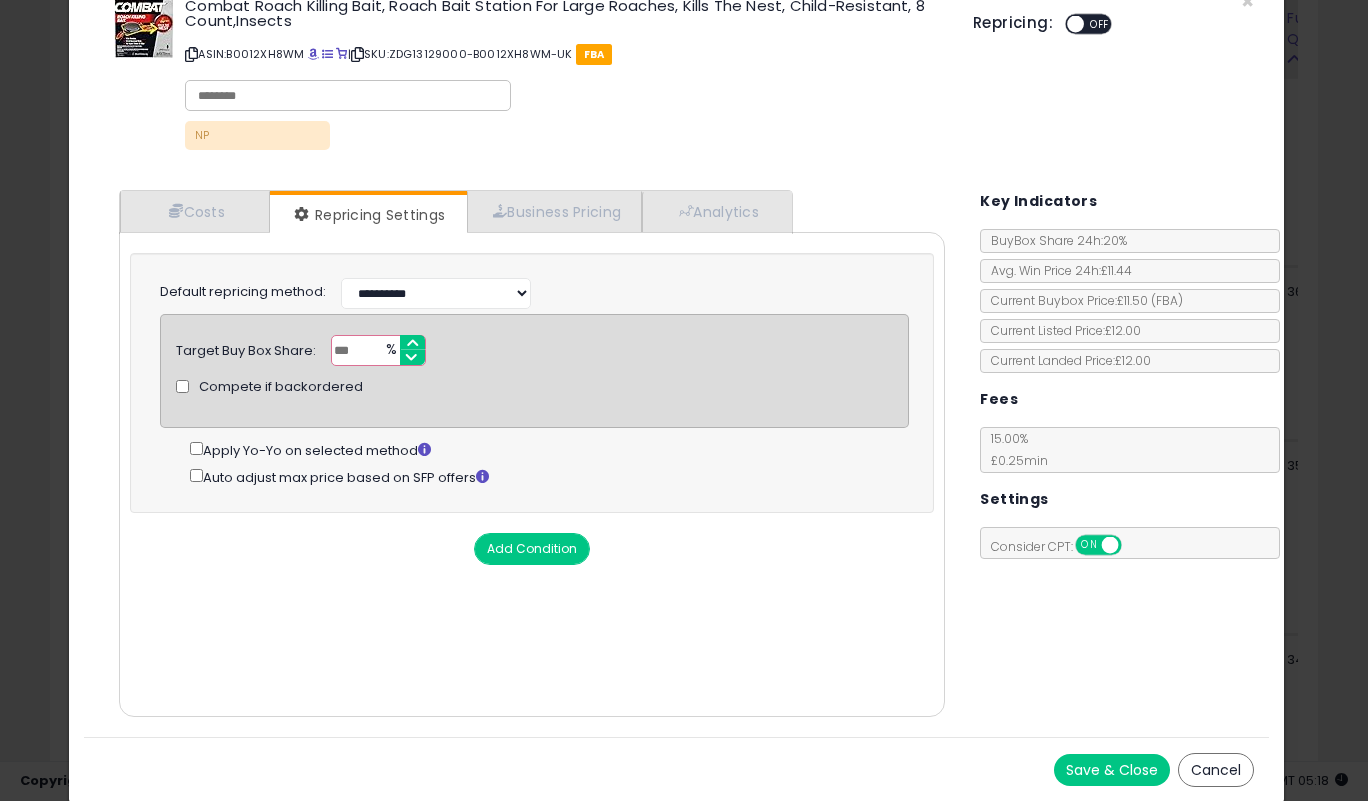 type on "**" 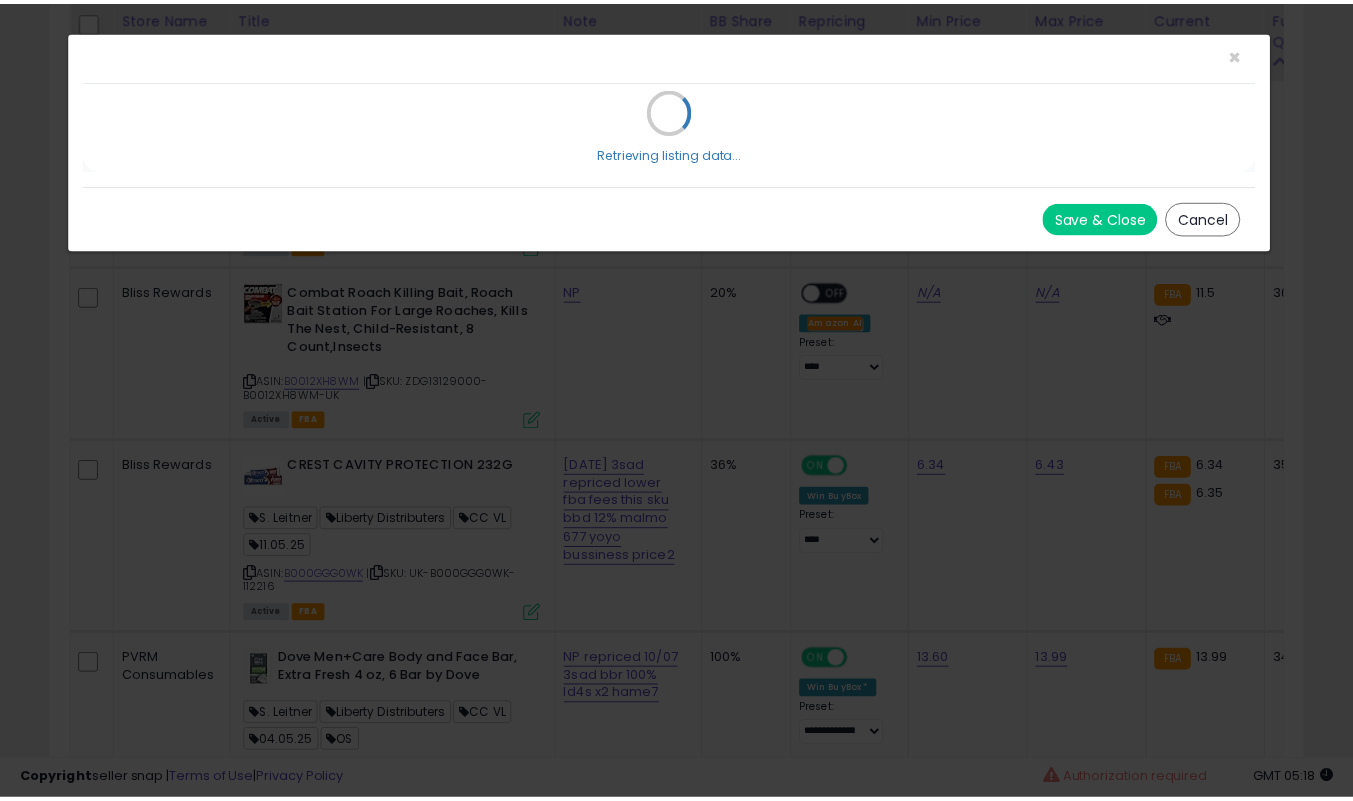 scroll, scrollTop: 0, scrollLeft: 0, axis: both 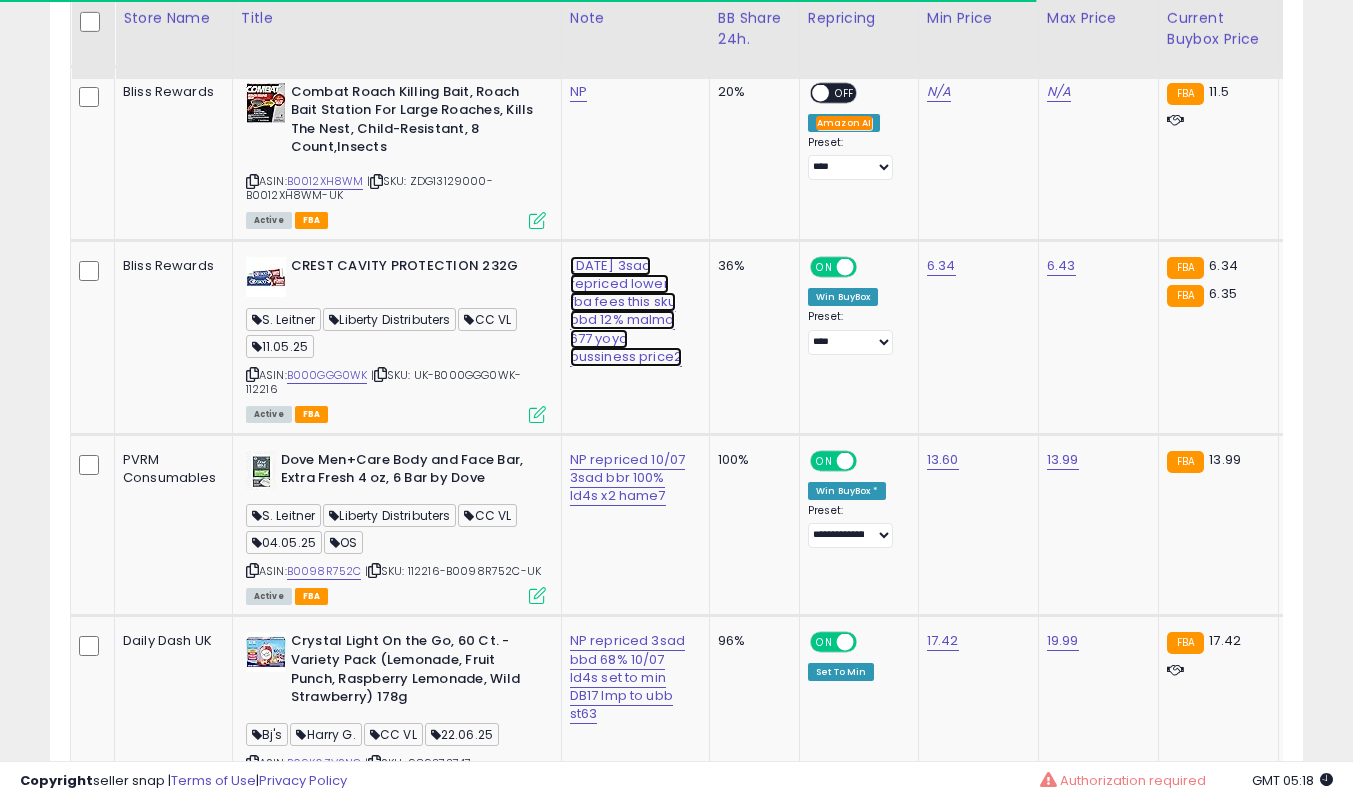 click on "[DATE] 3sad repriced lower fba fees this sku bbd 12% malmo 677 yoyo bussiness price2" at bounding box center [617, -6247] 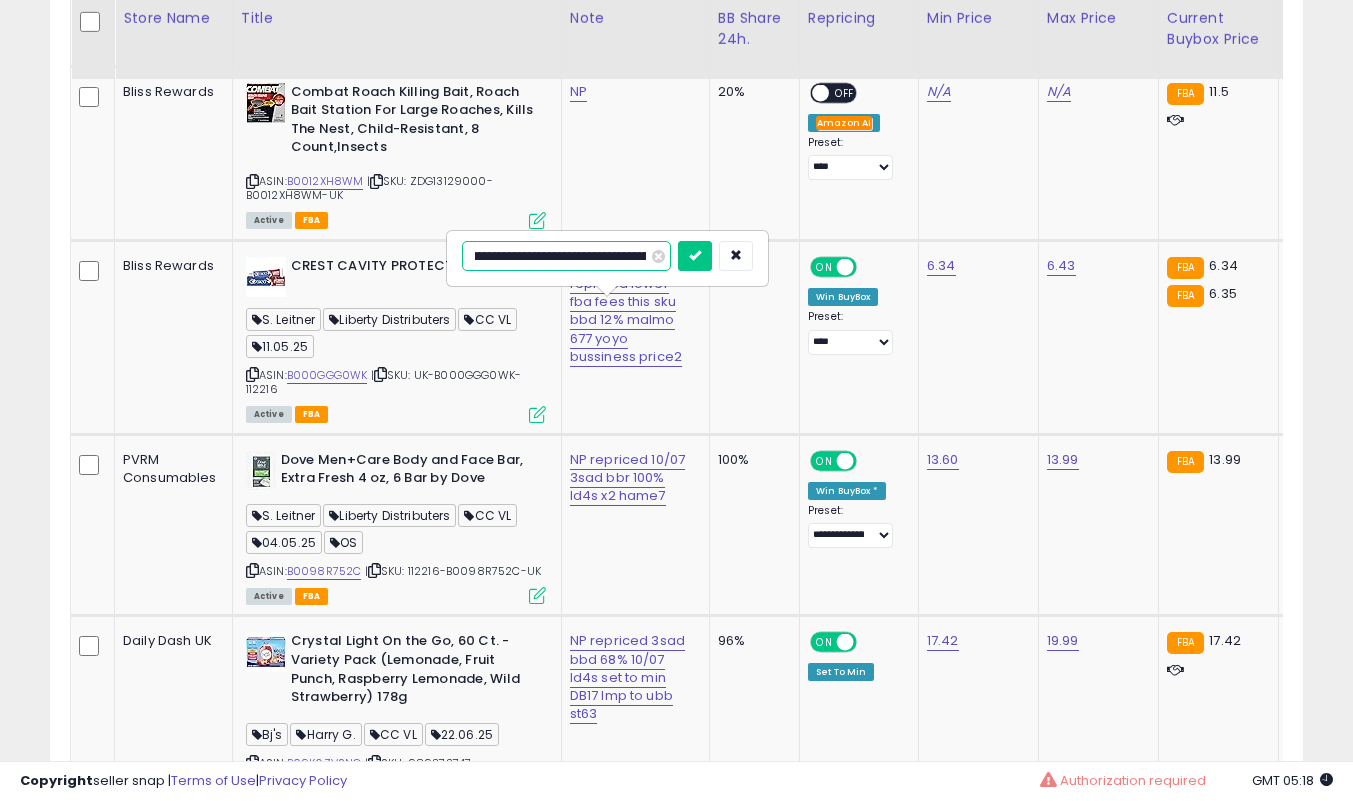 scroll, scrollTop: 0, scrollLeft: 262, axis: horizontal 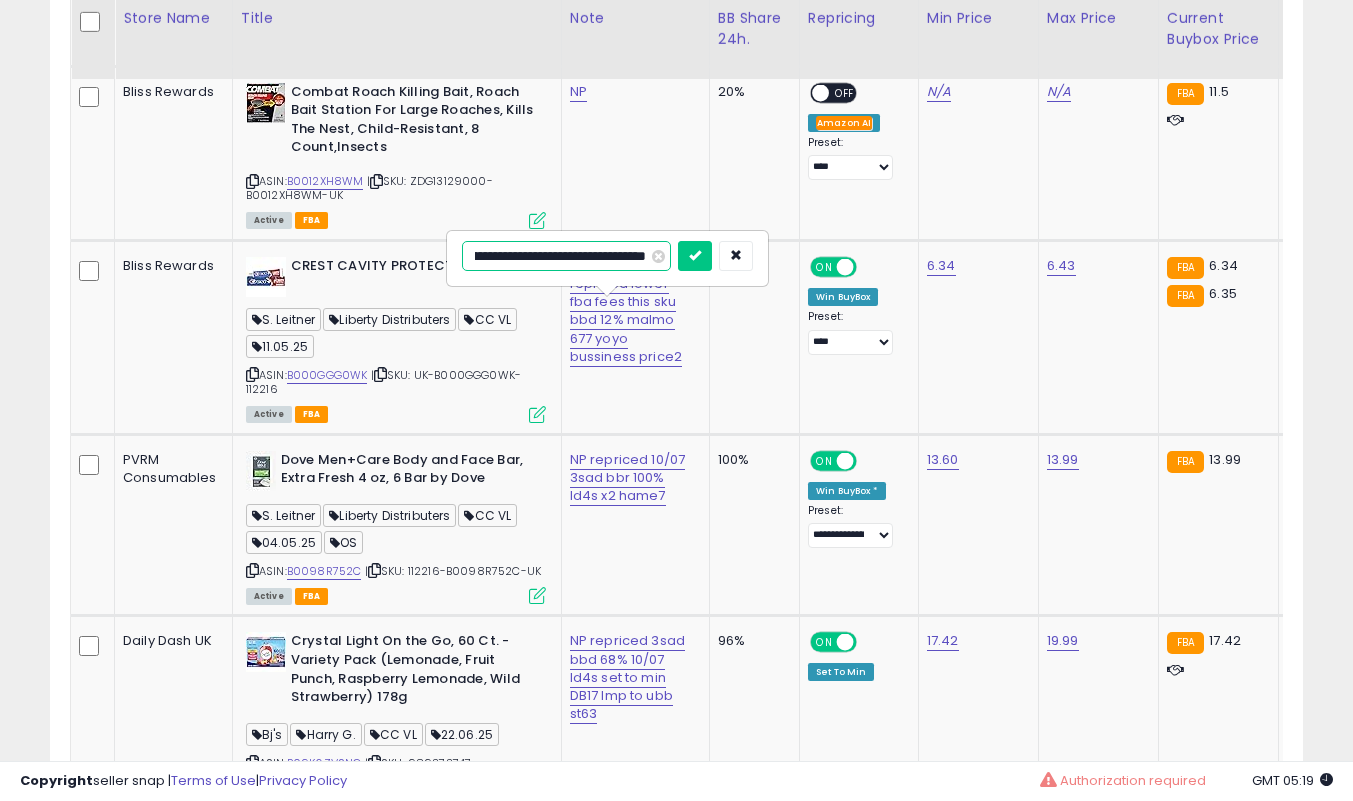 type on "**********" 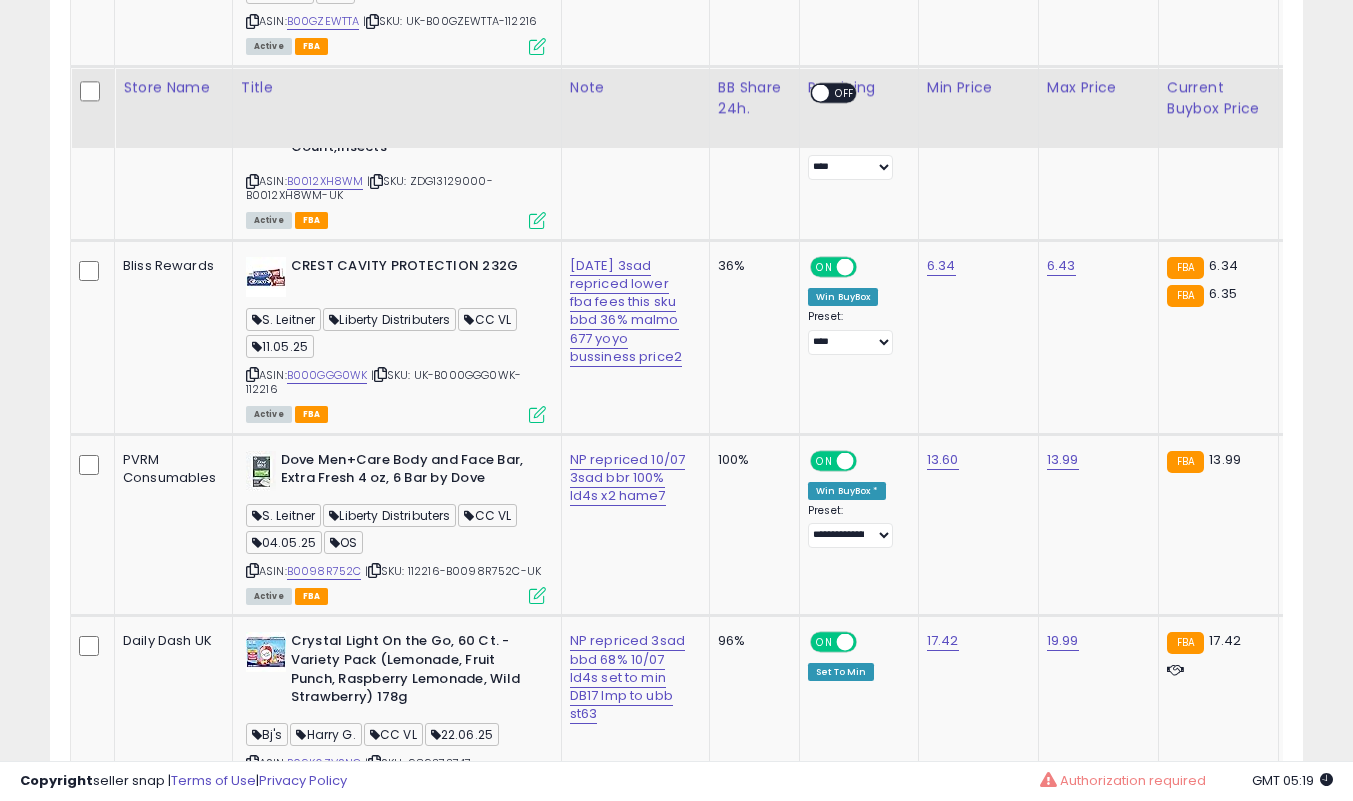 scroll, scrollTop: 7539, scrollLeft: 0, axis: vertical 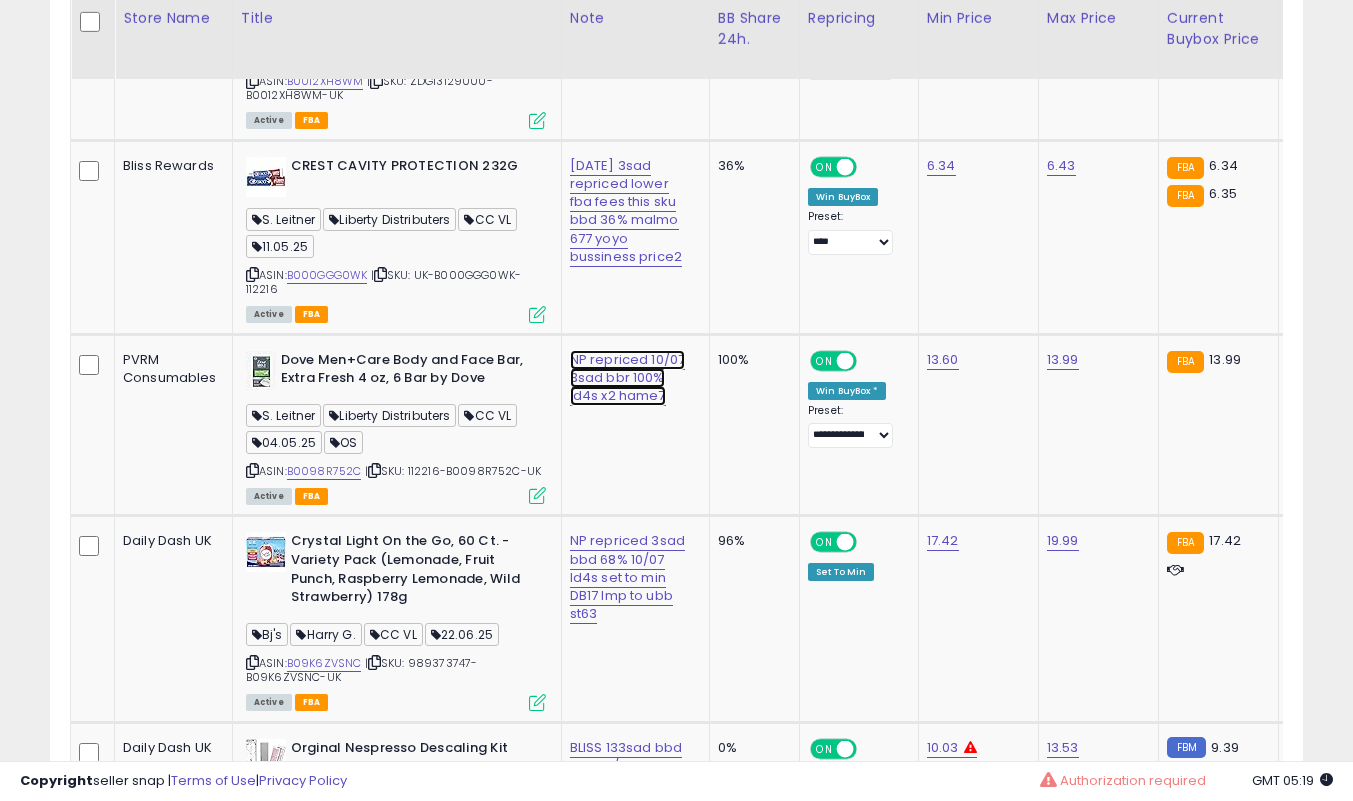 click on "NP repriced 10/07 3sad bbr 100% ld4s x2 hame7" at bounding box center [617, -6347] 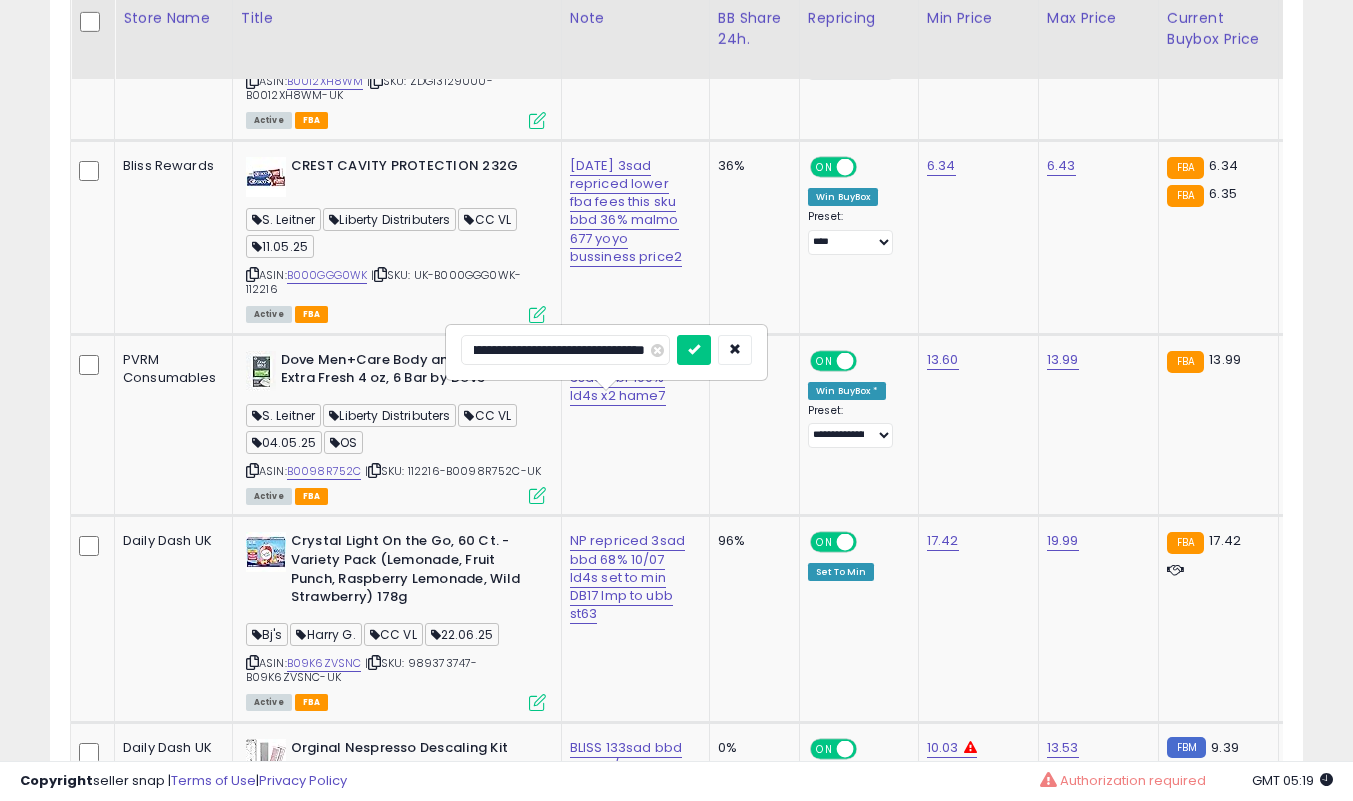 scroll, scrollTop: 0, scrollLeft: 0, axis: both 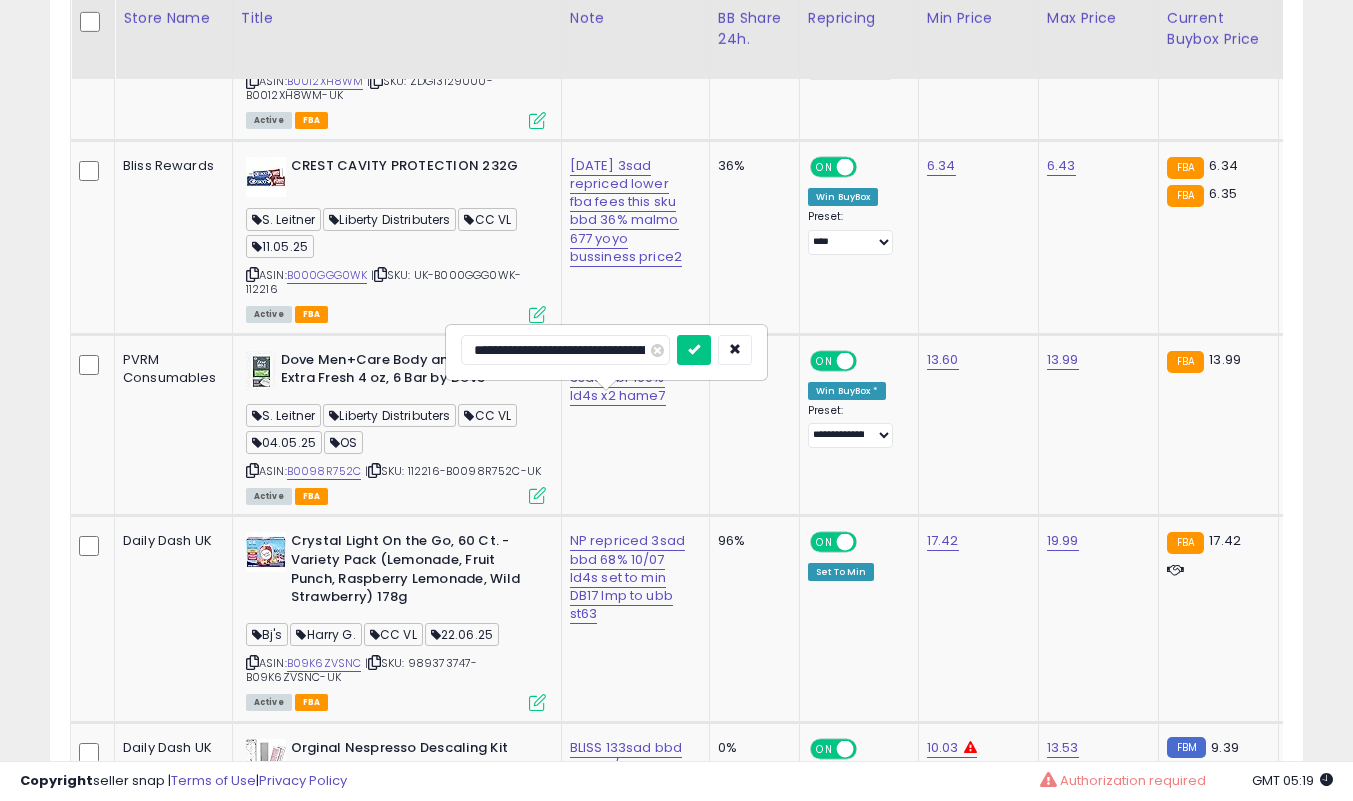 type on "**********" 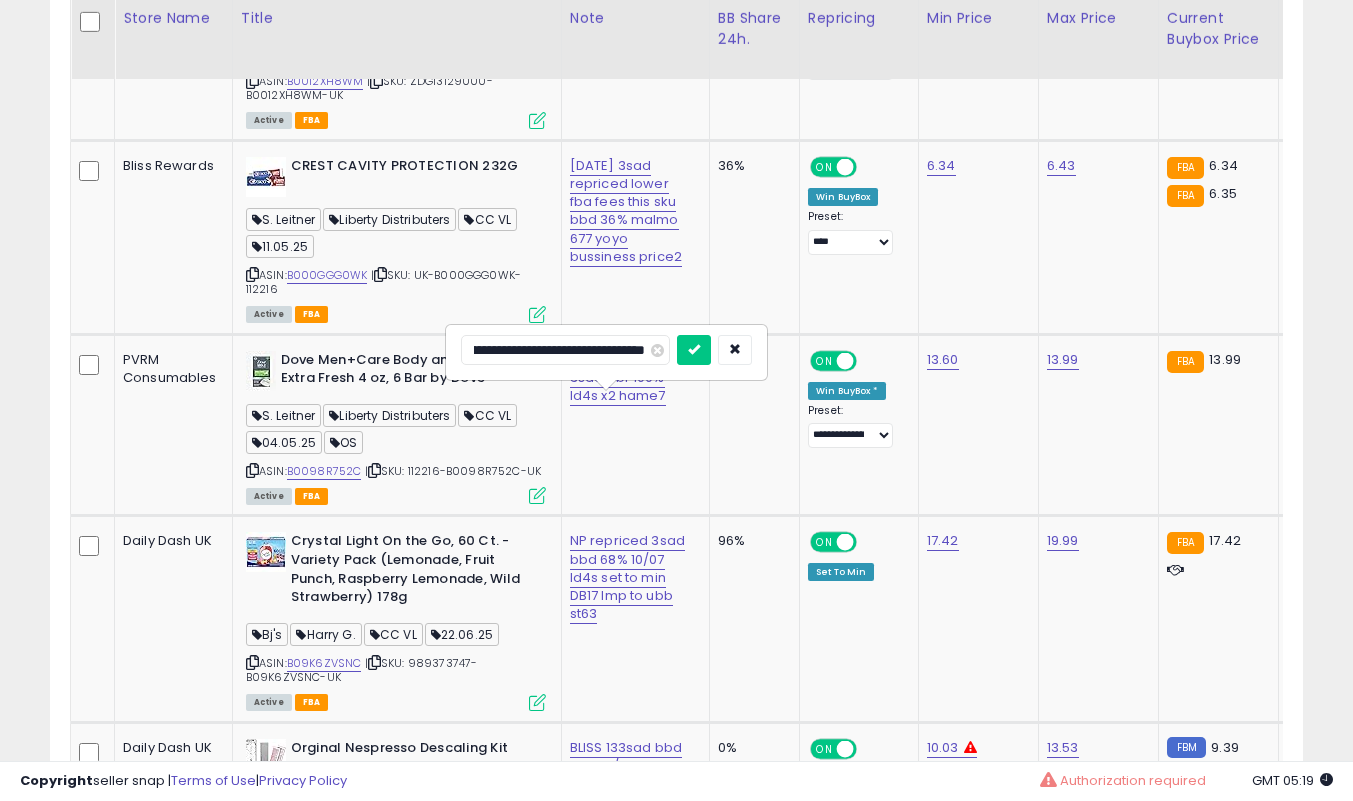 scroll, scrollTop: 0, scrollLeft: 145, axis: horizontal 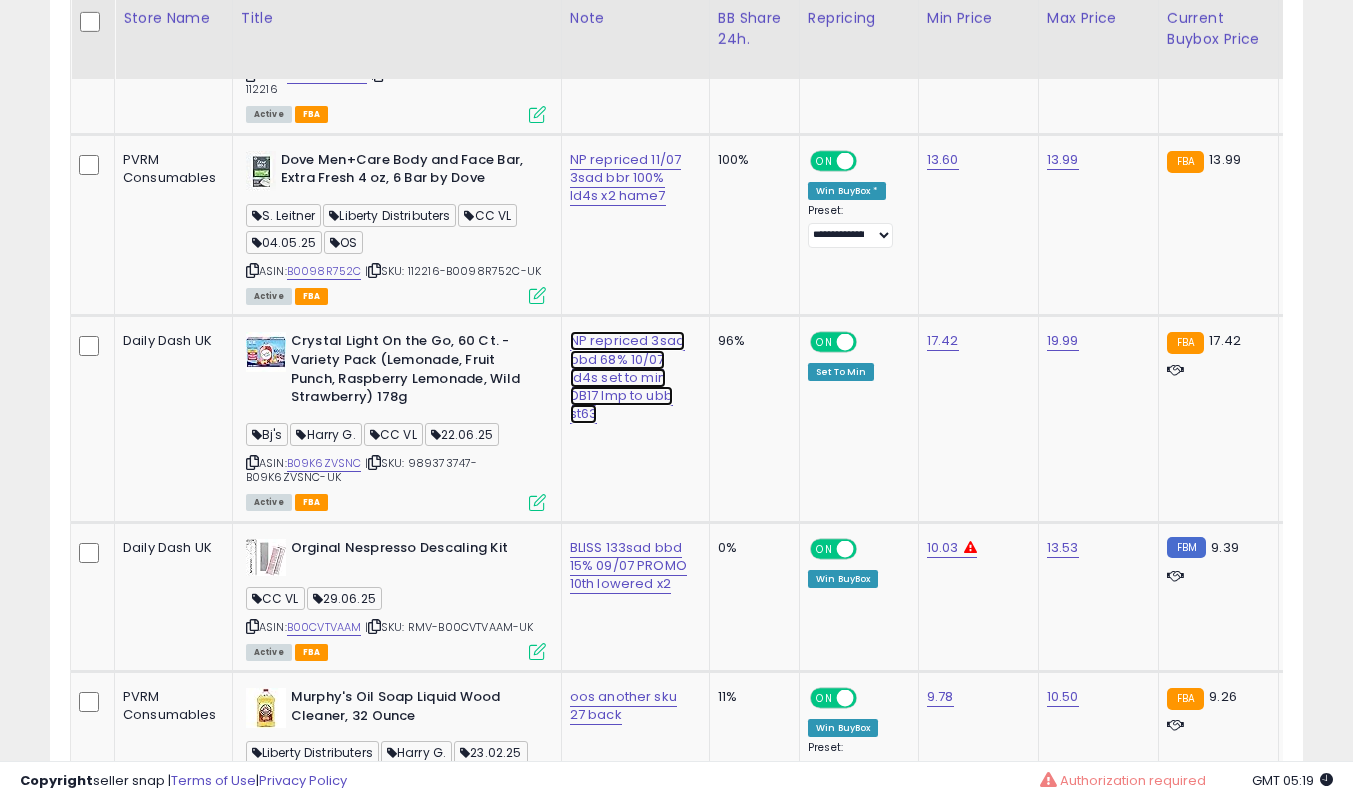 click on "NP repriced 3sad bbd 68% 10/07  ld4s set to min DB17 lmp to ubb st63" at bounding box center [617, -6547] 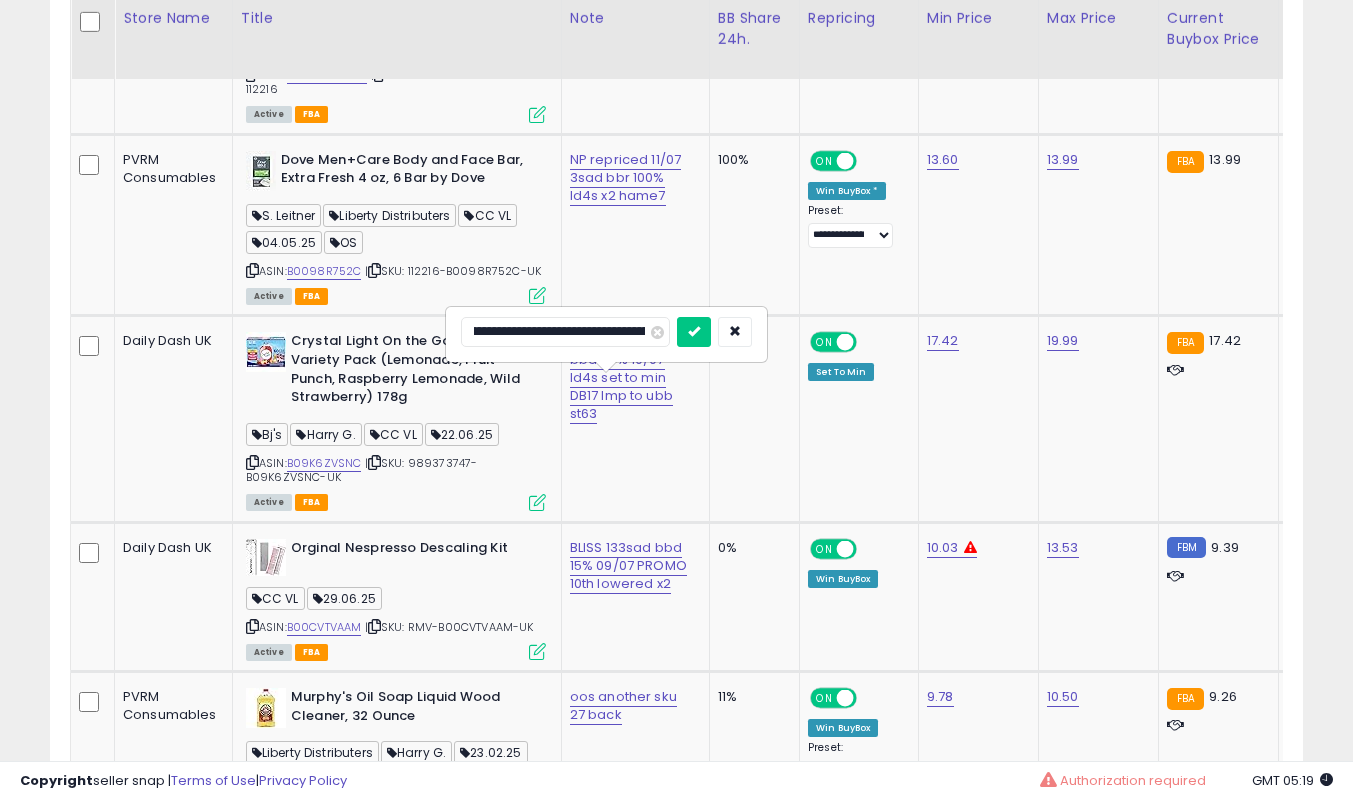 scroll, scrollTop: 0, scrollLeft: 44, axis: horizontal 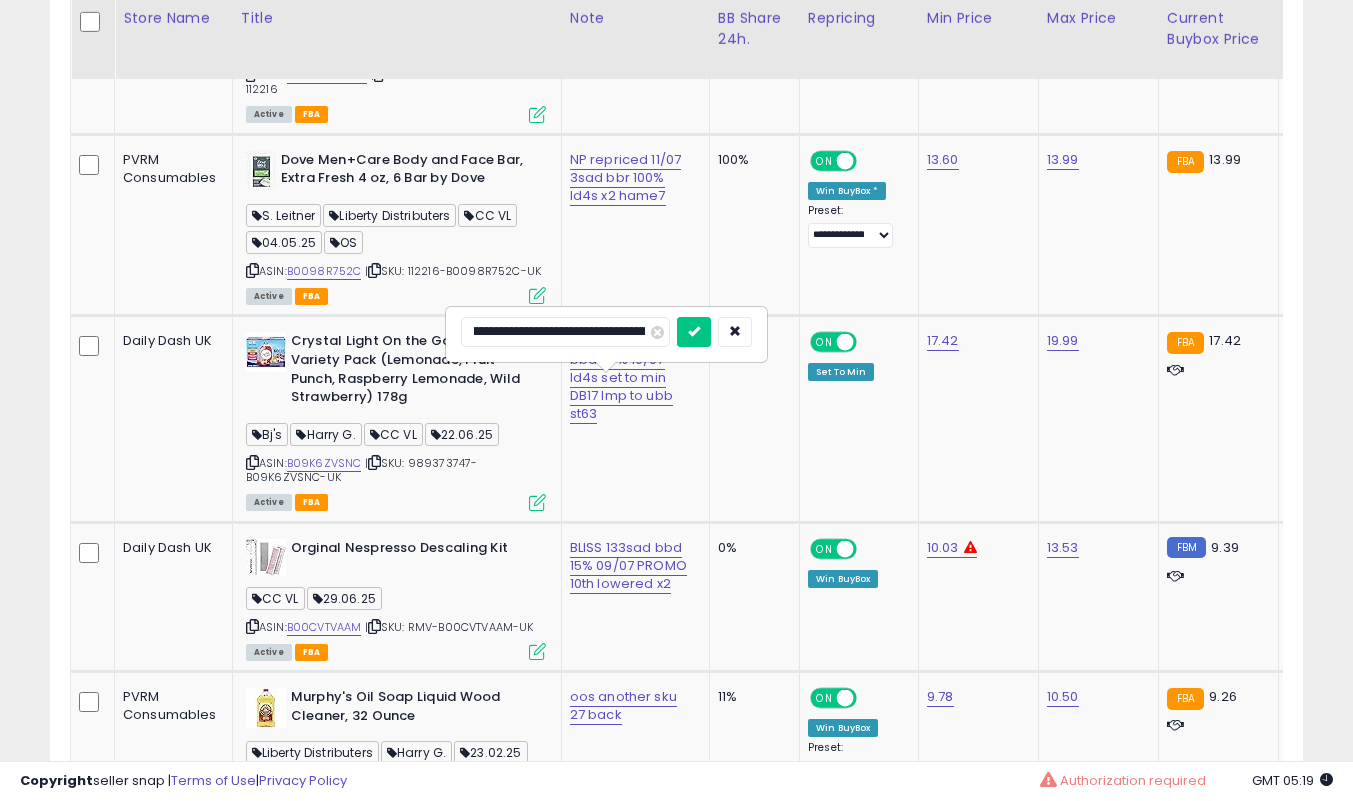 type on "**********" 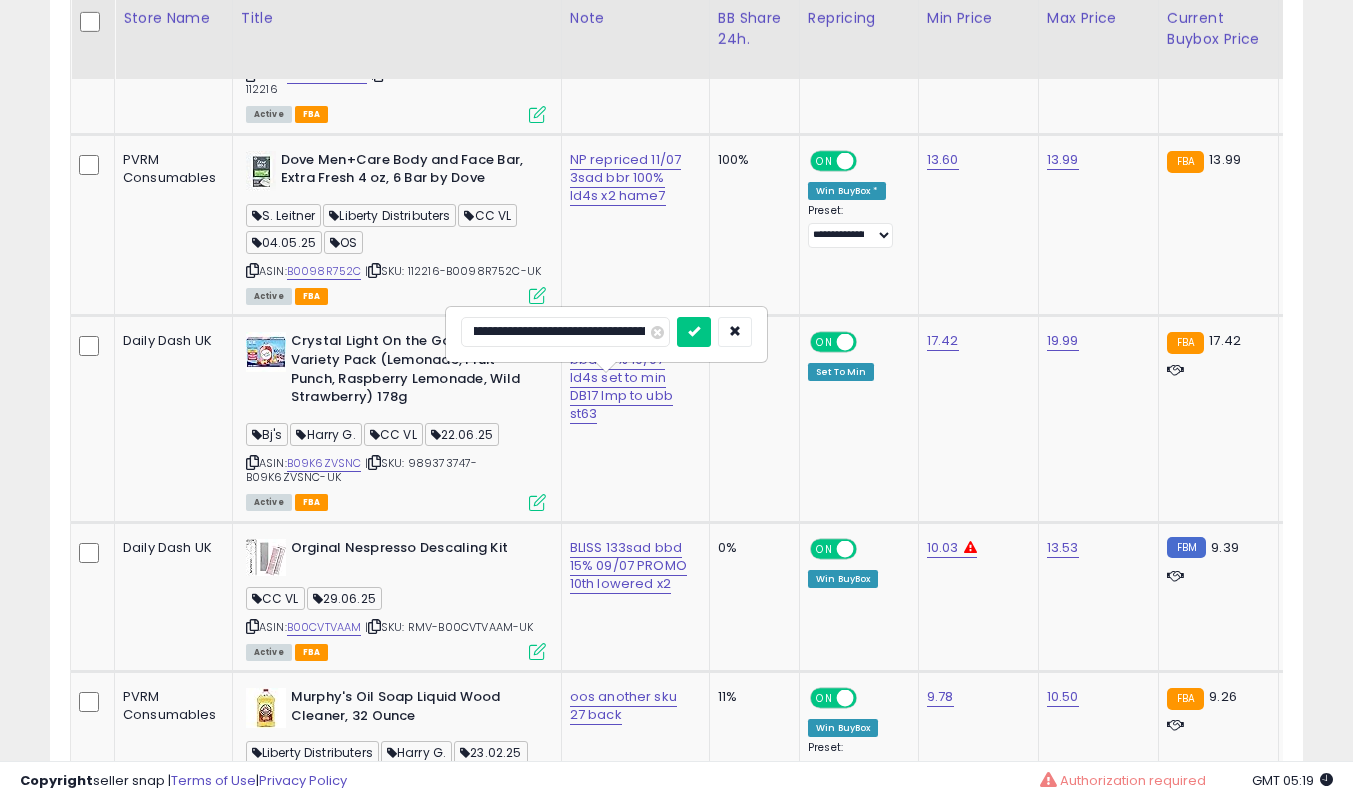 scroll, scrollTop: 0, scrollLeft: 221, axis: horizontal 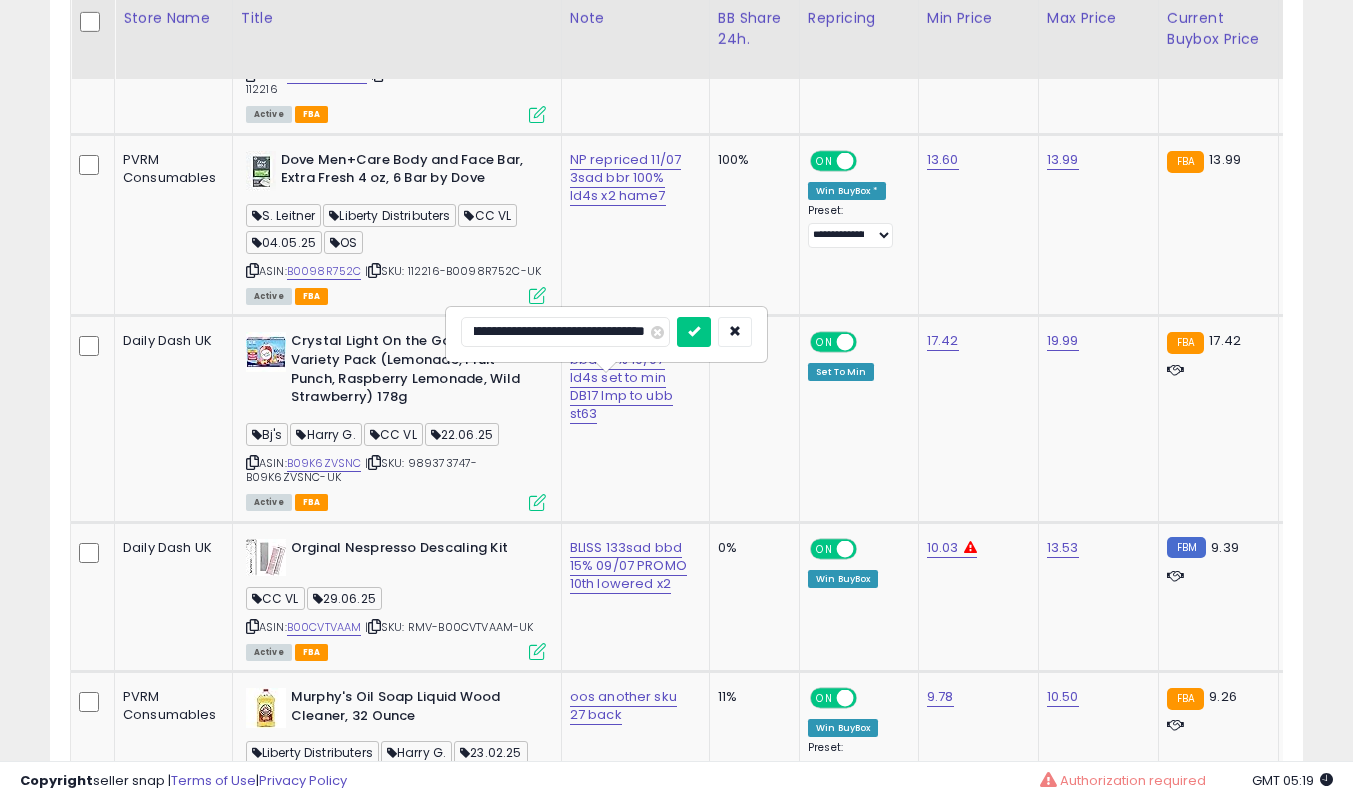 click at bounding box center (694, 332) 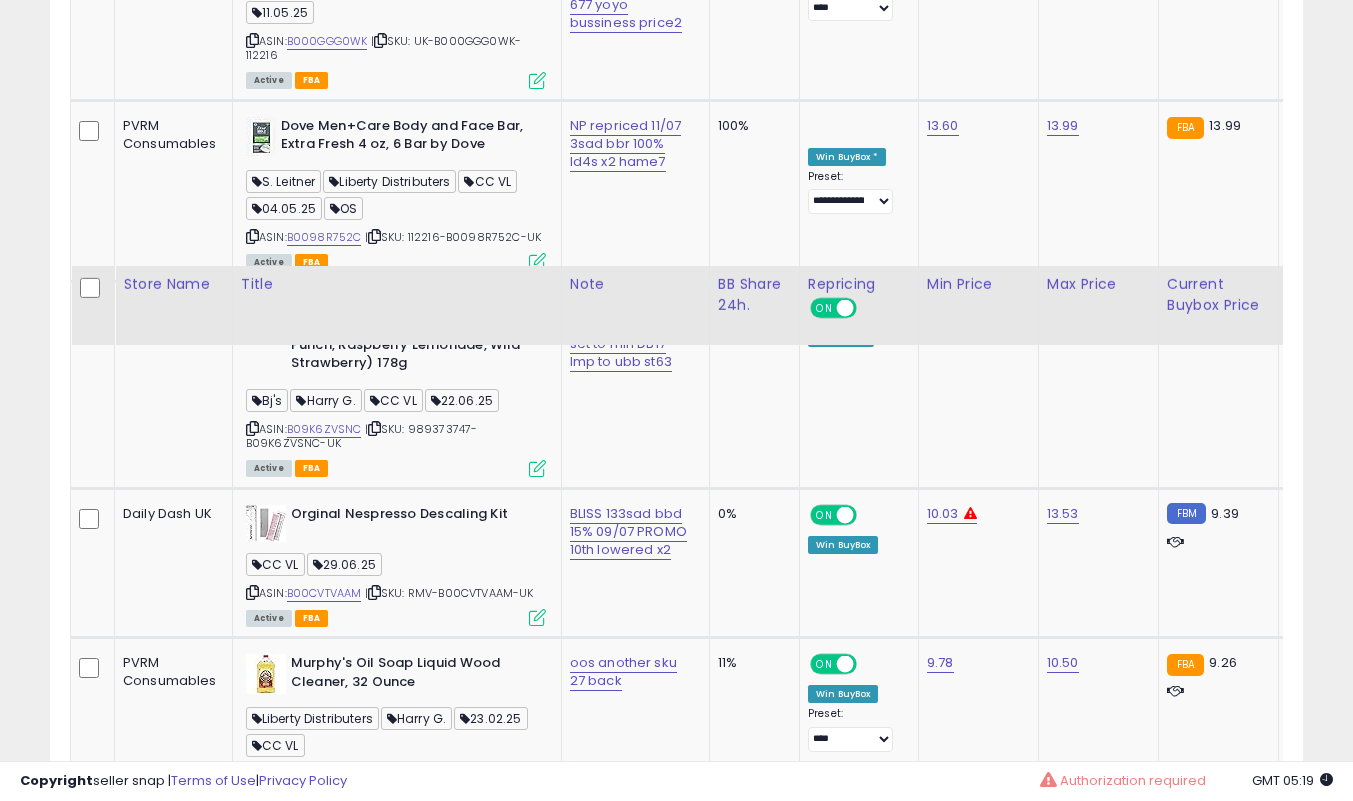 scroll, scrollTop: 8039, scrollLeft: 0, axis: vertical 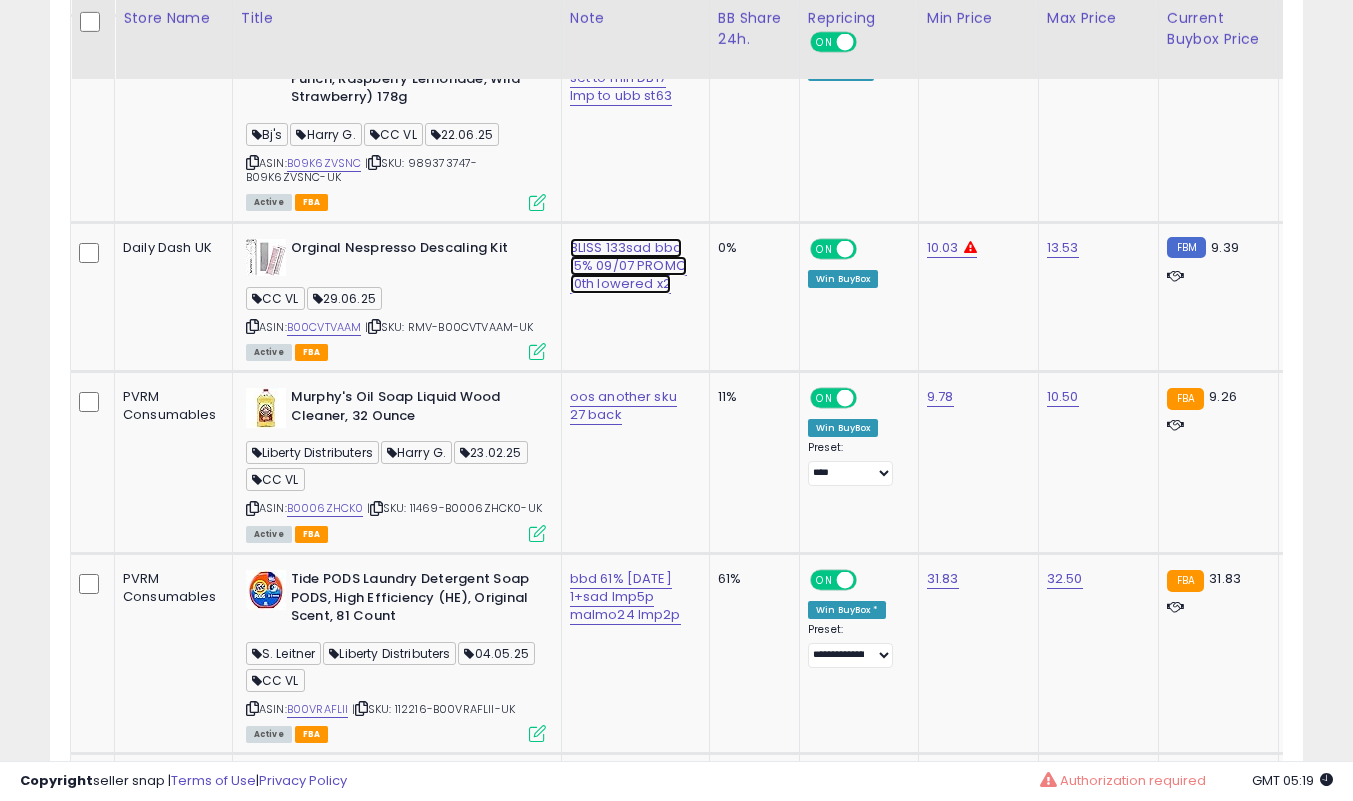 click on "BLISS 133sad bbd 15% 09/07 PROMO 10th lowered x2" at bounding box center [617, -6847] 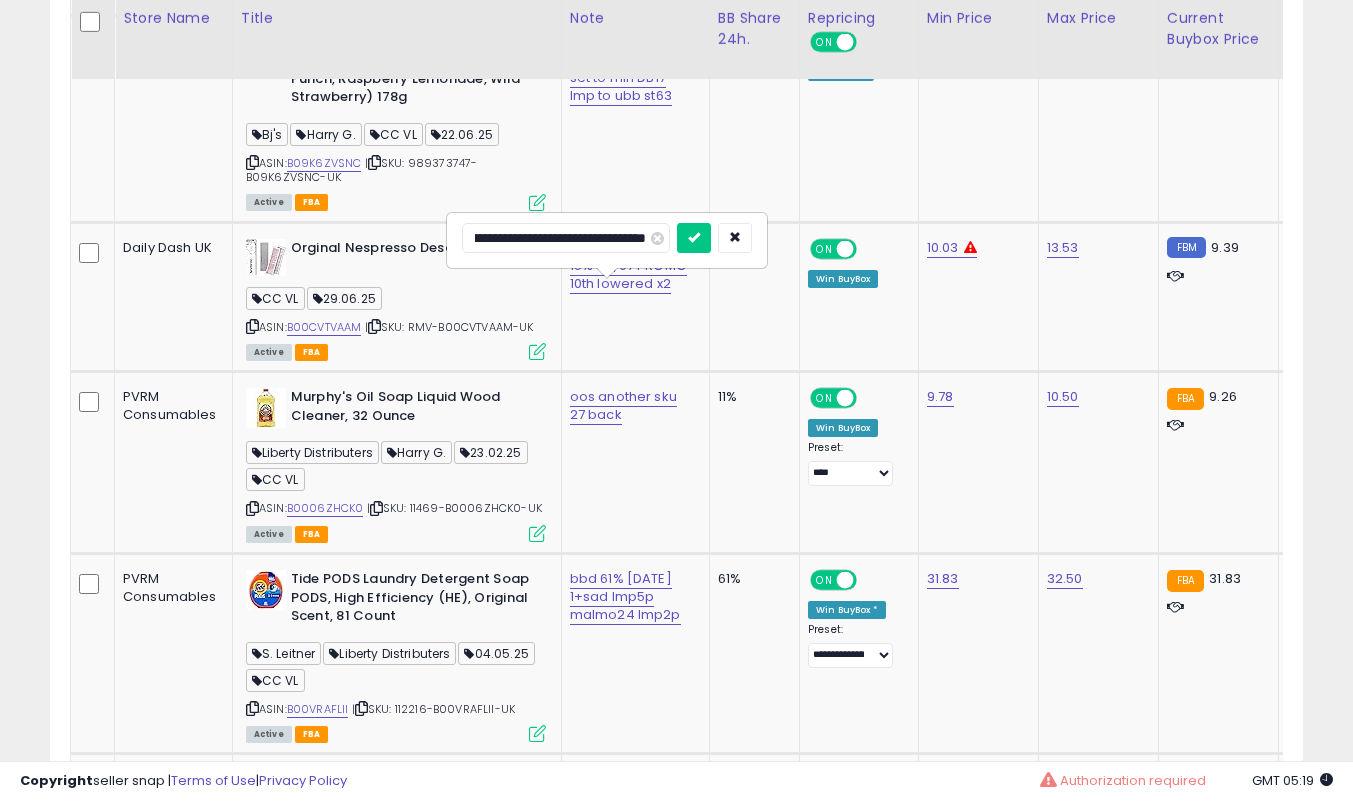 scroll, scrollTop: 0, scrollLeft: 0, axis: both 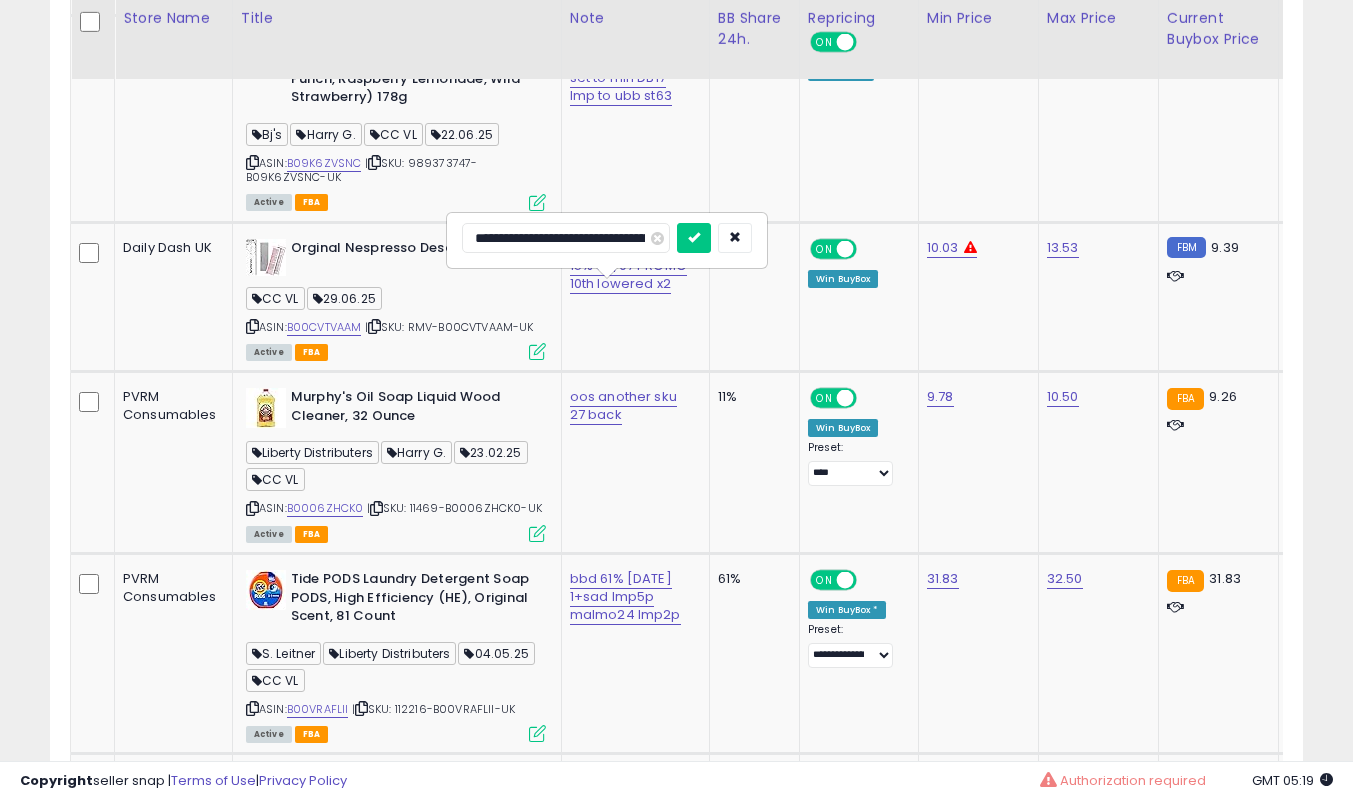 type on "**********" 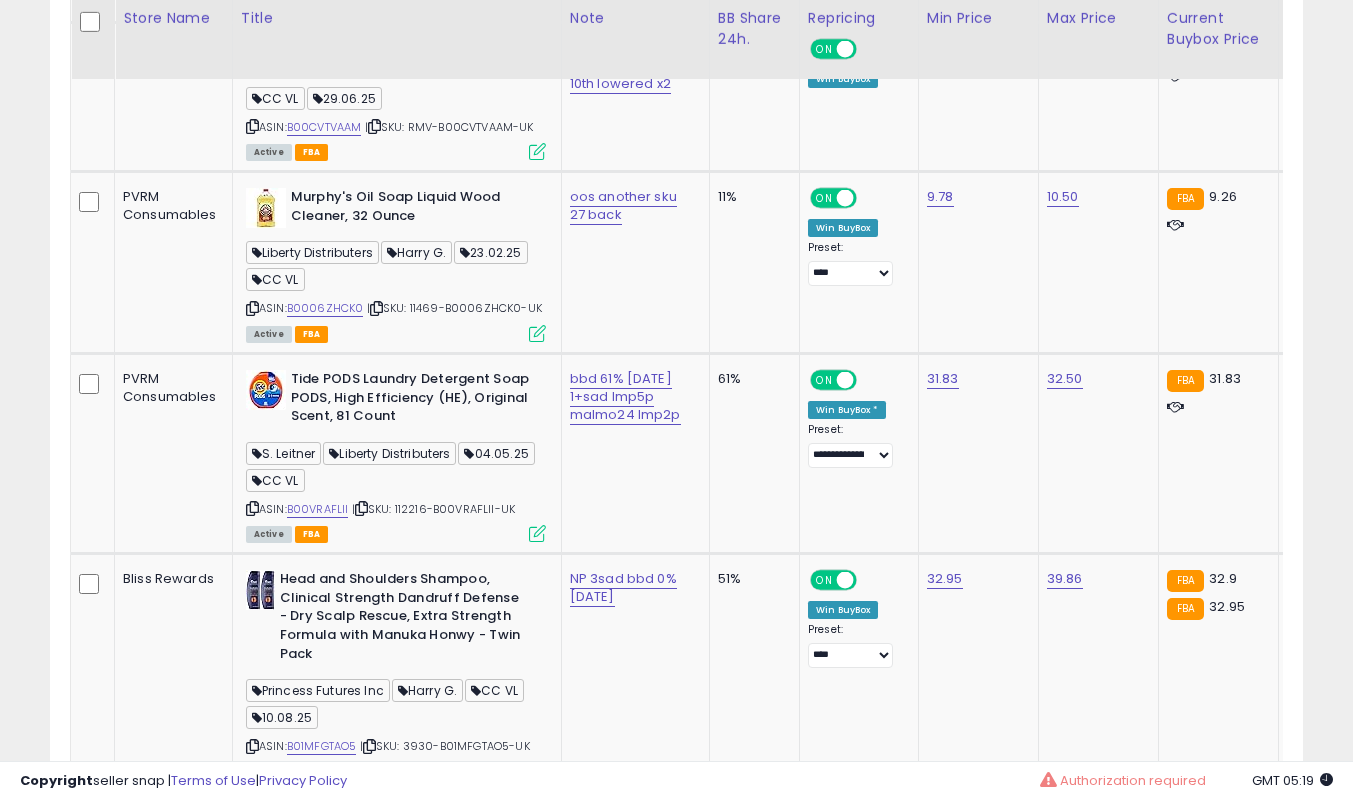 scroll, scrollTop: 8339, scrollLeft: 0, axis: vertical 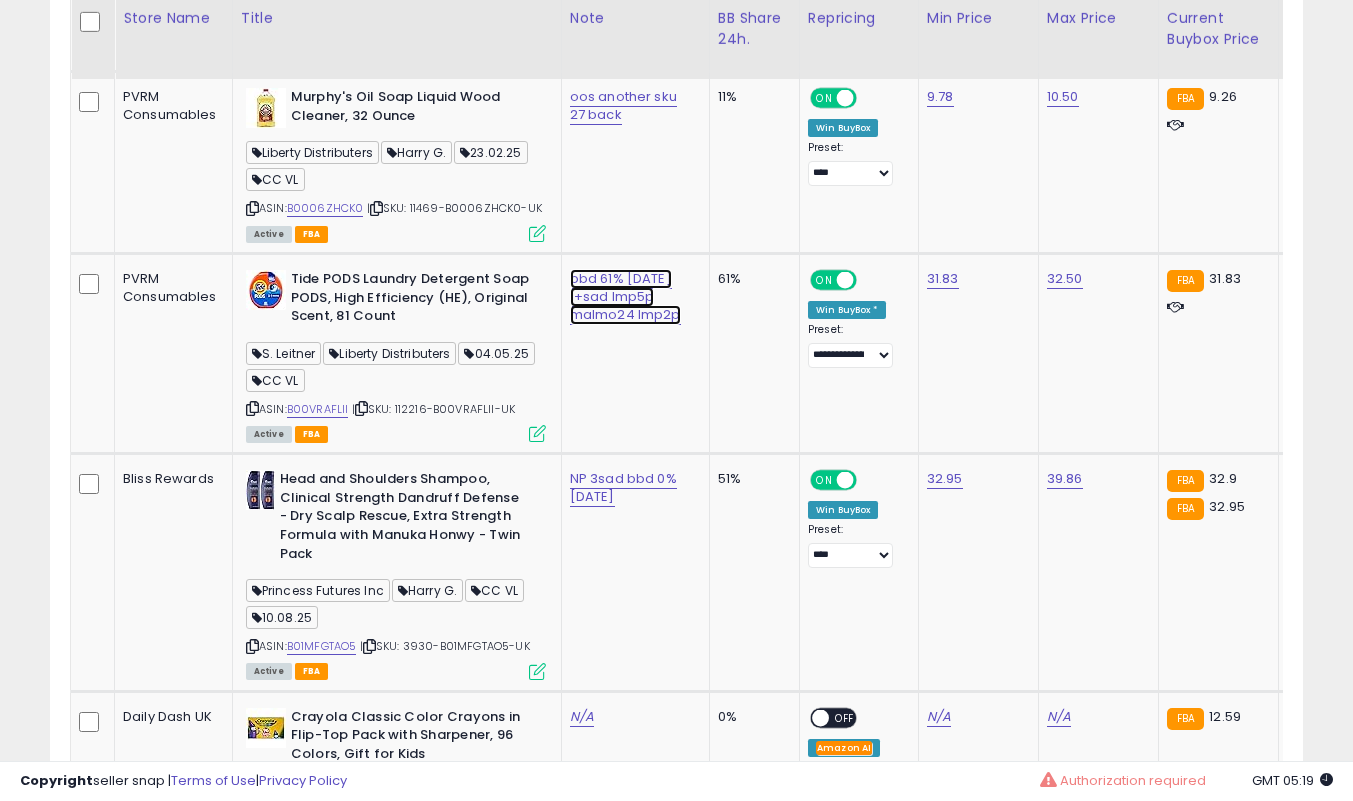 click on "bbd 61% [DATE] 1+sad lmp5p malmo24 lmp2p" at bounding box center [617, -7147] 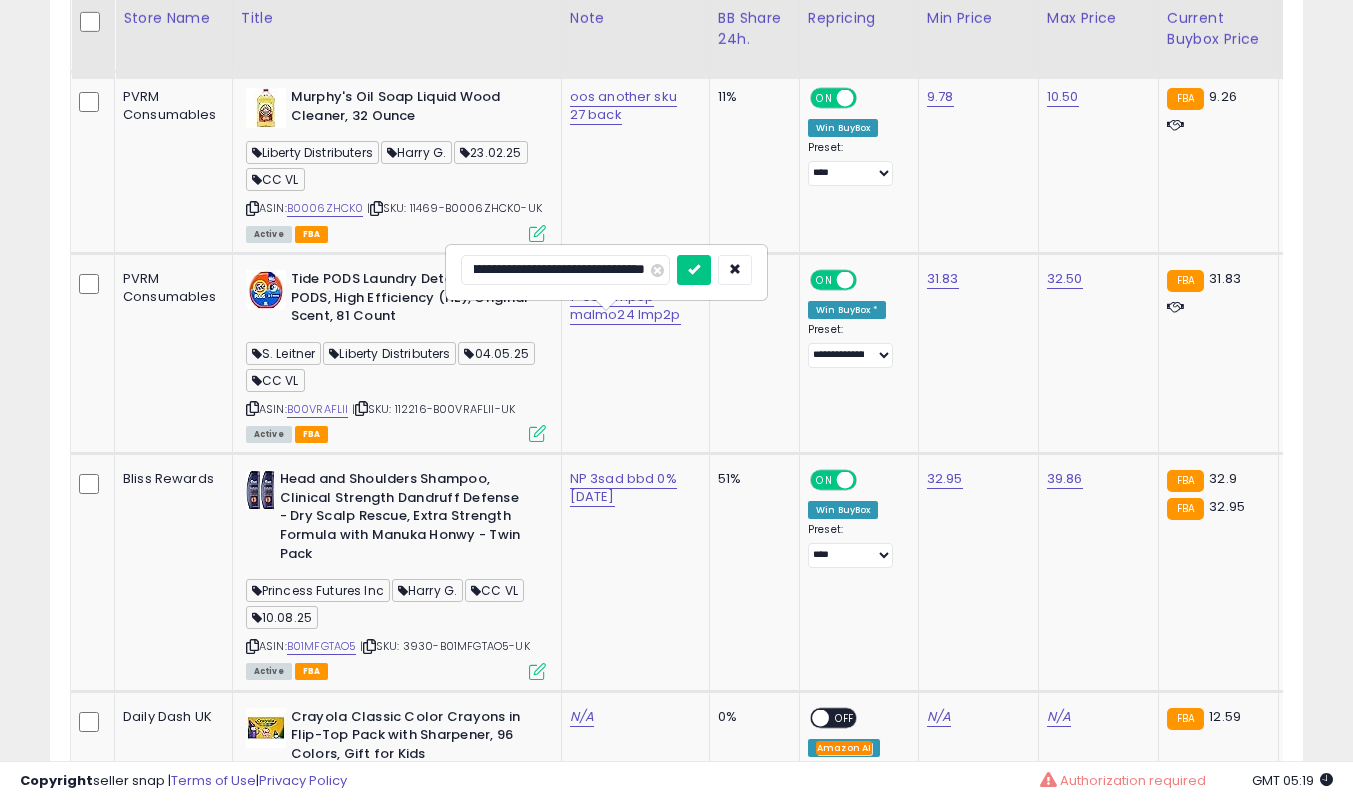 scroll, scrollTop: 0, scrollLeft: 0, axis: both 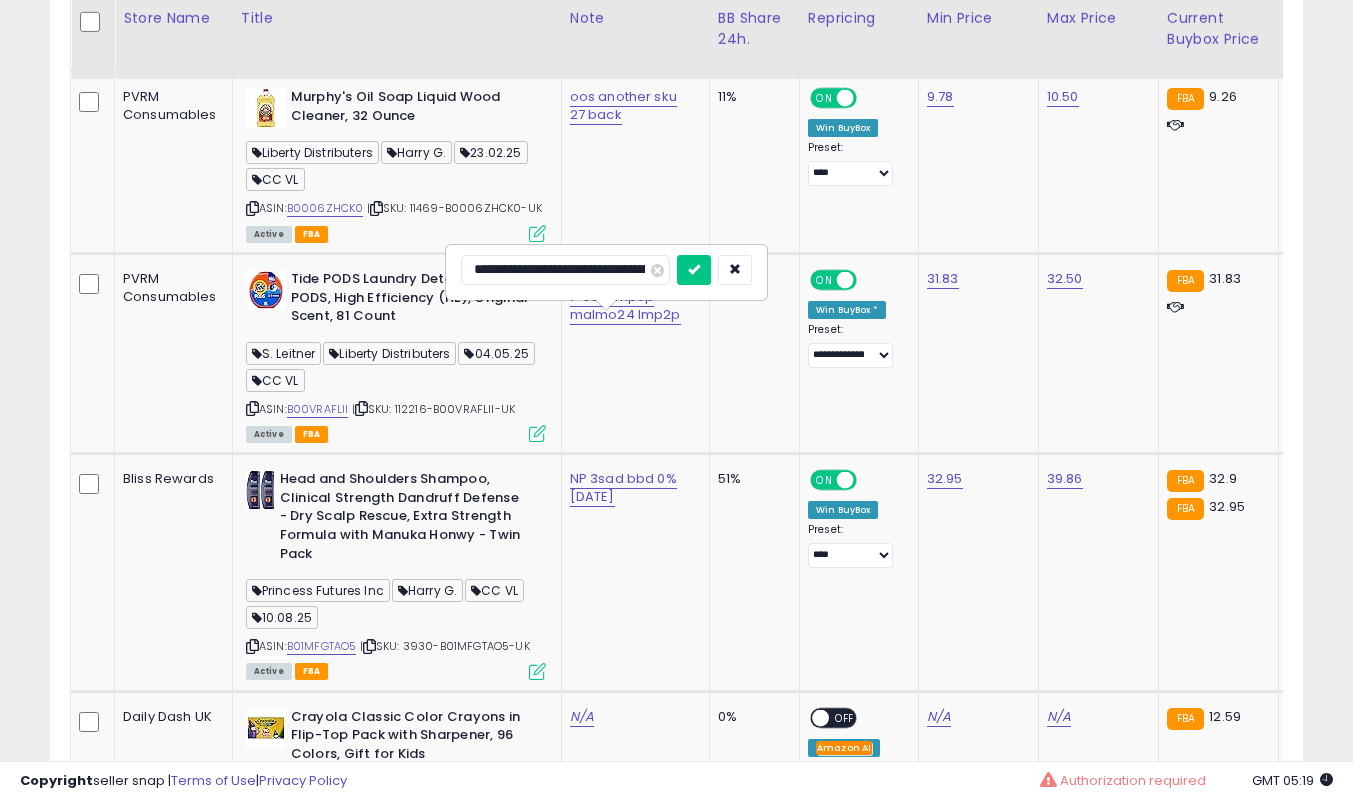 type on "**********" 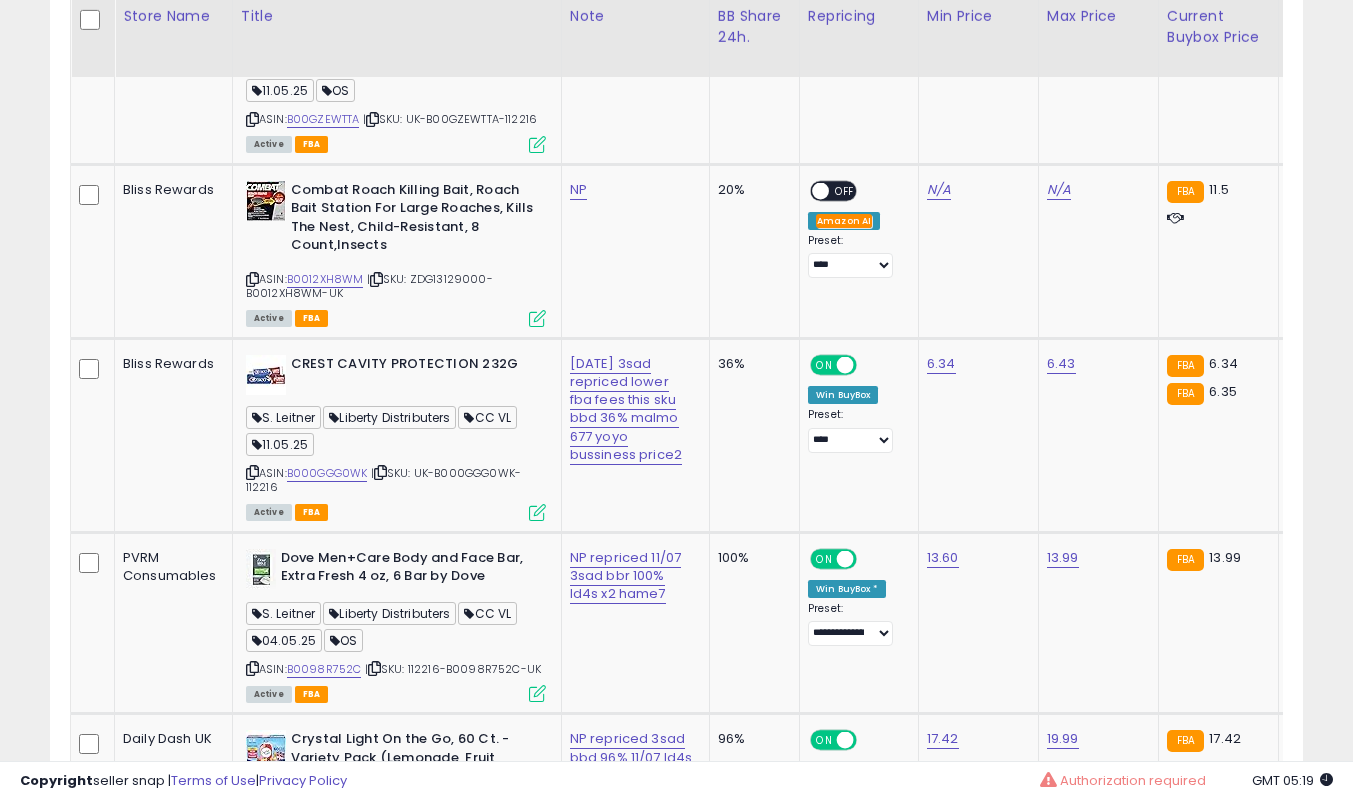 scroll, scrollTop: 7339, scrollLeft: 0, axis: vertical 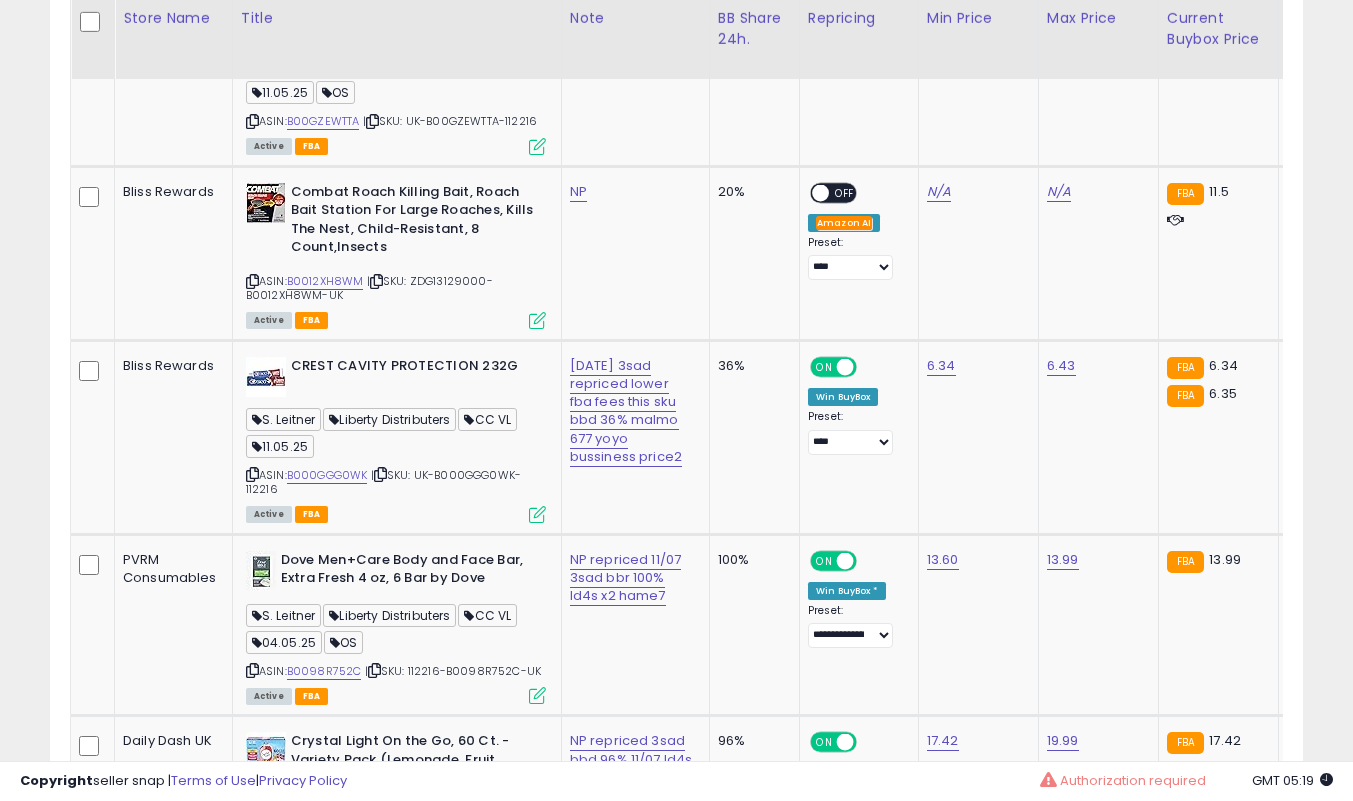 drag, startPoint x: 0, startPoint y: 470, endPoint x: 61, endPoint y: 462, distance: 61.522354 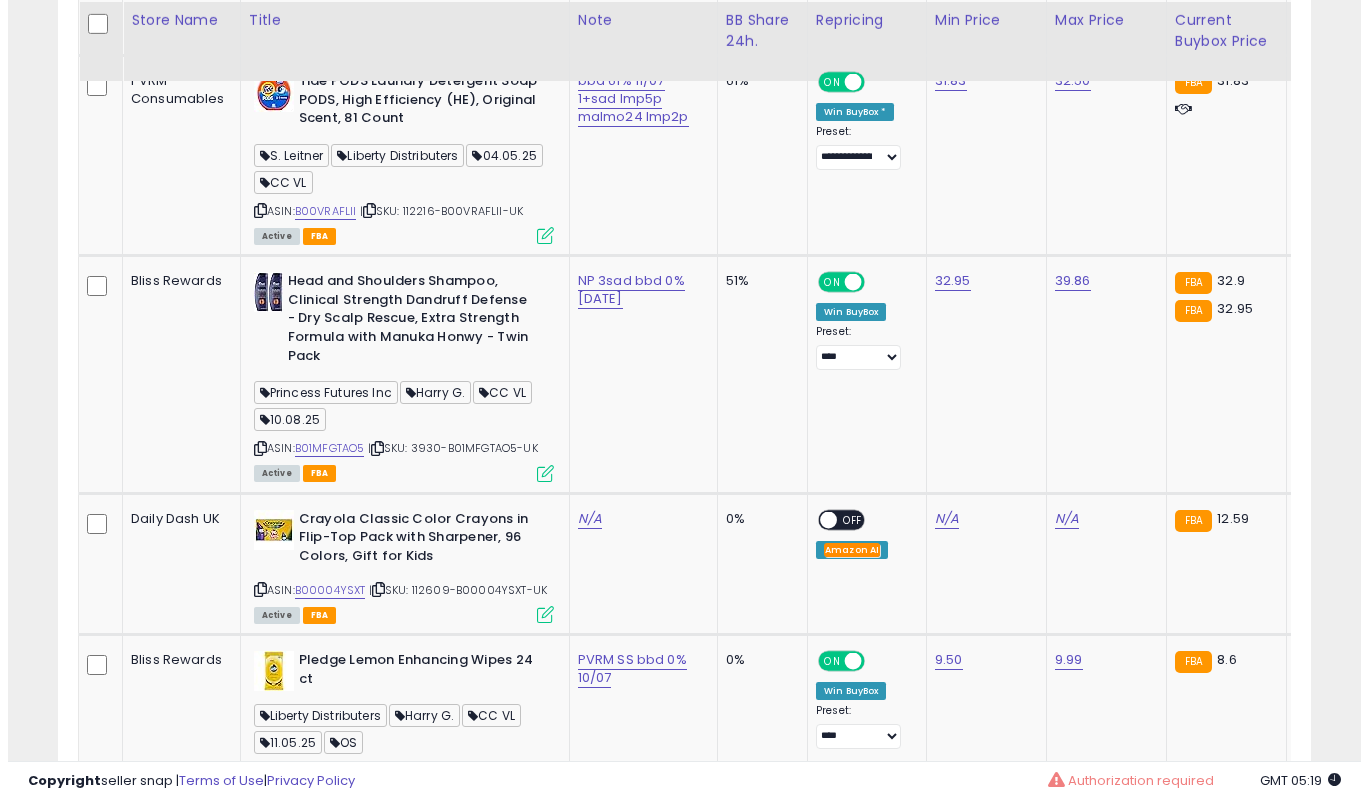 scroll, scrollTop: 8539, scrollLeft: 0, axis: vertical 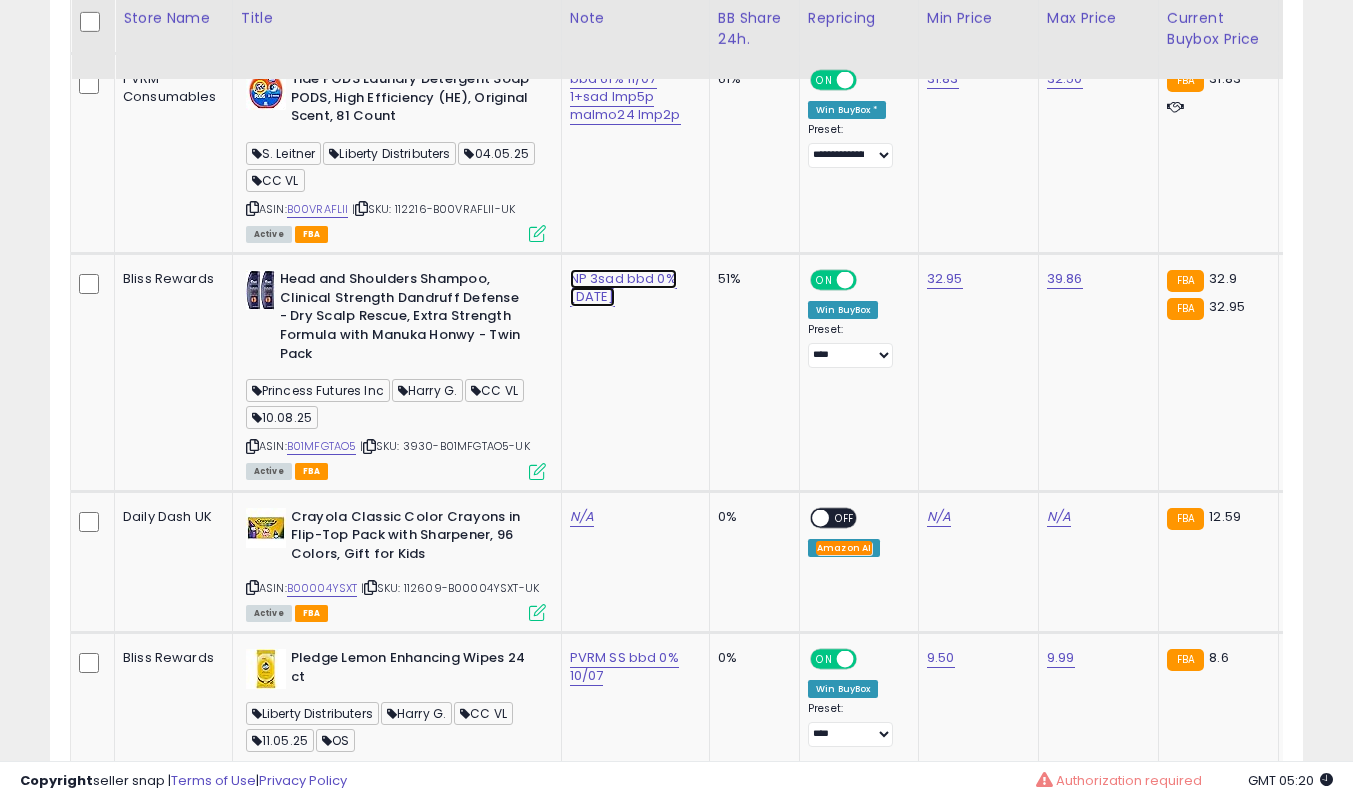 click on "NP 3sad bbd 0% [DATE]" at bounding box center [617, -7347] 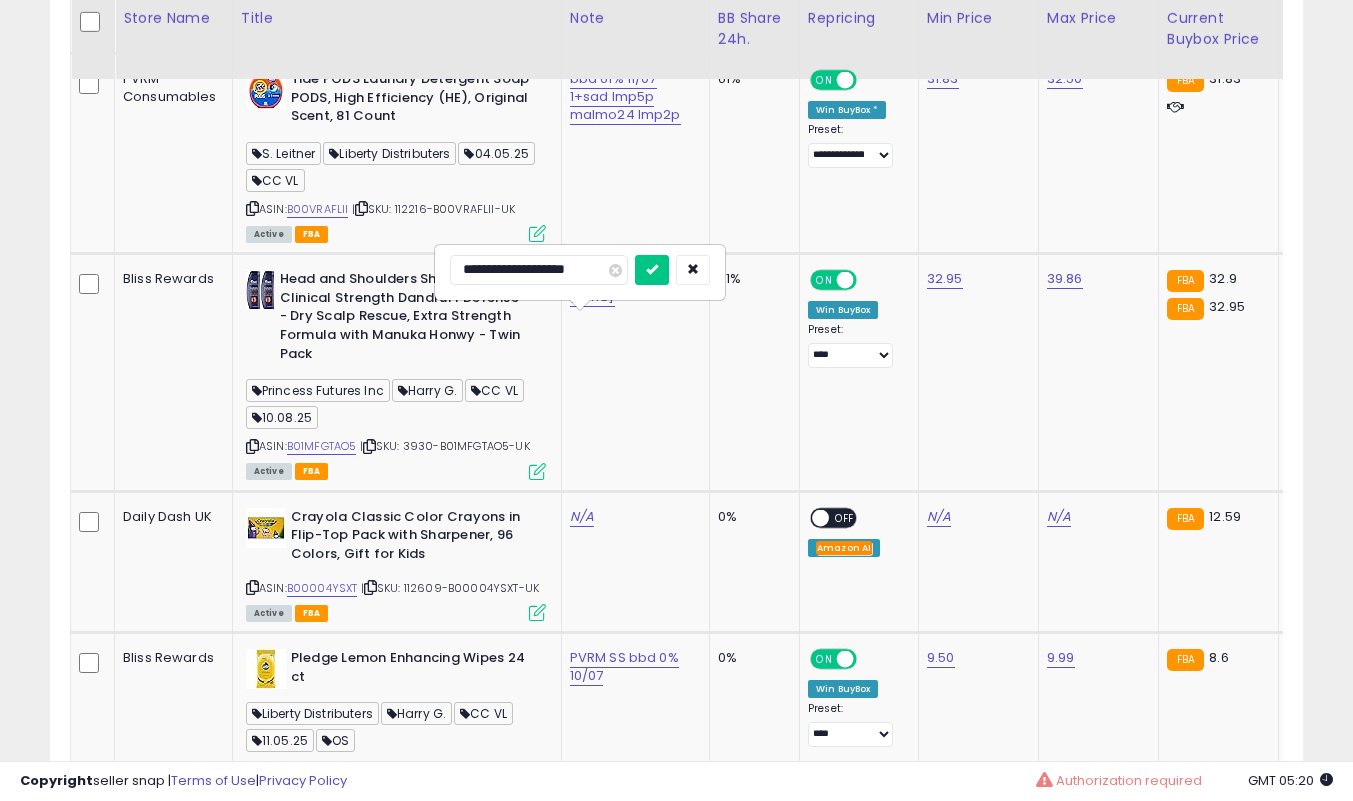 type on "**********" 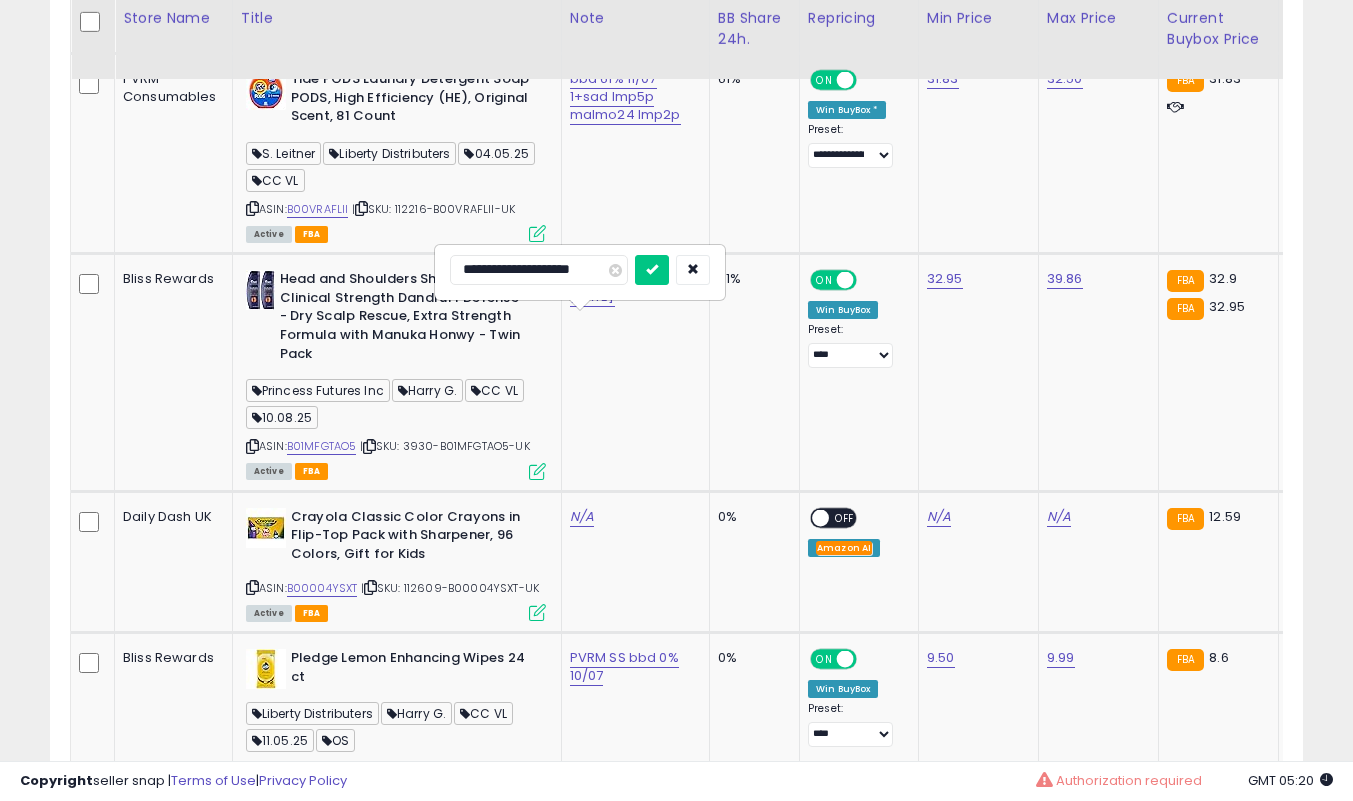 click at bounding box center (652, 270) 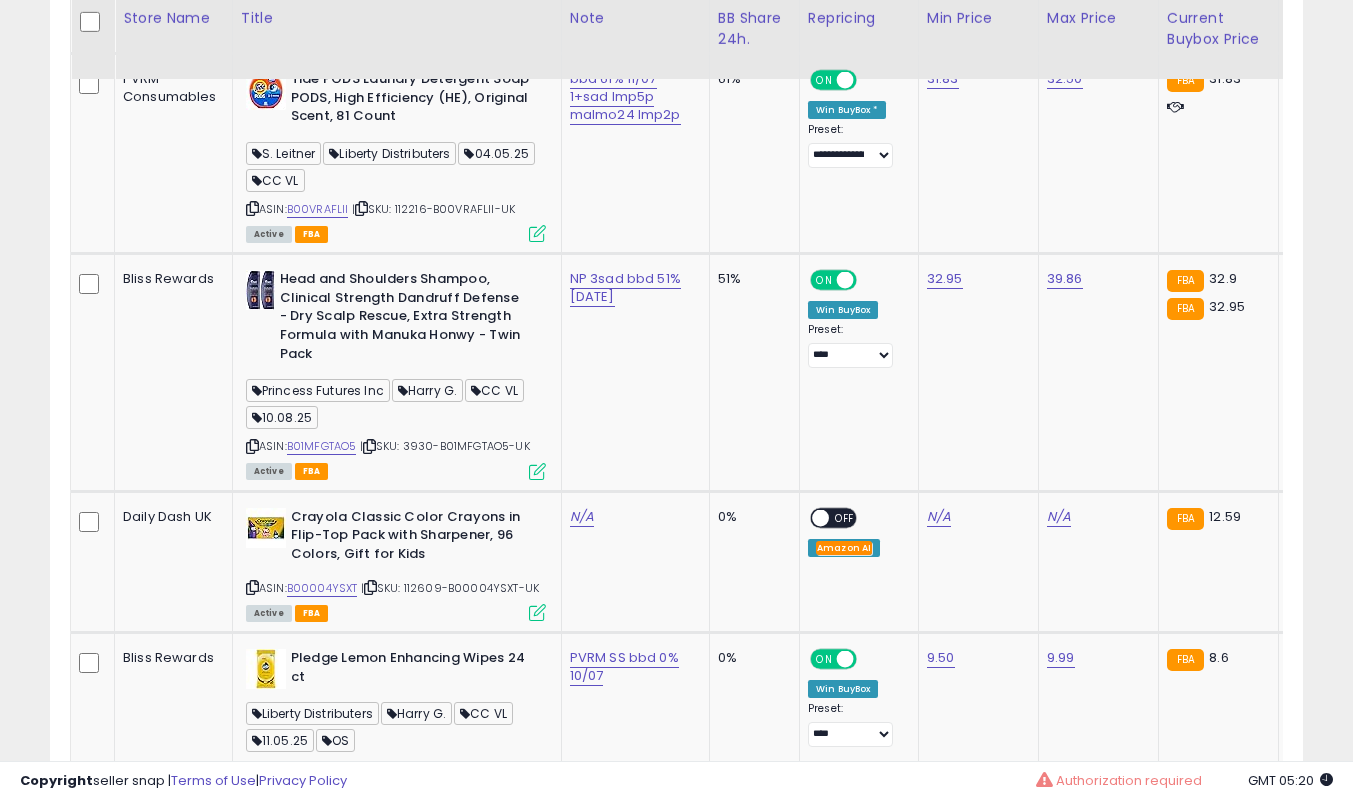 click at bounding box center (537, 471) 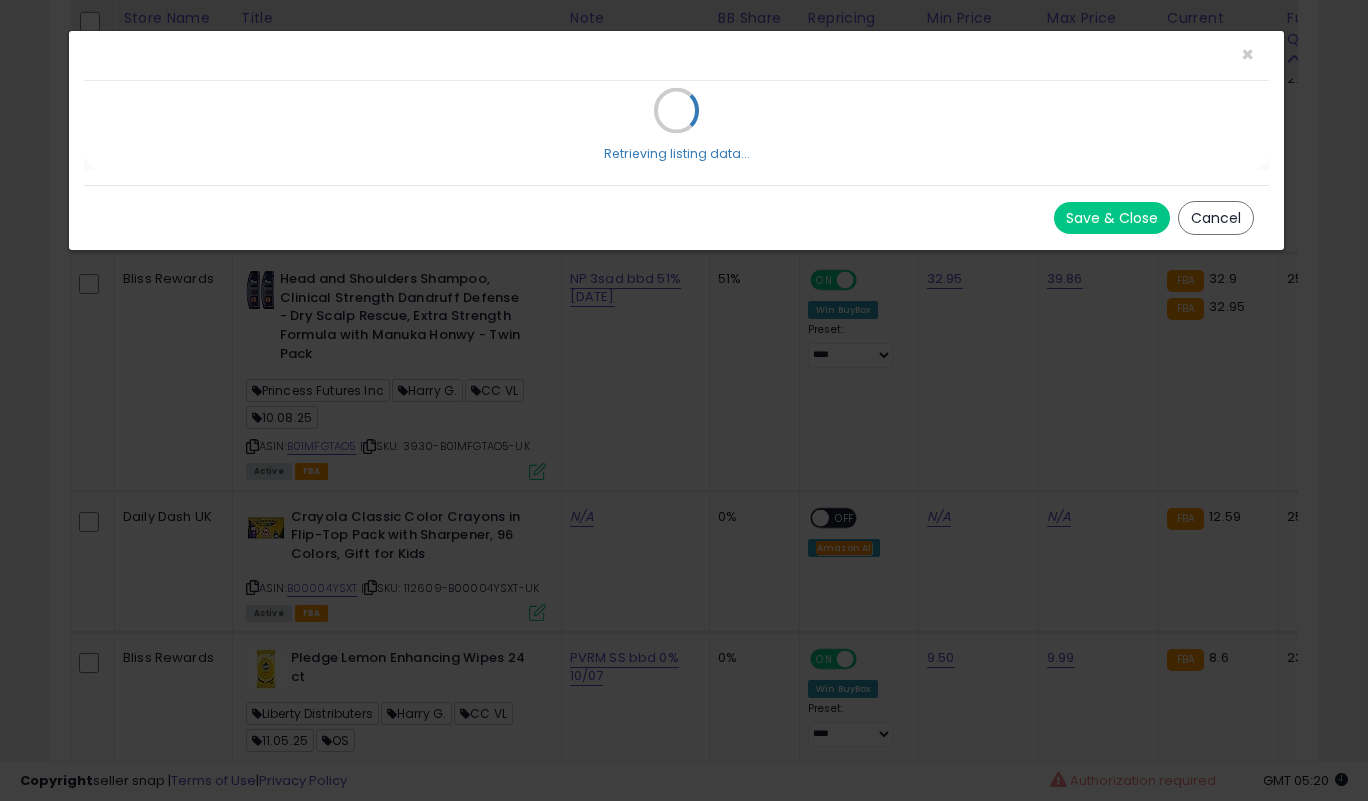 scroll, scrollTop: 999590, scrollLeft: 999266, axis: both 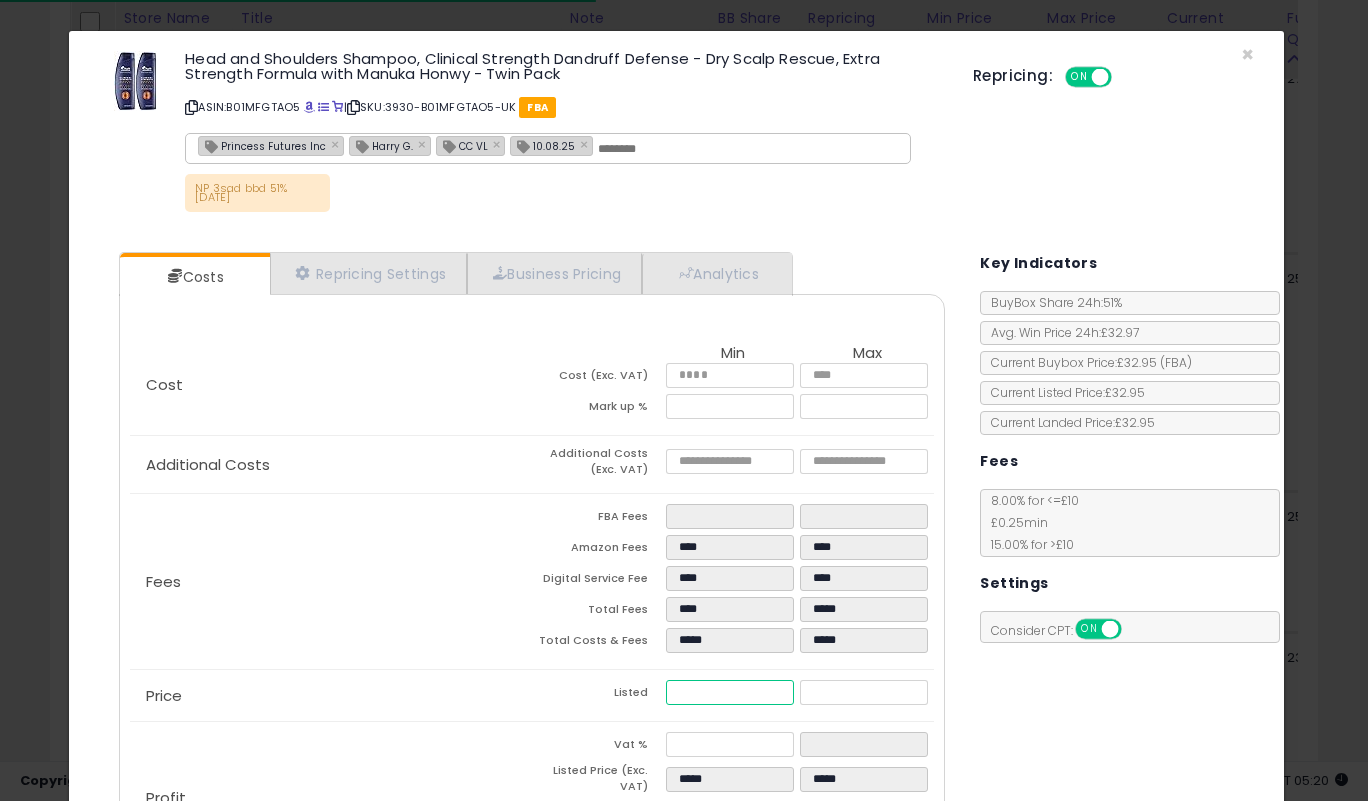 click on "*****" at bounding box center (729, 692) 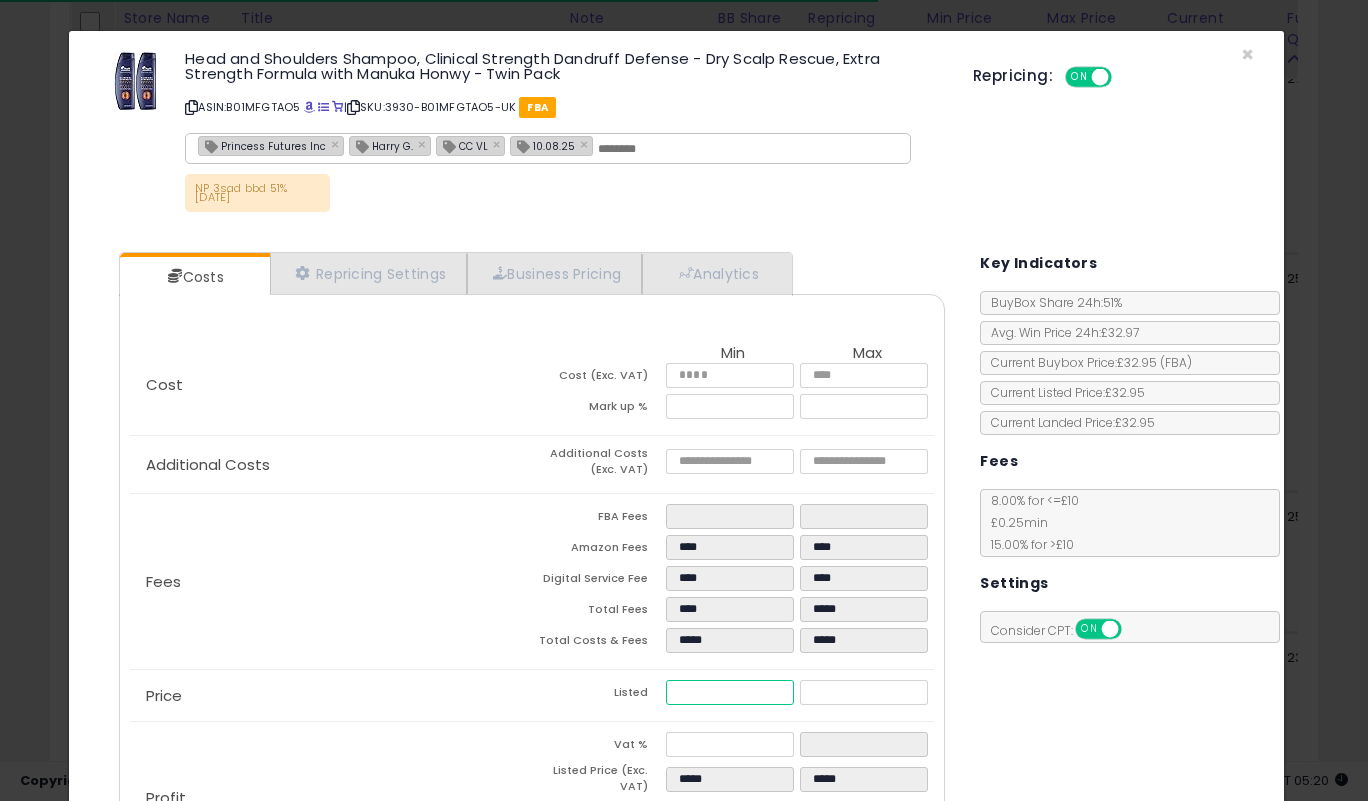 type on "****" 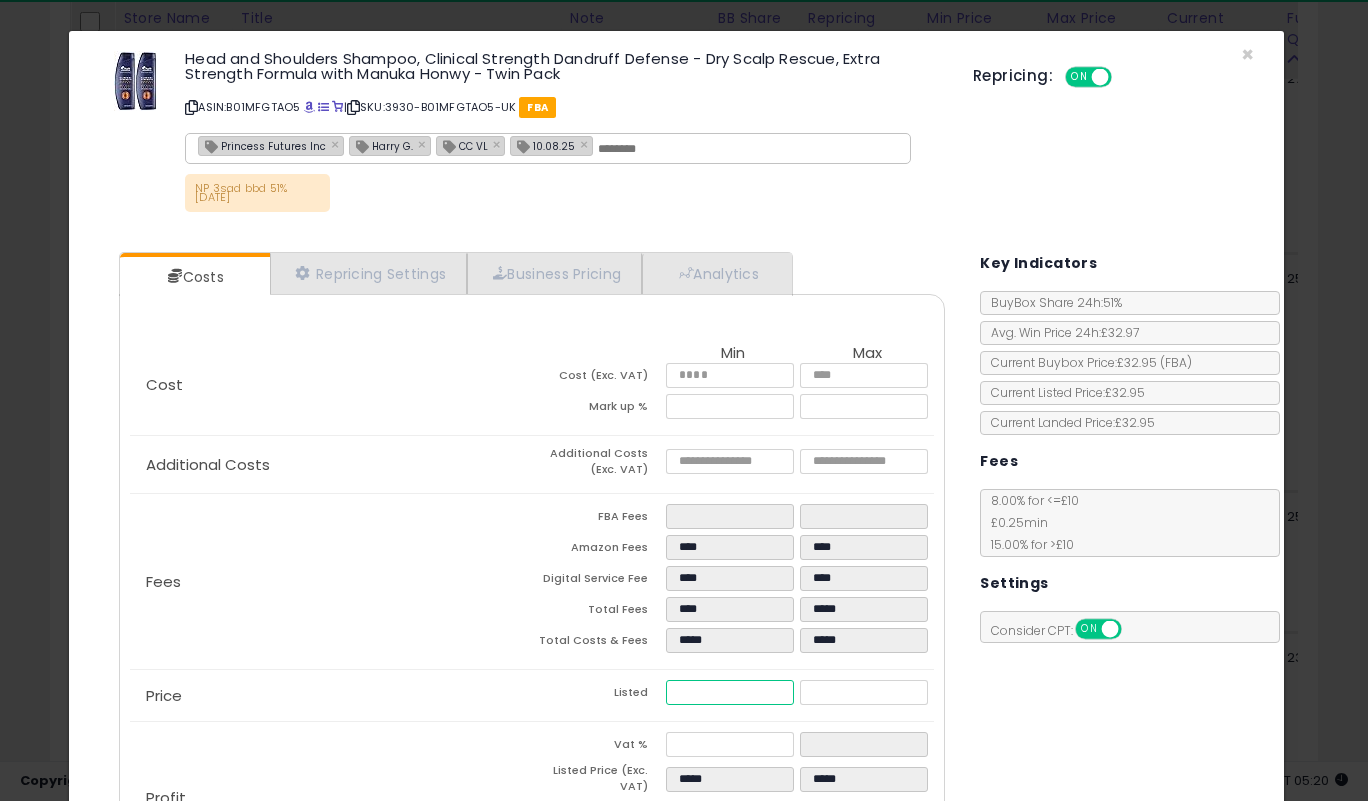 type on "****" 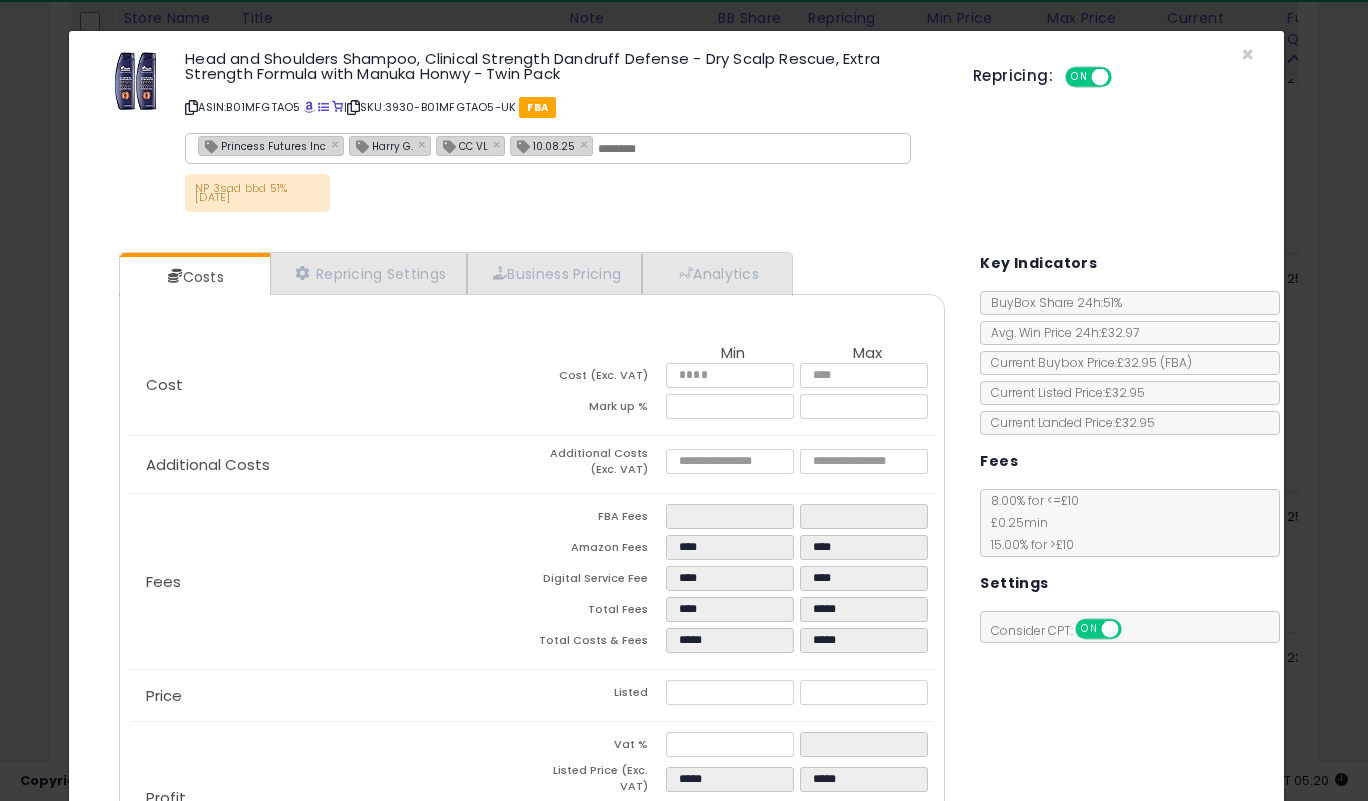 type on "*****" 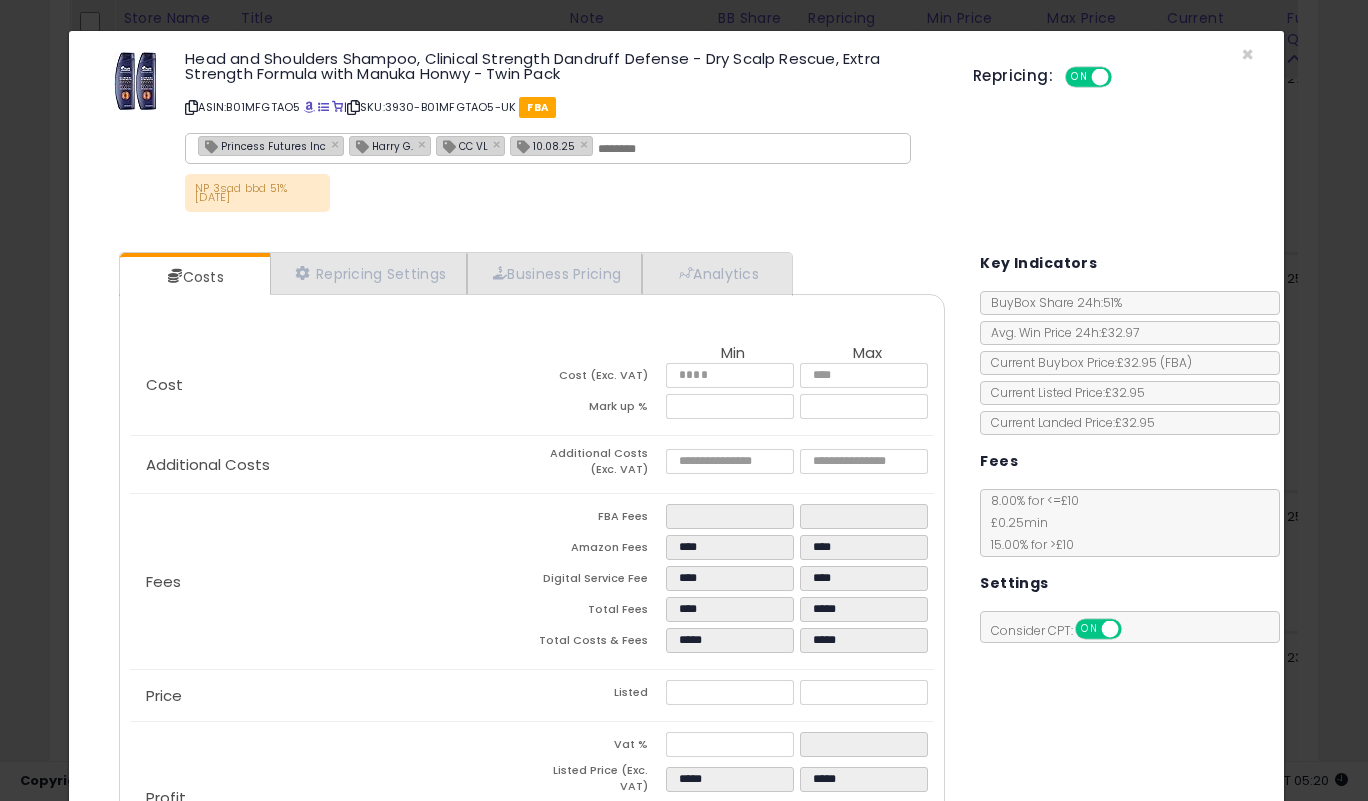scroll, scrollTop: 168, scrollLeft: 0, axis: vertical 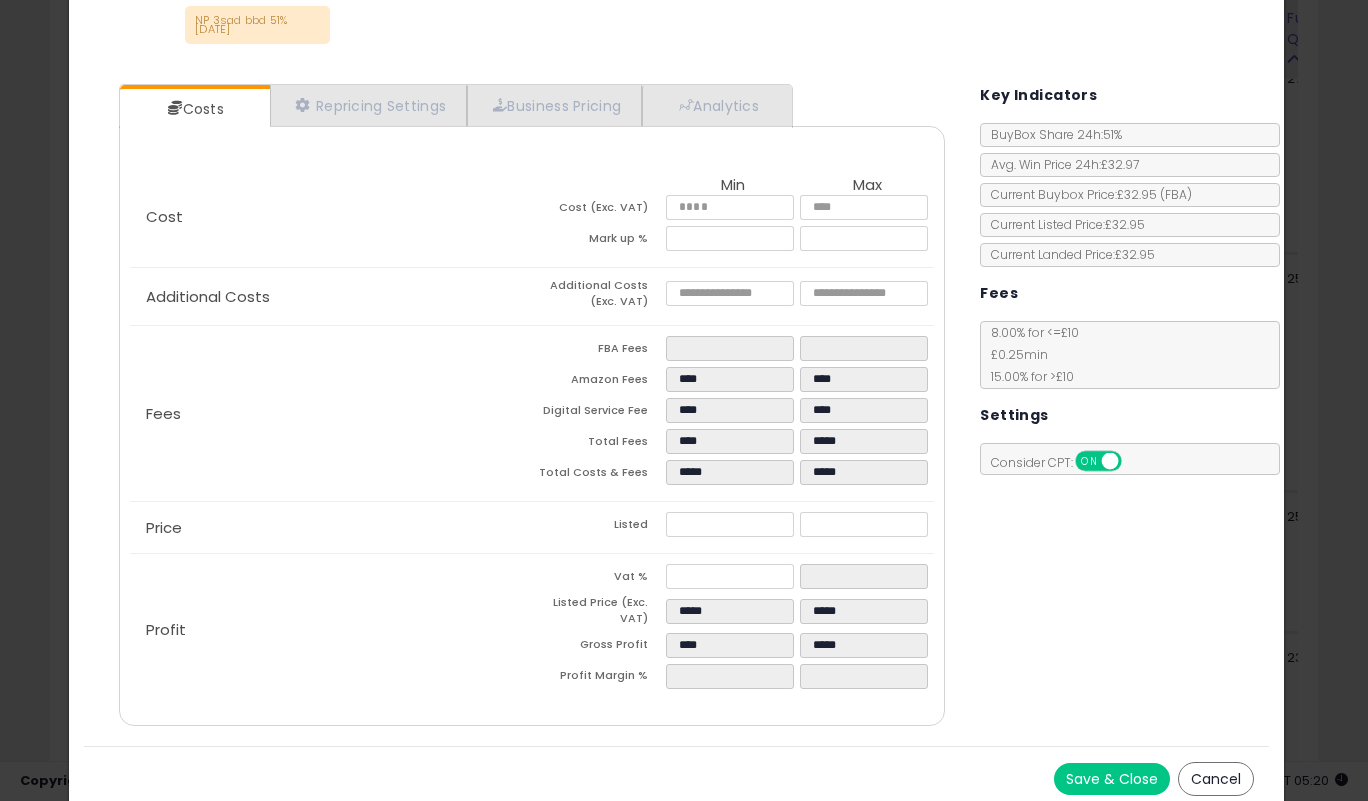 click on "Save & Close" at bounding box center (1112, 779) 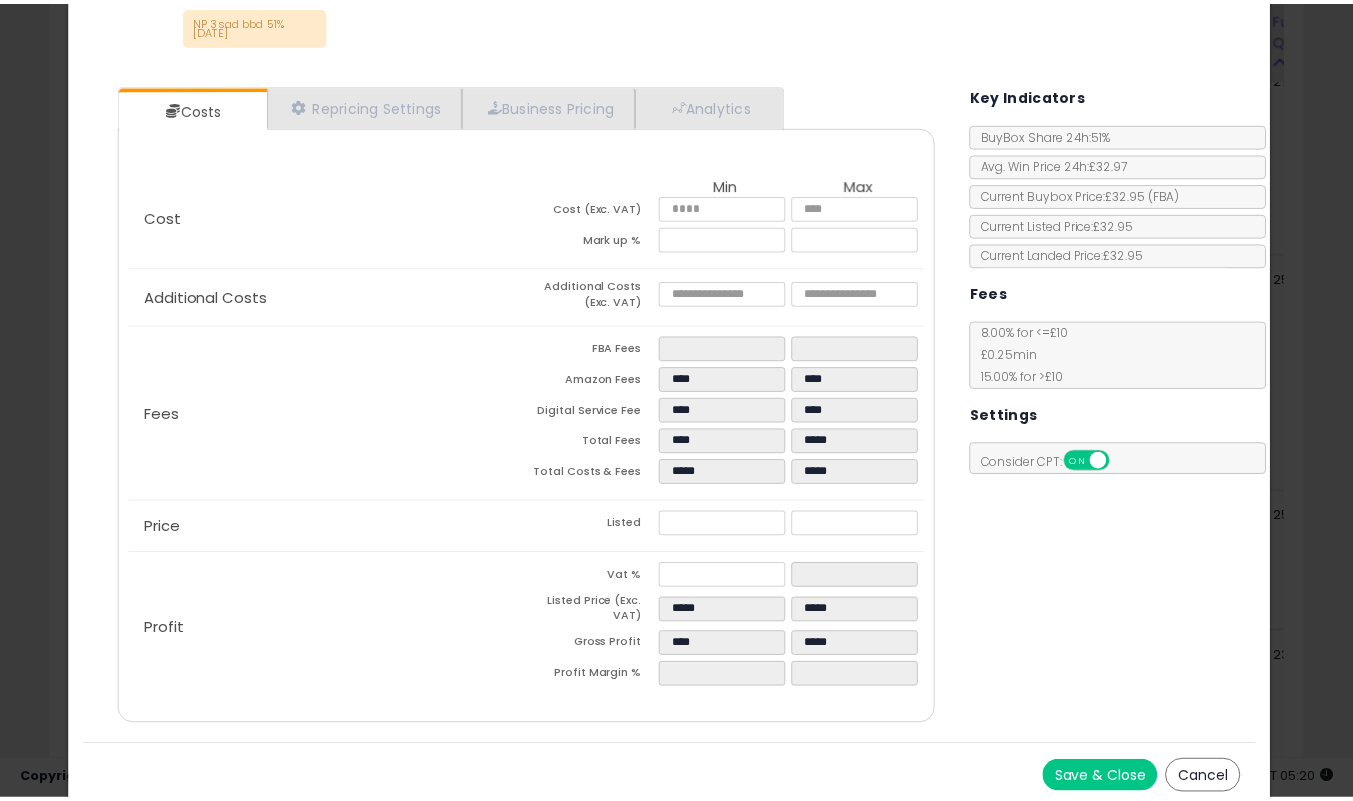 scroll, scrollTop: 0, scrollLeft: 0, axis: both 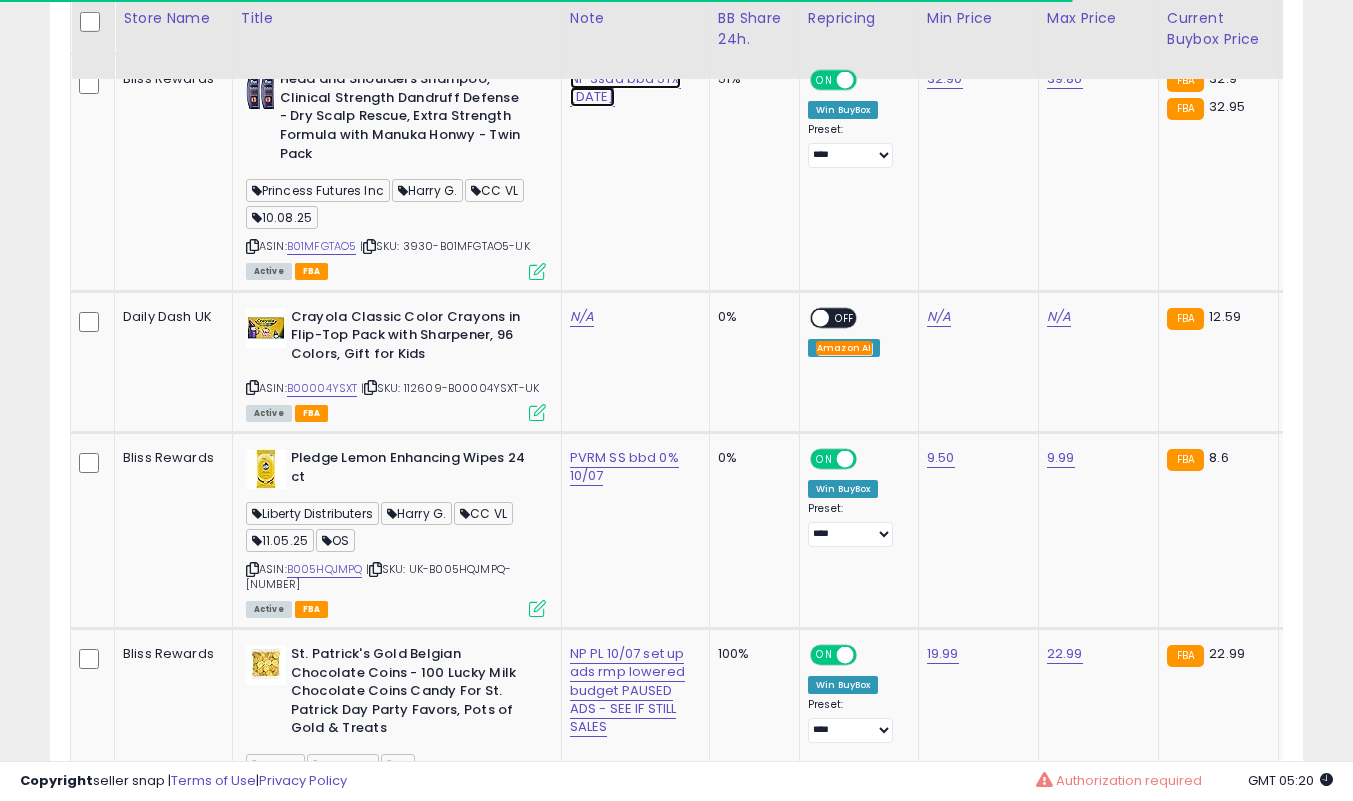click on "NP 3sad bbd 51% [DATE]" at bounding box center [617, -7547] 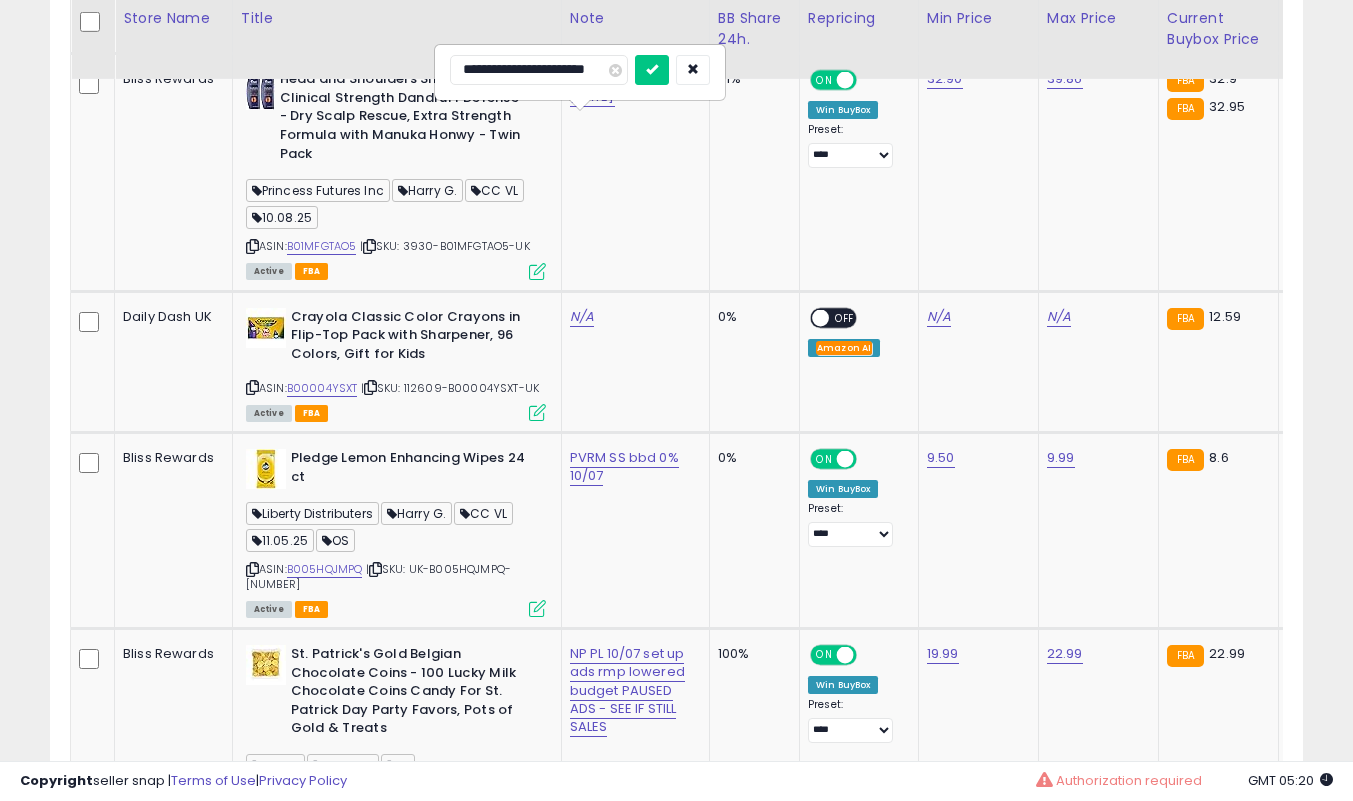 type on "**********" 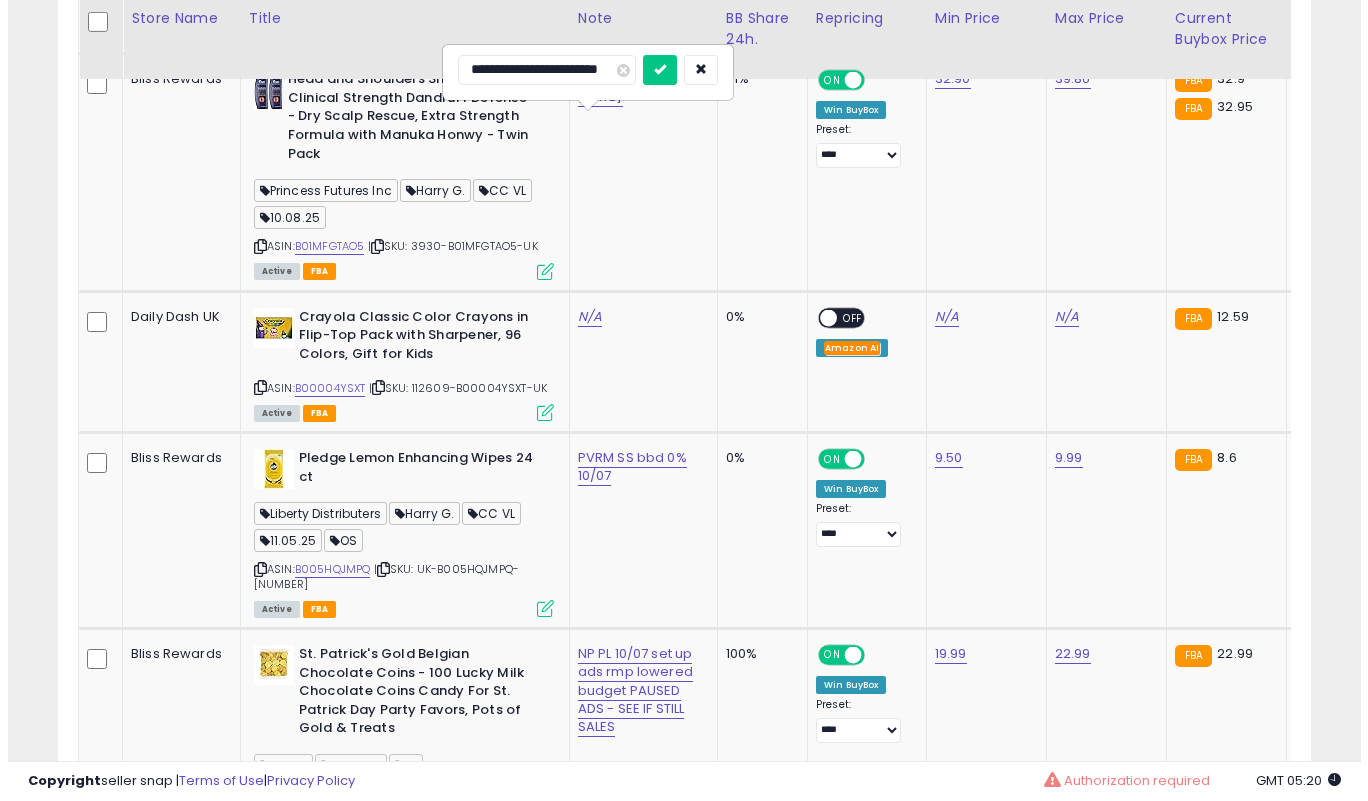 scroll, scrollTop: 0, scrollLeft: 12, axis: horizontal 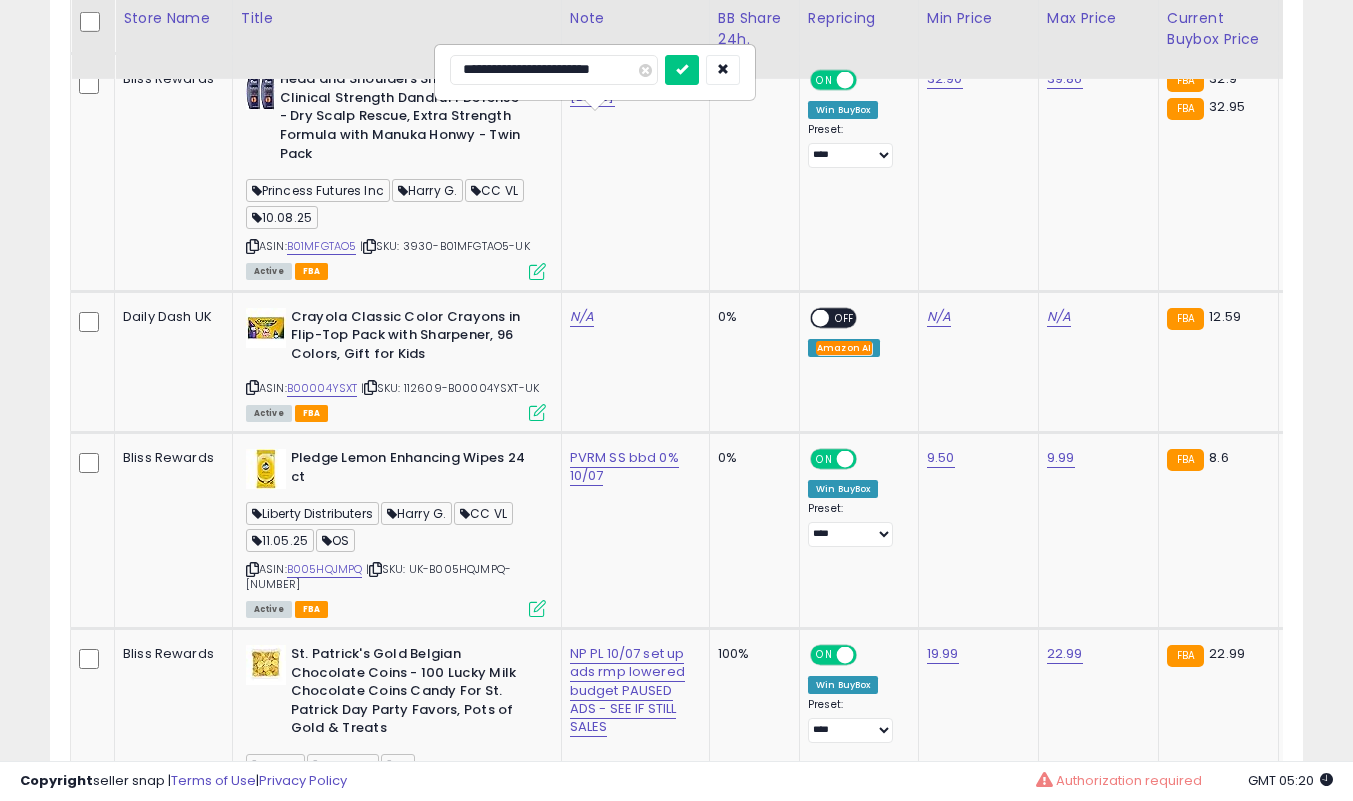 click at bounding box center (682, 70) 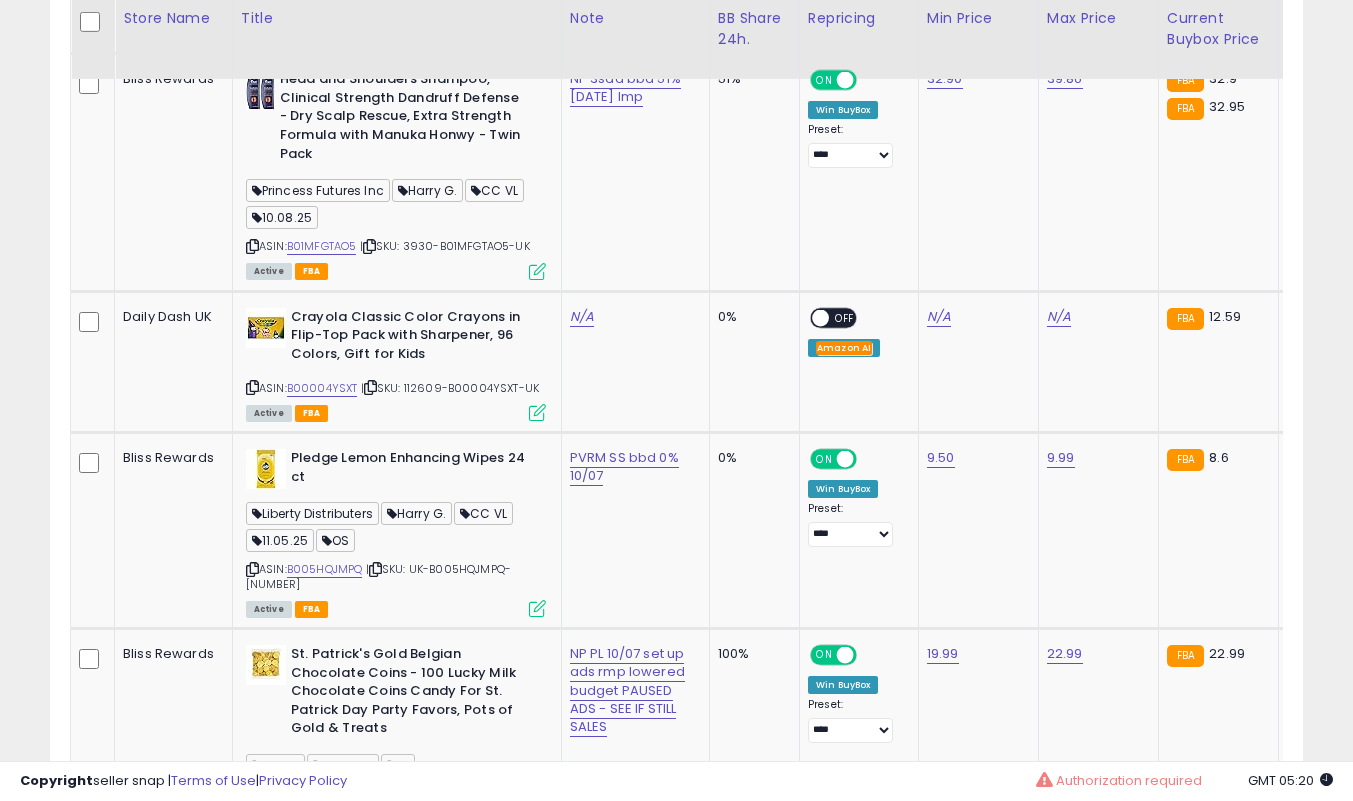 click on "N/A" at bounding box center (632, 317) 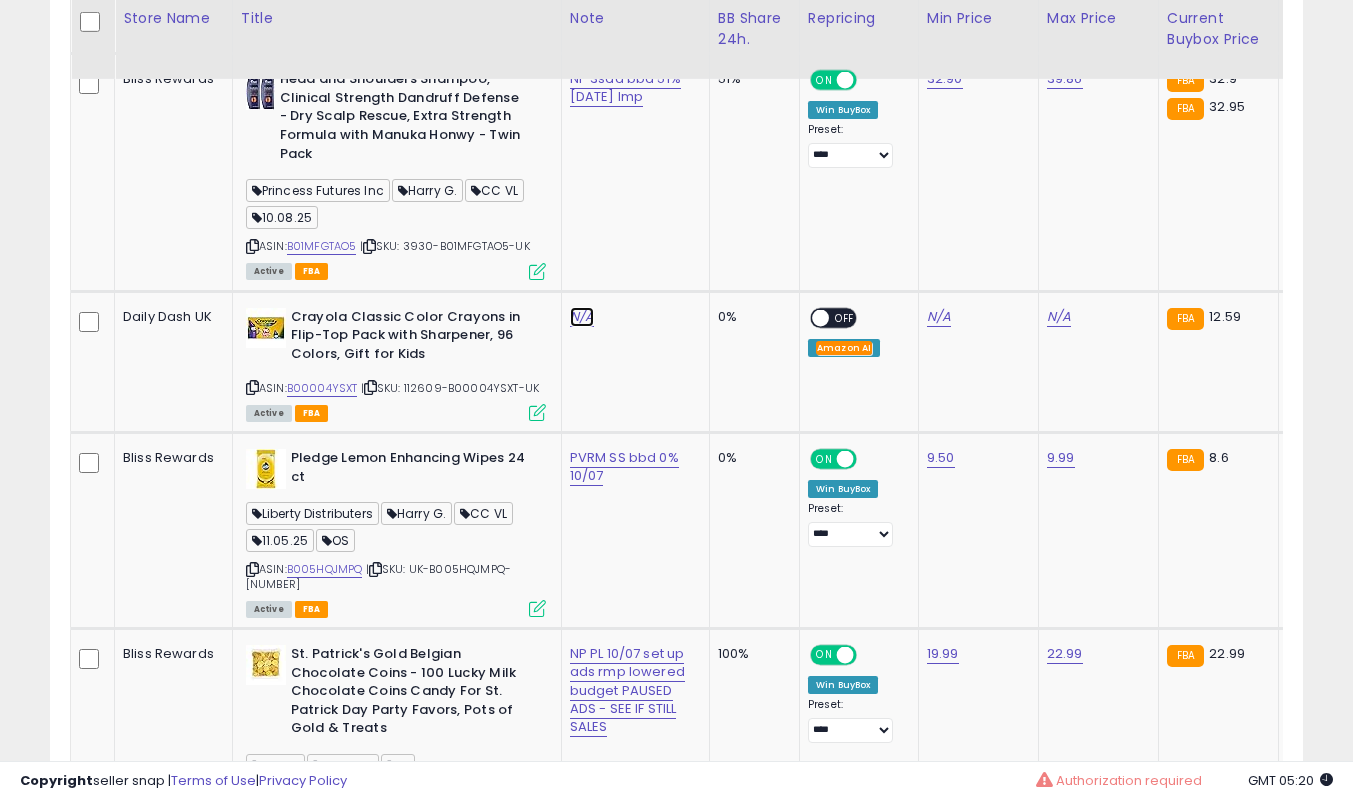 click on "N/A" at bounding box center (582, 317) 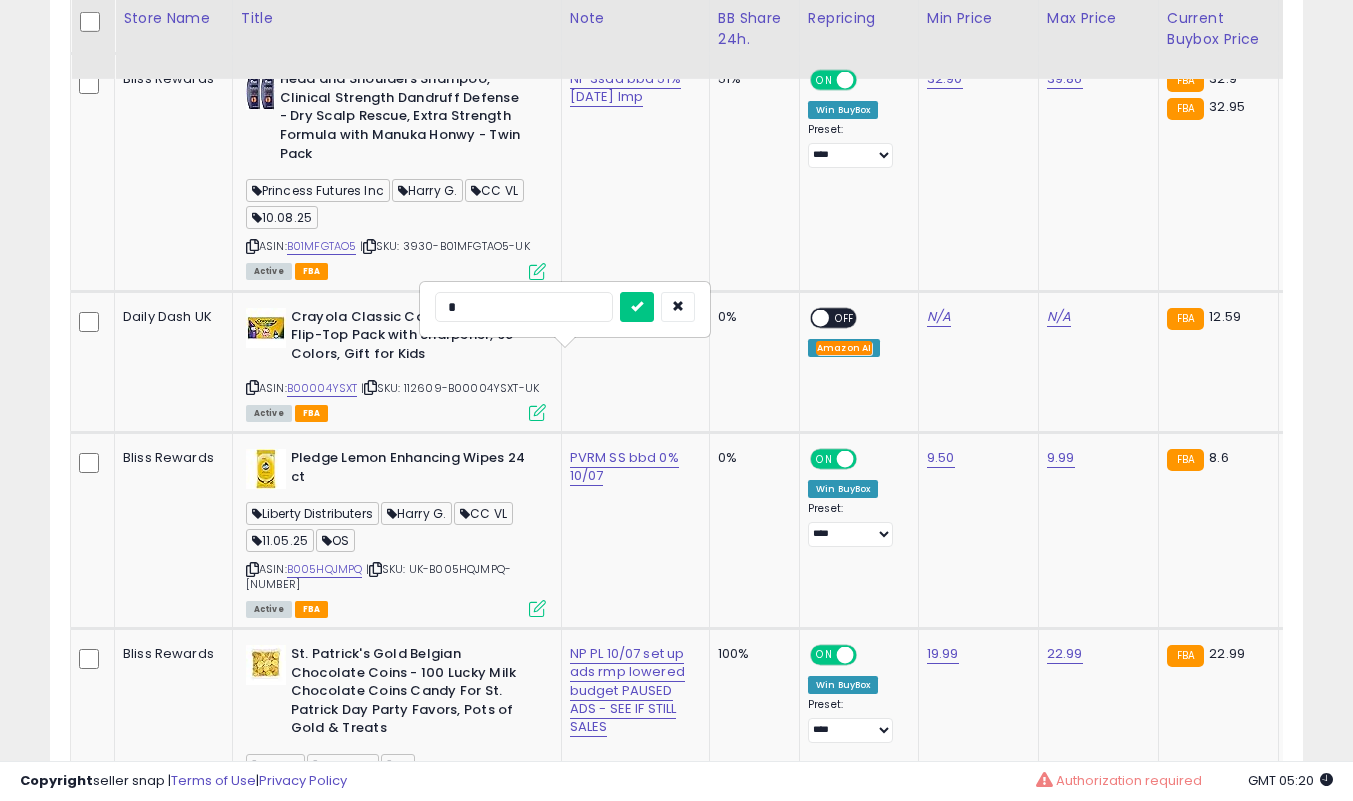 type on "**" 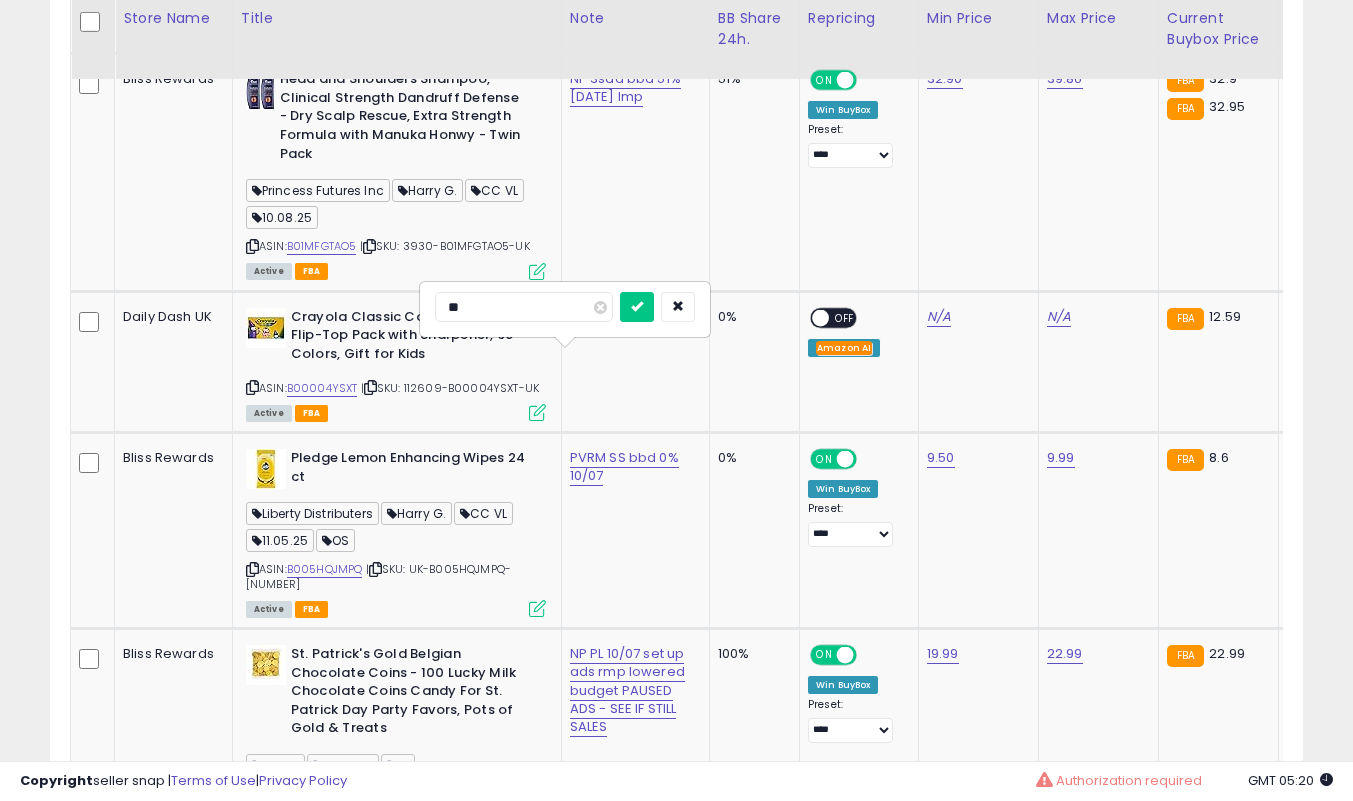 click at bounding box center [637, 307] 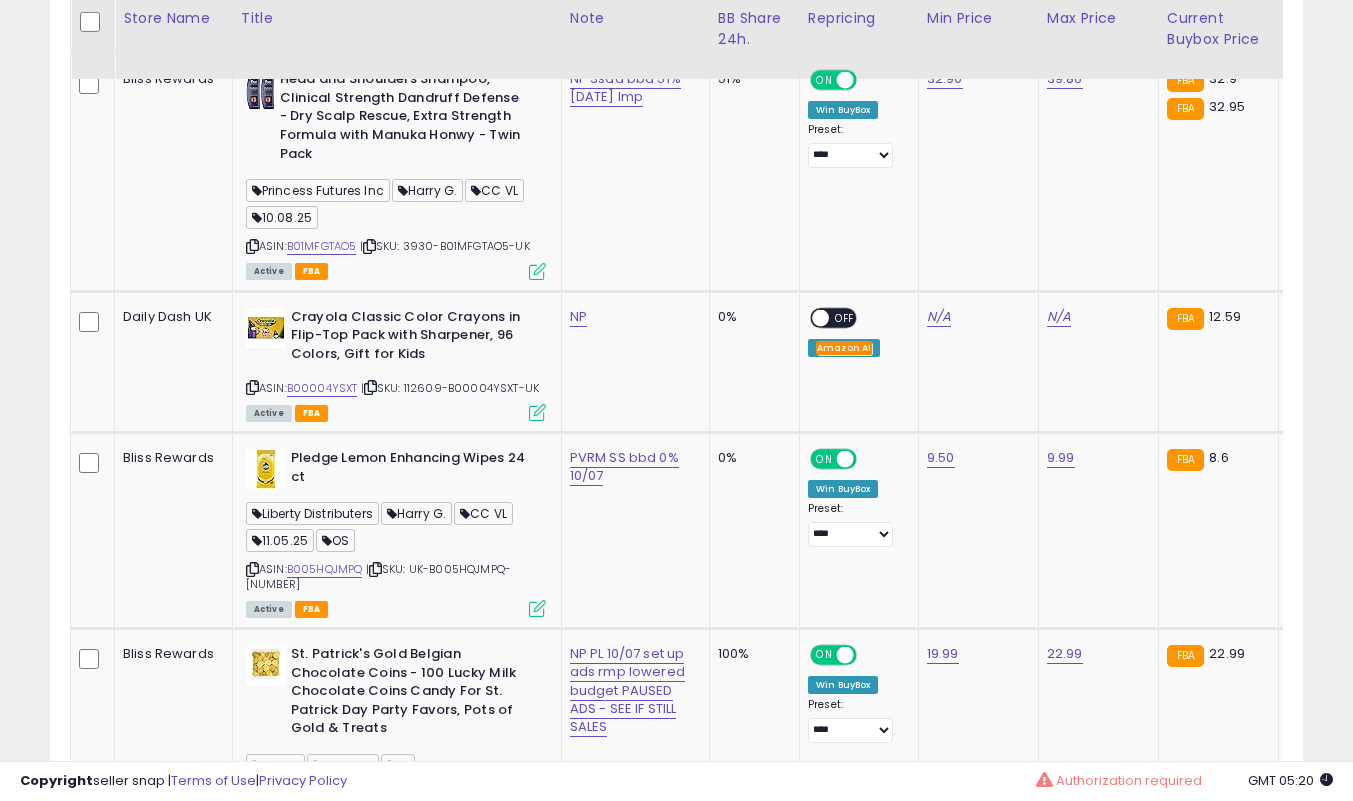 click at bounding box center (537, 412) 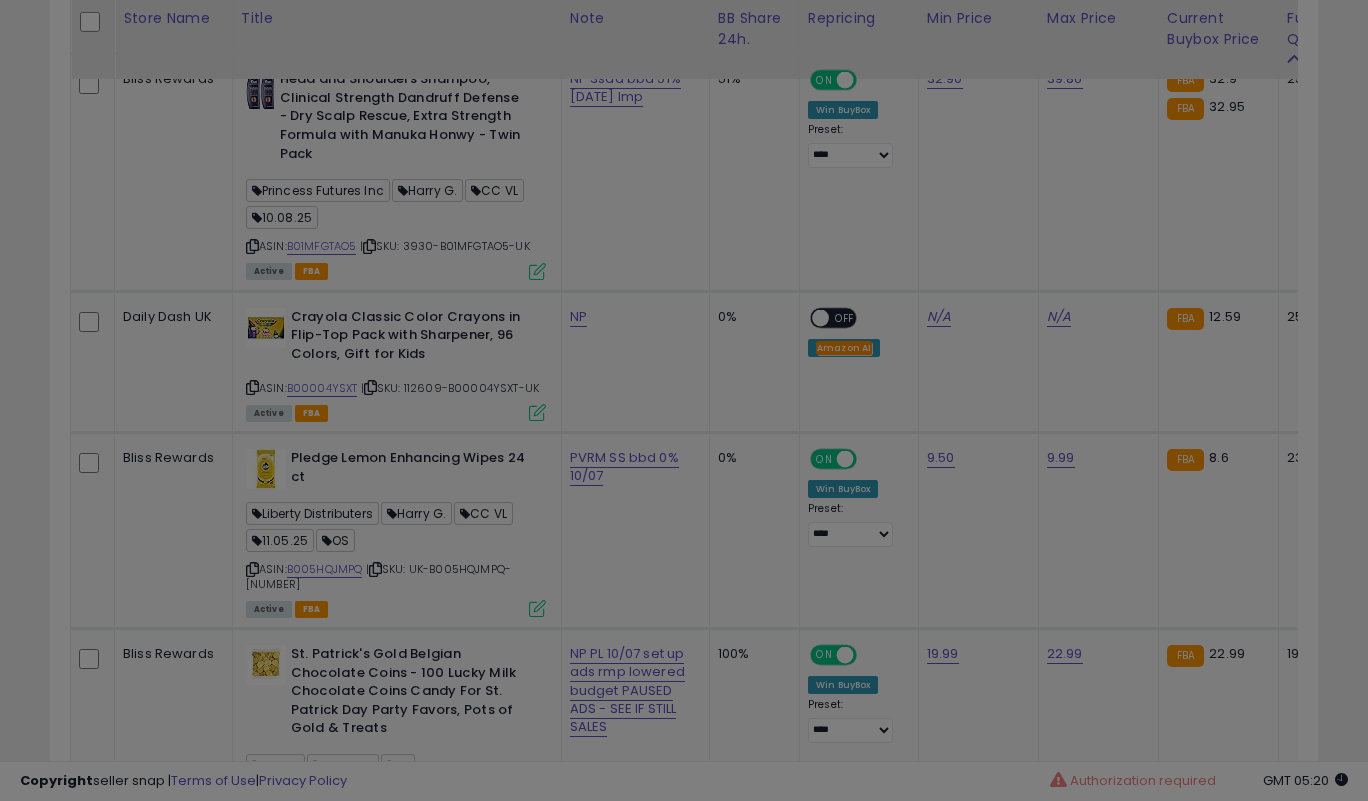 scroll, scrollTop: 999590, scrollLeft: 999266, axis: both 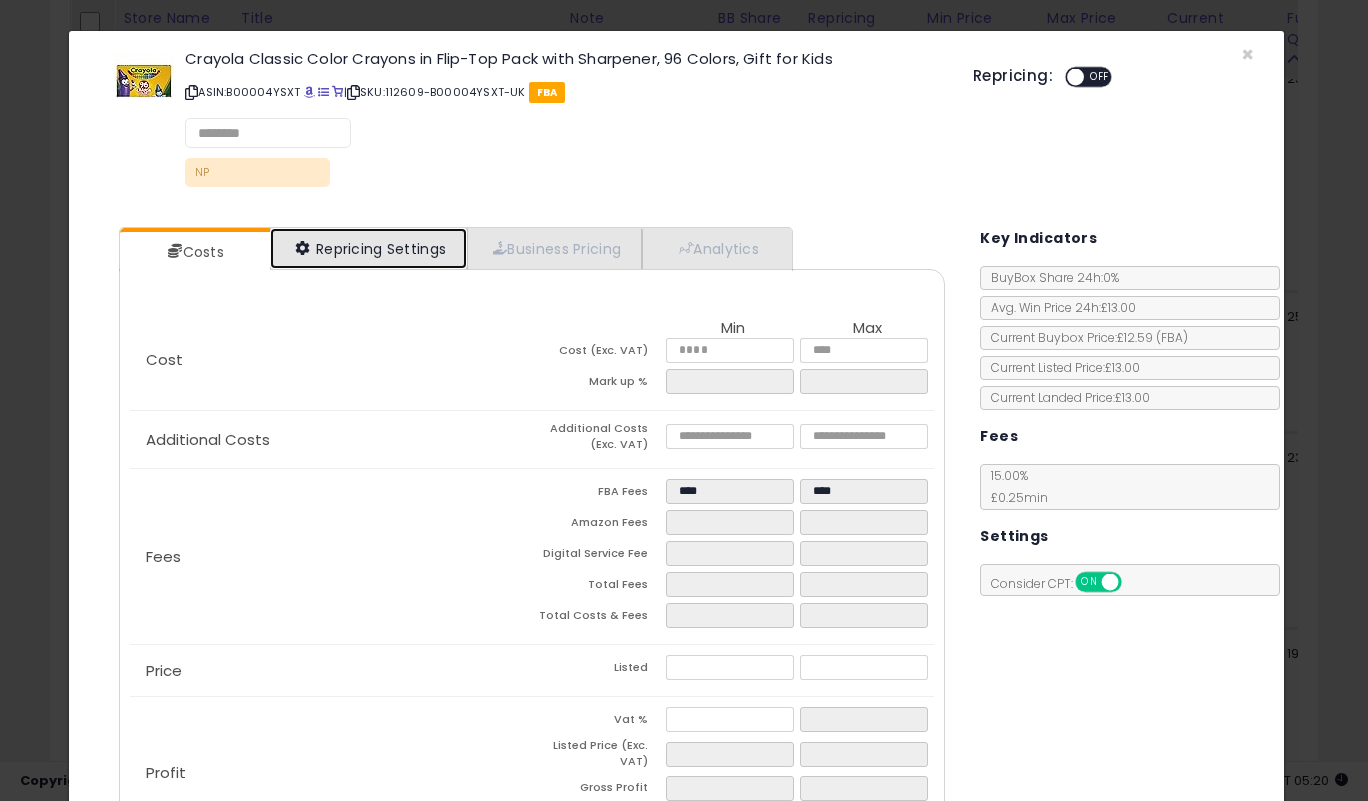 click on "Repricing Settings" at bounding box center [369, 248] 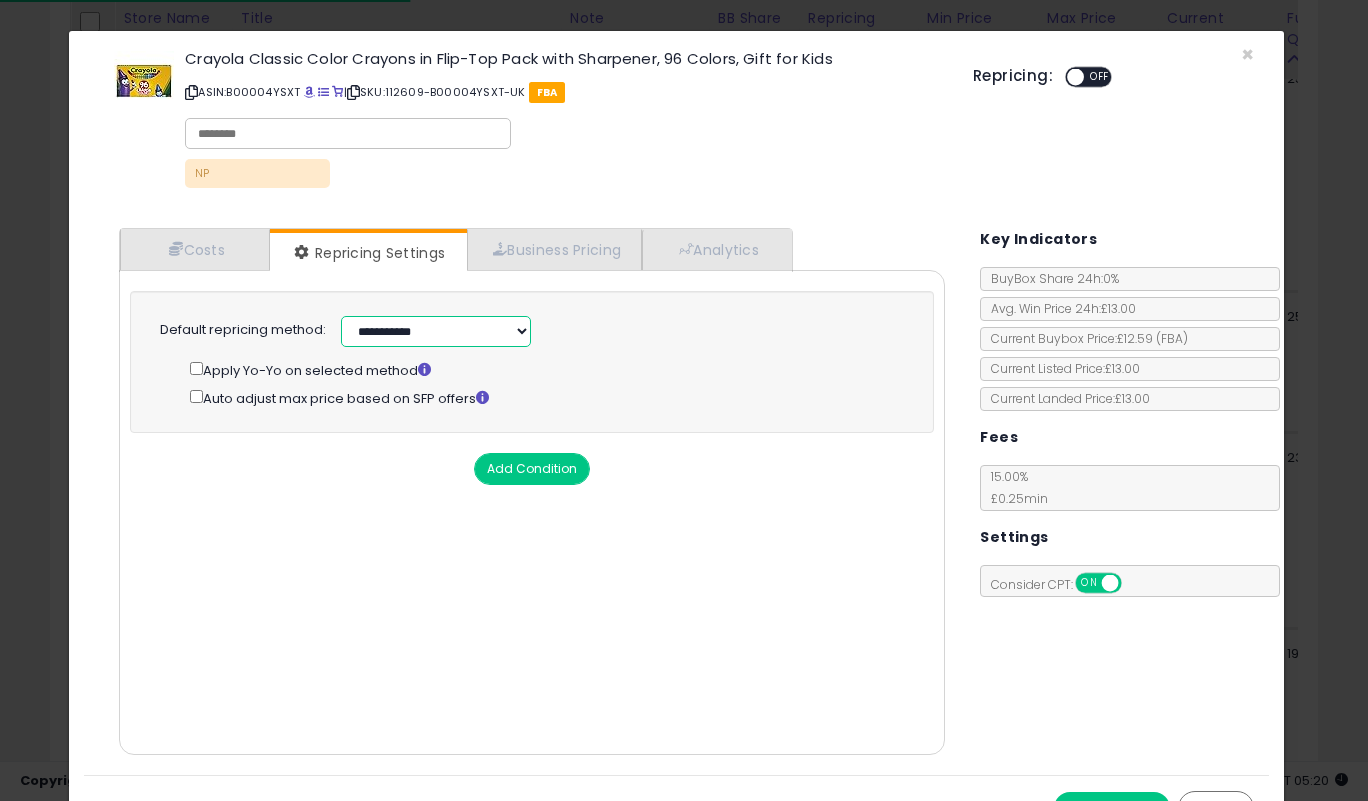 click on "**********" at bounding box center [436, 331] 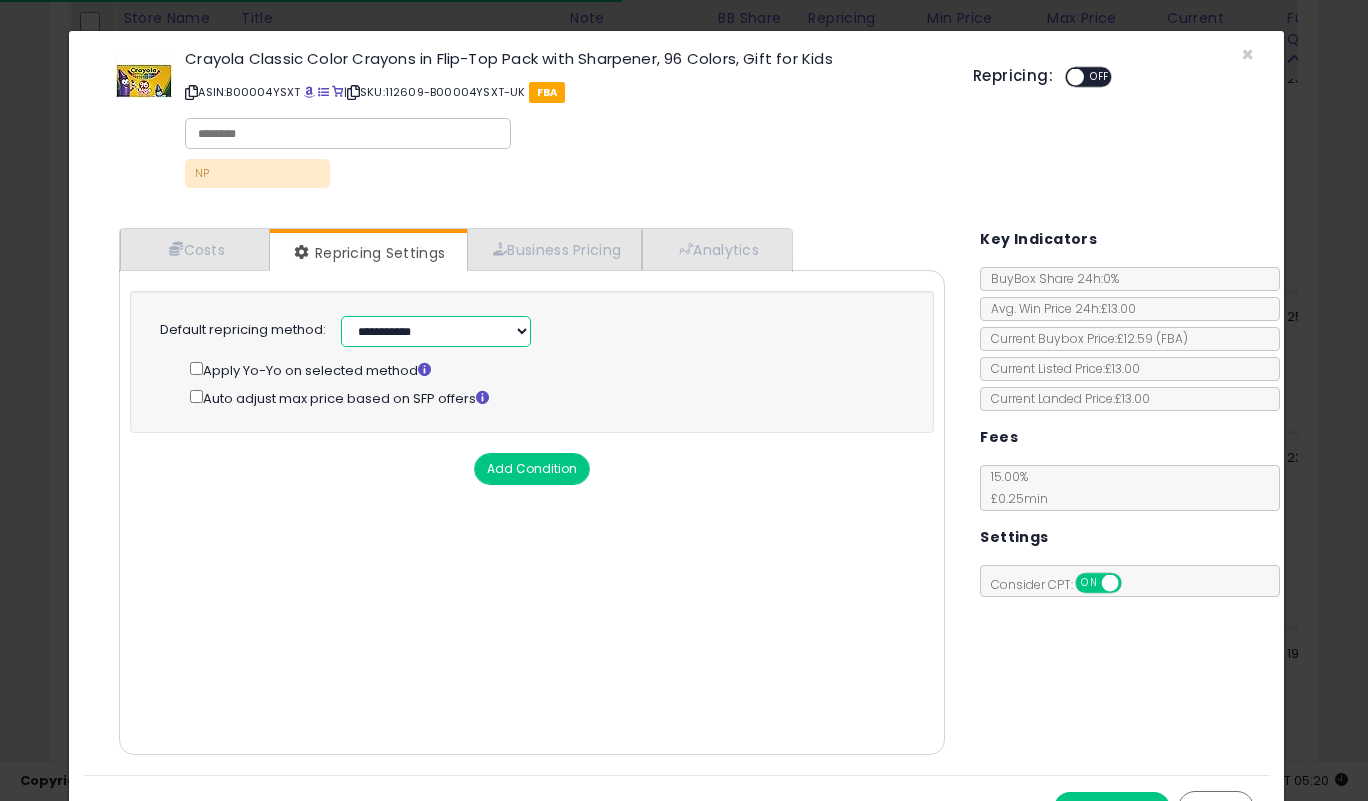 select on "******" 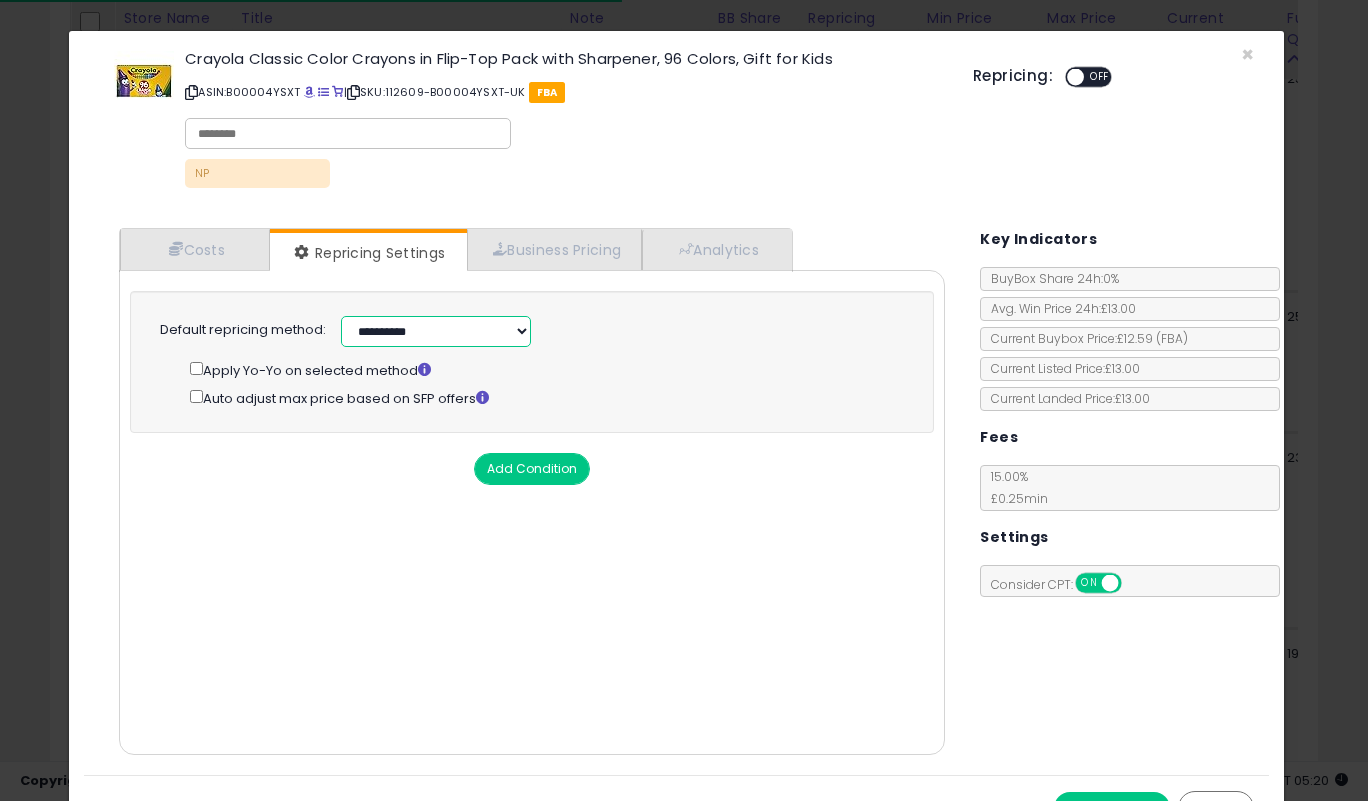 click on "**********" at bounding box center [436, 331] 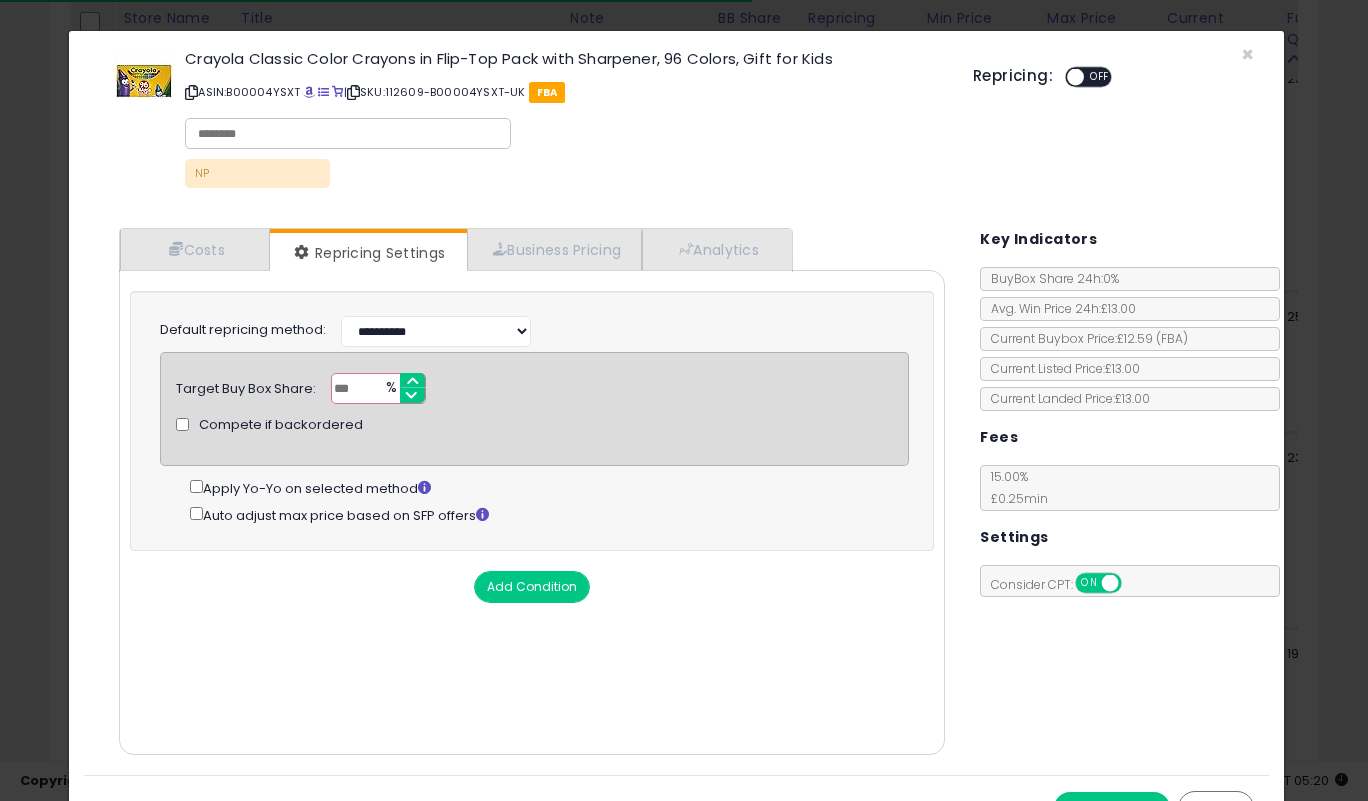 click on "***" at bounding box center [378, 388] 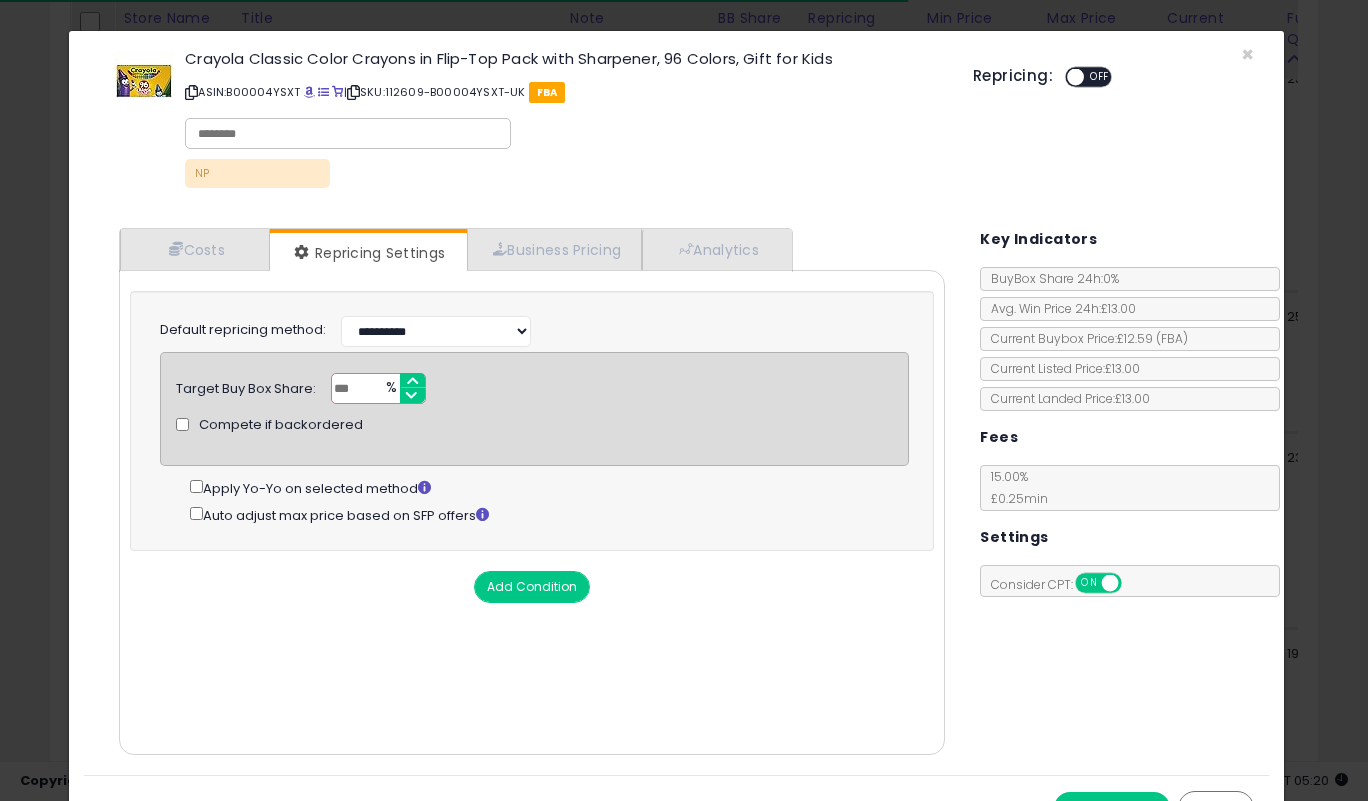 click on "***" at bounding box center [378, 388] 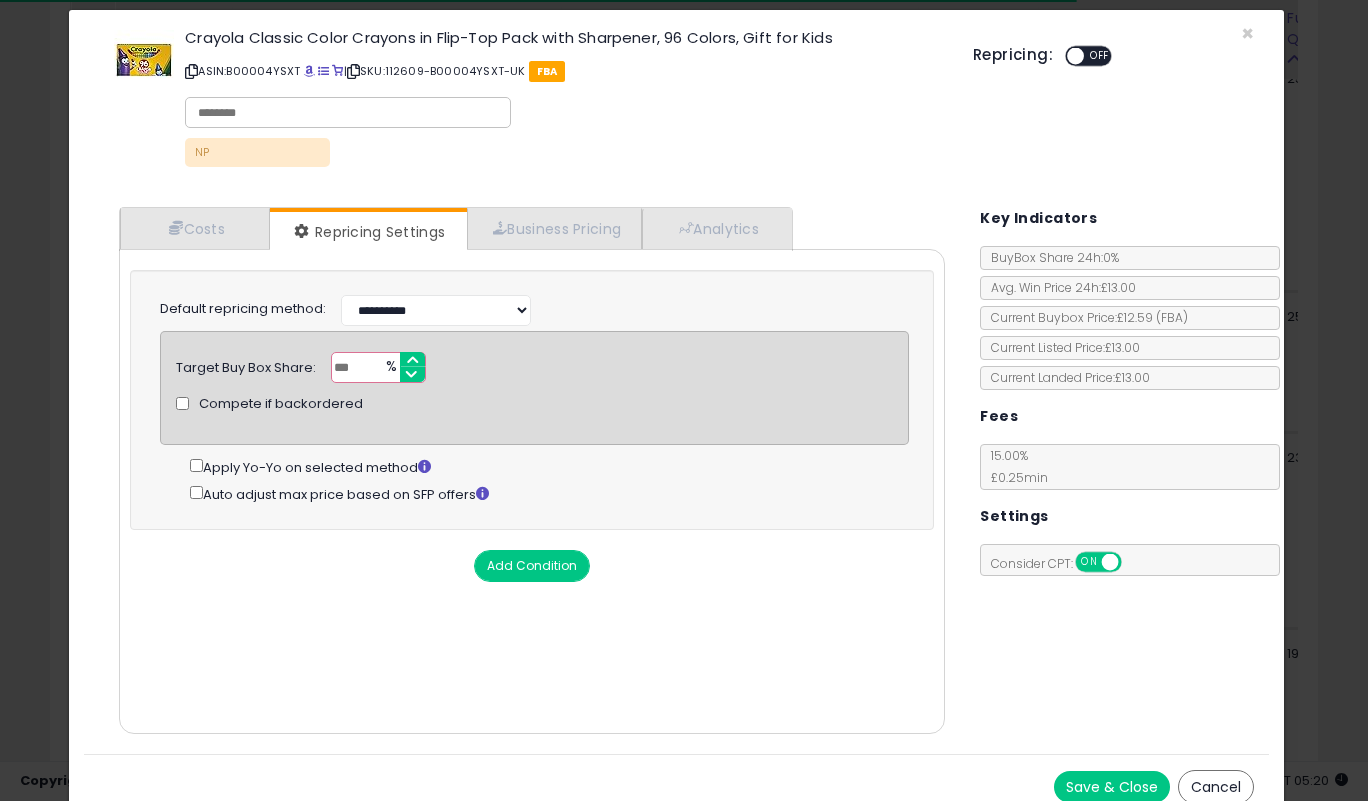 scroll, scrollTop: 38, scrollLeft: 0, axis: vertical 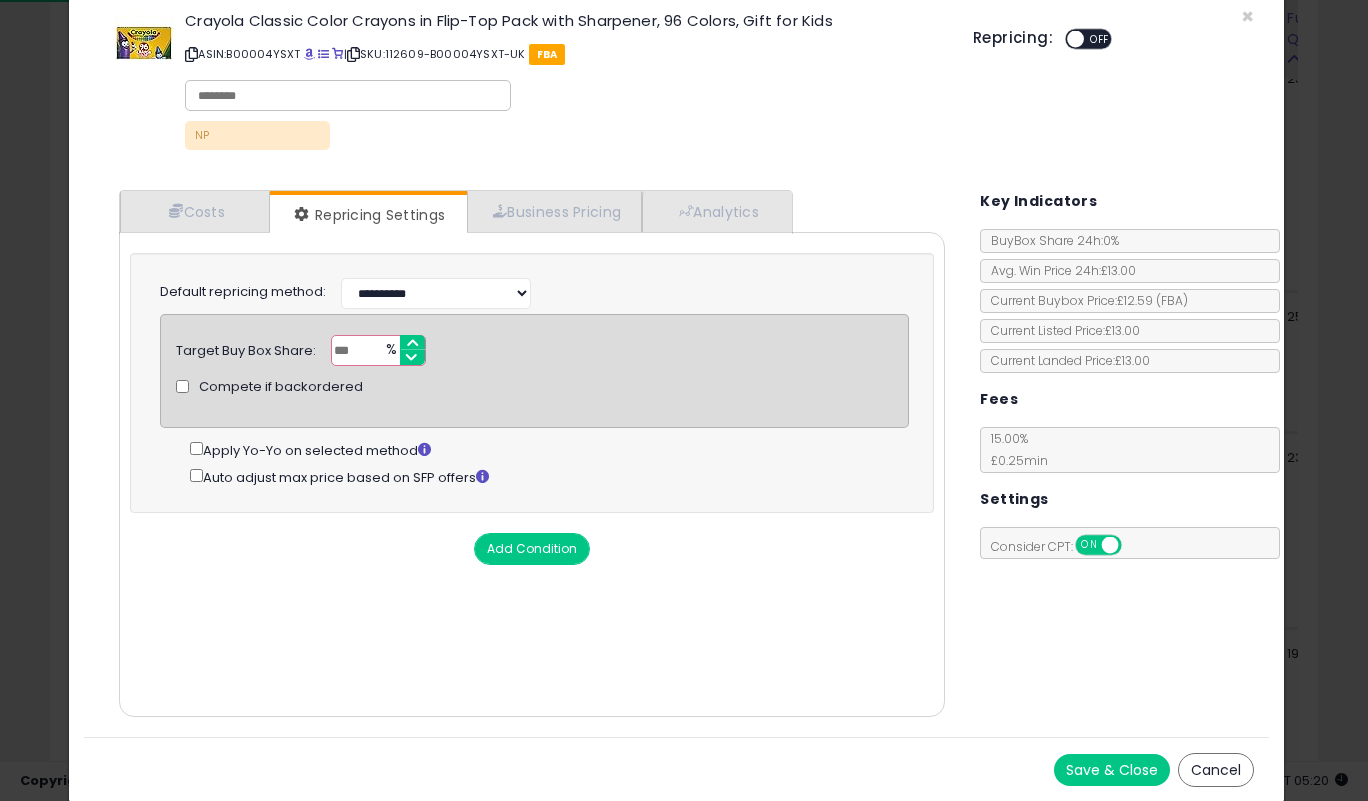 type on "**" 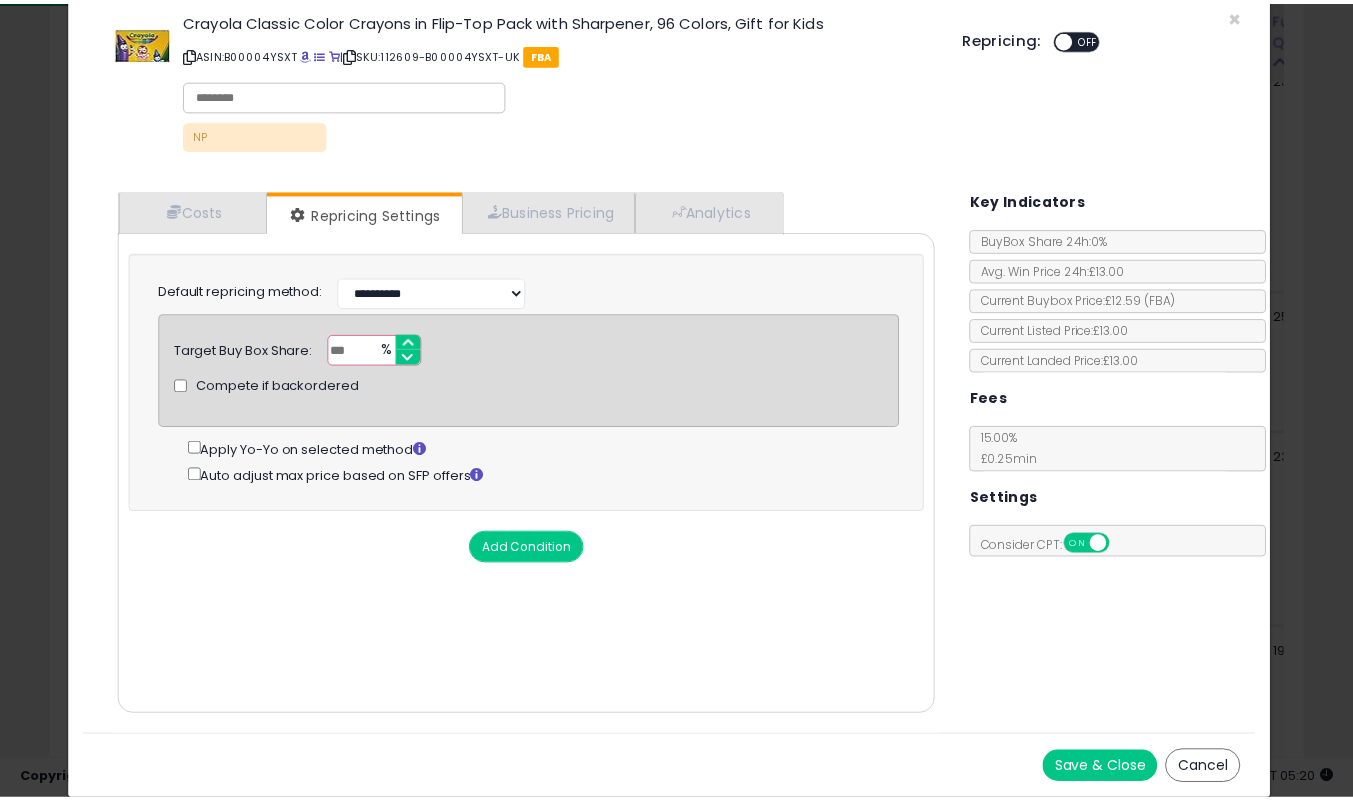 scroll, scrollTop: 0, scrollLeft: 0, axis: both 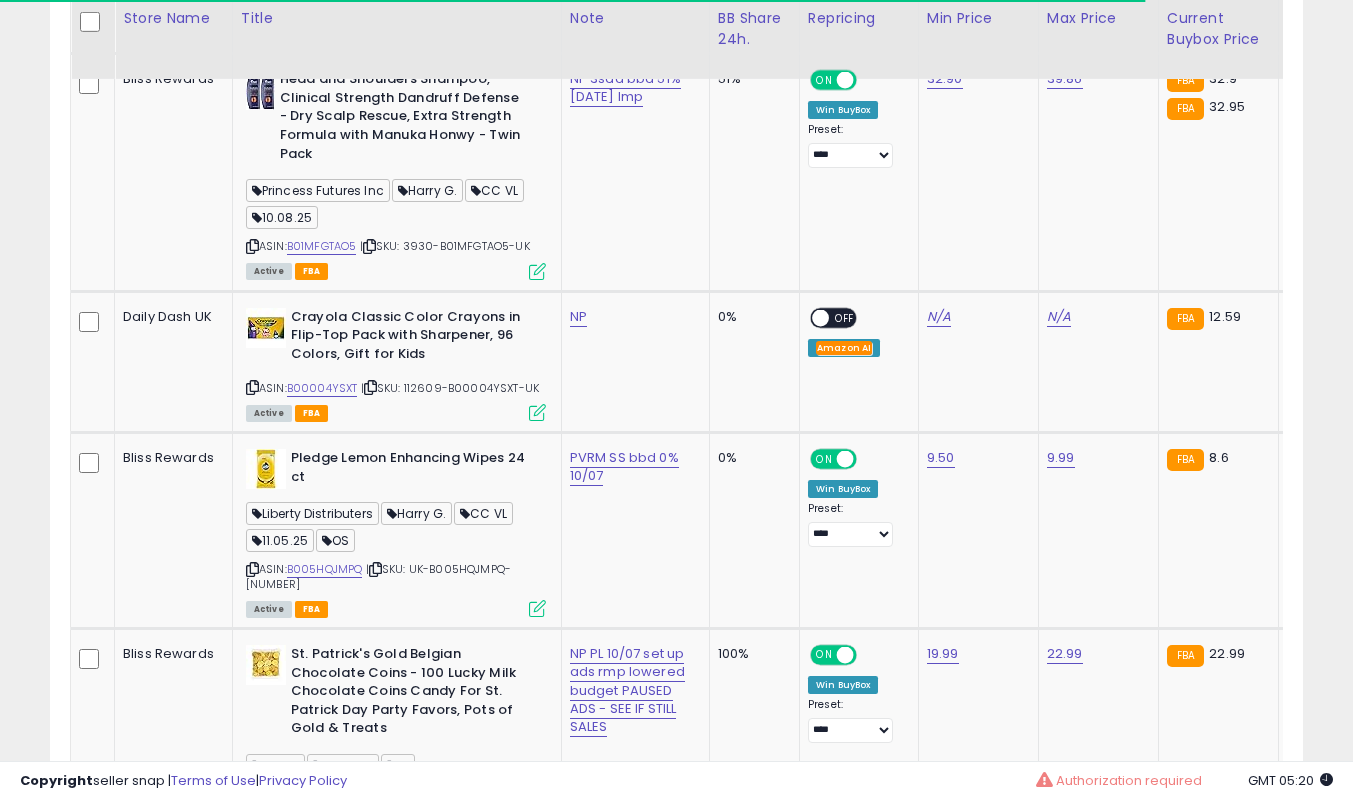 click at bounding box center (252, 387) 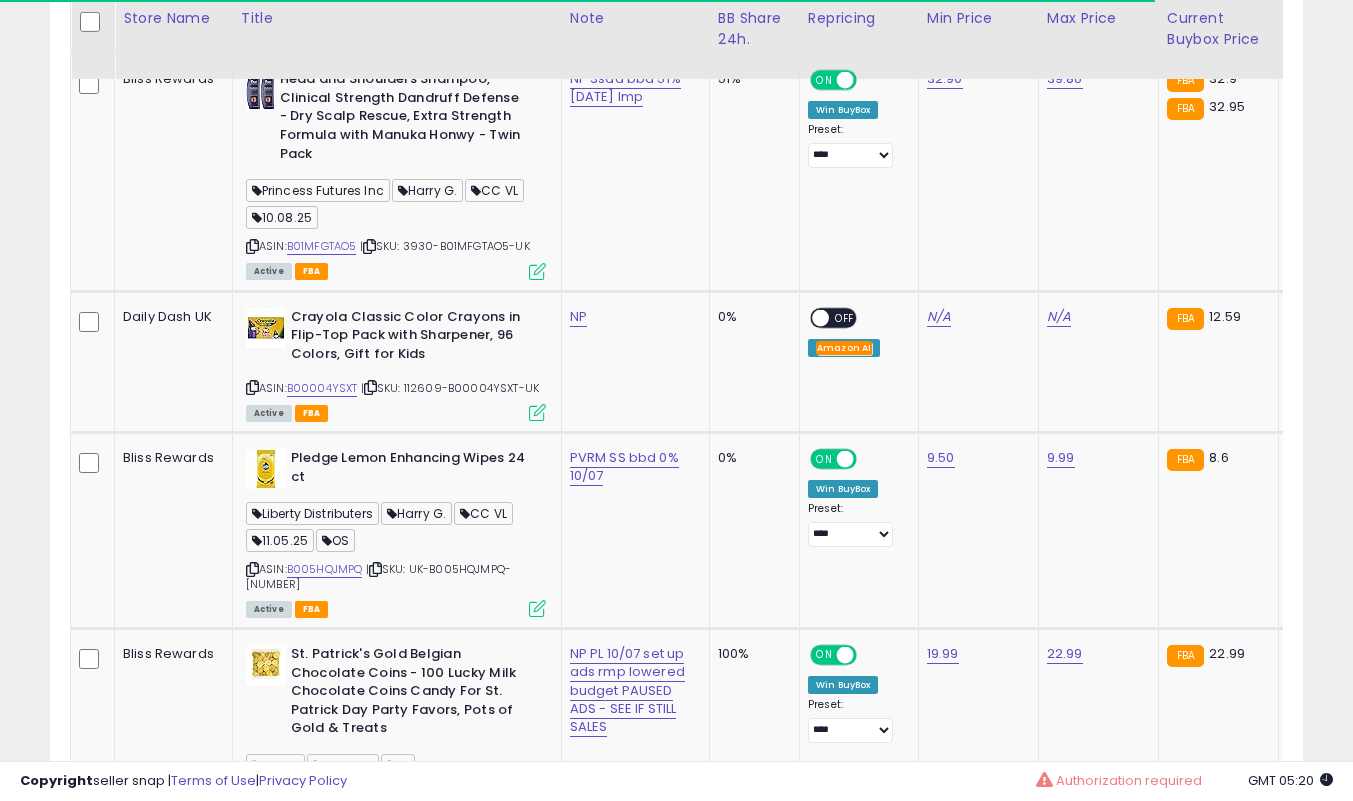 scroll, scrollTop: 410, scrollLeft: 725, axis: both 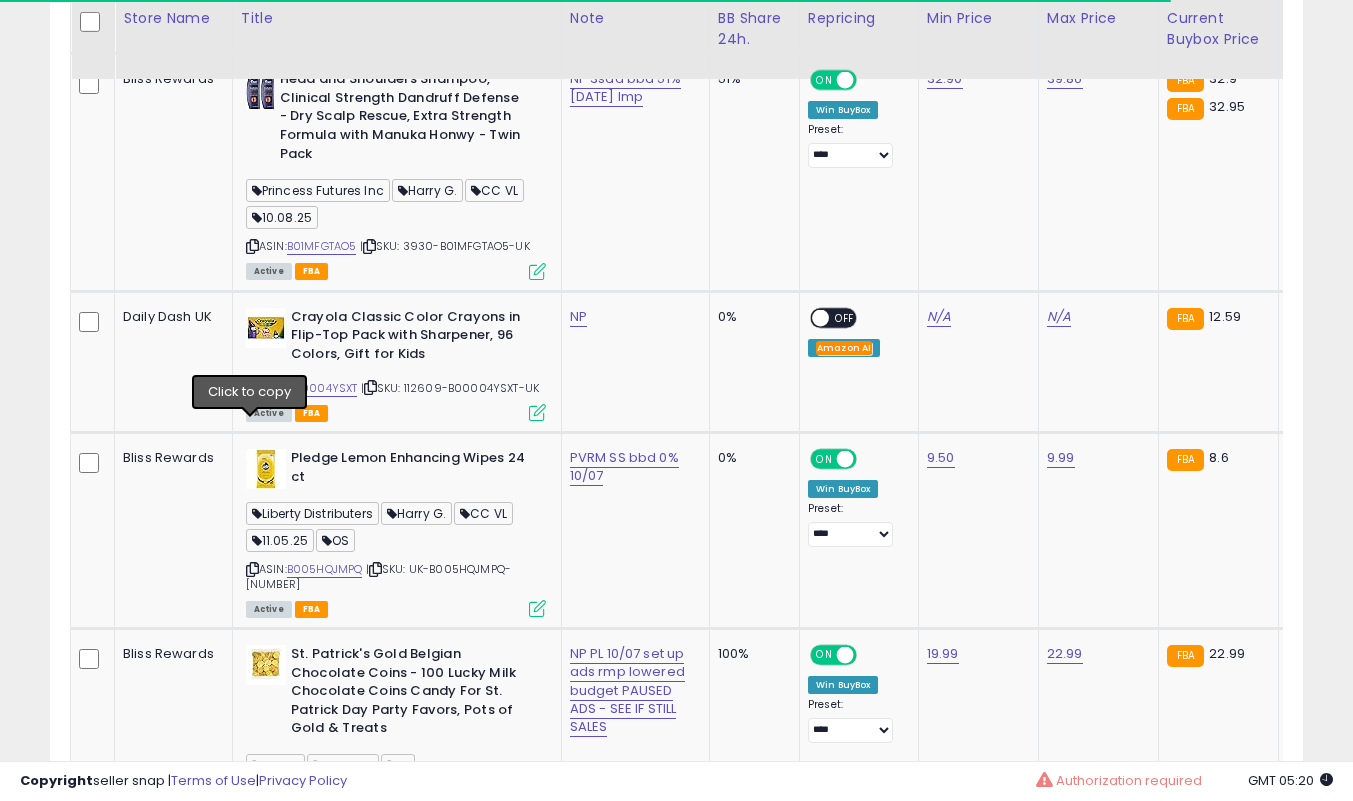 click at bounding box center [252, 387] 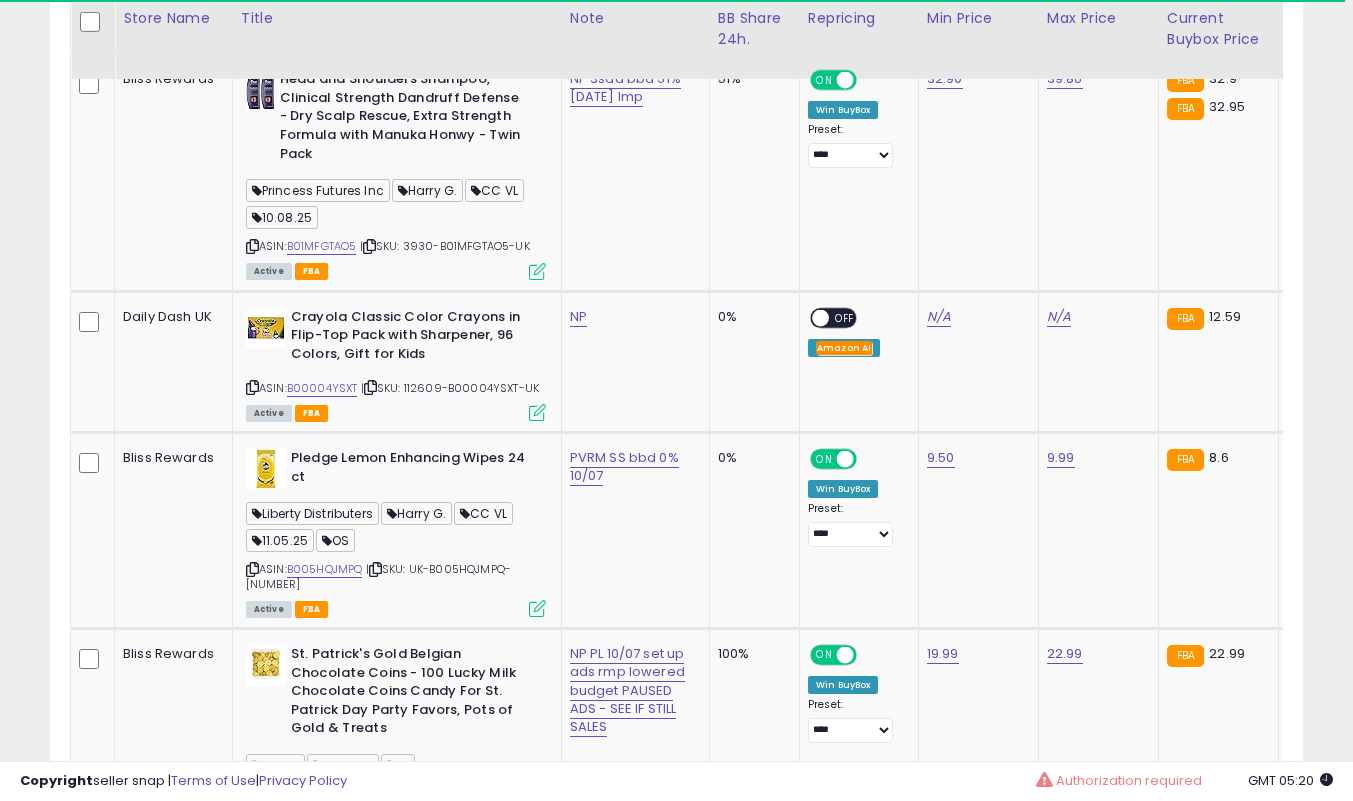 click on "**********" at bounding box center (676, -3378) 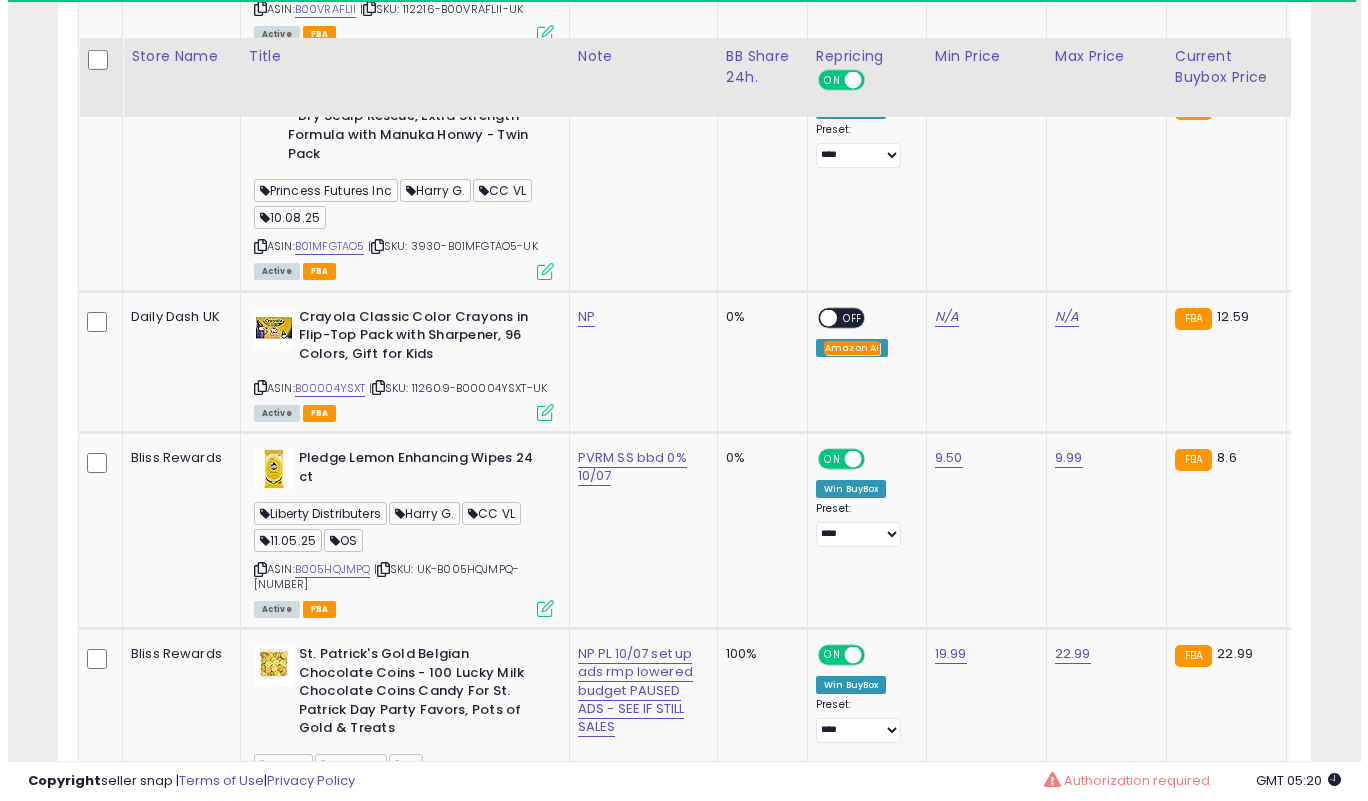 scroll, scrollTop: 9039, scrollLeft: 0, axis: vertical 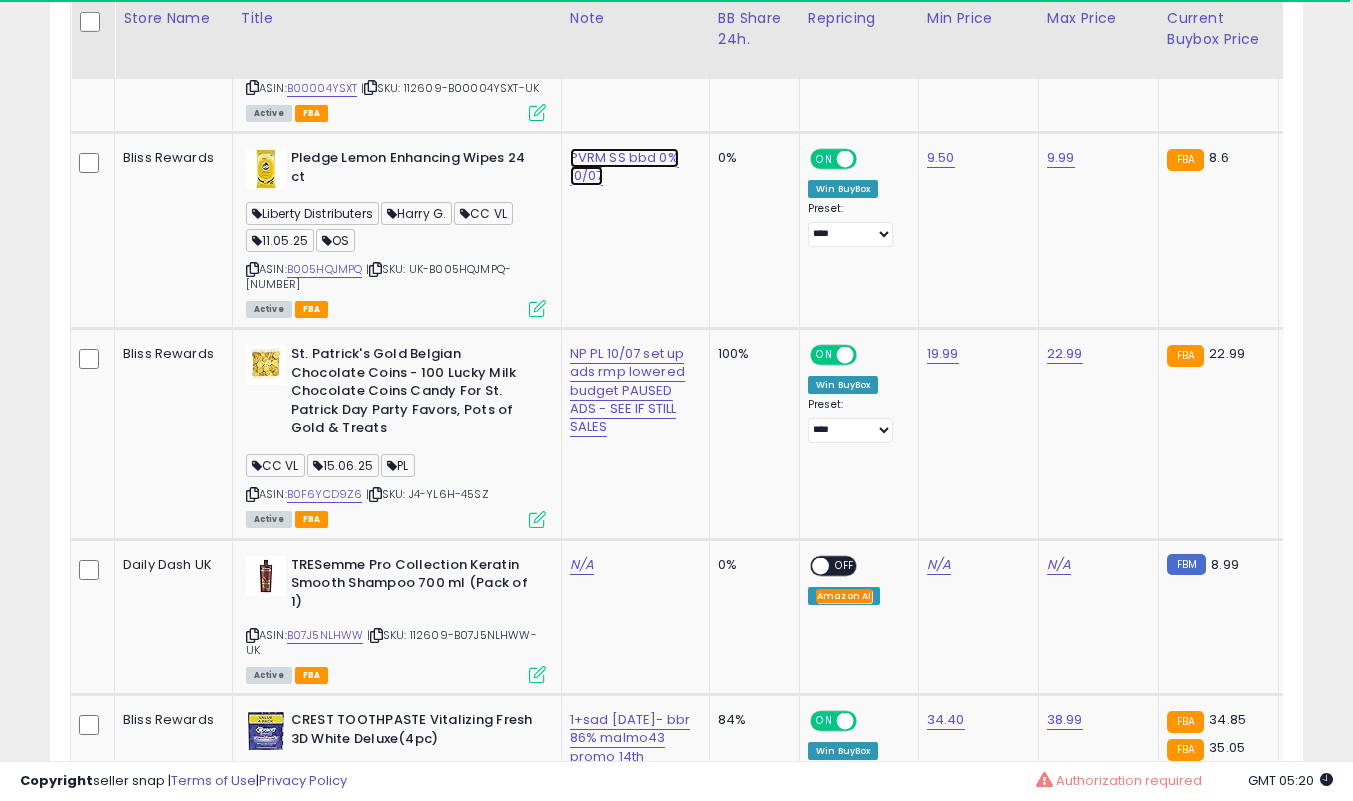 click on "PVRM SS bbd 0% 10/07" at bounding box center [617, -7847] 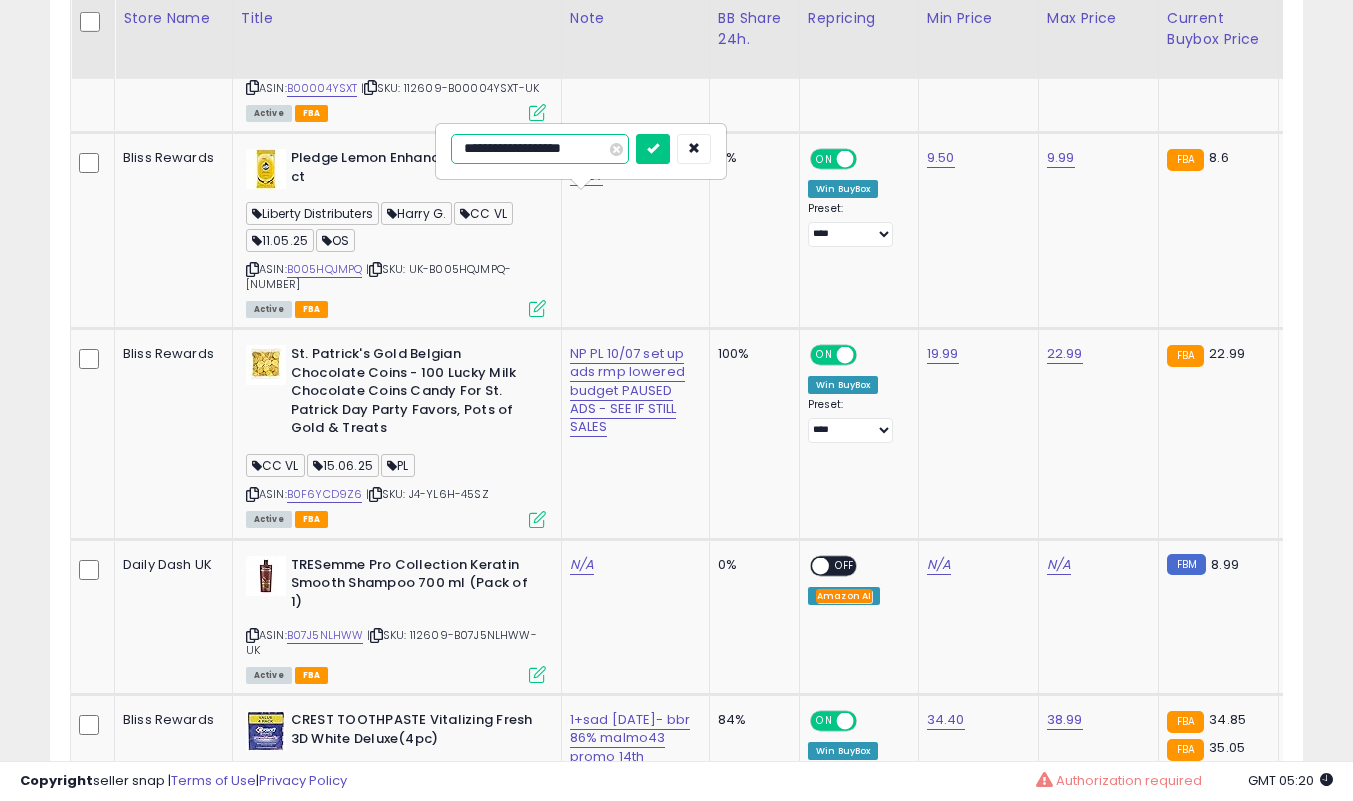 type on "**********" 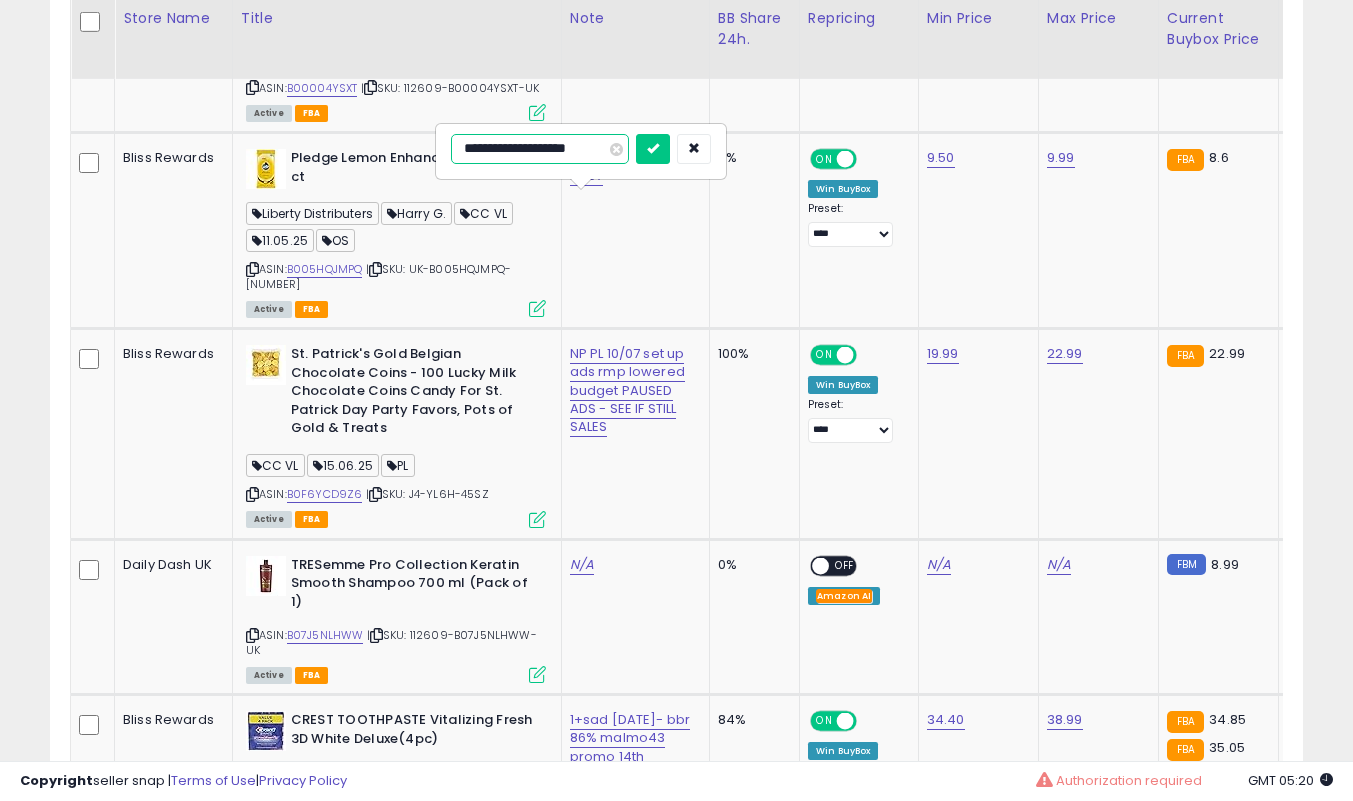 click at bounding box center [653, 149] 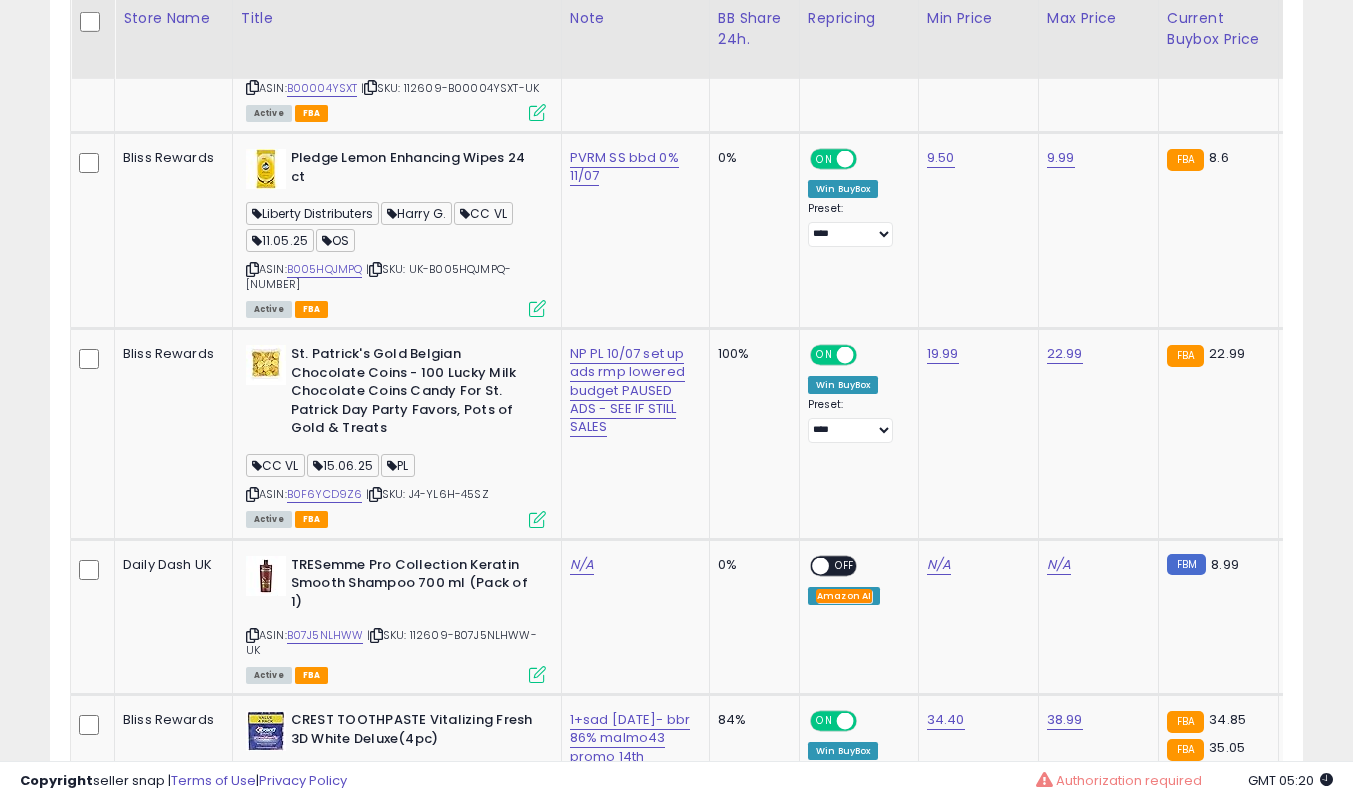 click at bounding box center [537, 308] 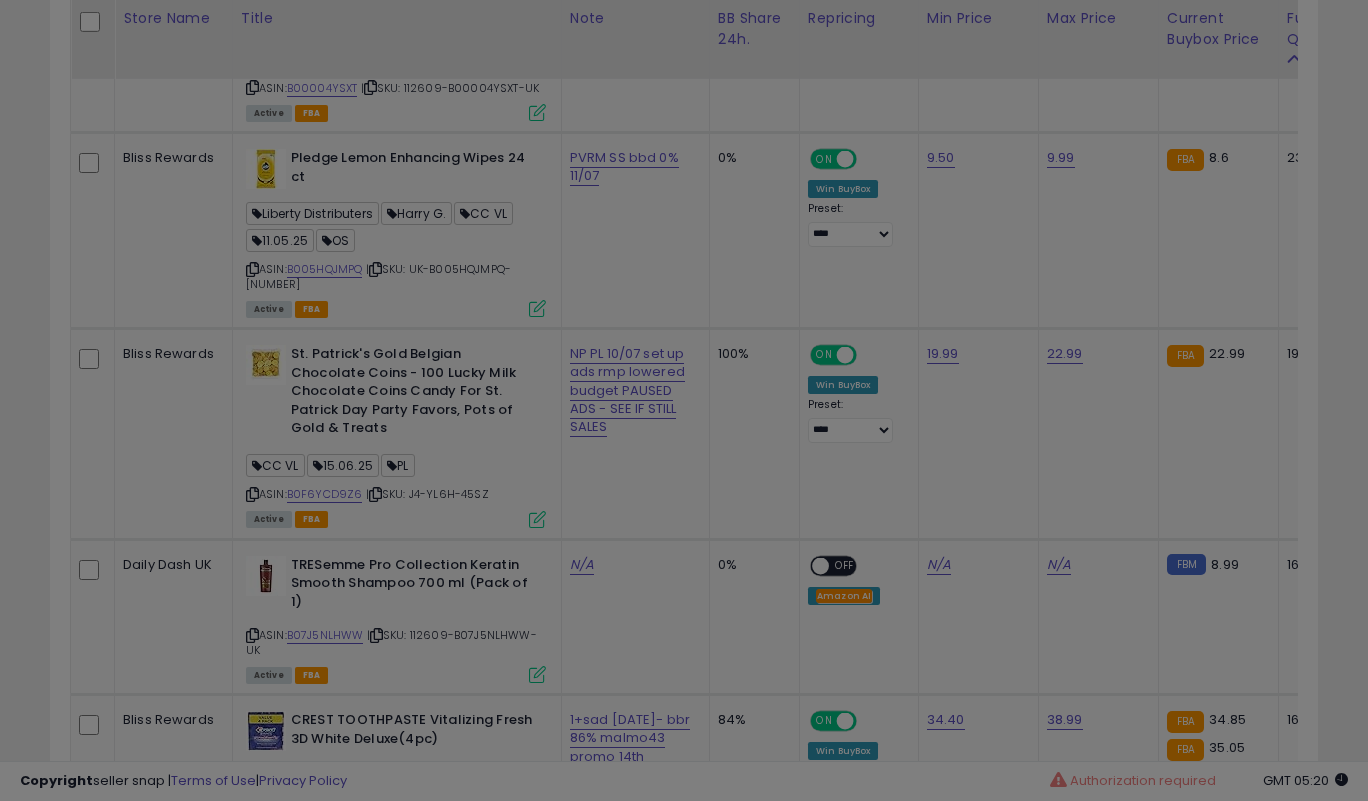 scroll, scrollTop: 999590, scrollLeft: 999266, axis: both 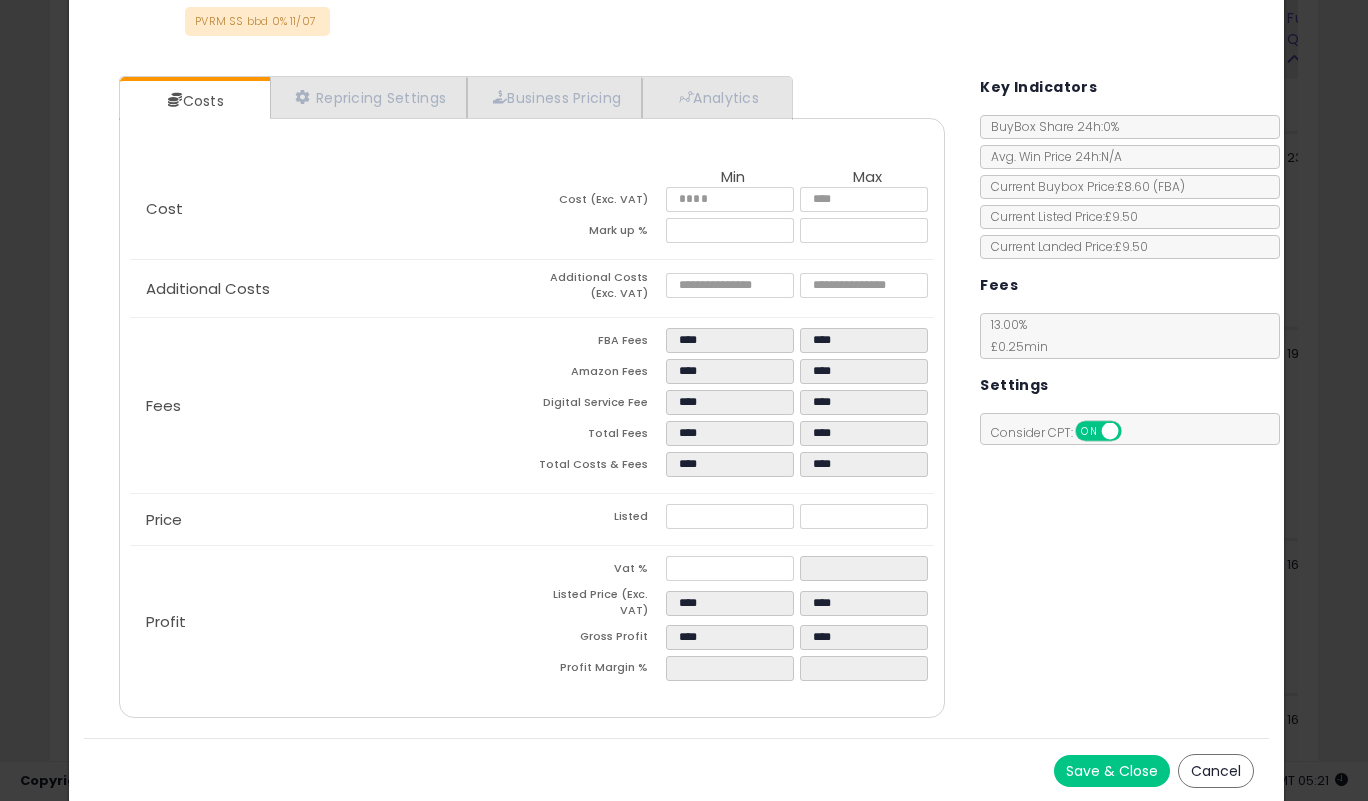 click on "Costs
Repricing Settings
Business Pricing
Analytics
Cost" at bounding box center (677, 399) 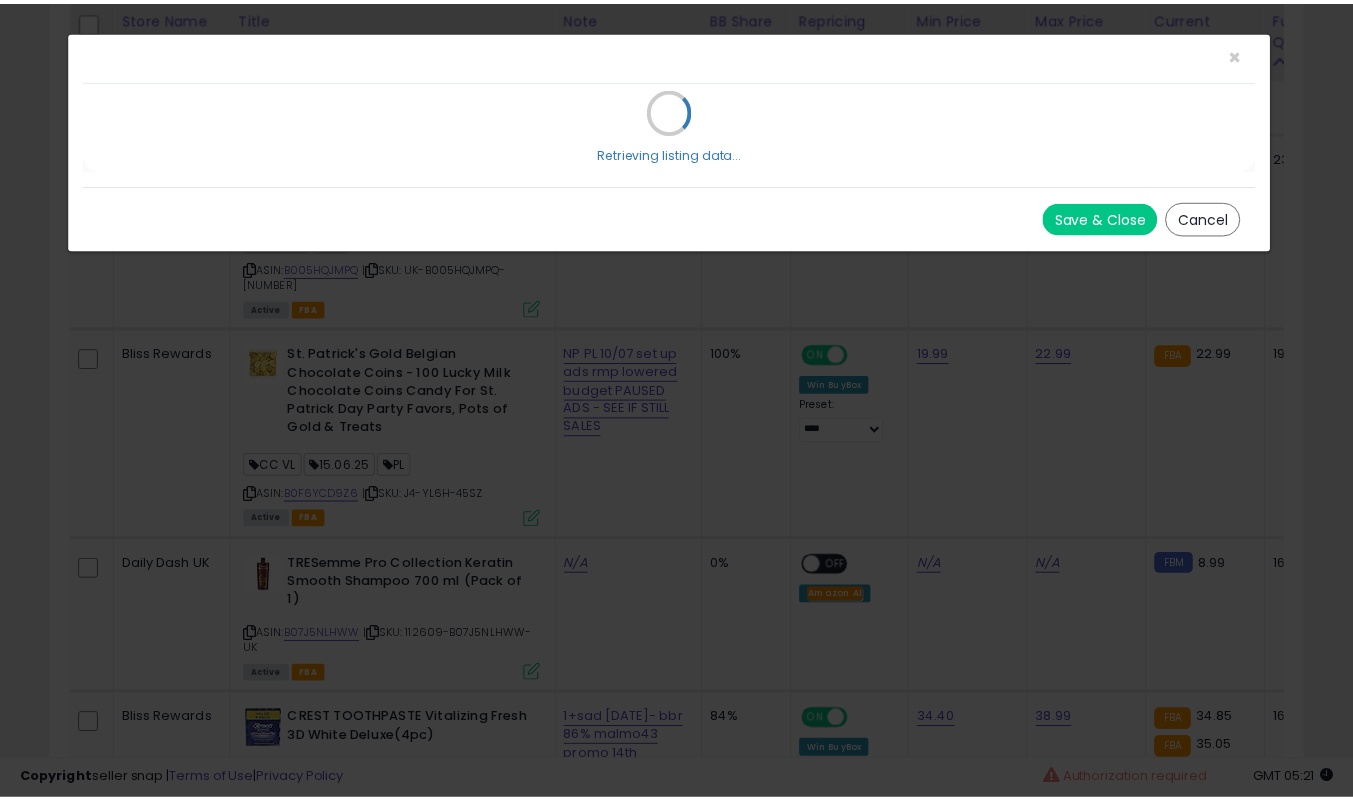 scroll, scrollTop: 0, scrollLeft: 0, axis: both 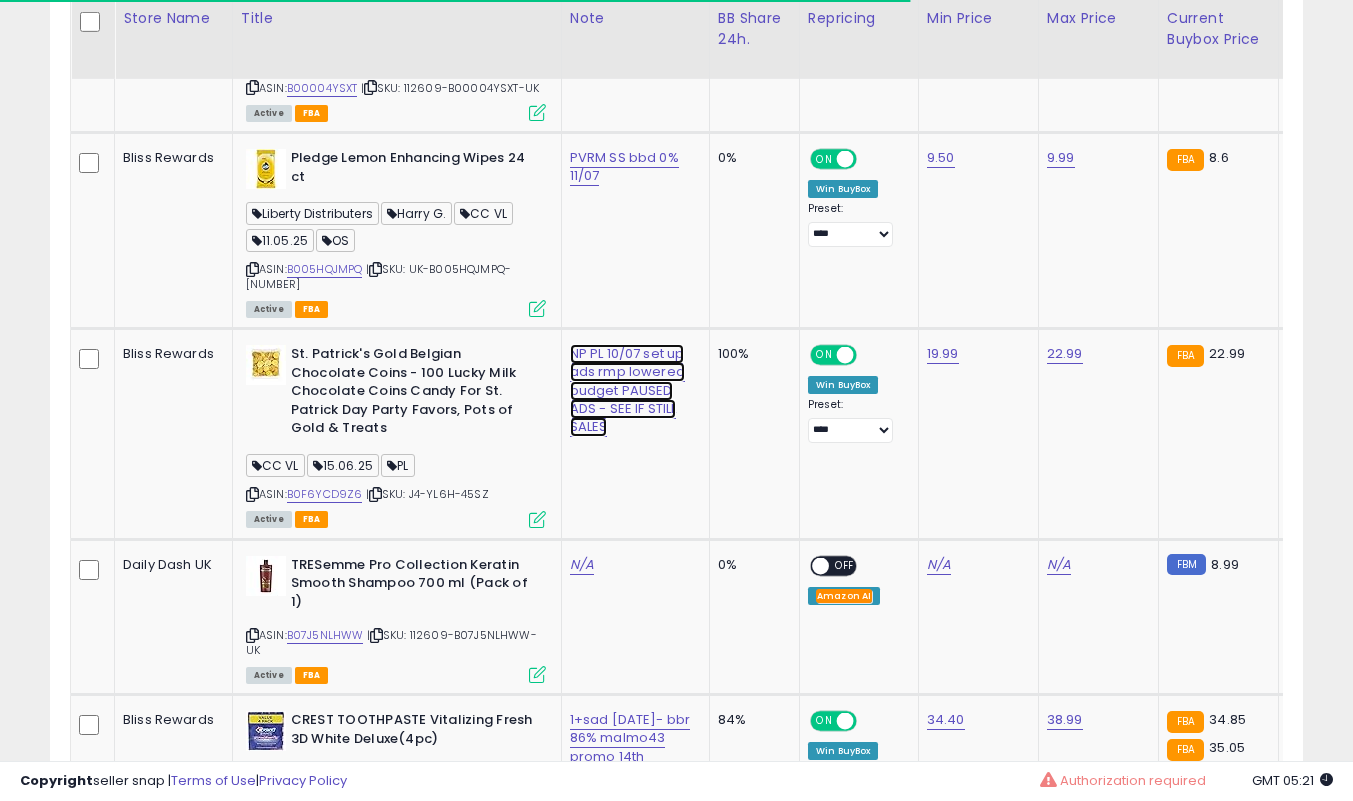 click on "NP PL 10/07 set up ads  rmp lowered budget PAUSED ADS - SEE IF STILL SALES" at bounding box center (617, -7847) 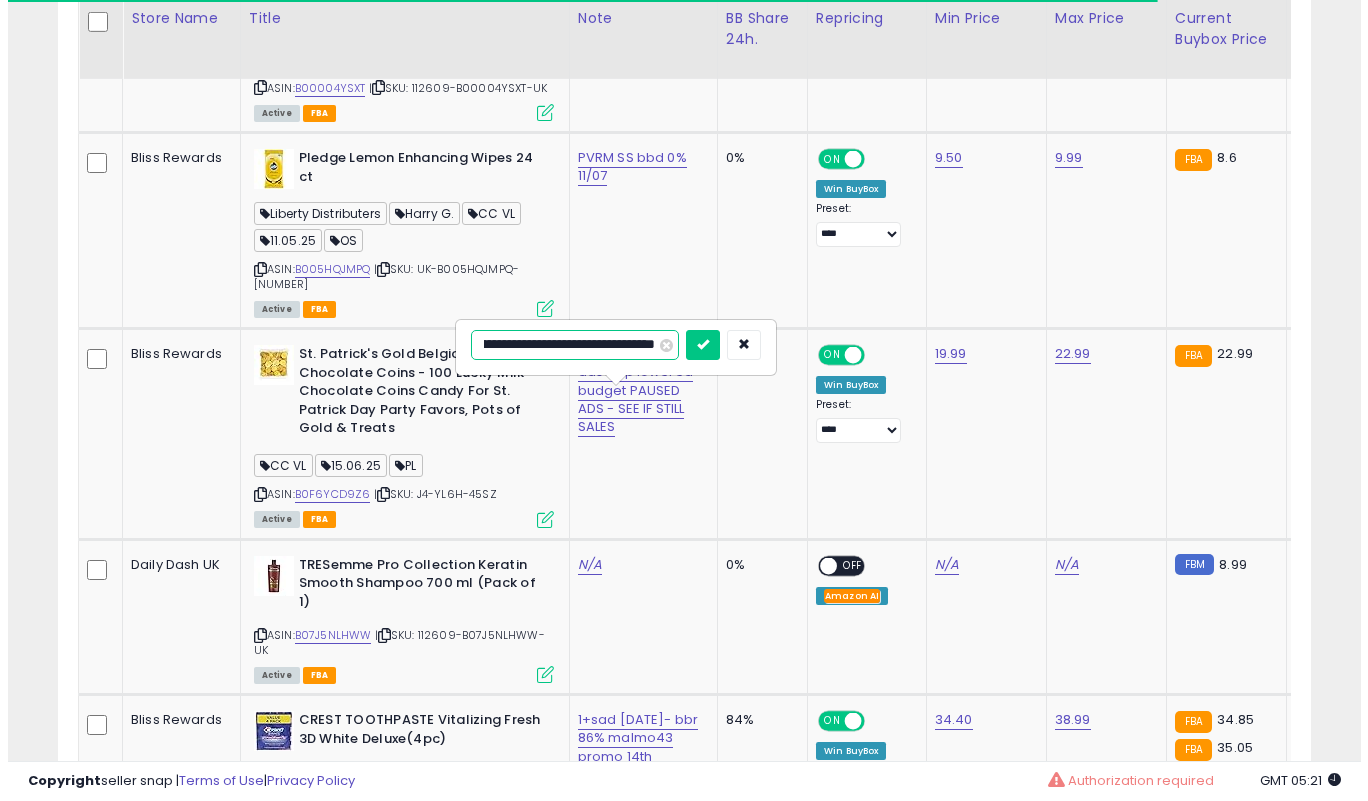 scroll, scrollTop: 0, scrollLeft: 0, axis: both 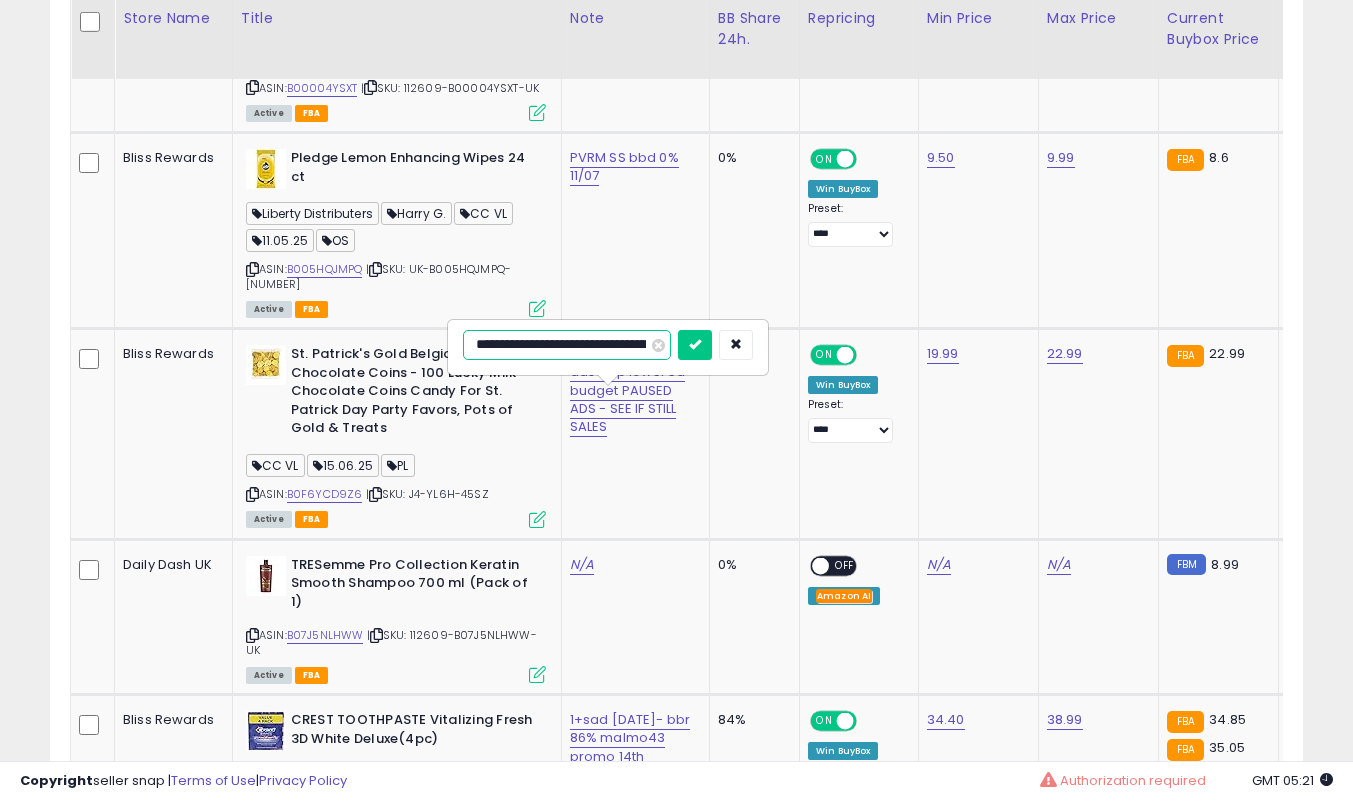 type on "**********" 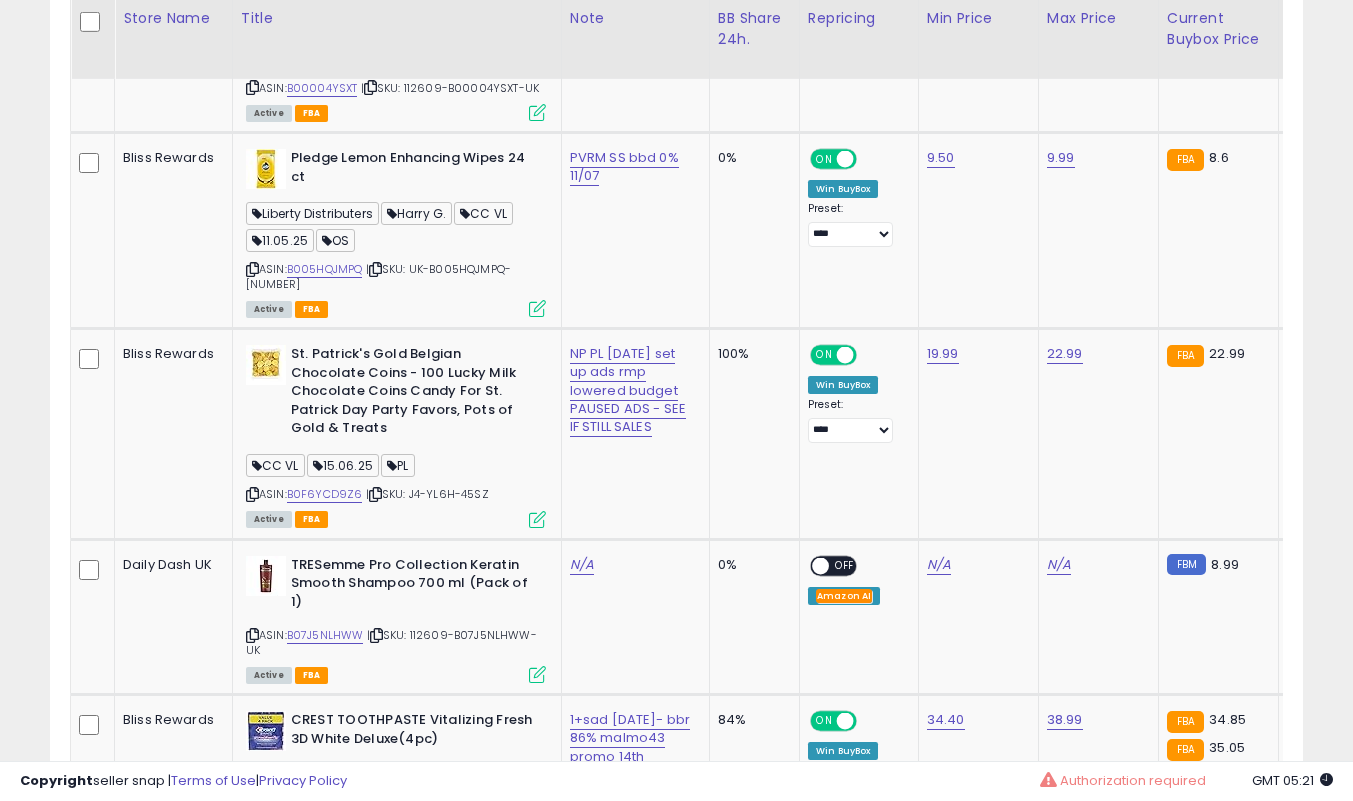 click at bounding box center [537, 519] 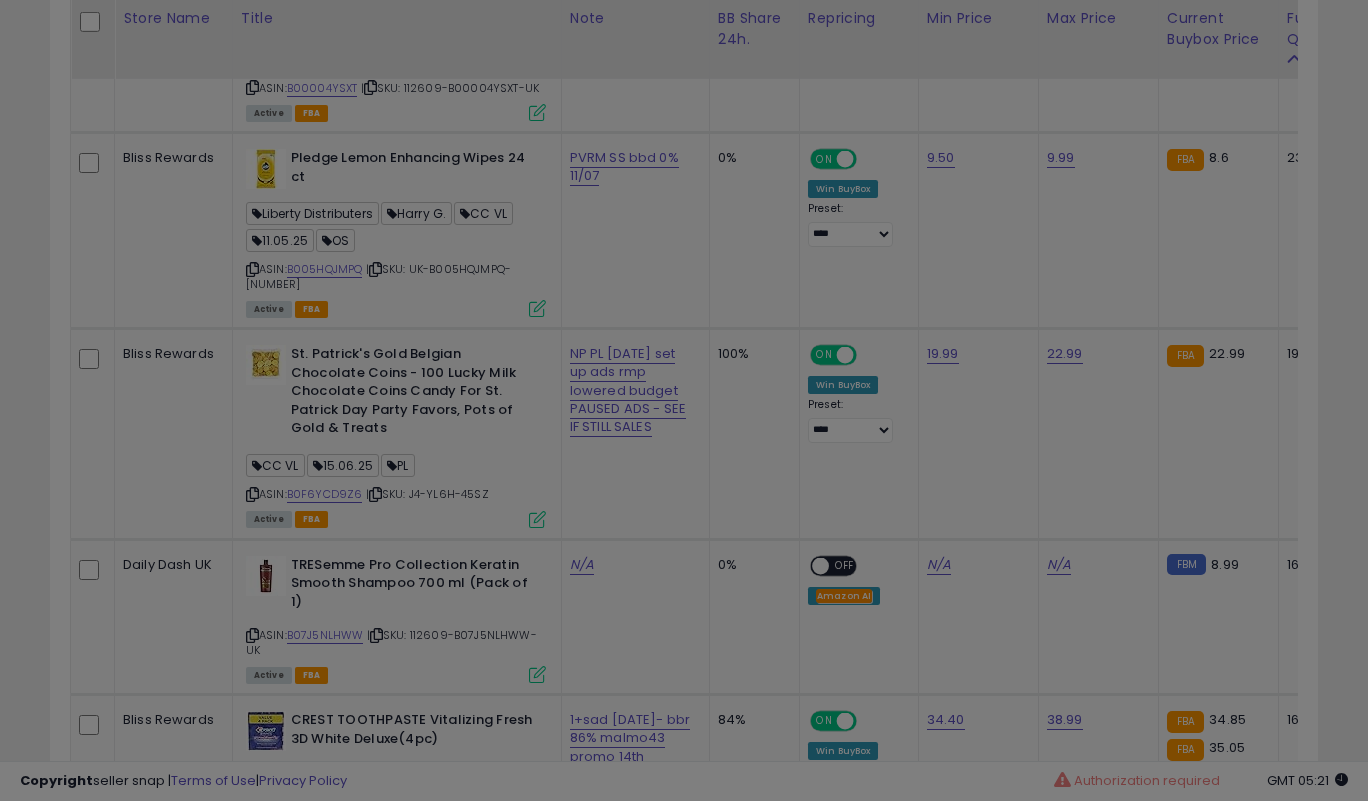 scroll, scrollTop: 999590, scrollLeft: 999266, axis: both 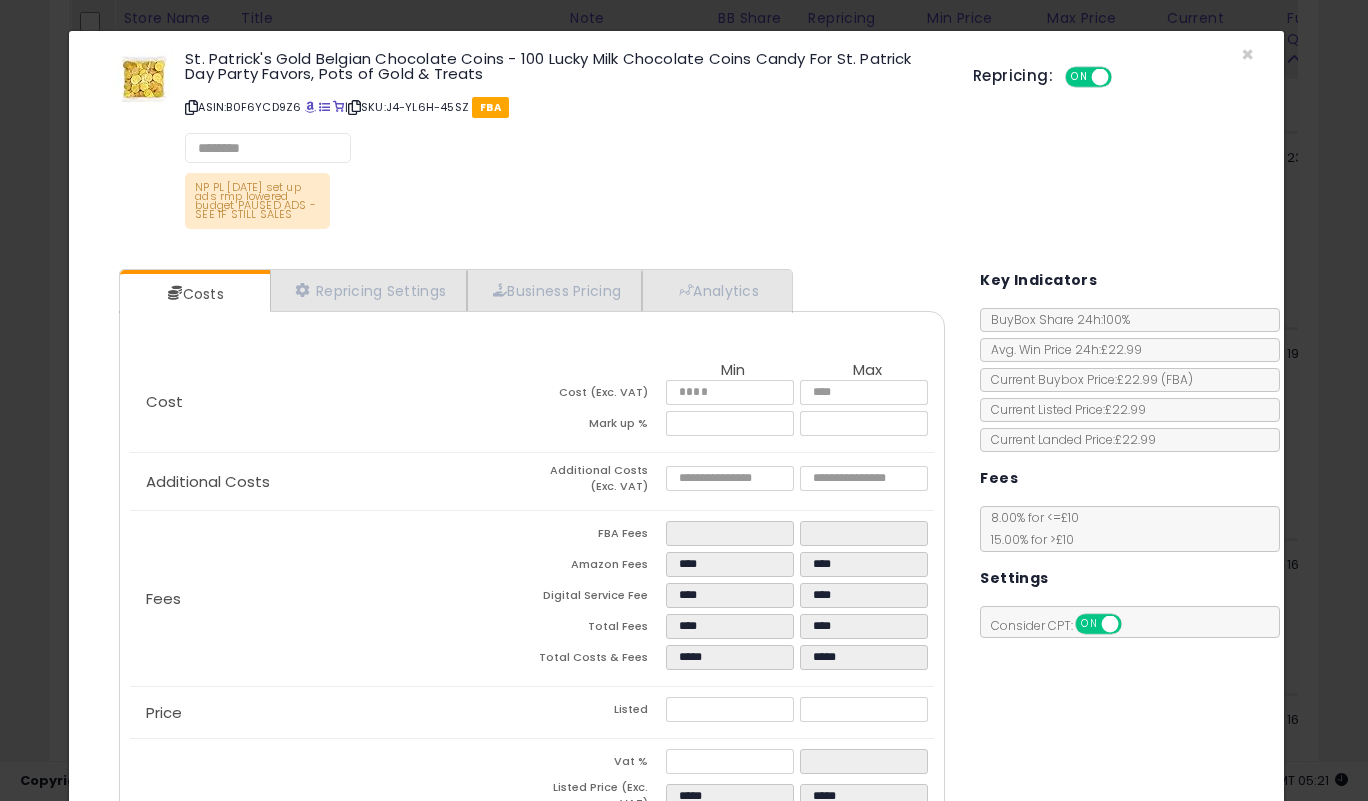click on "Costs
Repricing Settings
Business Pricing
Analytics
Cost" at bounding box center (532, 592) 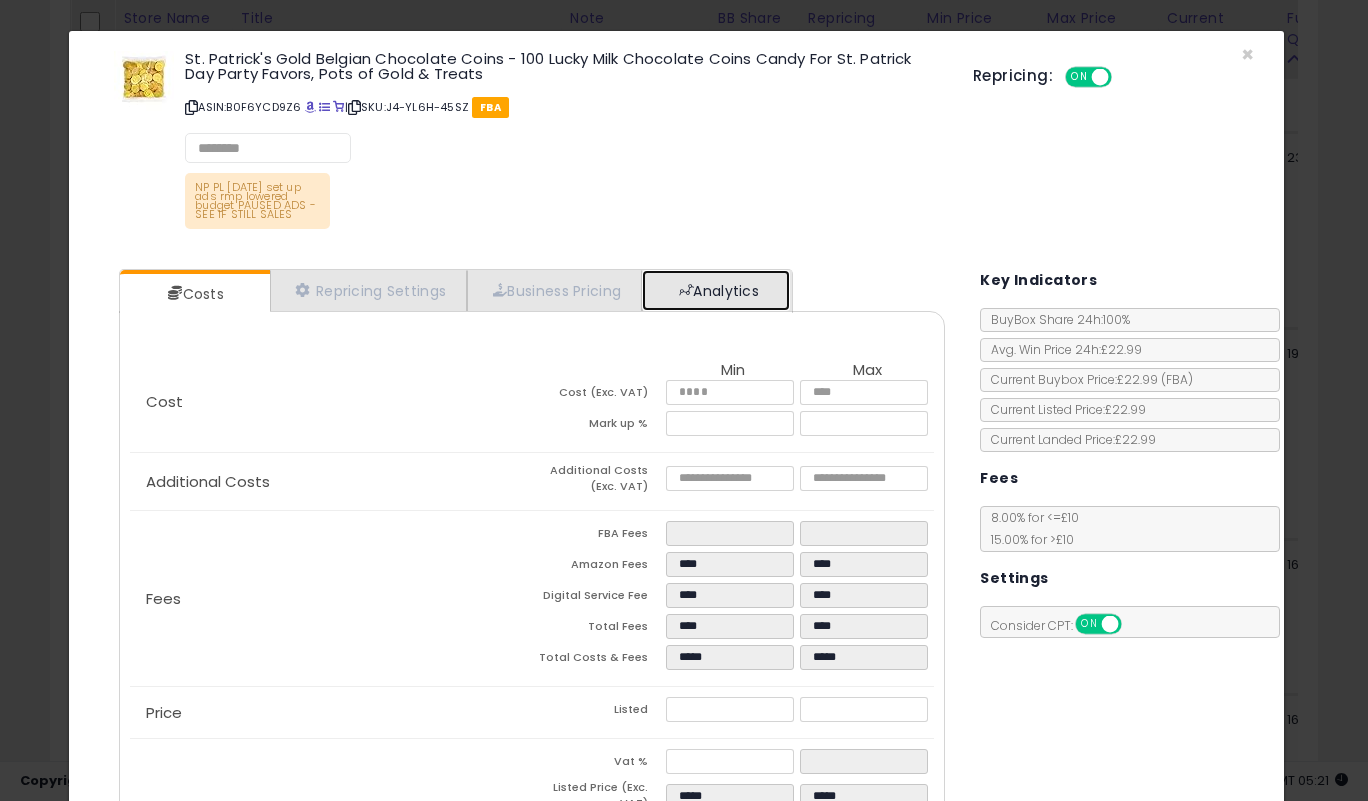 click on "Analytics" at bounding box center [716, 290] 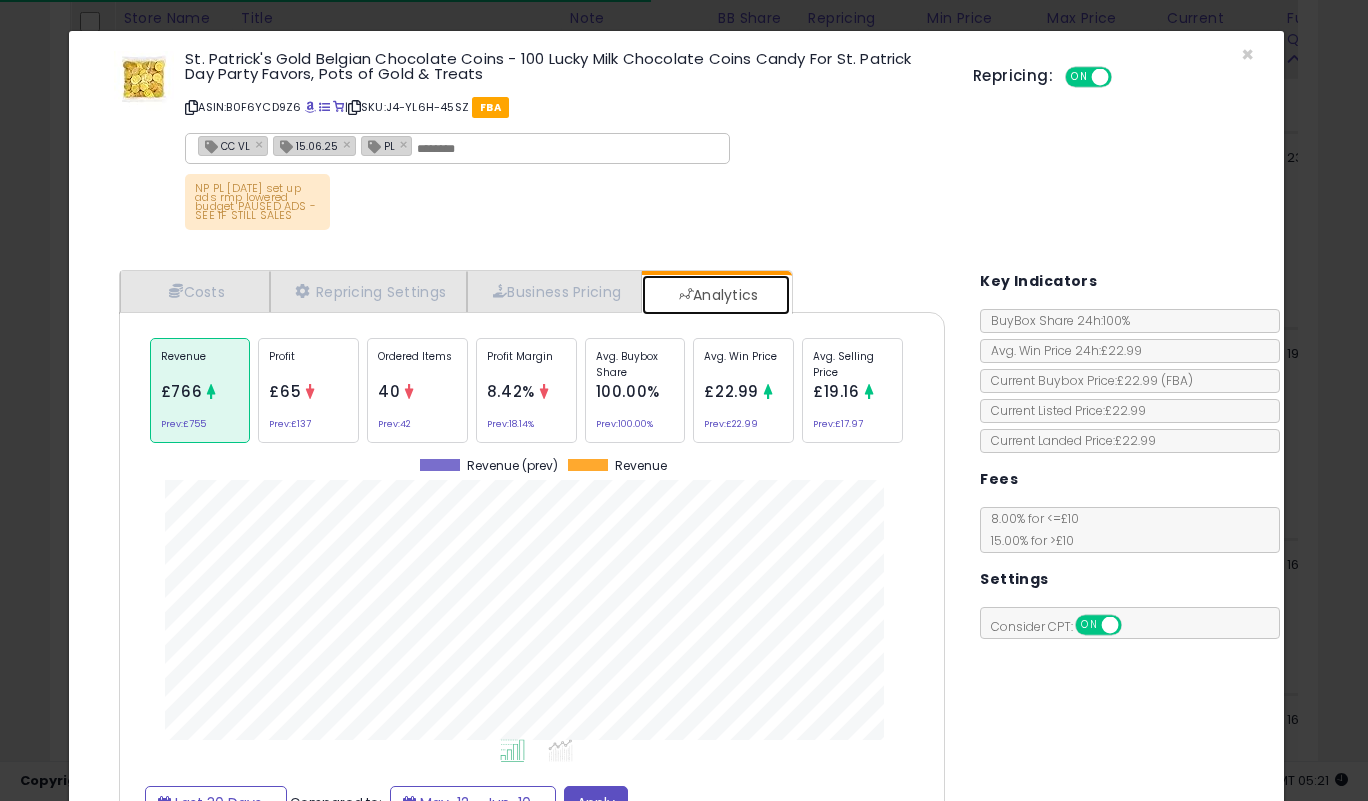 scroll, scrollTop: 133, scrollLeft: 0, axis: vertical 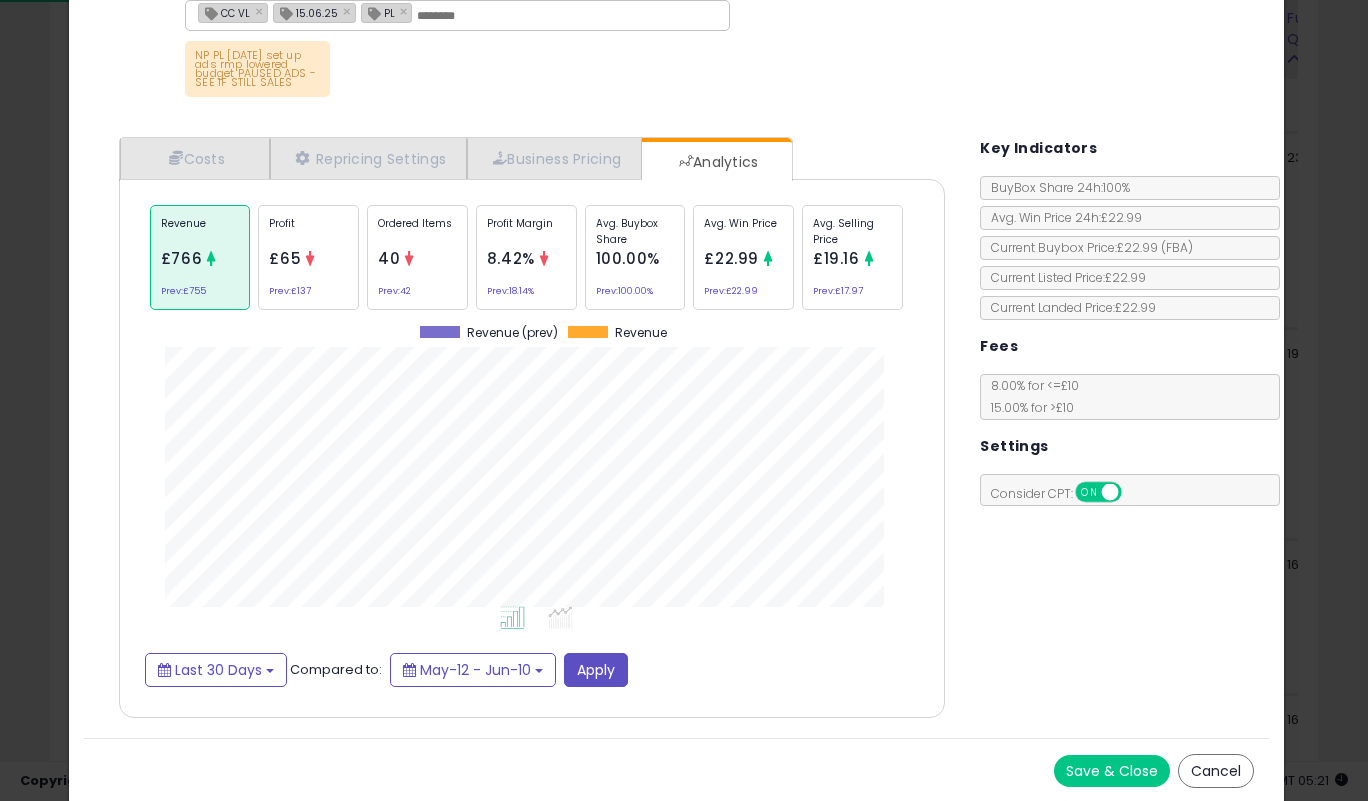 click on "Save & Close" at bounding box center [1112, 771] 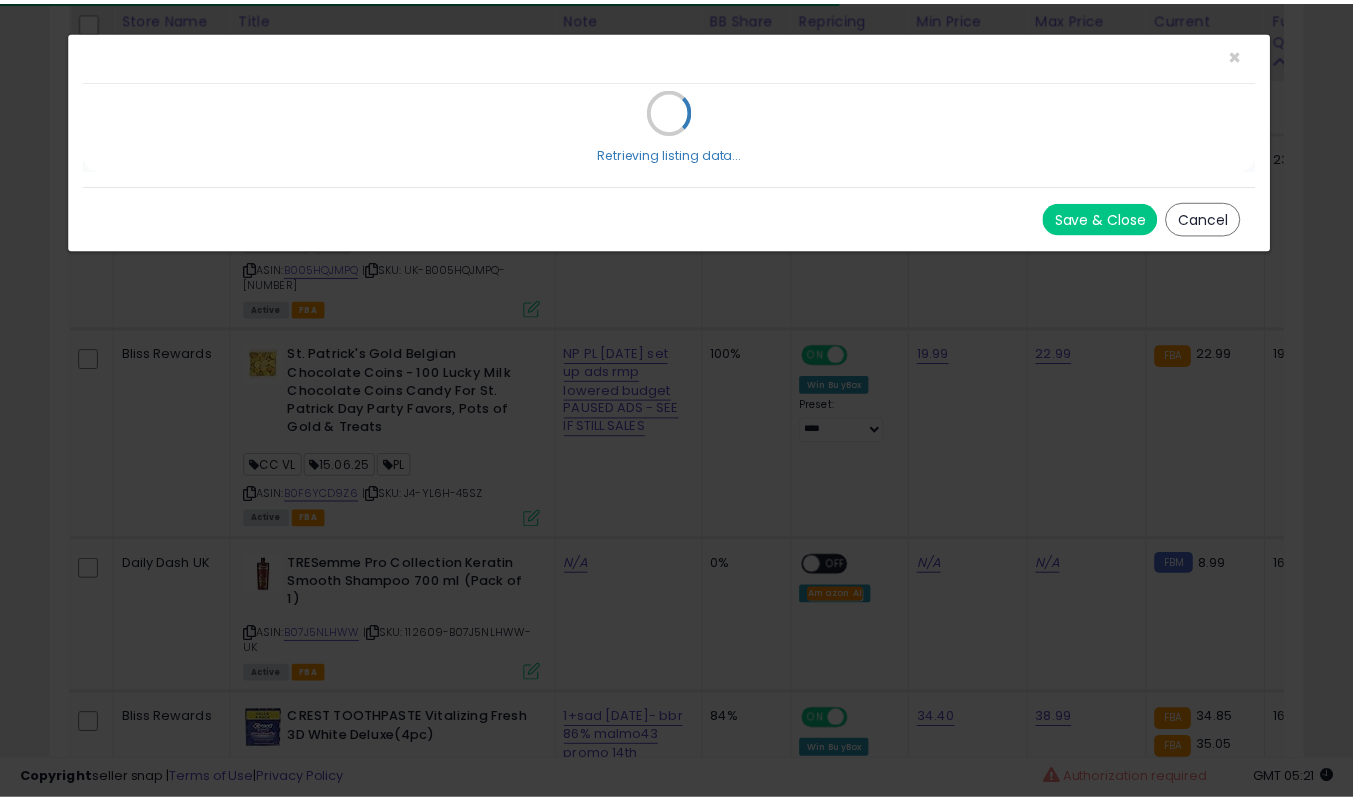 scroll, scrollTop: 0, scrollLeft: 0, axis: both 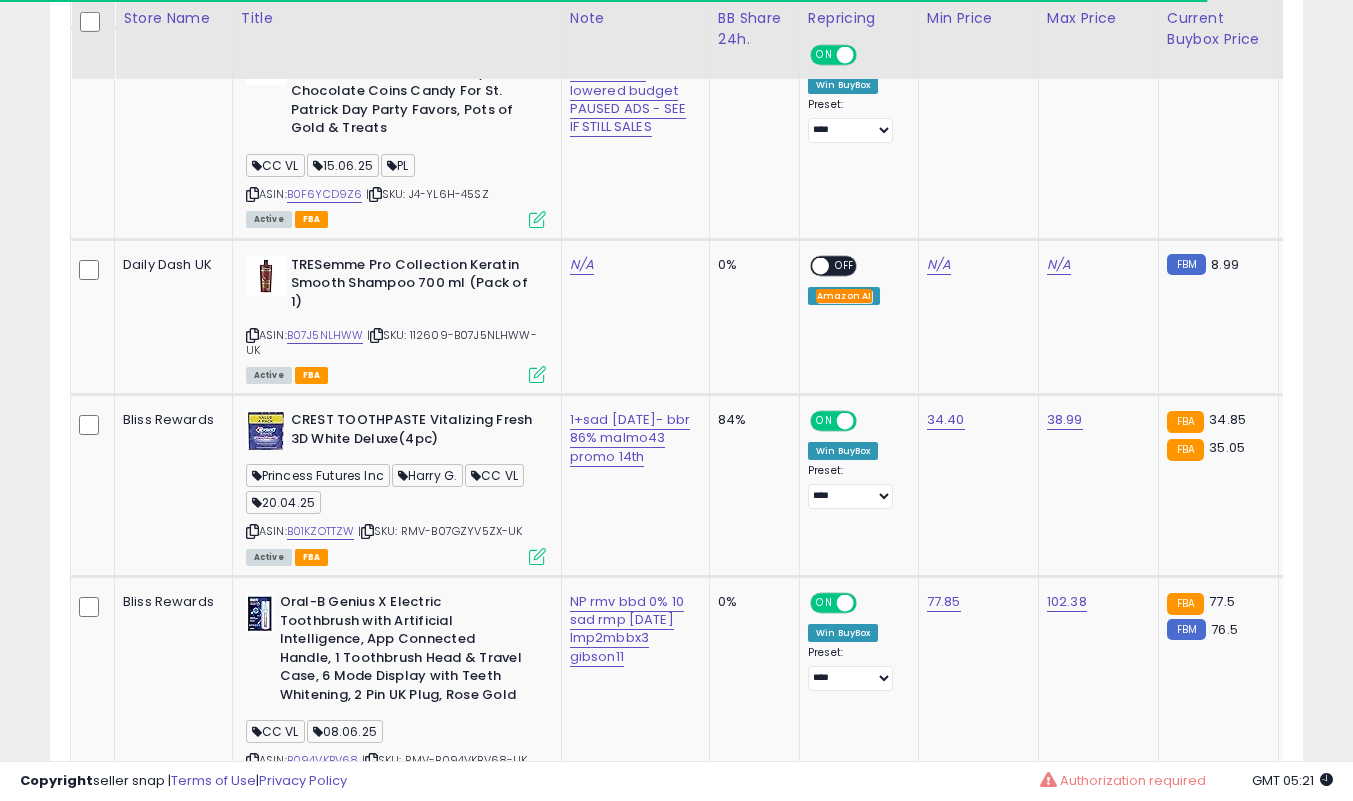 click at bounding box center [252, 335] 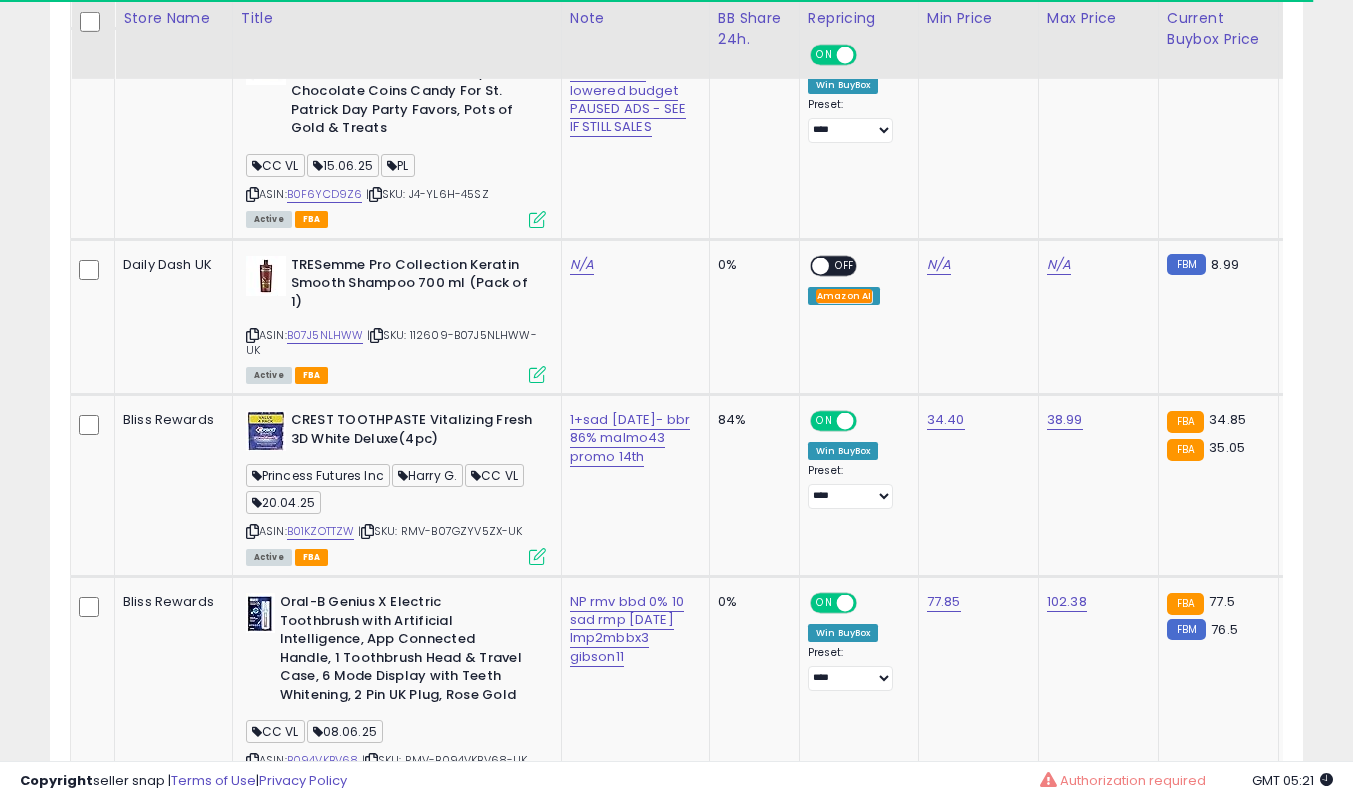 click on "**********" at bounding box center (676, -3978) 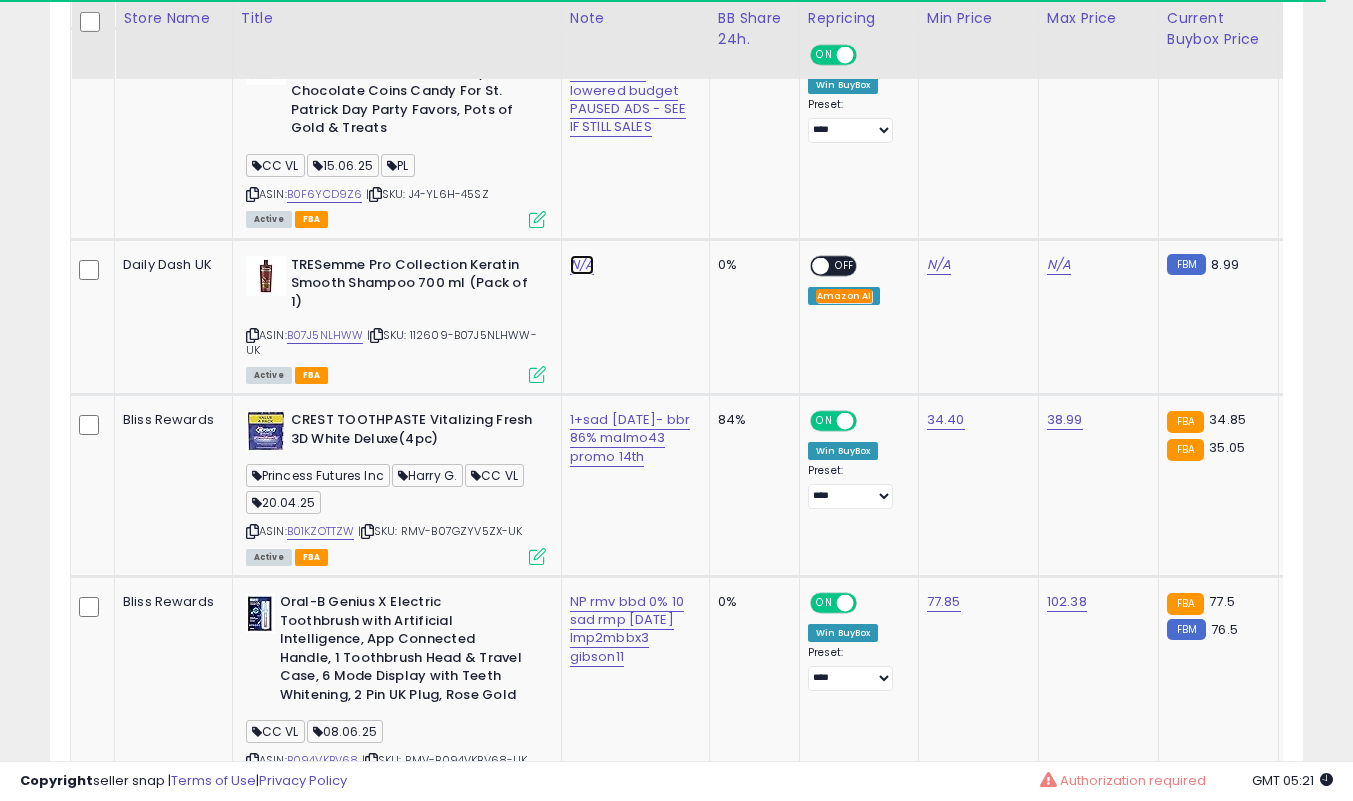 click on "N/A" at bounding box center (582, 265) 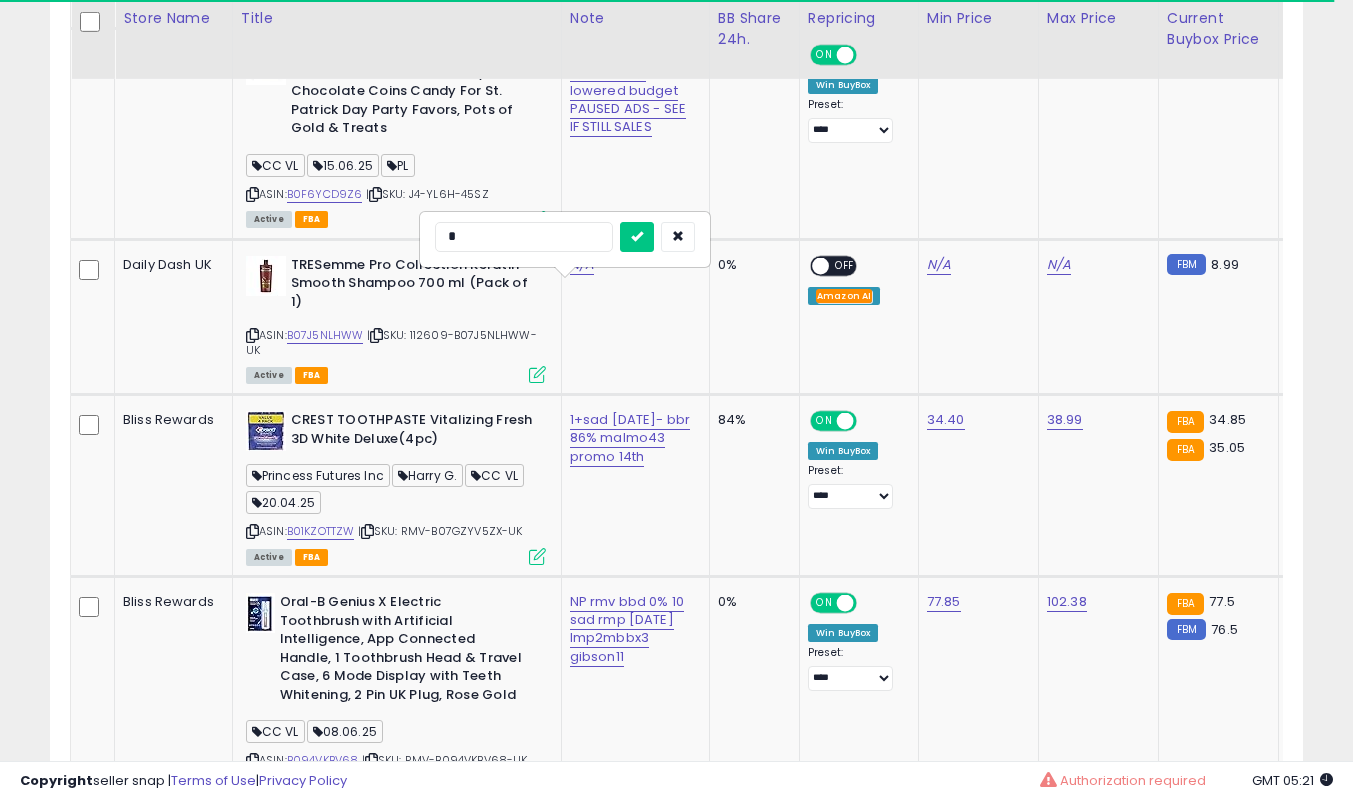 type on "**" 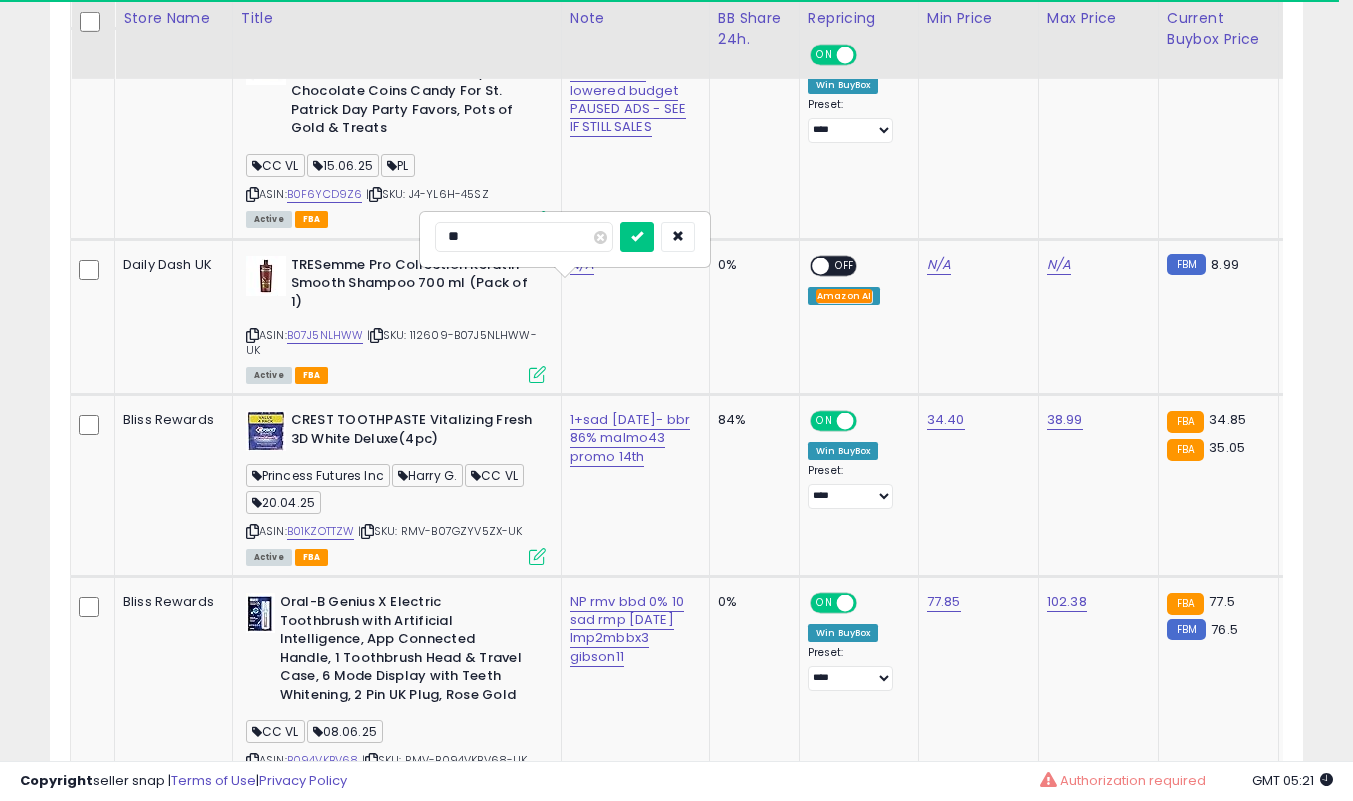 click at bounding box center (637, 237) 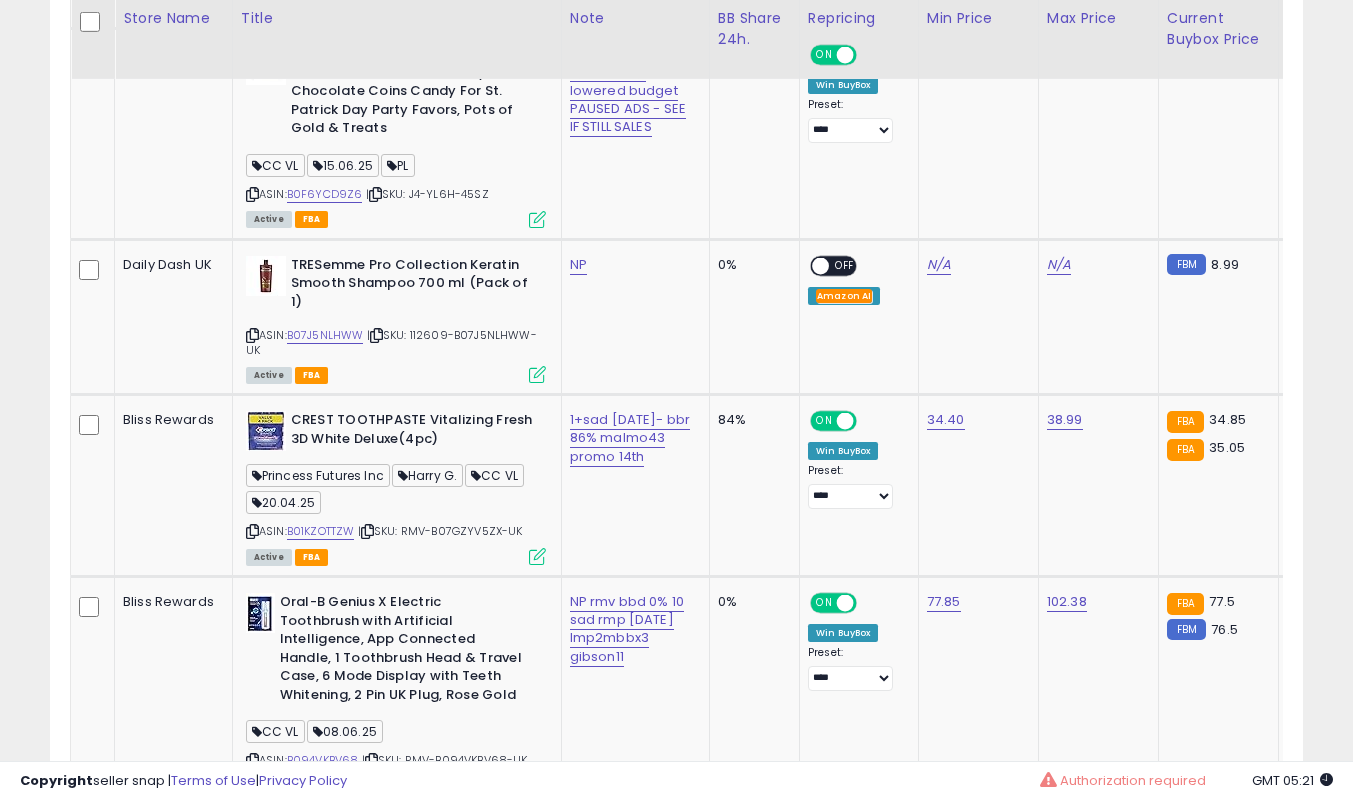 click at bounding box center [537, 374] 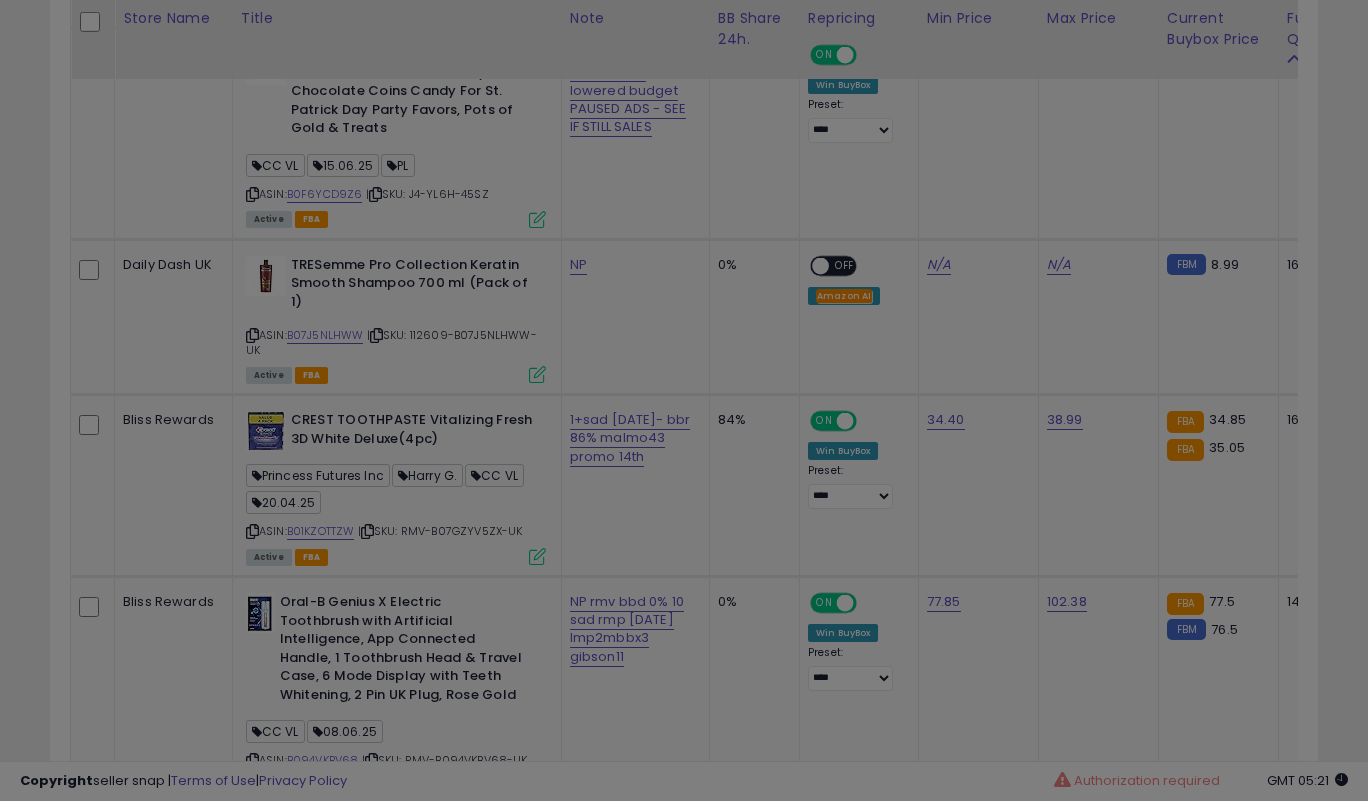 scroll, scrollTop: 999590, scrollLeft: 999266, axis: both 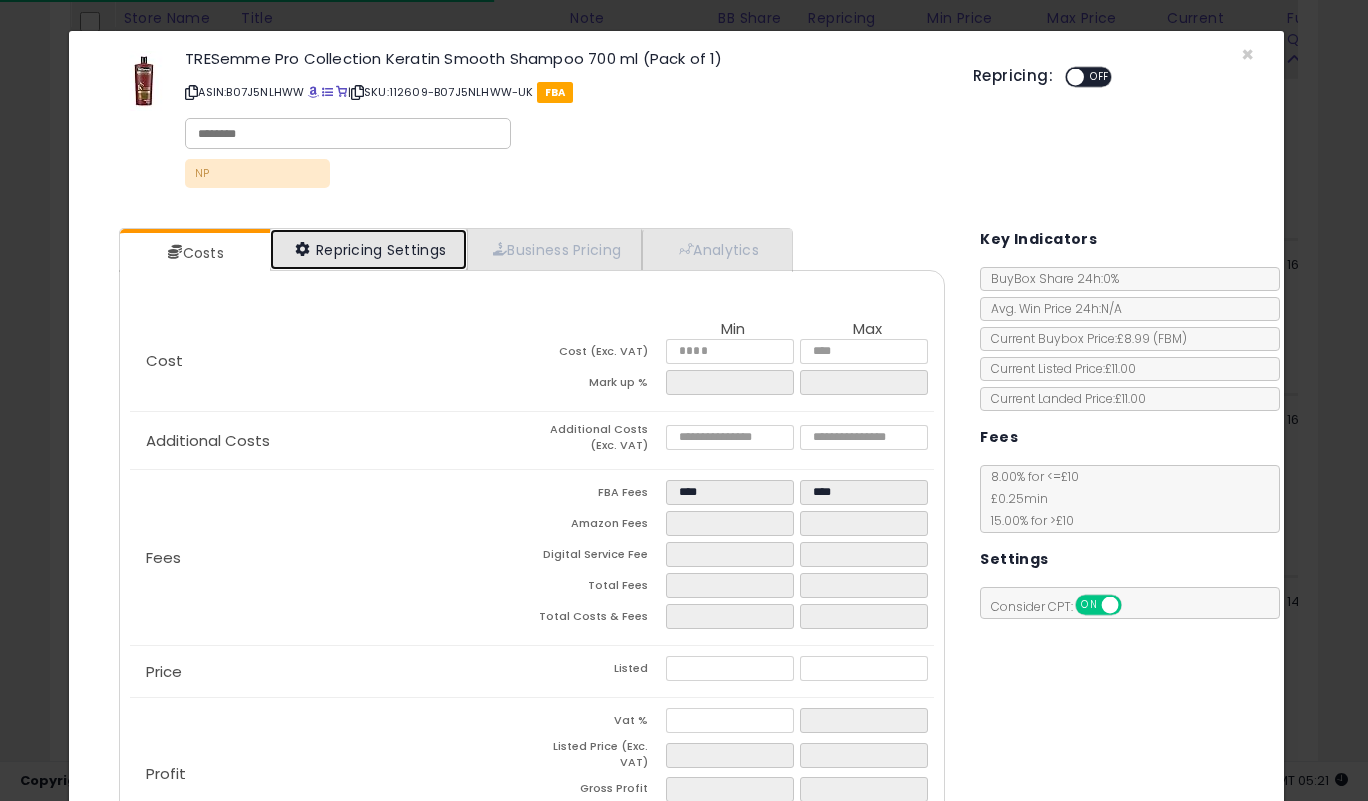 click on "Repricing Settings" at bounding box center [369, 249] 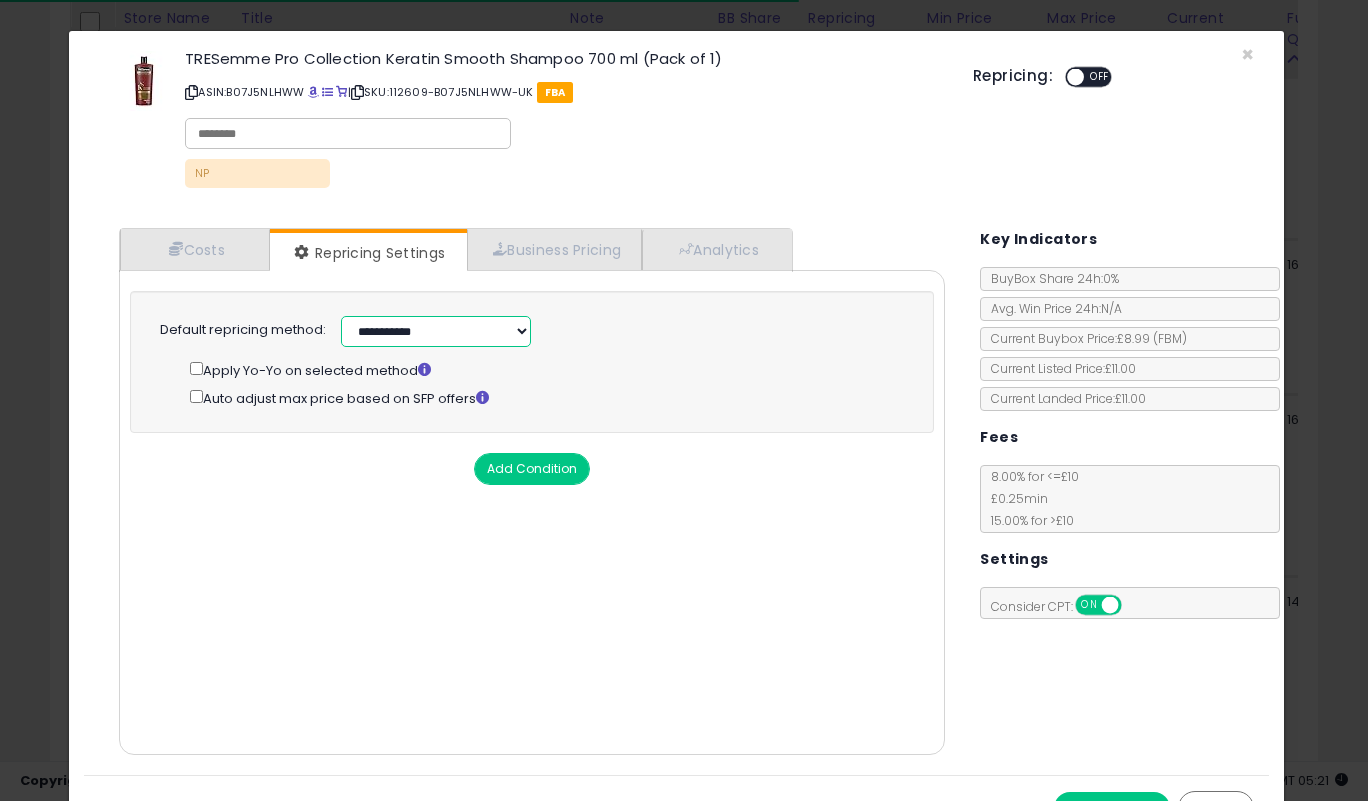 click on "**********" at bounding box center [436, 331] 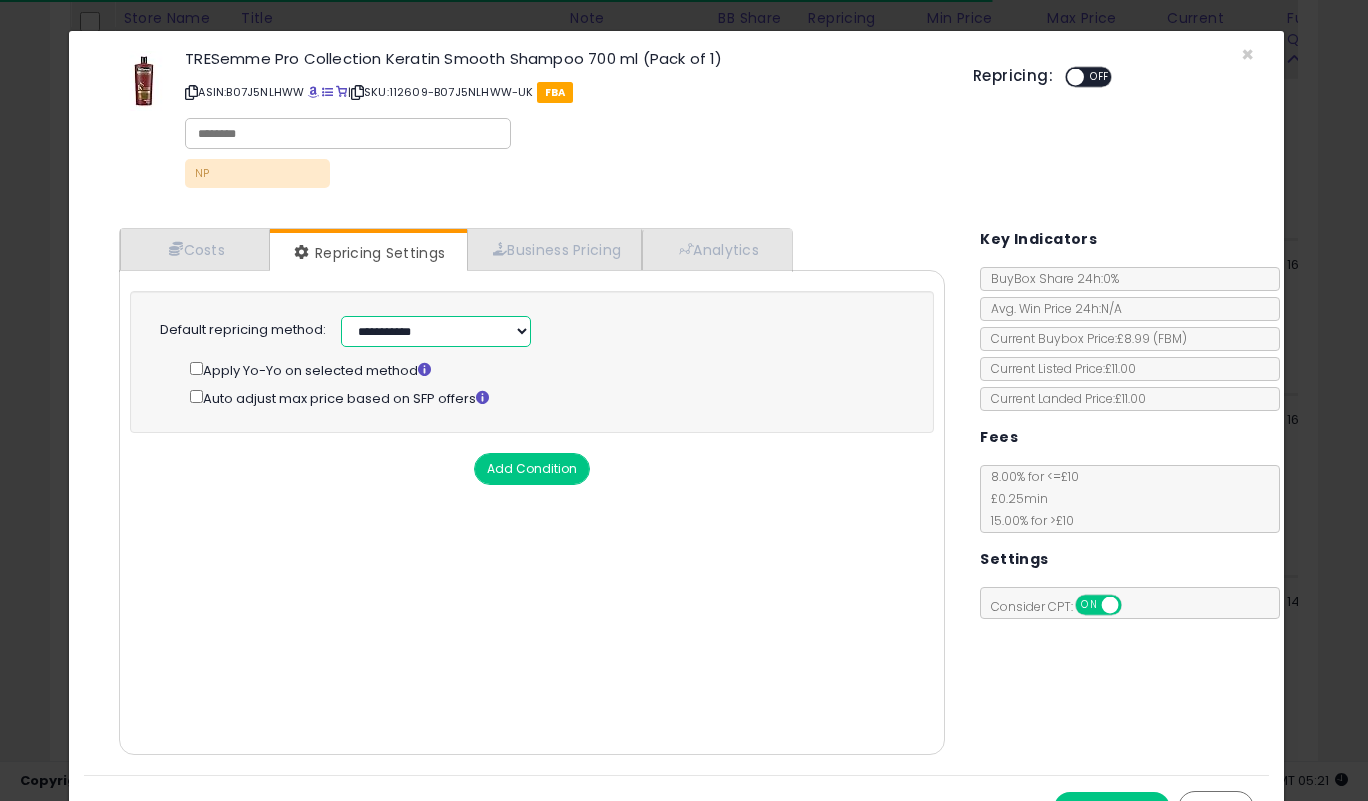 select on "******" 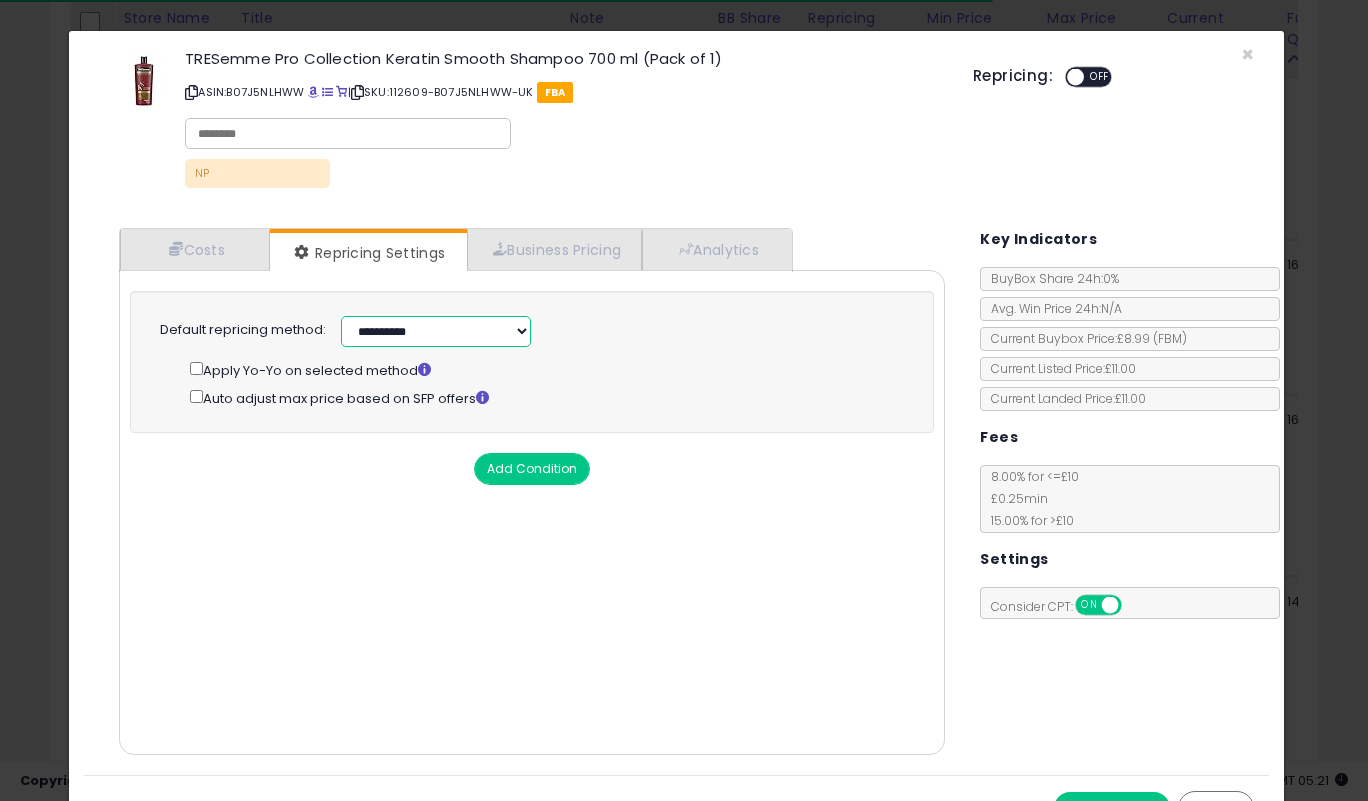 click on "**********" at bounding box center [436, 331] 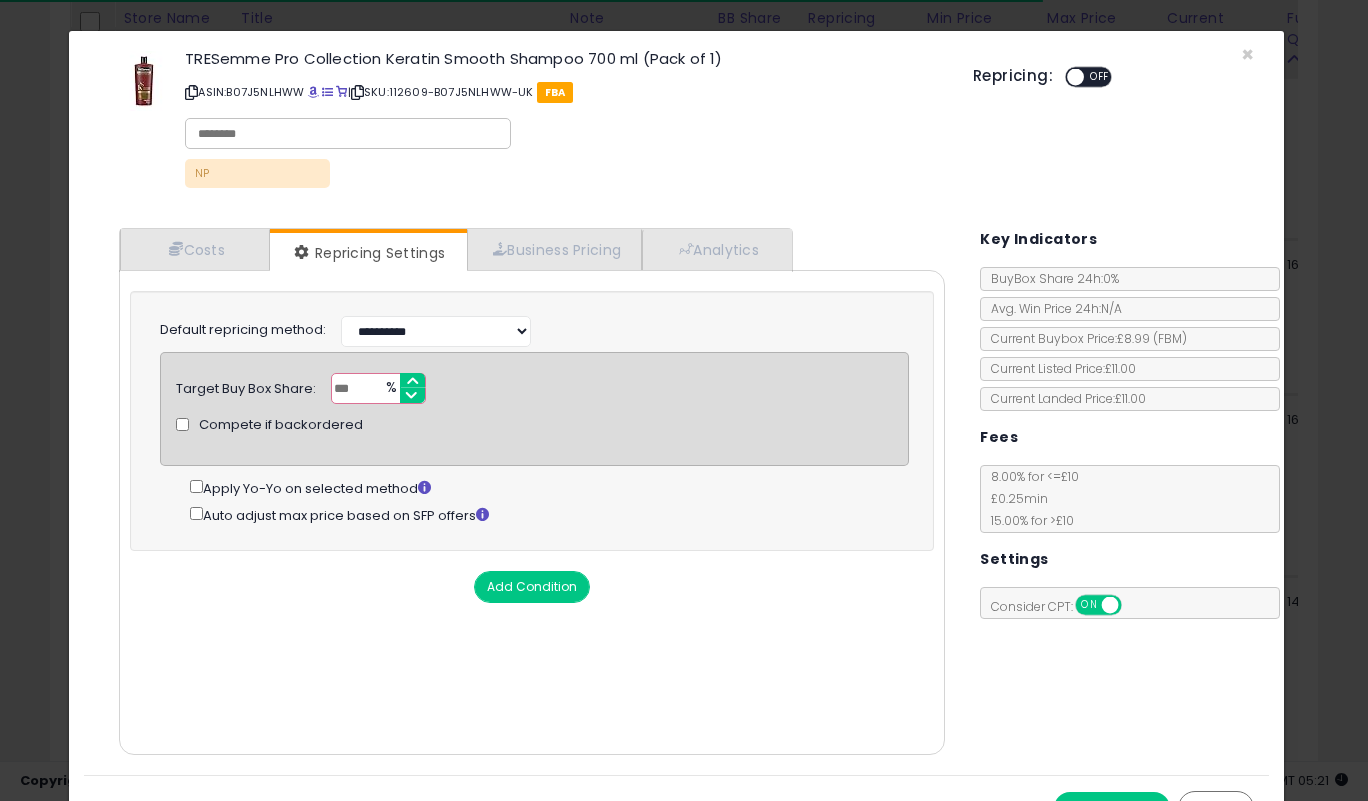 click on "***" at bounding box center (378, 388) 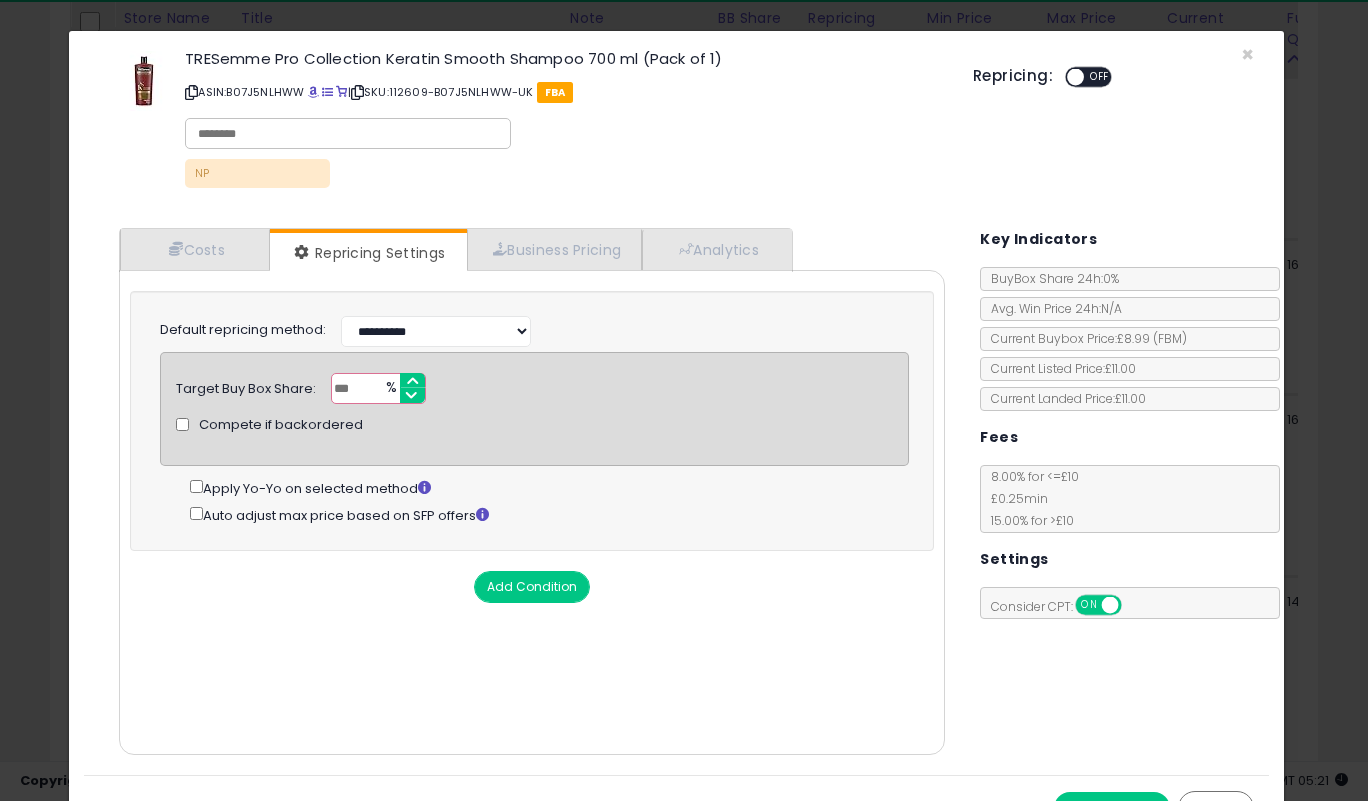 click on "***" at bounding box center [378, 388] 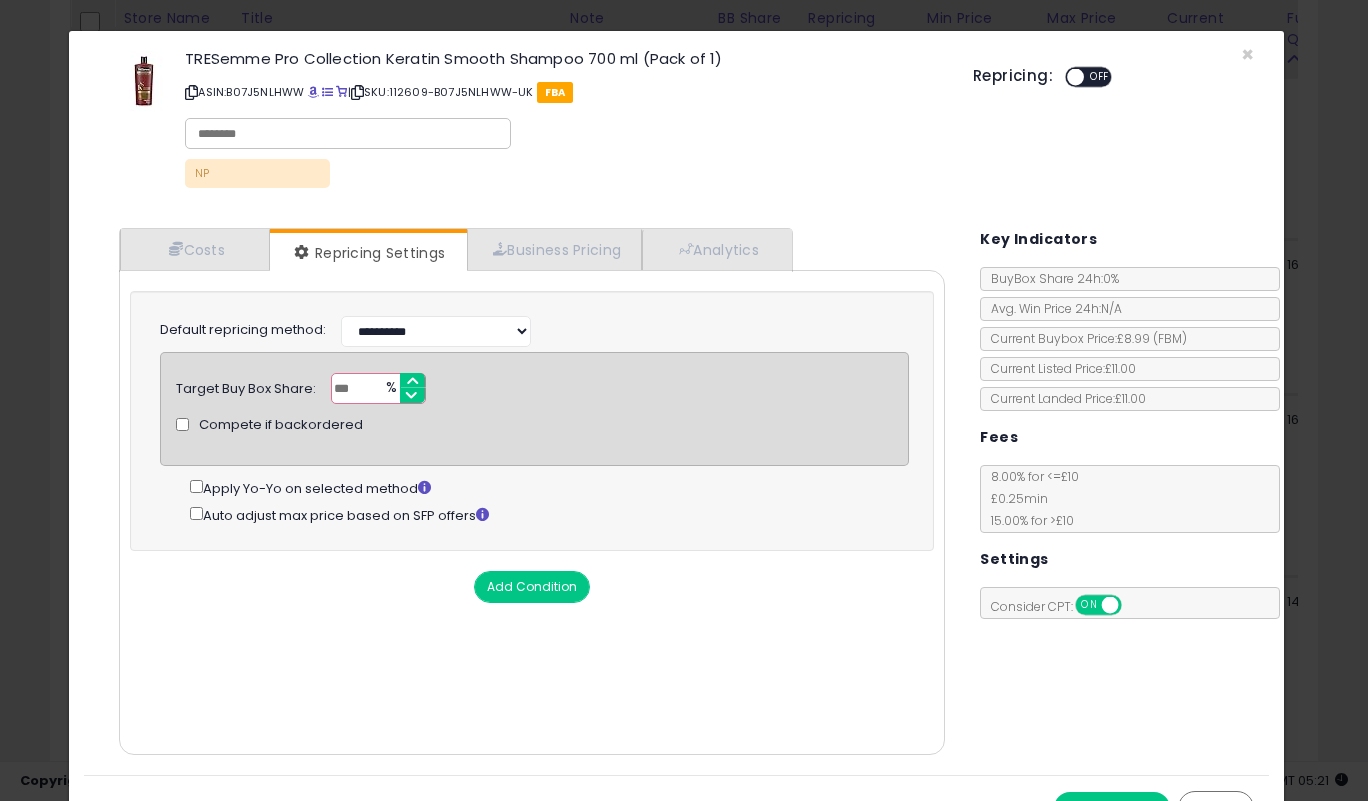 click on "***" at bounding box center (378, 388) 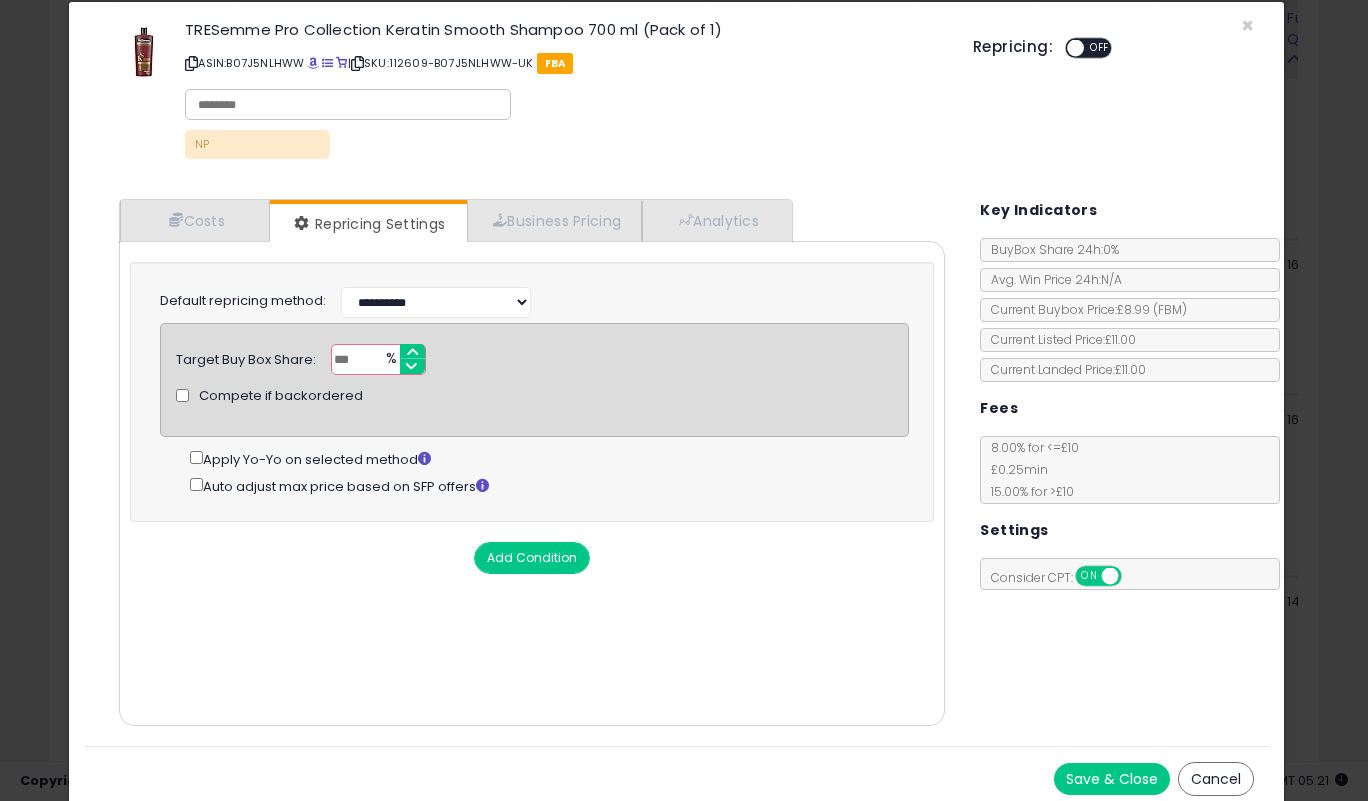 scroll, scrollTop: 38, scrollLeft: 0, axis: vertical 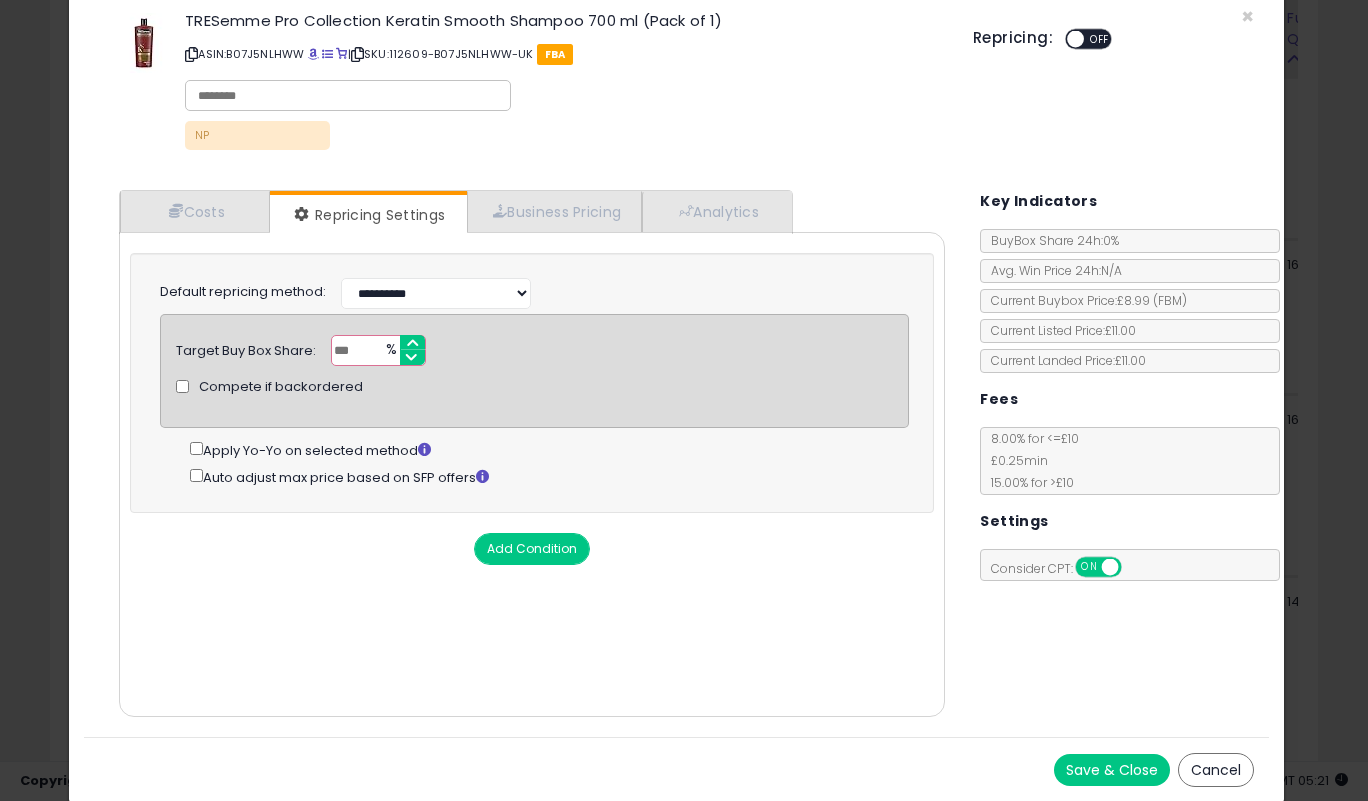 type on "*" 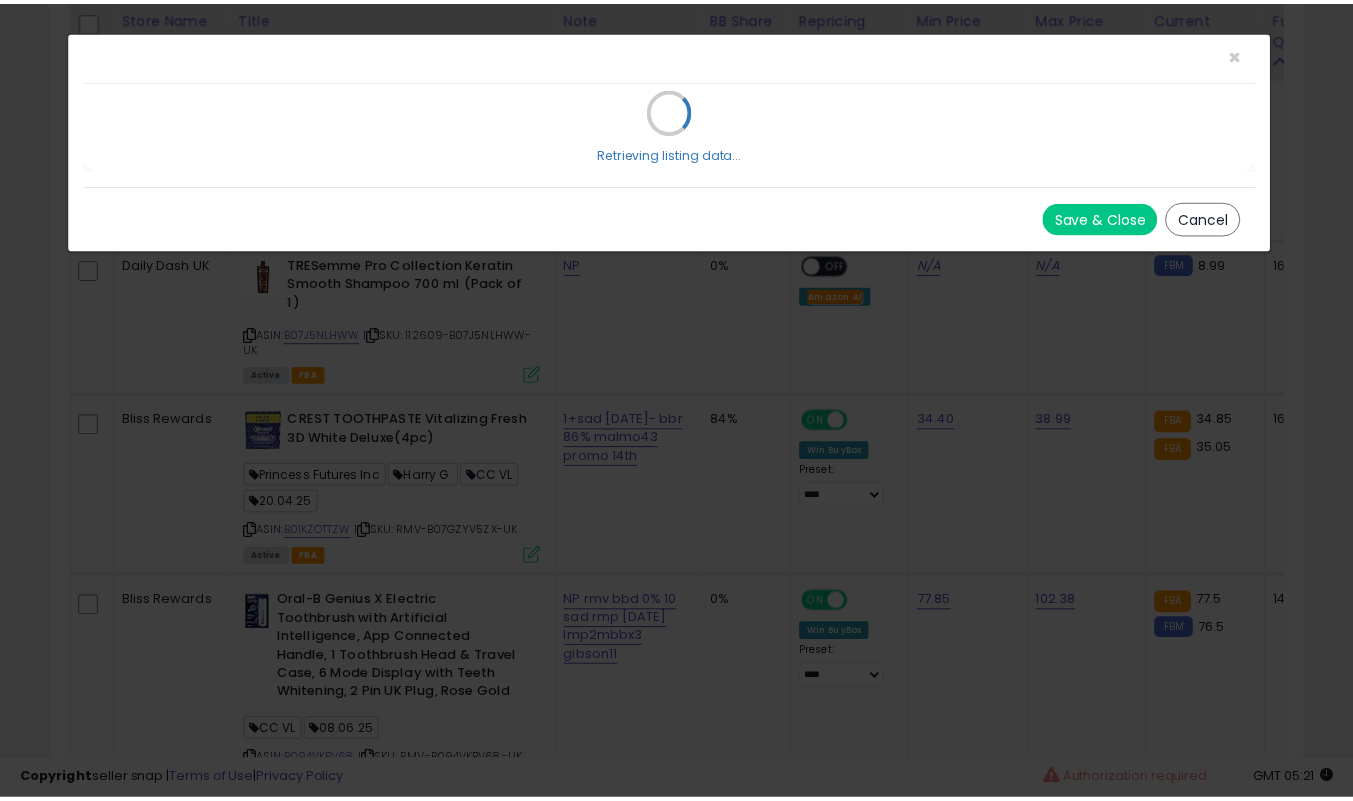 scroll, scrollTop: 0, scrollLeft: 0, axis: both 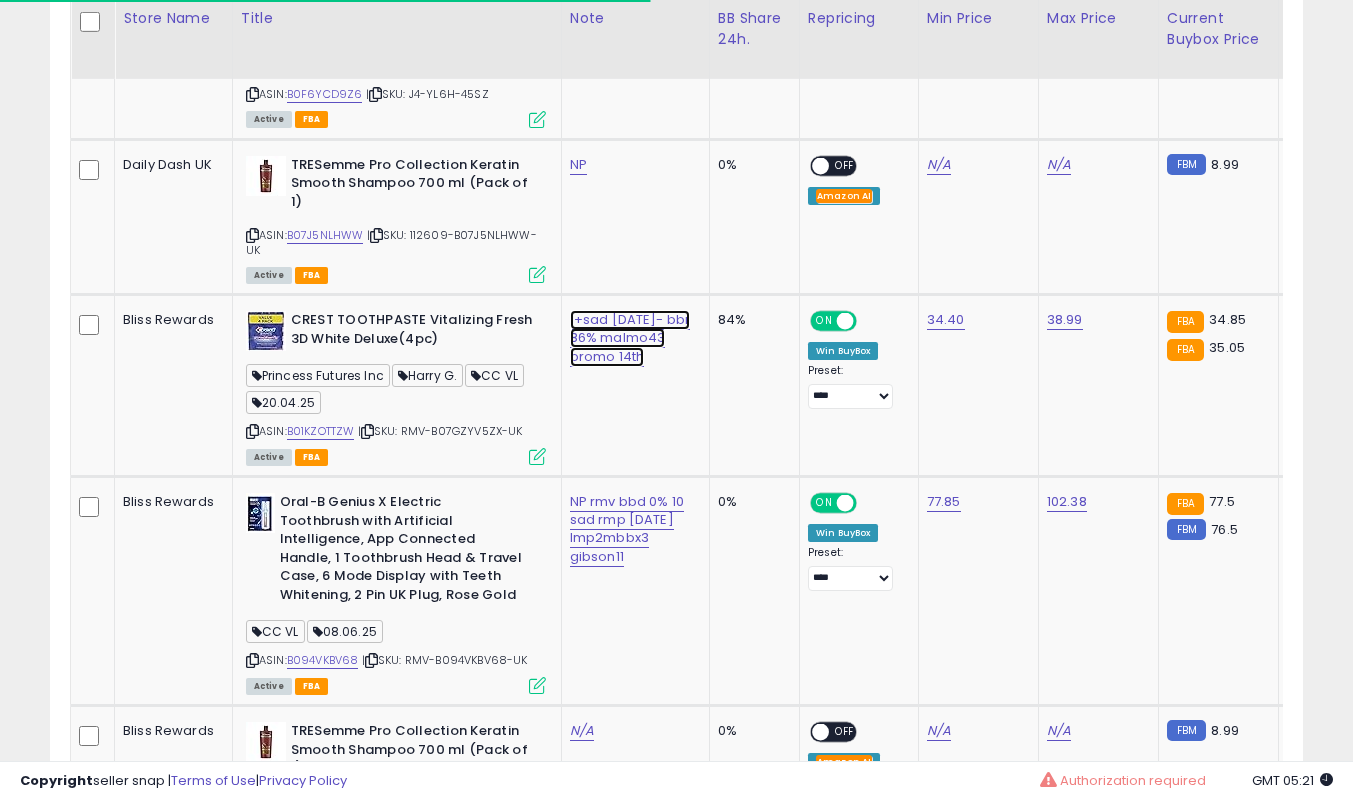 click on "1+sad [DATE]- bbr 86%  malmo43 promo 14th" at bounding box center (617, -8247) 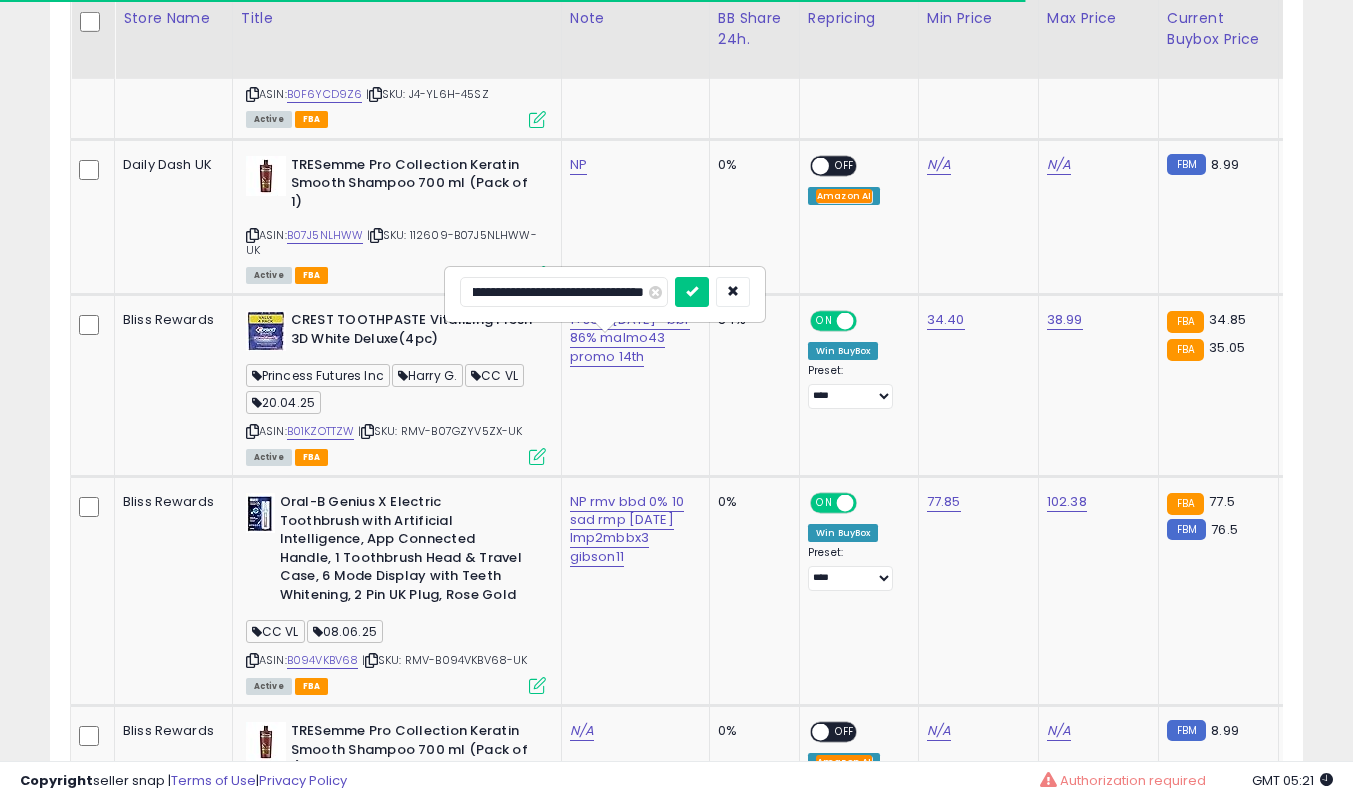 scroll, scrollTop: 0, scrollLeft: 0, axis: both 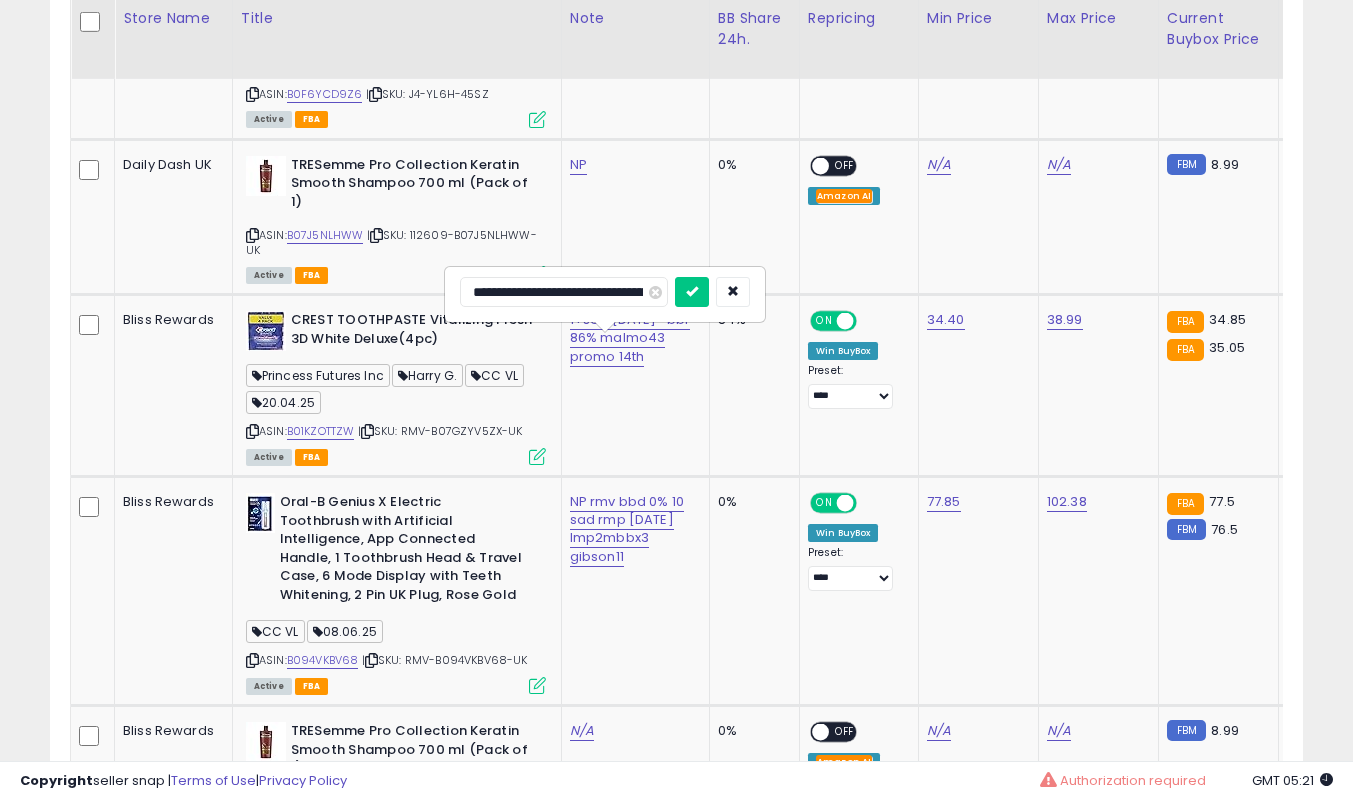 type on "**********" 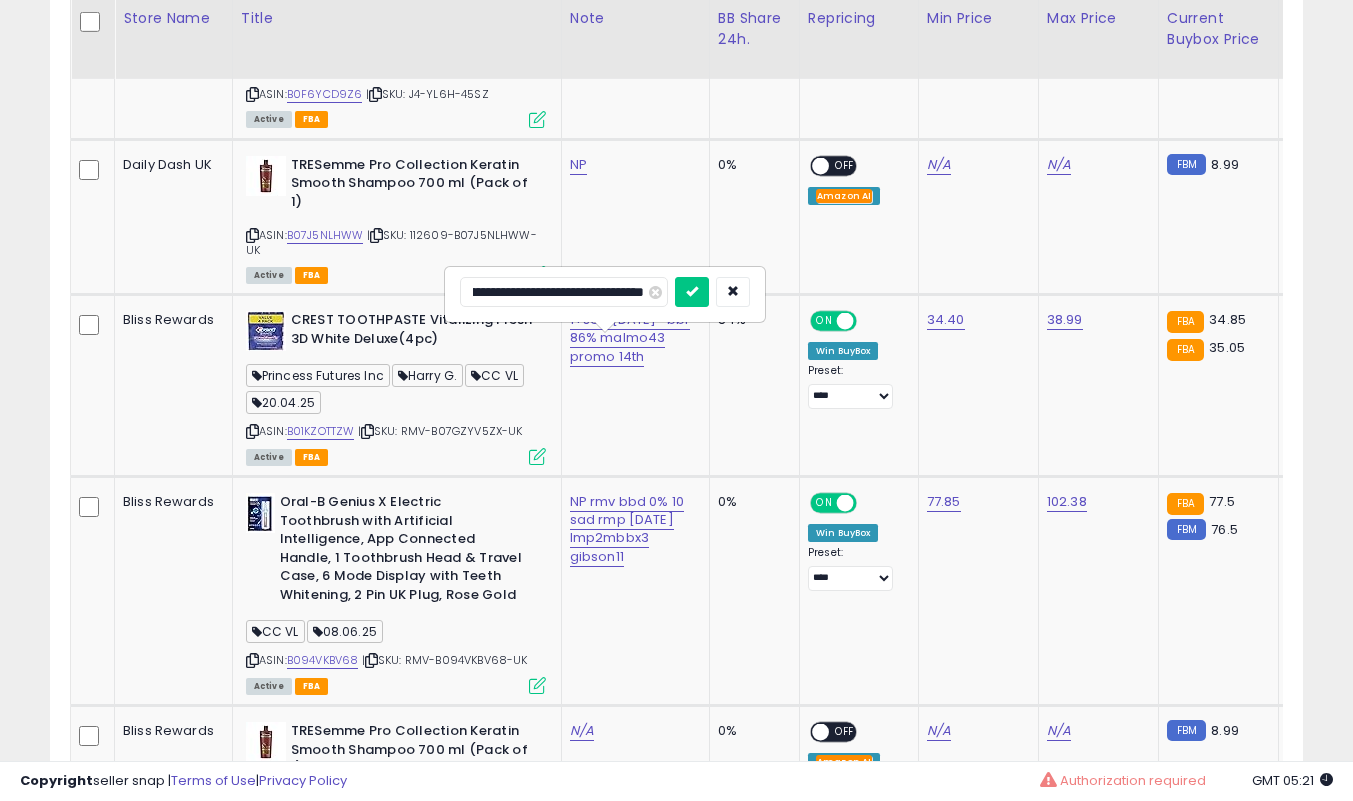 scroll, scrollTop: 0, scrollLeft: 116, axis: horizontal 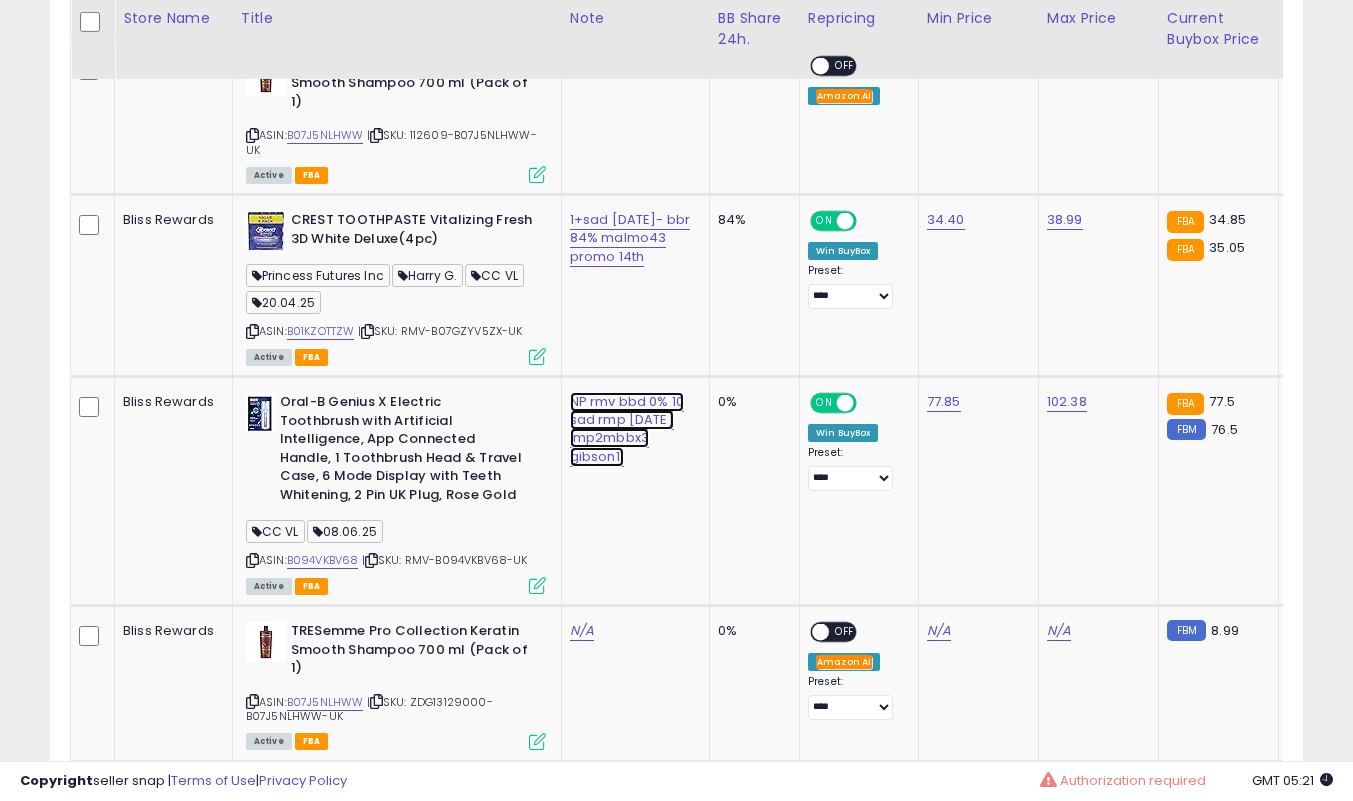 click on "NP rmv bbd 0% 10 sad rmp [DATE] lmp2mbbx3 gibson11" at bounding box center [617, -8347] 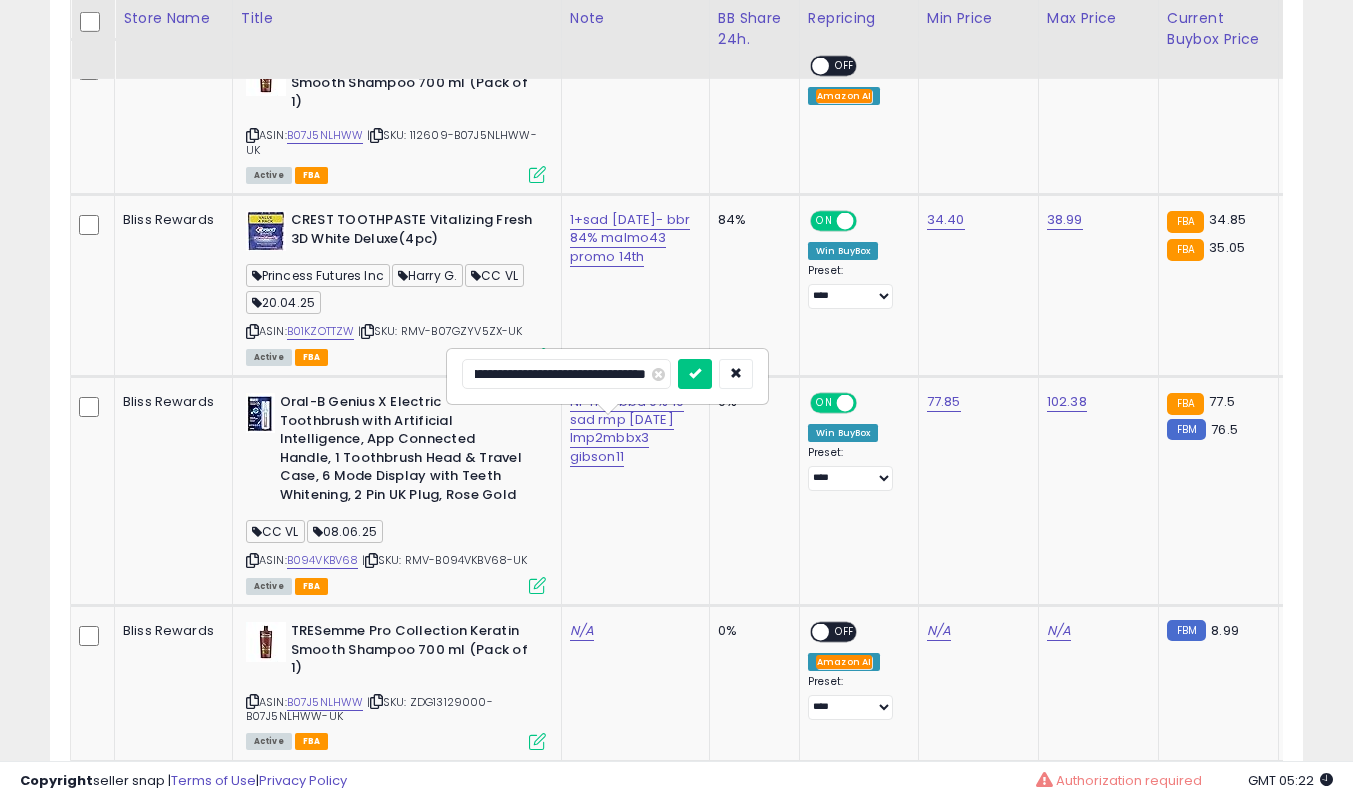 scroll, scrollTop: 0, scrollLeft: 152, axis: horizontal 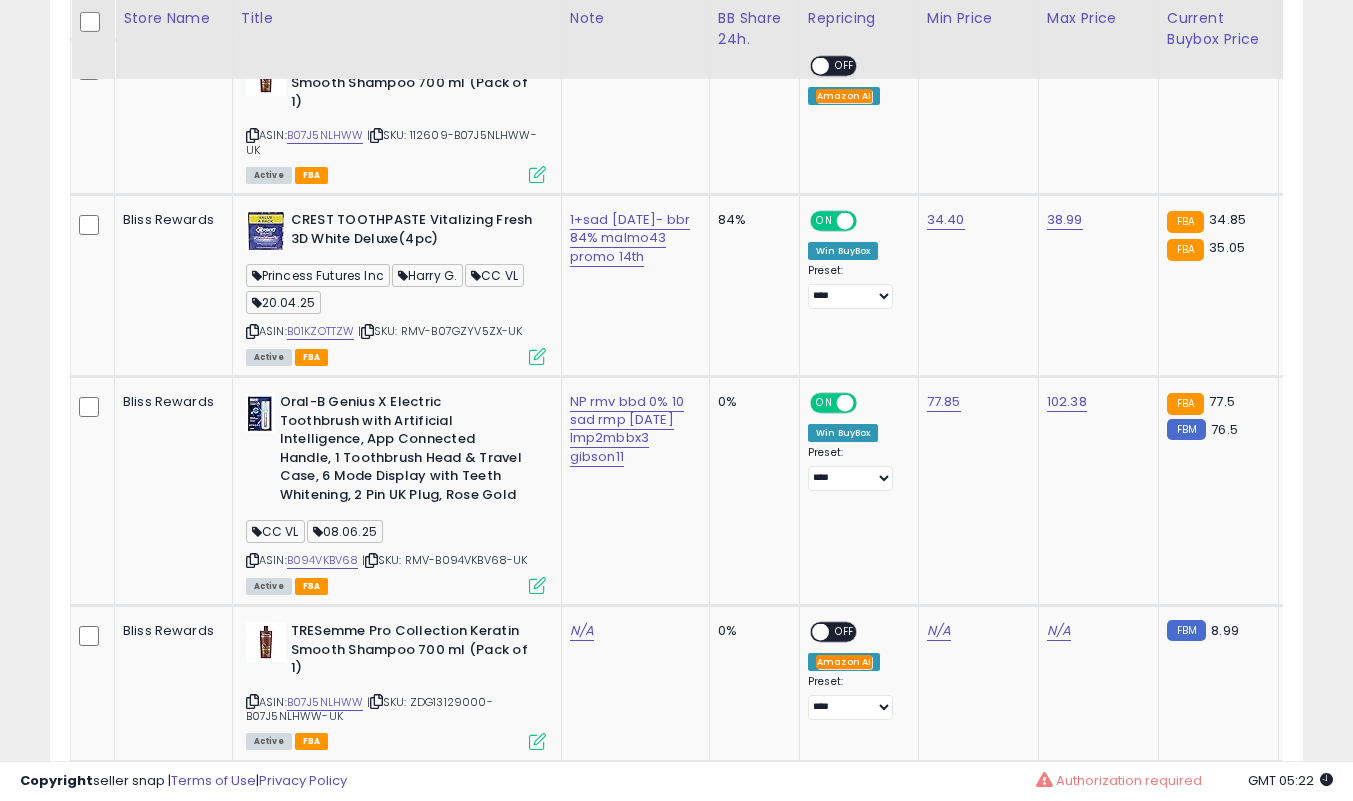 click on "Active FBA" at bounding box center (396, 585) 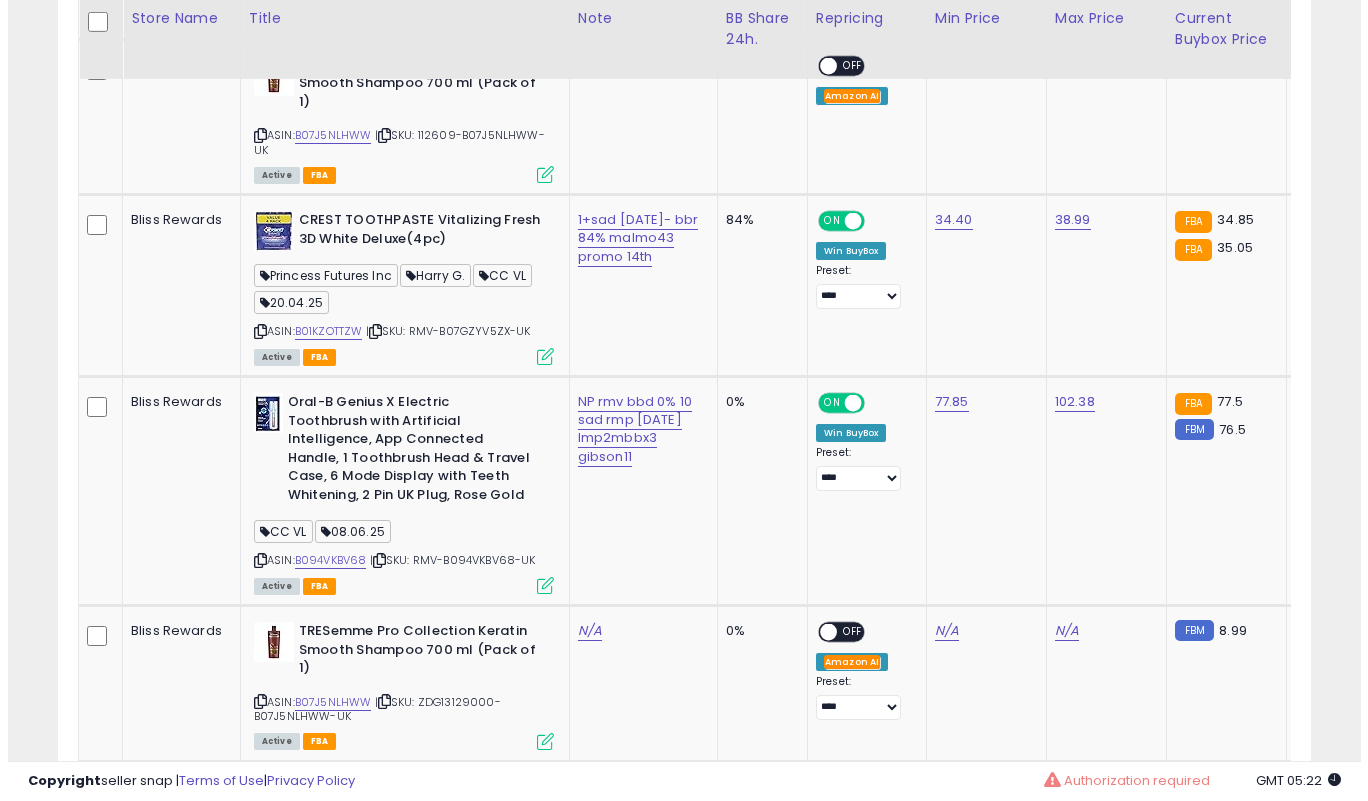 scroll, scrollTop: 999590, scrollLeft: 999266, axis: both 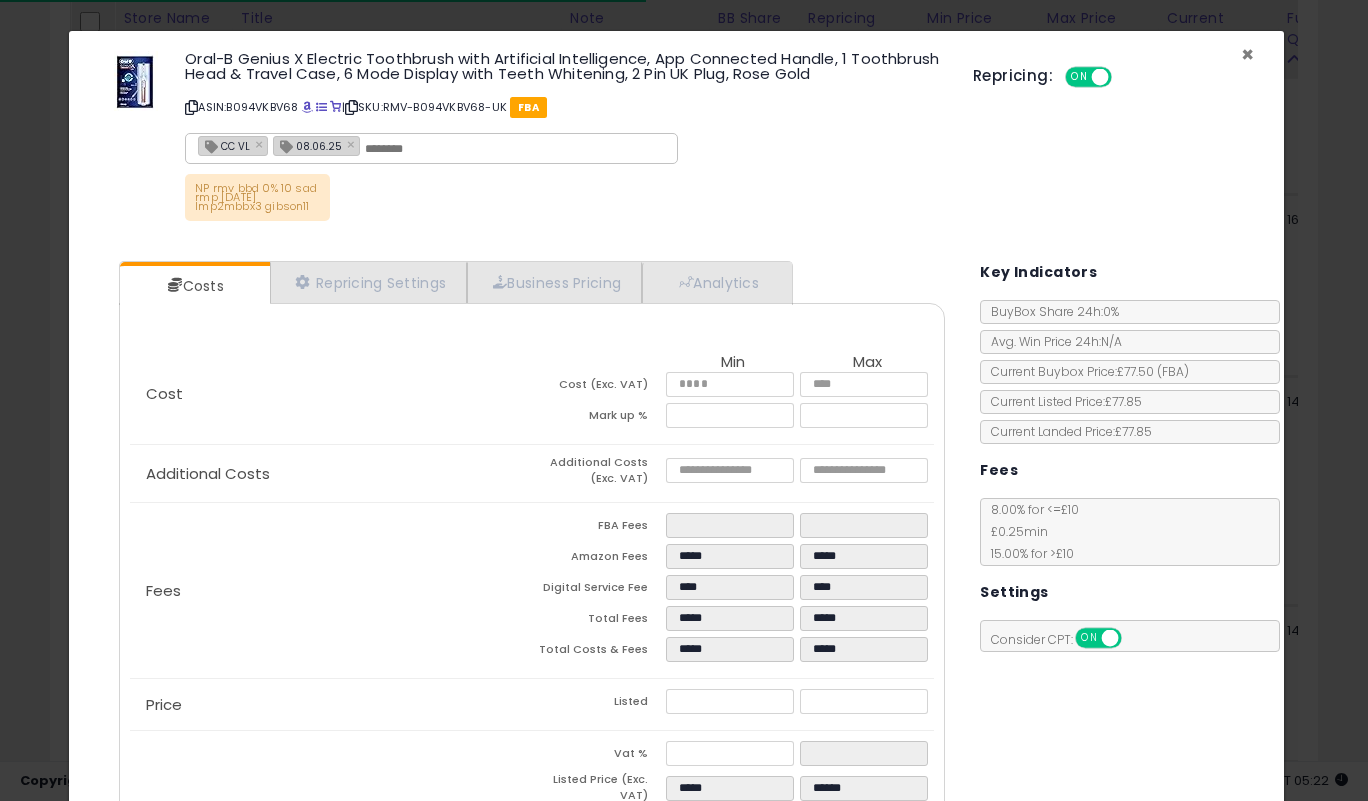click on "×" at bounding box center (1247, 54) 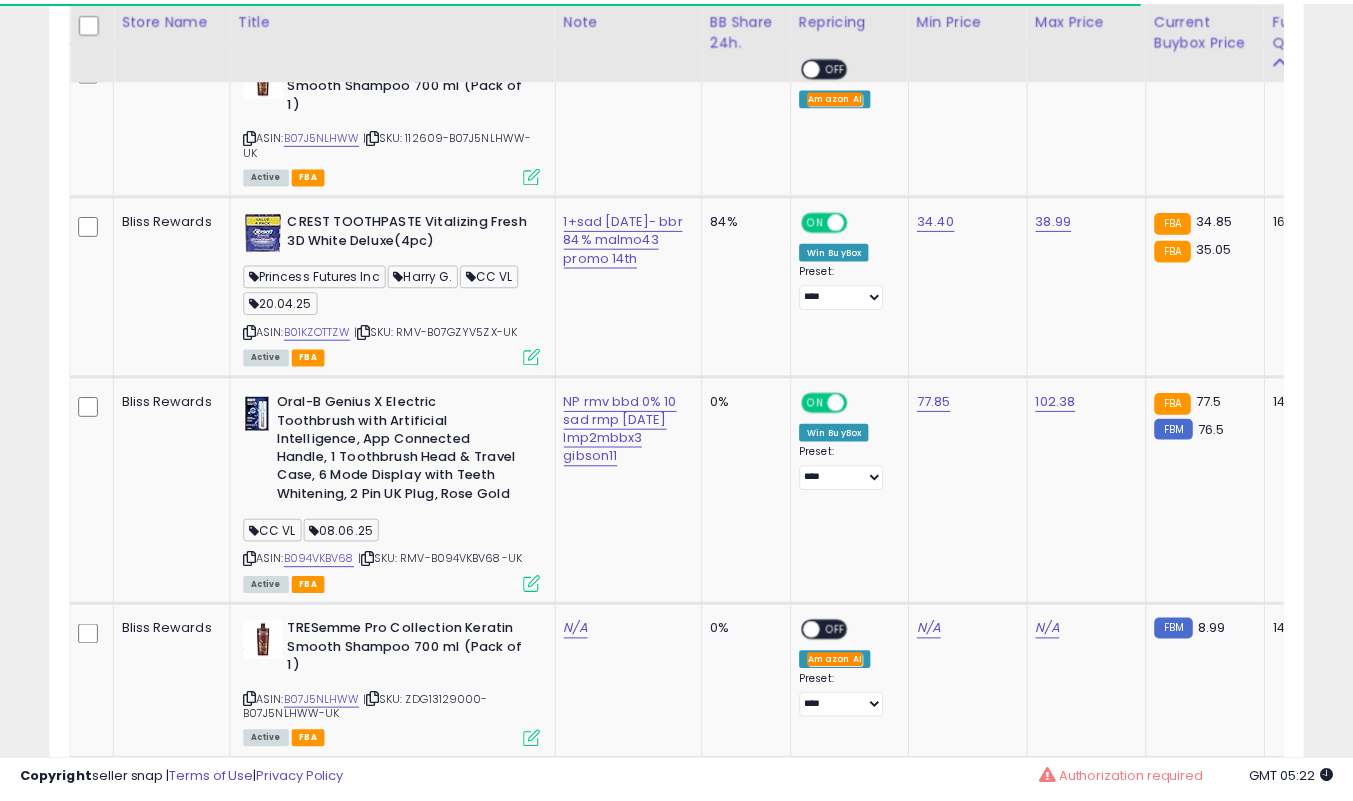scroll, scrollTop: 410, scrollLeft: 725, axis: both 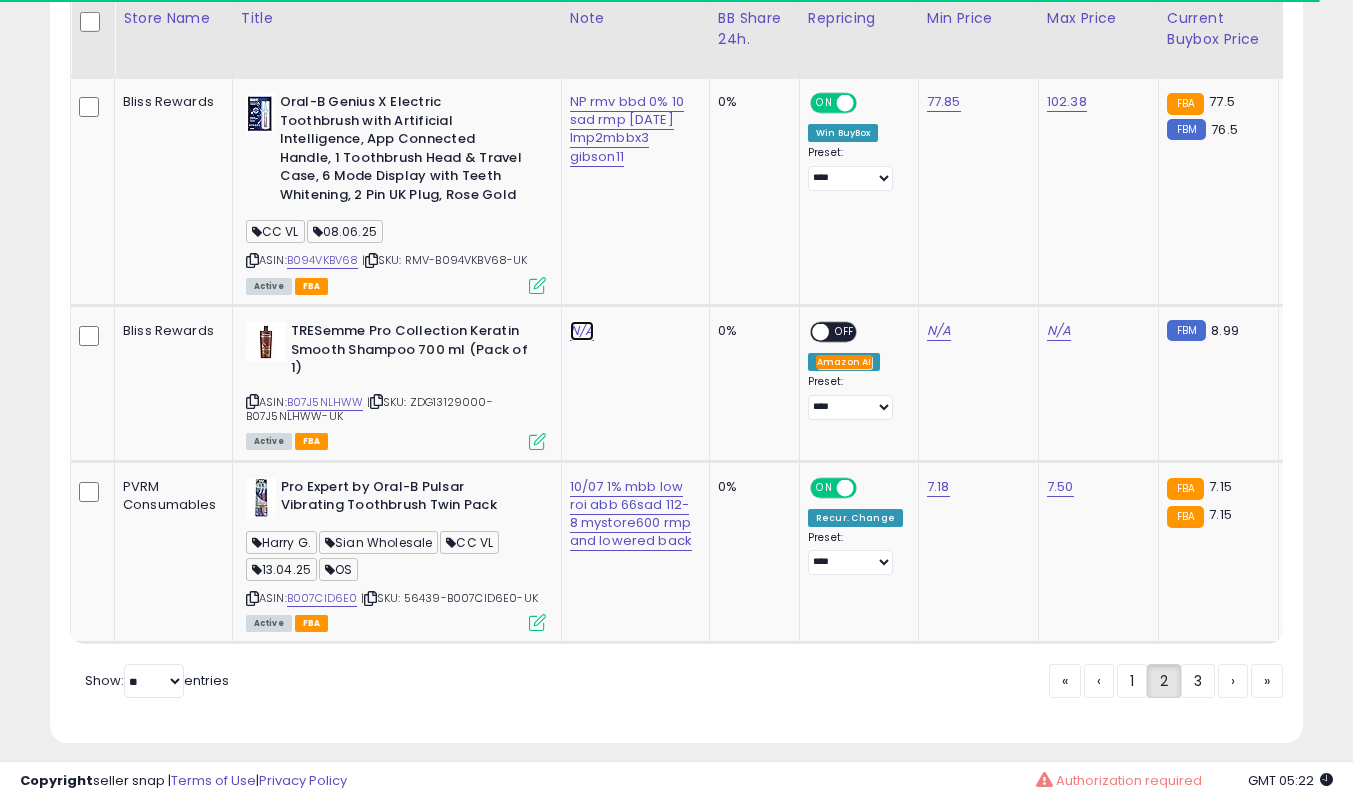 click on "N/A" at bounding box center (582, 331) 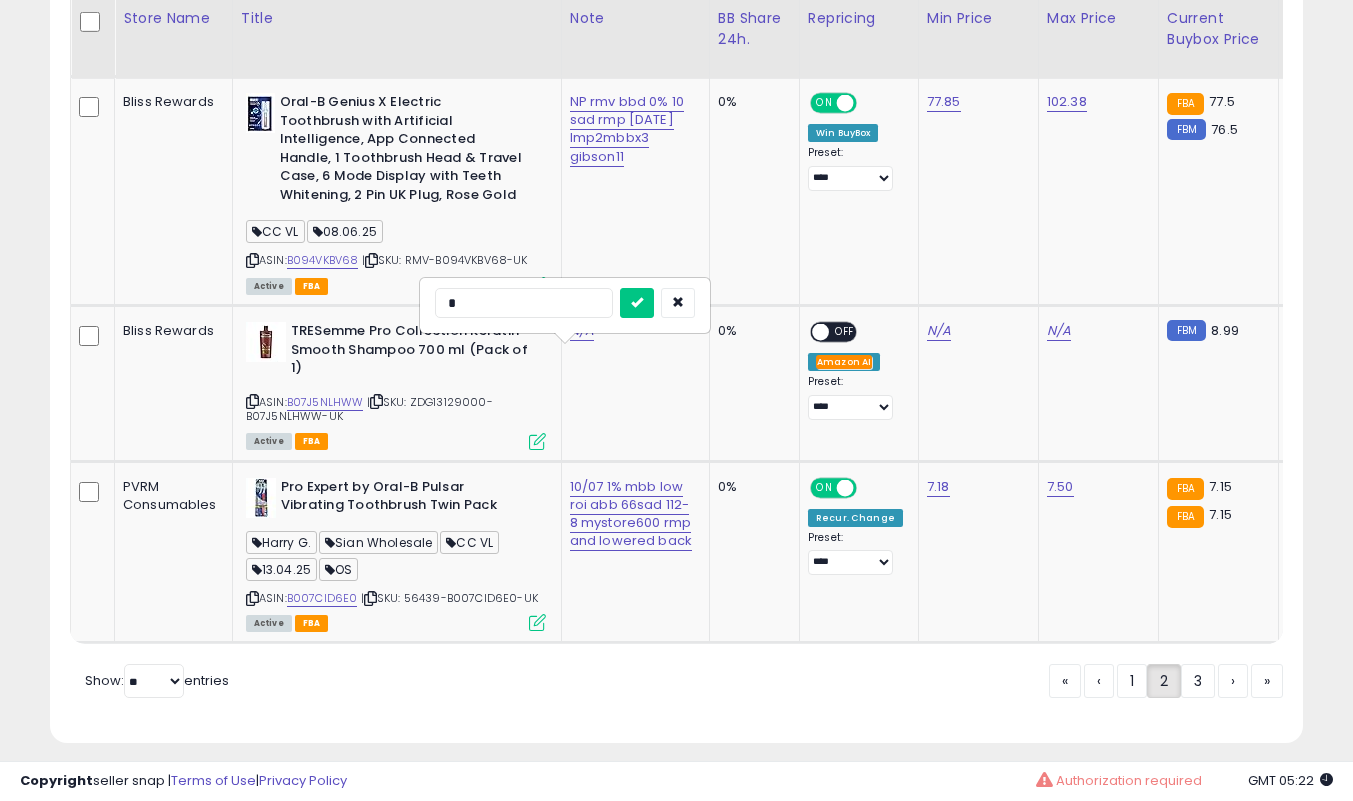 type on "**" 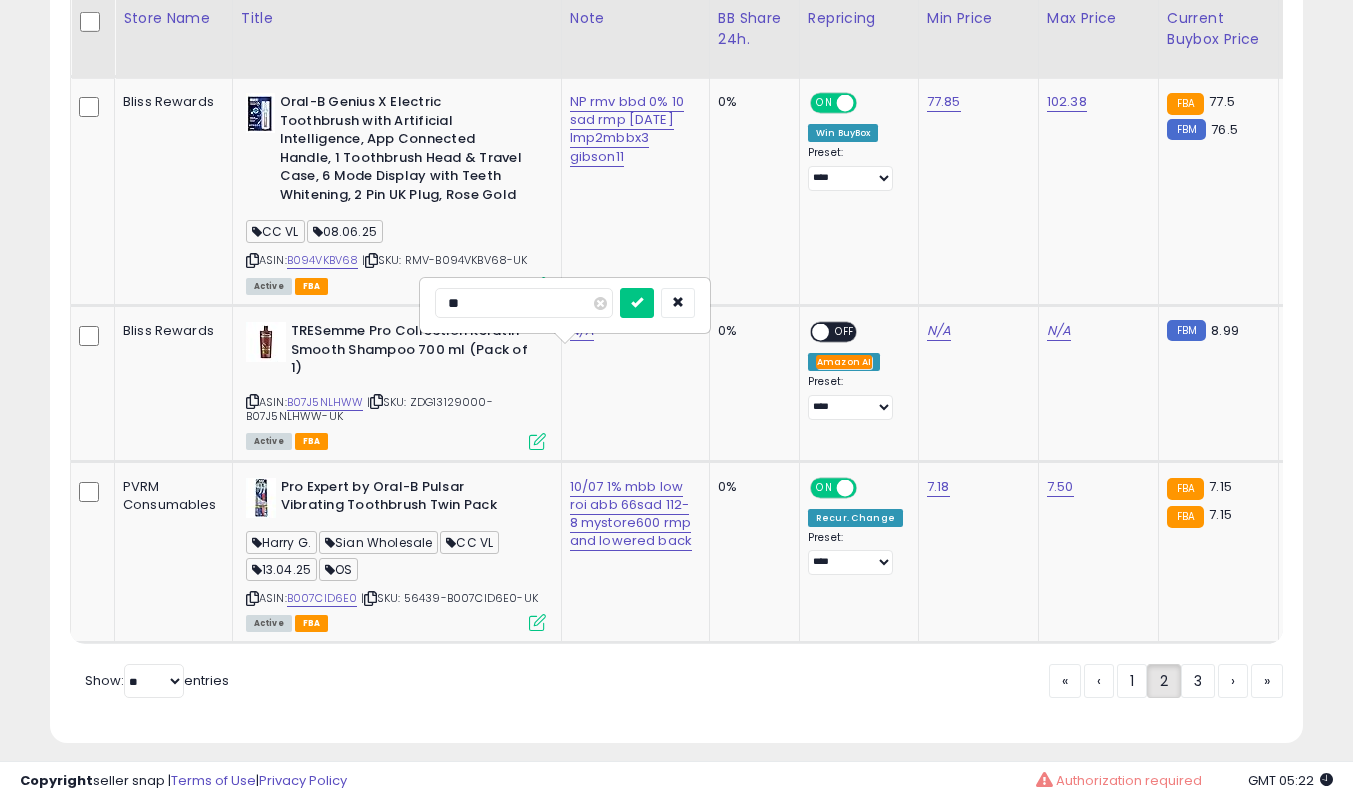 click at bounding box center (637, 303) 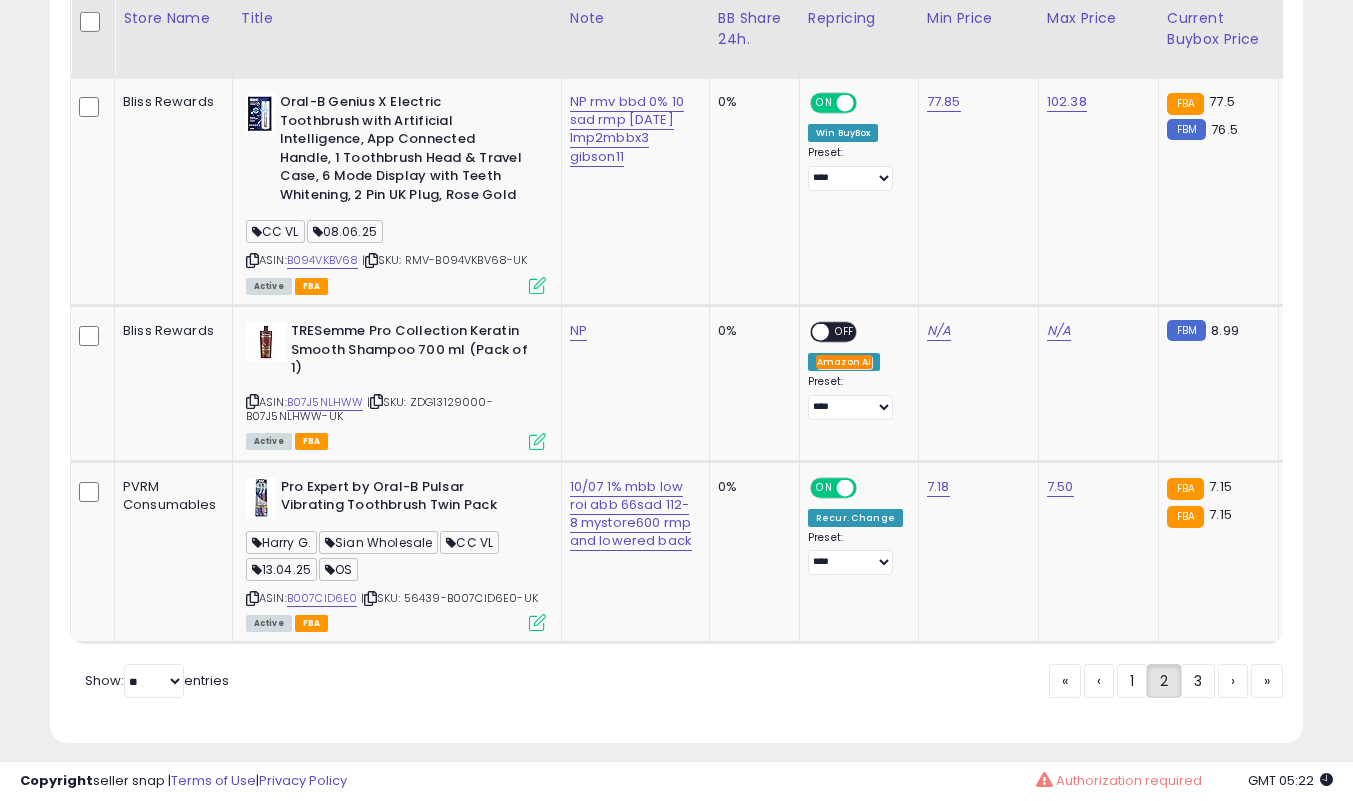 click at bounding box center [537, 441] 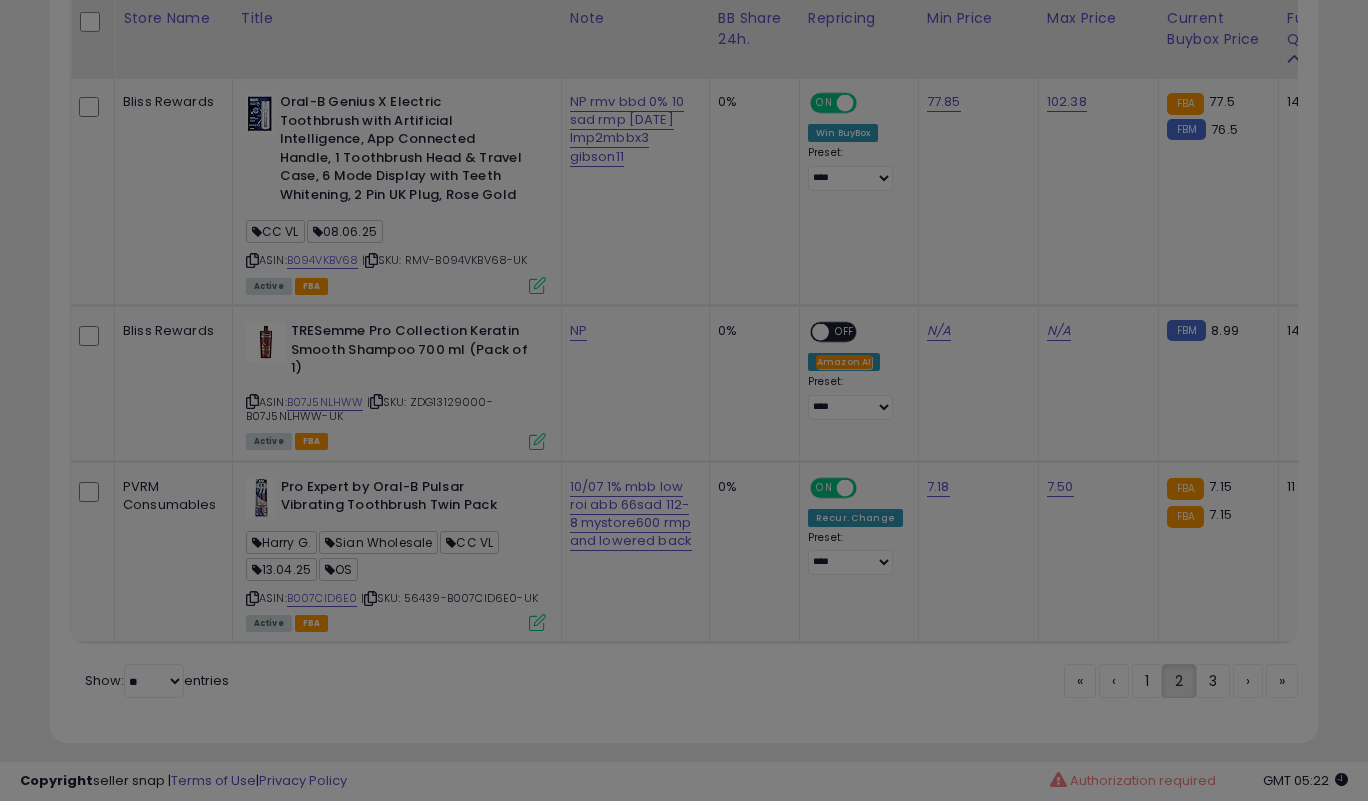 scroll, scrollTop: 999590, scrollLeft: 999266, axis: both 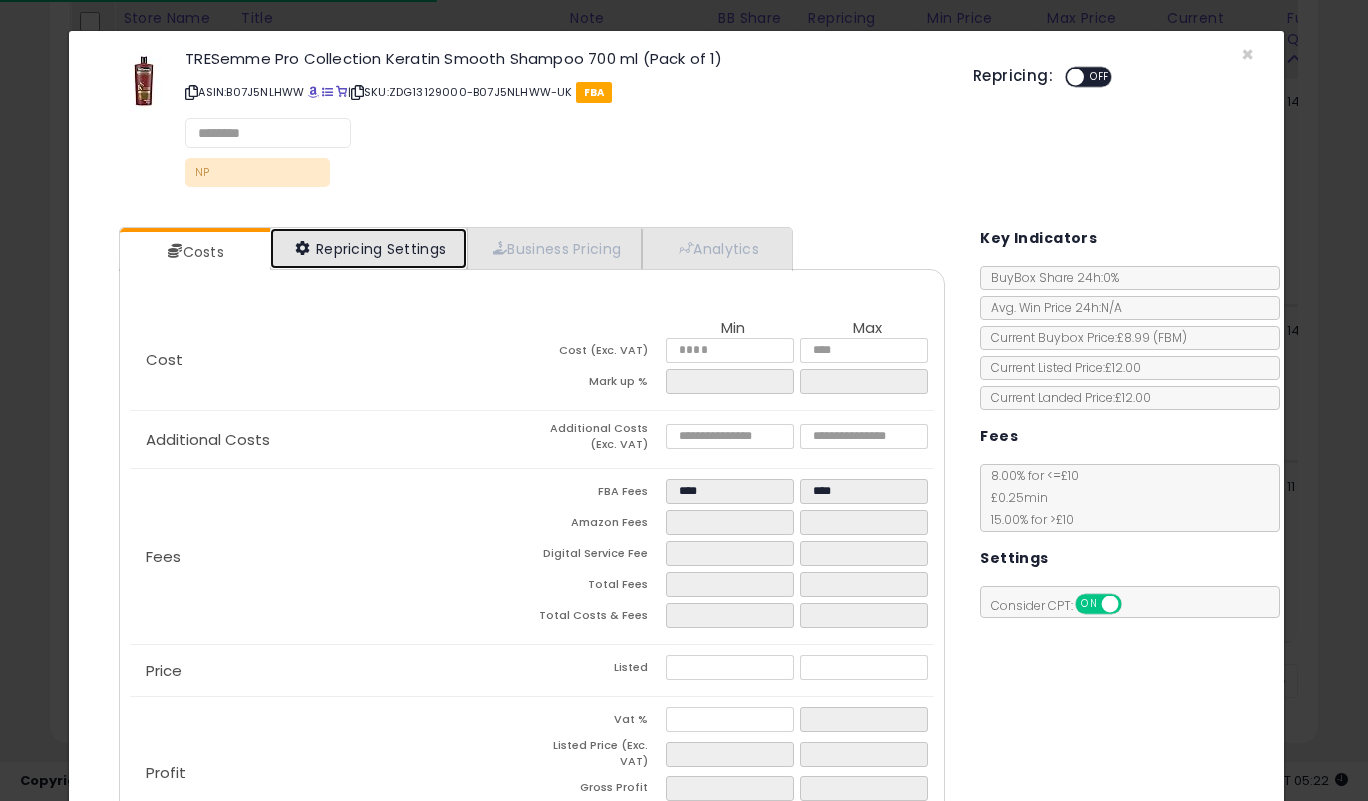 click on "Repricing Settings" at bounding box center (369, 248) 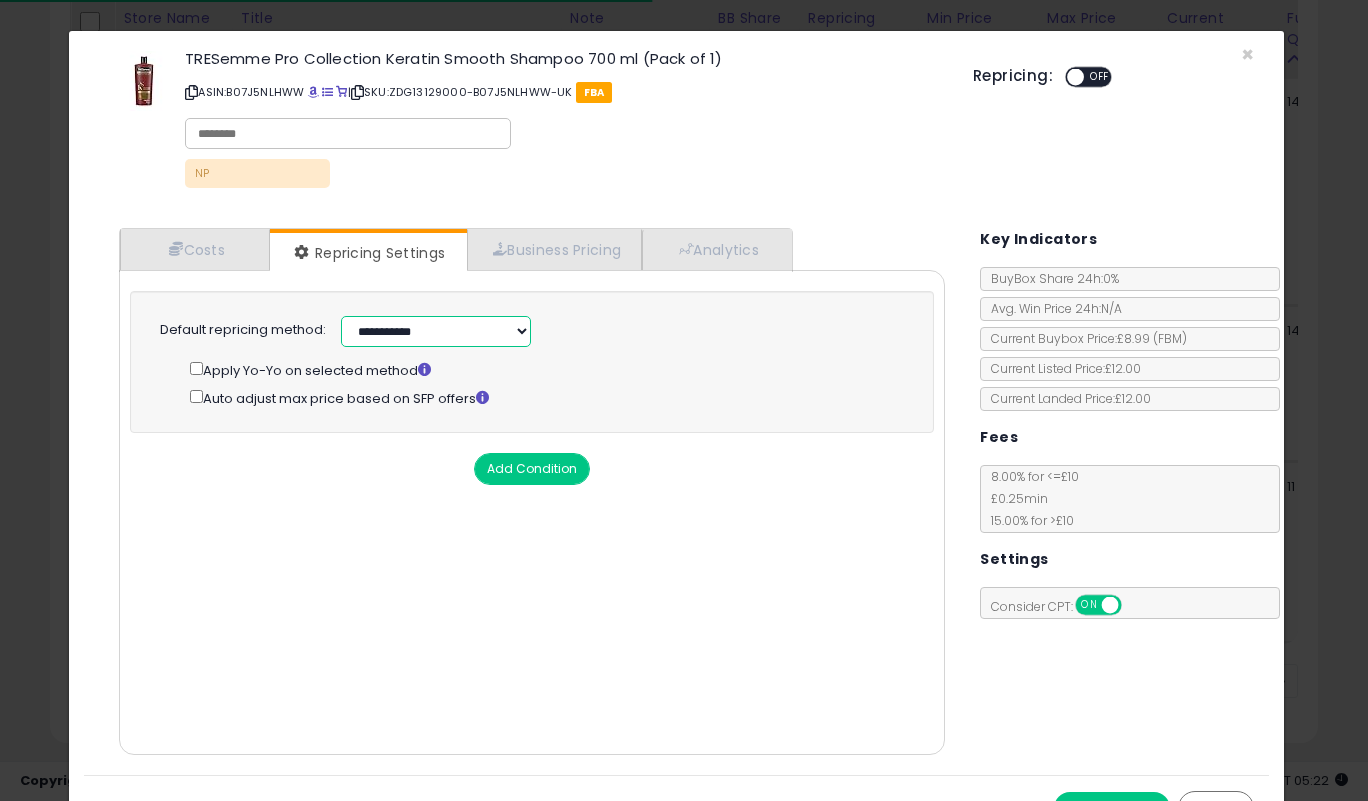 click on "**********" at bounding box center [436, 331] 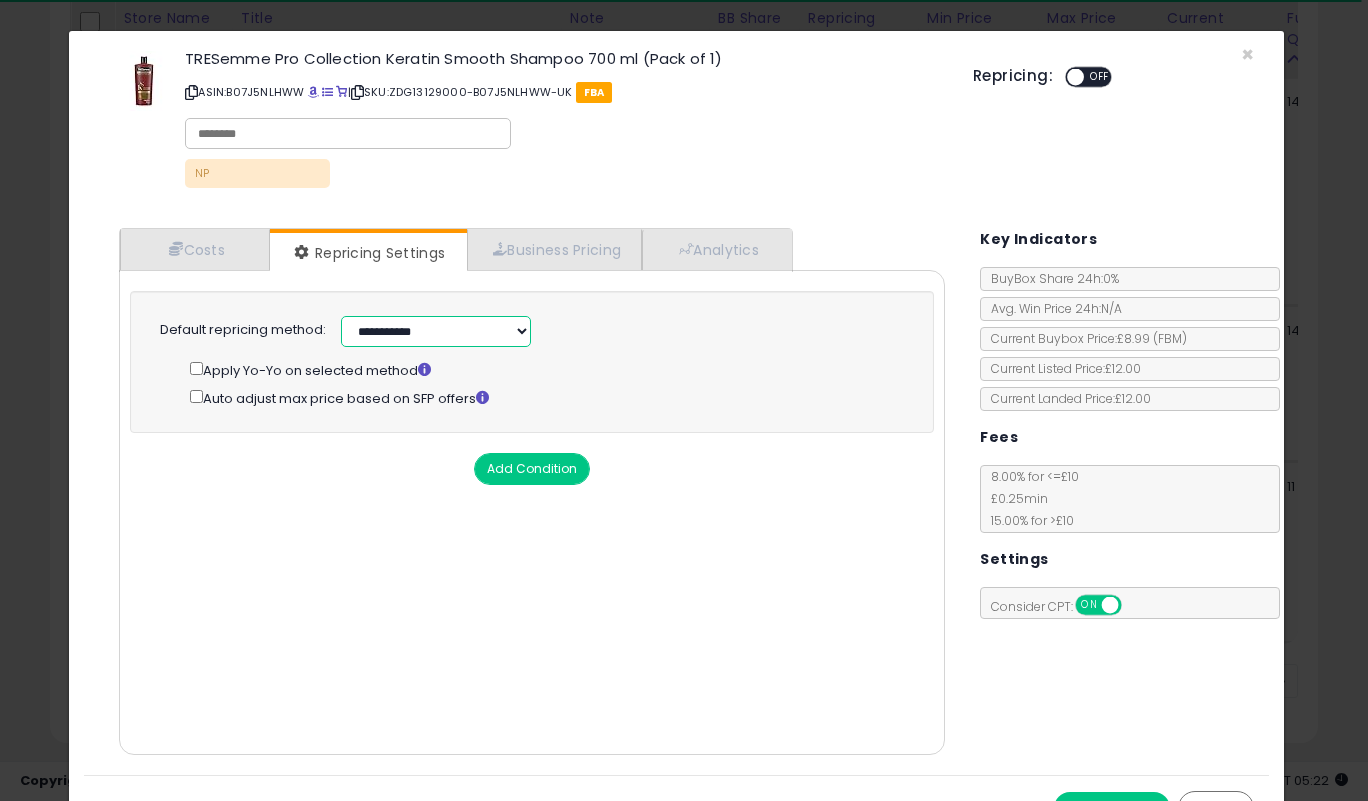 select on "******" 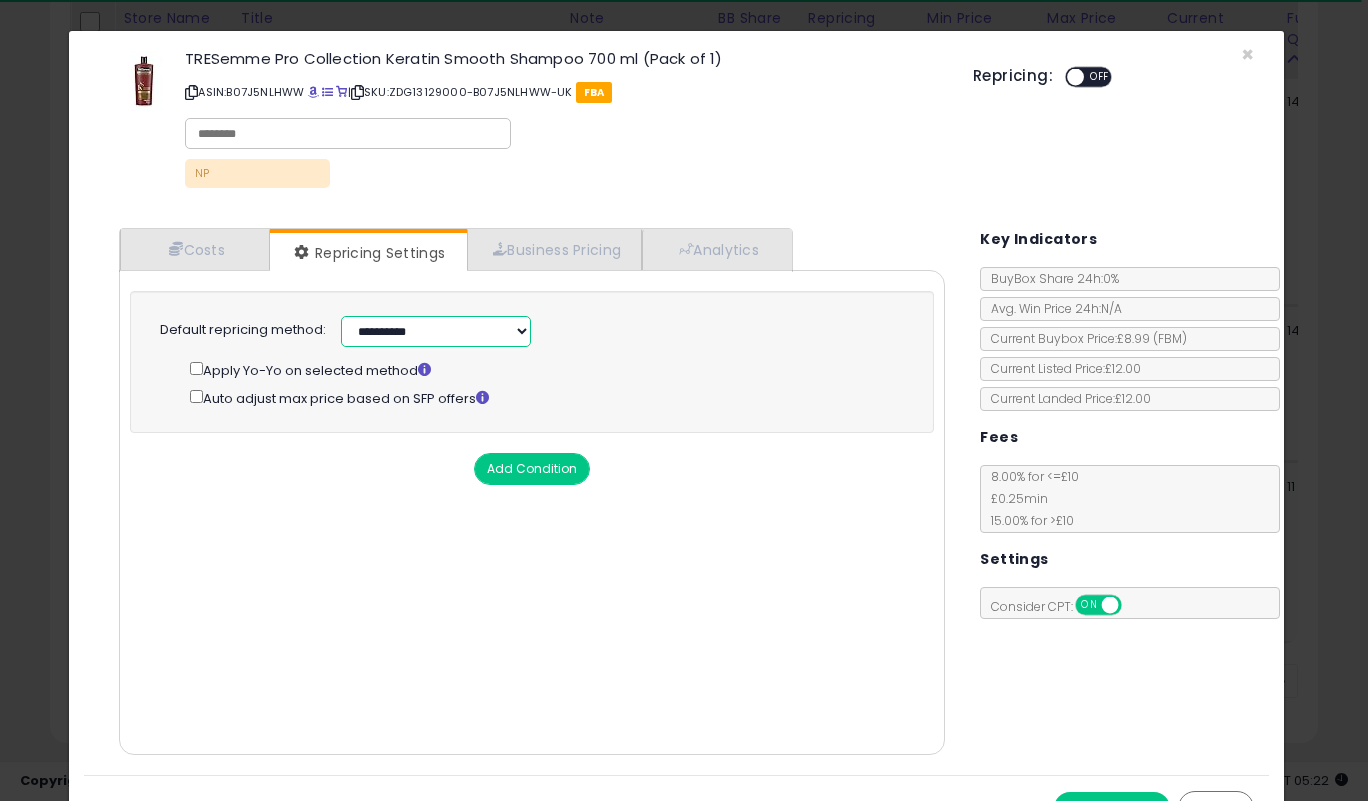 click on "**********" at bounding box center [436, 331] 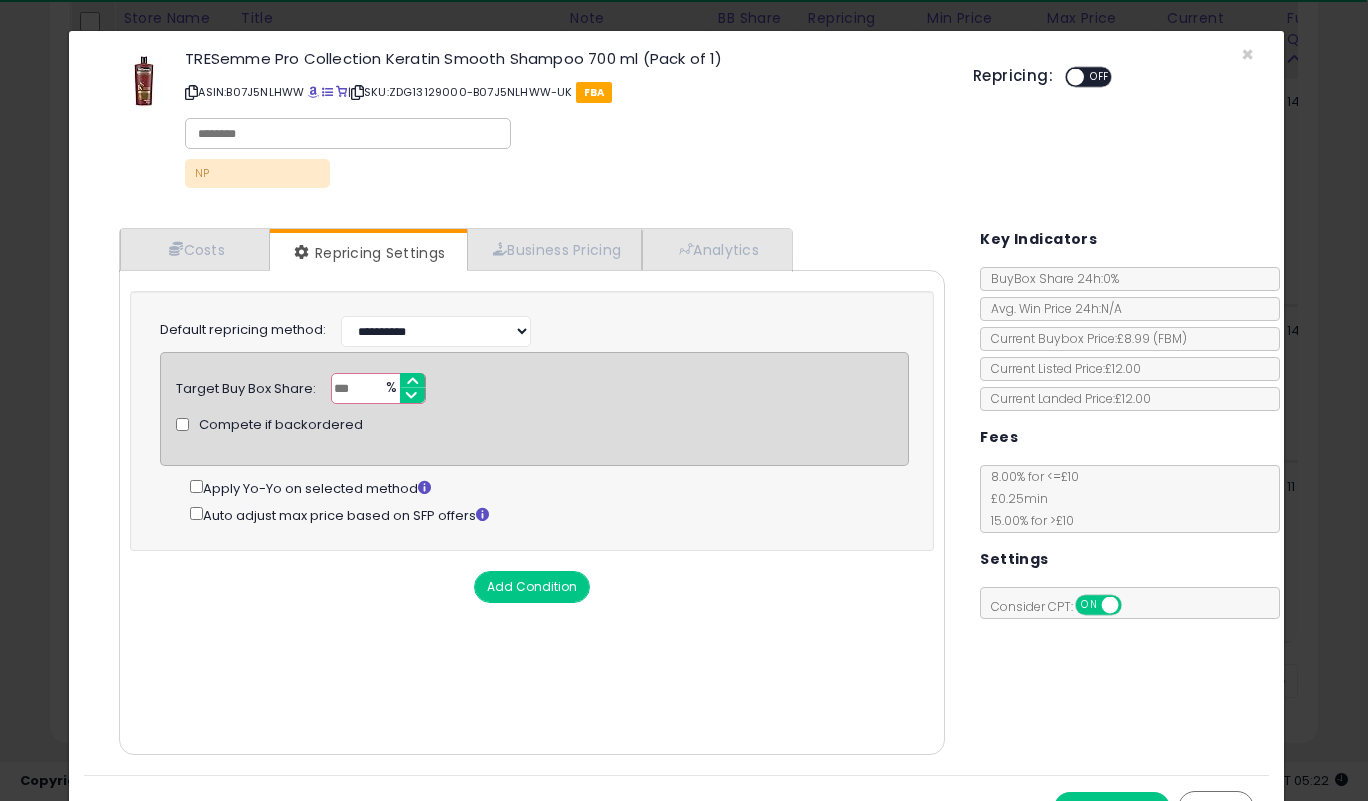 click on "***" at bounding box center (378, 388) 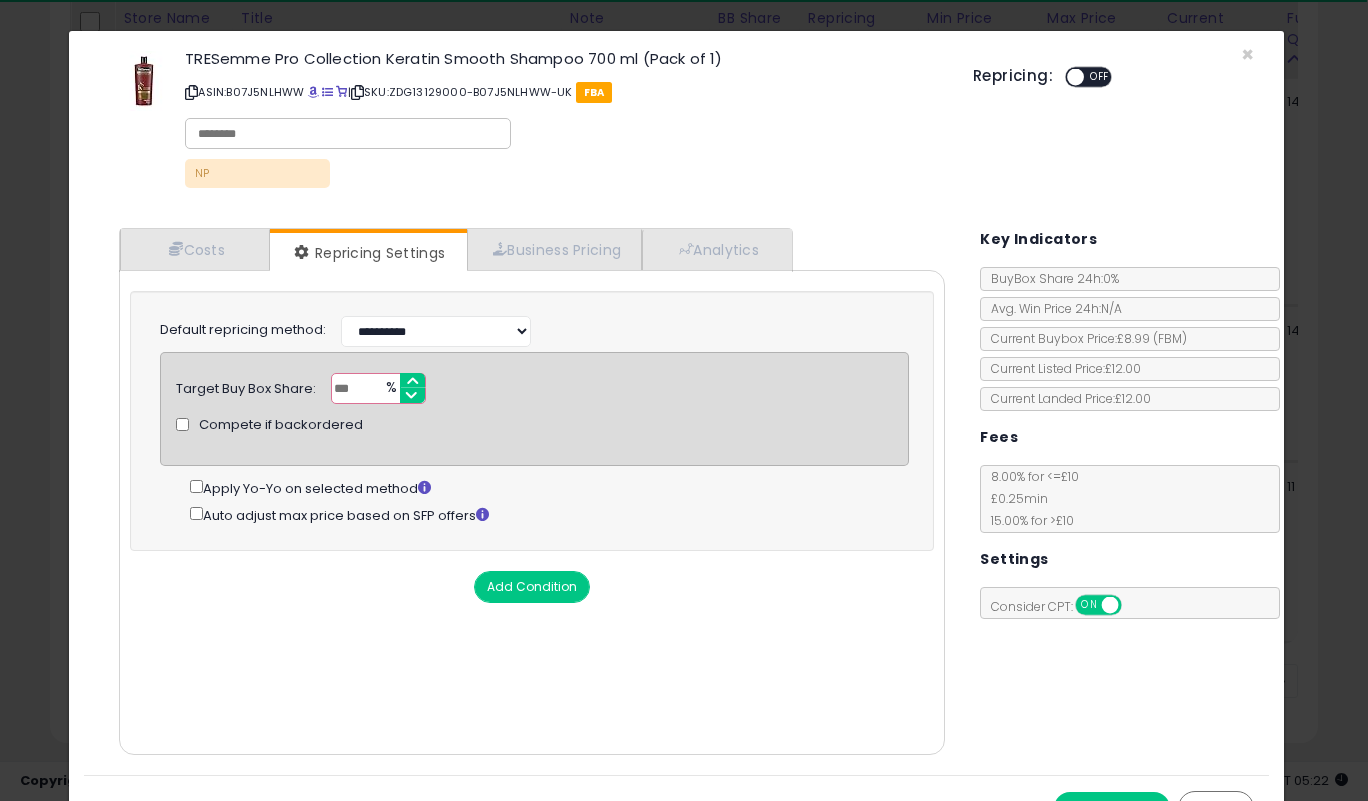 click on "***" at bounding box center (378, 388) 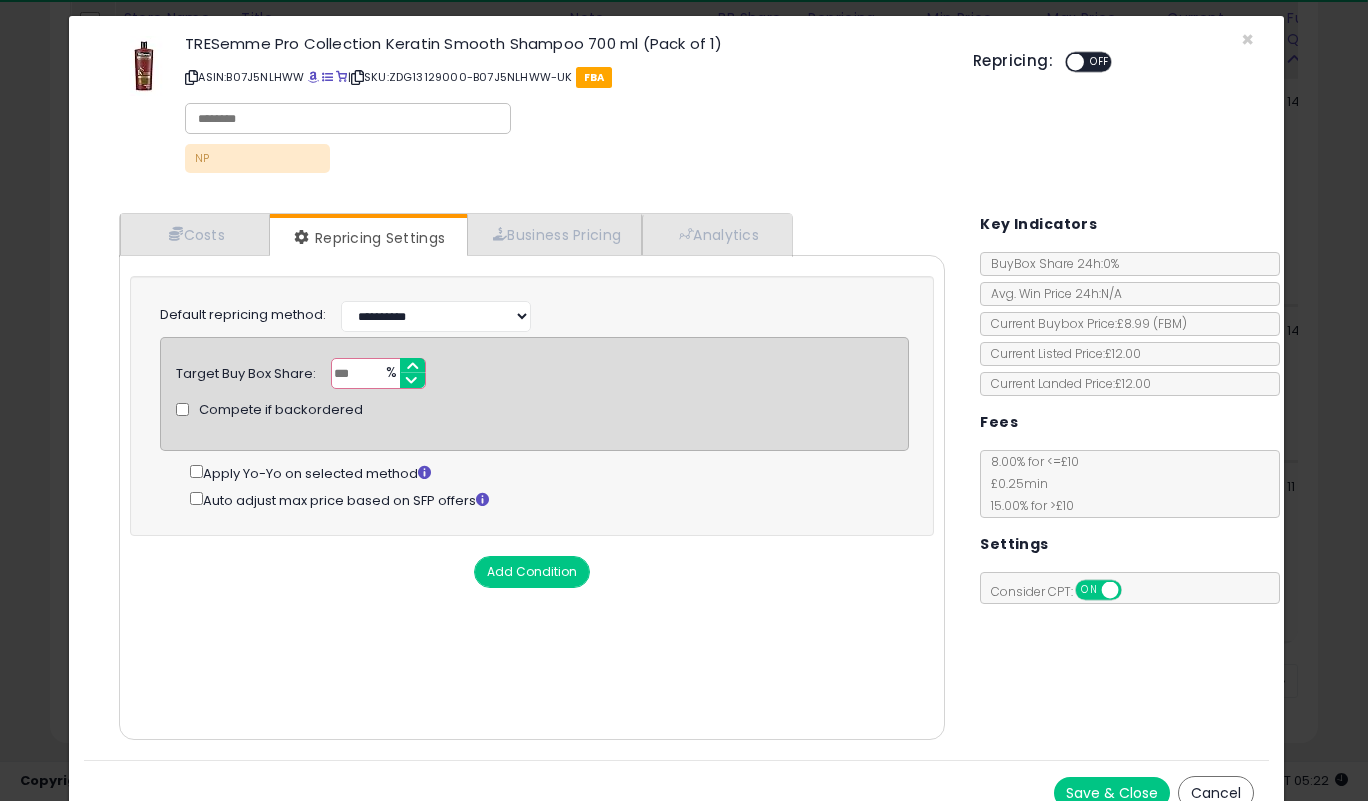 scroll, scrollTop: 38, scrollLeft: 0, axis: vertical 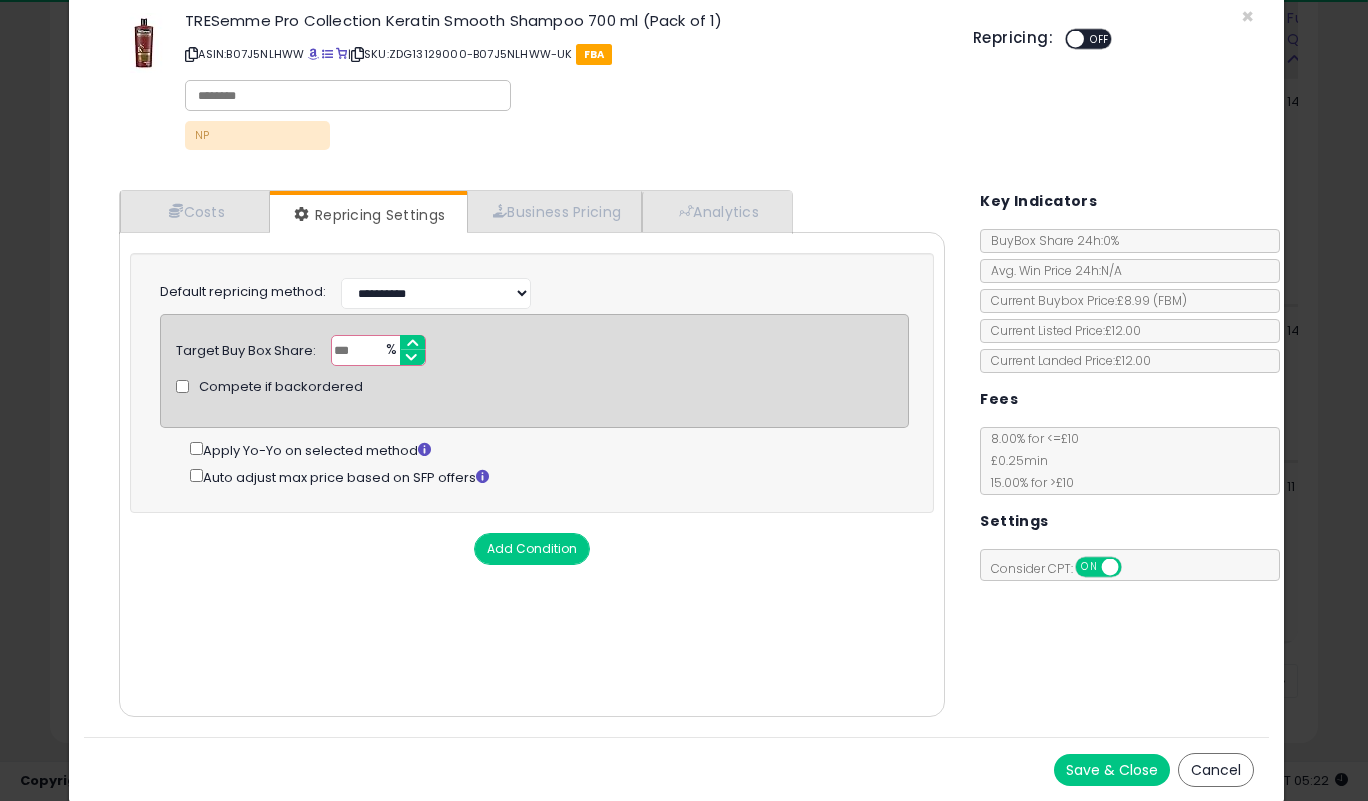type on "**" 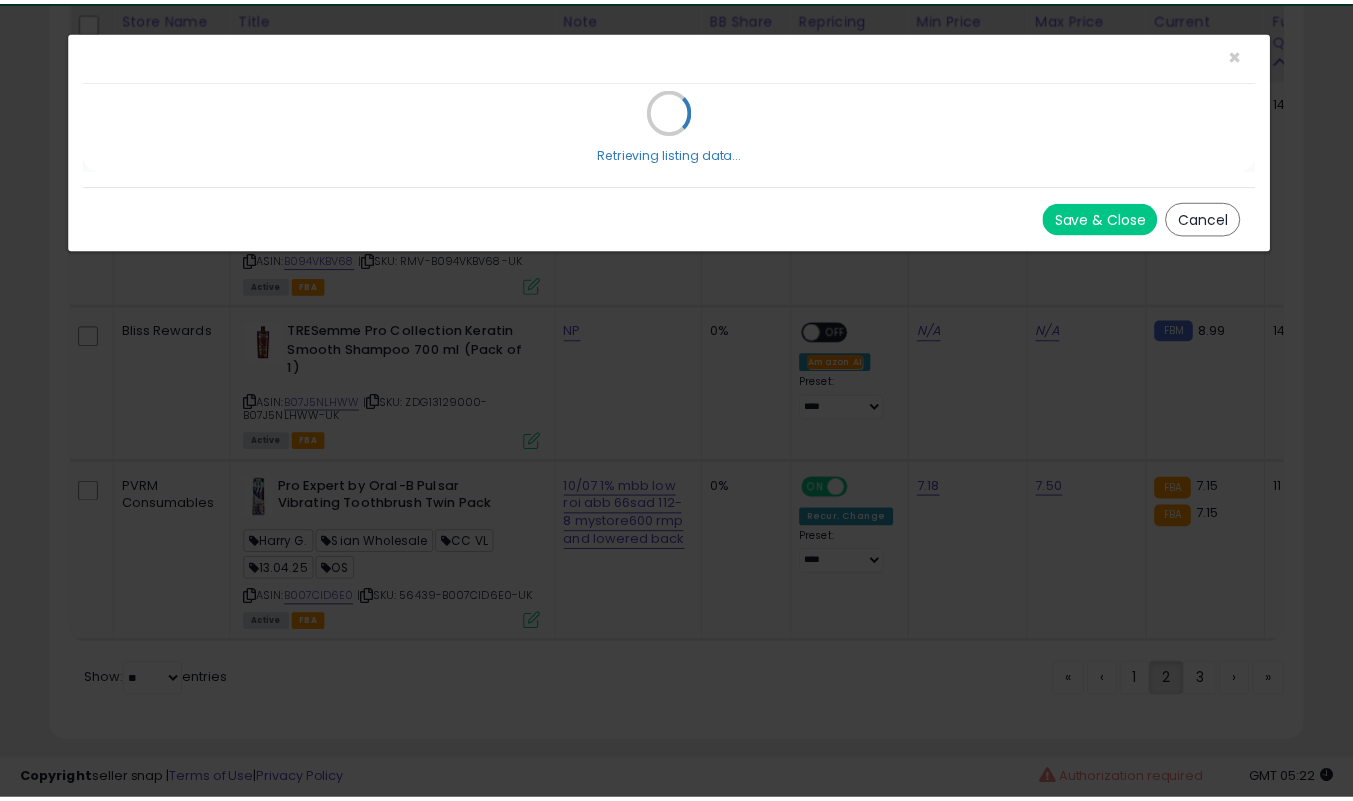 scroll, scrollTop: 0, scrollLeft: 0, axis: both 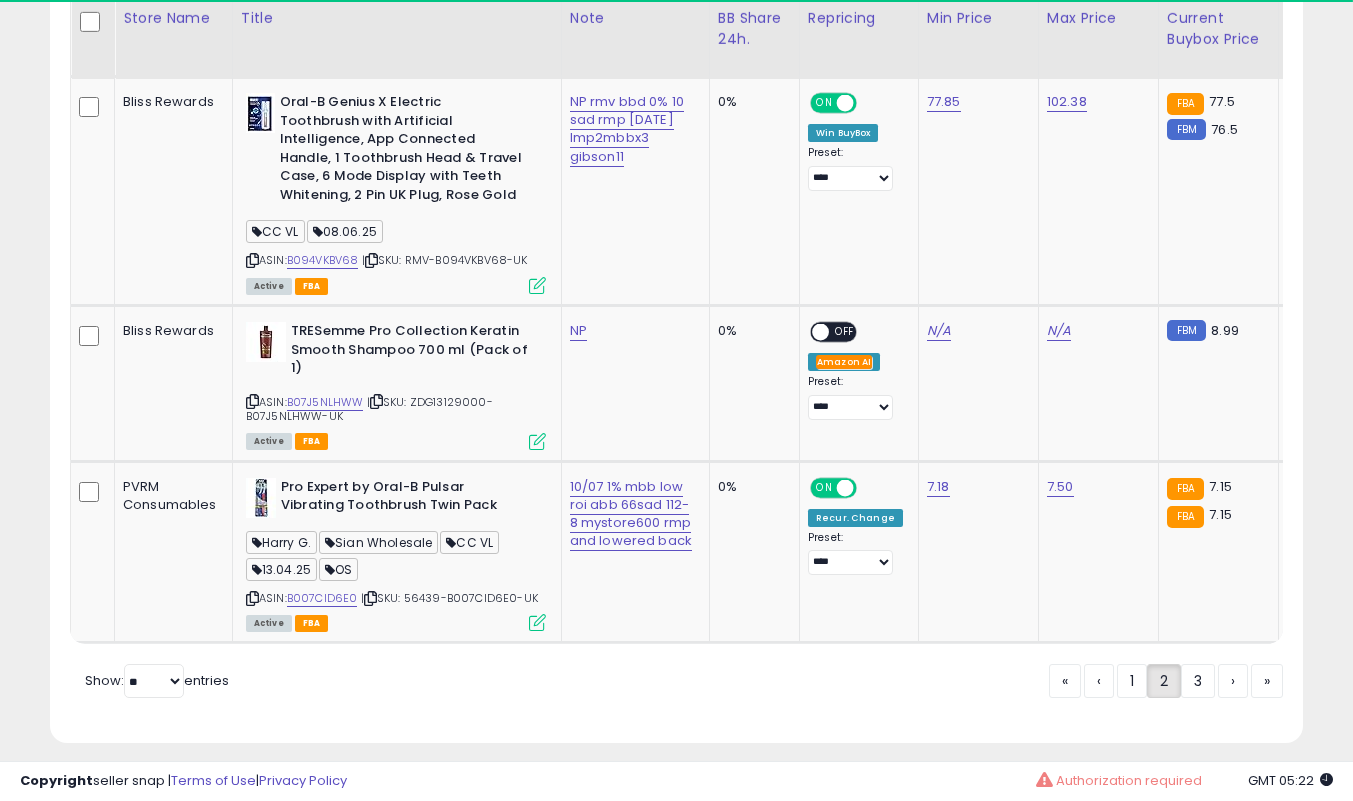 click at bounding box center (252, 401) 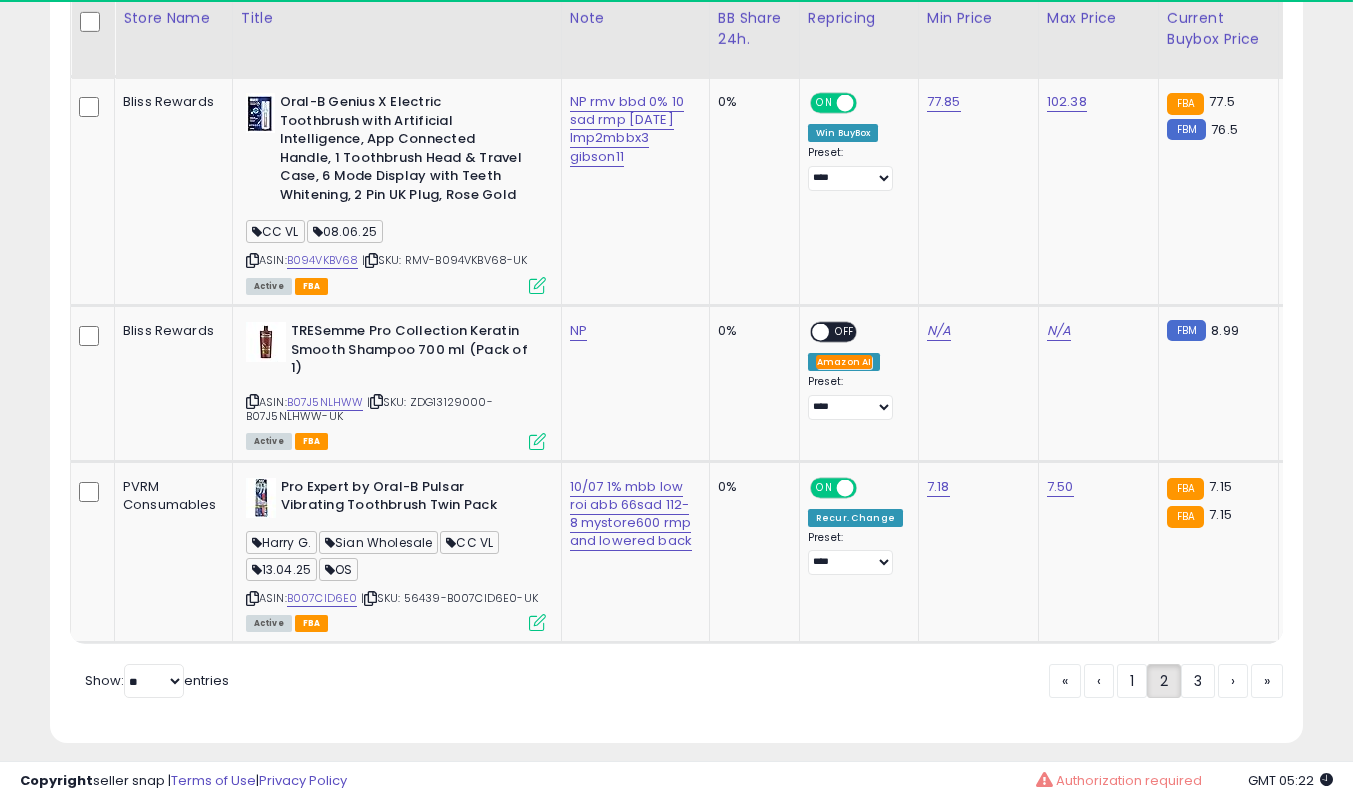 click at bounding box center (252, 401) 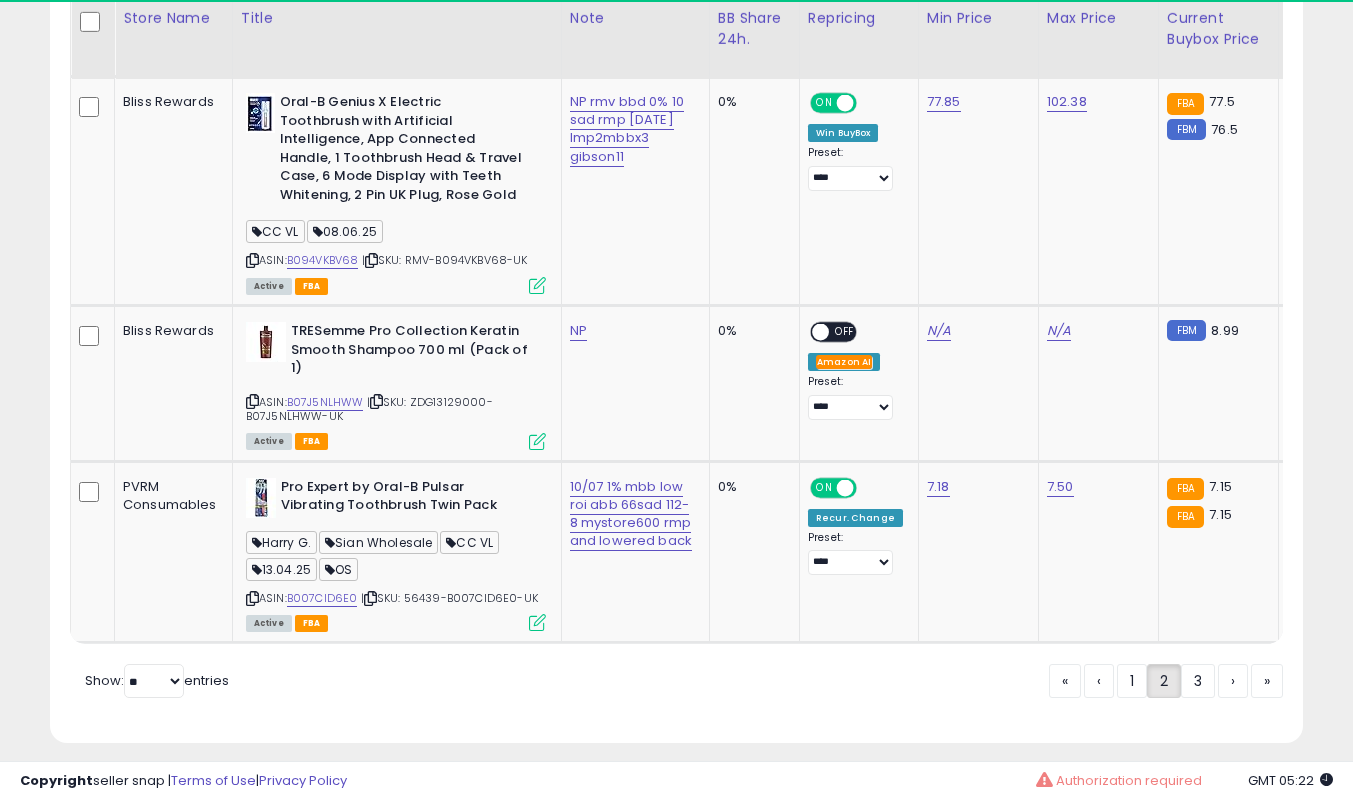 click on "Retrieving listings data..
Displaying 51 to 100 of 126 items
Store Name
Title Note BB Share 24h. ROI" at bounding box center (676, -4041) 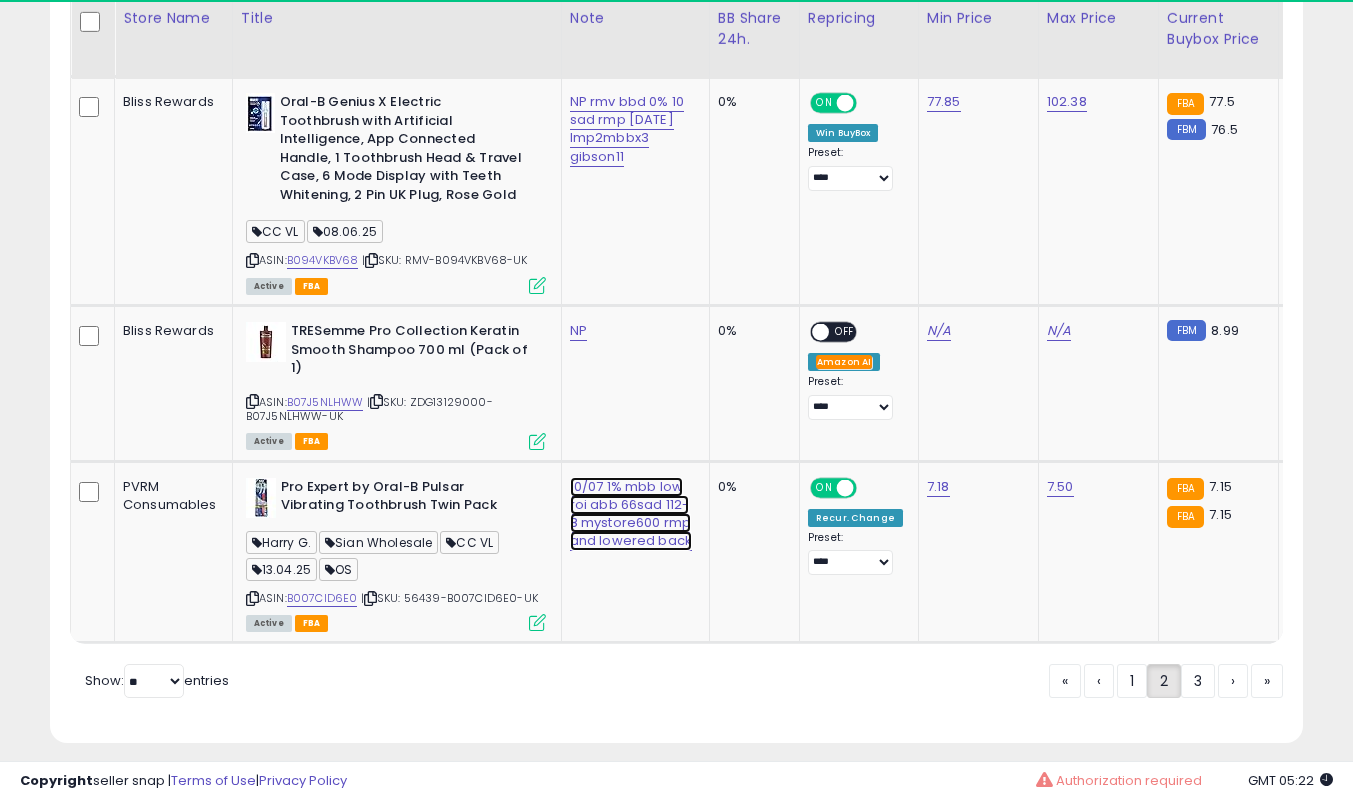 click on "10/07 1% mbb low roi abb 66sad 112- 8 mystore600 rmp and lowered back" at bounding box center (617, -8647) 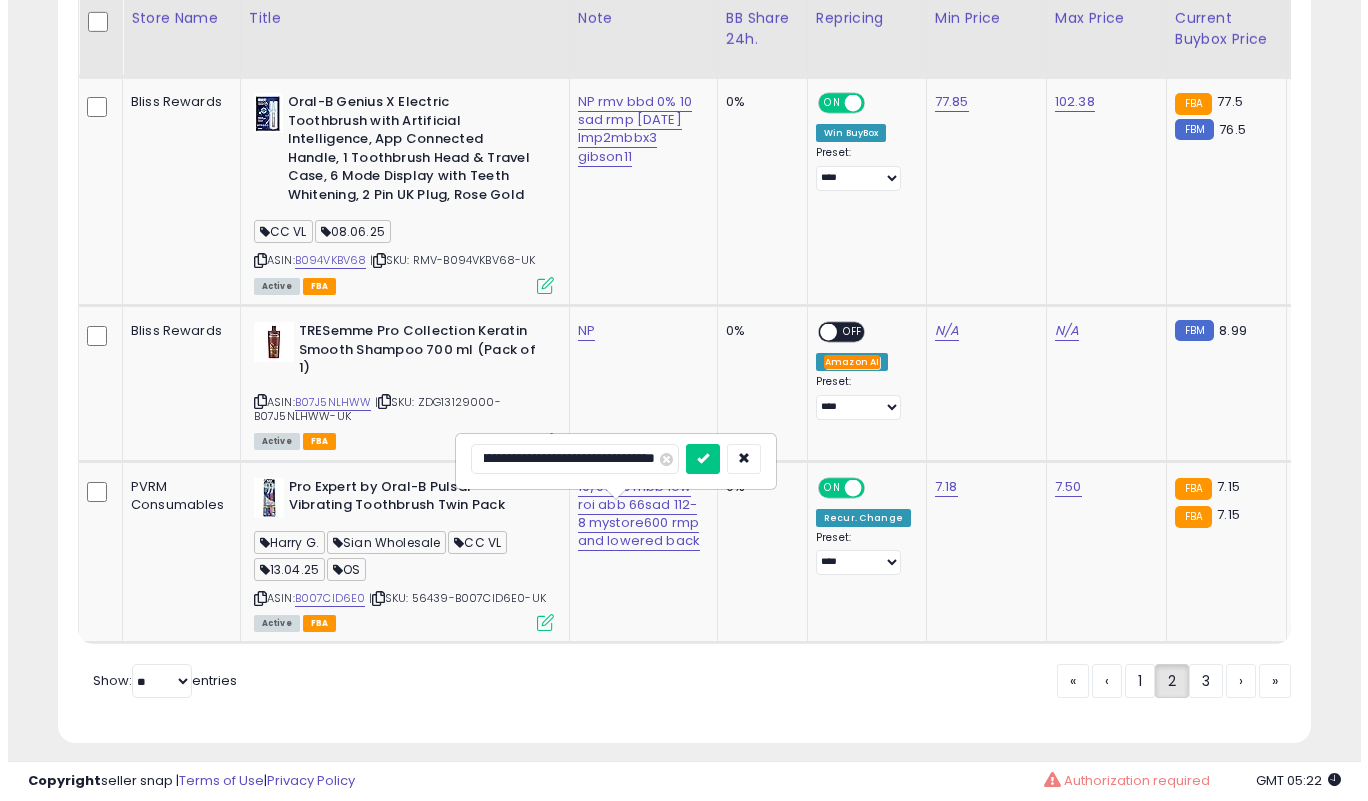 scroll, scrollTop: 0, scrollLeft: 0, axis: both 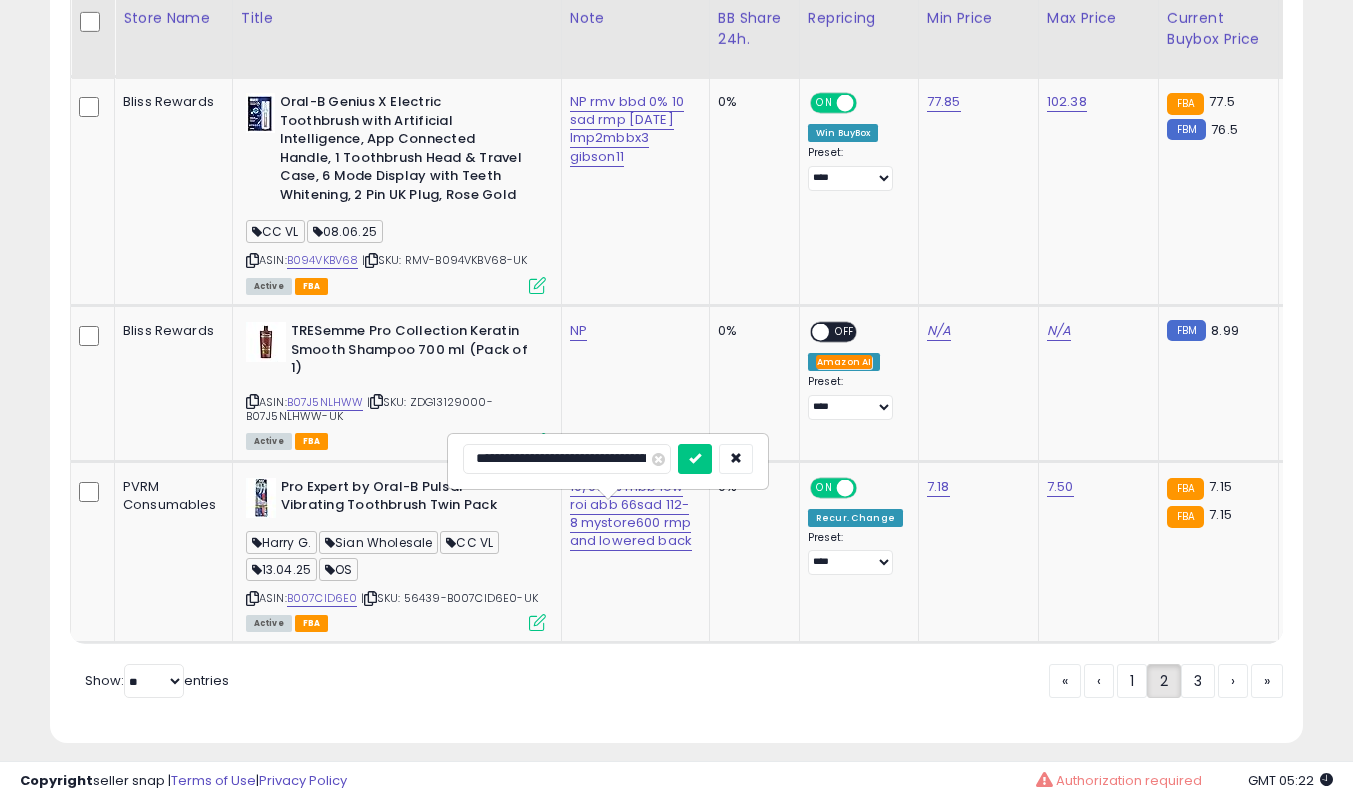 type on "**********" 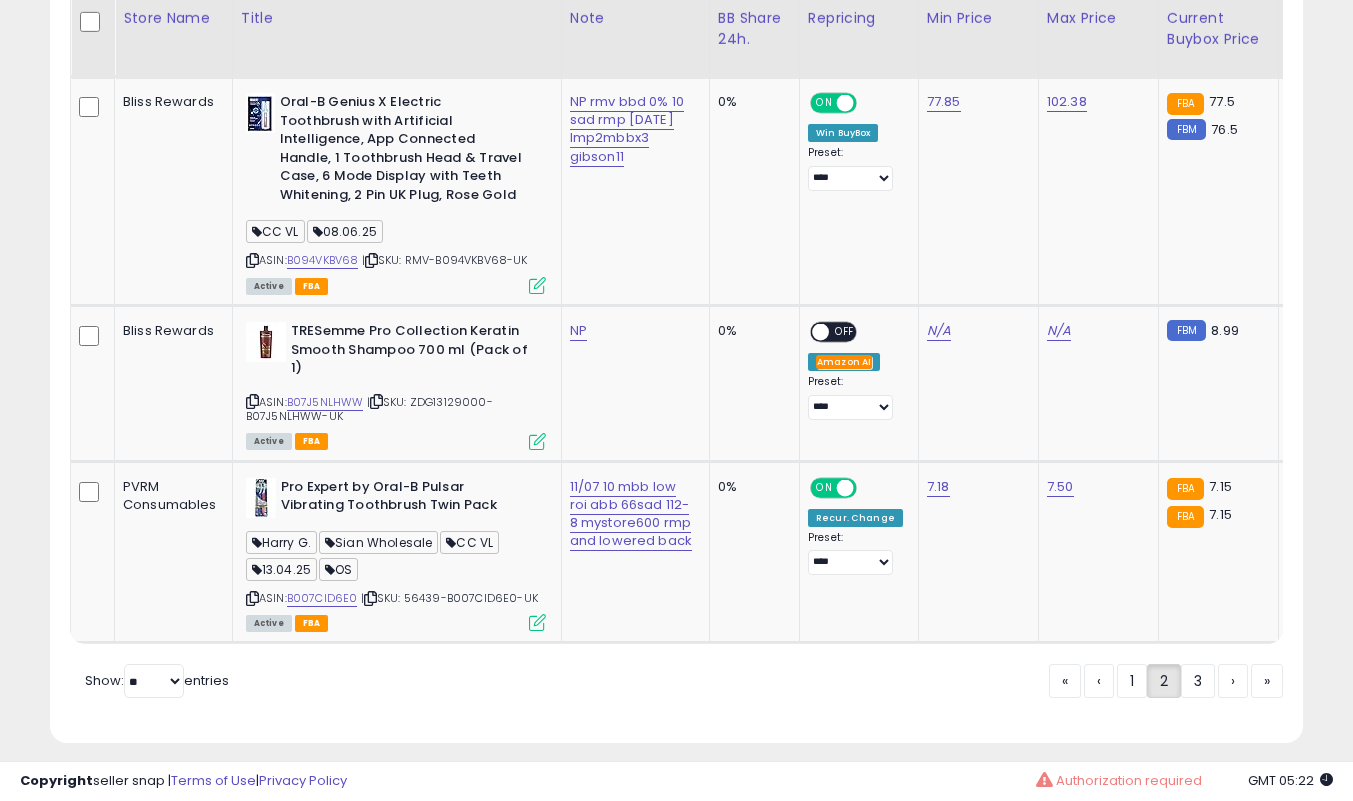 click at bounding box center [537, 622] 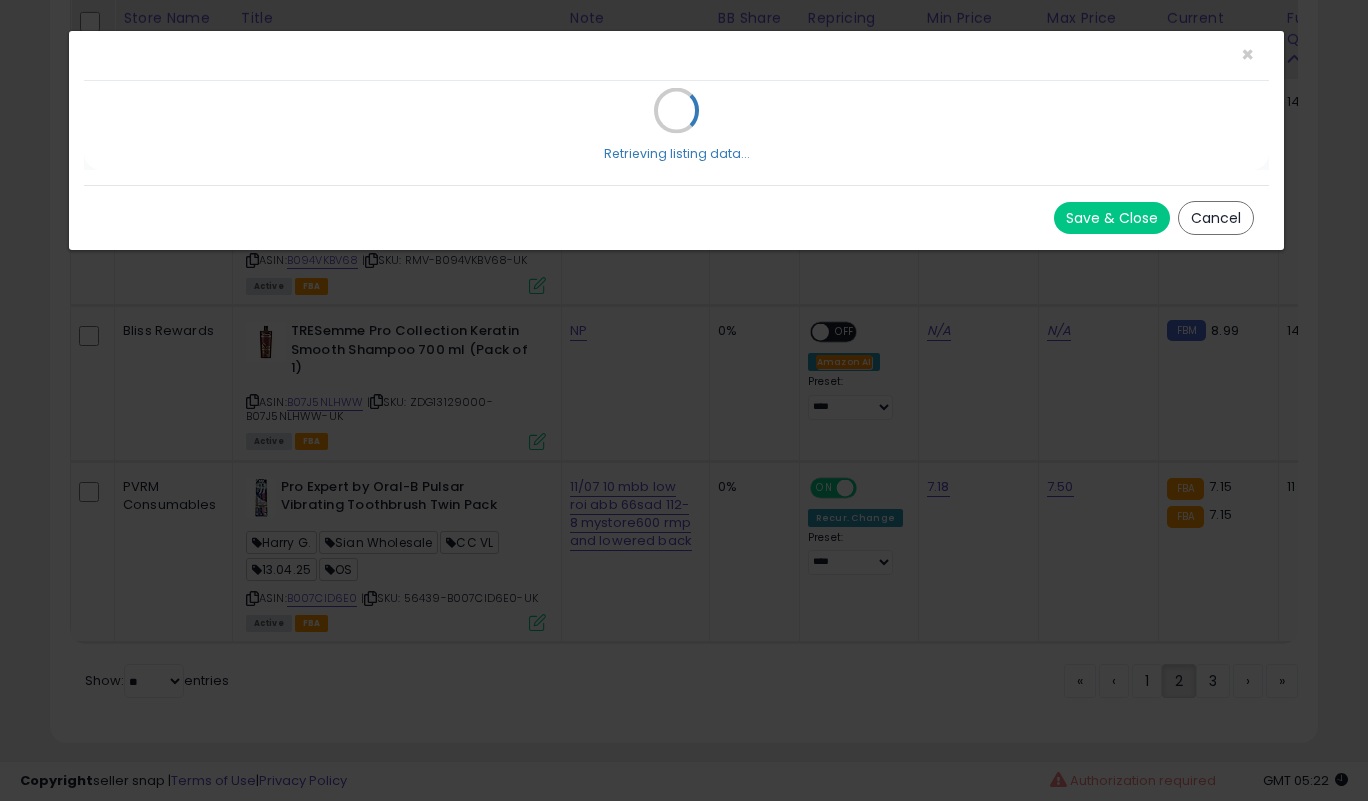 scroll, scrollTop: 999590, scrollLeft: 999266, axis: both 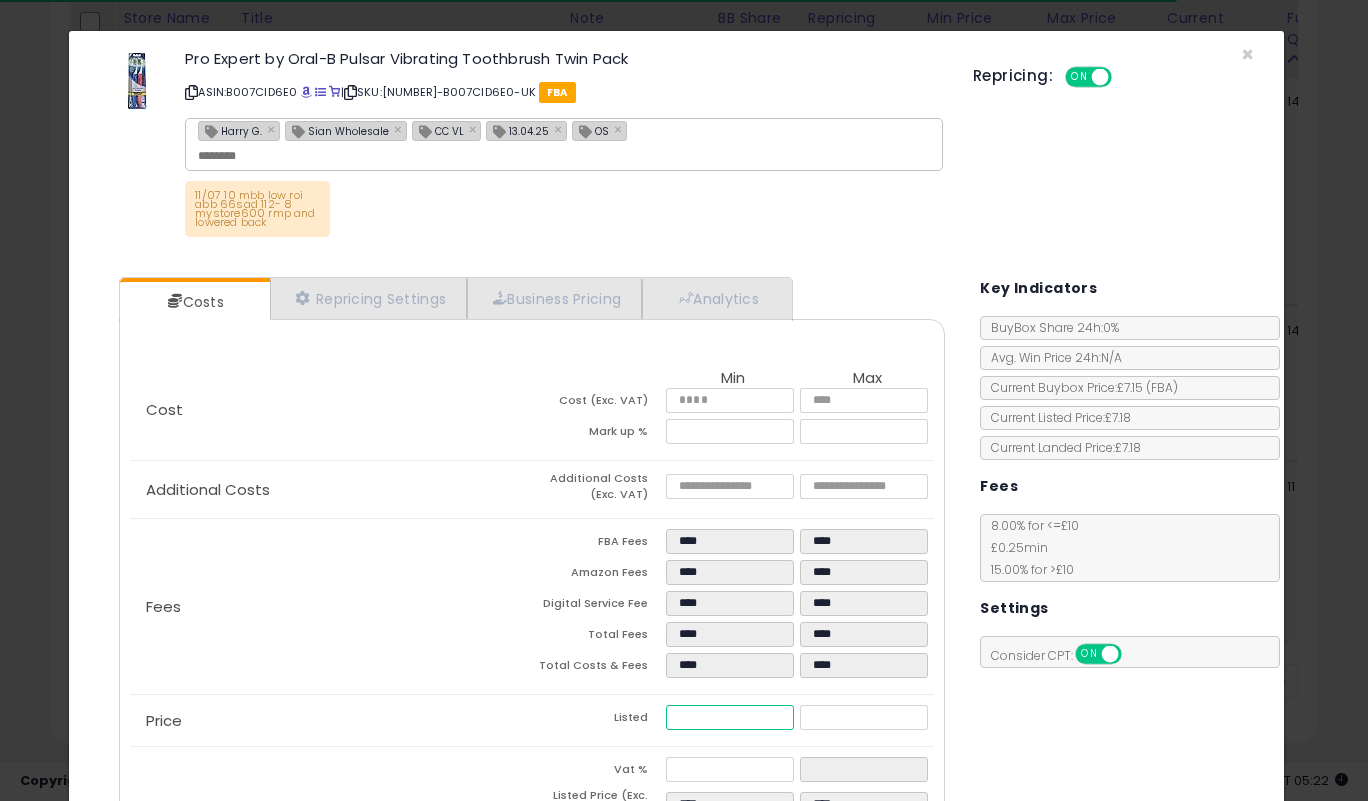 click on "****" at bounding box center [729, 717] 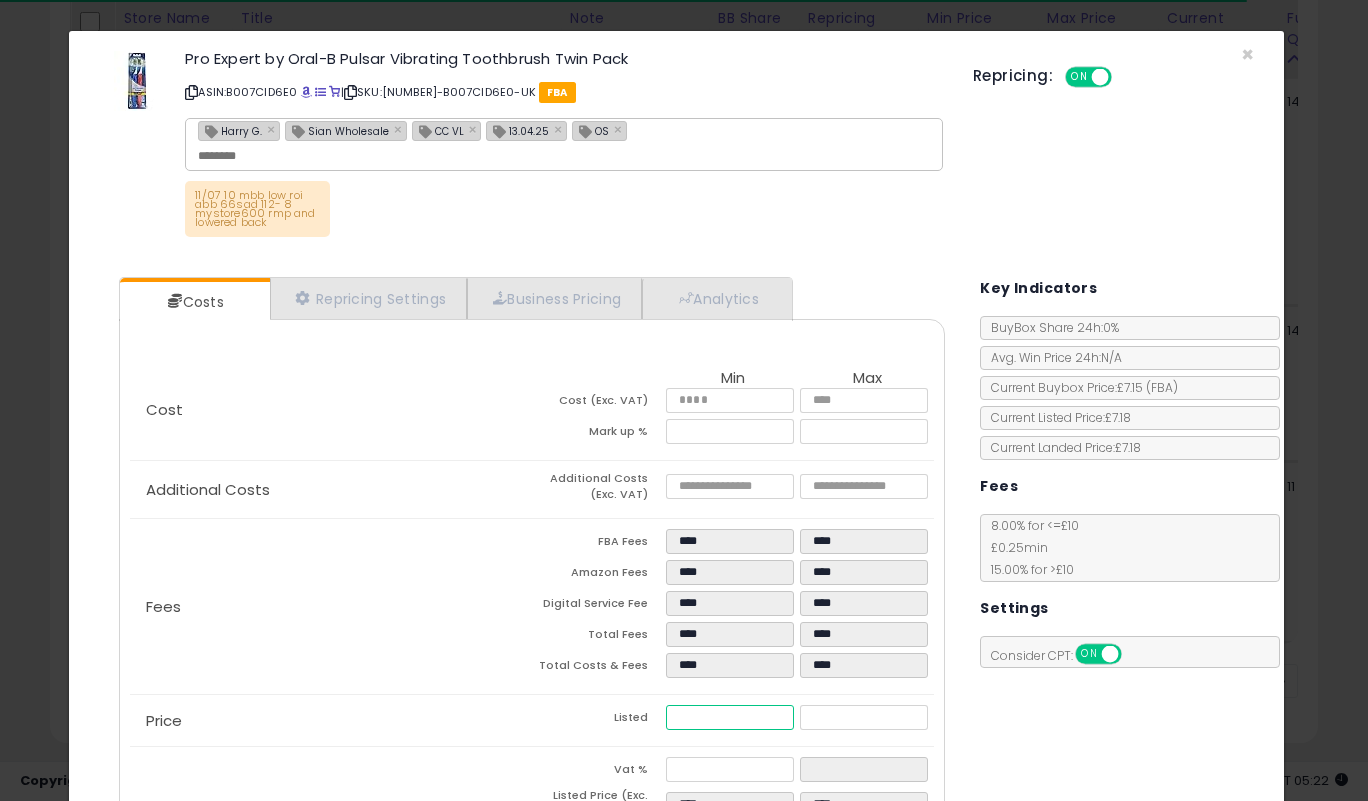 type on "****" 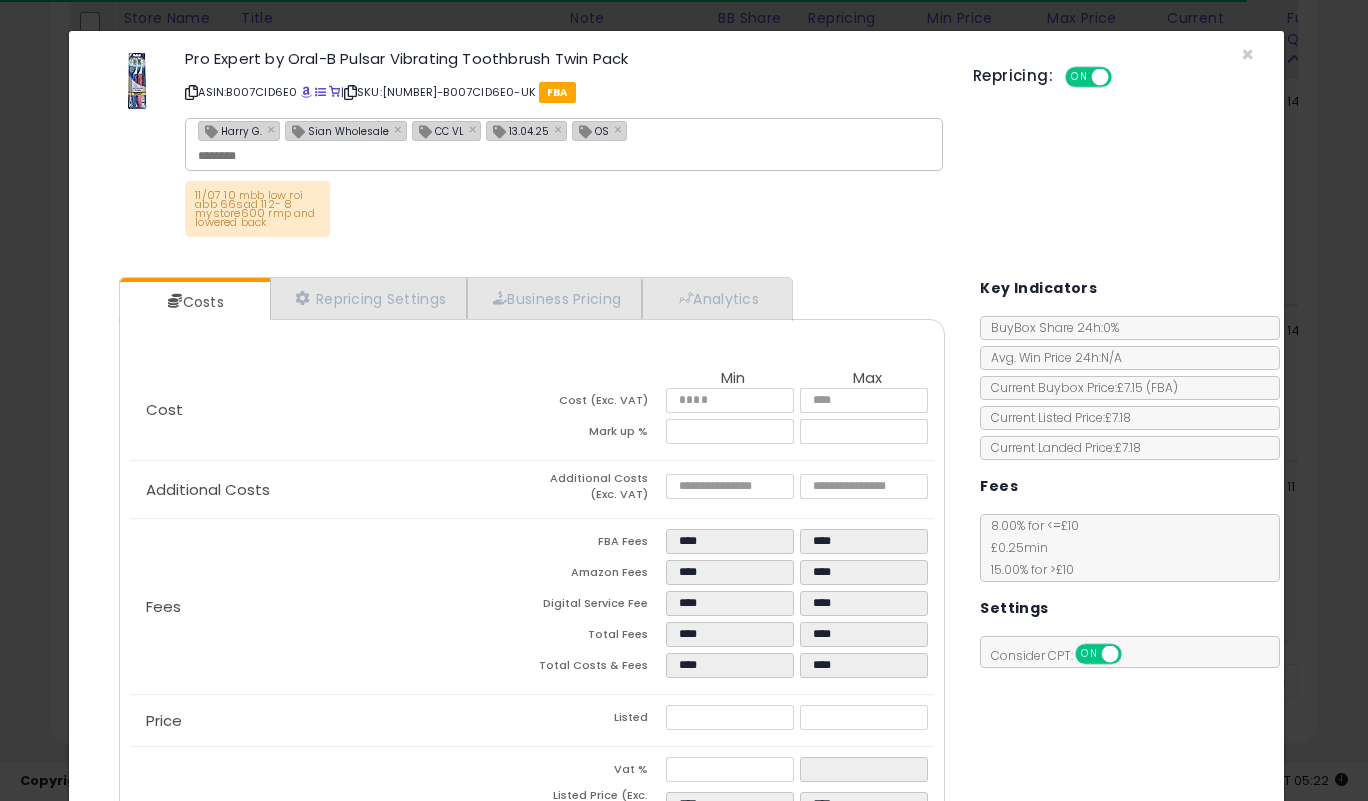 type on "****" 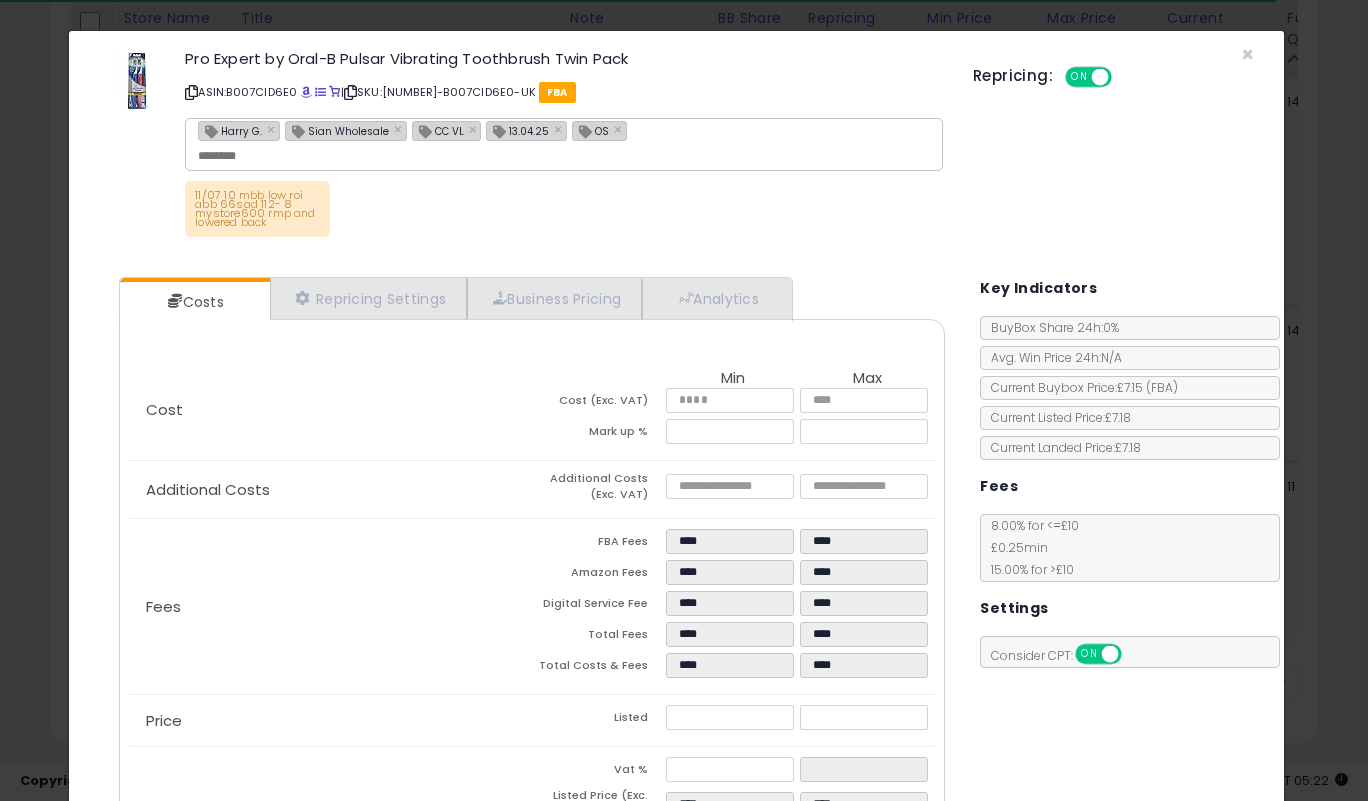 scroll, scrollTop: 180, scrollLeft: 0, axis: vertical 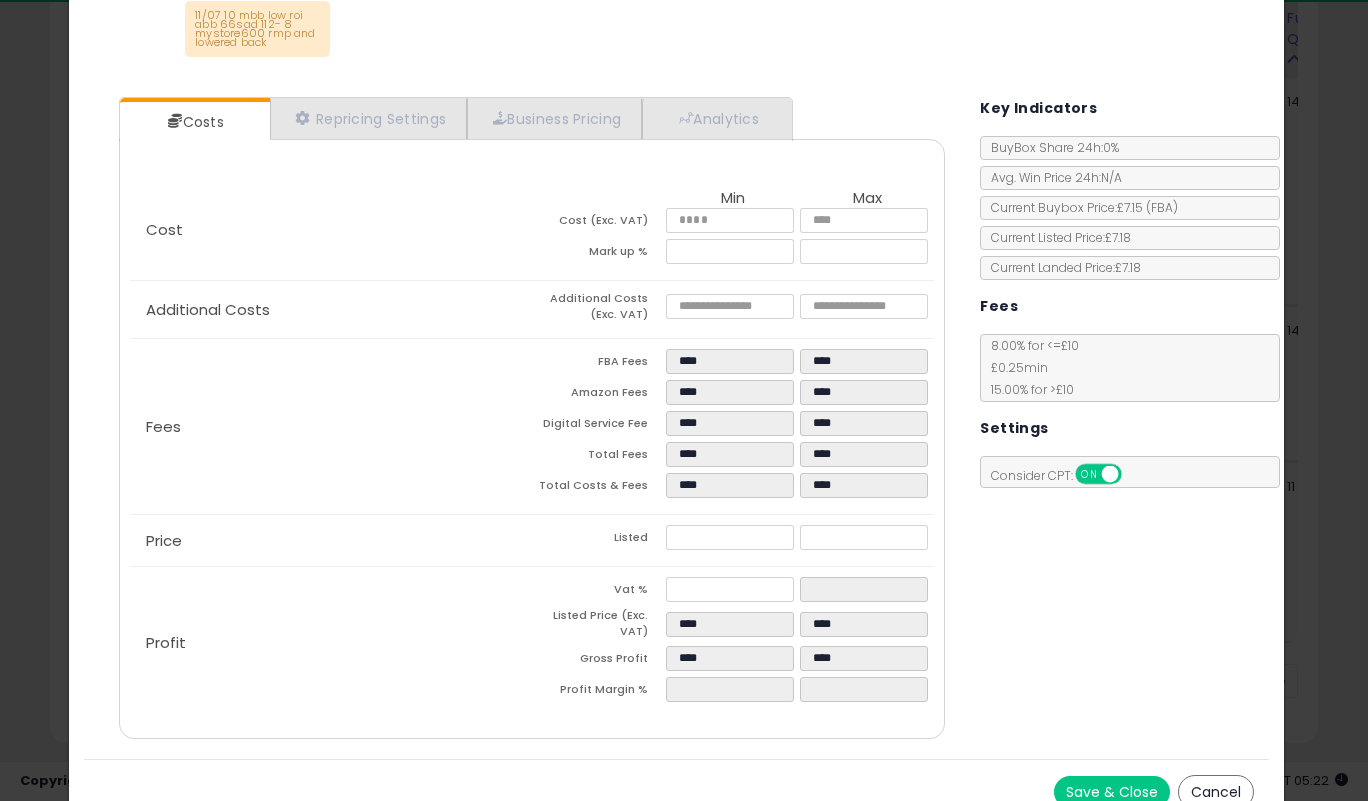 click on "Save & Close" at bounding box center (1112, 792) 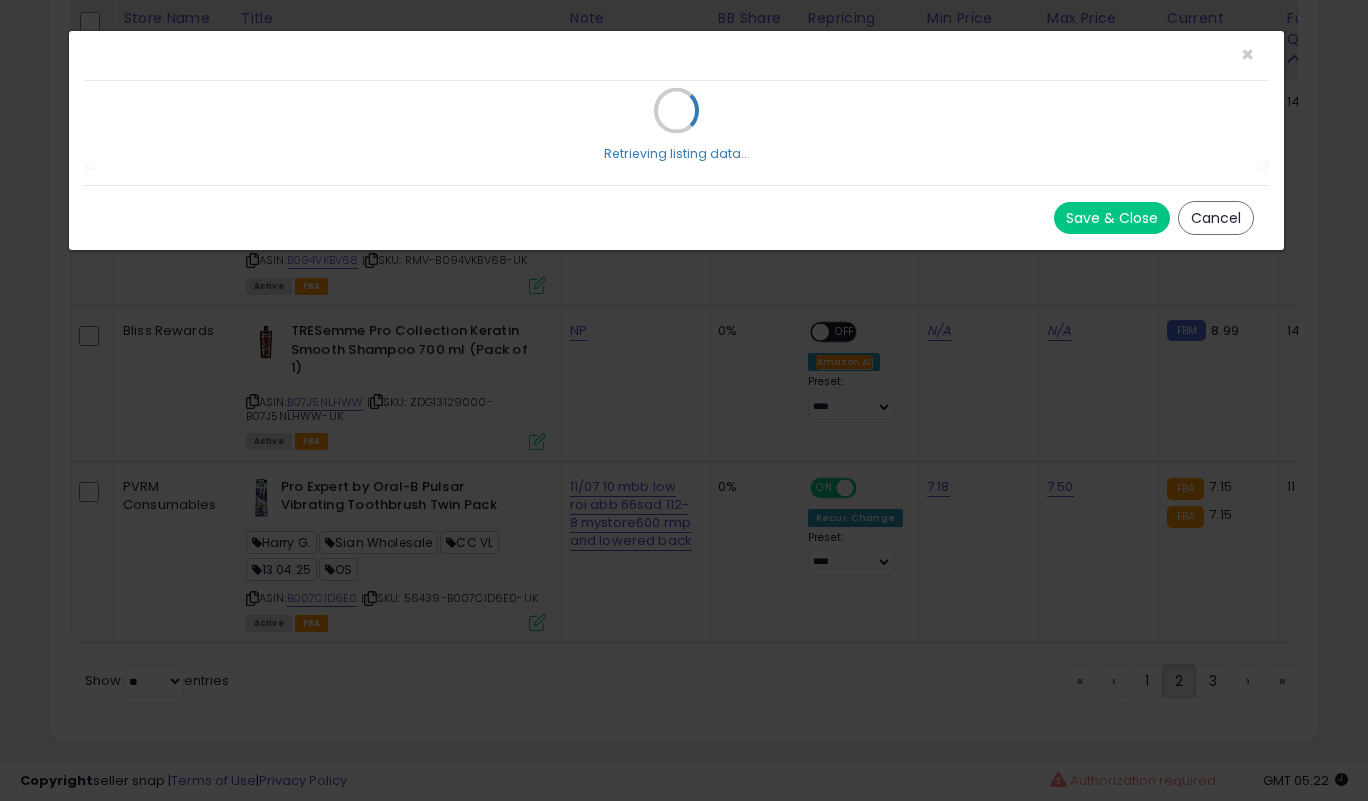 scroll, scrollTop: 0, scrollLeft: 0, axis: both 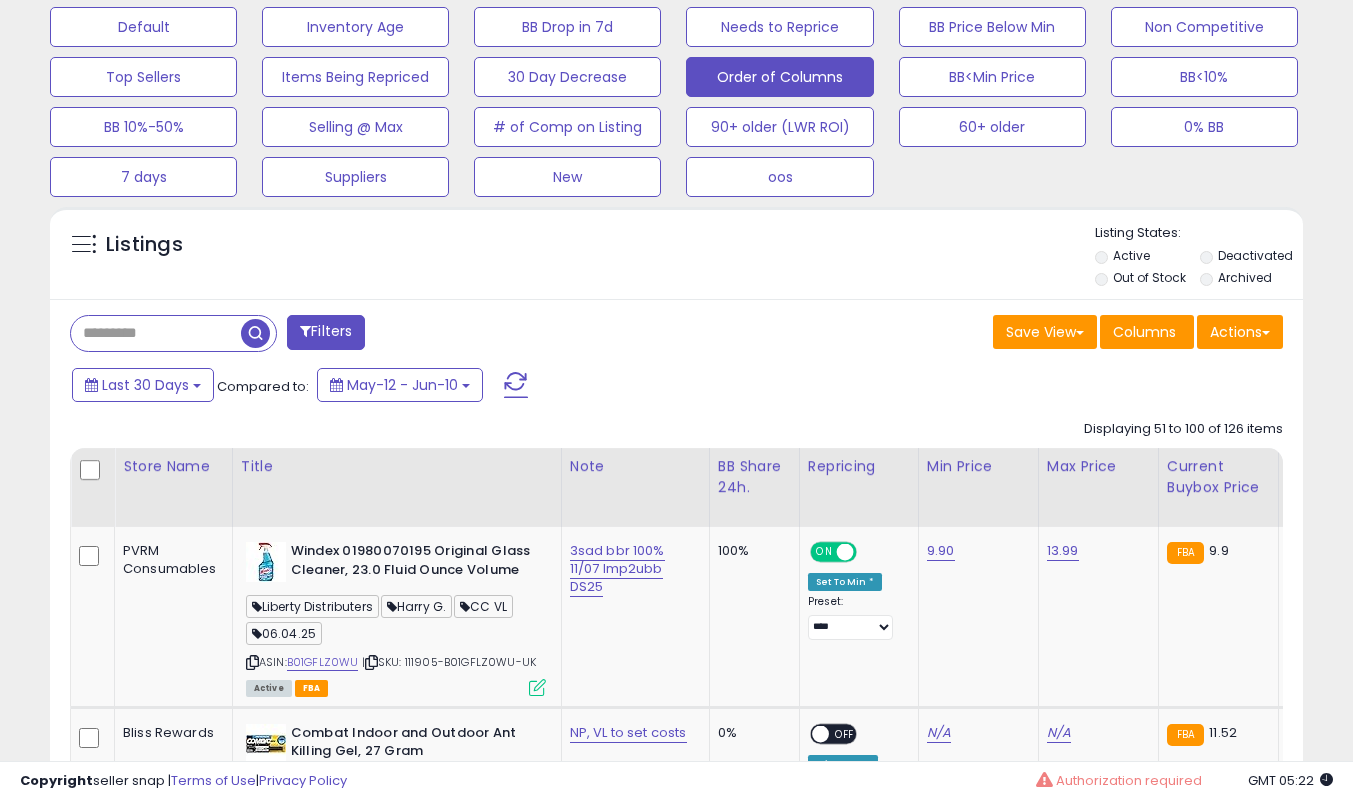click at bounding box center [156, 333] 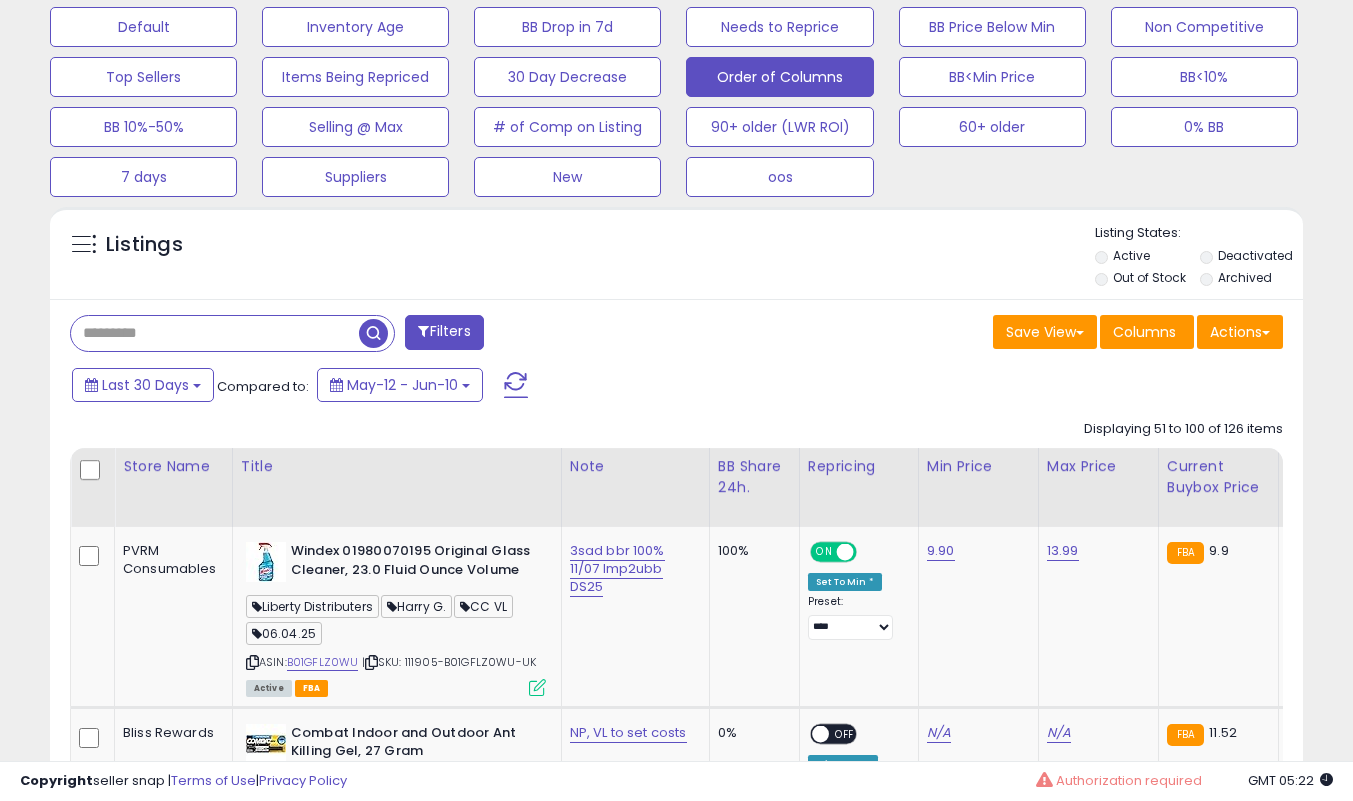 paste on "**********" 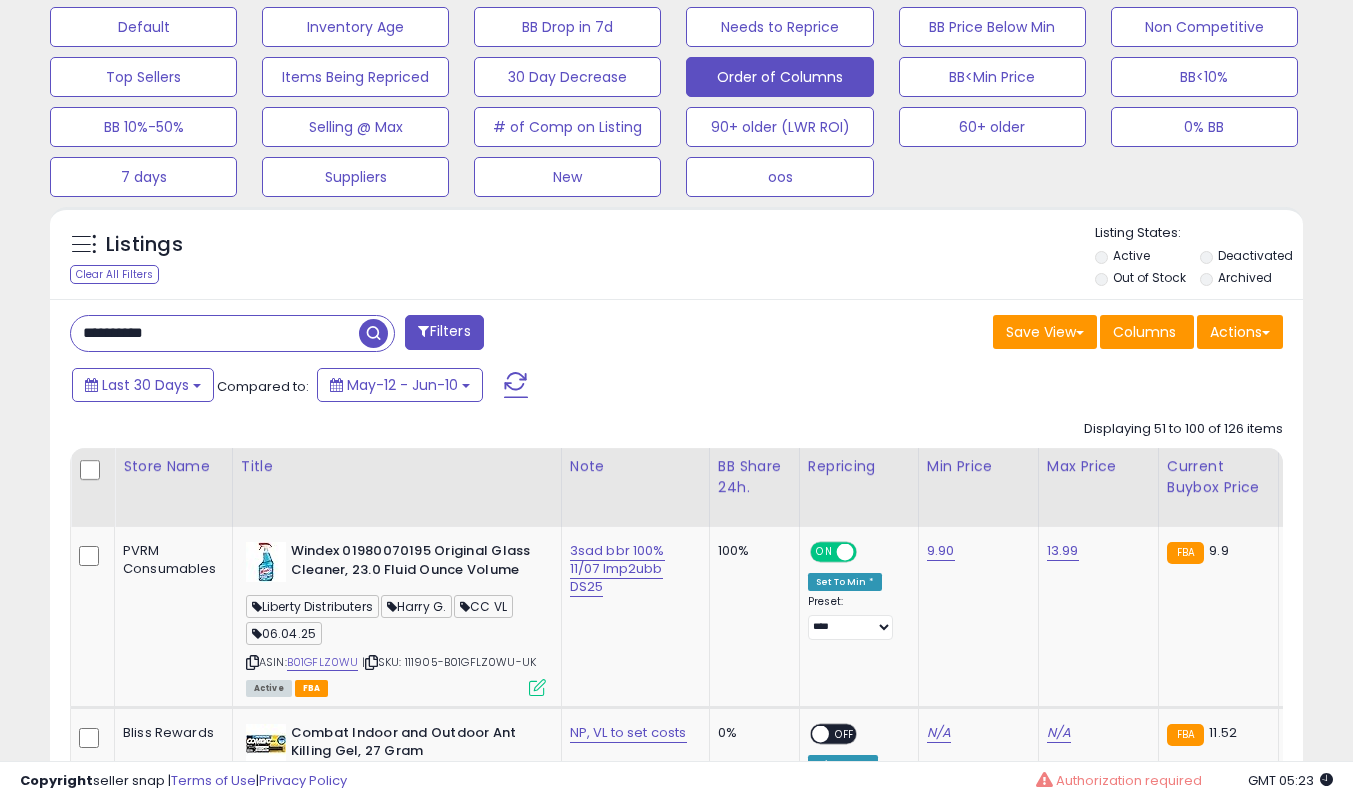 type on "**********" 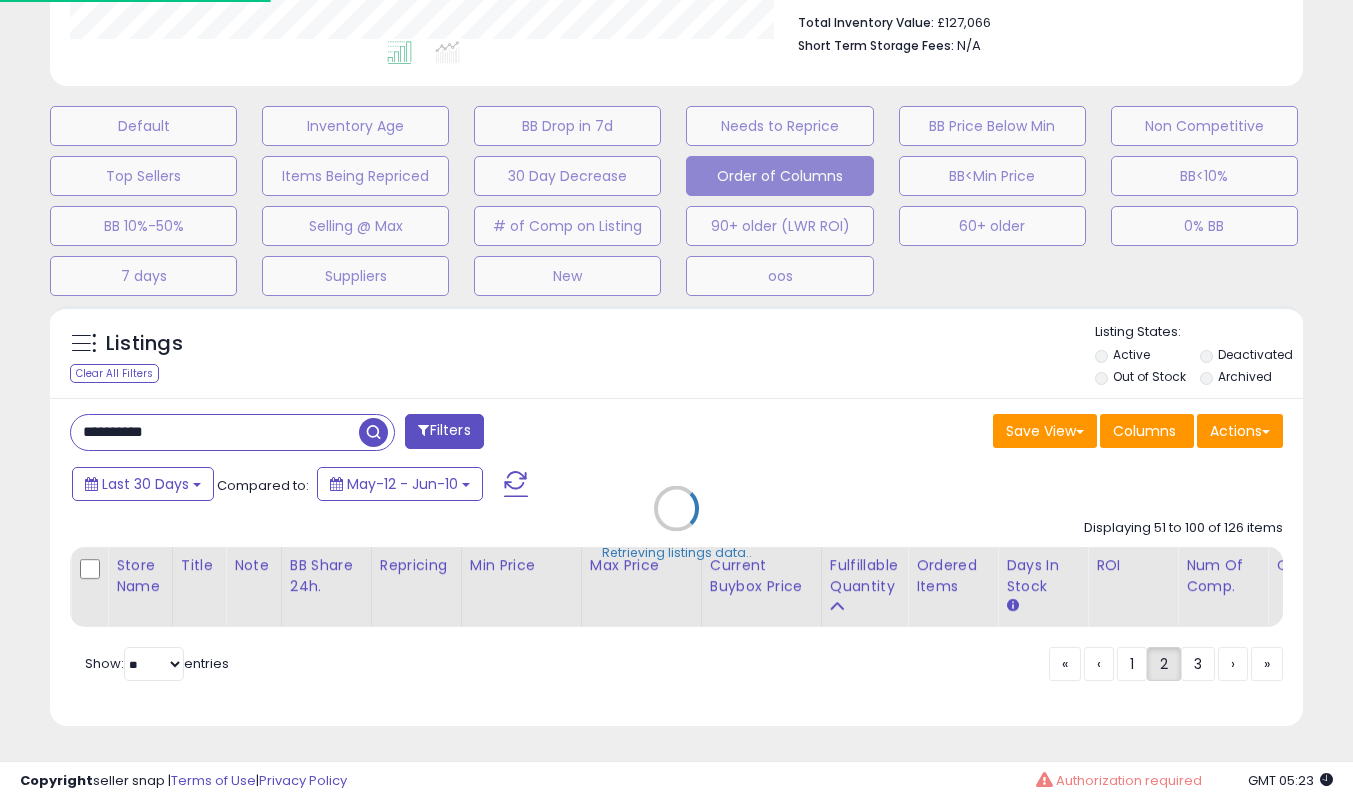 scroll, scrollTop: 539, scrollLeft: 0, axis: vertical 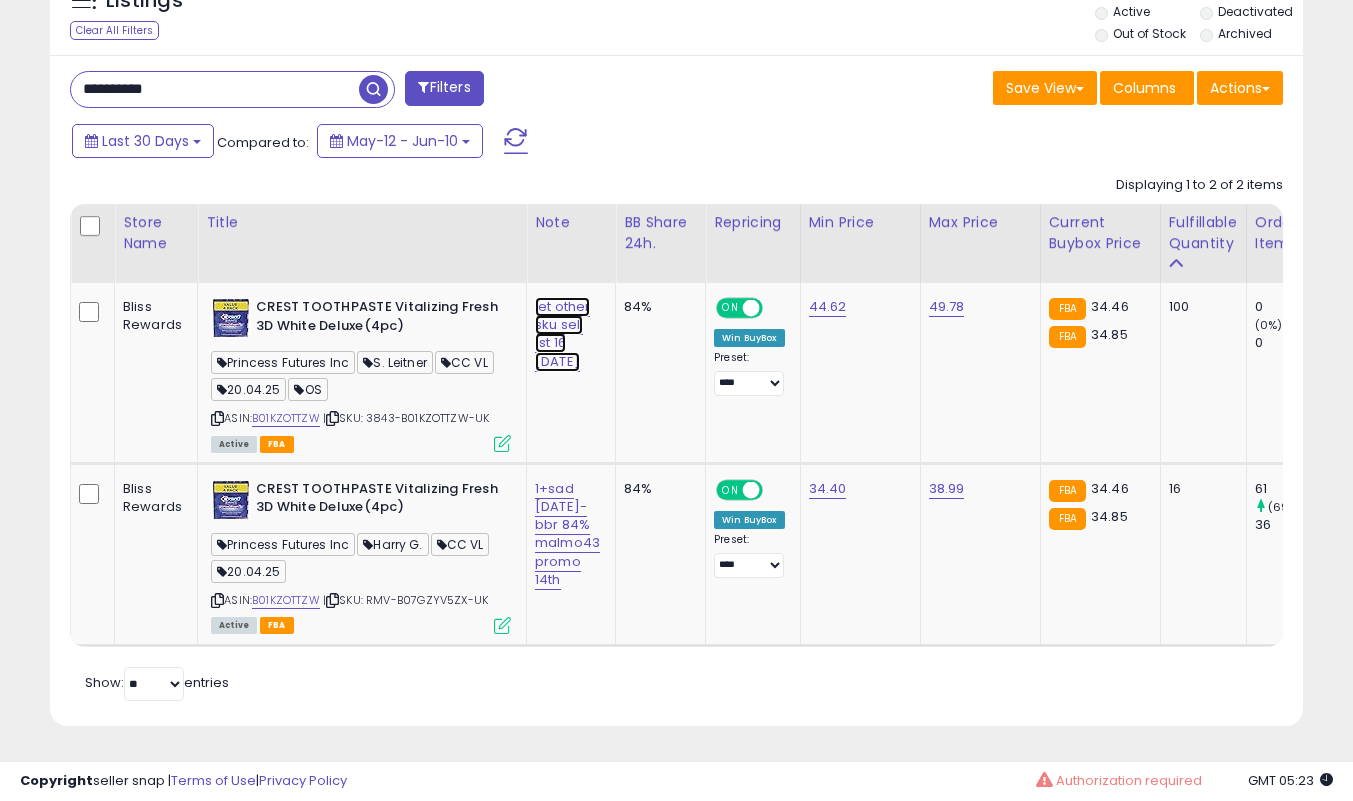 click on "let other sku sell 1st 16 [DATE]" at bounding box center [562, 334] 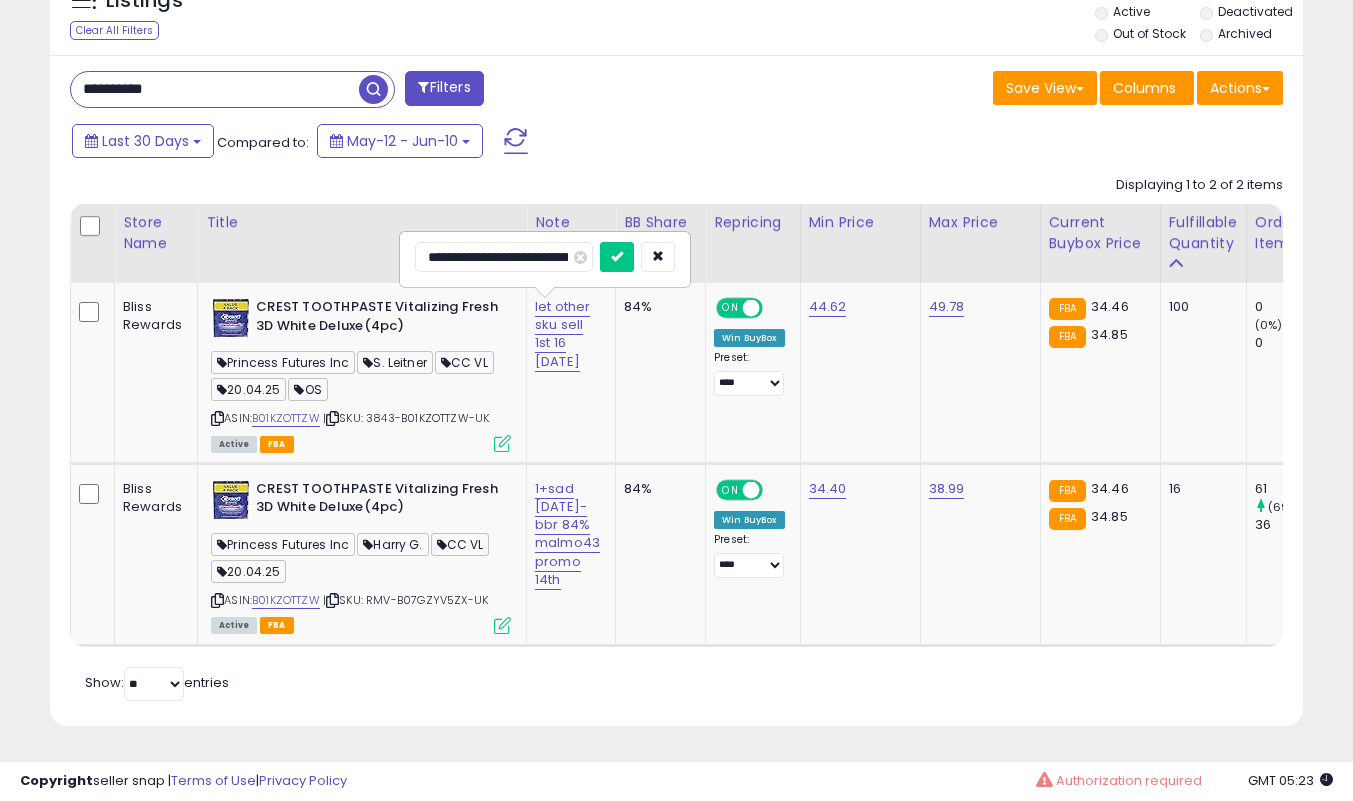scroll 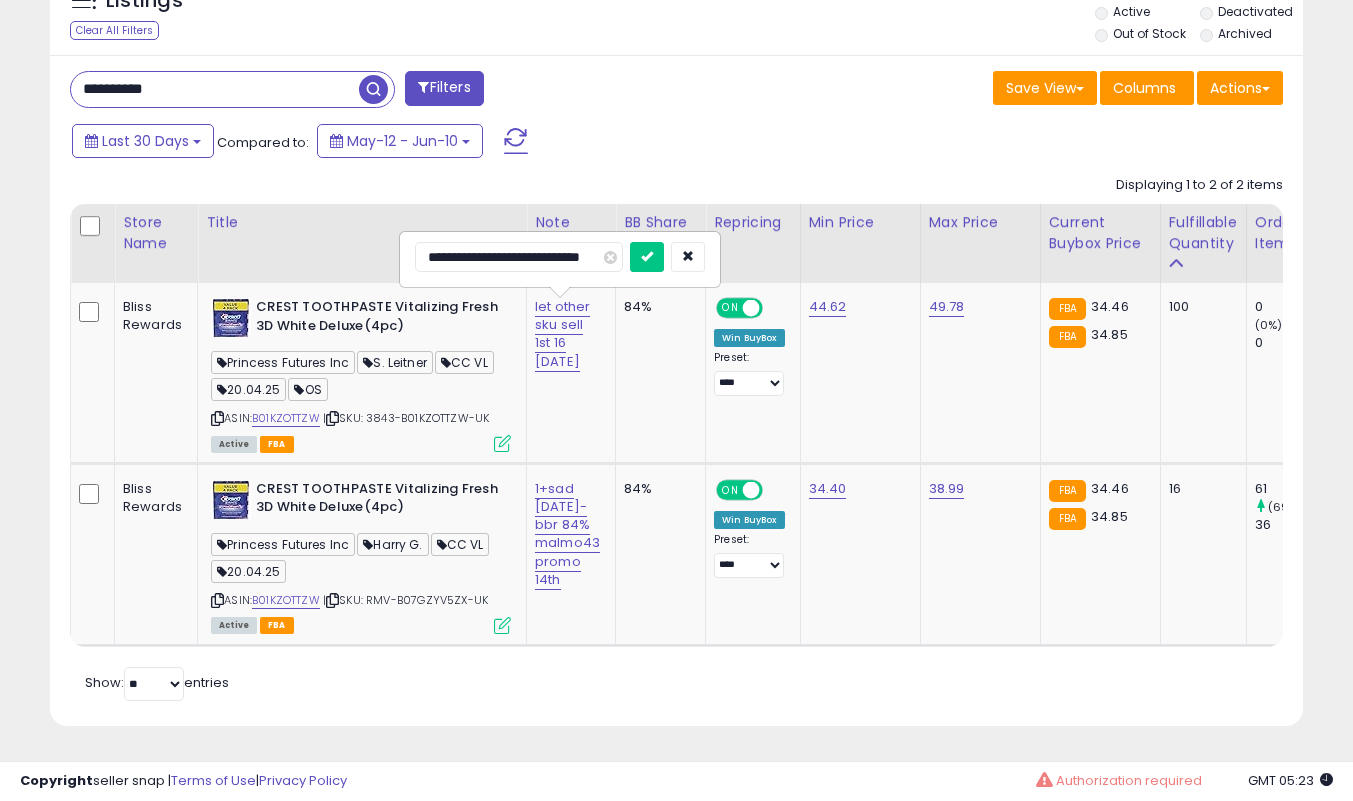 type on "**********" 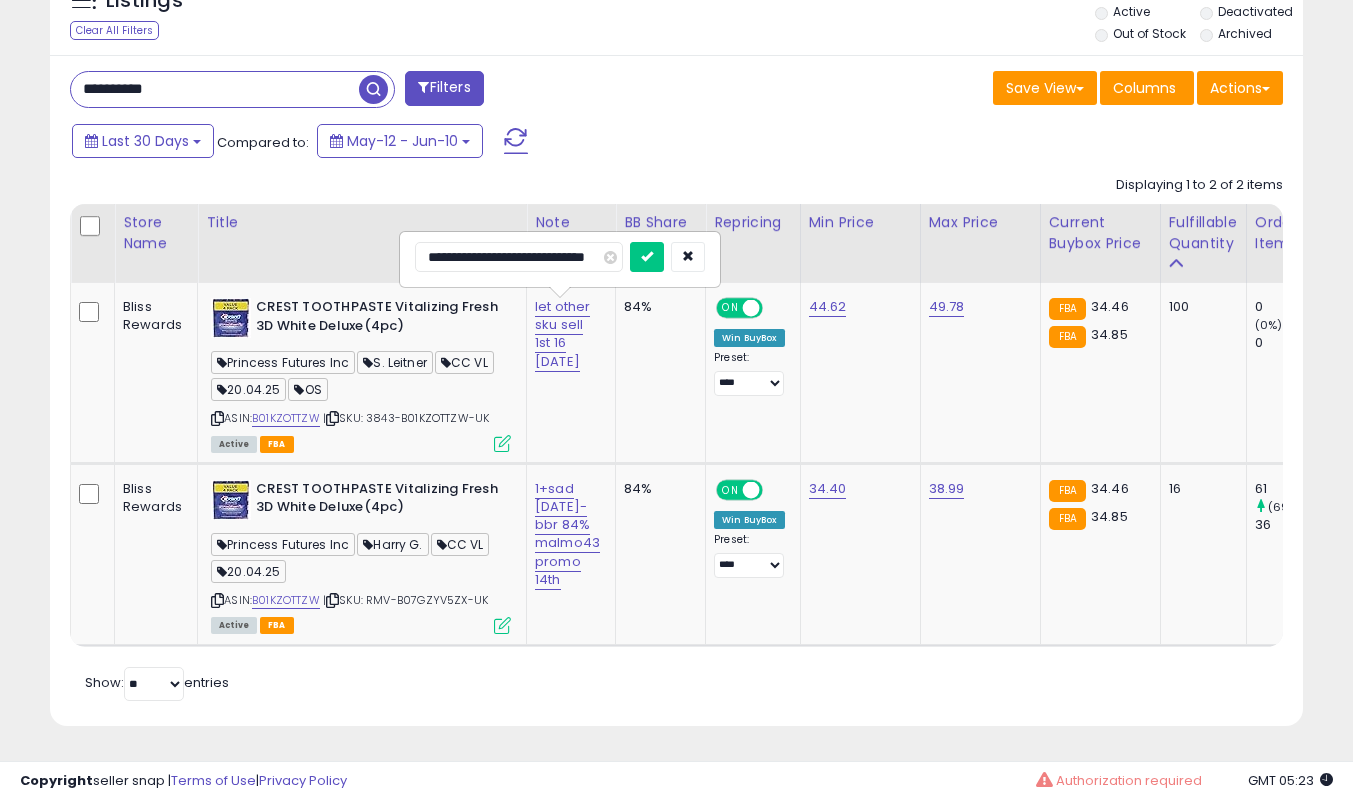 click at bounding box center [647, 257] 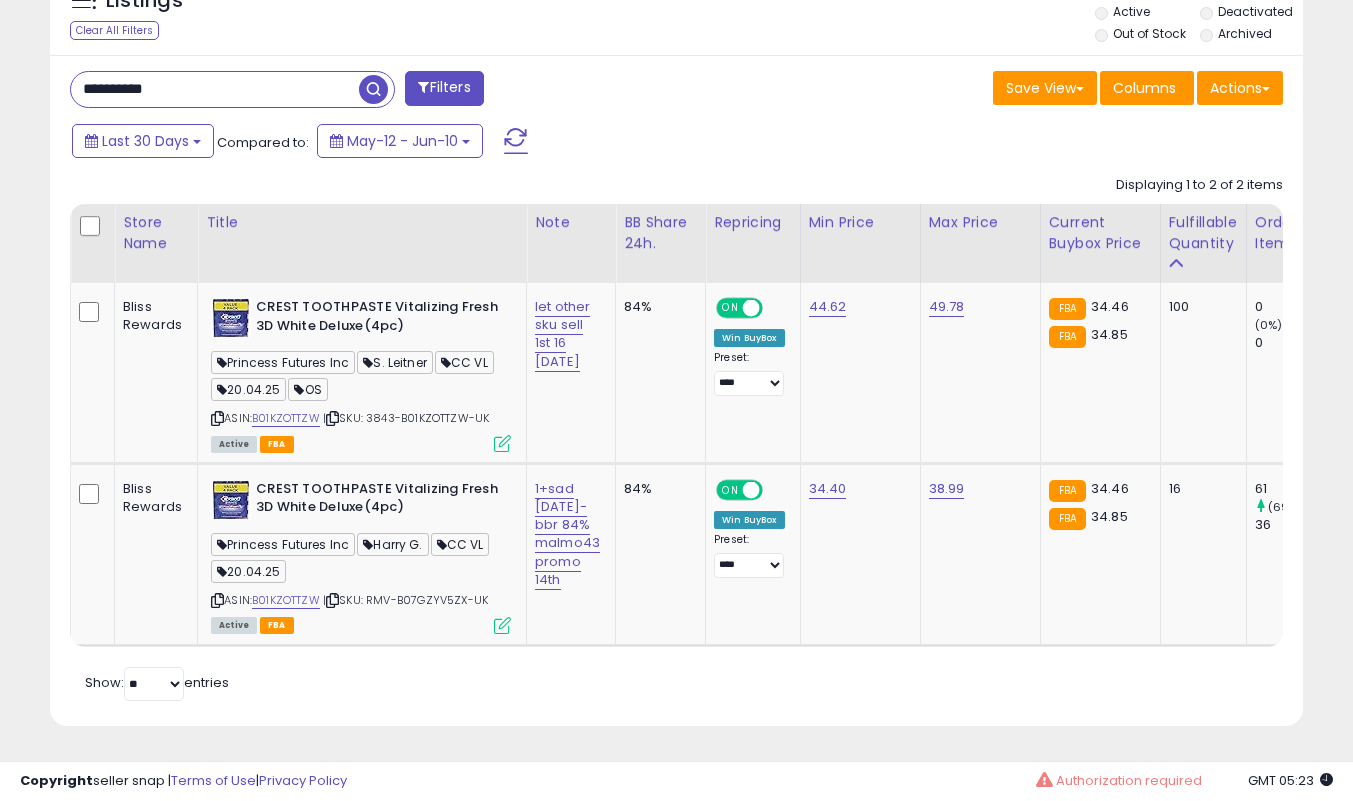 click on "**********" at bounding box center [215, 89] 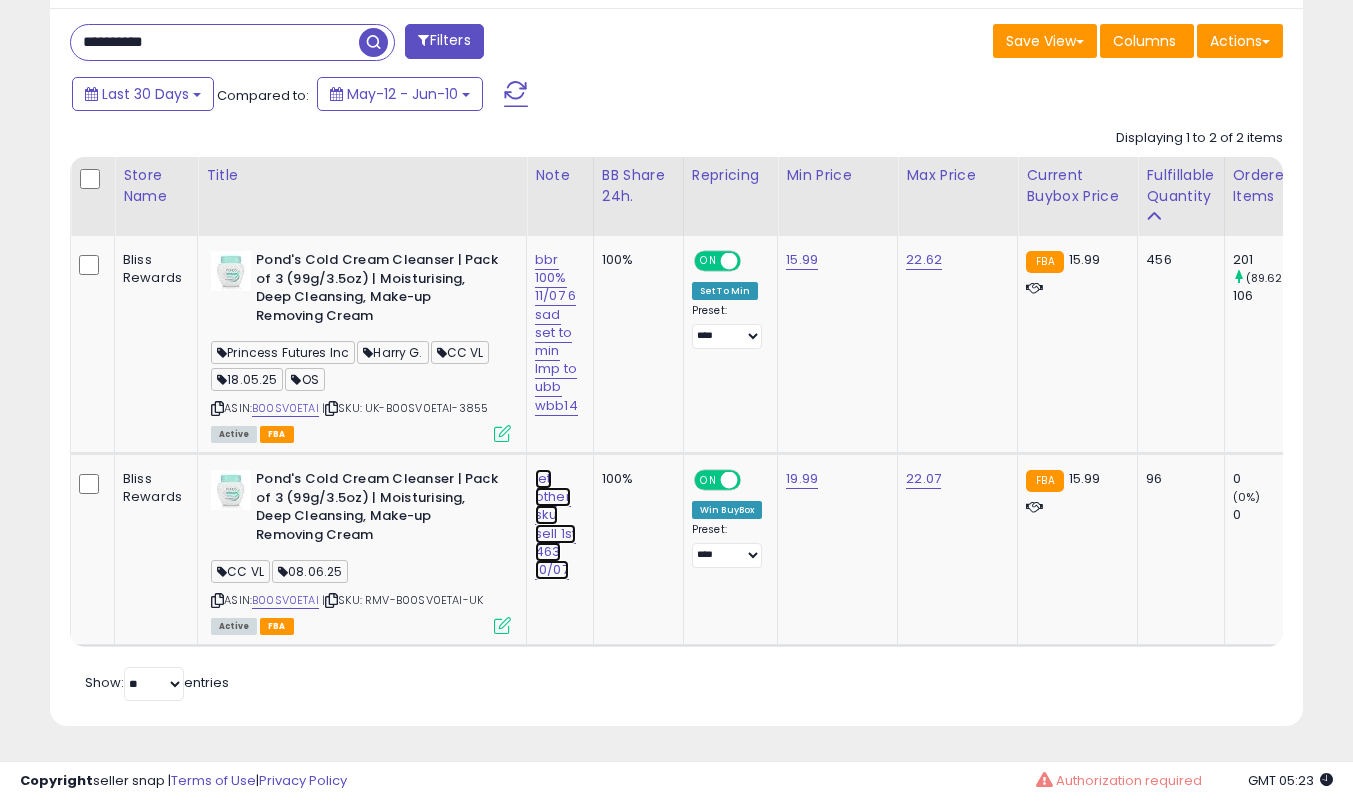 click on "let other sku sell 1st 463 10/07" at bounding box center [556, 333] 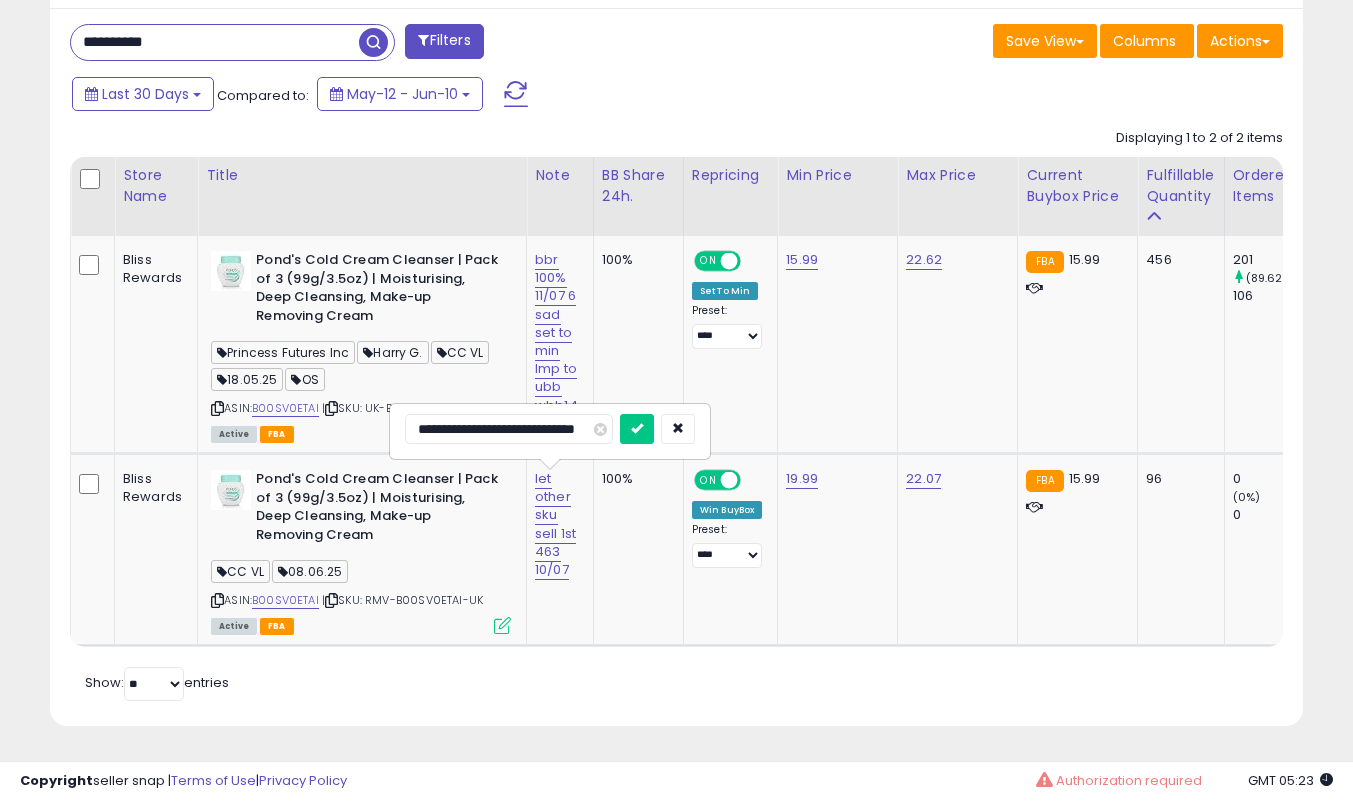 type on "**********" 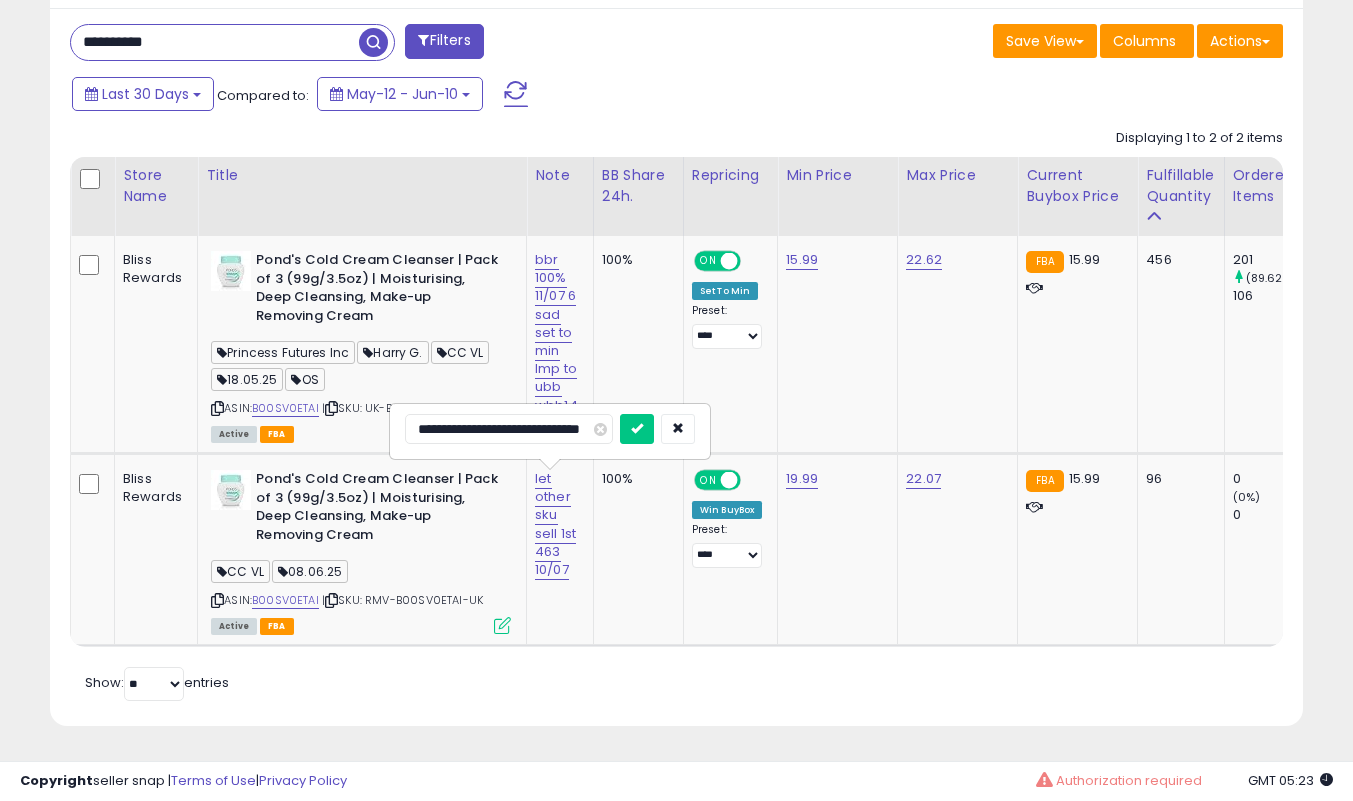 click at bounding box center (637, 429) 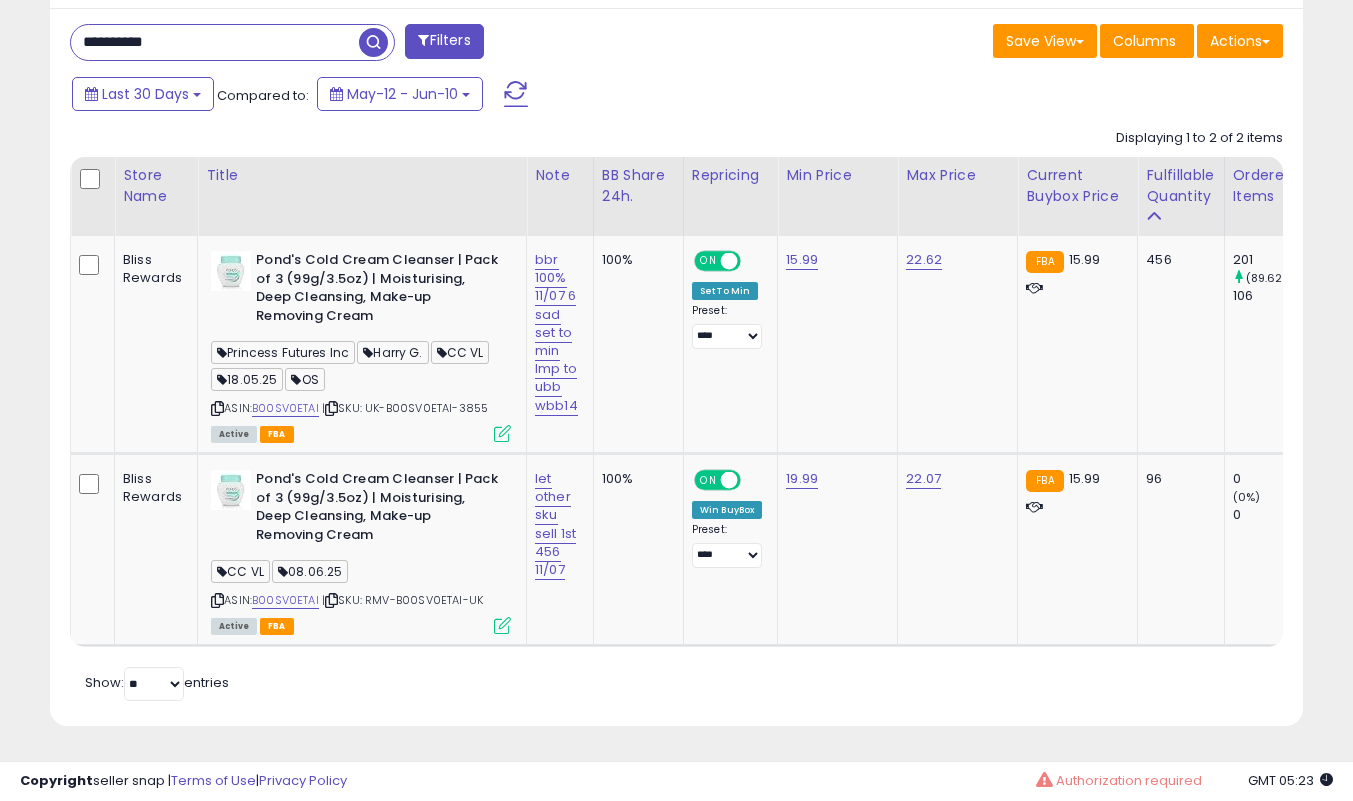 click on "**********" at bounding box center [215, 42] 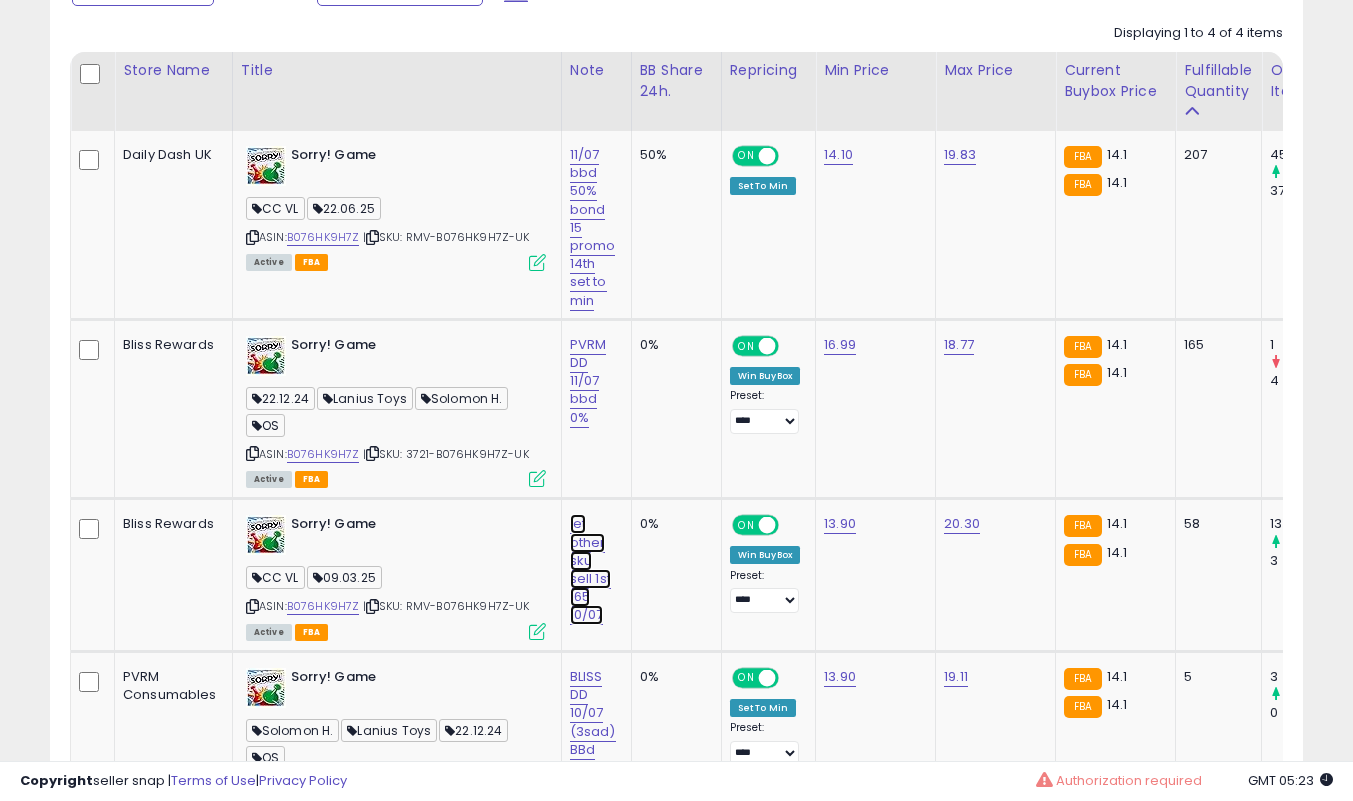 click on "let other sku sell 1st 165 10/07" at bounding box center (593, 228) 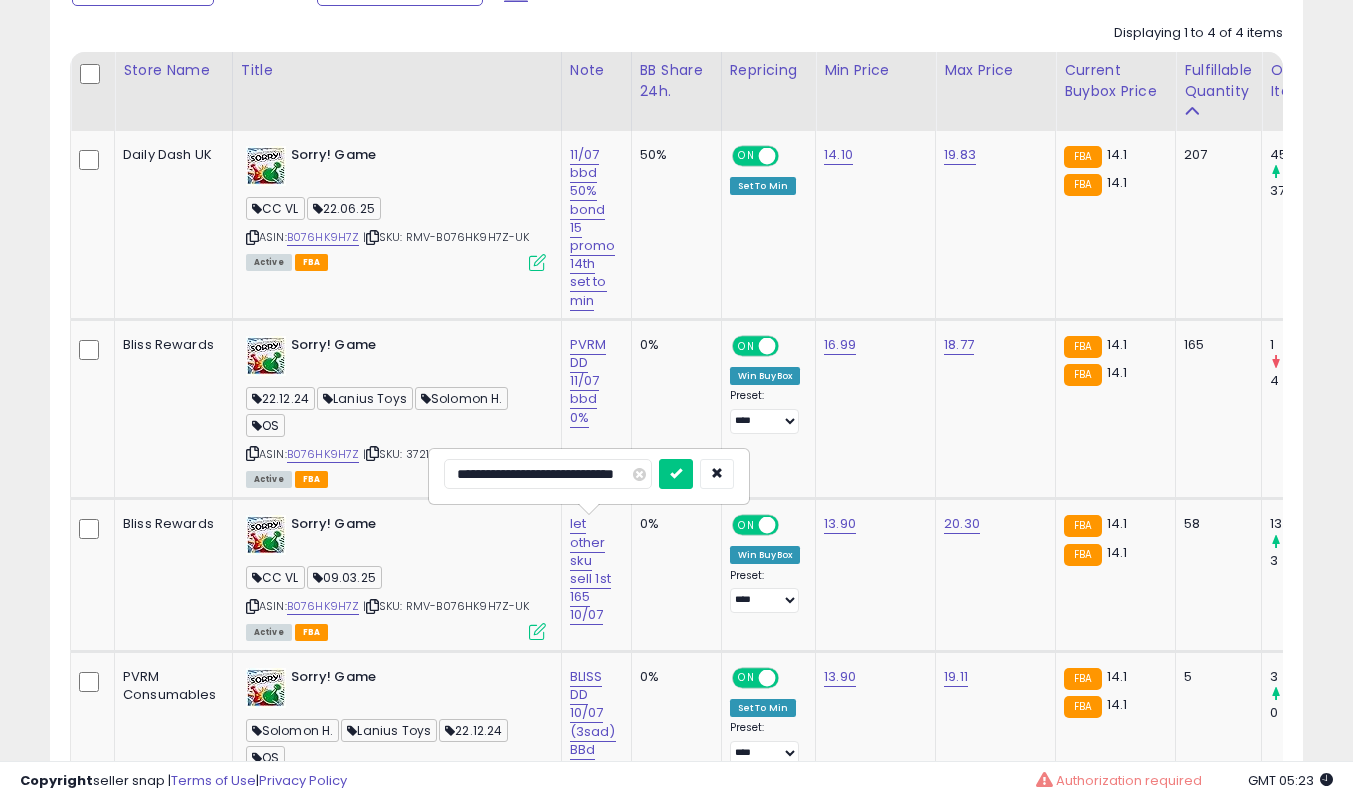 type on "**********" 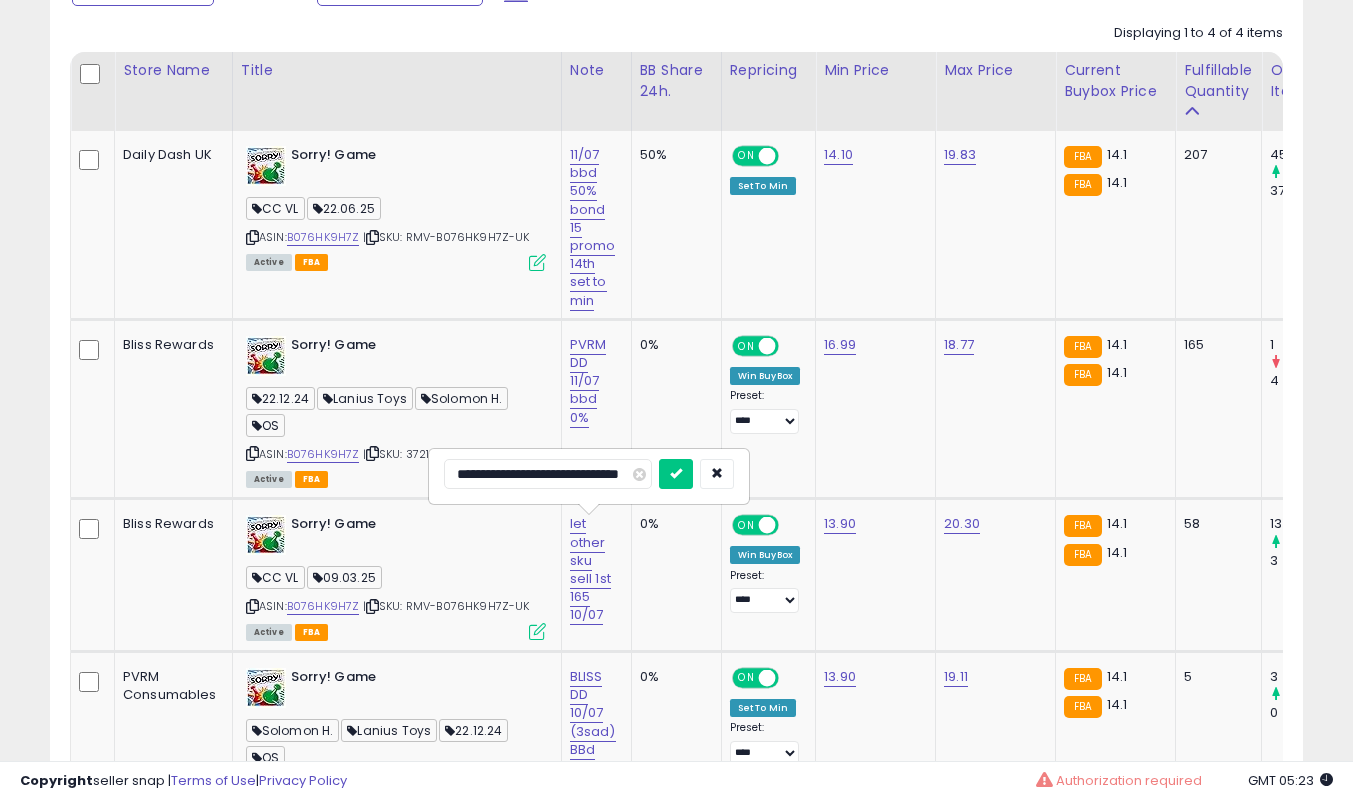 click at bounding box center (676, 474) 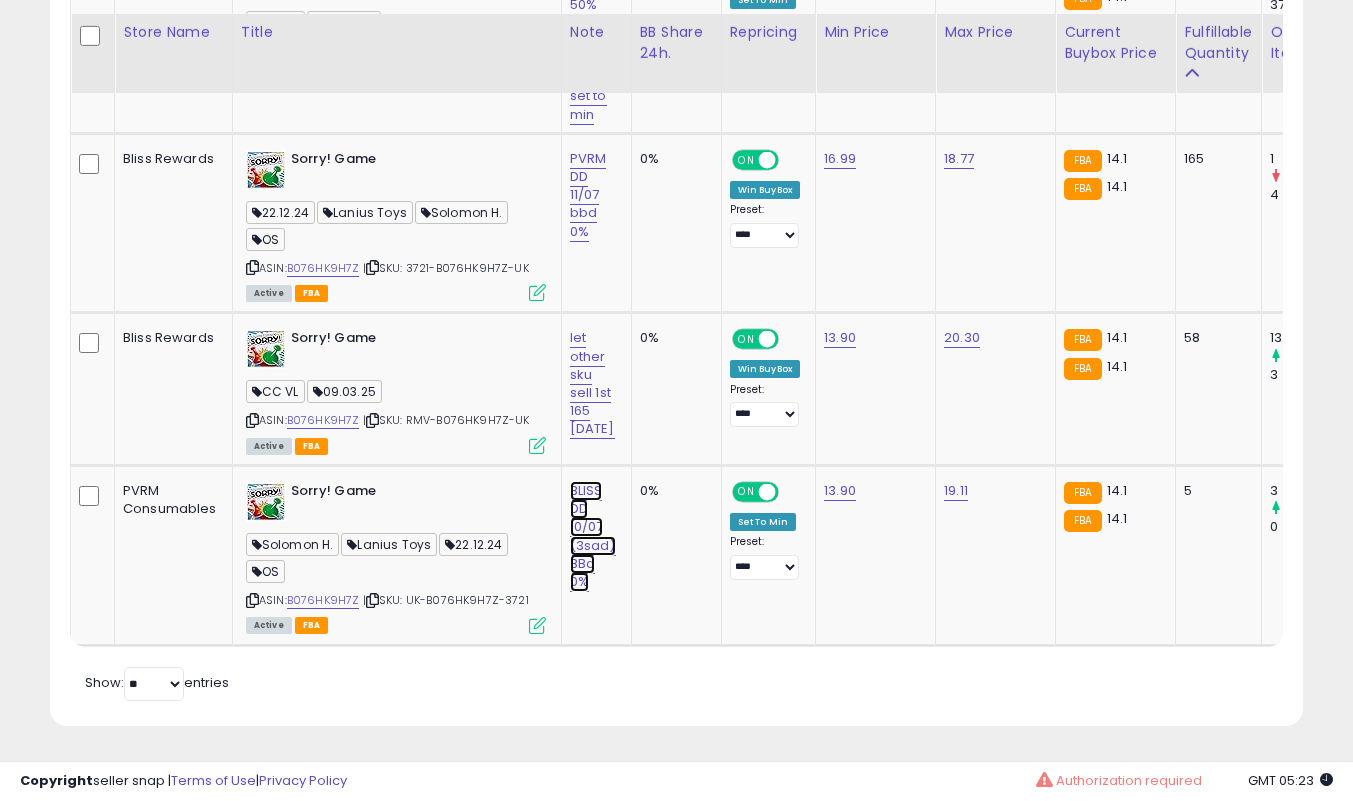 click on "BLISS DD 10/07  (3sad) BBd 0%" at bounding box center (593, 42) 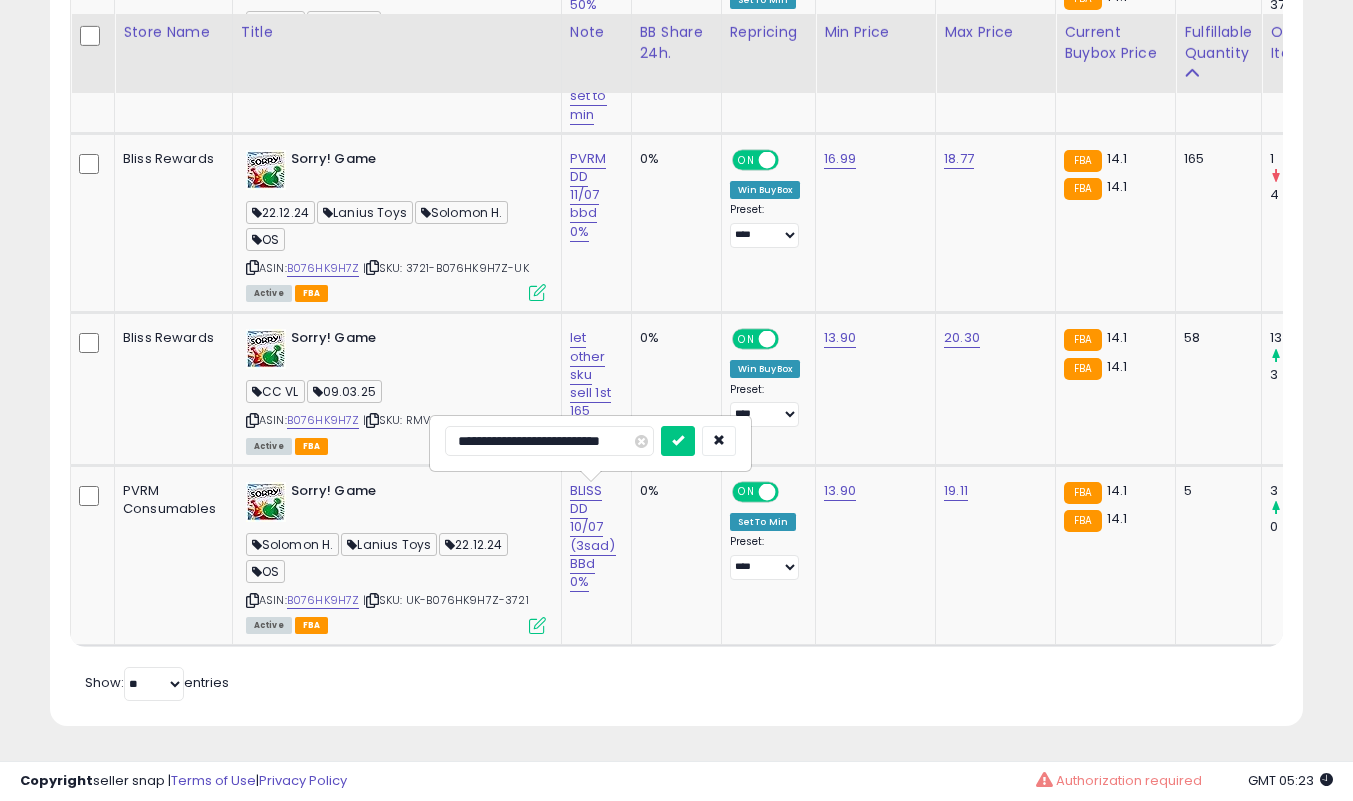 type on "**********" 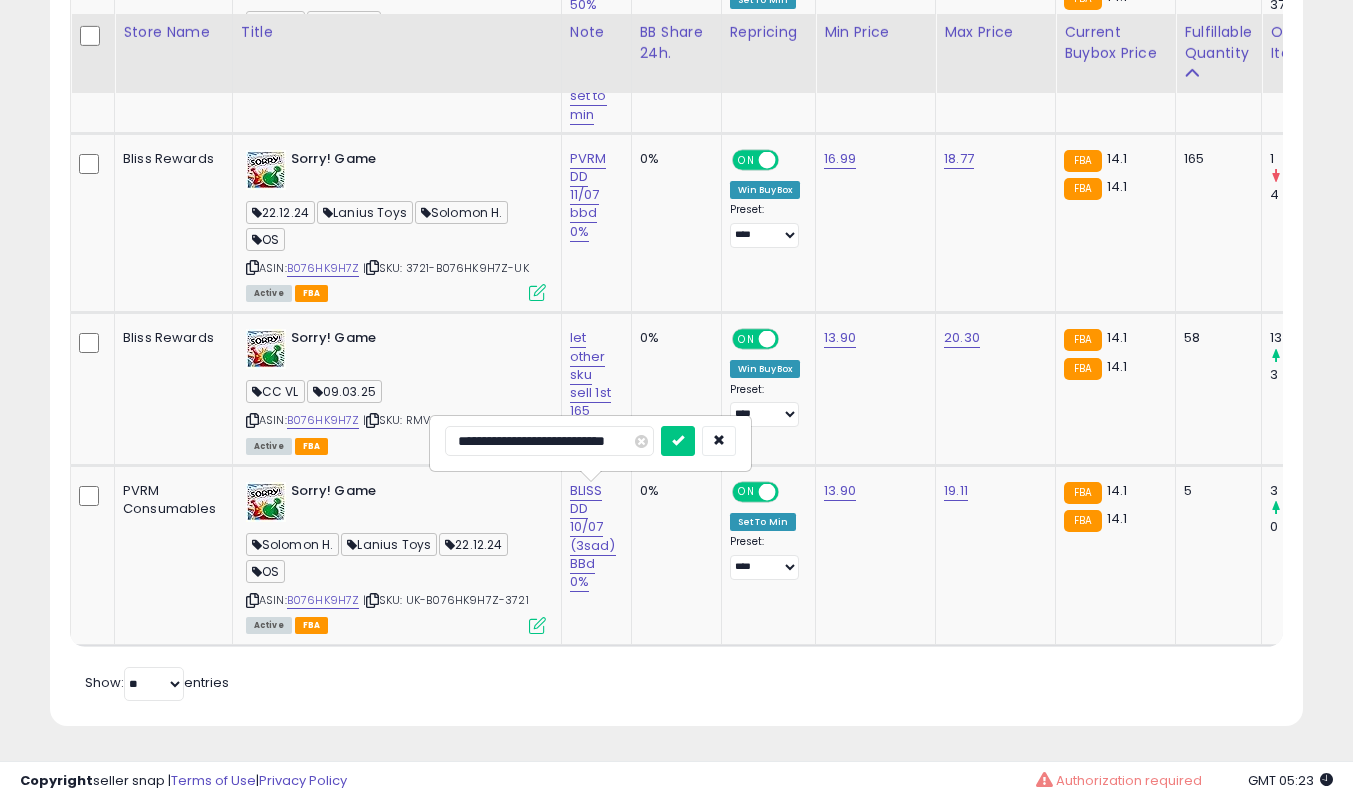 click at bounding box center [678, 441] 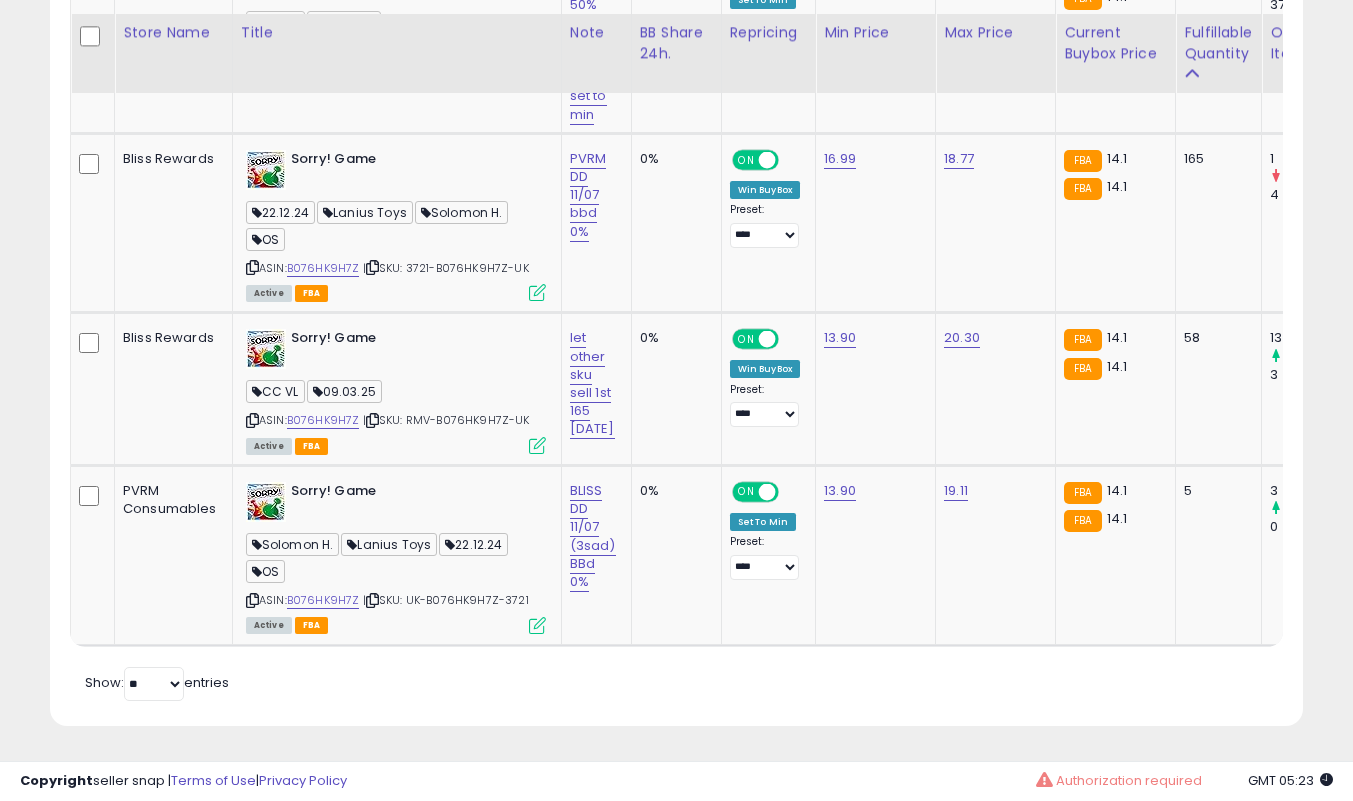 drag, startPoint x: 528, startPoint y: 687, endPoint x: 517, endPoint y: 672, distance: 18.601076 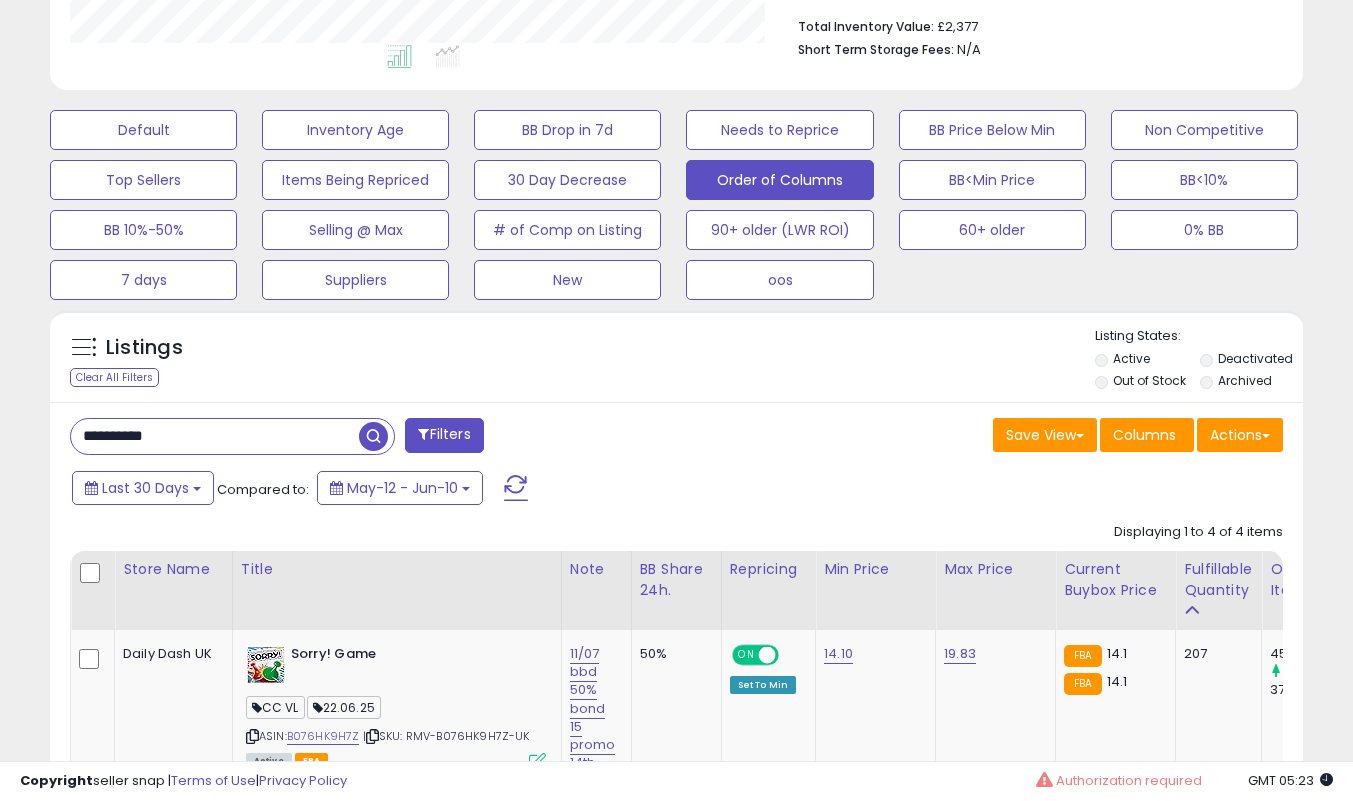 click on "**********" at bounding box center [215, 436] 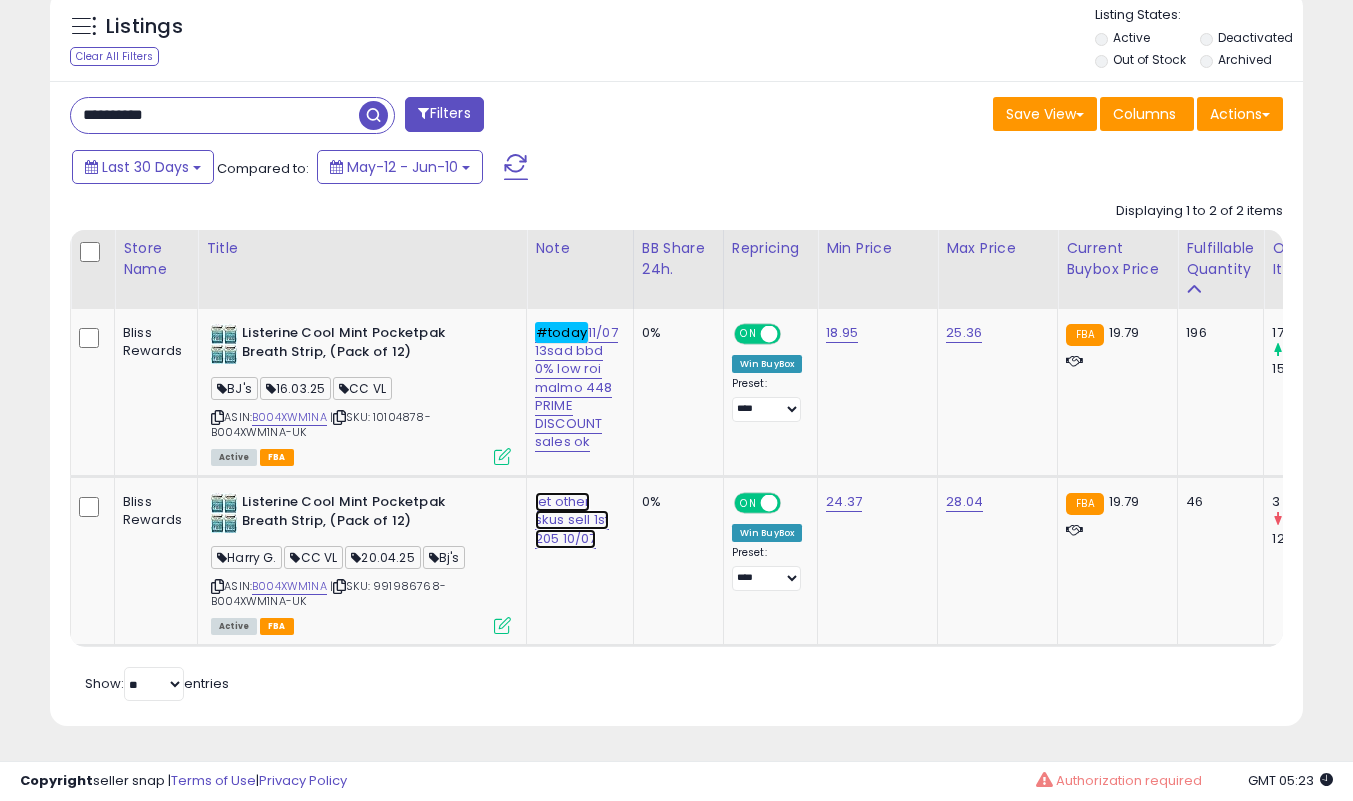 click on "let other skus sell 1st 205 10/07" at bounding box center [576, 387] 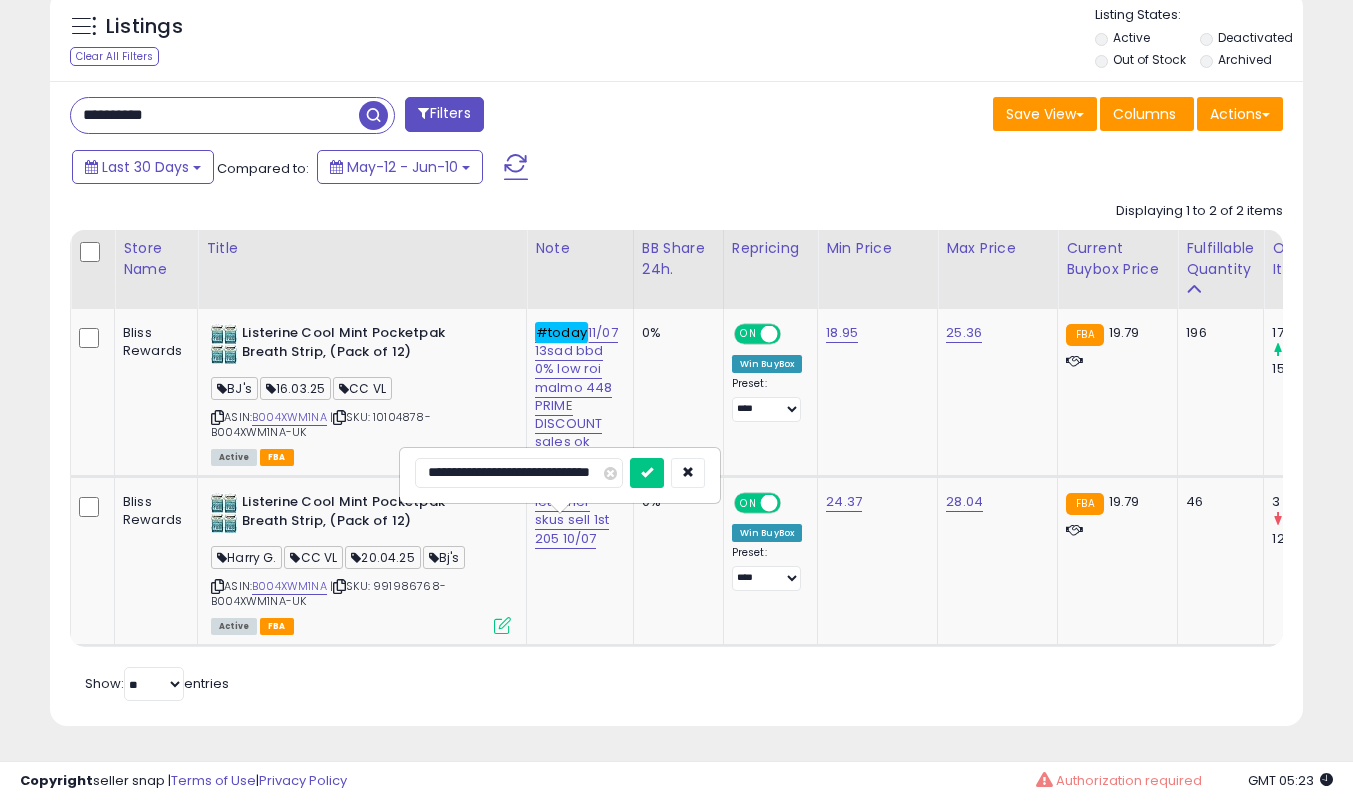 type on "**********" 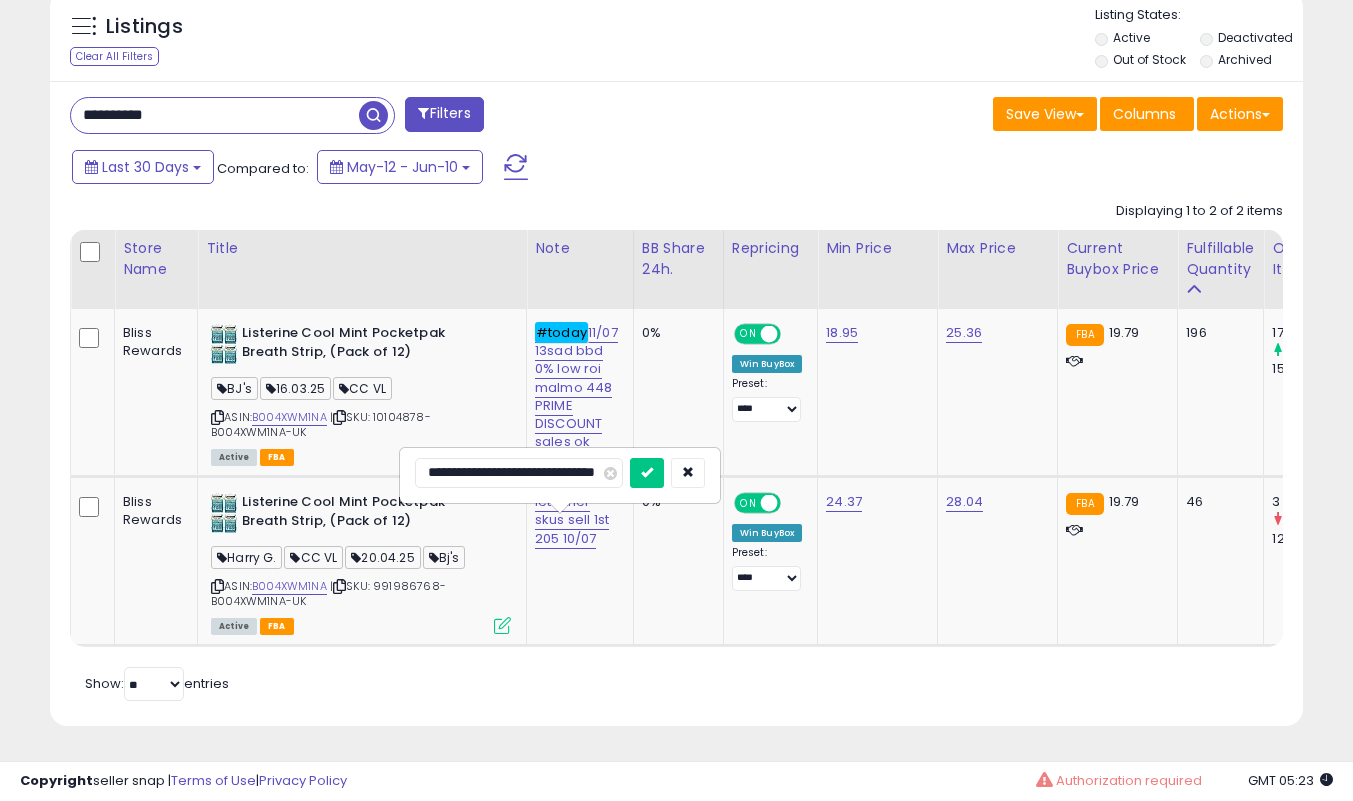 click at bounding box center [647, 473] 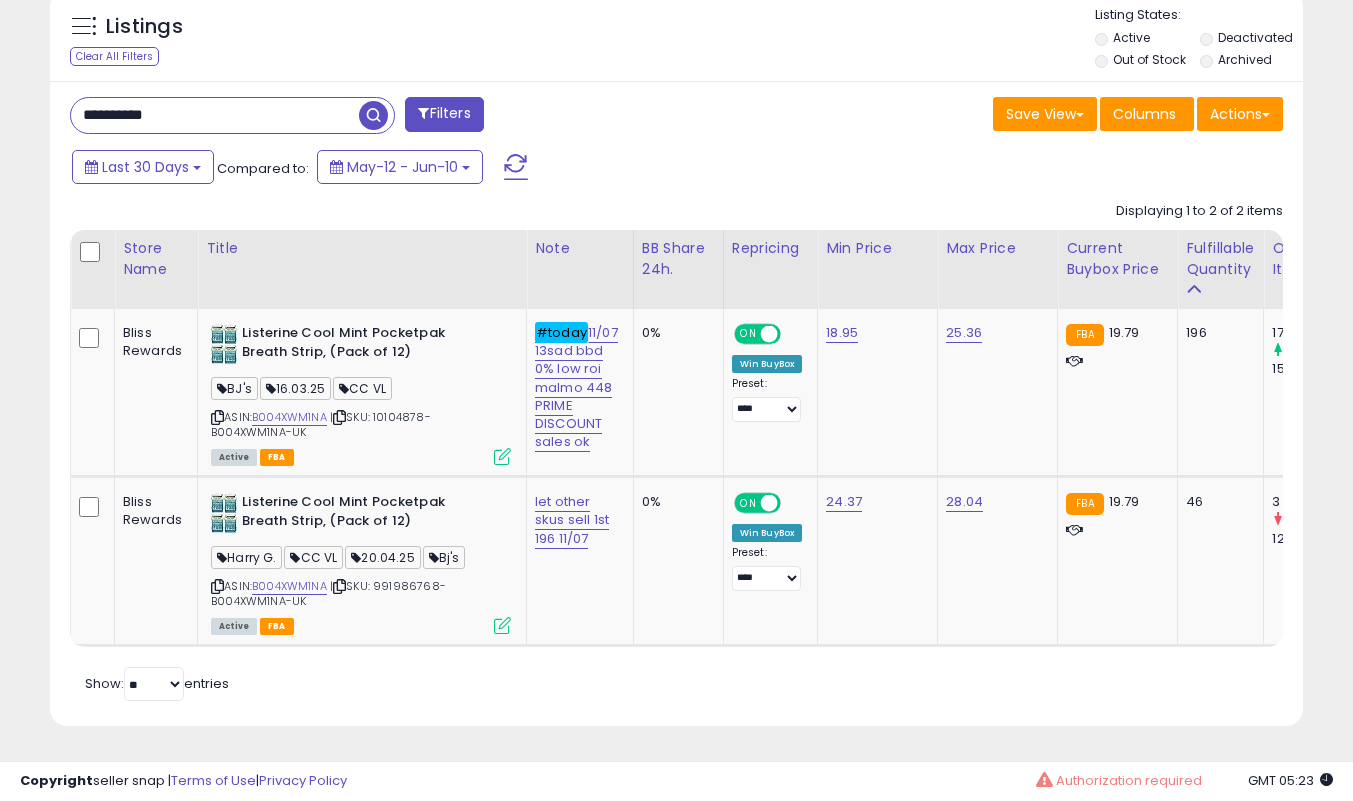 drag, startPoint x: 271, startPoint y: 54, endPoint x: 271, endPoint y: 71, distance: 17 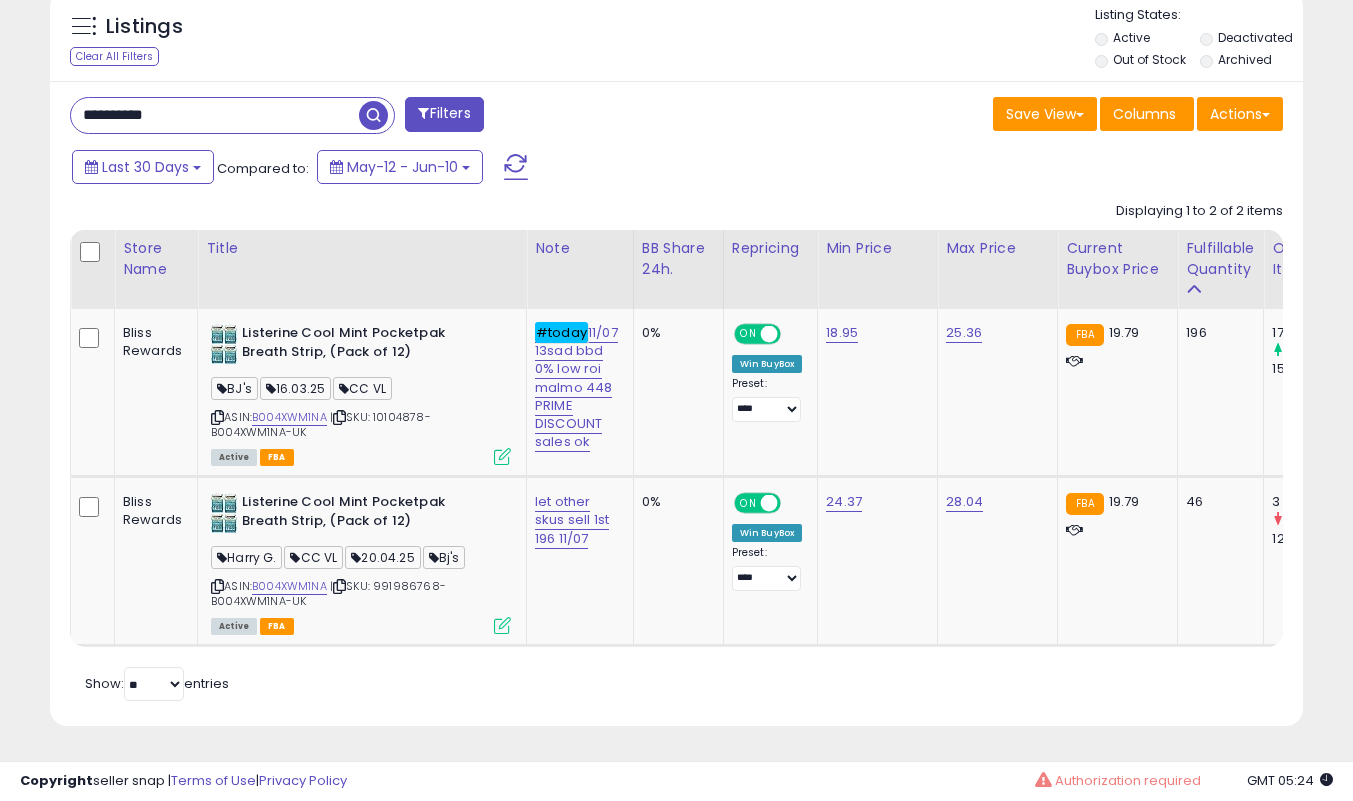 click on "**********" at bounding box center (215, 115) 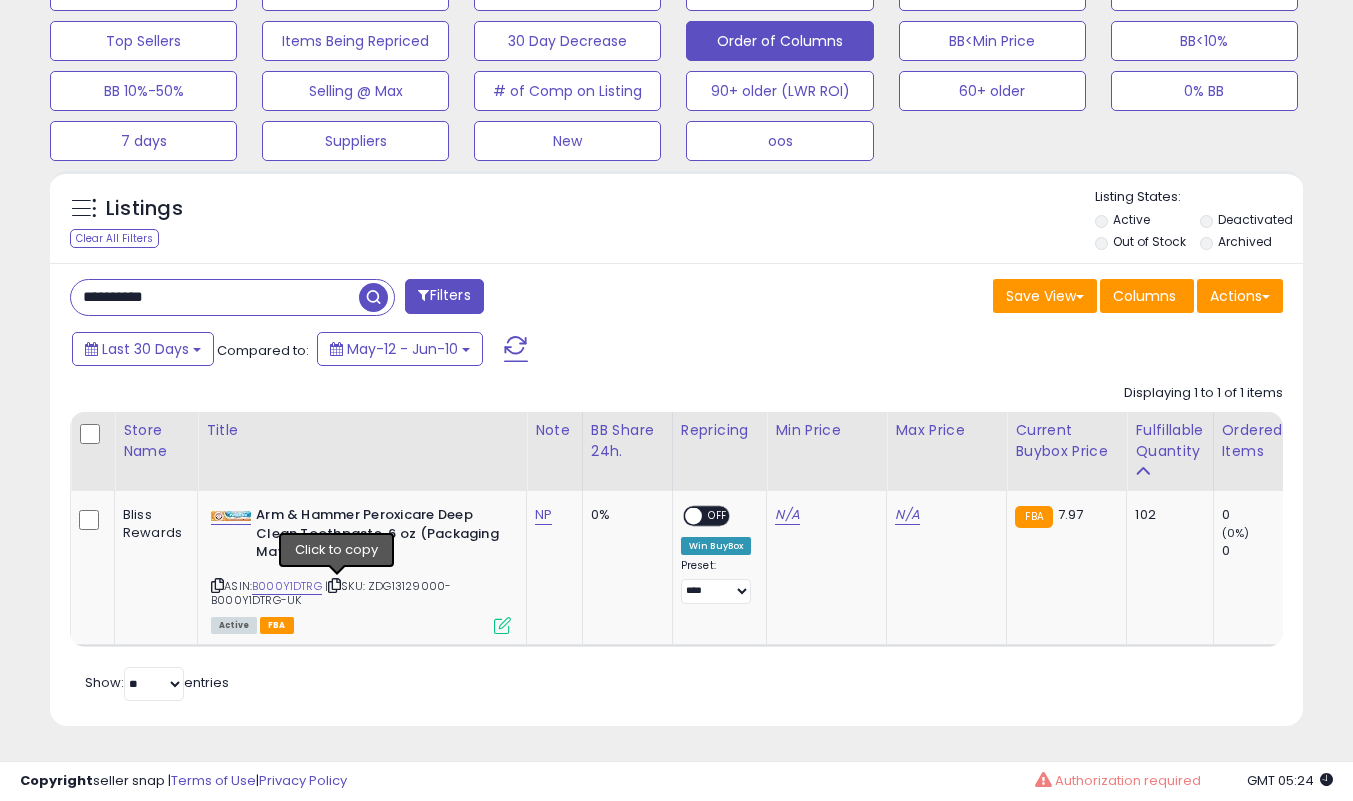 click at bounding box center (334, 585) 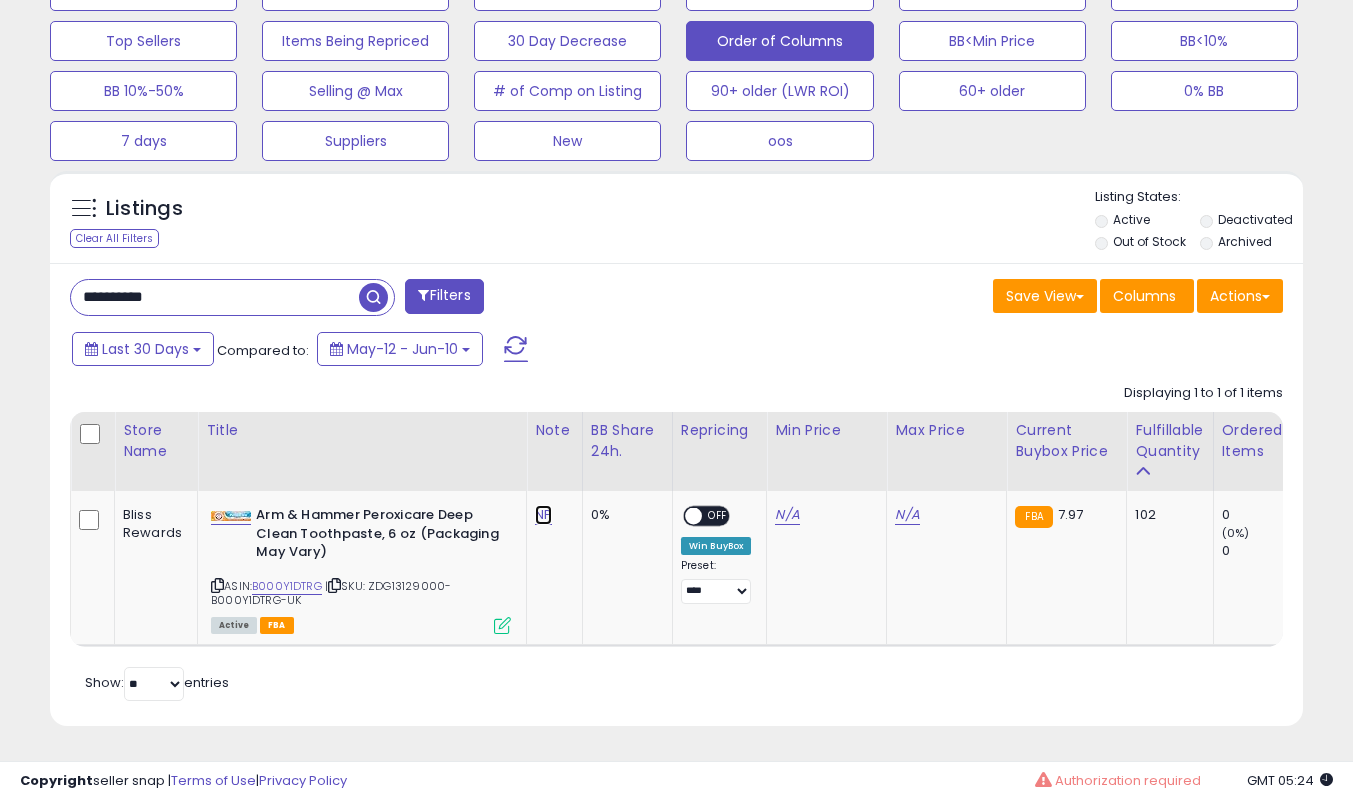 click on "NP" at bounding box center [543, 515] 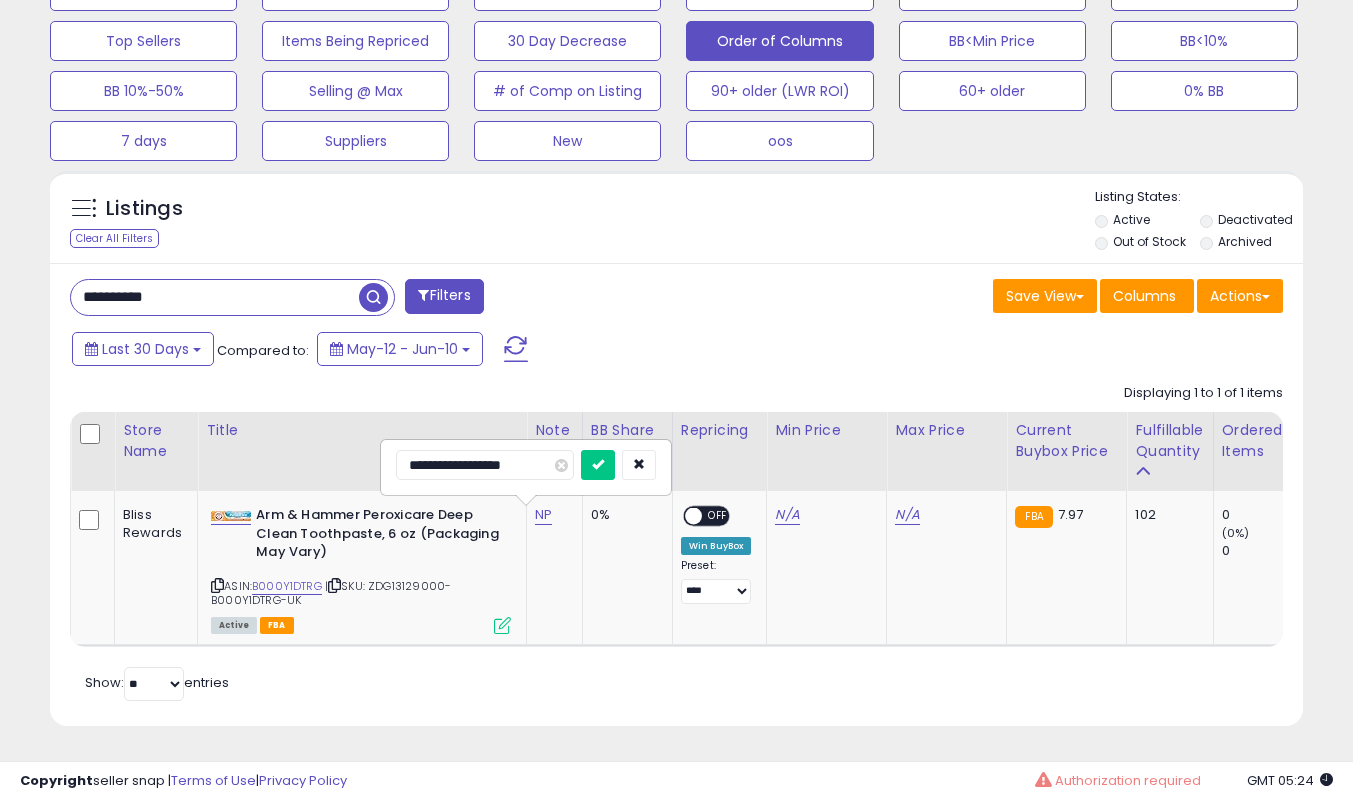 type on "**********" 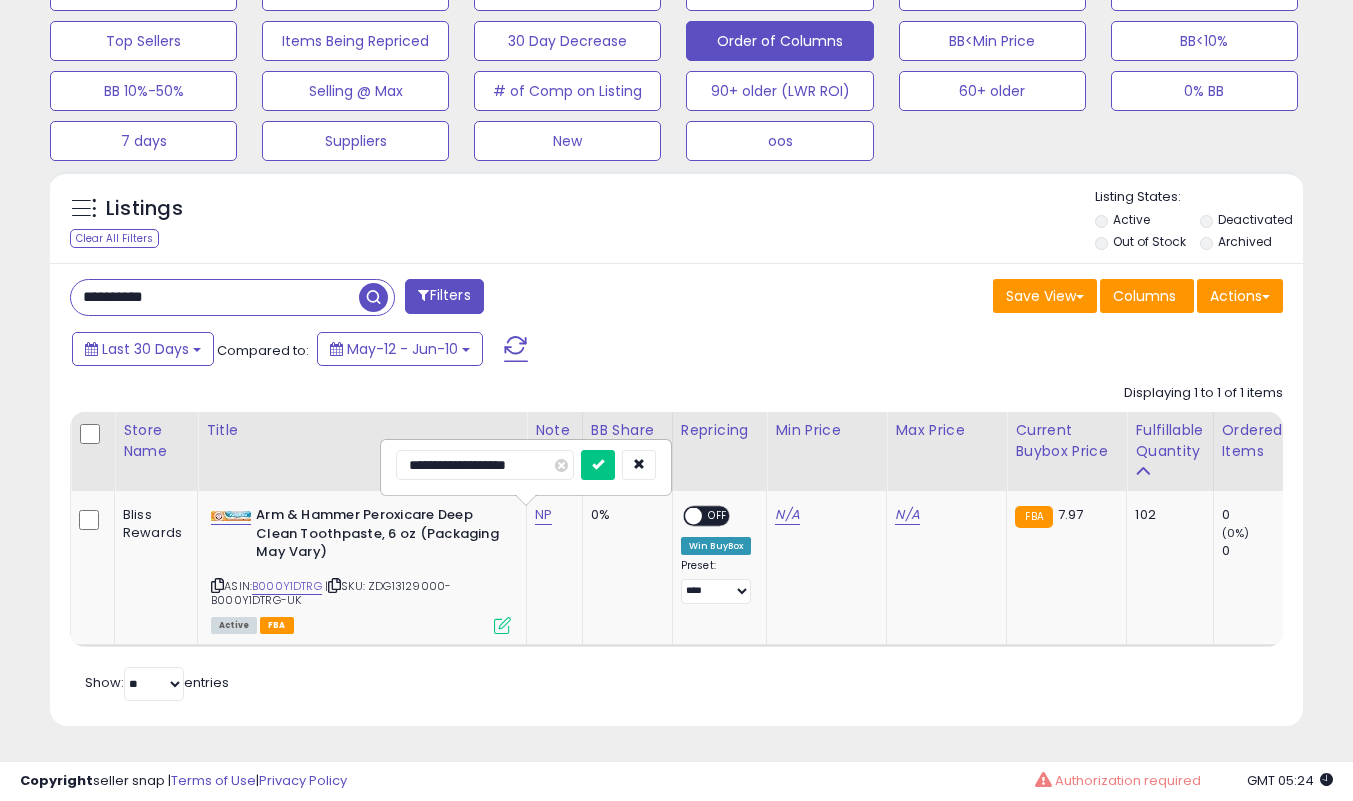 click at bounding box center [598, 465] 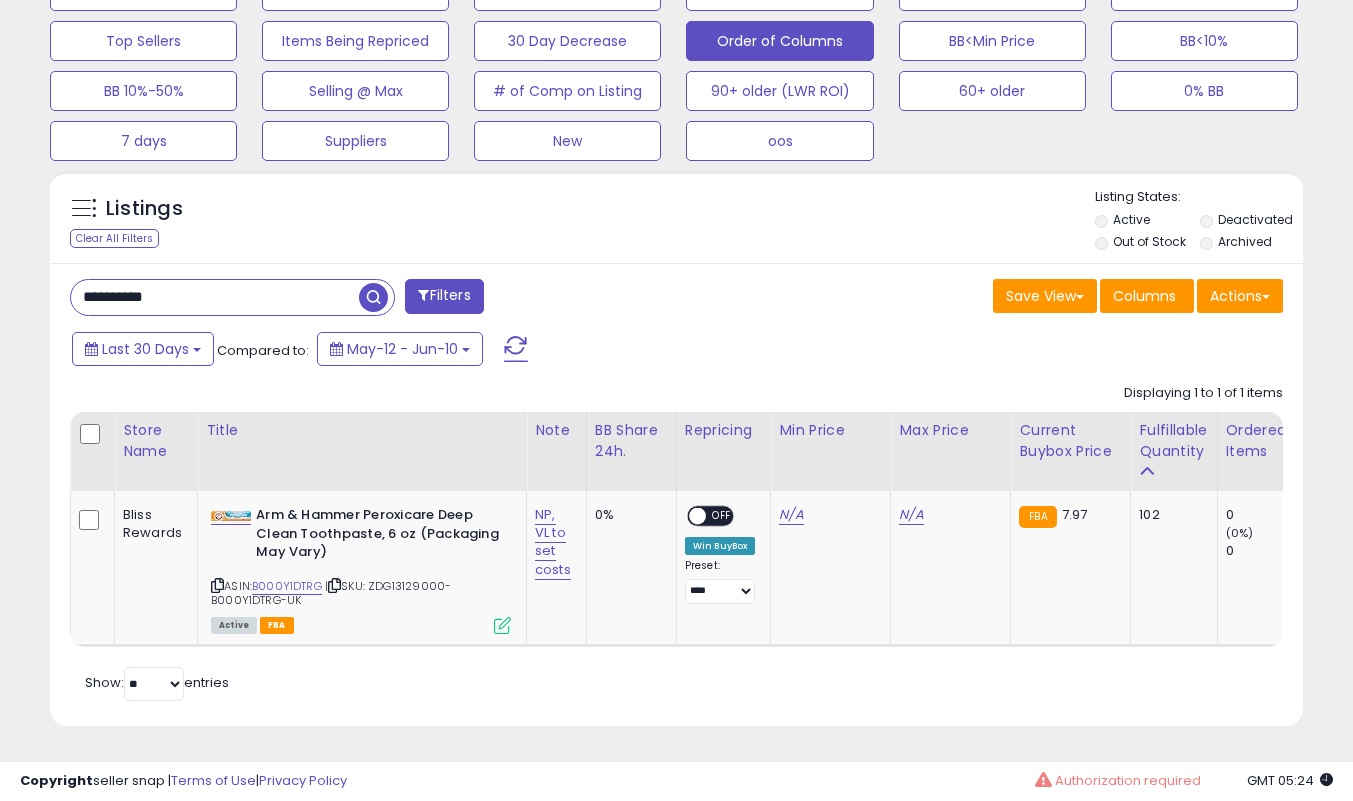 click on "**********" at bounding box center (215, 297) 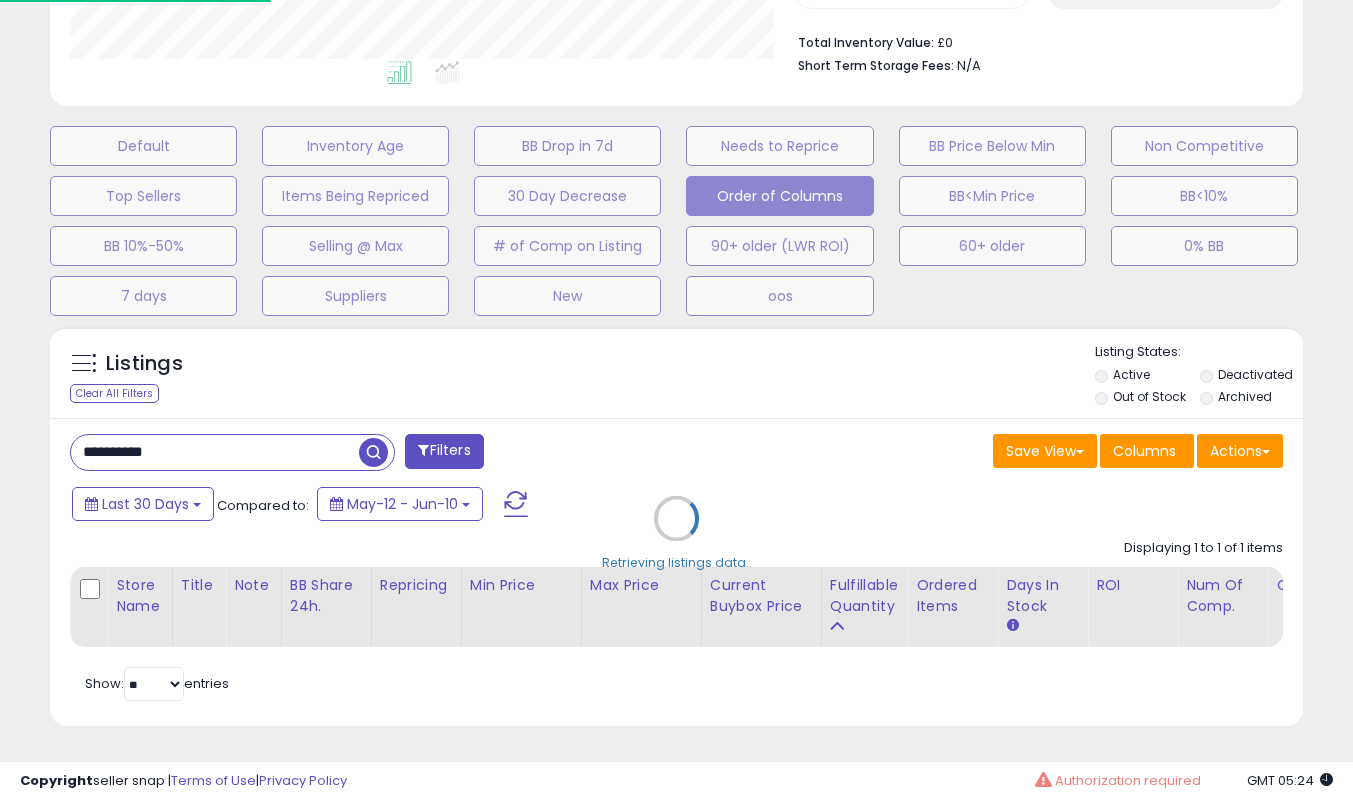 scroll, scrollTop: 999590, scrollLeft: 999266, axis: both 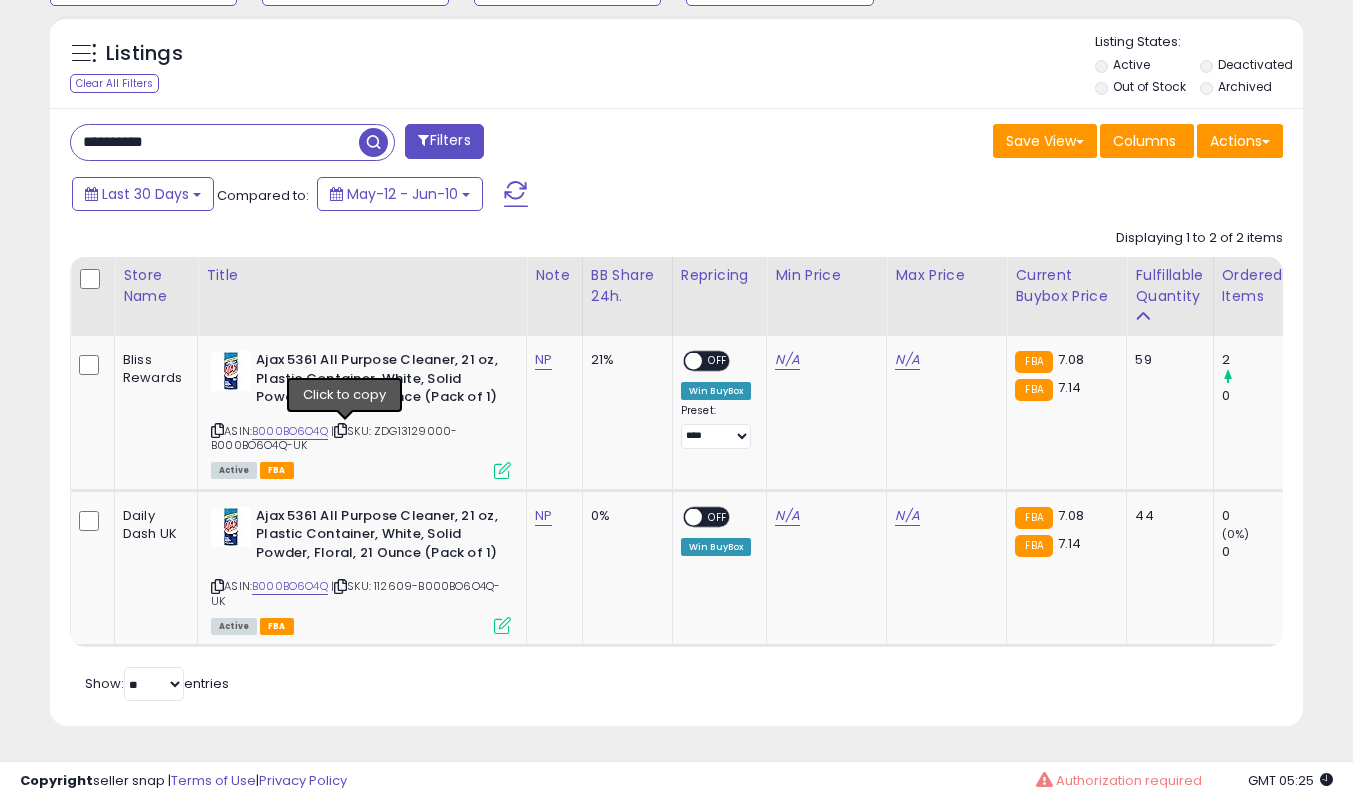 click at bounding box center (340, 430) 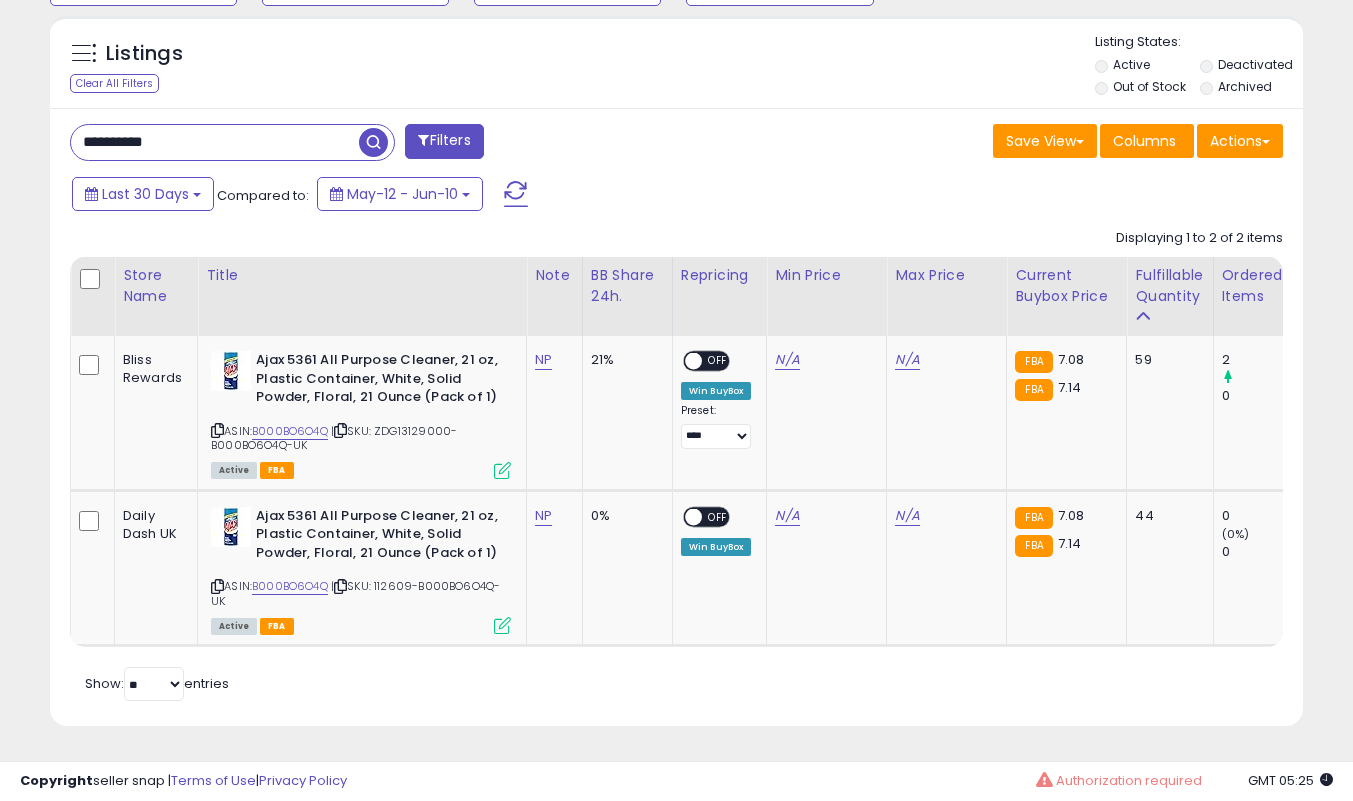 click at bounding box center (340, 430) 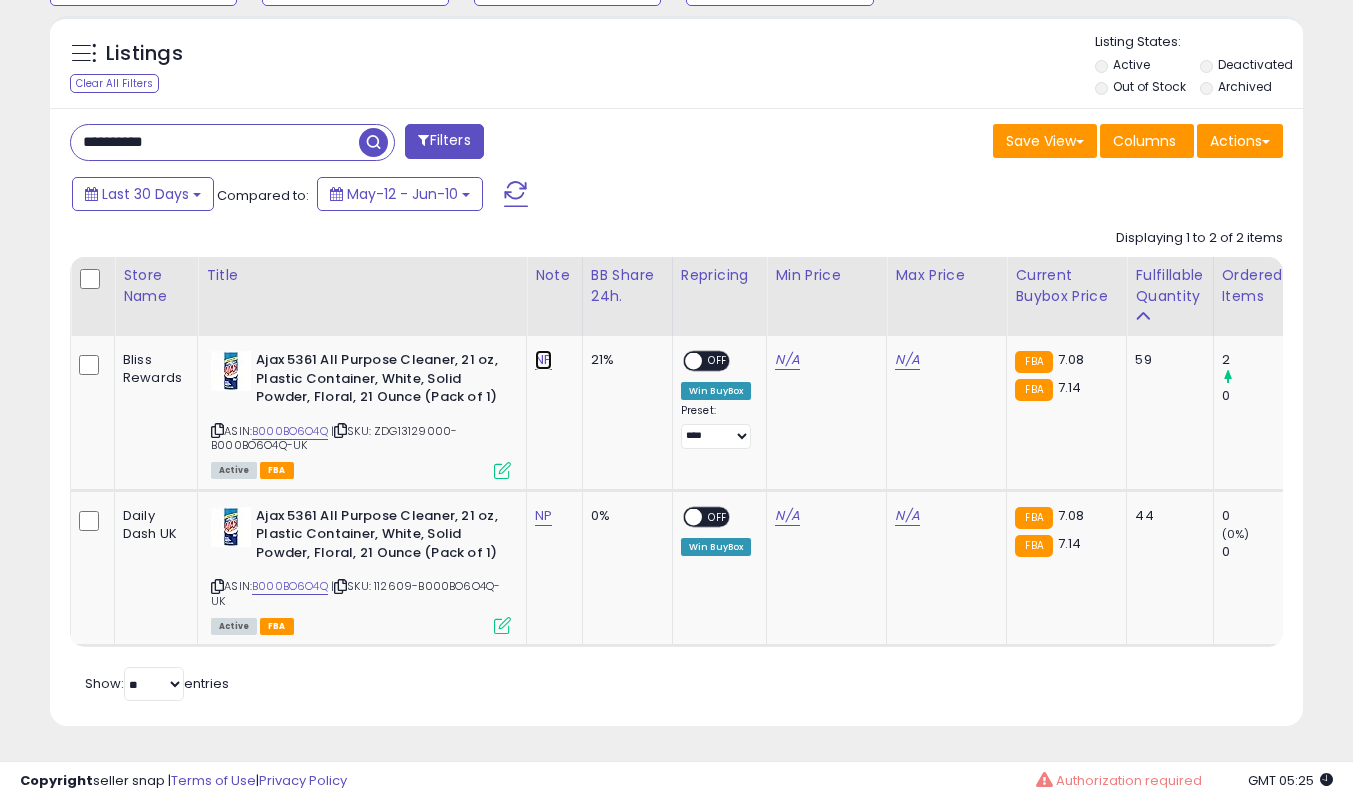 click on "NP" at bounding box center (543, 360) 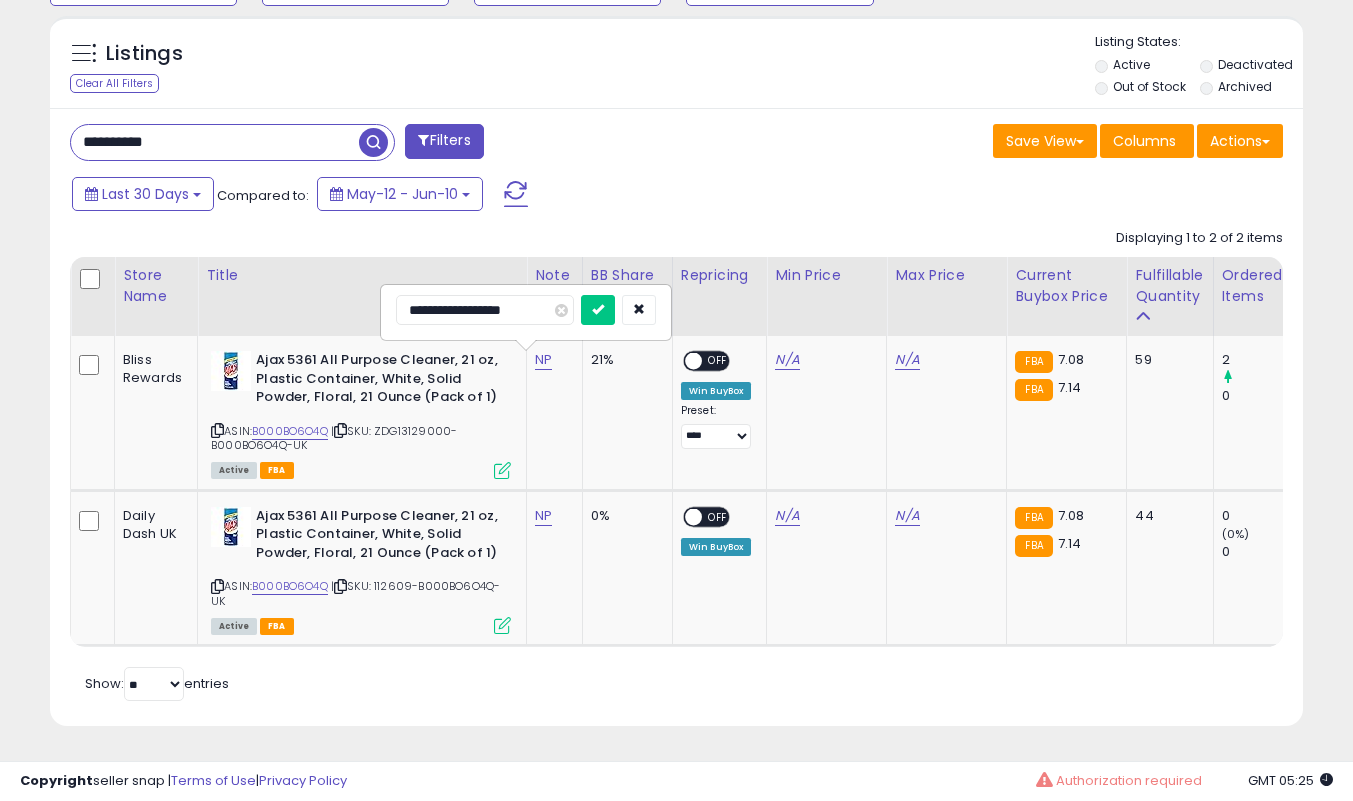 type on "**********" 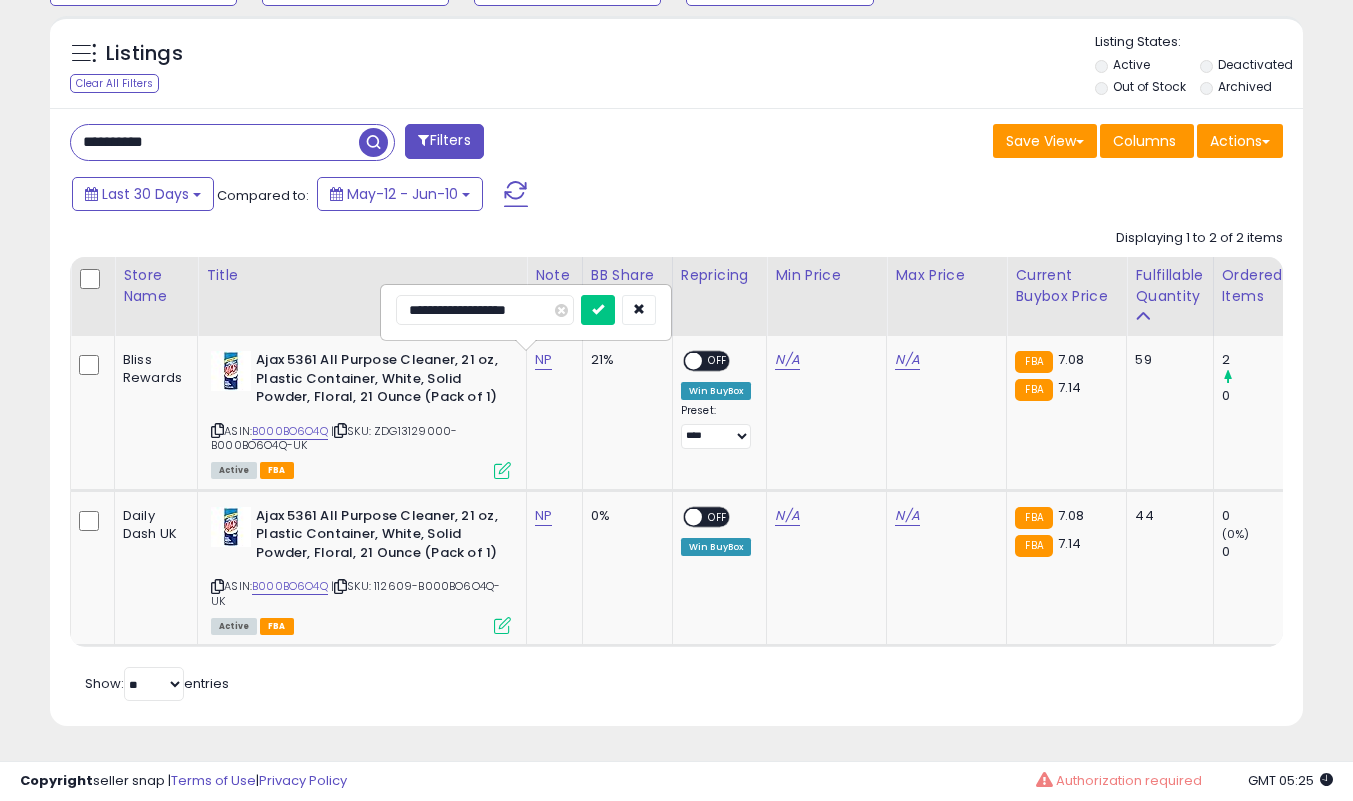 click at bounding box center [598, 310] 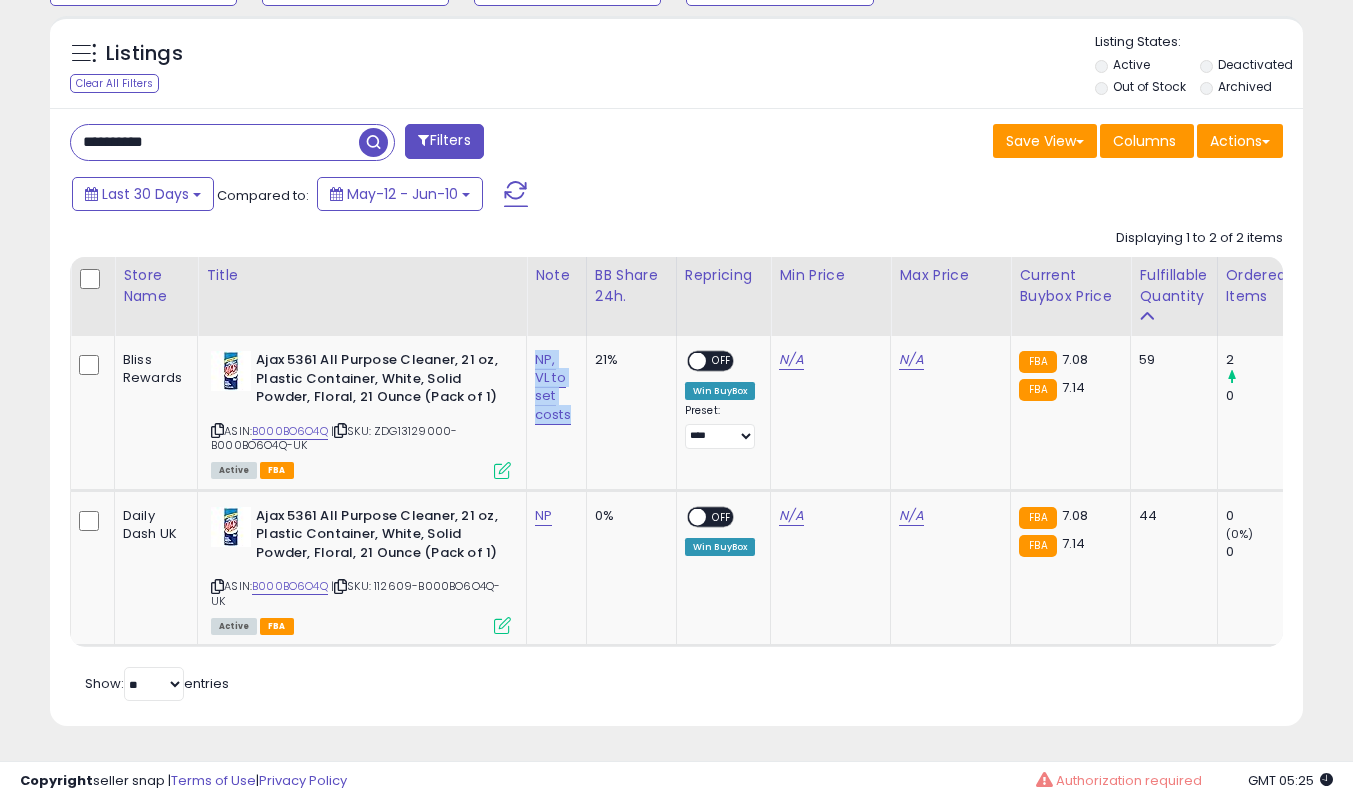 drag, startPoint x: 569, startPoint y: 406, endPoint x: 526, endPoint y: 343, distance: 76.27582 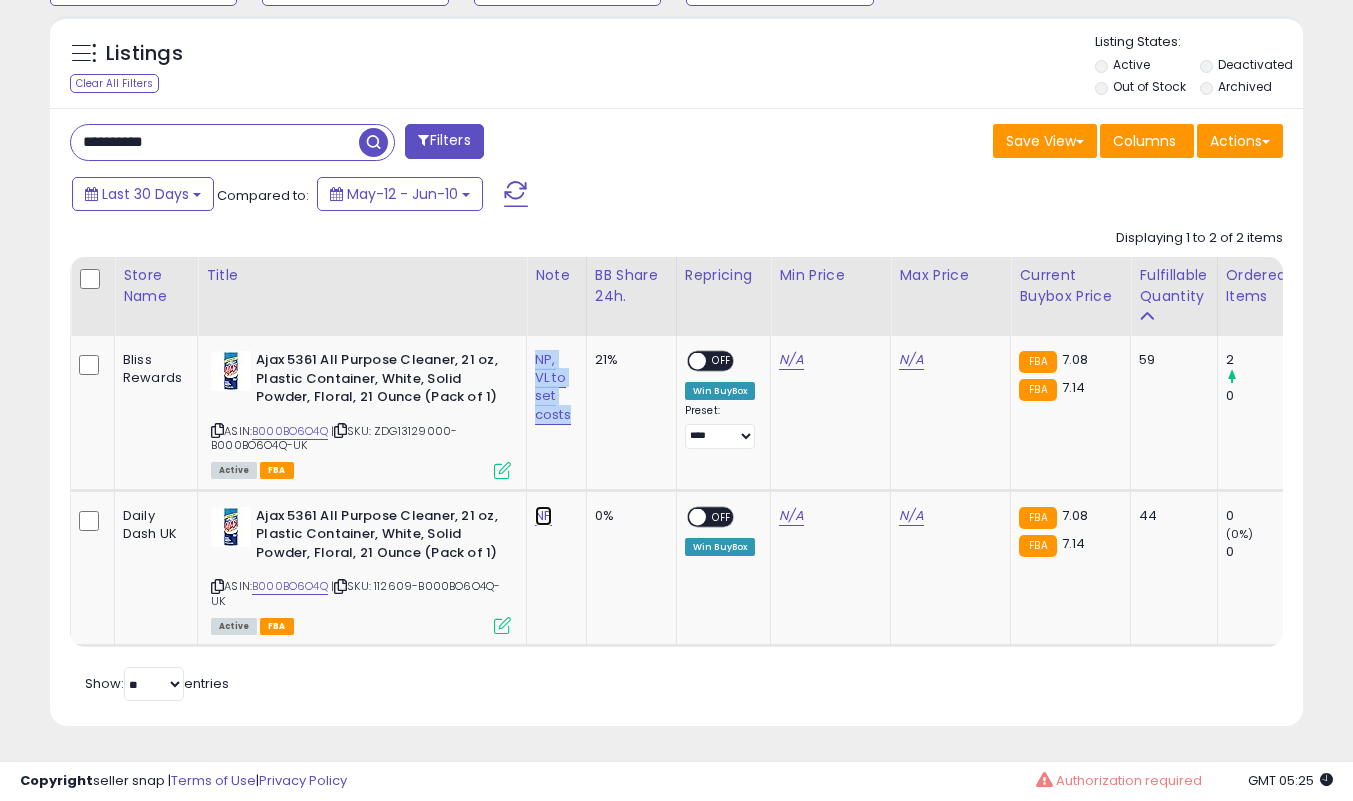 click on "NP" at bounding box center (553, 387) 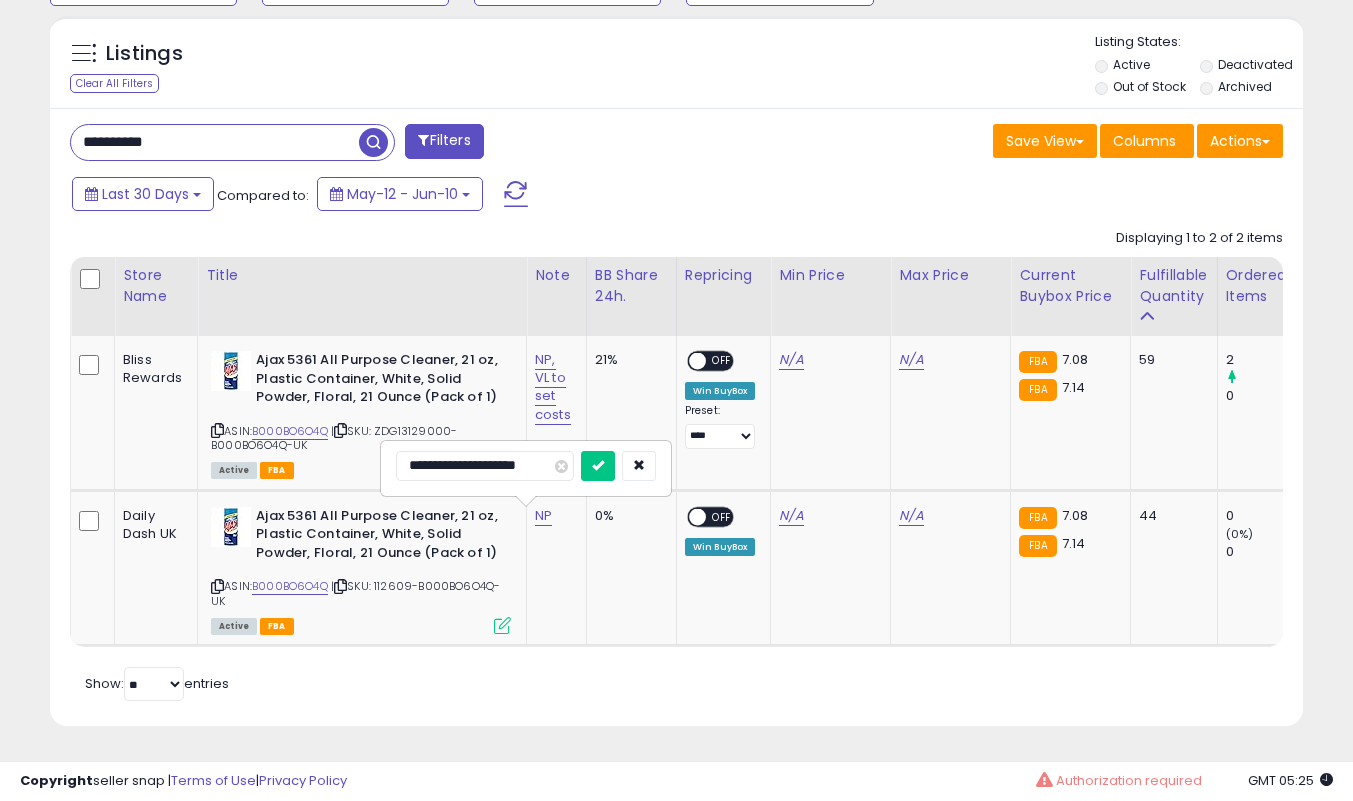 type on "**********" 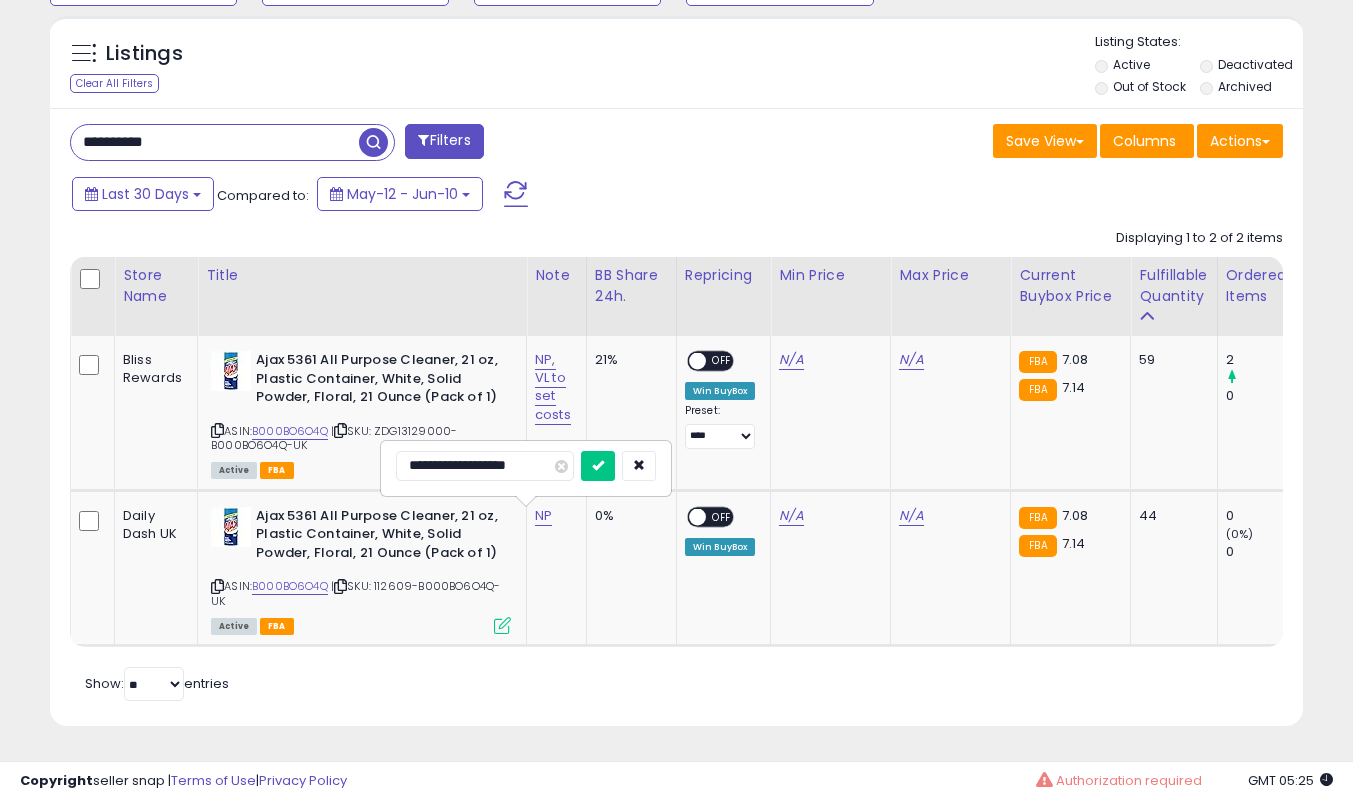 click at bounding box center (598, 466) 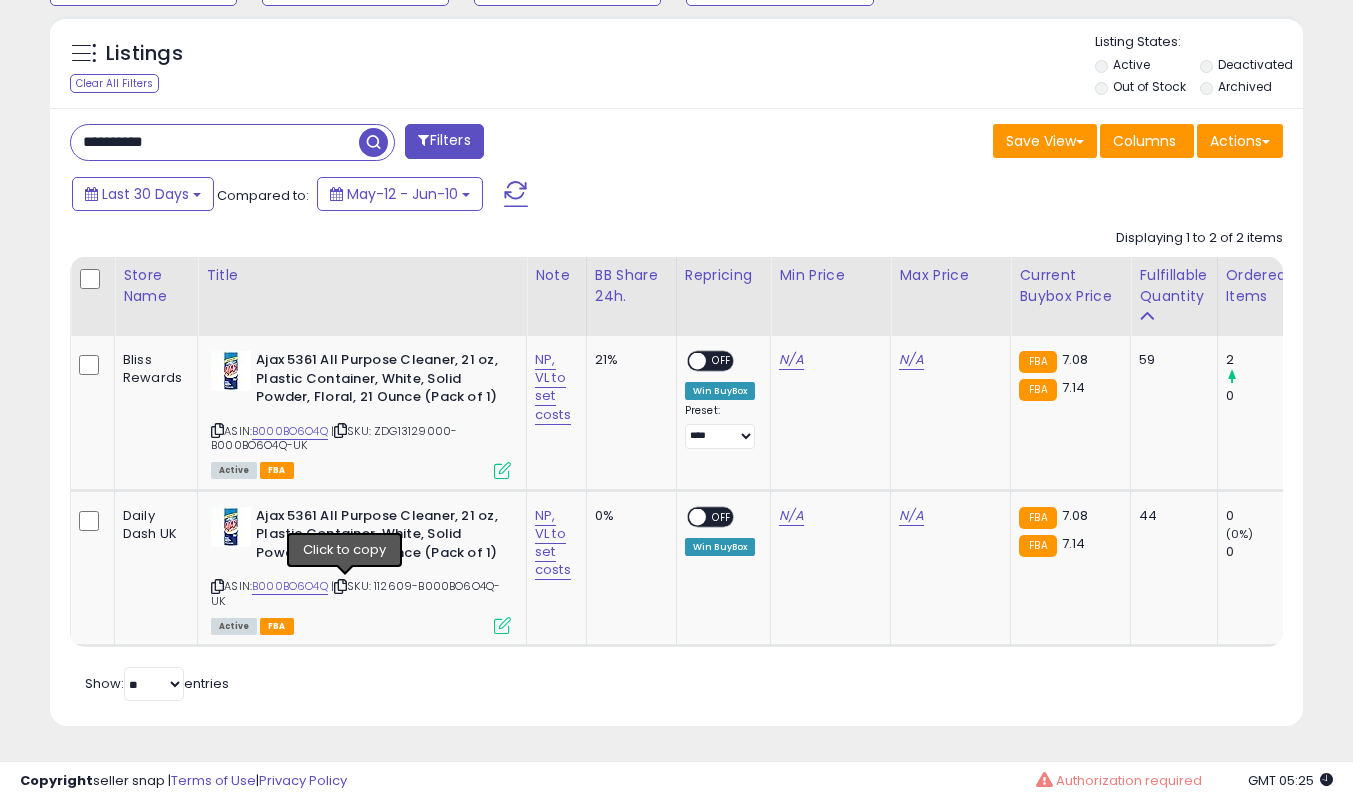 click at bounding box center (340, 586) 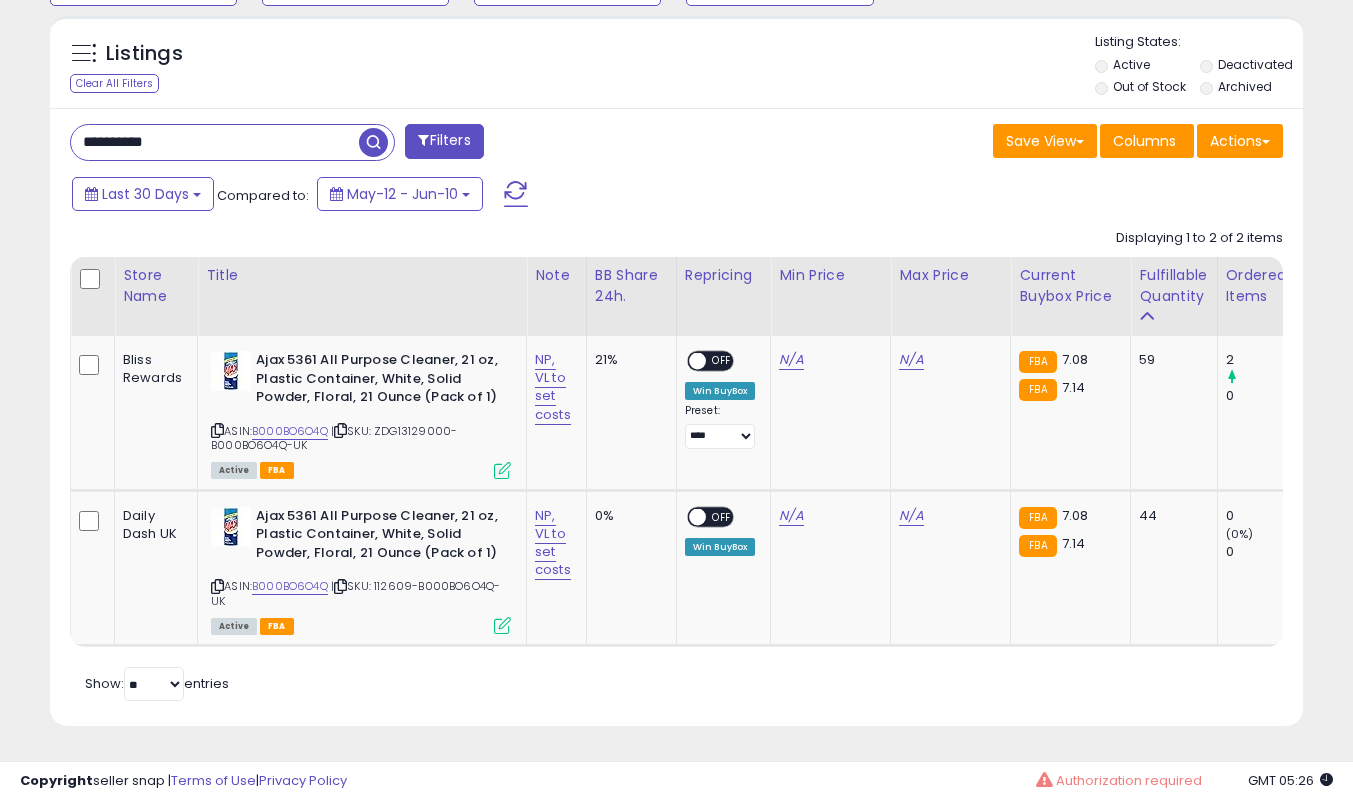 click on "**********" at bounding box center [215, 142] 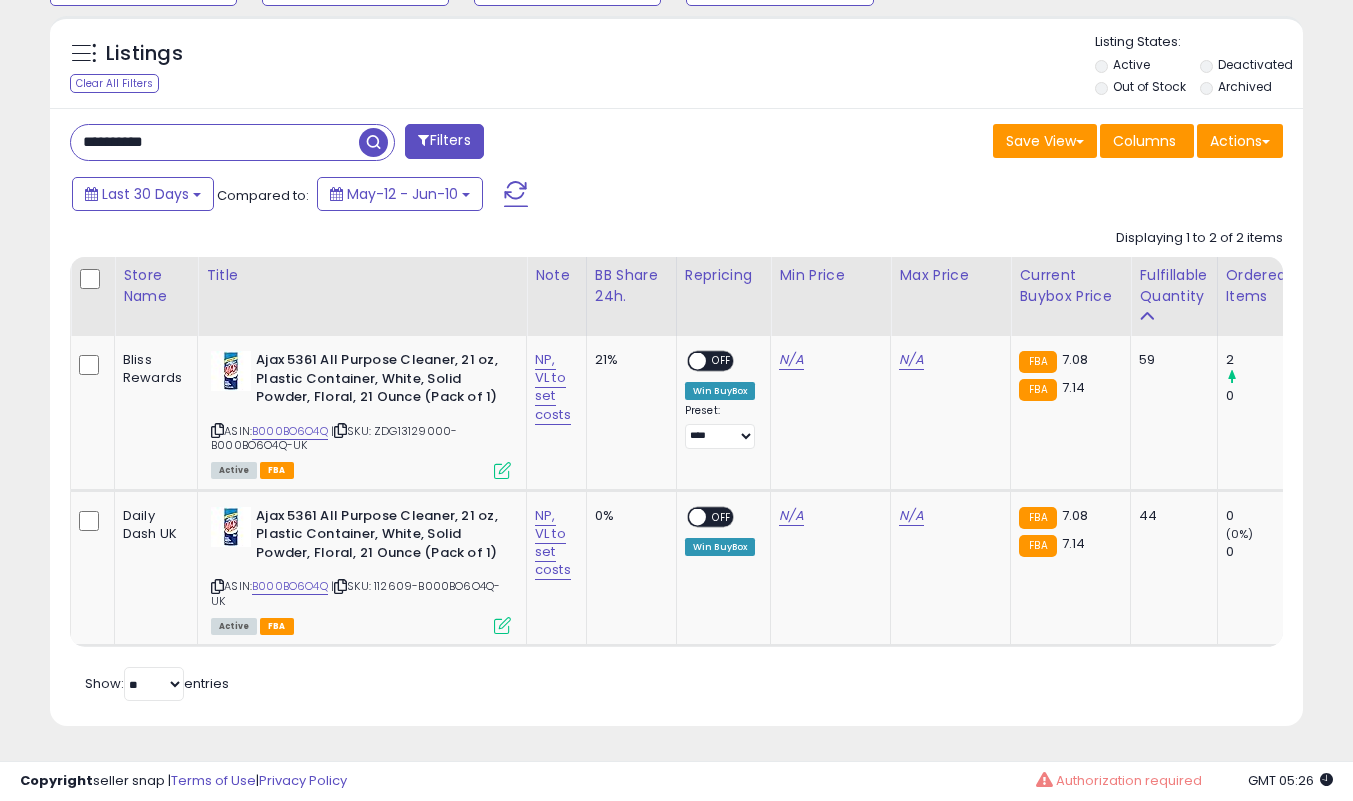 click on "**********" at bounding box center [215, 142] 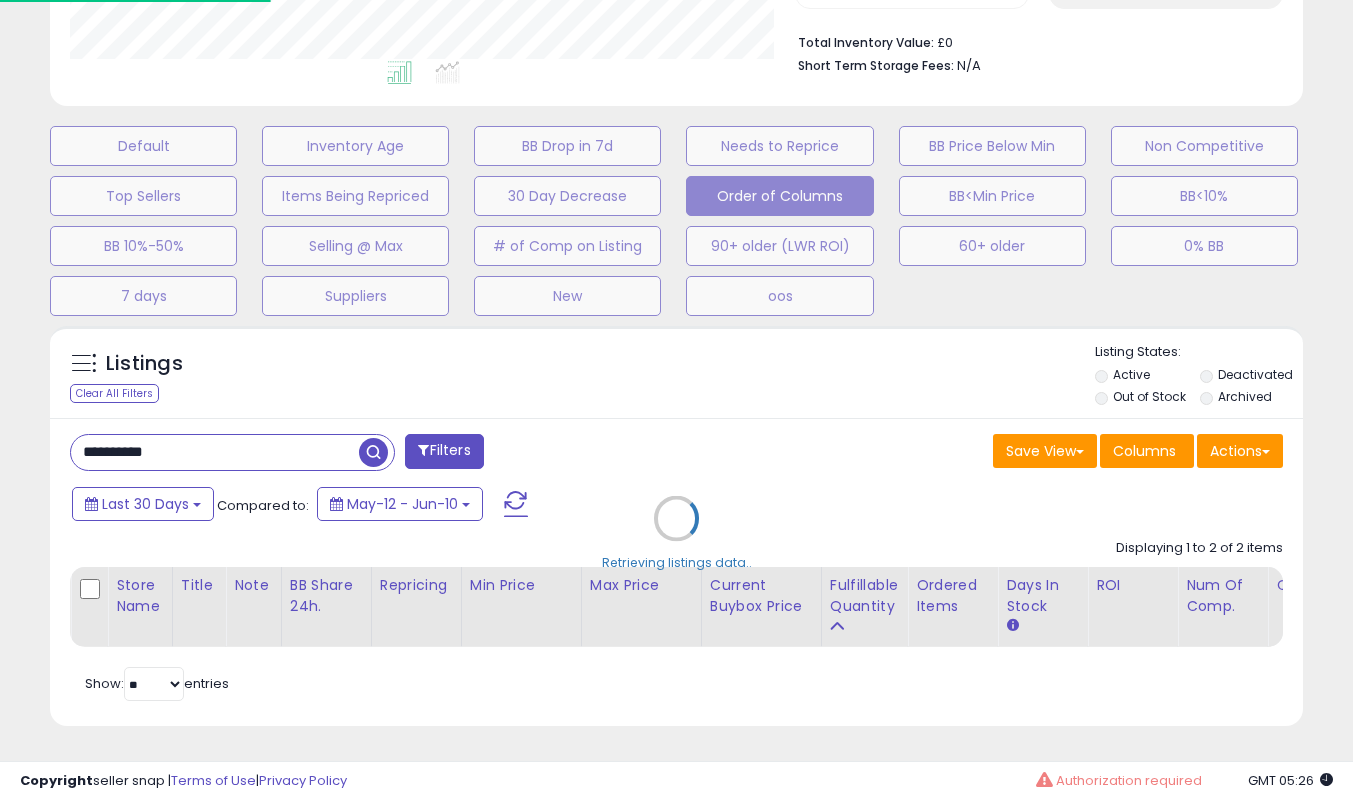 scroll, scrollTop: 999590, scrollLeft: 999266, axis: both 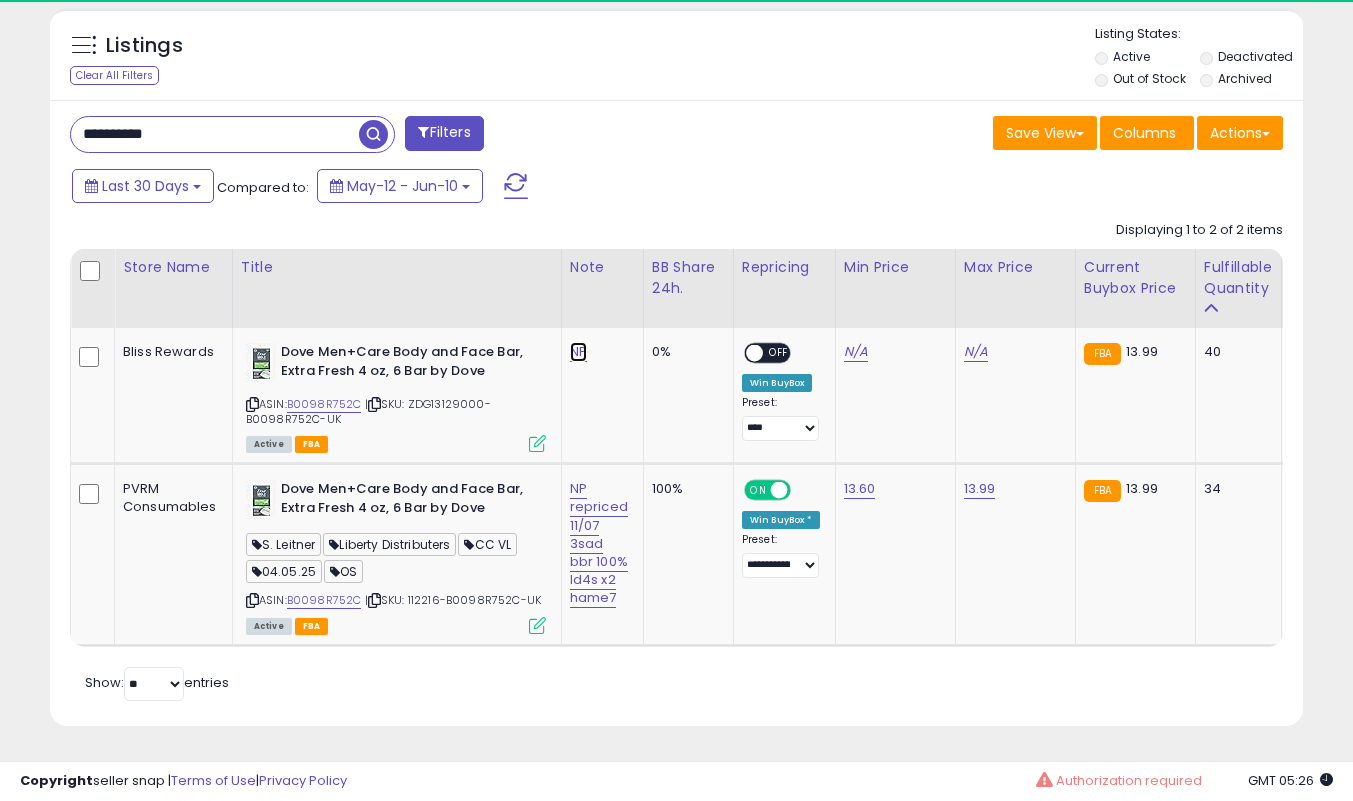 click on "NP" at bounding box center [578, 352] 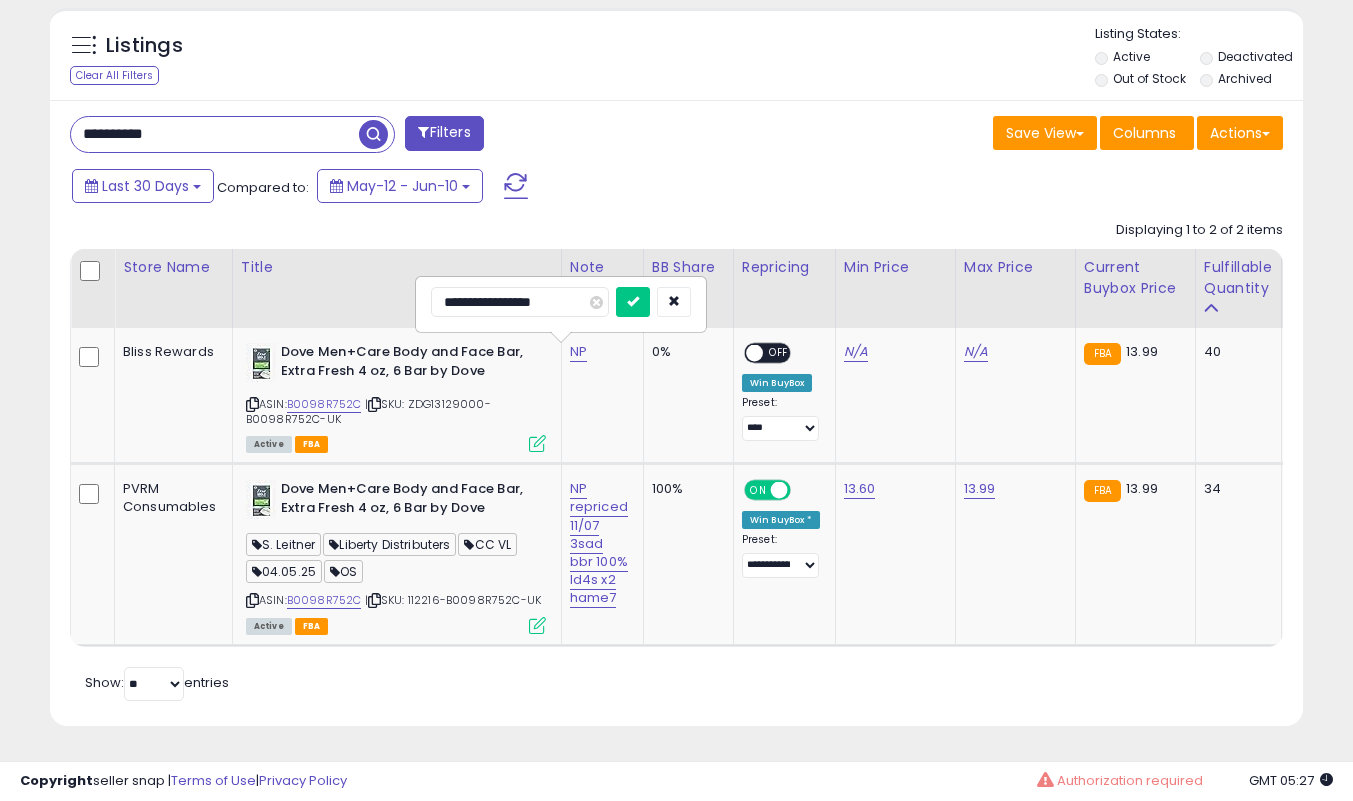 type on "**********" 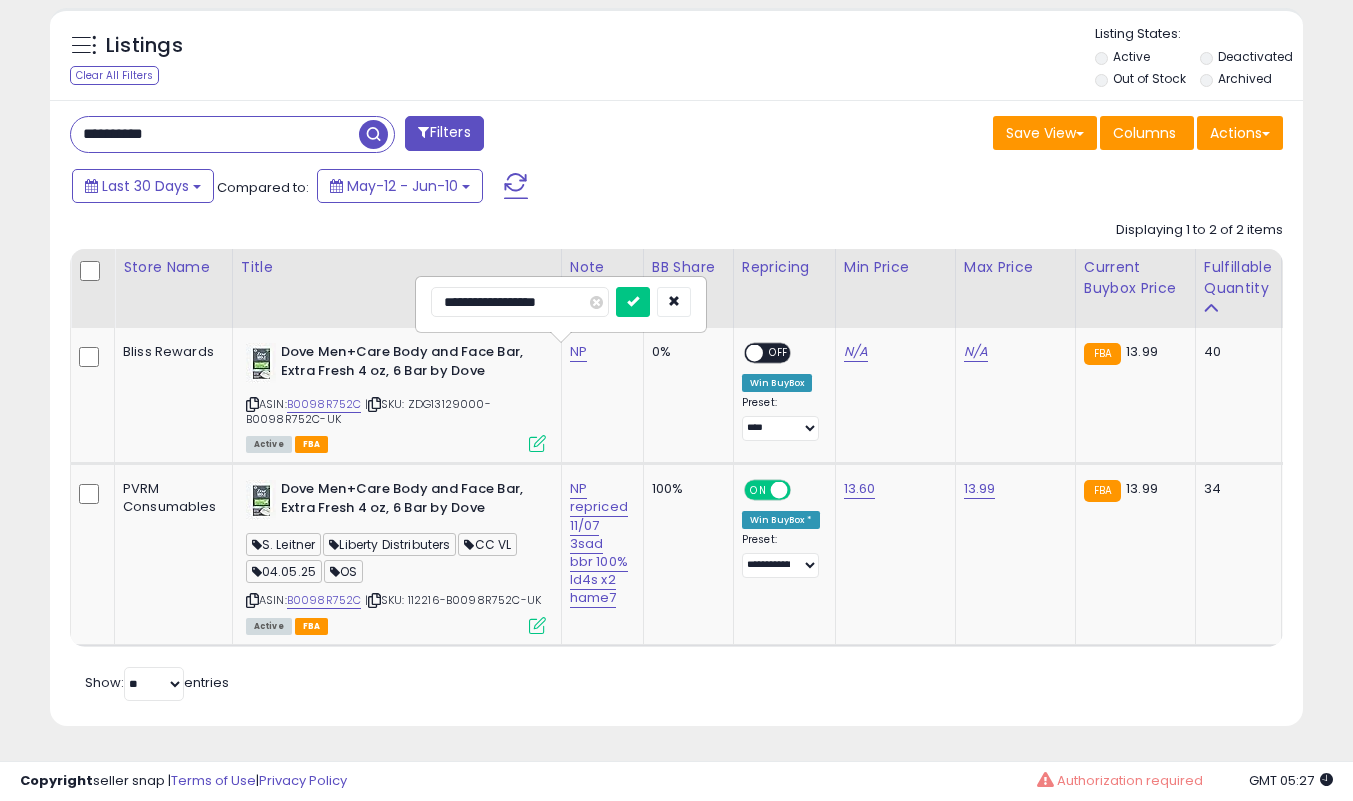 click at bounding box center [633, 302] 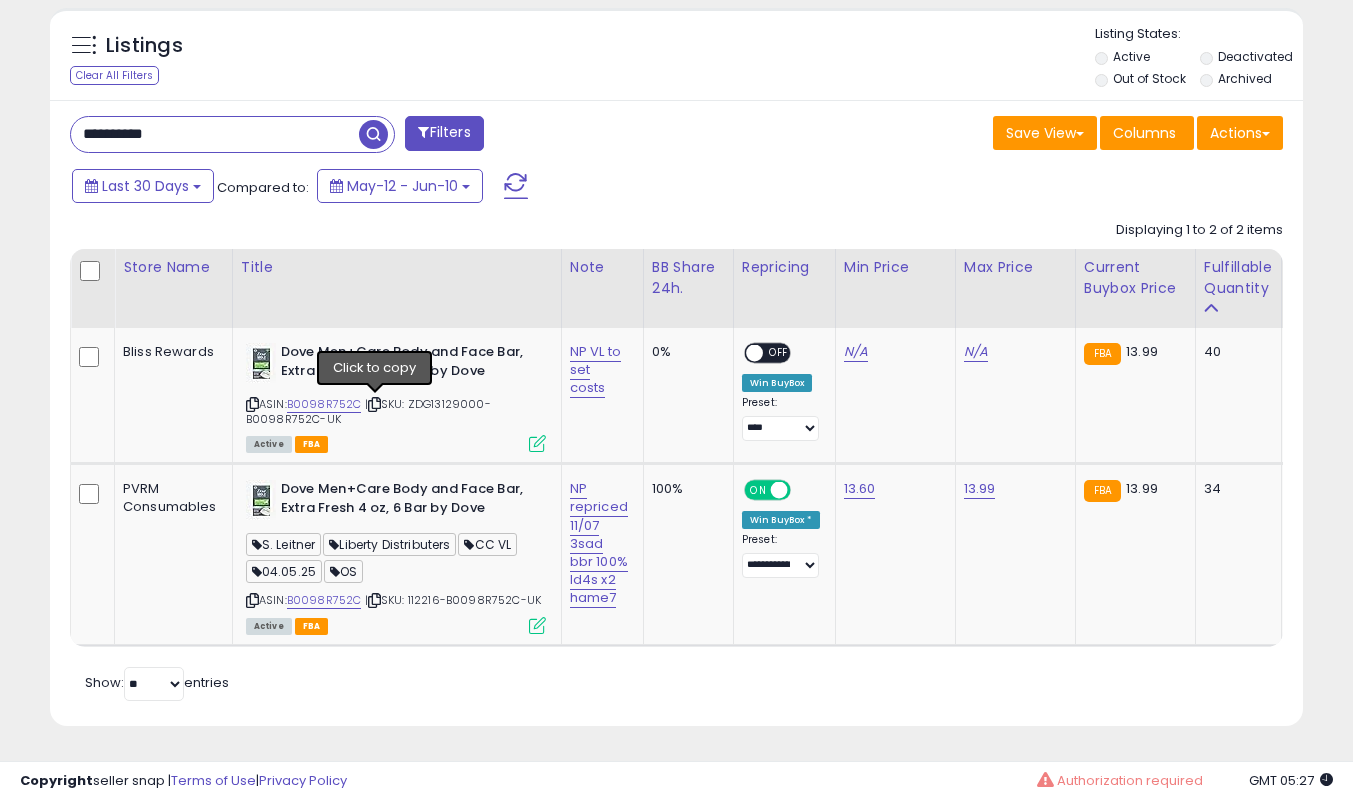 click at bounding box center [374, 404] 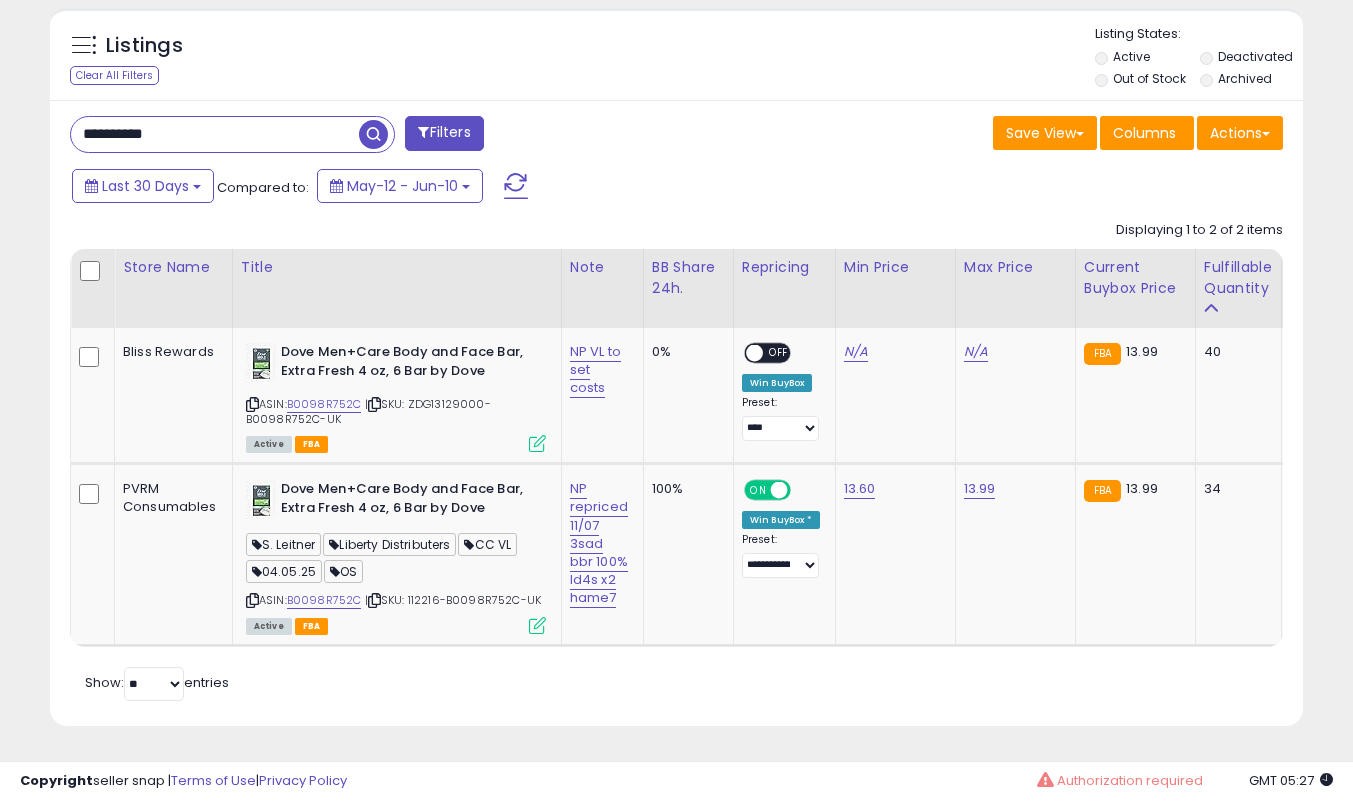 click on "**********" at bounding box center (215, 134) 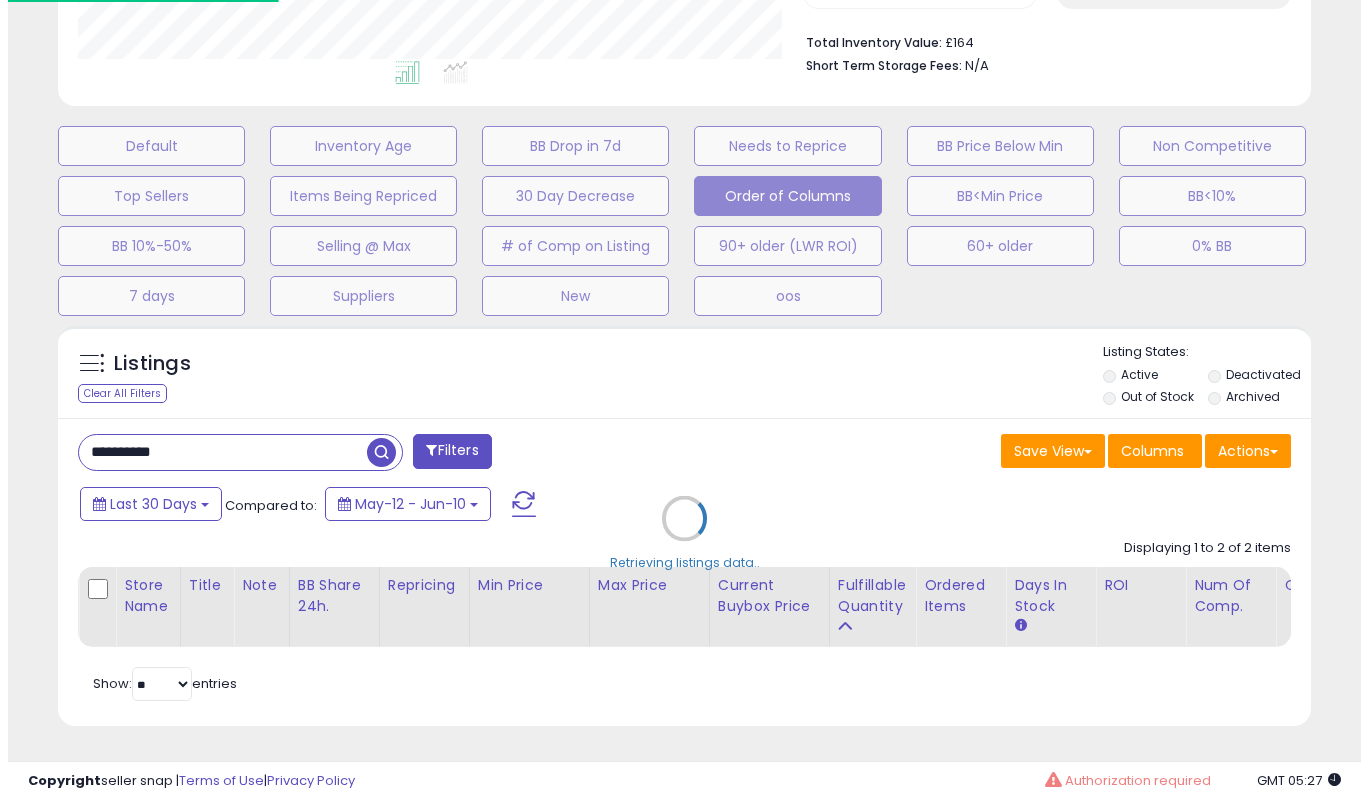 scroll, scrollTop: 519, scrollLeft: 0, axis: vertical 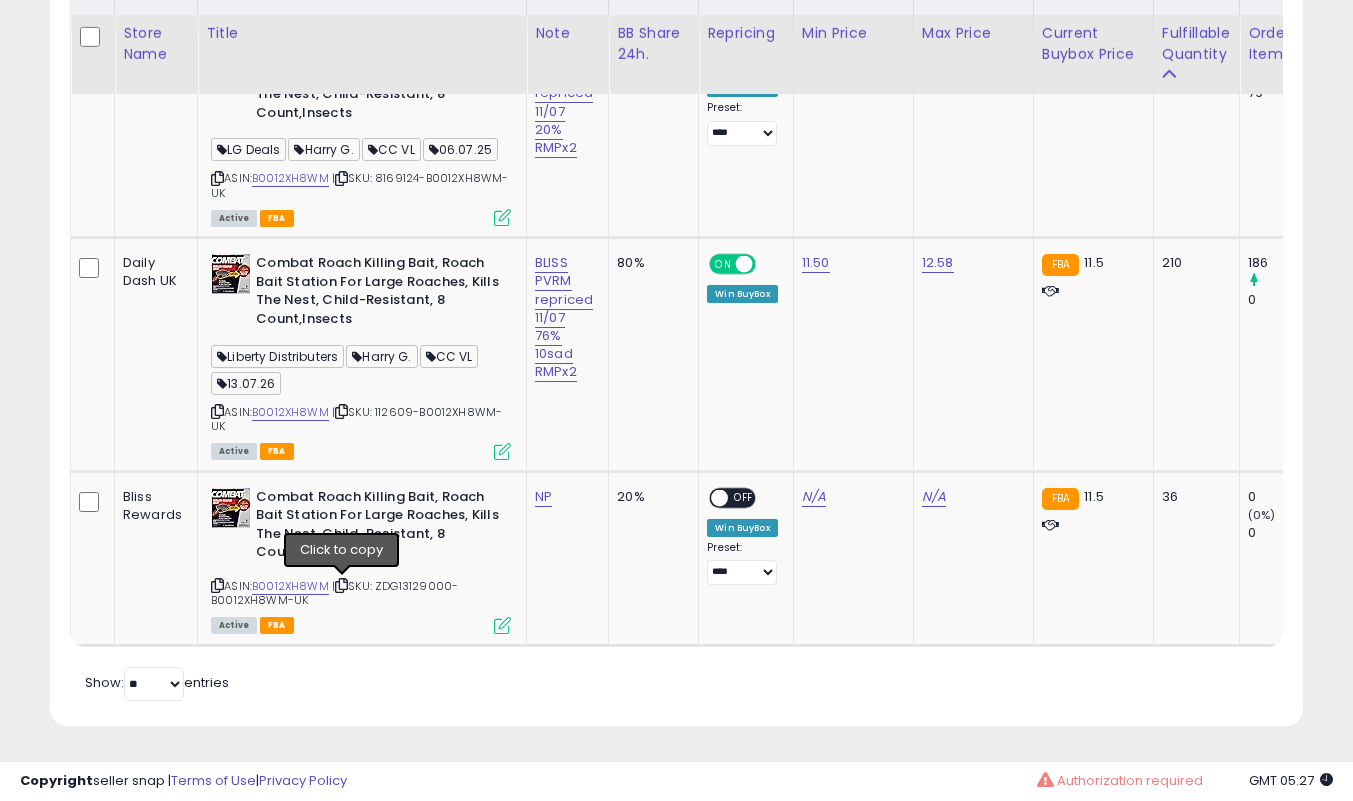 click at bounding box center [341, 585] 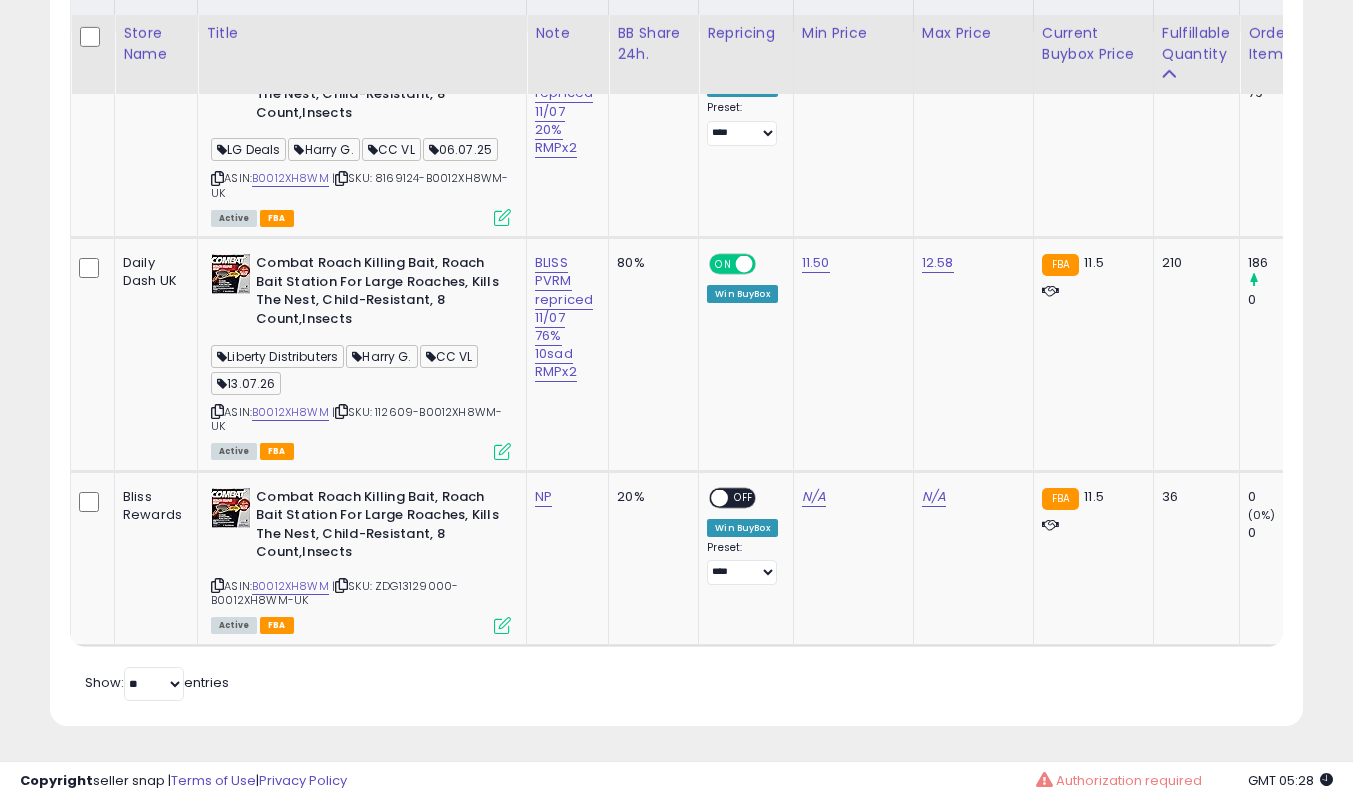 click on "NP" at bounding box center [564, 497] 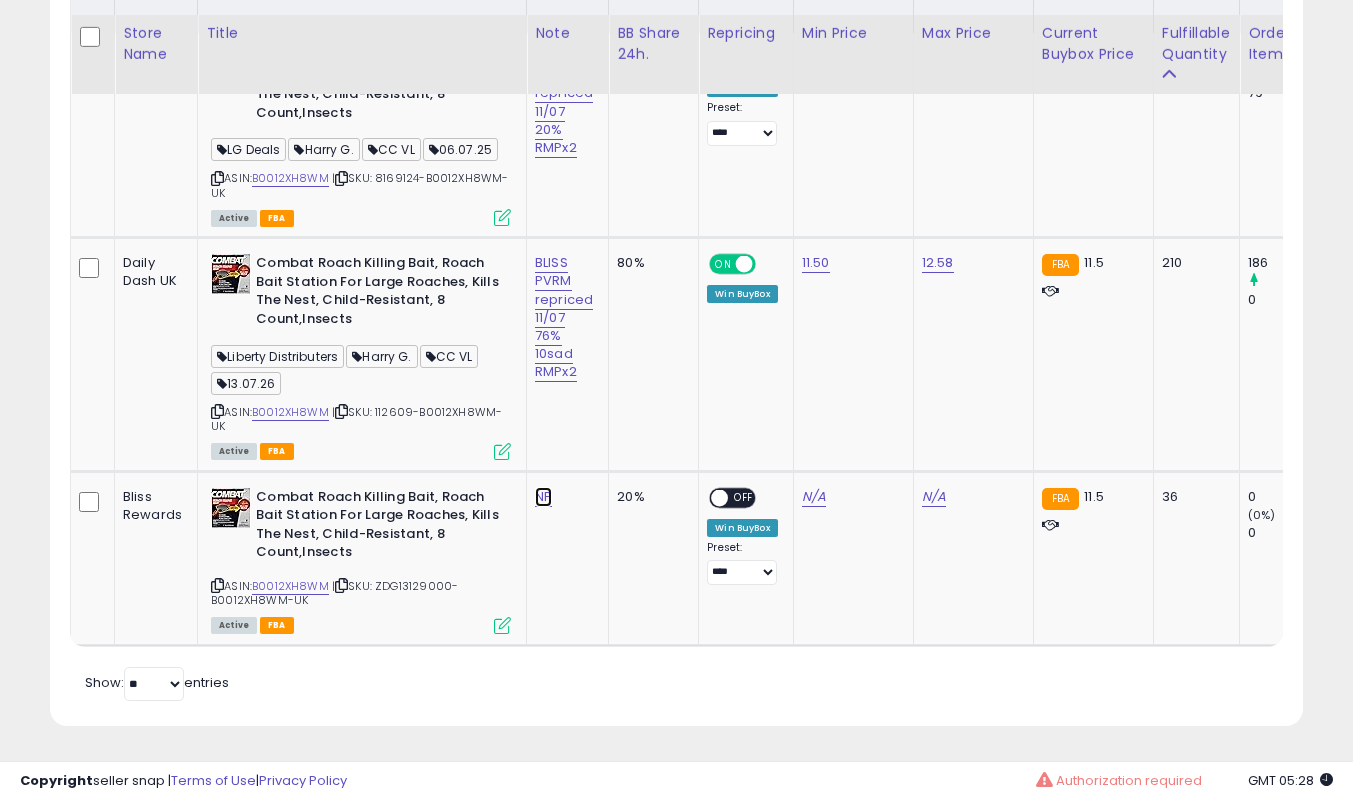 click on "NP" at bounding box center [564, 102] 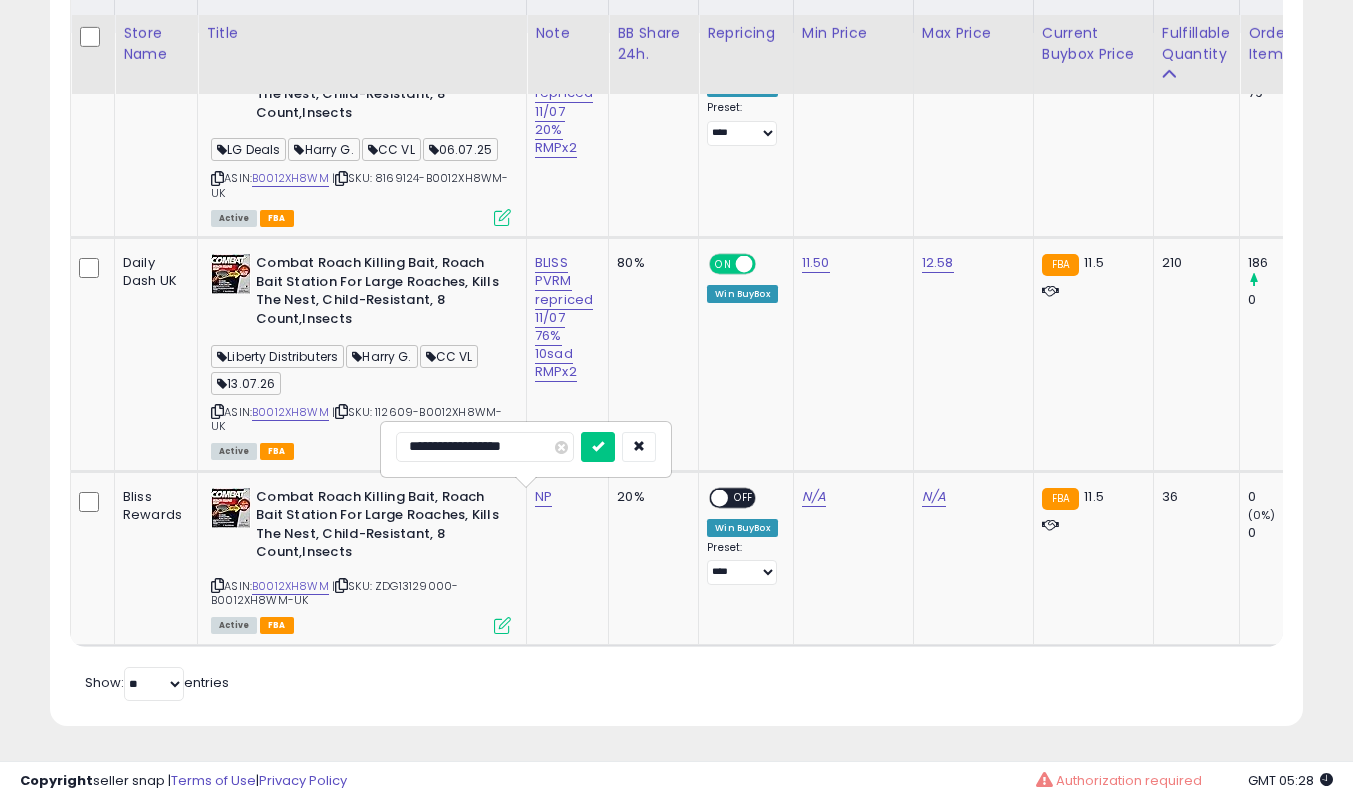 type on "**********" 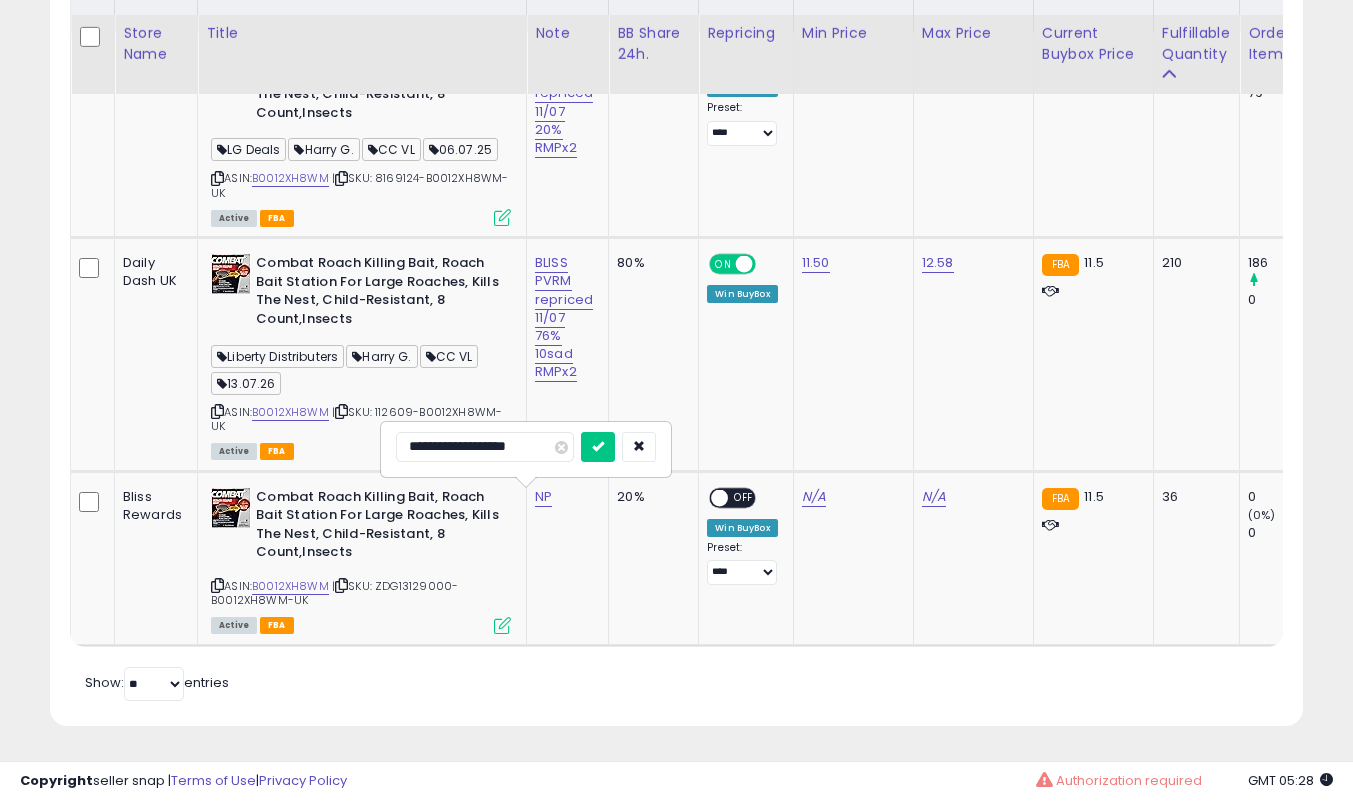 click at bounding box center [598, 447] 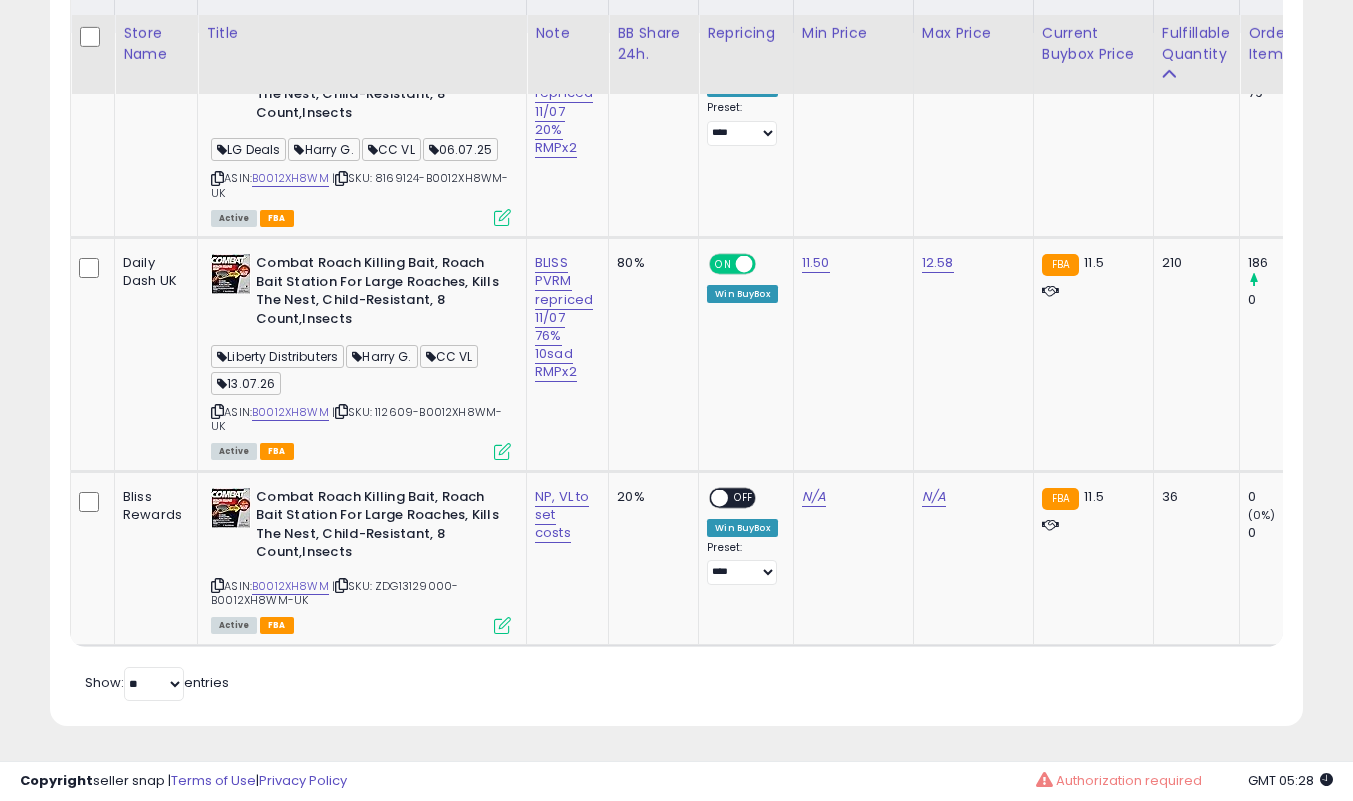 drag, startPoint x: 443, startPoint y: 694, endPoint x: 448, endPoint y: 671, distance: 23.537205 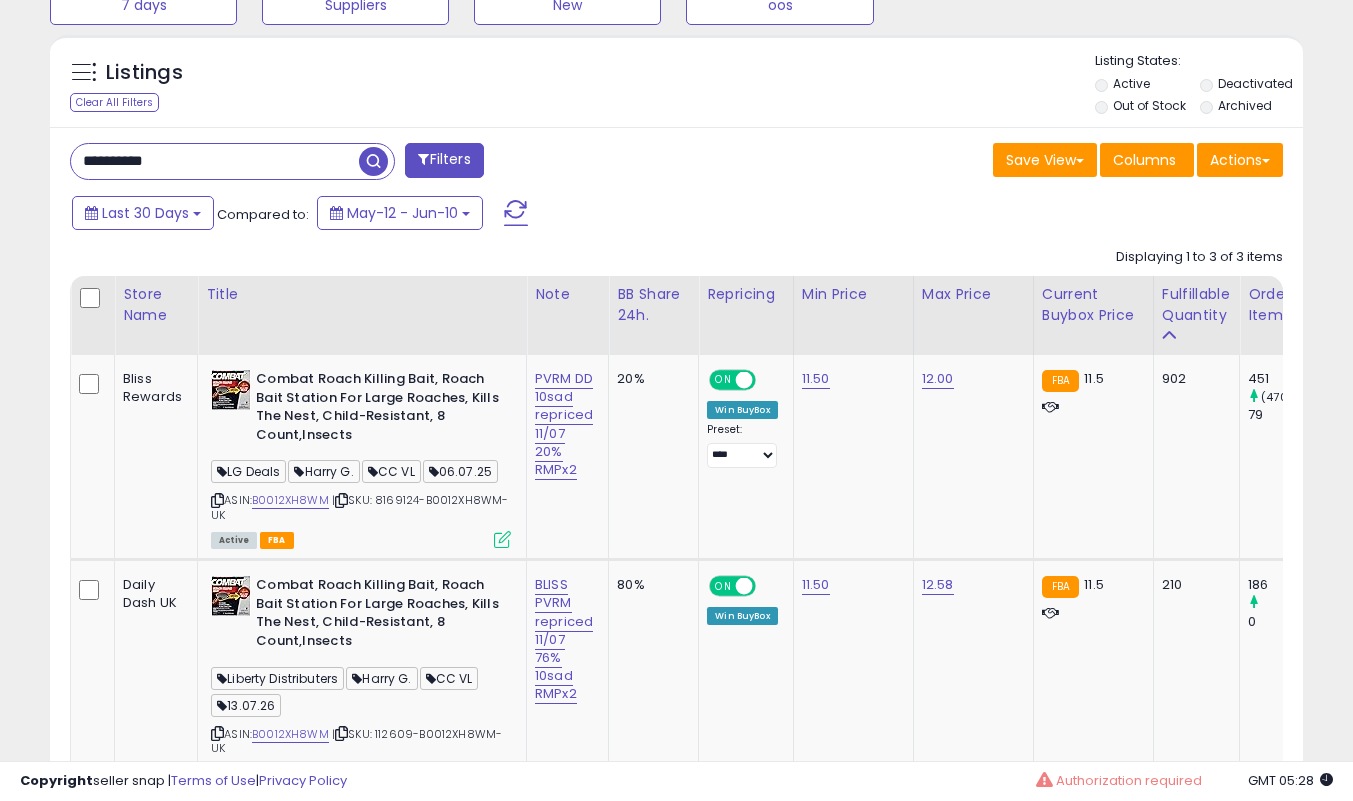 scroll, scrollTop: 632, scrollLeft: 0, axis: vertical 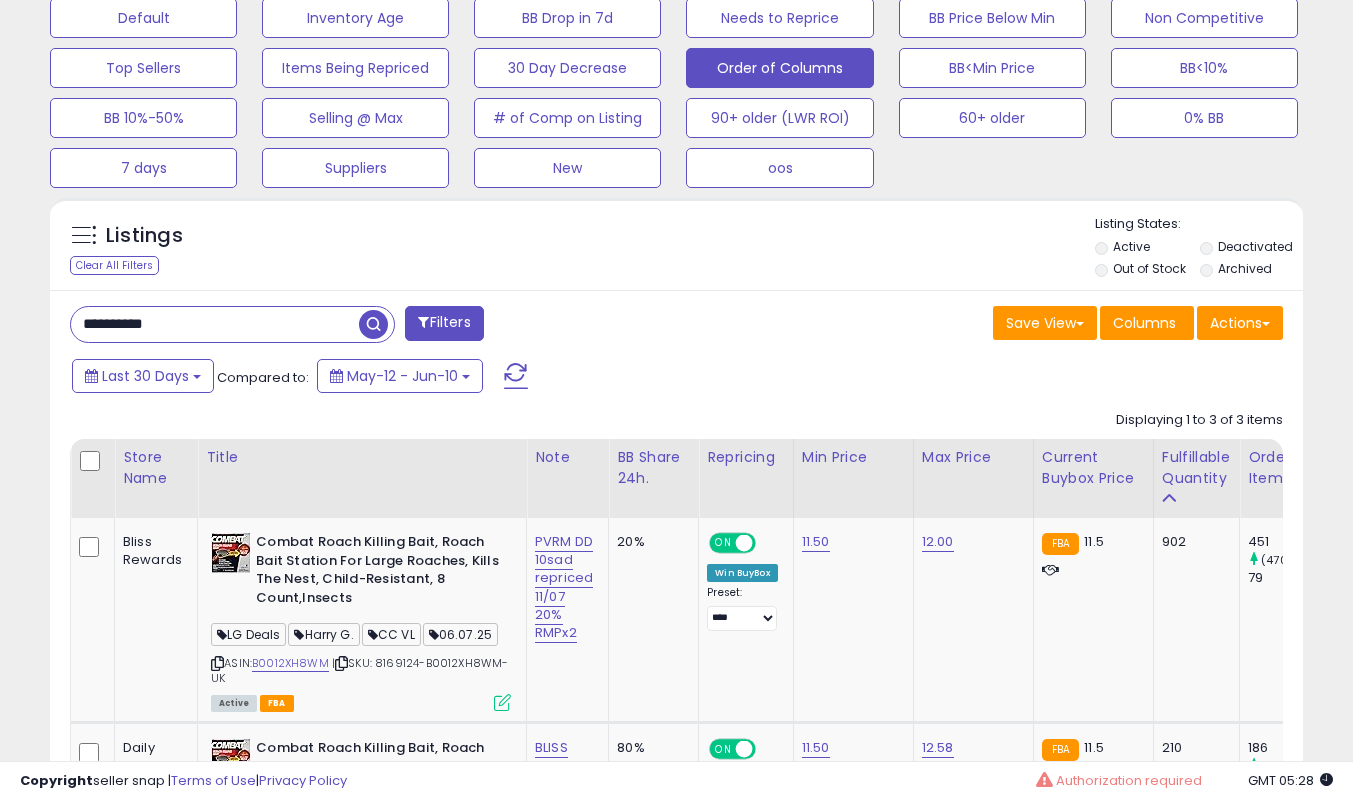 click on "**********" at bounding box center [215, 324] 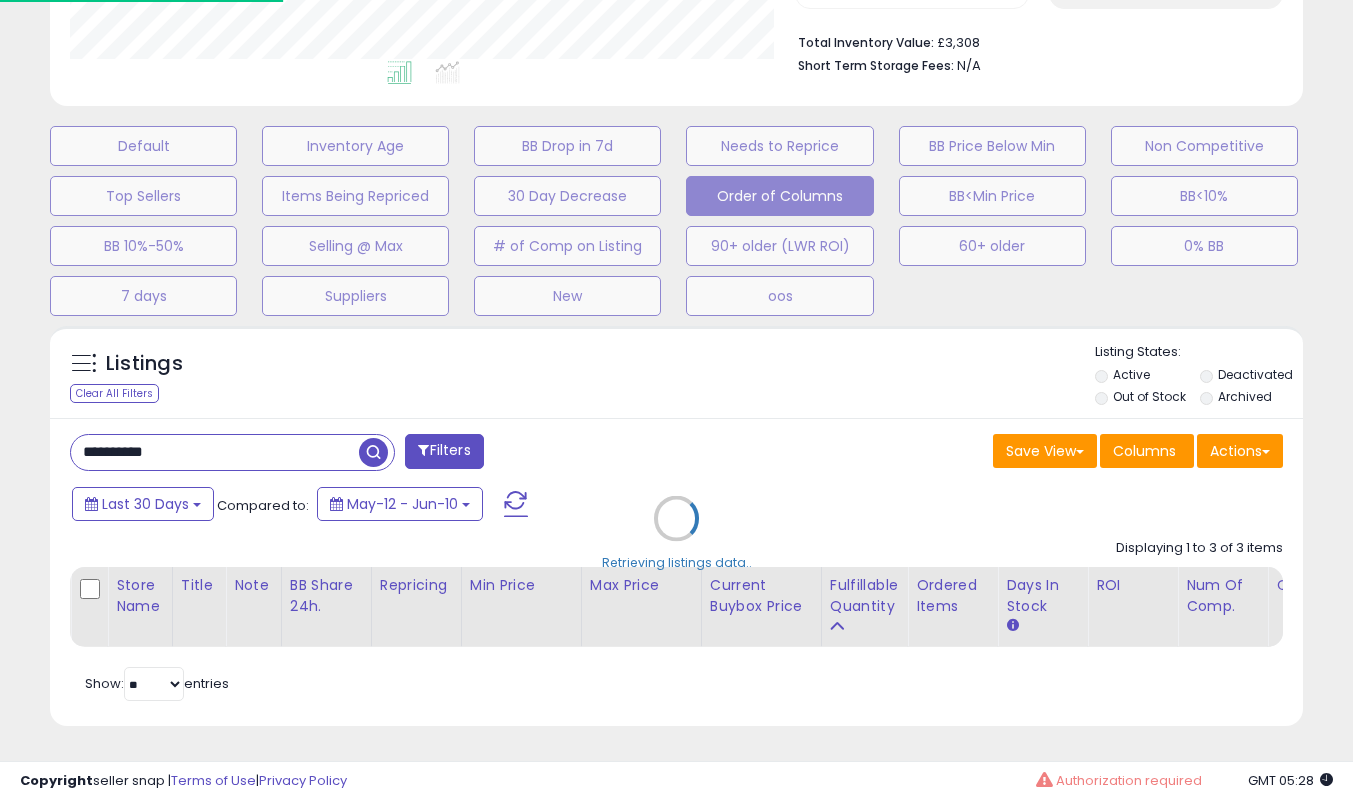 scroll, scrollTop: 999590, scrollLeft: 999266, axis: both 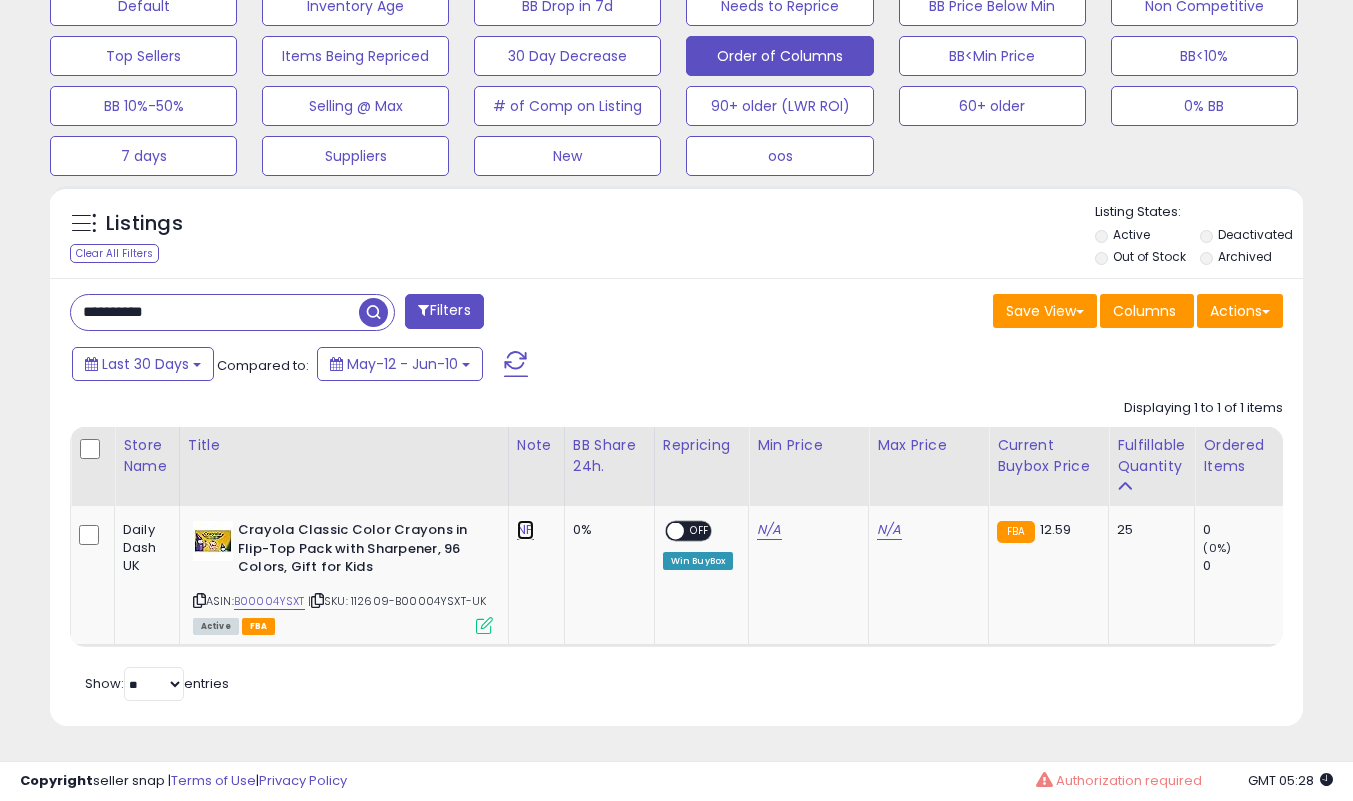 click on "NP" at bounding box center [525, 530] 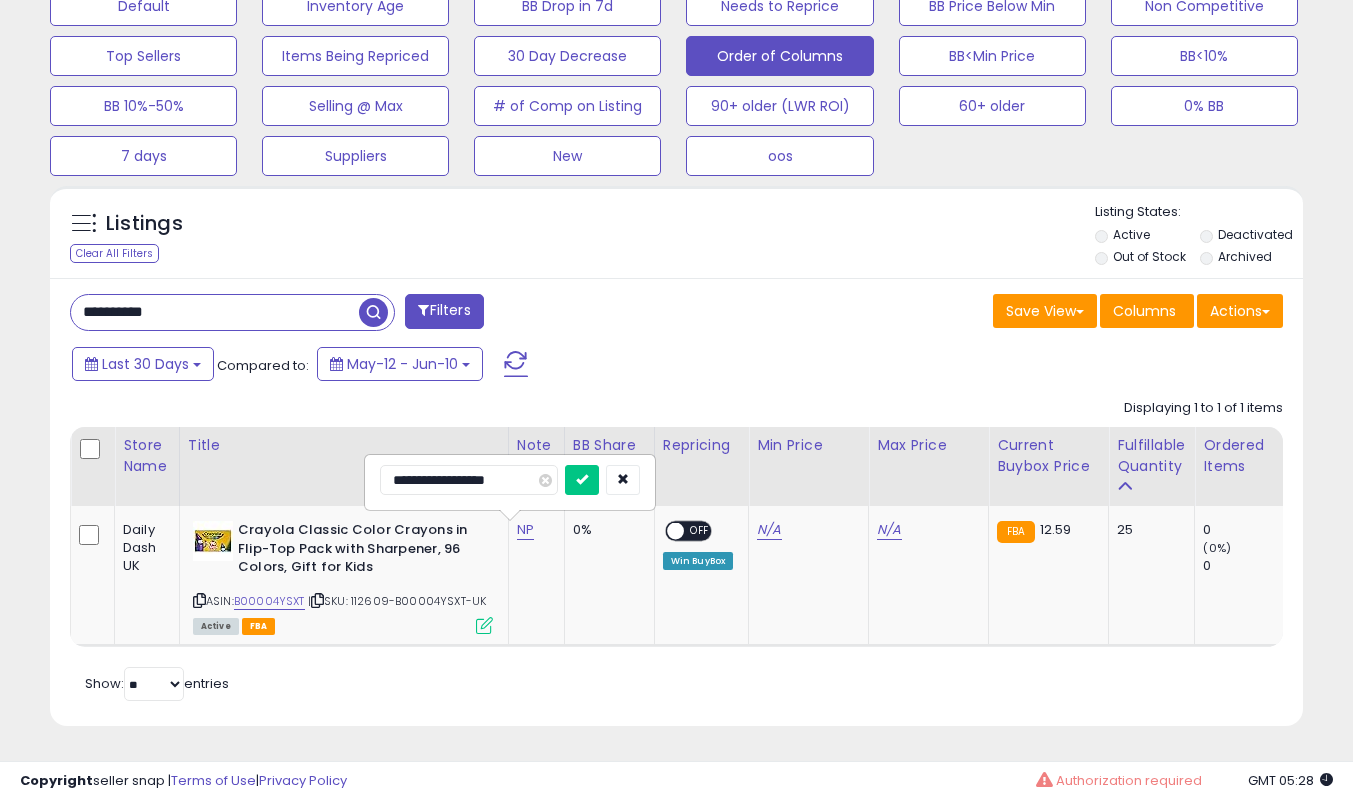 type on "**********" 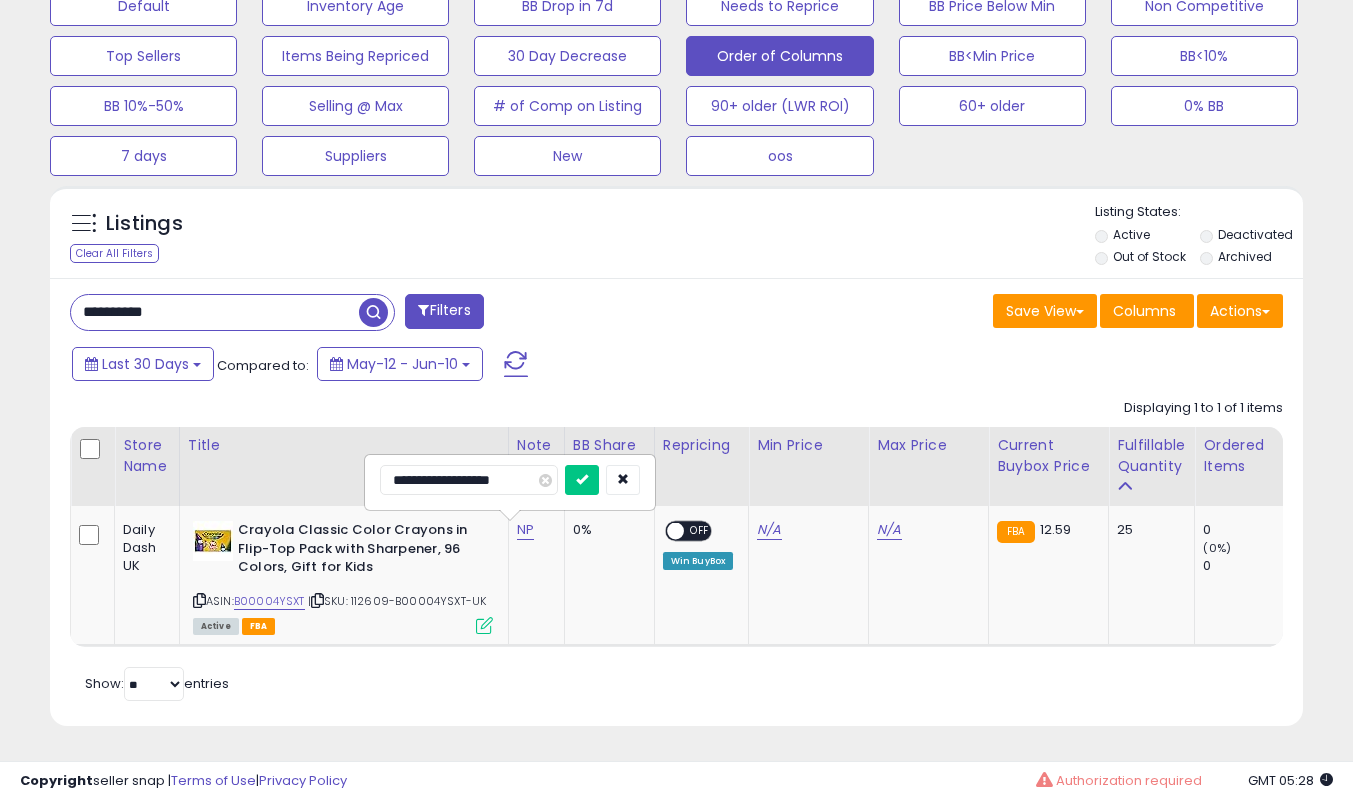 click at bounding box center (582, 480) 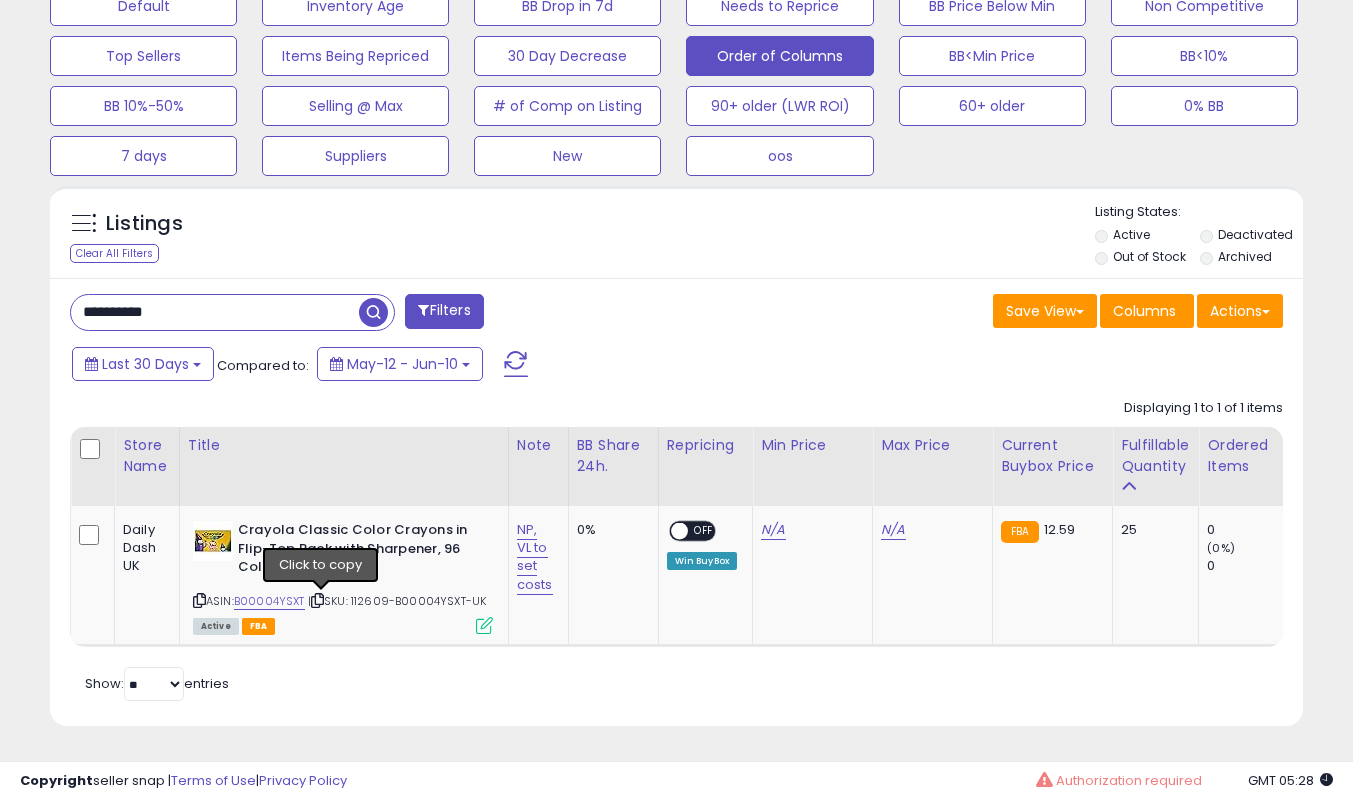 click at bounding box center (317, 600) 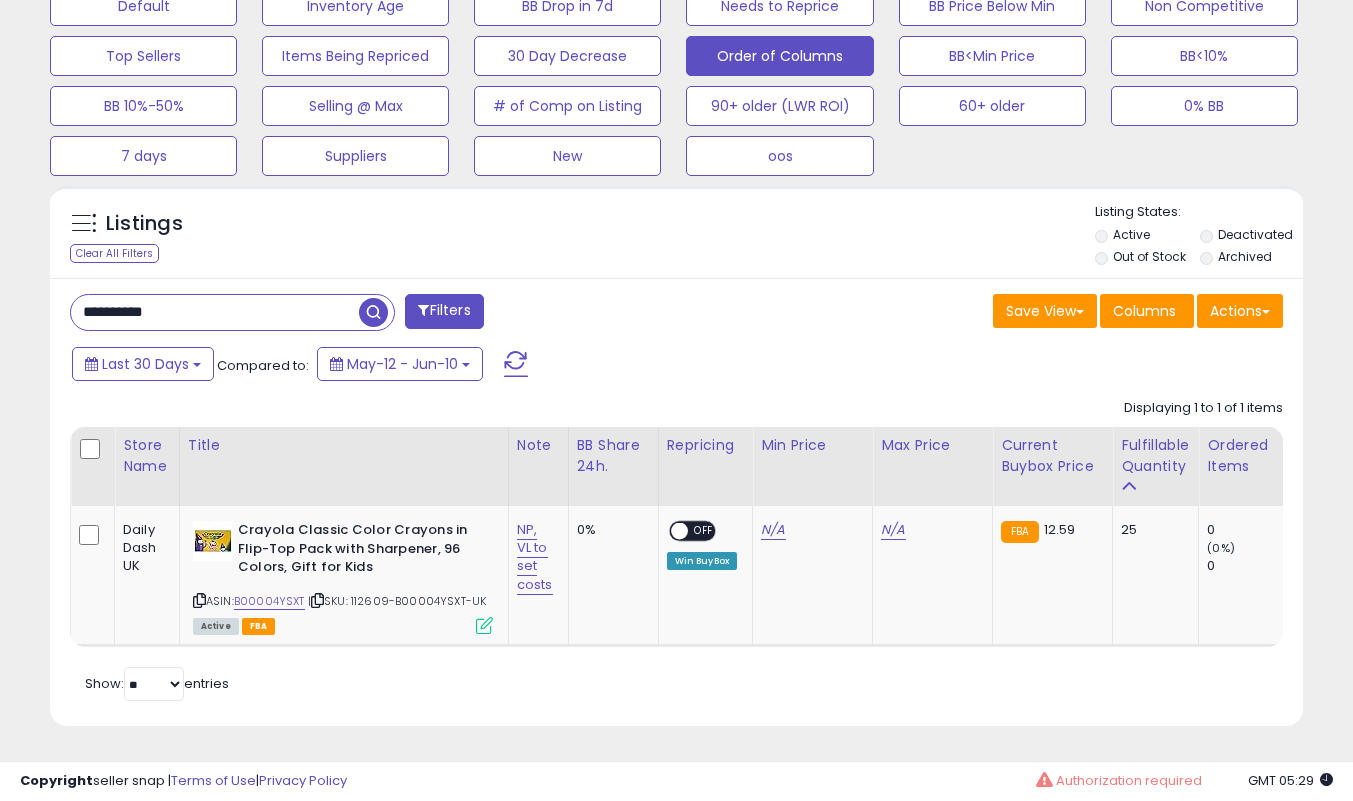 click at bounding box center [317, 600] 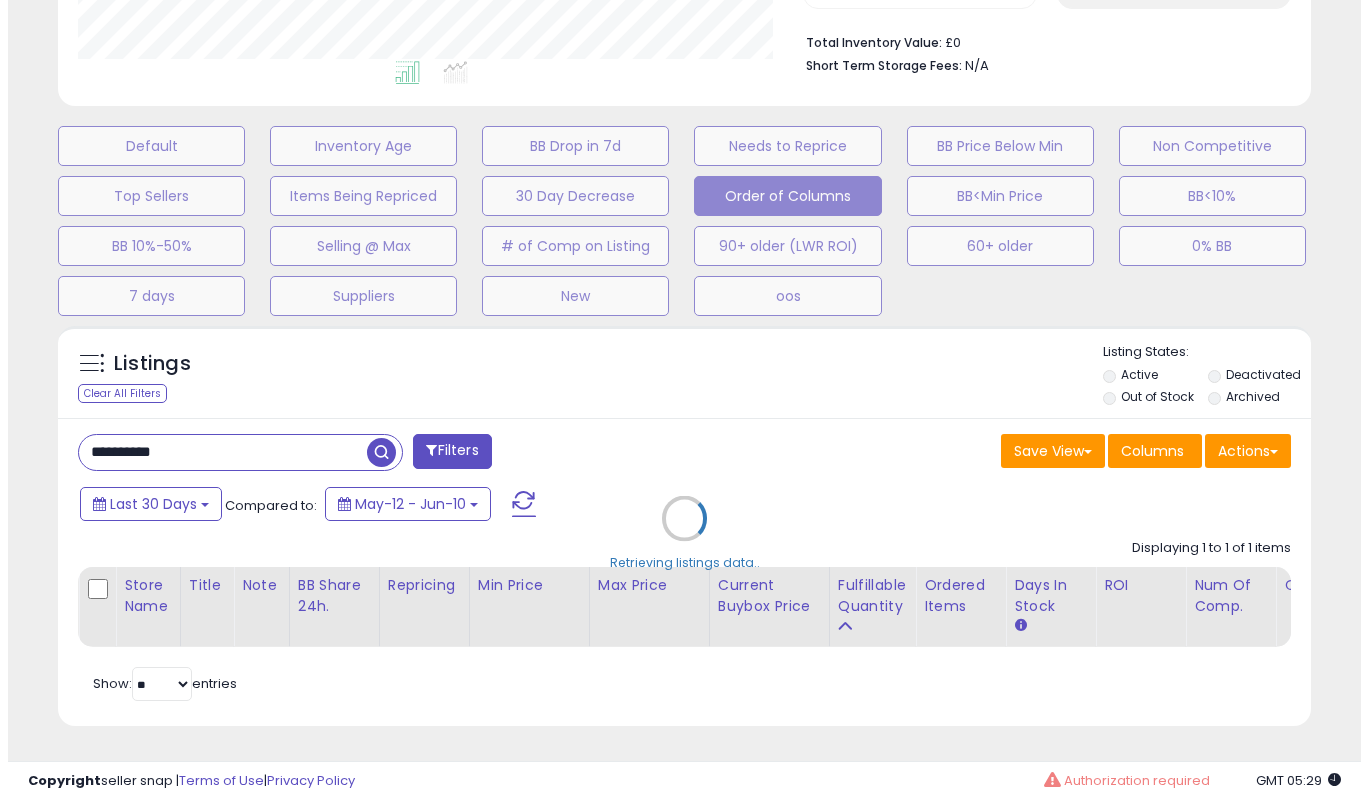 scroll, scrollTop: 519, scrollLeft: 0, axis: vertical 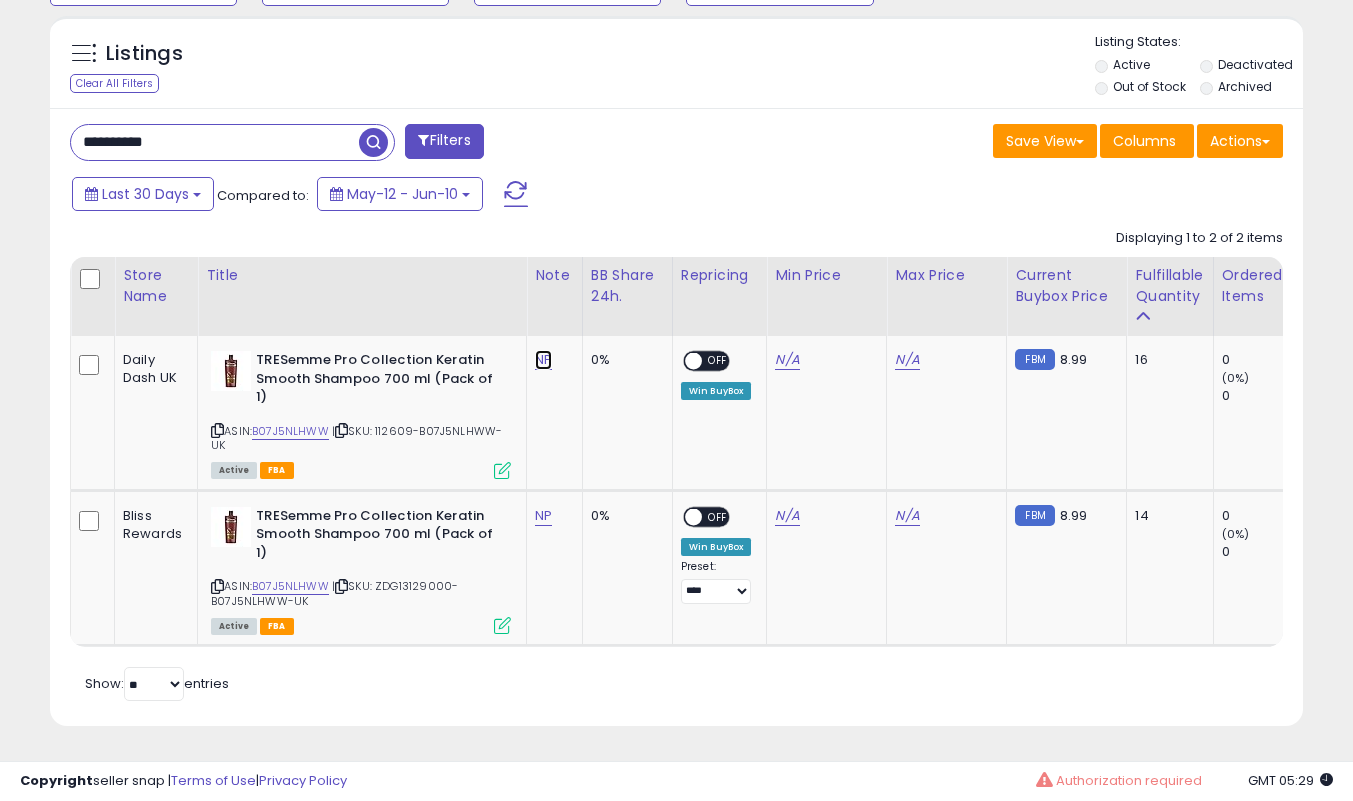 click on "NP" at bounding box center [543, 360] 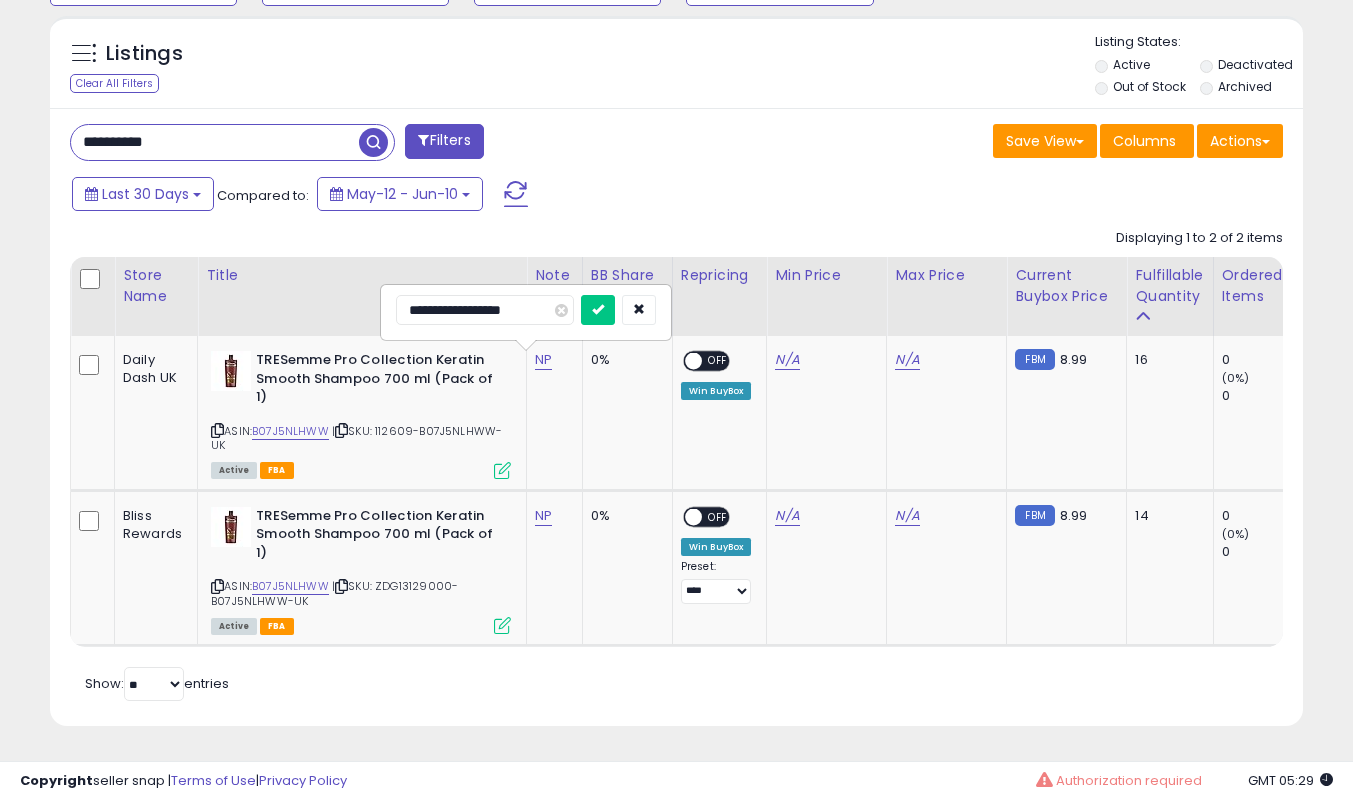 type on "**********" 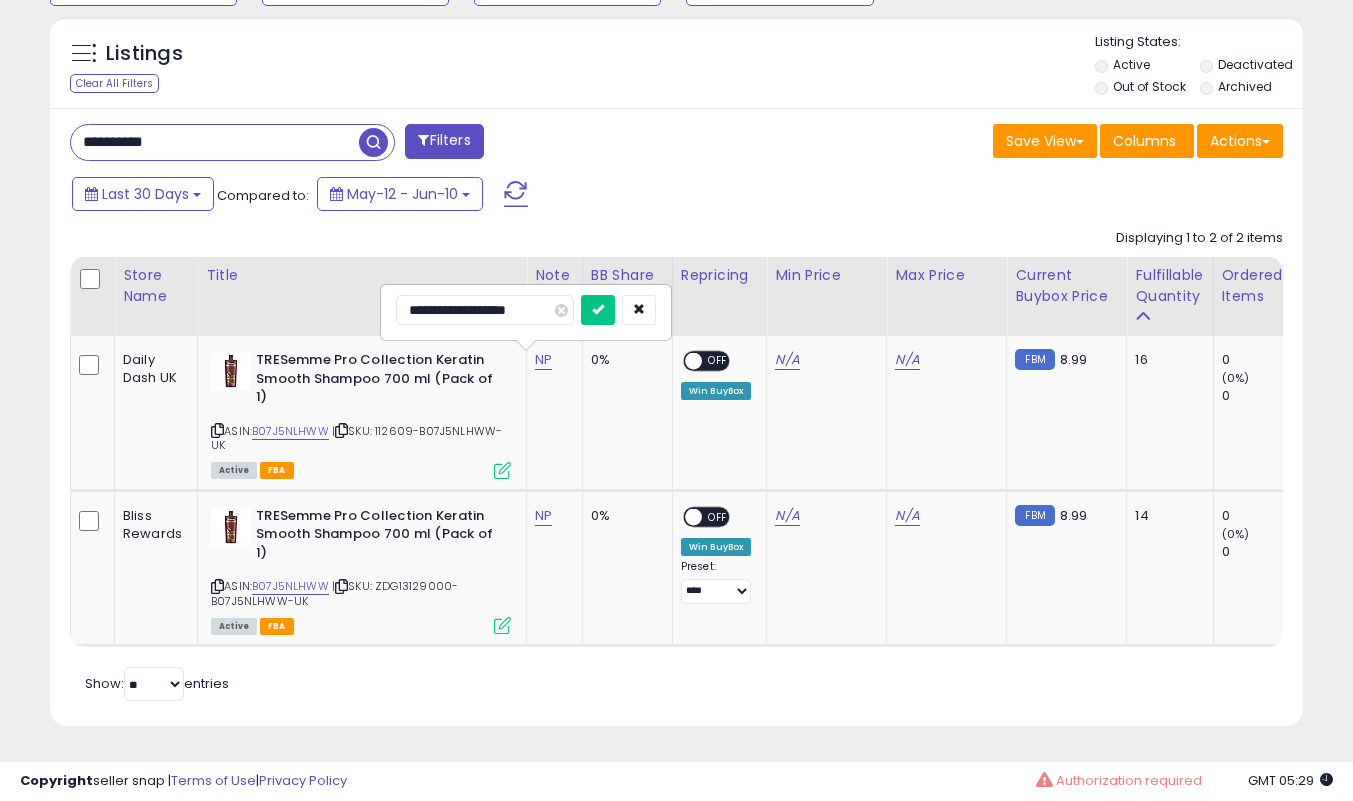 click at bounding box center [598, 310] 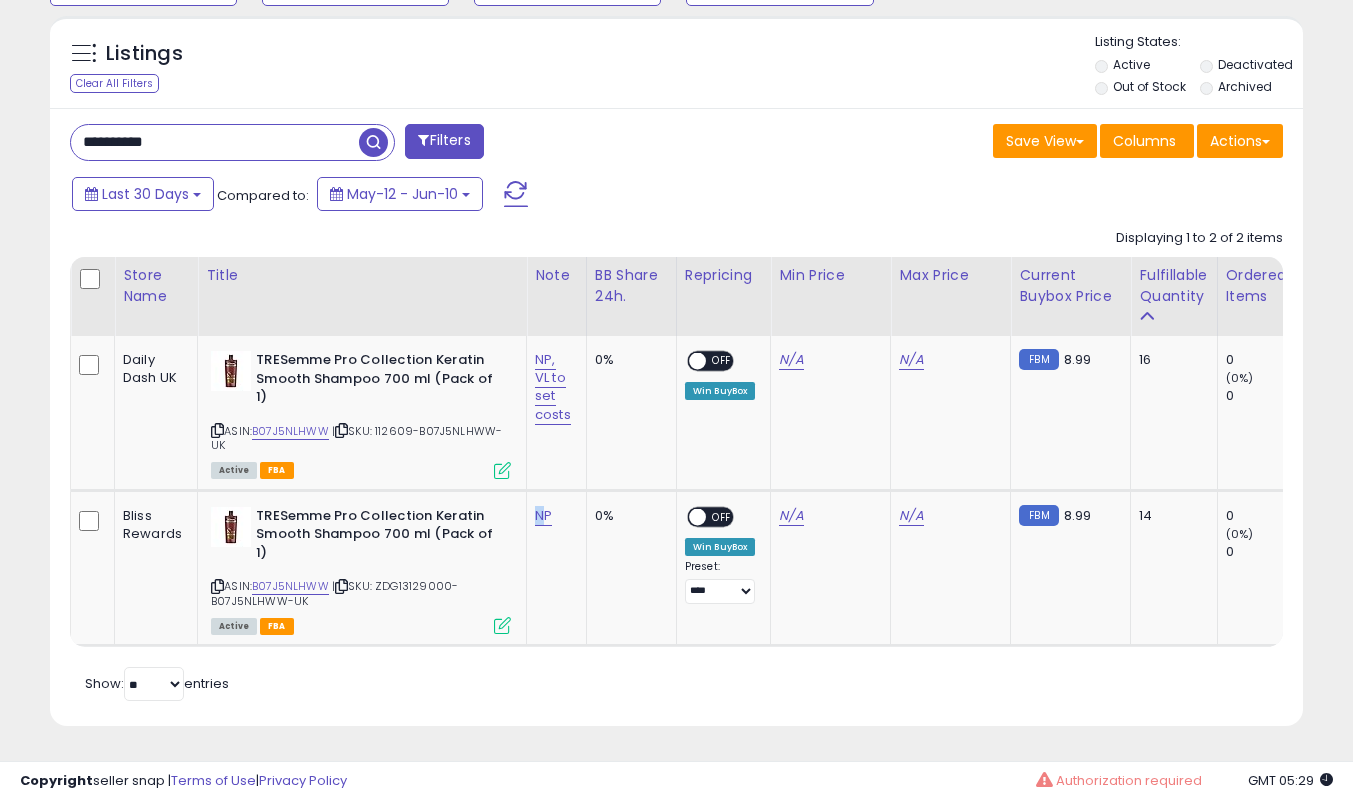 click on "NP" 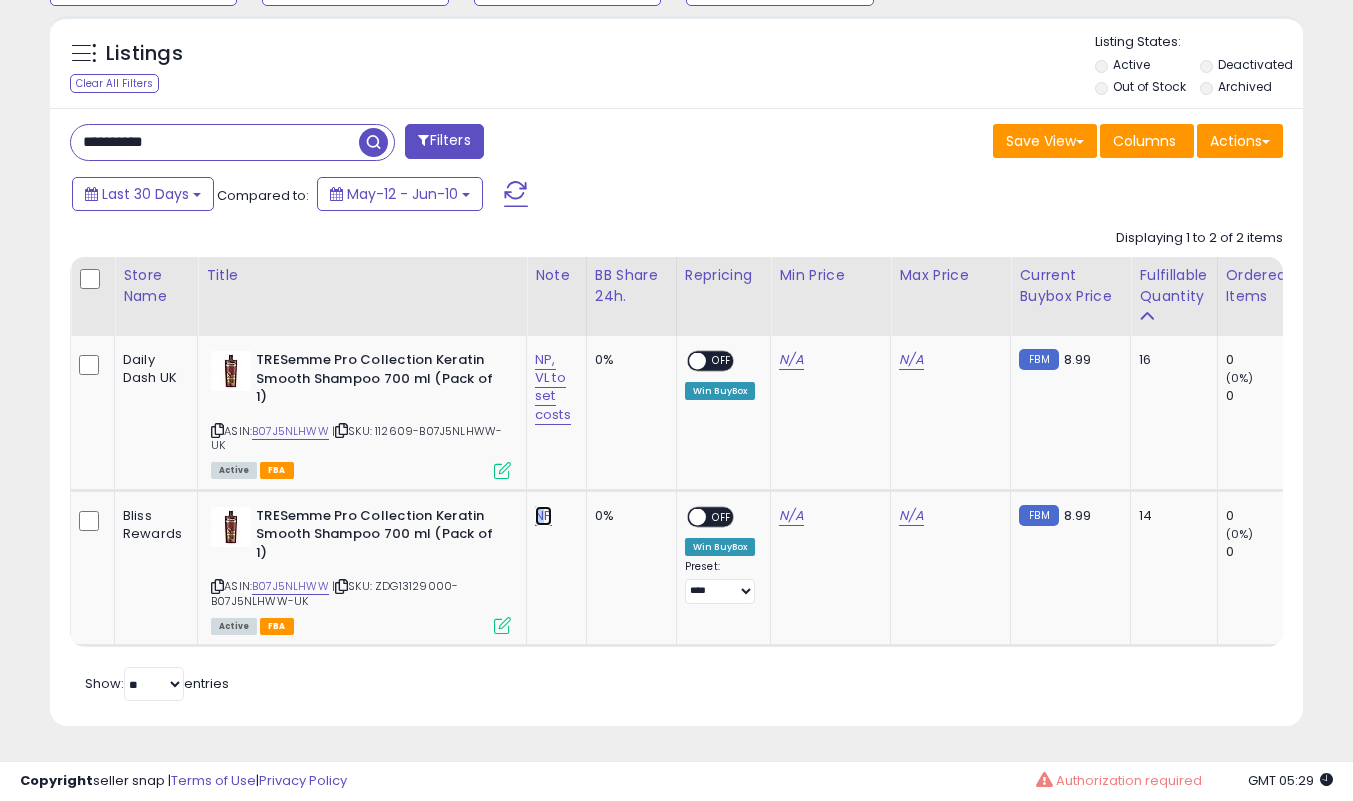 click on "NP" at bounding box center (553, 387) 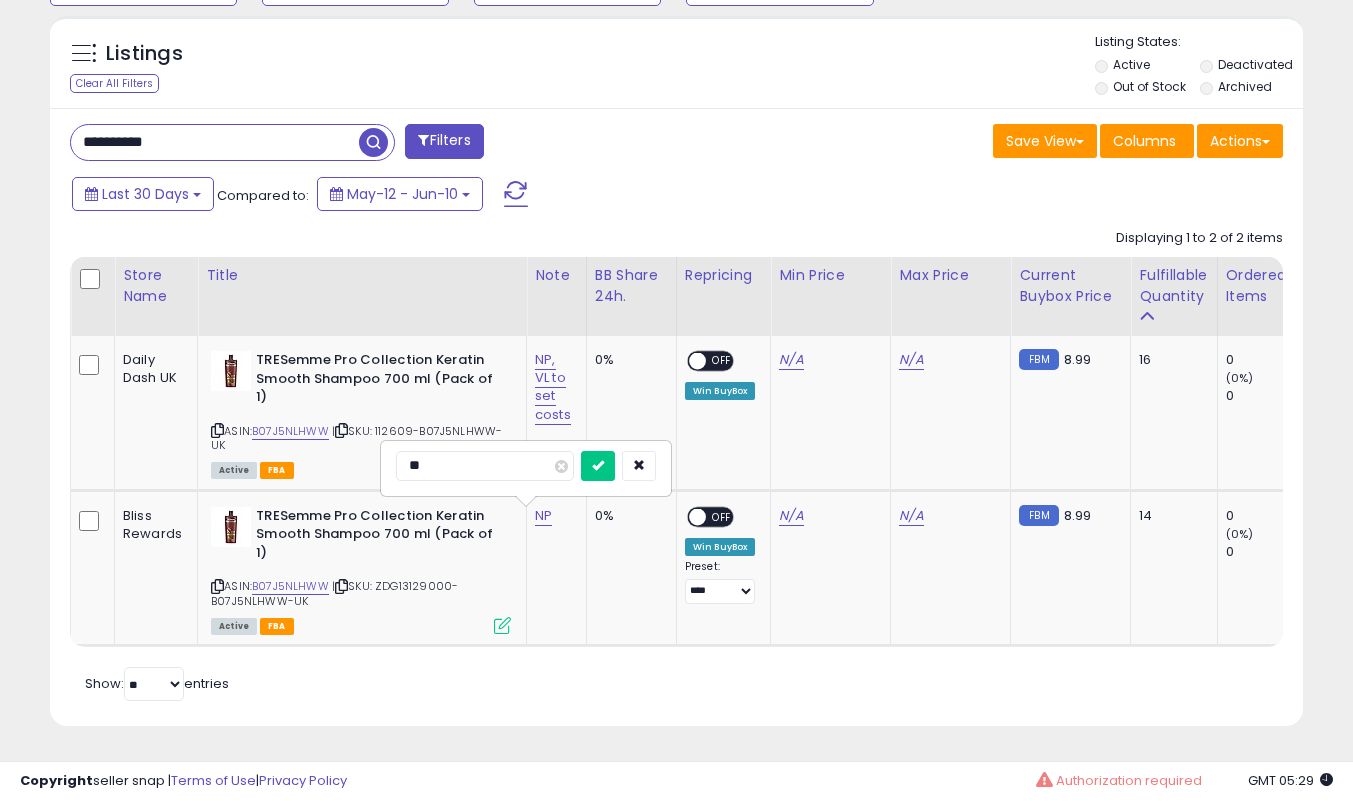 type on "**********" 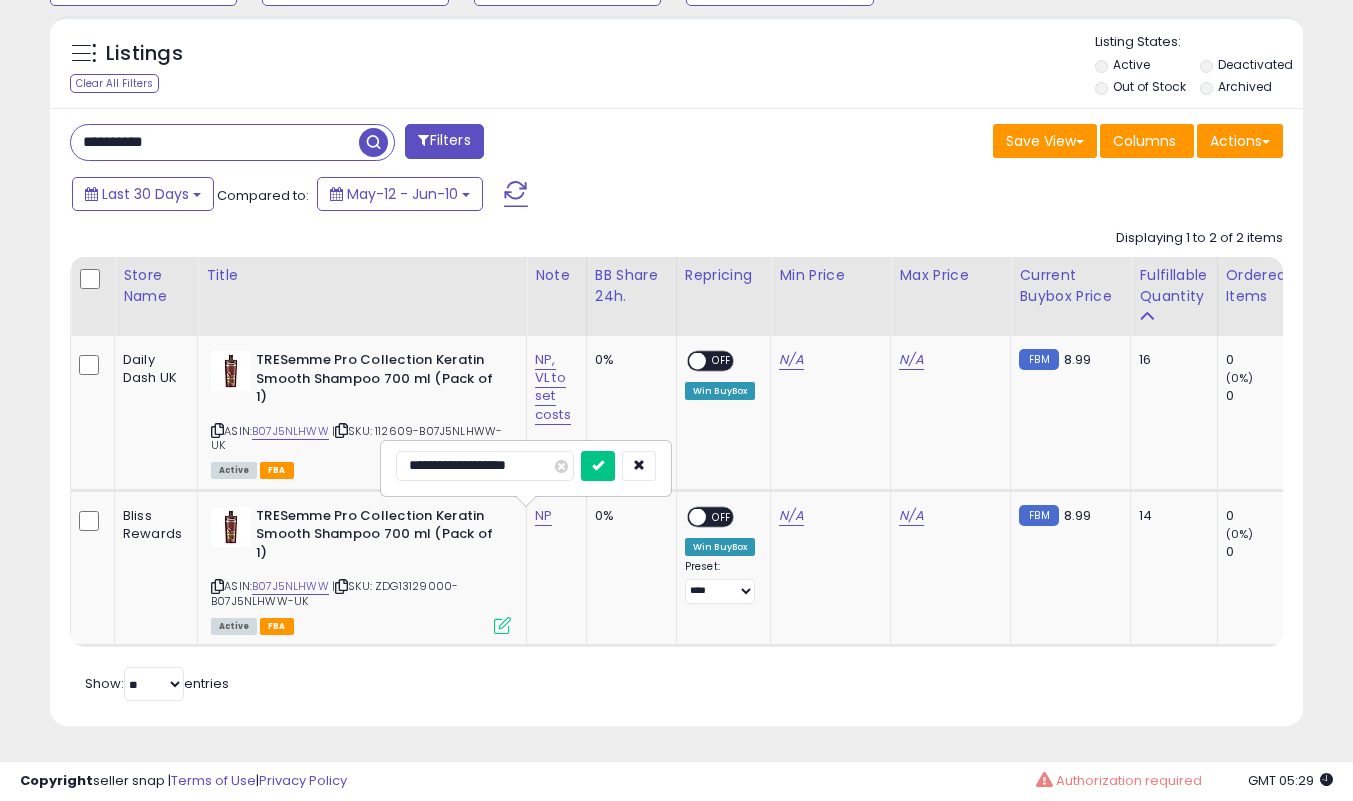 click at bounding box center (598, 466) 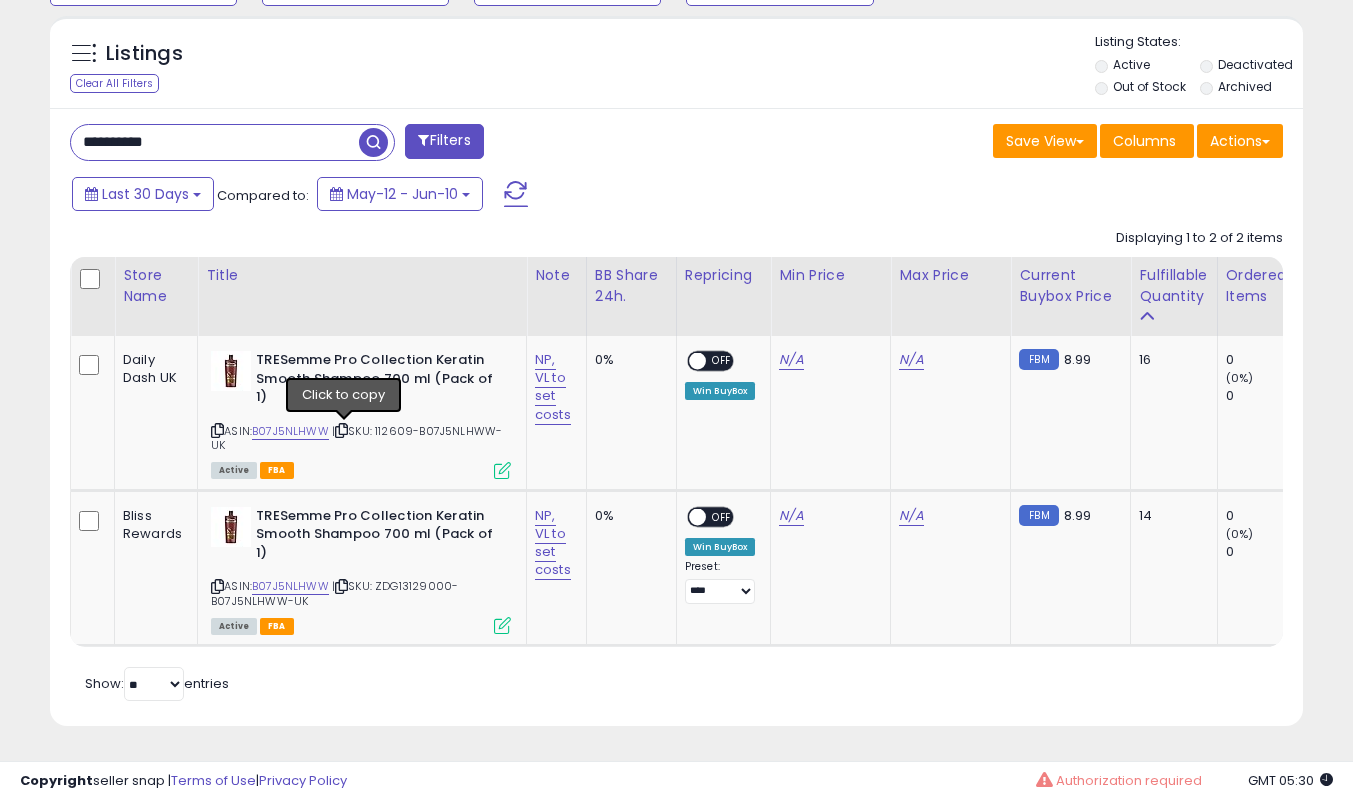 click at bounding box center [341, 430] 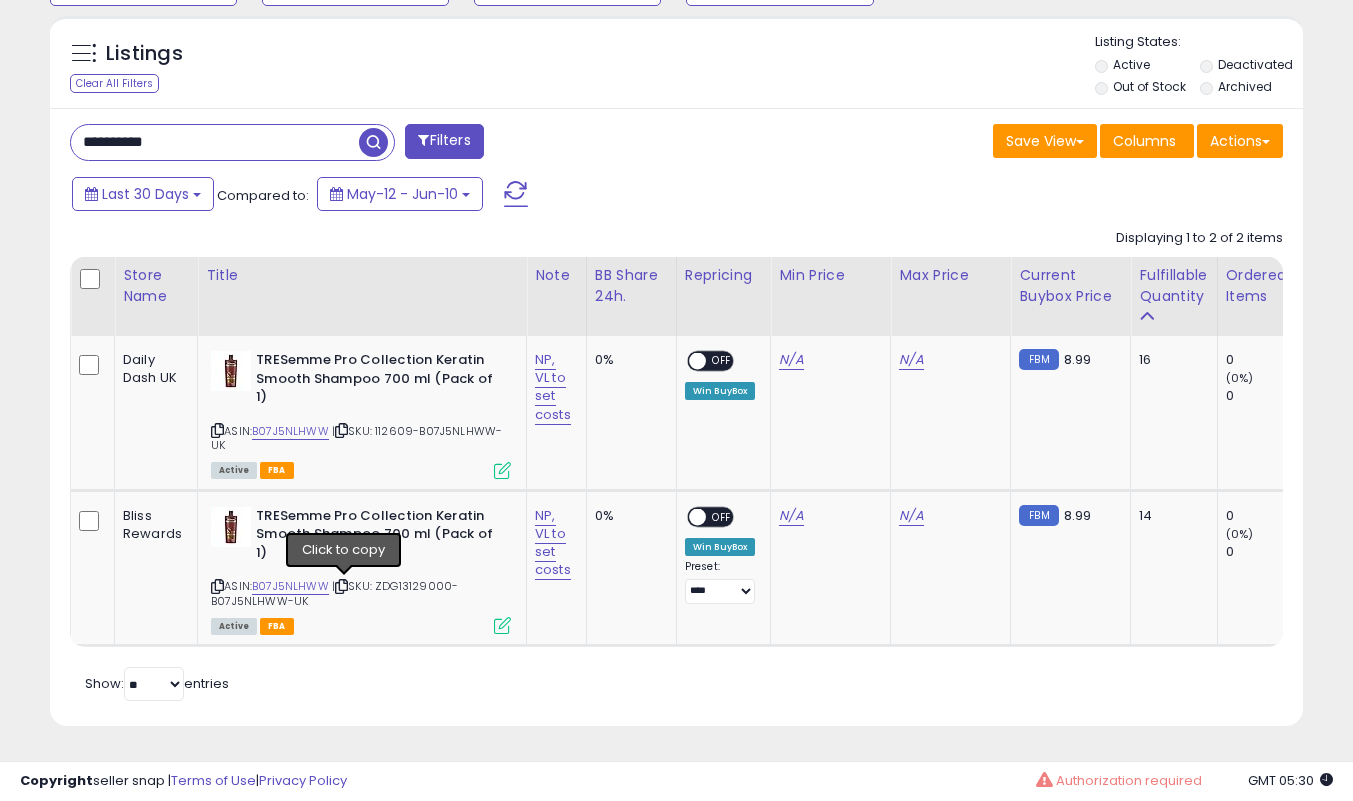 click at bounding box center (341, 586) 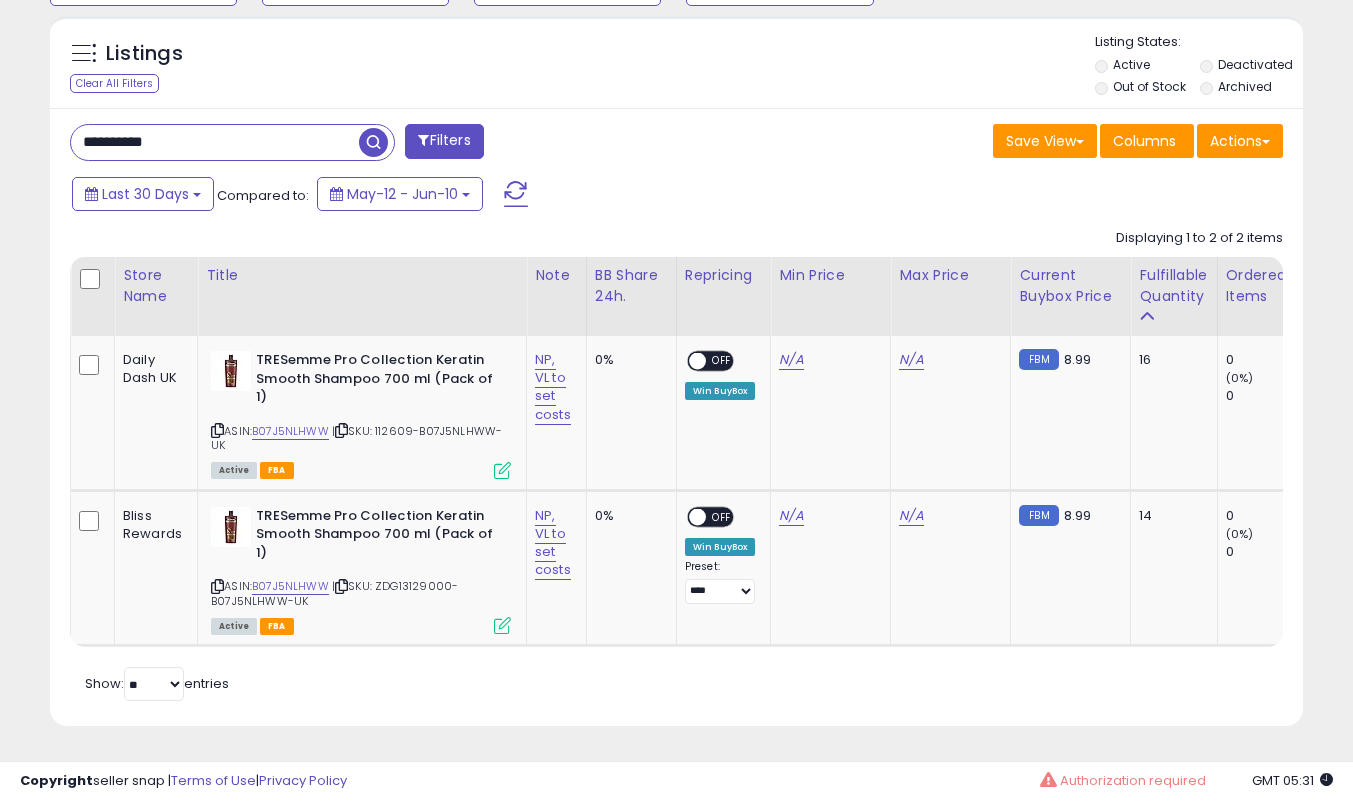 drag, startPoint x: 435, startPoint y: 691, endPoint x: 410, endPoint y: 656, distance: 43.011627 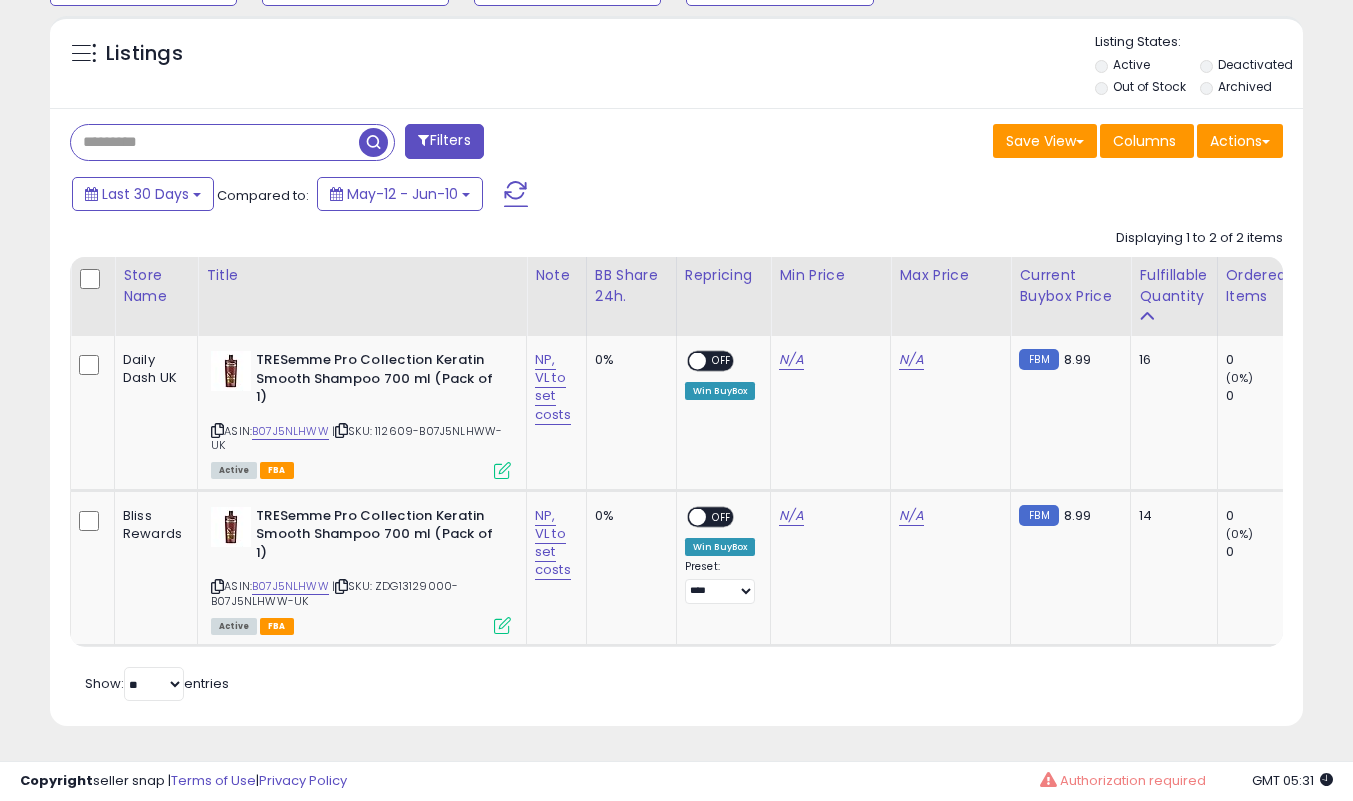 type 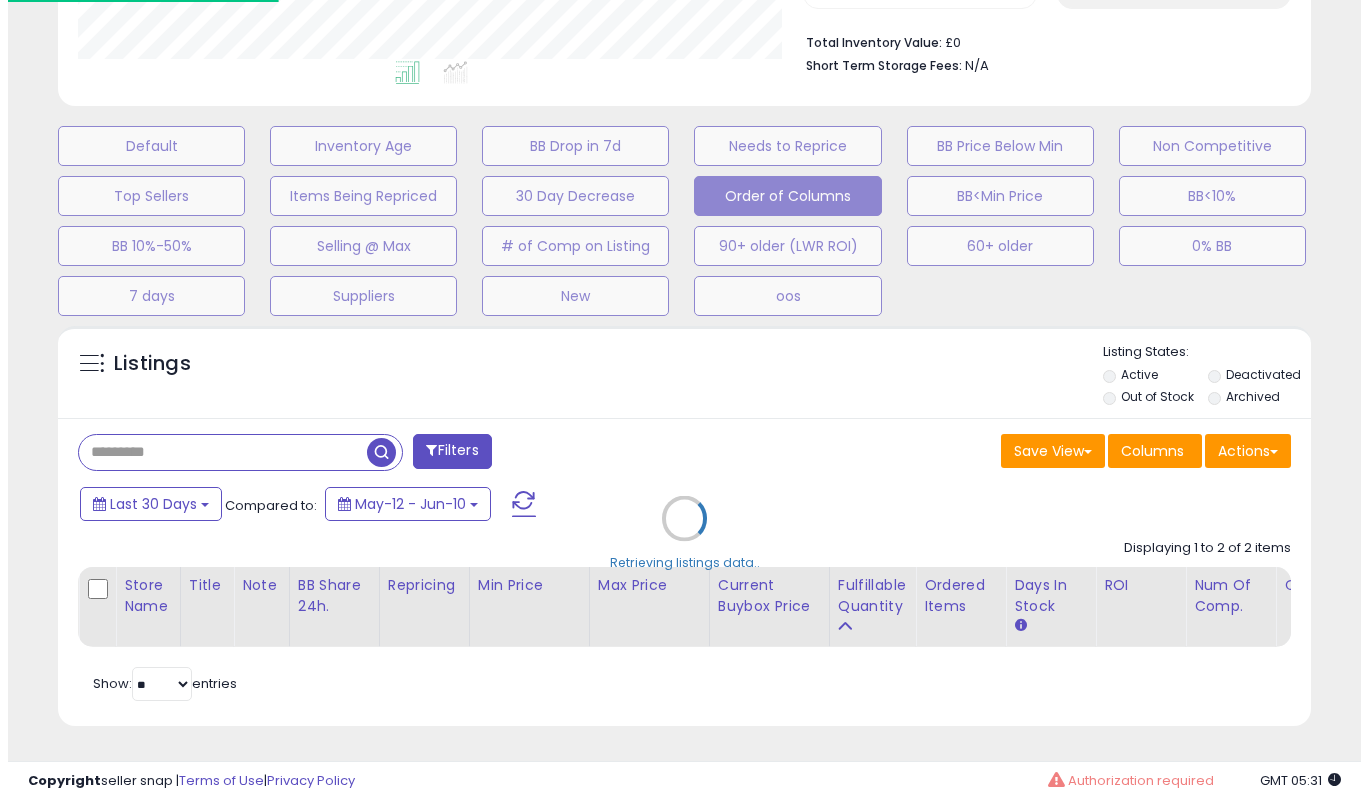 scroll, scrollTop: 519, scrollLeft: 0, axis: vertical 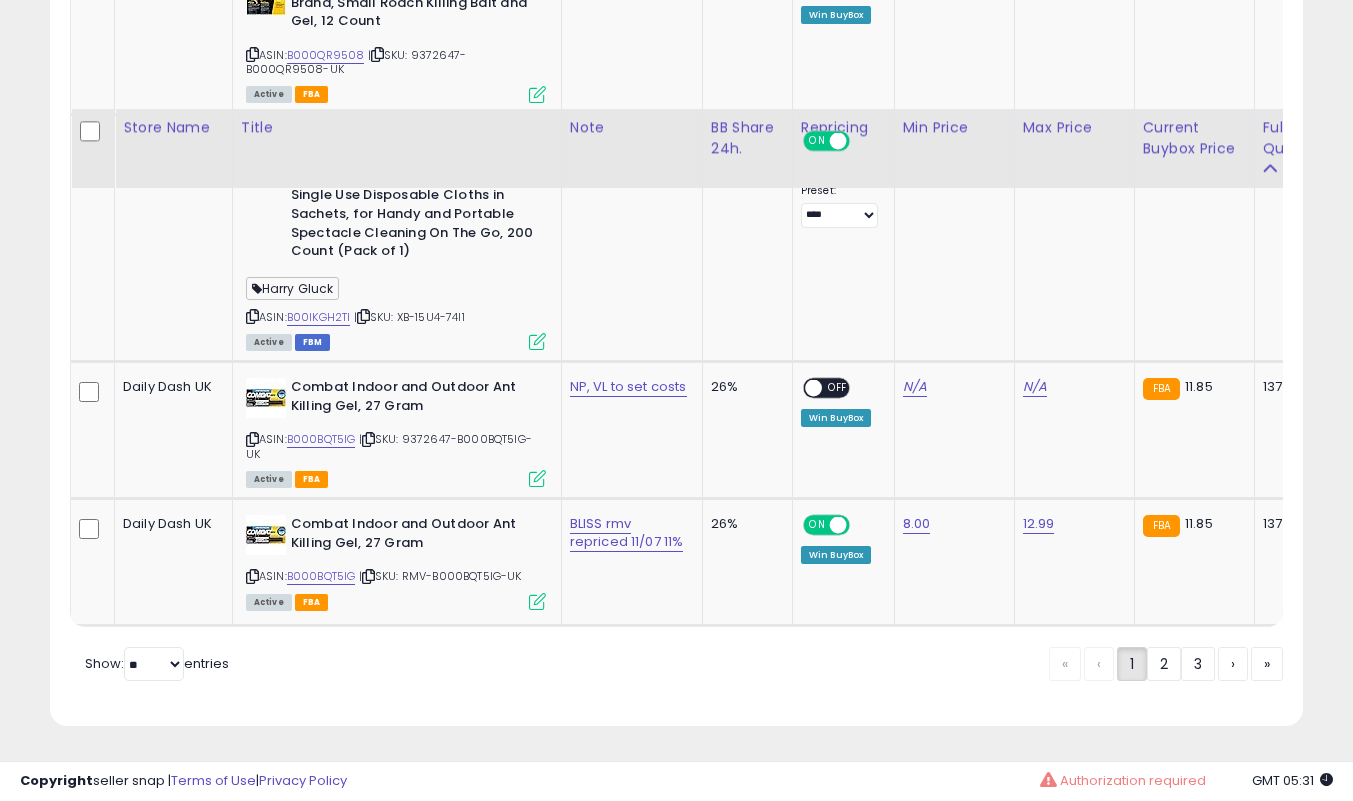 click on "3" 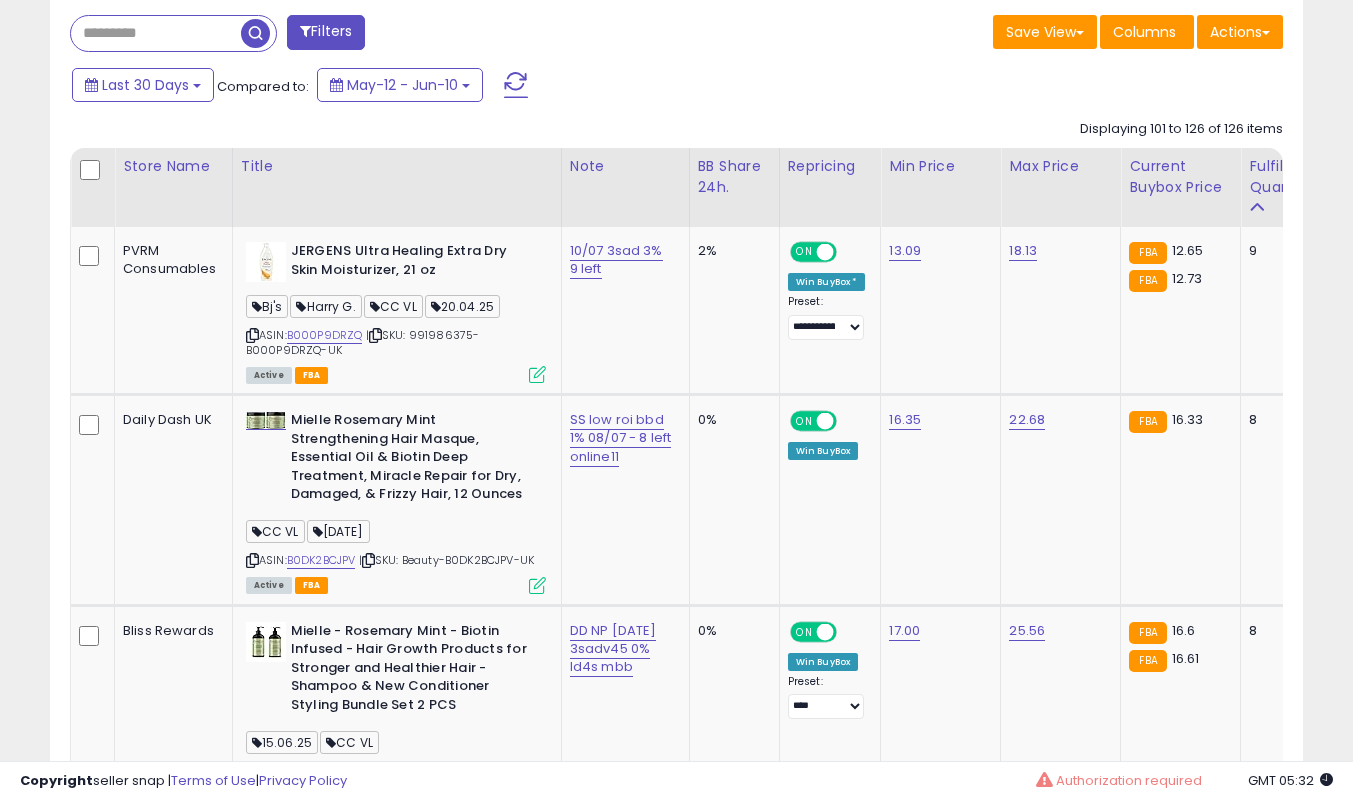 scroll, scrollTop: 939, scrollLeft: 0, axis: vertical 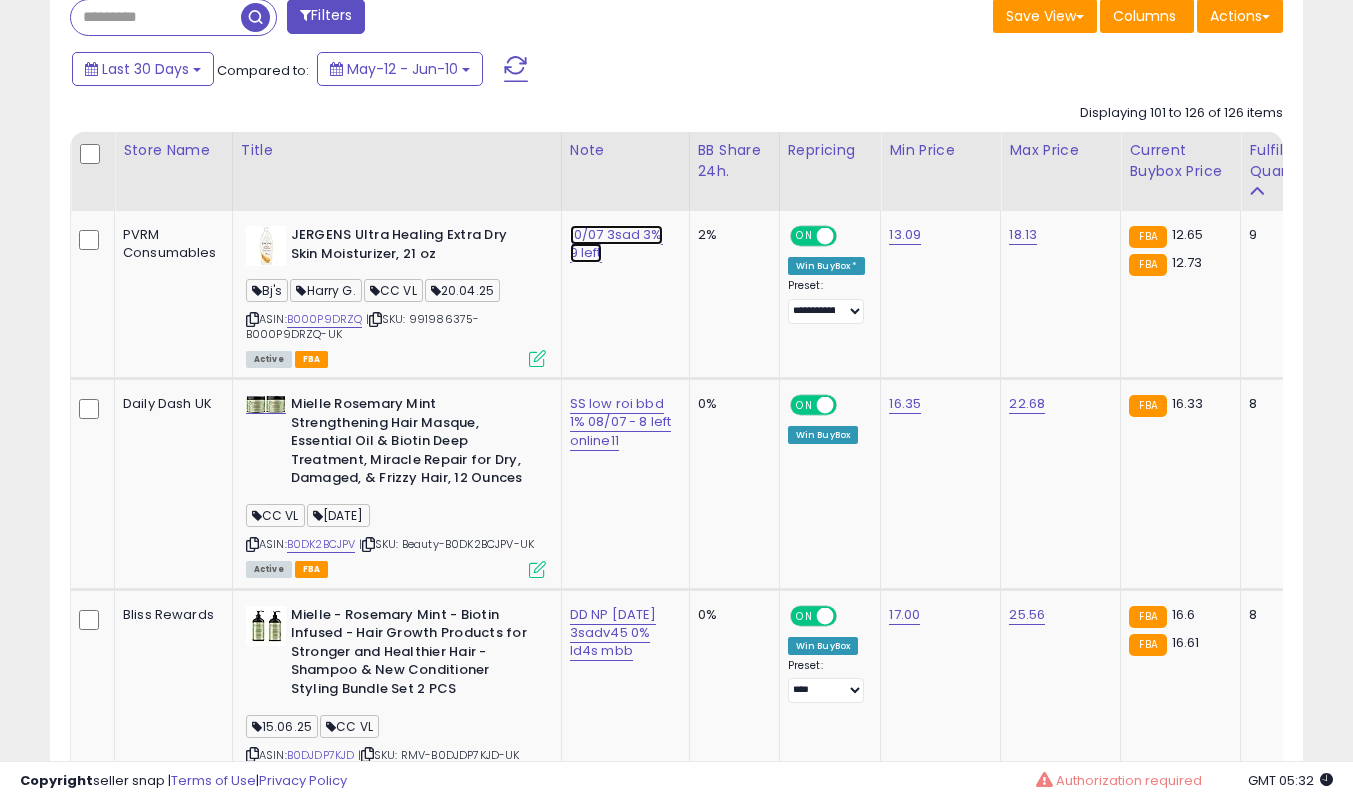 click on "10/07 3sad 3% 9 left" at bounding box center [616, 244] 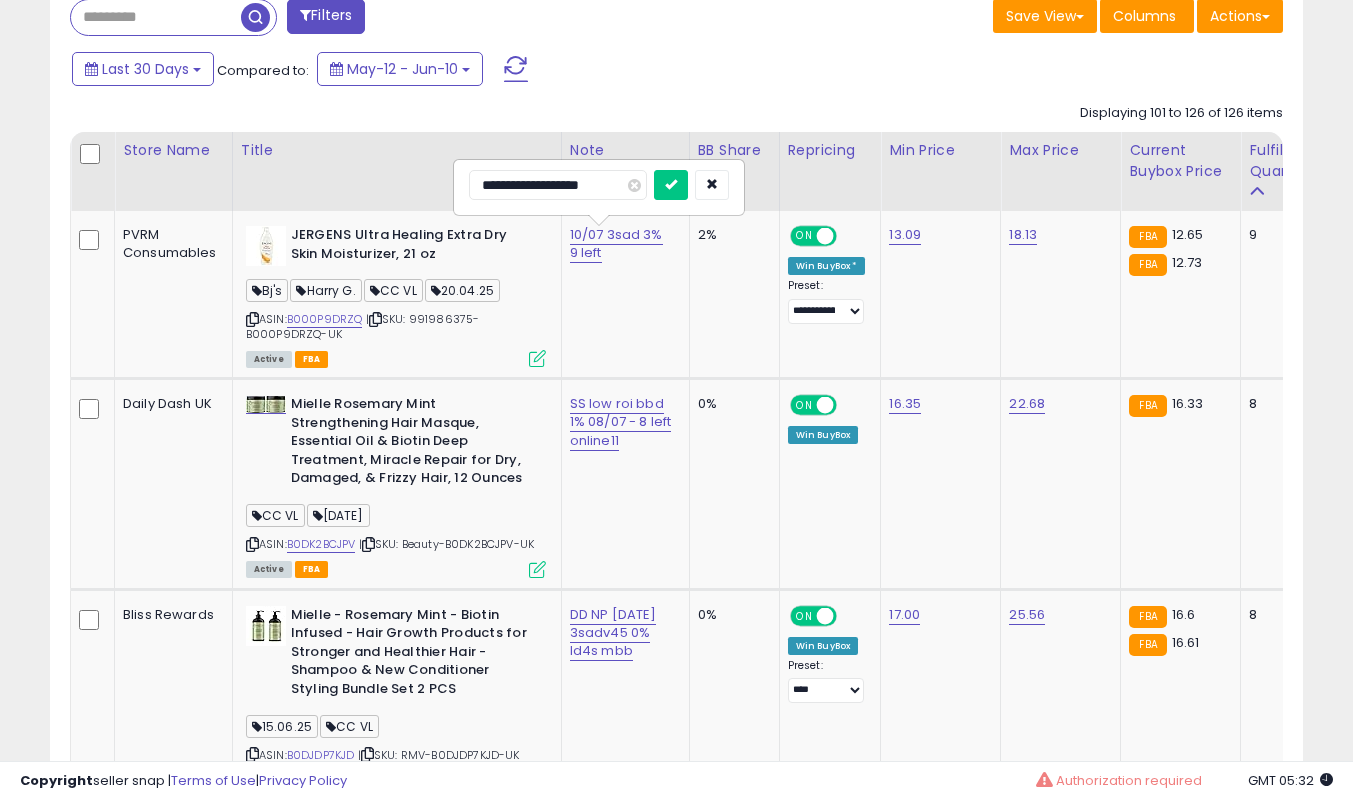 type on "**********" 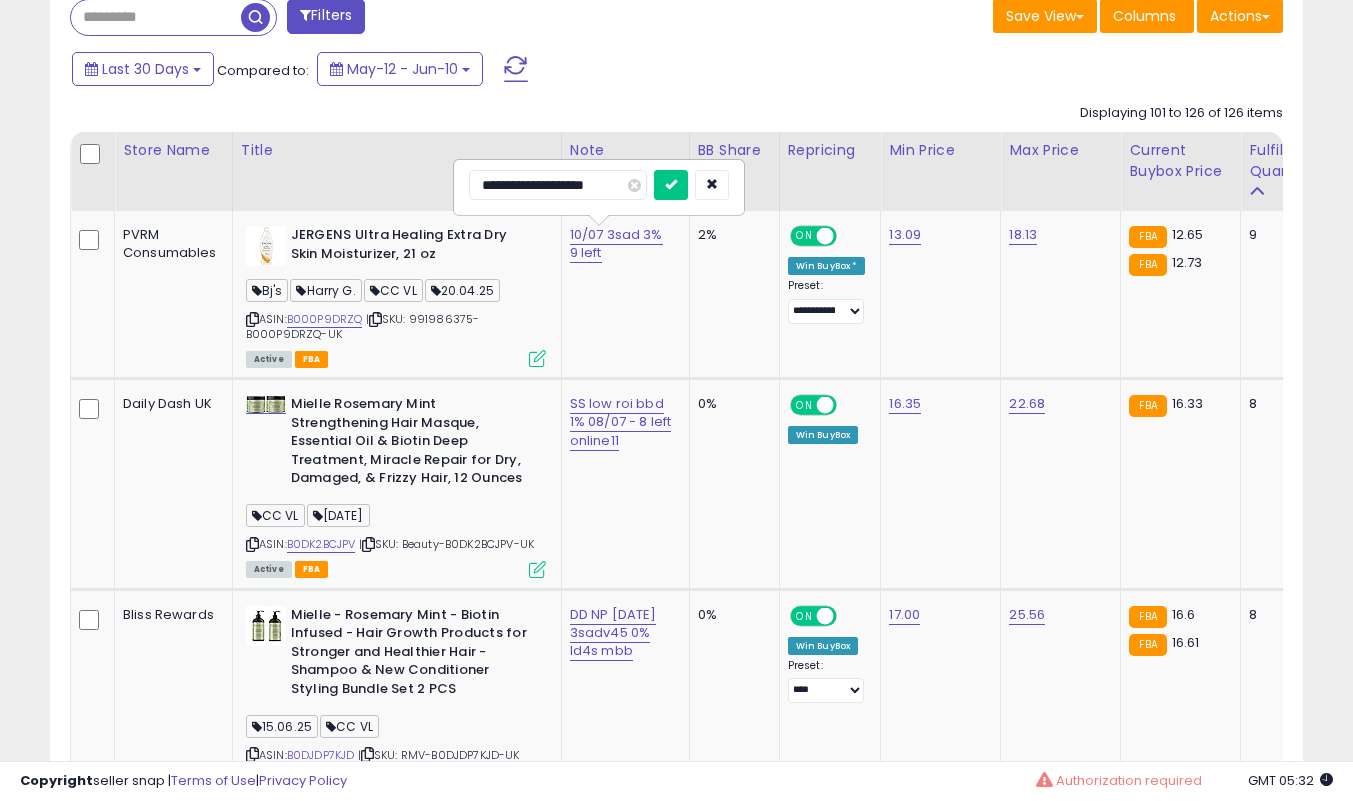 click at bounding box center [671, 185] 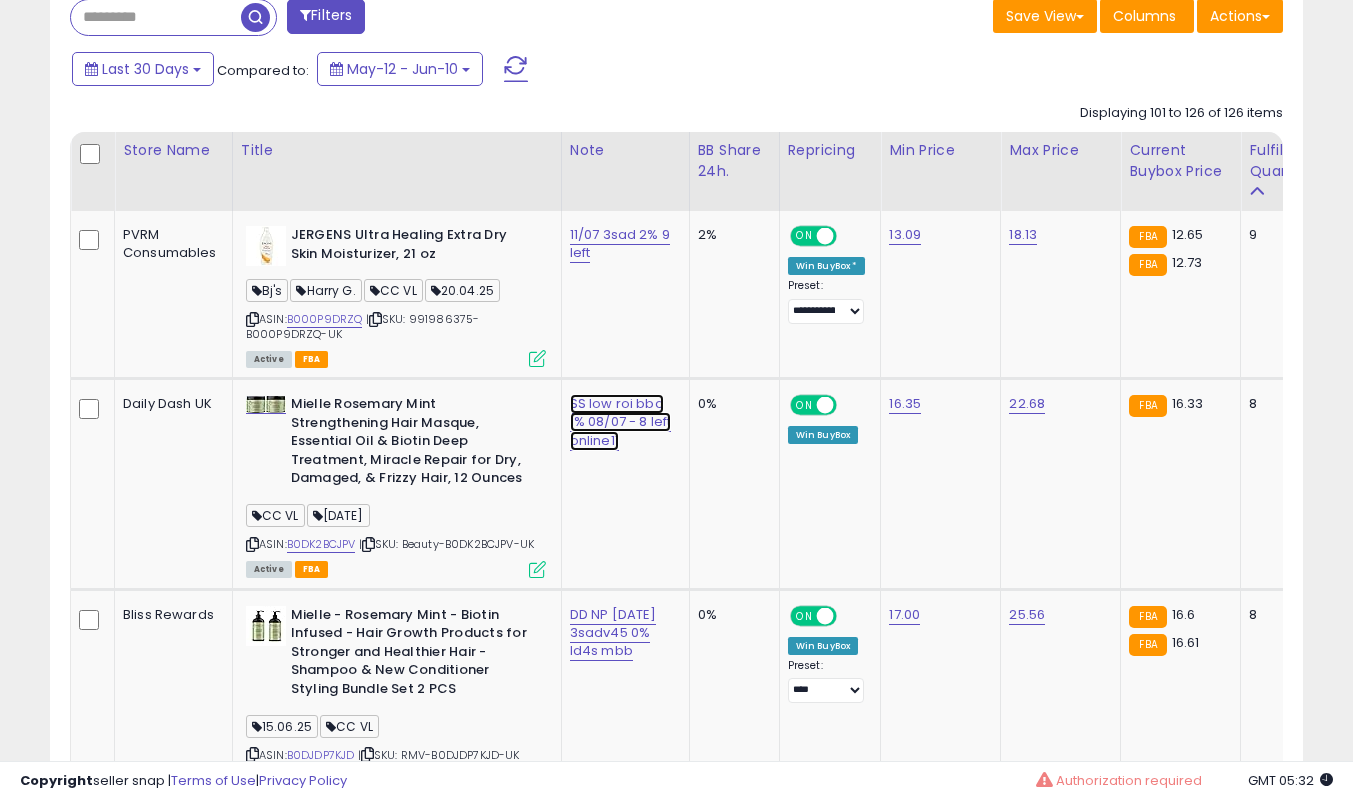 click on "SS low roi bbd 1% 08/07 - 8 left  online11" at bounding box center [620, 244] 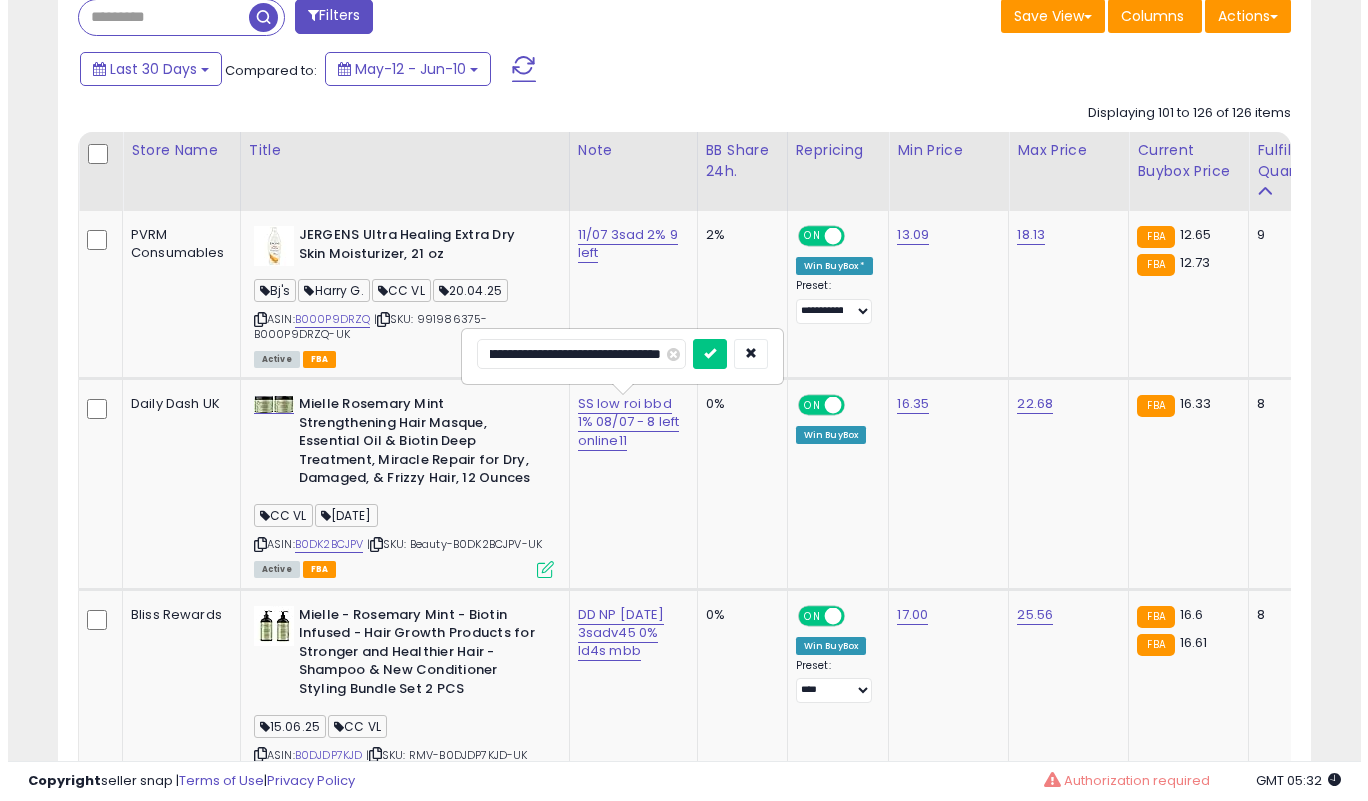 scroll, scrollTop: 0, scrollLeft: 79, axis: horizontal 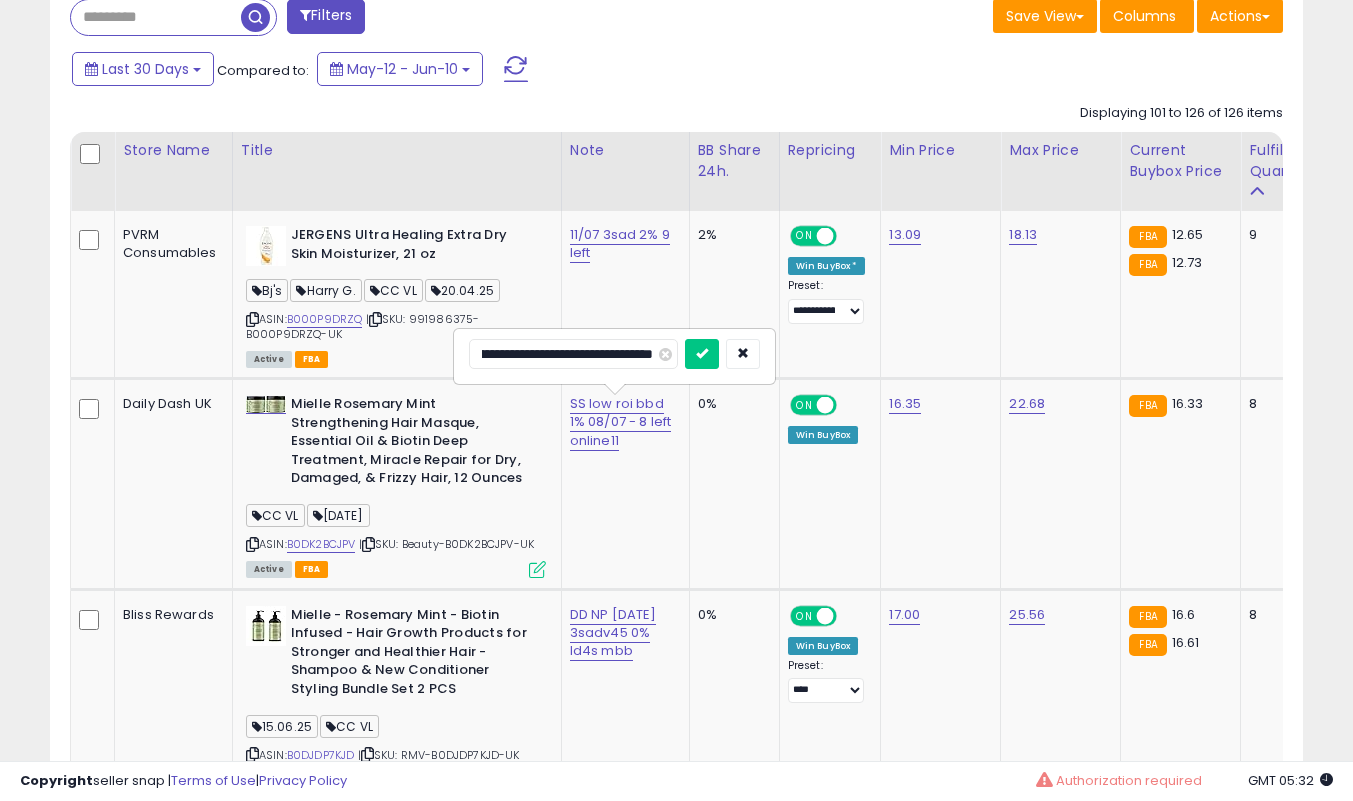 type on "**********" 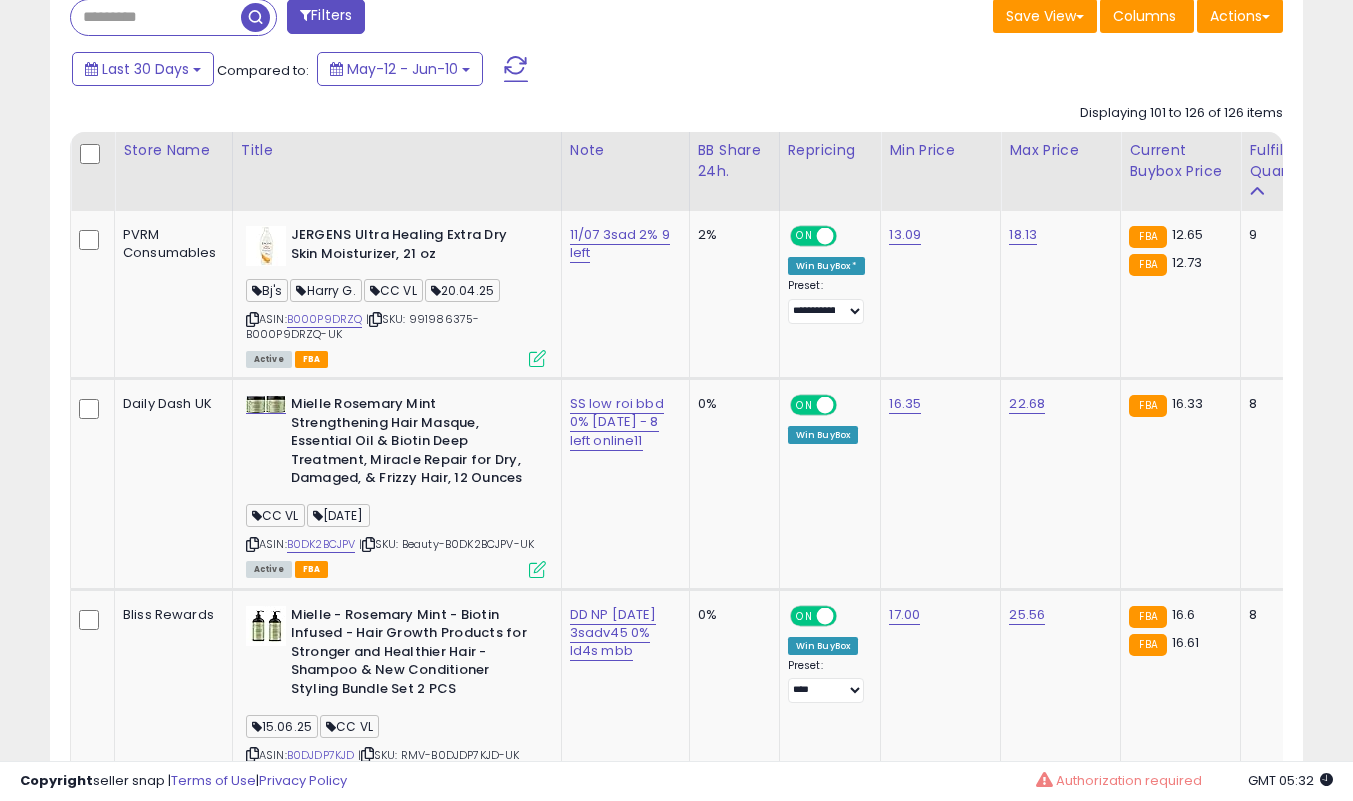 click at bounding box center (537, 358) 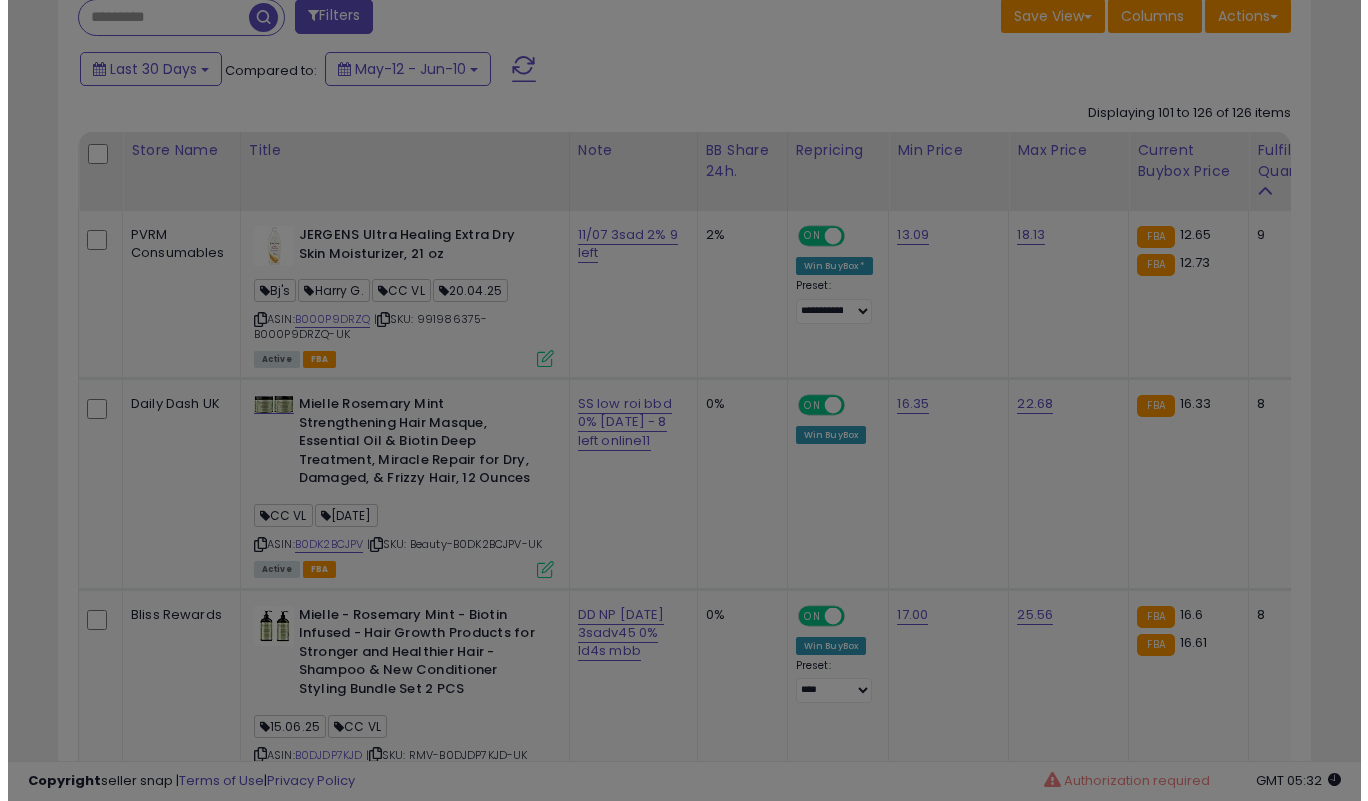 scroll, scrollTop: 999590, scrollLeft: 999266, axis: both 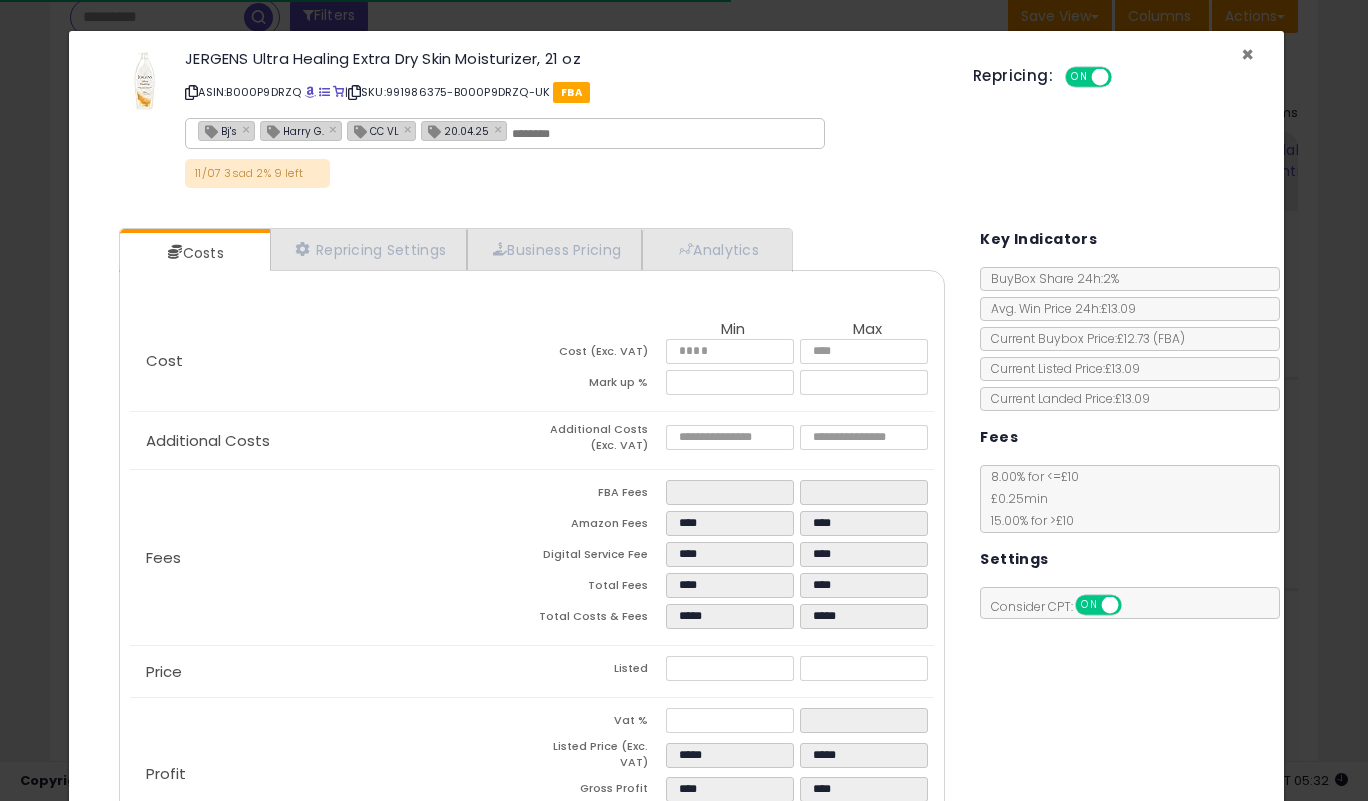 click on "×" at bounding box center [1247, 54] 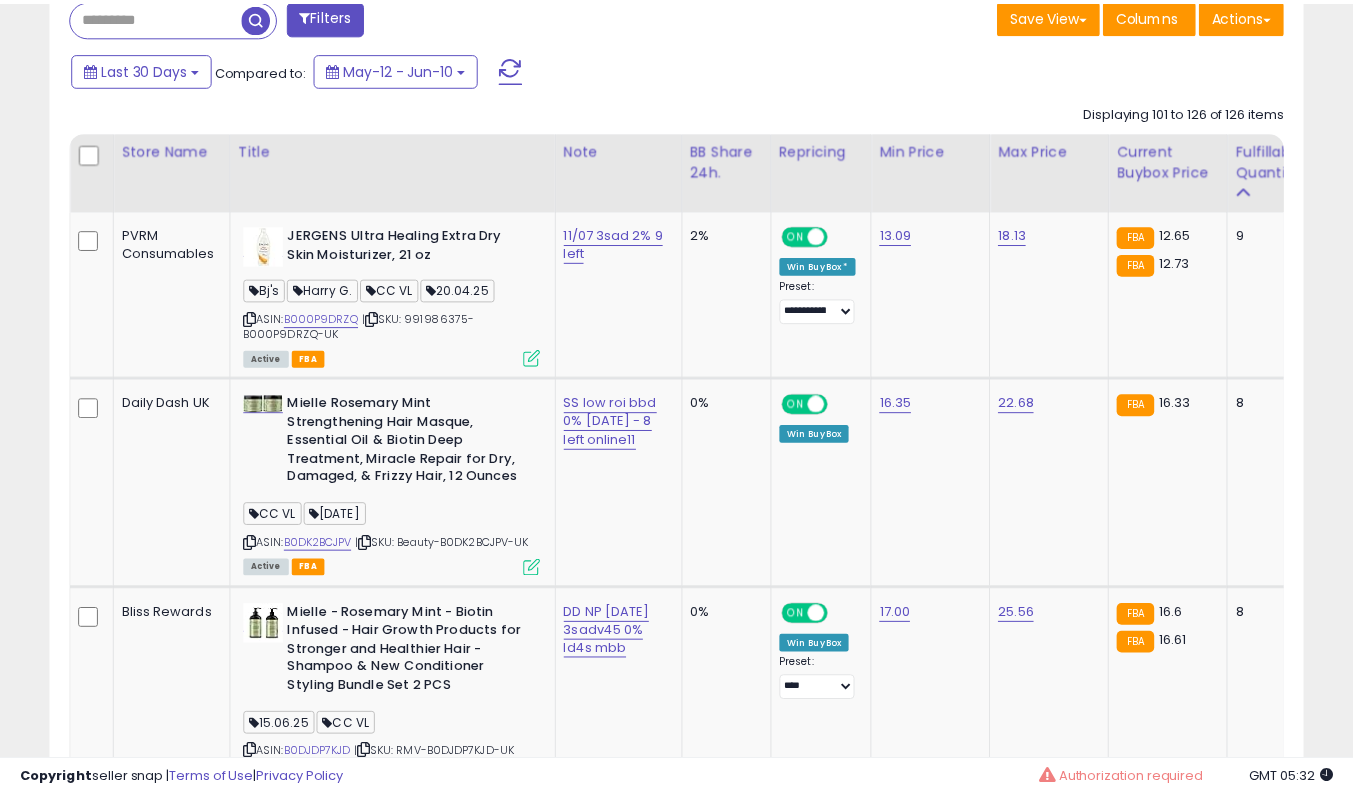 scroll, scrollTop: 410, scrollLeft: 725, axis: both 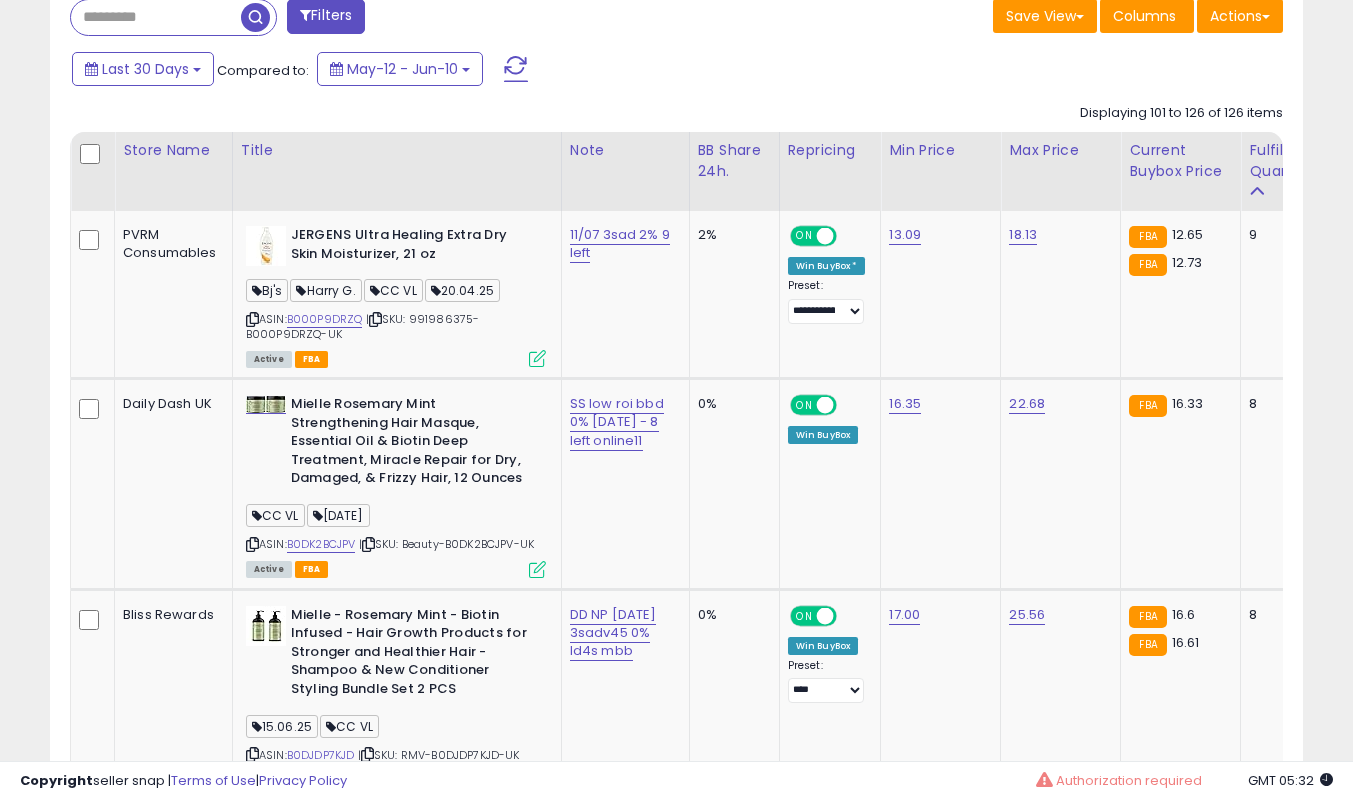 click on "ASIN:  B0DK2BCJPV    |   SKU: Beauty-B0DK2BCJPV-UK Active FBA" at bounding box center [396, 485] 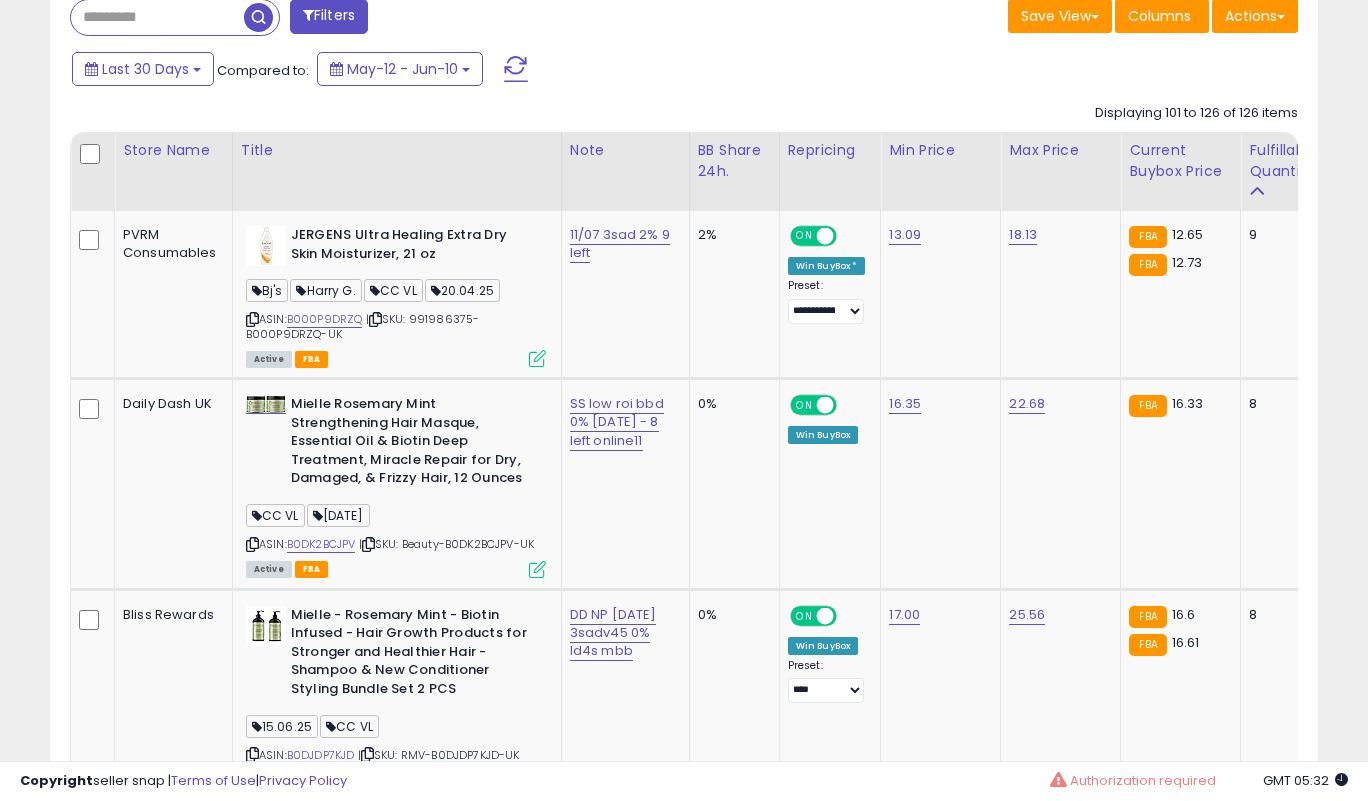 scroll, scrollTop: 999590, scrollLeft: 999266, axis: both 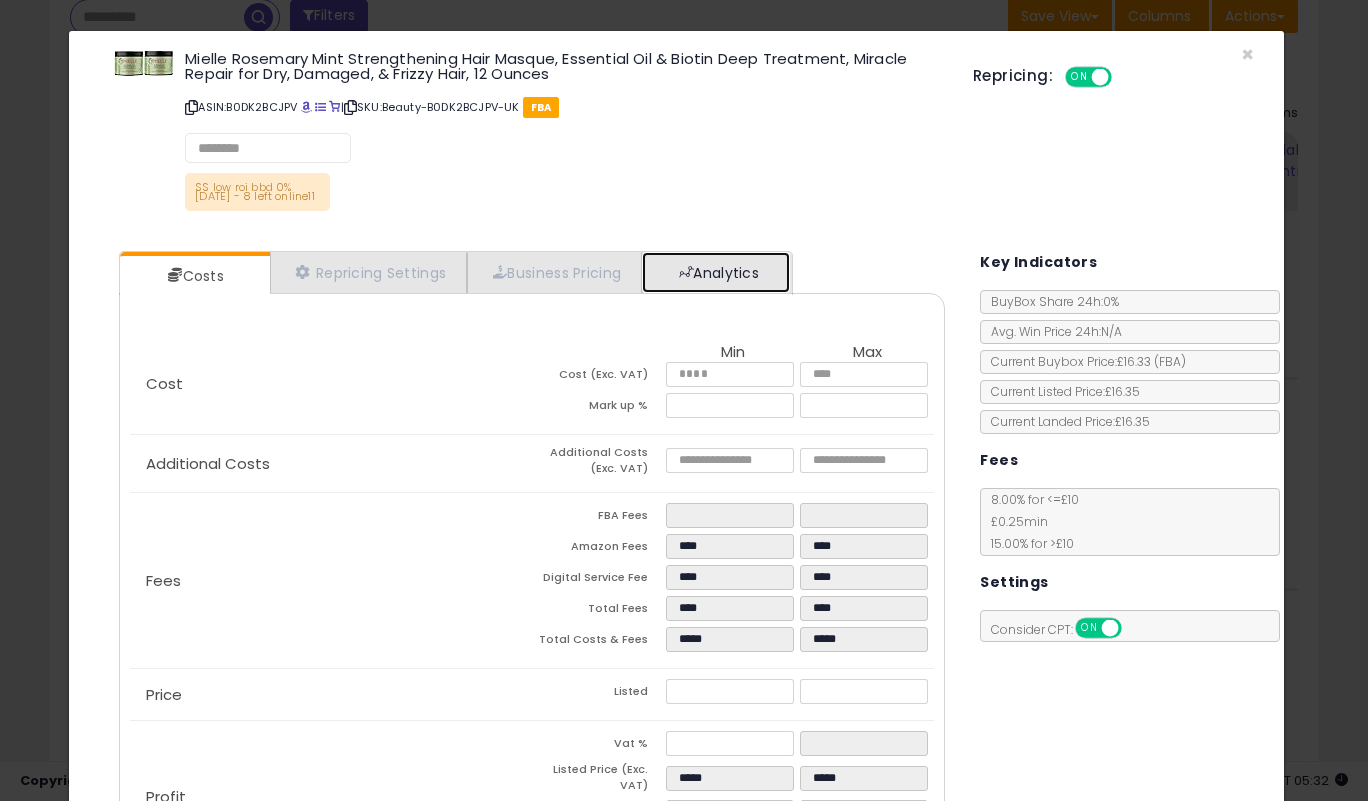 click on "Analytics" at bounding box center (716, 272) 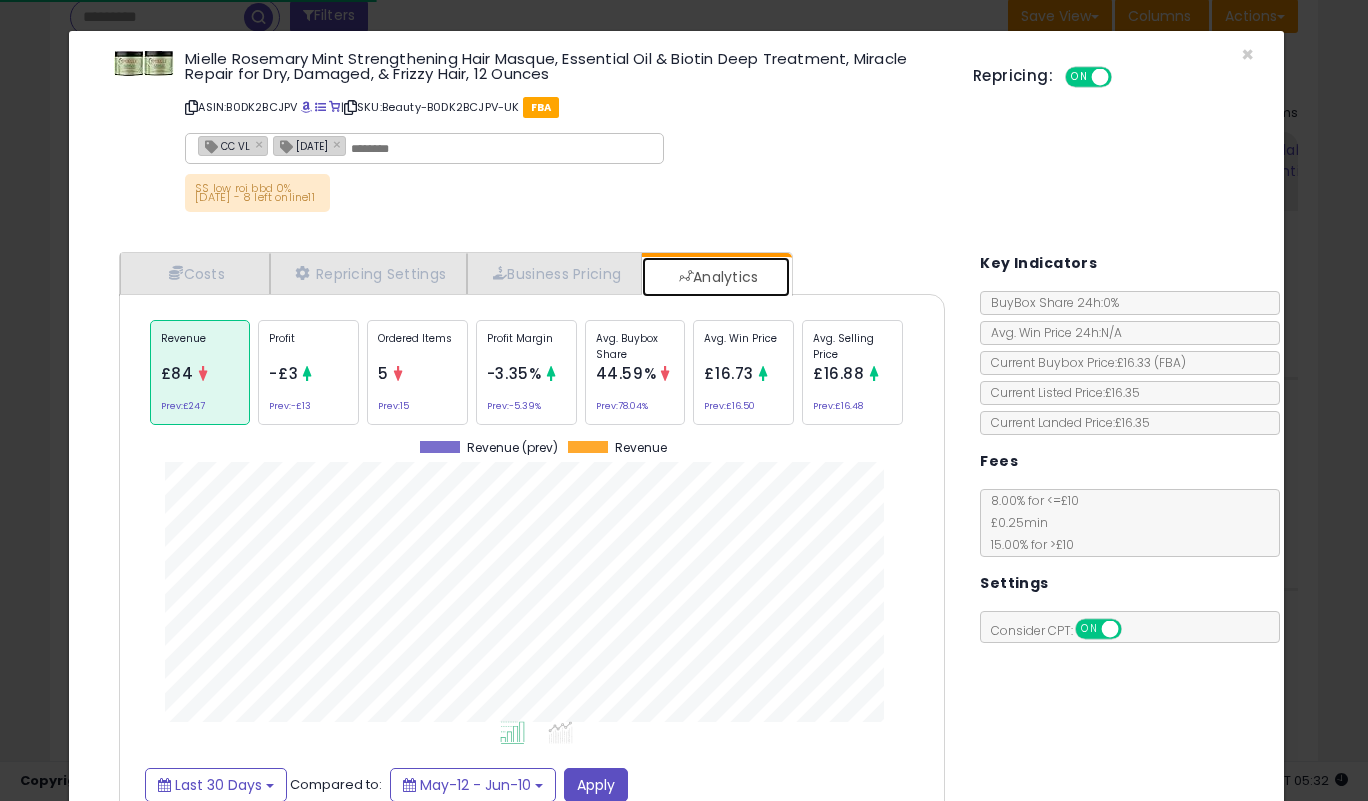 scroll, scrollTop: 999385, scrollLeft: 999143, axis: both 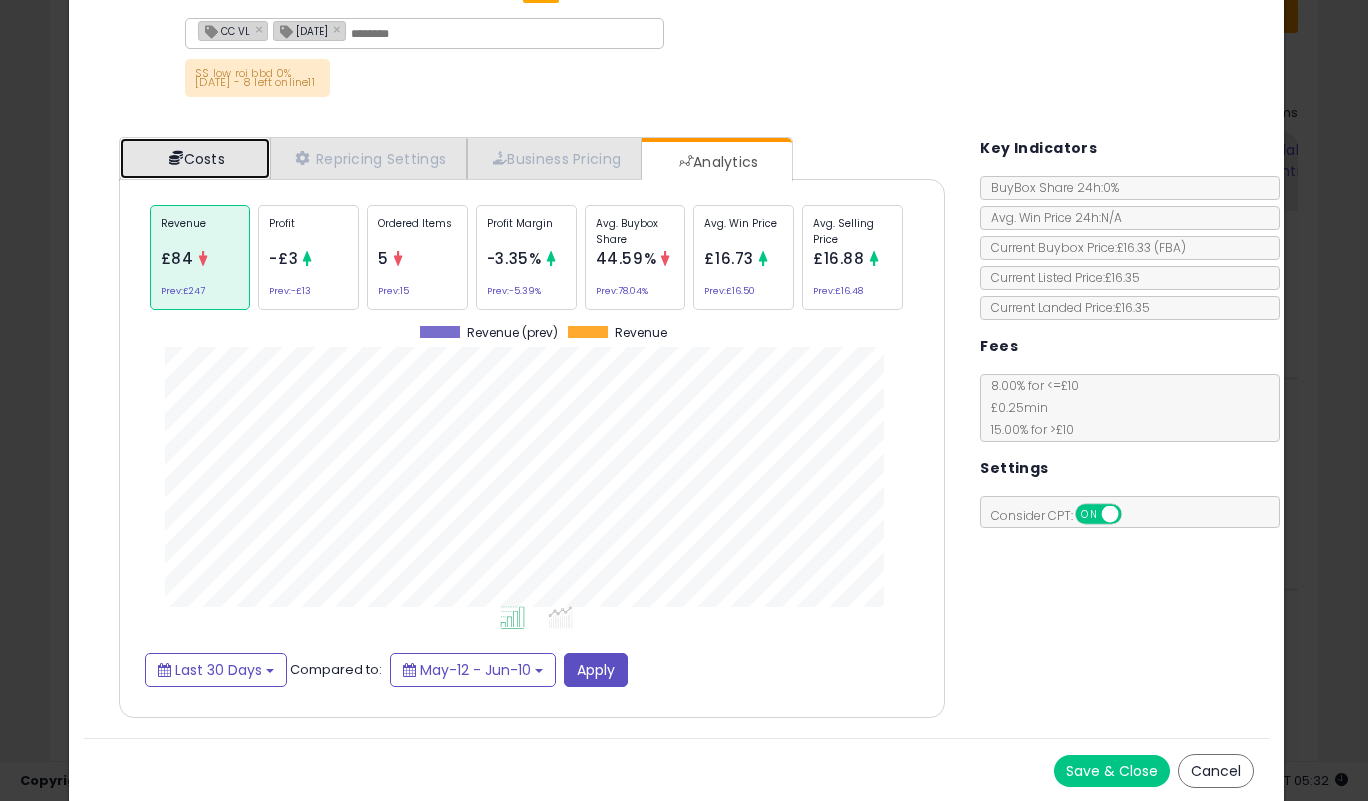 click on "Costs" at bounding box center (195, 158) 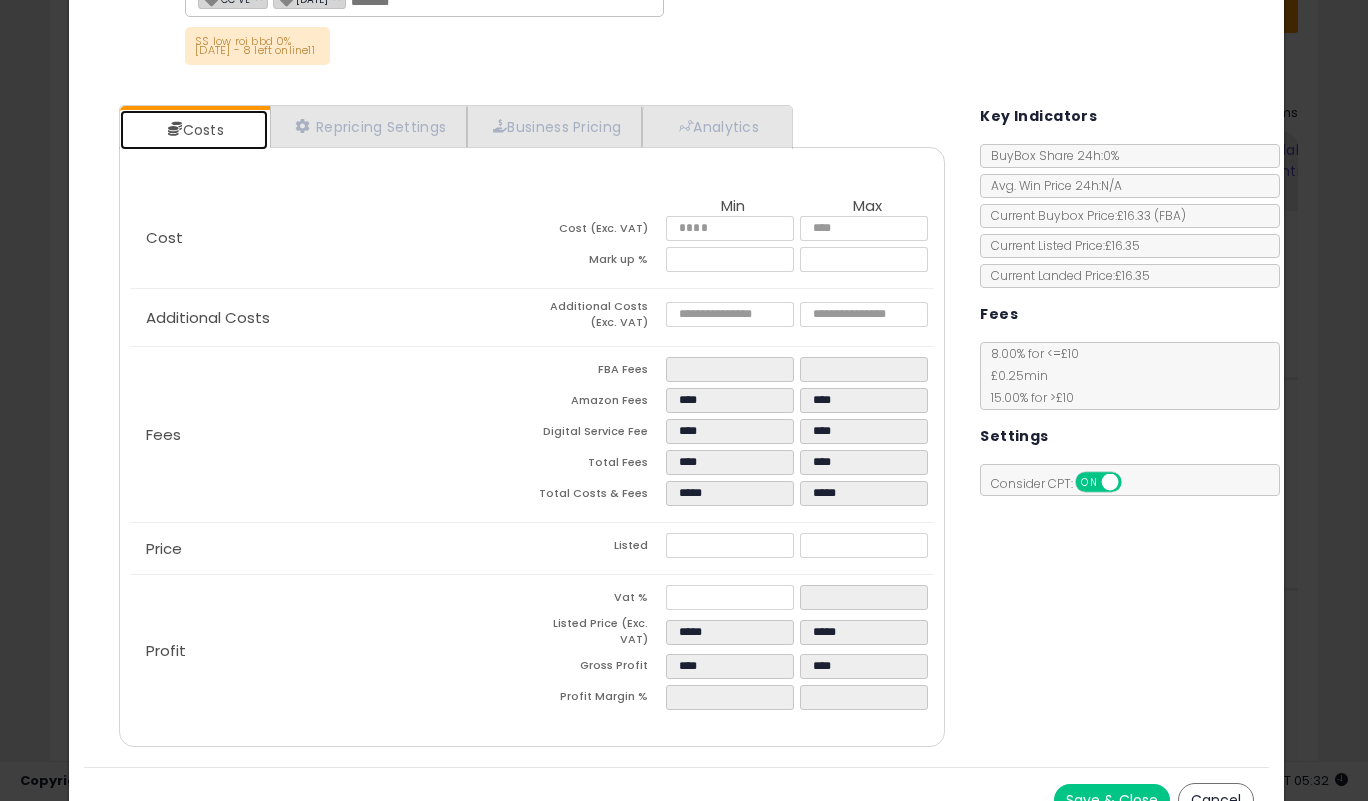 scroll, scrollTop: 177, scrollLeft: 0, axis: vertical 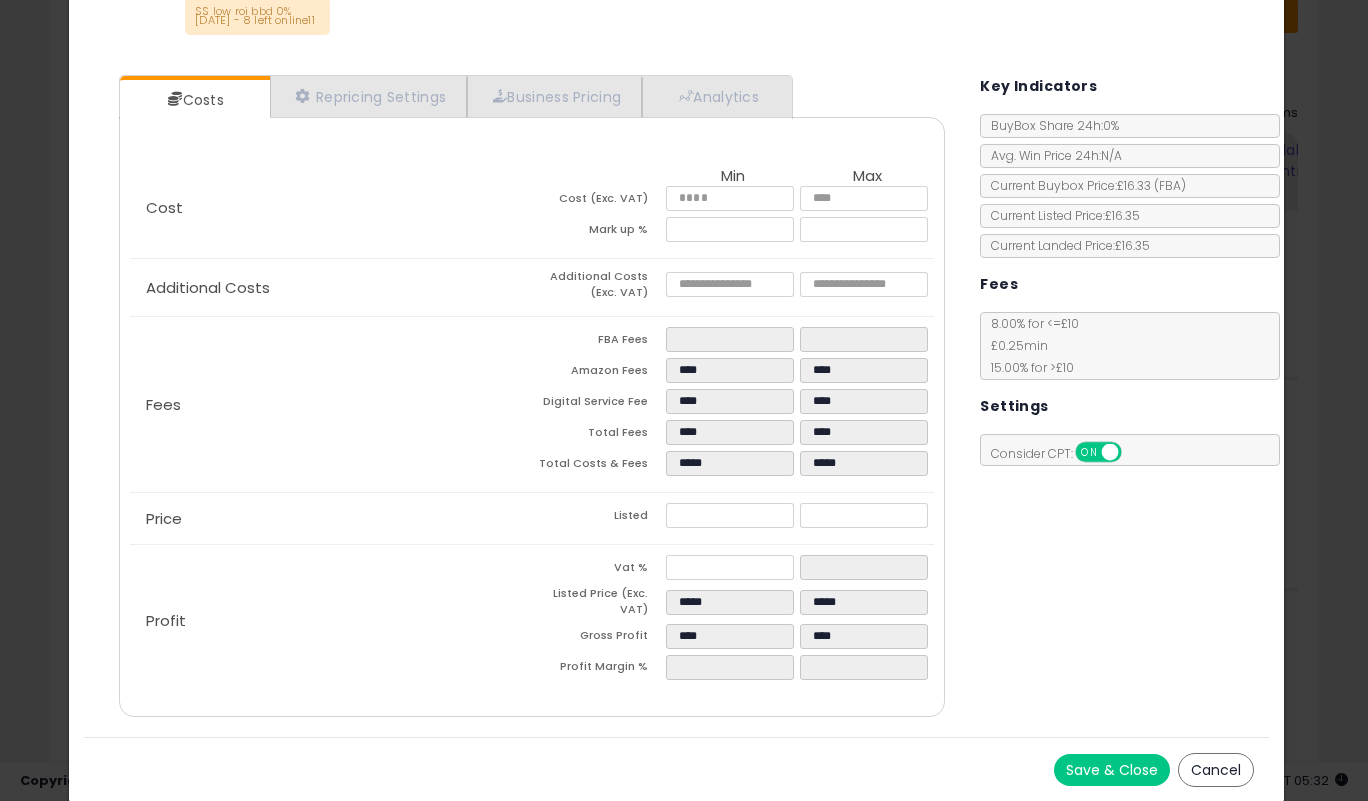 click on "Save & Close" at bounding box center [1112, 770] 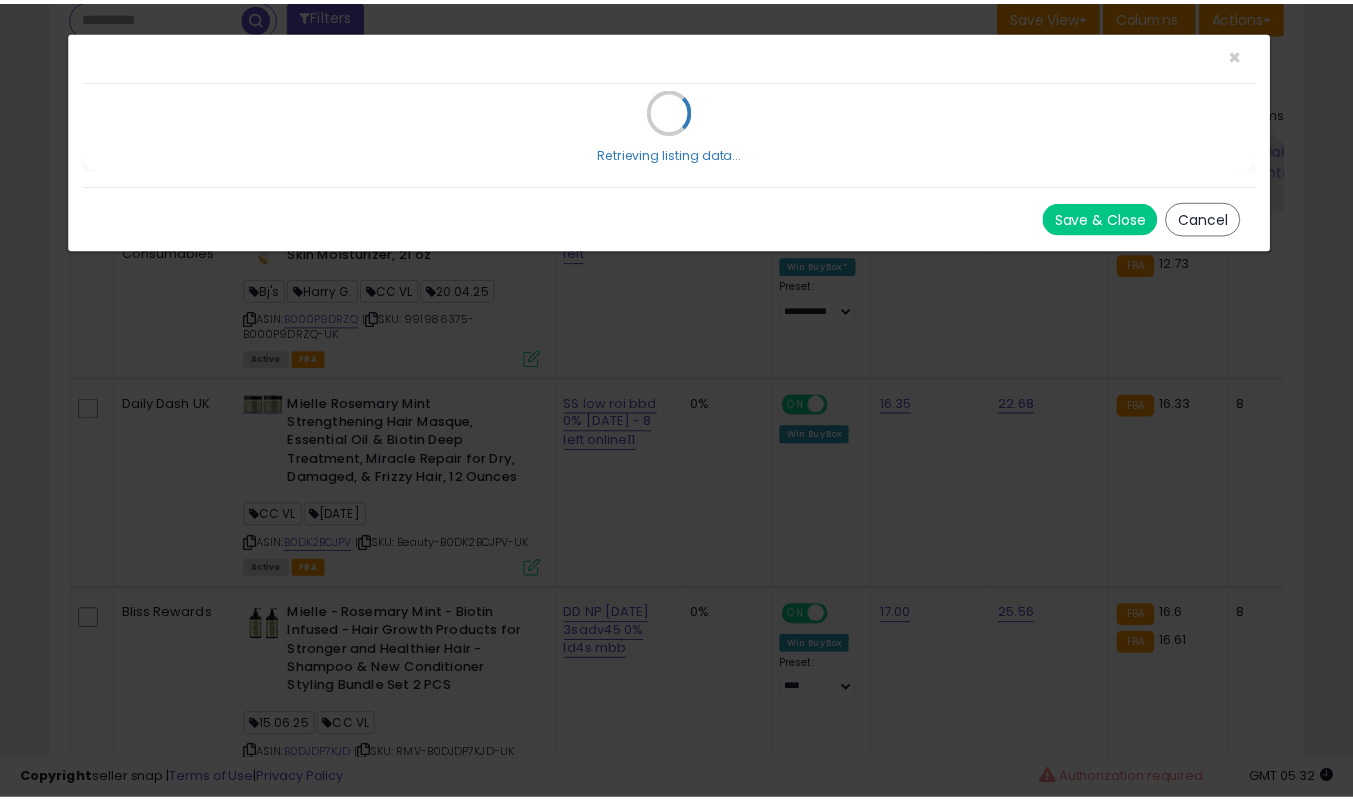 scroll, scrollTop: 0, scrollLeft: 0, axis: both 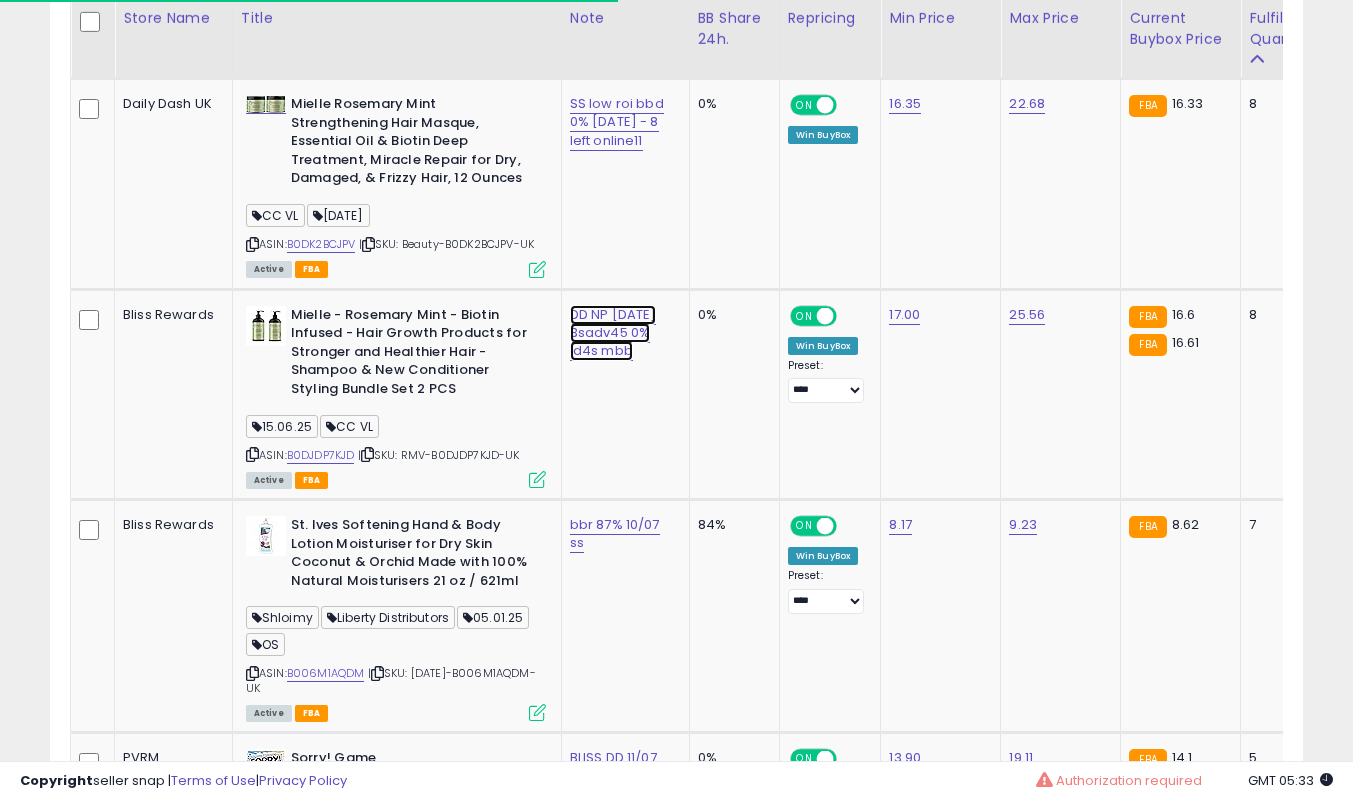 click on "DD NP [DATE] 3sadv45 0% ld4s mbb" at bounding box center [620, -56] 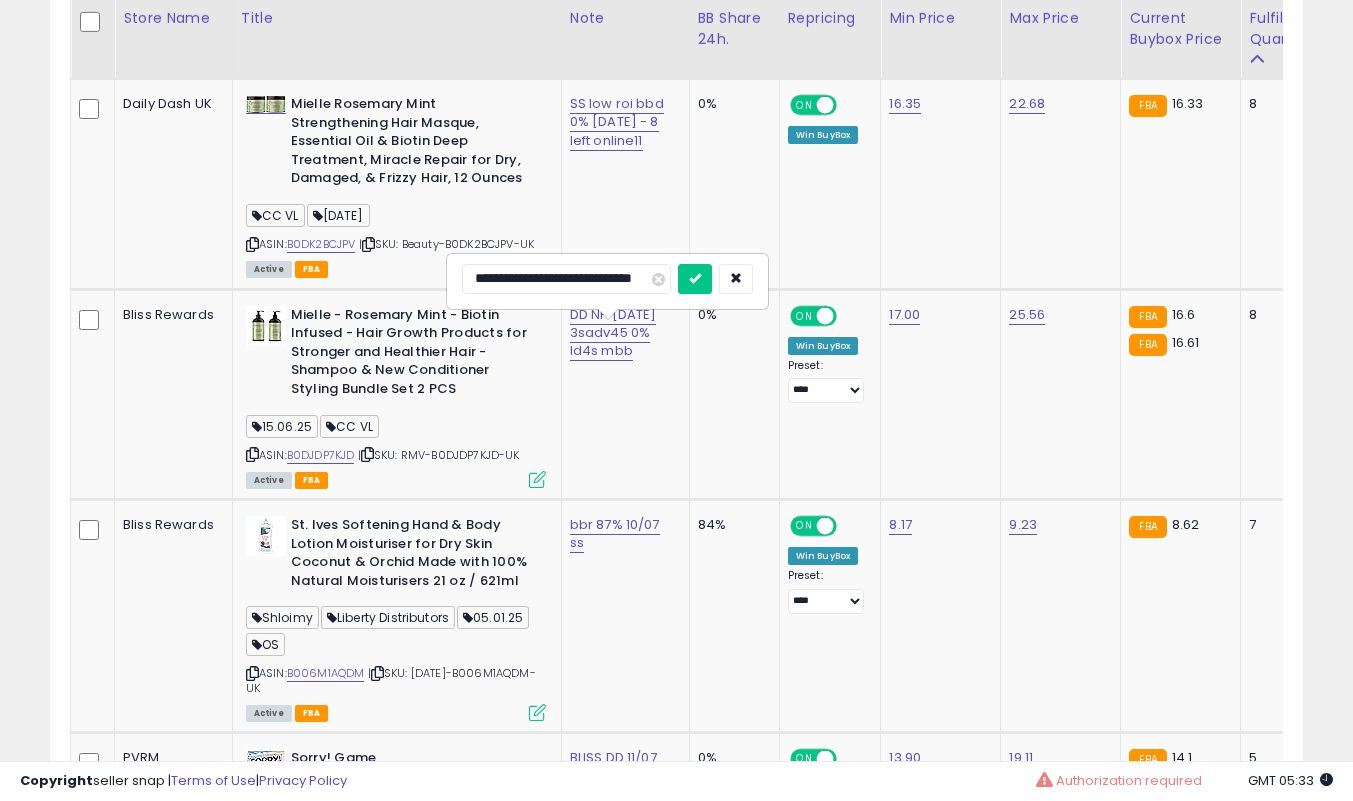 scroll, scrollTop: 0, scrollLeft: 0, axis: both 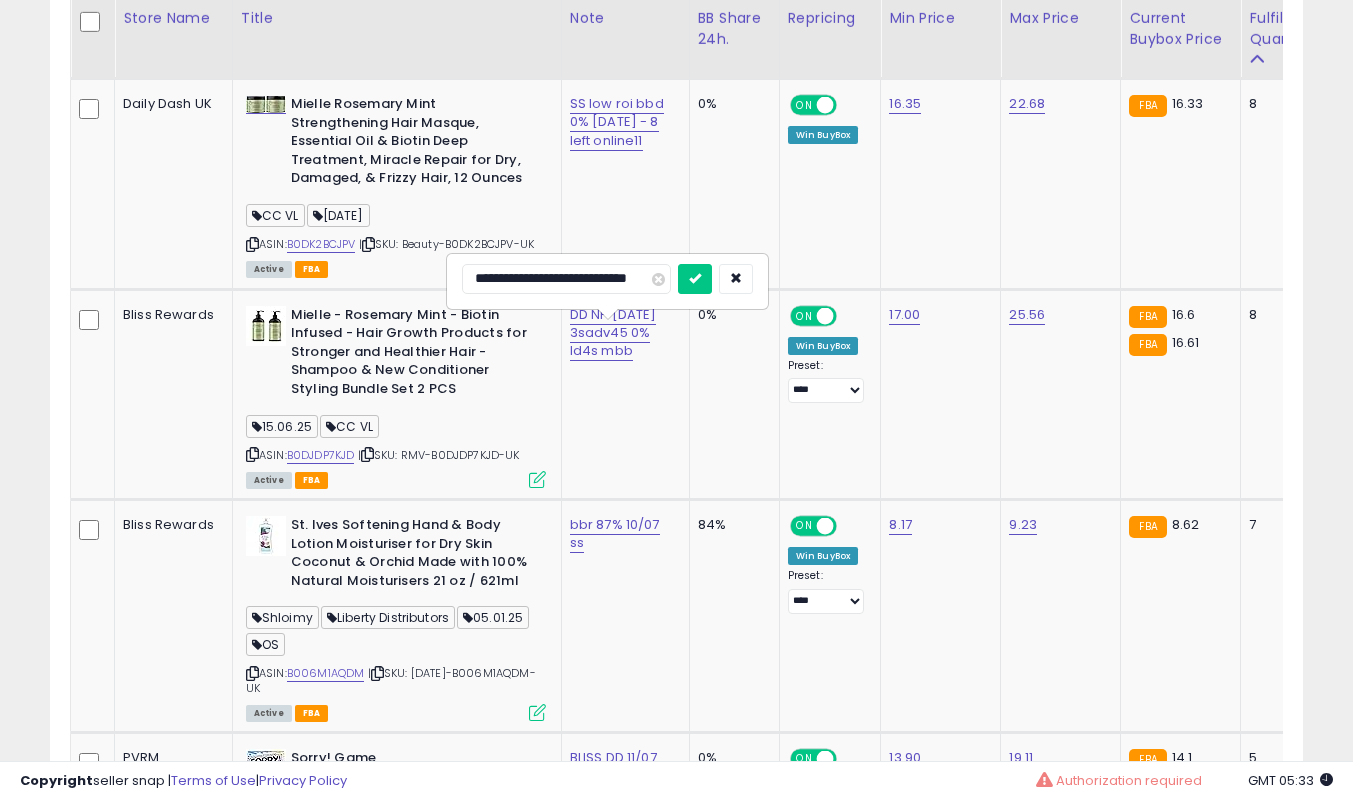 type on "**********" 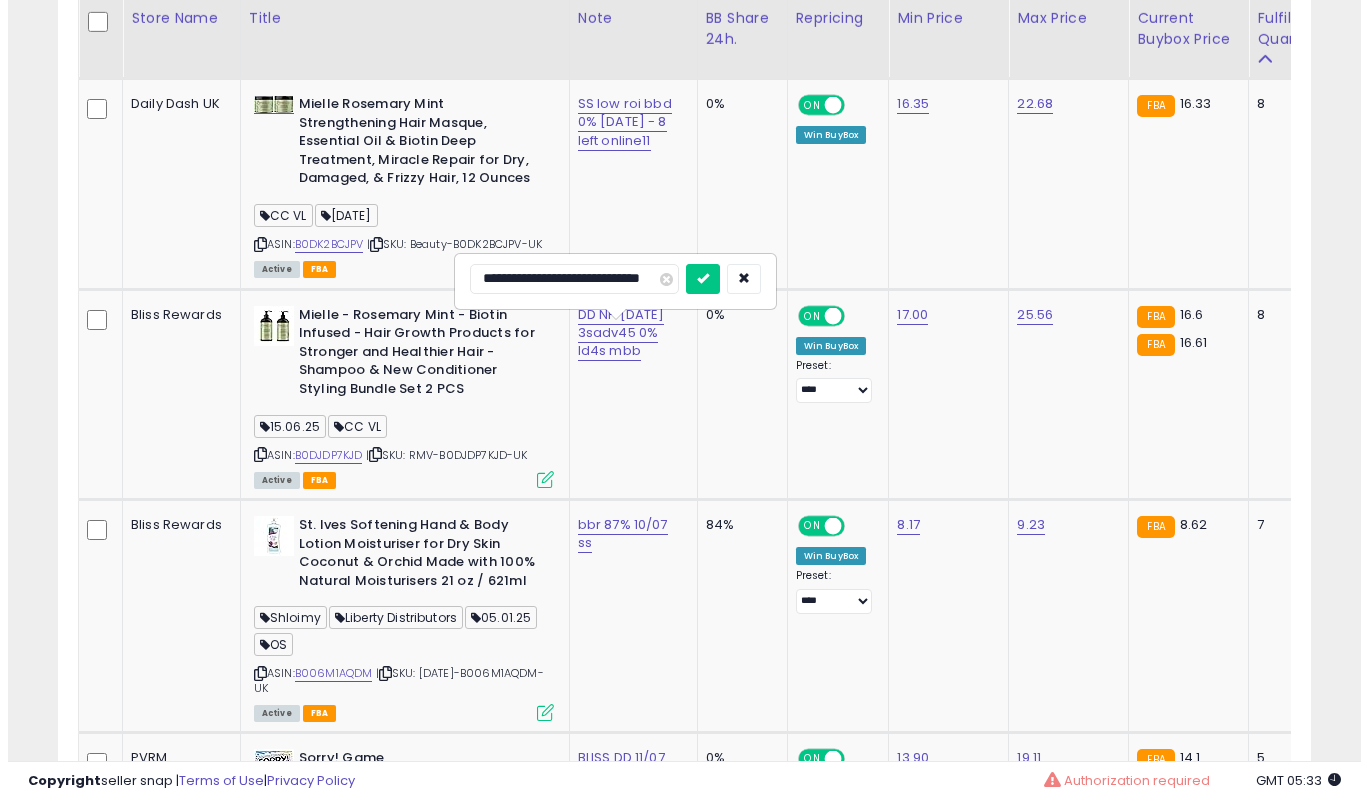 scroll, scrollTop: 0, scrollLeft: 21, axis: horizontal 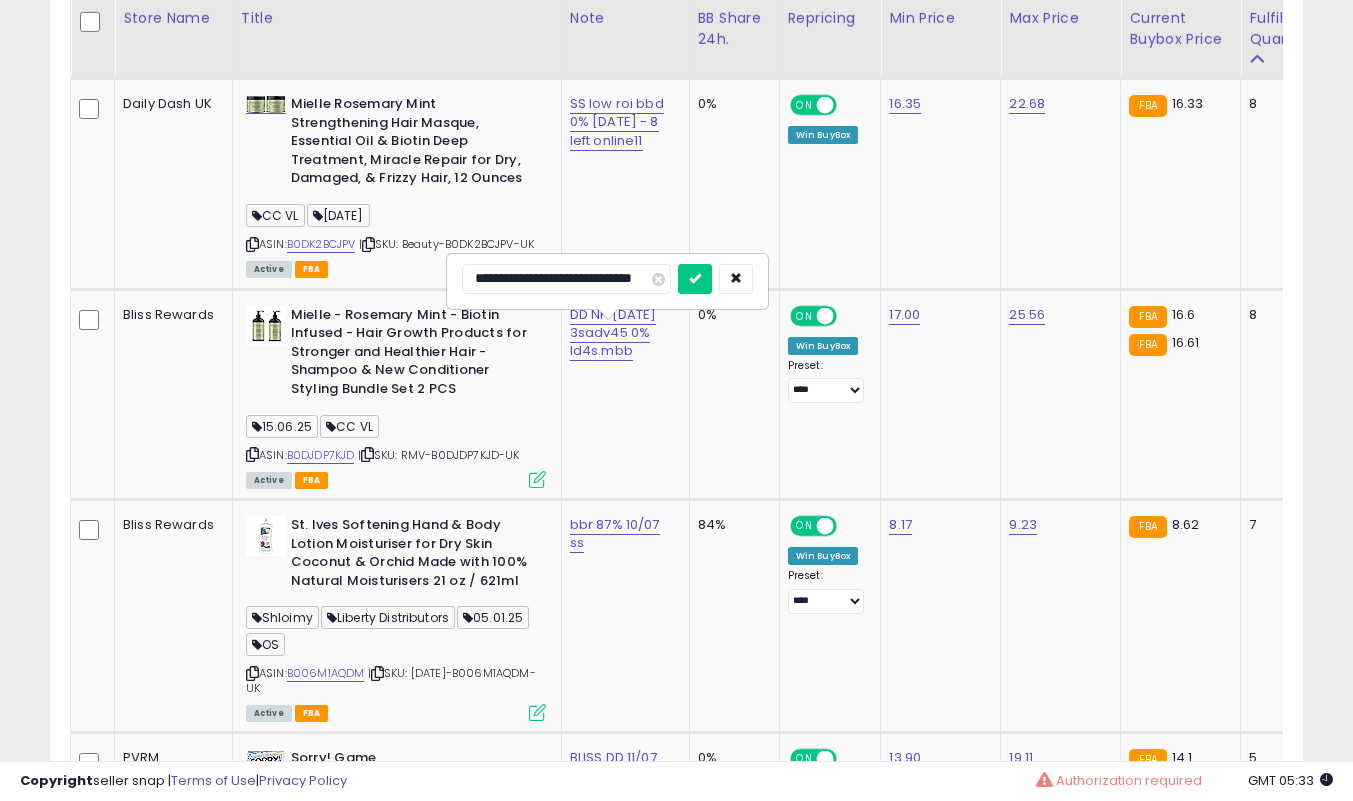 click at bounding box center (695, 279) 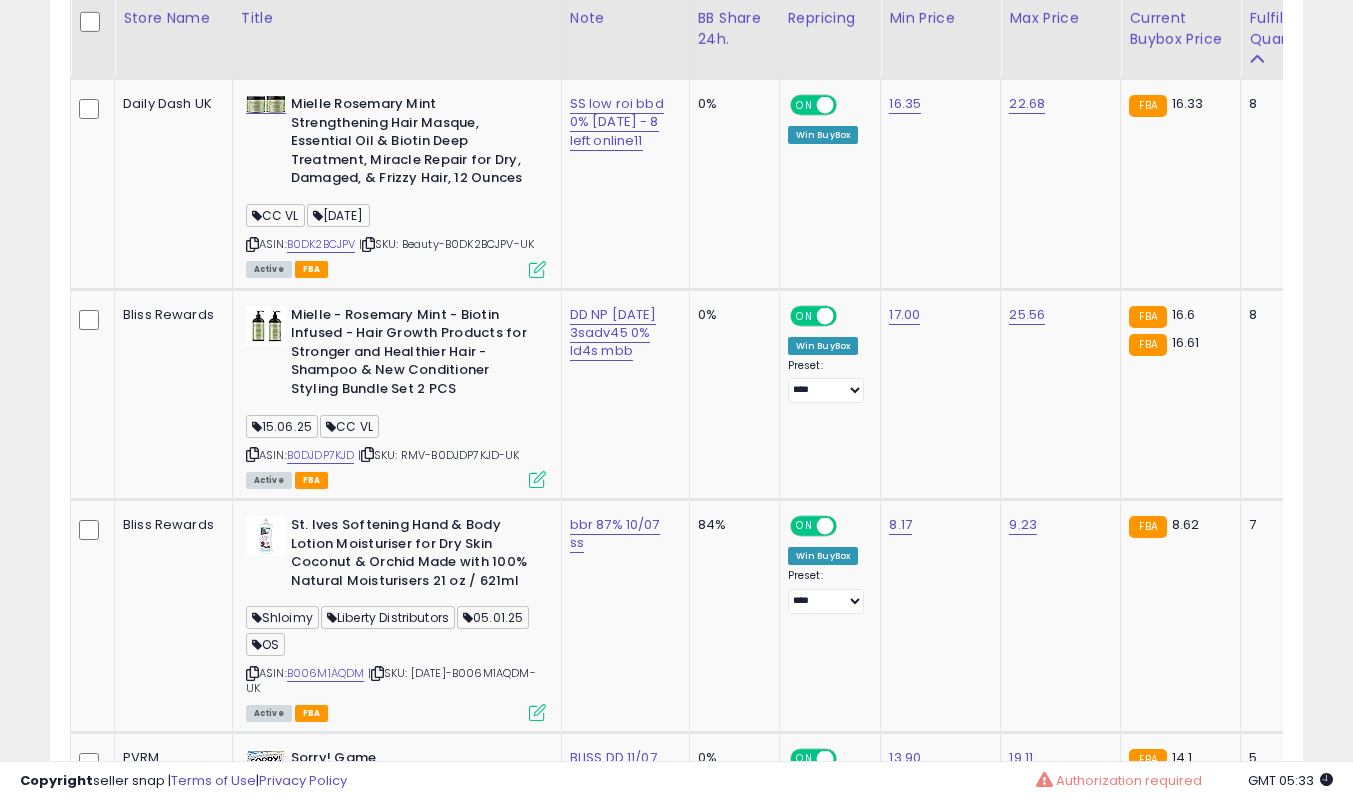 click at bounding box center [537, 479] 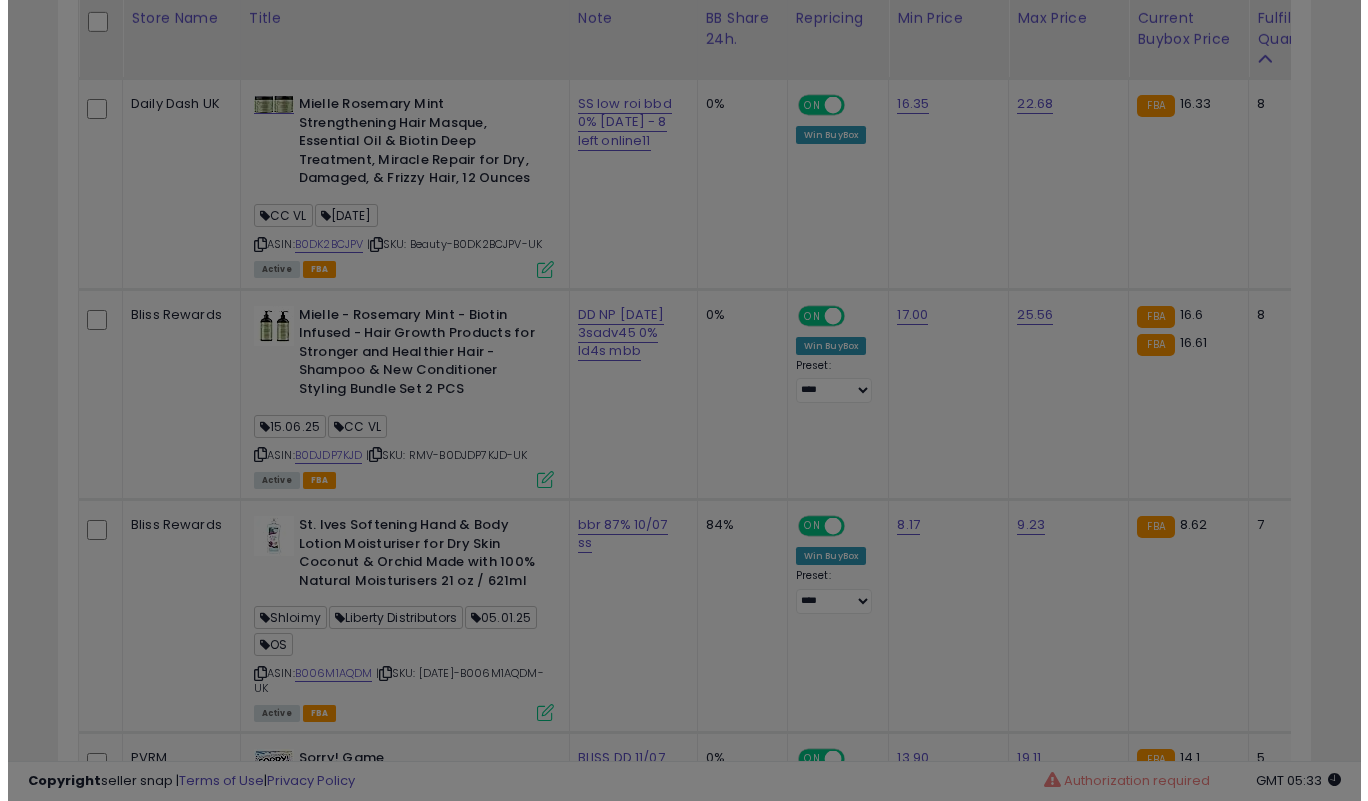 scroll, scrollTop: 999590, scrollLeft: 999266, axis: both 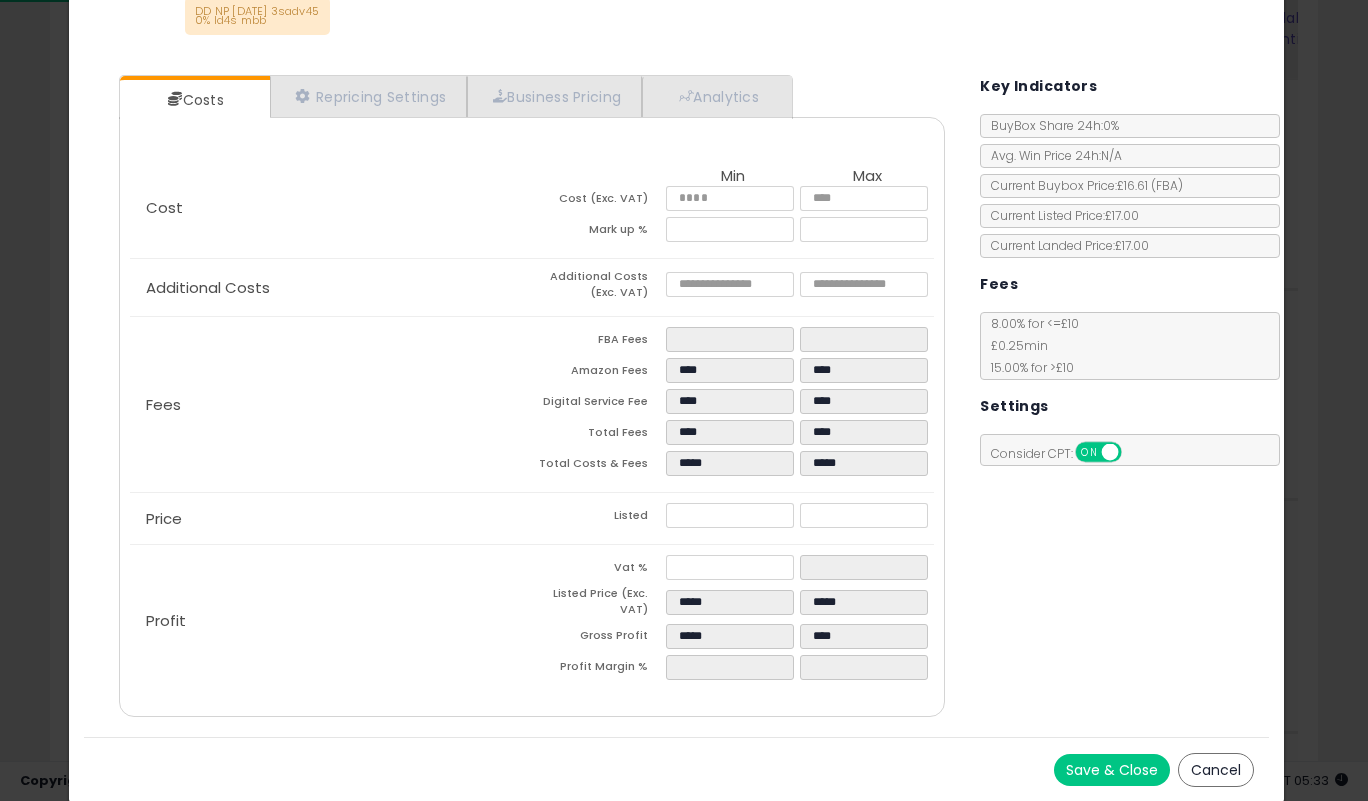 click on "Save & Close" at bounding box center [1112, 770] 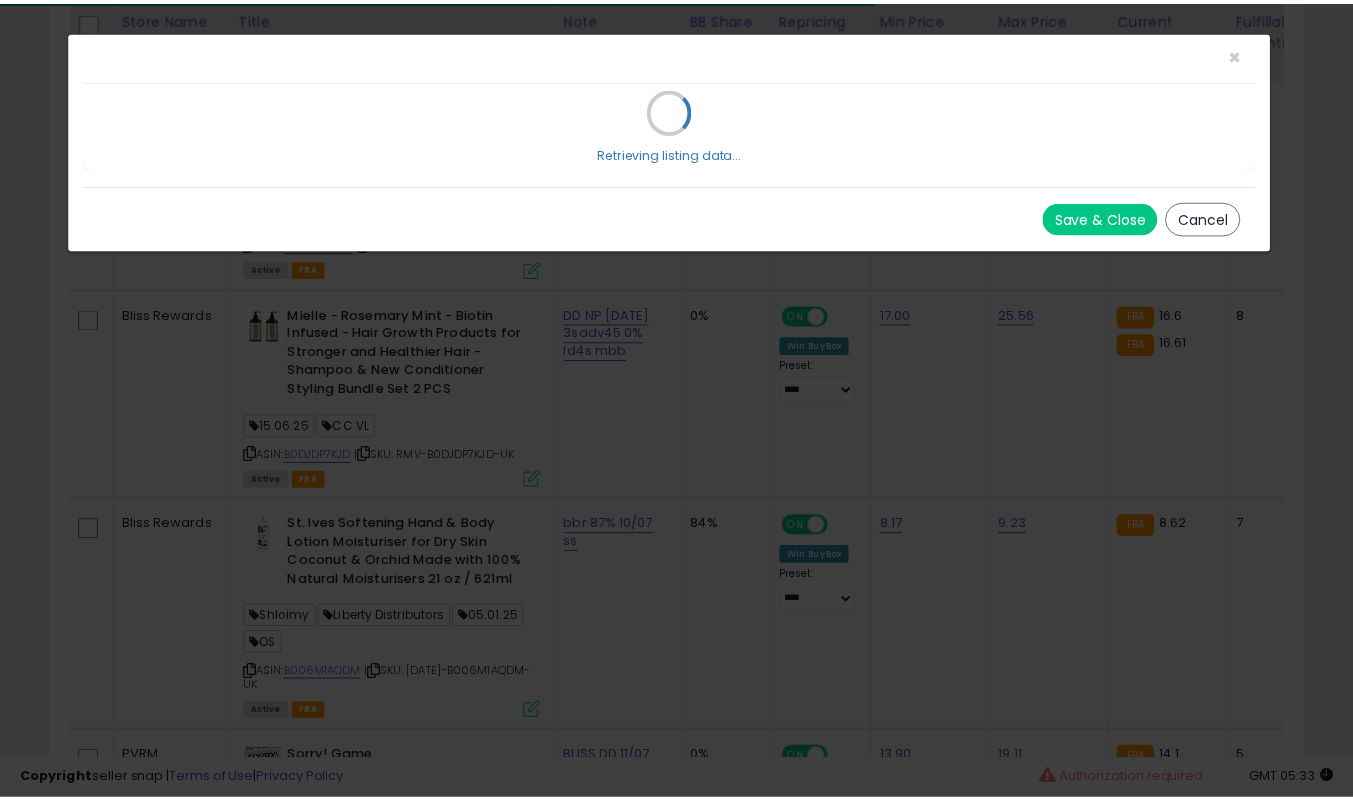 scroll, scrollTop: 0, scrollLeft: 0, axis: both 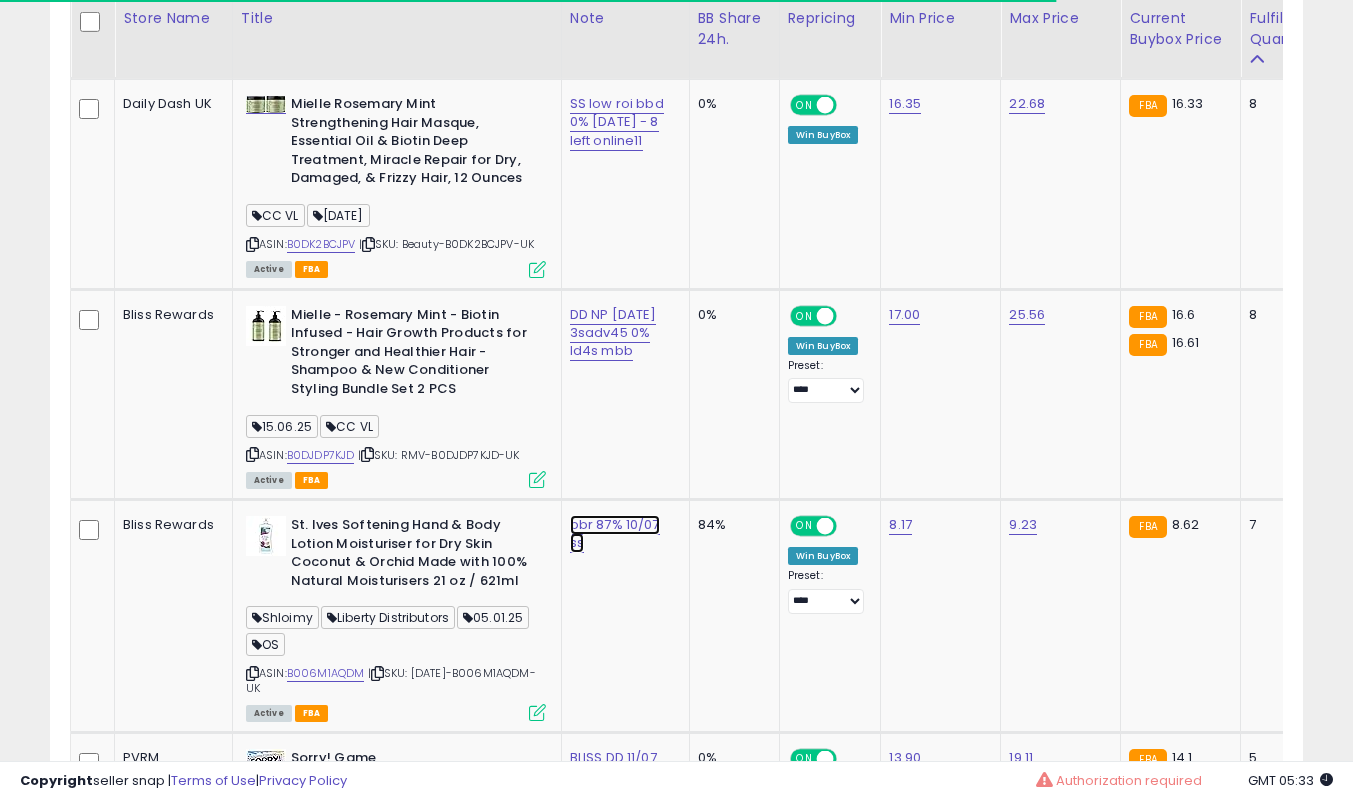 click on "bbr 87% 10/07 ss" at bounding box center (620, -56) 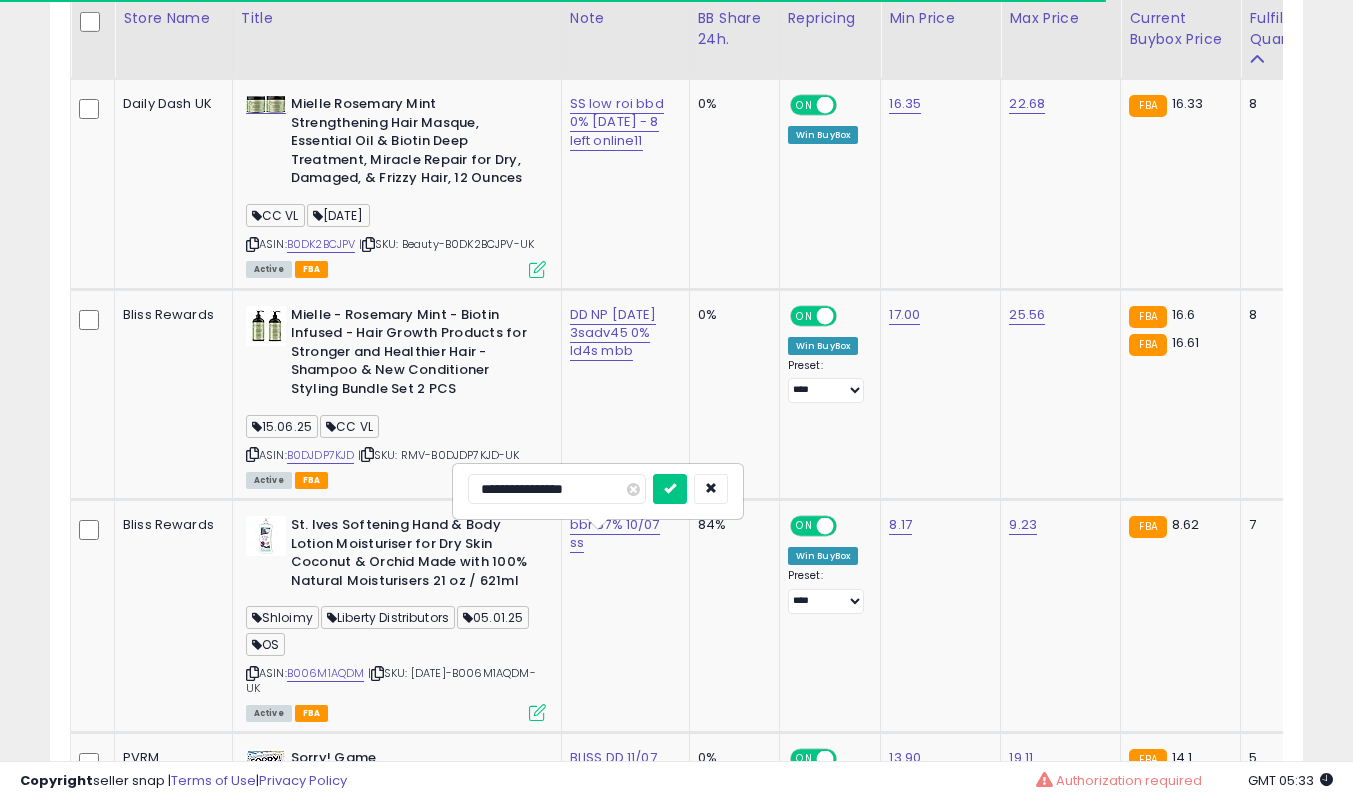 scroll, scrollTop: 410, scrollLeft: 725, axis: both 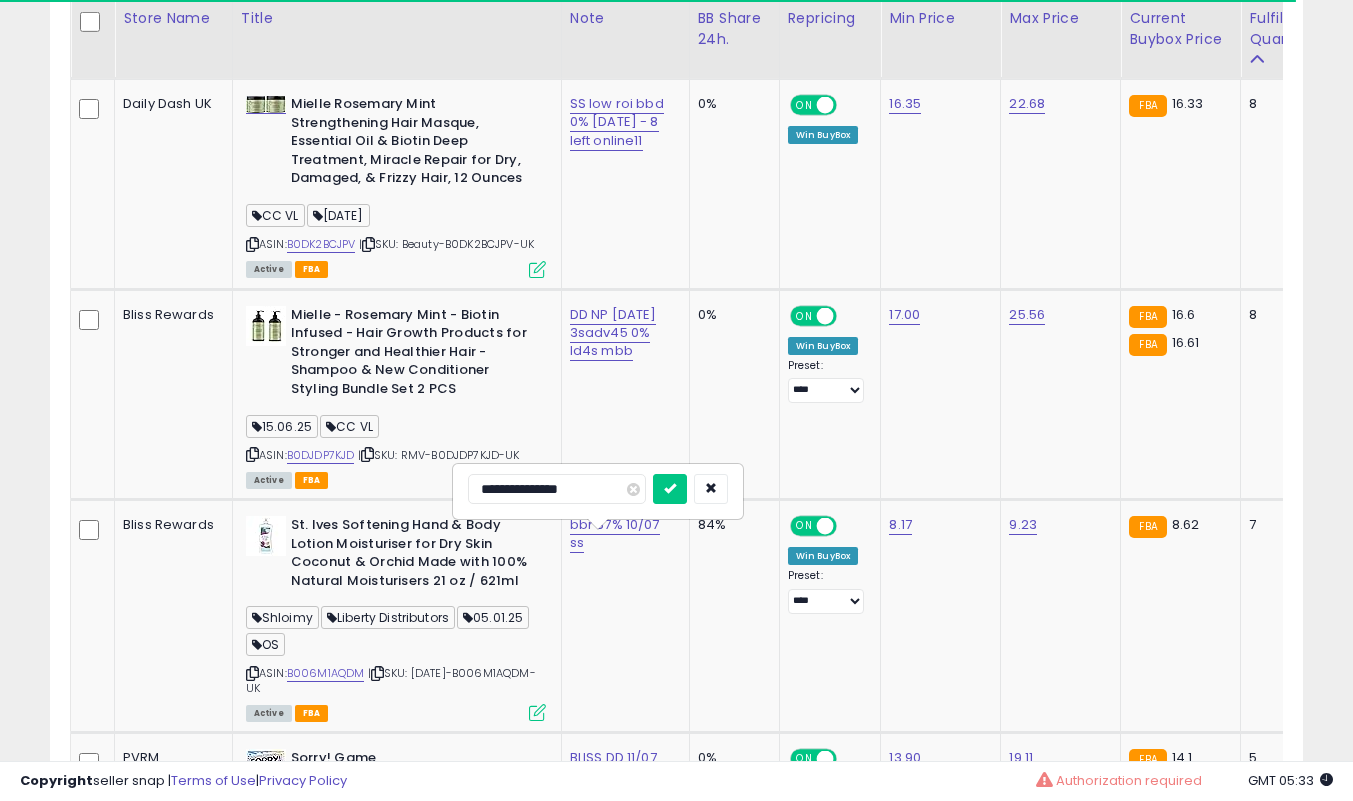 type on "**********" 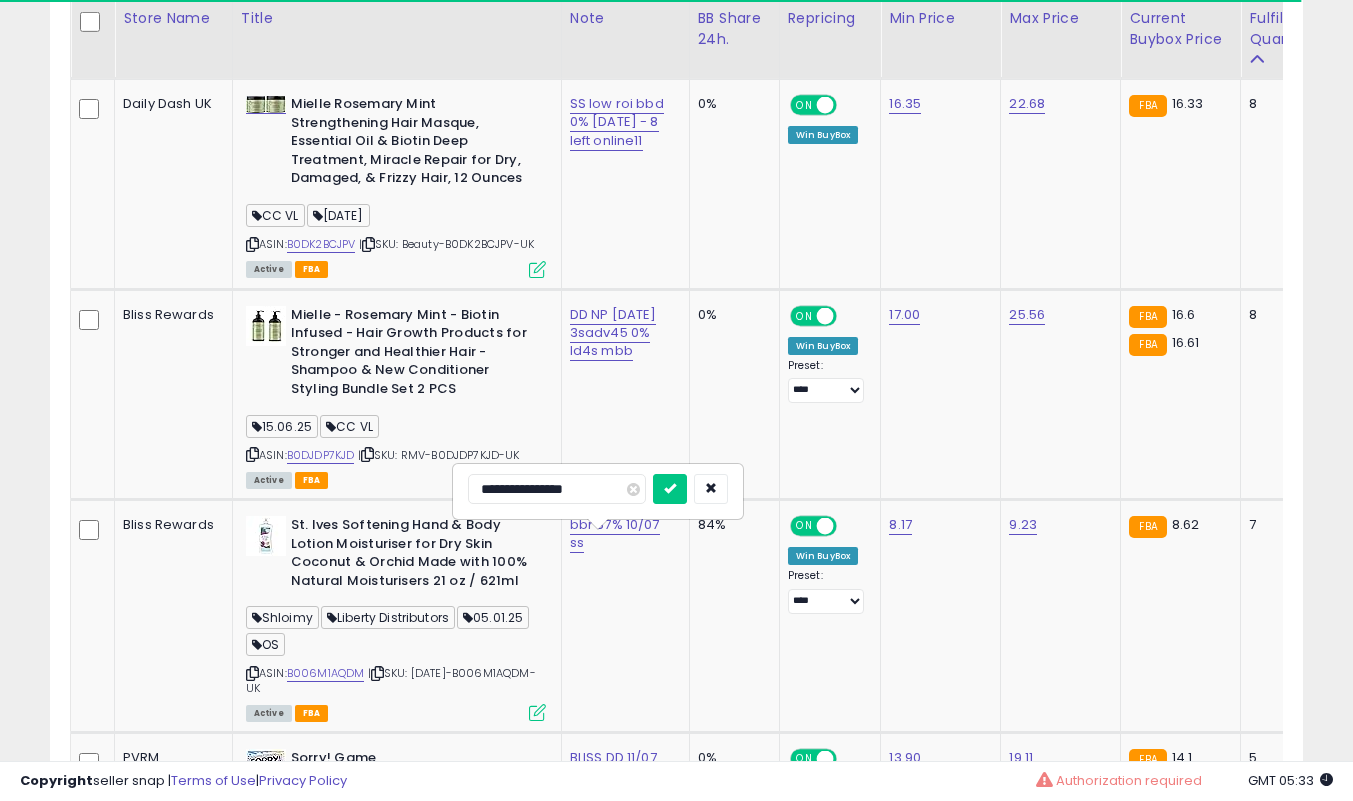 click at bounding box center [670, 489] 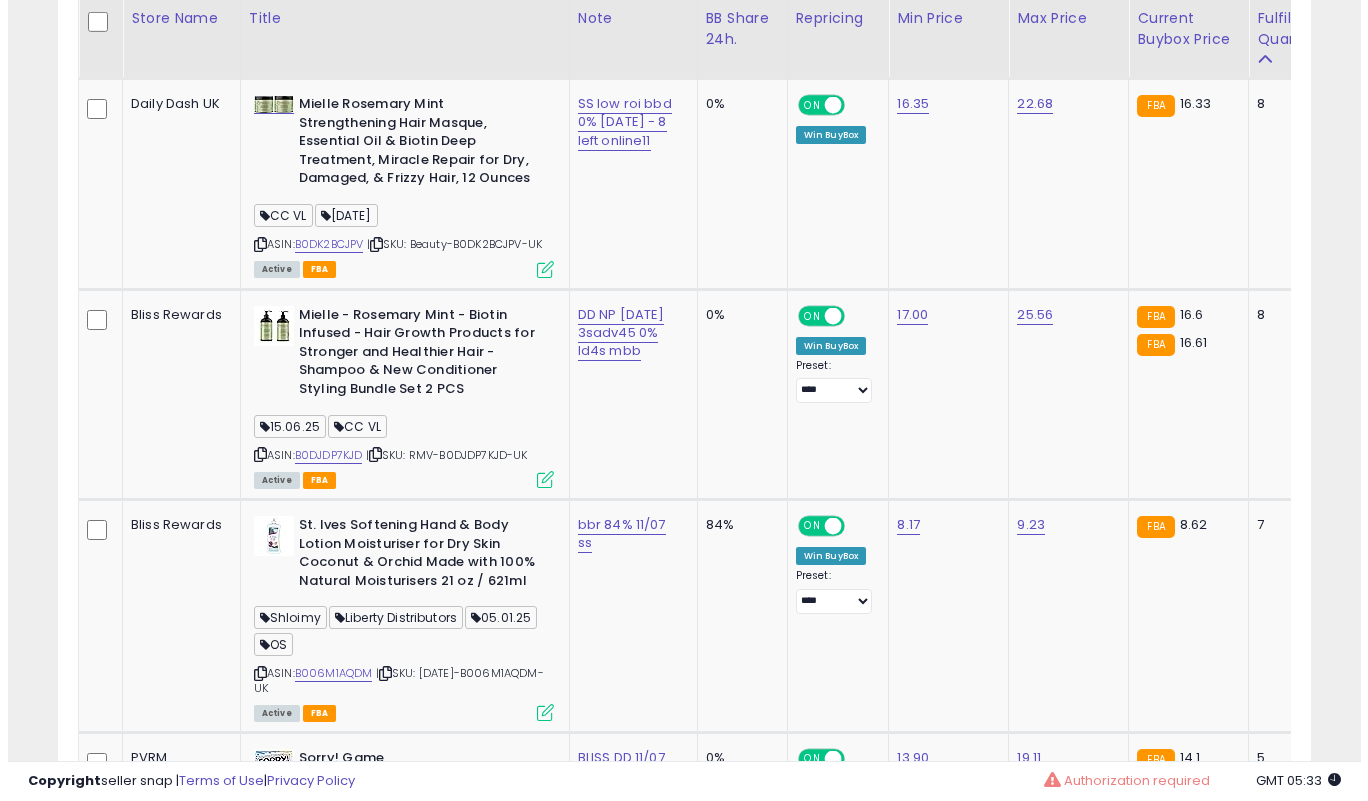 scroll, scrollTop: 1439, scrollLeft: 0, axis: vertical 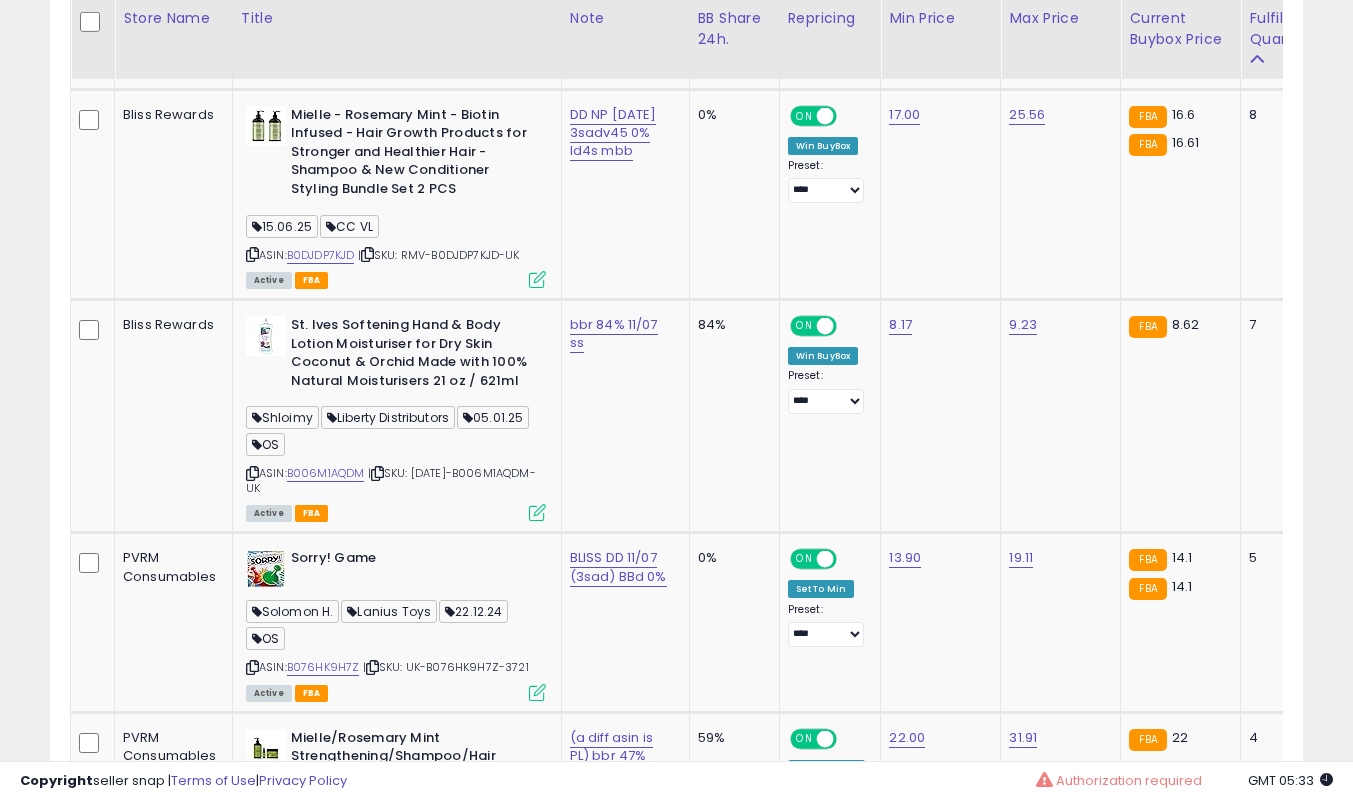 click on "ASIN:  B006M1AQDM    |   SKU: [DATE]-B006M1AQDM-UK Active FBA" at bounding box center (396, 417) 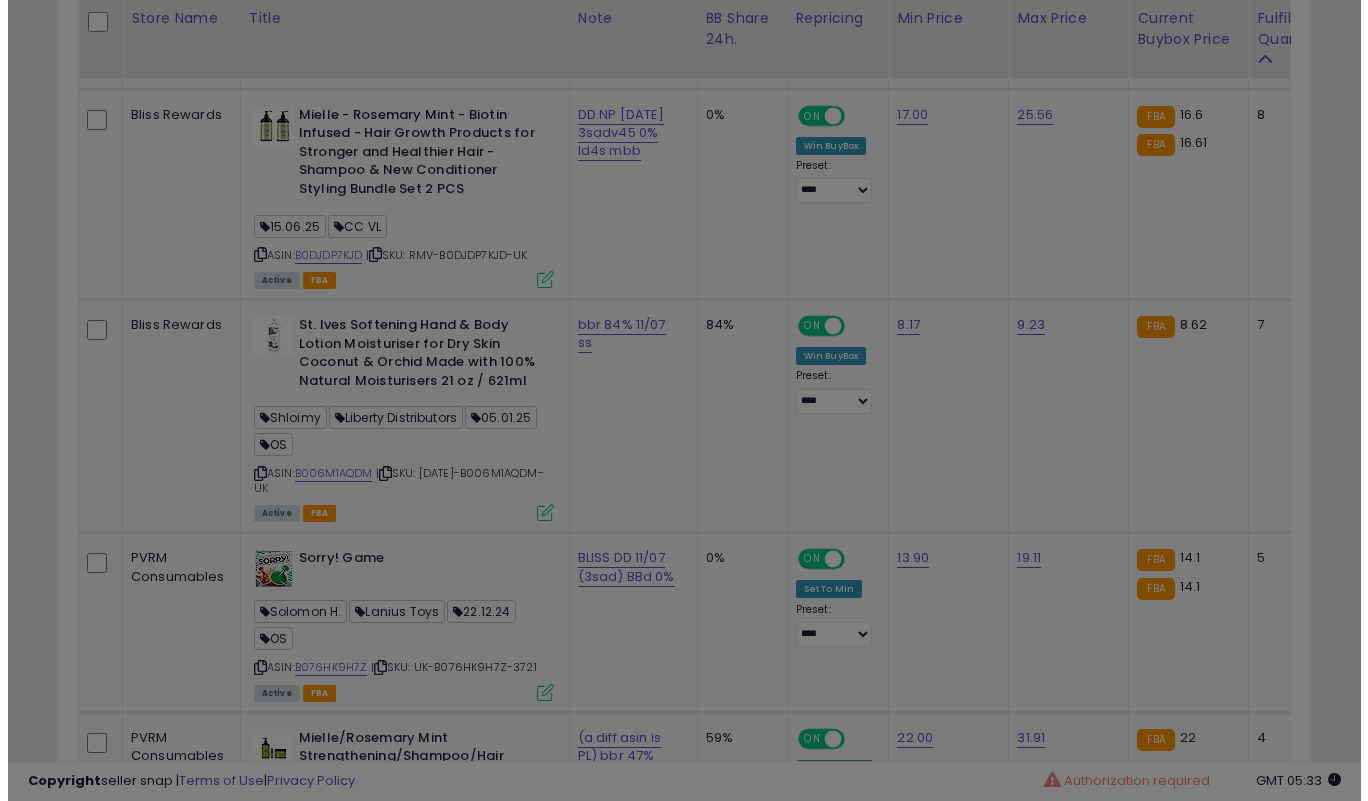 scroll, scrollTop: 999590, scrollLeft: 999266, axis: both 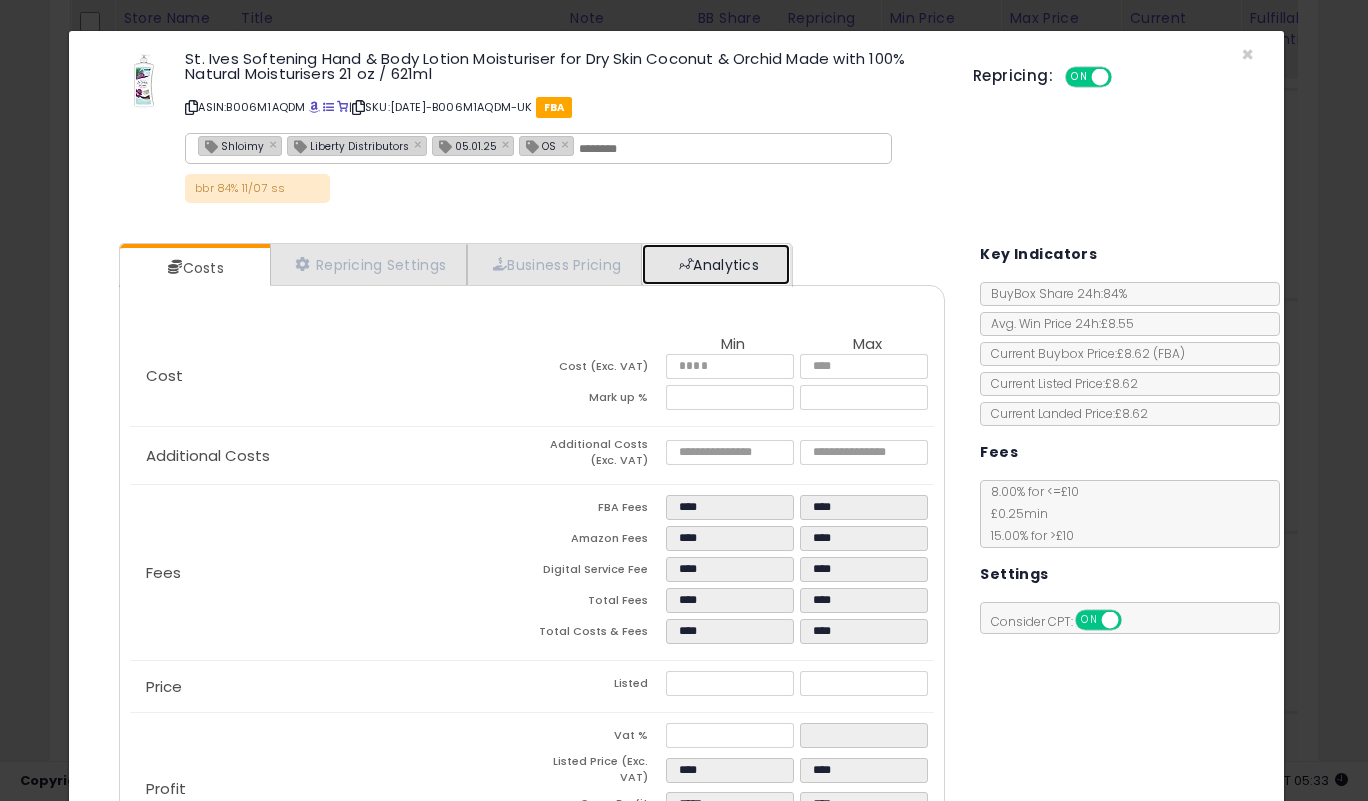 click on "Analytics" at bounding box center [716, 264] 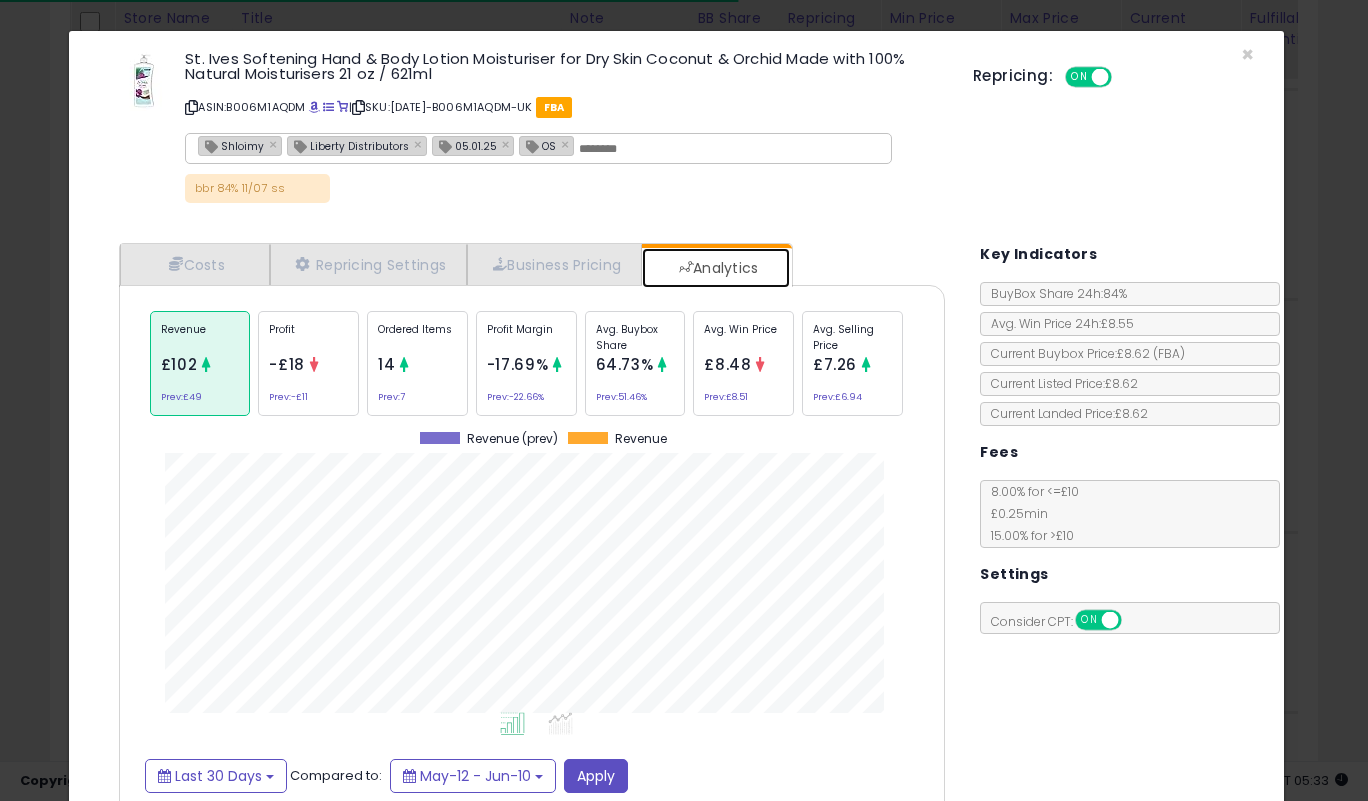 scroll, scrollTop: 999385, scrollLeft: 999143, axis: both 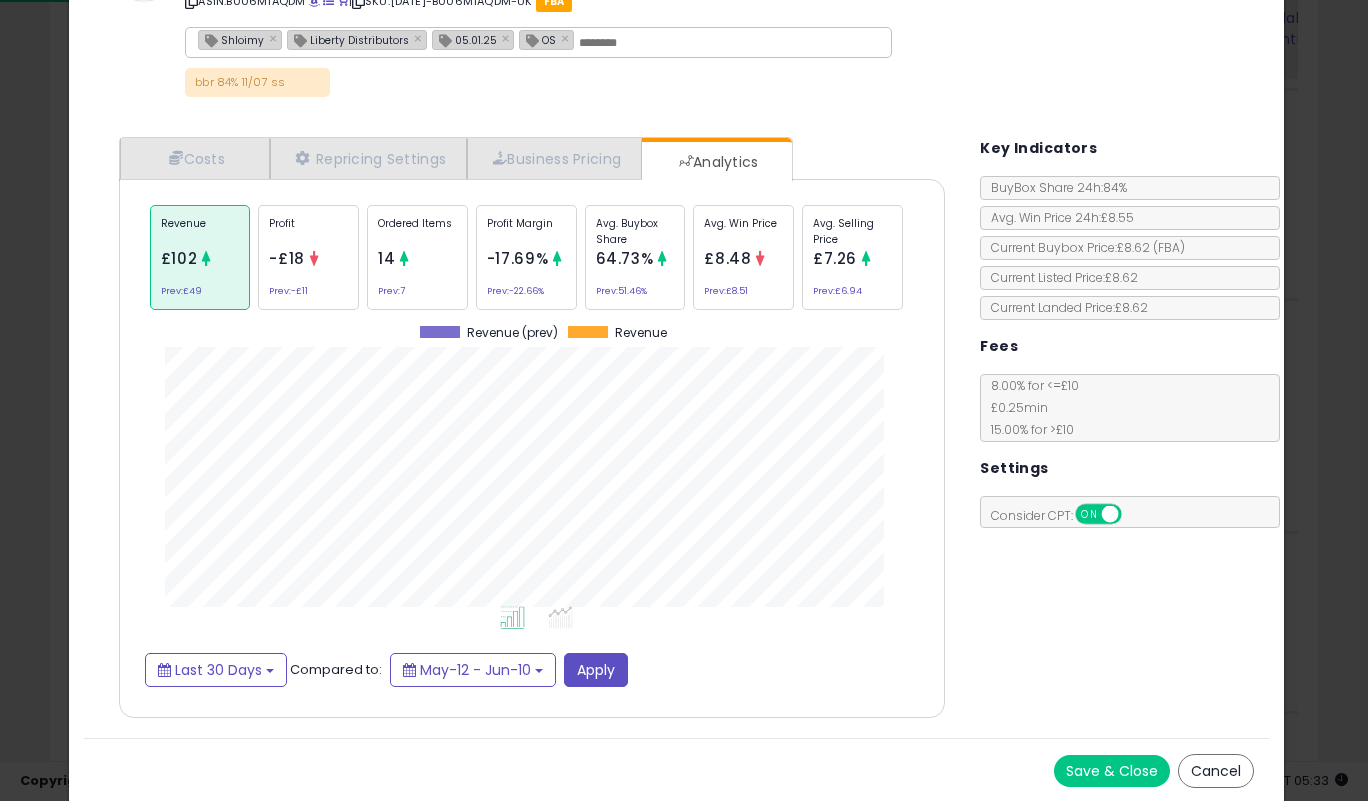 click on "Save & Close" at bounding box center (1112, 771) 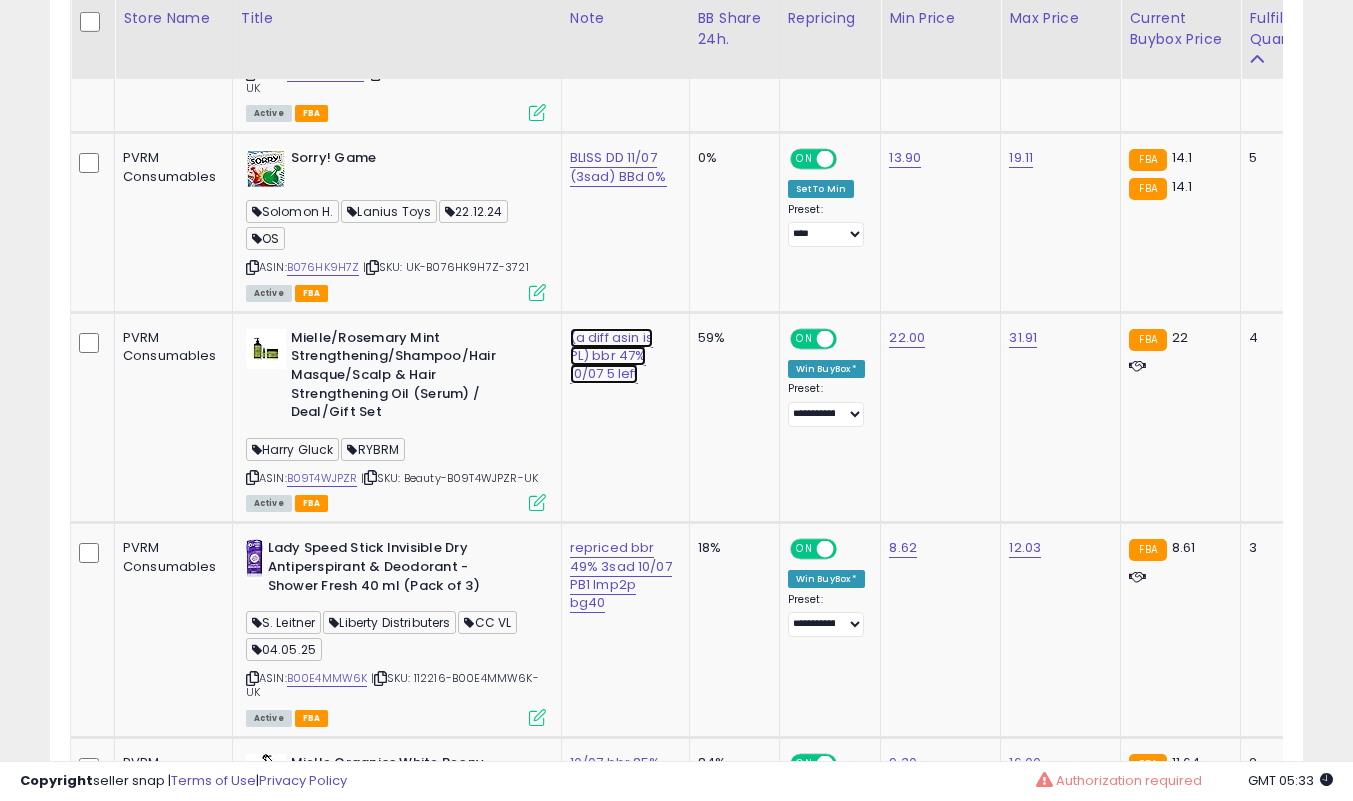 click on "(a diff asin is PL) bbr 47% 10/07 5 left" at bounding box center [620, -656] 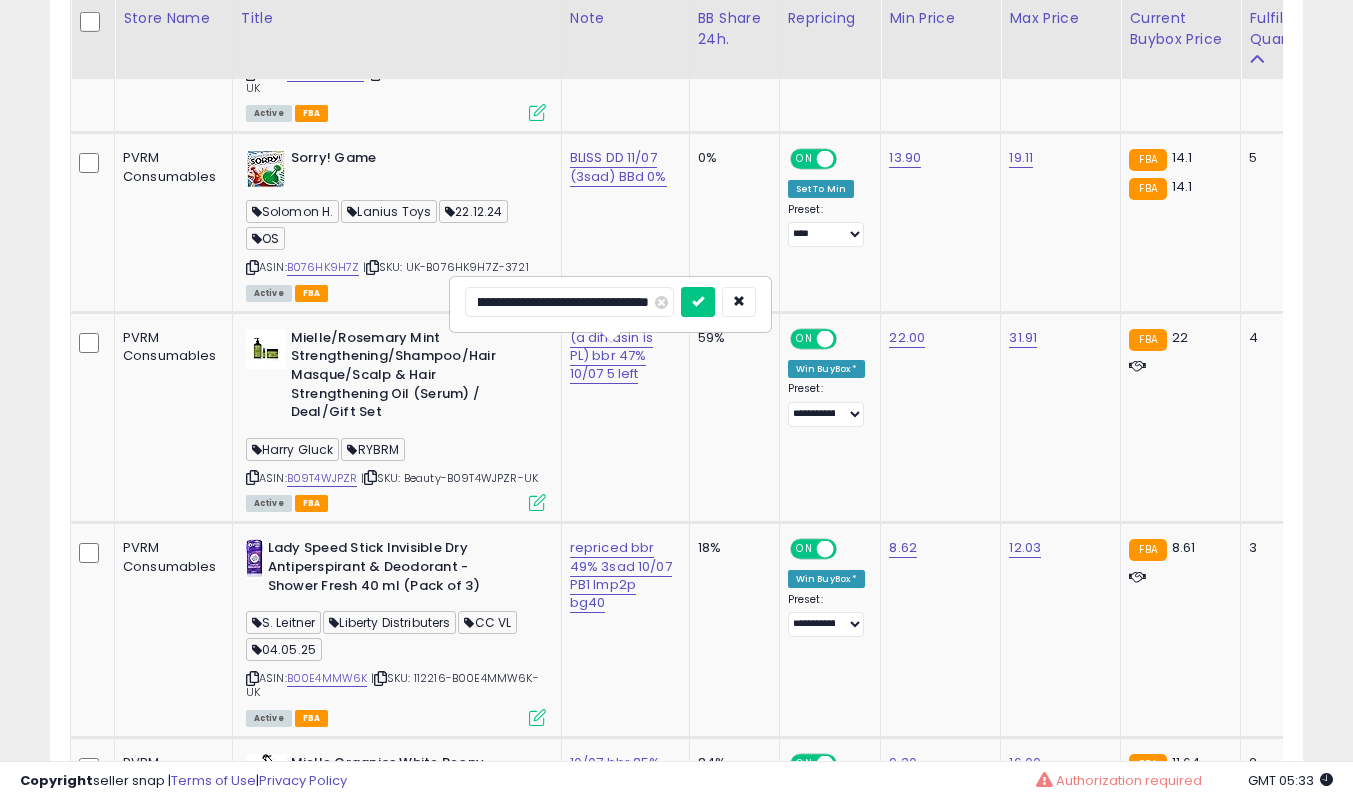 type on "**********" 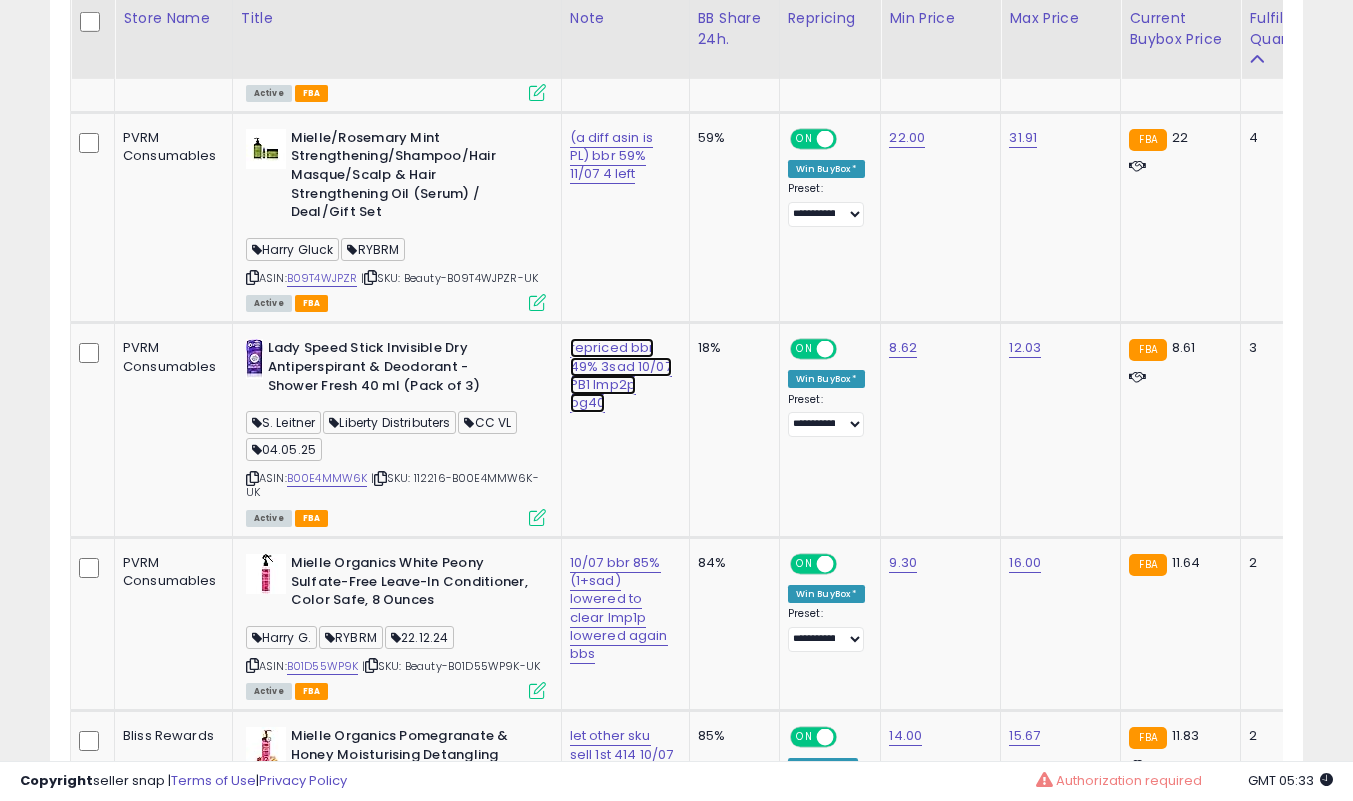 click on "repriced bbr 49% 3sad 10/07 PB1 lmp2p bg40" at bounding box center (620, -856) 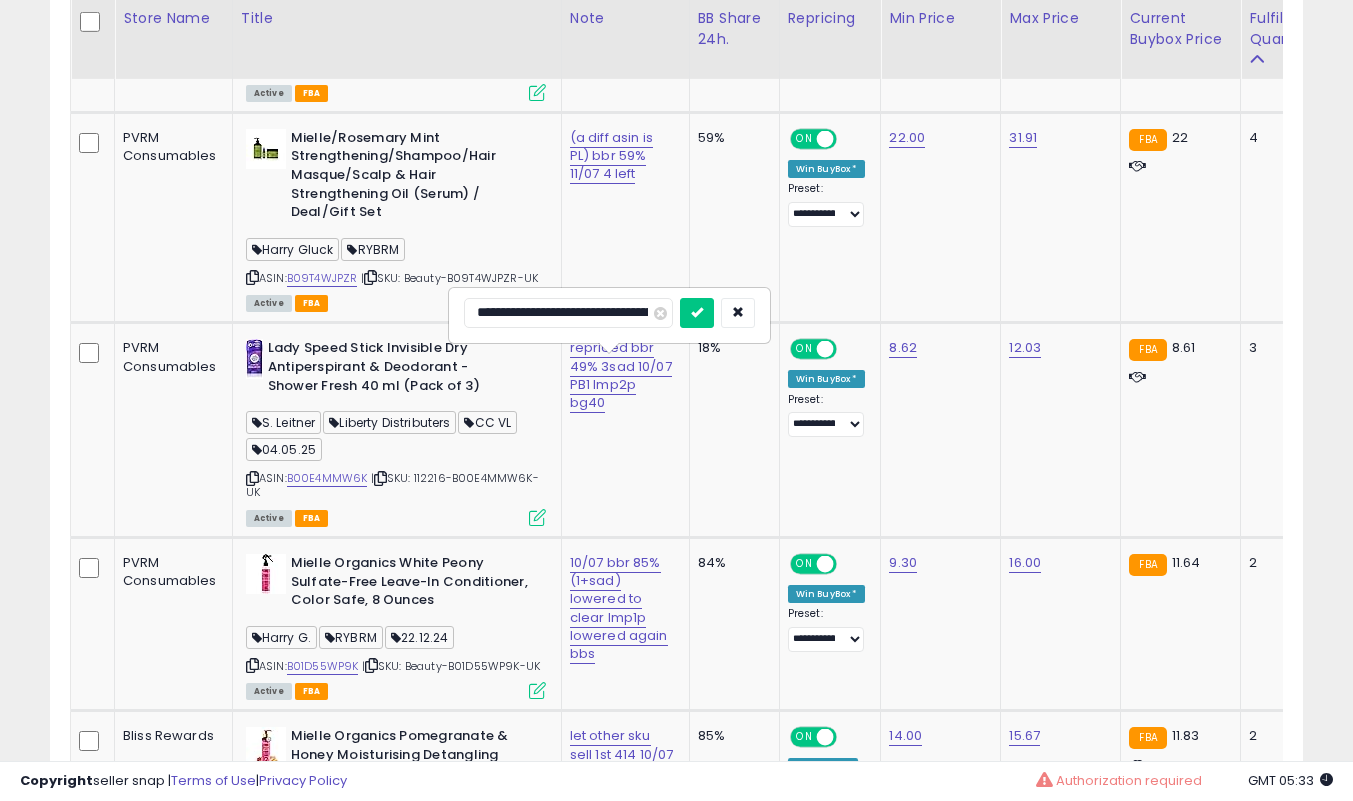 type on "**********" 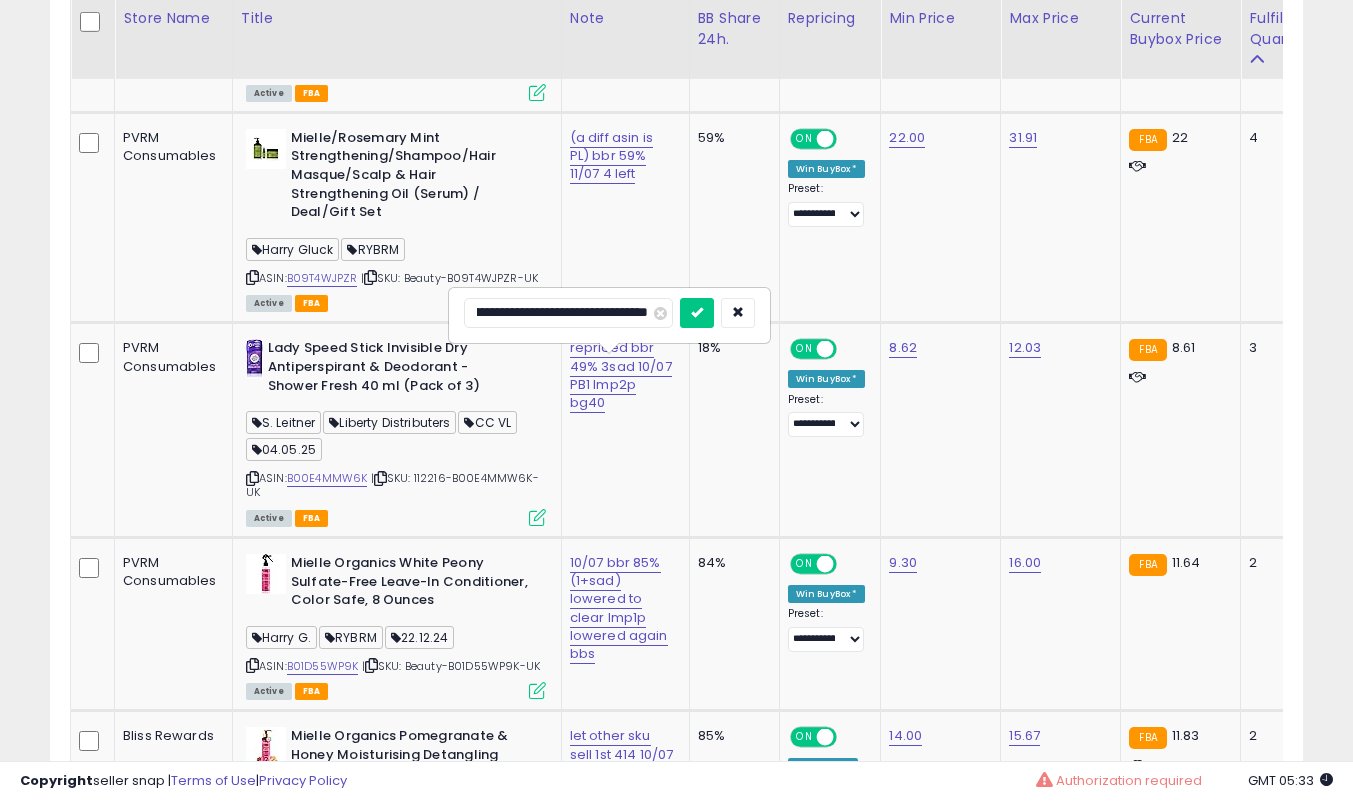 click at bounding box center (697, 313) 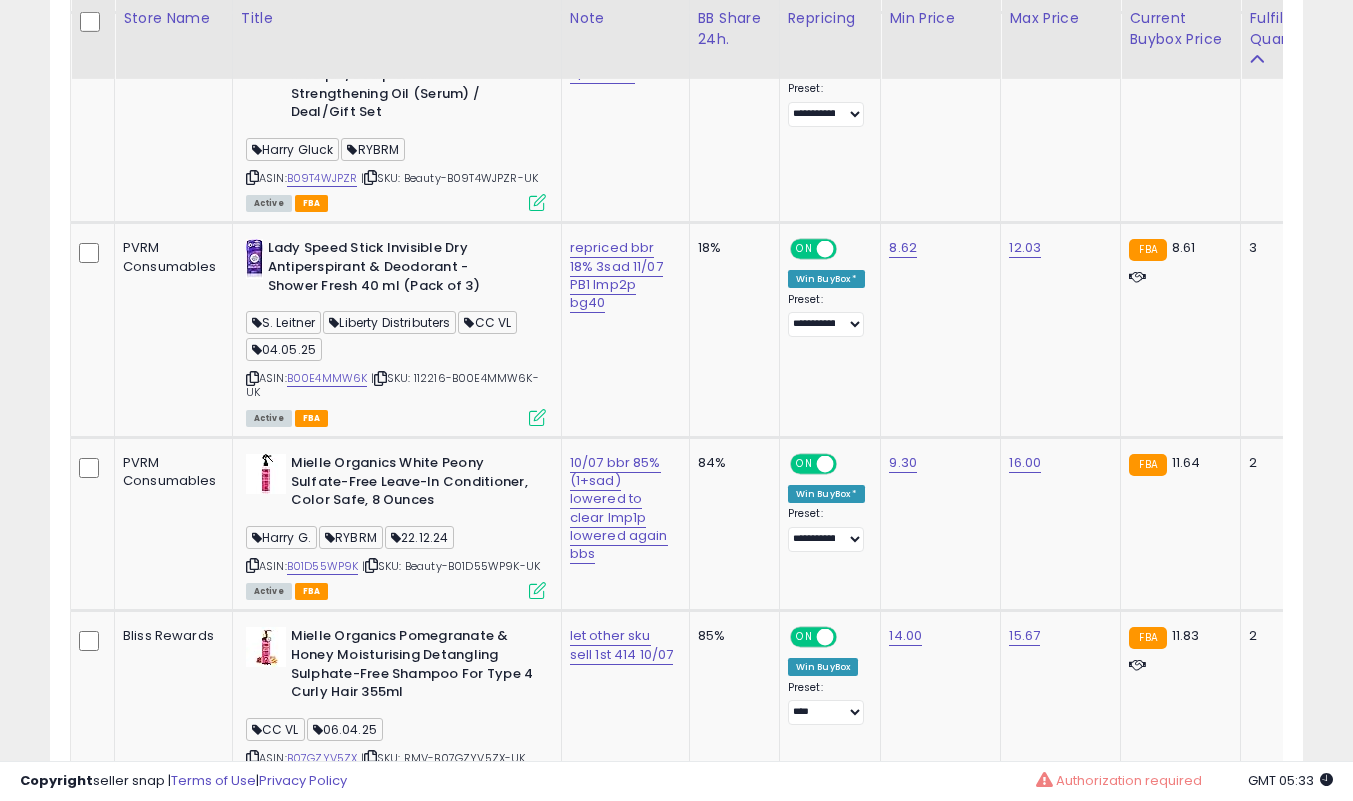 click at bounding box center [537, 417] 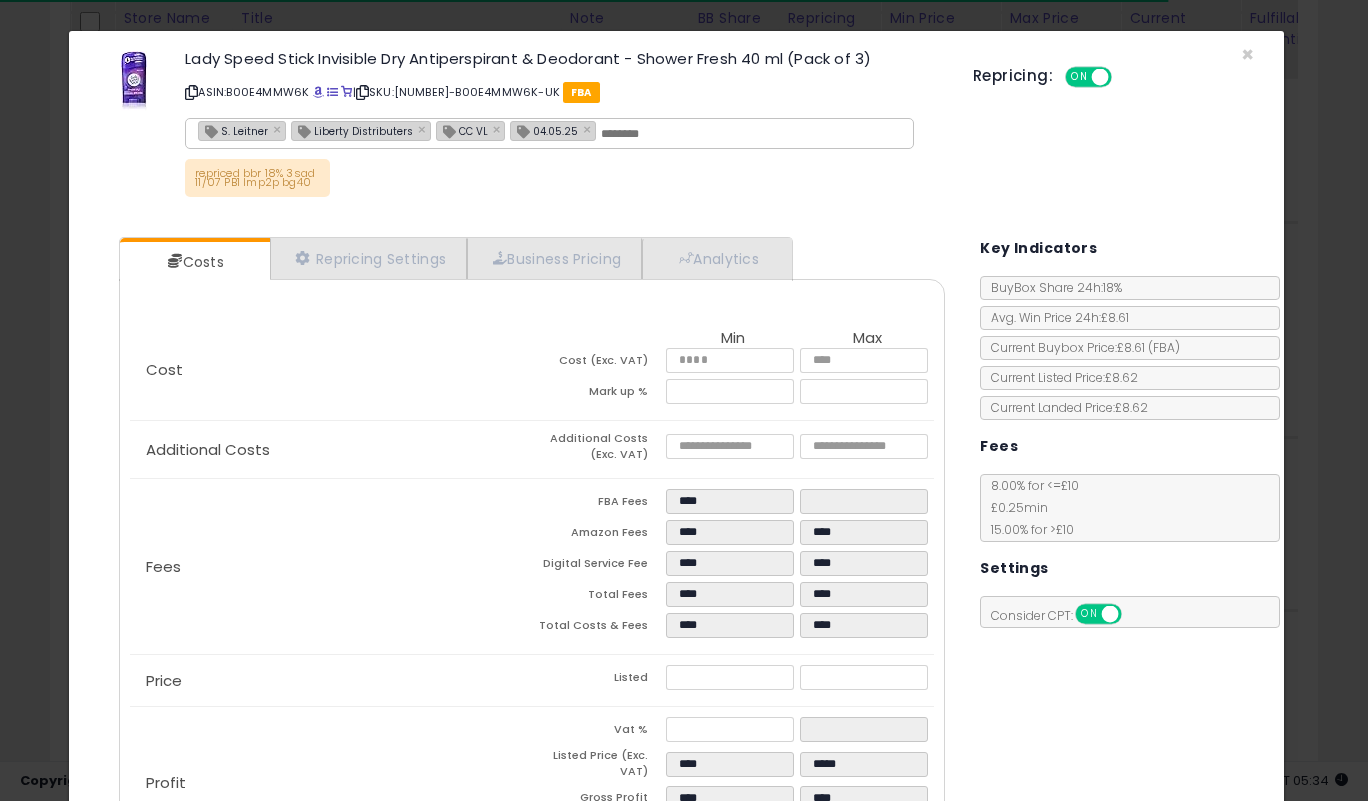 click on "Price
Listed
****
*****" 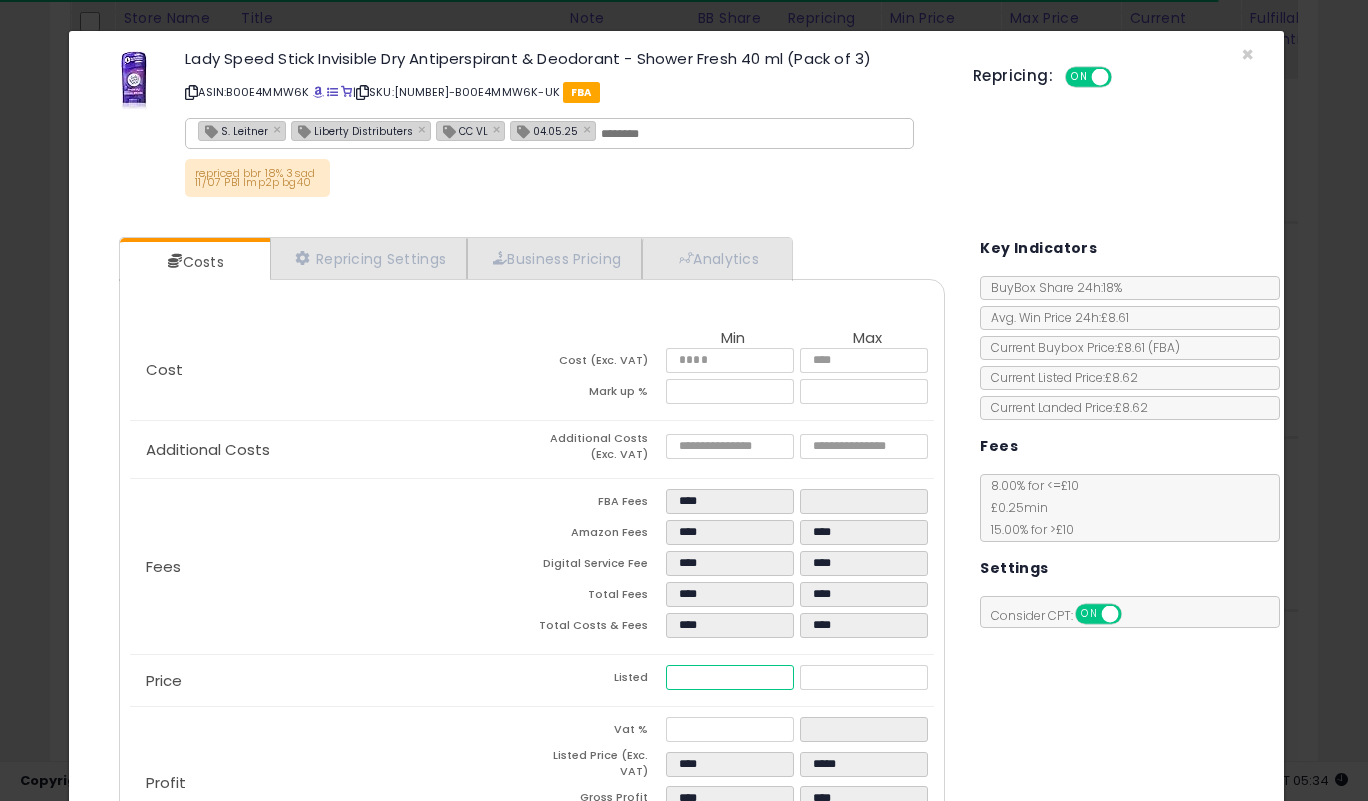 click on "****" at bounding box center (729, 677) 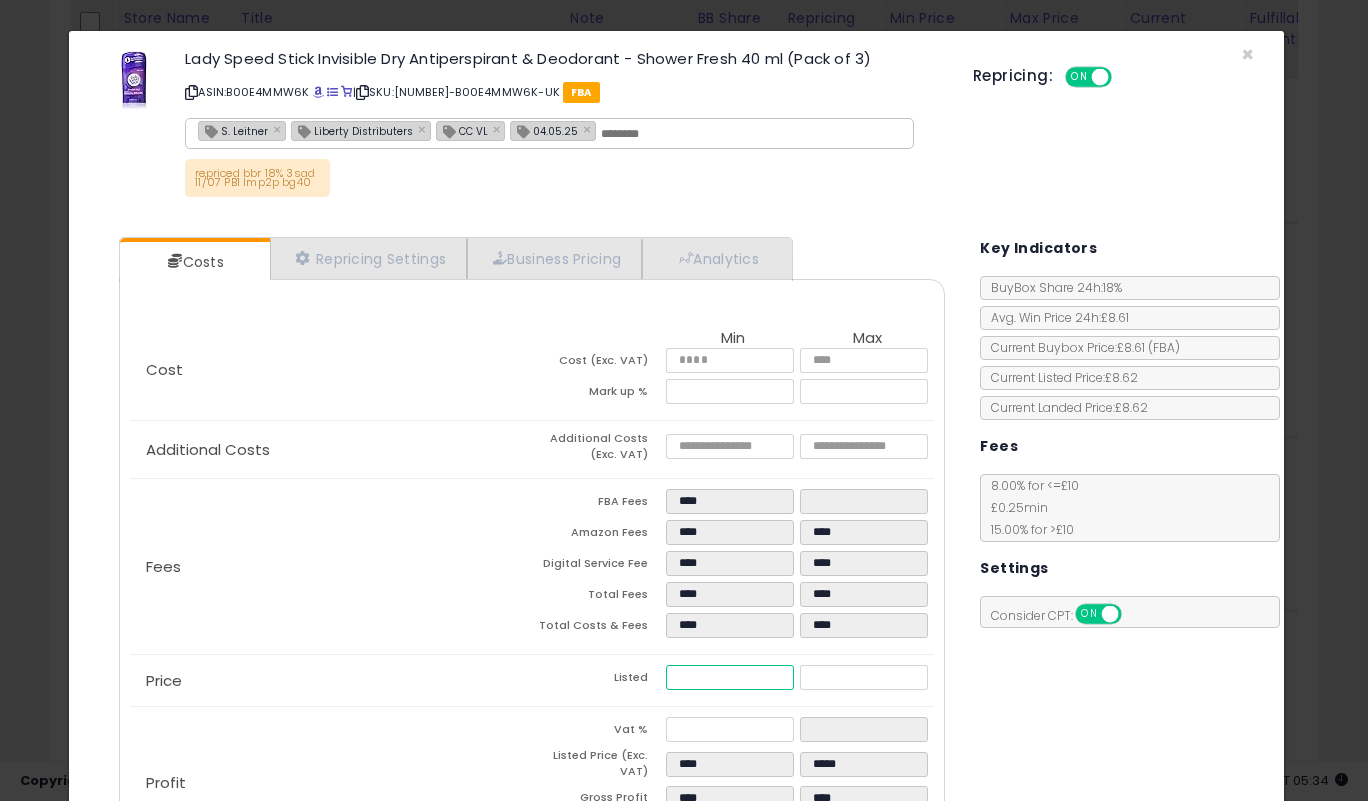 type on "****" 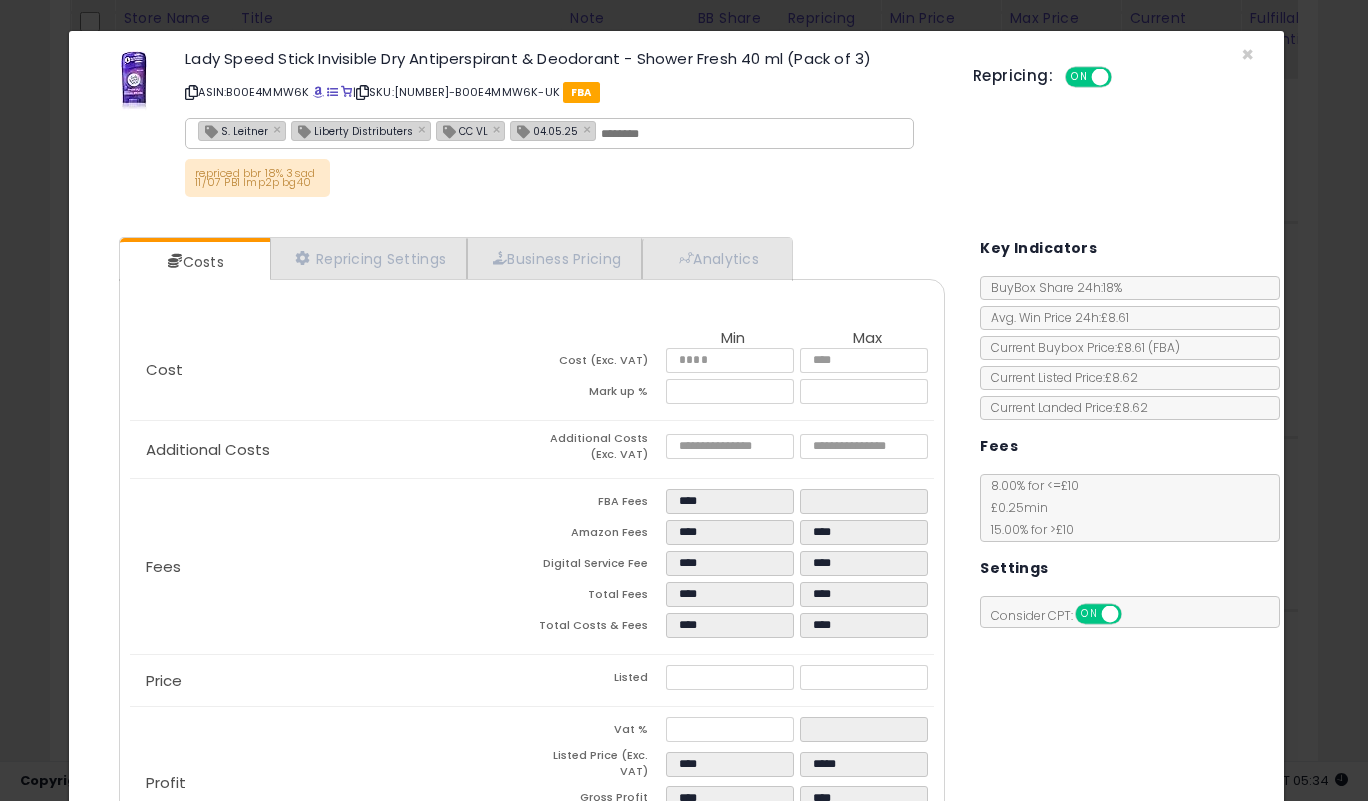 type on "*****" 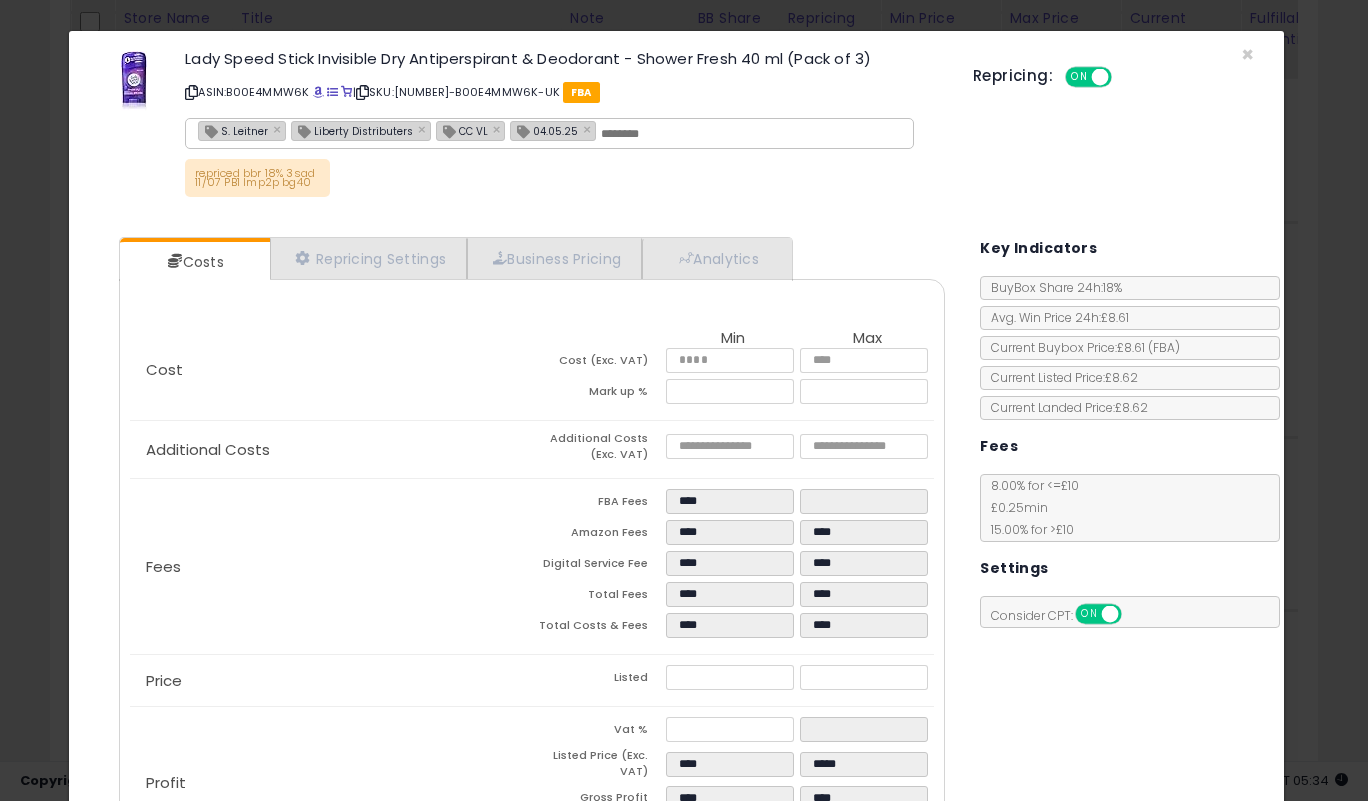 type on "****" 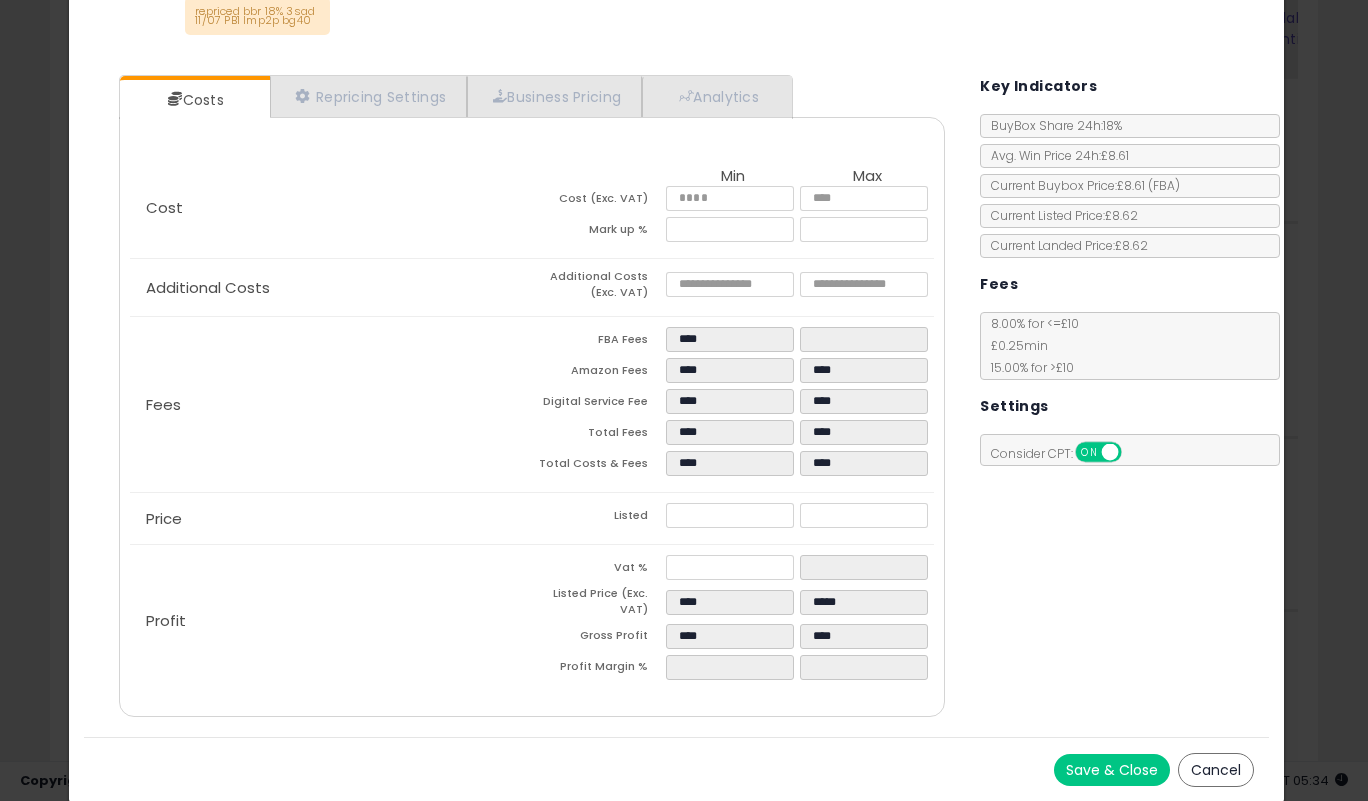 click on "Save & Close" at bounding box center [1112, 770] 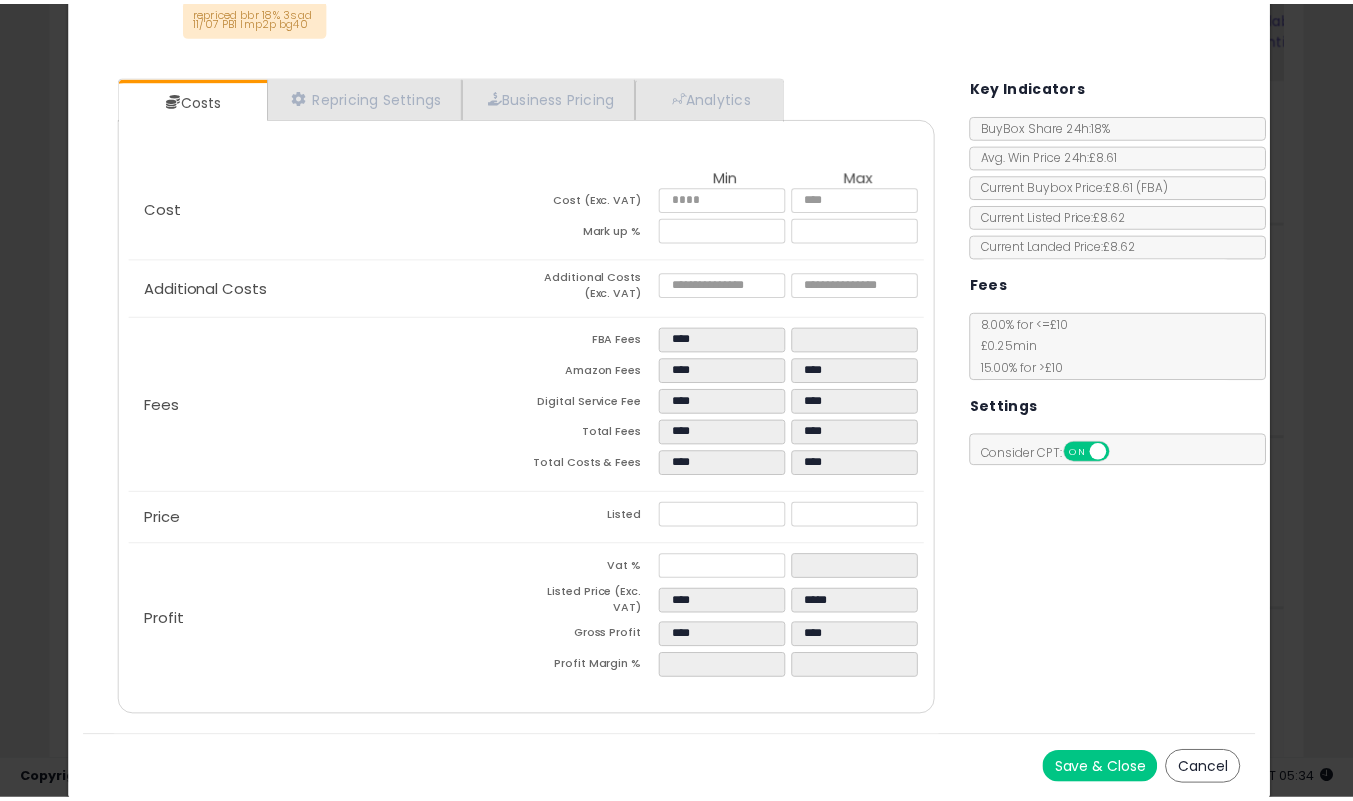 scroll, scrollTop: 0, scrollLeft: 0, axis: both 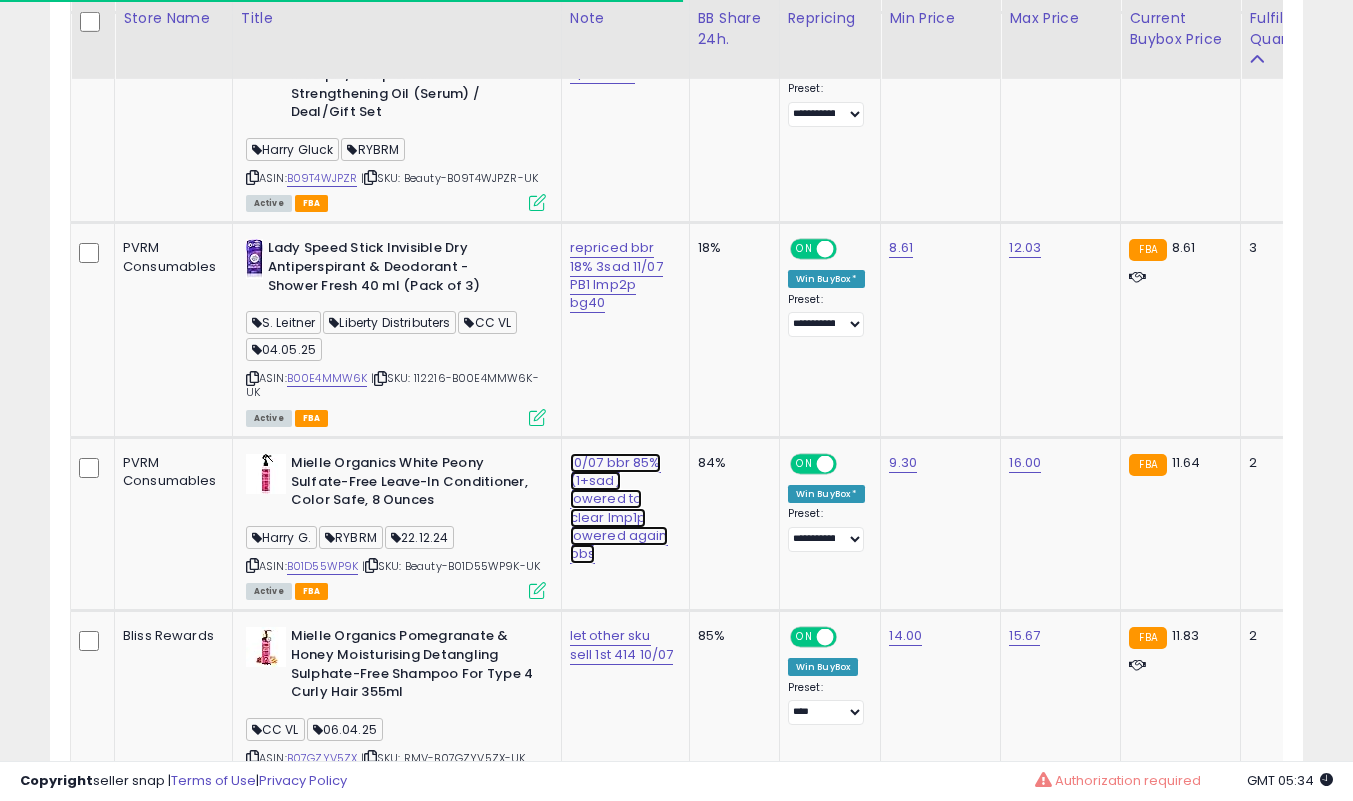 click on "10/07 bbr 85% (1+sad) lowered to clear lmp1p lowered again bbs" at bounding box center [620, -956] 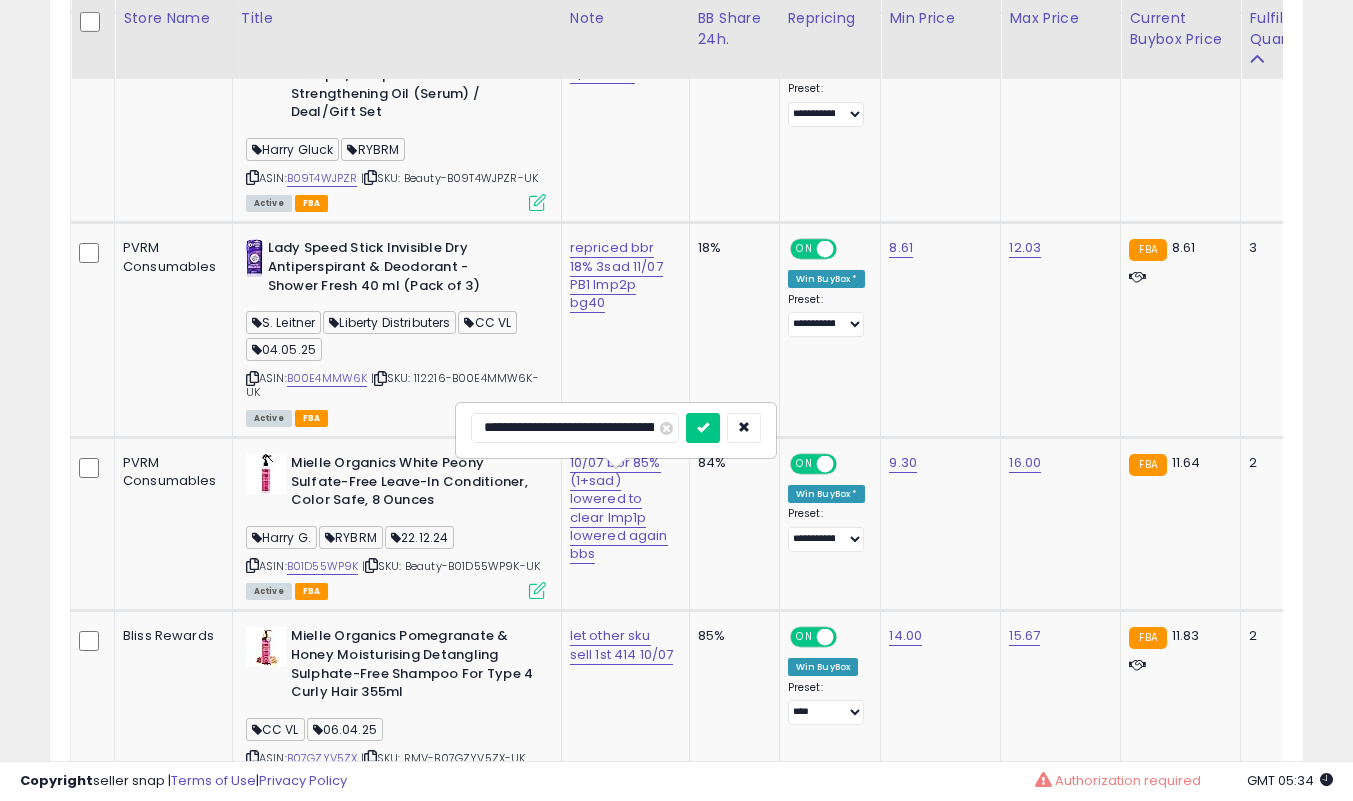 type on "**********" 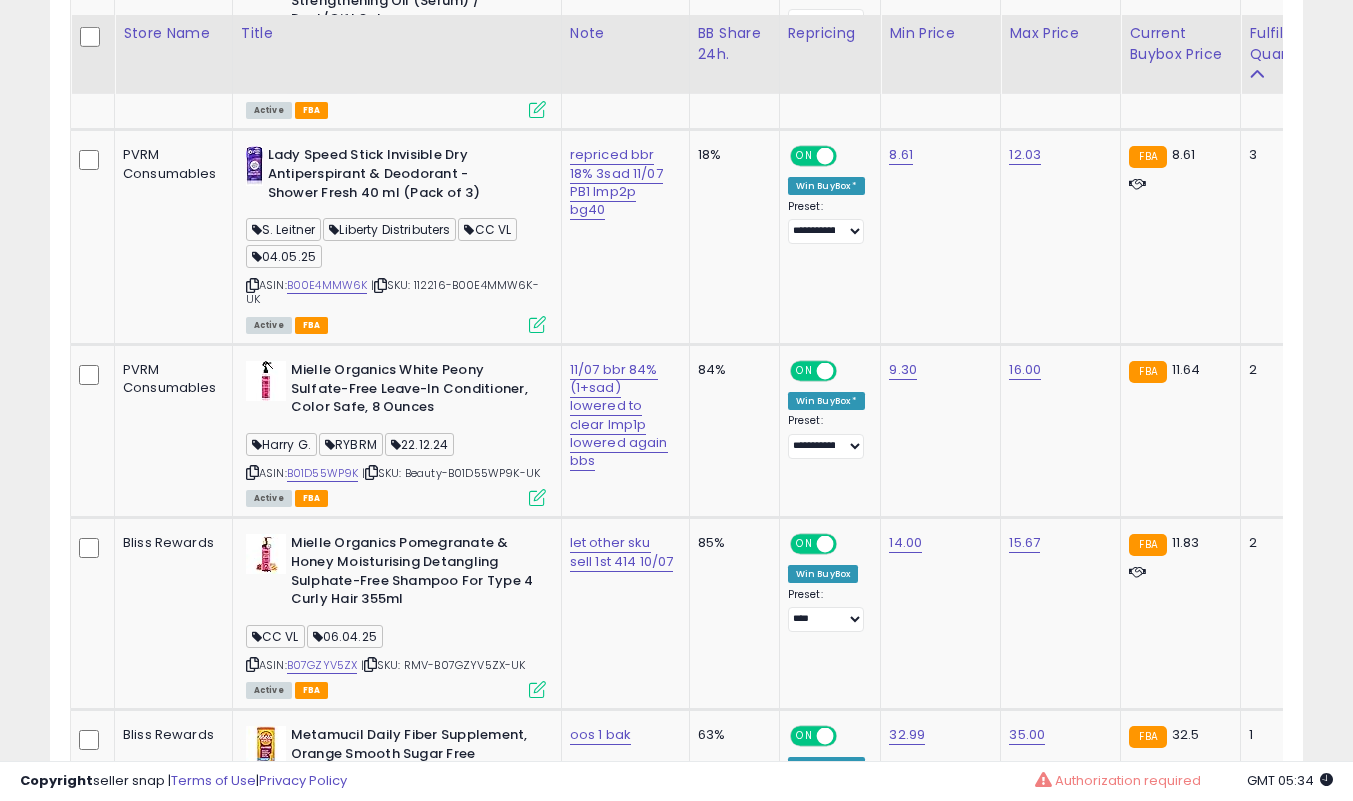 scroll, scrollTop: 2339, scrollLeft: 0, axis: vertical 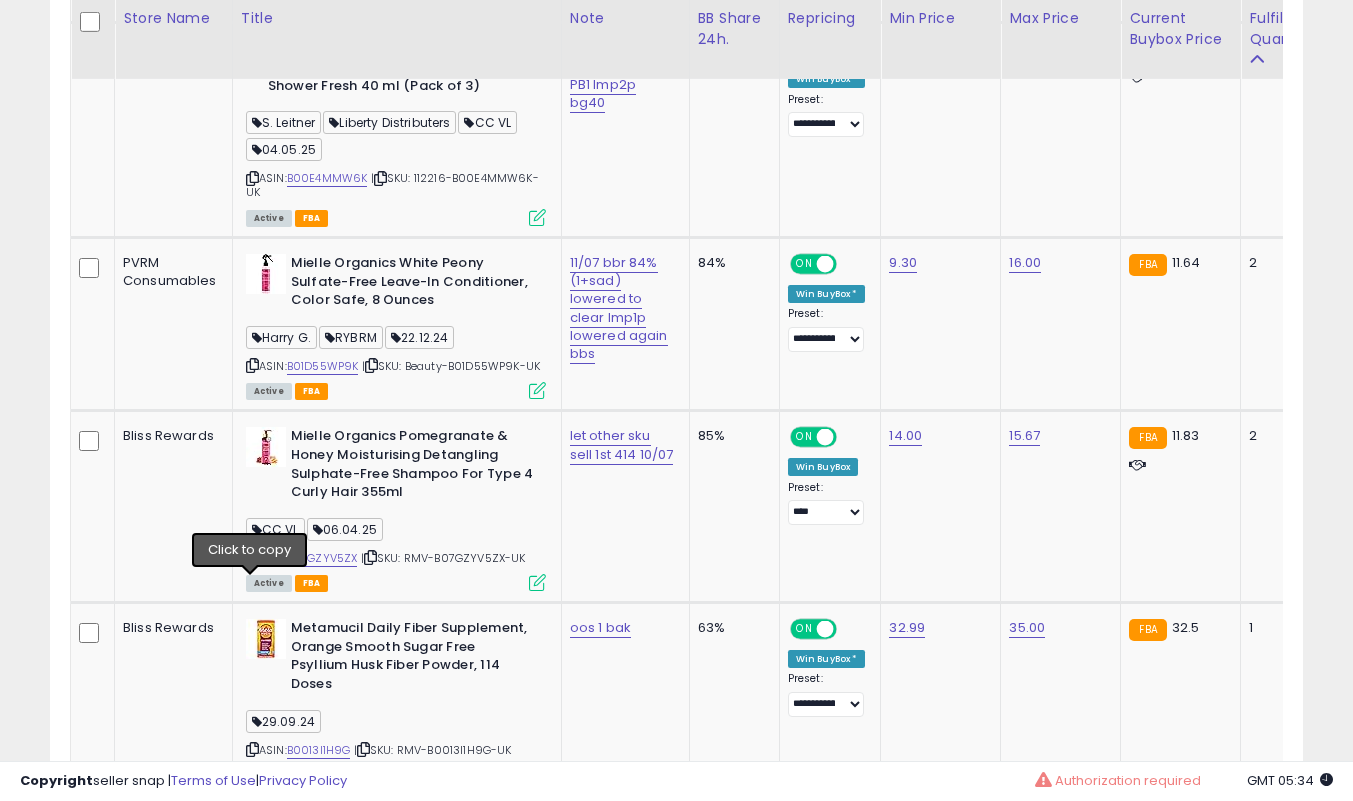 click at bounding box center (252, 557) 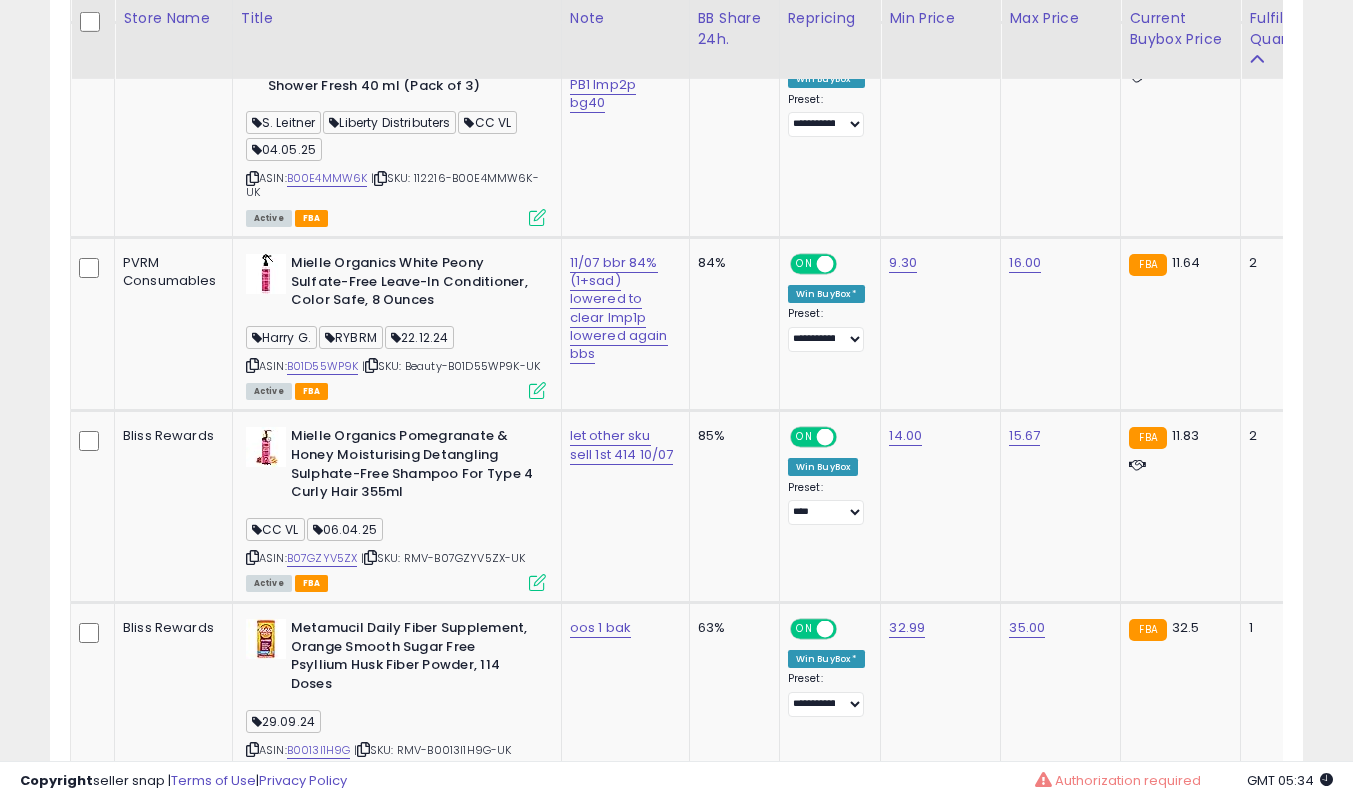 click on "Listings
Active" at bounding box center [676, 1139] 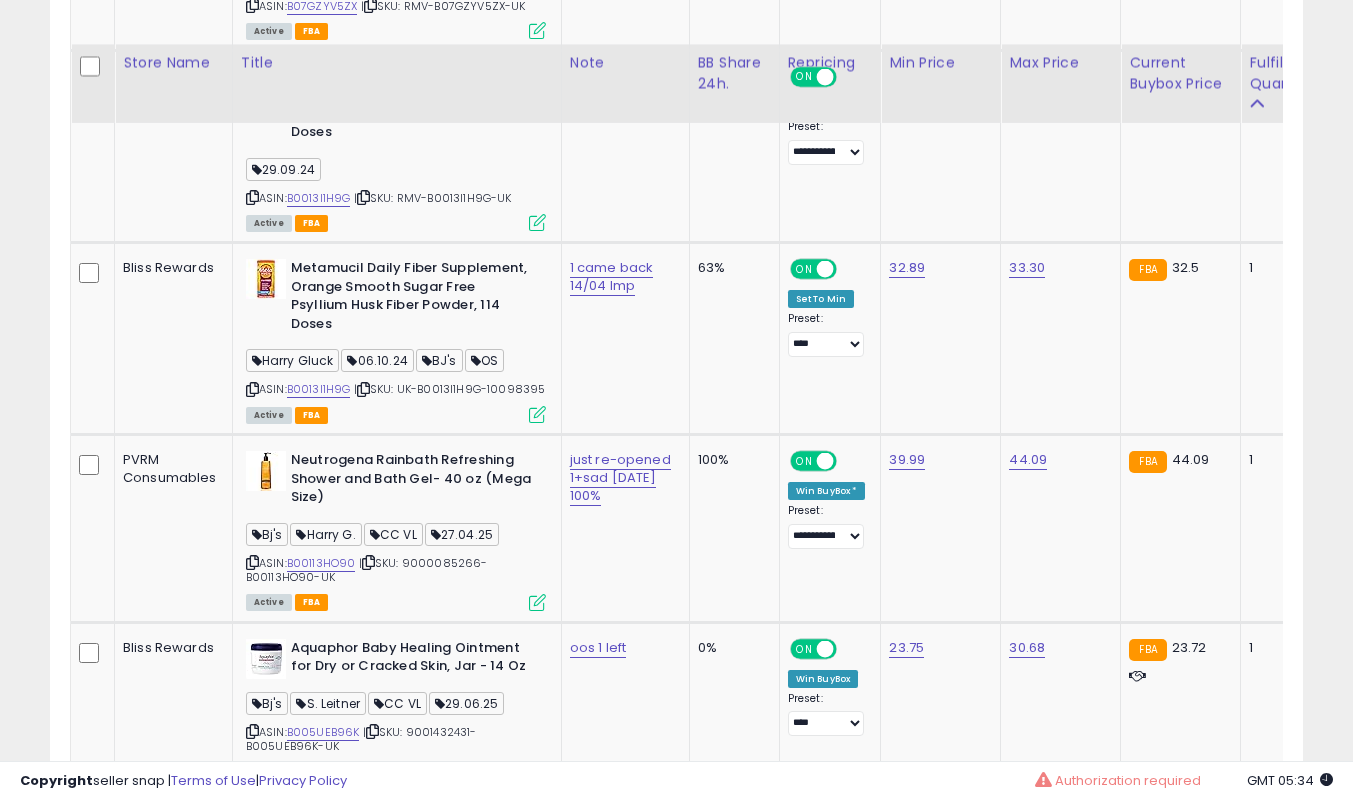 scroll, scrollTop: 2939, scrollLeft: 0, axis: vertical 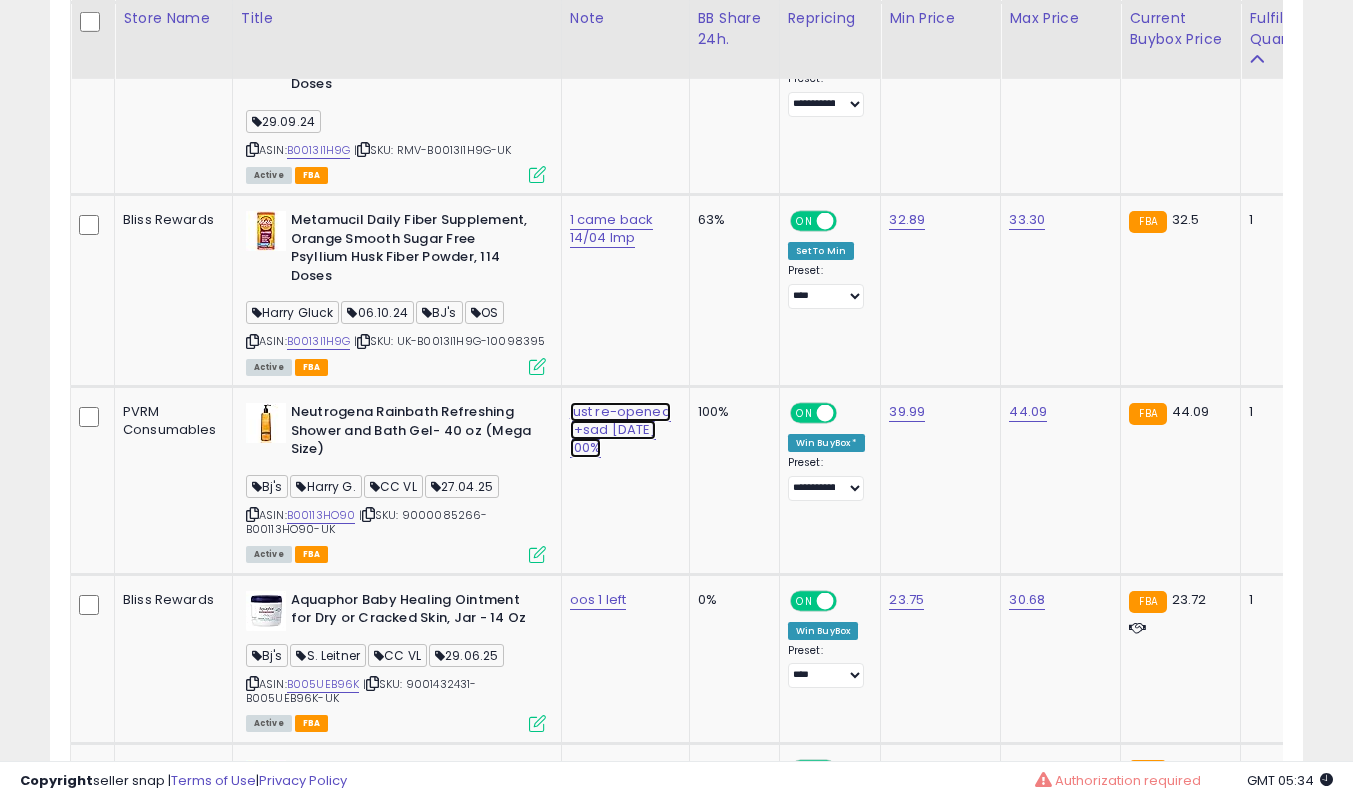 click on "just re-opened 1+sad [DATE] 100%" at bounding box center [620, -1756] 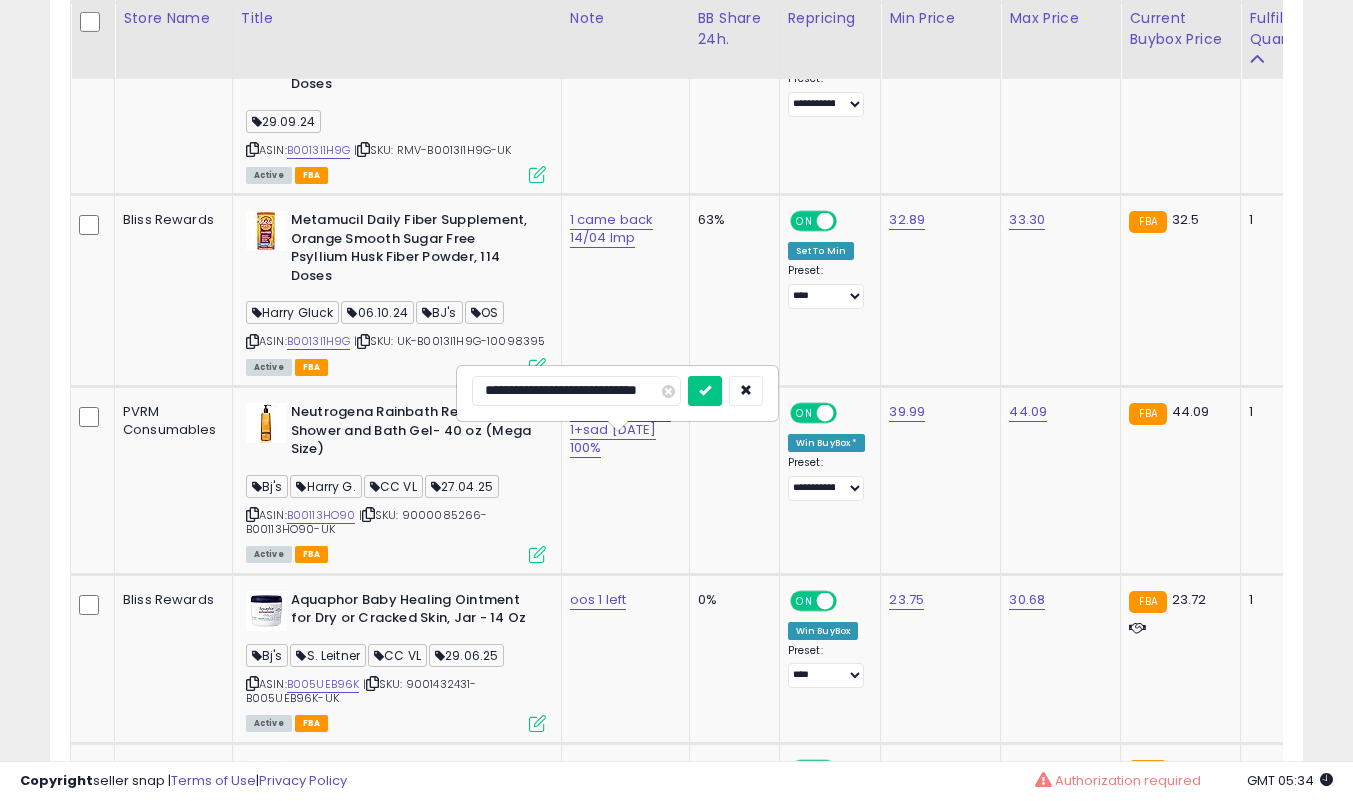 scroll, scrollTop: 0, scrollLeft: 31, axis: horizontal 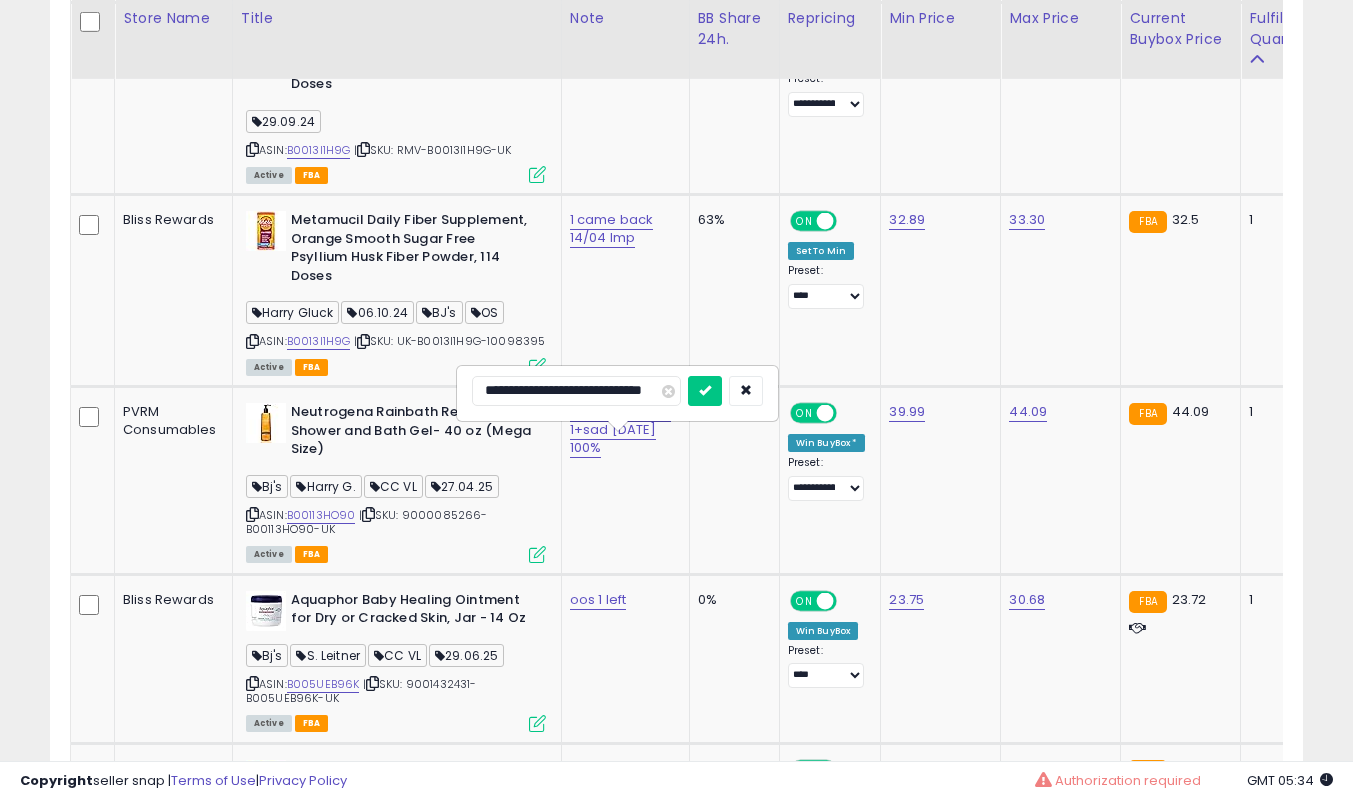 click at bounding box center (705, 391) 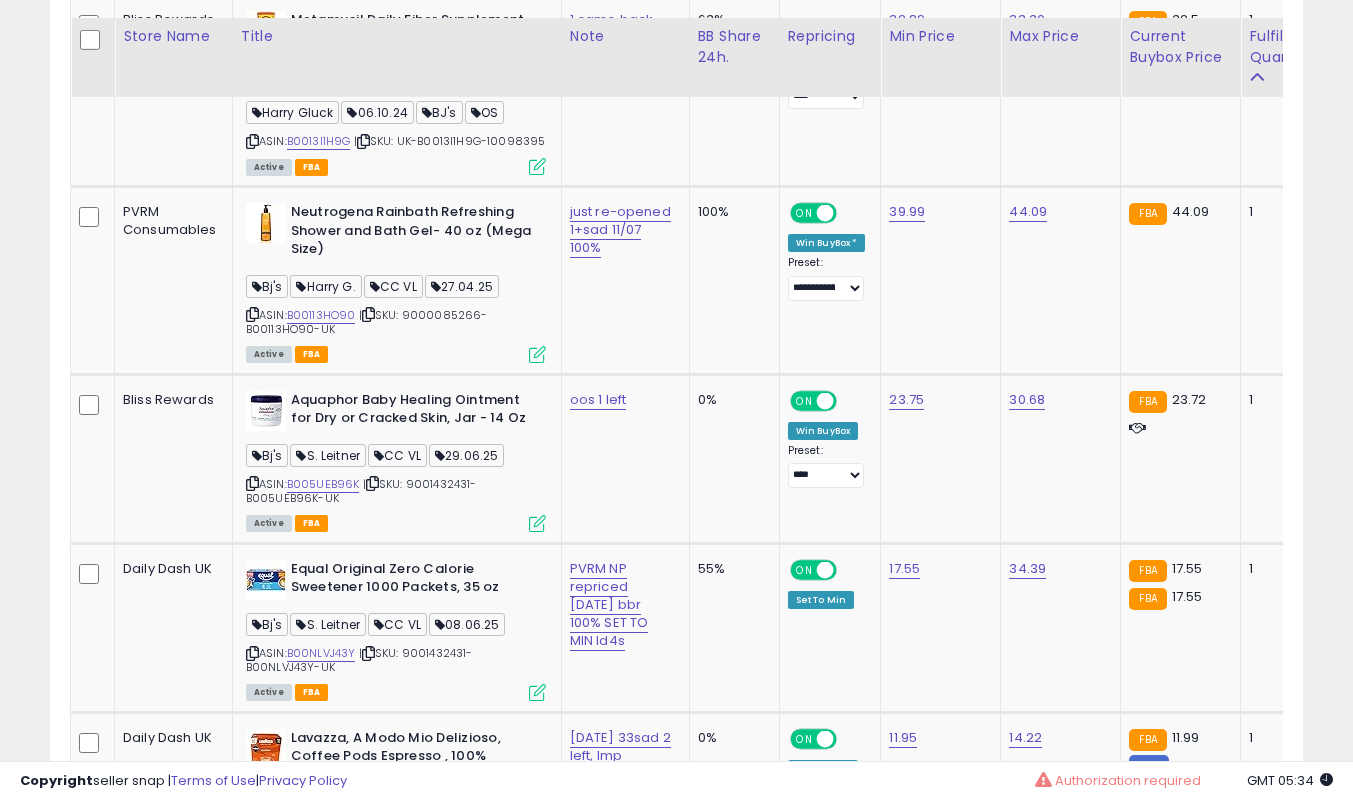 scroll, scrollTop: 3239, scrollLeft: 0, axis: vertical 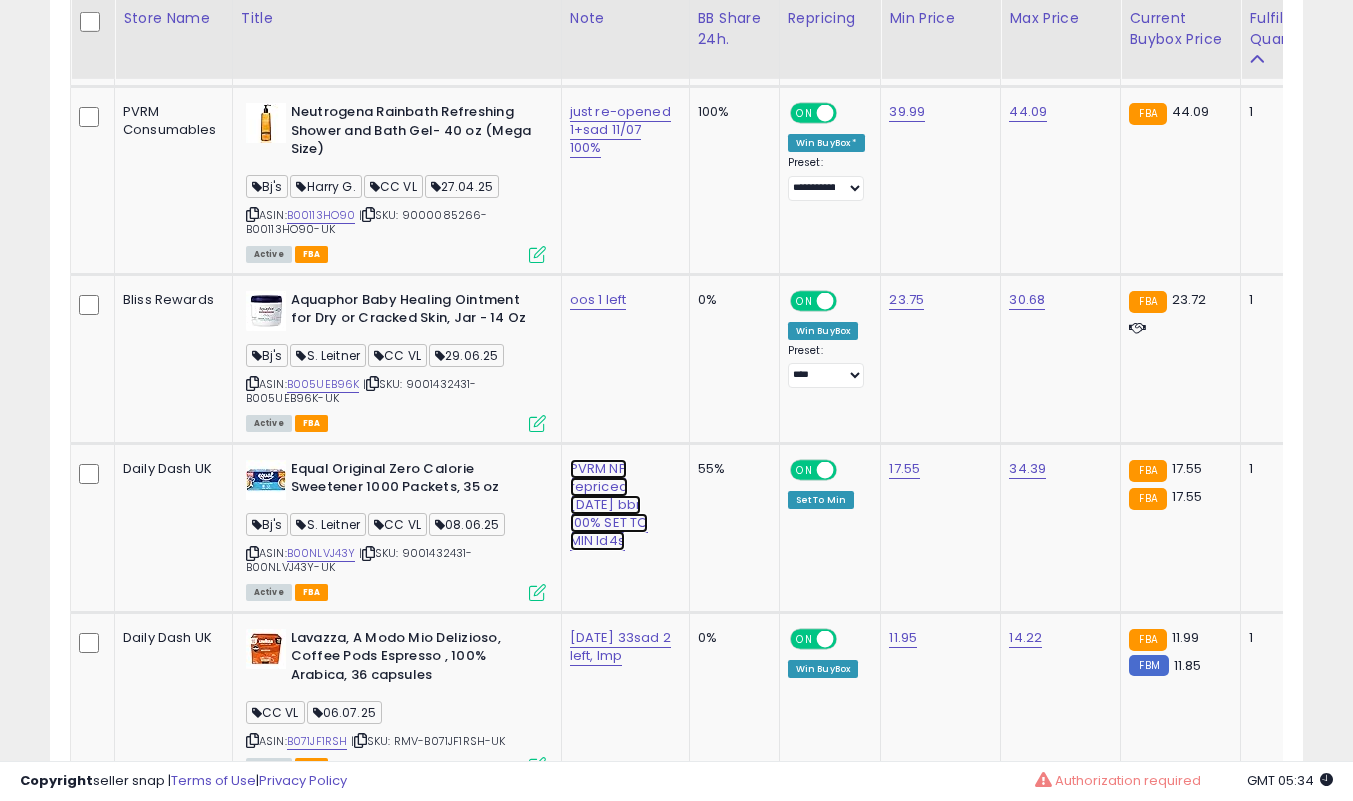 click on "PVRM NP repriced [DATE] bbr 100% SET TO MIN ld4s" at bounding box center [620, -2056] 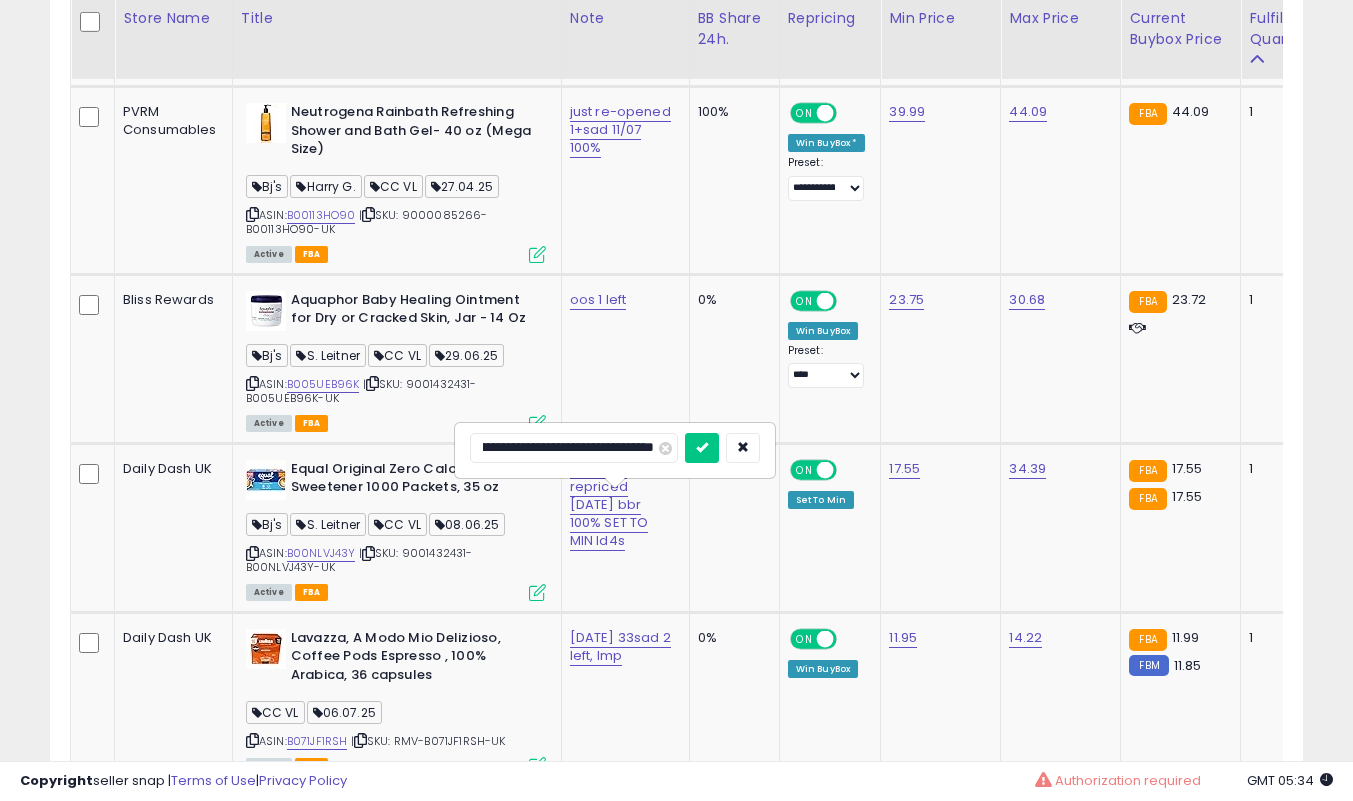 scroll, scrollTop: 0, scrollLeft: 89, axis: horizontal 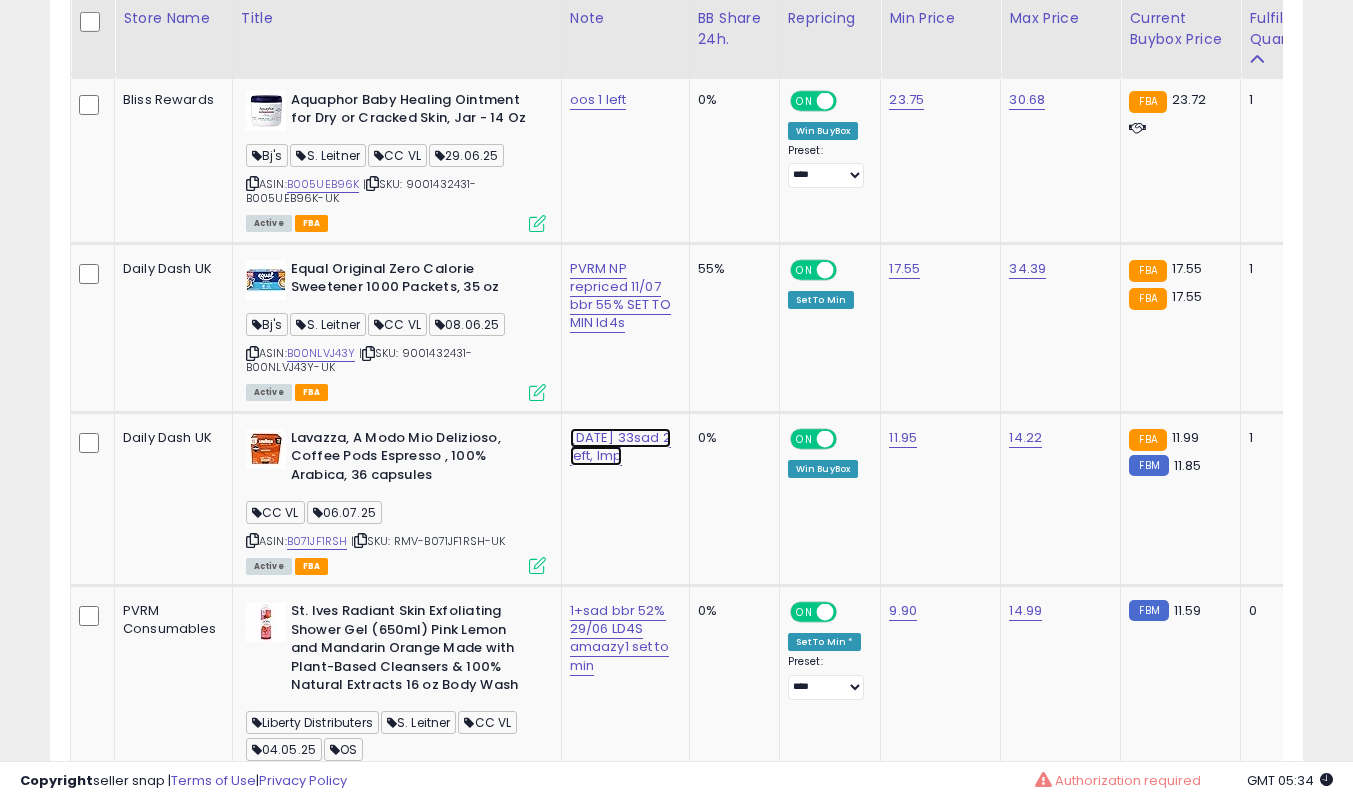 click on "[DATE] 33sad 2 left, lmp" at bounding box center (620, -2256) 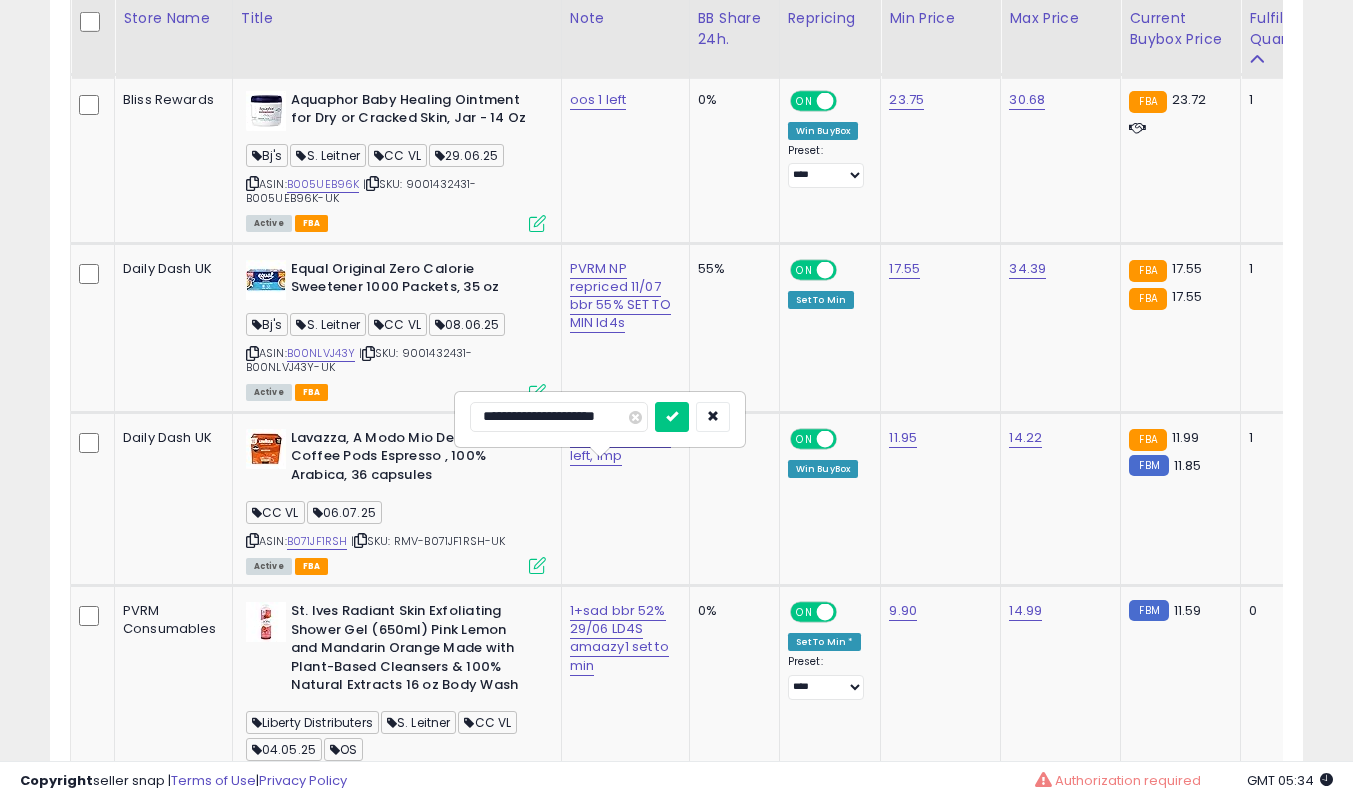 type on "**********" 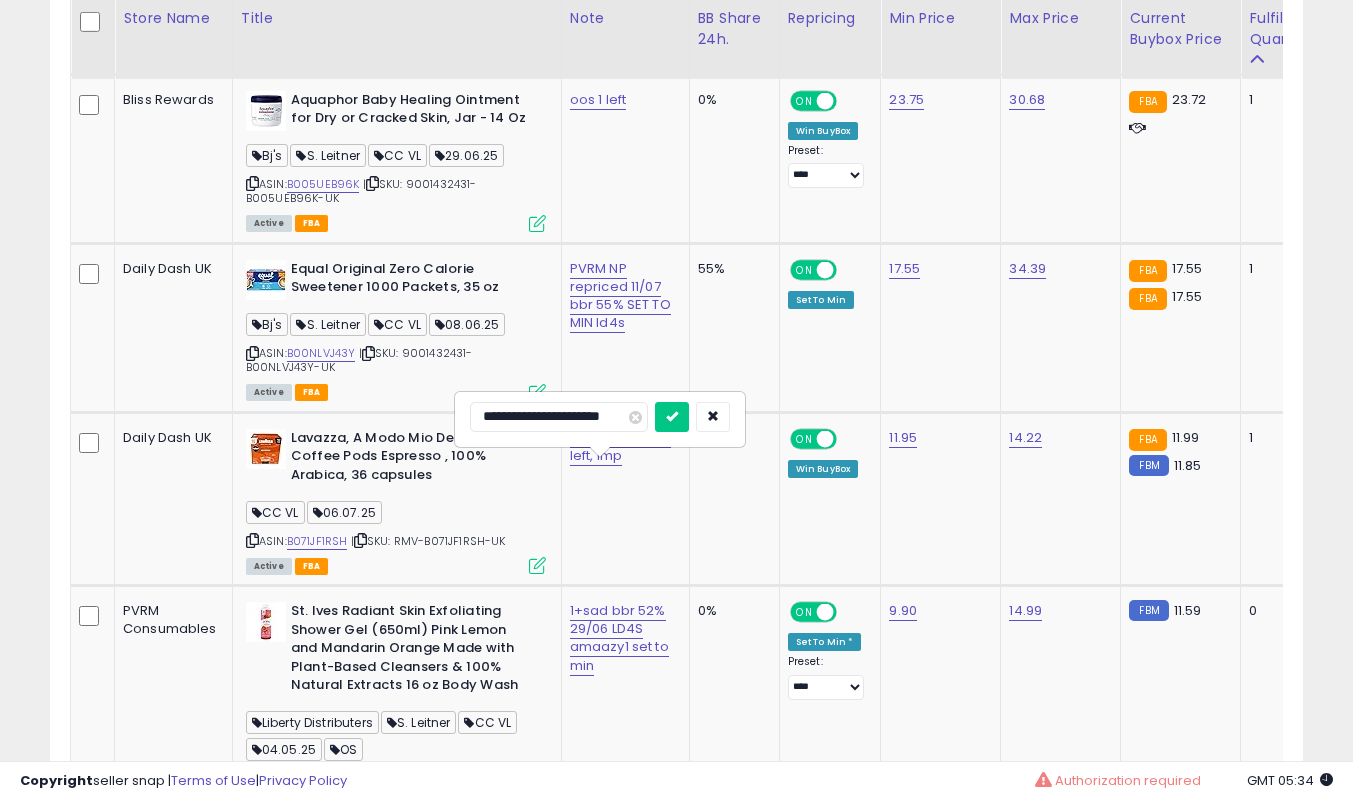 click at bounding box center [672, 417] 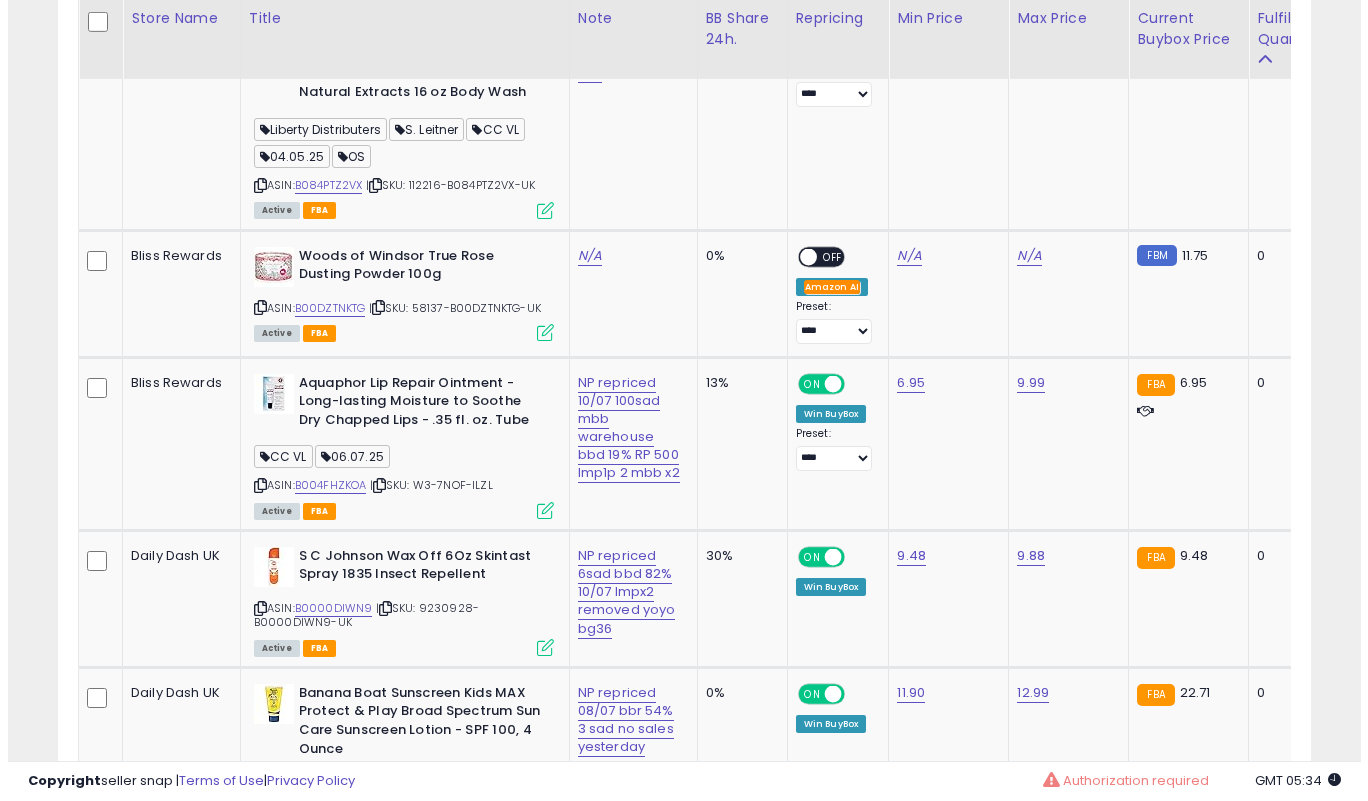 scroll, scrollTop: 4039, scrollLeft: 0, axis: vertical 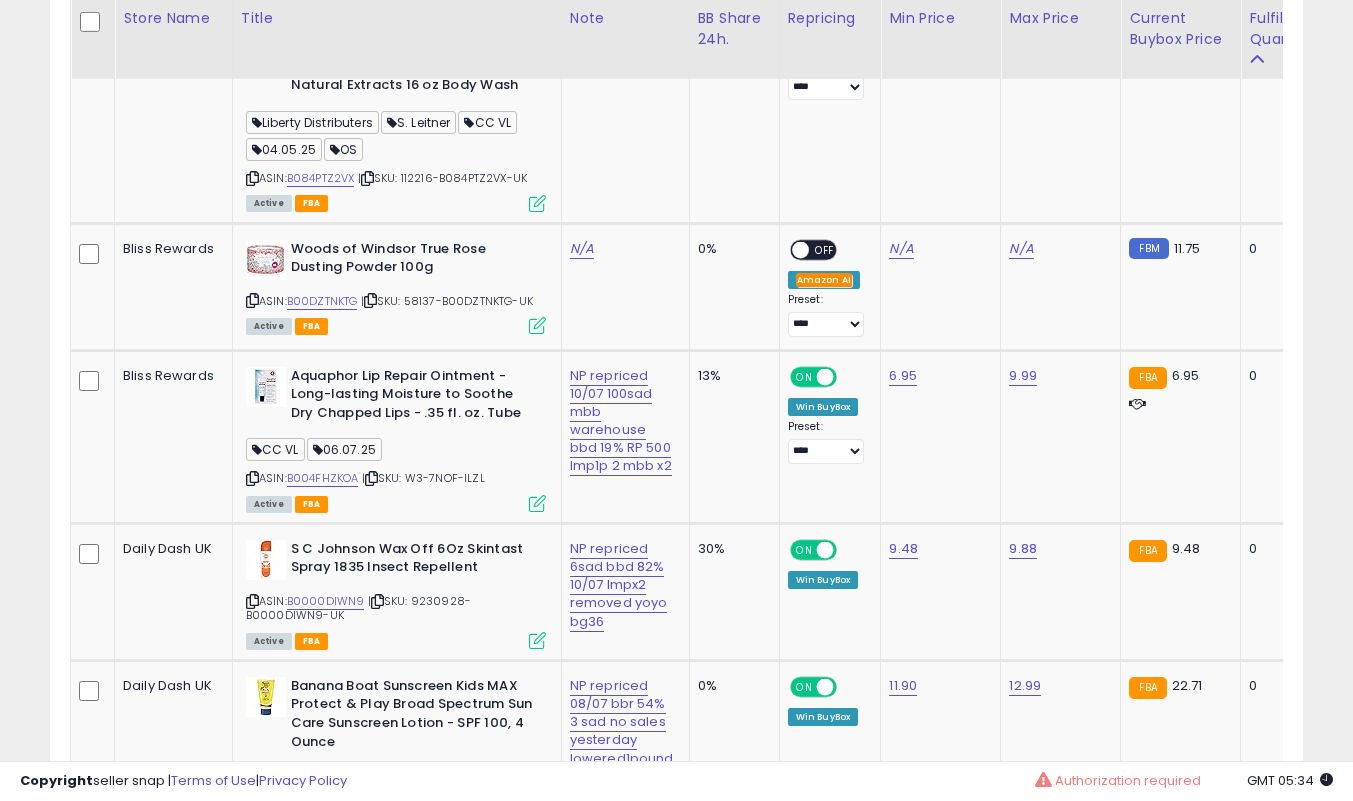 click at bounding box center (537, 325) 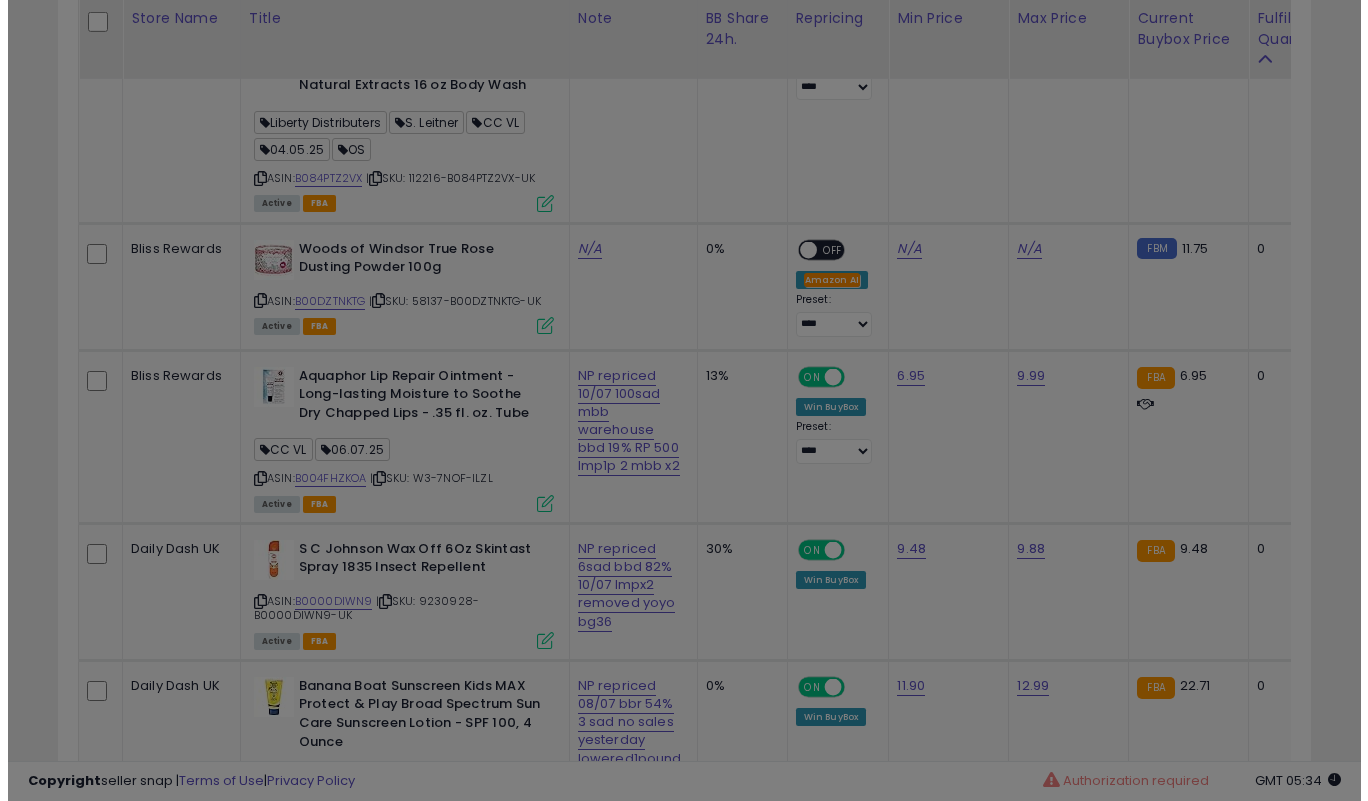 scroll, scrollTop: 999590, scrollLeft: 999266, axis: both 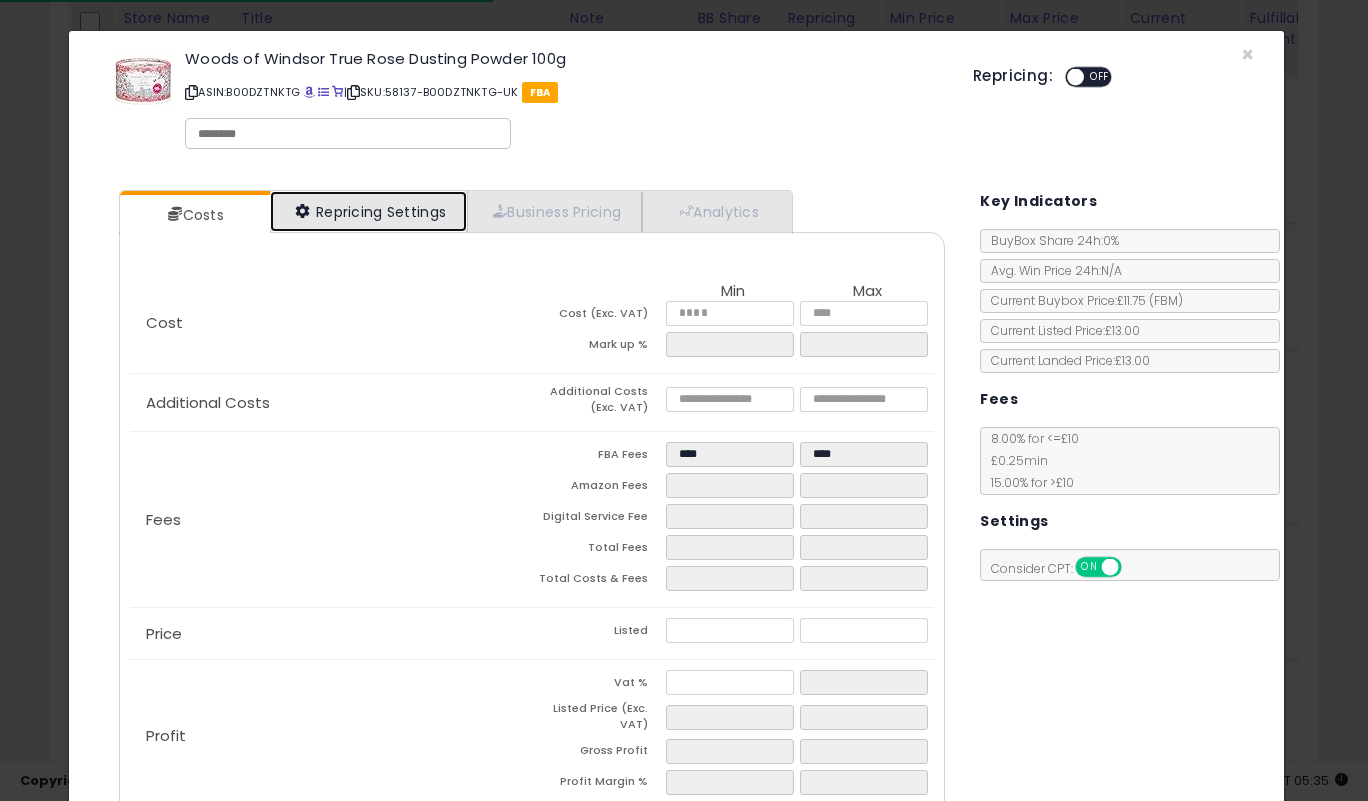 click on "Repricing Settings" at bounding box center [369, 211] 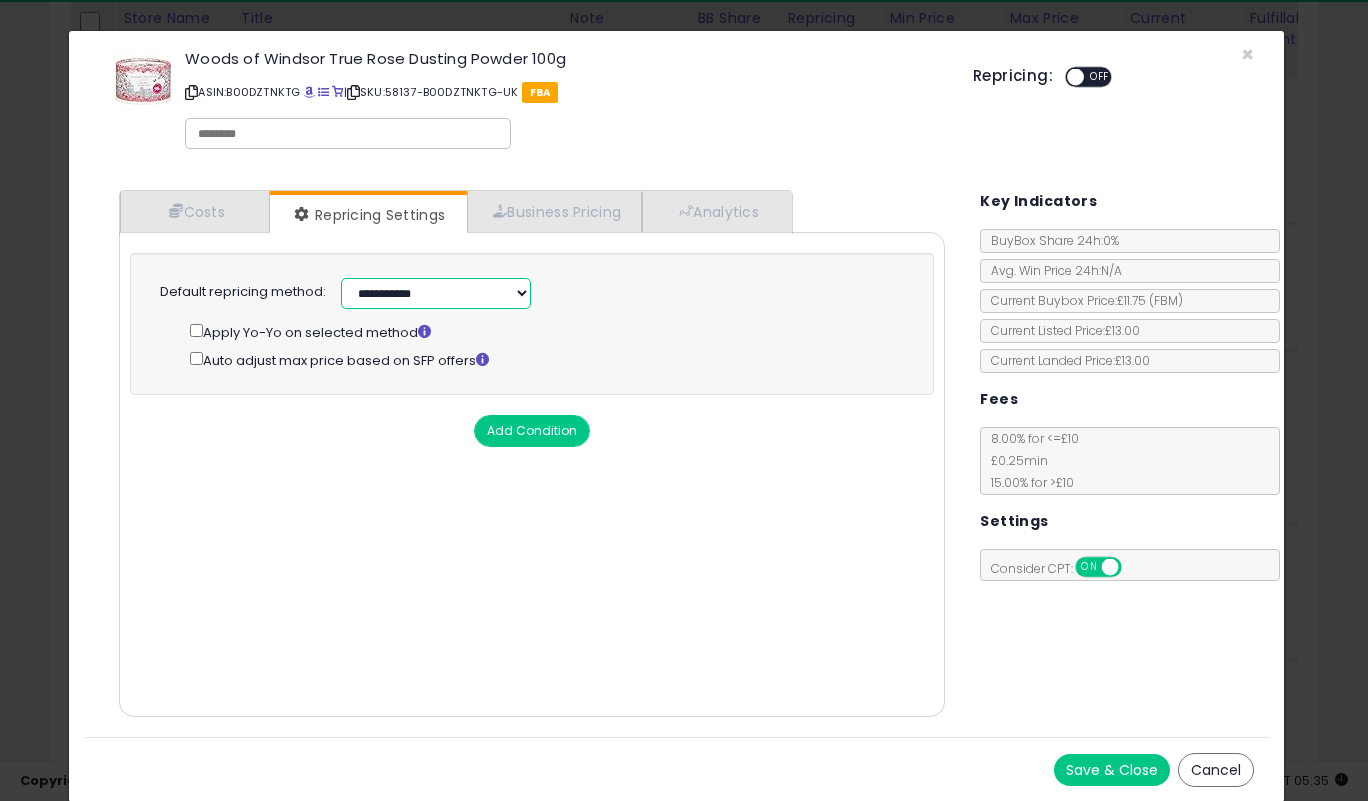 drag, startPoint x: 397, startPoint y: 292, endPoint x: 385, endPoint y: 307, distance: 19.209373 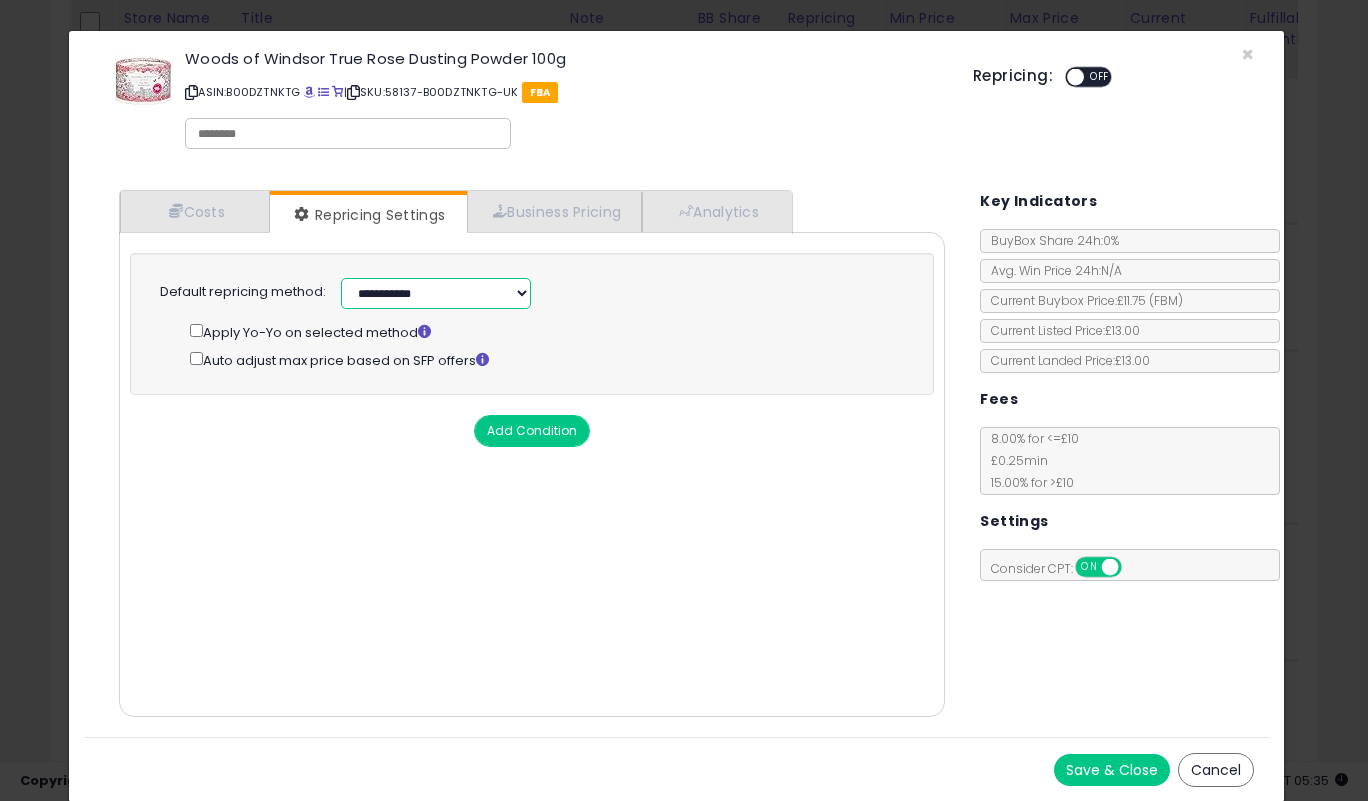 select on "******" 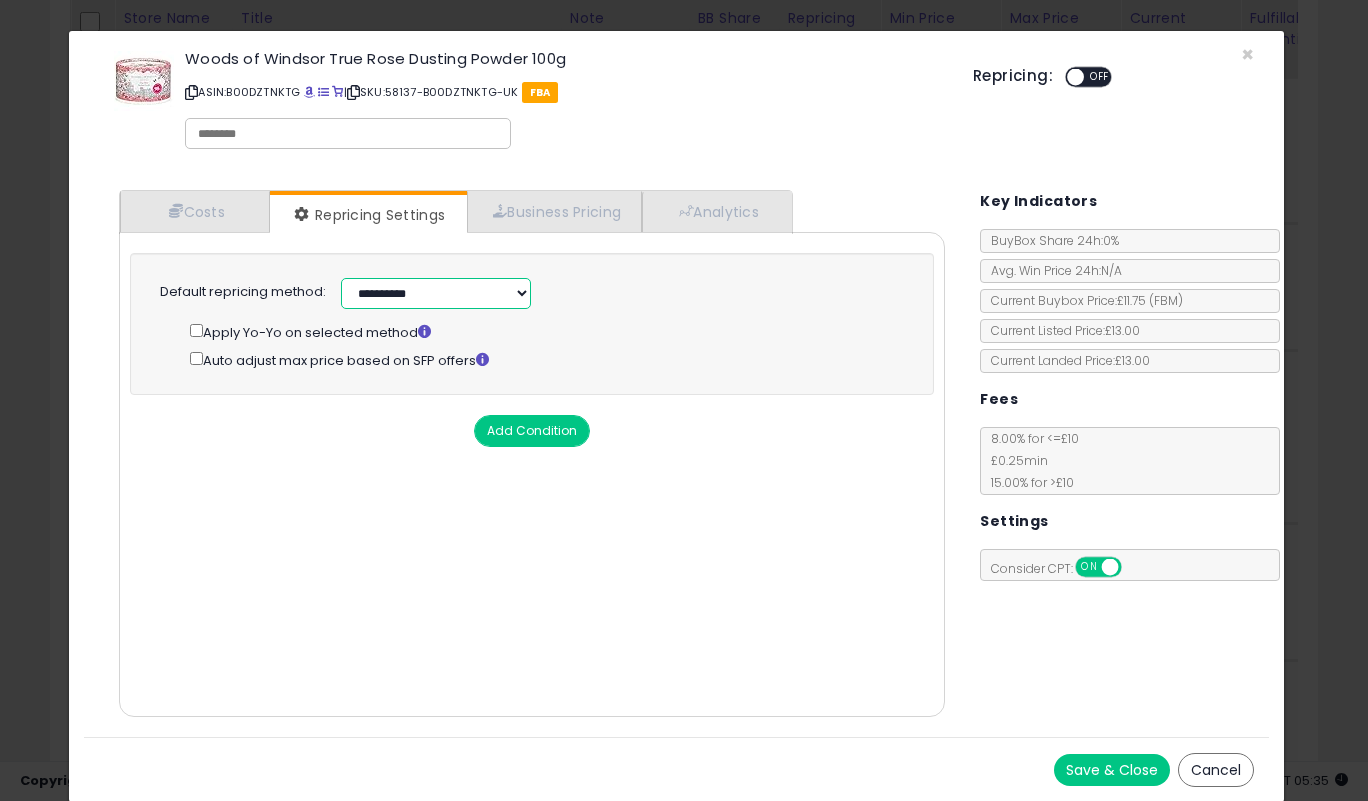 click on "**********" at bounding box center [436, 293] 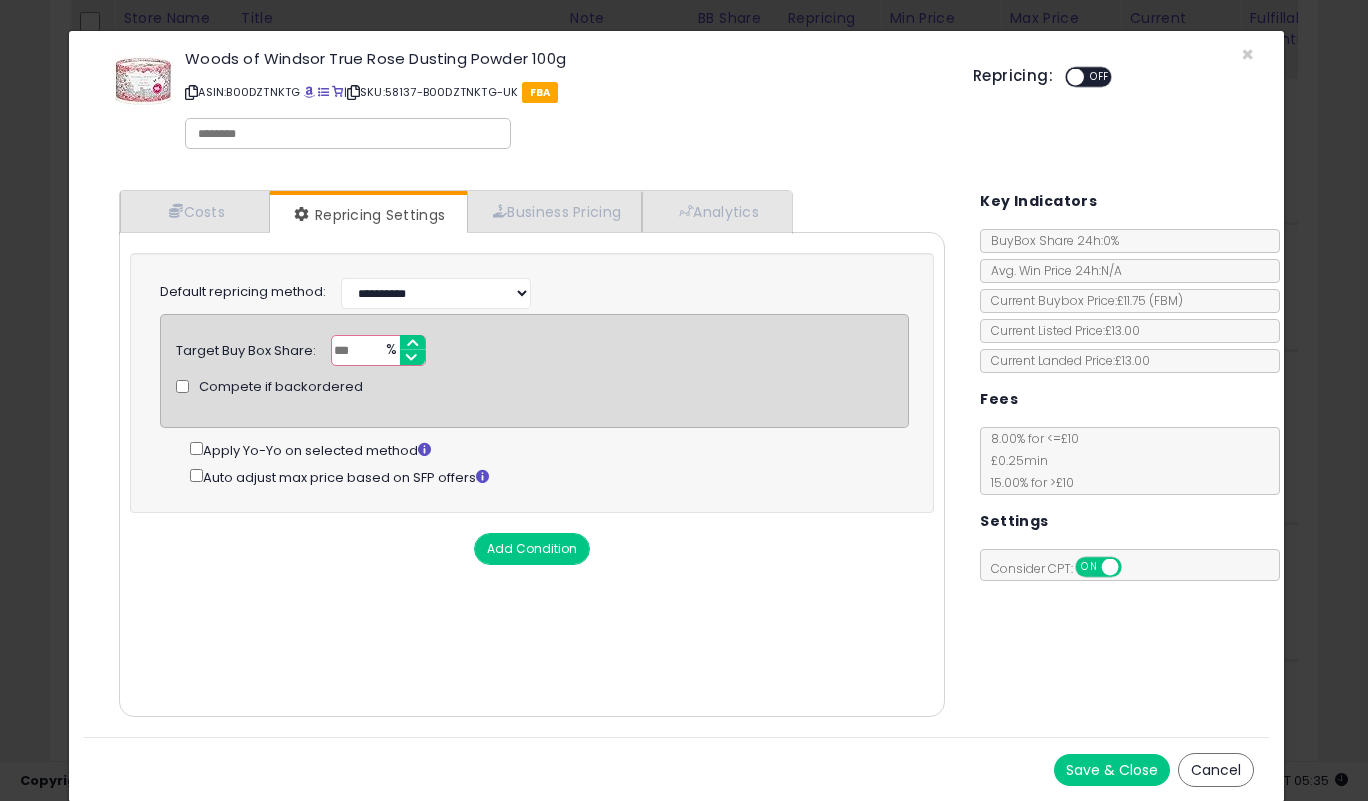 click on "***" at bounding box center (378, 350) 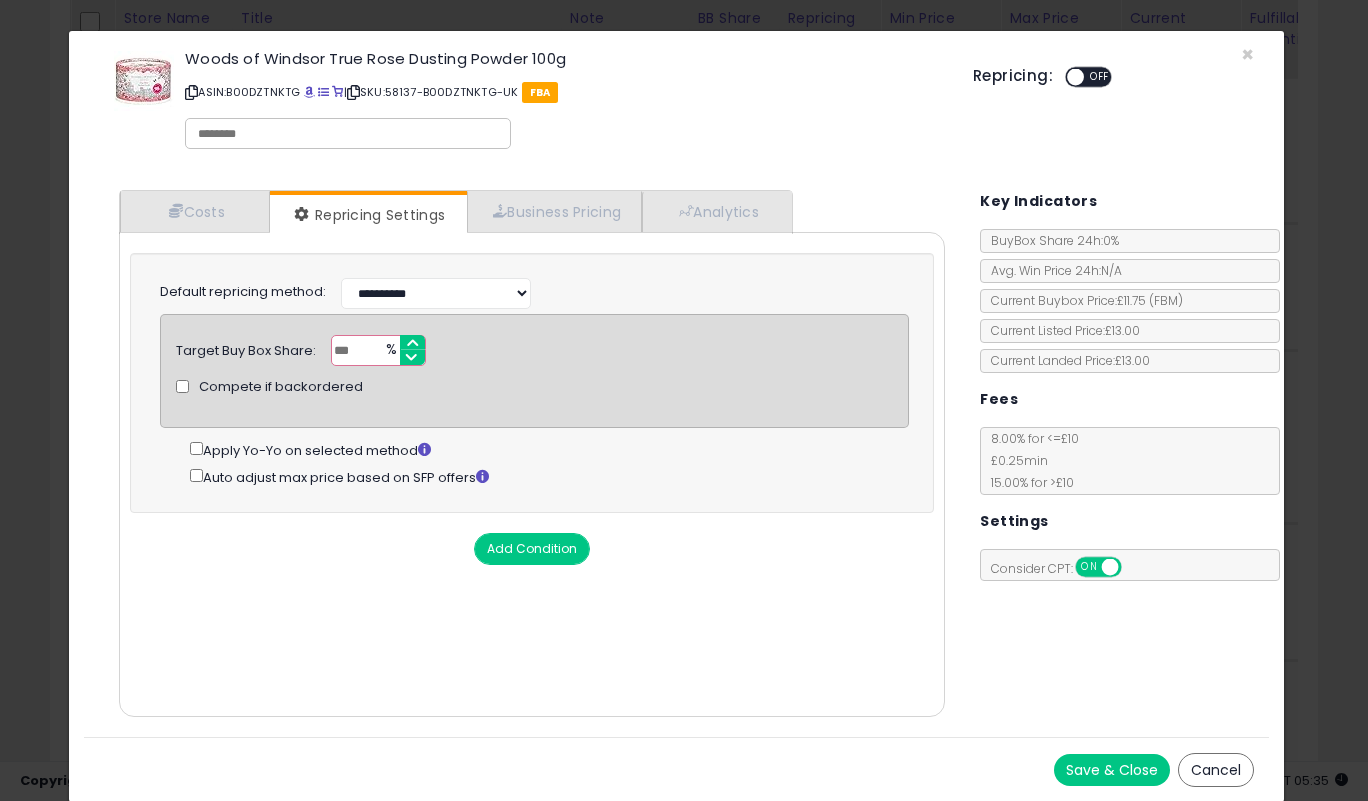 type on "**" 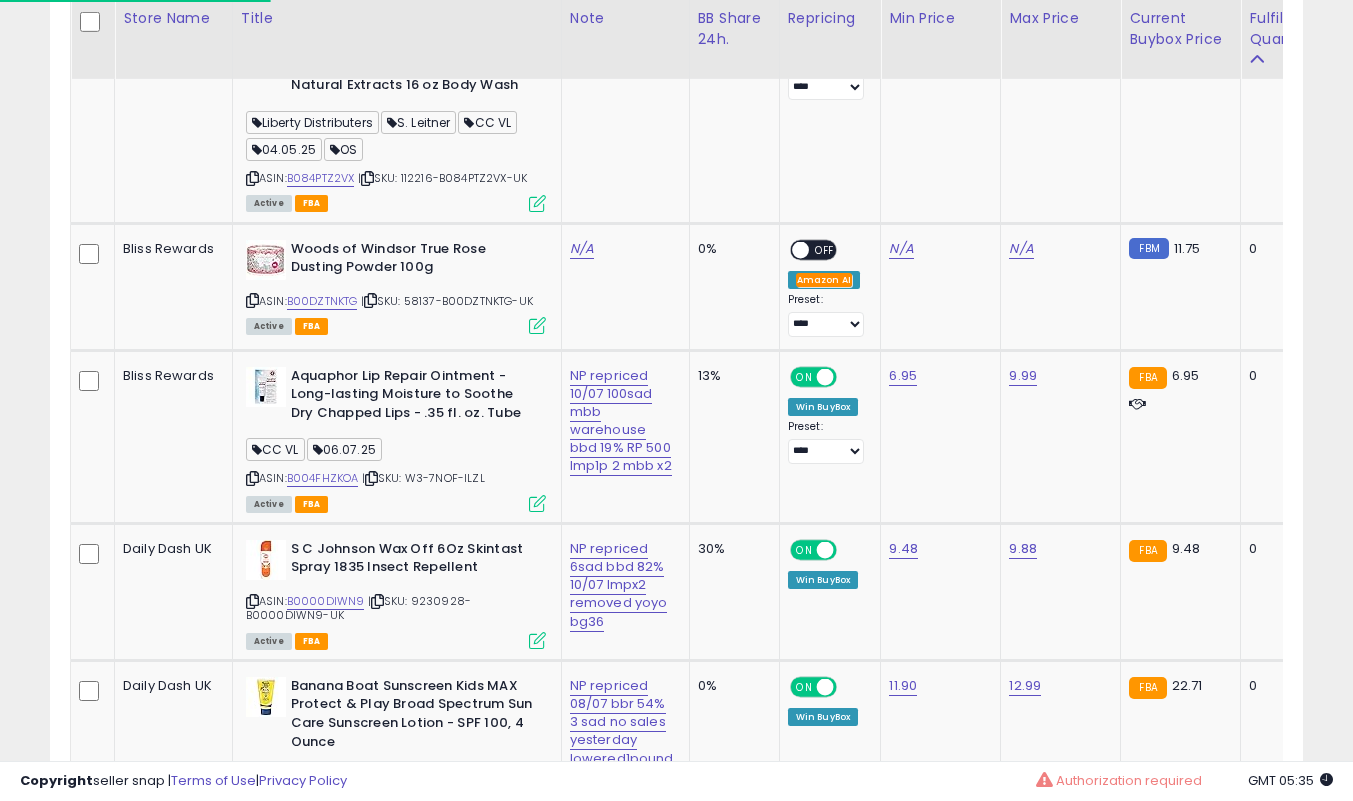 scroll, scrollTop: 4099, scrollLeft: 0, axis: vertical 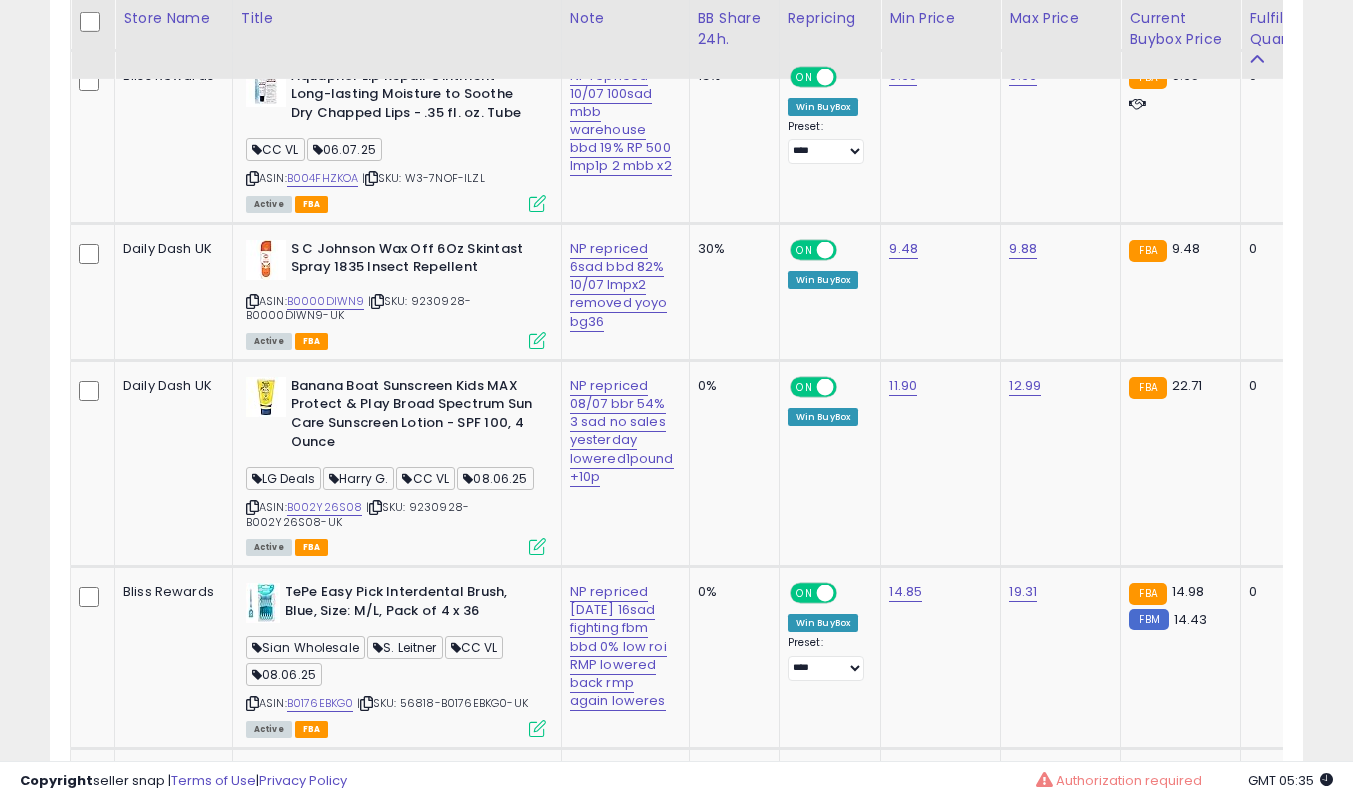 click at bounding box center [252, 178] 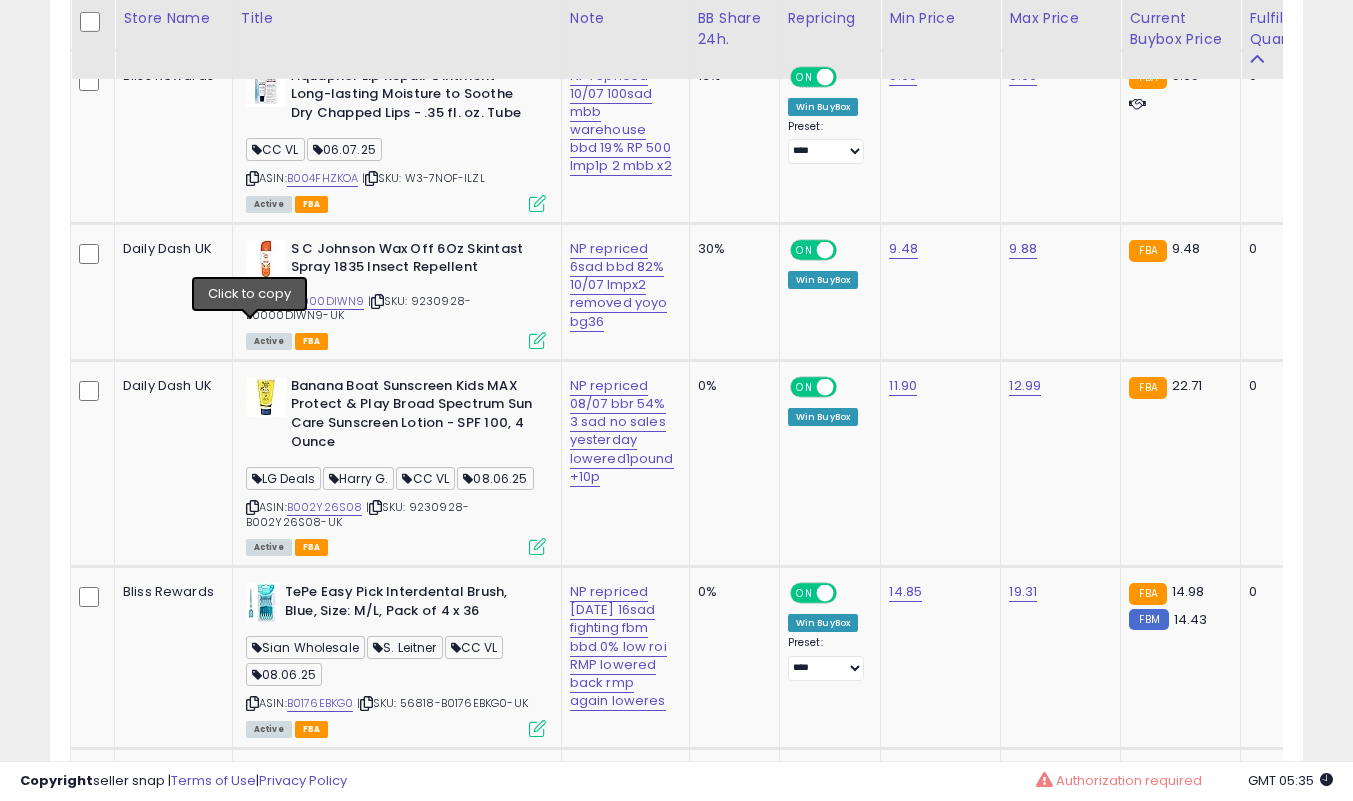 click at bounding box center [252, 301] 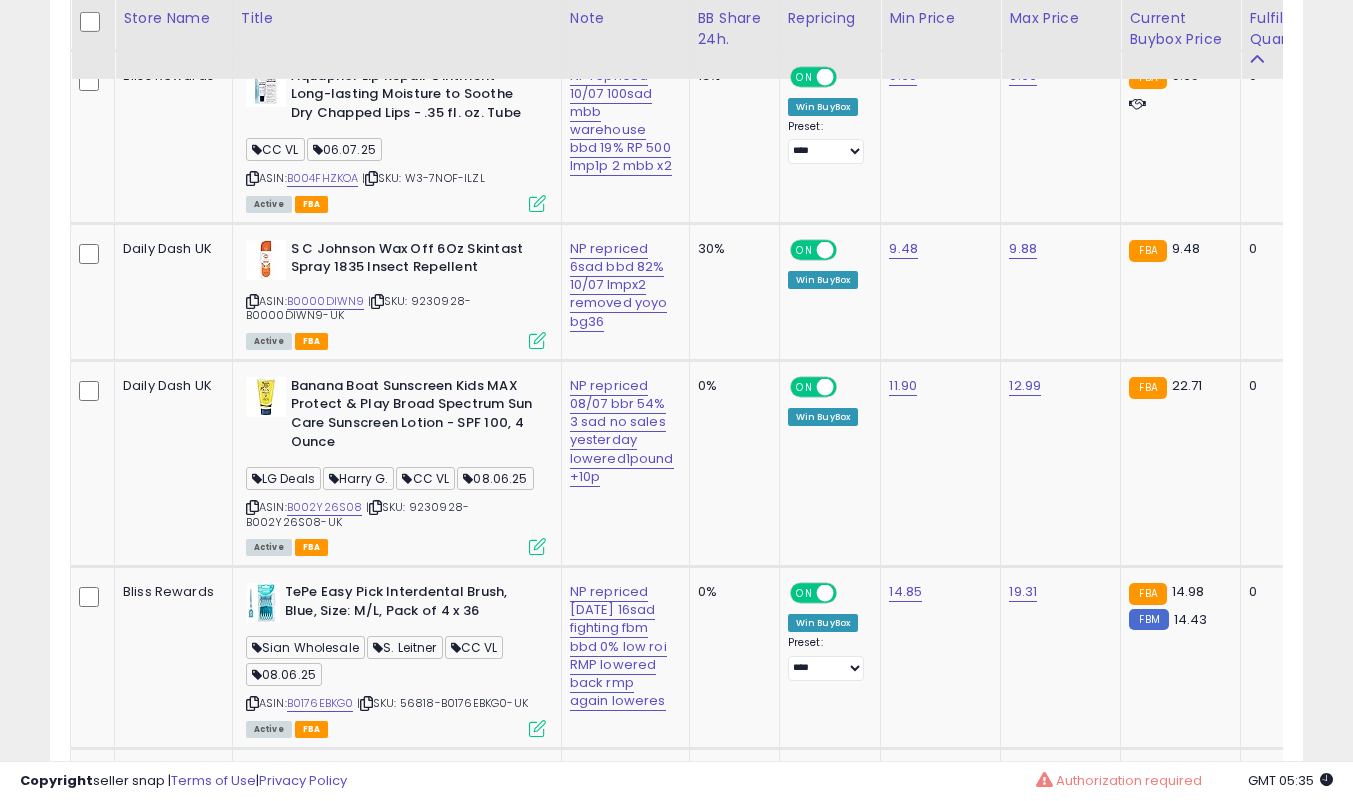 click on "**********" at bounding box center (676, -1214) 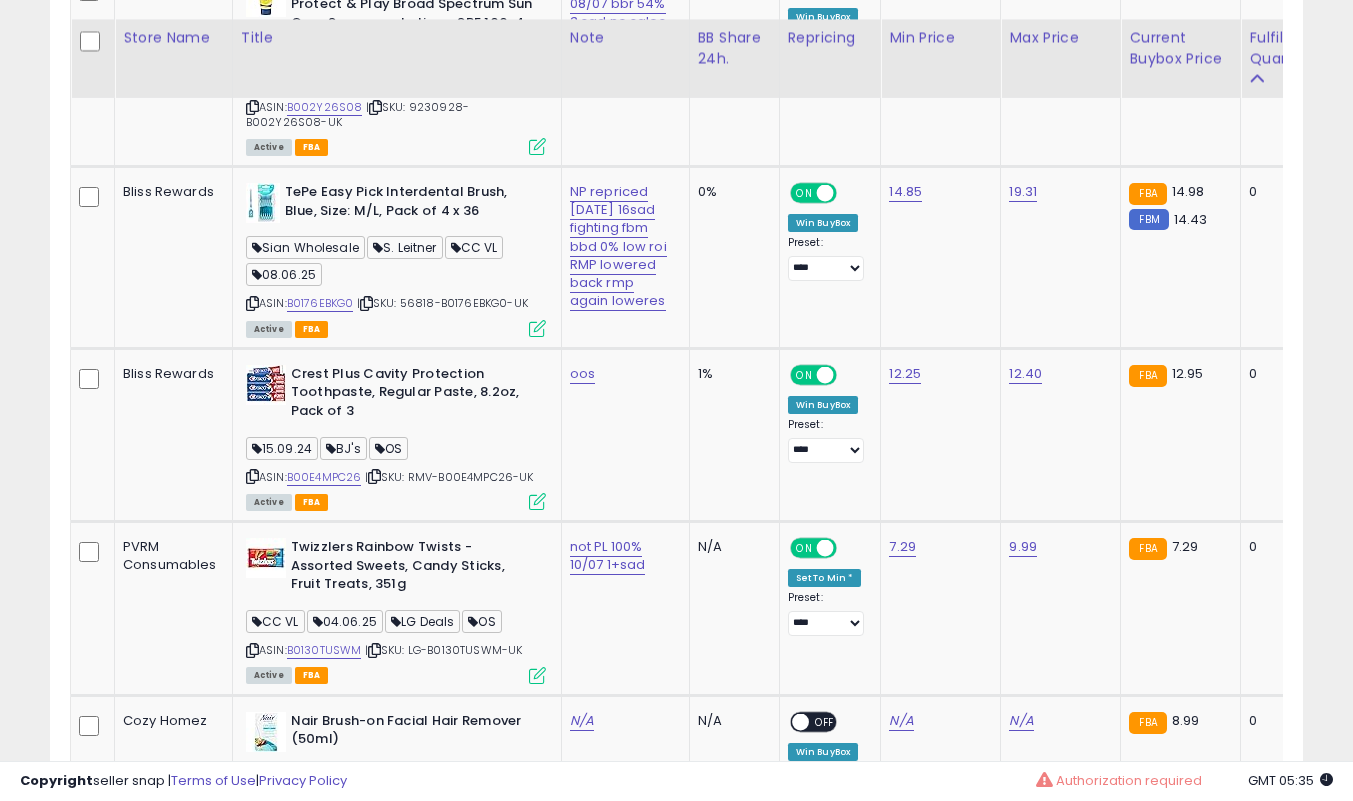 scroll, scrollTop: 4939, scrollLeft: 0, axis: vertical 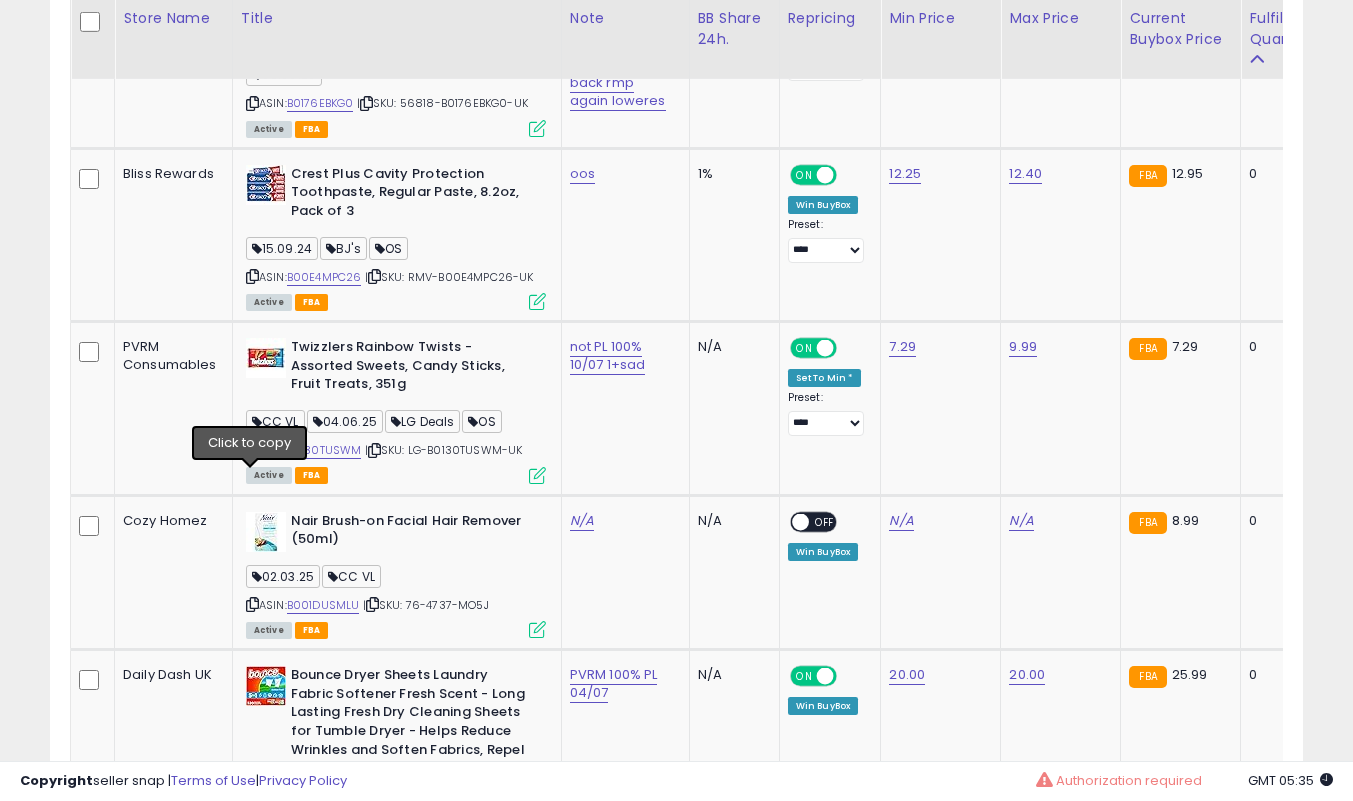 click at bounding box center [252, 450] 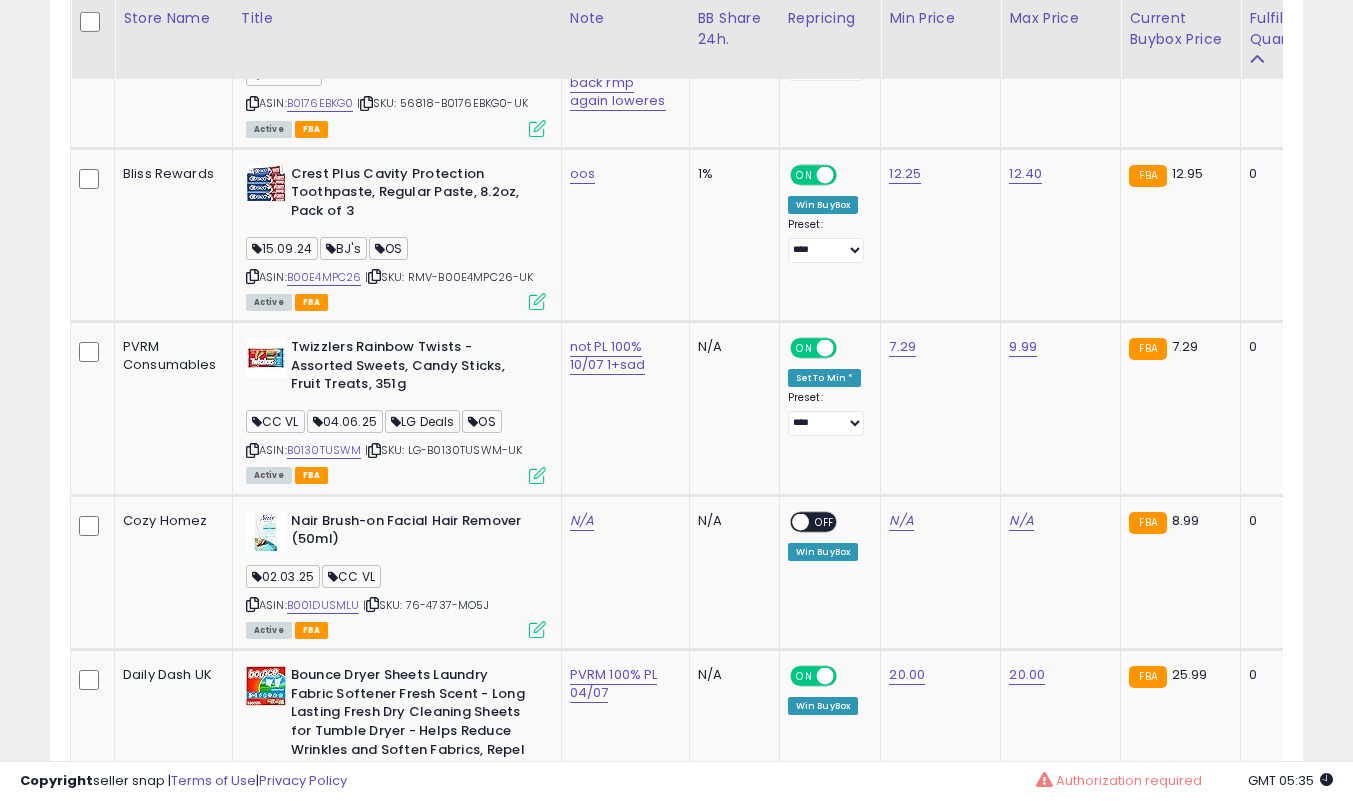 click on "**********" at bounding box center (676, -1814) 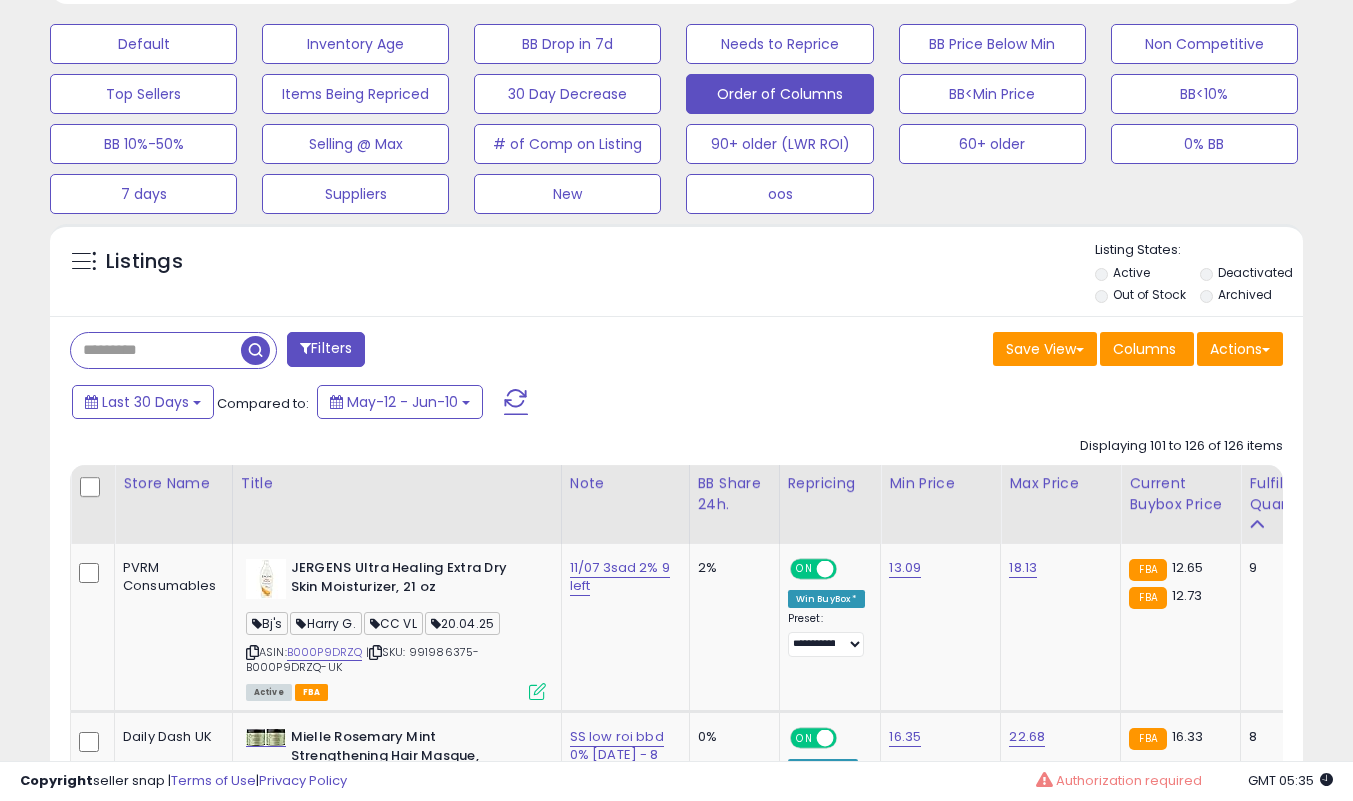 scroll, scrollTop: 610, scrollLeft: 0, axis: vertical 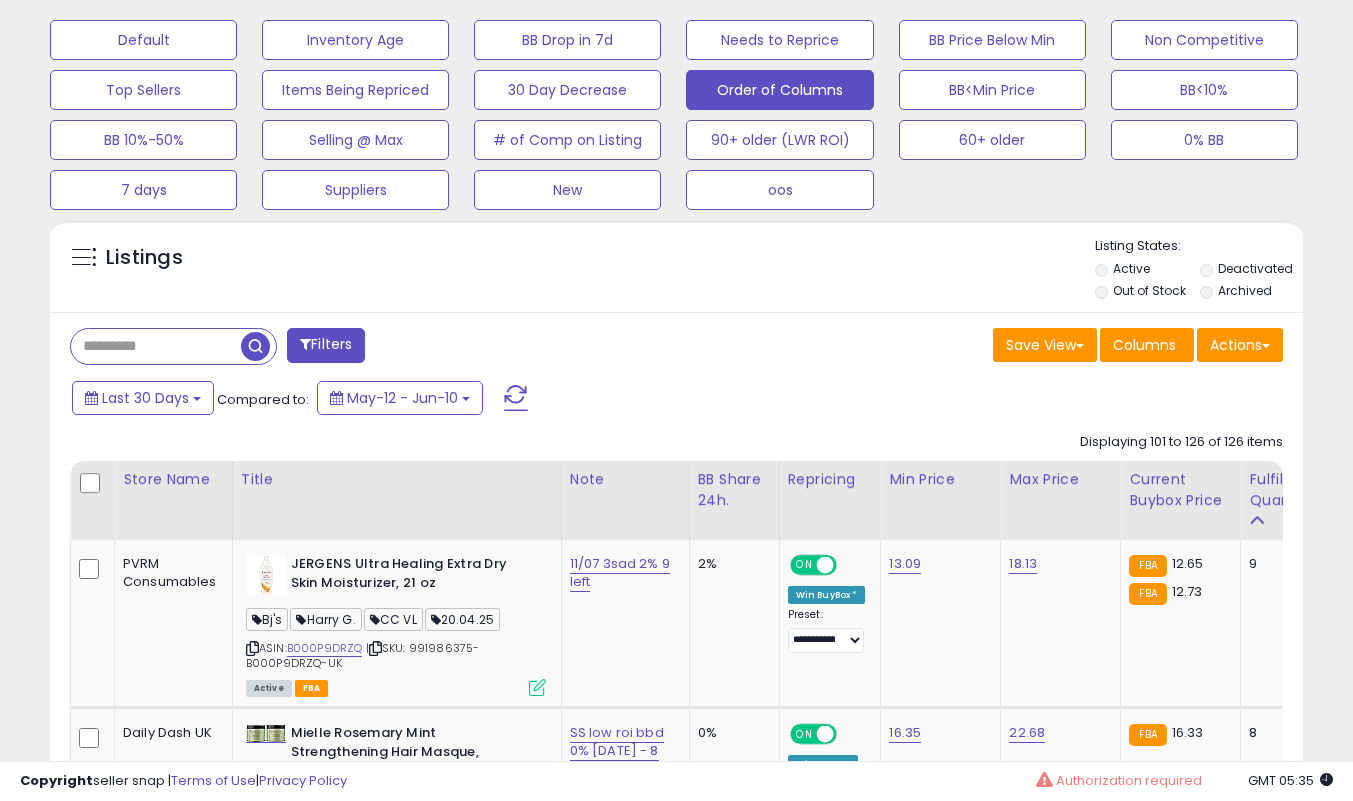 click at bounding box center (156, 346) 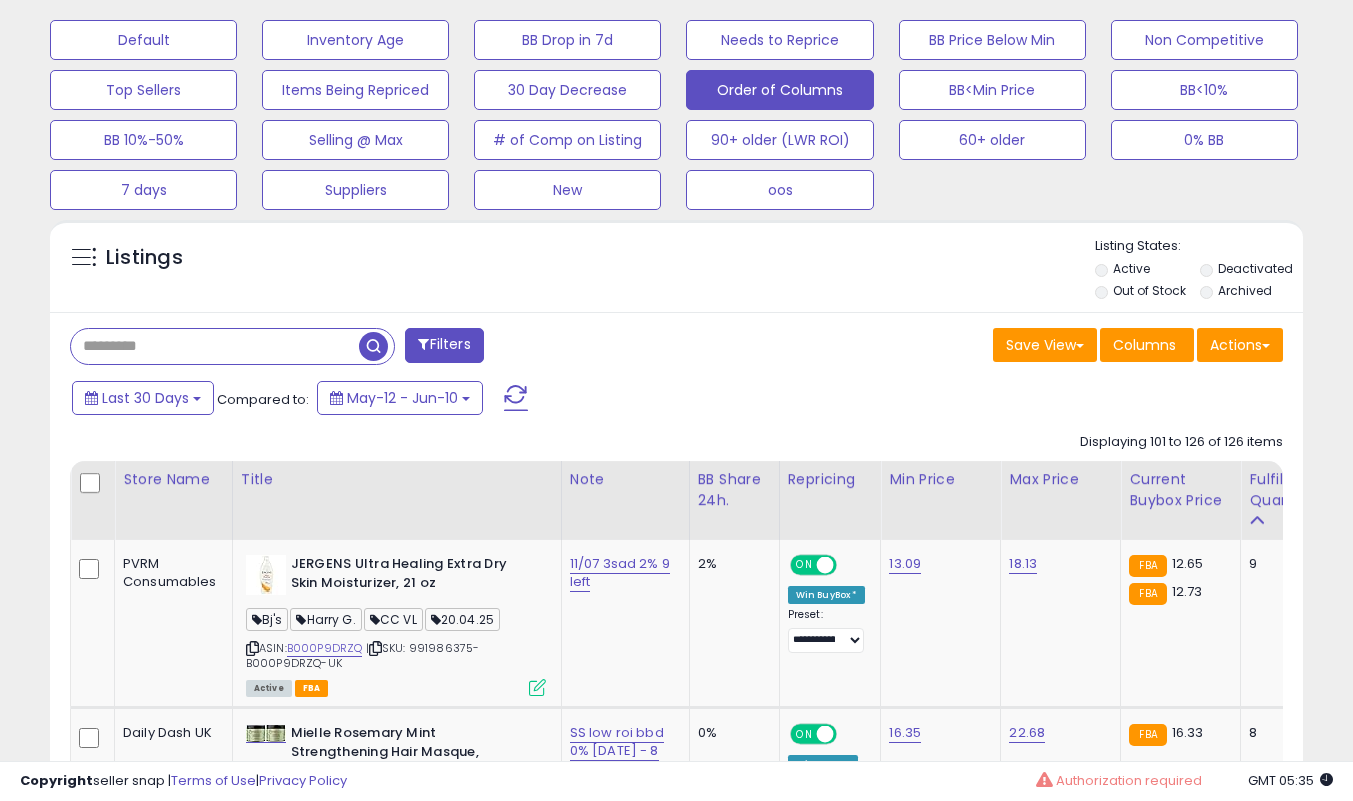 paste on "**********" 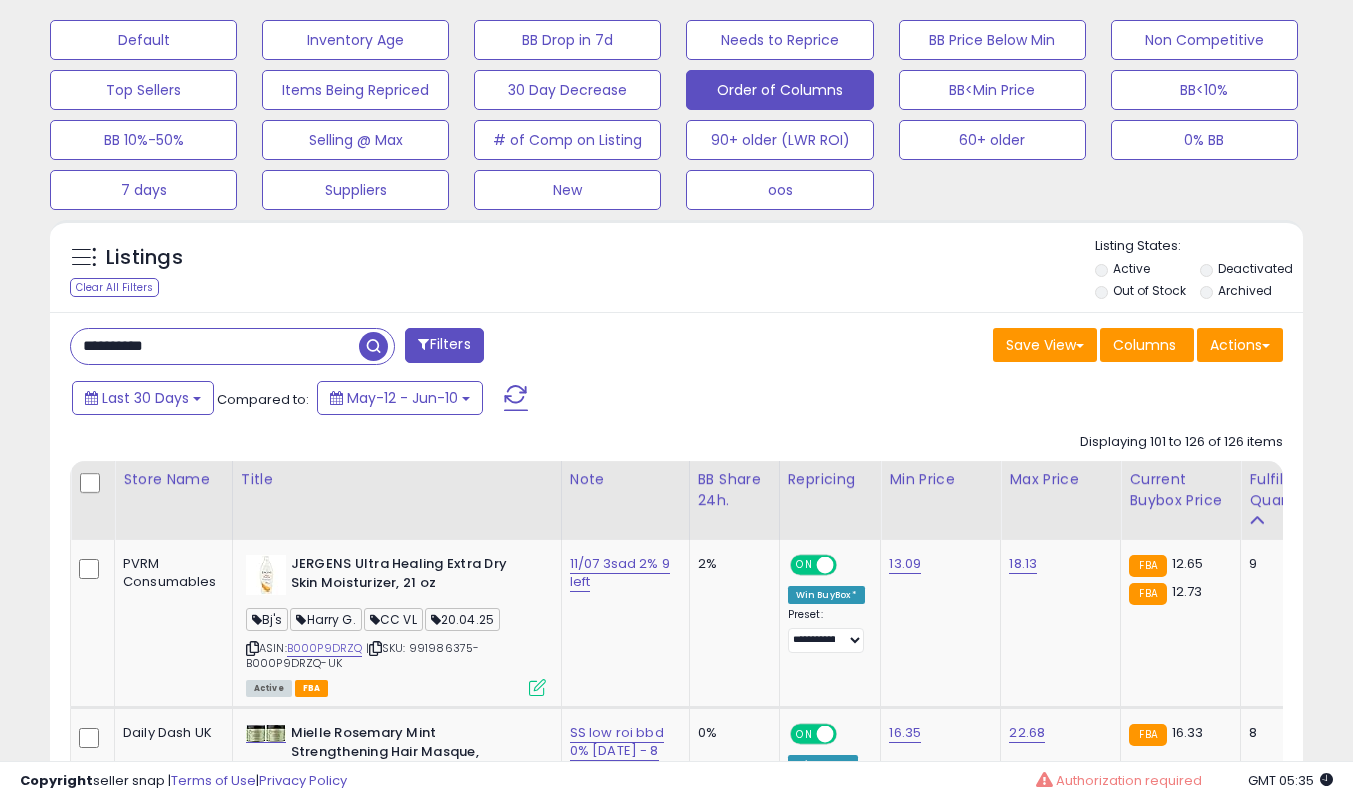 type on "**********" 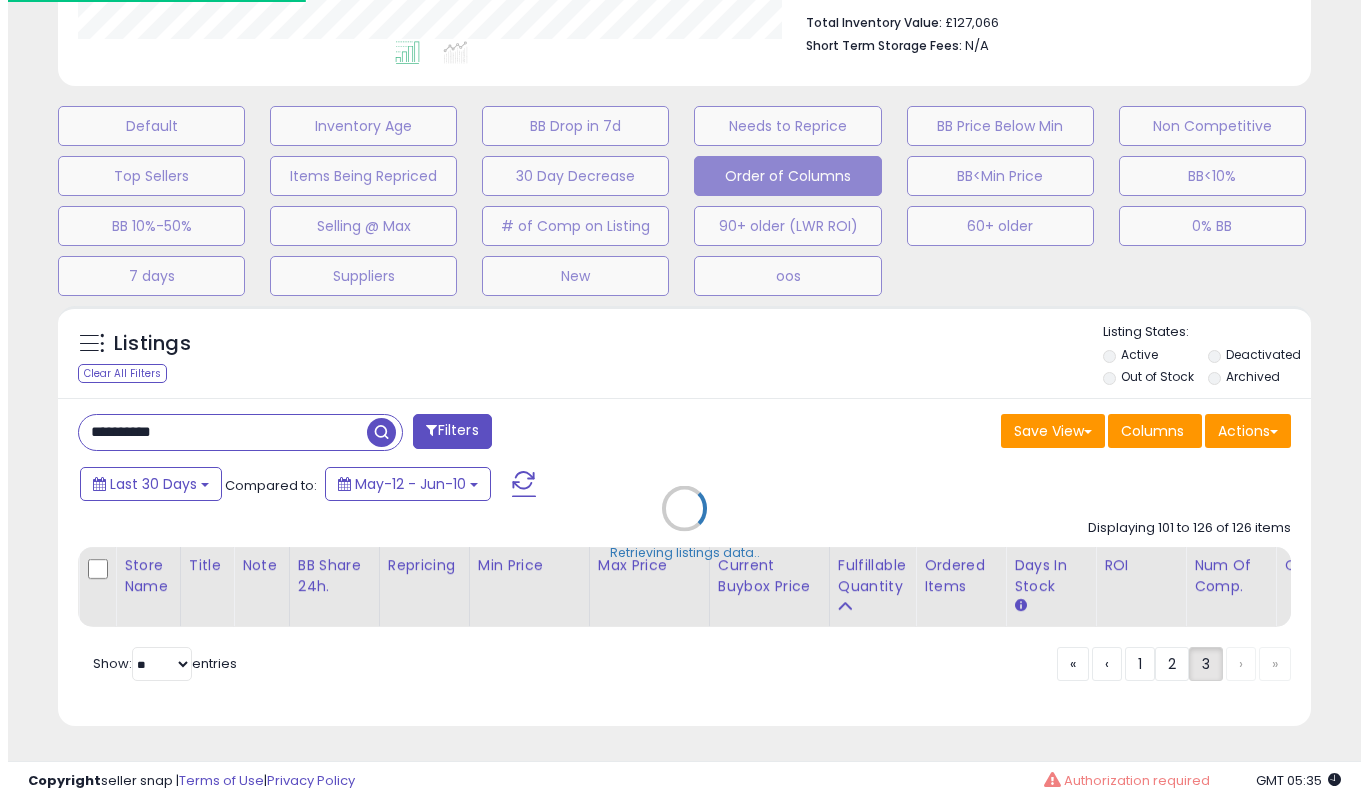 scroll, scrollTop: 539, scrollLeft: 0, axis: vertical 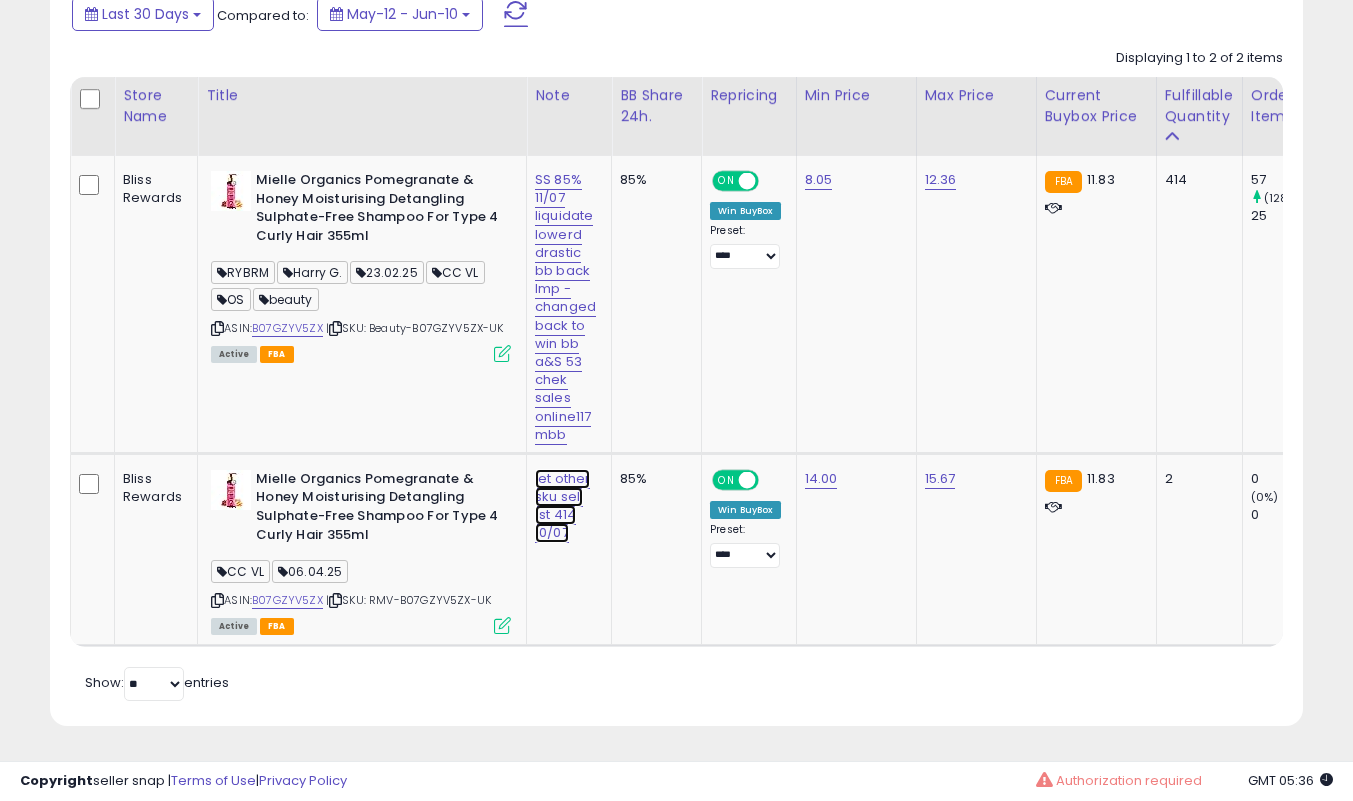click on "let other sku sell 1st 414 10/07" at bounding box center (565, 307) 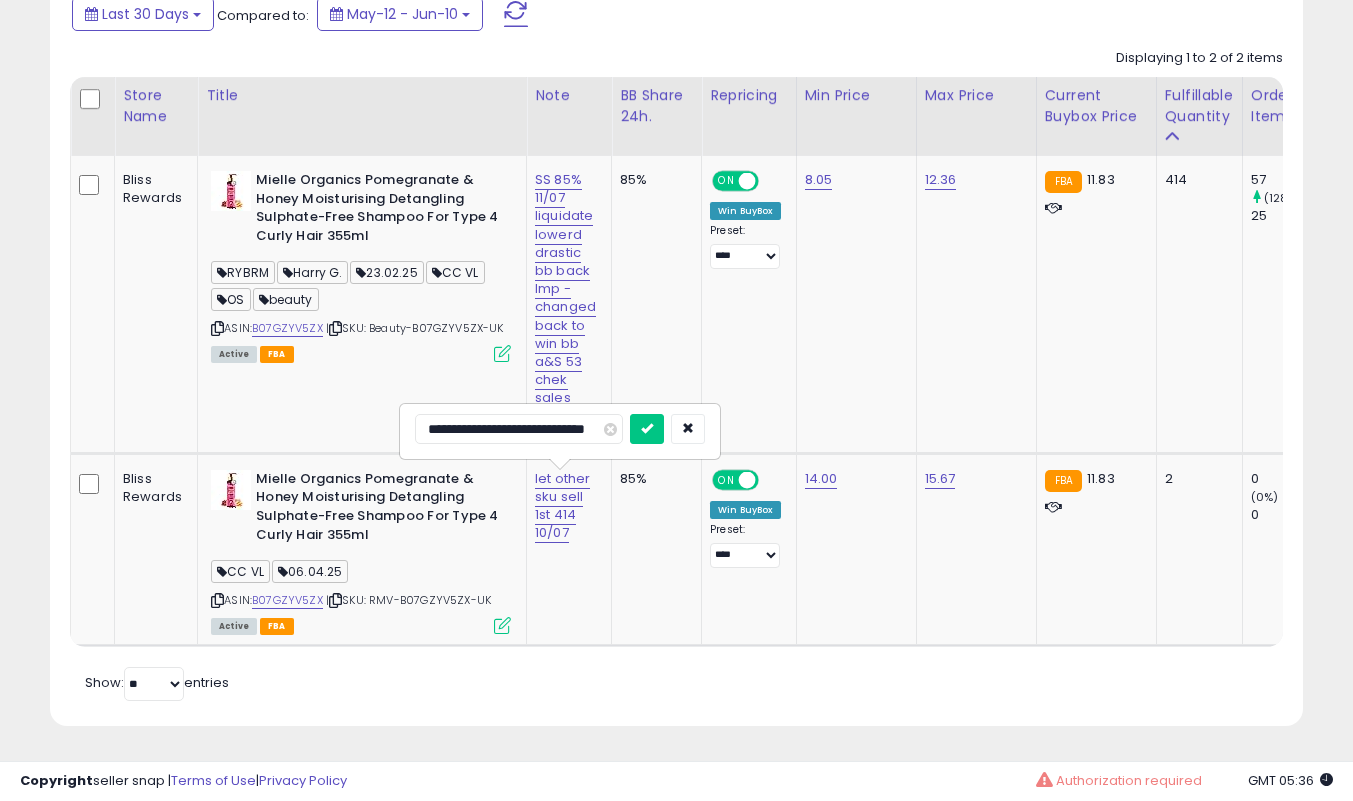 scroll, scrollTop: 0, scrollLeft: 19, axis: horizontal 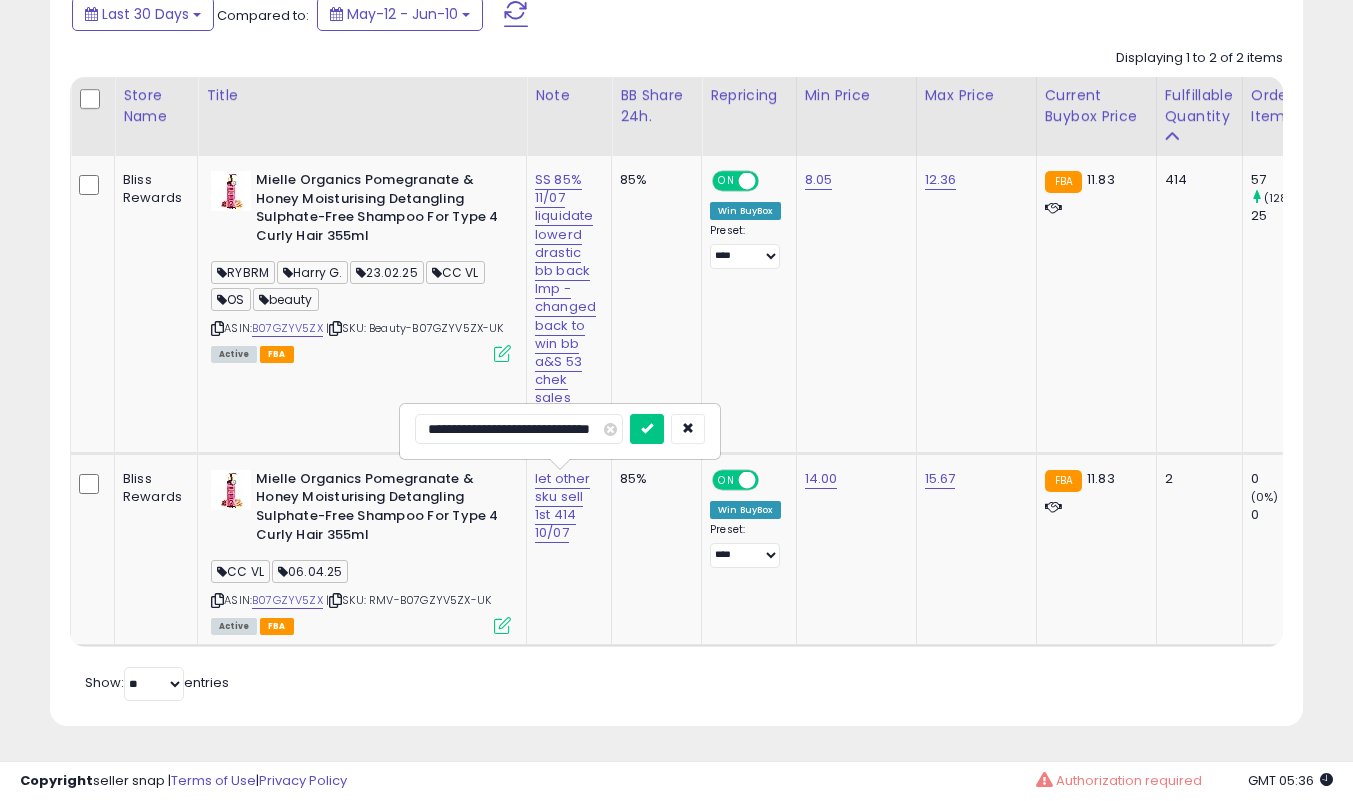 click at bounding box center (647, 429) 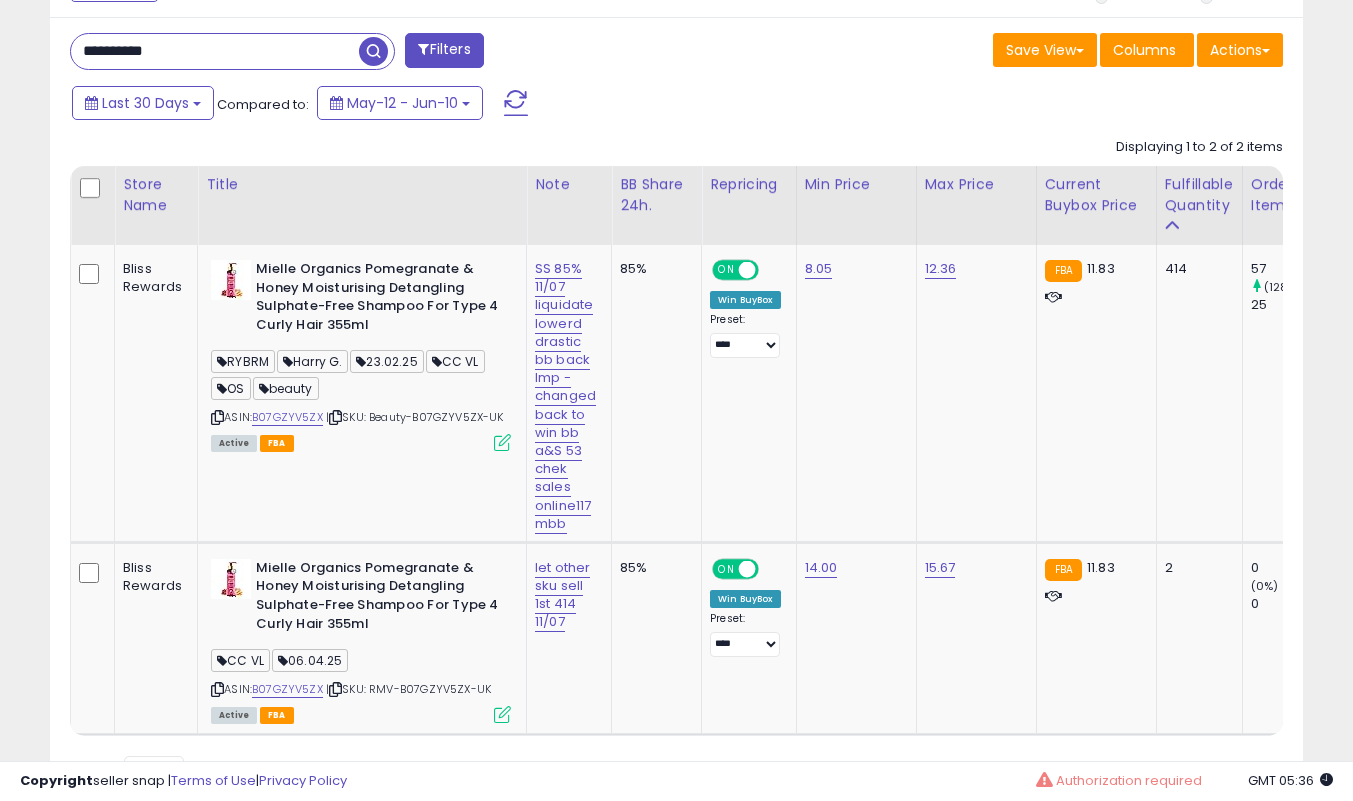 scroll, scrollTop: 609, scrollLeft: 0, axis: vertical 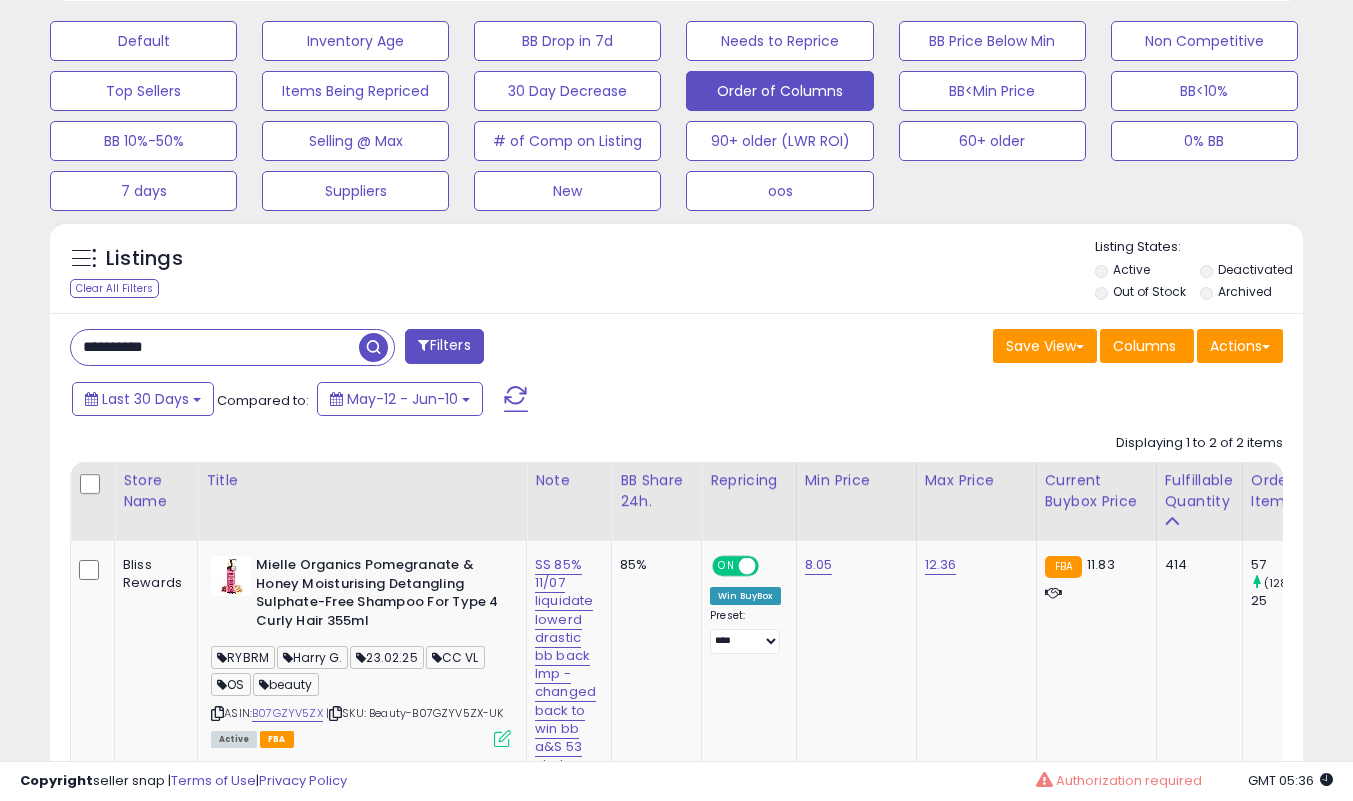 click on "**********" at bounding box center [215, 347] 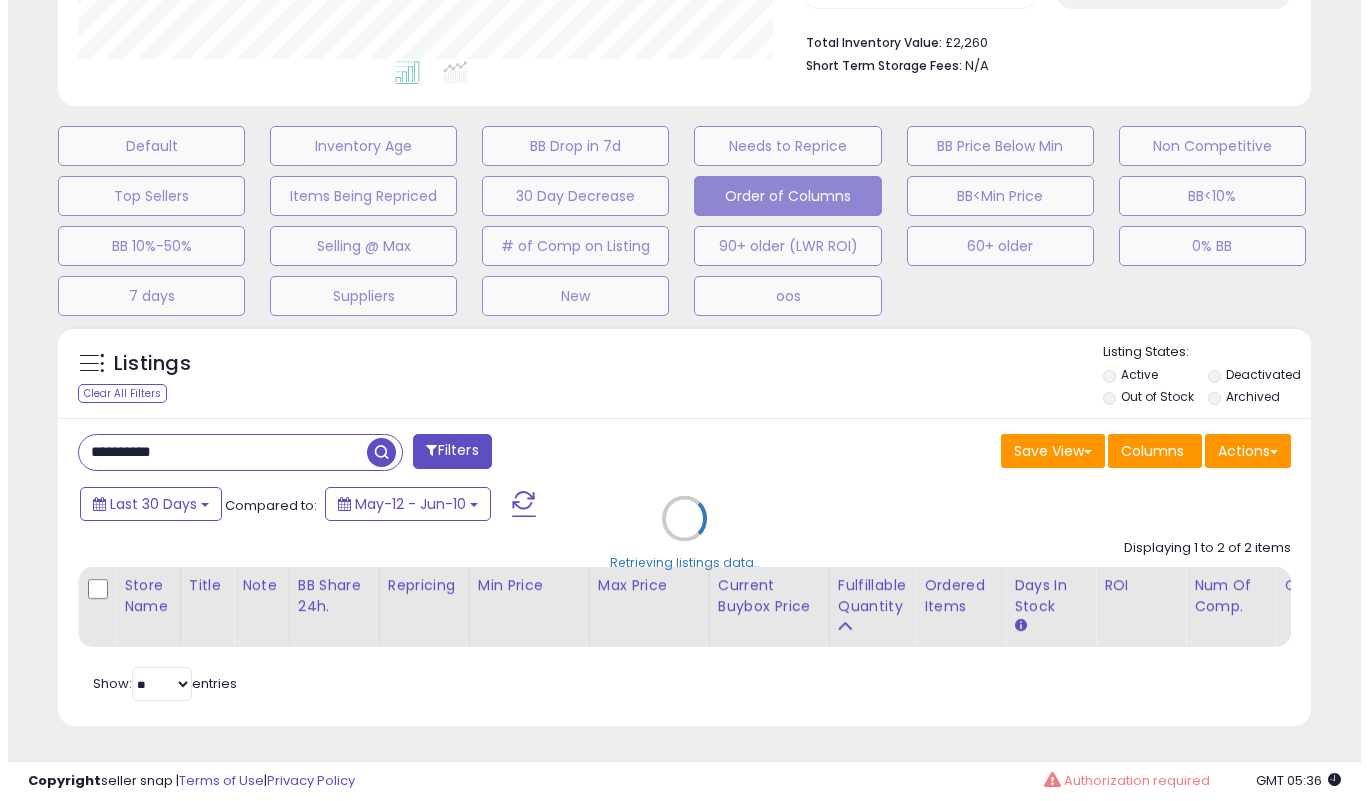 scroll, scrollTop: 519, scrollLeft: 0, axis: vertical 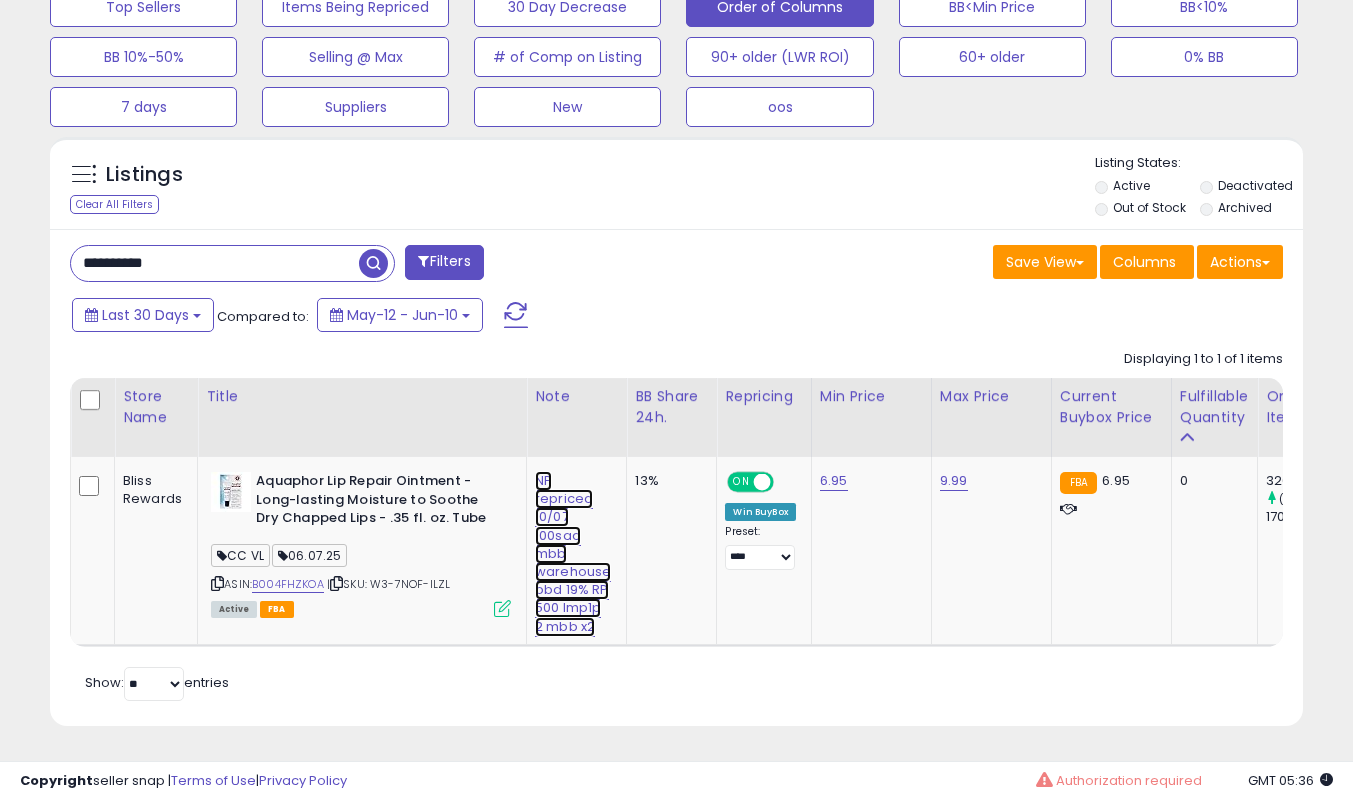 click on "NP repriced 10/07 100sad mbb warehouse bbd 19% RP 500 lmp1p 2 mbb x2" at bounding box center (573, 554) 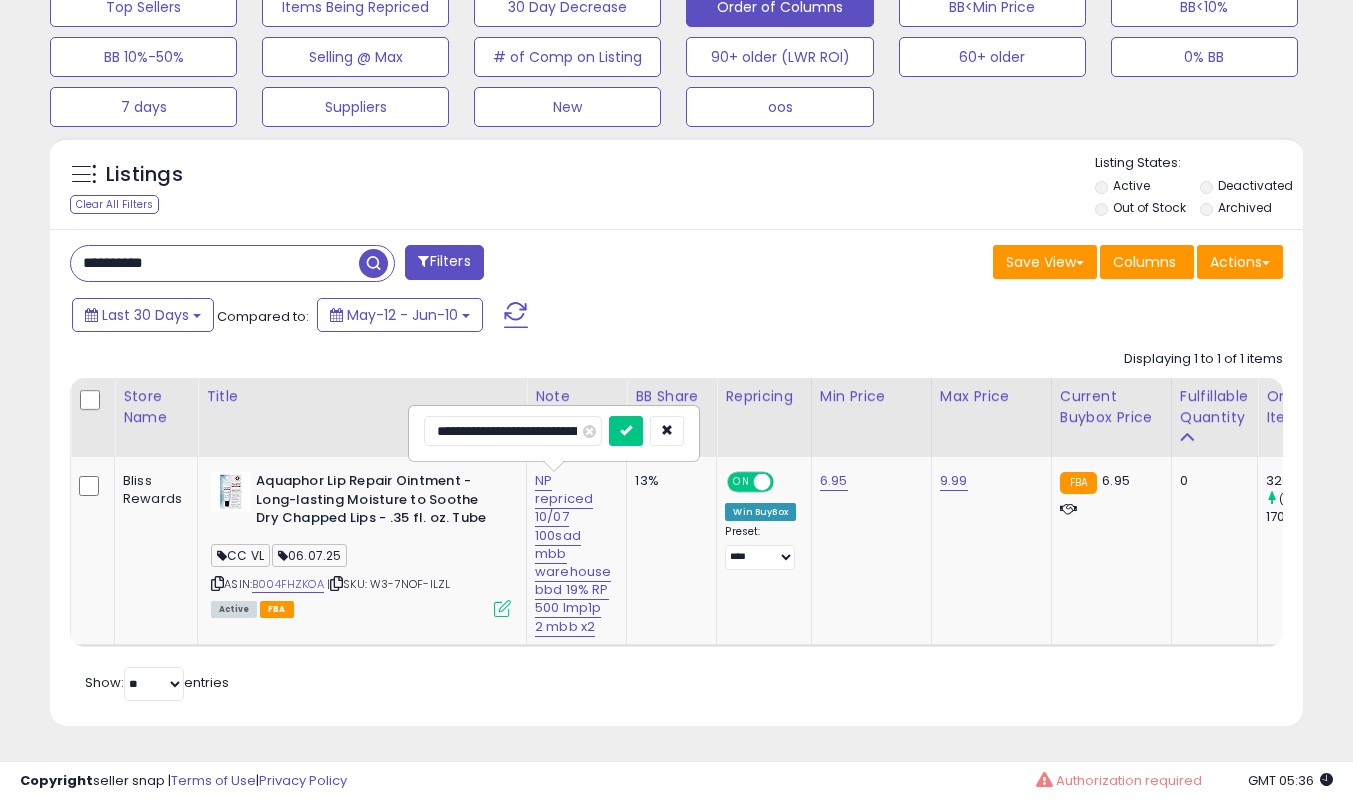 scroll, scrollTop: 0, scrollLeft: 325, axis: horizontal 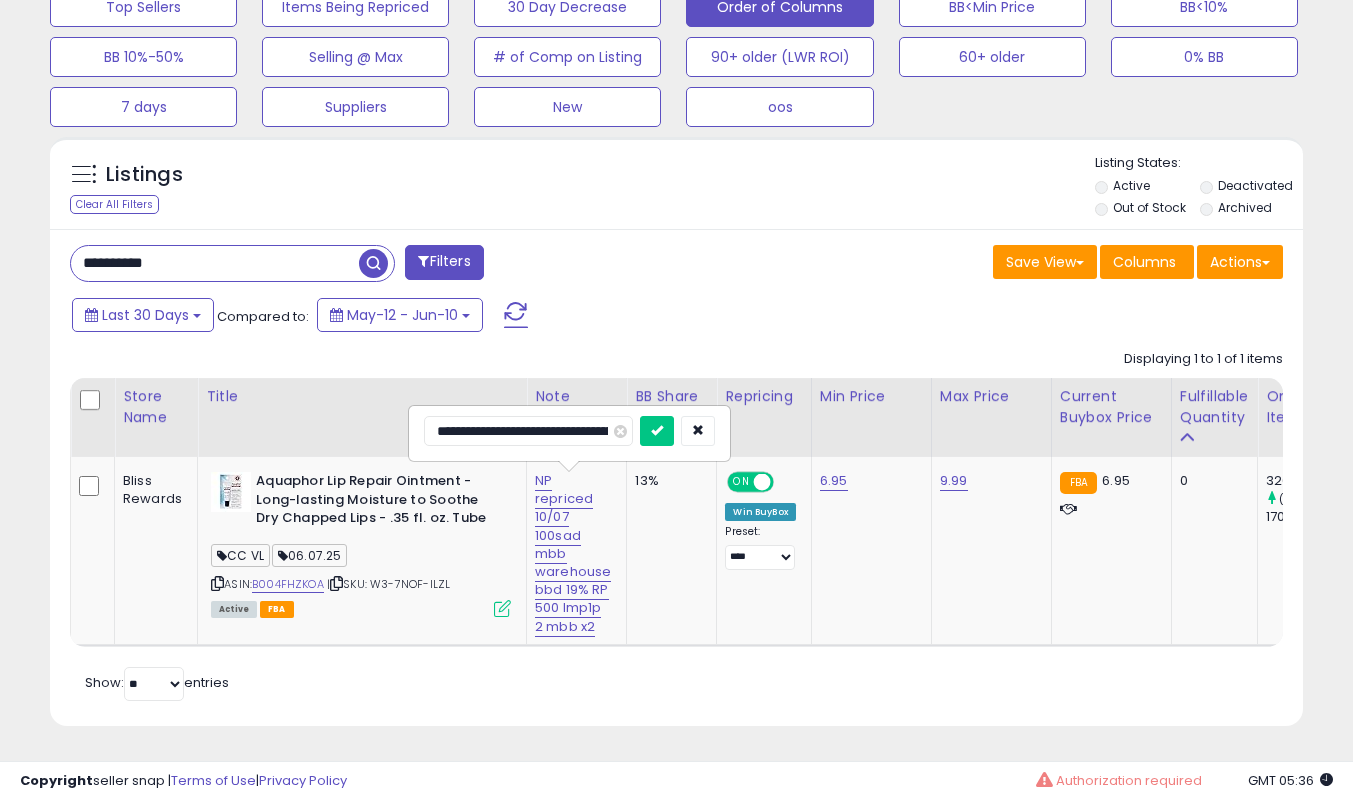 drag, startPoint x: 28, startPoint y: 433, endPoint x: 0, endPoint y: 452, distance: 33.83785 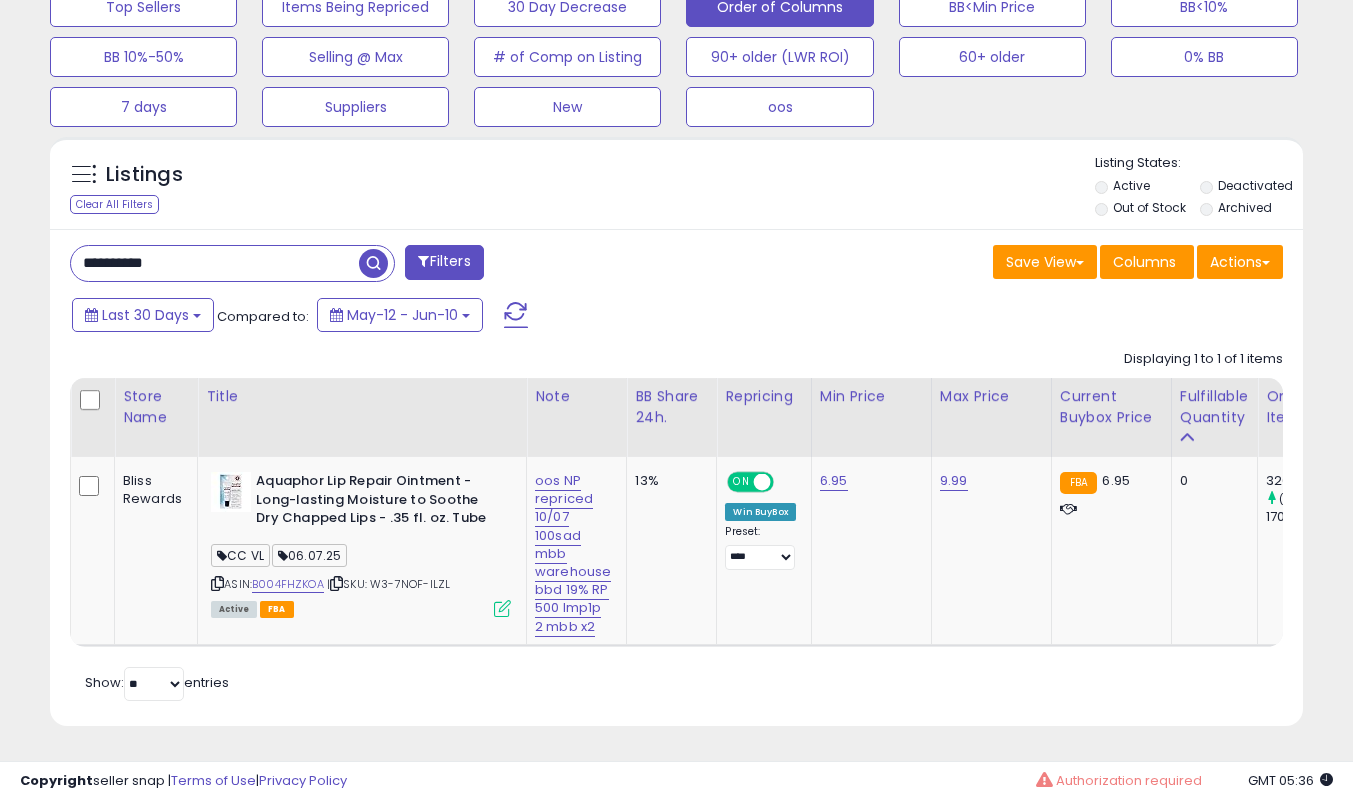 scroll, scrollTop: 0, scrollLeft: 81, axis: horizontal 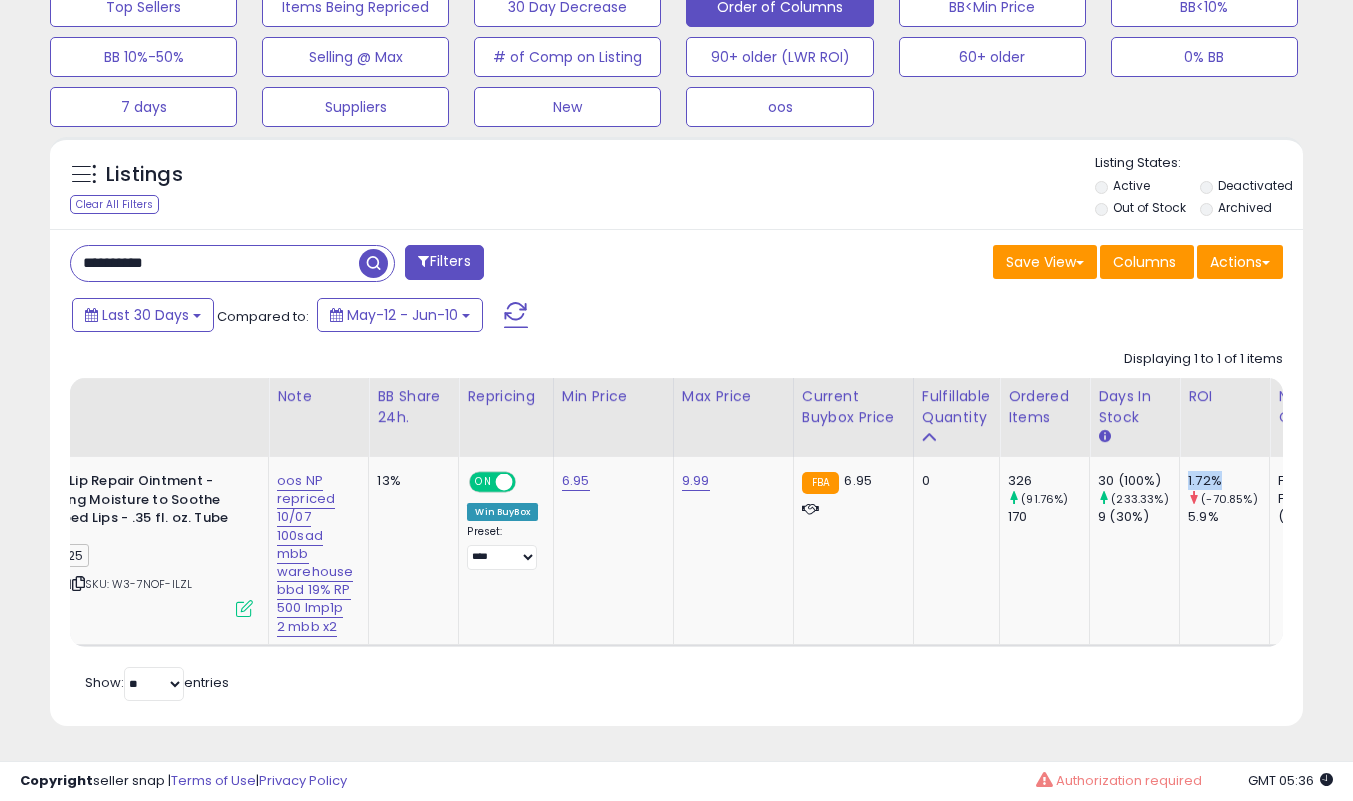 drag, startPoint x: 1221, startPoint y: 459, endPoint x: 1179, endPoint y: 460, distance: 42.0119 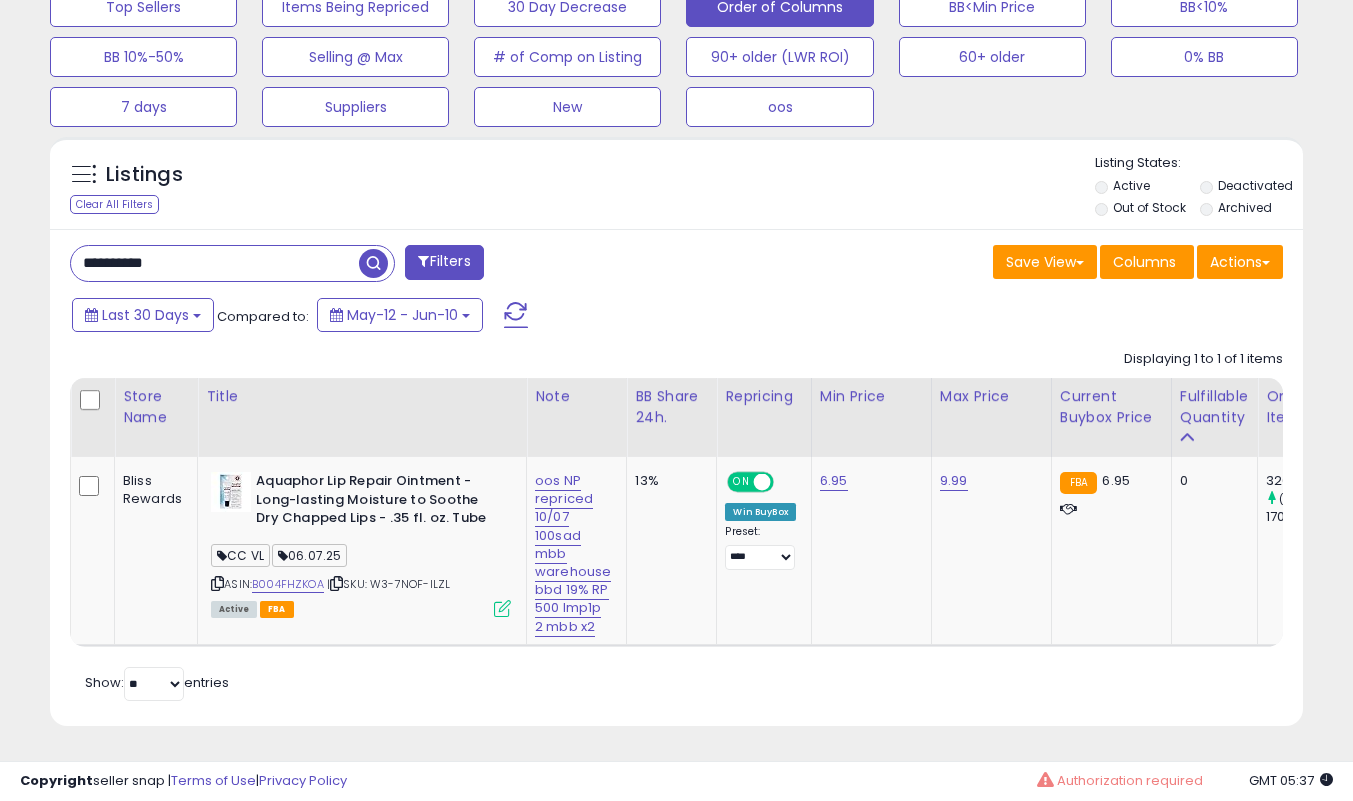 click on "Bliss Rewards" at bounding box center (152, 490) 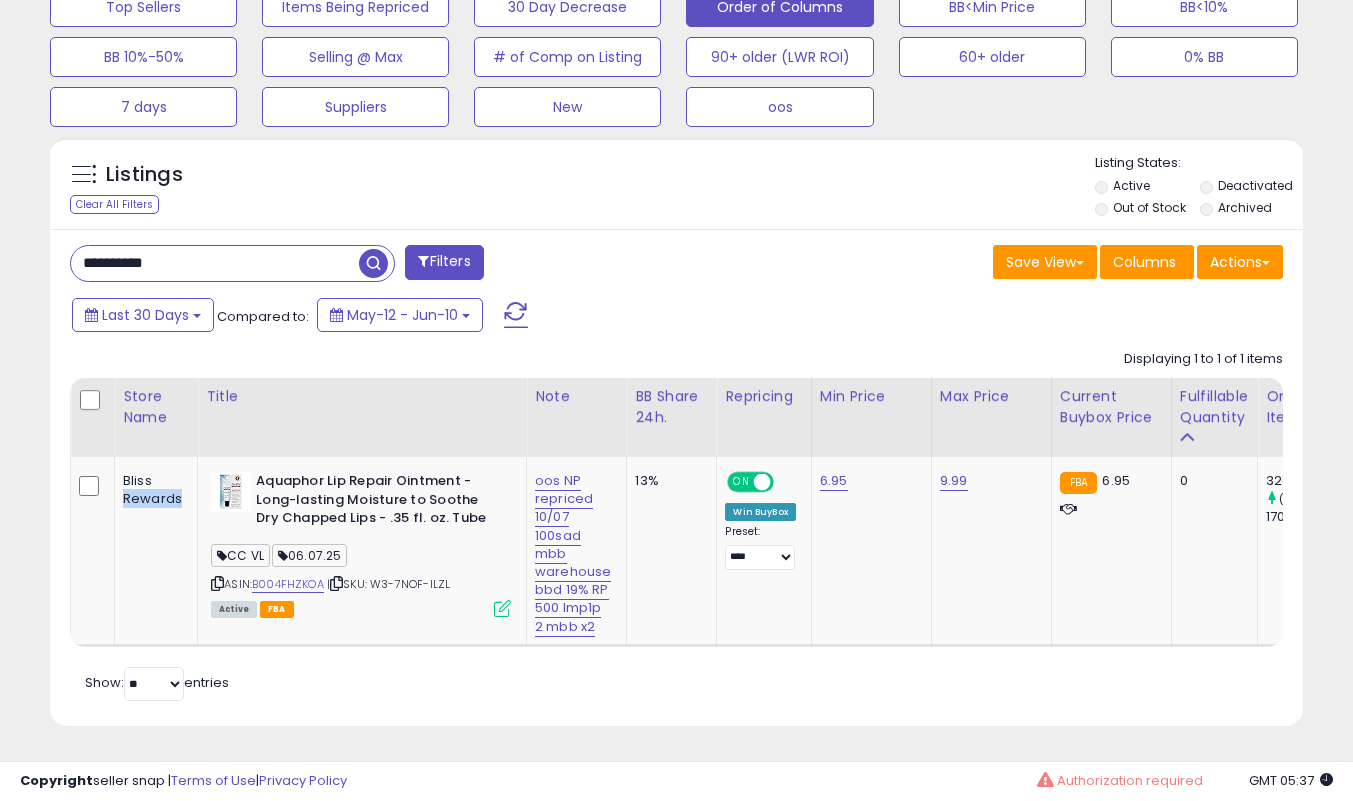 click on "Bliss Rewards" at bounding box center (152, 490) 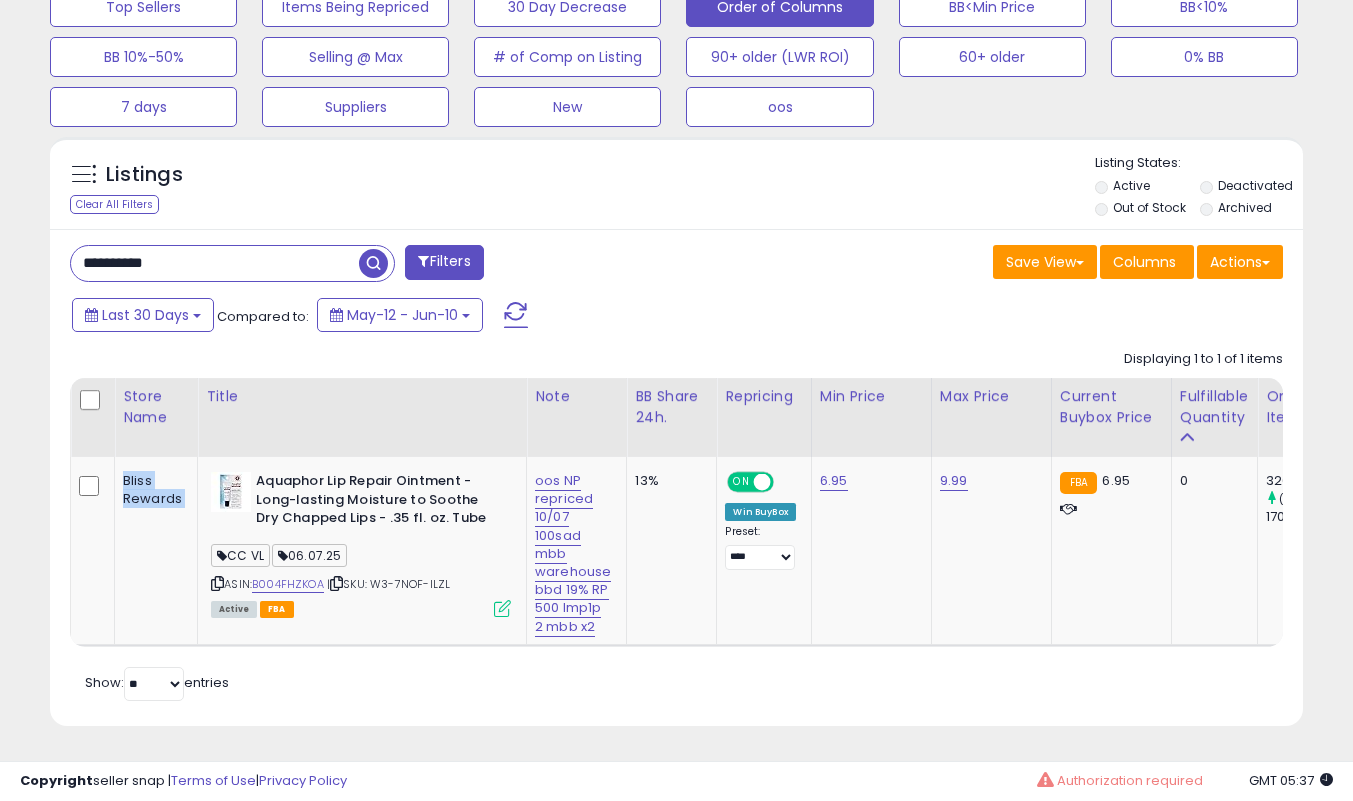 click on "Bliss Rewards" at bounding box center [152, 490] 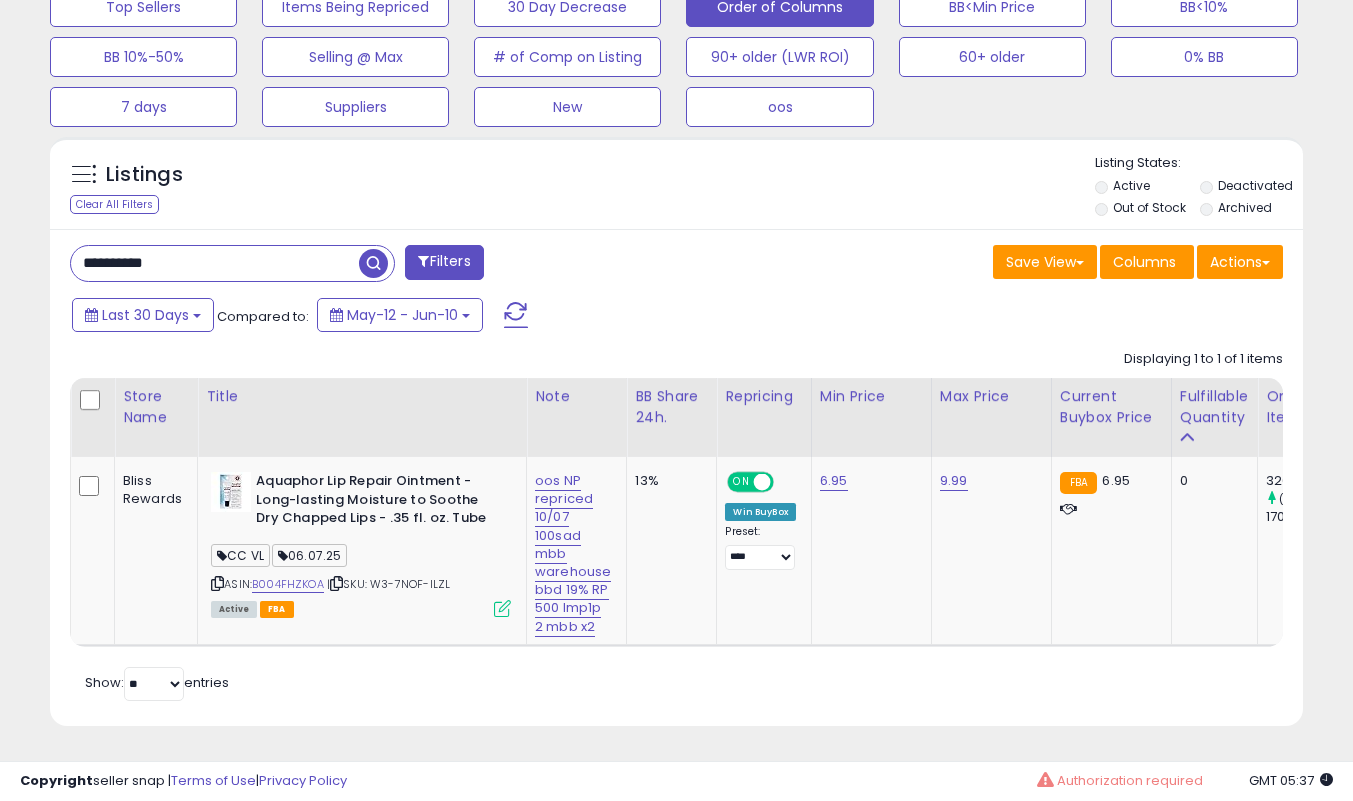 click on "**********" at bounding box center (215, 263) 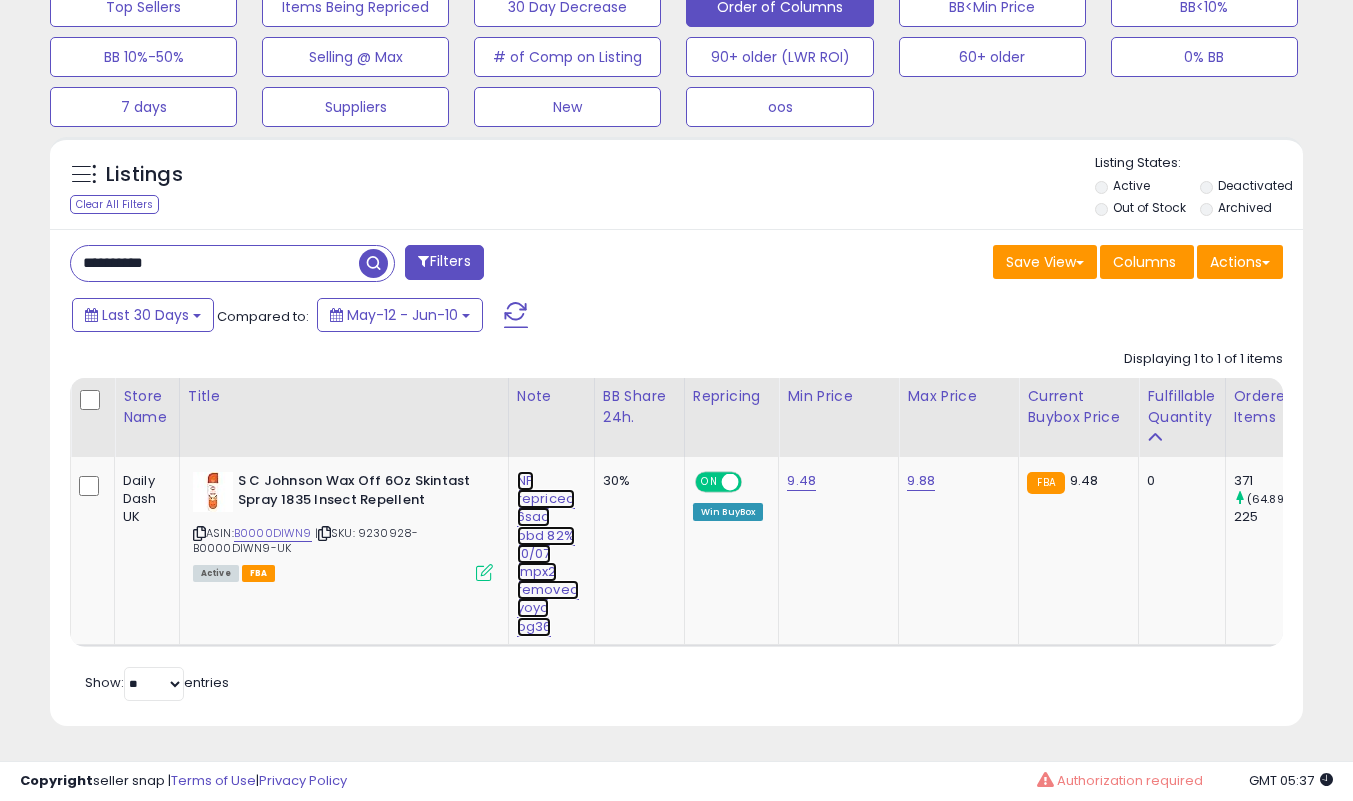 click on "NP repriced 6sad bbd 82% 10/07 lmpx2 removed yoyo bg36" at bounding box center (548, 554) 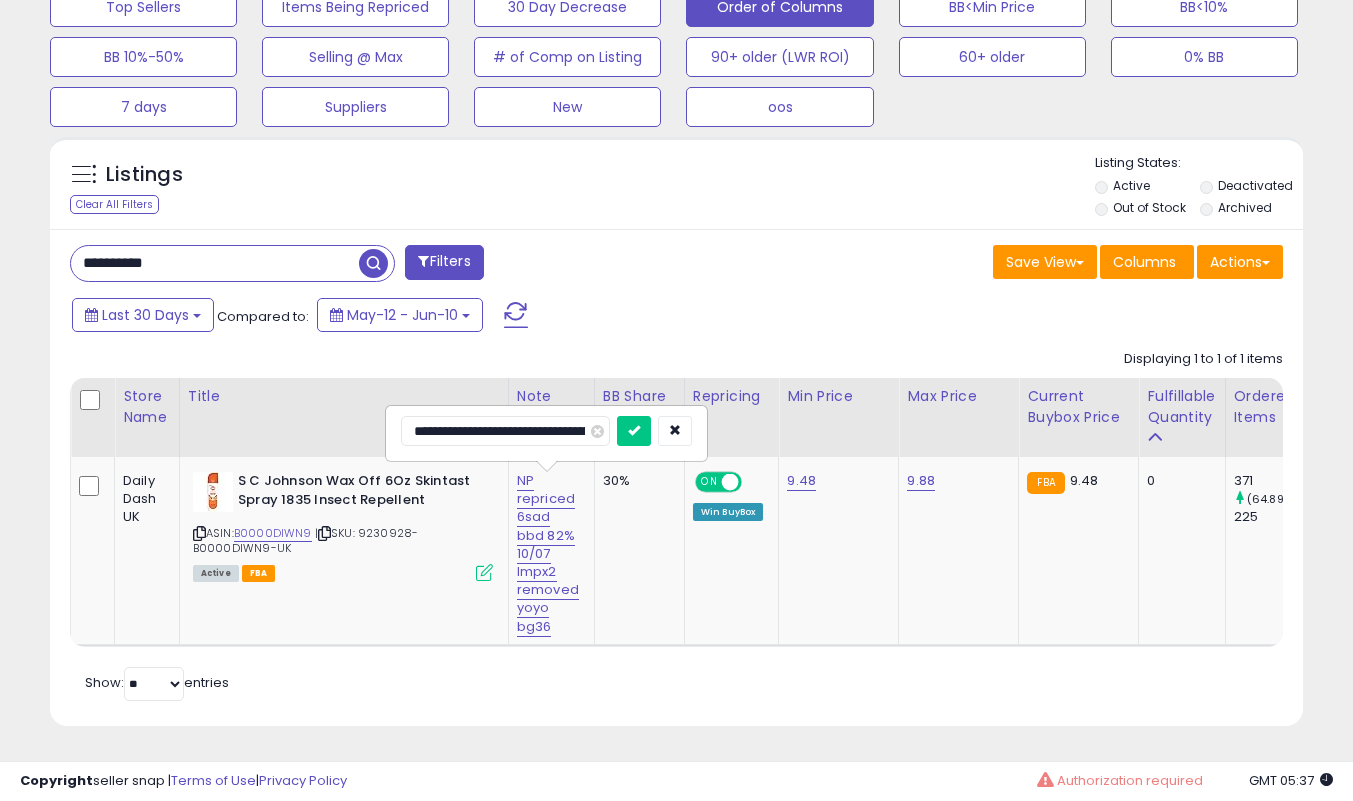 drag, startPoint x: 466, startPoint y: 422, endPoint x: 40, endPoint y: 456, distance: 427.35464 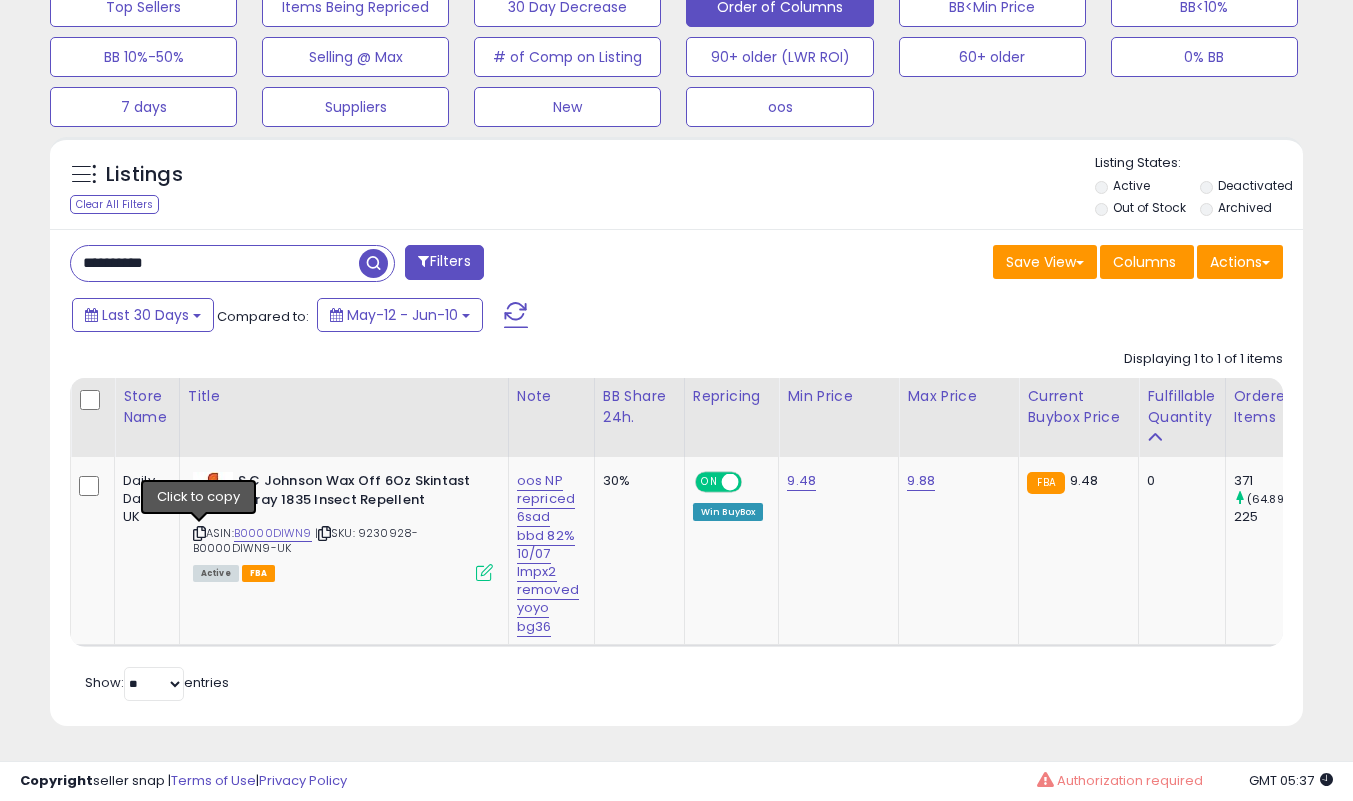 click at bounding box center [199, 533] 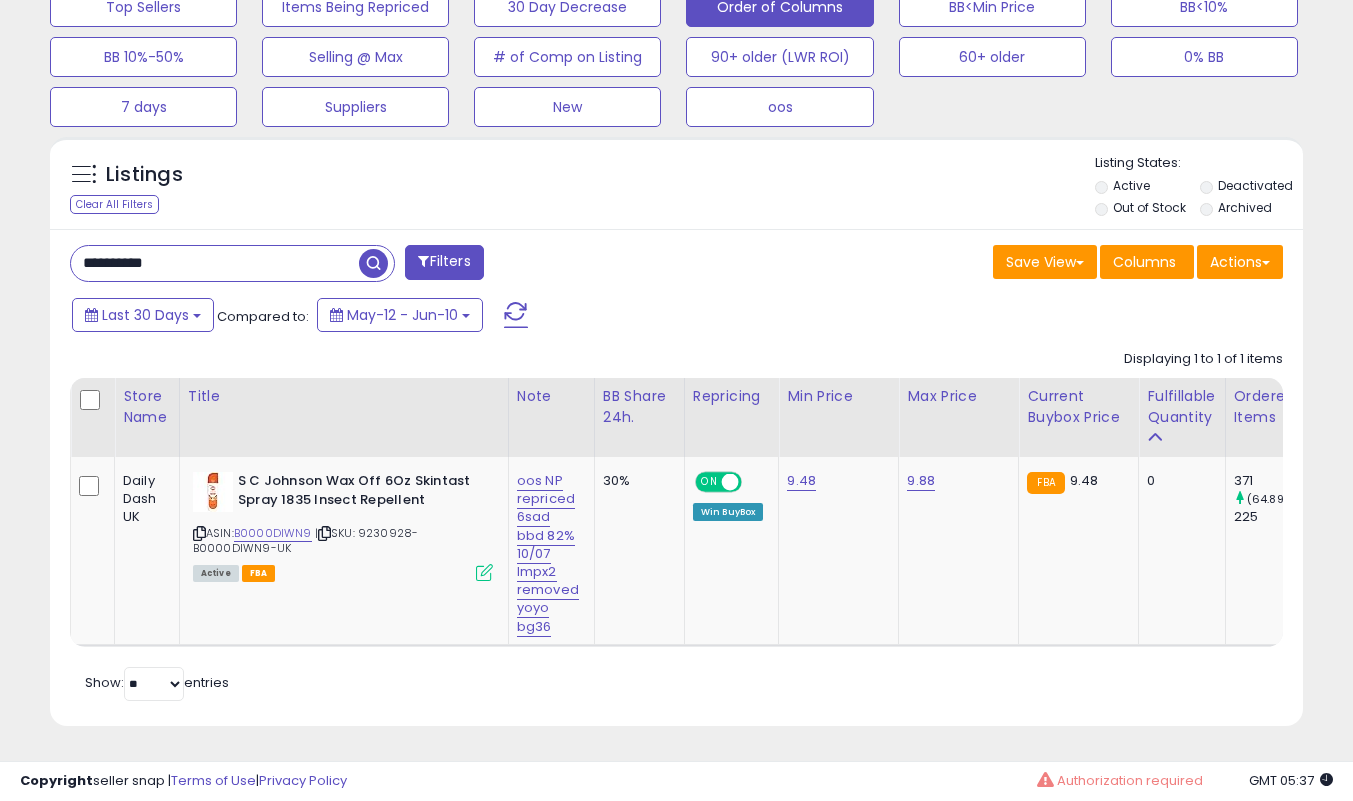 scroll, scrollTop: 0, scrollLeft: 138, axis: horizontal 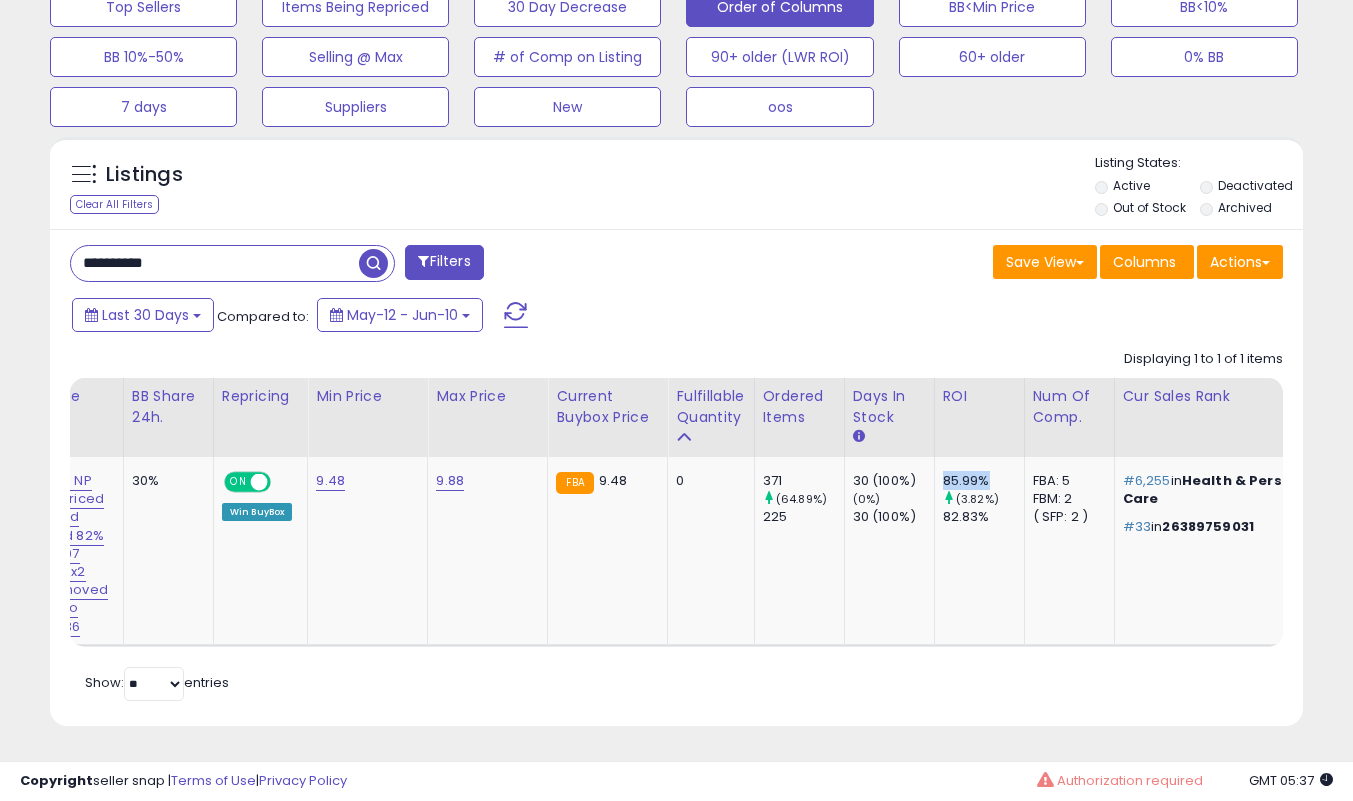 drag, startPoint x: 991, startPoint y: 459, endPoint x: 933, endPoint y: 462, distance: 58.077534 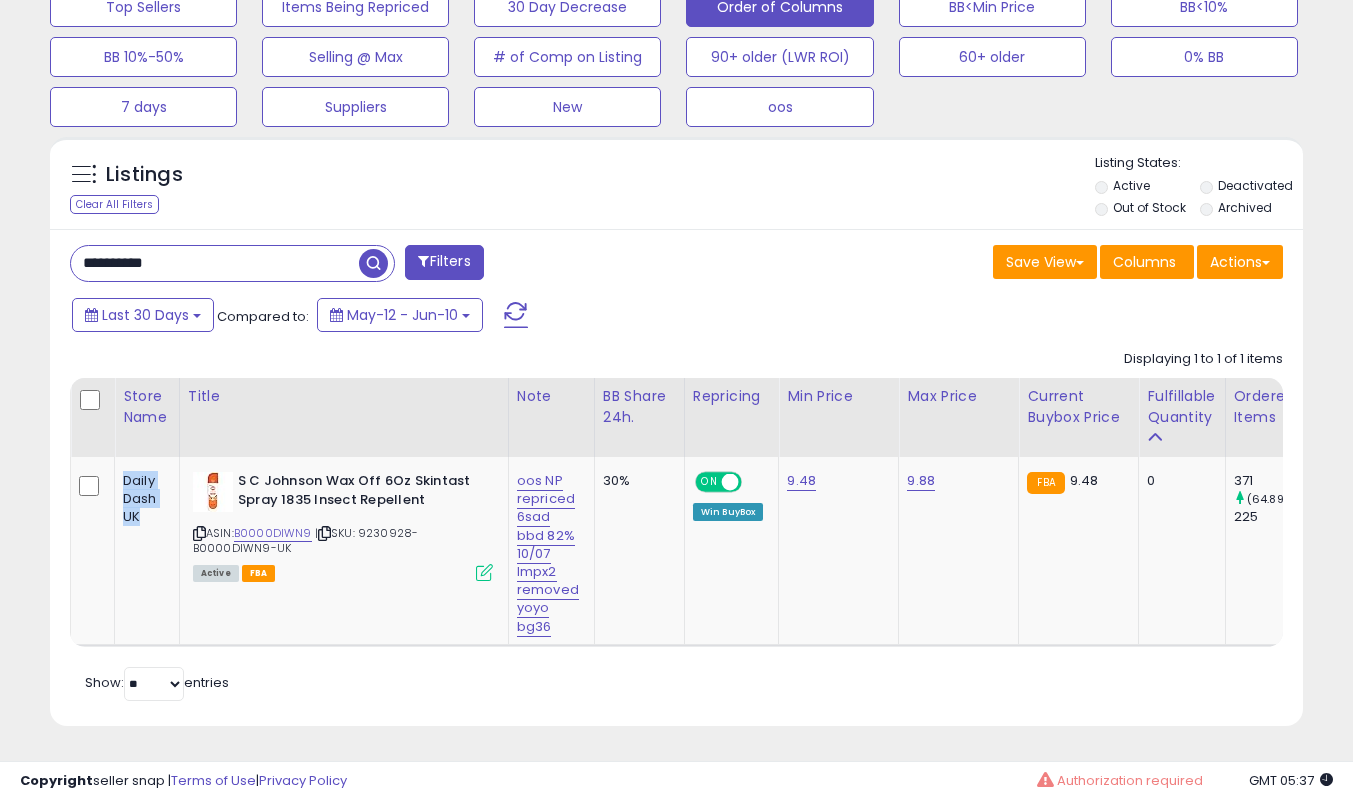 drag, startPoint x: 154, startPoint y: 506, endPoint x: 122, endPoint y: 463, distance: 53.600372 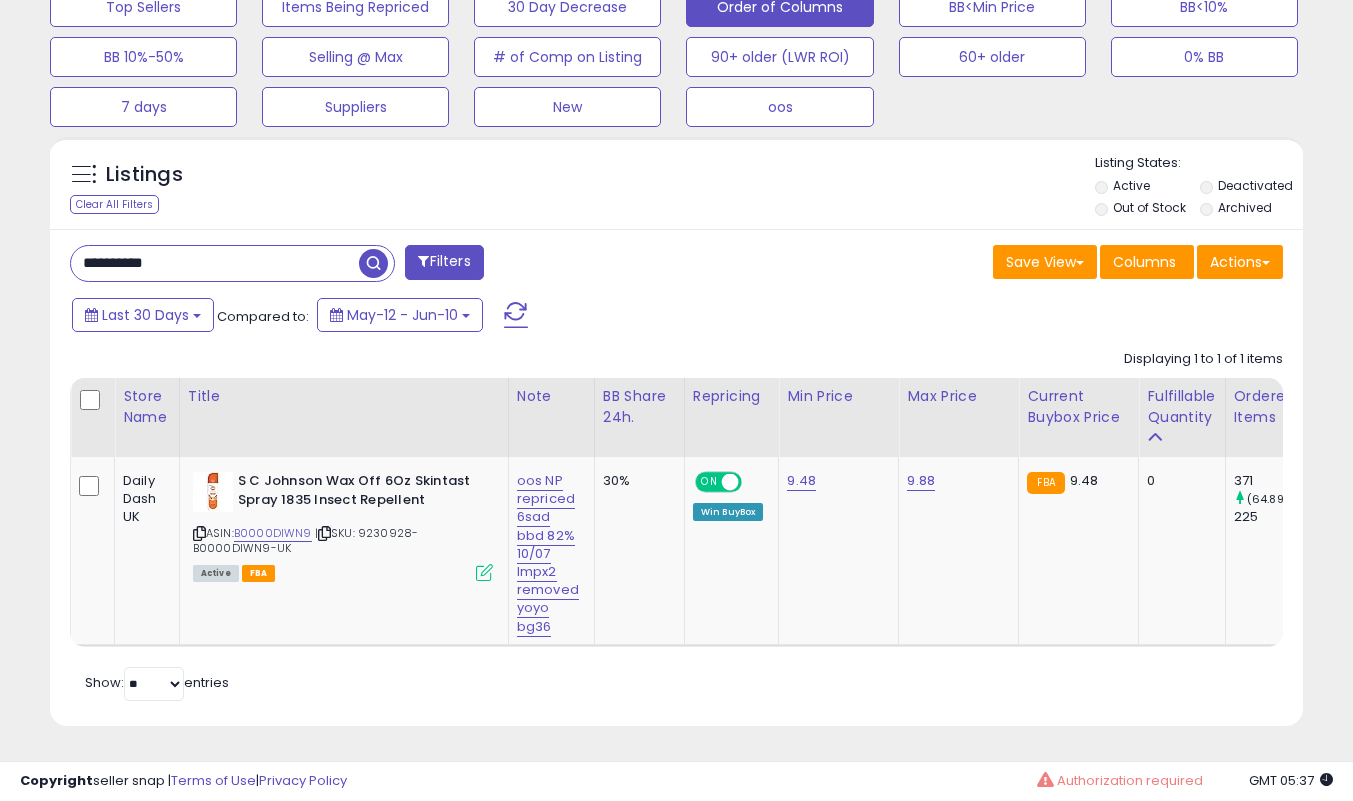 click on "**********" at bounding box center [215, 263] 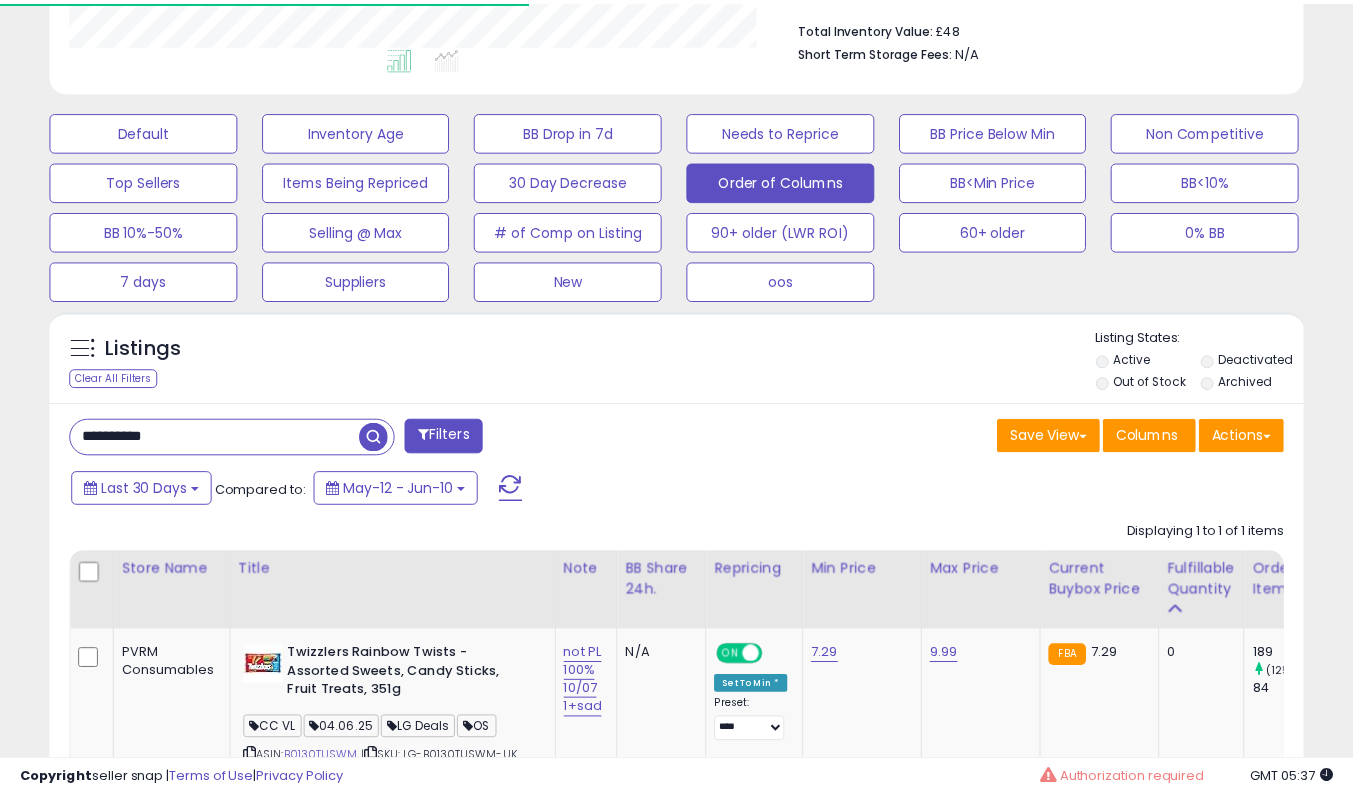 scroll, scrollTop: 692, scrollLeft: 0, axis: vertical 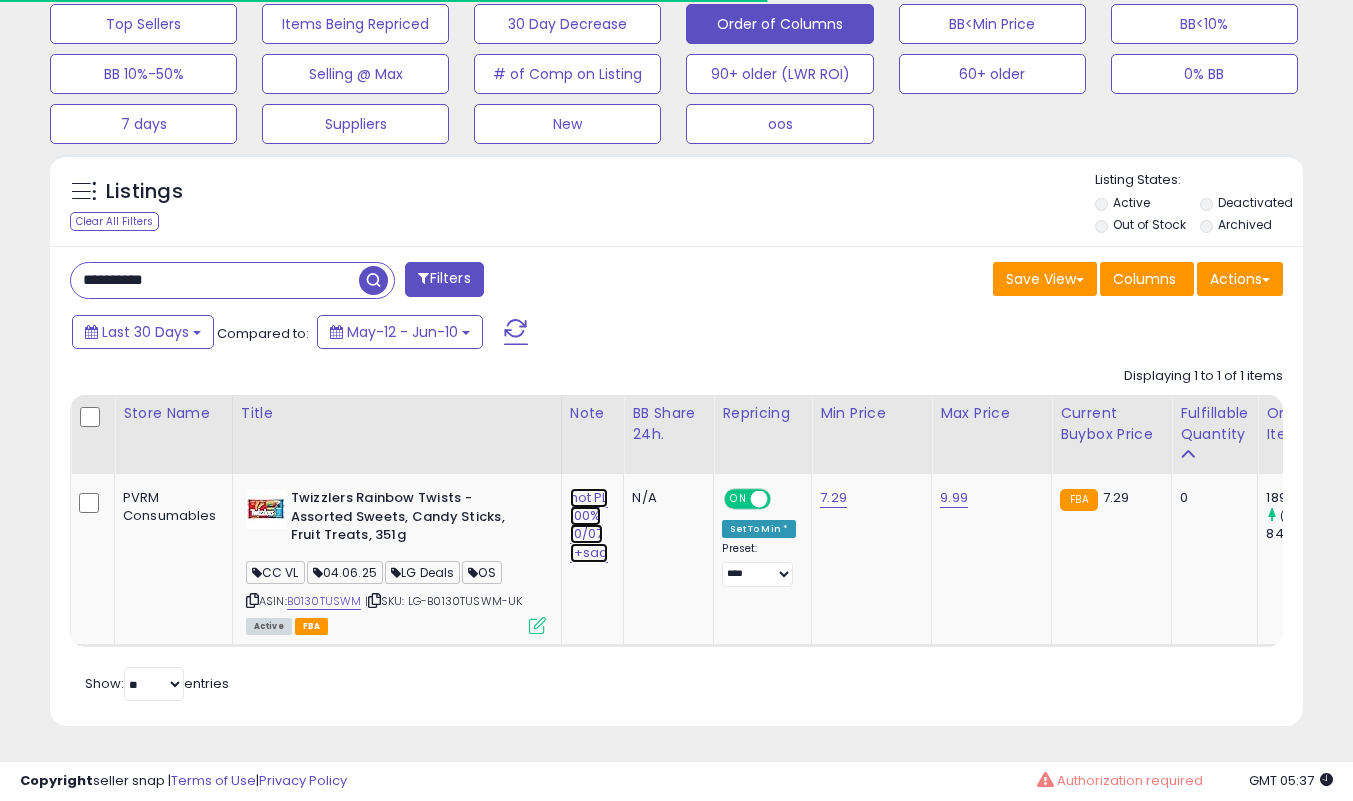 click on "not PL 100% 10/07 1+sad" at bounding box center (589, 525) 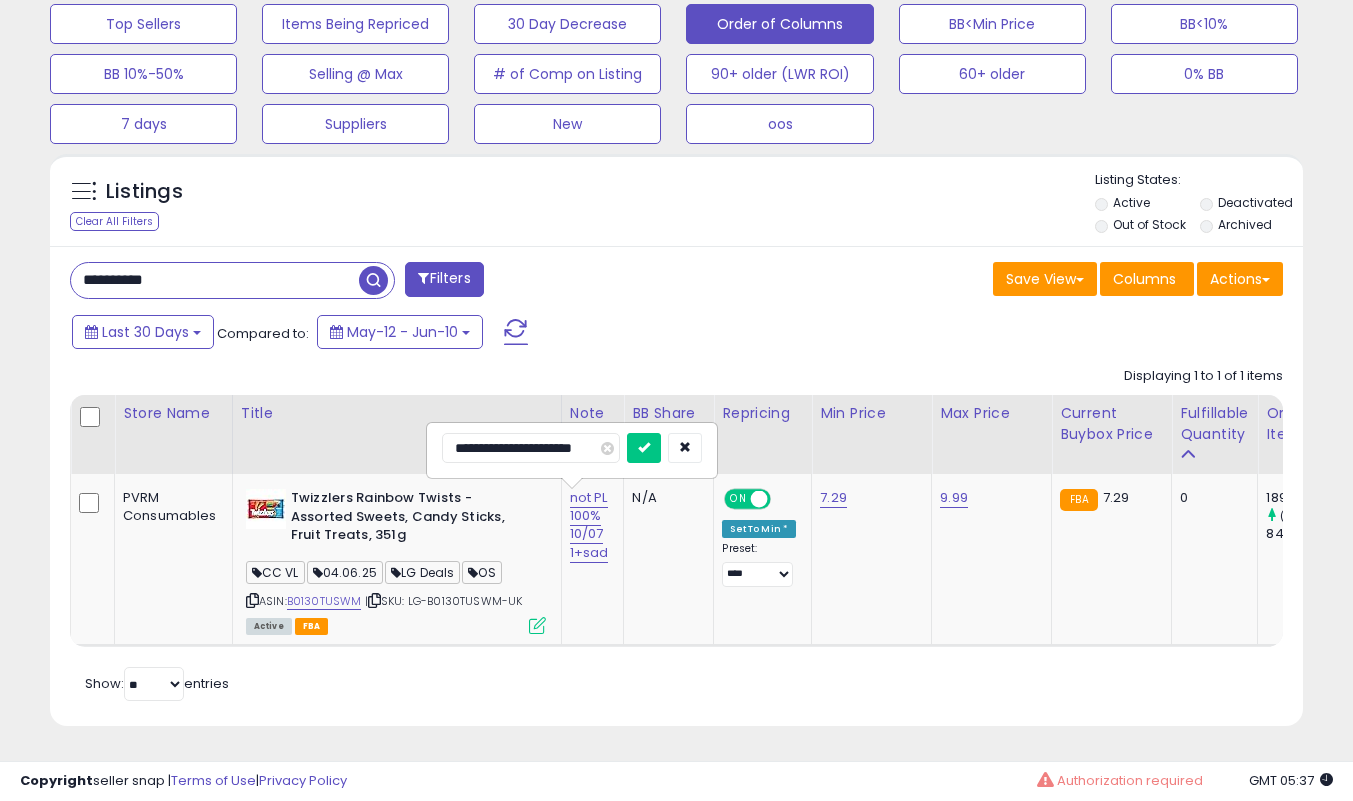 drag, startPoint x: 532, startPoint y: 433, endPoint x: 35, endPoint y: 453, distance: 497.40225 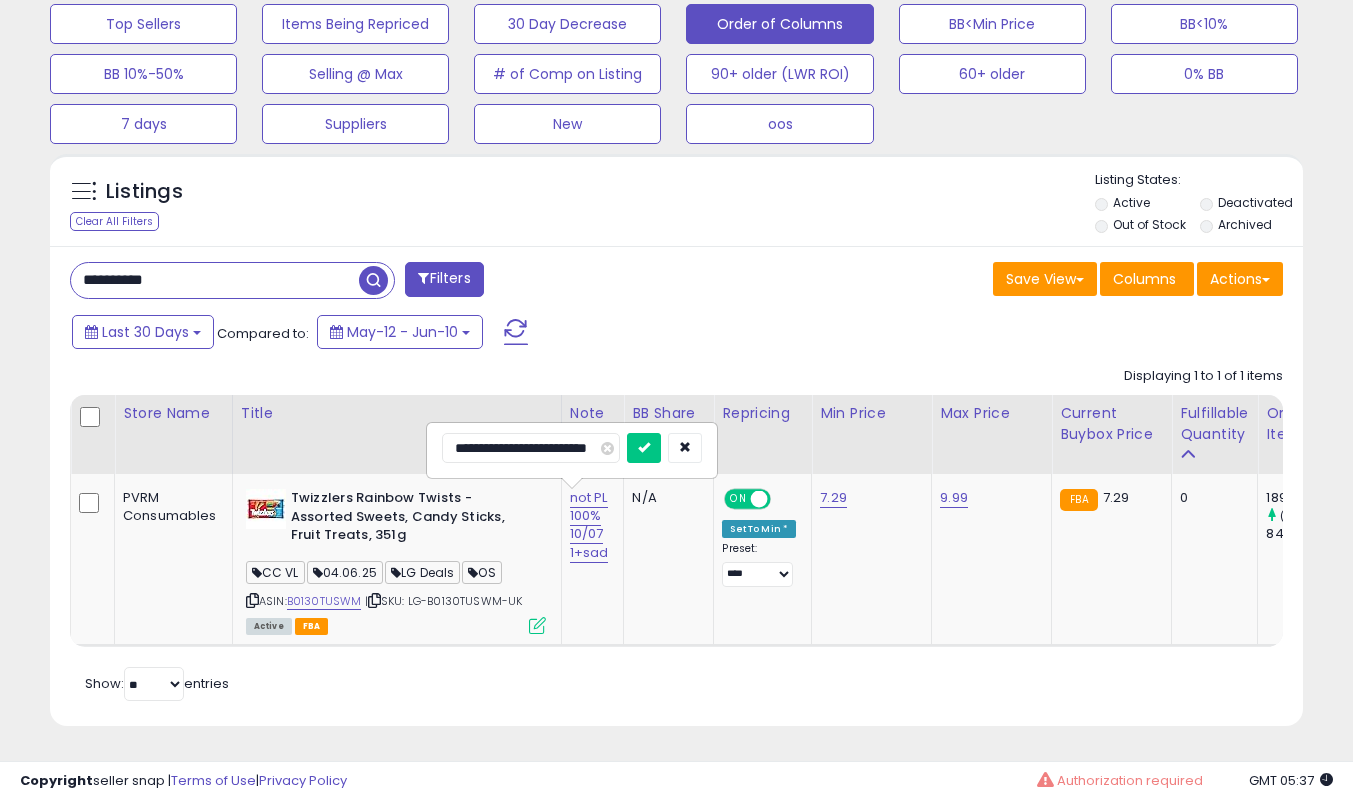 type on "**********" 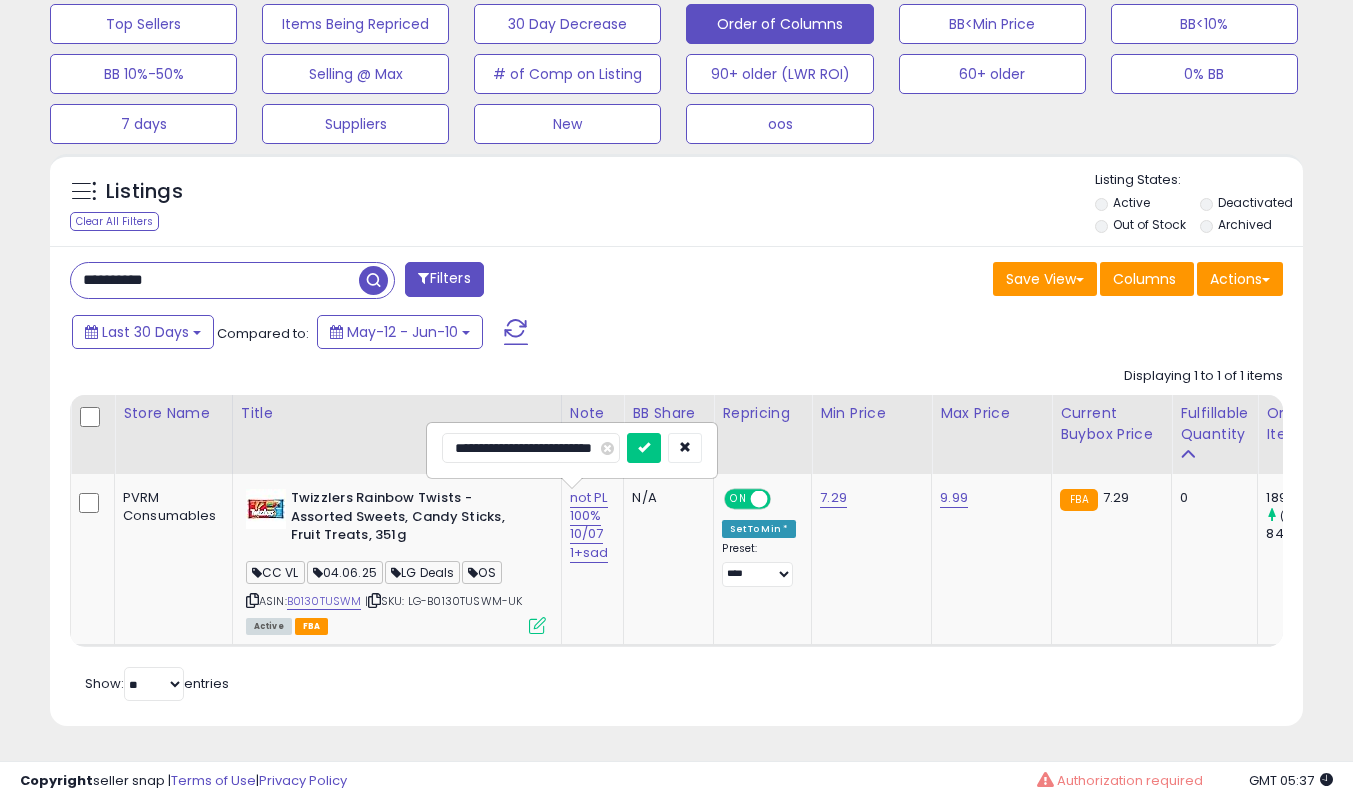 click at bounding box center (644, 448) 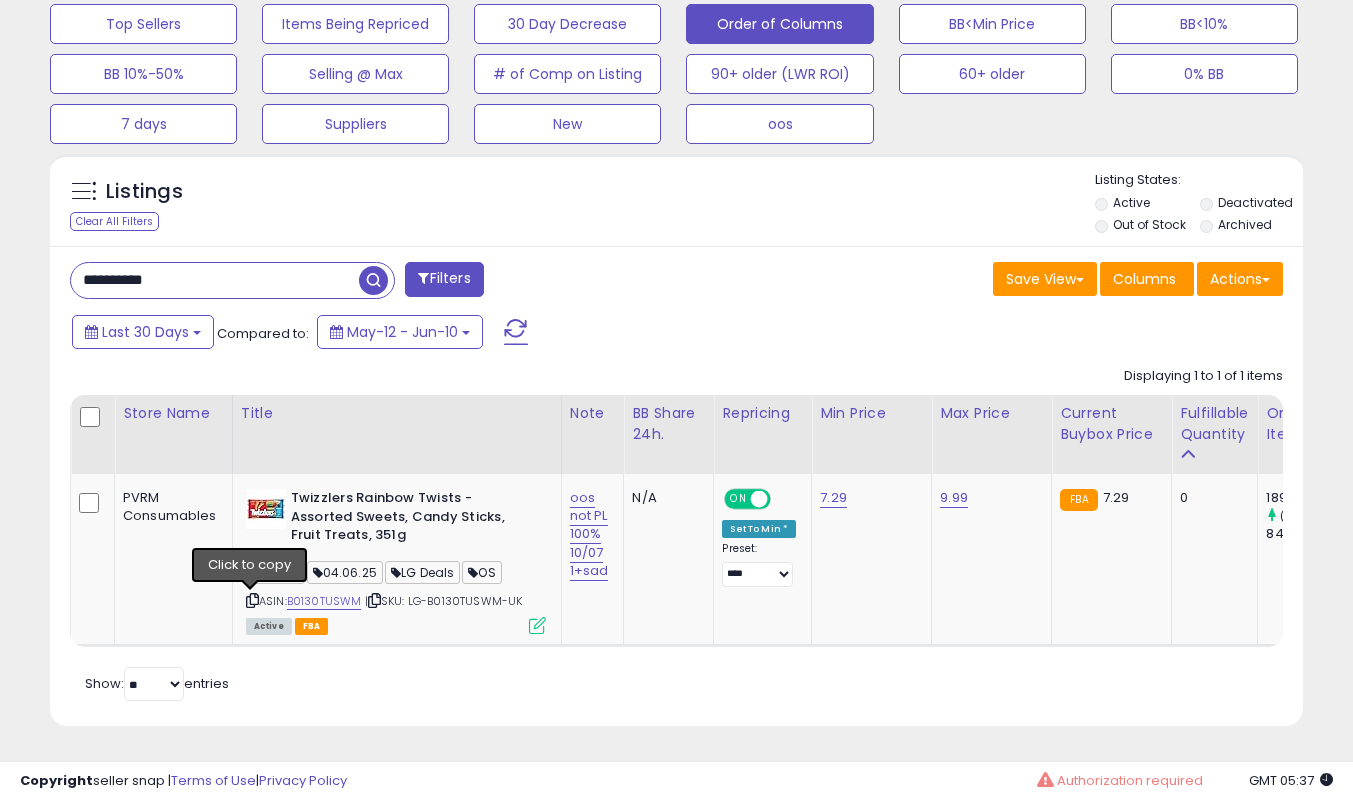 click at bounding box center (252, 600) 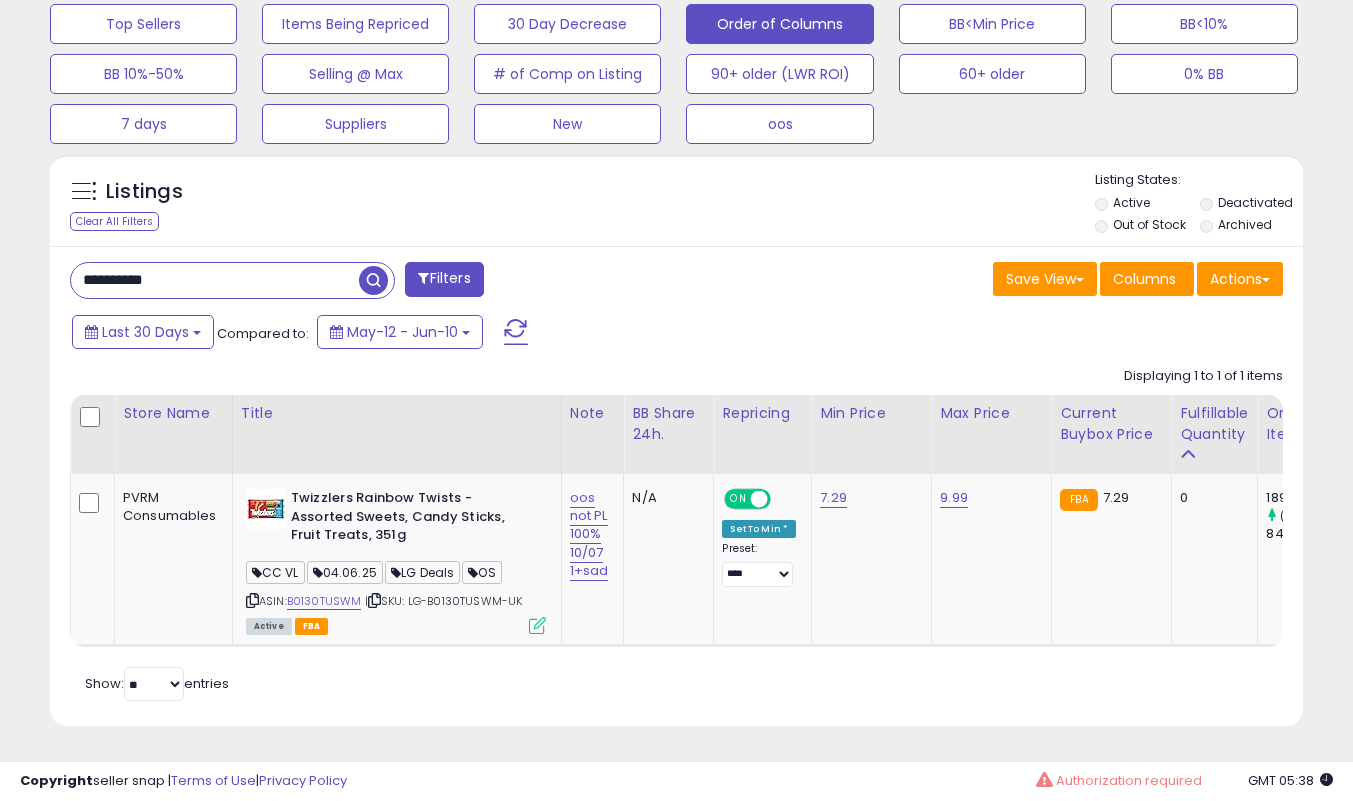 scroll, scrollTop: 0, scrollLeft: 77, axis: horizontal 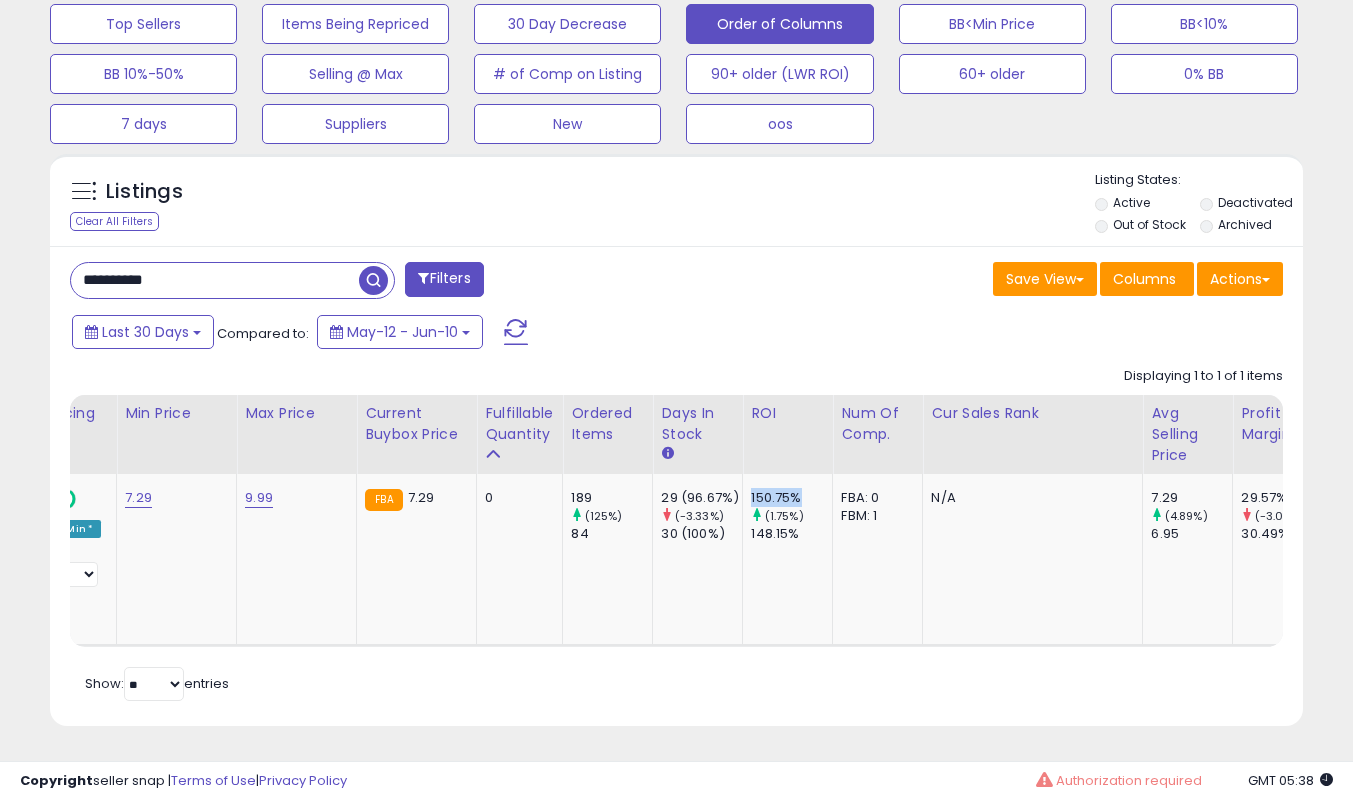 drag, startPoint x: 781, startPoint y: 483, endPoint x: 742, endPoint y: 483, distance: 39 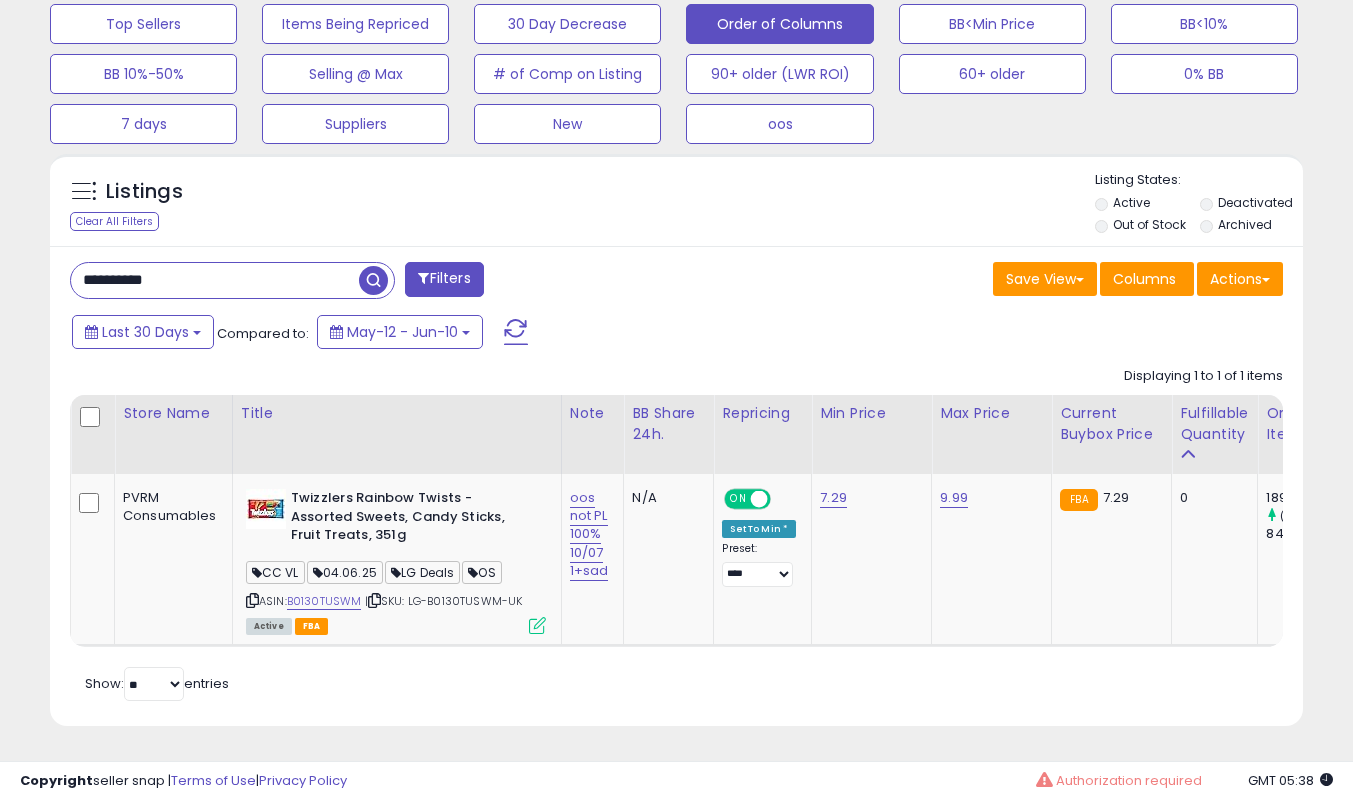 click on "PVRM Consumables" at bounding box center (170, 507) 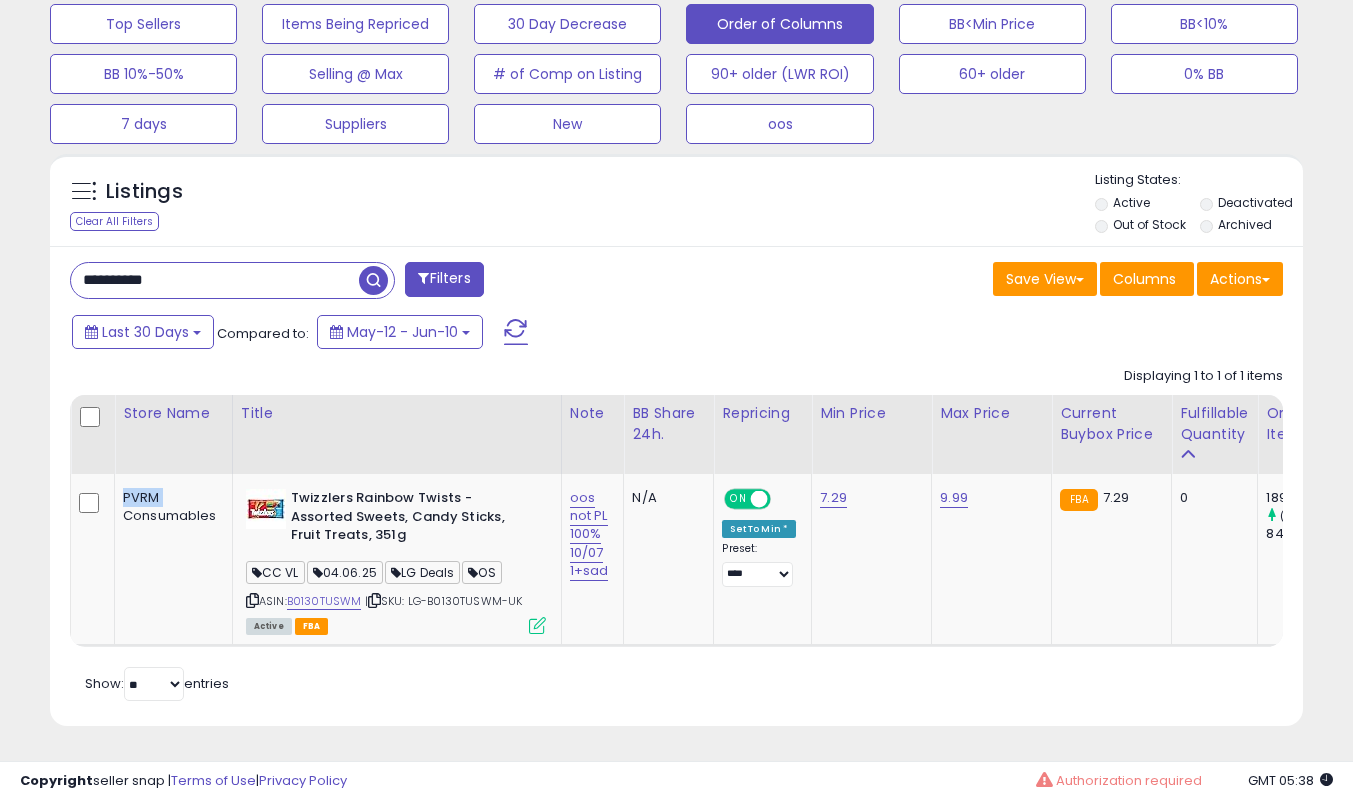 click on "PVRM Consumables" at bounding box center (170, 507) 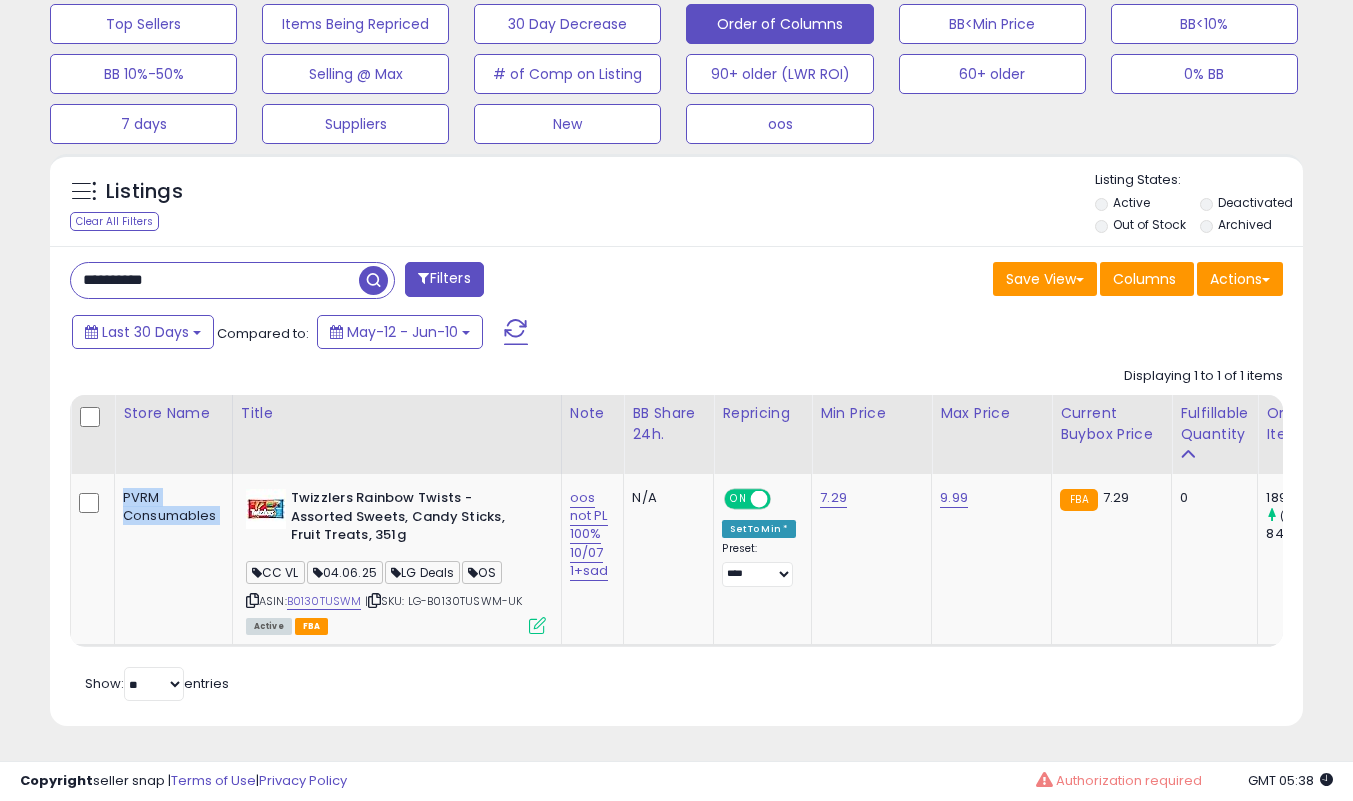 click on "PVRM Consumables" at bounding box center (170, 507) 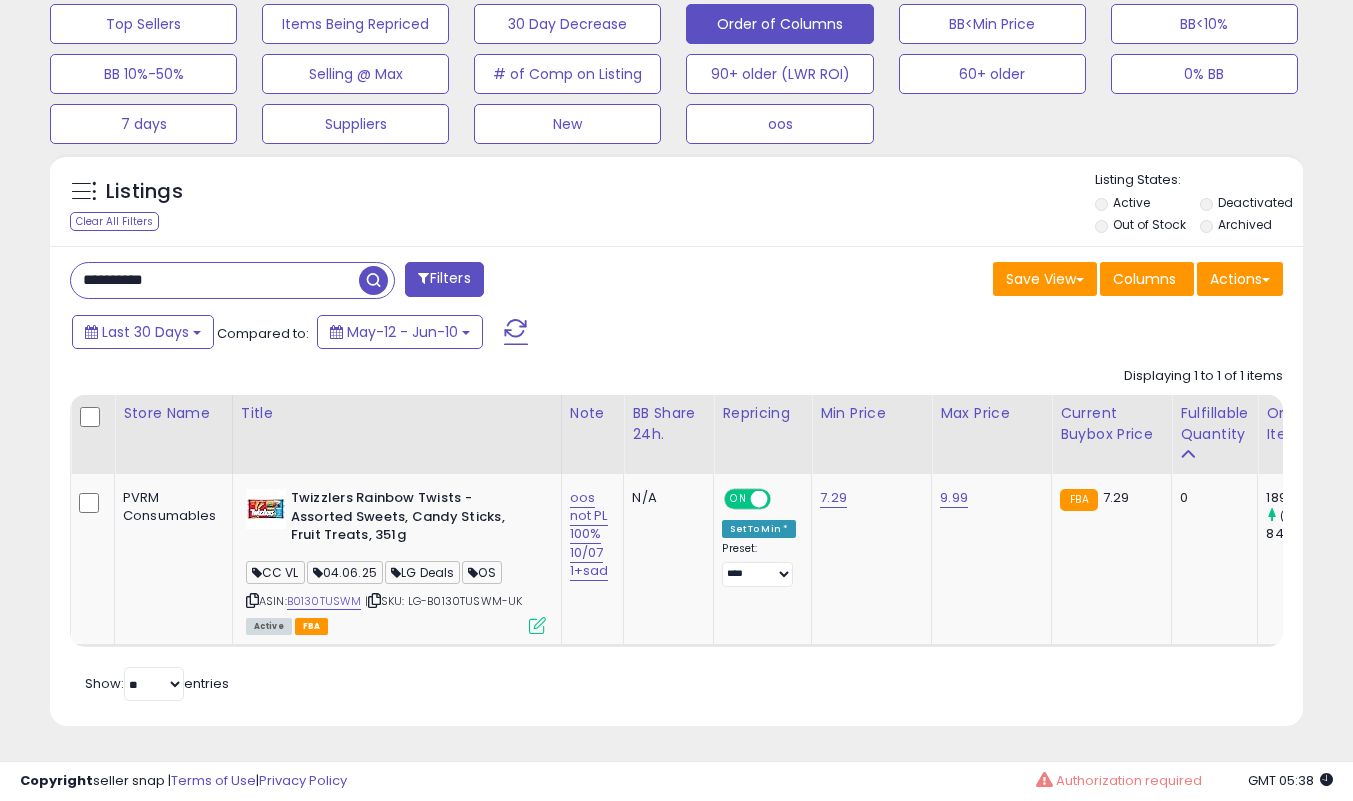 click on "**********" at bounding box center [215, 280] 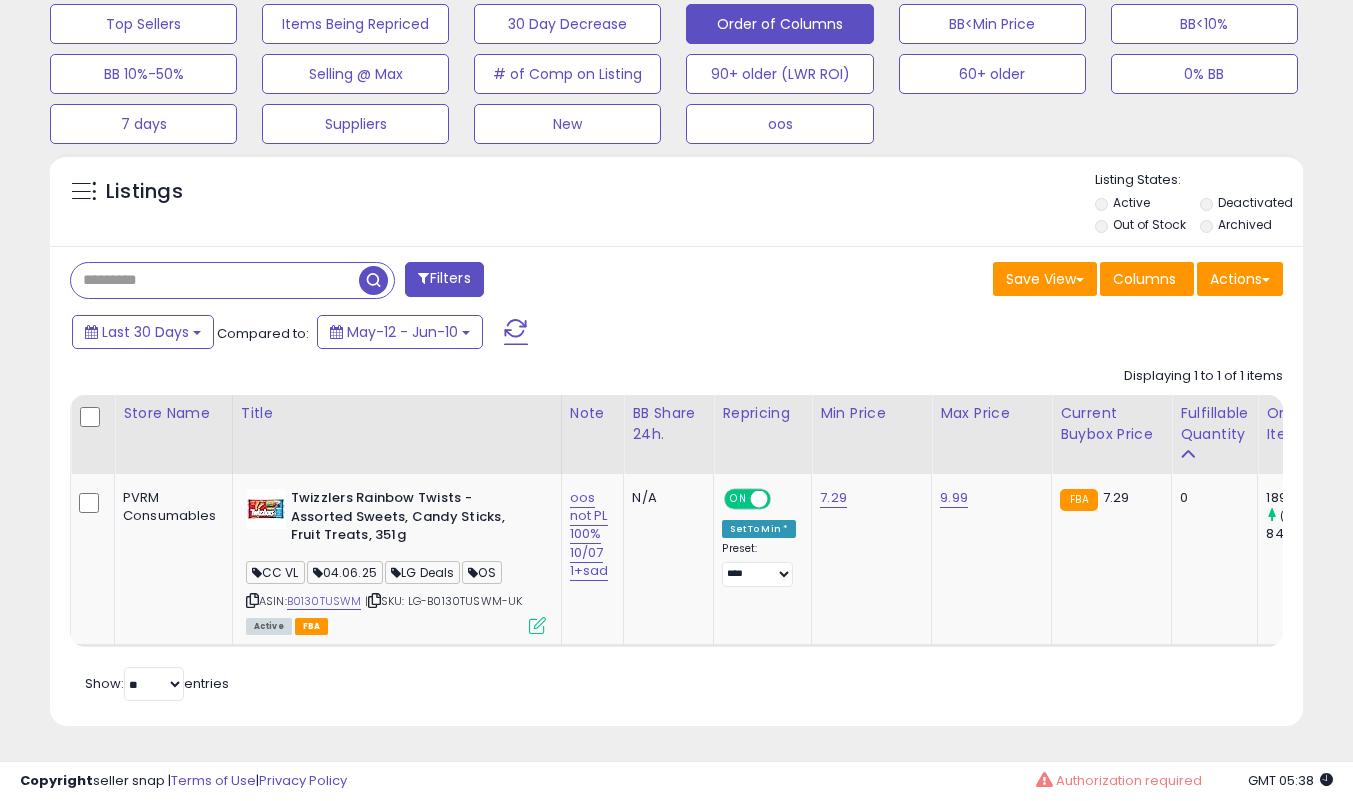 type 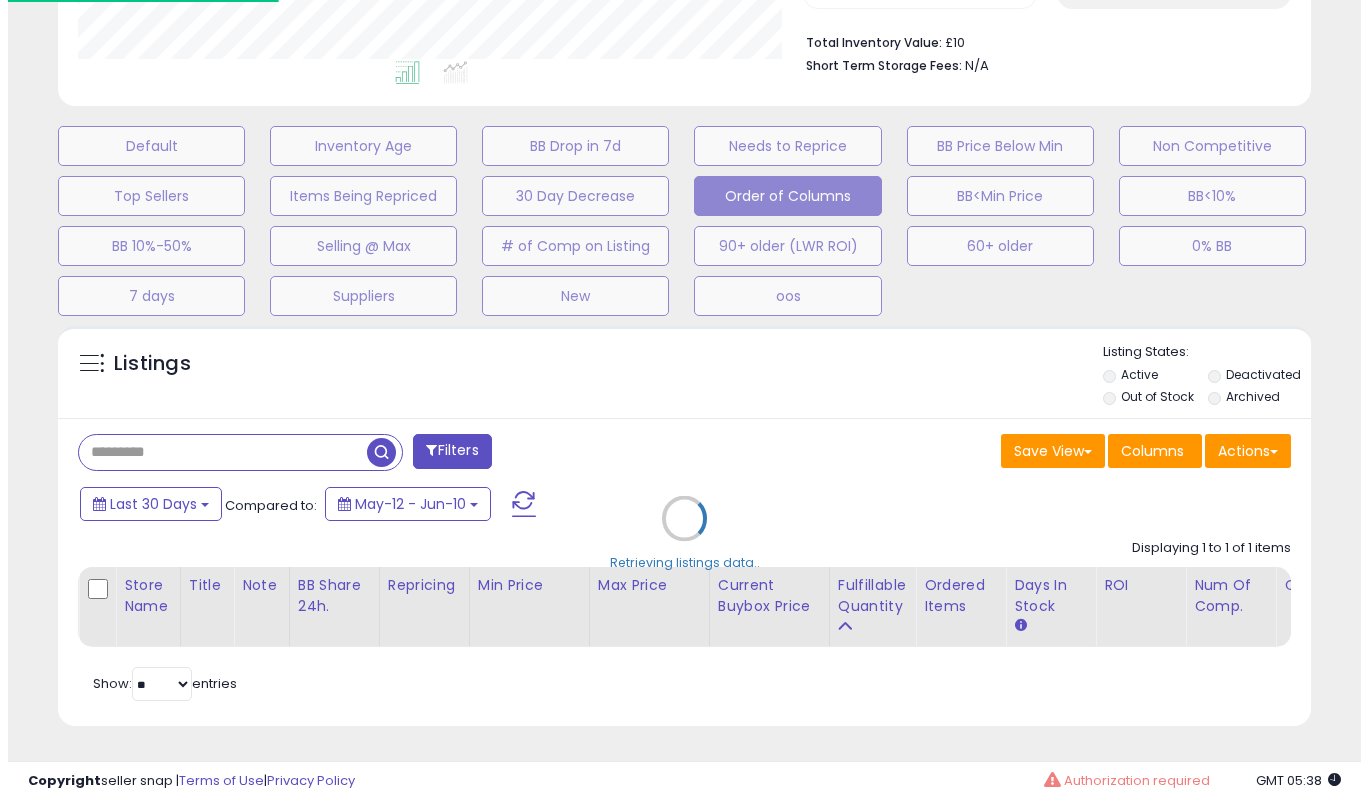 scroll, scrollTop: 519, scrollLeft: 0, axis: vertical 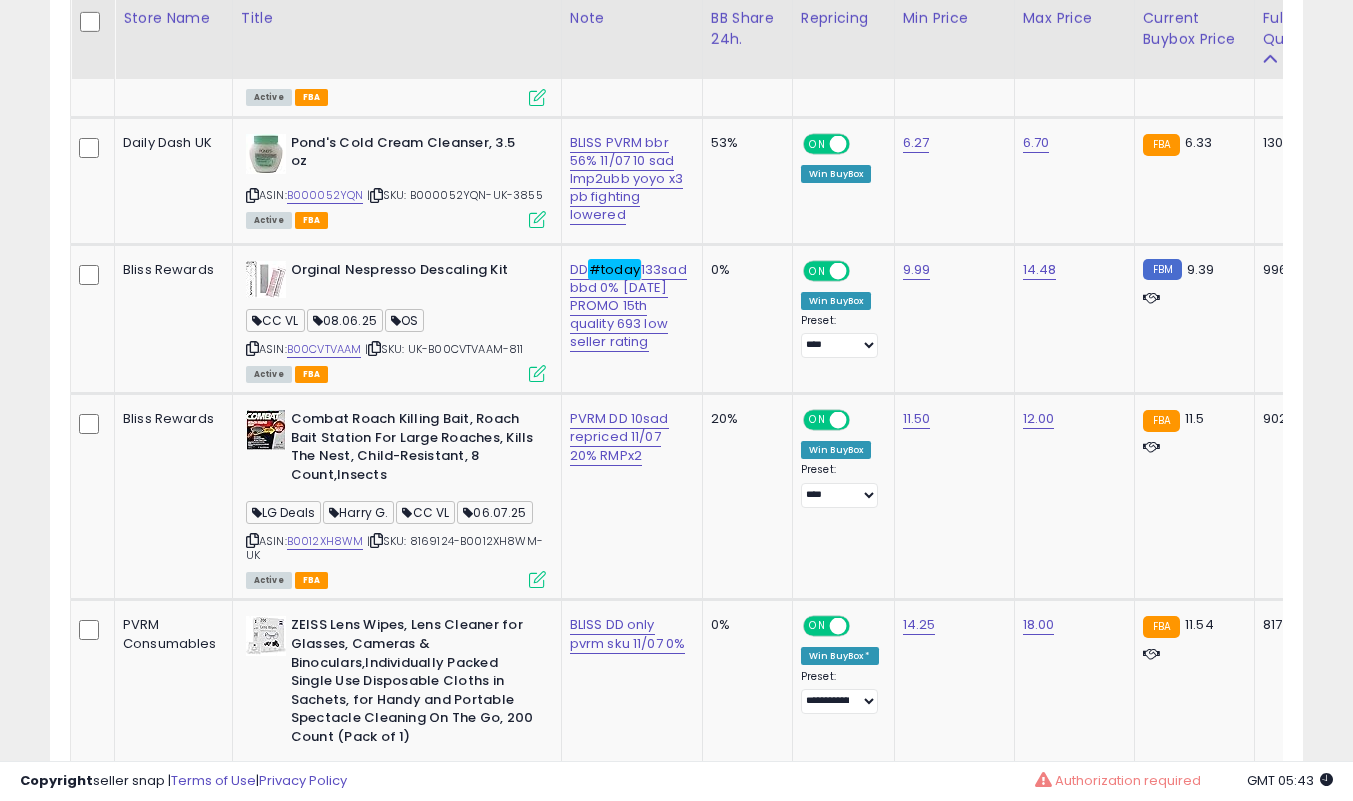 click on "**********" at bounding box center (676, 4101) 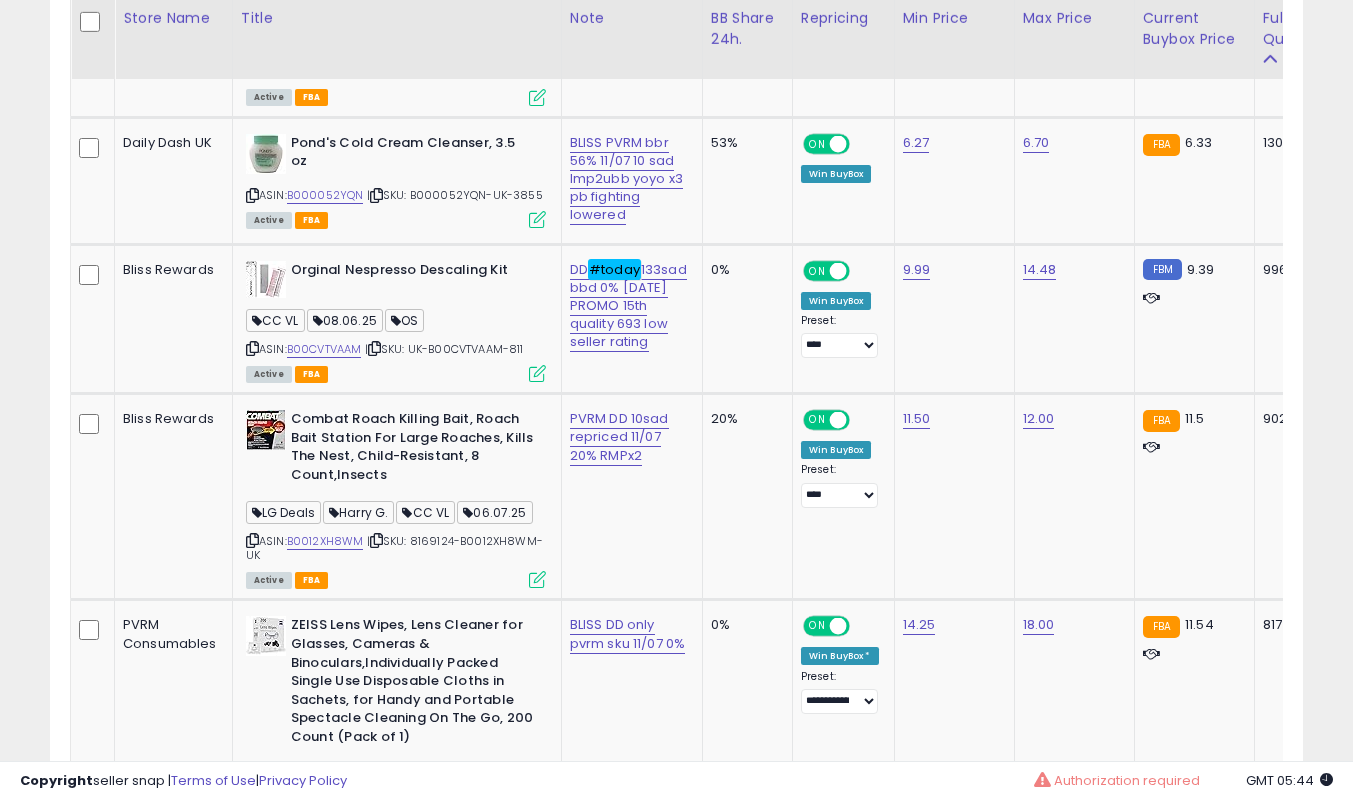 click on "**********" at bounding box center [676, 4101] 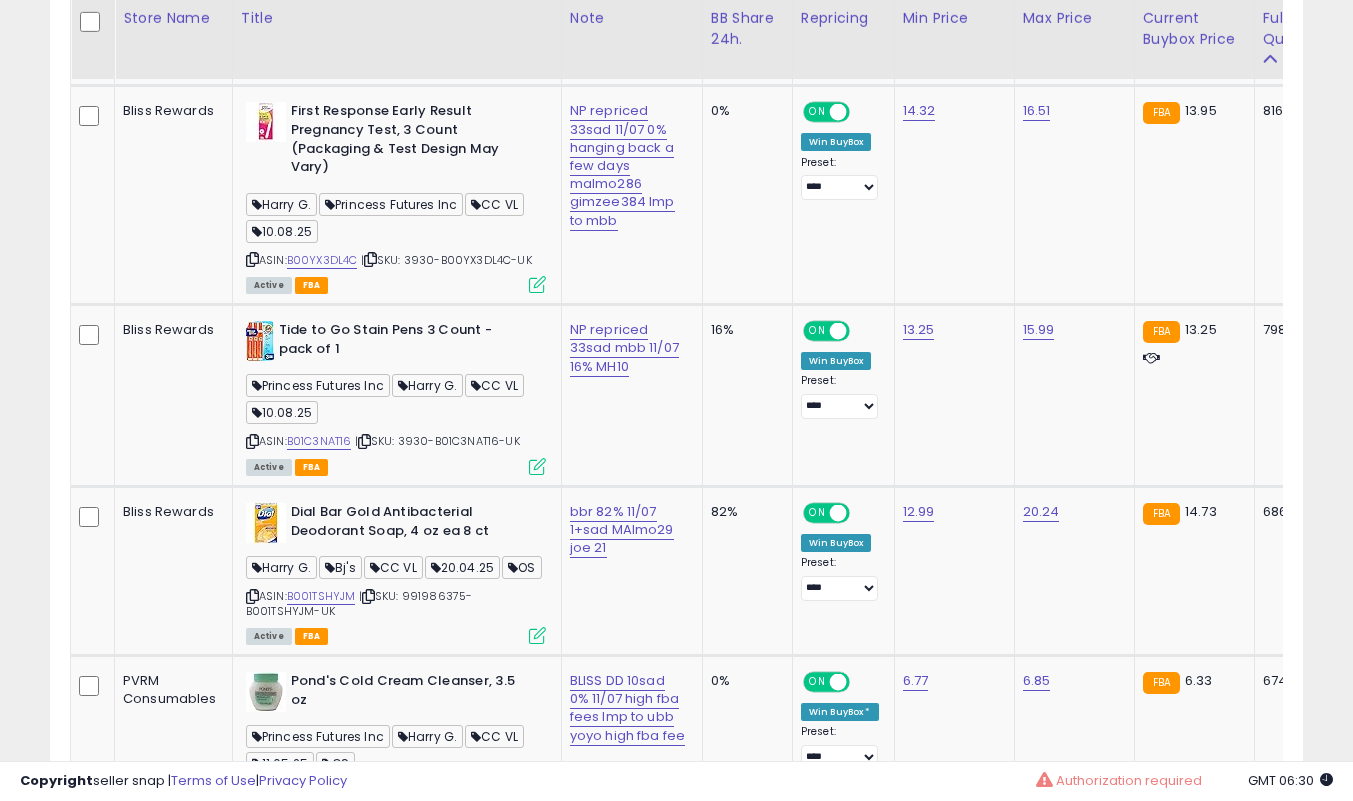 scroll, scrollTop: 1996, scrollLeft: 0, axis: vertical 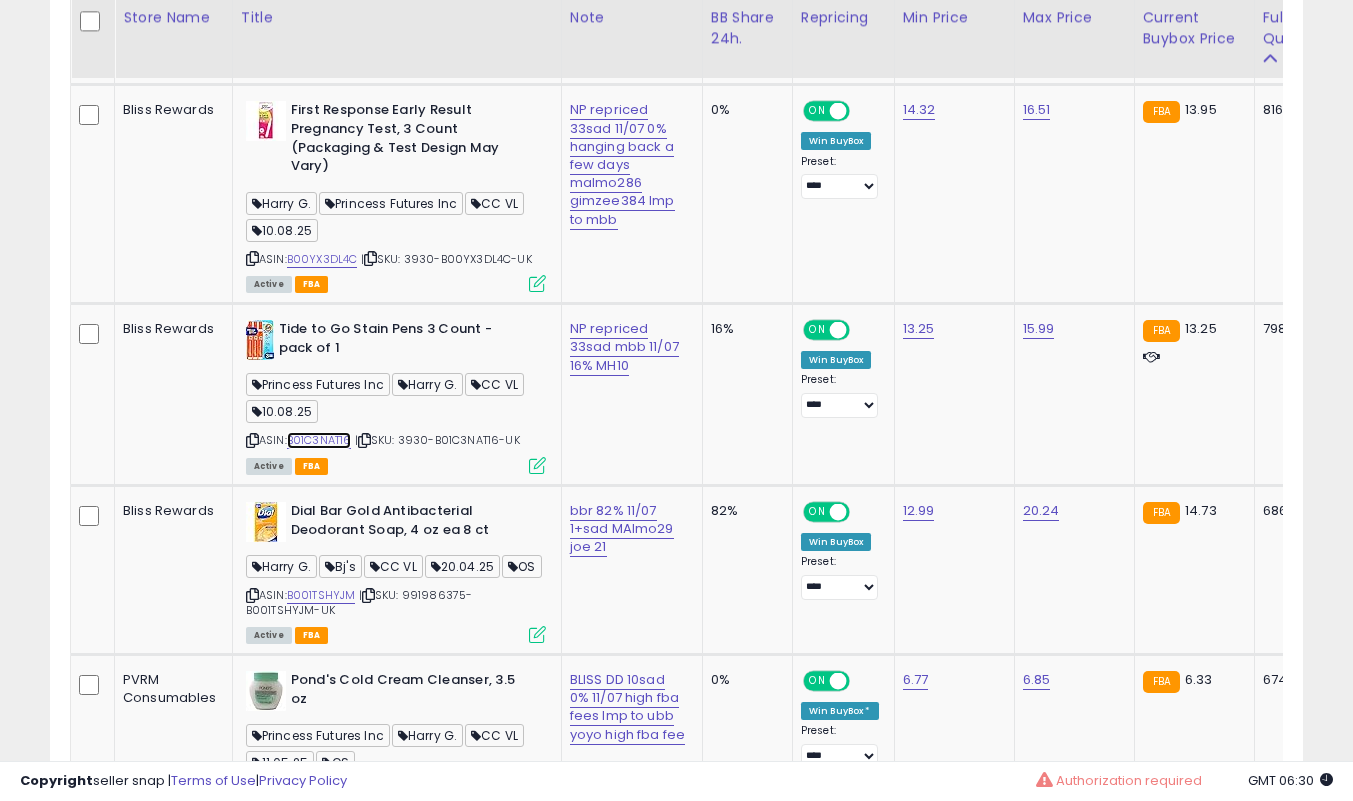 click on "B01C3NAT16" at bounding box center (319, 440) 